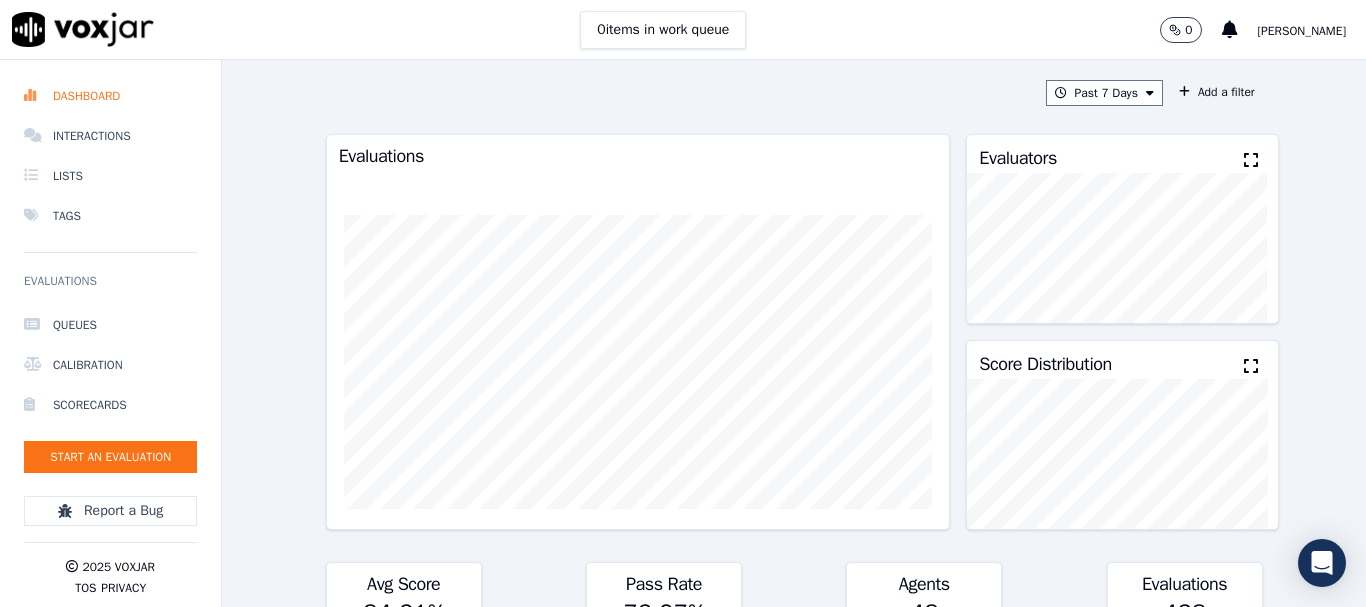 scroll, scrollTop: 0, scrollLeft: 0, axis: both 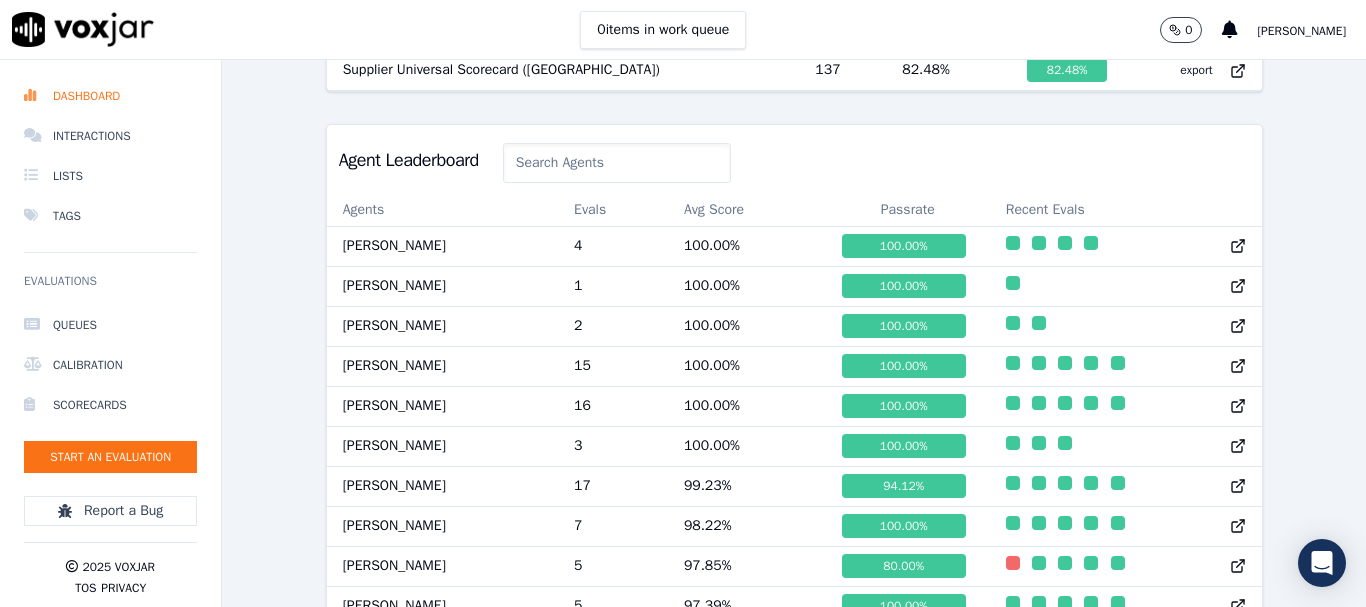 click at bounding box center [83, 29] 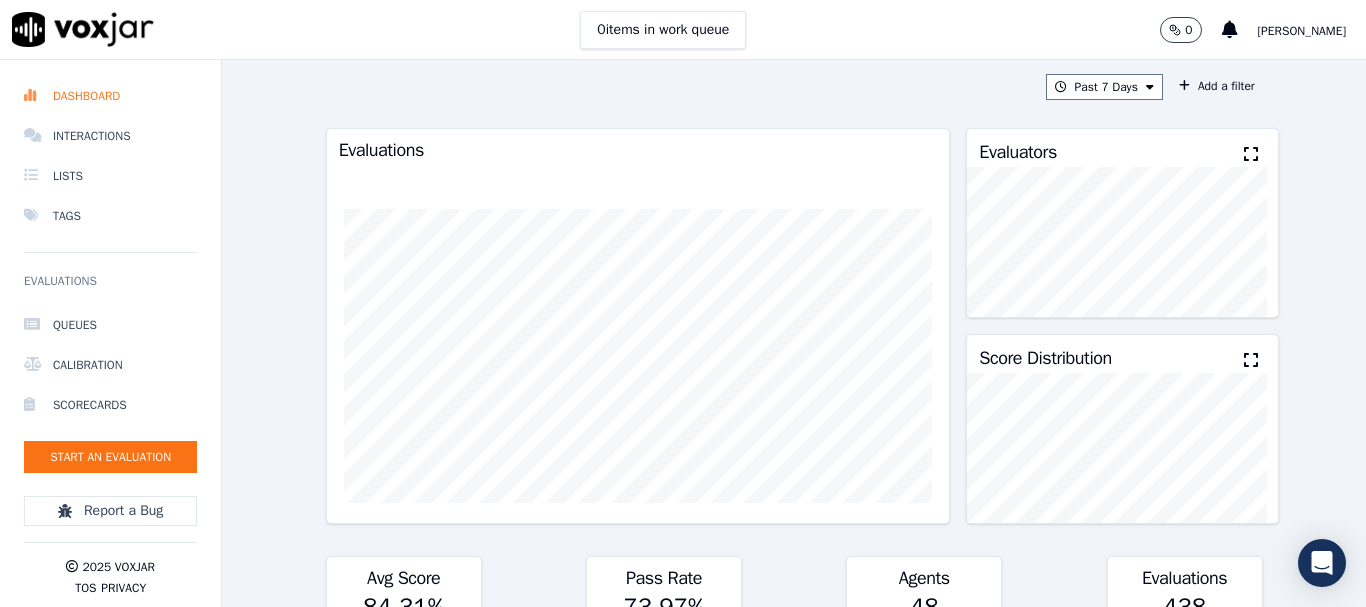 scroll, scrollTop: 0, scrollLeft: 0, axis: both 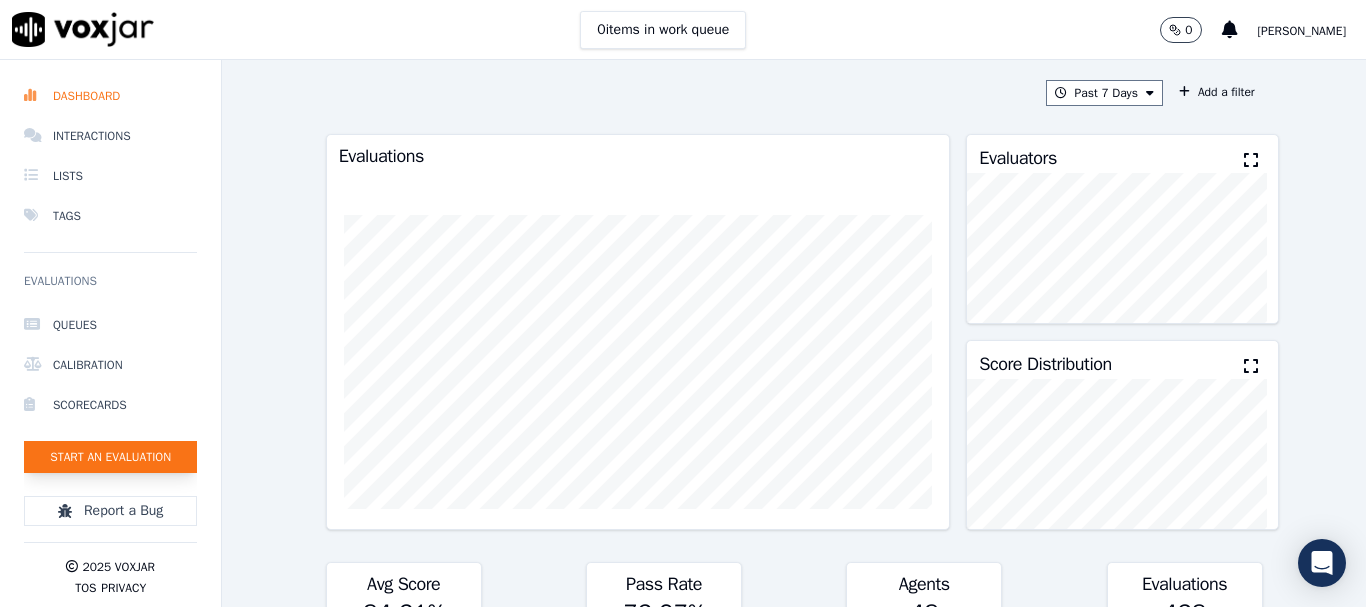 click on "Start an Evaluation" 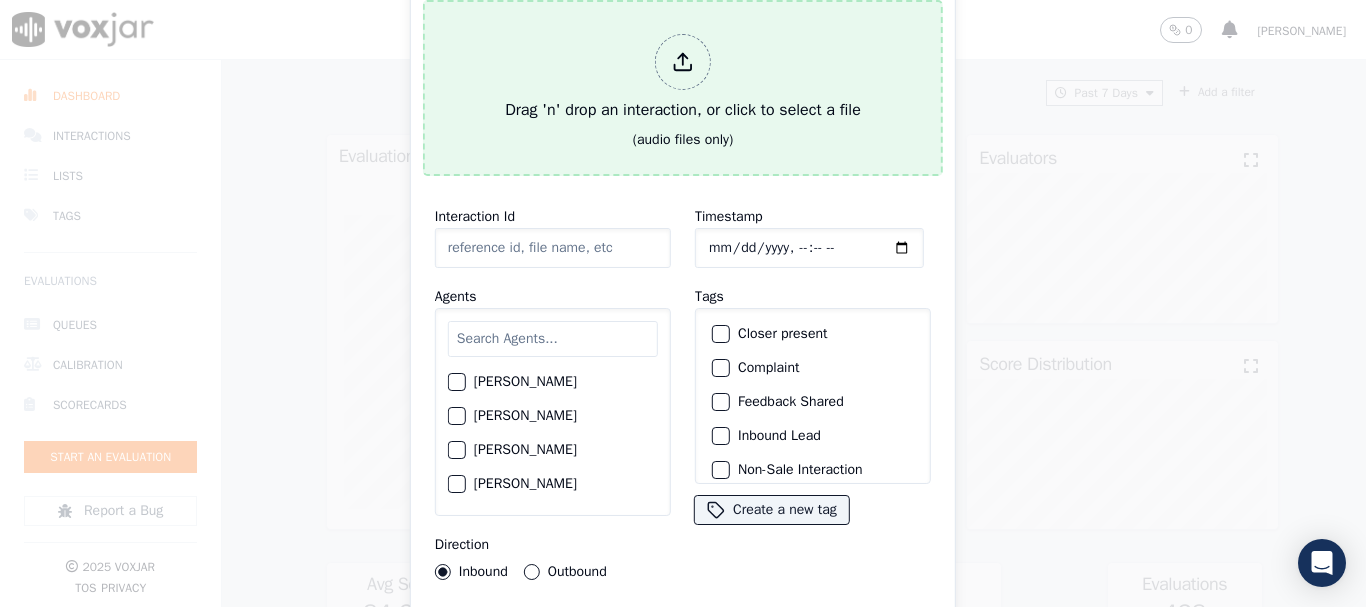 click on "Drag 'n' drop an interaction, or click to select a file" at bounding box center (683, 78) 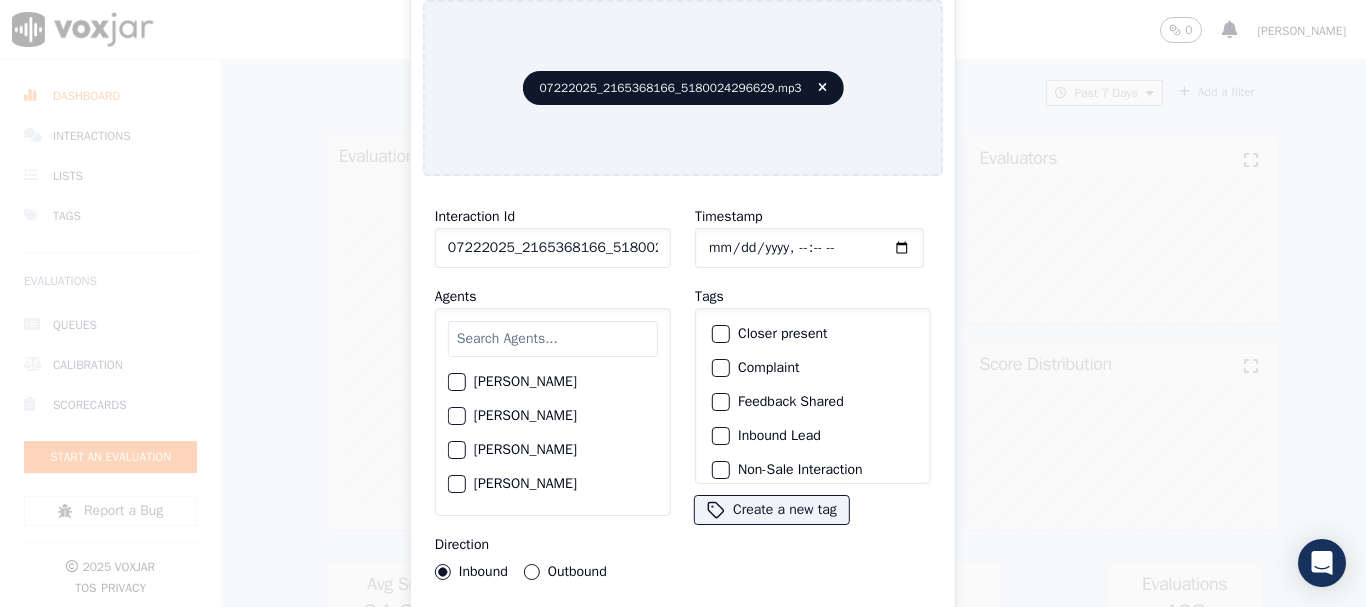 click at bounding box center [553, 339] 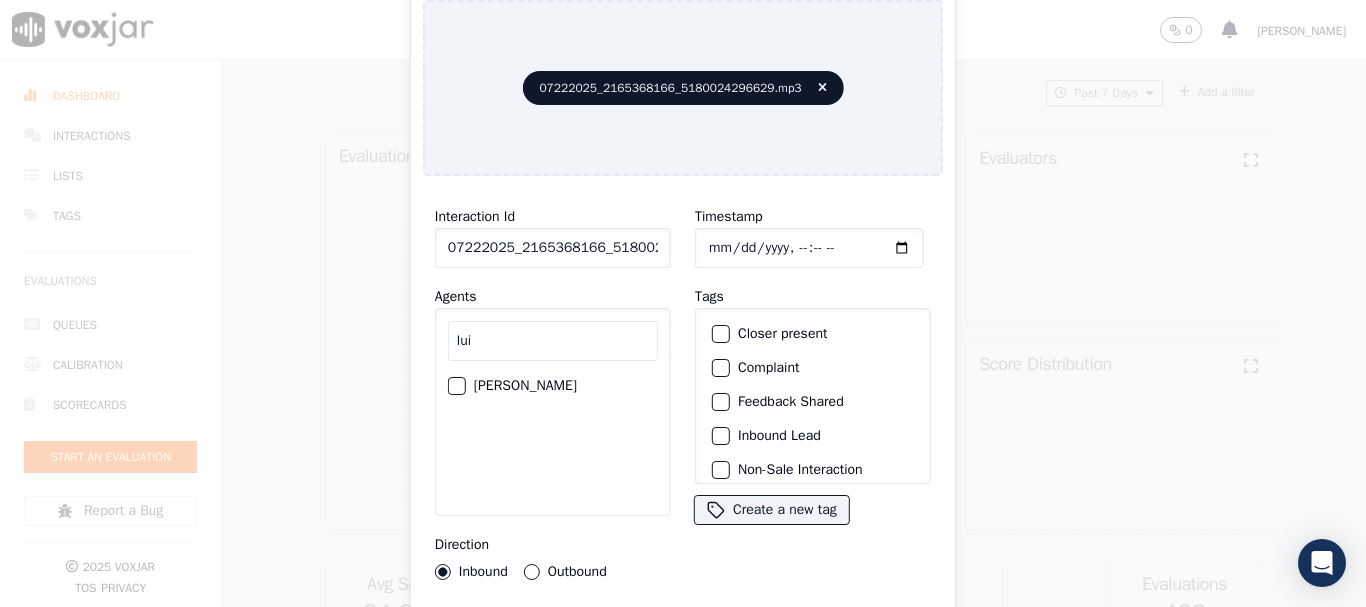 type on "lui" 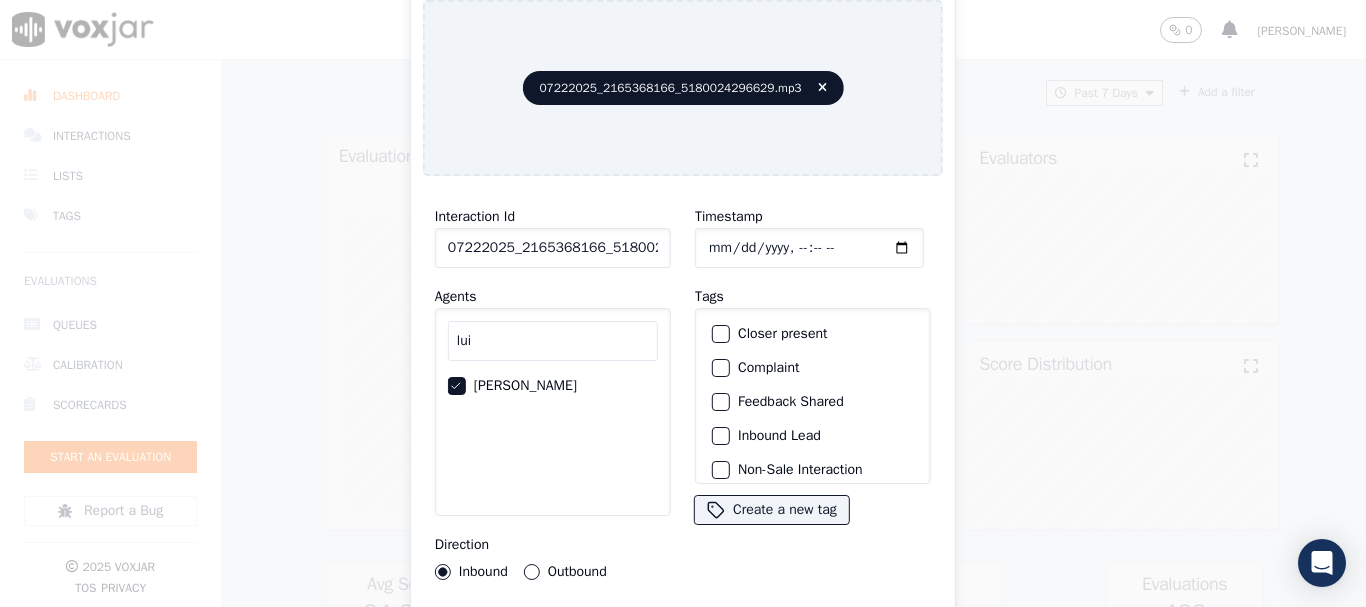 click on "Timestamp" 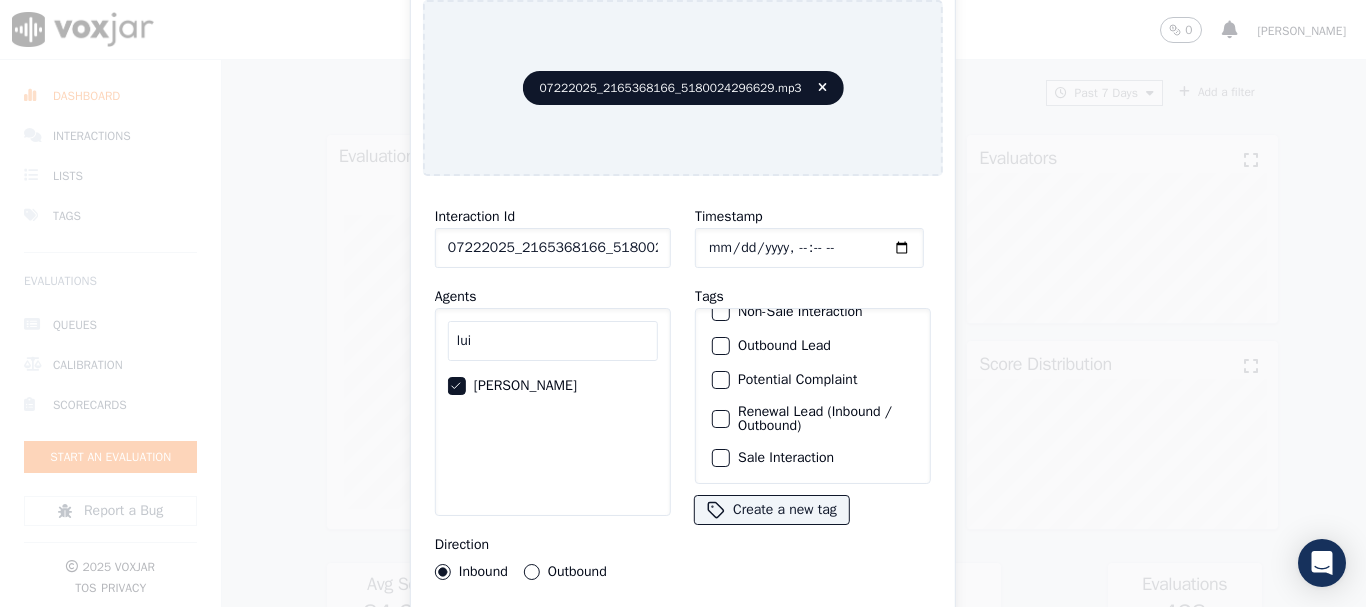 drag, startPoint x: 811, startPoint y: 433, endPoint x: 803, endPoint y: 500, distance: 67.47592 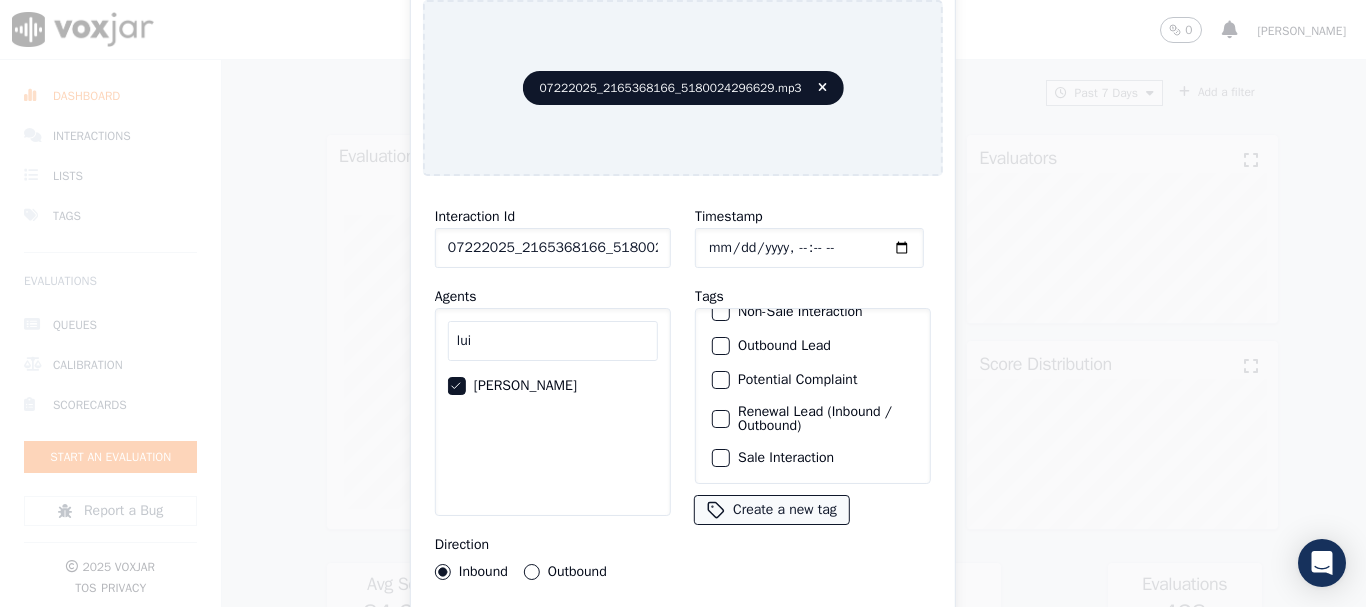 click on "Sale Interaction" at bounding box center [721, 458] 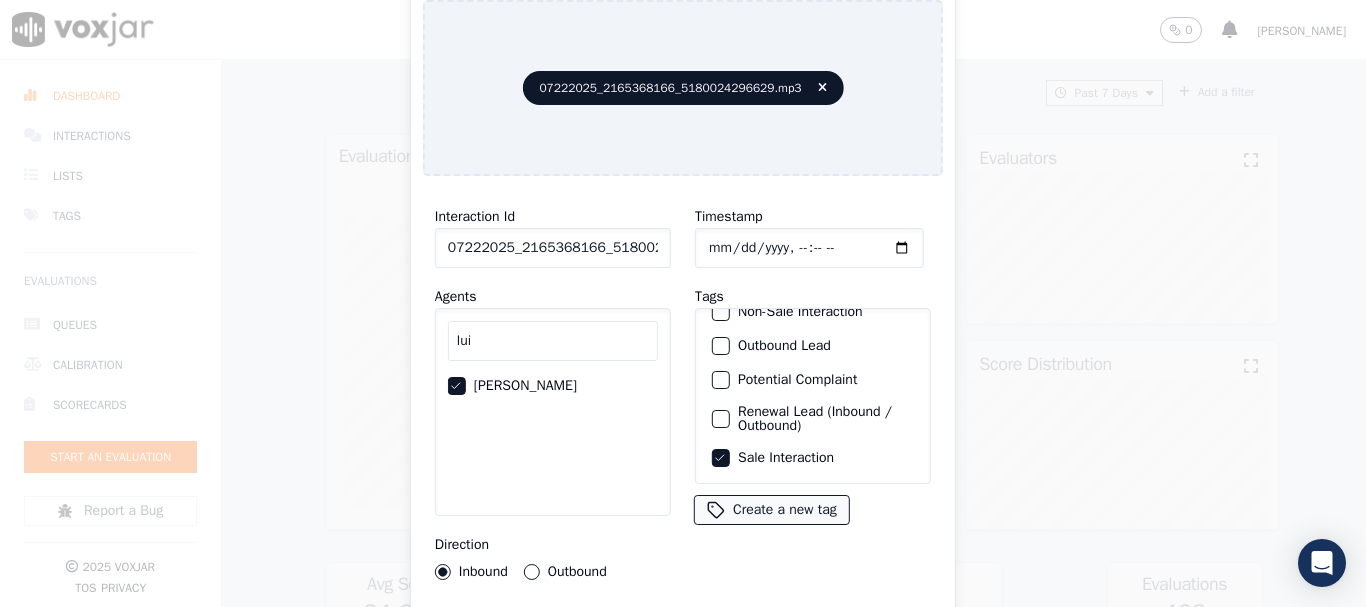 type 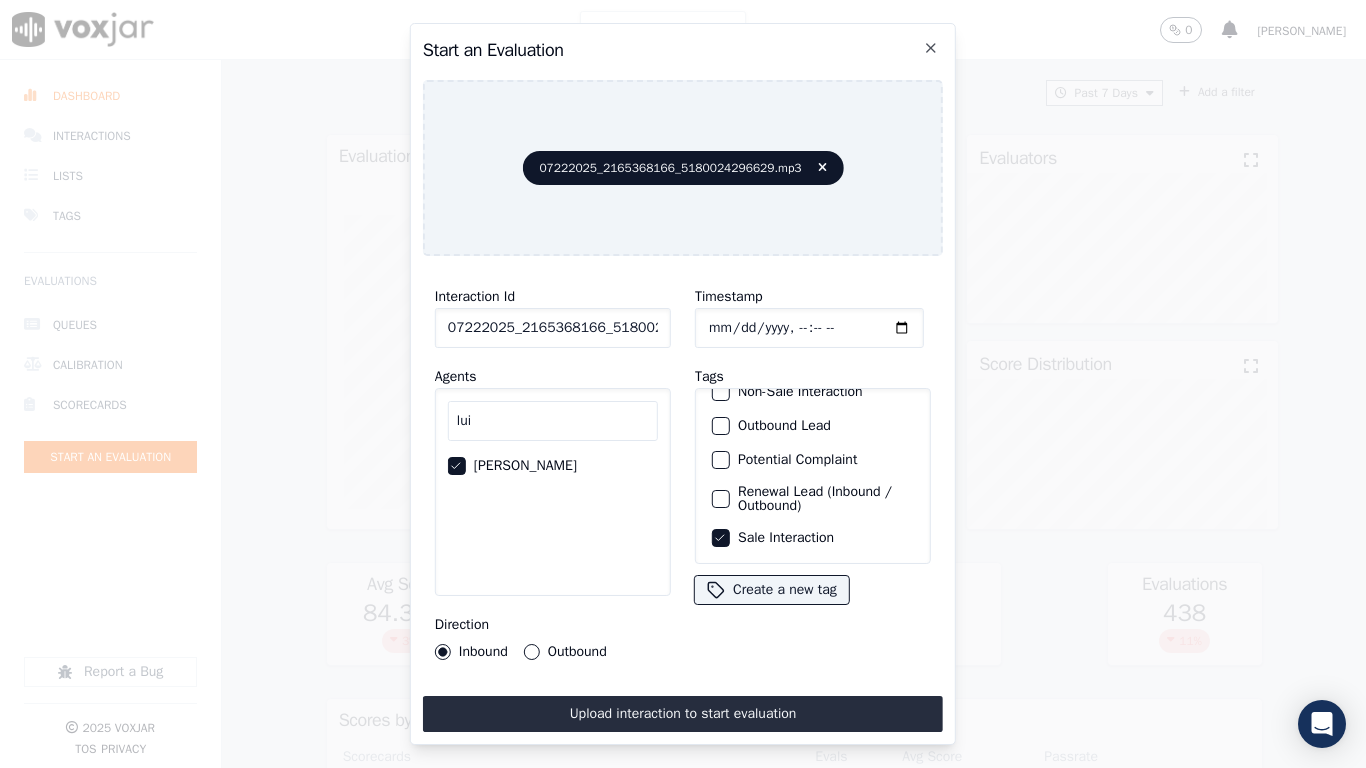 click on "Upload interaction to start evaluation" at bounding box center (683, 714) 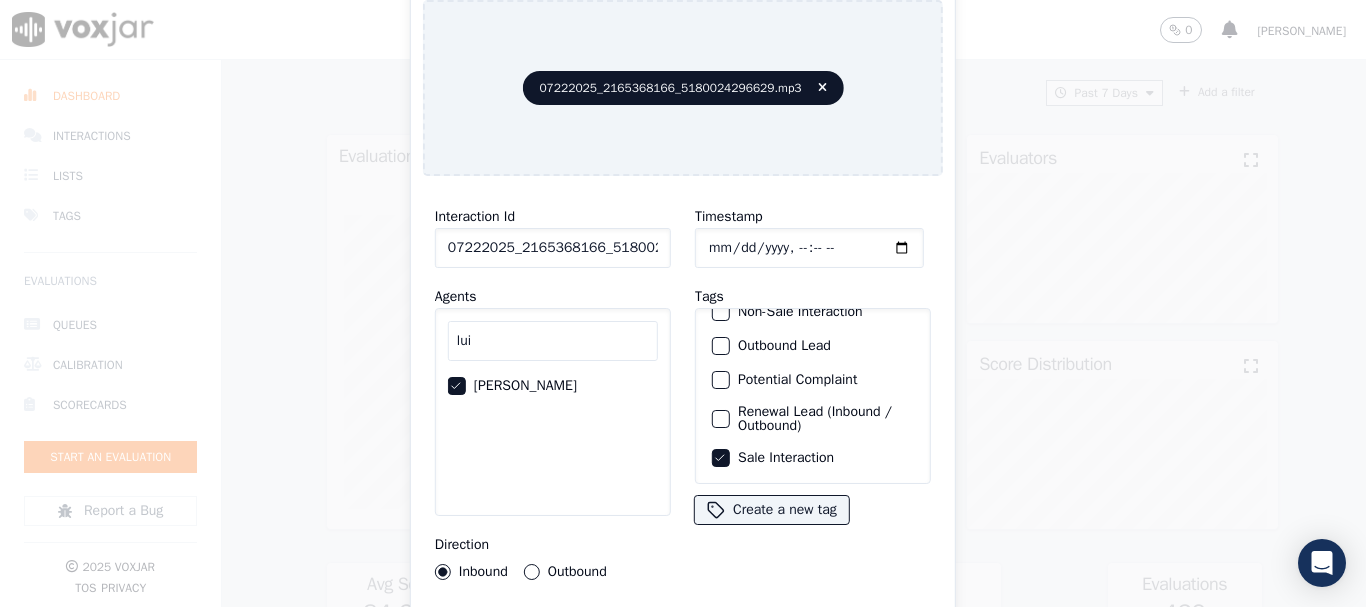 scroll, scrollTop: 0, scrollLeft: 0, axis: both 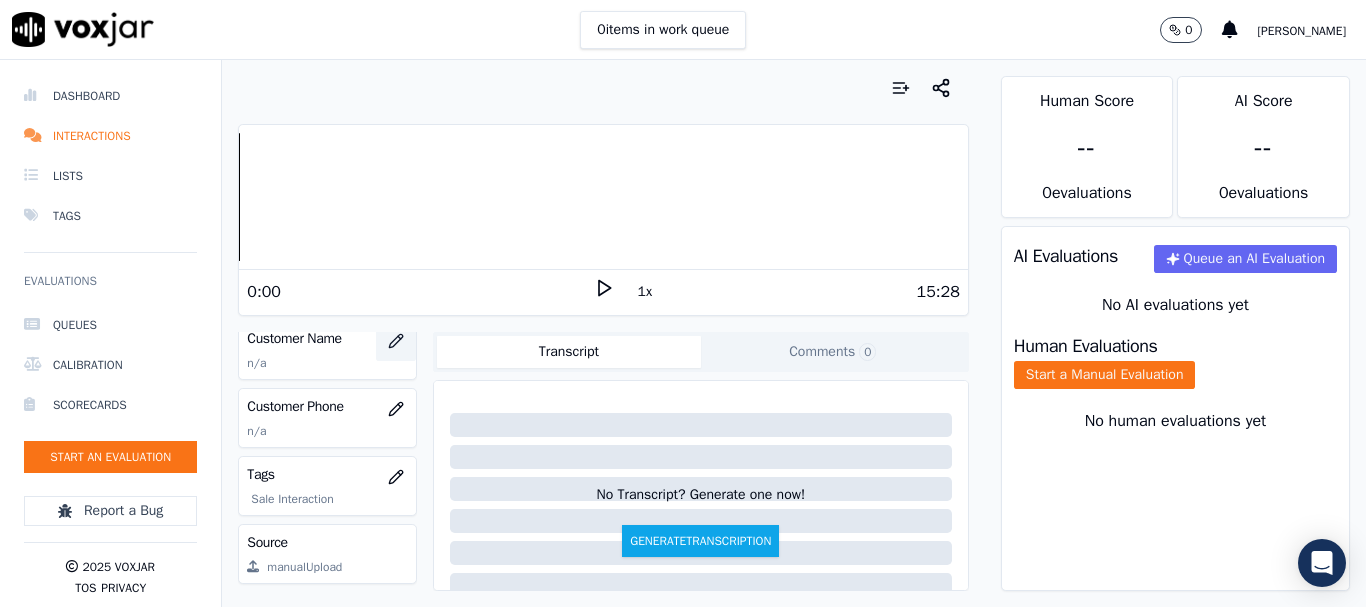 click 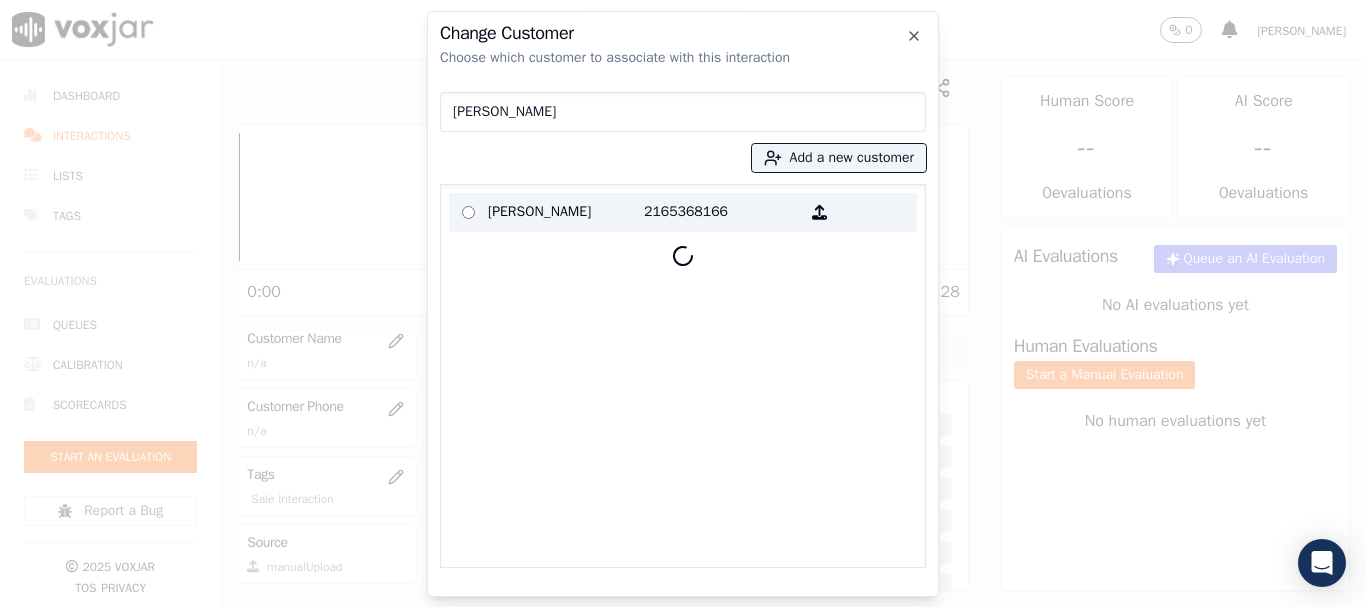 type on "[PERSON_NAME]" 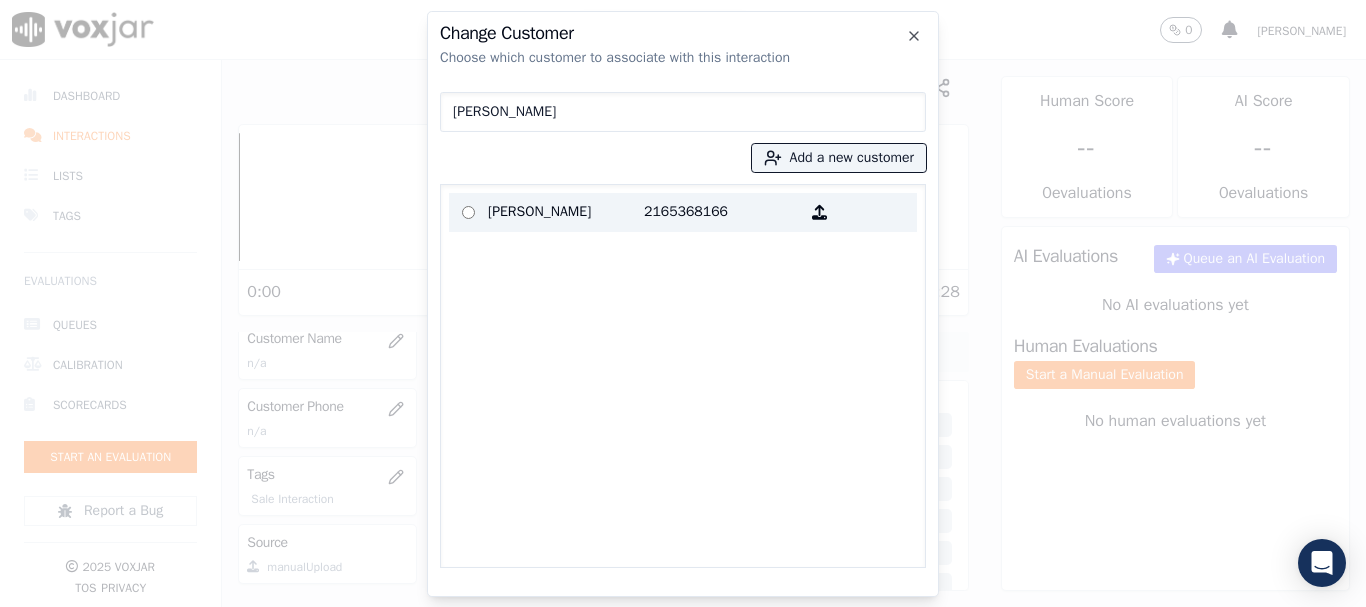 click on "[PERSON_NAME]" at bounding box center (566, 212) 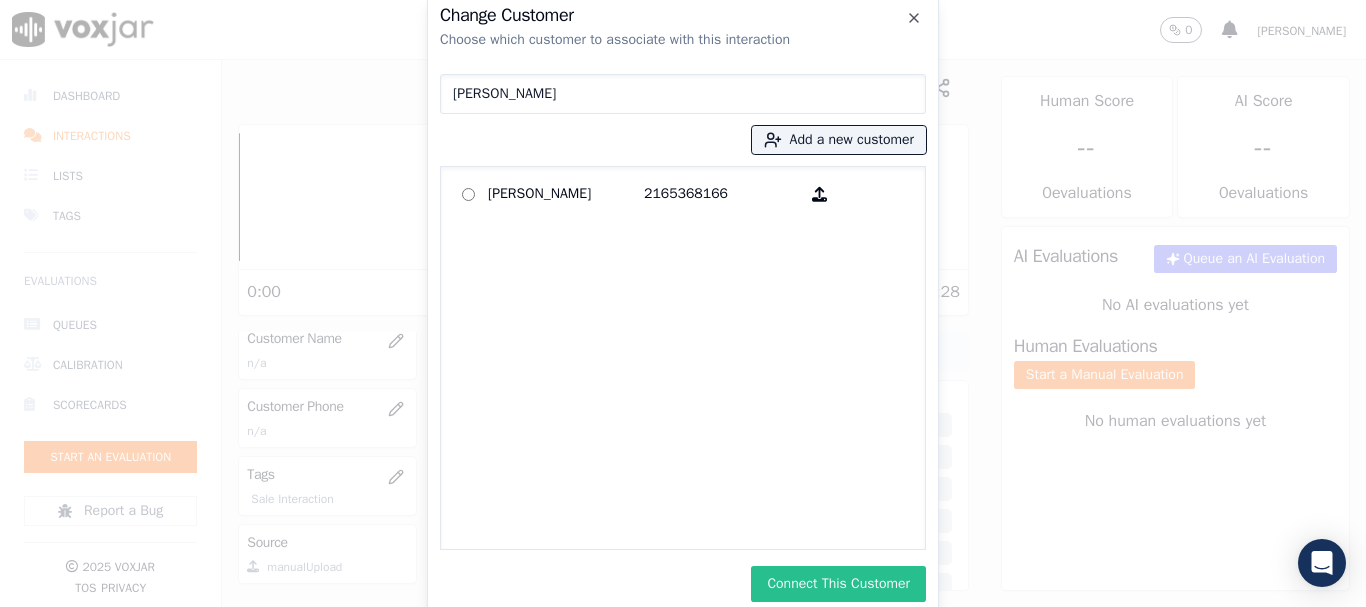 click on "Connect This Customer" at bounding box center (838, 584) 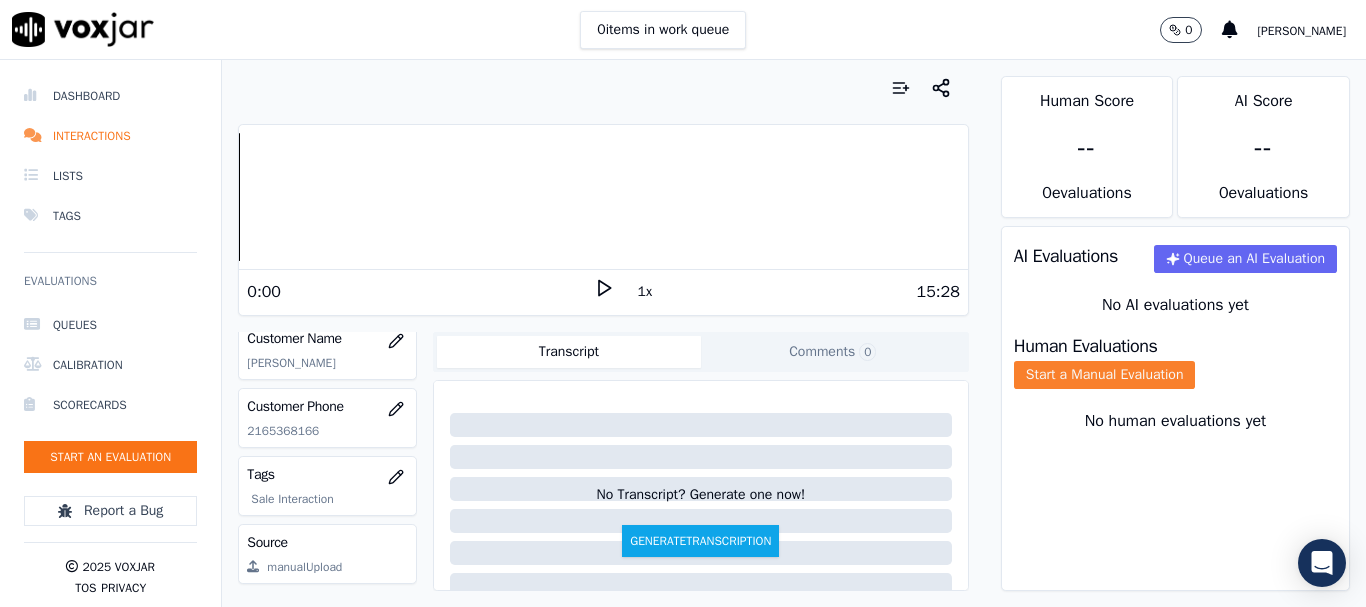 click on "Start a Manual Evaluation" 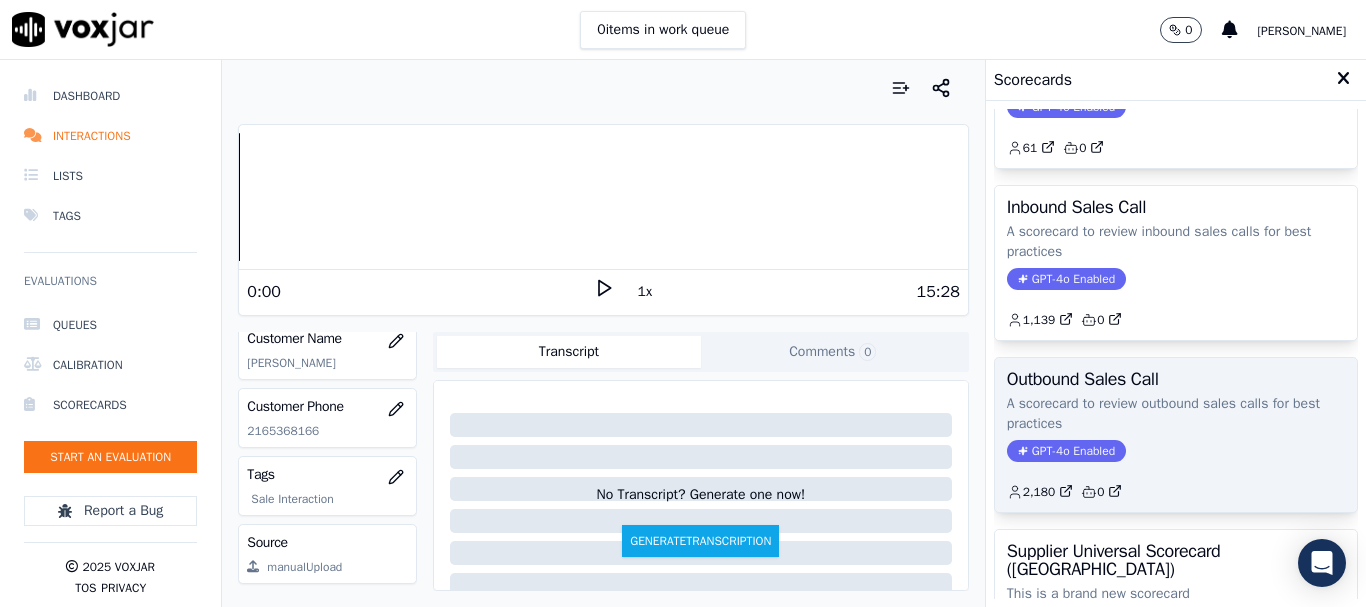 scroll, scrollTop: 300, scrollLeft: 0, axis: vertical 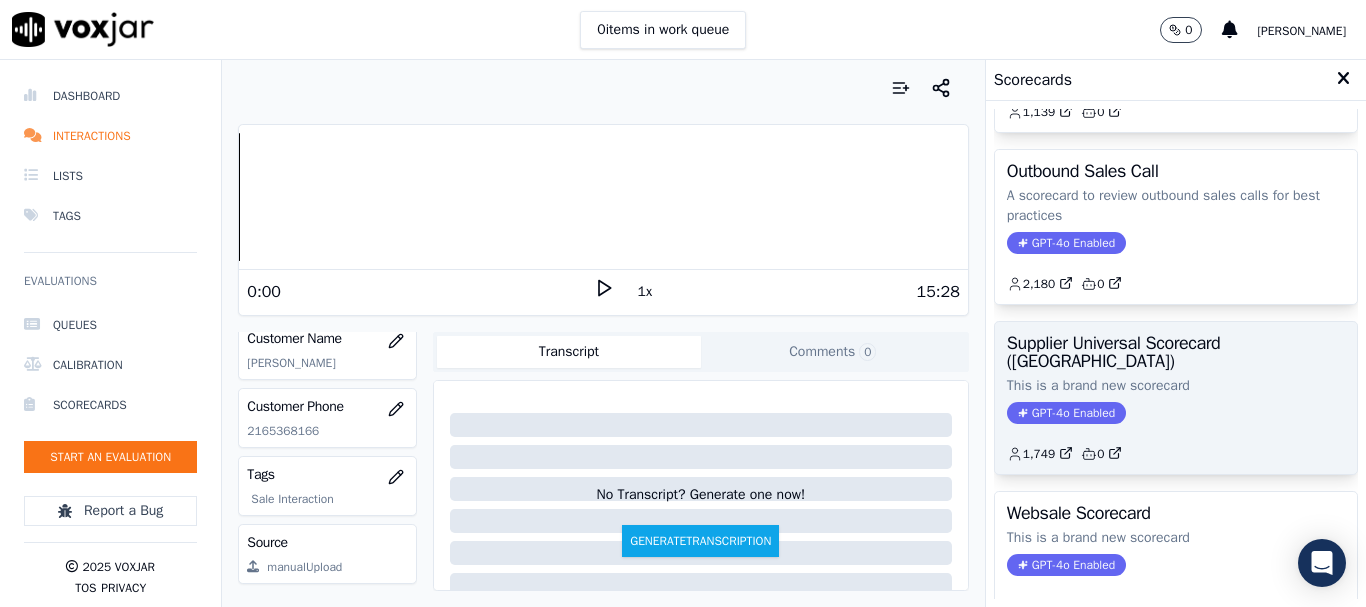 click on "Supplier Universal Scorecard ([GEOGRAPHIC_DATA])" at bounding box center (1176, 352) 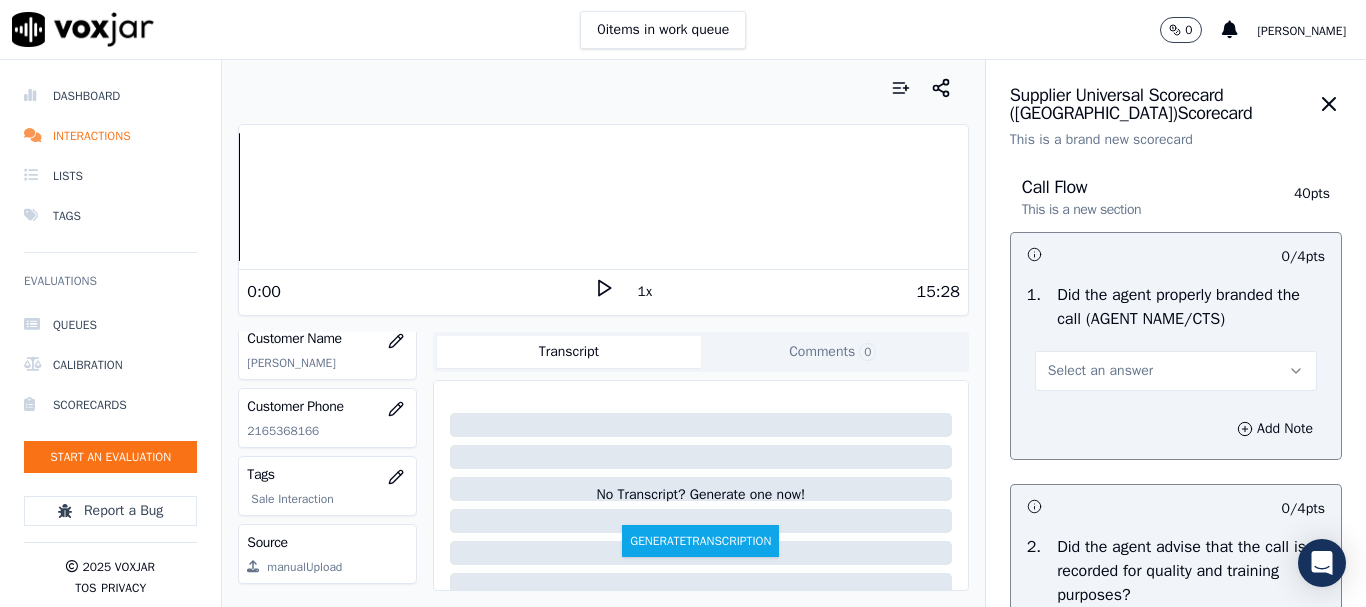 click on "Select an answer" at bounding box center [1176, 371] 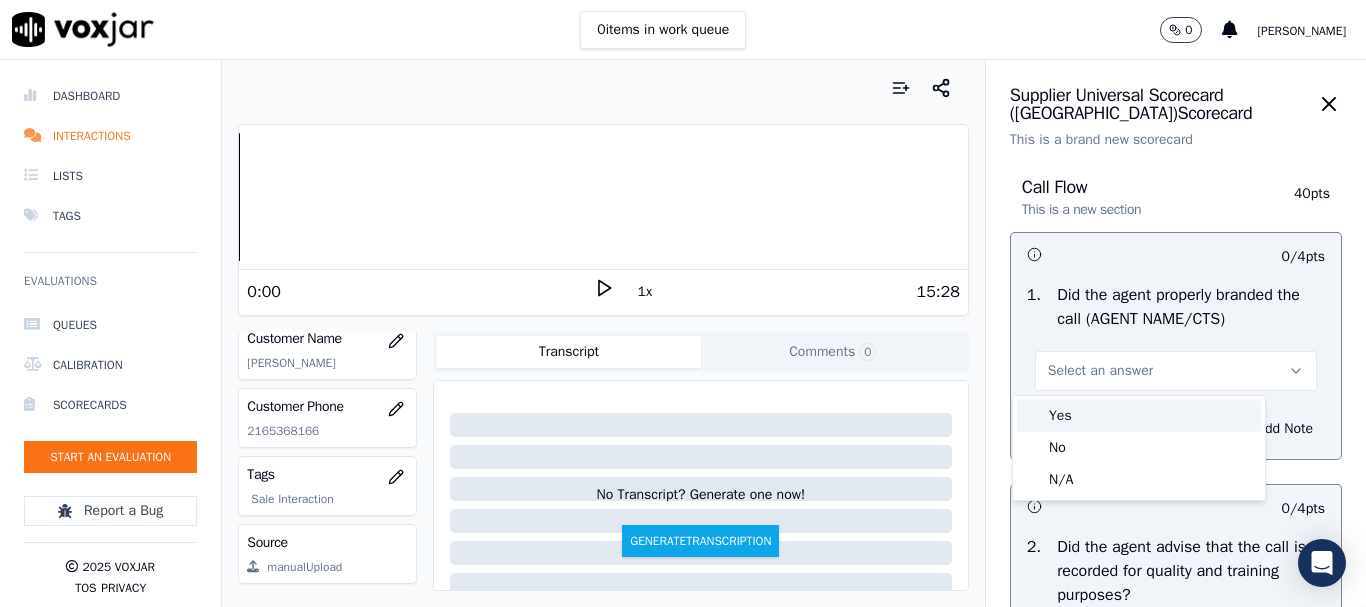 click on "Yes" at bounding box center (1139, 416) 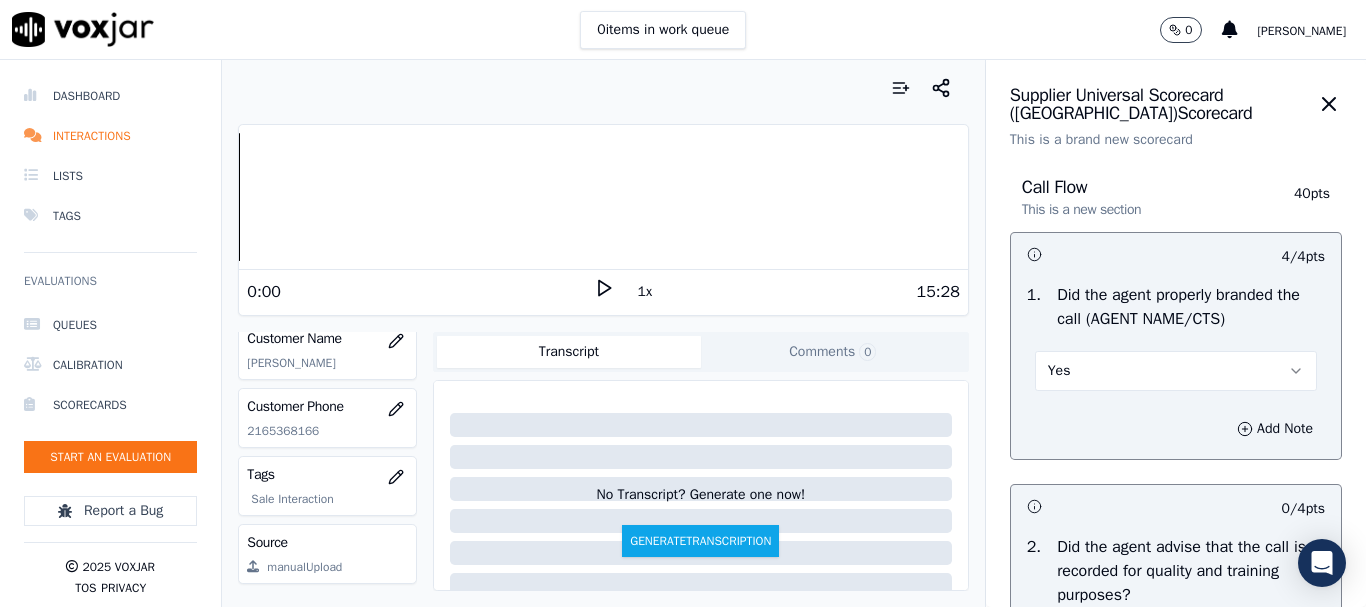 scroll, scrollTop: 500, scrollLeft: 0, axis: vertical 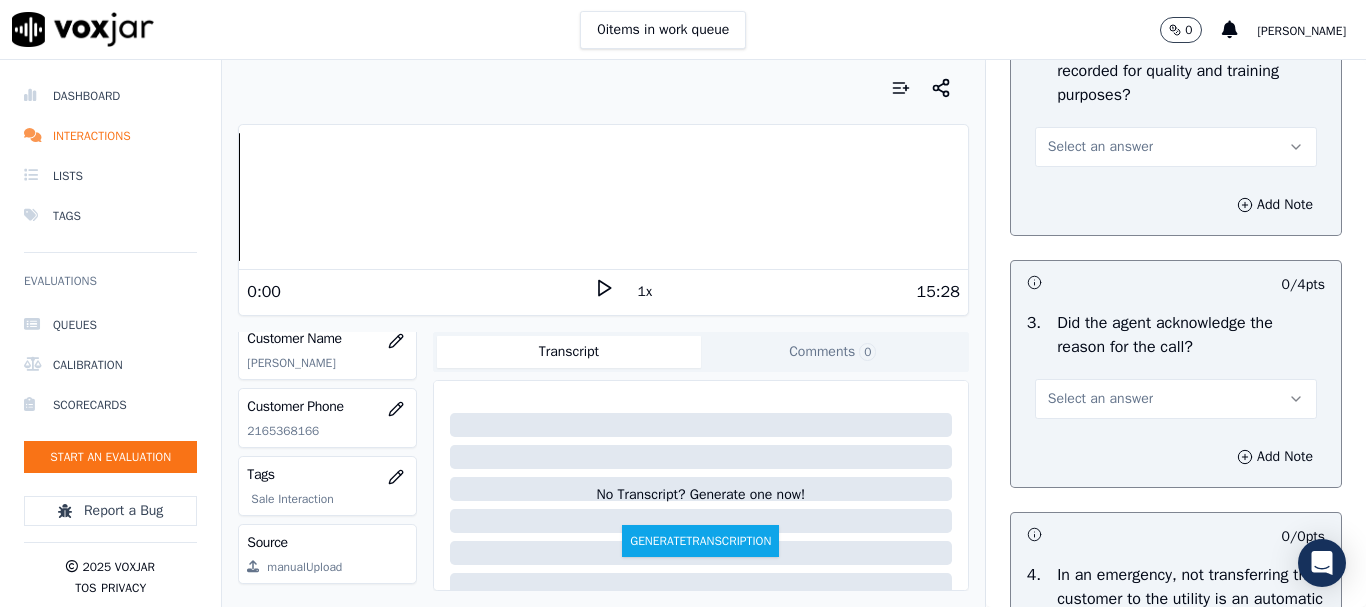 click on "Select an answer" at bounding box center [1100, 147] 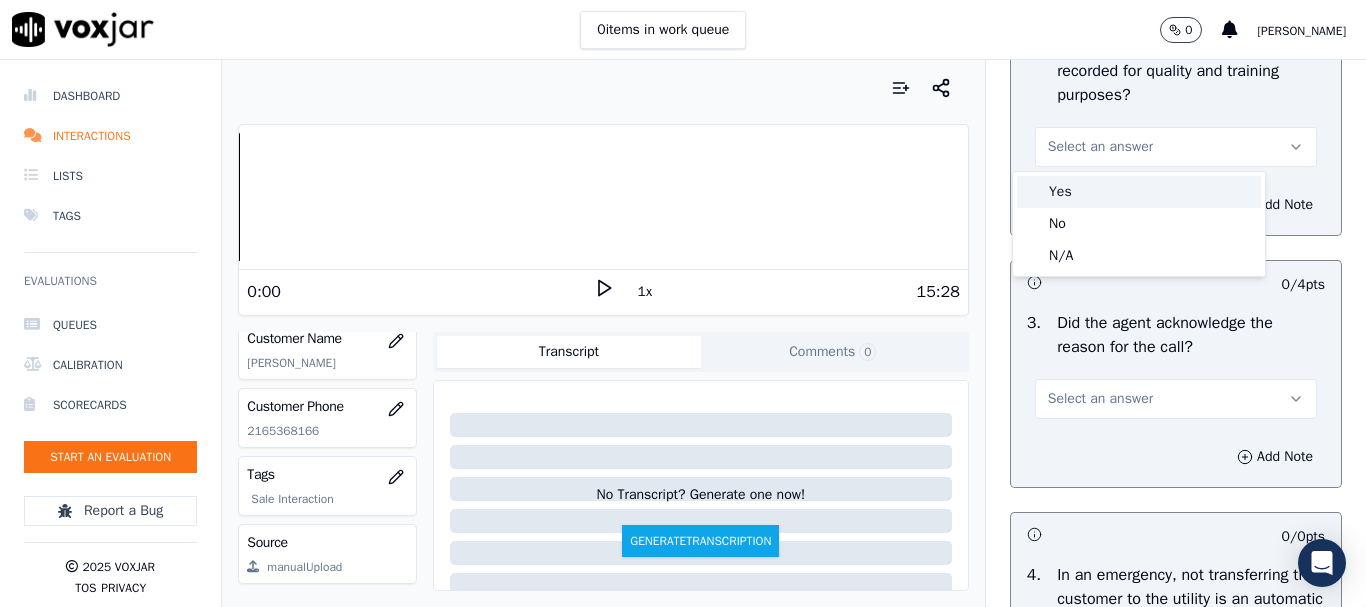 drag, startPoint x: 1110, startPoint y: 196, endPoint x: 1128, endPoint y: 353, distance: 158.02847 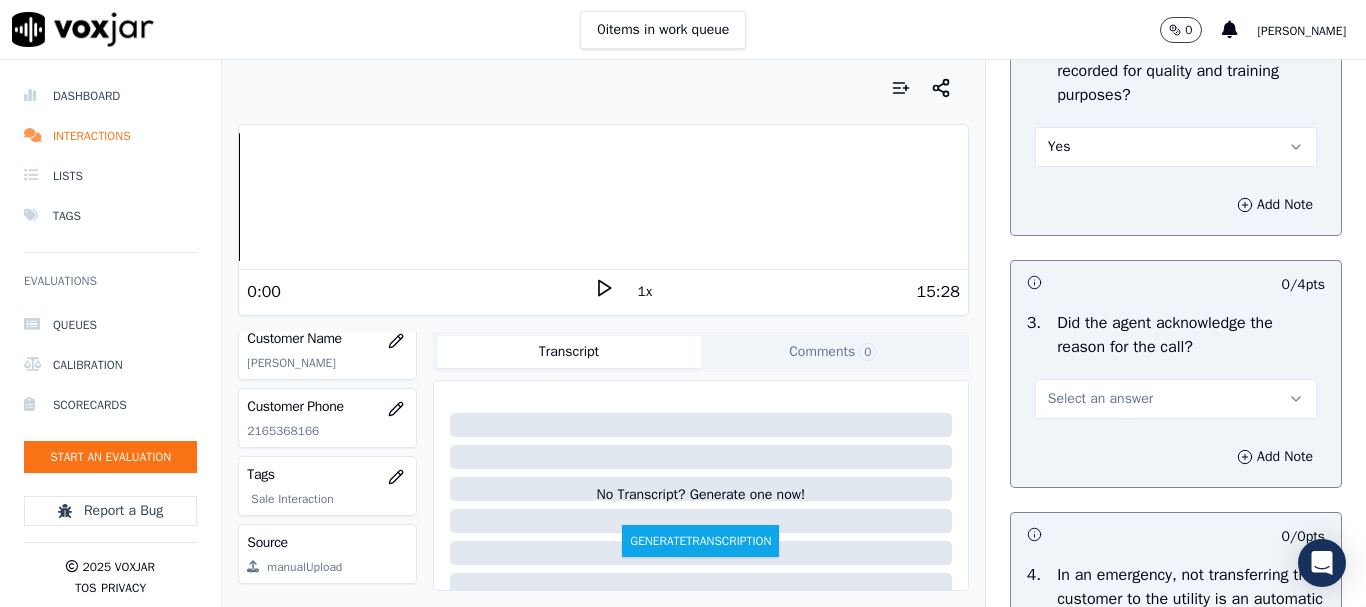 click on "Select an answer" at bounding box center (1100, 399) 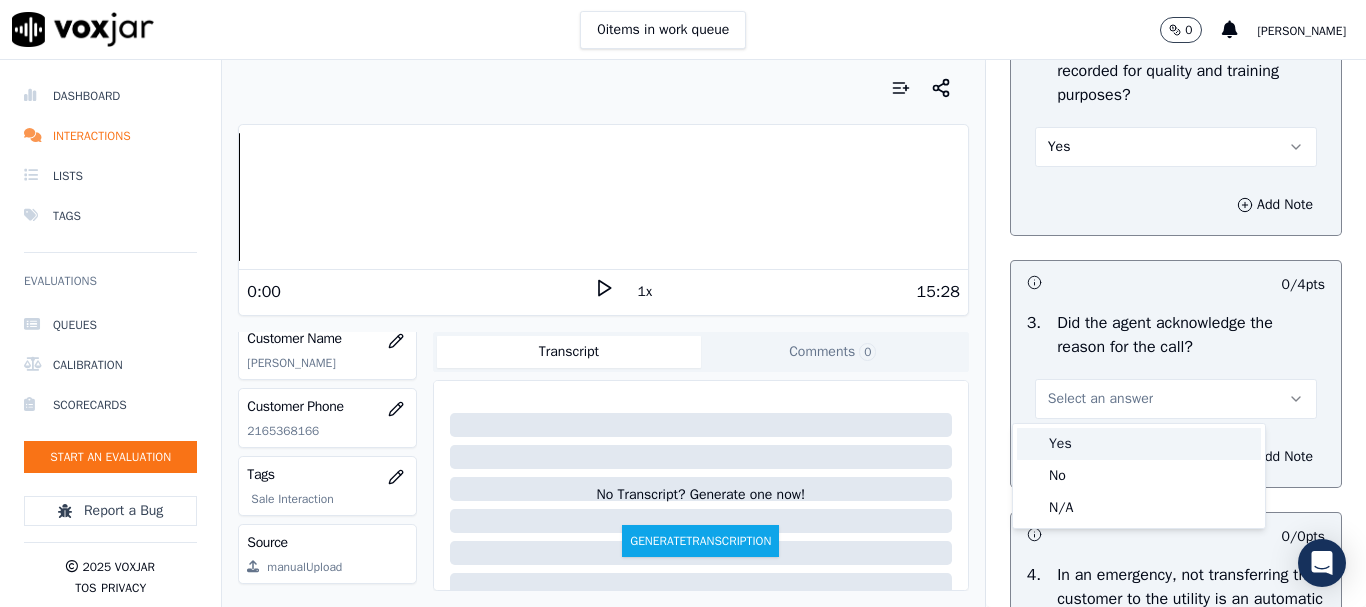 click on "Yes" at bounding box center [1139, 444] 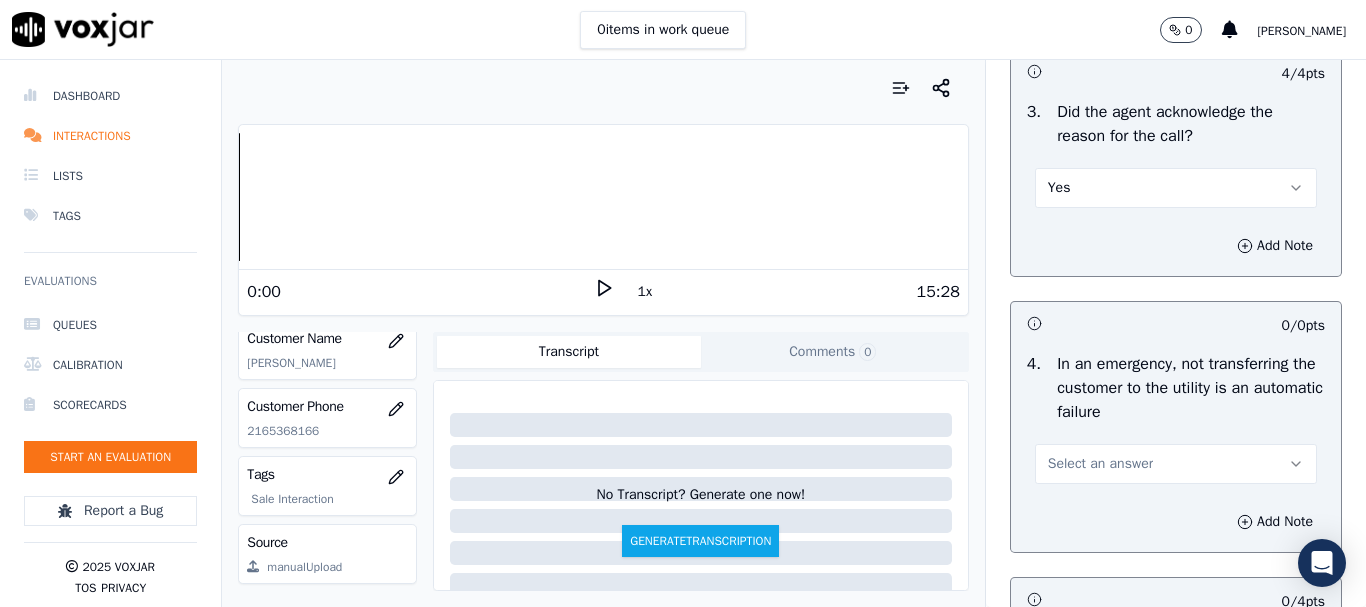 scroll, scrollTop: 1000, scrollLeft: 0, axis: vertical 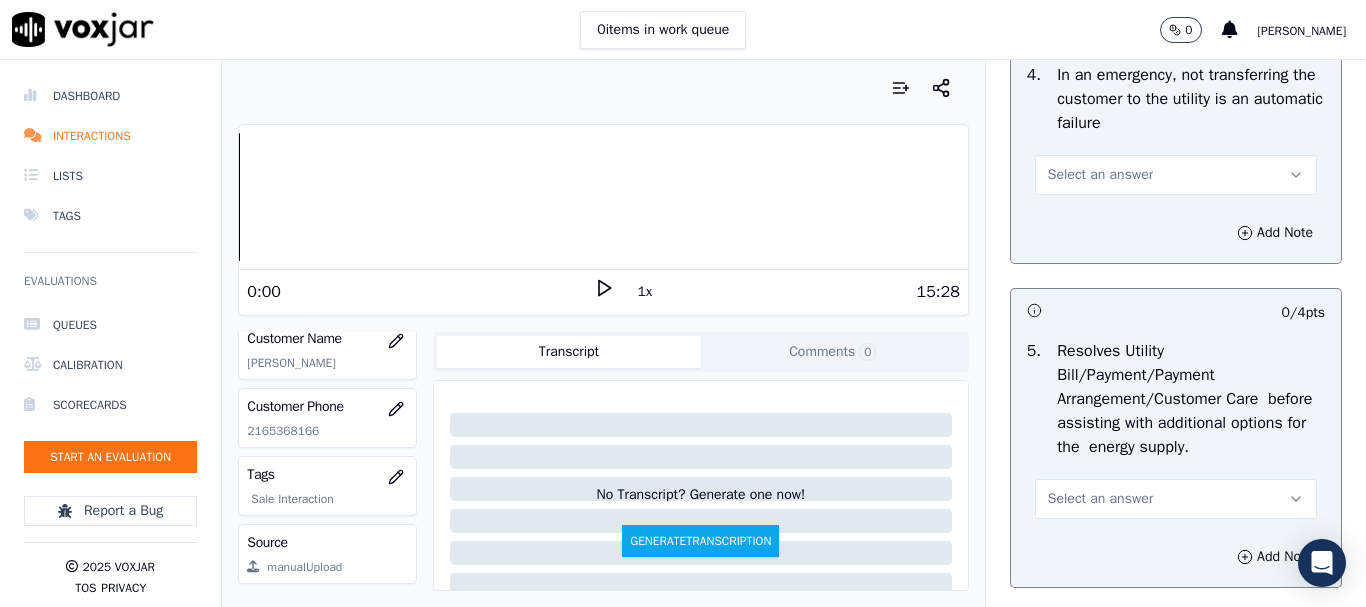 click on "Select an answer" at bounding box center [1100, 175] 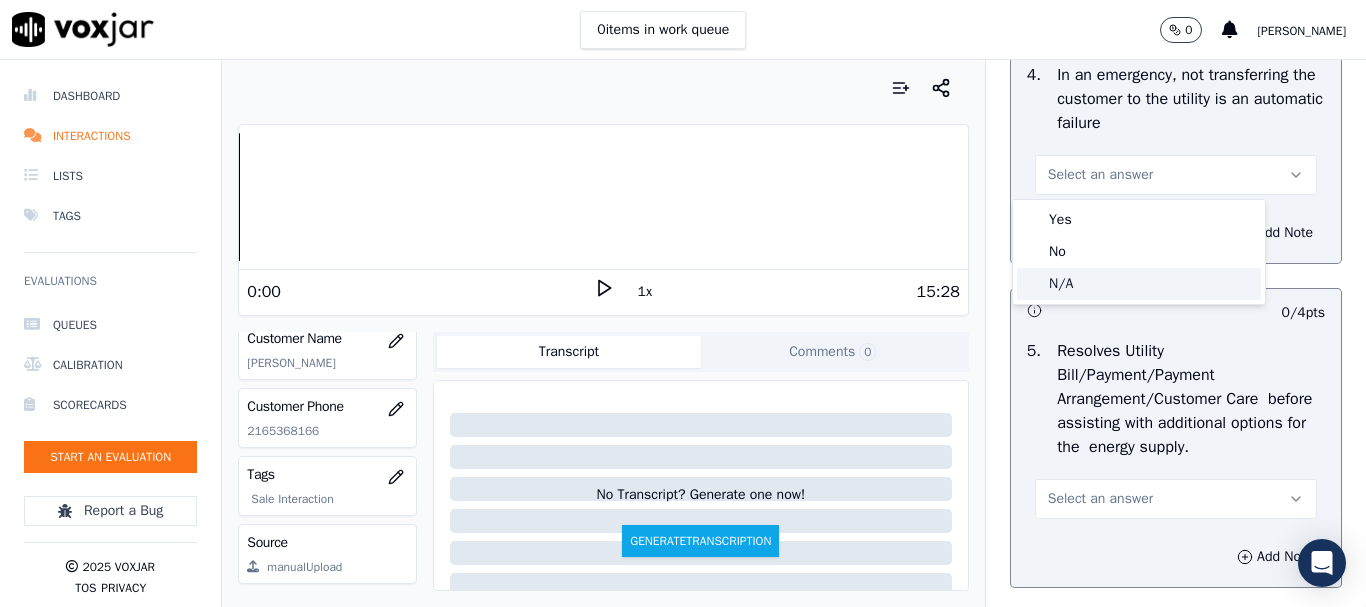 drag, startPoint x: 1105, startPoint y: 290, endPoint x: 1098, endPoint y: 344, distance: 54.451813 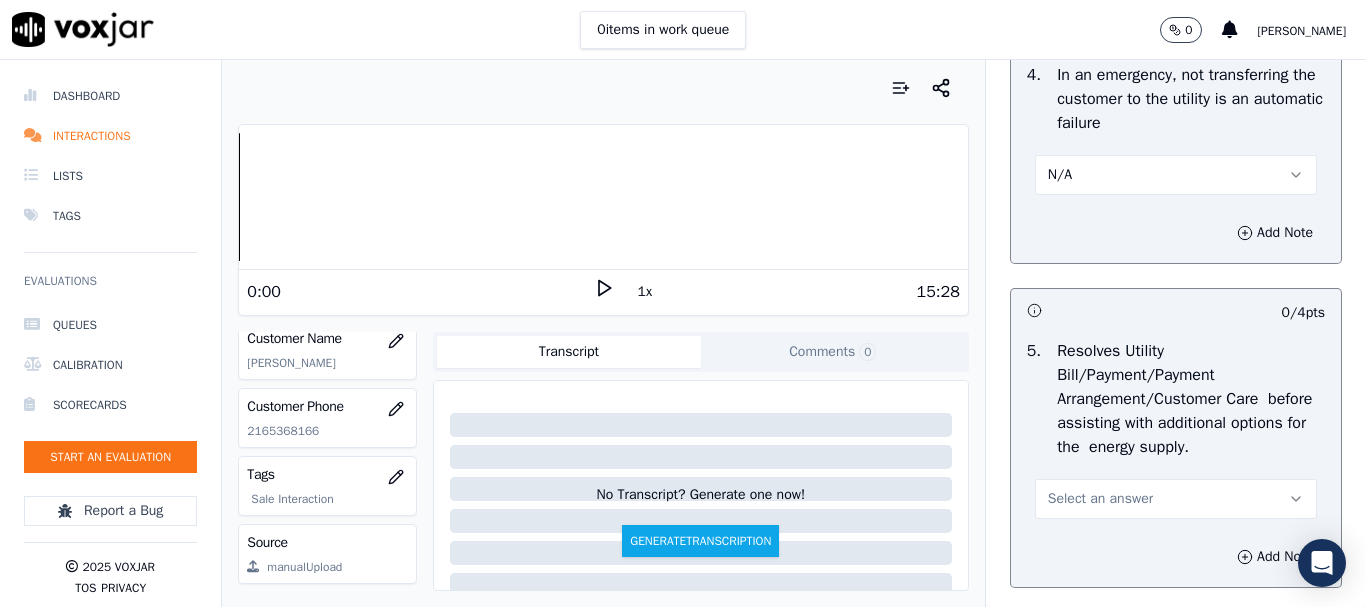 drag, startPoint x: 1111, startPoint y: 509, endPoint x: 1096, endPoint y: 527, distance: 23.43075 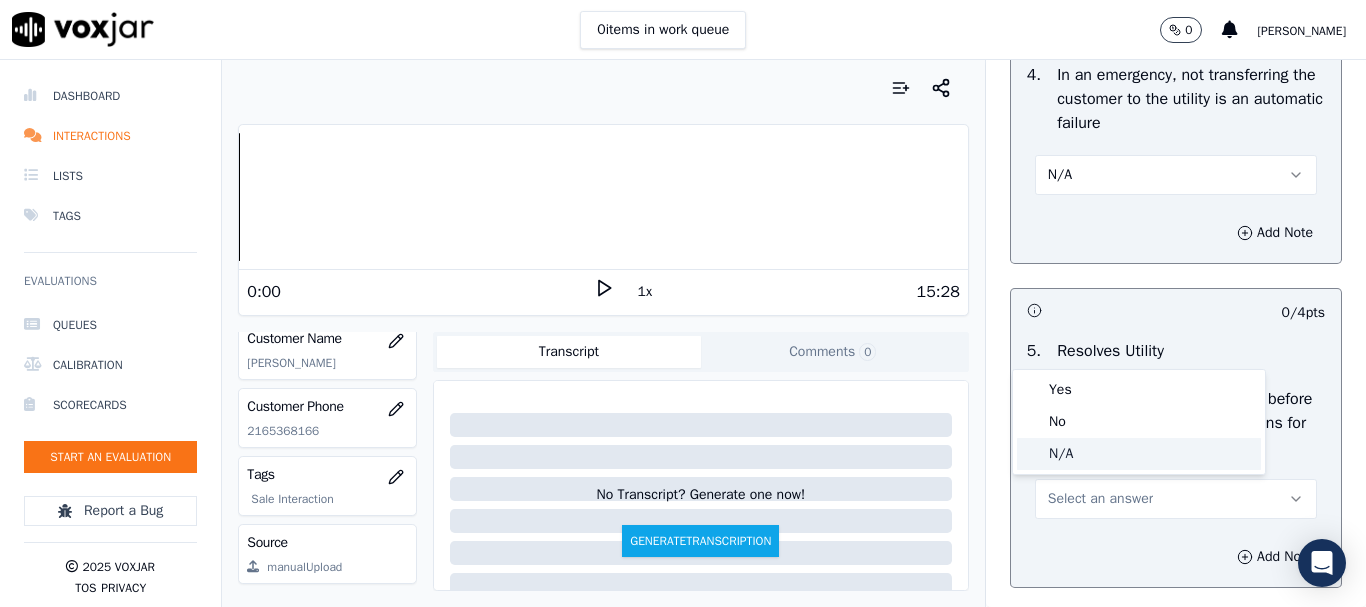click on "N/A" 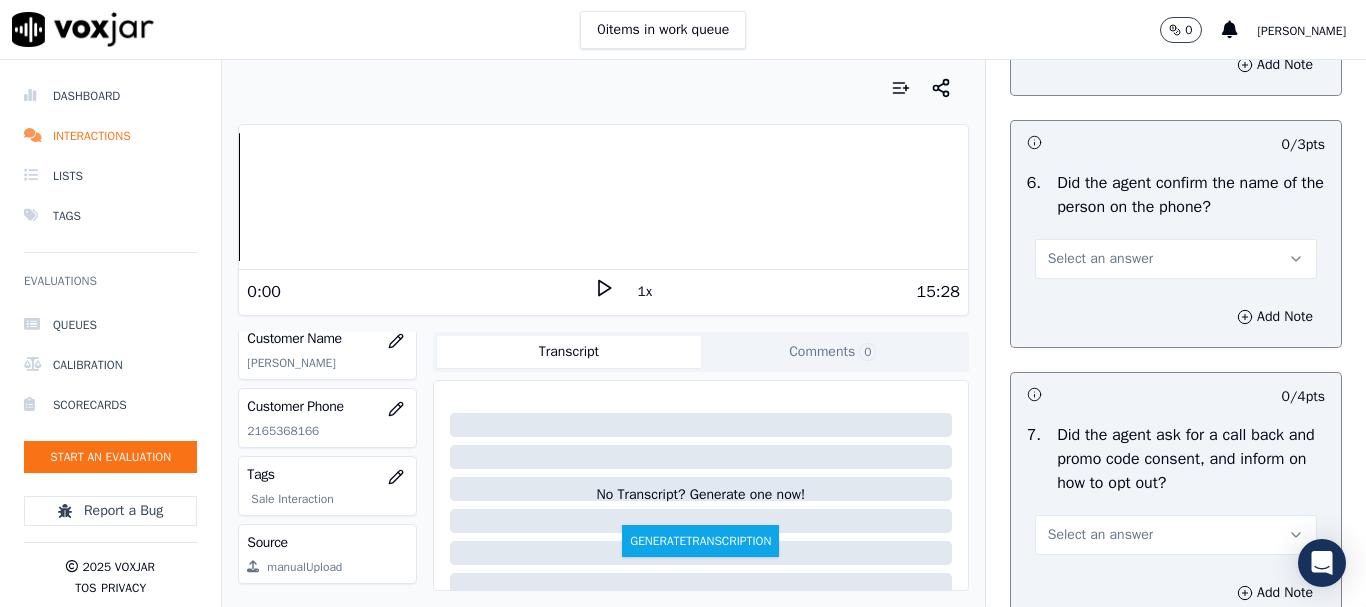scroll, scrollTop: 1500, scrollLeft: 0, axis: vertical 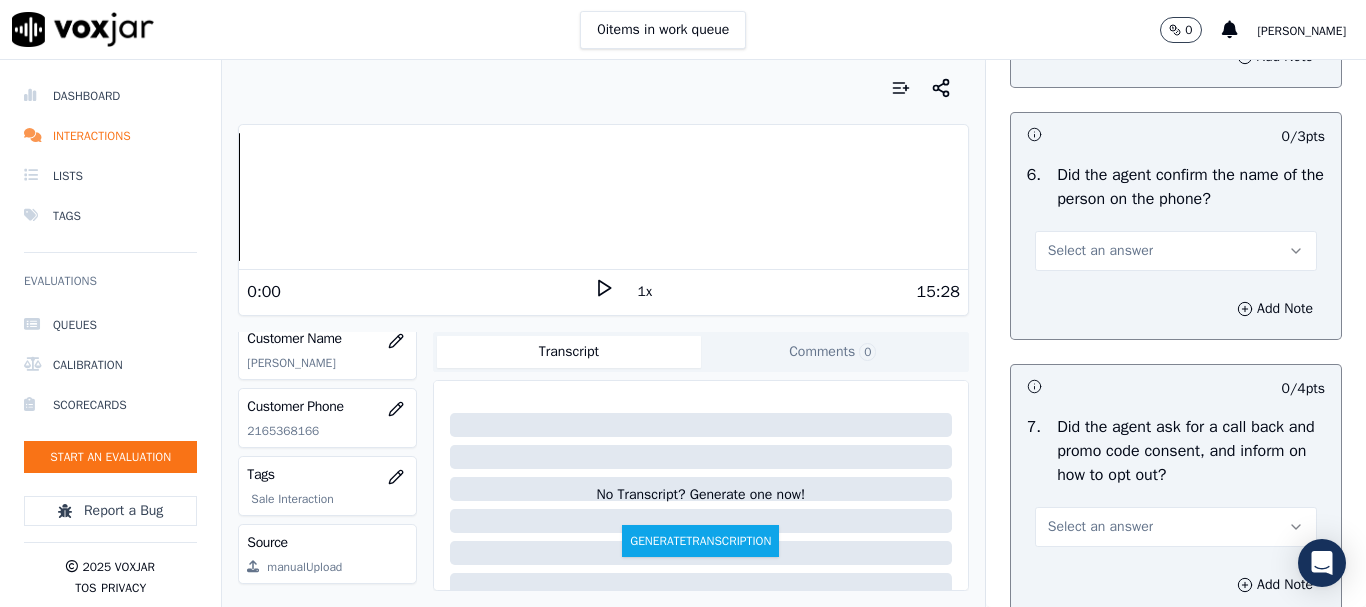 click on "Select an answer" at bounding box center (1100, 251) 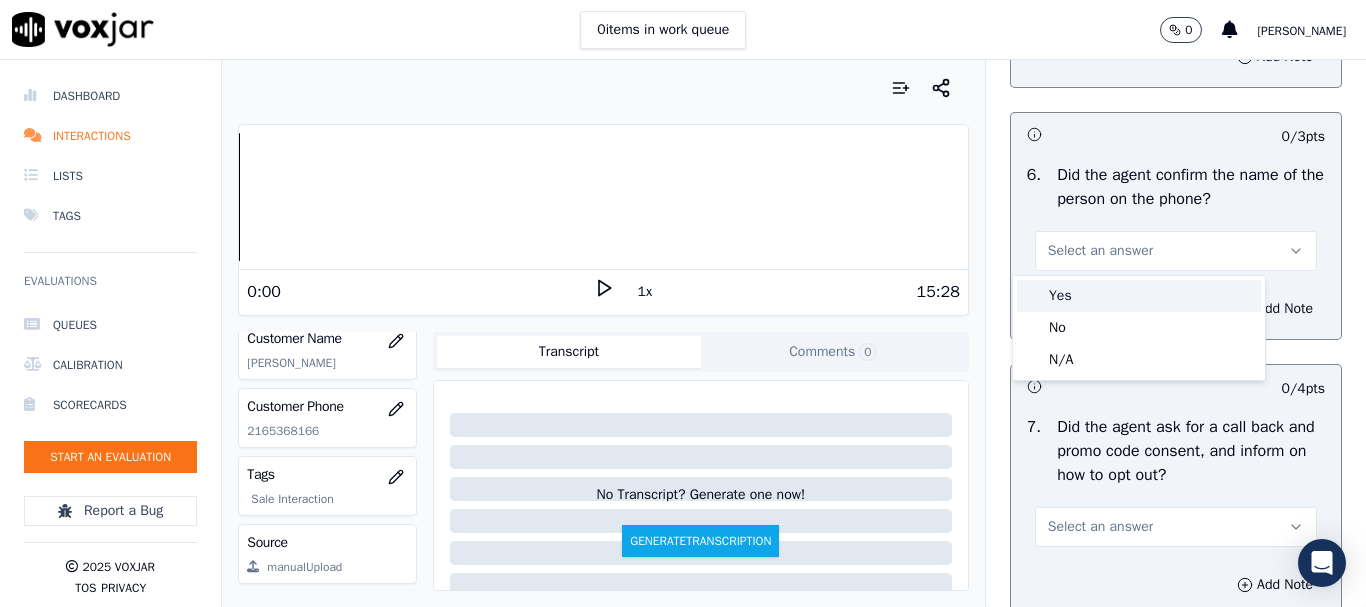 click on "Yes" at bounding box center (1139, 296) 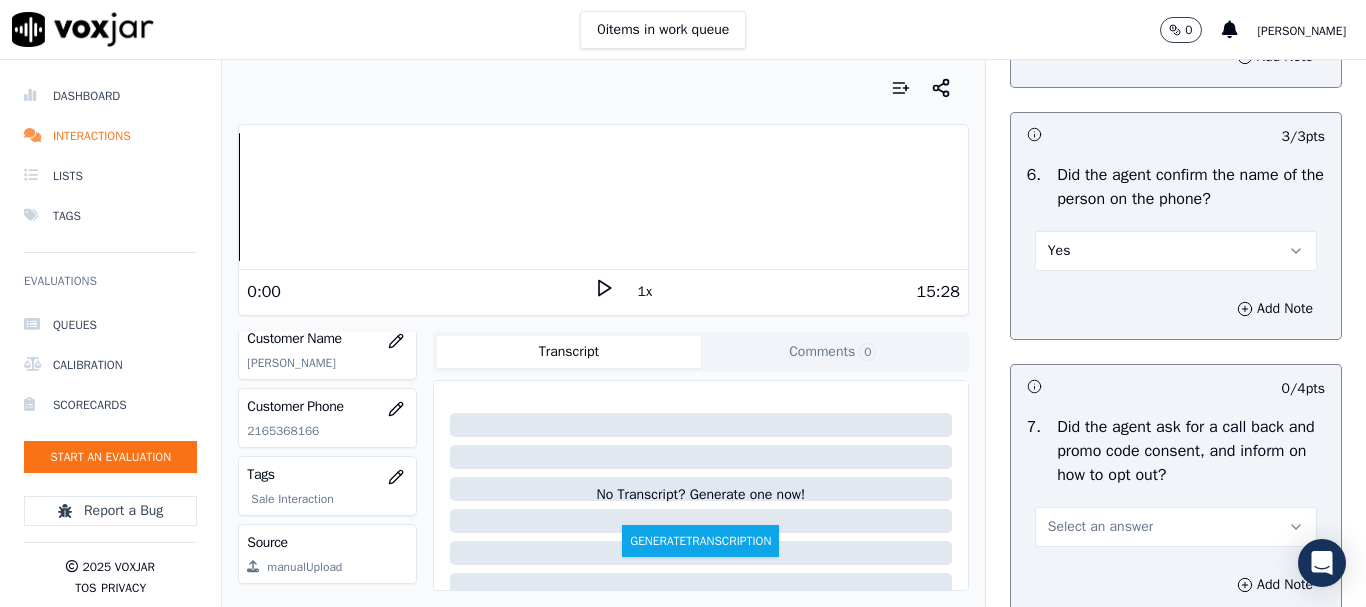drag, startPoint x: 1113, startPoint y: 510, endPoint x: 1109, endPoint y: 550, distance: 40.1995 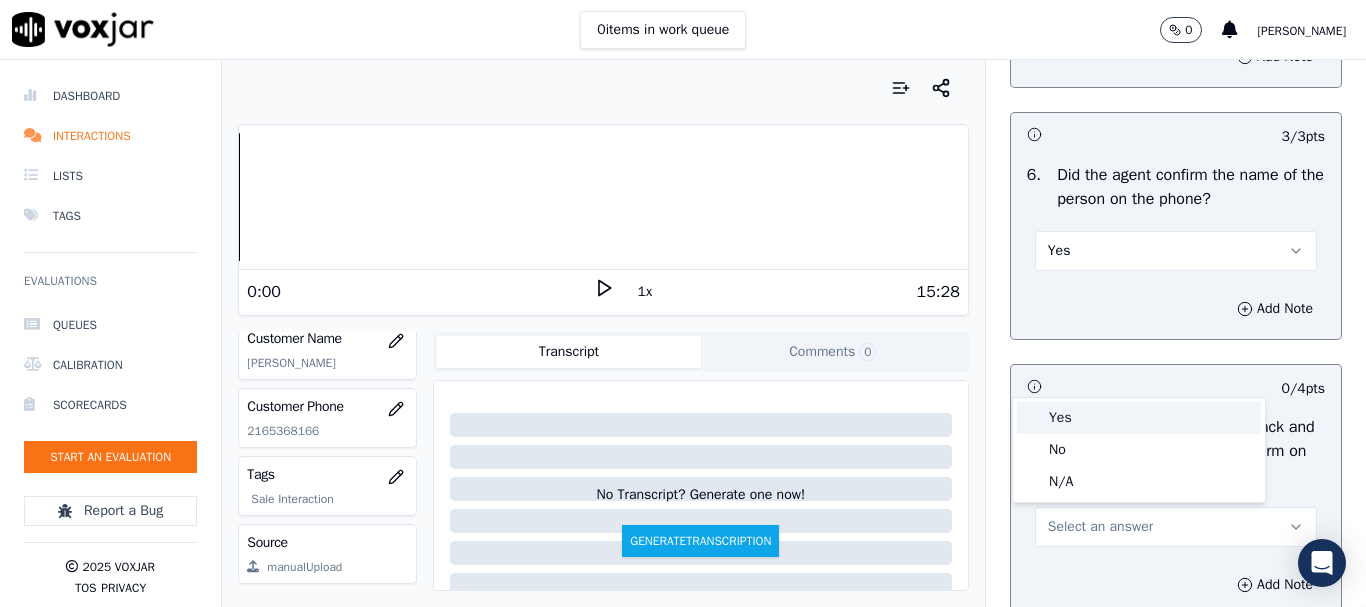 click on "Yes" at bounding box center [1139, 418] 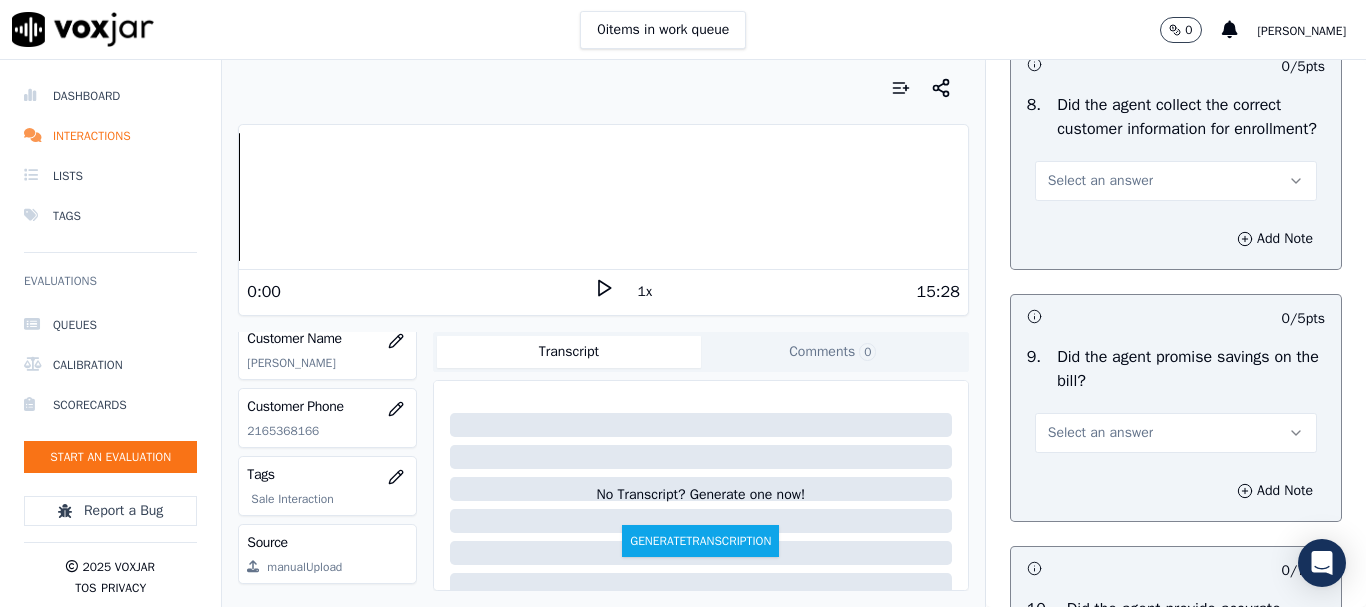 scroll, scrollTop: 2100, scrollLeft: 0, axis: vertical 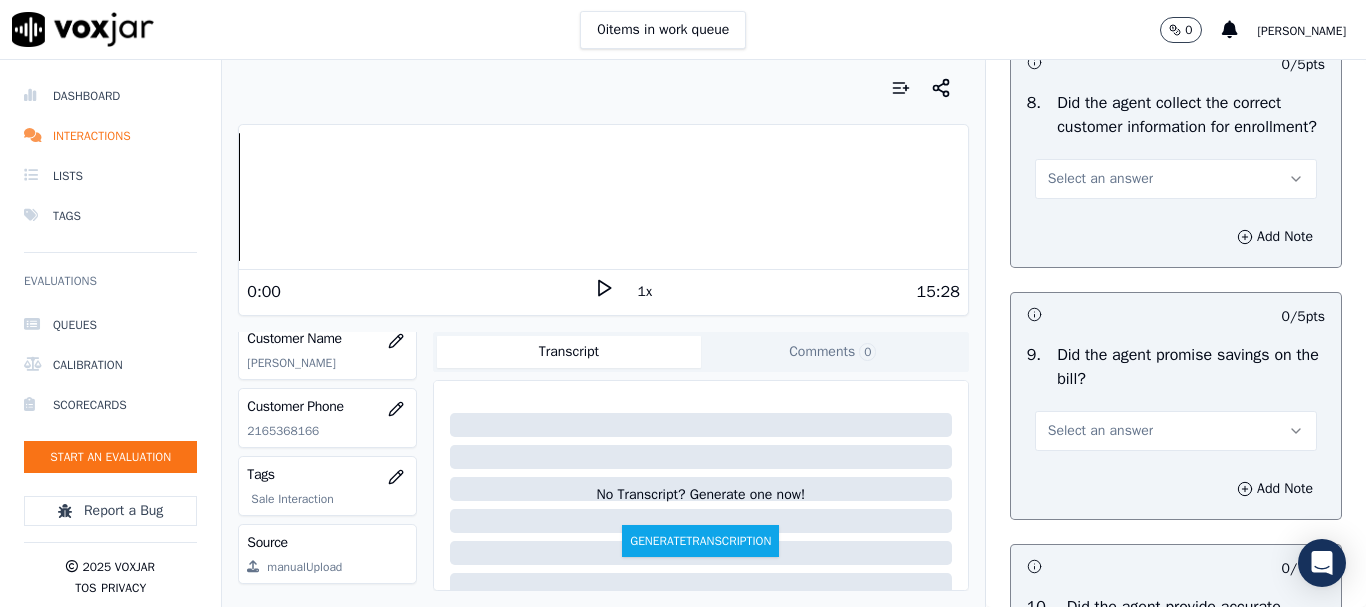 click on "Select an answer" at bounding box center [1176, 179] 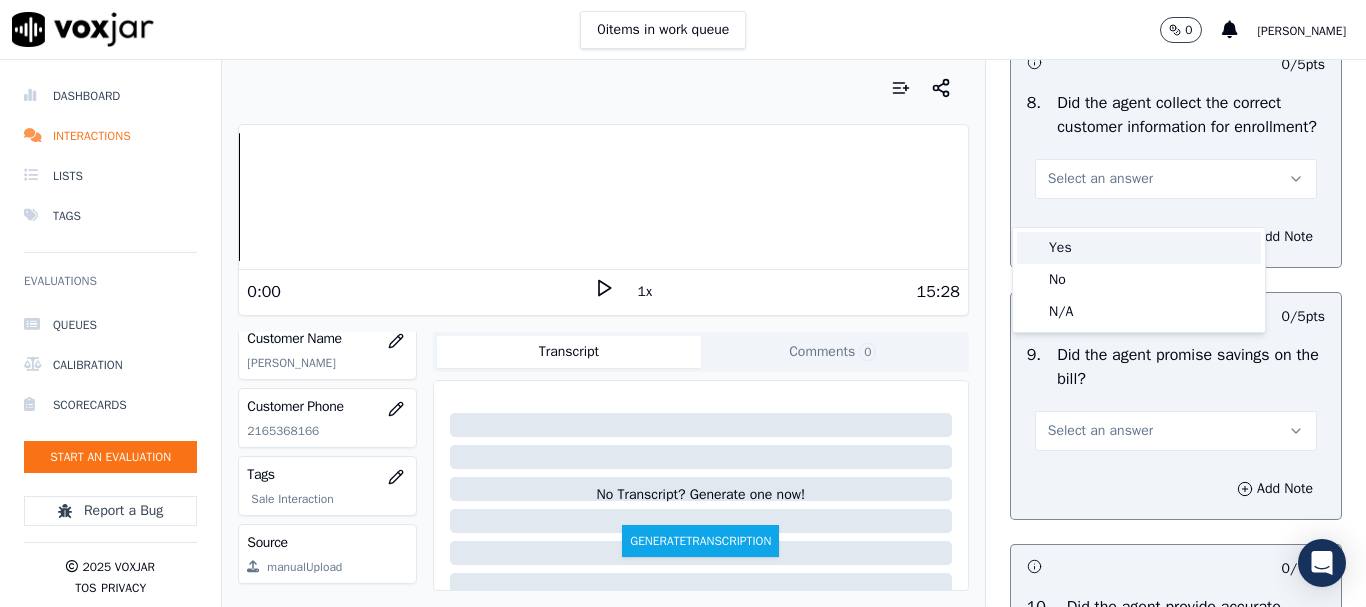 drag, startPoint x: 1140, startPoint y: 212, endPoint x: 1145, endPoint y: 340, distance: 128.09763 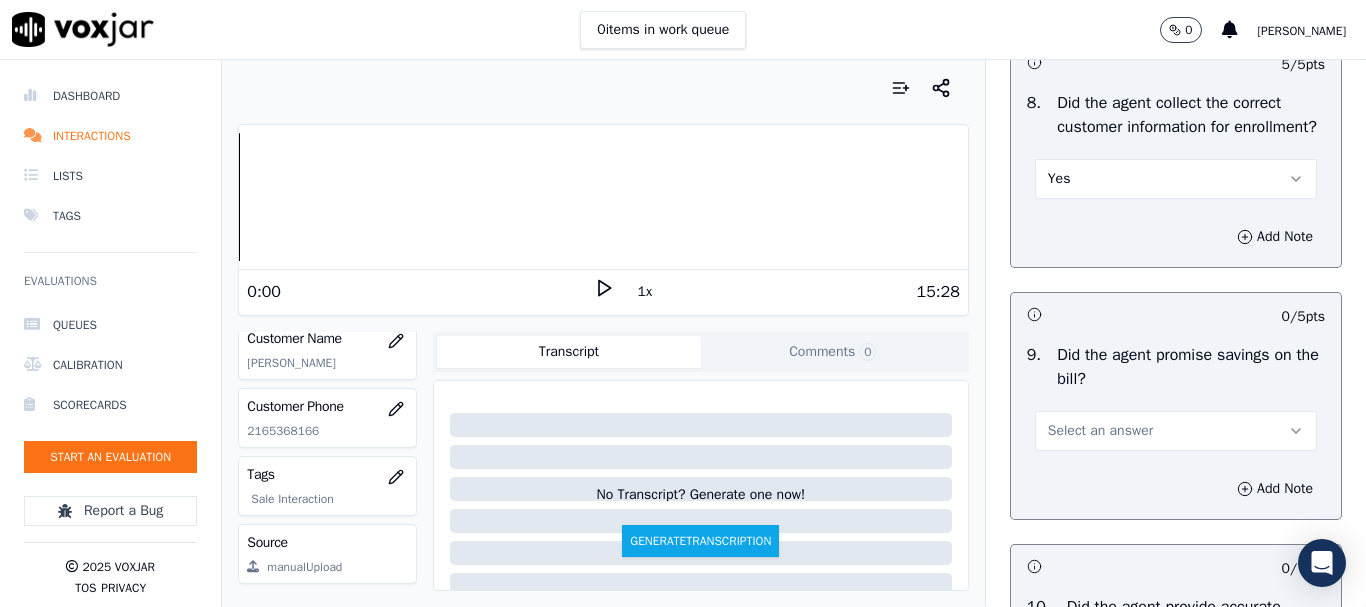 drag, startPoint x: 1112, startPoint y: 451, endPoint x: 1109, endPoint y: 468, distance: 17.262676 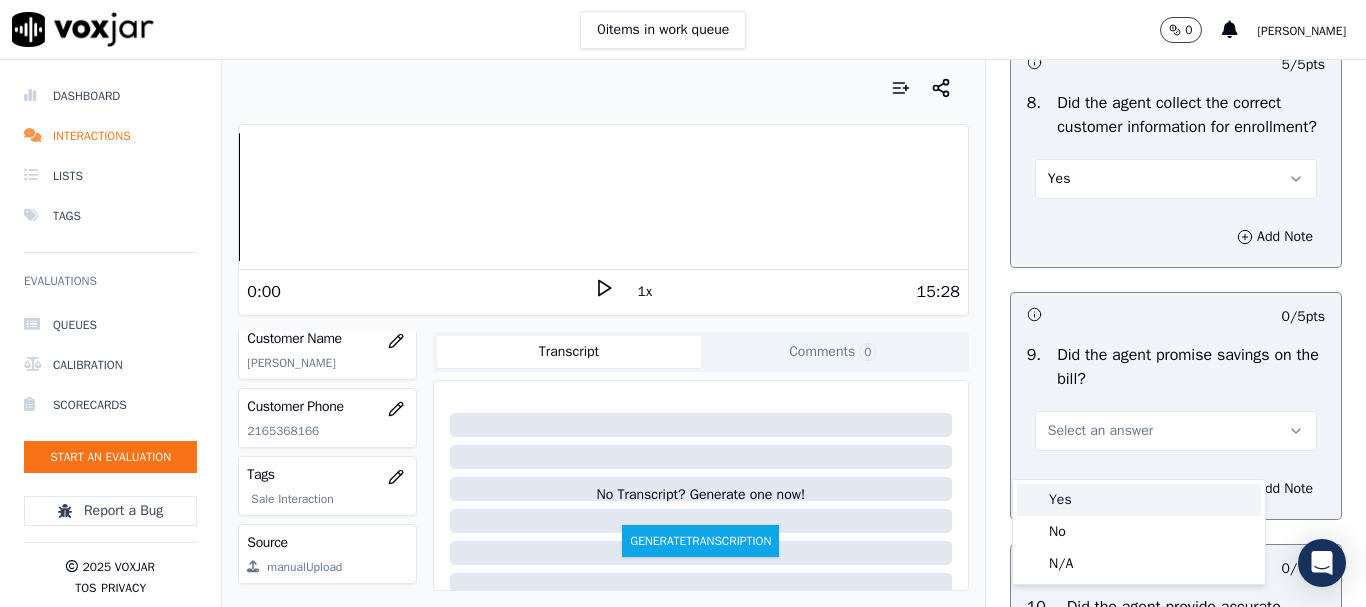 click on "Yes" at bounding box center [1139, 500] 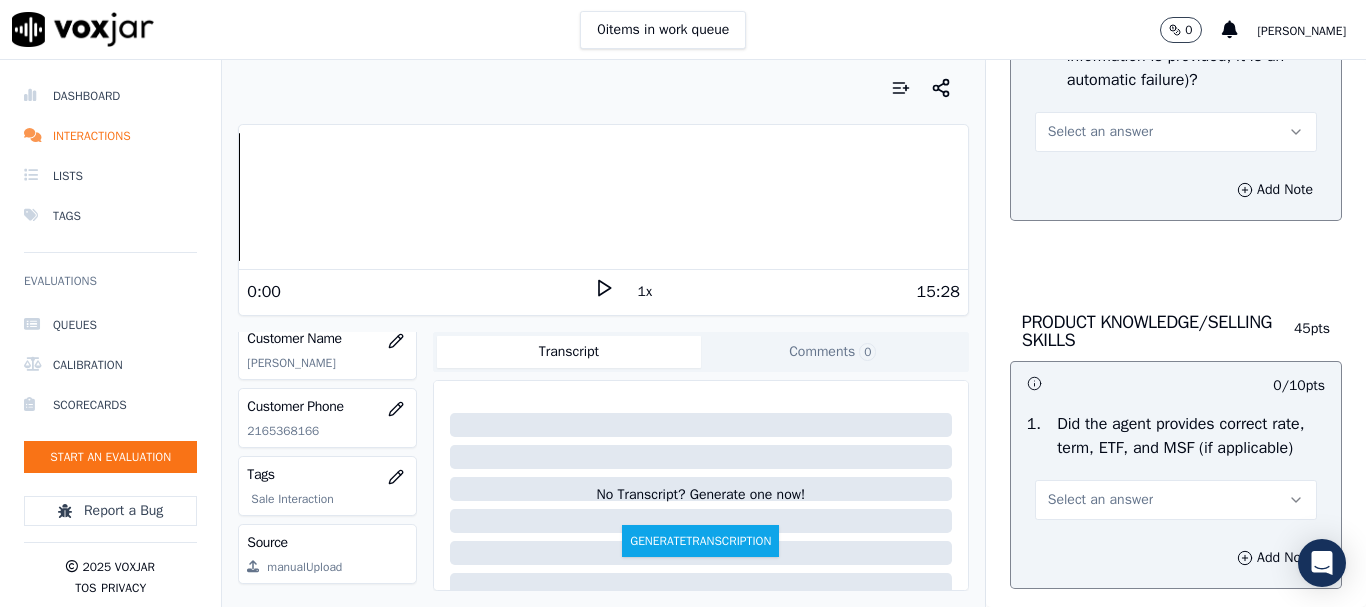 scroll, scrollTop: 2700, scrollLeft: 0, axis: vertical 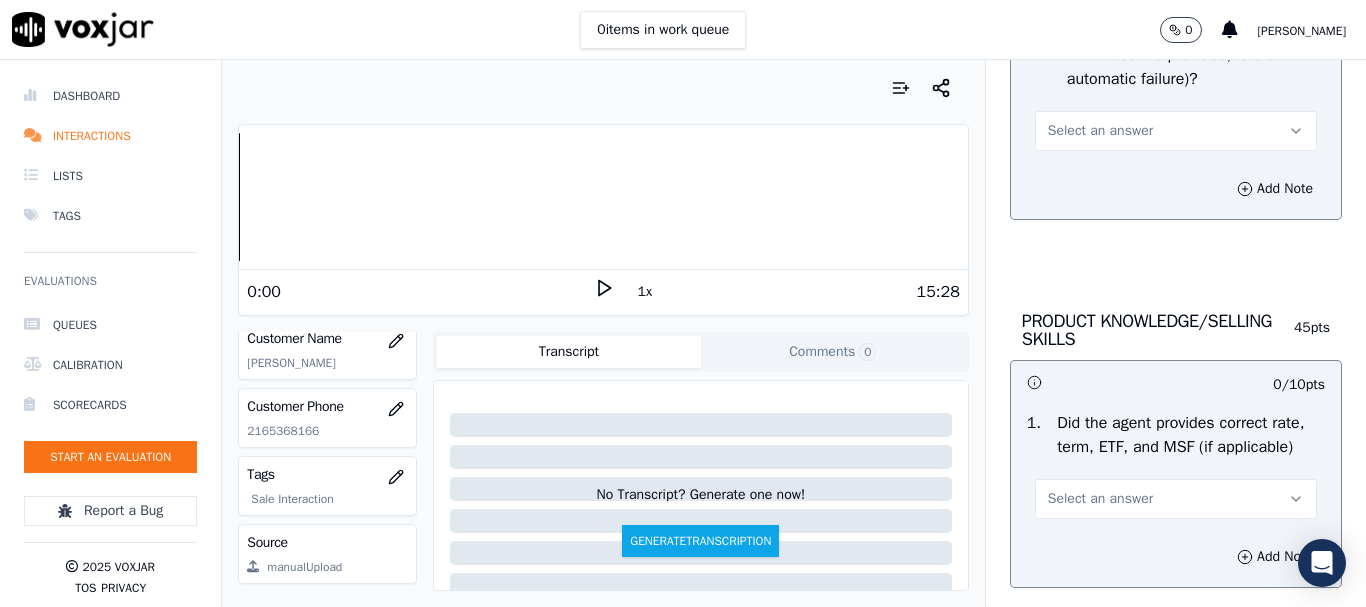 click on "Select an answer" at bounding box center (1100, 131) 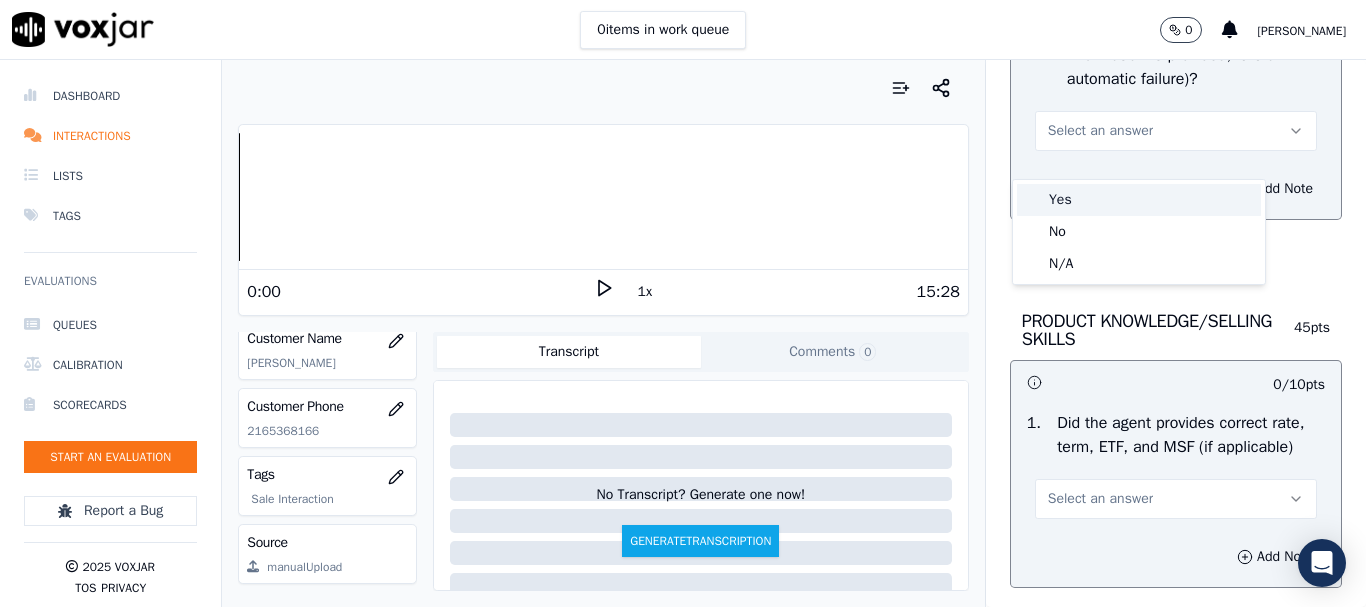 drag, startPoint x: 1100, startPoint y: 203, endPoint x: 1116, endPoint y: 345, distance: 142.89856 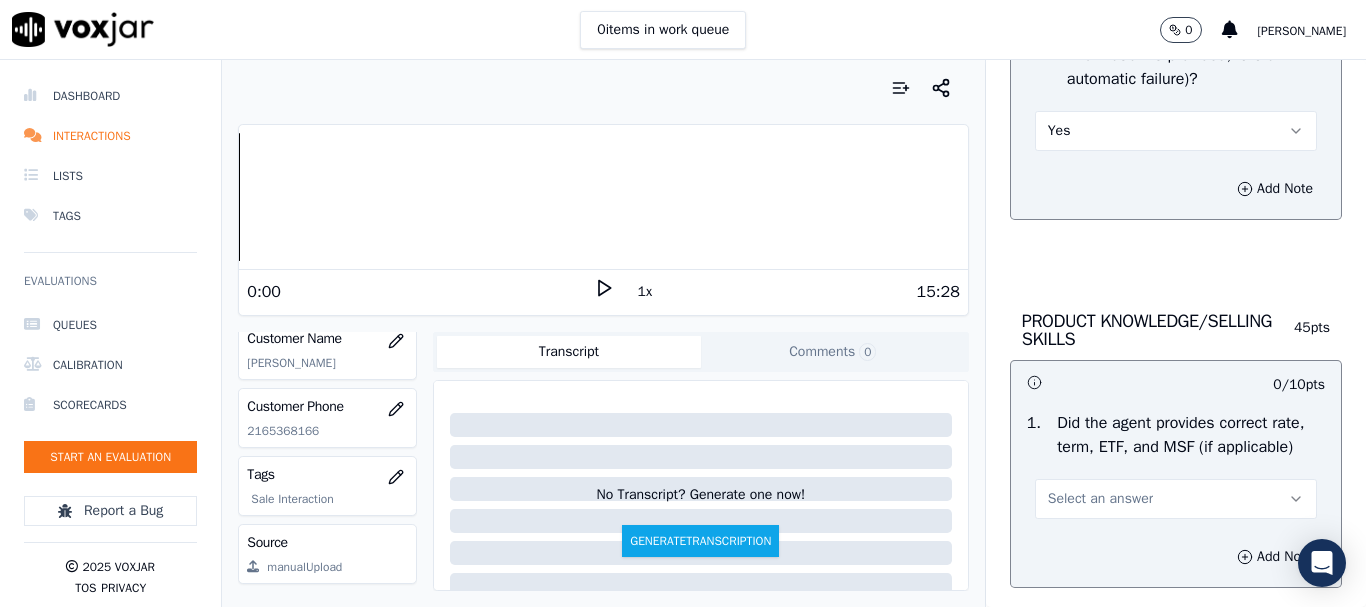 scroll, scrollTop: 3100, scrollLeft: 0, axis: vertical 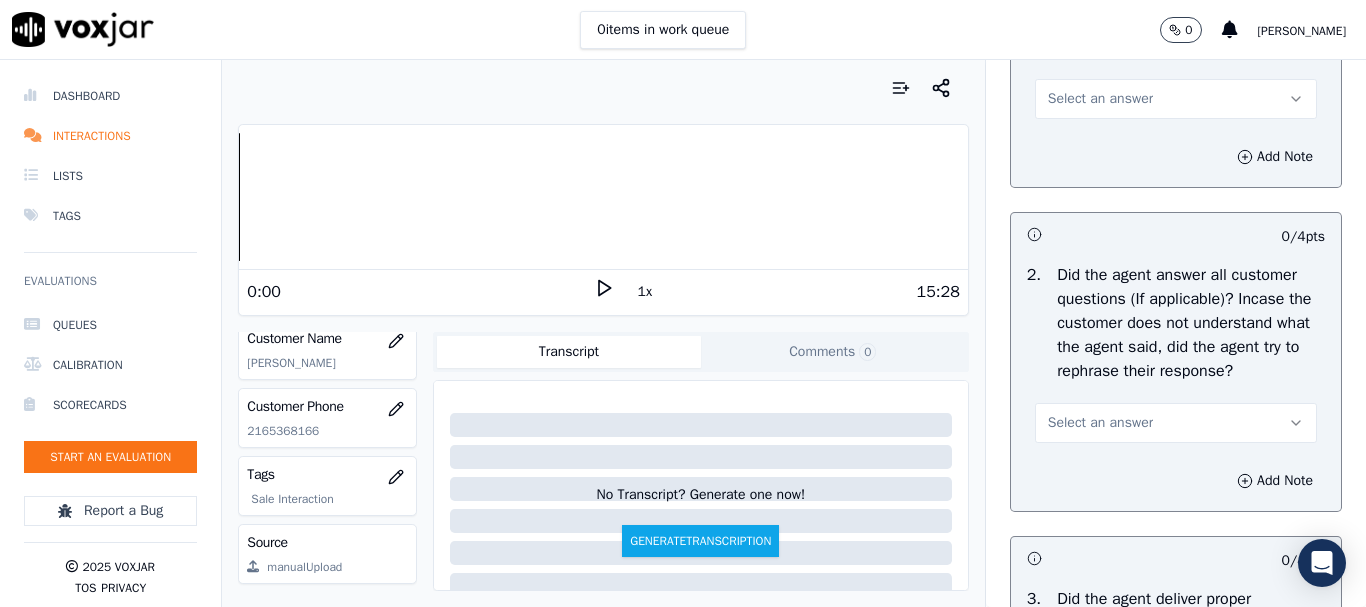 click on "Select an answer" at bounding box center [1100, 99] 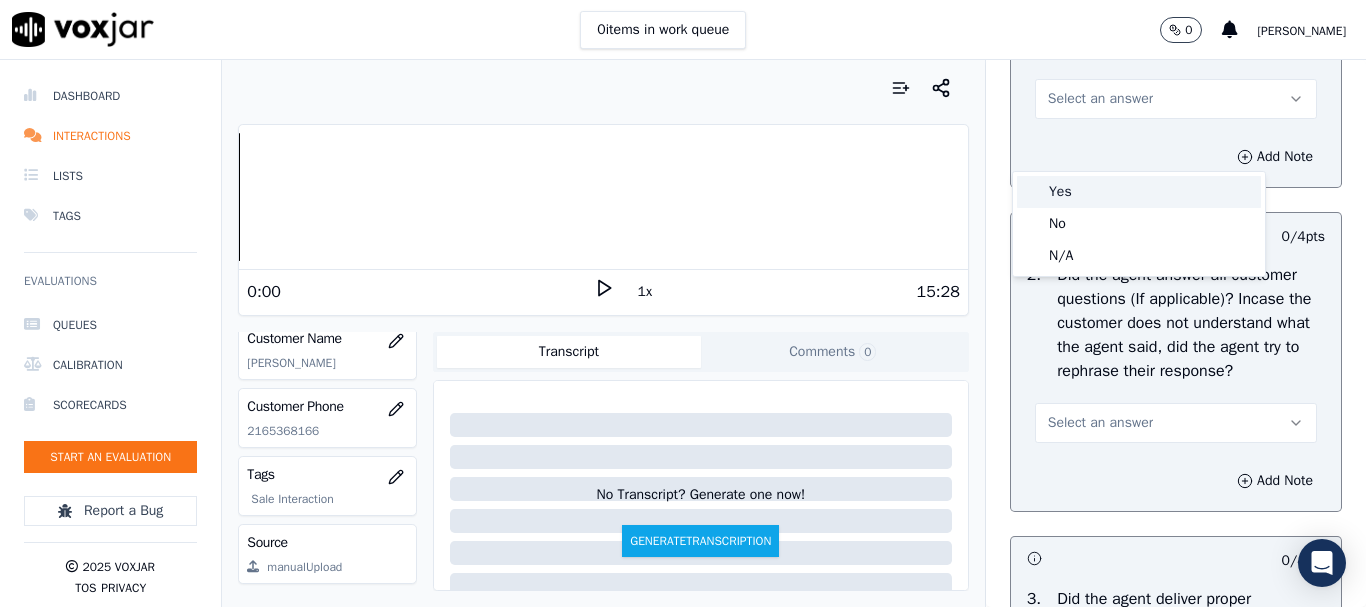 drag, startPoint x: 1101, startPoint y: 189, endPoint x: 1114, endPoint y: 320, distance: 131.64346 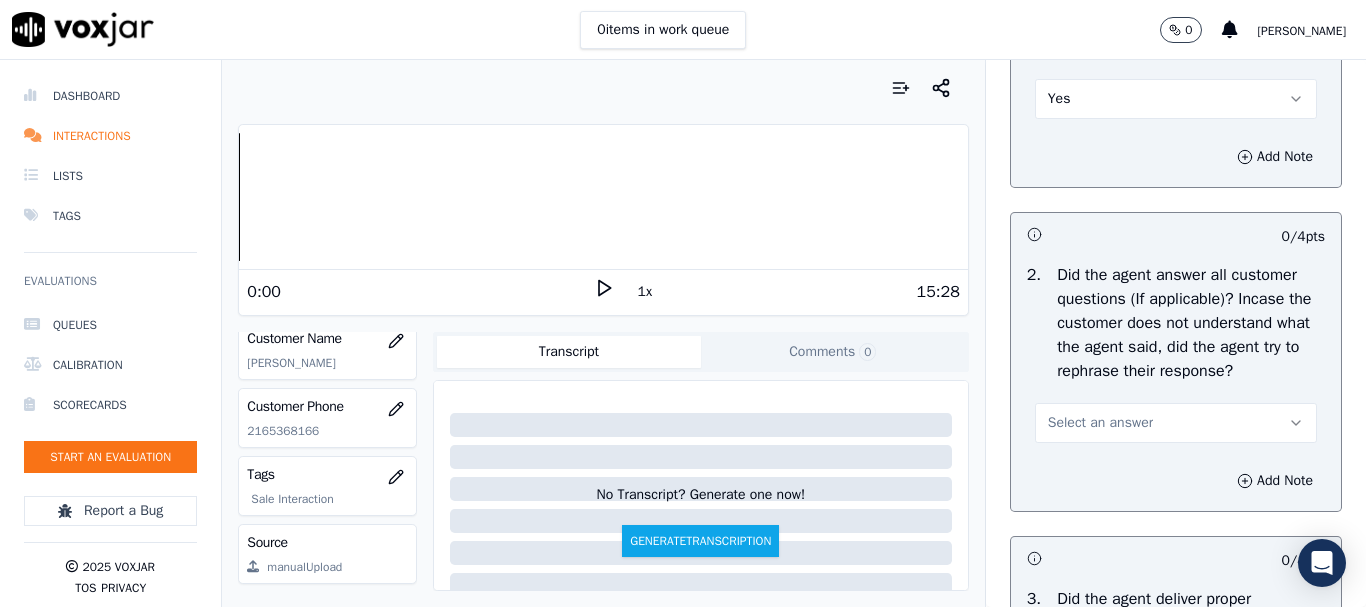 drag, startPoint x: 1122, startPoint y: 500, endPoint x: 1080, endPoint y: 532, distance: 52.801514 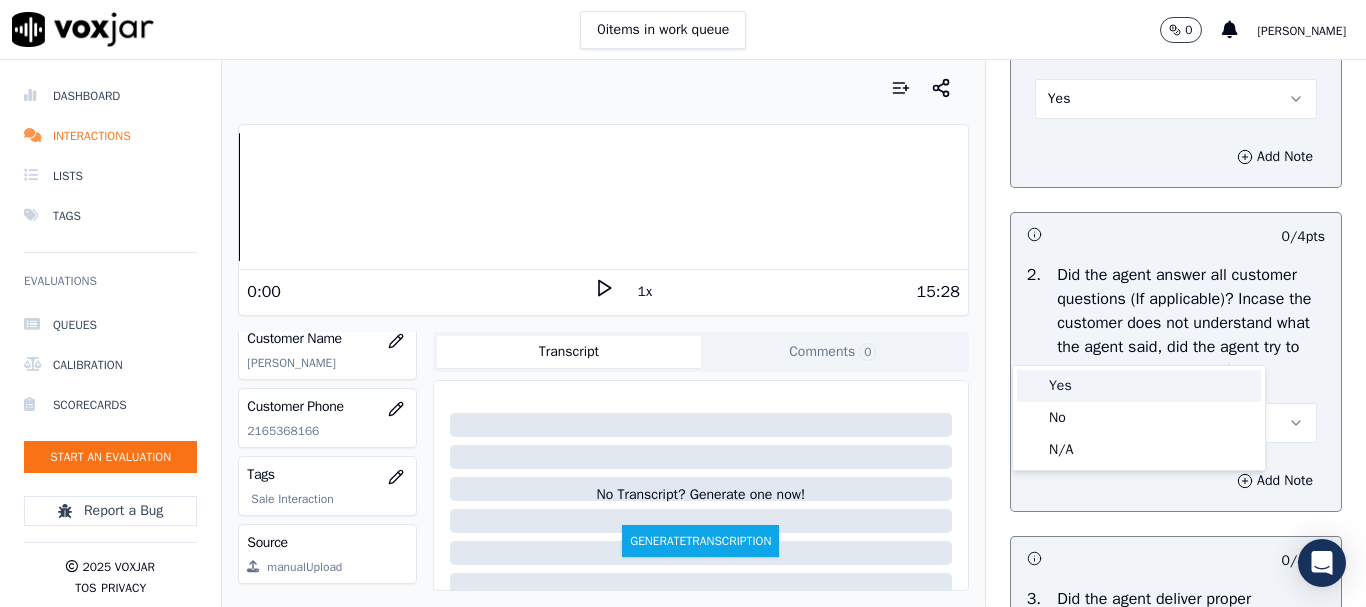 click on "Yes" at bounding box center [1139, 386] 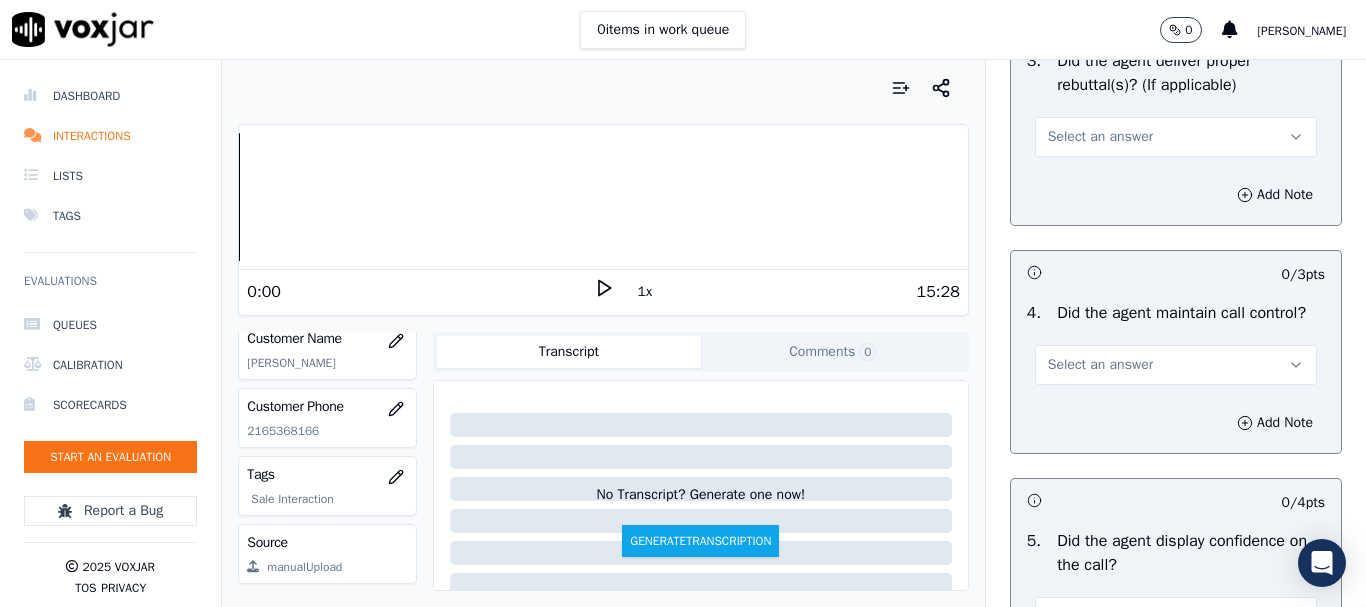 scroll, scrollTop: 3700, scrollLeft: 0, axis: vertical 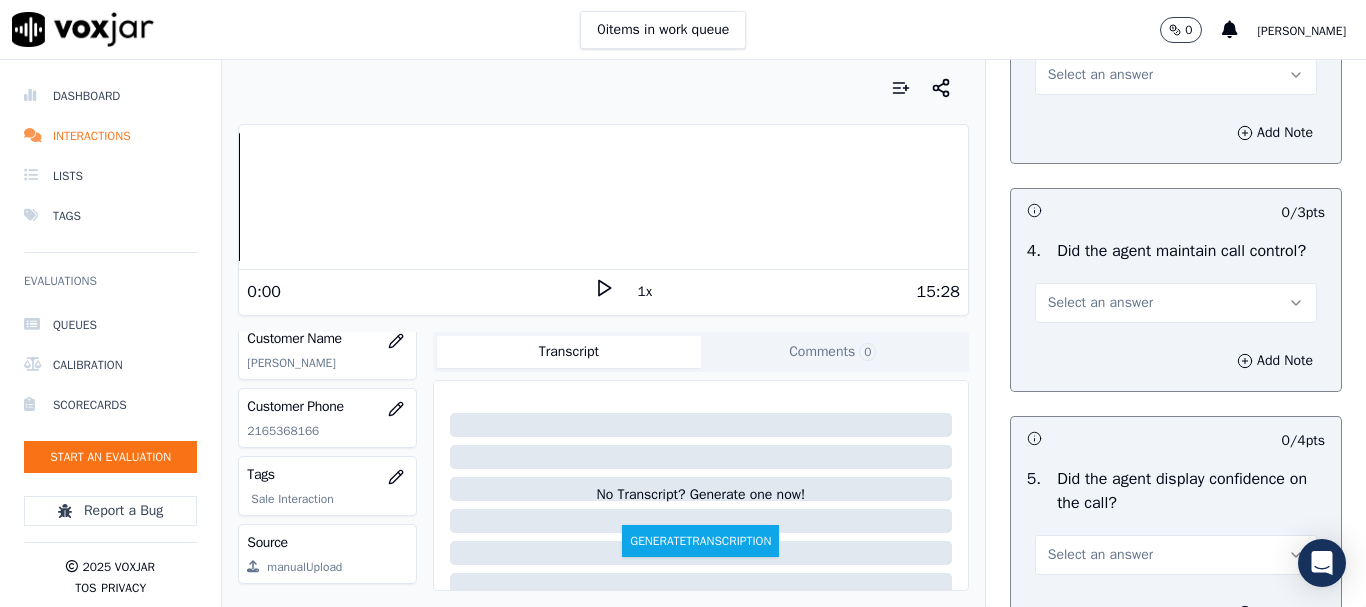 click on "Select an answer" at bounding box center (1100, 75) 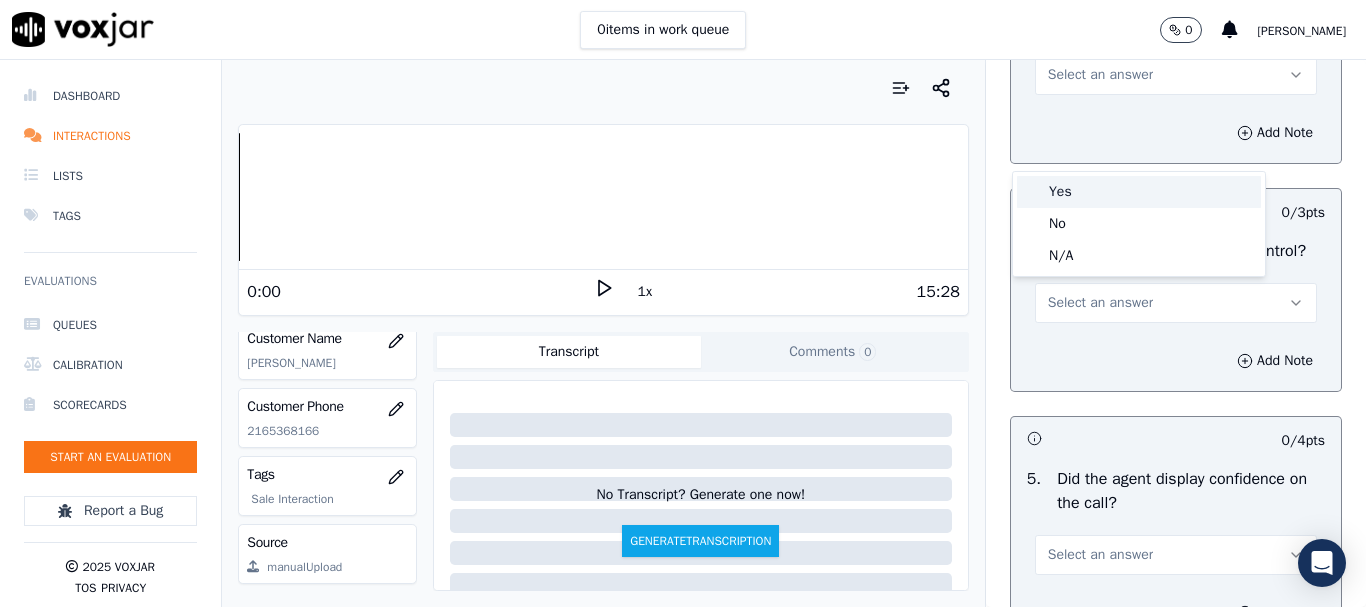 click on "Yes" at bounding box center (1139, 192) 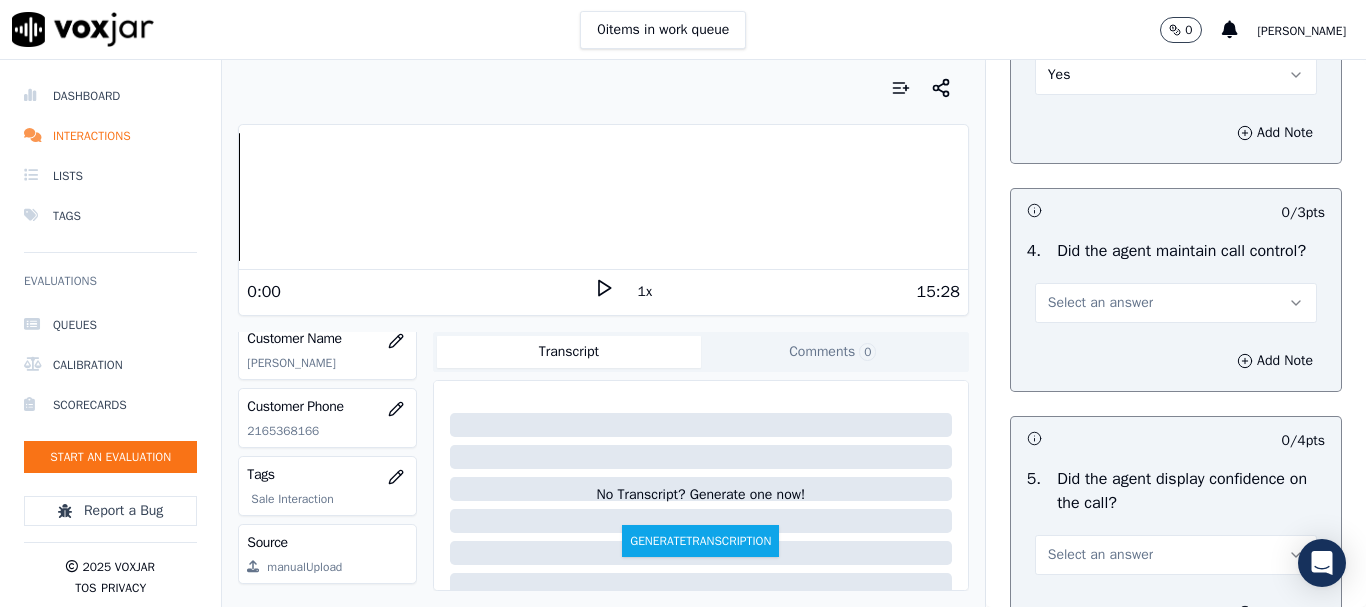 click on "Select an answer" at bounding box center (1100, 303) 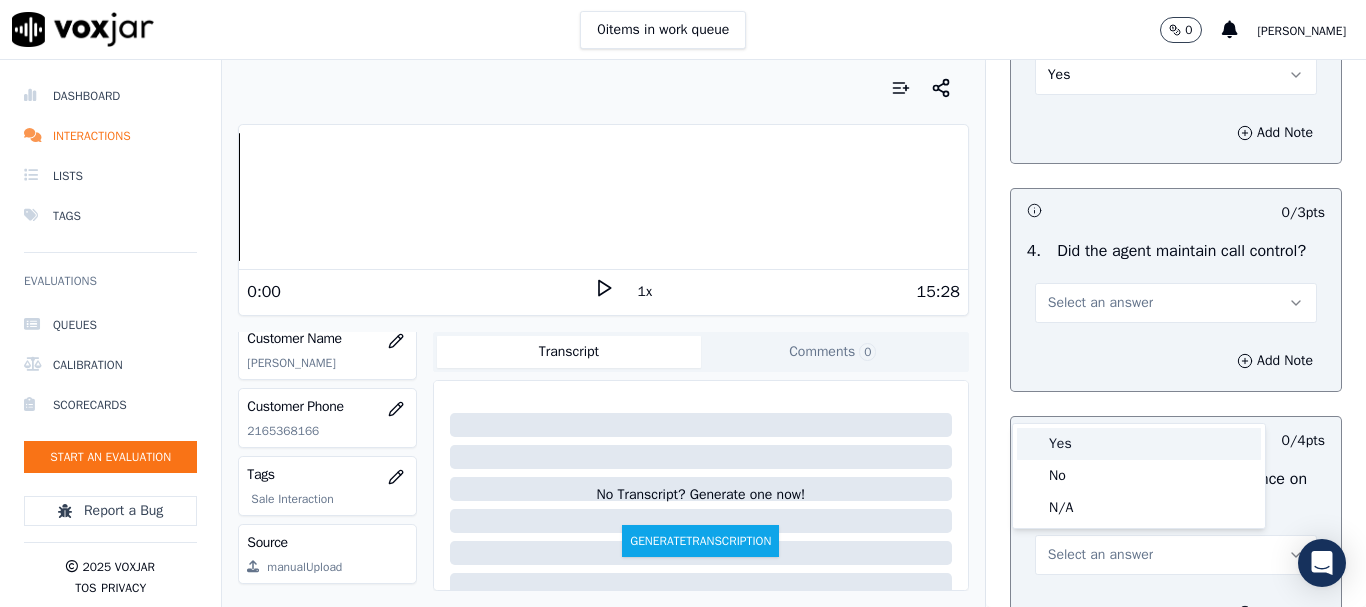 click on "Yes" at bounding box center [1139, 444] 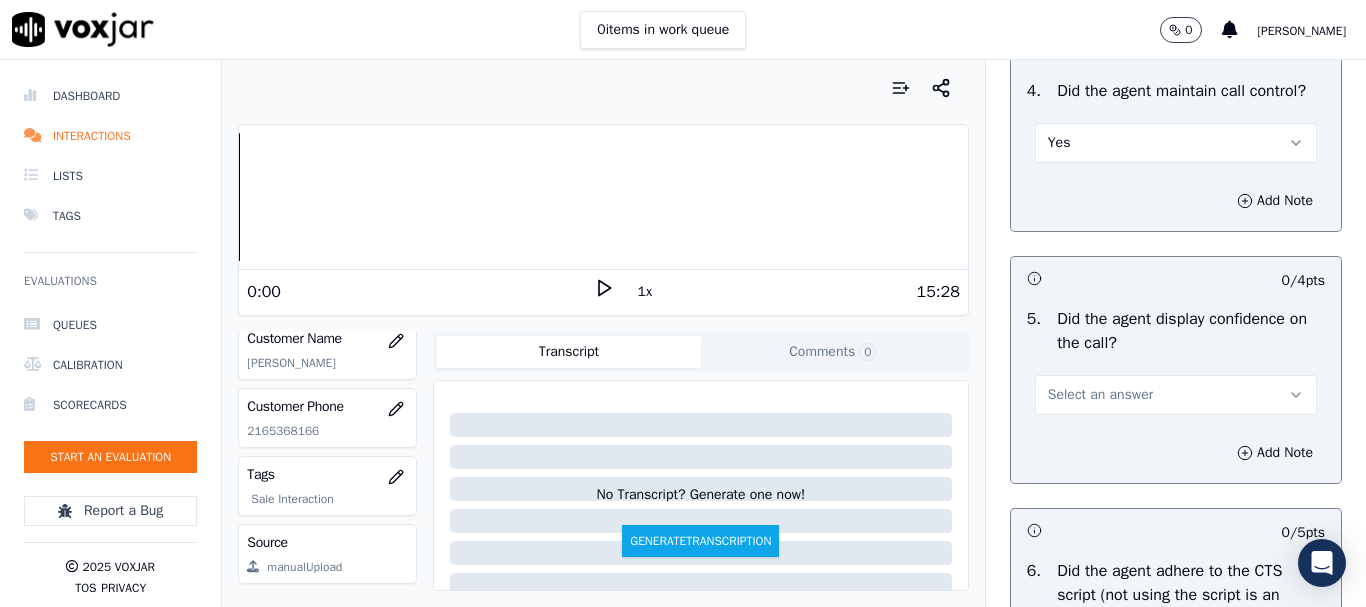 scroll, scrollTop: 4300, scrollLeft: 0, axis: vertical 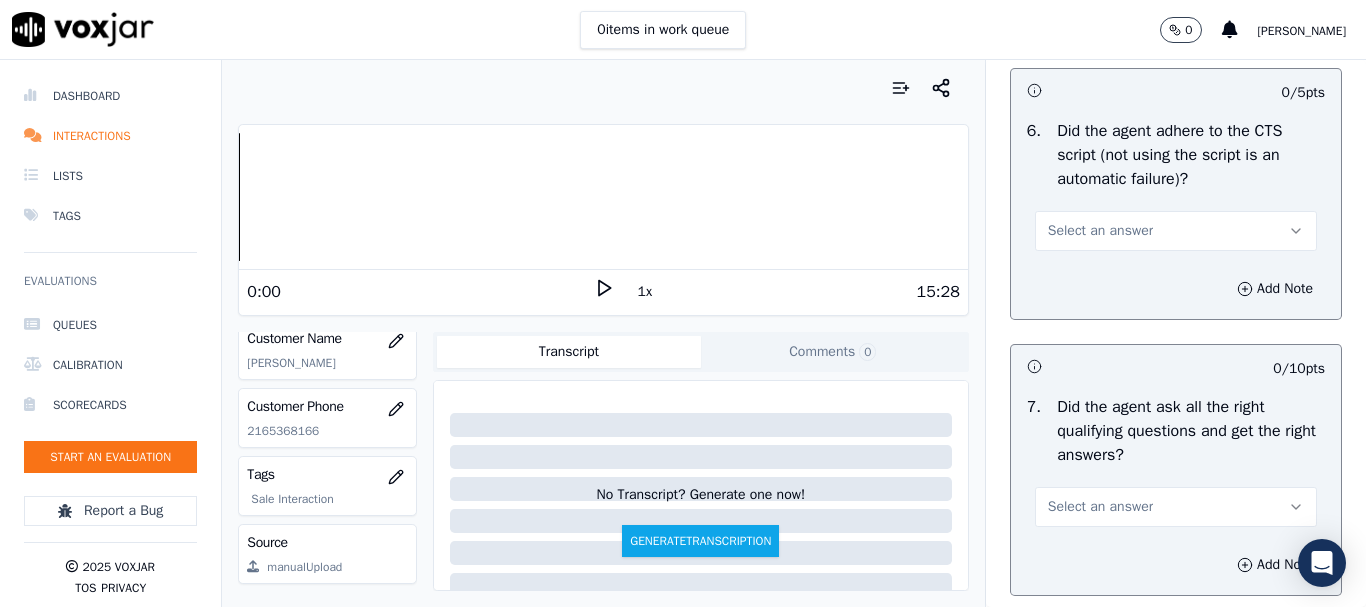 click on "Select an answer" at bounding box center [1100, 231] 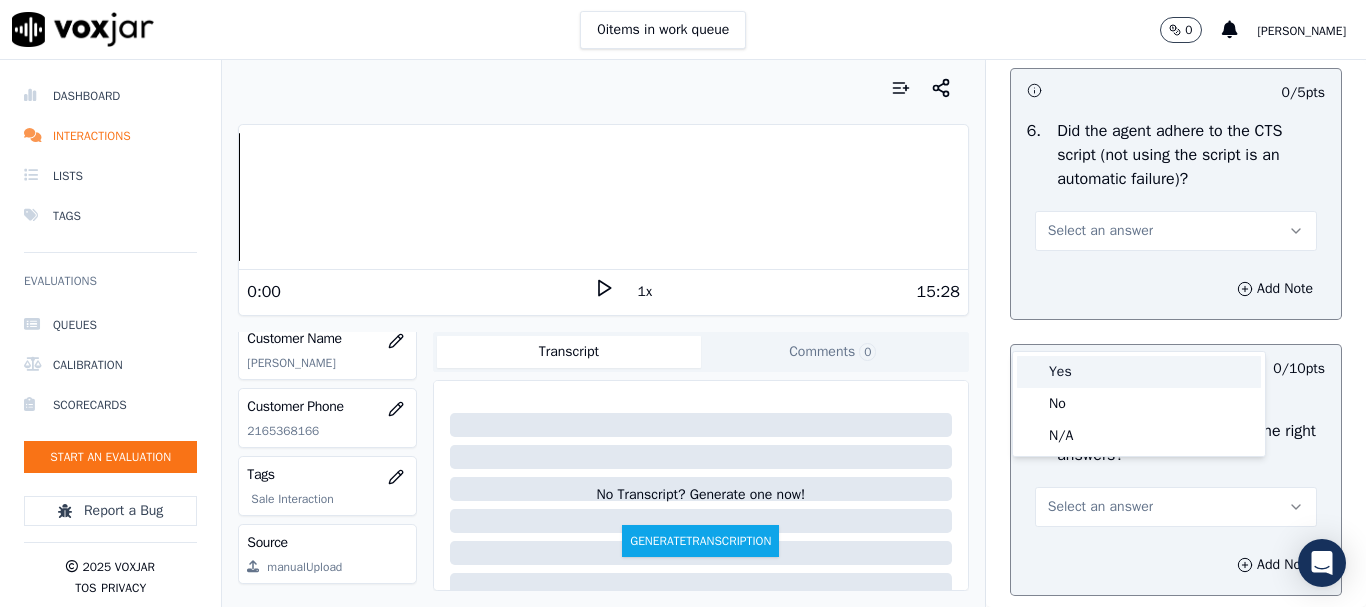 click on "Yes" at bounding box center [1139, 372] 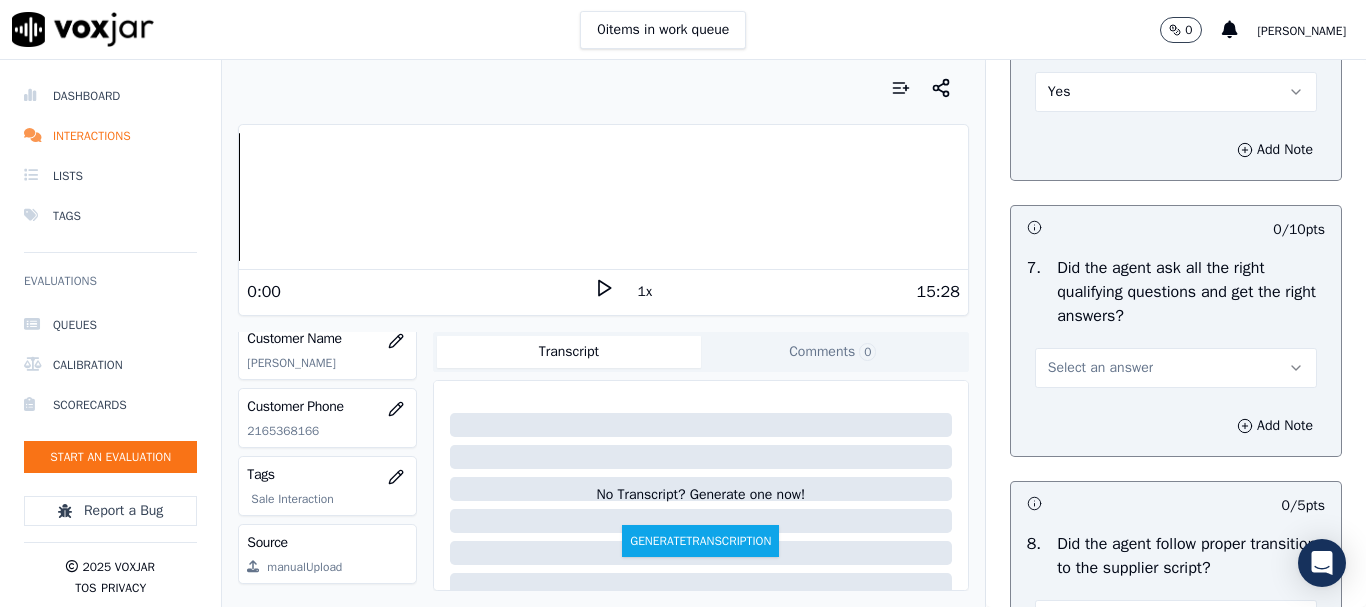 scroll, scrollTop: 4700, scrollLeft: 0, axis: vertical 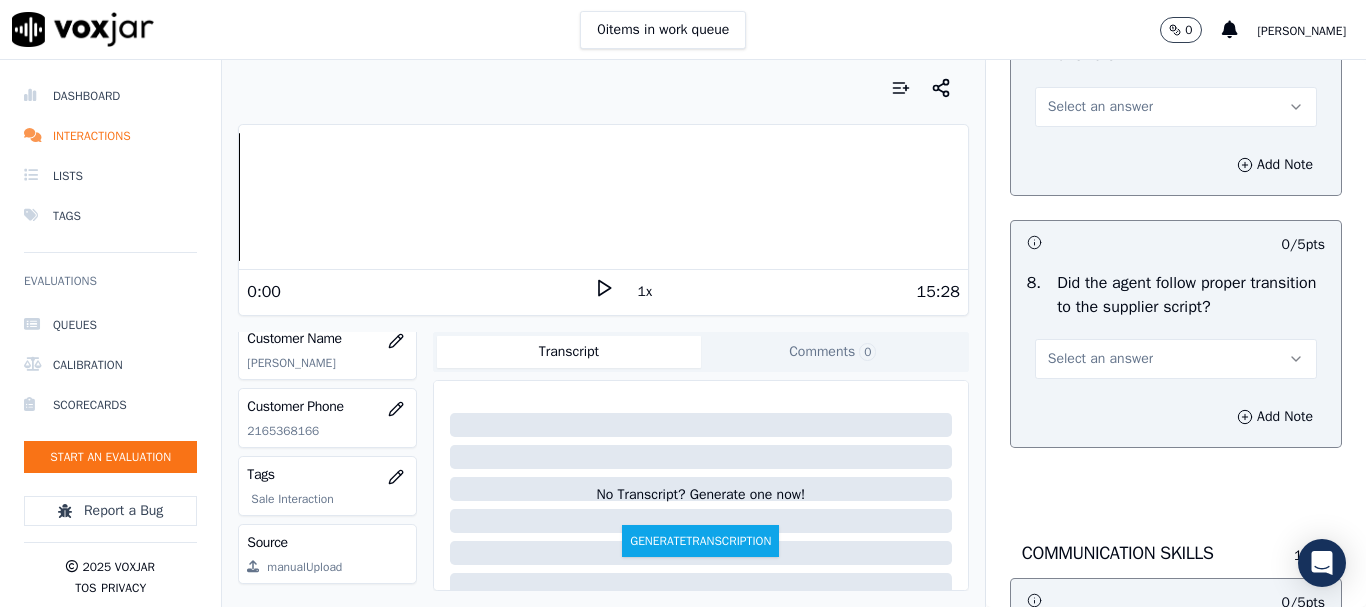 click on "Select an answer" at bounding box center [1100, 107] 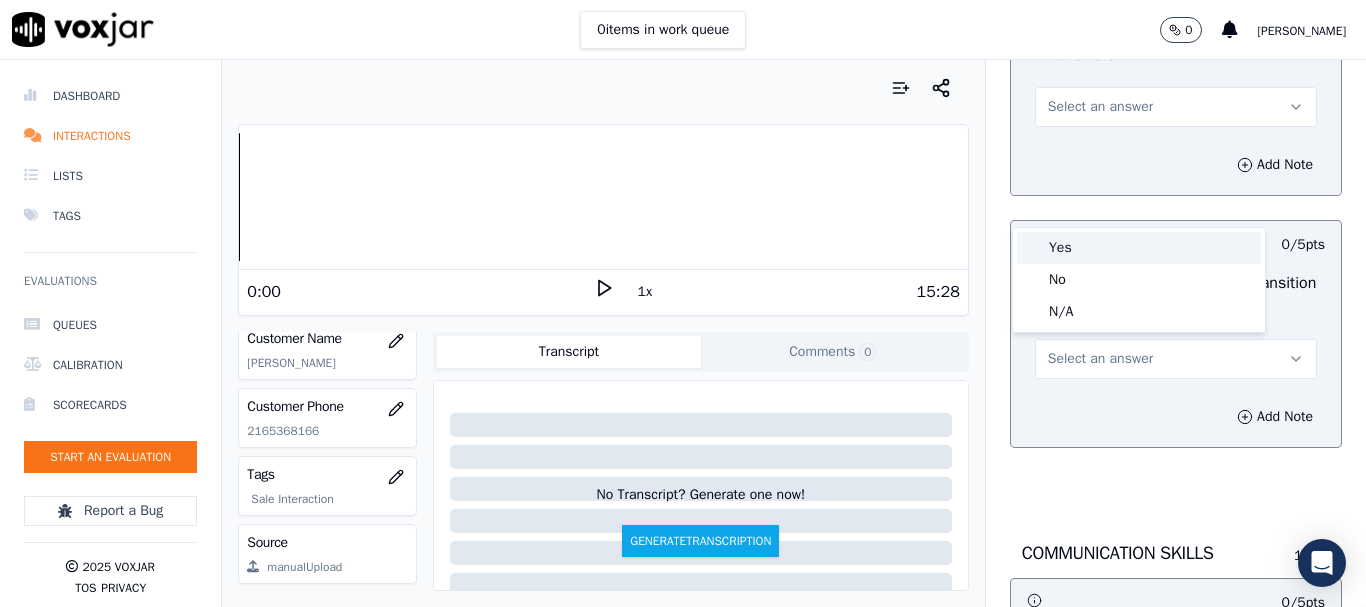 click on "Yes" at bounding box center (1139, 248) 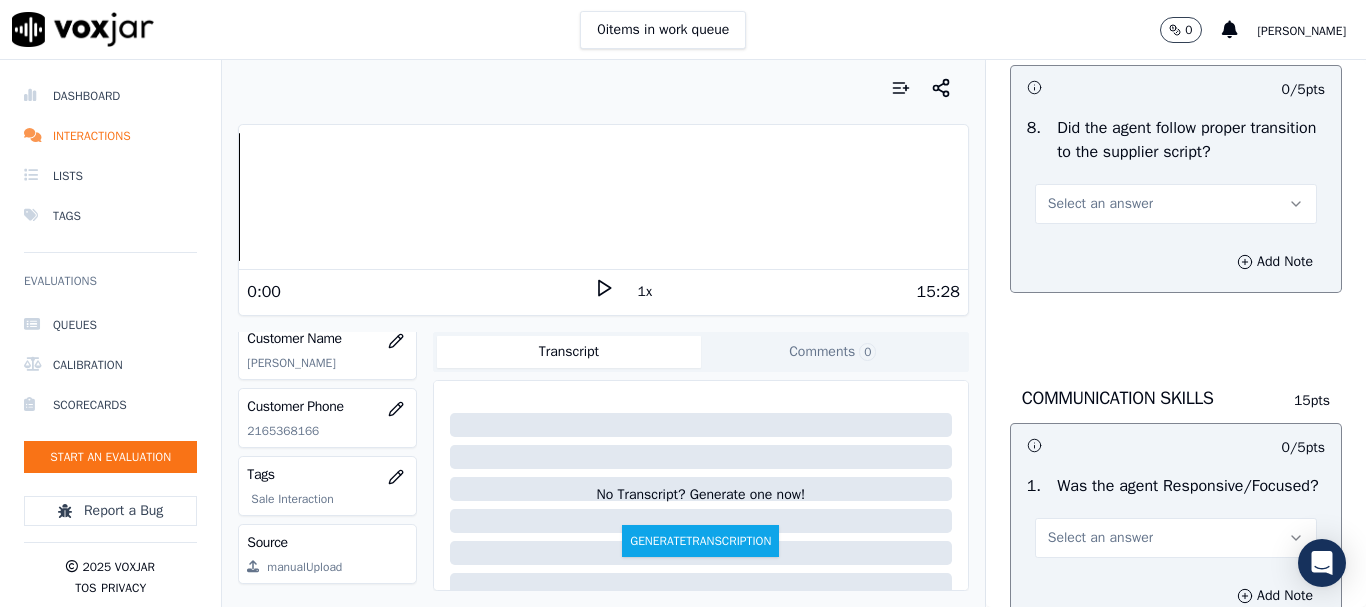 scroll, scrollTop: 5100, scrollLeft: 0, axis: vertical 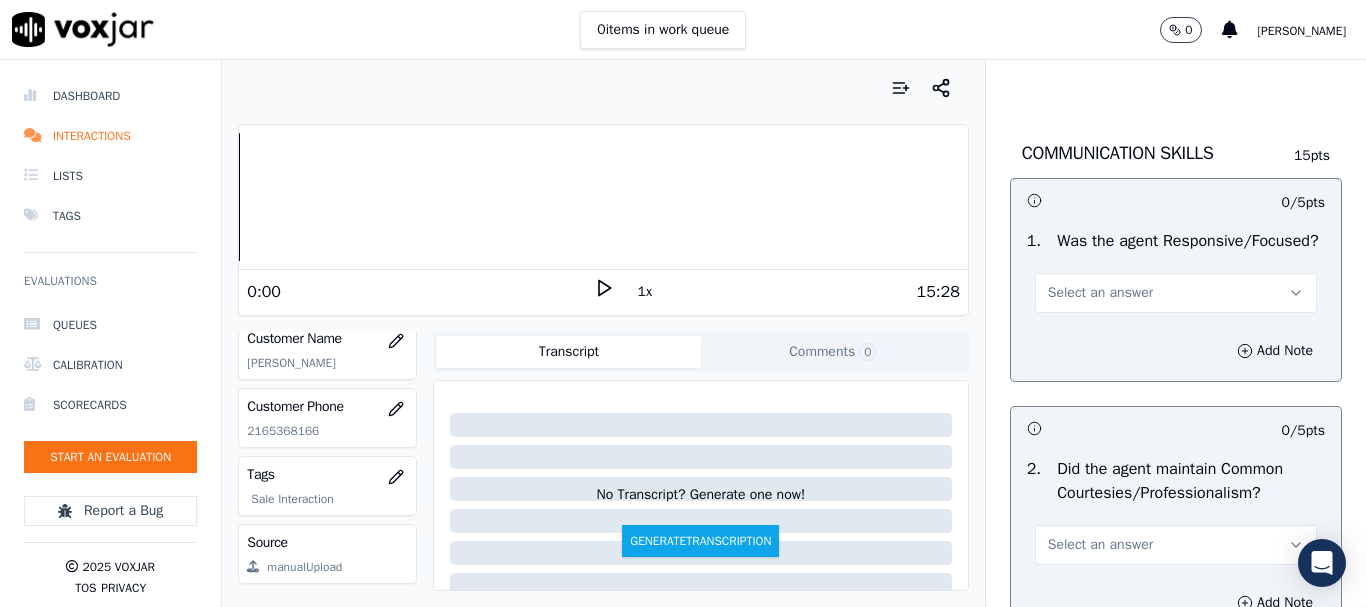 click on "Select an answer" at bounding box center (1176, -41) 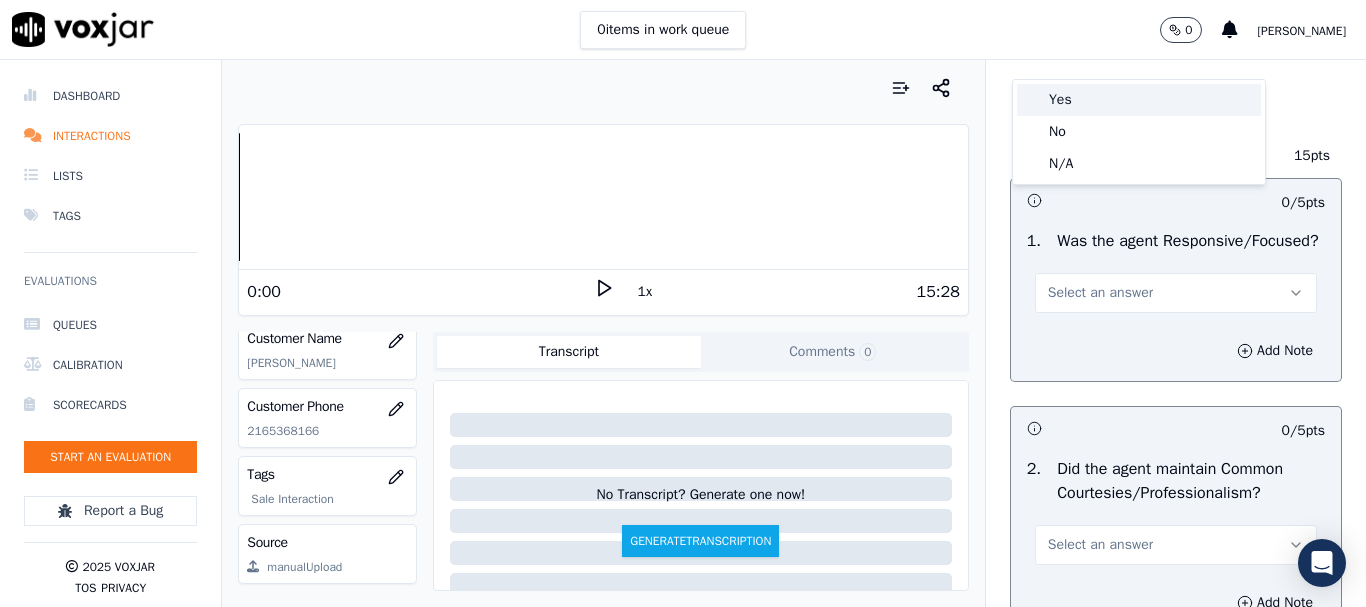 click on "Yes" at bounding box center (1139, 100) 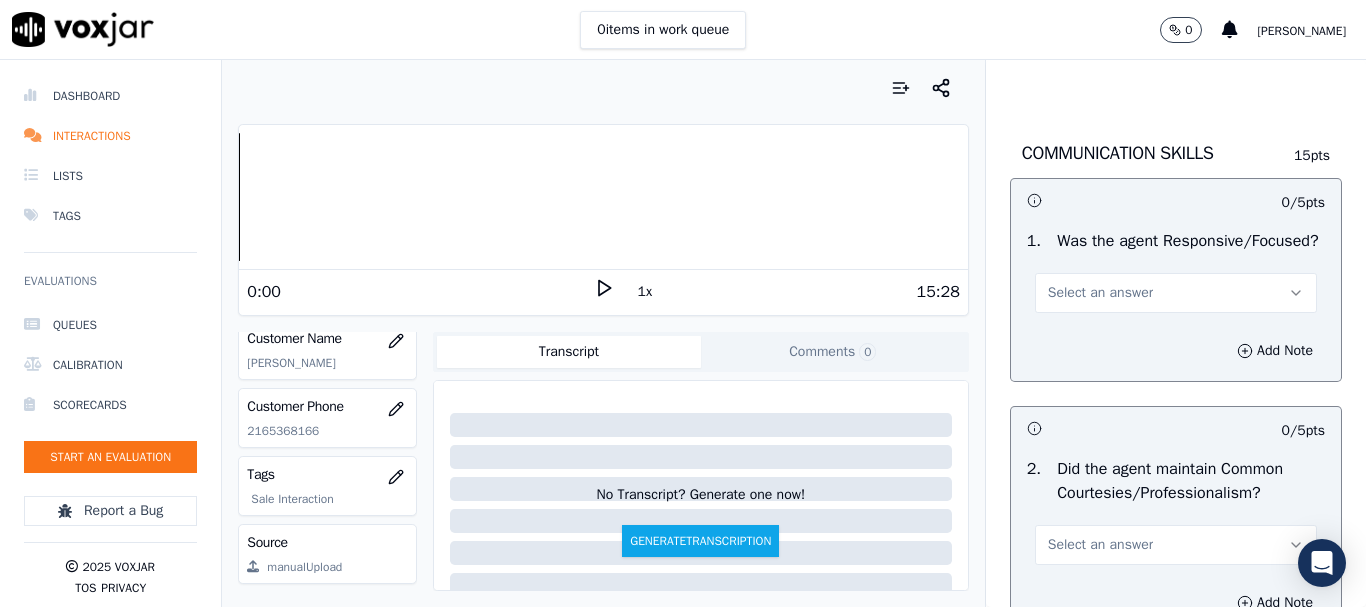 click on "Select an answer" at bounding box center [1176, 293] 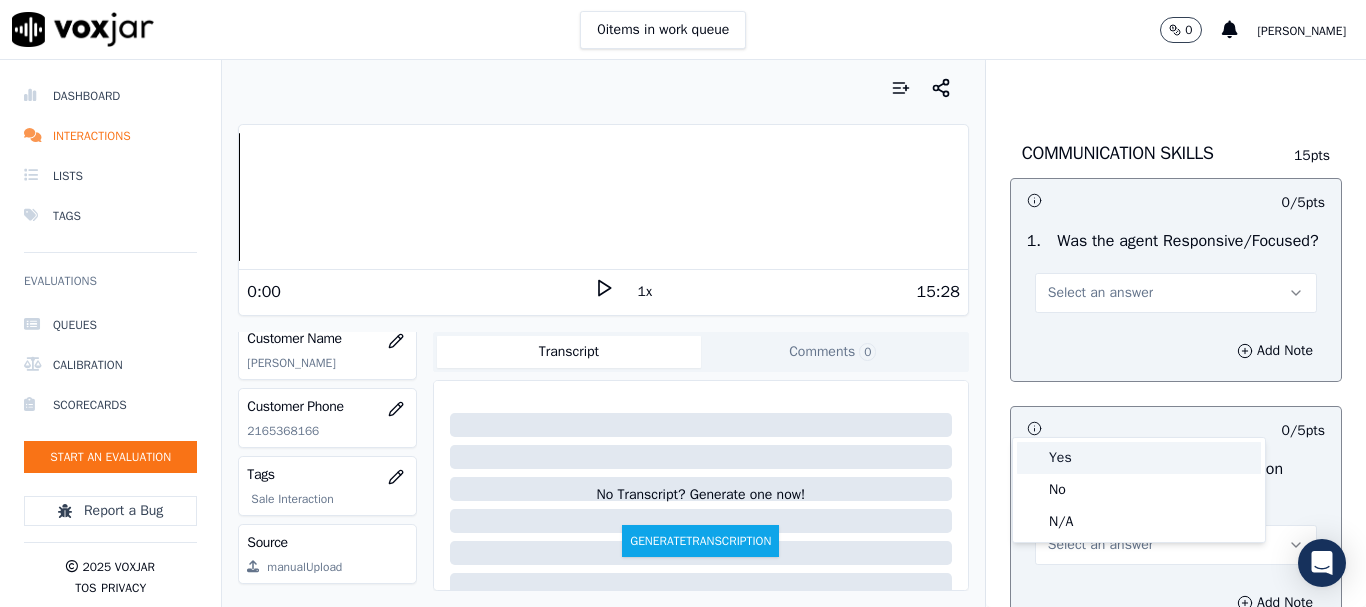 click on "Yes" at bounding box center (1139, 458) 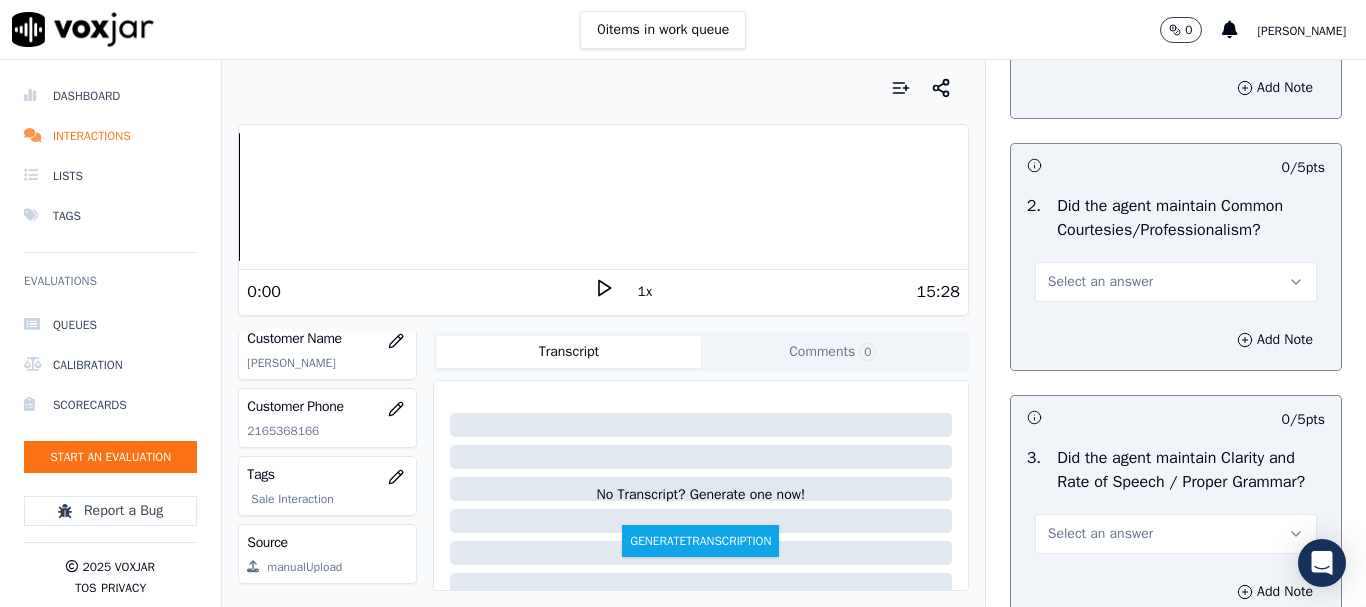 scroll, scrollTop: 5500, scrollLeft: 0, axis: vertical 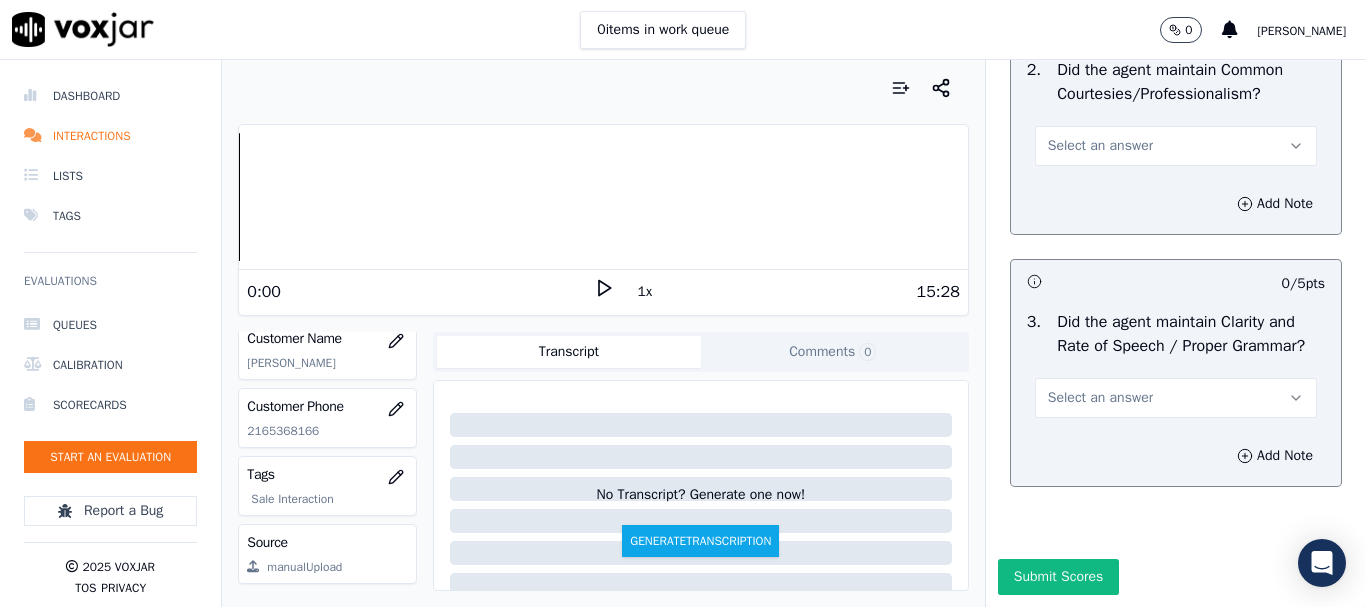 click on "Select an answer" at bounding box center [1100, 146] 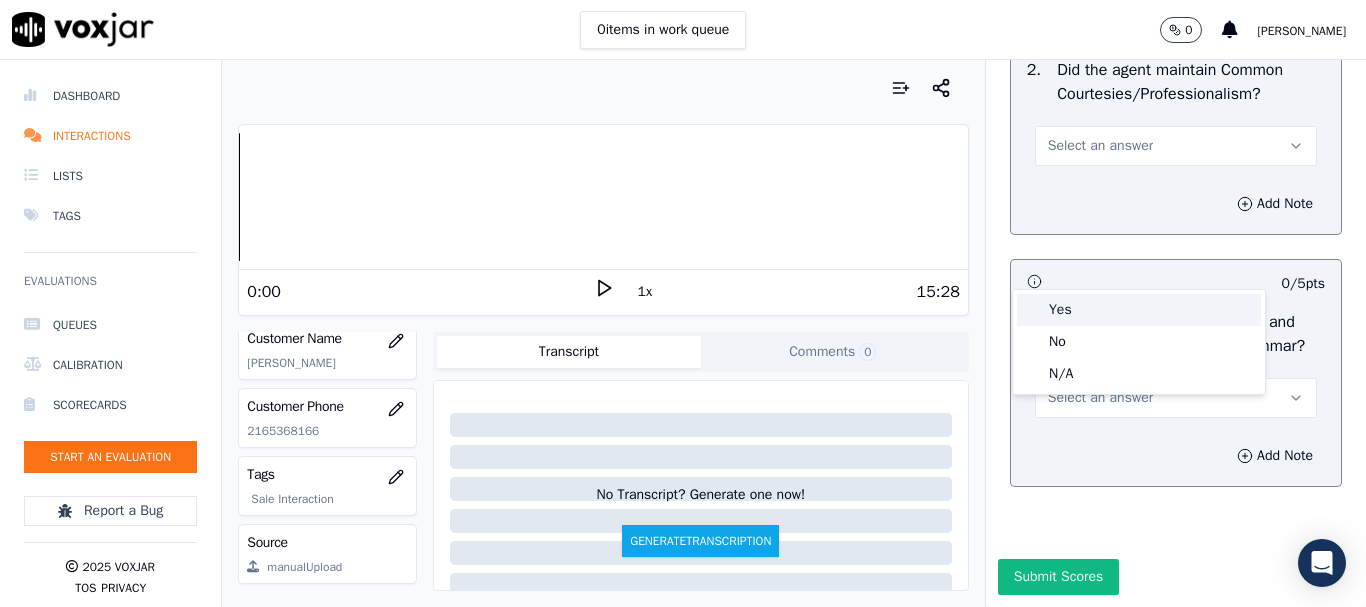 drag, startPoint x: 1079, startPoint y: 315, endPoint x: 1076, endPoint y: 358, distance: 43.104523 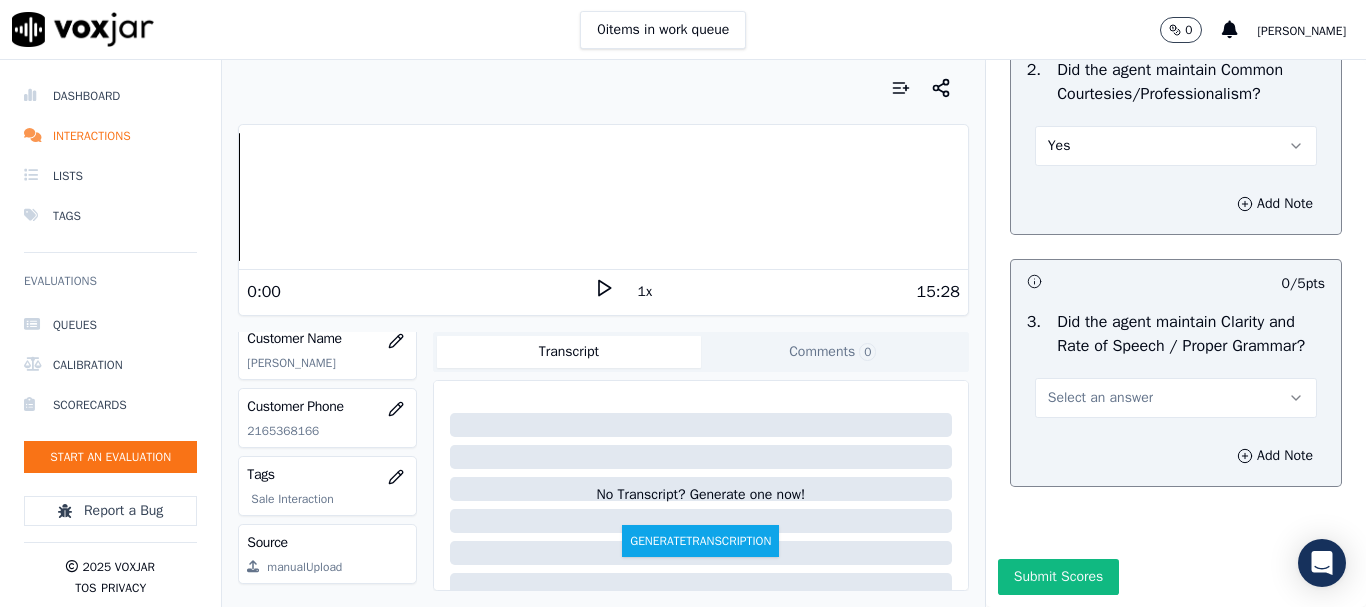 click on "Select an answer" at bounding box center [1176, 398] 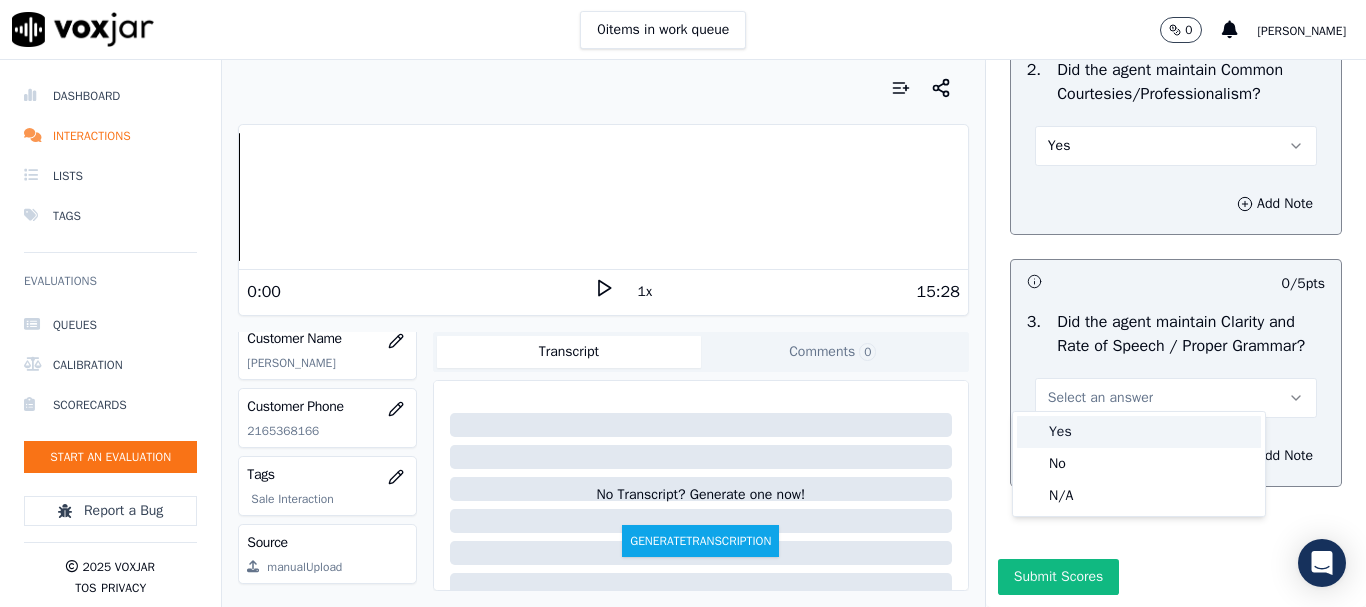 click on "Yes" at bounding box center [1139, 432] 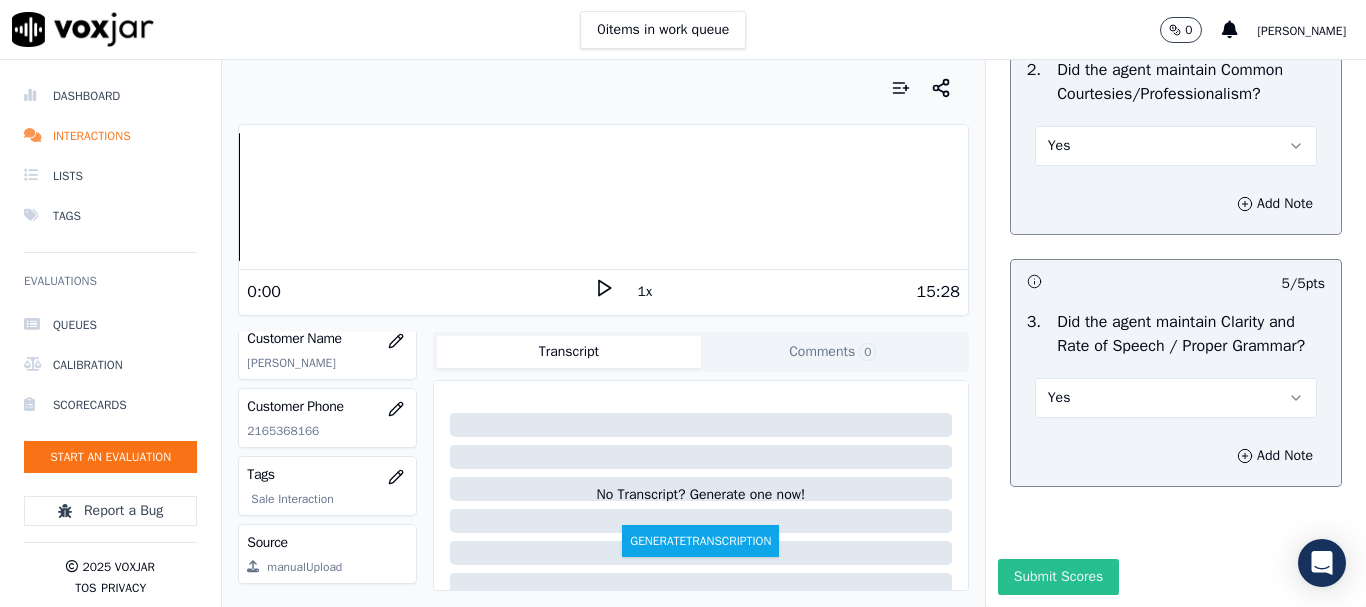 drag, startPoint x: 1069, startPoint y: 512, endPoint x: 1045, endPoint y: 537, distance: 34.655445 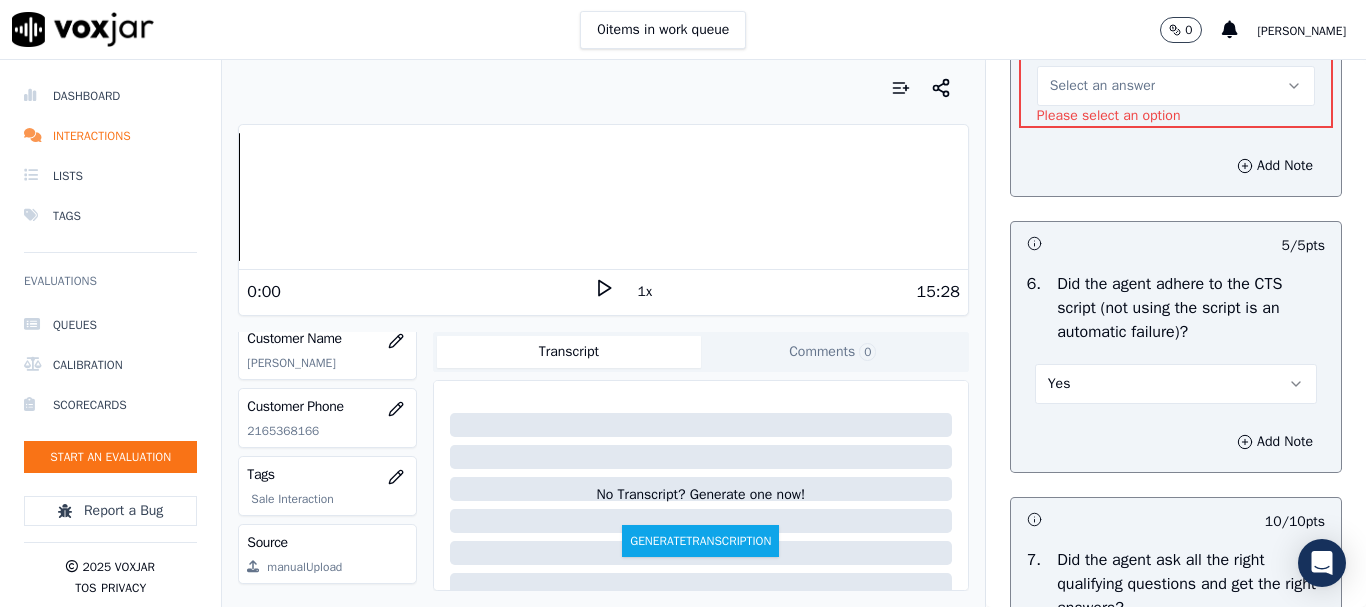 scroll, scrollTop: 4184, scrollLeft: 0, axis: vertical 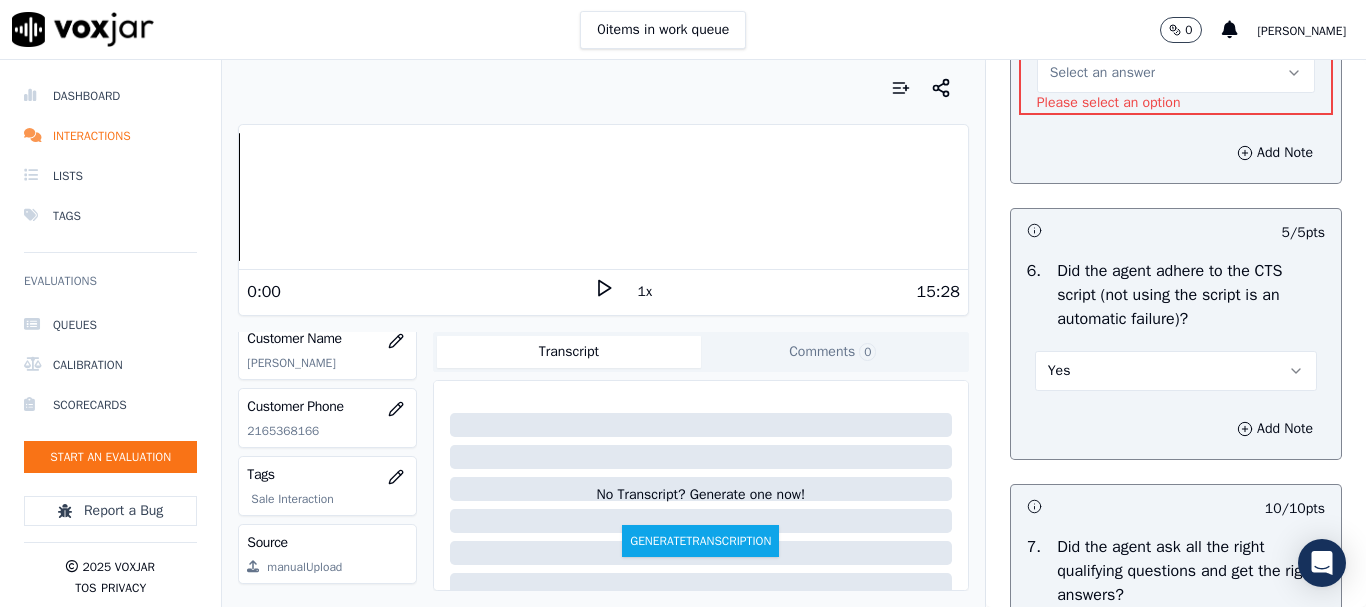 click on "Select an answer" at bounding box center (1102, 73) 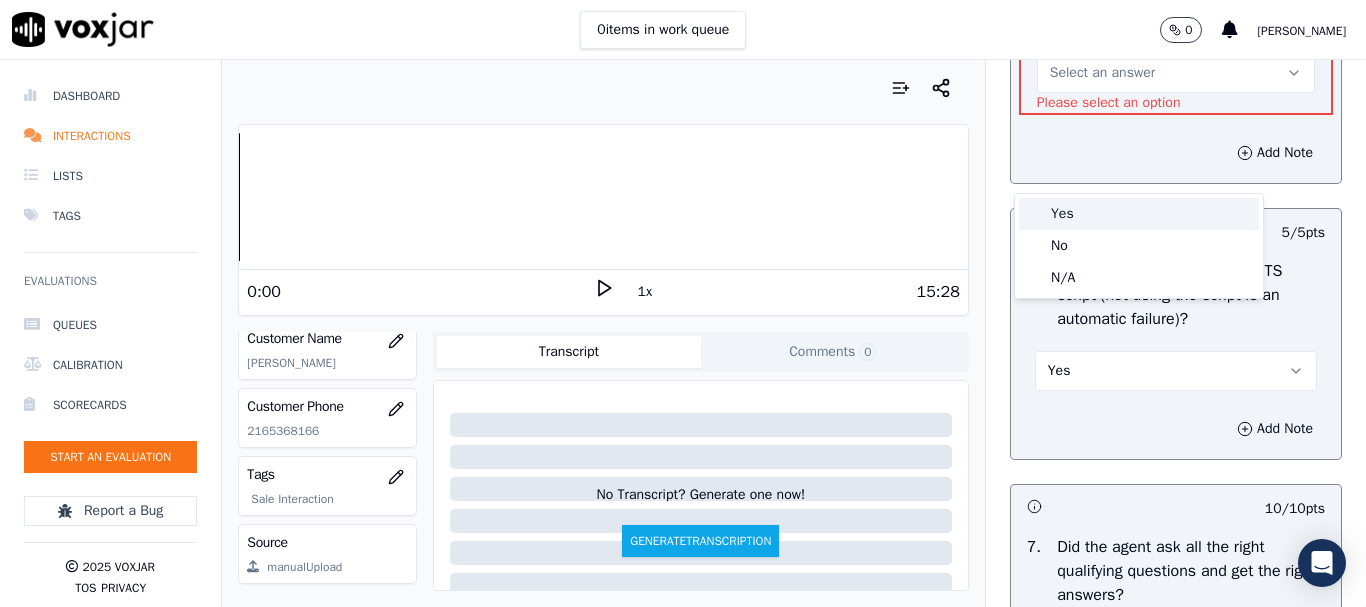 click on "Yes" at bounding box center (1139, 214) 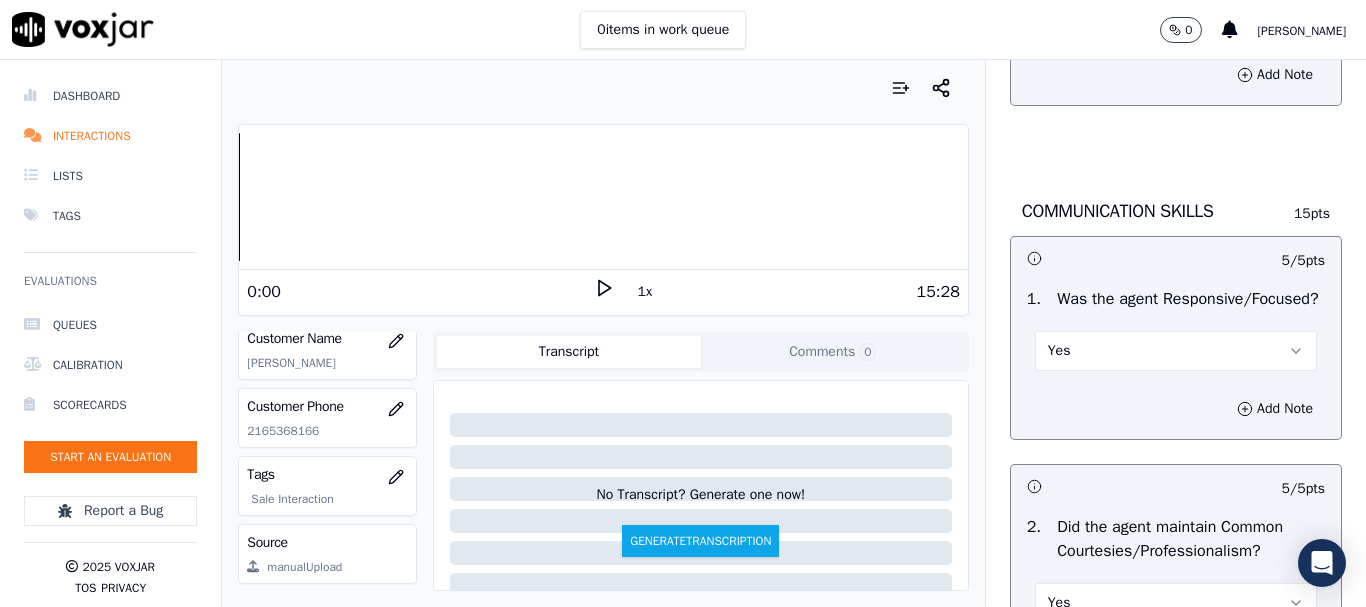 scroll, scrollTop: 5694, scrollLeft: 0, axis: vertical 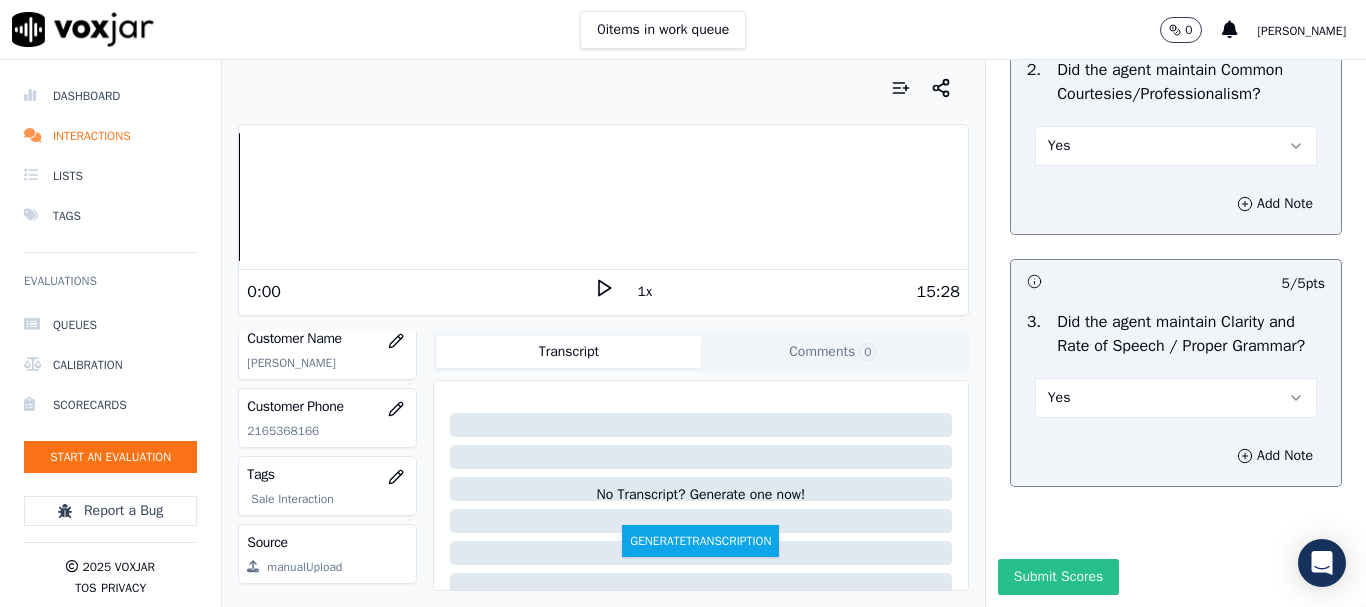 click on "Submit Scores" at bounding box center [1058, 577] 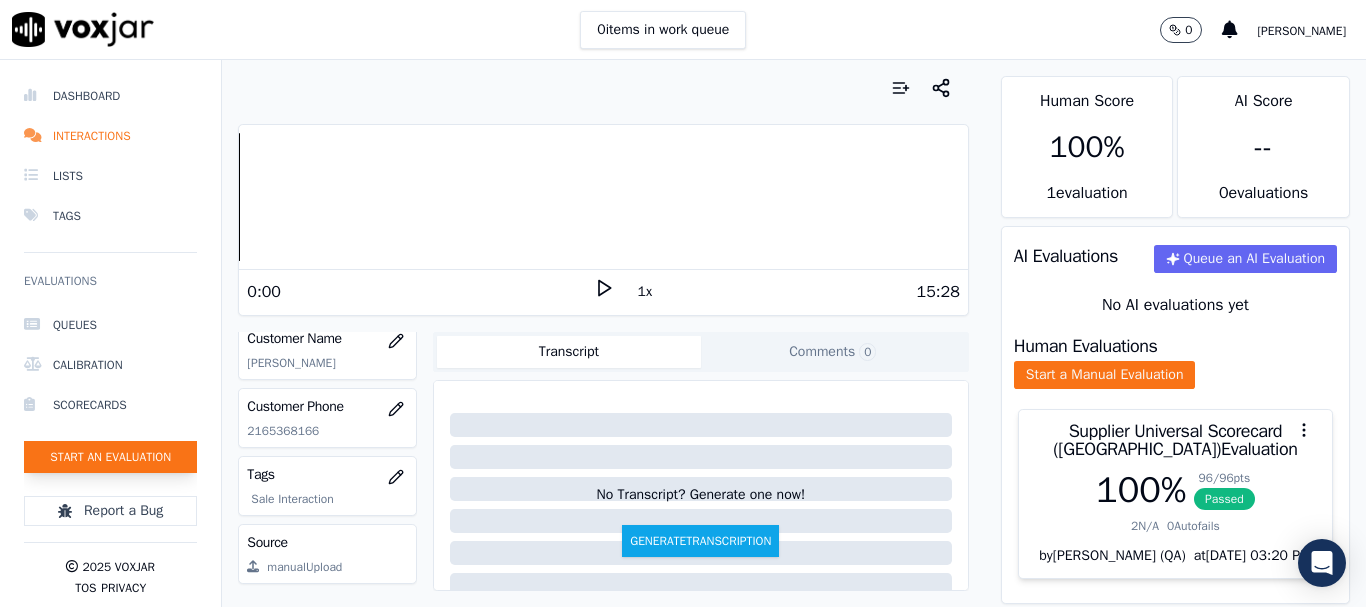 click on "Start an Evaluation" 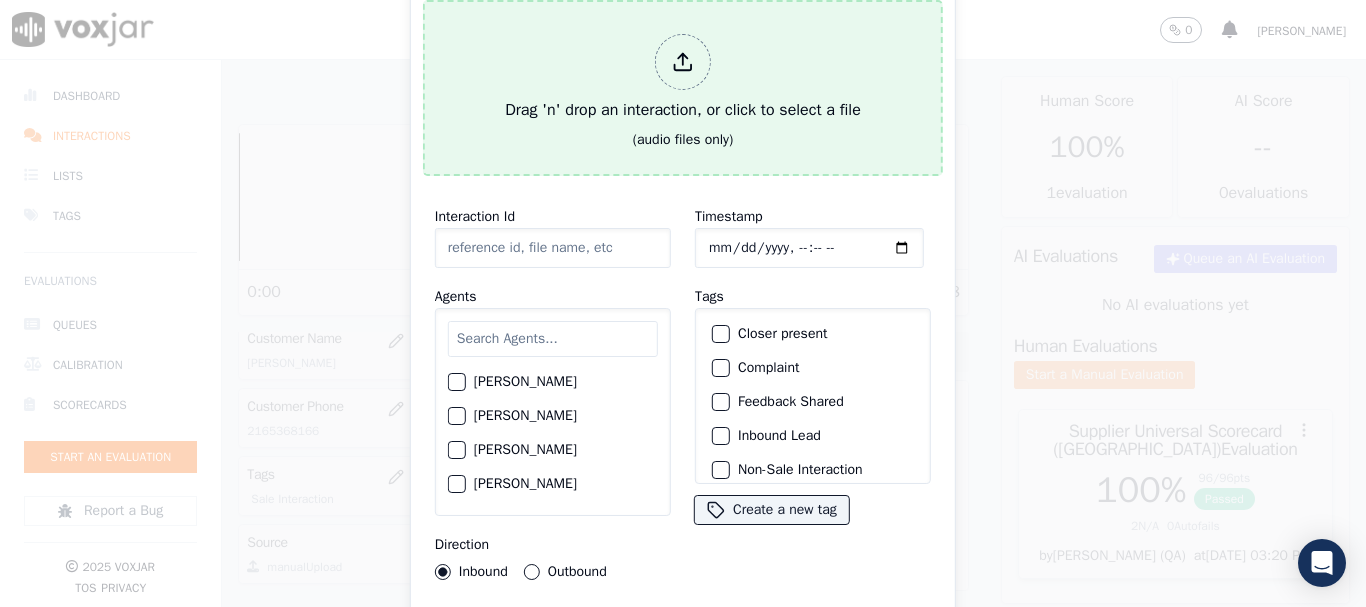 click on "Drag 'n' drop an interaction, or click to select a file" at bounding box center [683, 78] 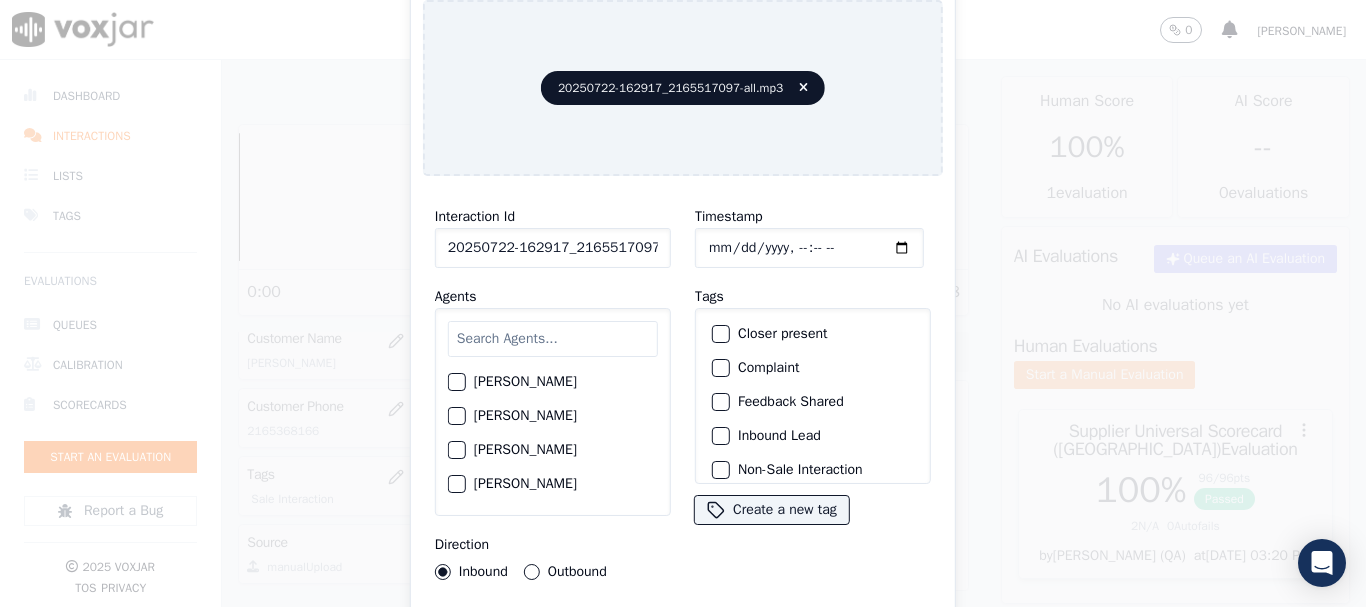 click at bounding box center (553, 339) 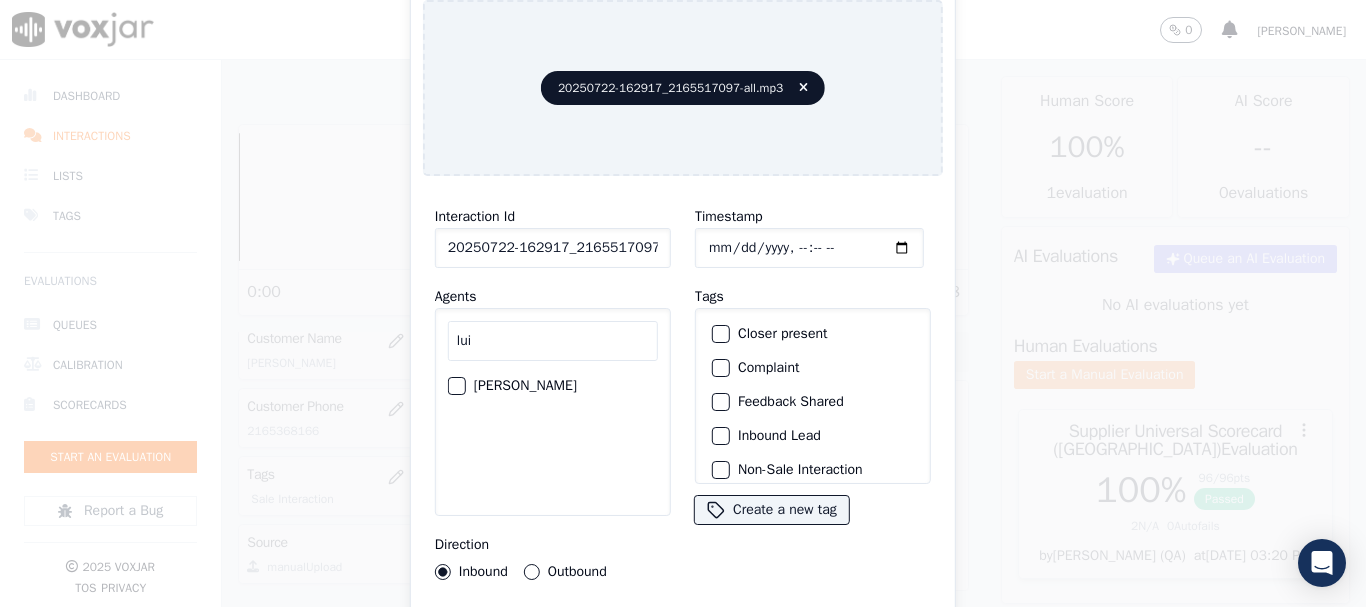type on "lui" 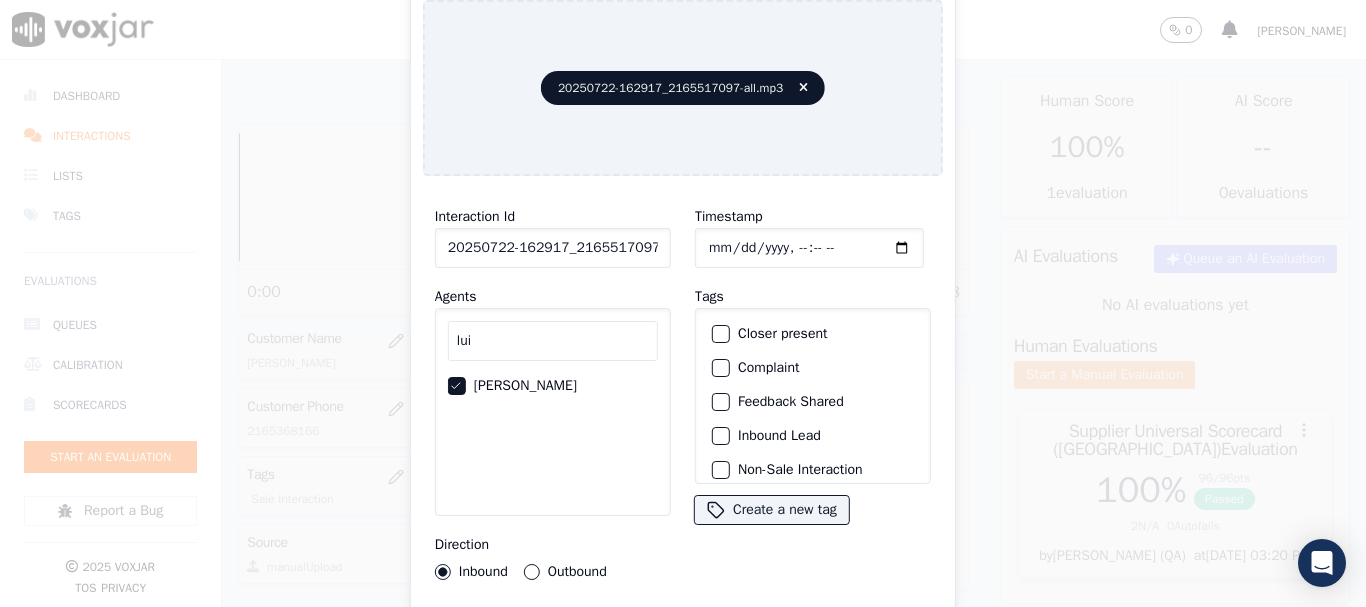 type 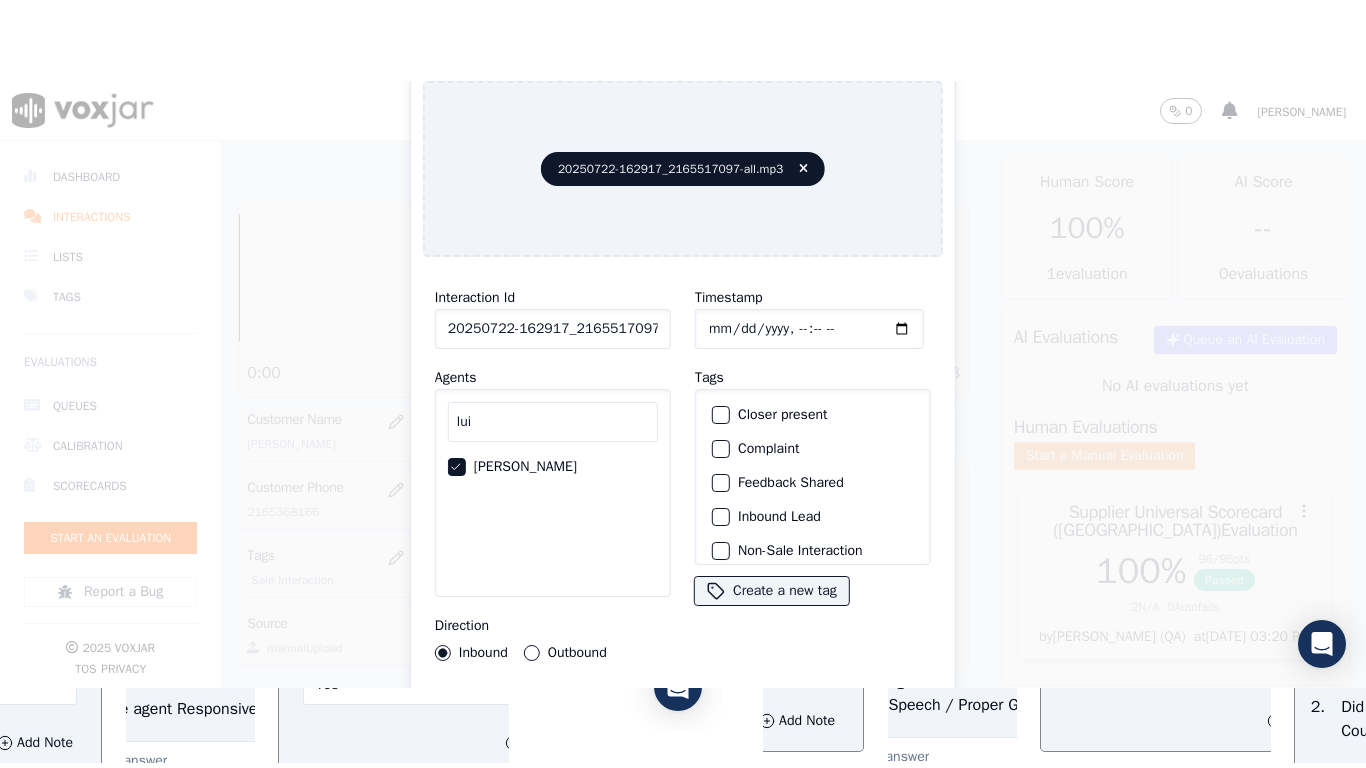 scroll, scrollTop: 175, scrollLeft: 0, axis: vertical 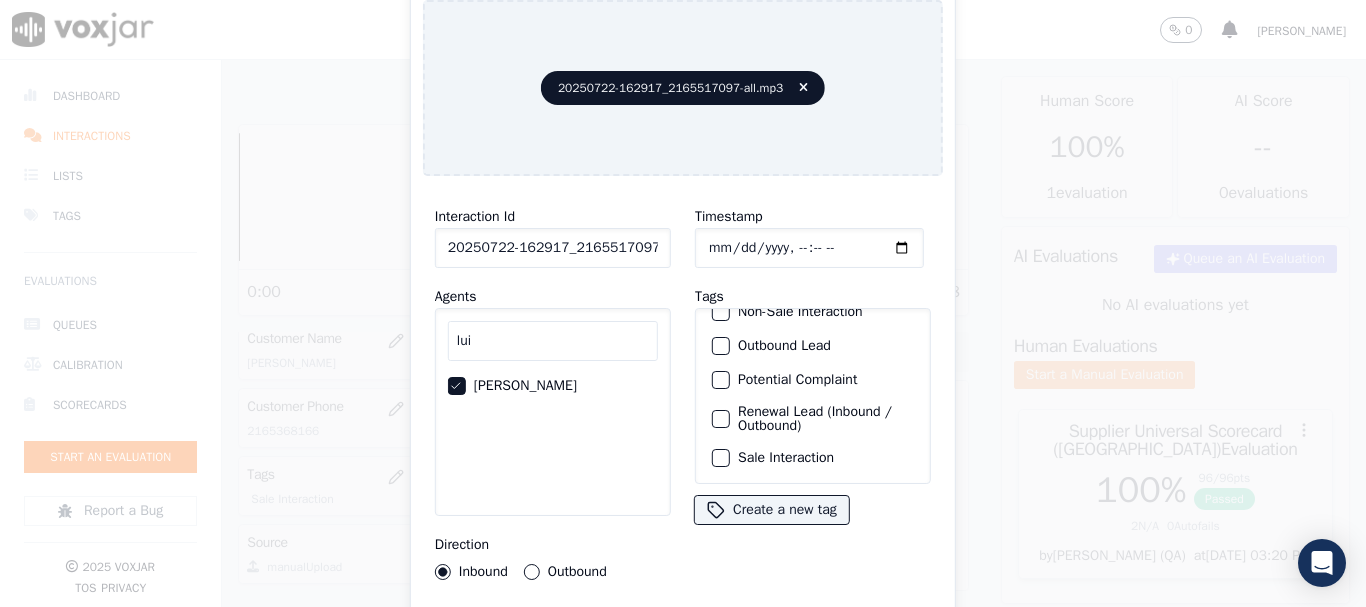 click on "Sale Interaction" 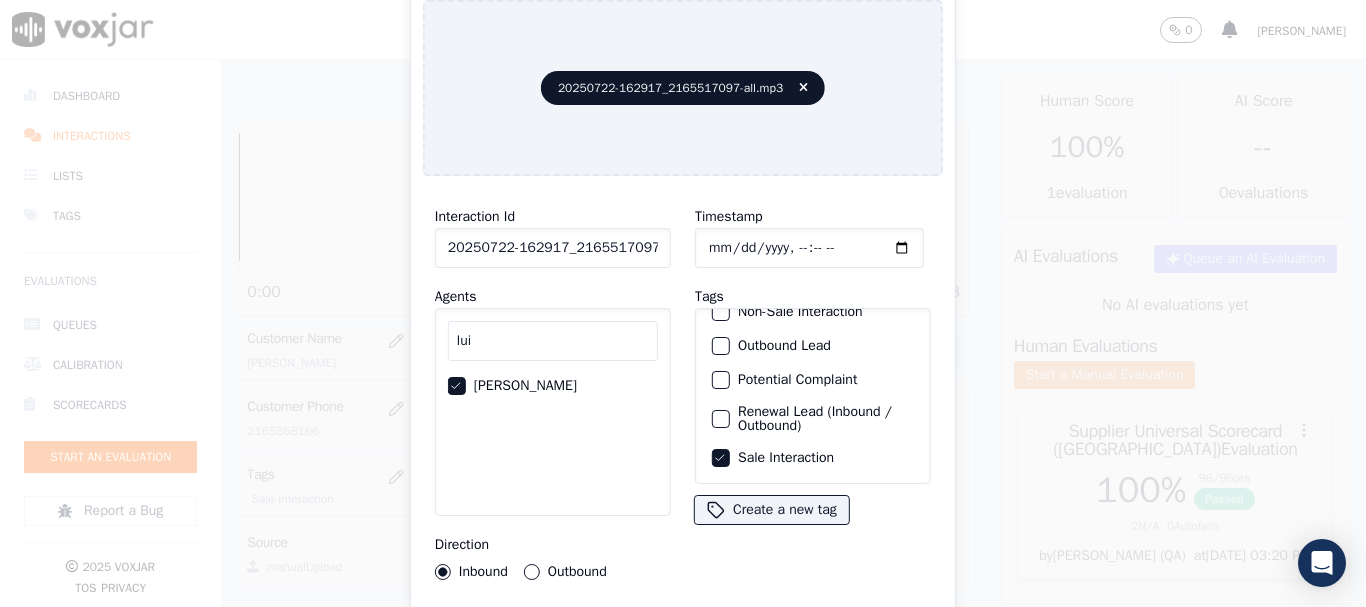 type 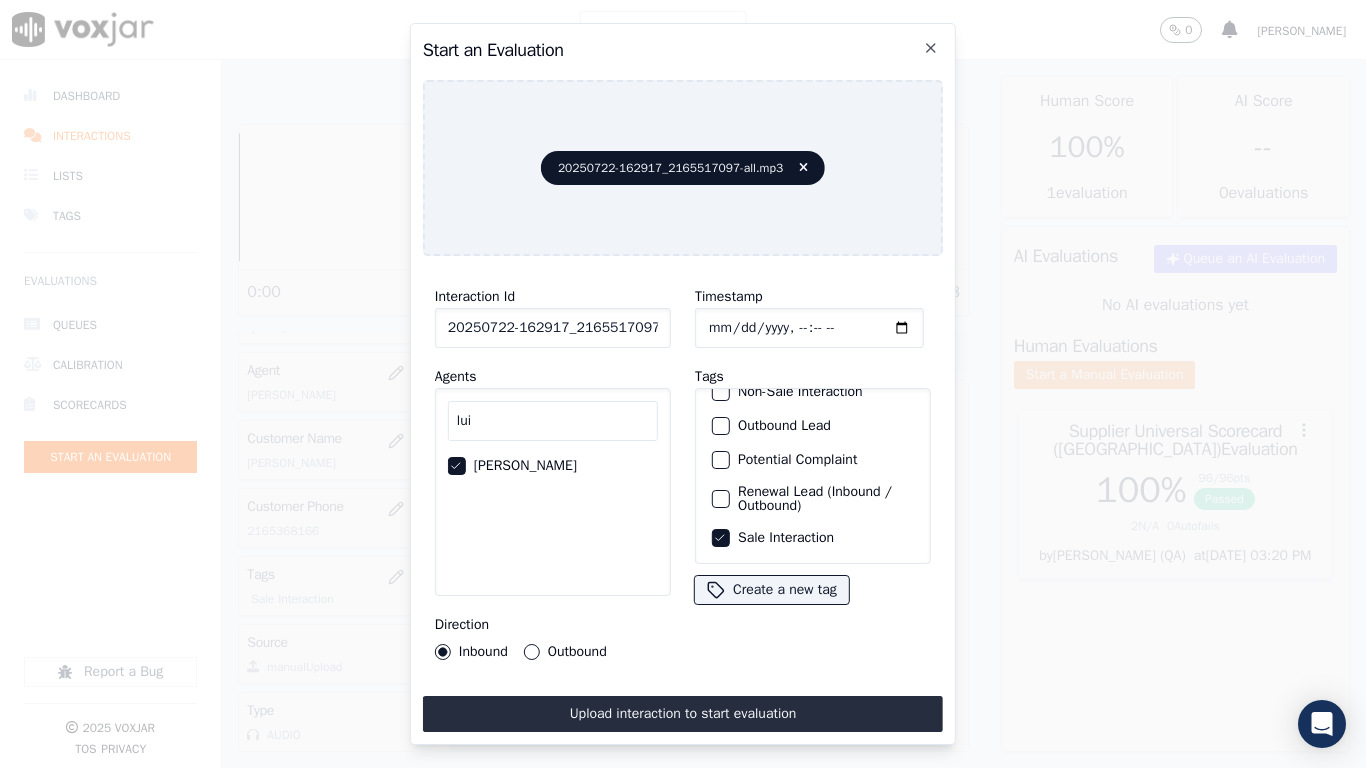 click on "Upload interaction to start evaluation" at bounding box center (683, 714) 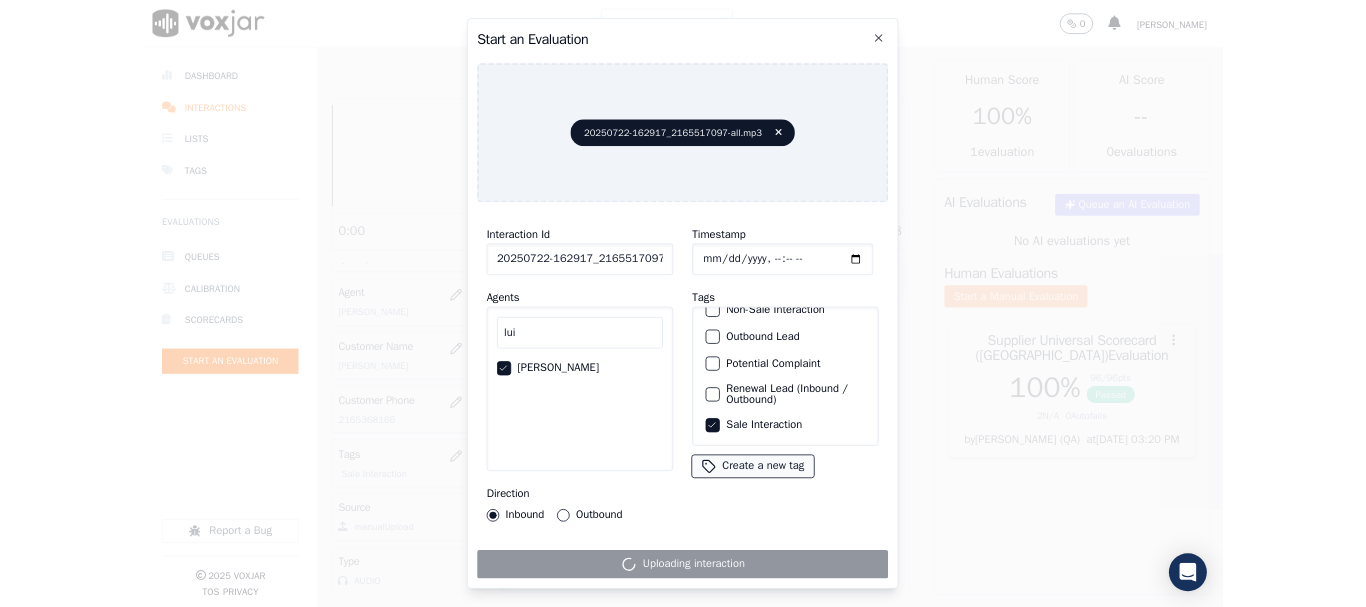 scroll, scrollTop: 300, scrollLeft: 0, axis: vertical 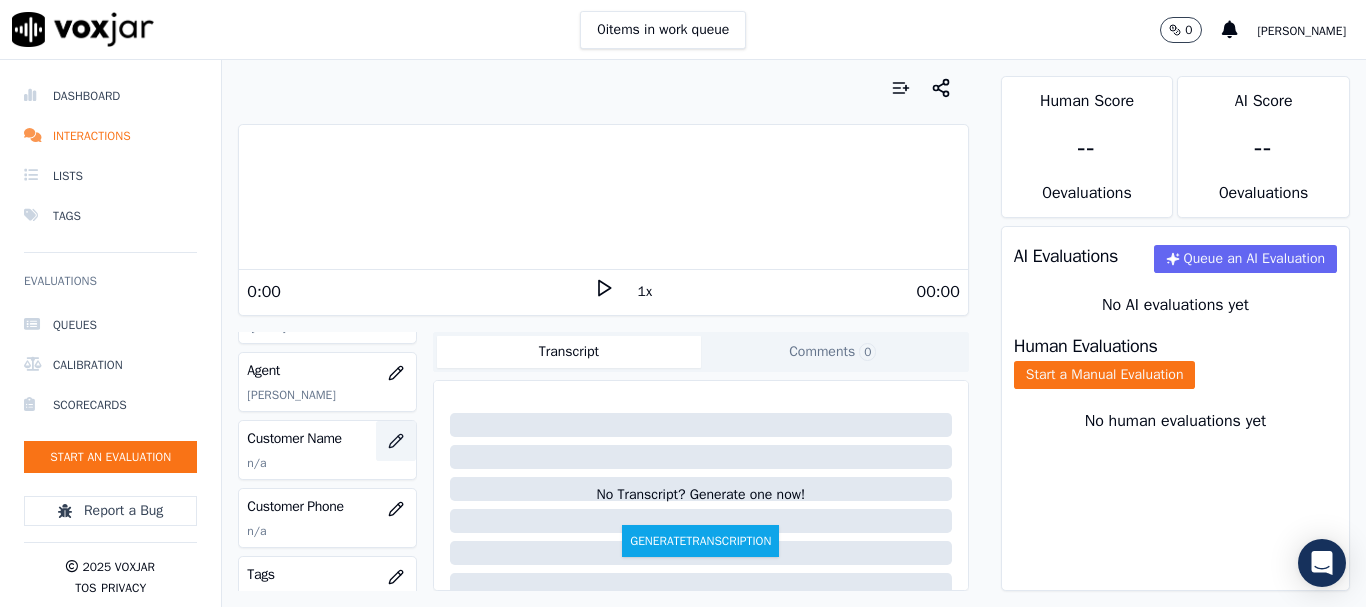 click 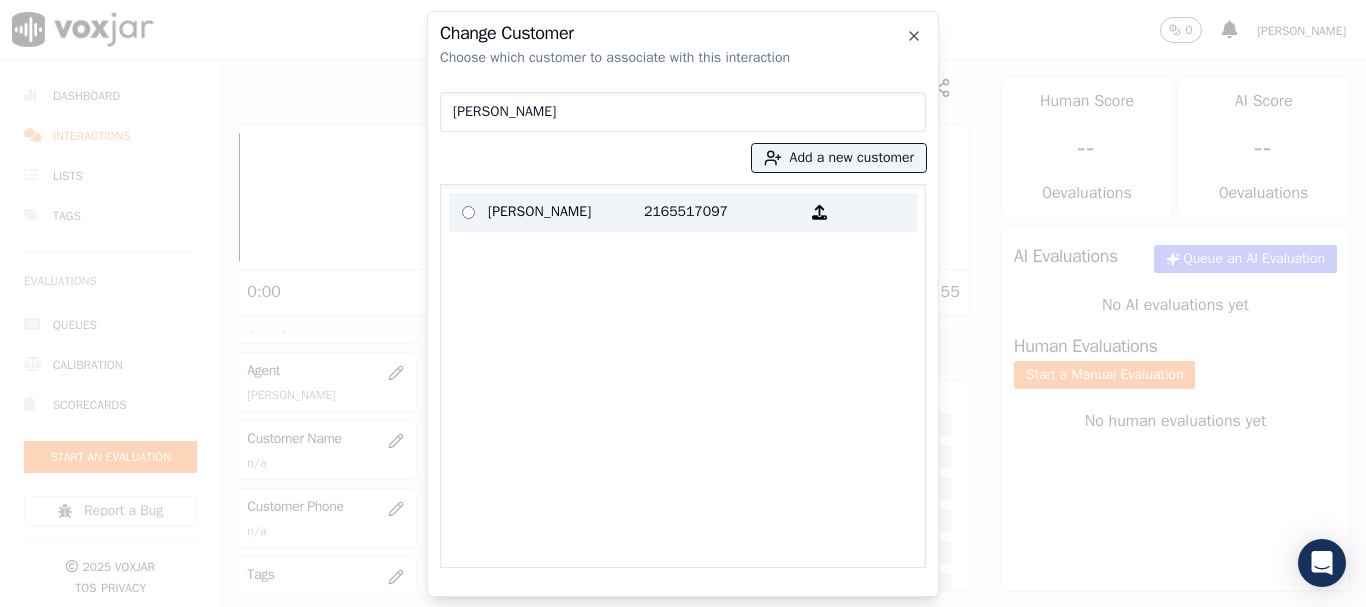 type on "[PERSON_NAME]" 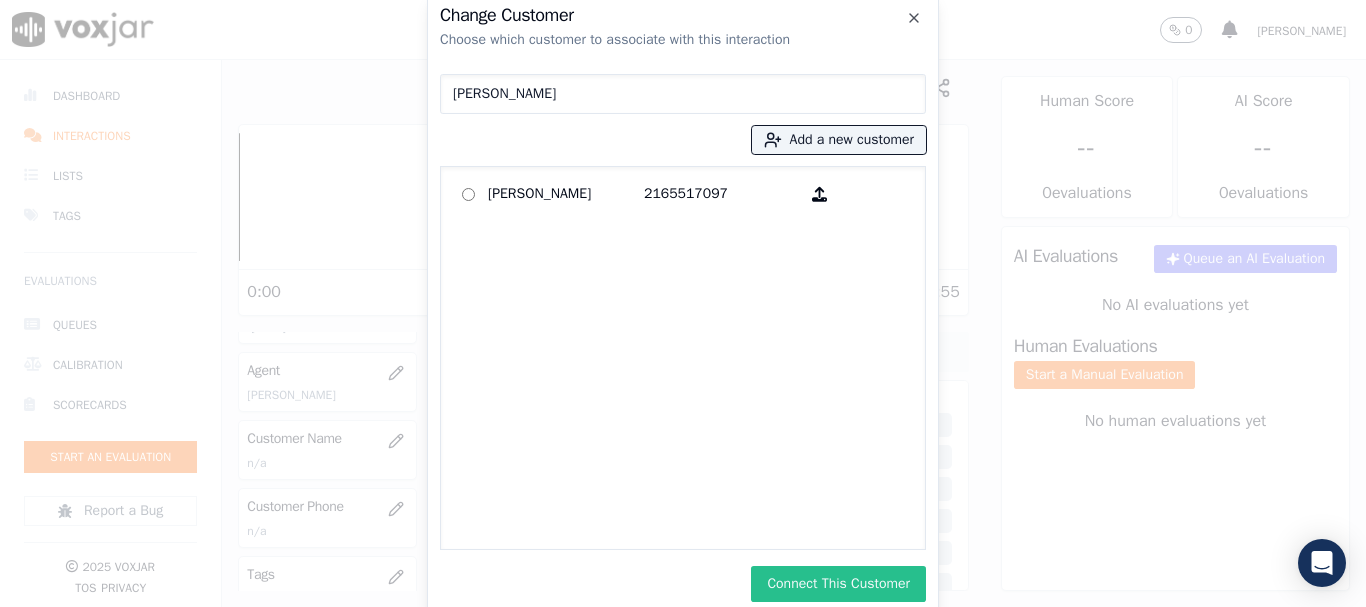 click on "Connect This Customer" at bounding box center (838, 584) 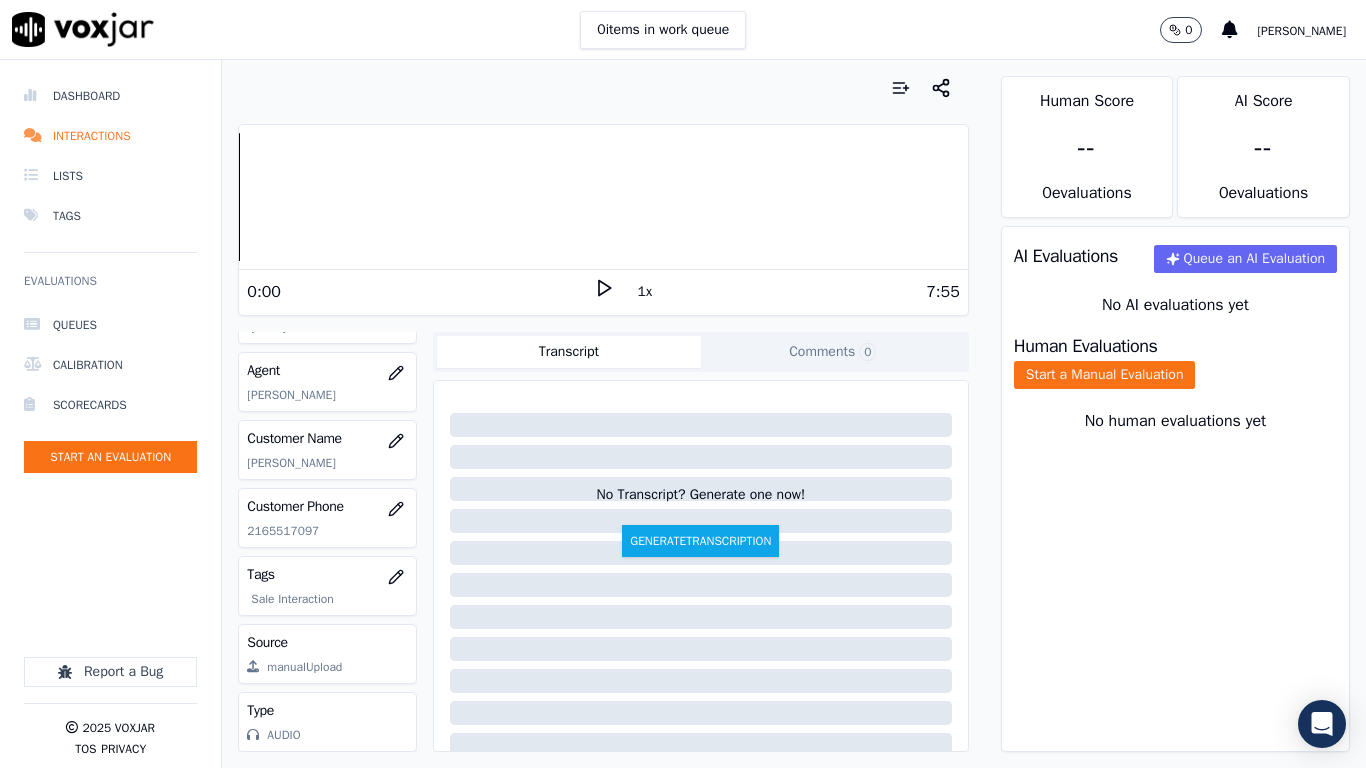 drag, startPoint x: 1106, startPoint y: 383, endPoint x: 1134, endPoint y: 486, distance: 106.738 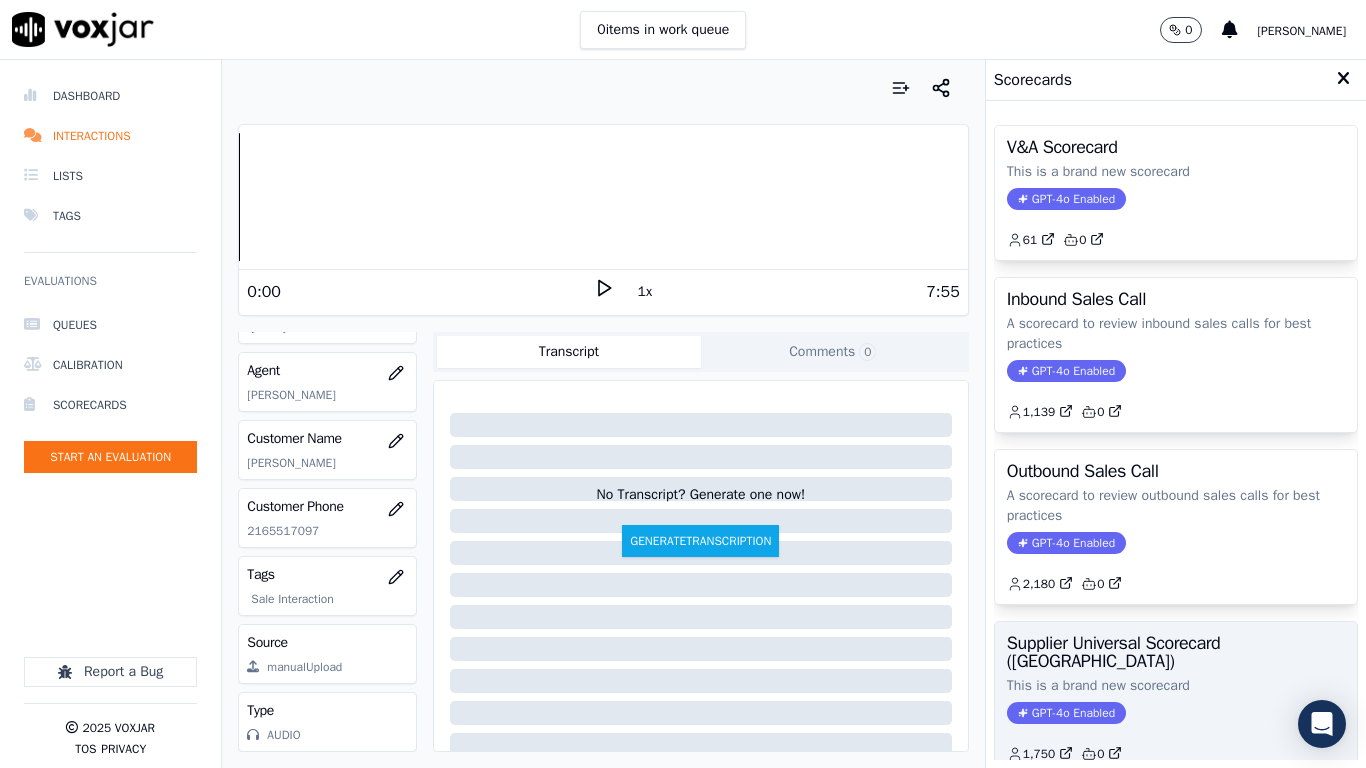 click on "Supplier Universal Scorecard ([GEOGRAPHIC_DATA])" at bounding box center (1176, 652) 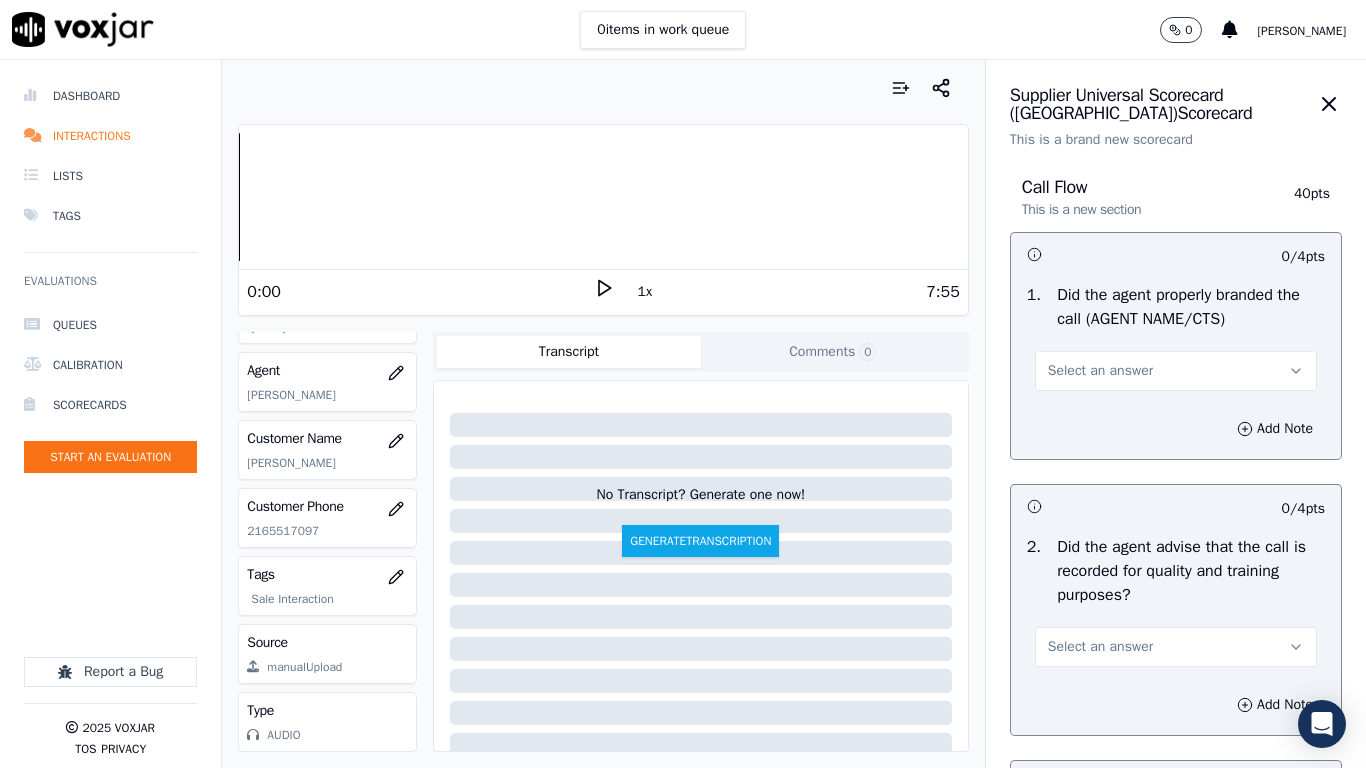 click on "Select an answer" at bounding box center [1176, 371] 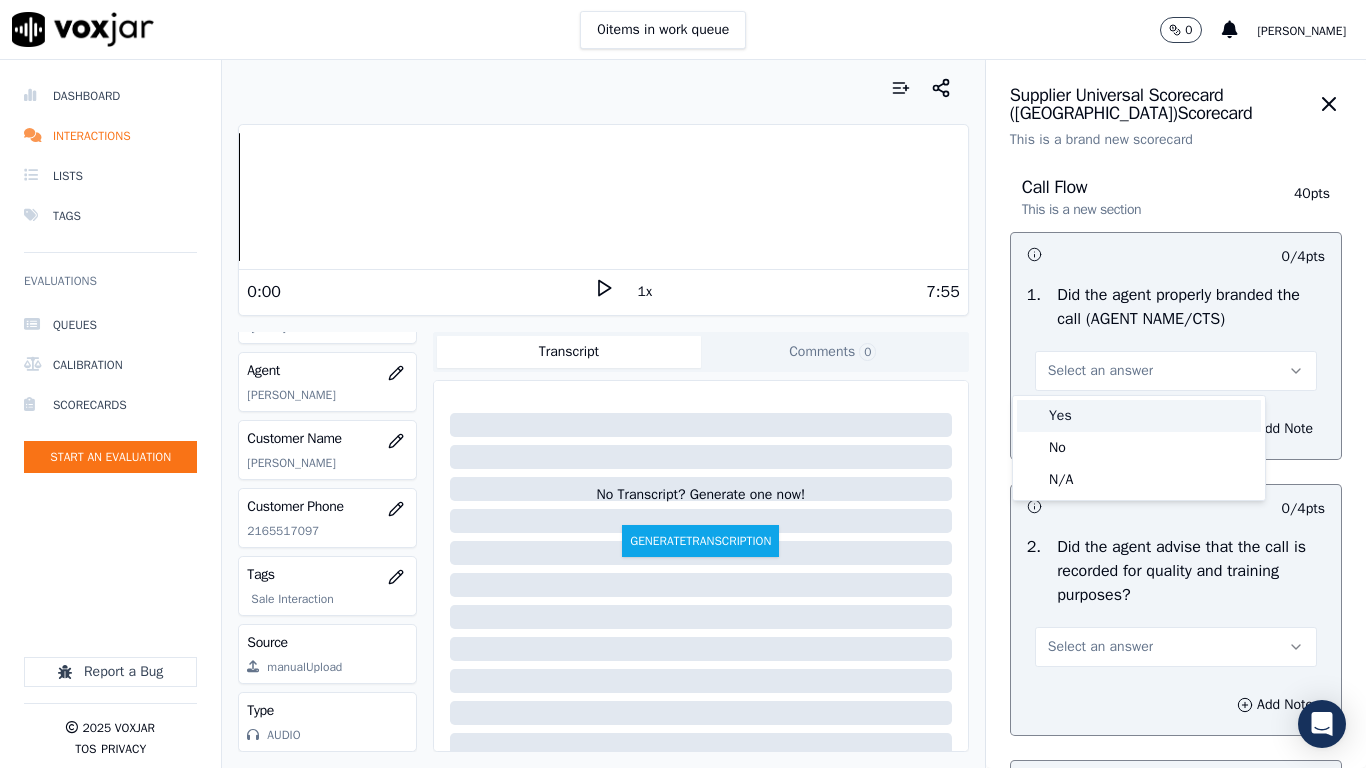 click on "Yes" at bounding box center (1139, 416) 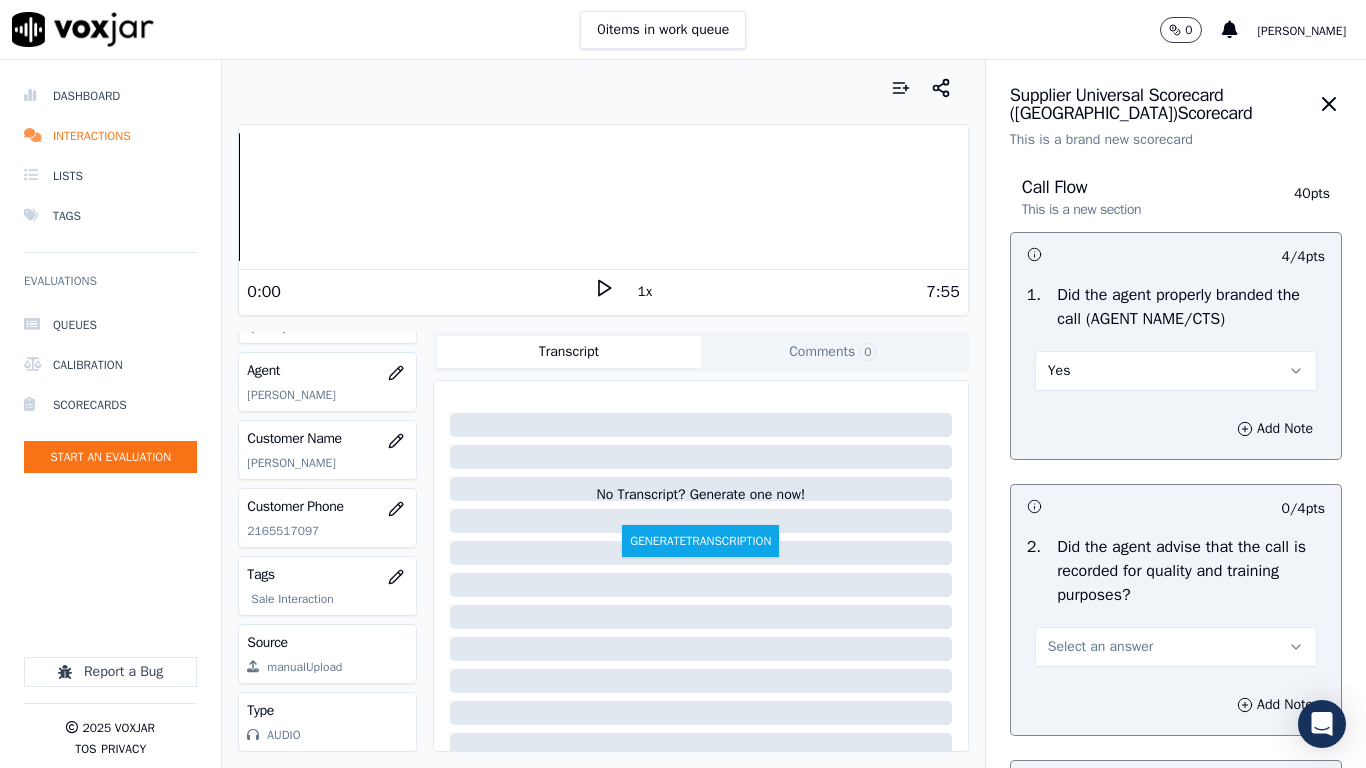 click on "Select an answer" at bounding box center [1176, 647] 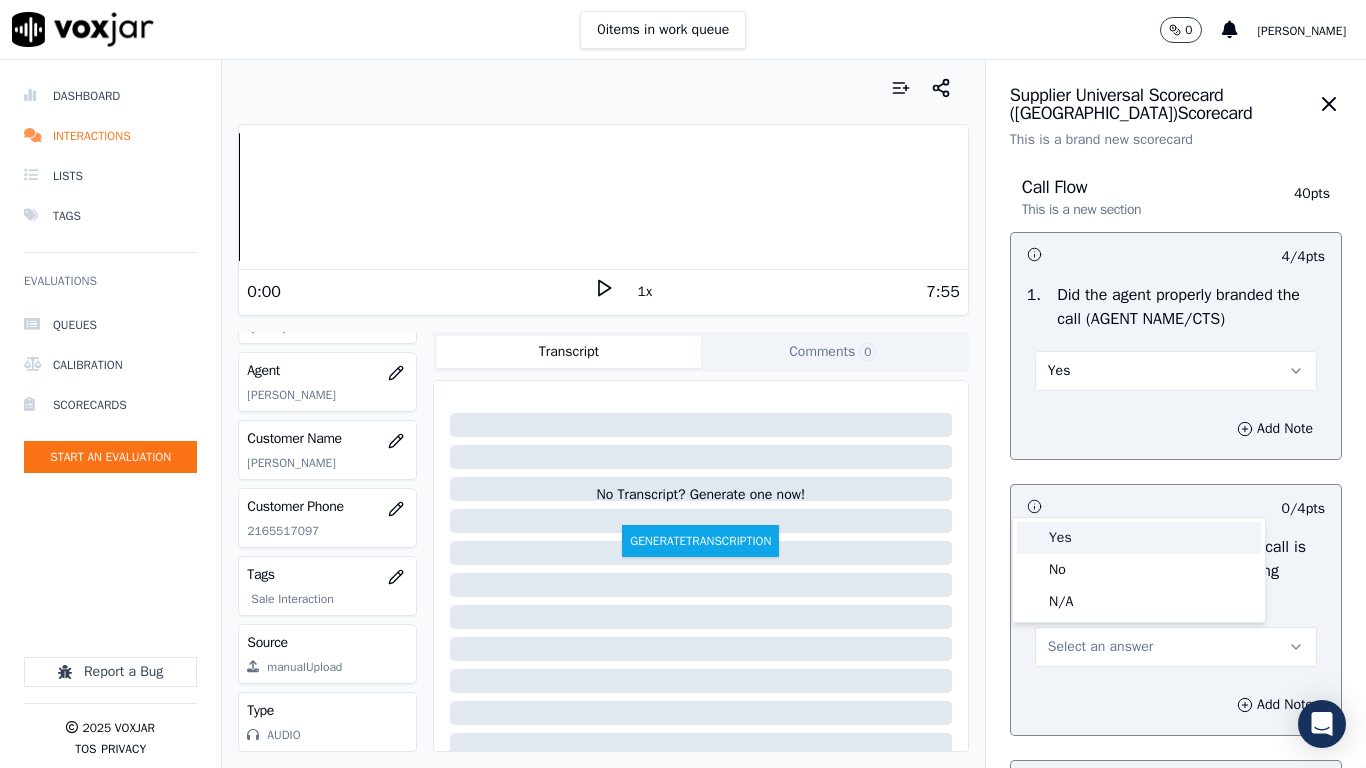 click on "Yes" at bounding box center [1139, 538] 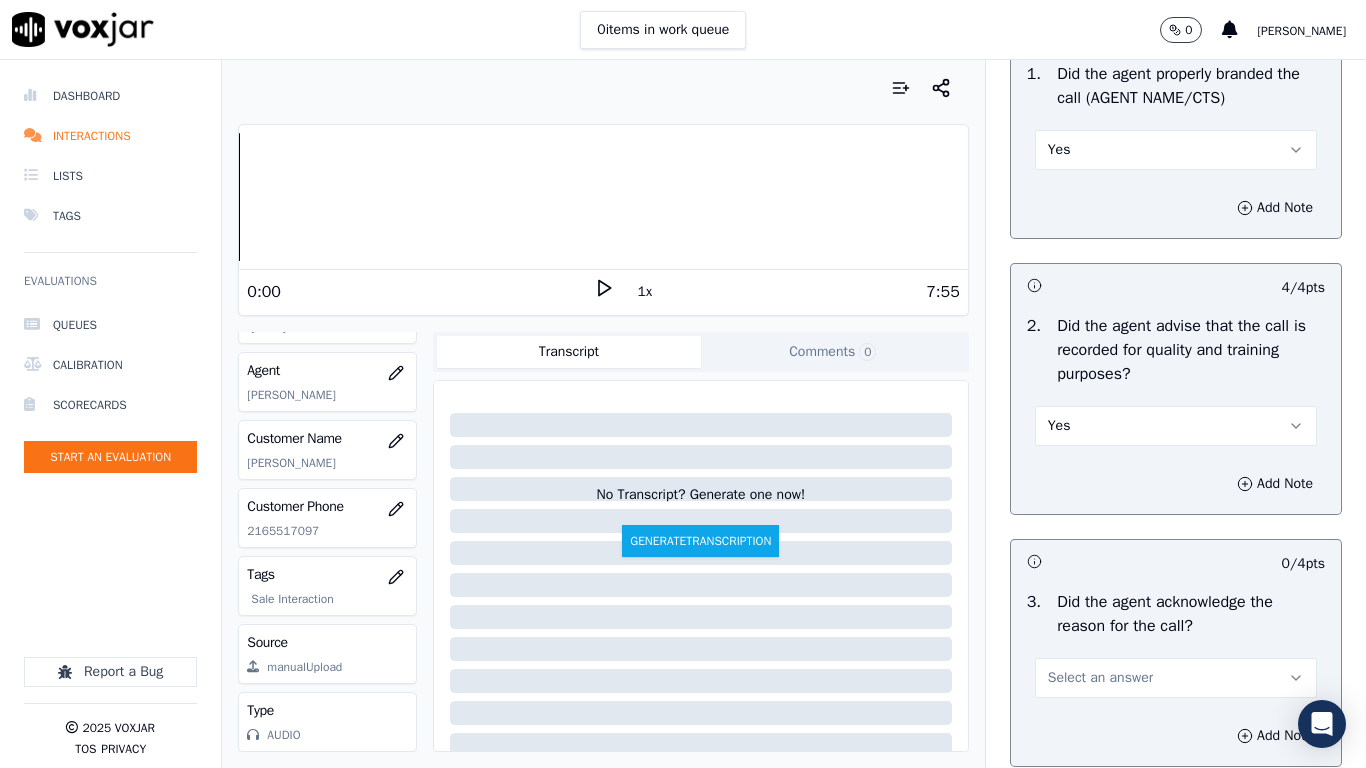 scroll, scrollTop: 700, scrollLeft: 0, axis: vertical 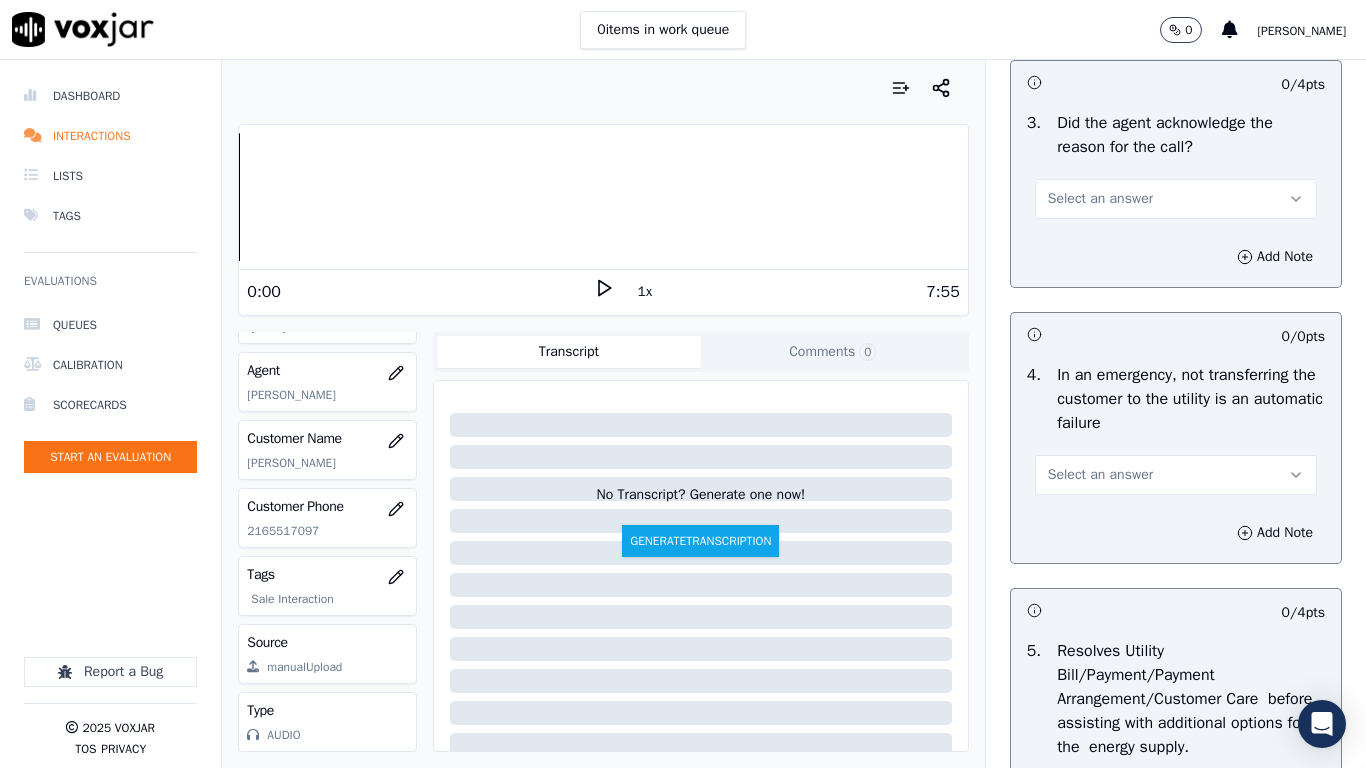 click on "Select an answer" at bounding box center [1176, 199] 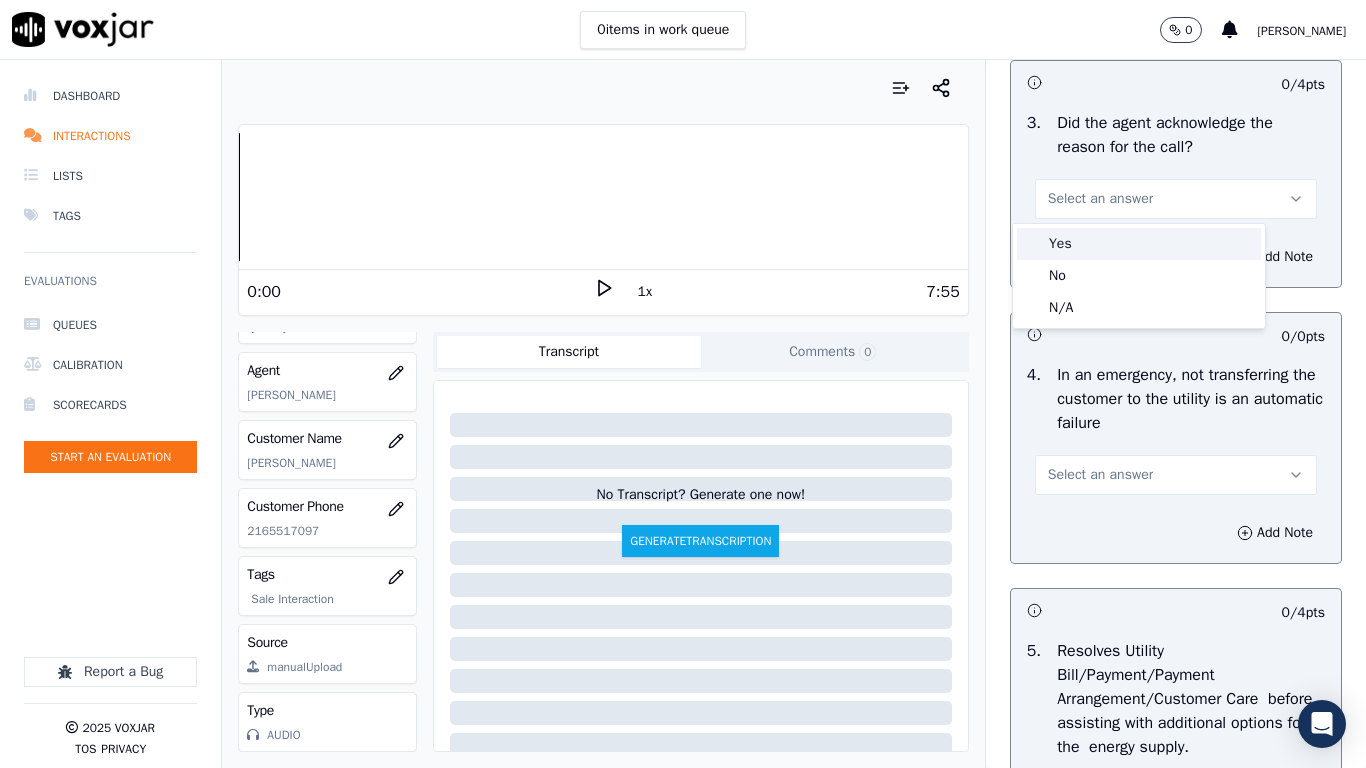click on "Yes" at bounding box center [1139, 244] 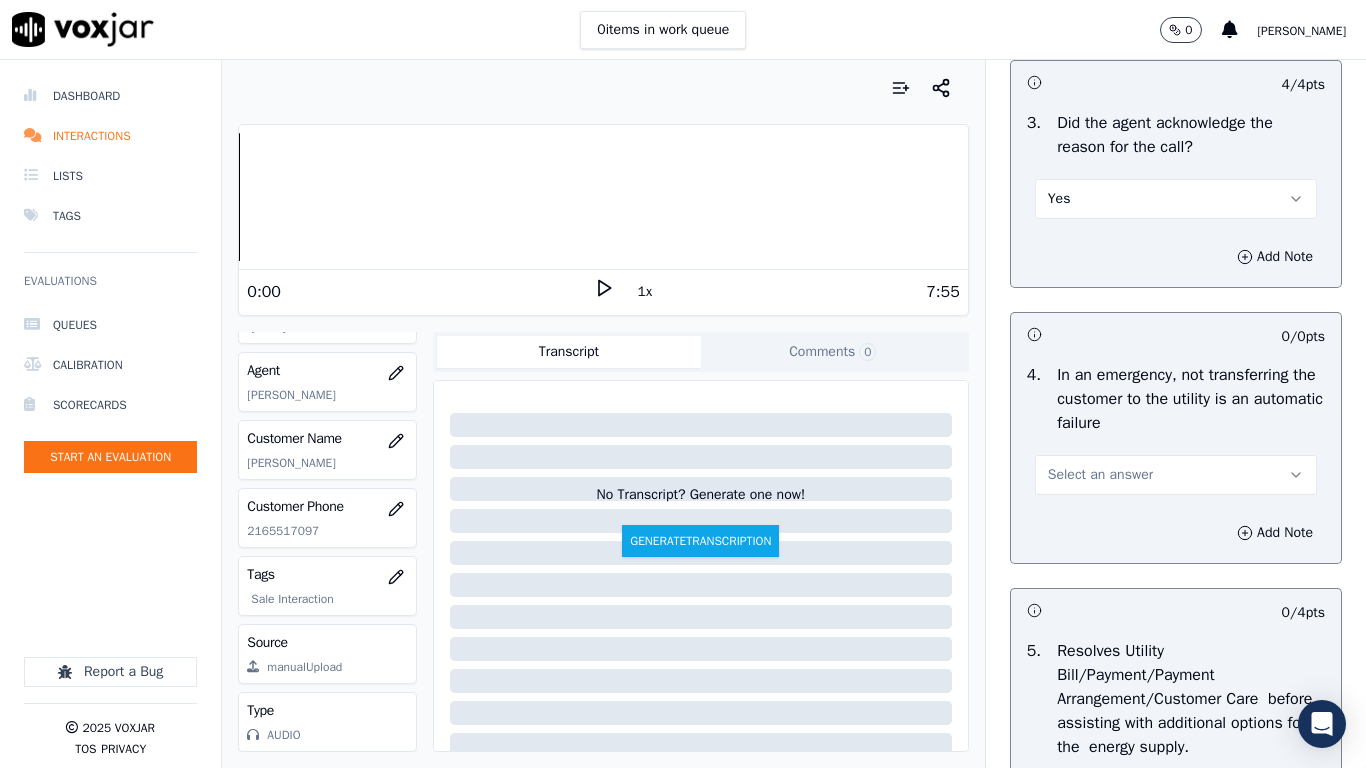 click on "Select an answer" at bounding box center (1100, 475) 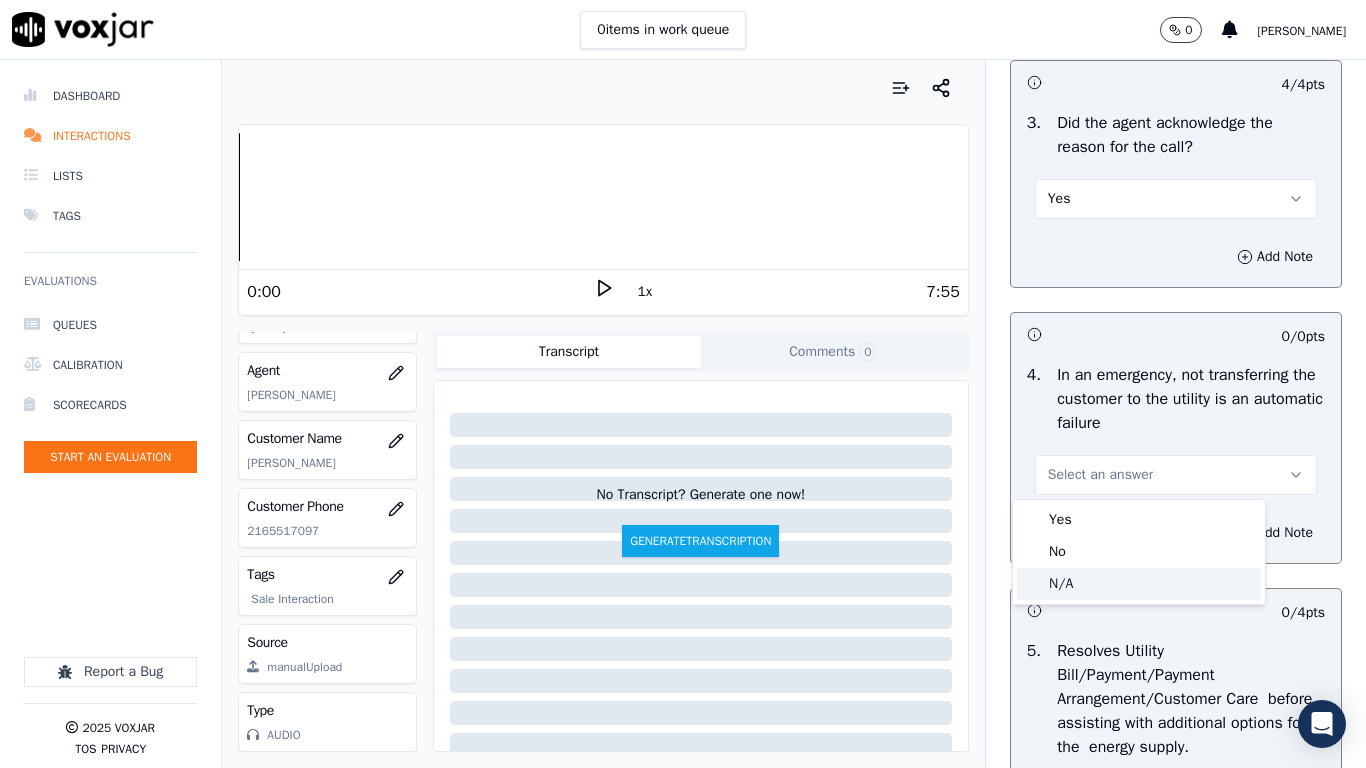 click on "N/A" 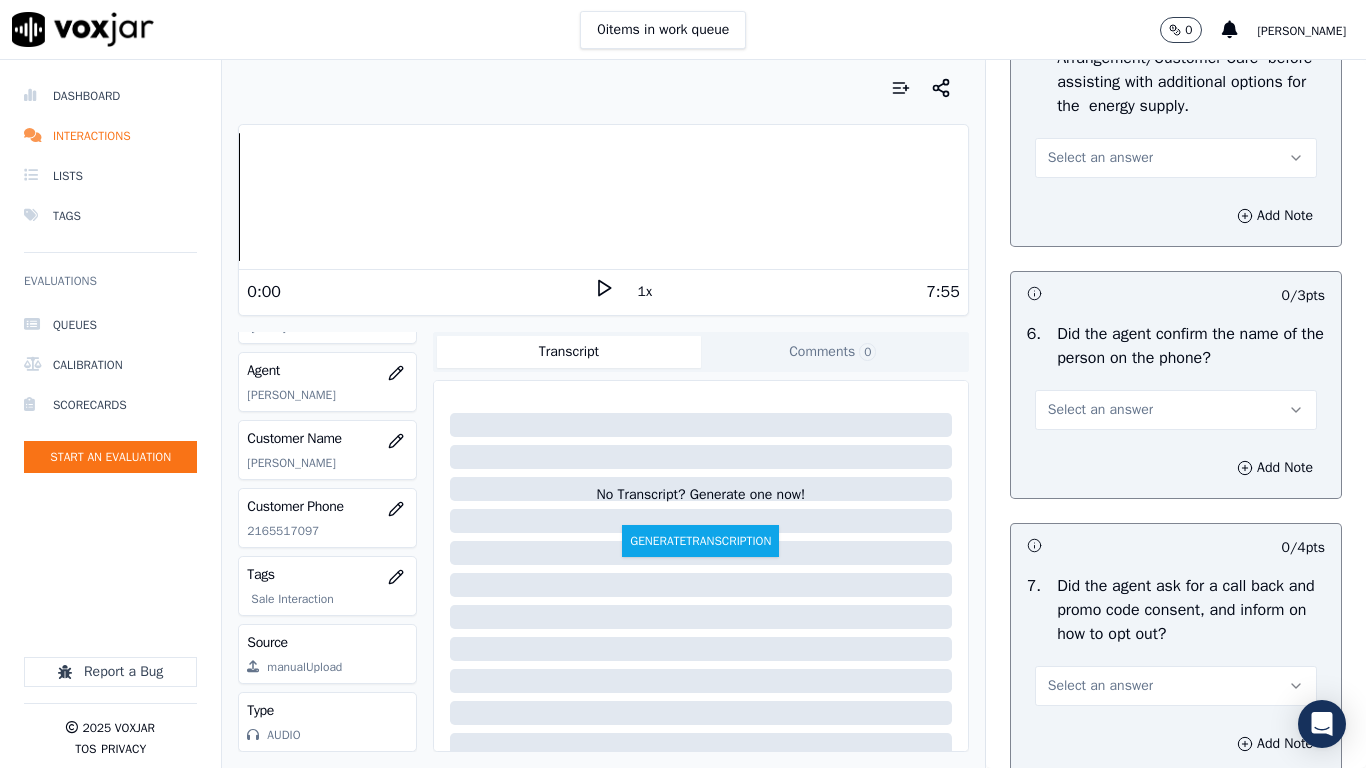 scroll, scrollTop: 1400, scrollLeft: 0, axis: vertical 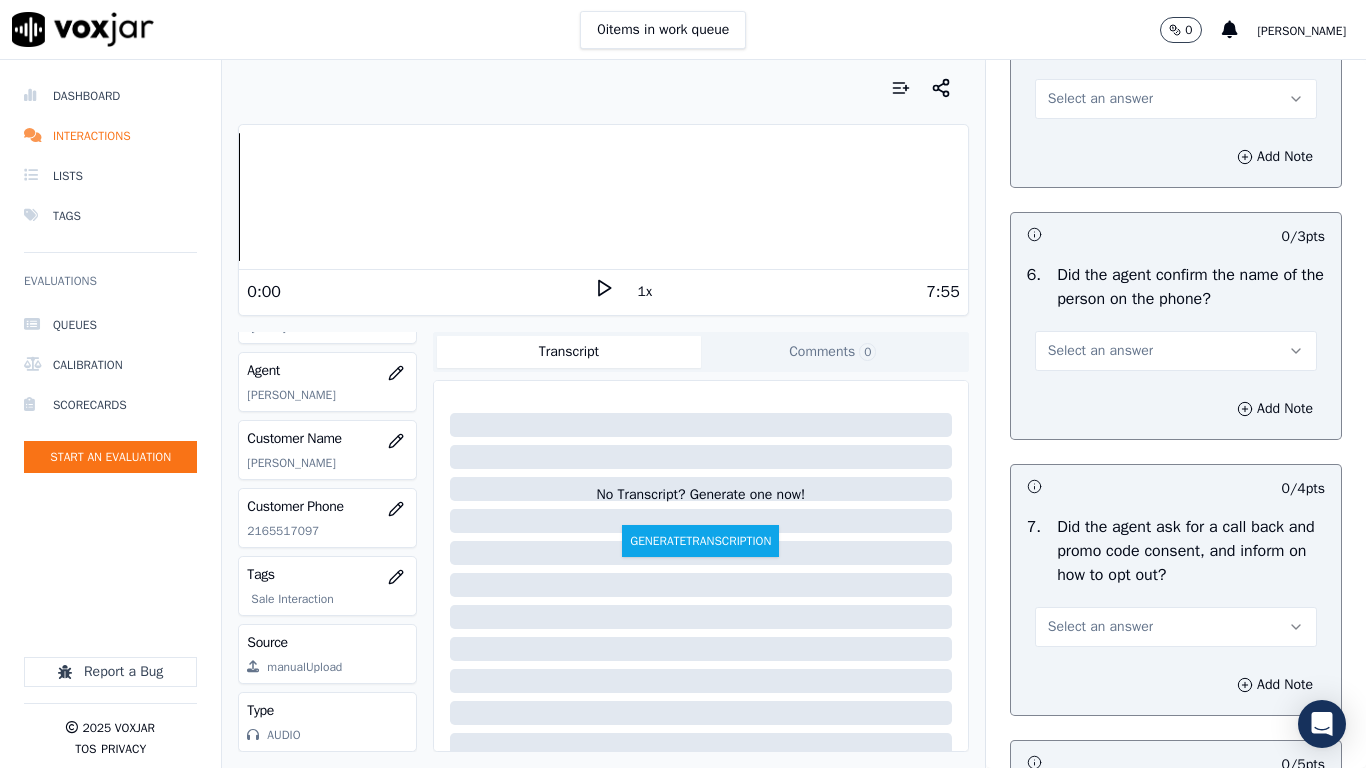 click on "Select an answer" at bounding box center (1176, 99) 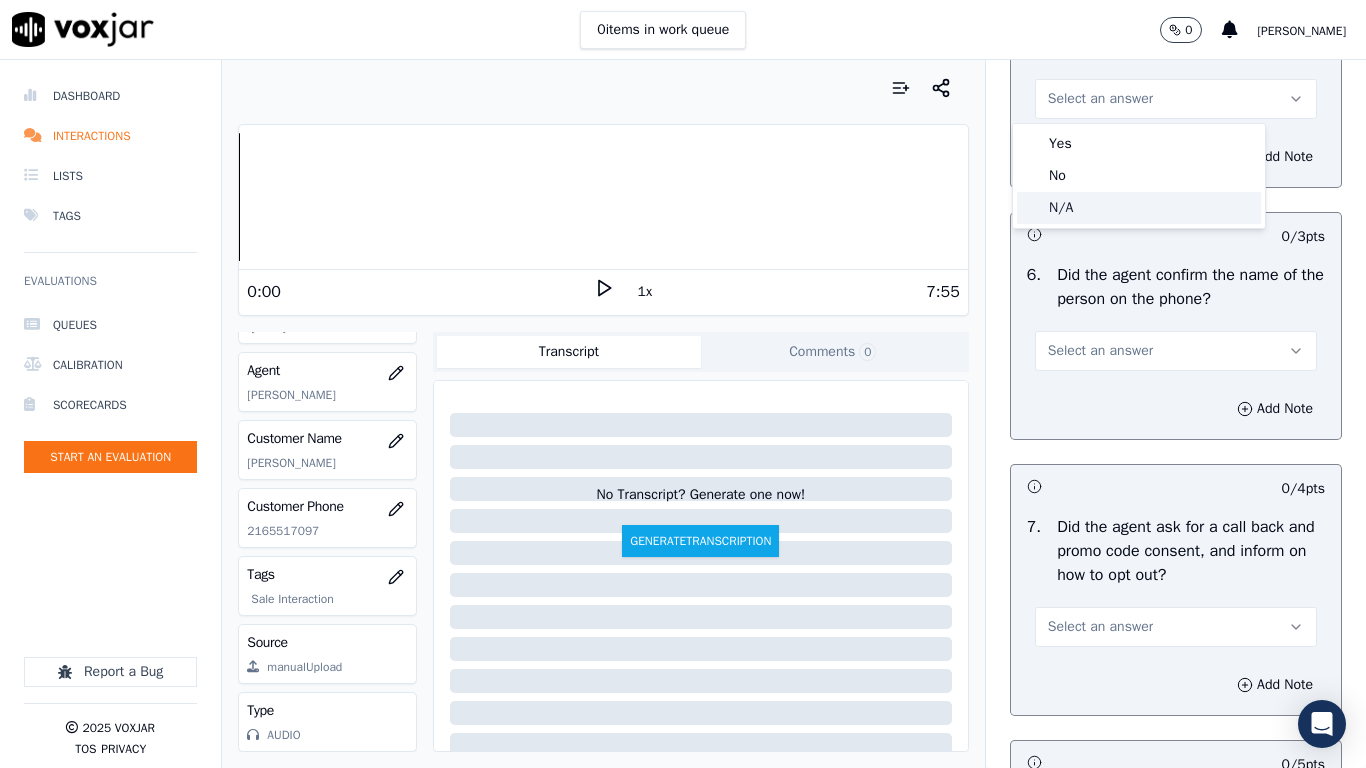 drag, startPoint x: 1109, startPoint y: 201, endPoint x: 1133, endPoint y: 313, distance: 114.54257 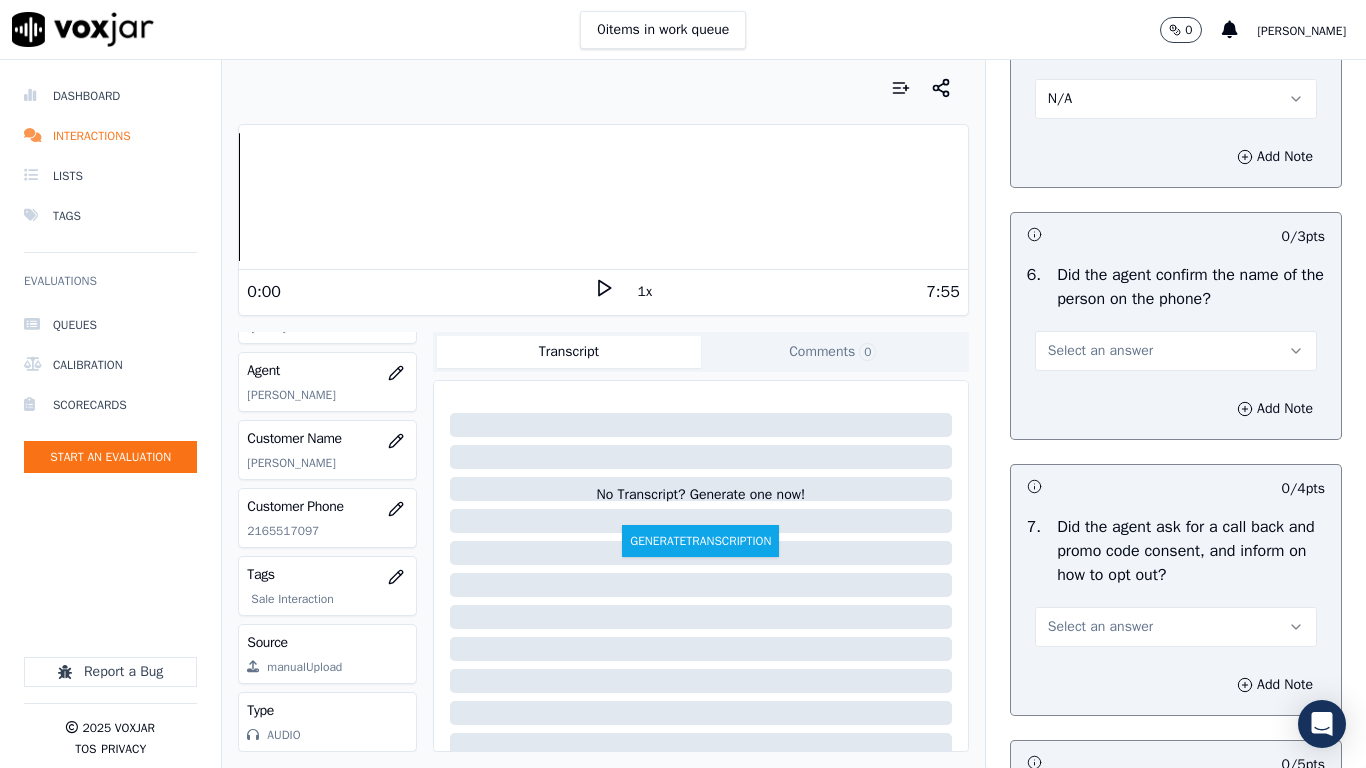 drag, startPoint x: 1128, startPoint y: 349, endPoint x: 1124, endPoint y: 359, distance: 10.770329 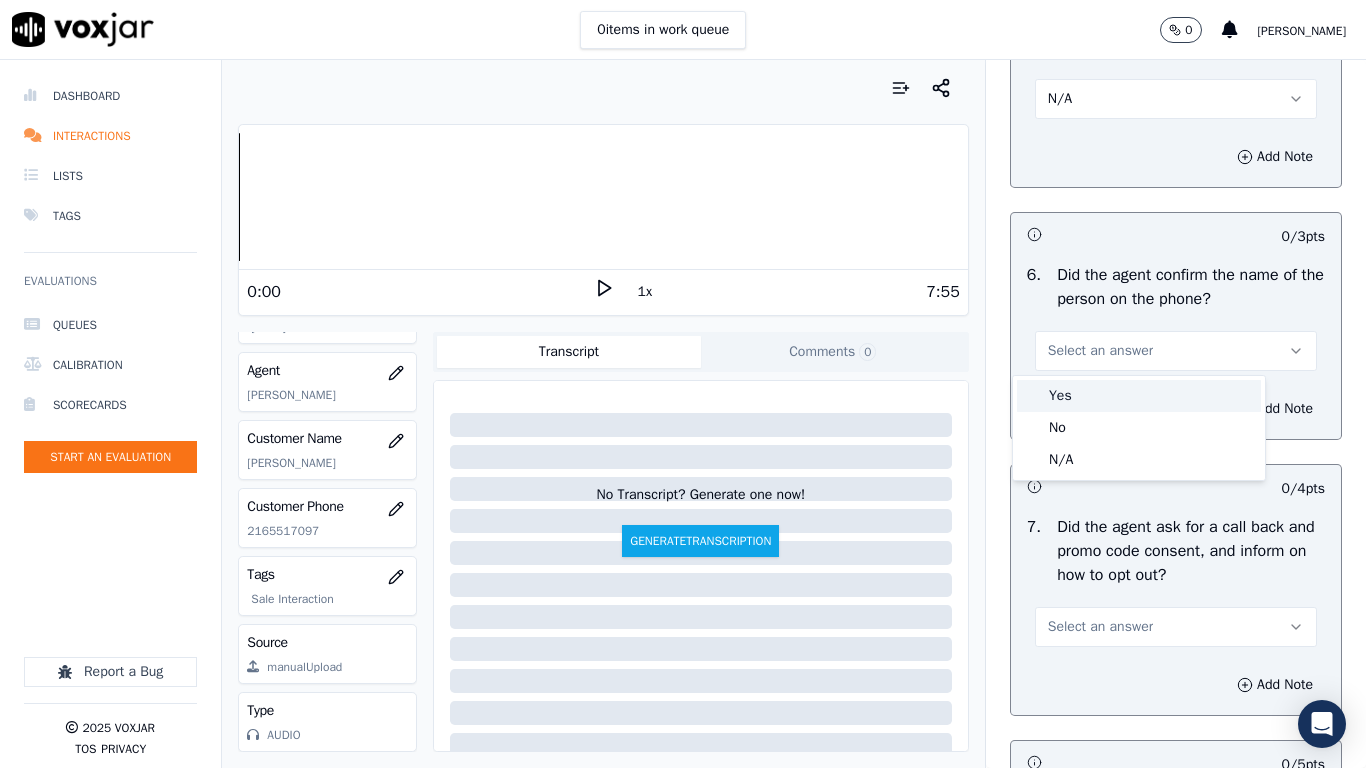 drag, startPoint x: 1113, startPoint y: 393, endPoint x: 1110, endPoint y: 457, distance: 64.070274 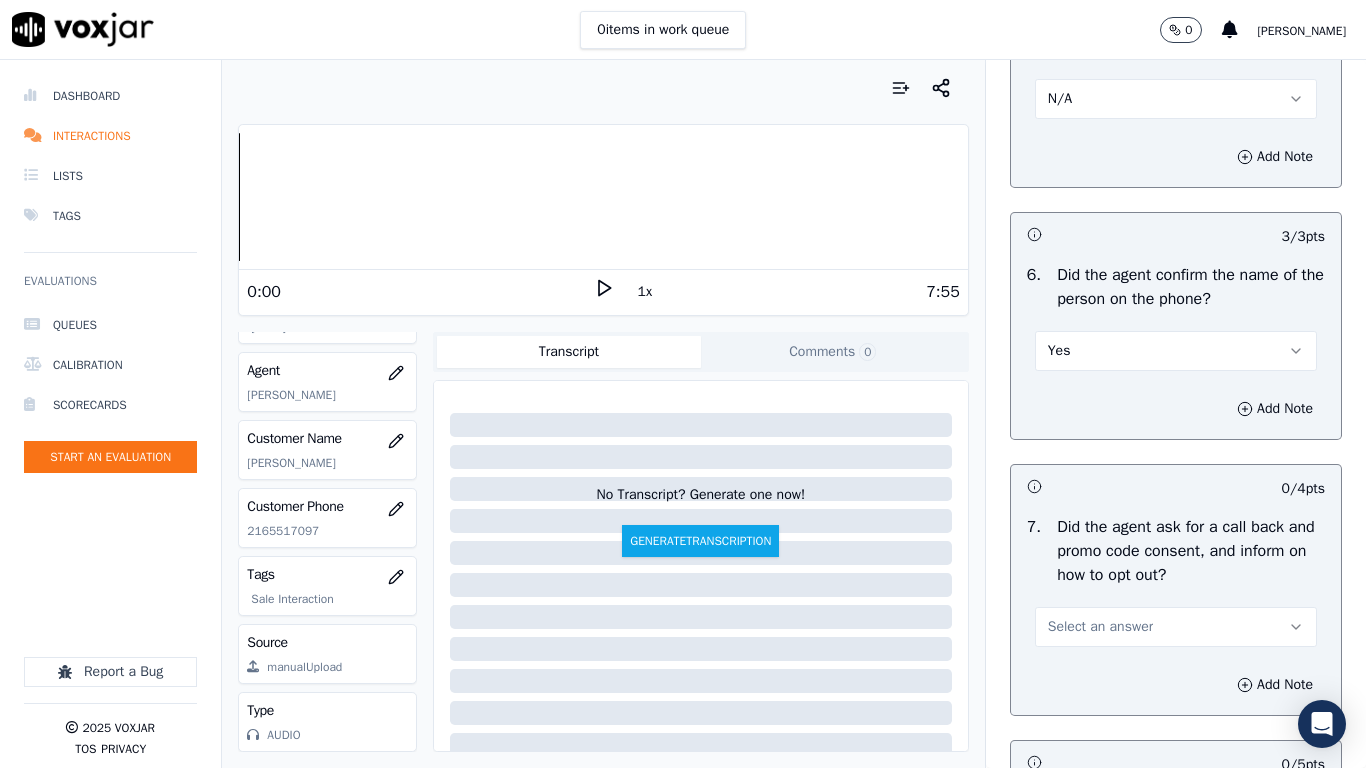click on "Select an answer" at bounding box center (1100, 627) 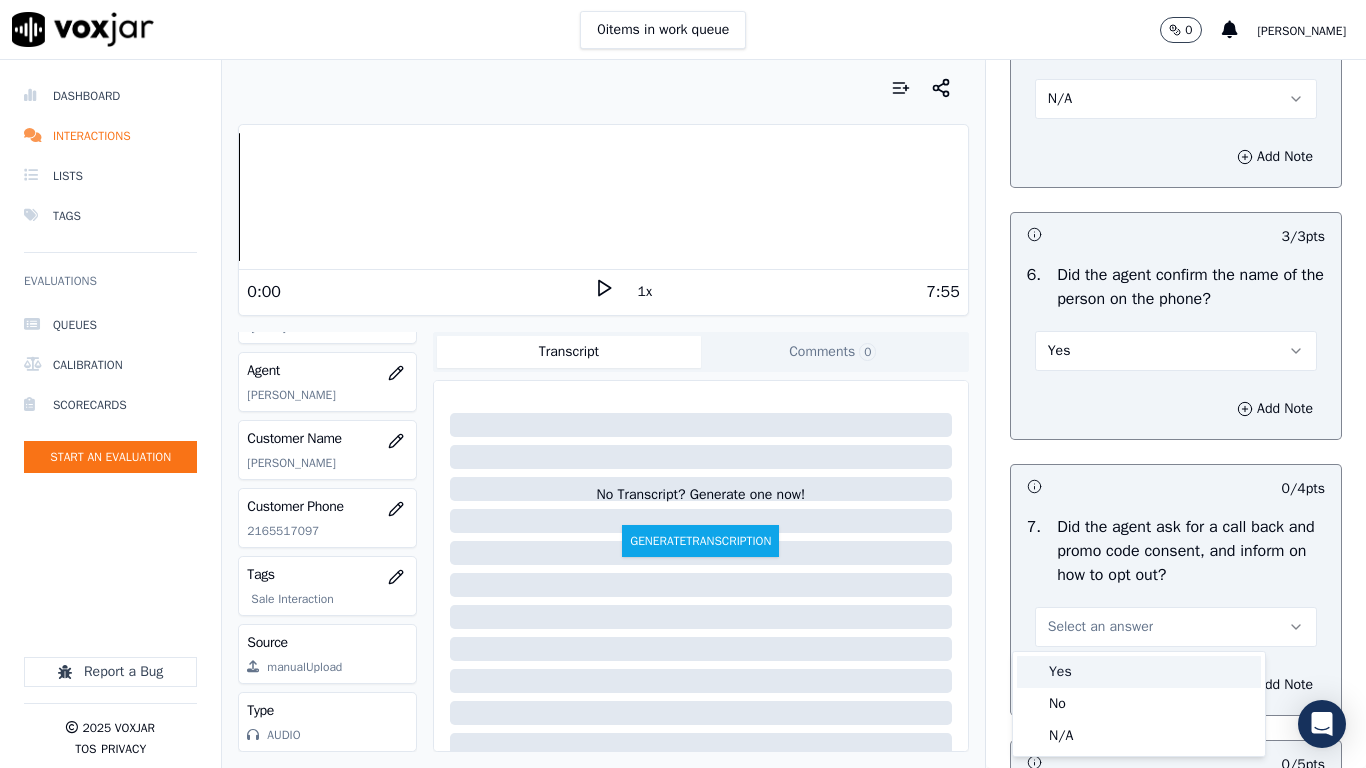 click on "Yes" at bounding box center (1139, 672) 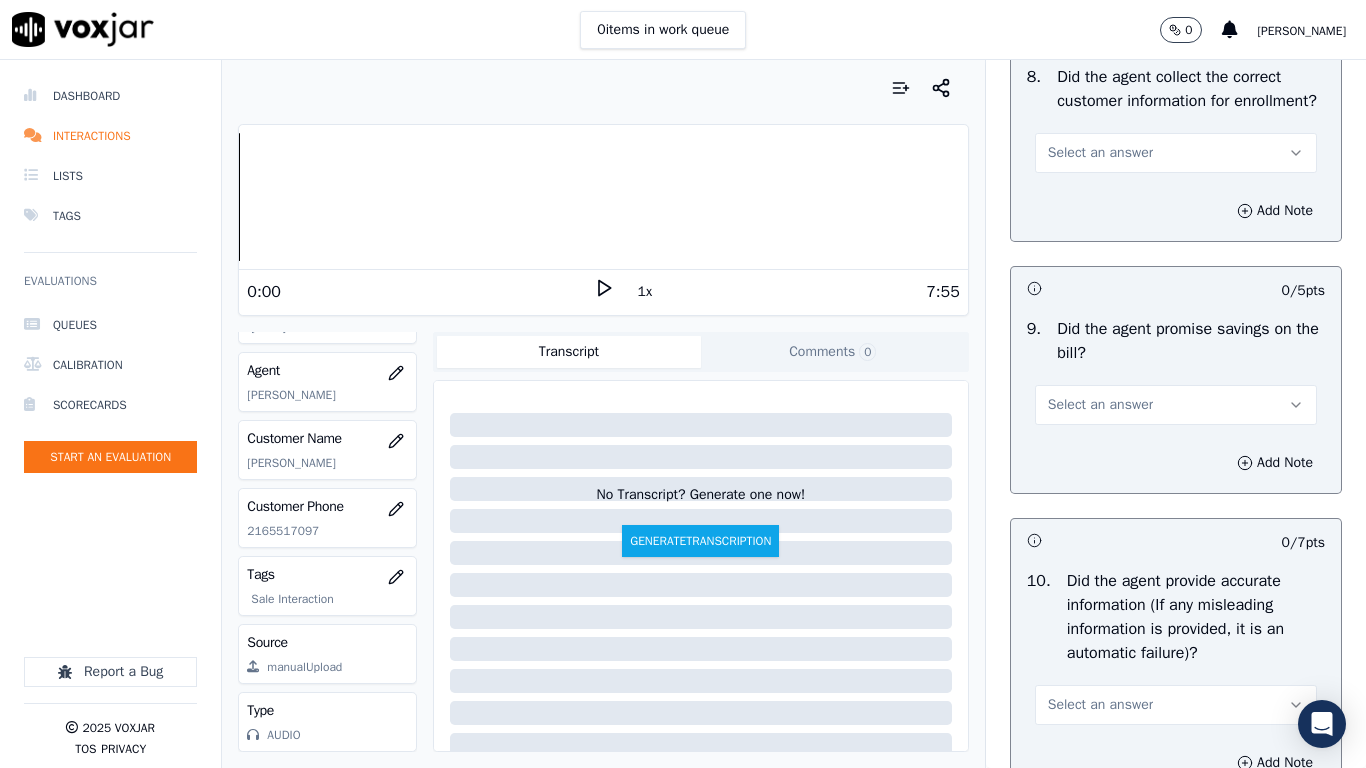 scroll, scrollTop: 2200, scrollLeft: 0, axis: vertical 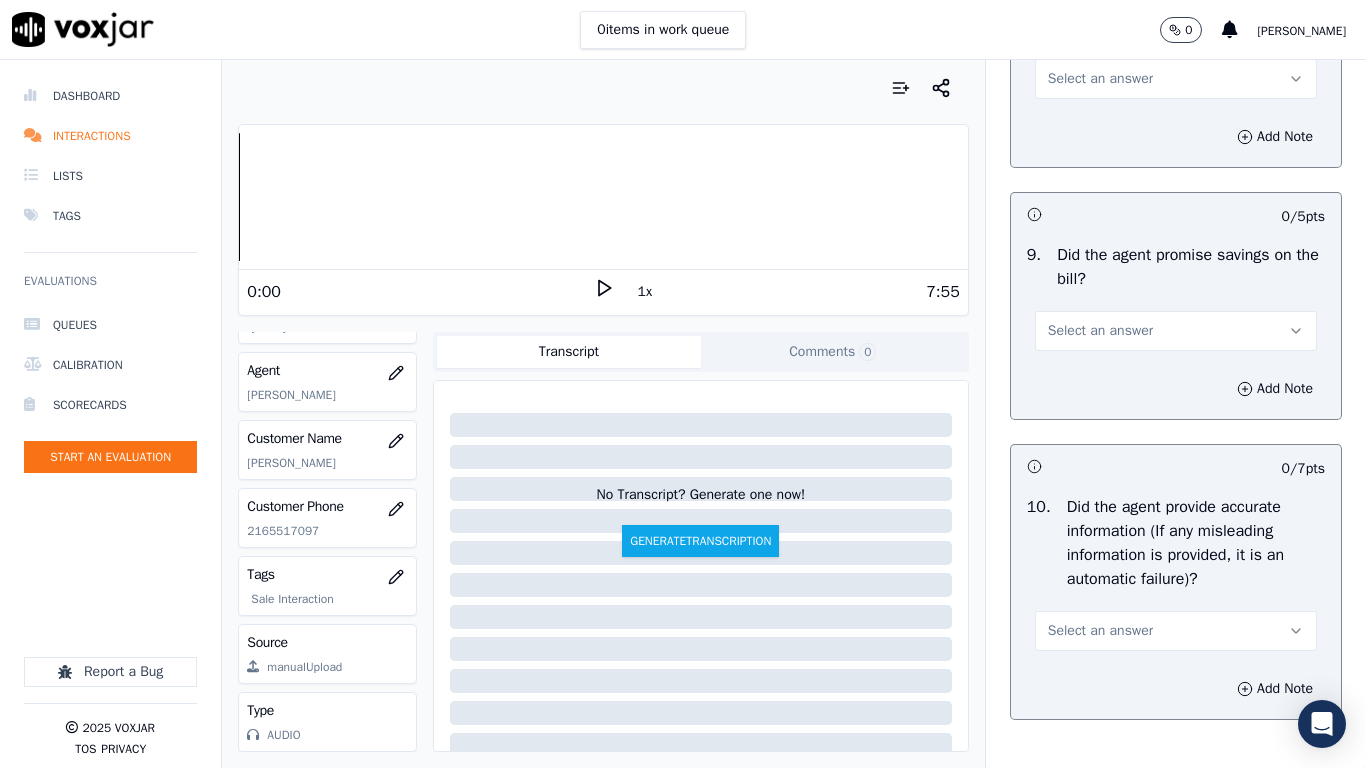 click on "Select an answer" at bounding box center [1176, 79] 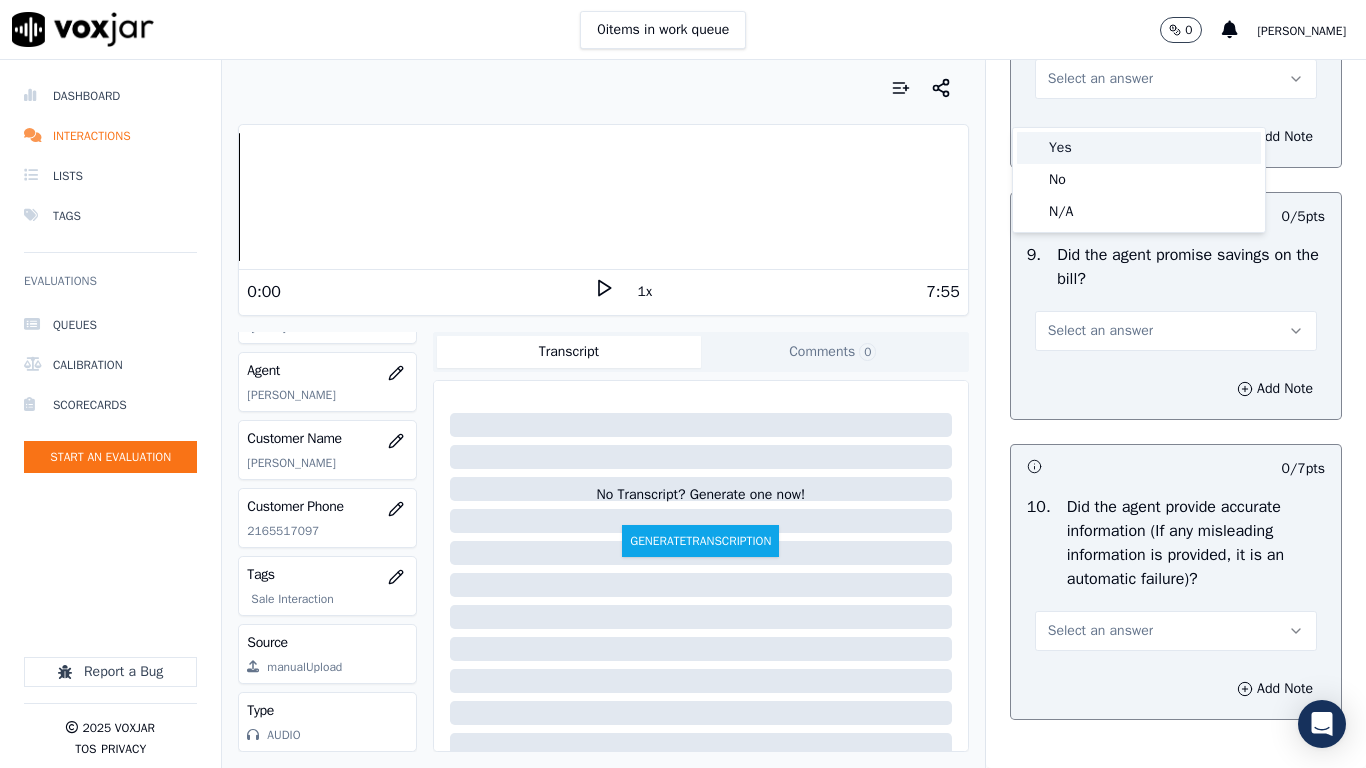 click on "Yes" at bounding box center [1139, 148] 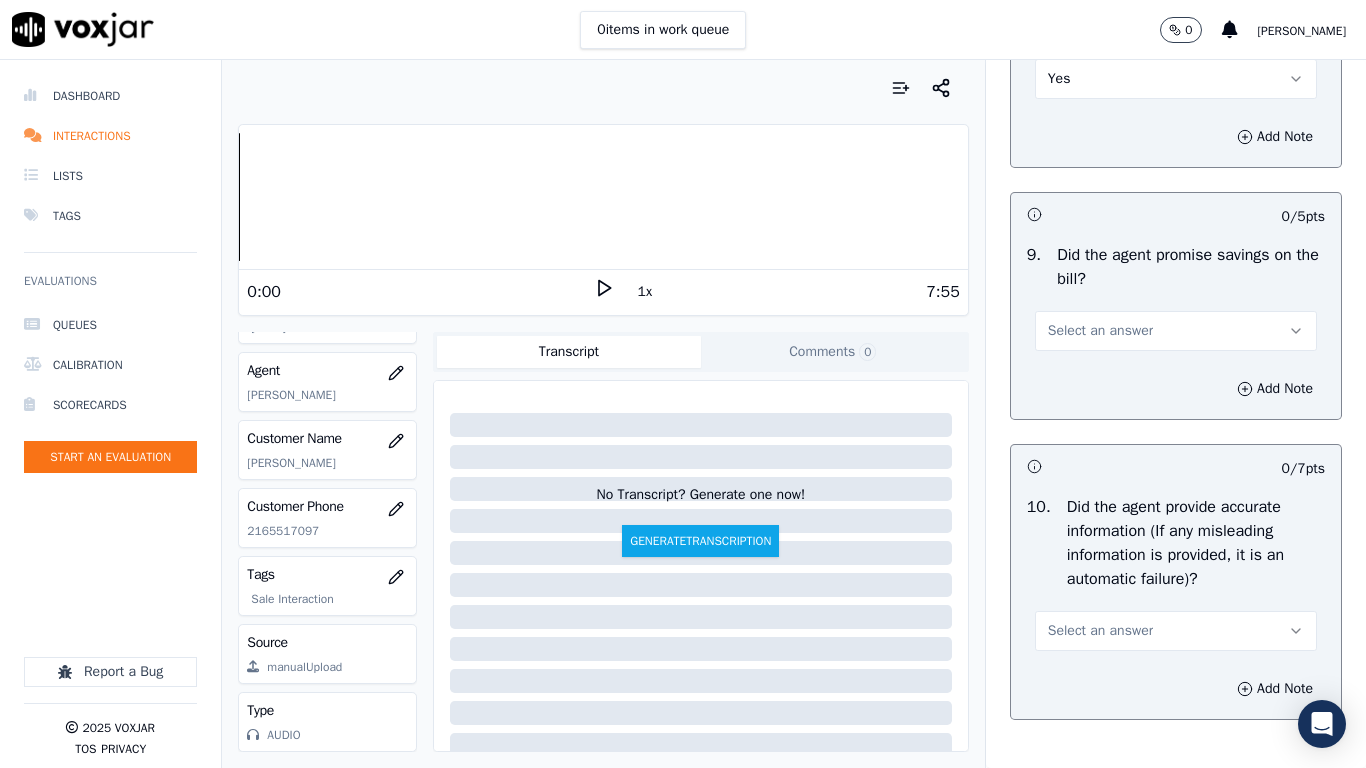 click on "Select an answer" at bounding box center [1100, 331] 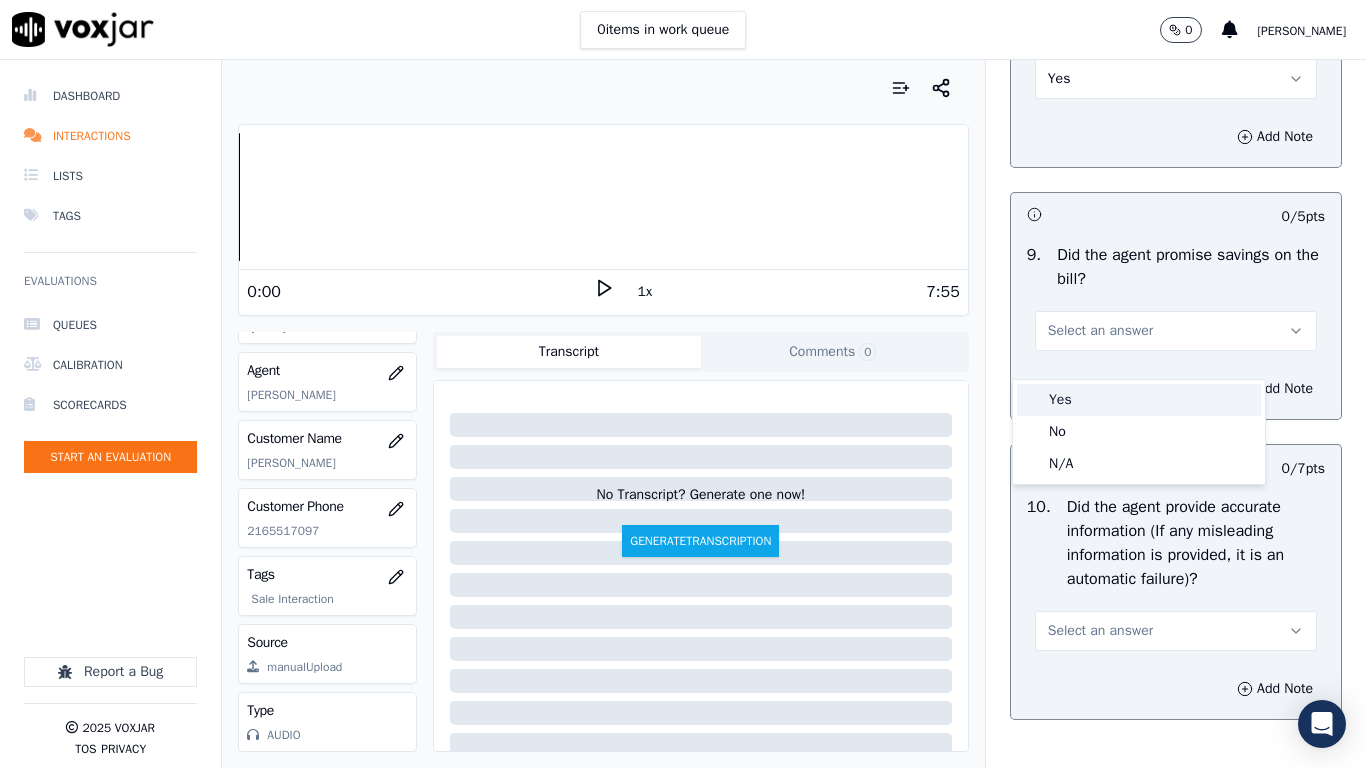 click on "Yes" at bounding box center (1139, 400) 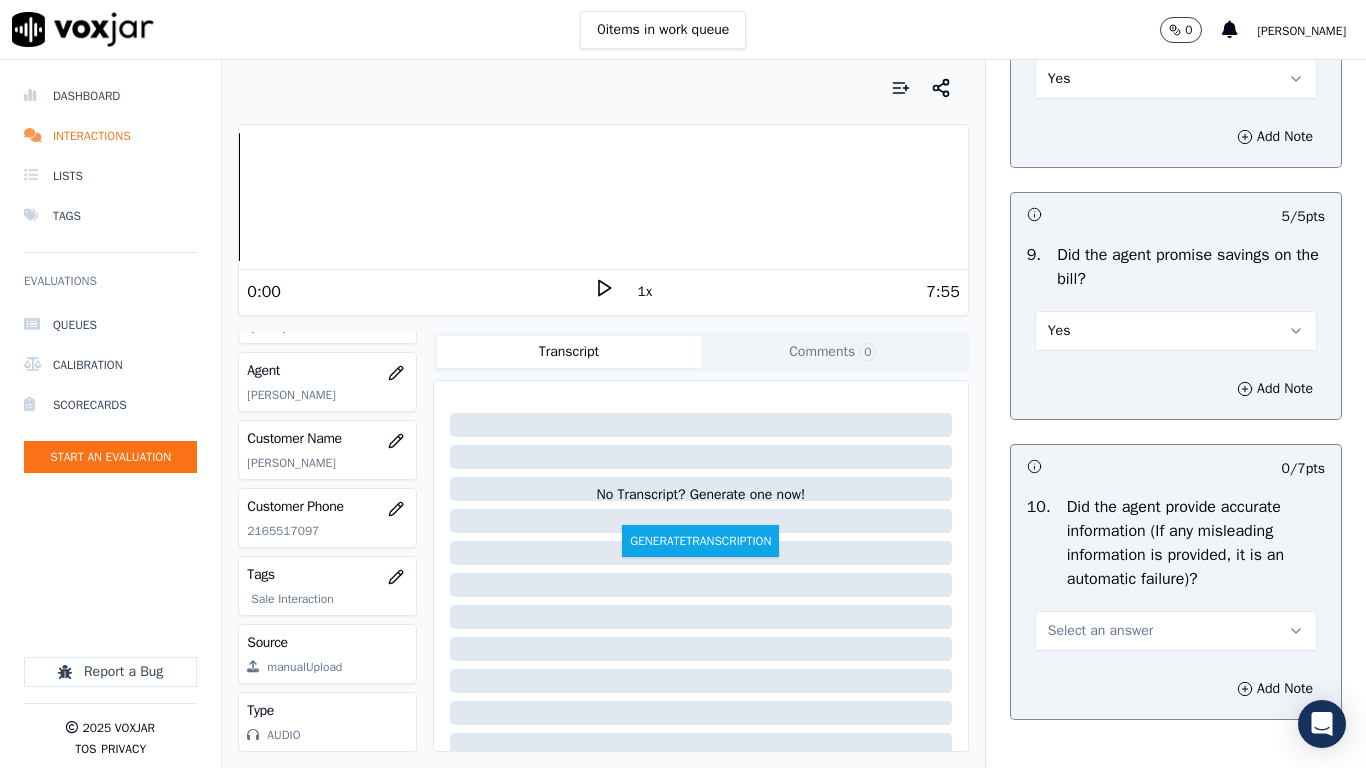 click on "Select an answer" at bounding box center [1100, 631] 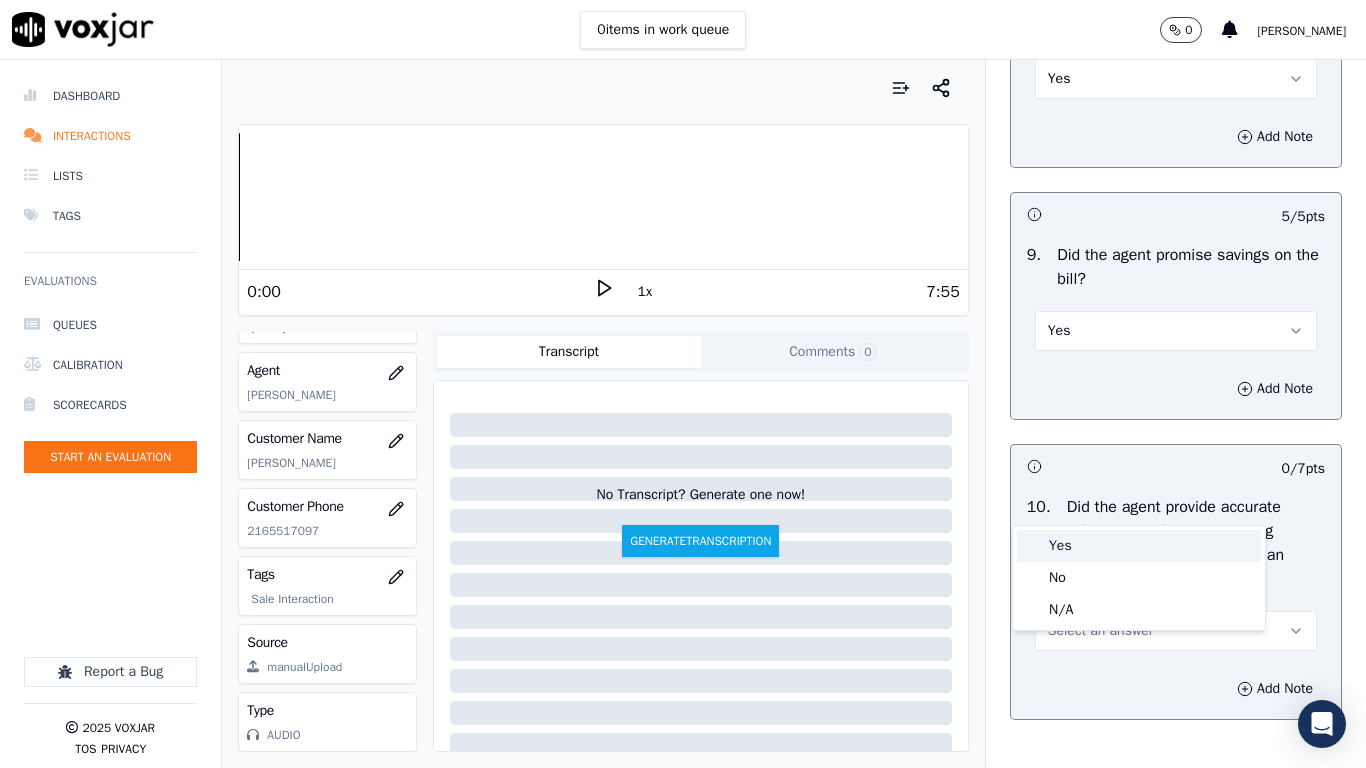 click on "Yes" at bounding box center [1139, 546] 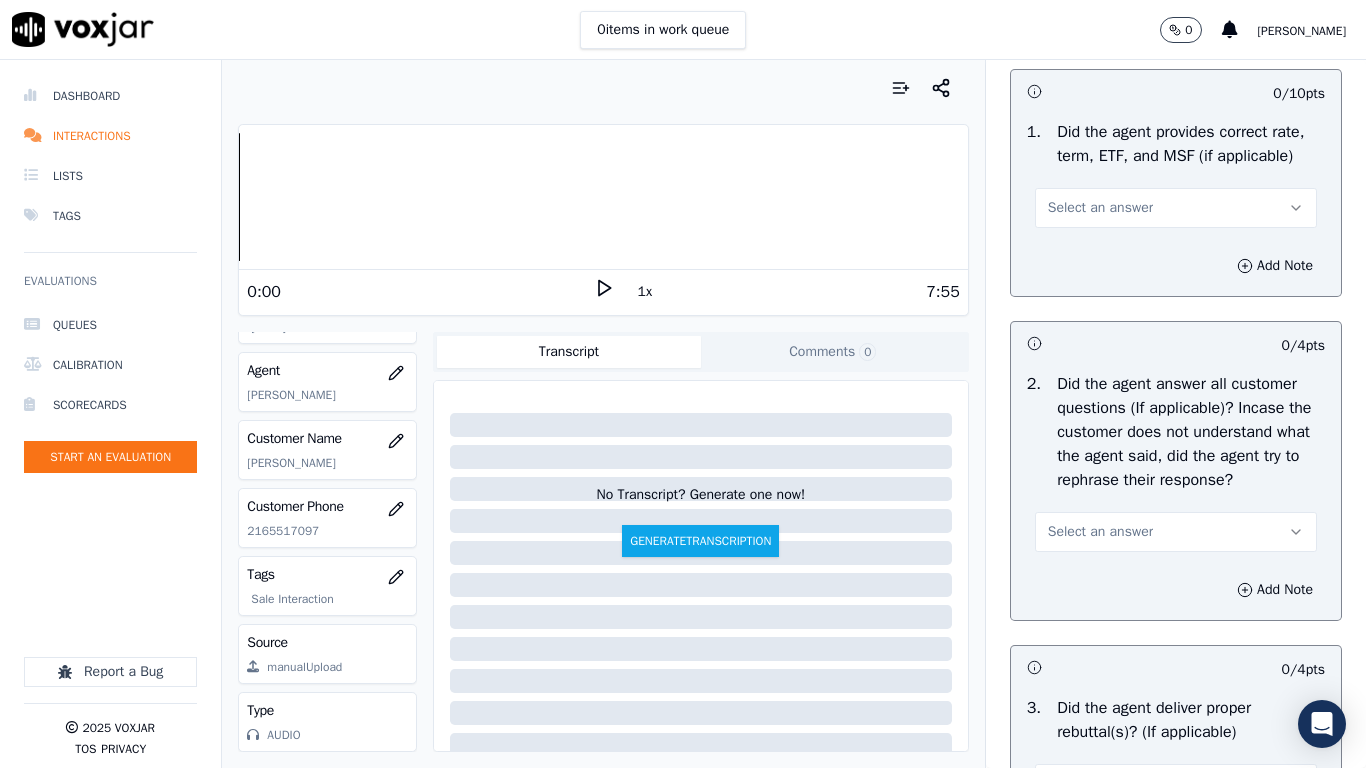 scroll, scrollTop: 3000, scrollLeft: 0, axis: vertical 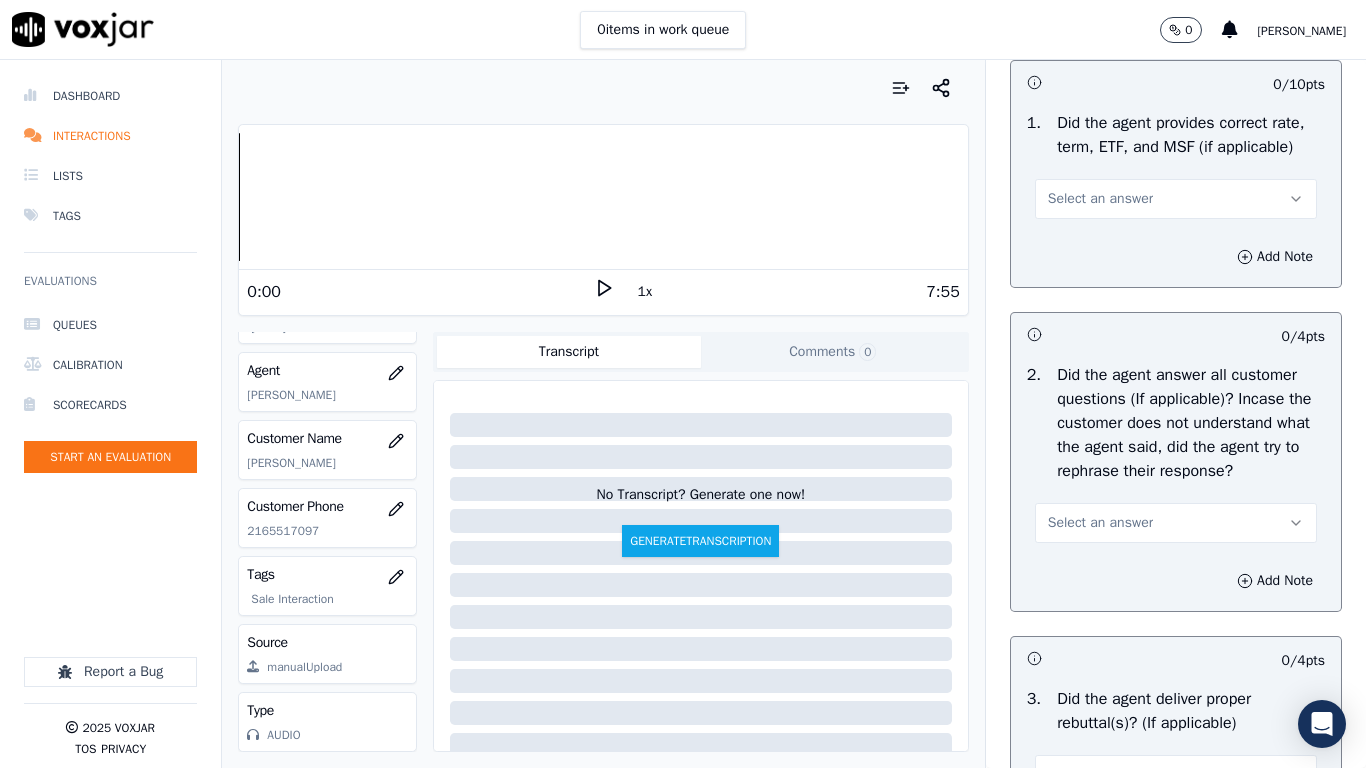 click on "Select an answer" at bounding box center [1176, 199] 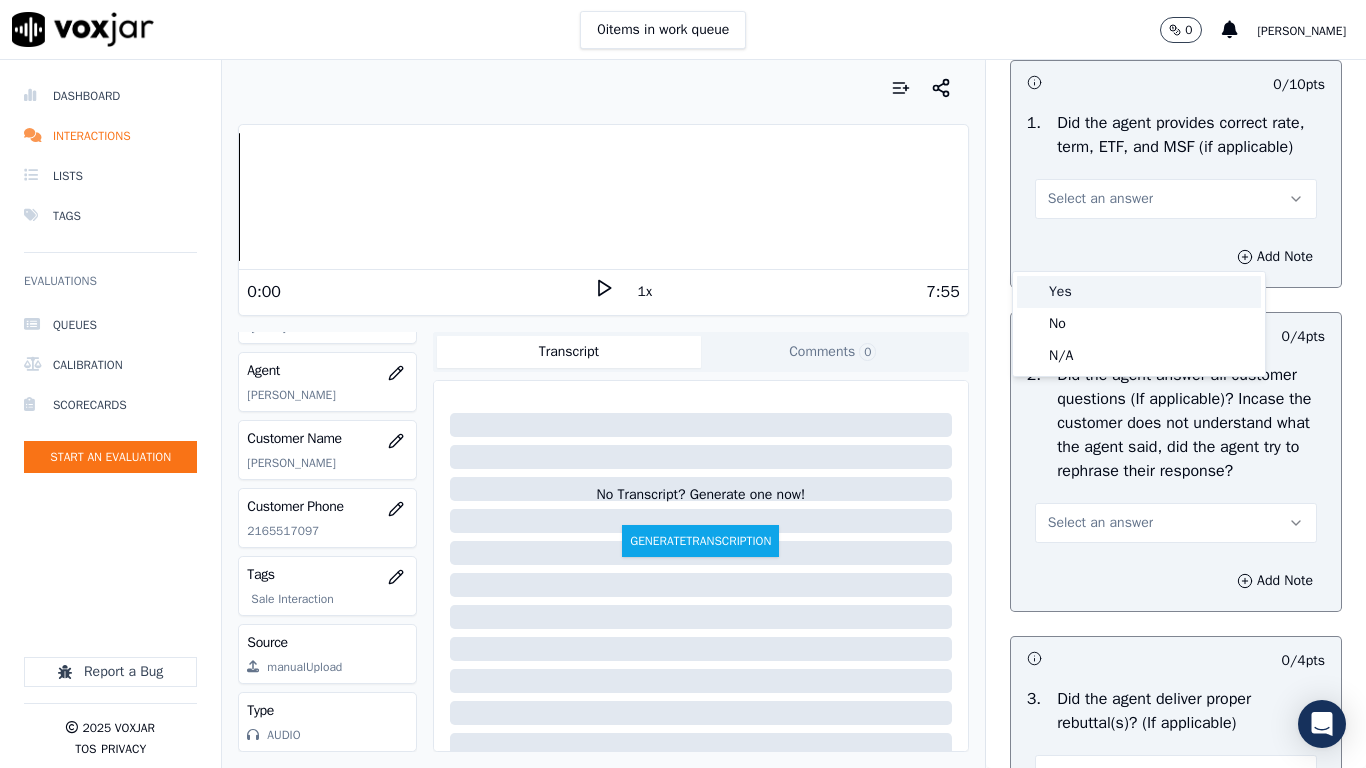 click on "Yes" at bounding box center (1139, 292) 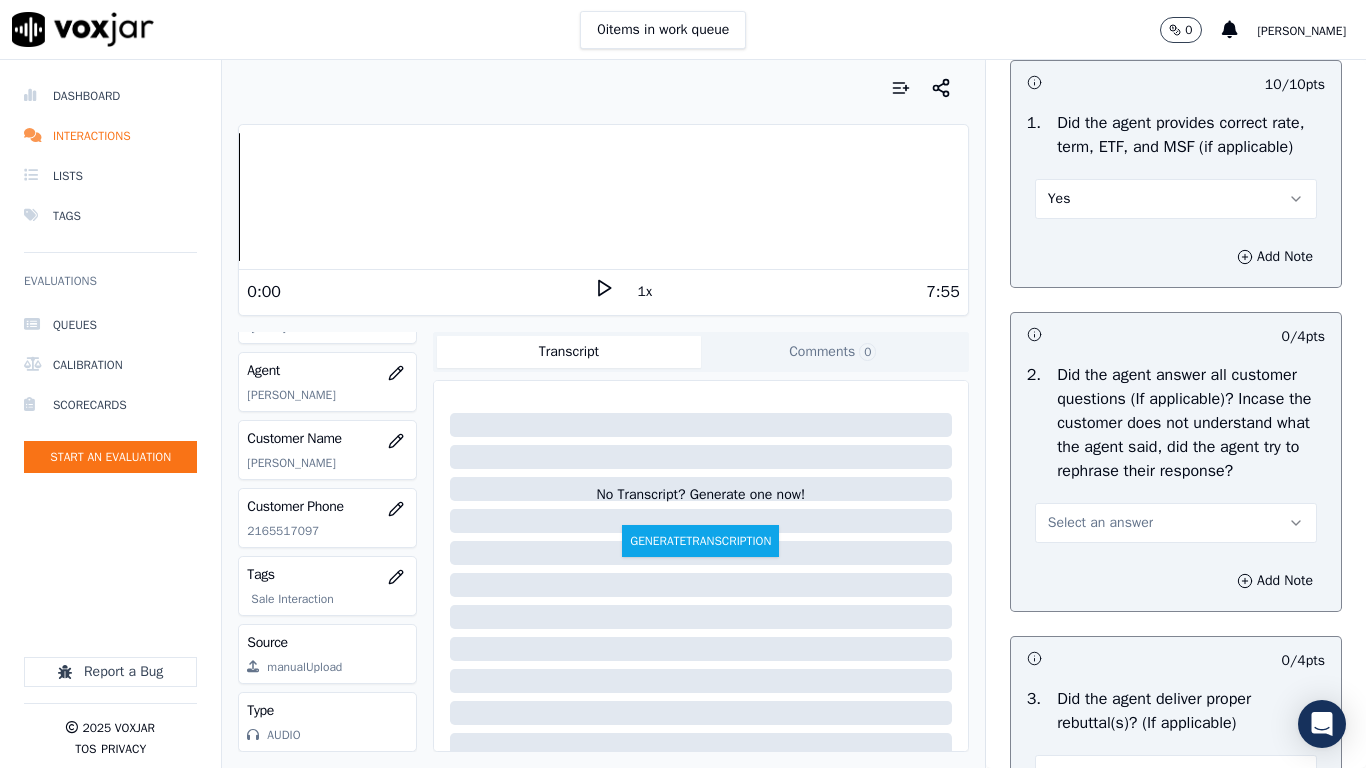 drag, startPoint x: 1122, startPoint y: 588, endPoint x: 1126, endPoint y: 611, distance: 23.345236 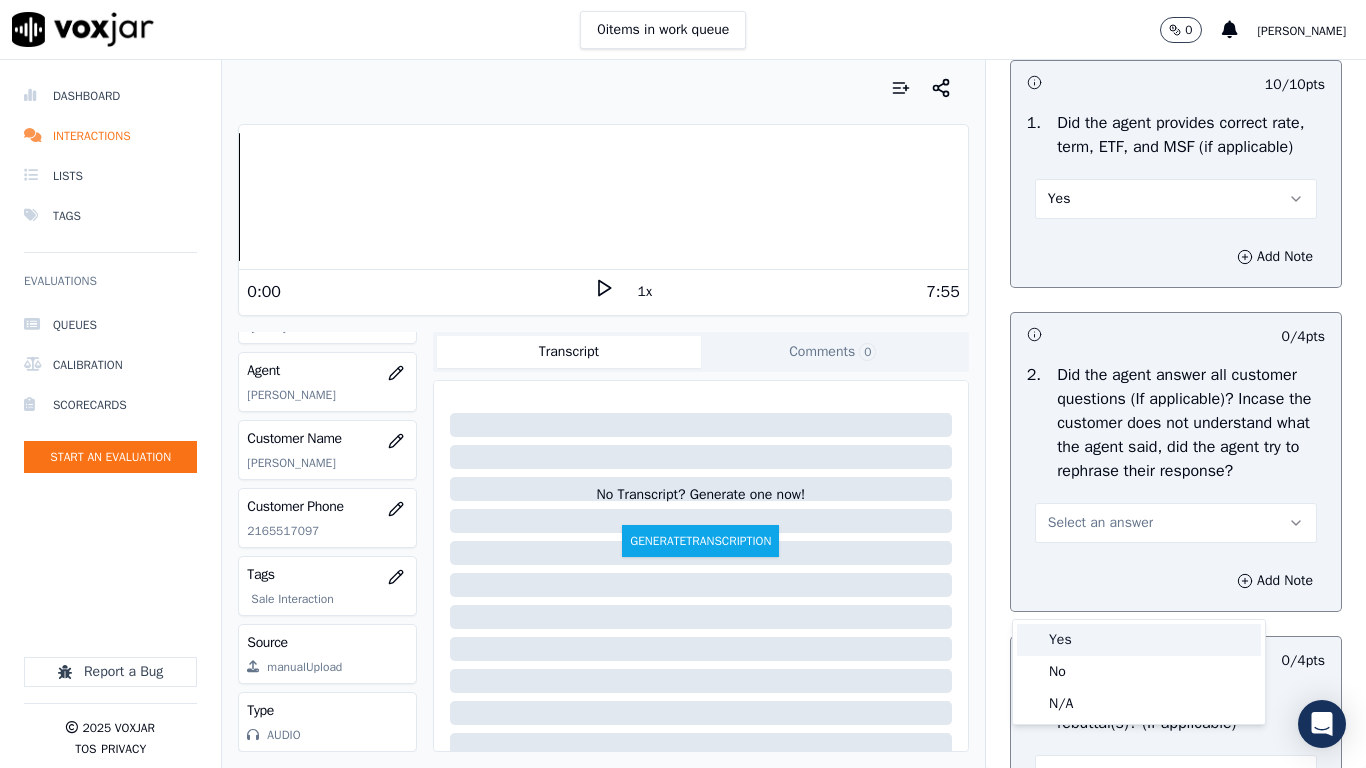 click on "Yes" at bounding box center (1139, 640) 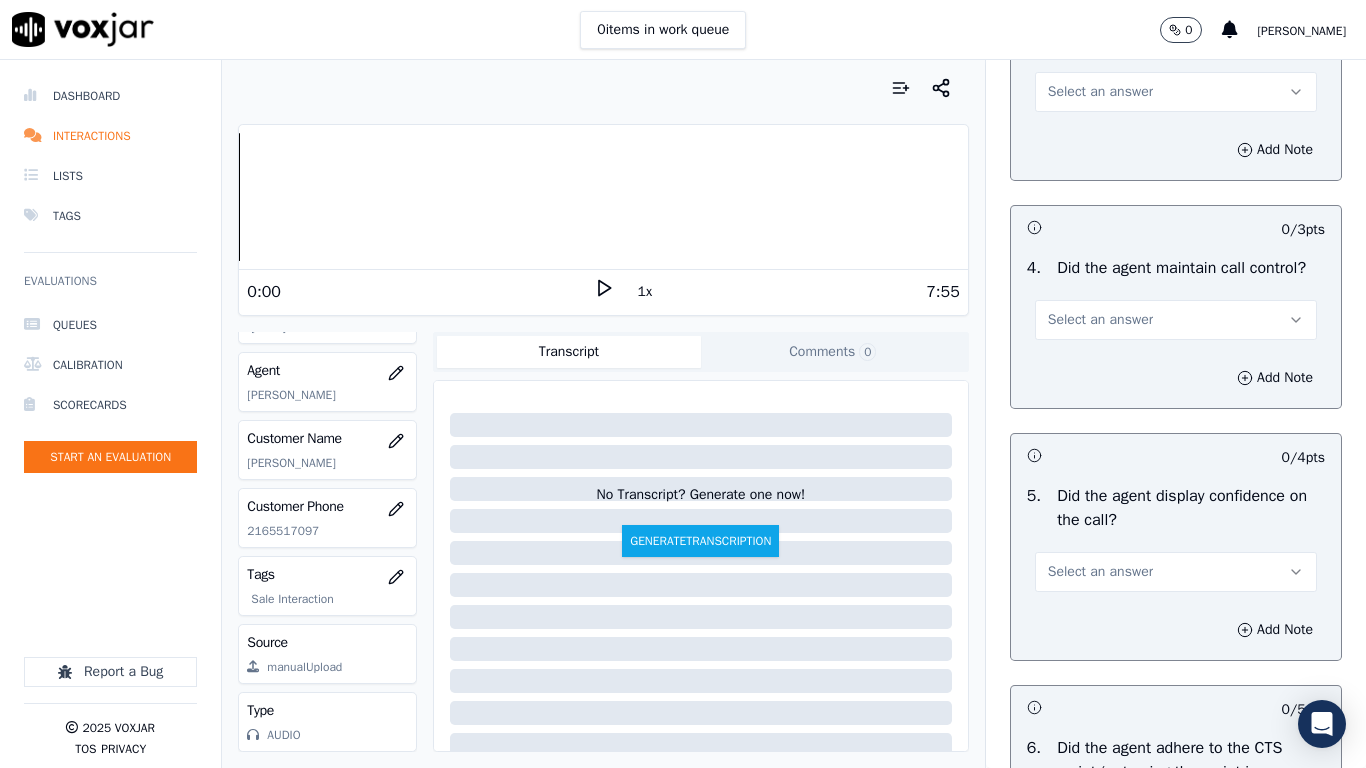 scroll, scrollTop: 3700, scrollLeft: 0, axis: vertical 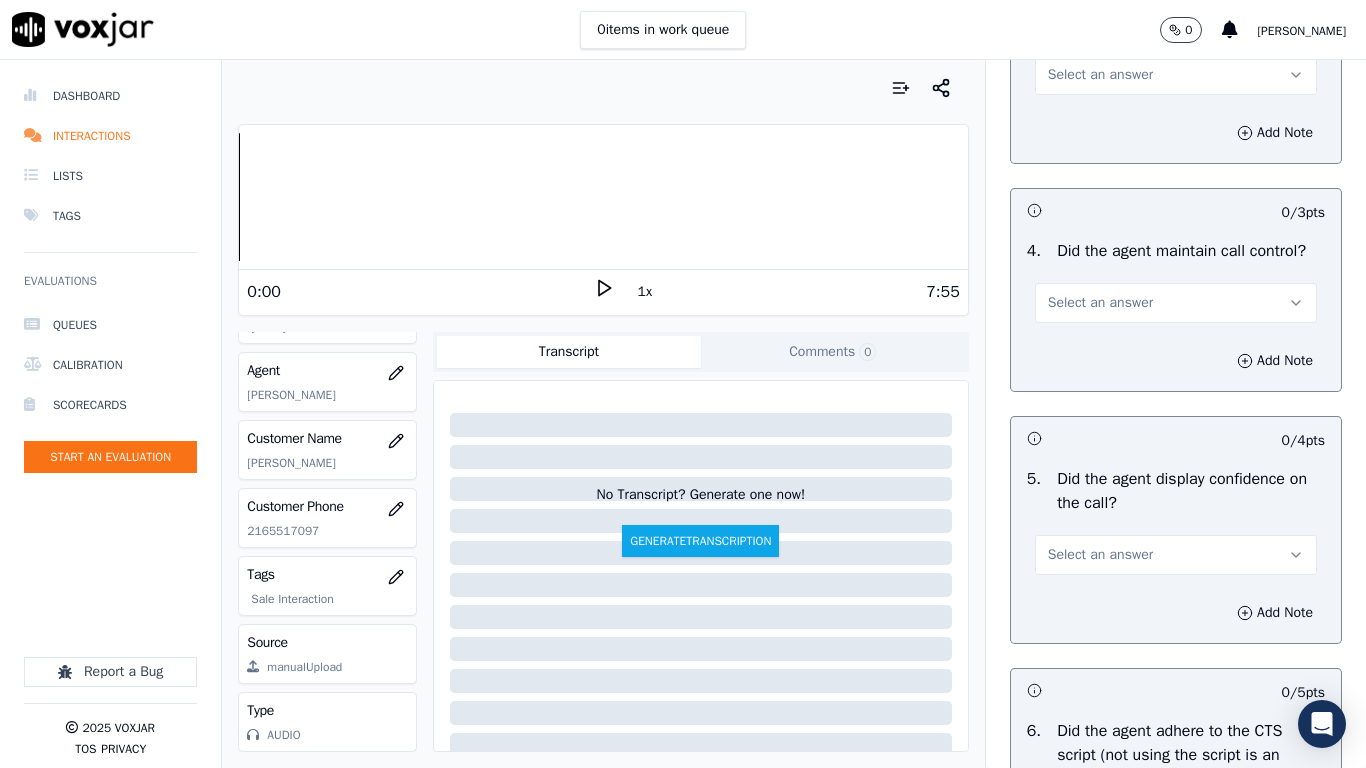 click on "Select an answer" at bounding box center [1100, 75] 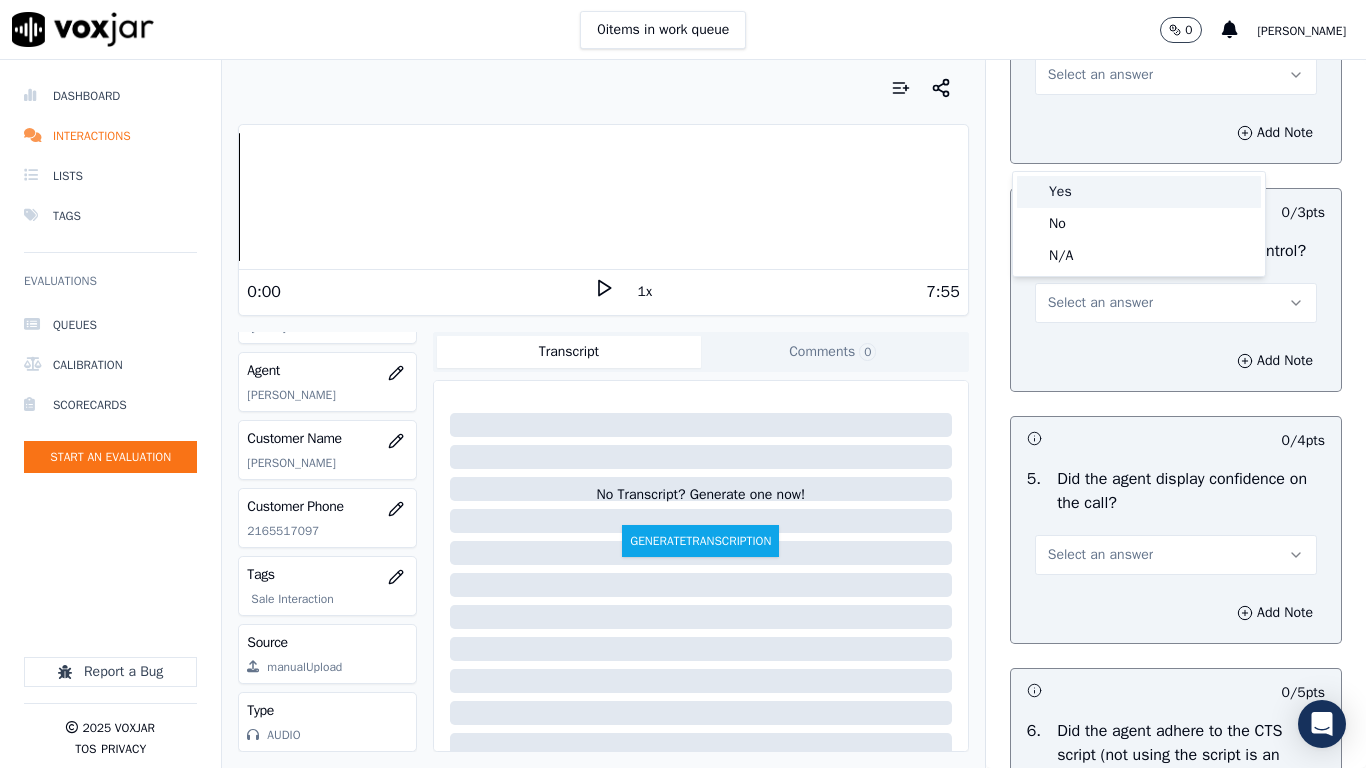 click on "Yes" at bounding box center [1139, 192] 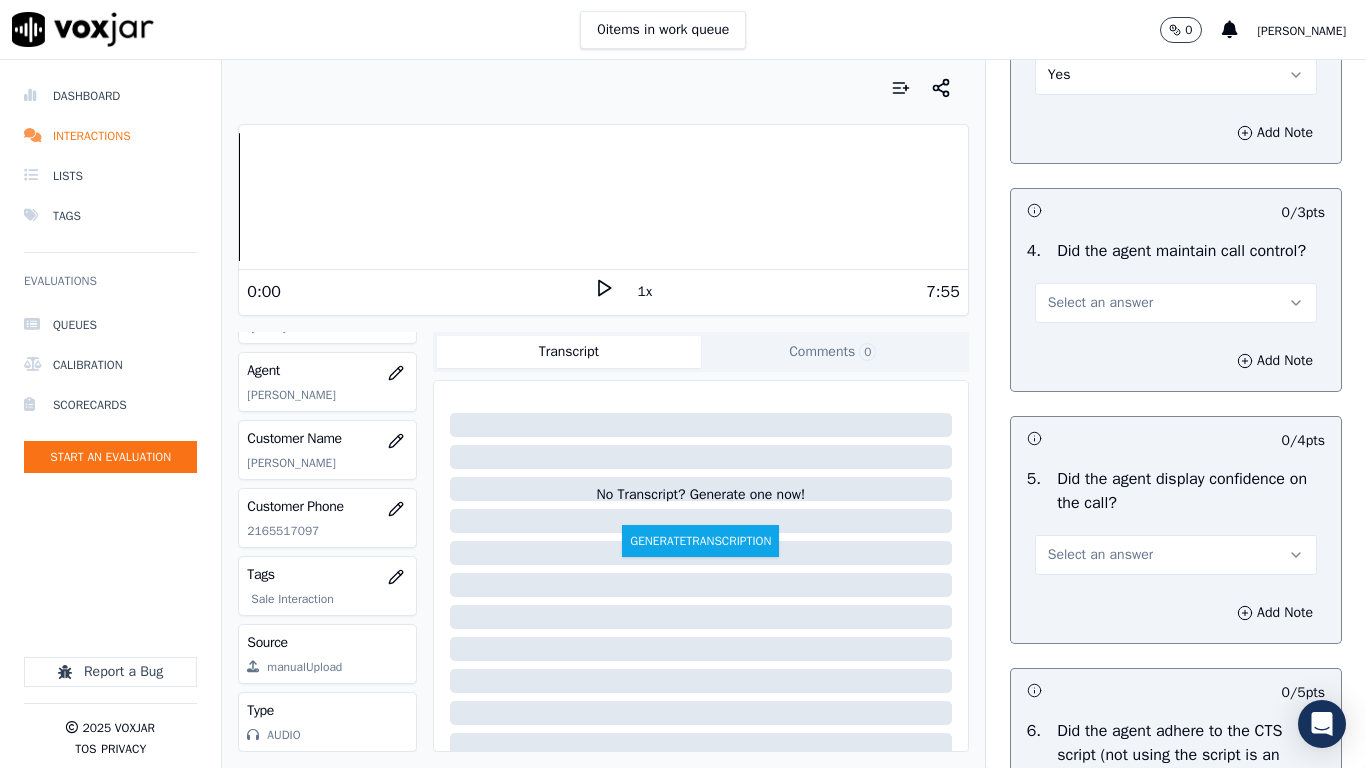 click on "Select an answer" at bounding box center (1176, 303) 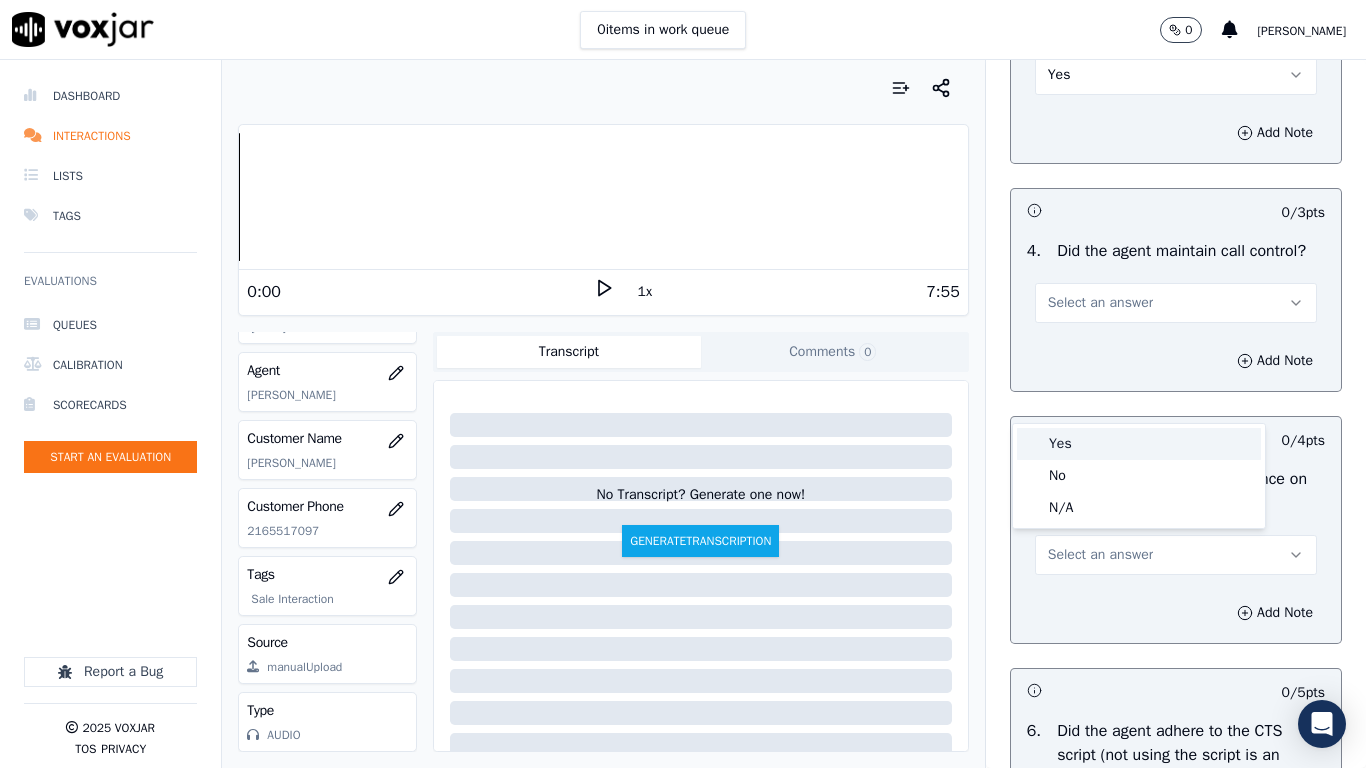 click on "Yes" at bounding box center (1139, 444) 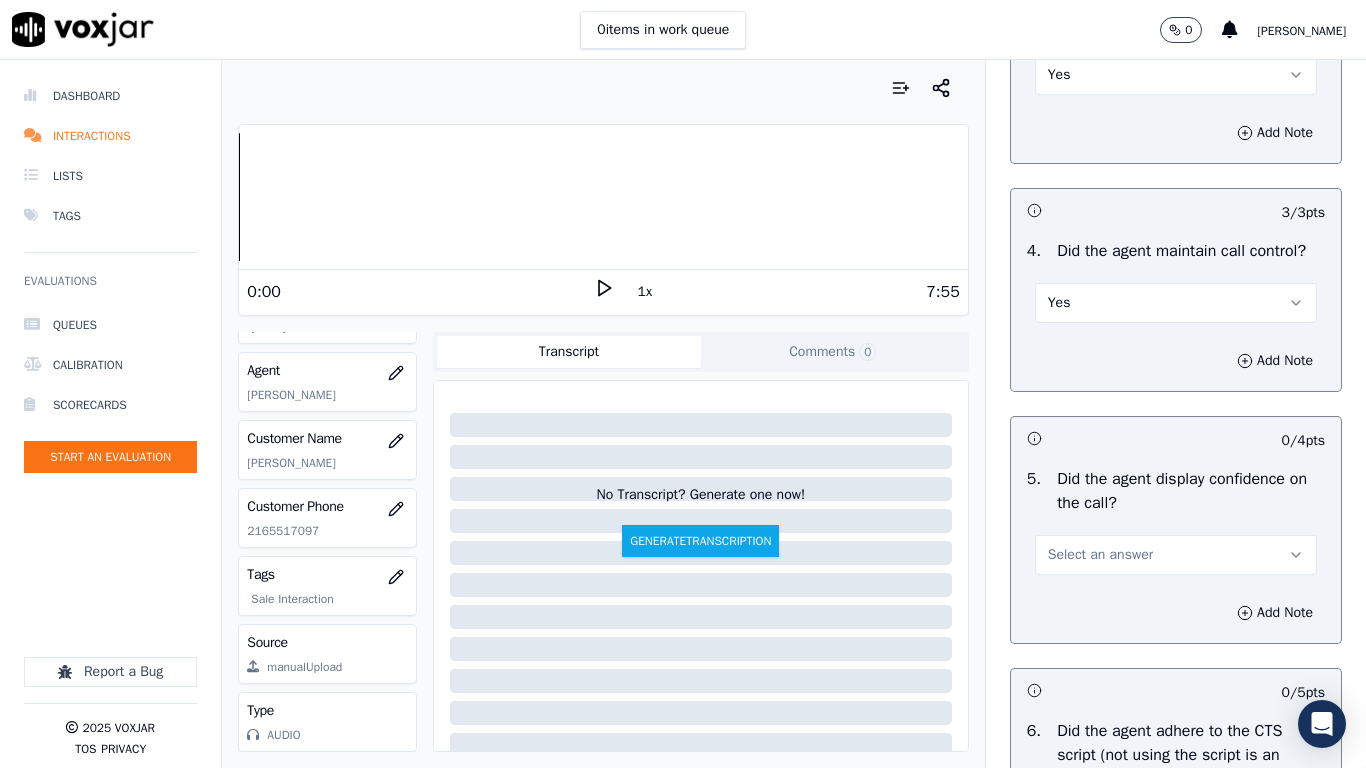 click on "Select an answer" at bounding box center (1176, 555) 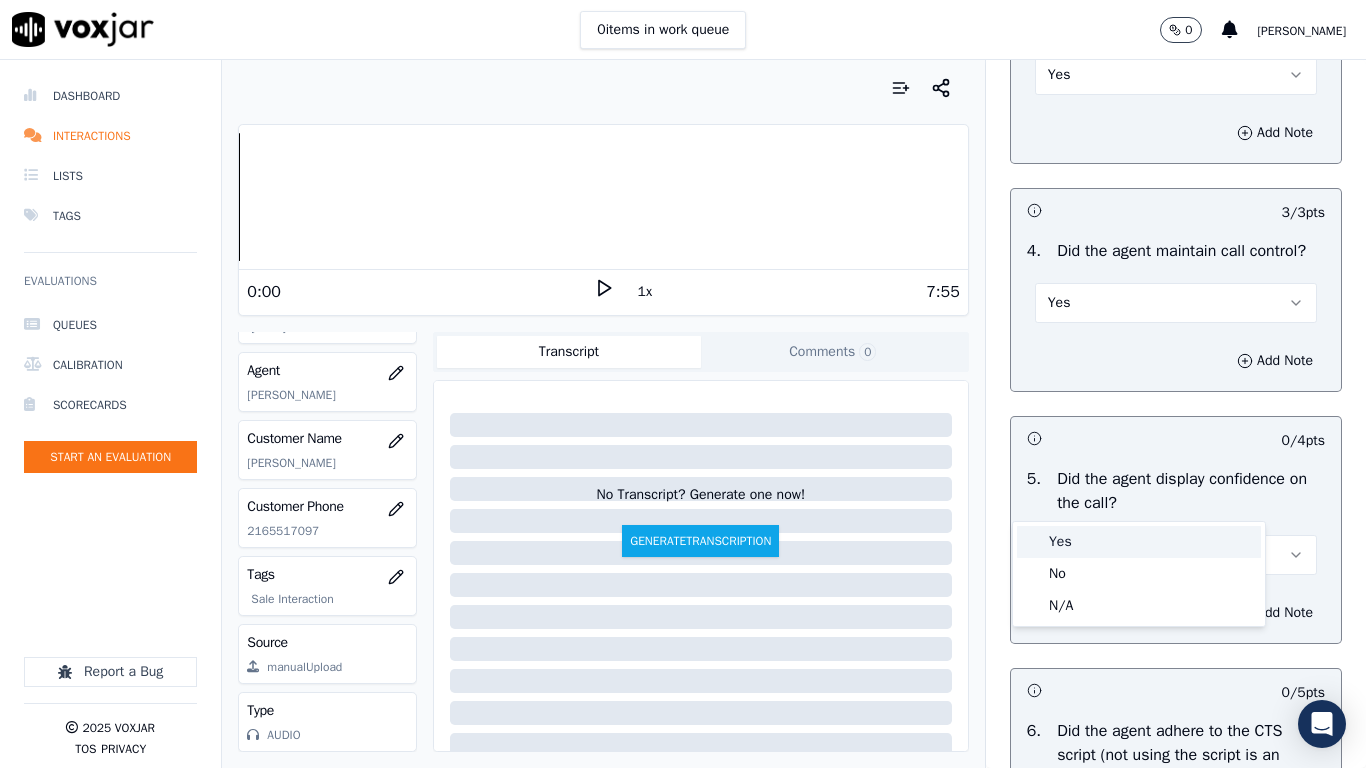 click on "Yes" at bounding box center [1139, 542] 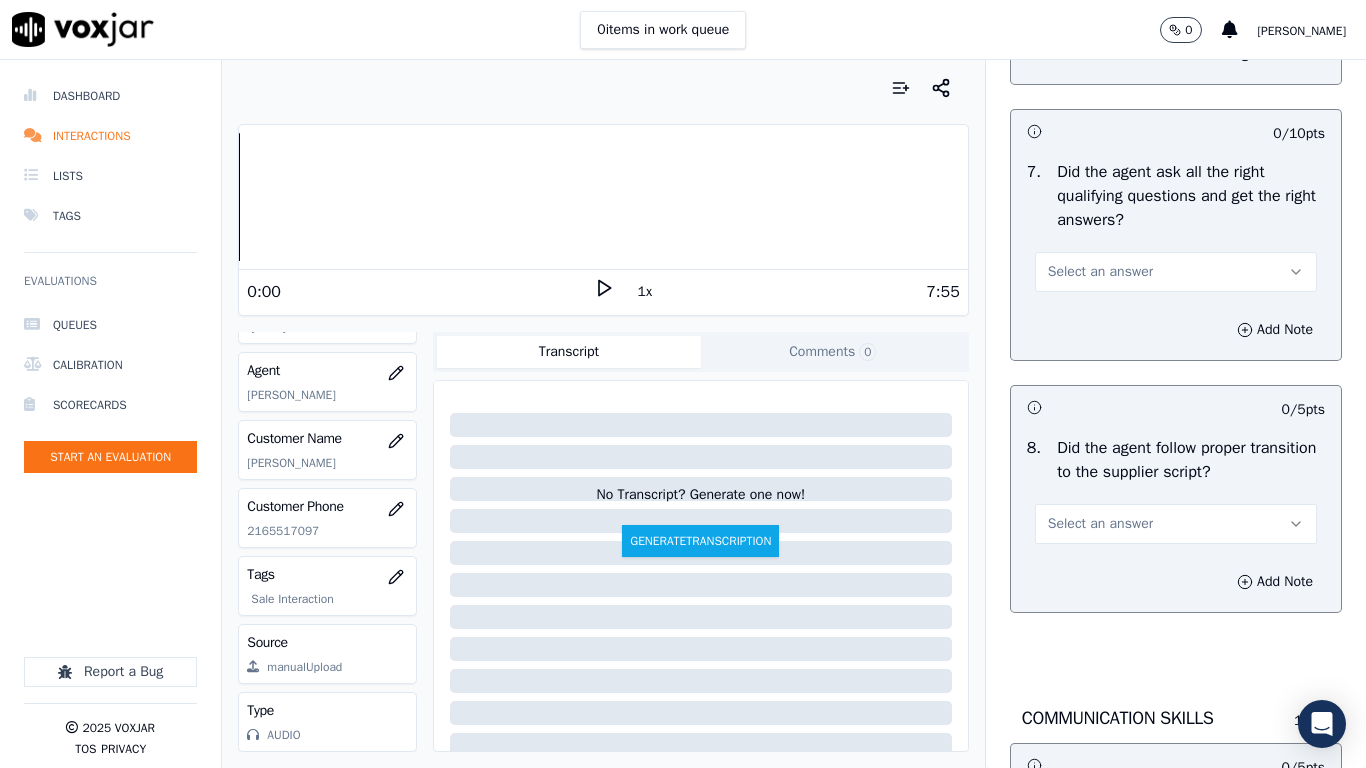 scroll, scrollTop: 4500, scrollLeft: 0, axis: vertical 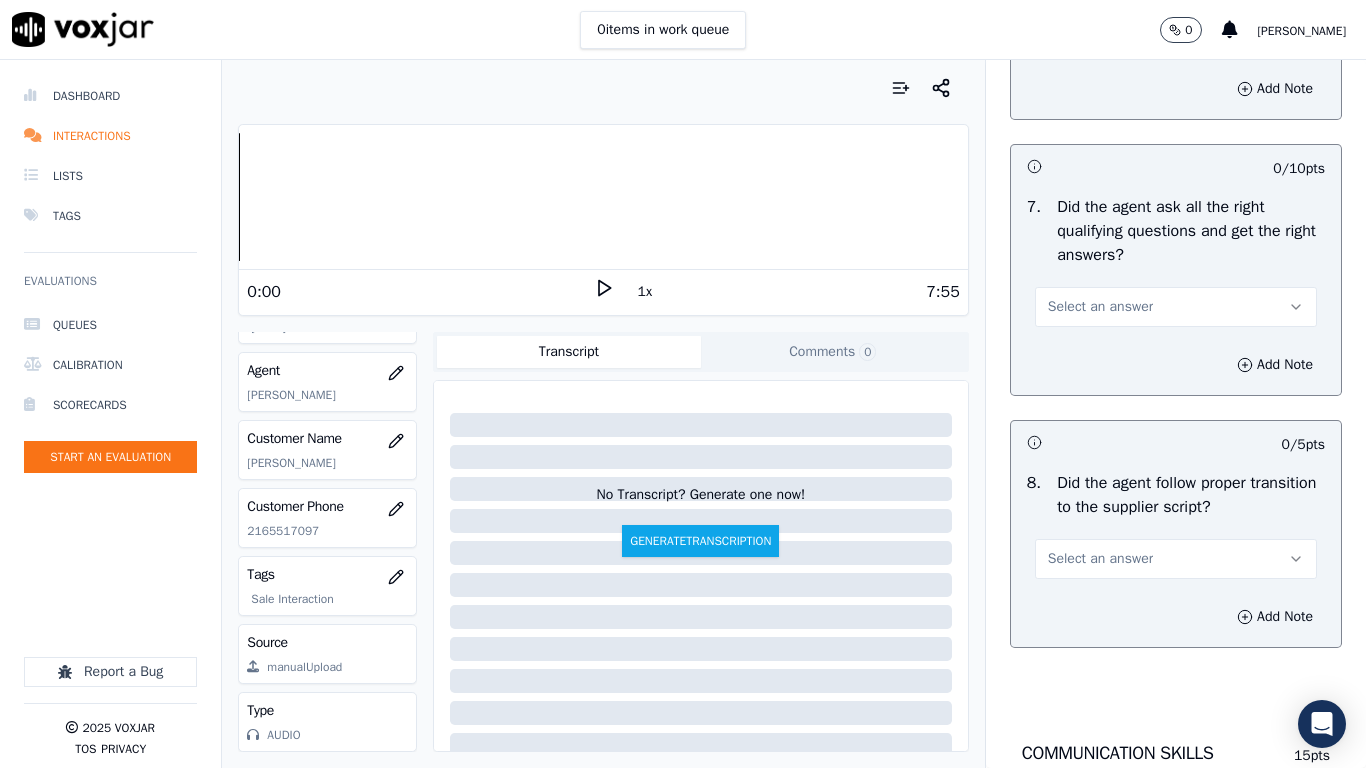 click on "Select an answer" at bounding box center [1176, 31] 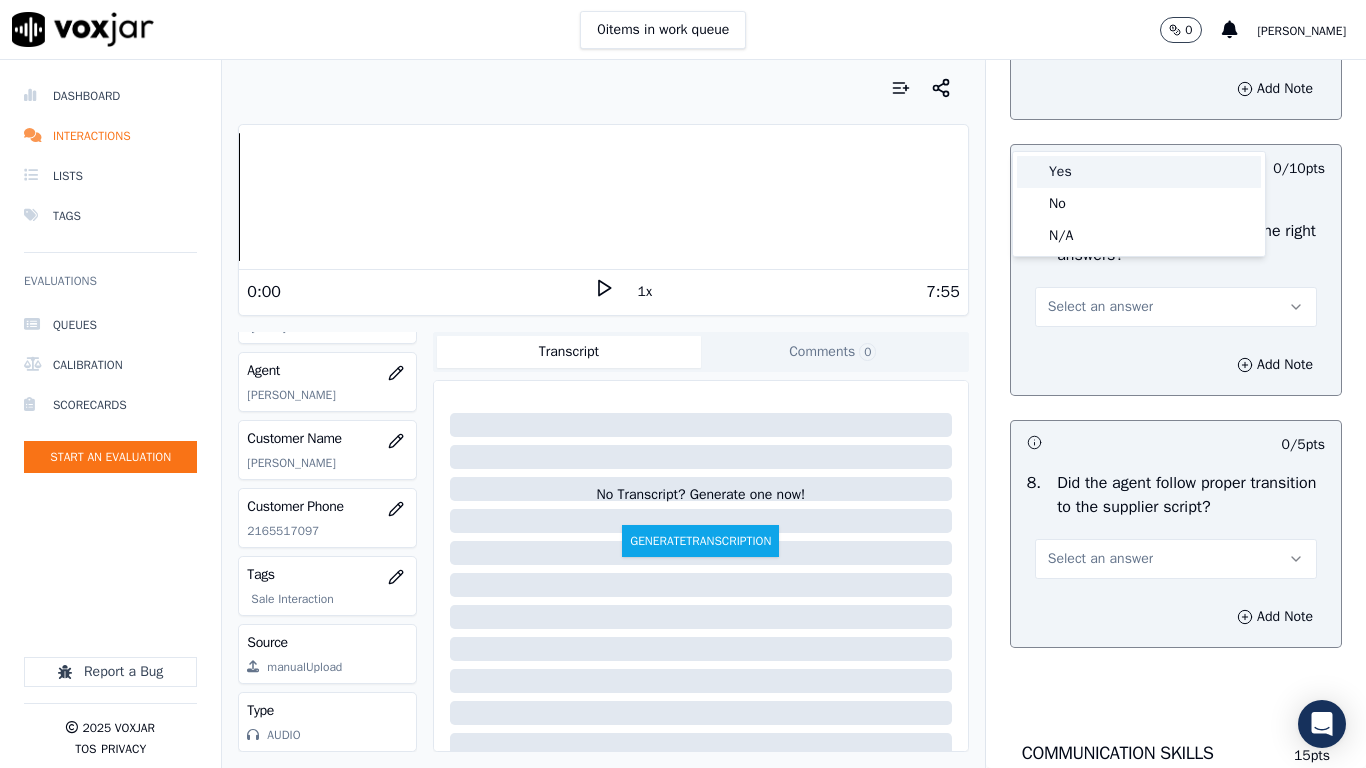drag, startPoint x: 1095, startPoint y: 140, endPoint x: 1114, endPoint y: 231, distance: 92.96236 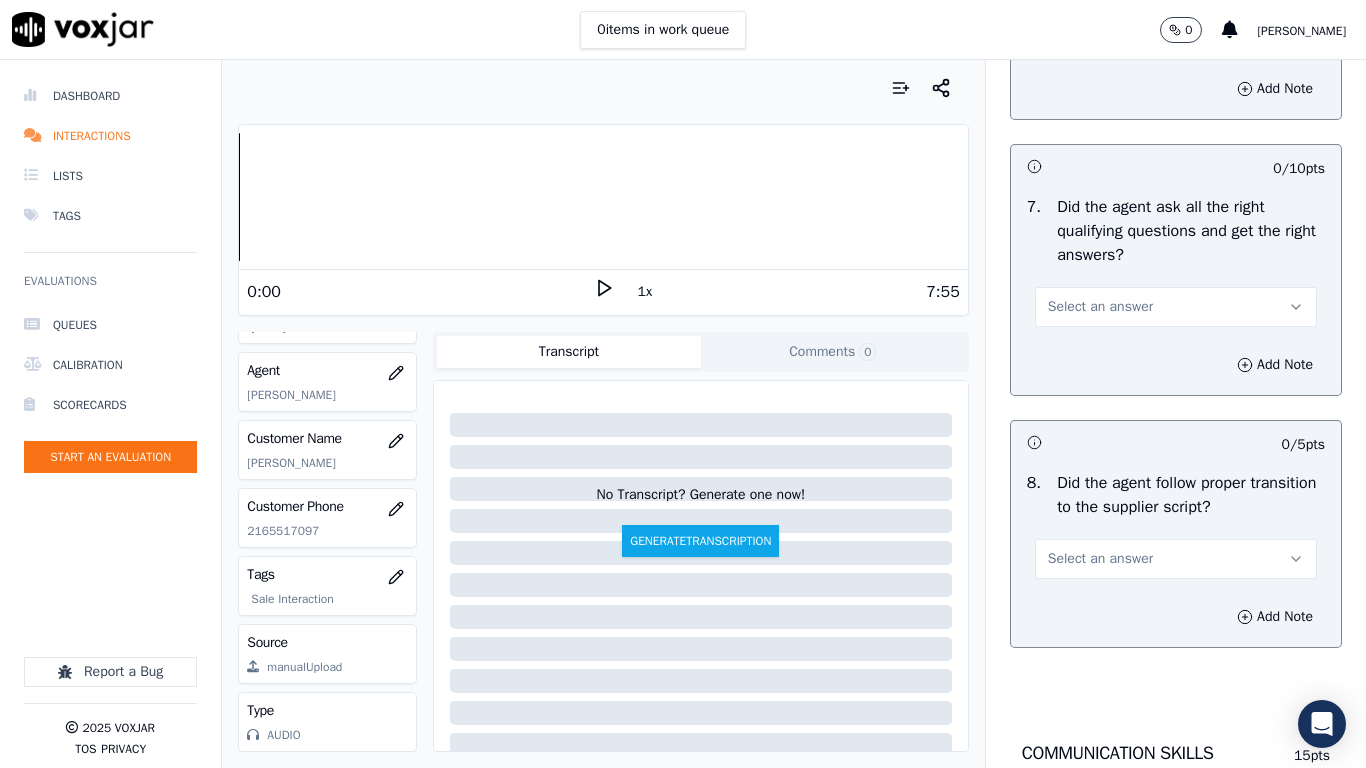 click on "Select an answer" at bounding box center (1176, 307) 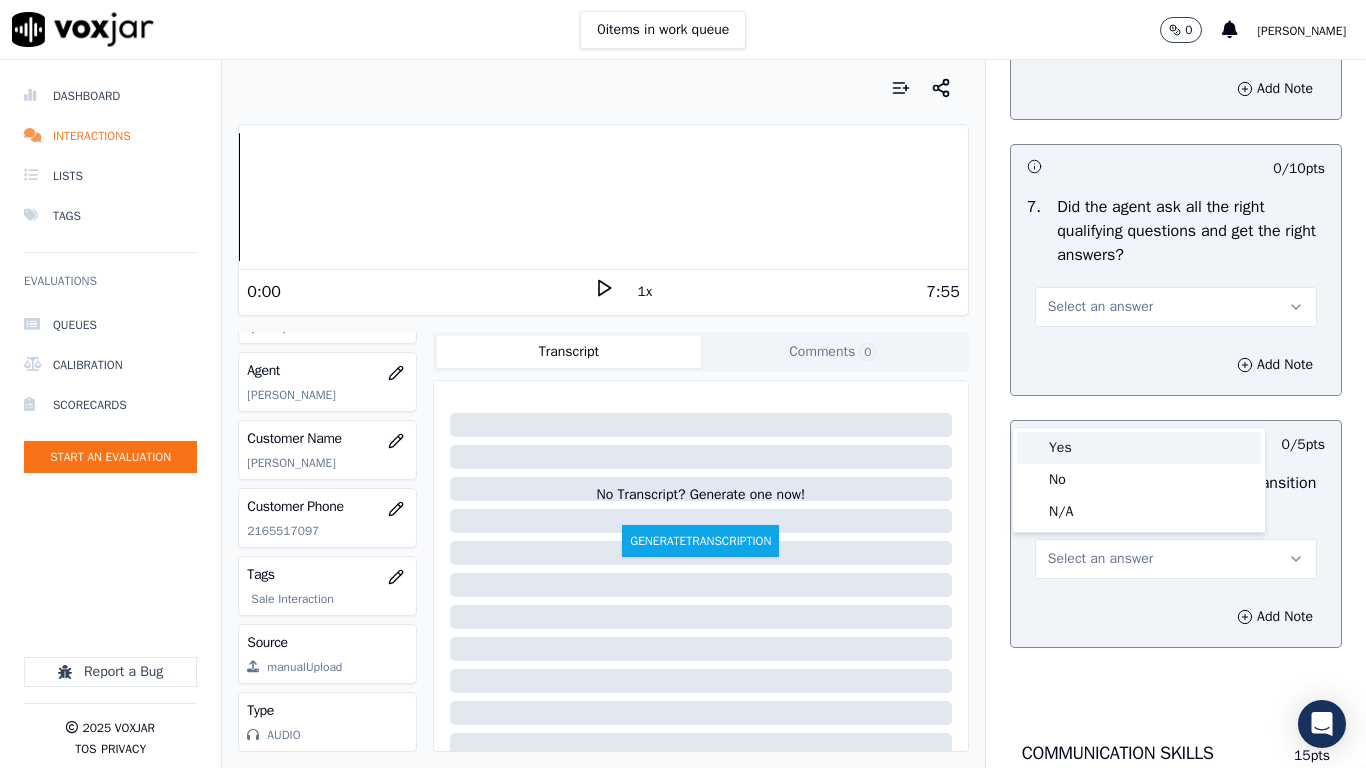 click on "Yes" at bounding box center [1139, 448] 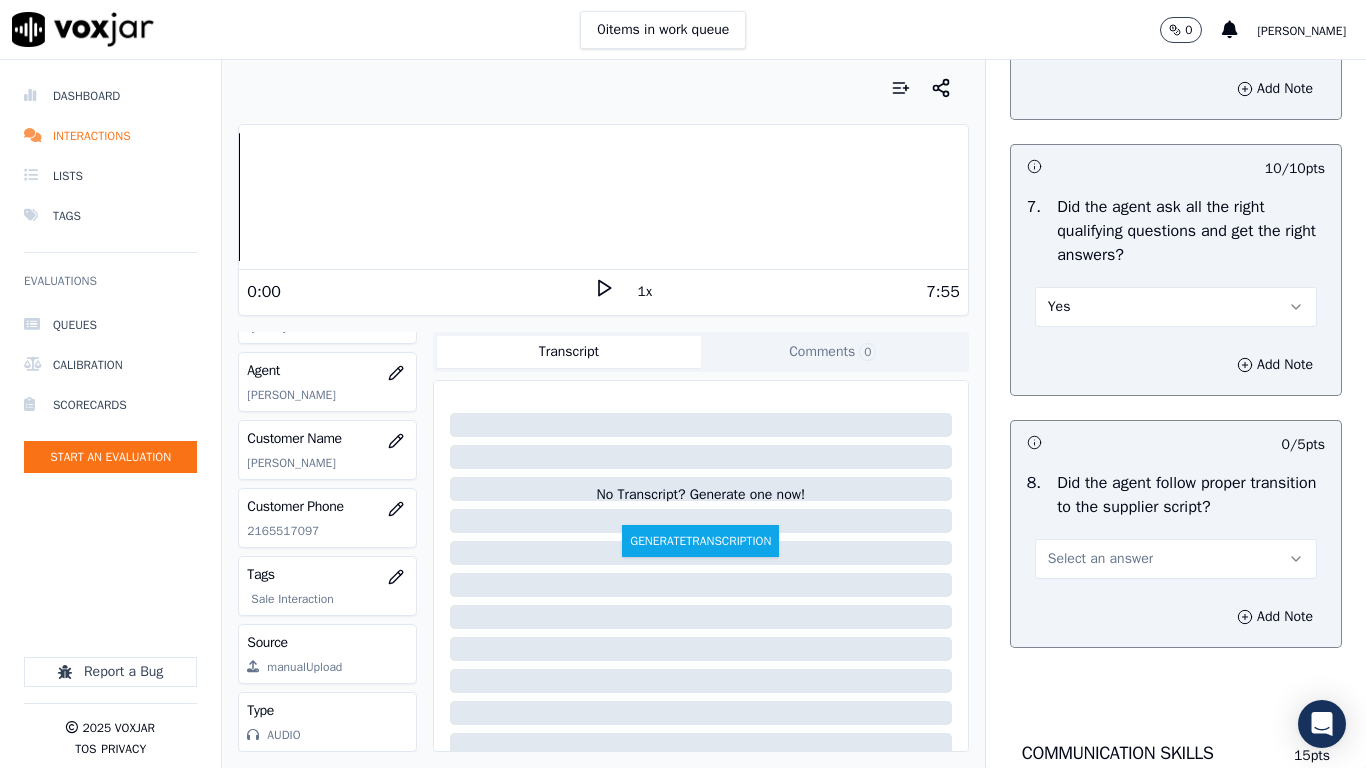 click on "Select an answer" at bounding box center (1100, 559) 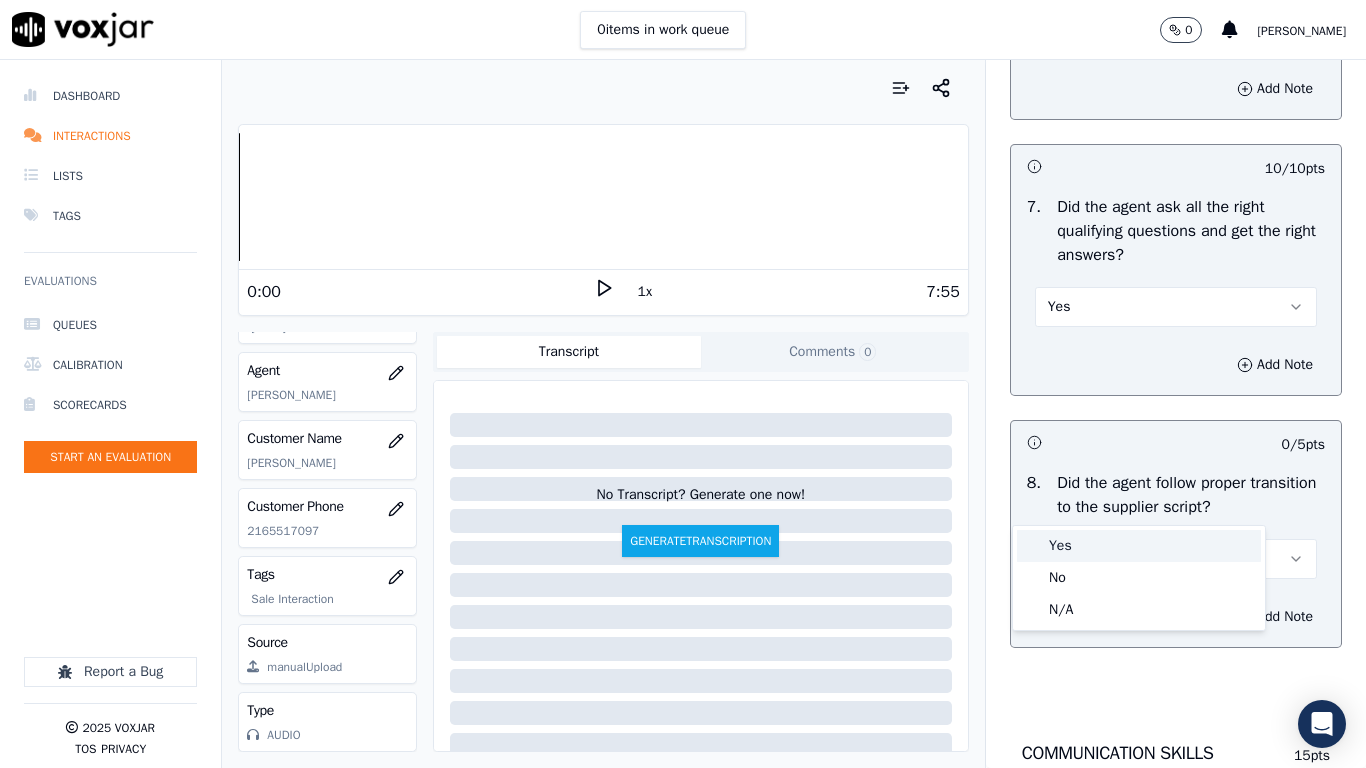 click on "Yes" at bounding box center [1139, 546] 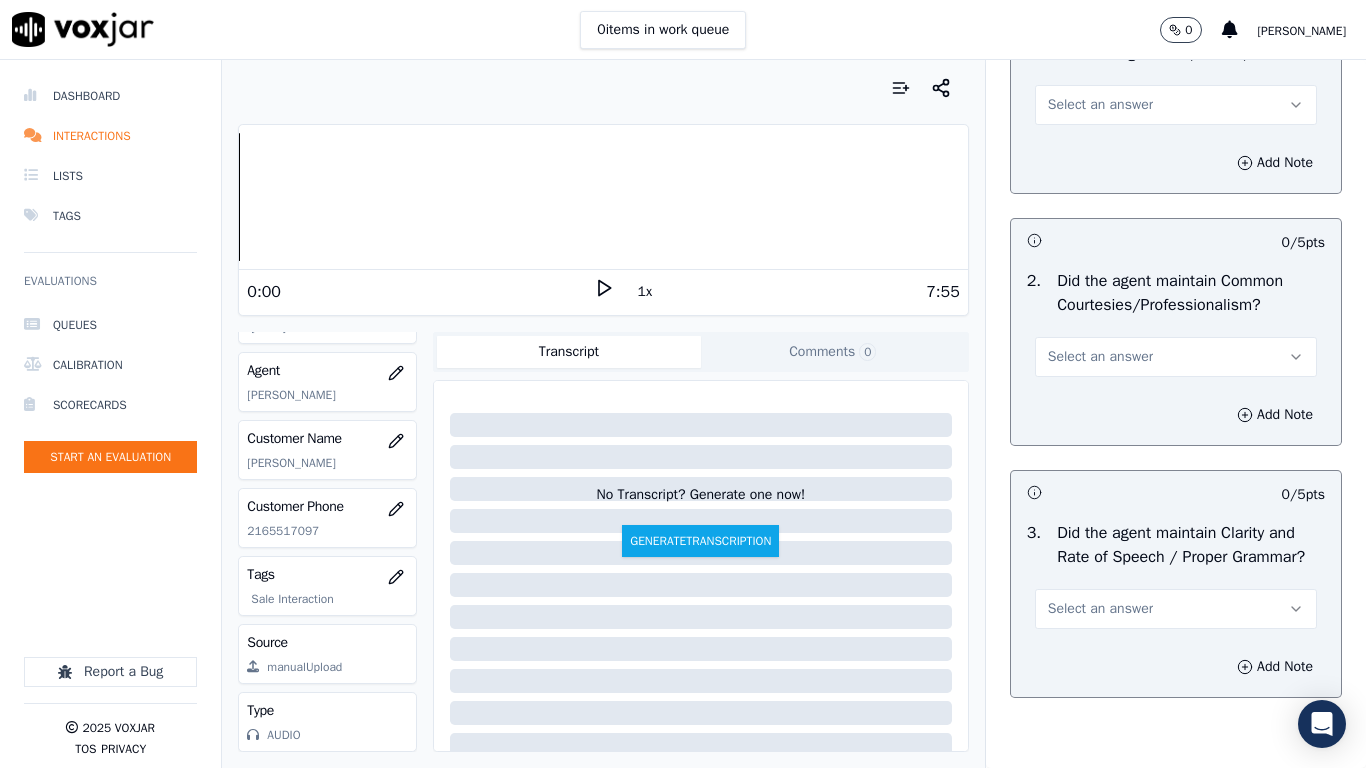 scroll, scrollTop: 5300, scrollLeft: 0, axis: vertical 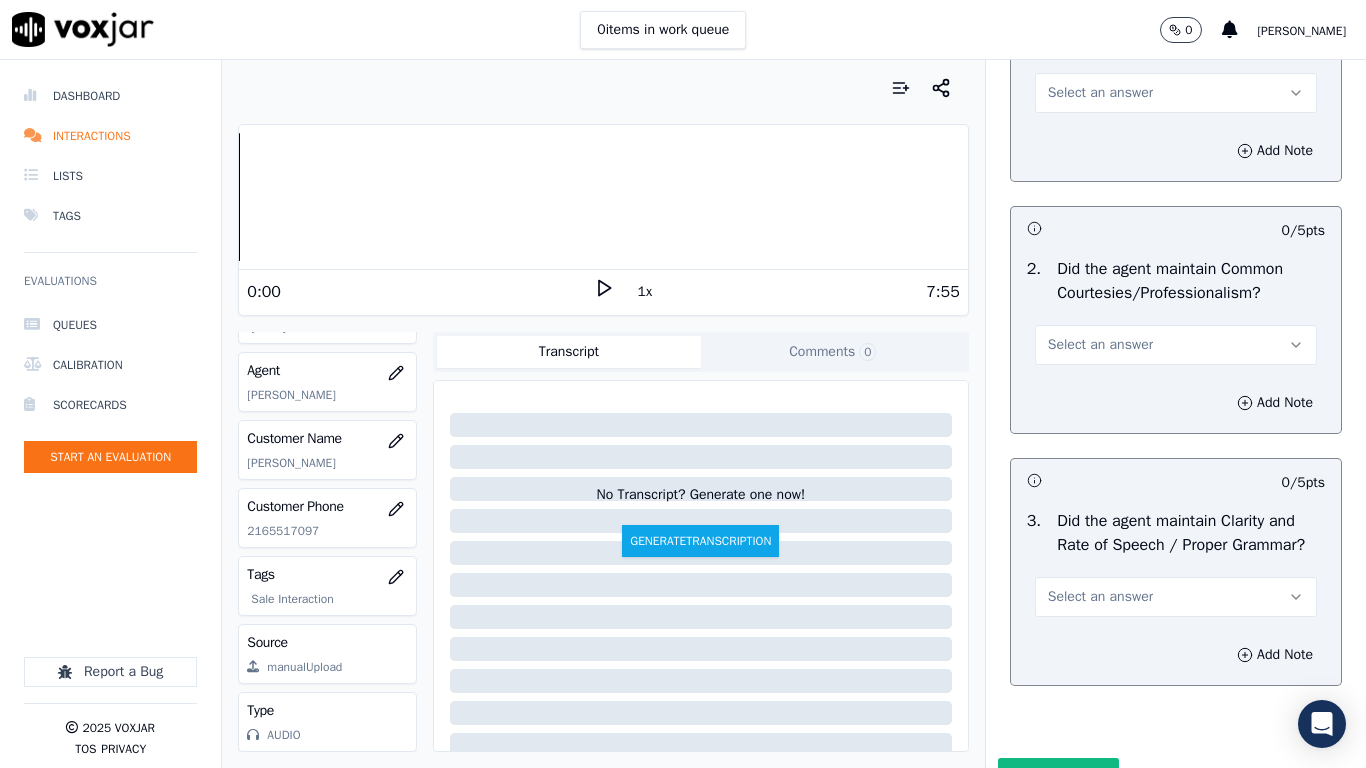 click on "Select an answer" at bounding box center [1100, 93] 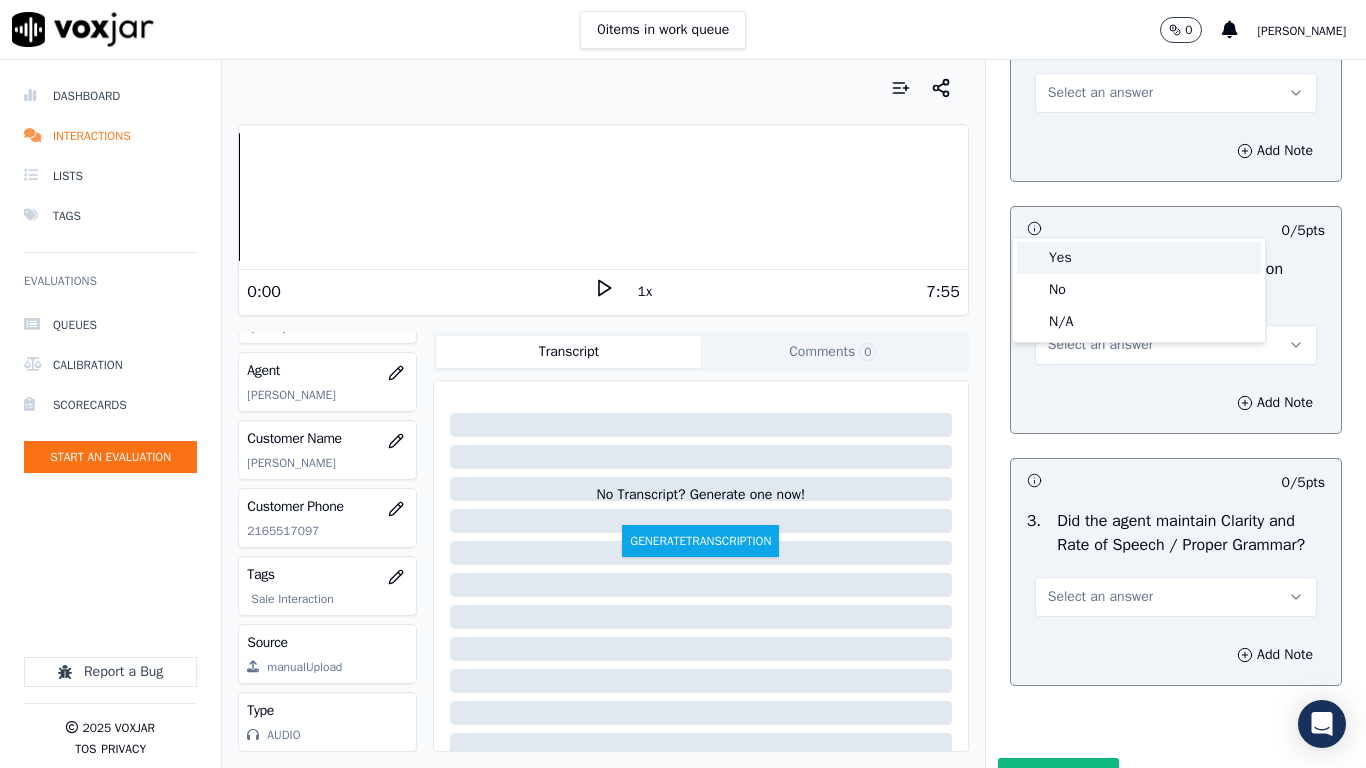 click on "Yes" at bounding box center (1139, 258) 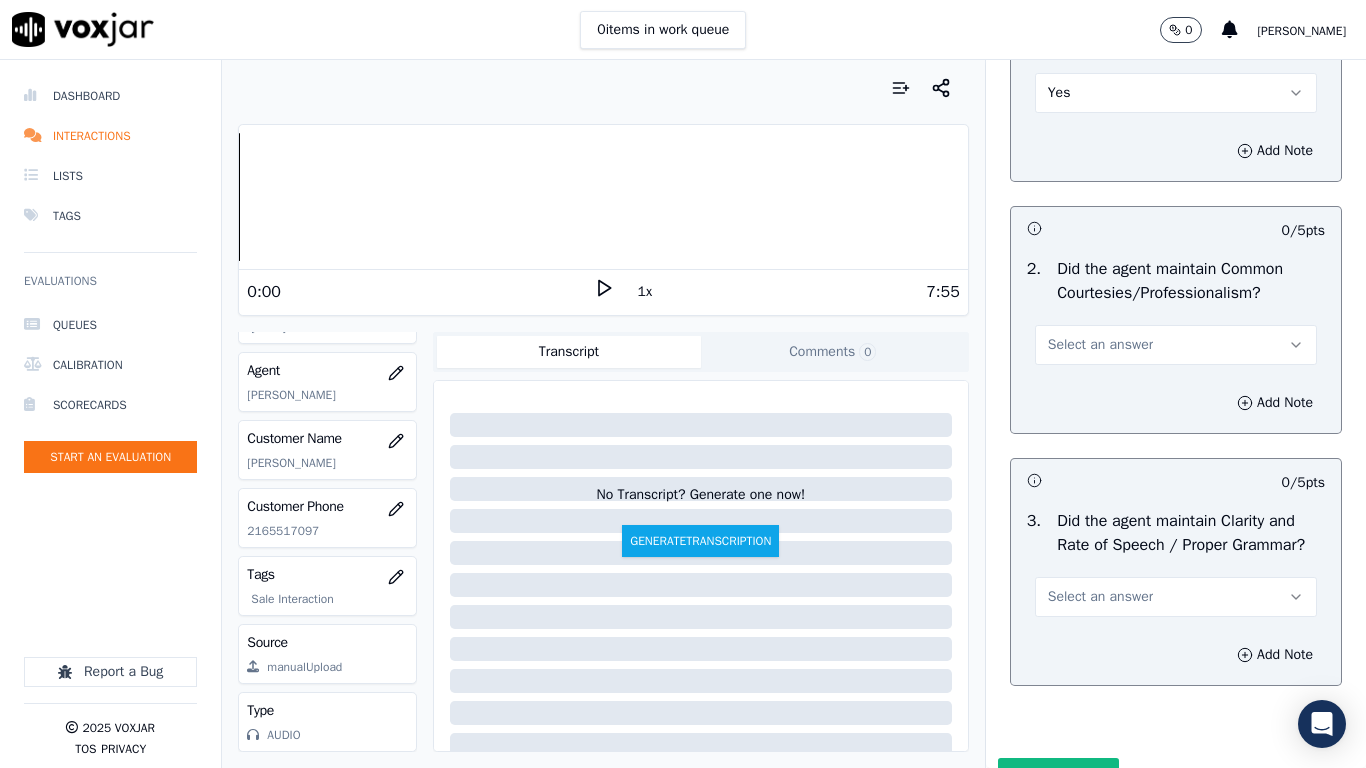 click on "Select an answer" at bounding box center (1100, 345) 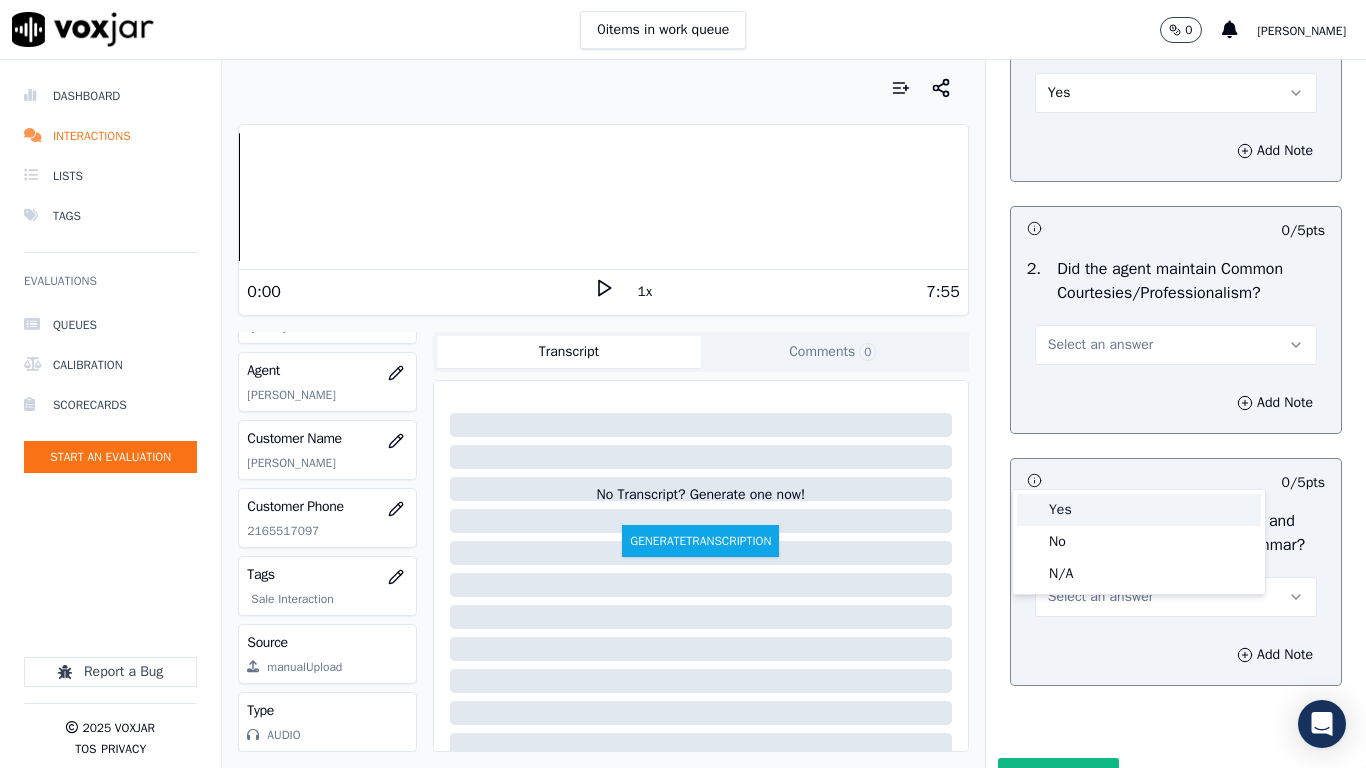 drag, startPoint x: 1105, startPoint y: 518, endPoint x: 1110, endPoint y: 591, distance: 73.171036 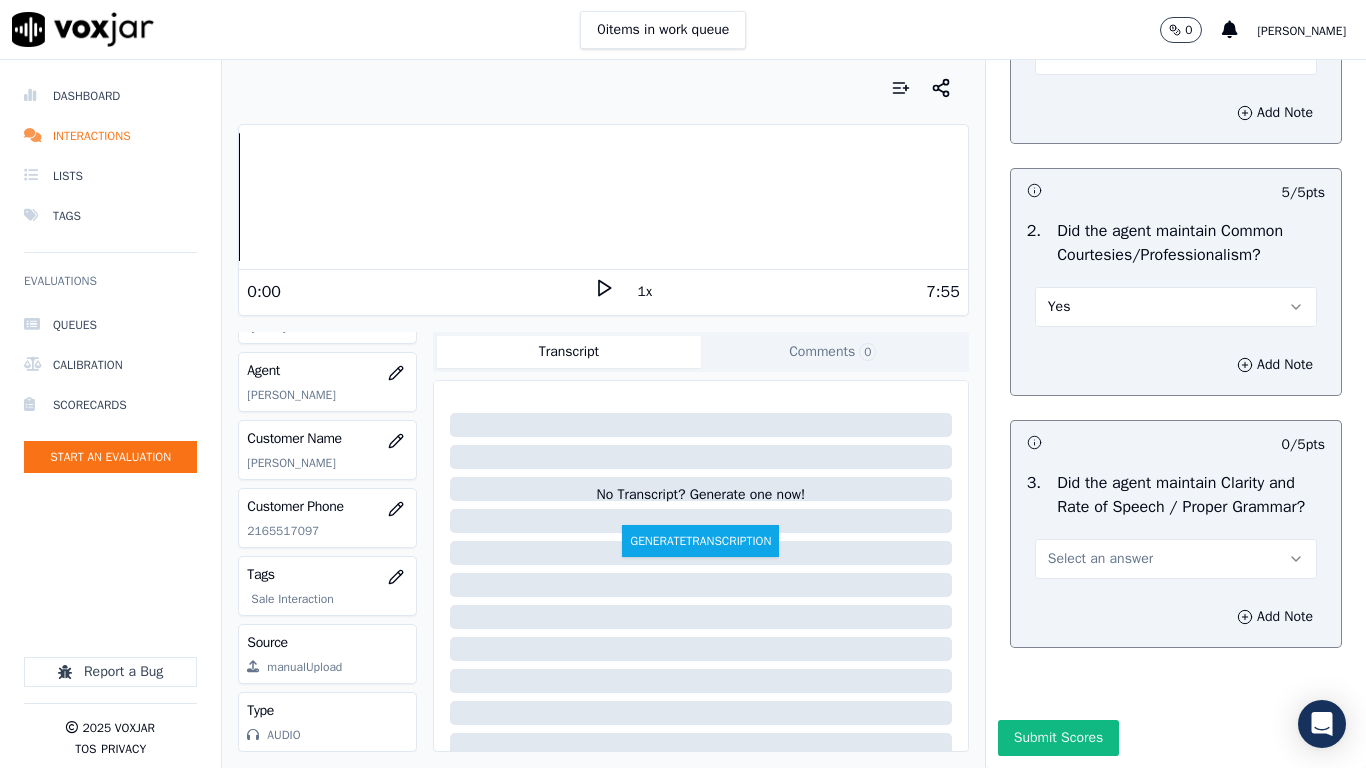 scroll, scrollTop: 5533, scrollLeft: 0, axis: vertical 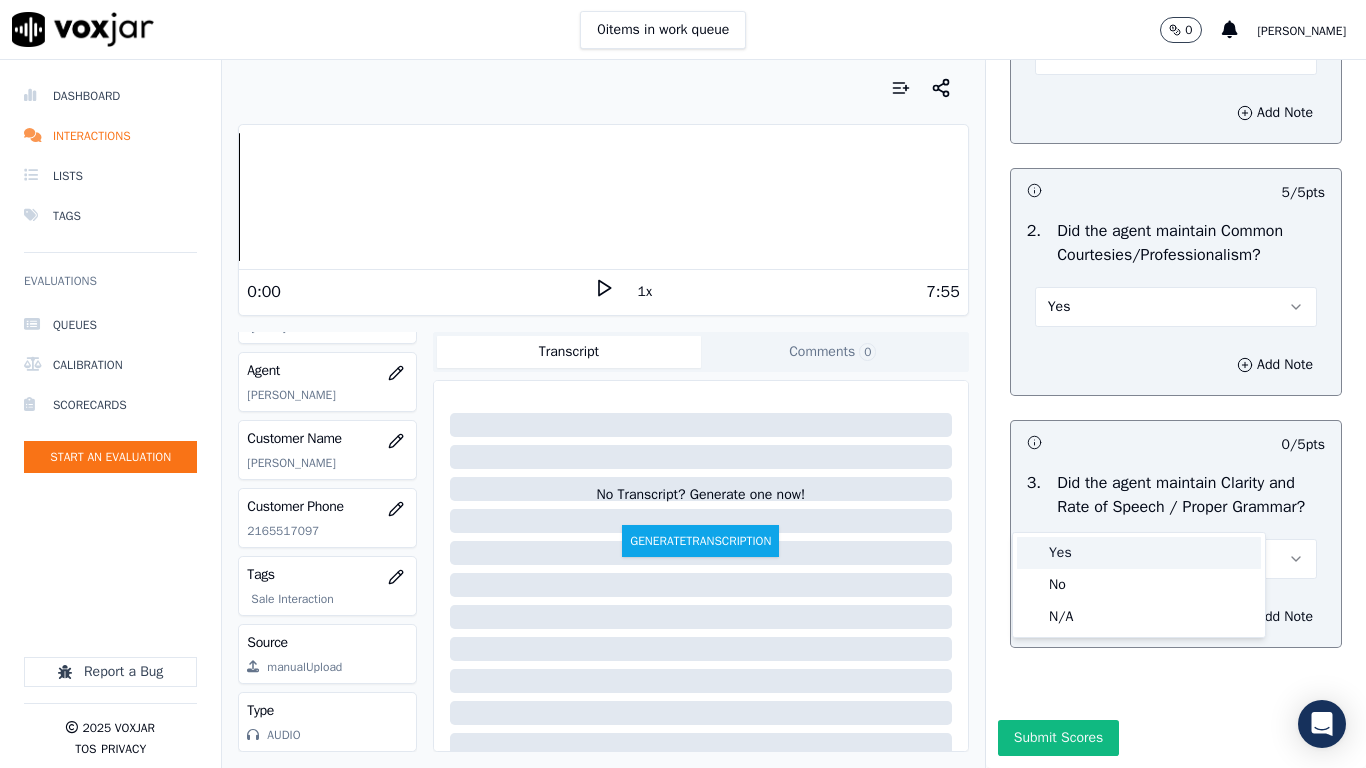 click on "Yes" at bounding box center (1139, 553) 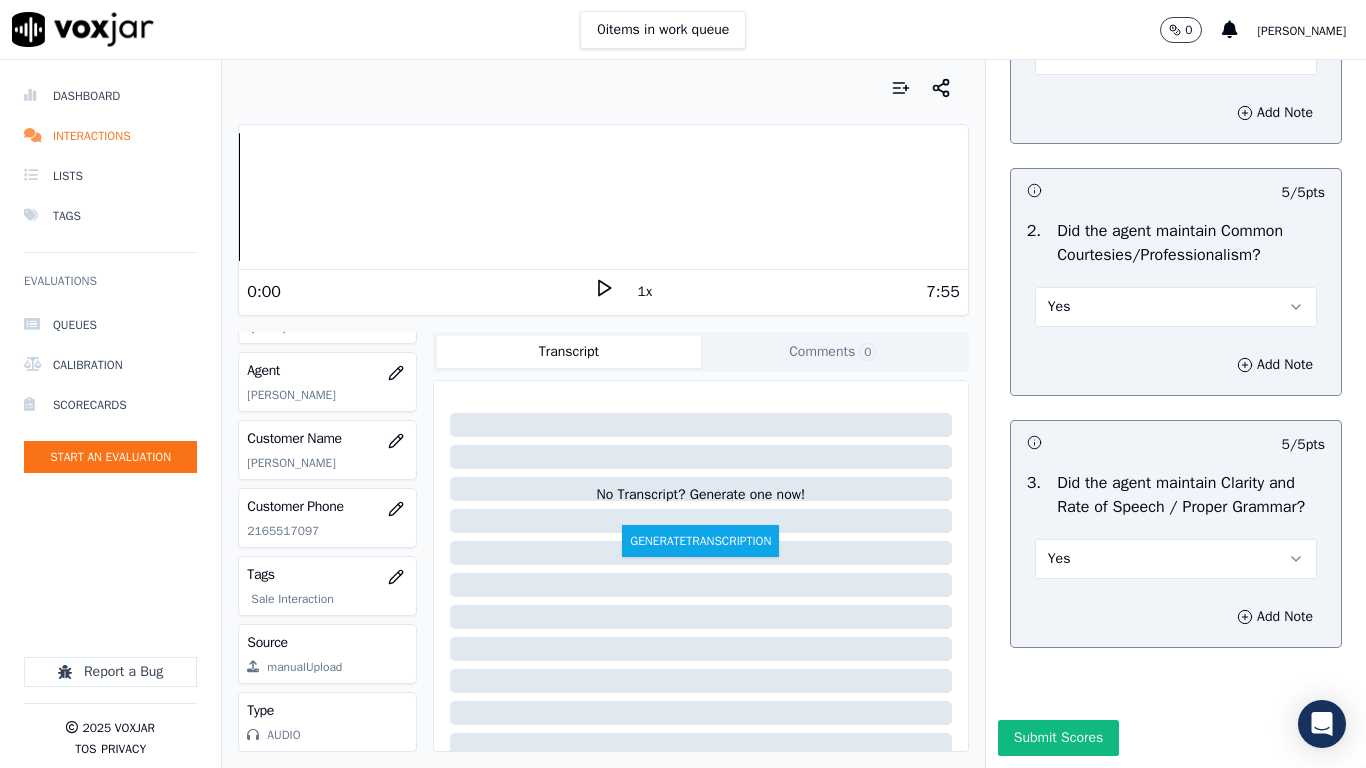 drag, startPoint x: 1078, startPoint y: 681, endPoint x: 851, endPoint y: 659, distance: 228.06358 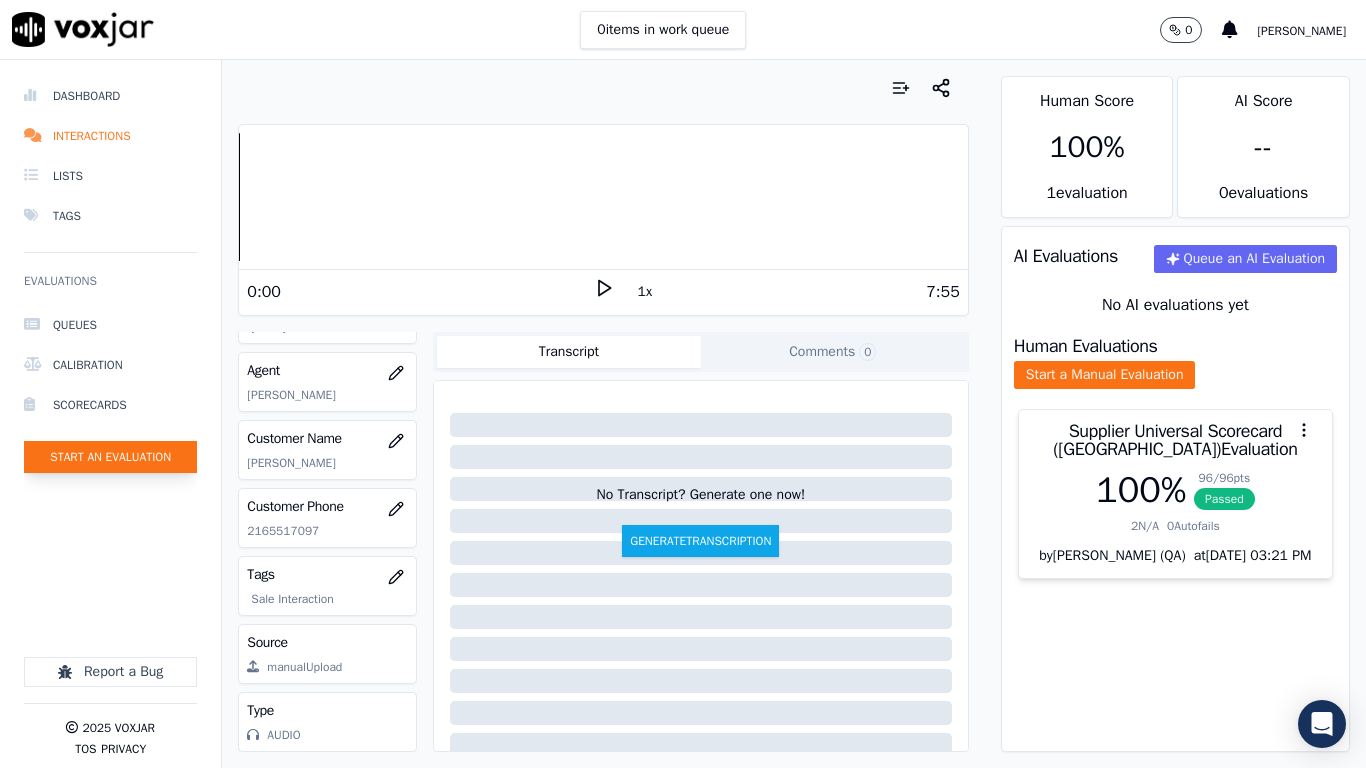 click on "Start an Evaluation" 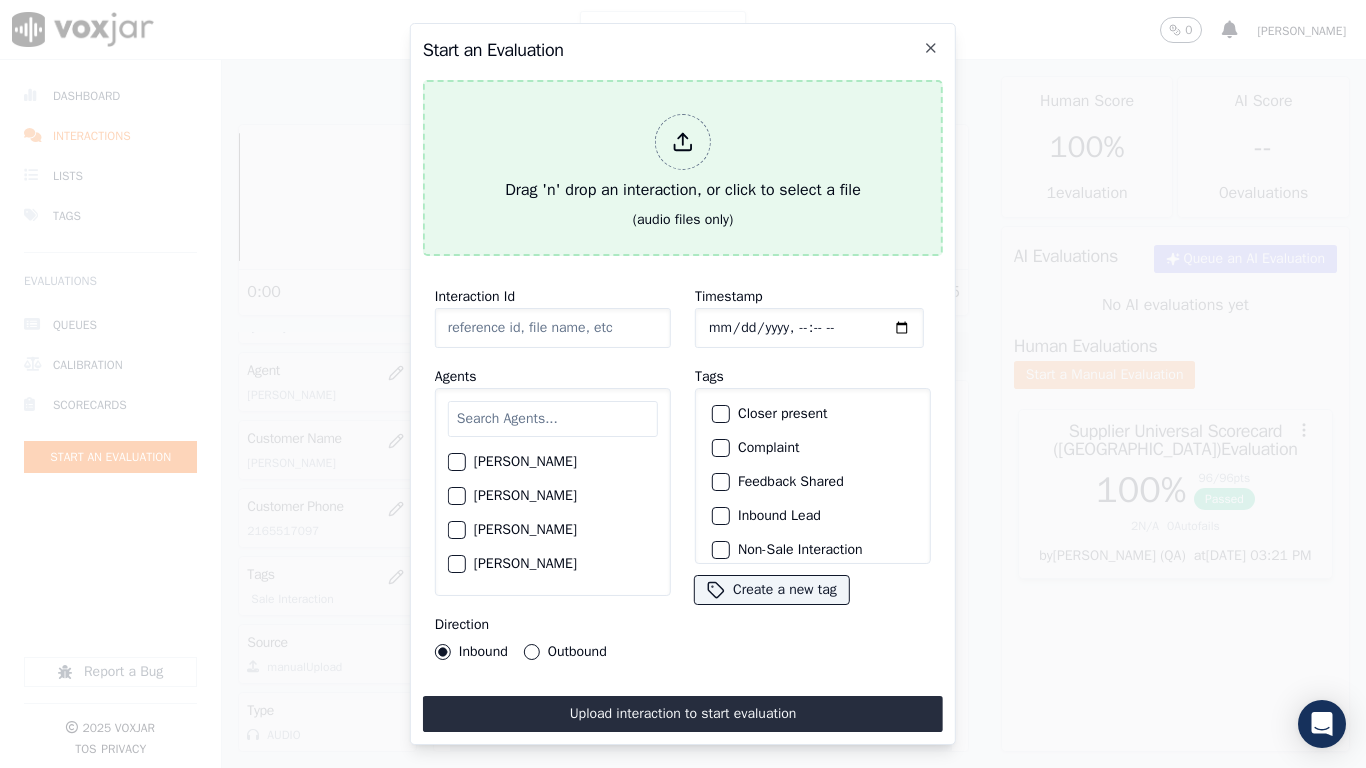 click on "Drag 'n' drop an interaction, or click to select a file" at bounding box center (683, 158) 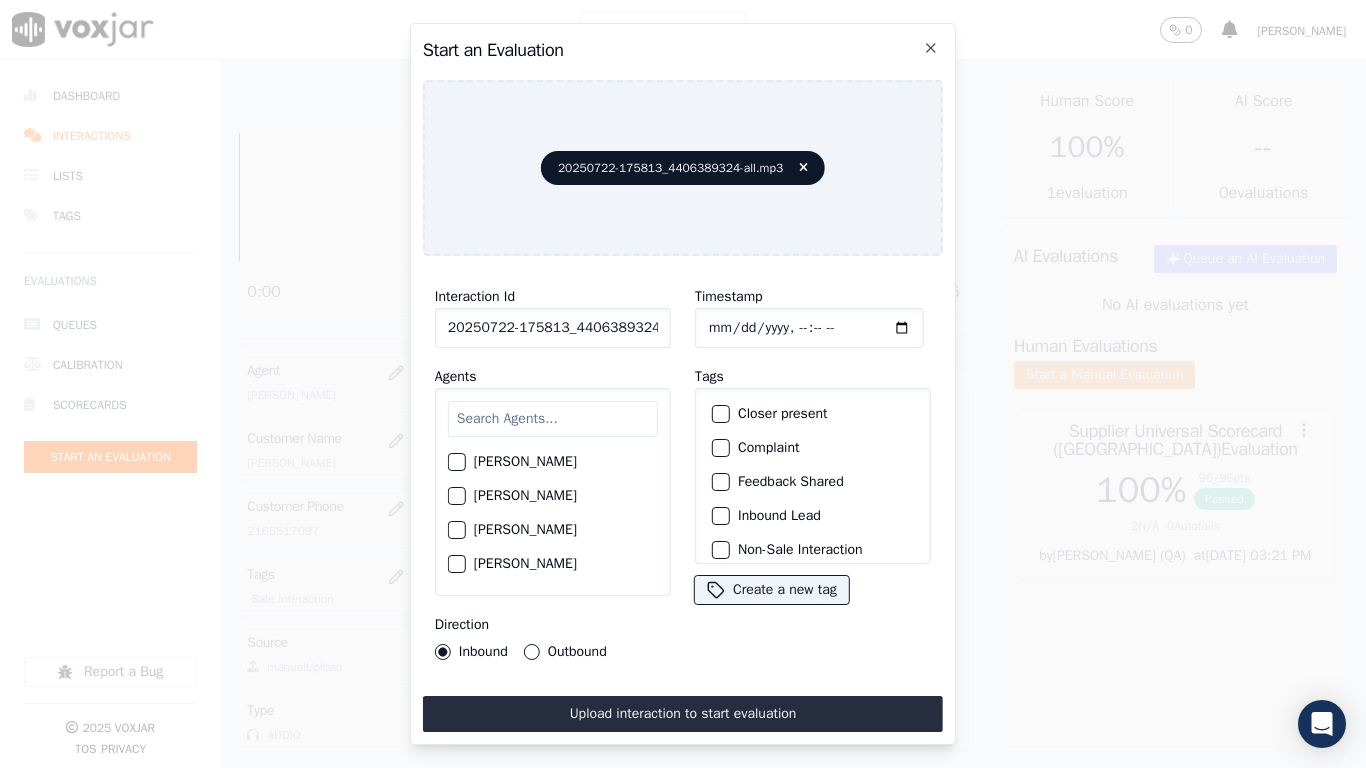 click at bounding box center [553, 419] 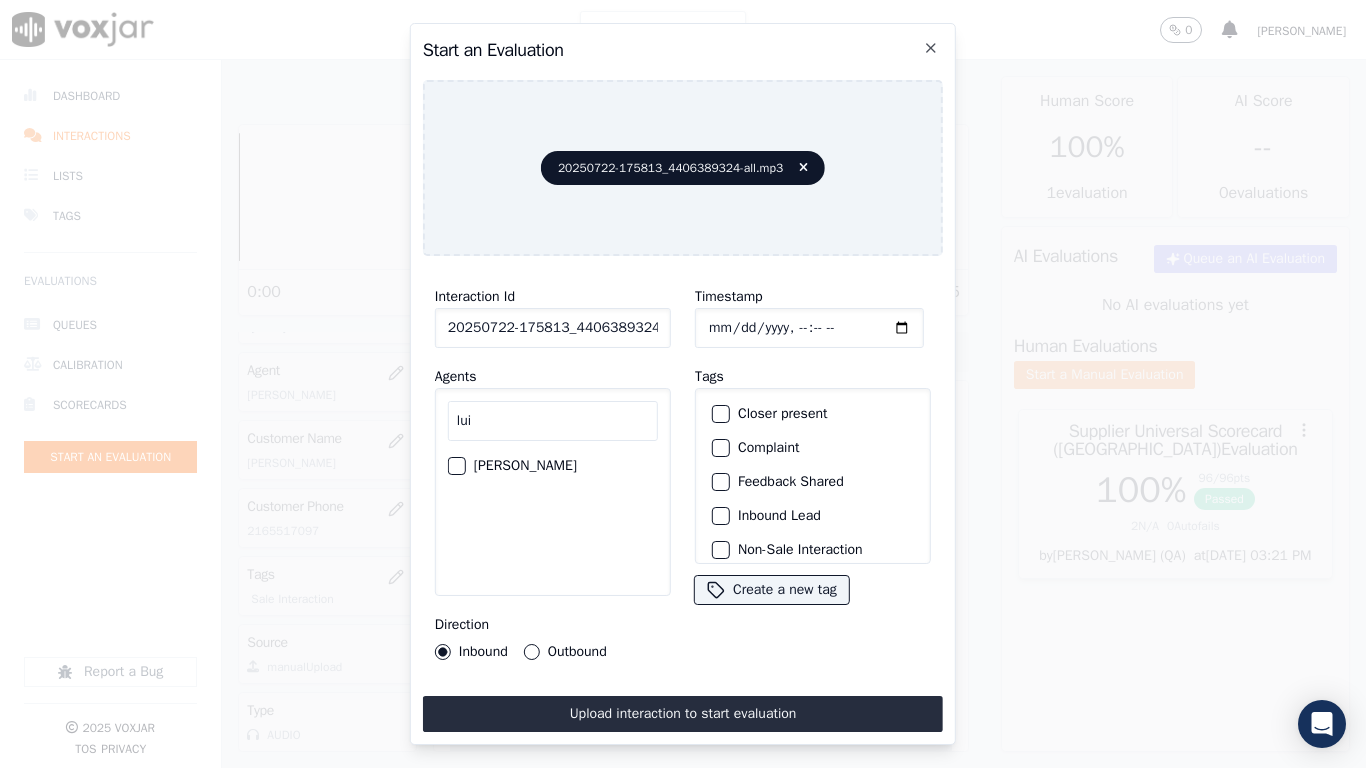 type on "lui" 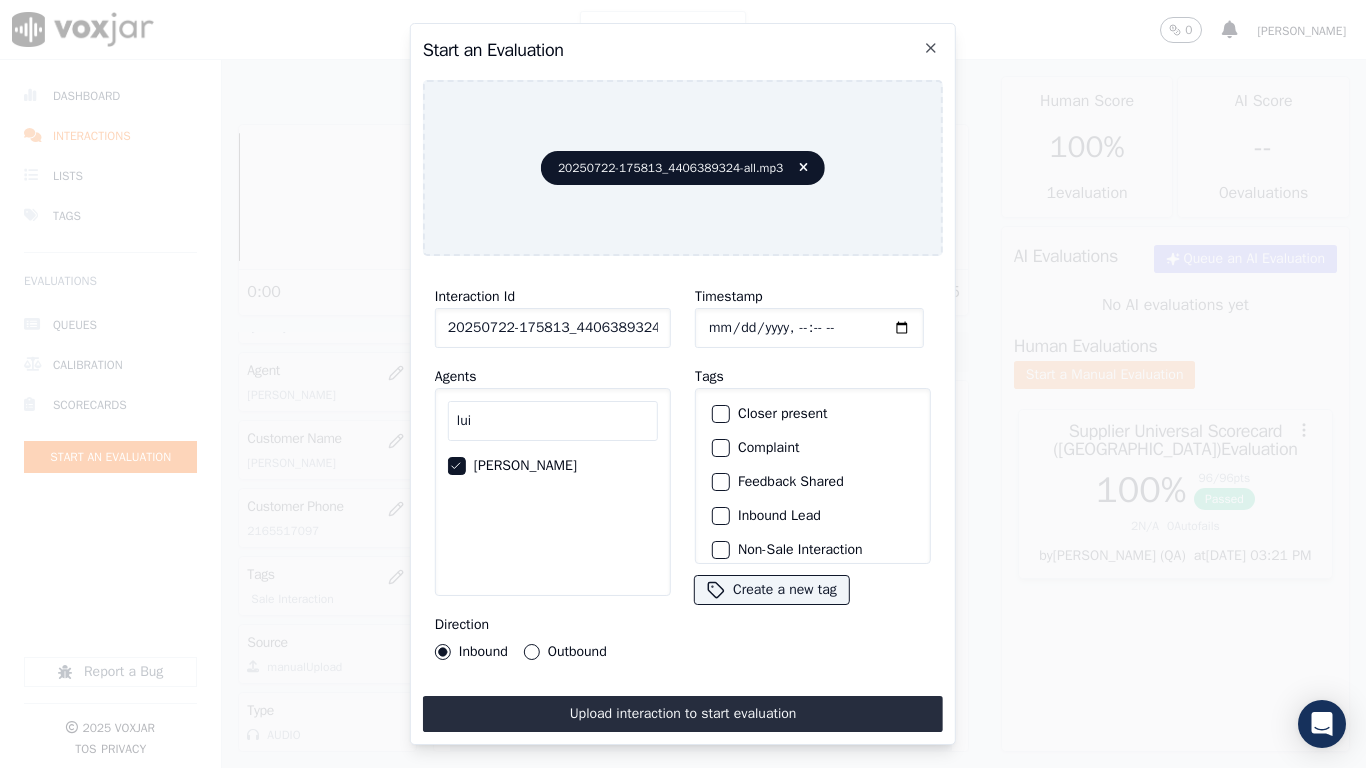 click on "Timestamp" 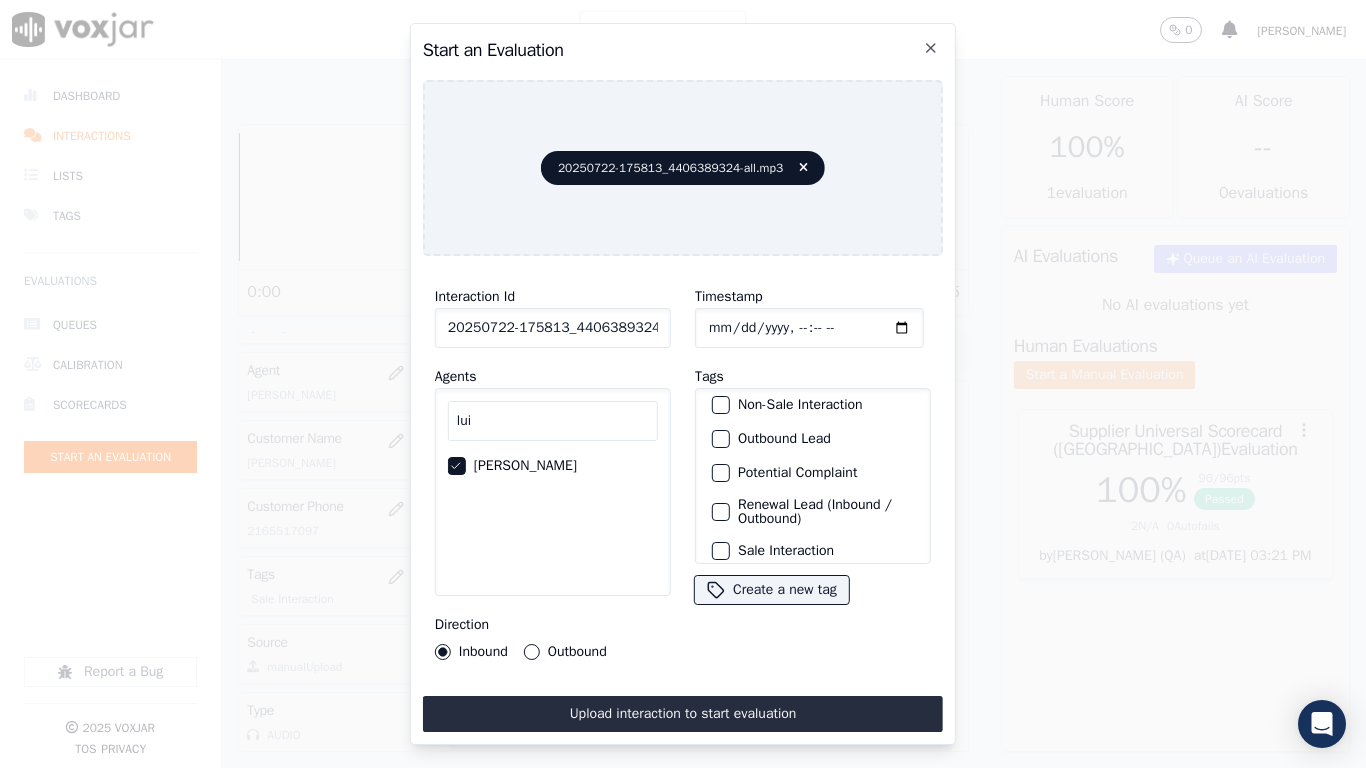 scroll, scrollTop: 175, scrollLeft: 0, axis: vertical 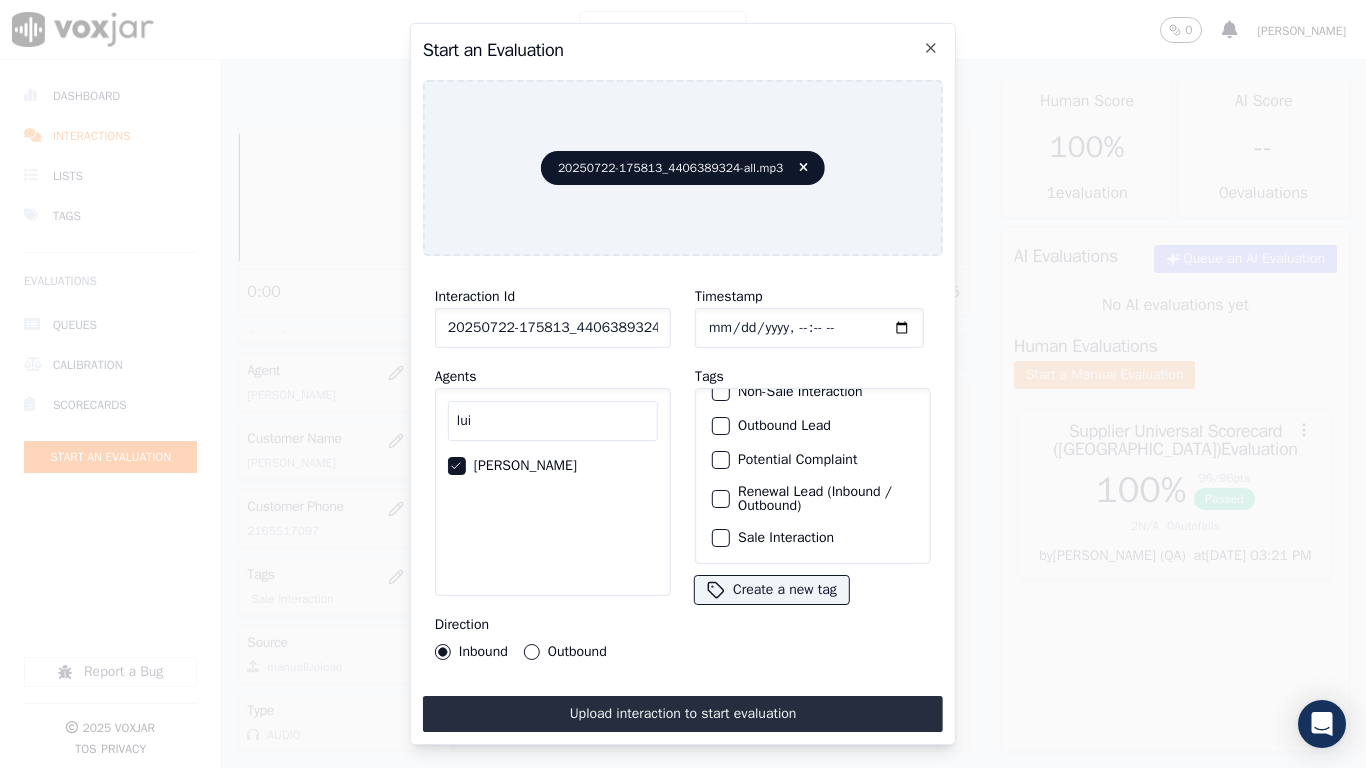 click on "Sale Interaction" 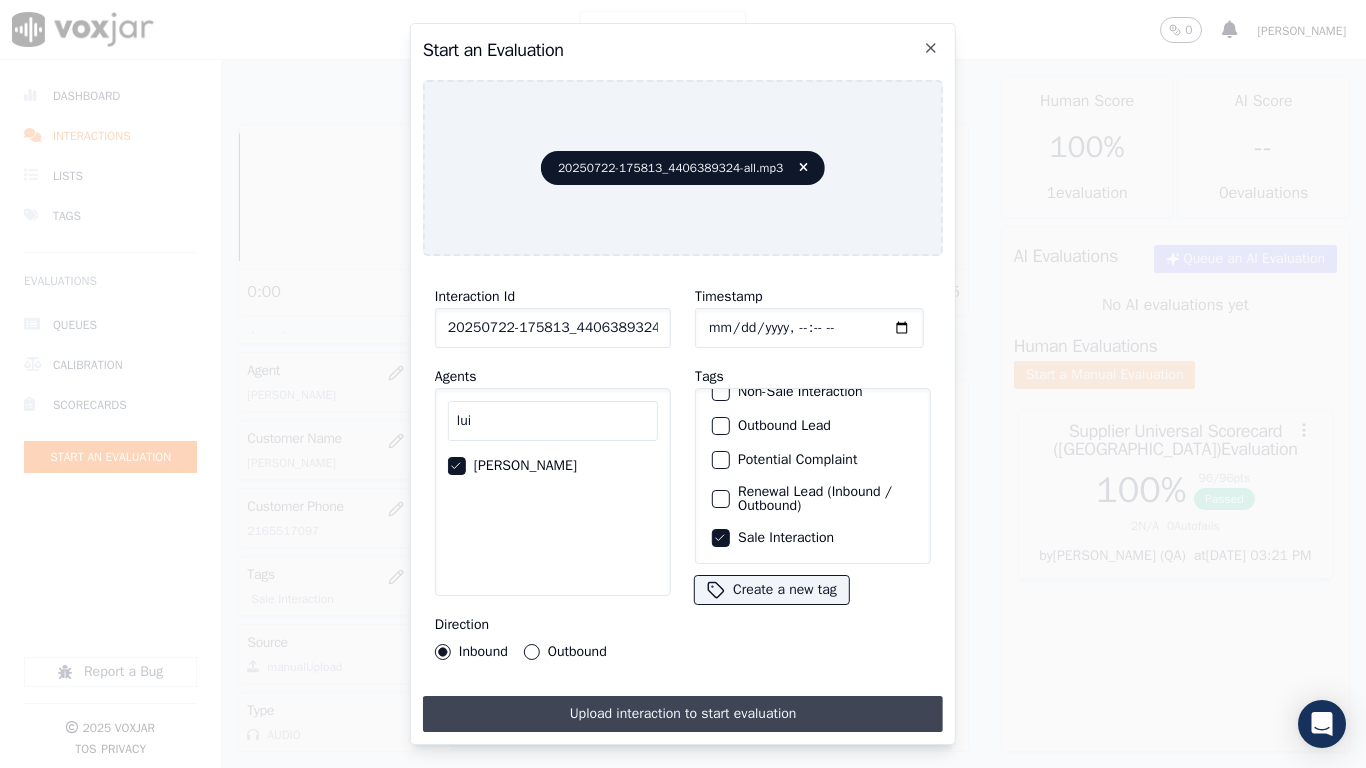 click on "Upload interaction to start evaluation" at bounding box center [683, 714] 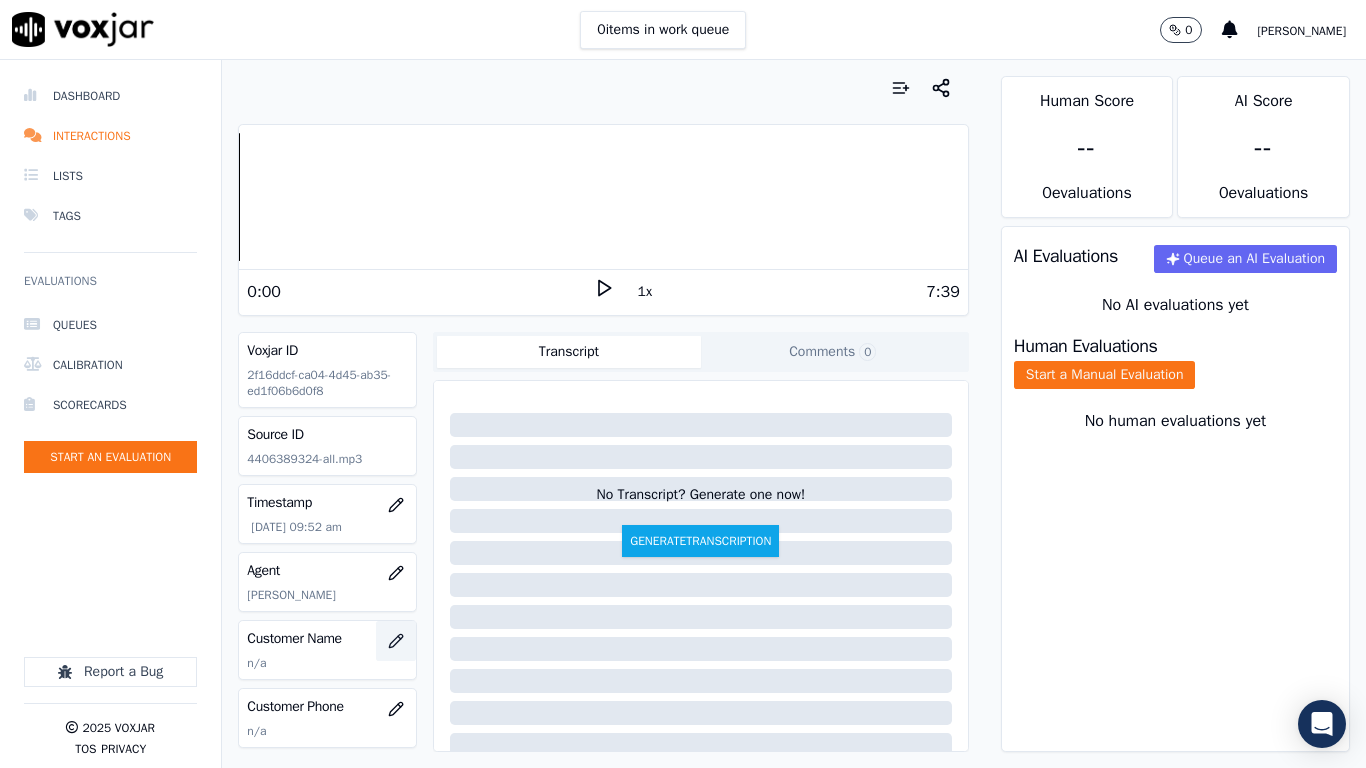 click 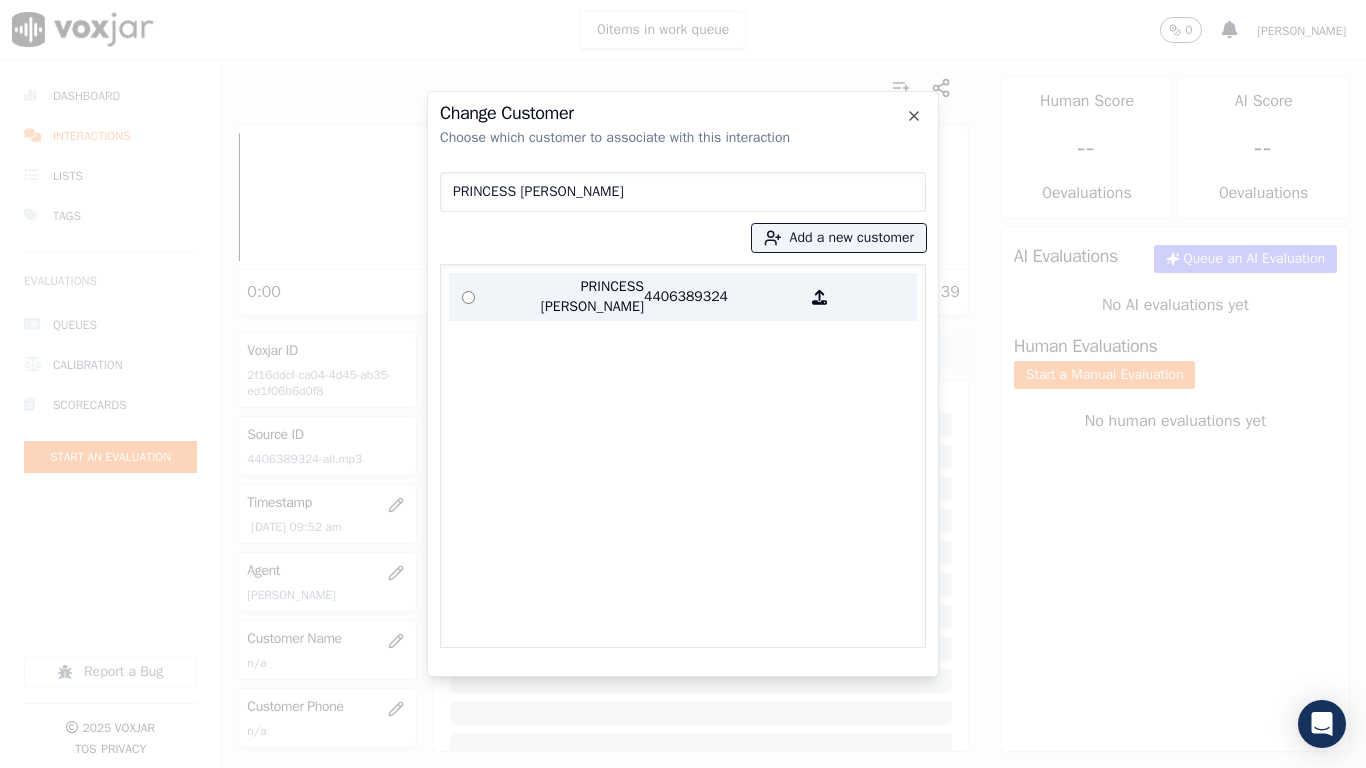 type on "PRINCESS [PERSON_NAME]" 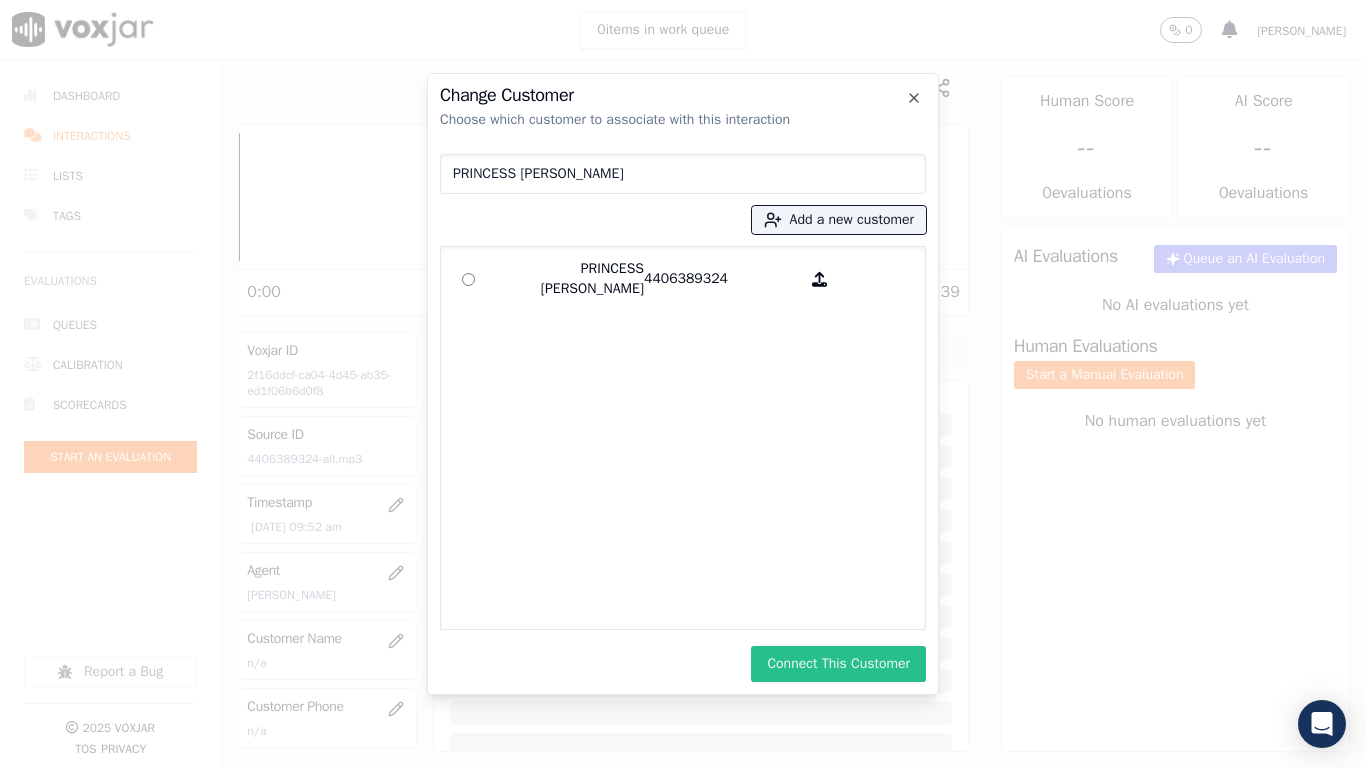 click on "Connect This Customer" at bounding box center (838, 664) 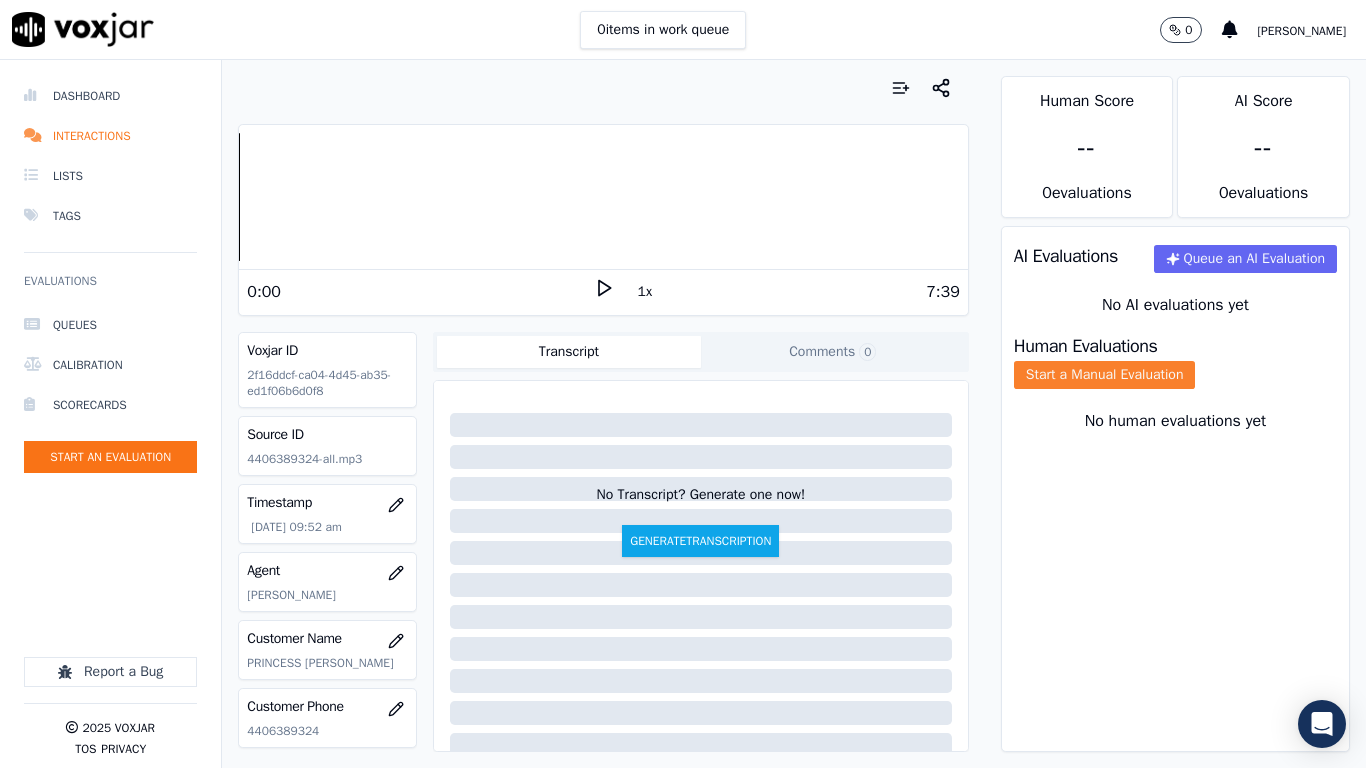 click on "Start a Manual Evaluation" 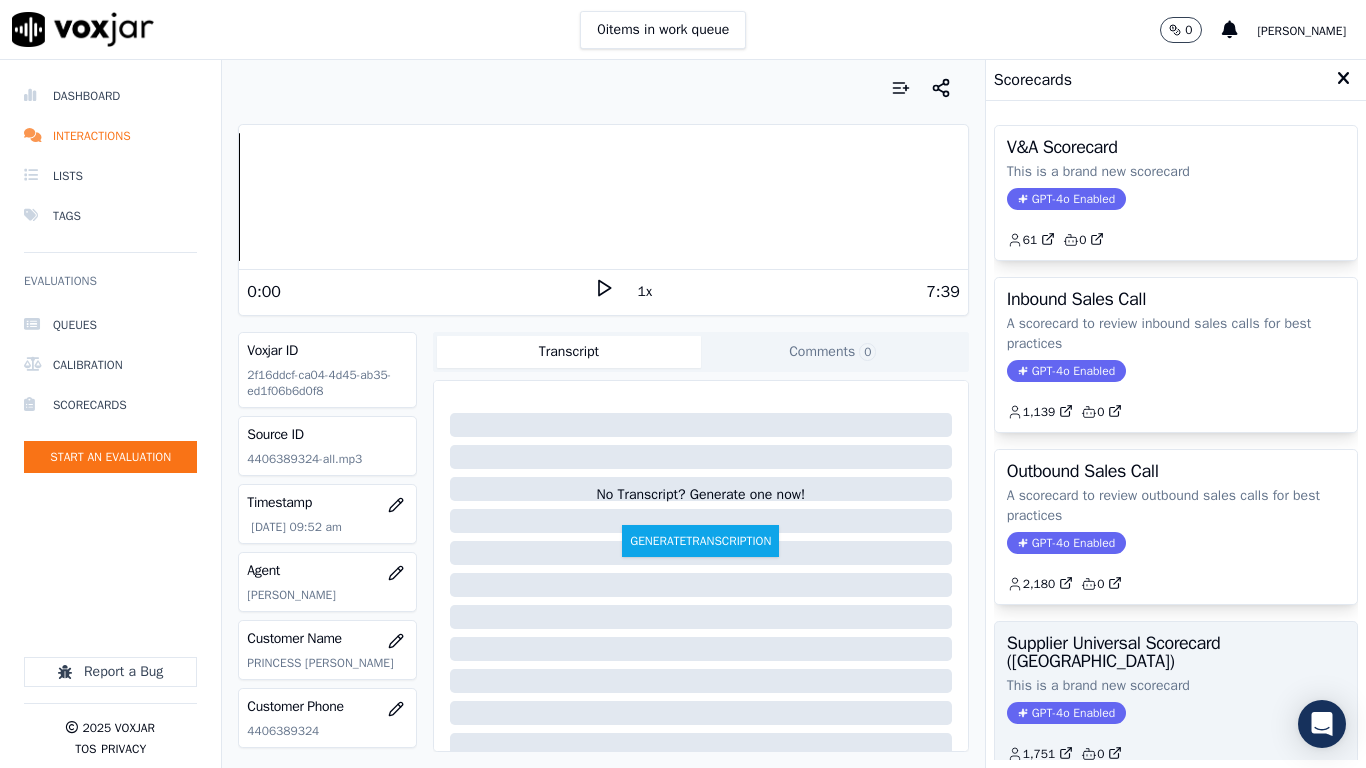 click on "Supplier Universal Scorecard ([GEOGRAPHIC_DATA])" at bounding box center [1176, 652] 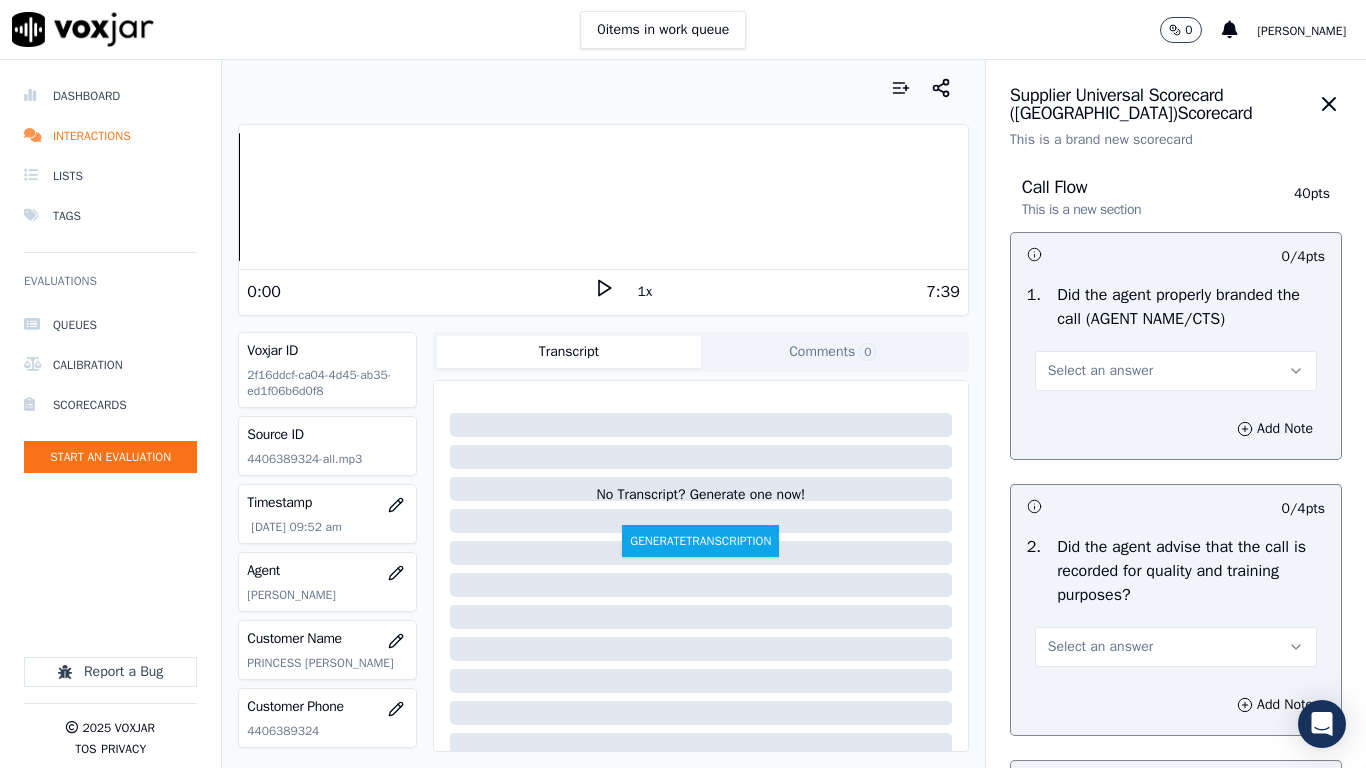 click on "Select an answer" at bounding box center (1176, 371) 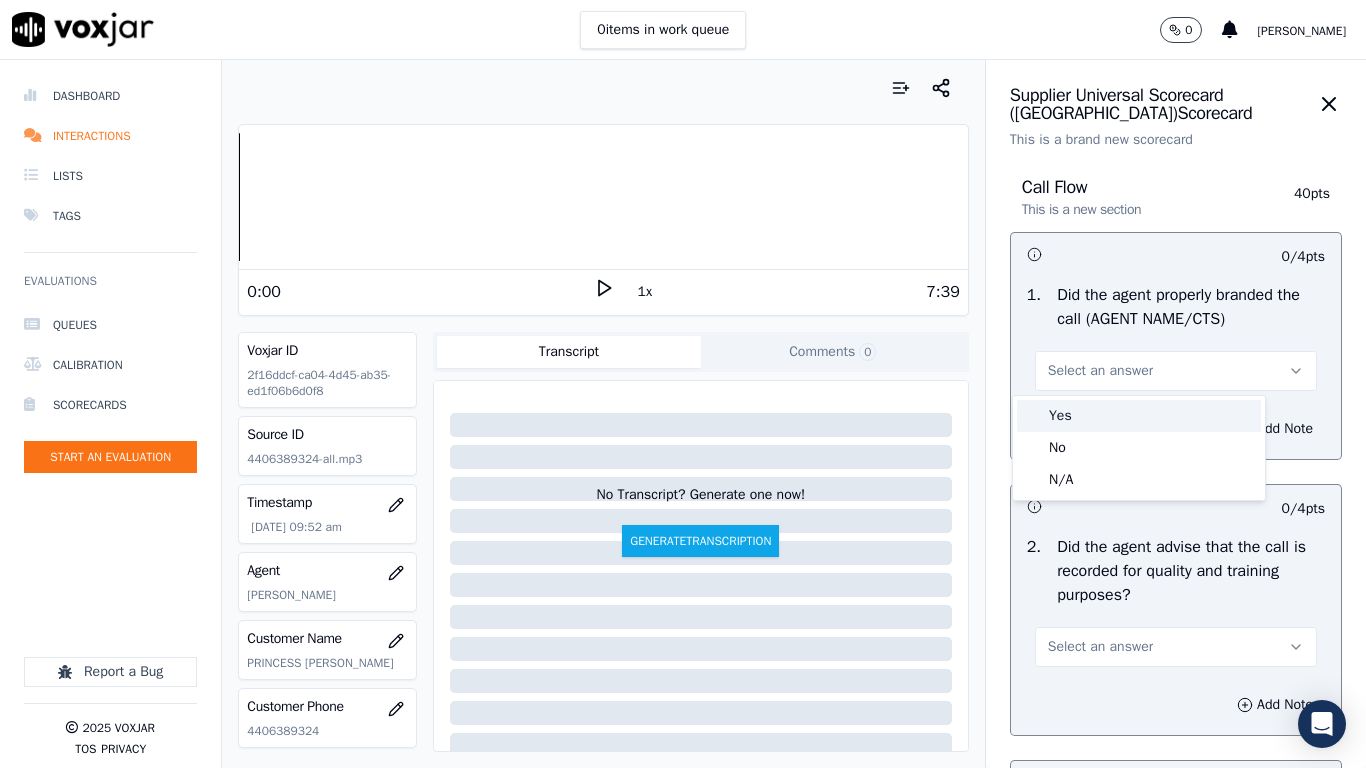 click on "Yes" at bounding box center (1139, 416) 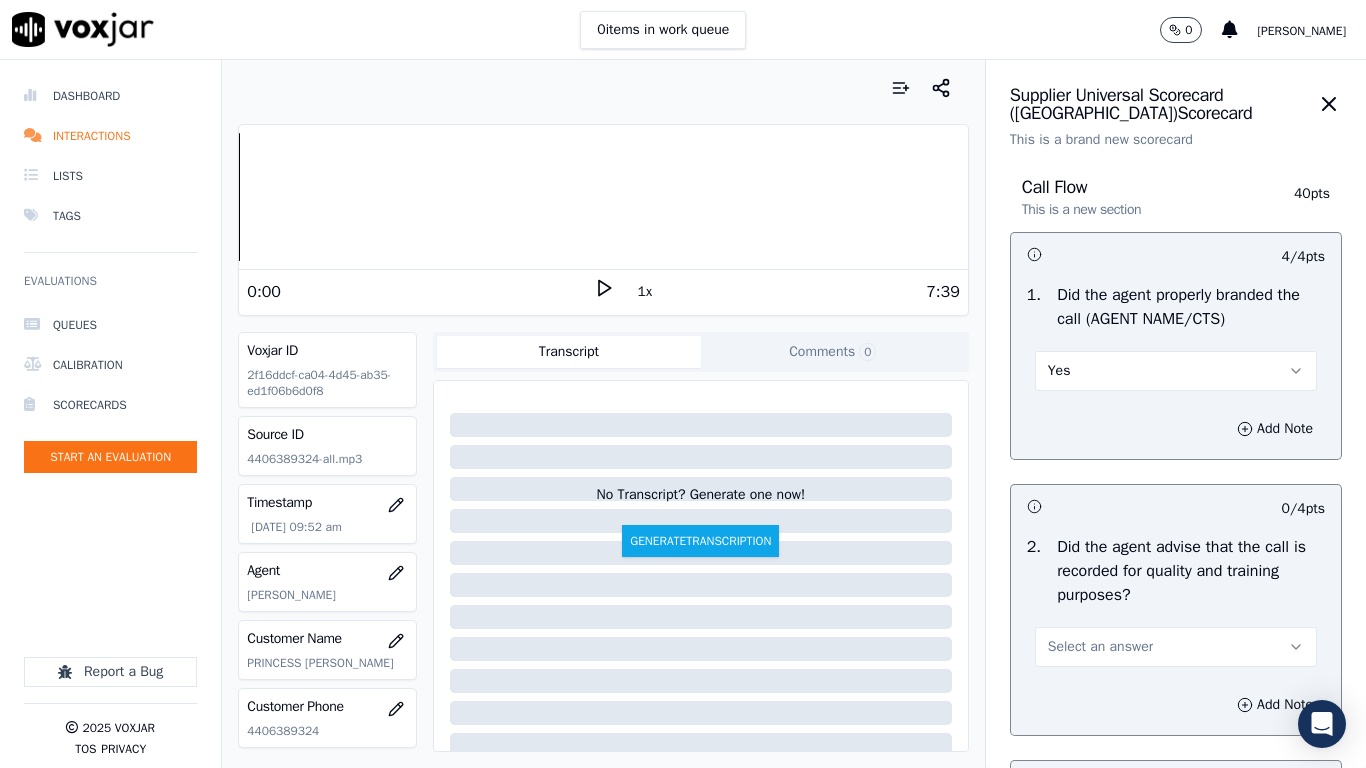 click on "Select an answer" at bounding box center (1176, 647) 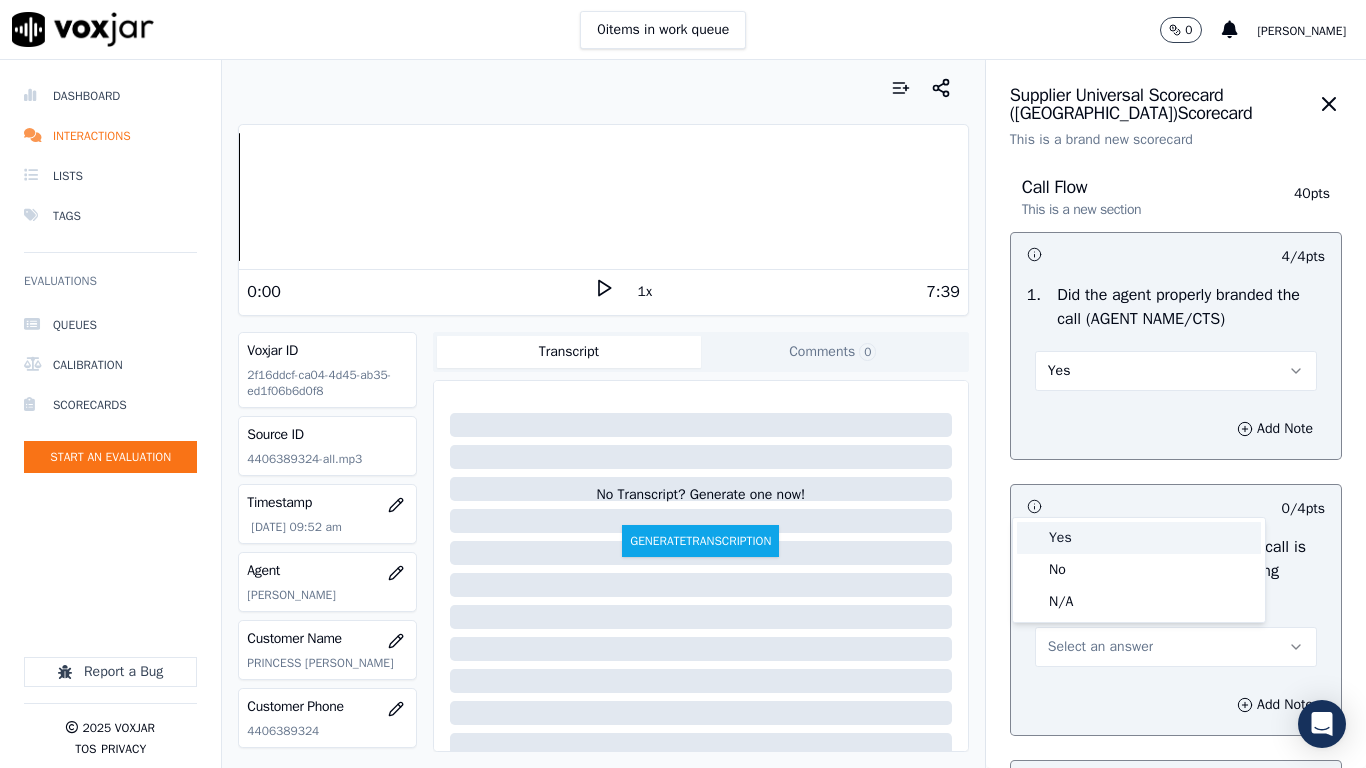 click on "Yes" at bounding box center (1139, 538) 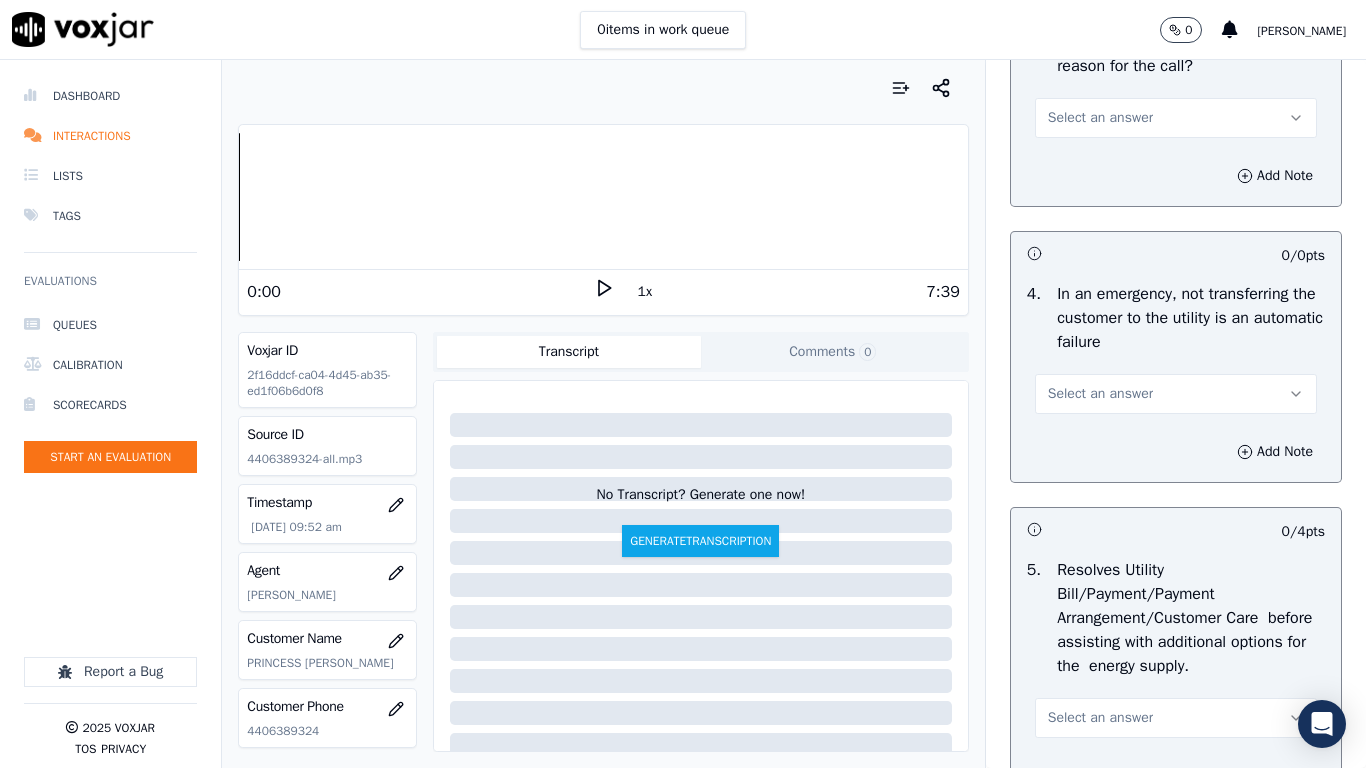 scroll, scrollTop: 800, scrollLeft: 0, axis: vertical 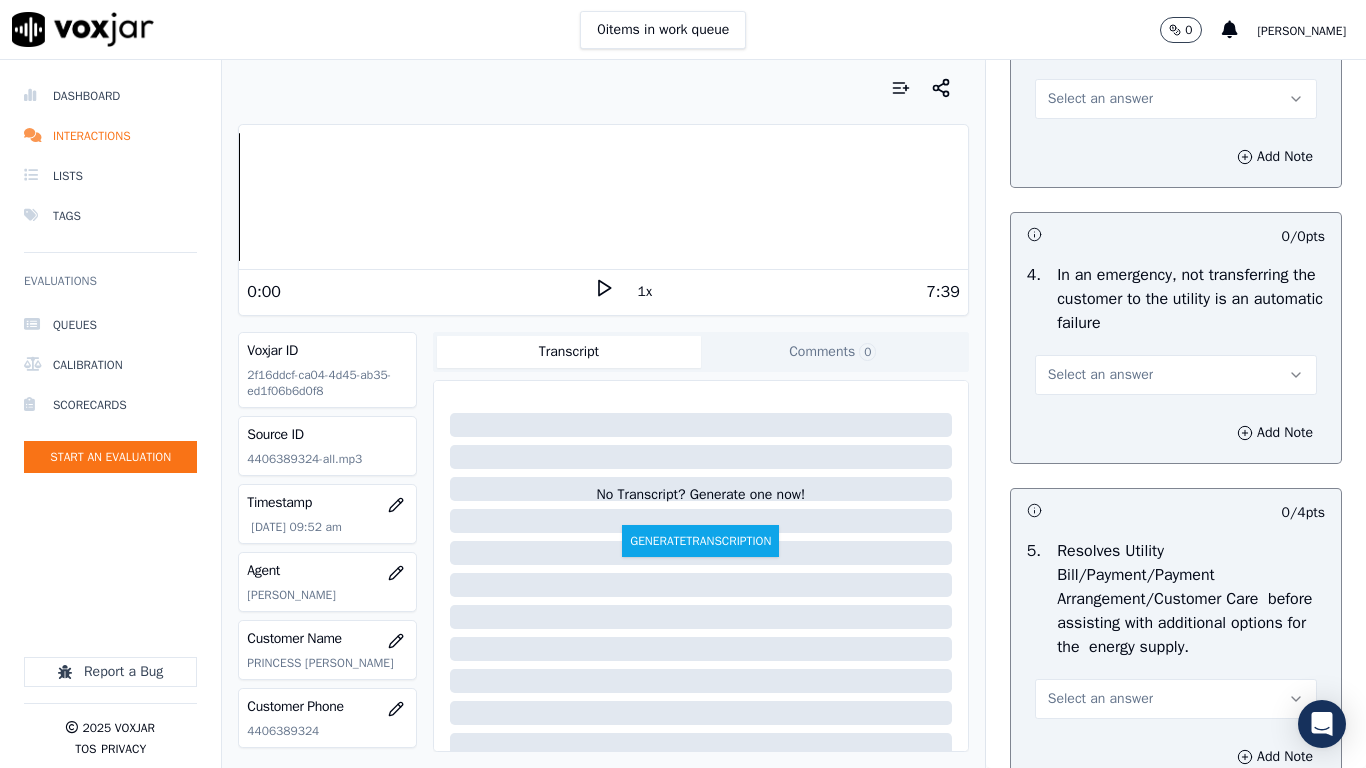 click on "Select an answer" at bounding box center (1100, 99) 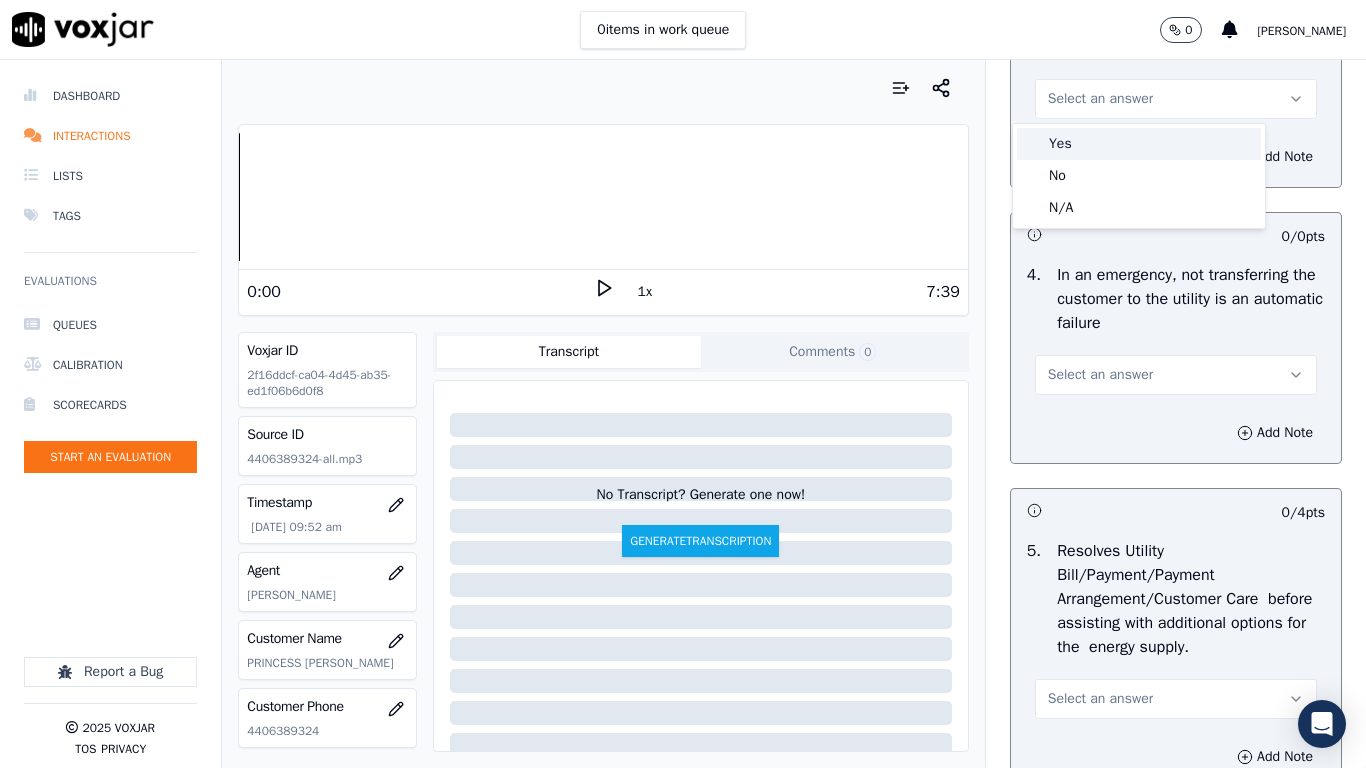 click on "Yes" at bounding box center (1139, 144) 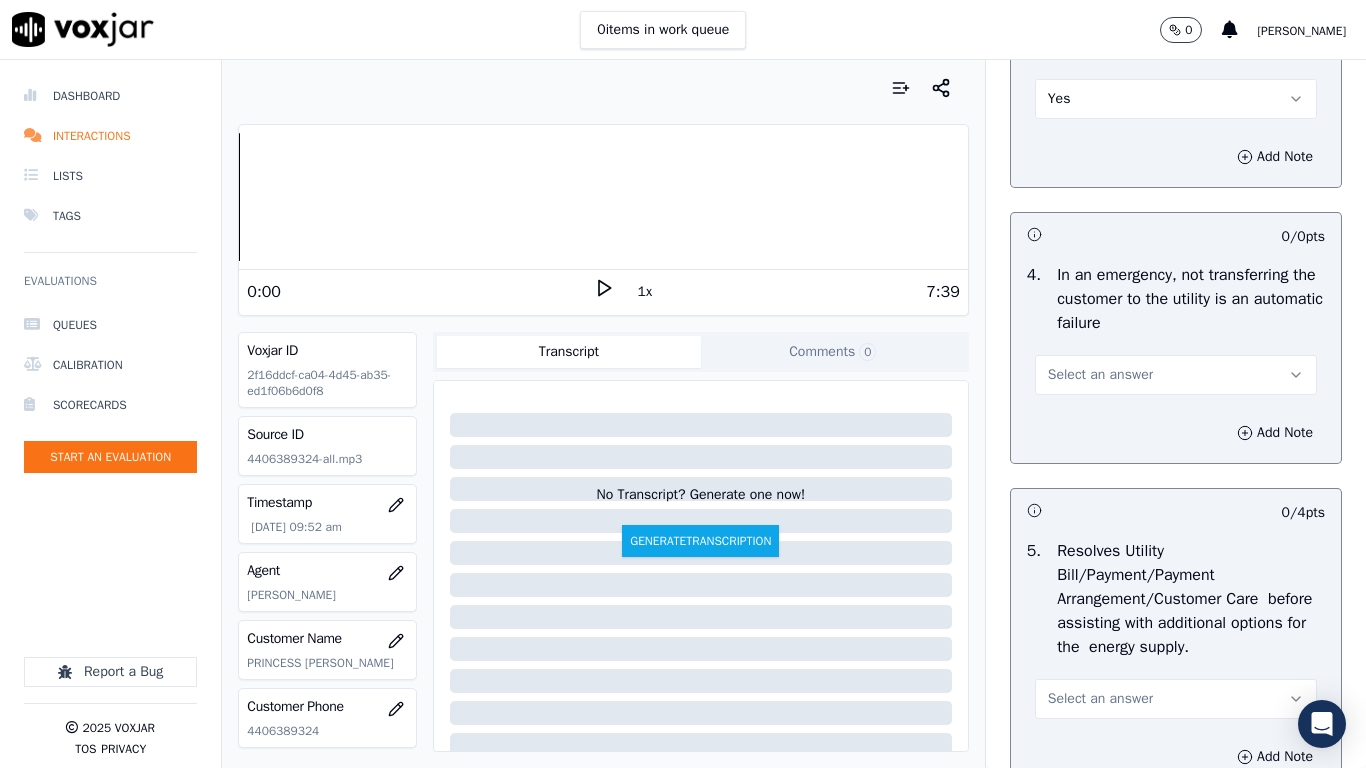 click on "Select an answer" at bounding box center (1176, 375) 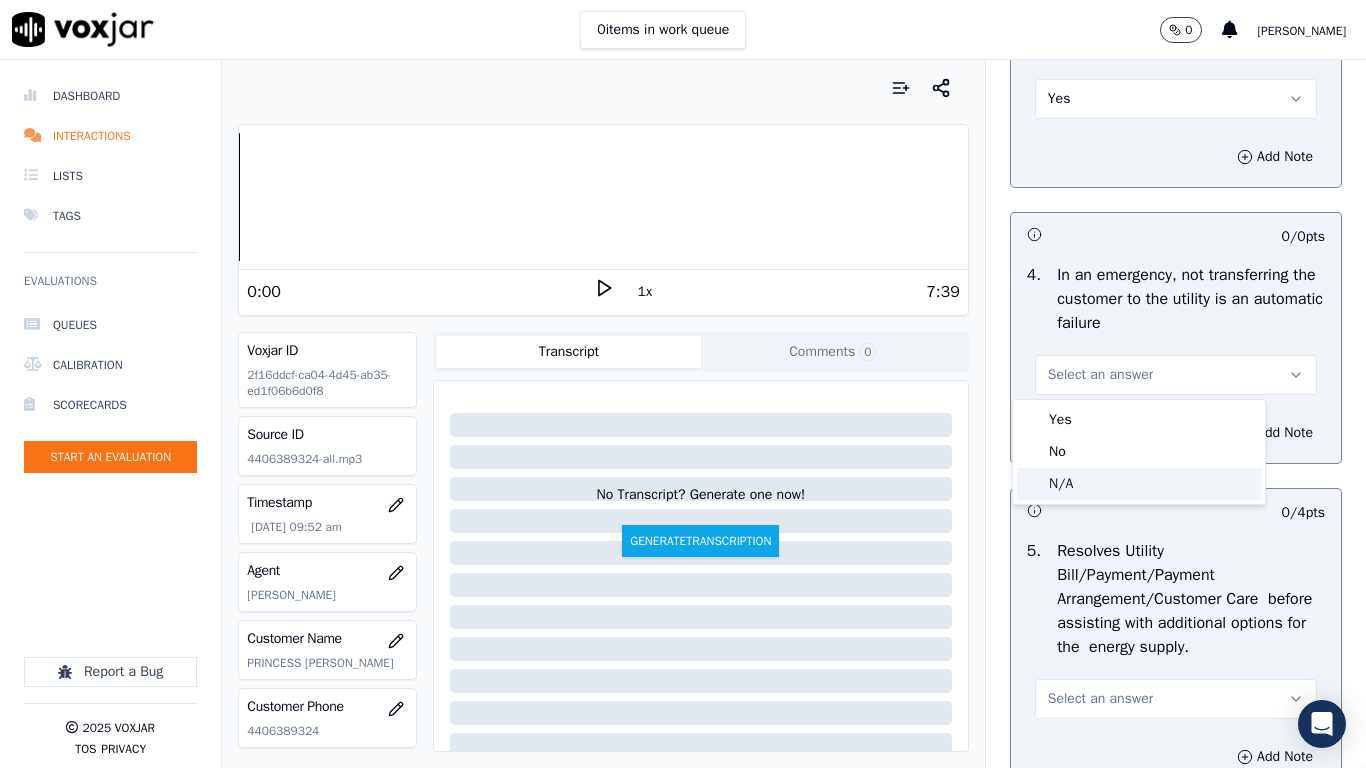 click on "N/A" 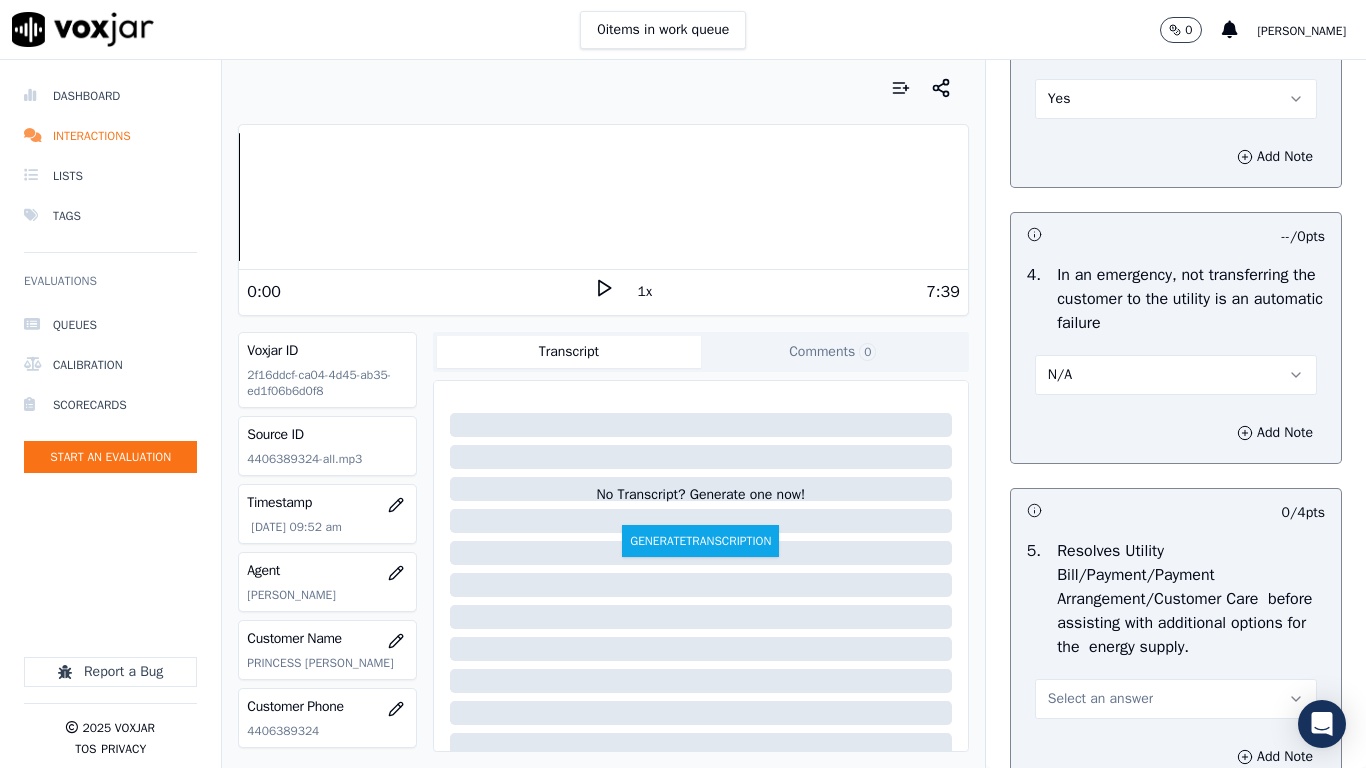 click on "Select an answer" at bounding box center [1100, 699] 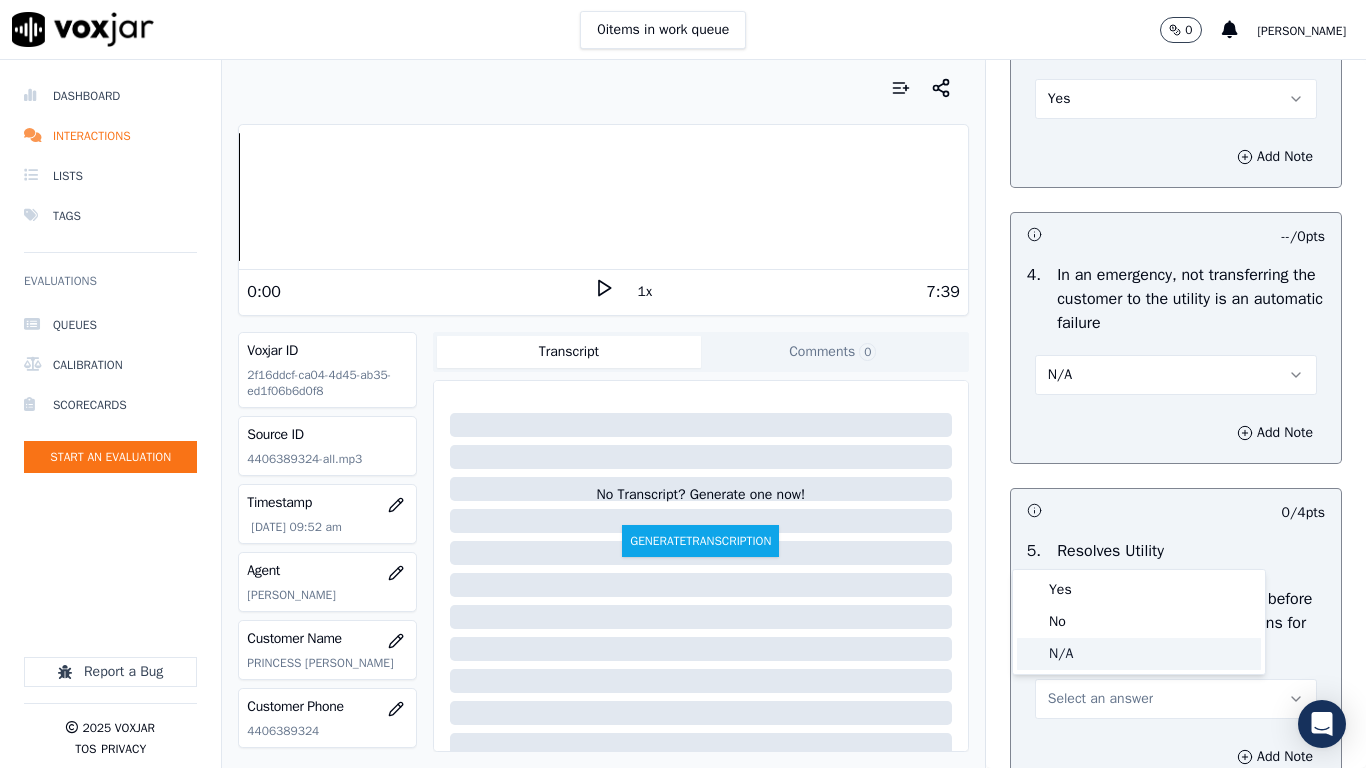 click on "N/A" 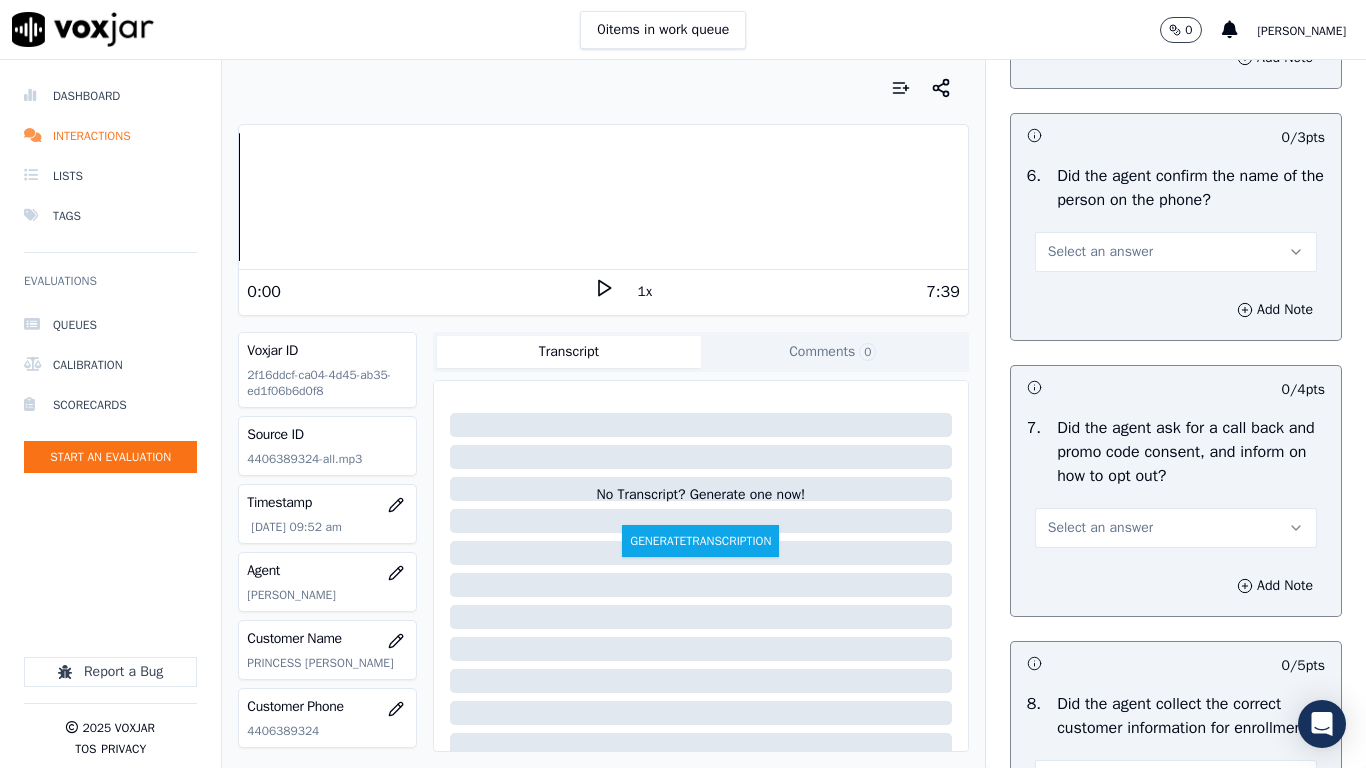 scroll, scrollTop: 1500, scrollLeft: 0, axis: vertical 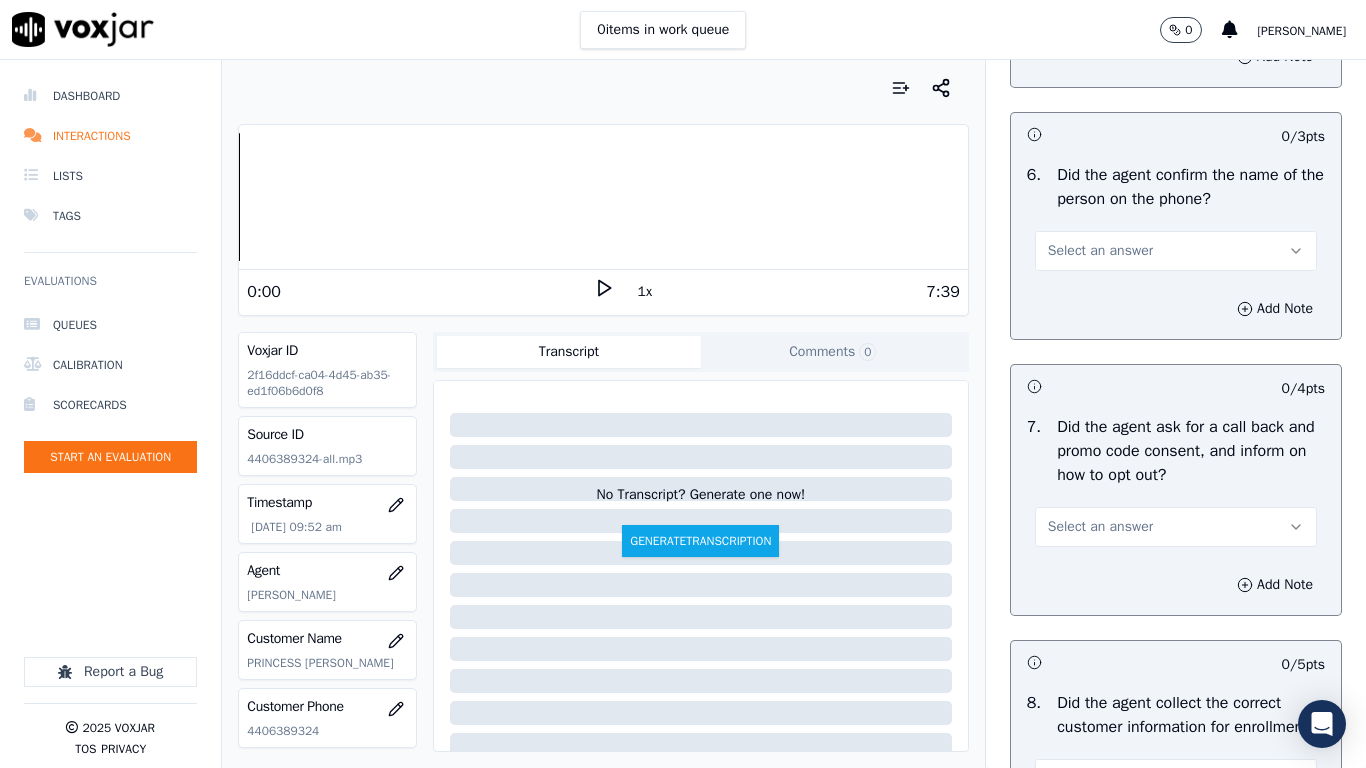 click on "Select an answer" at bounding box center (1100, 251) 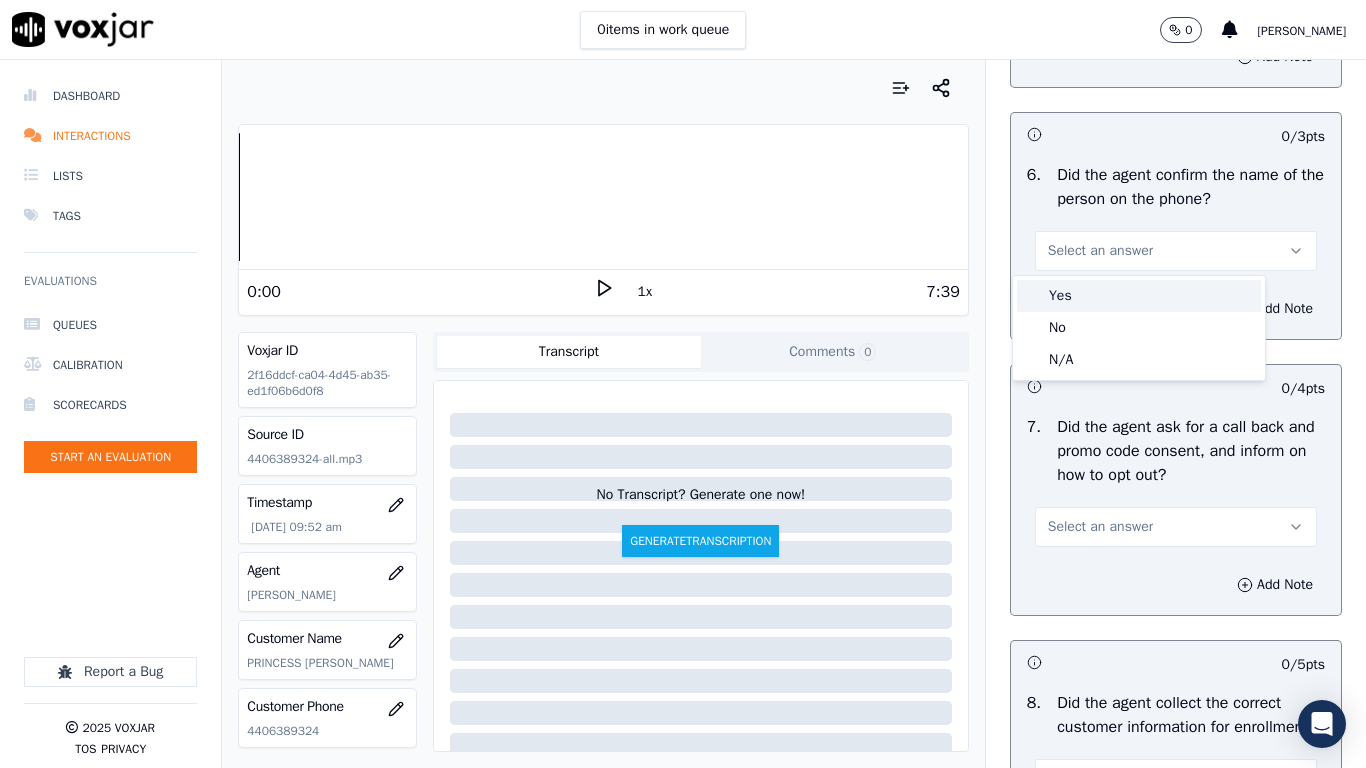 click on "Yes" at bounding box center (1139, 296) 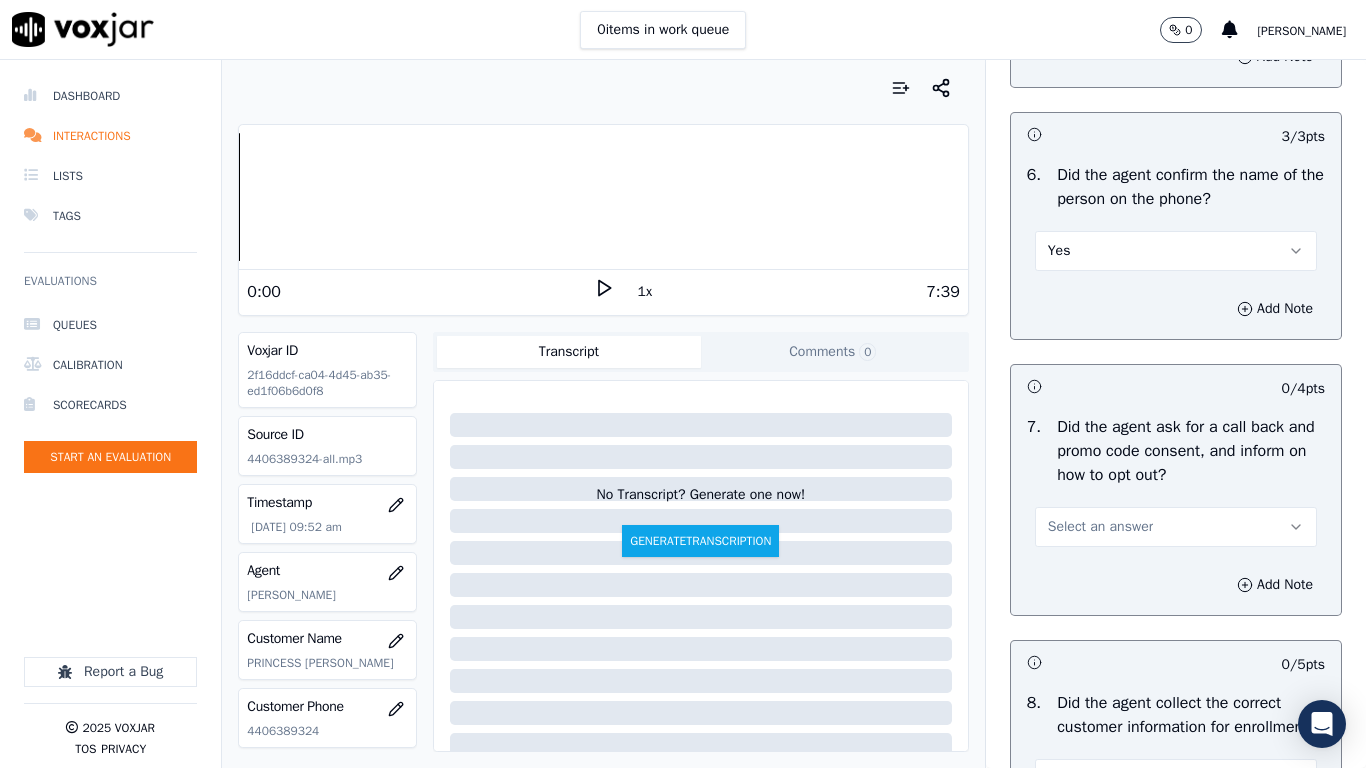 click on "Select an answer" at bounding box center (1100, 527) 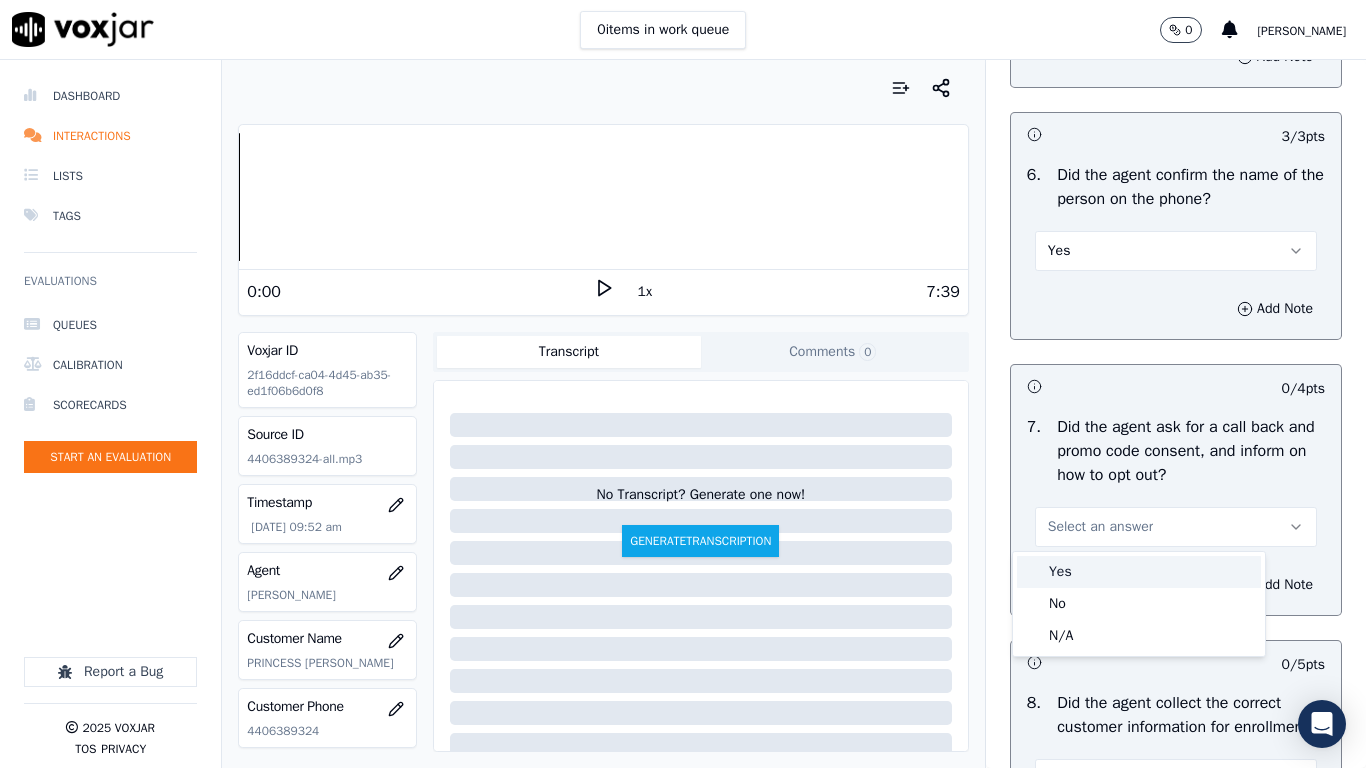 click on "Yes" at bounding box center (1139, 572) 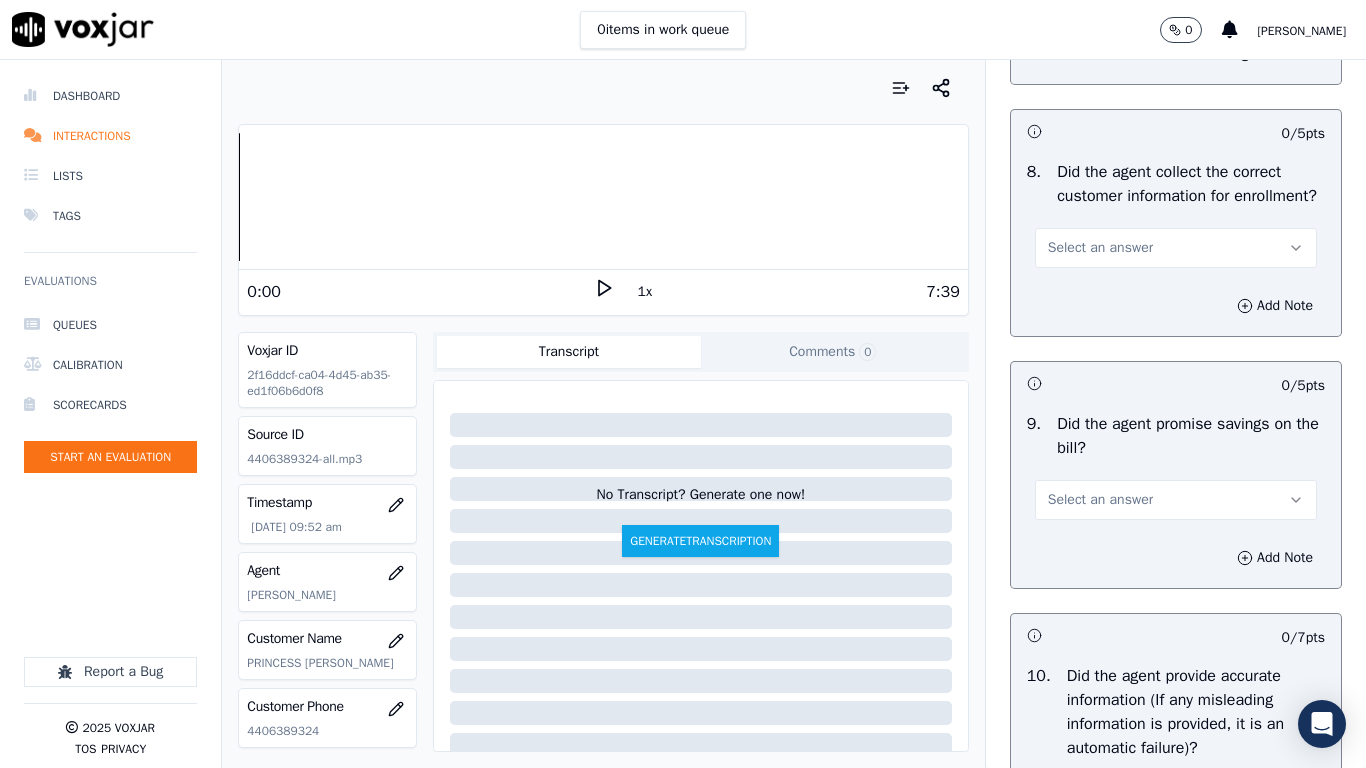 scroll, scrollTop: 2100, scrollLeft: 0, axis: vertical 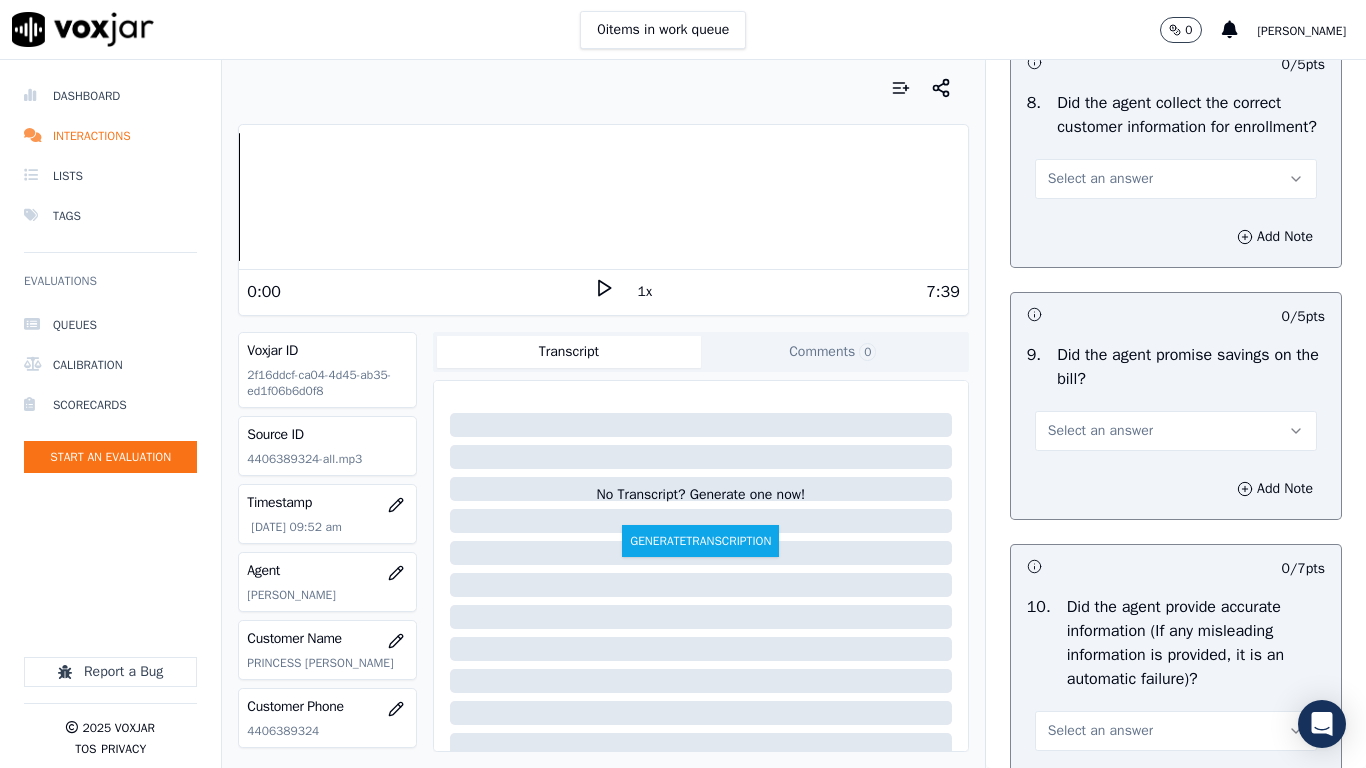 click on "Select an answer" at bounding box center [1176, 179] 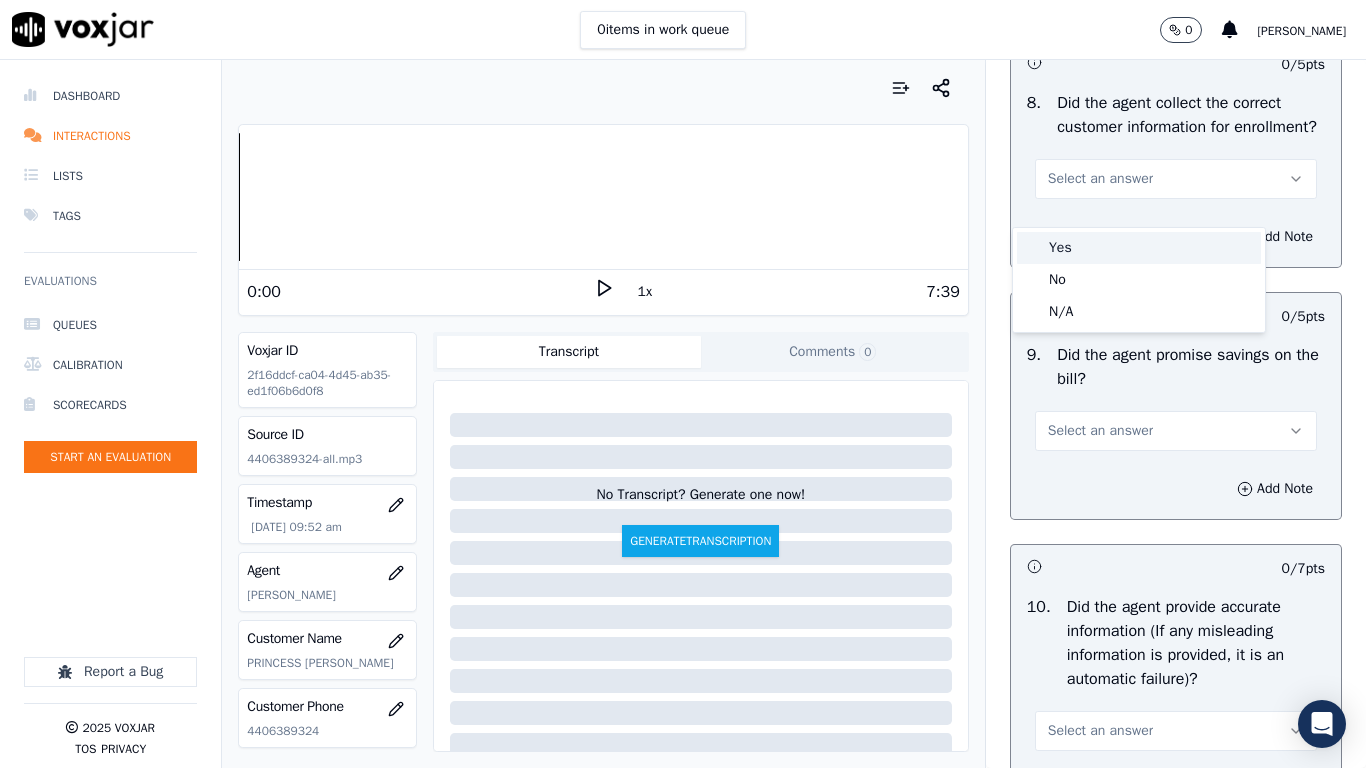 click on "Yes" at bounding box center (1139, 248) 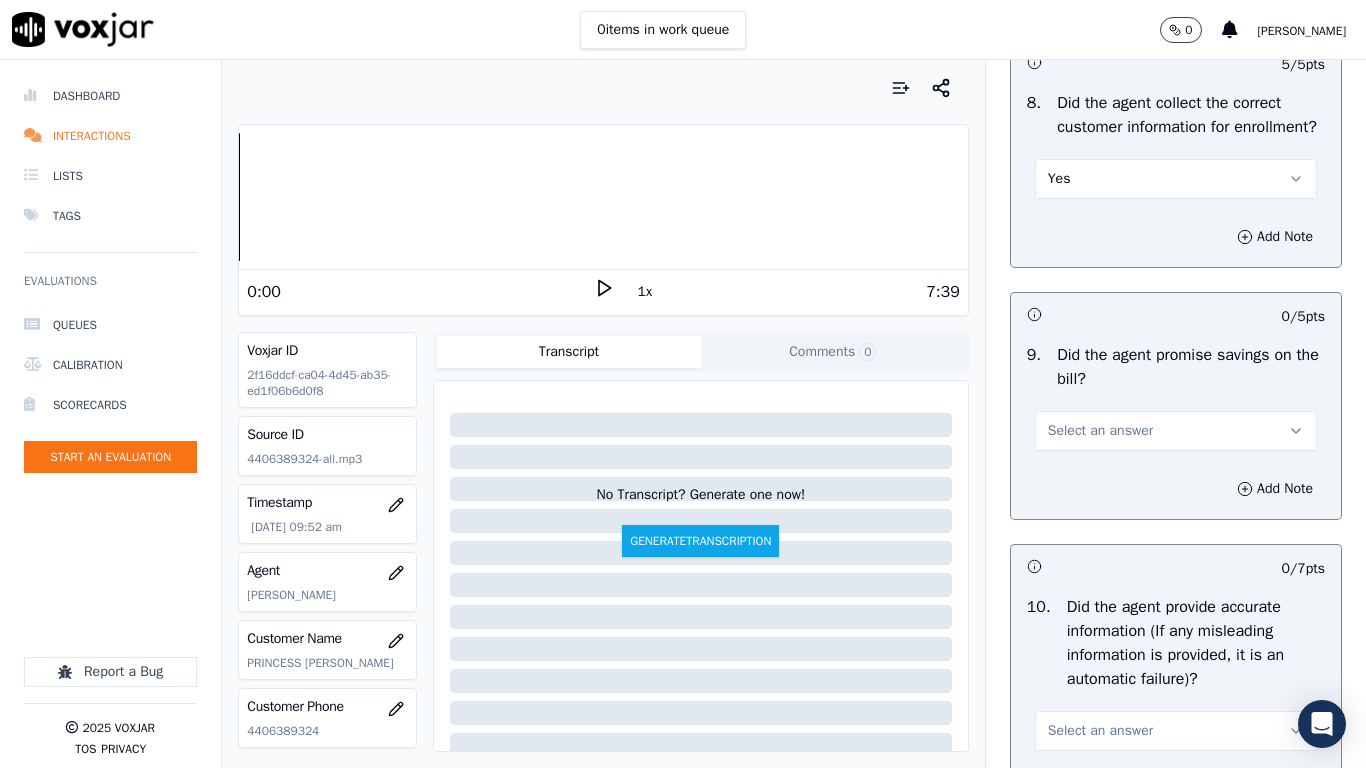 click on "Select an answer" at bounding box center (1100, 431) 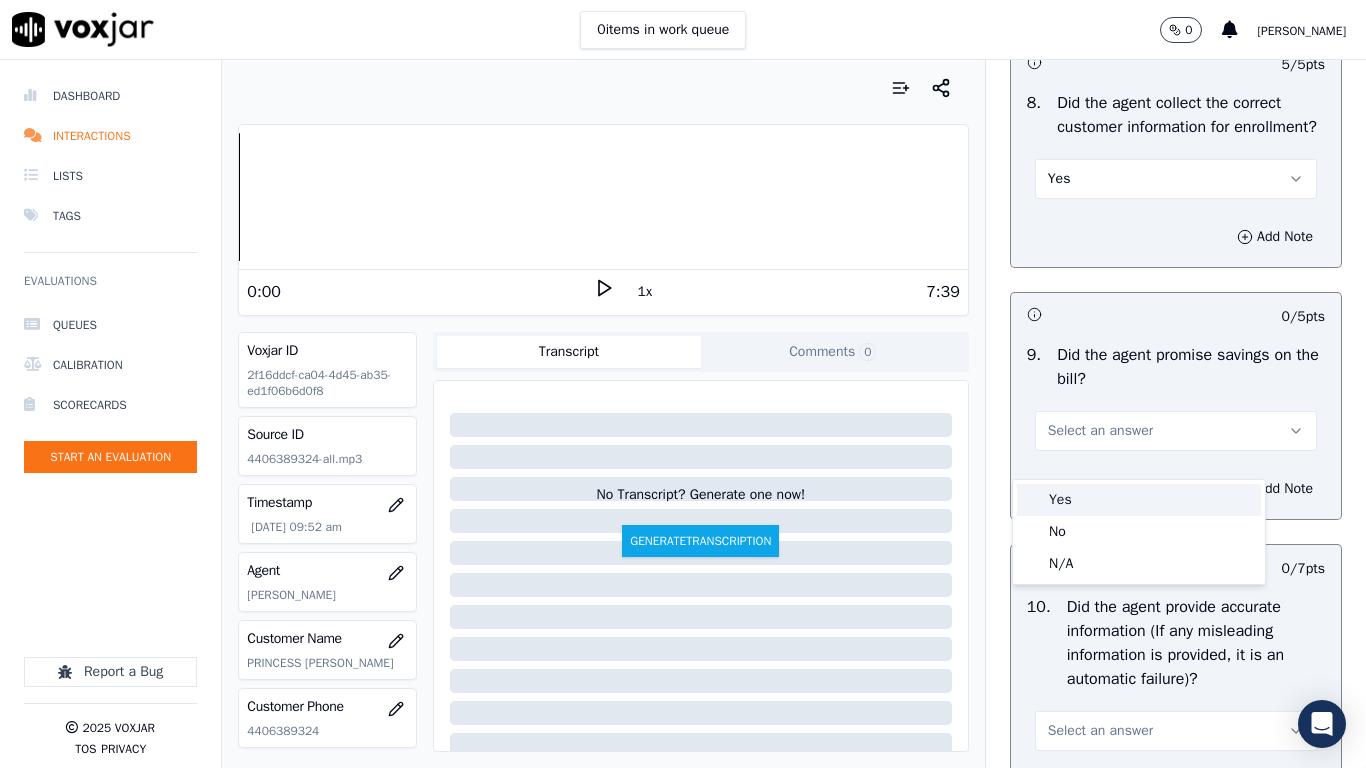 click on "Yes" at bounding box center (1139, 500) 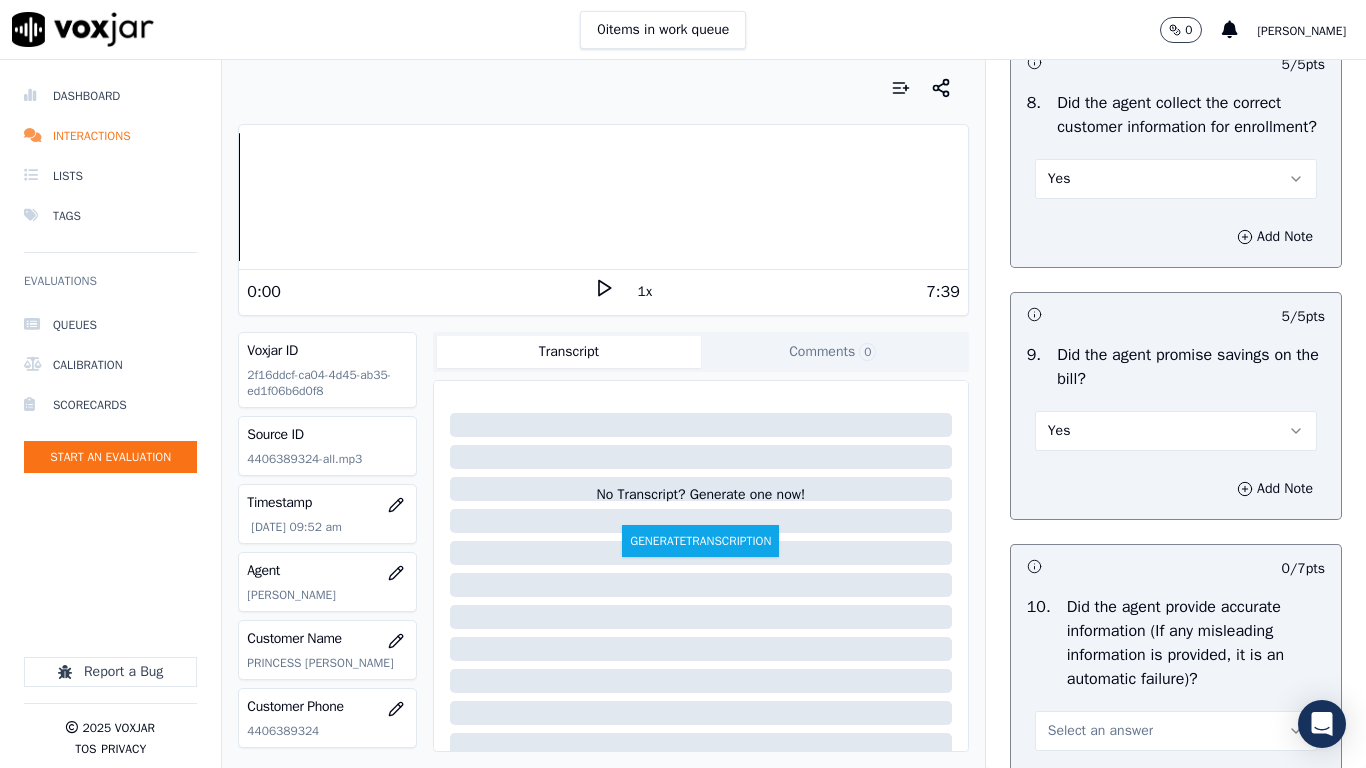 scroll, scrollTop: 2700, scrollLeft: 0, axis: vertical 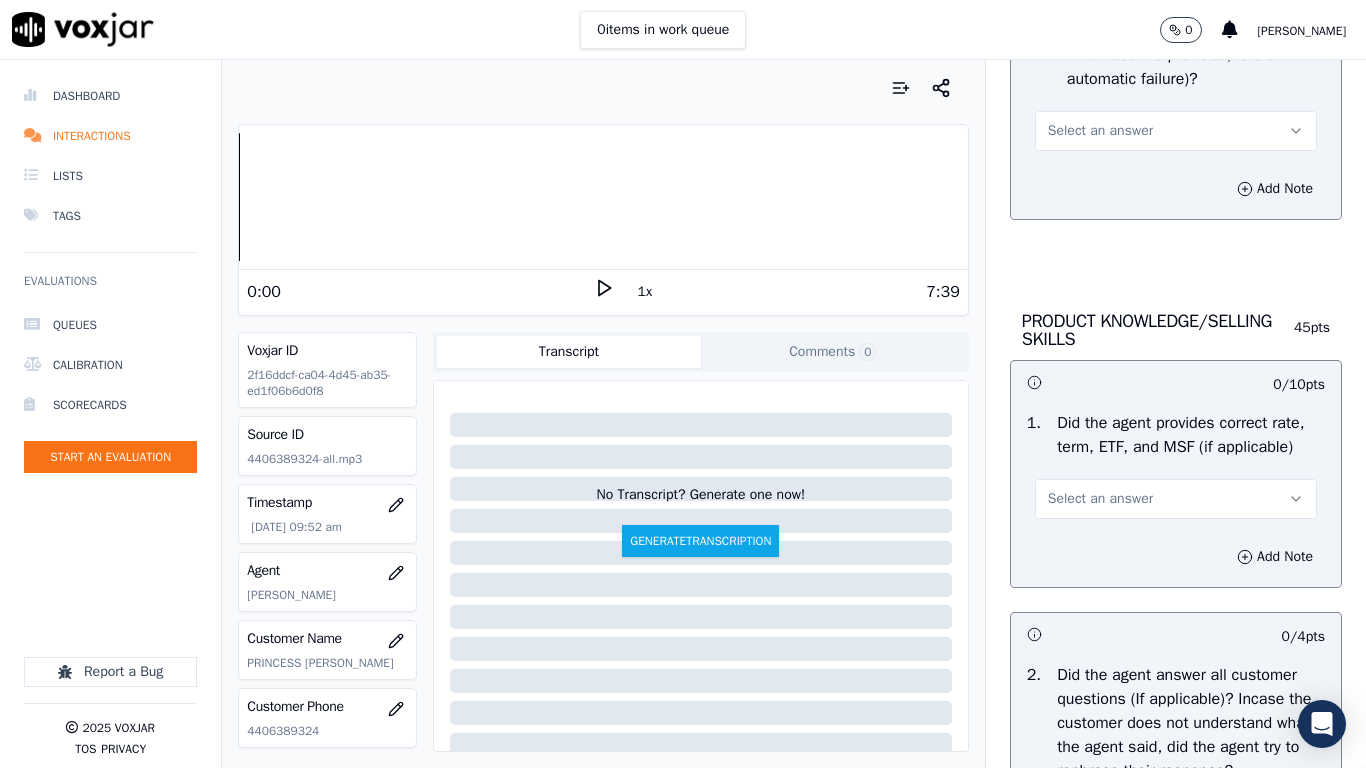 click on "Select an answer" at bounding box center [1176, 131] 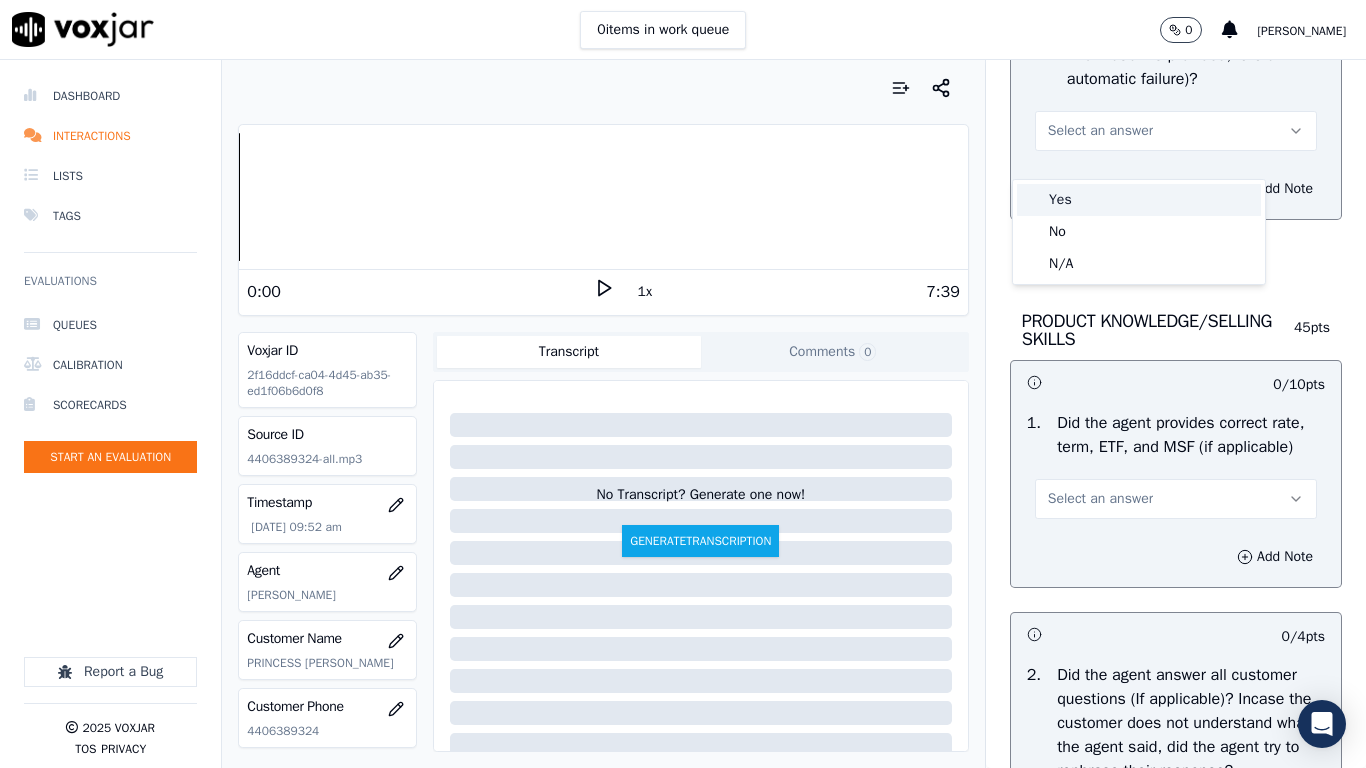 click on "Yes" at bounding box center [1139, 200] 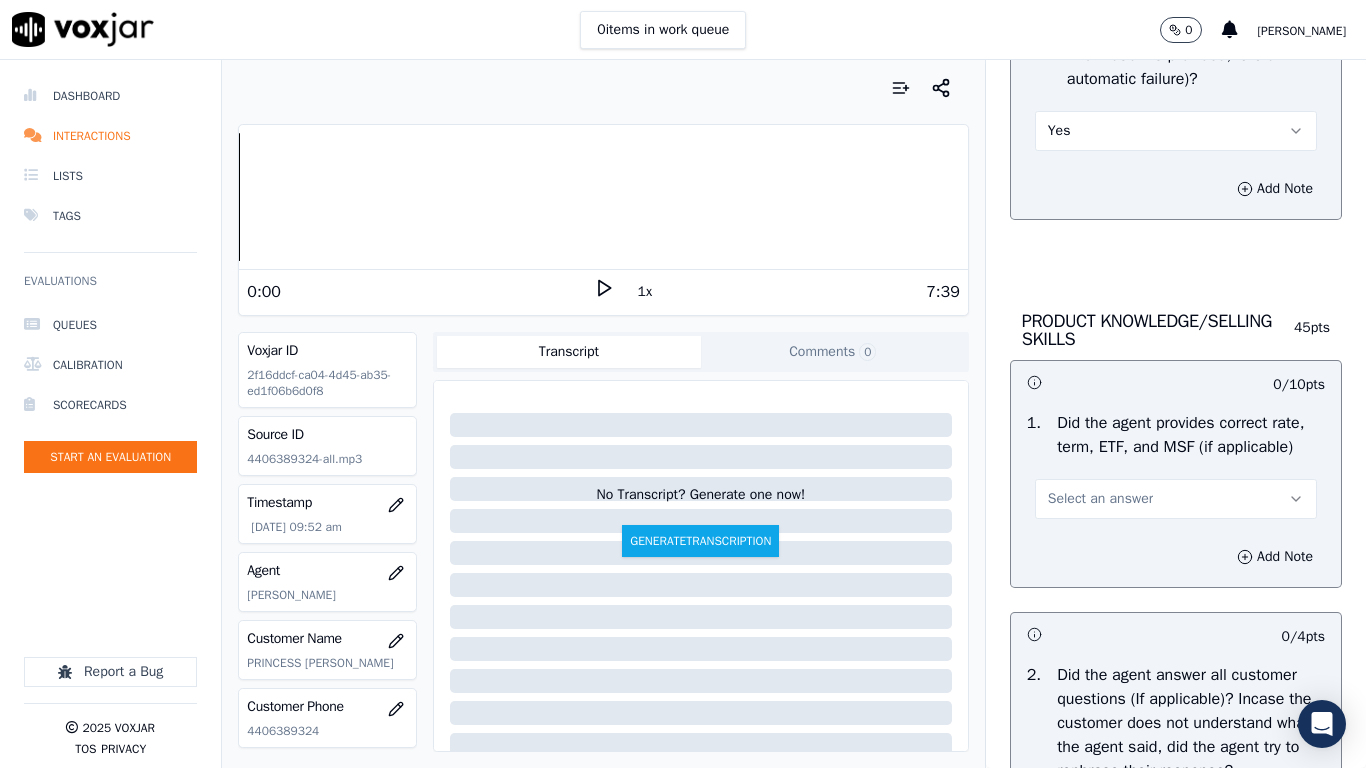 click on "Select an answer" at bounding box center (1100, 499) 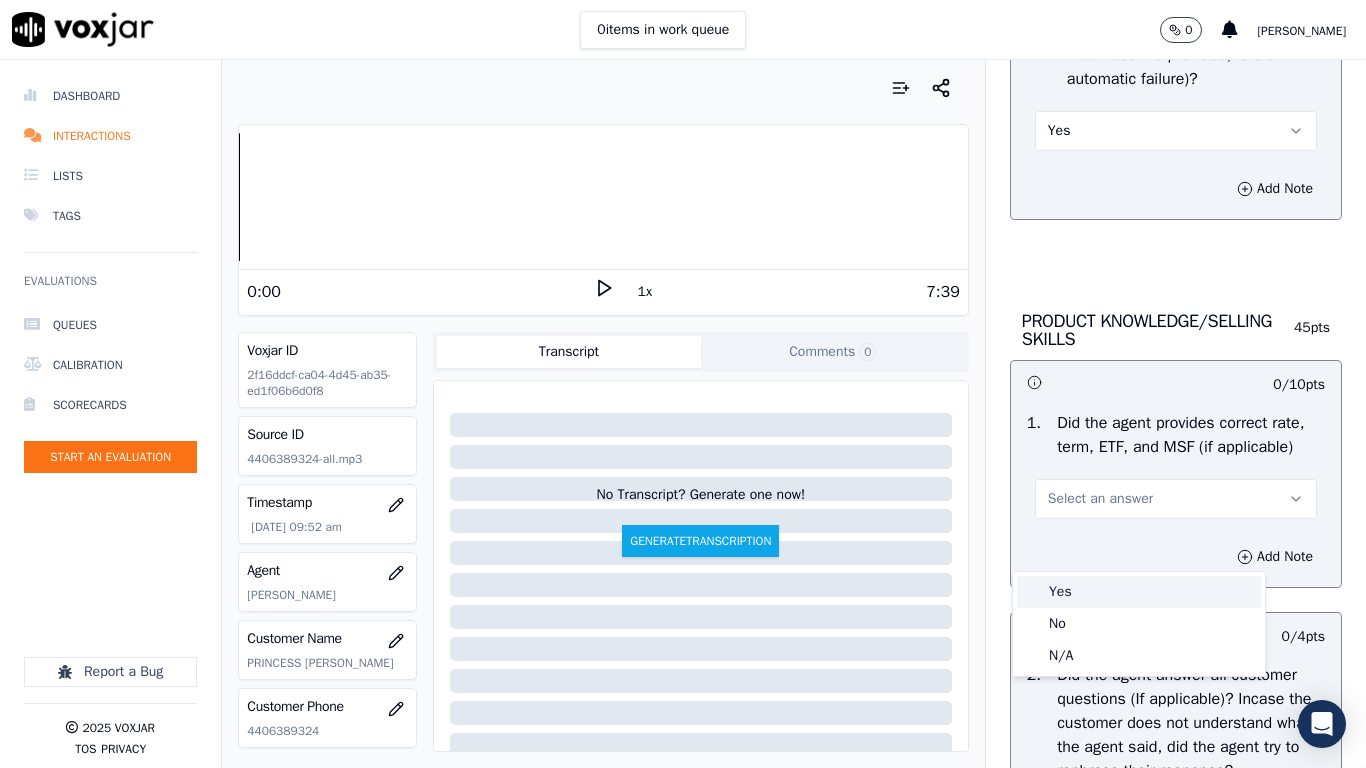 click on "Yes" at bounding box center (1139, 592) 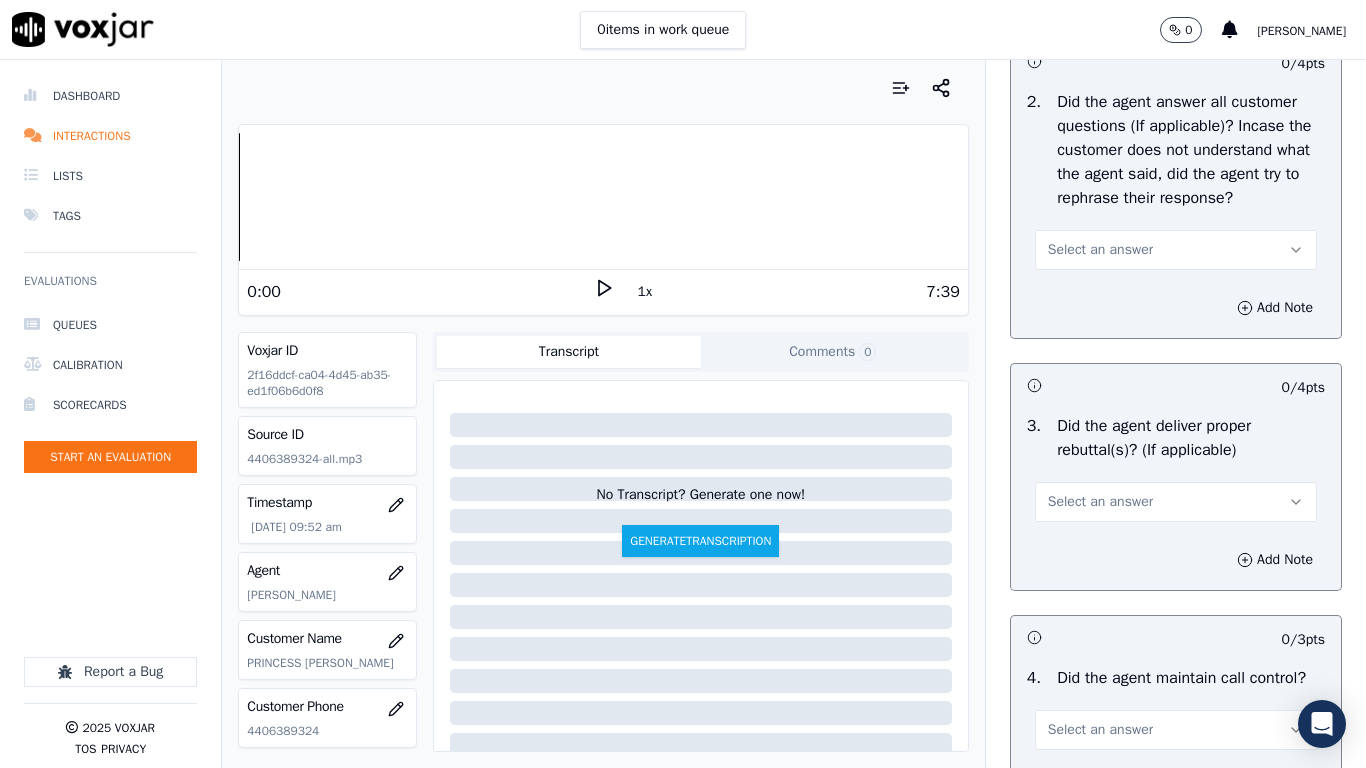 scroll, scrollTop: 3400, scrollLeft: 0, axis: vertical 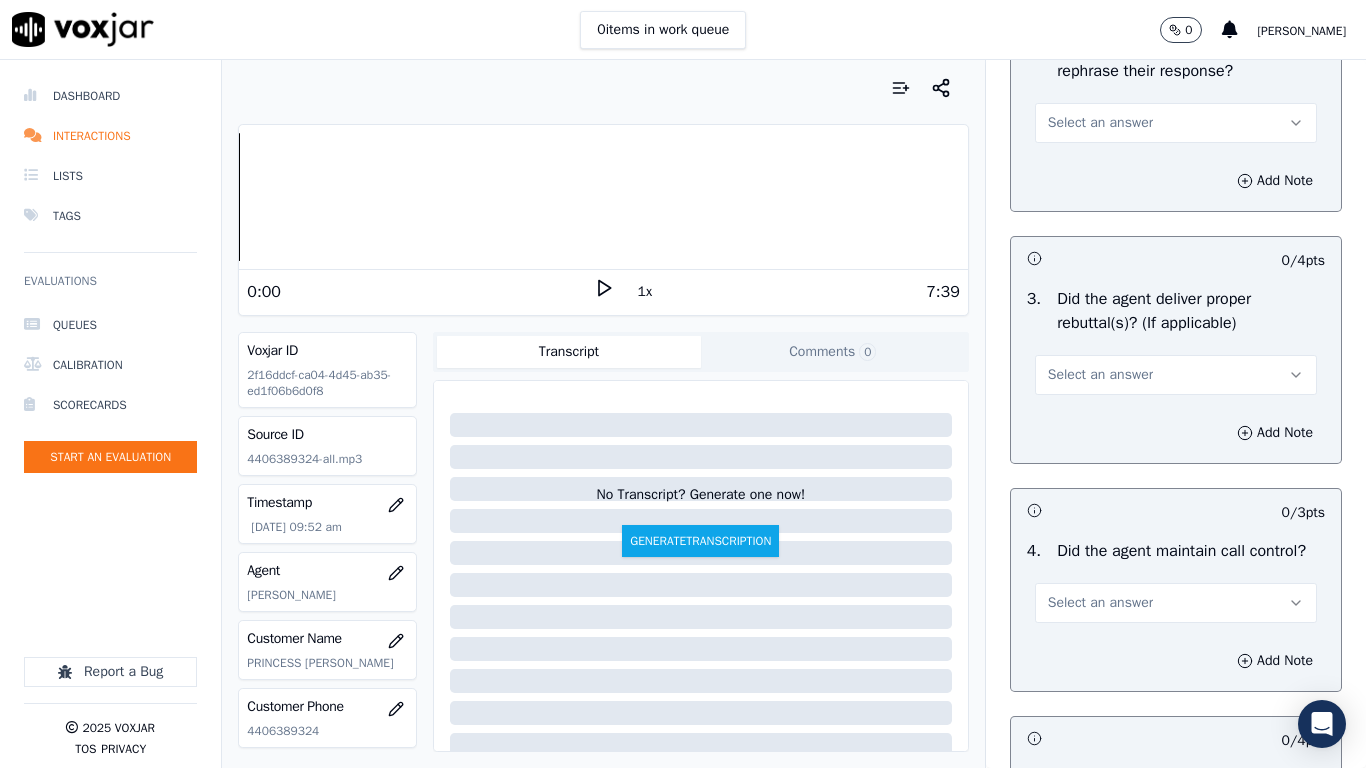 click on "Select an answer" at bounding box center (1100, 123) 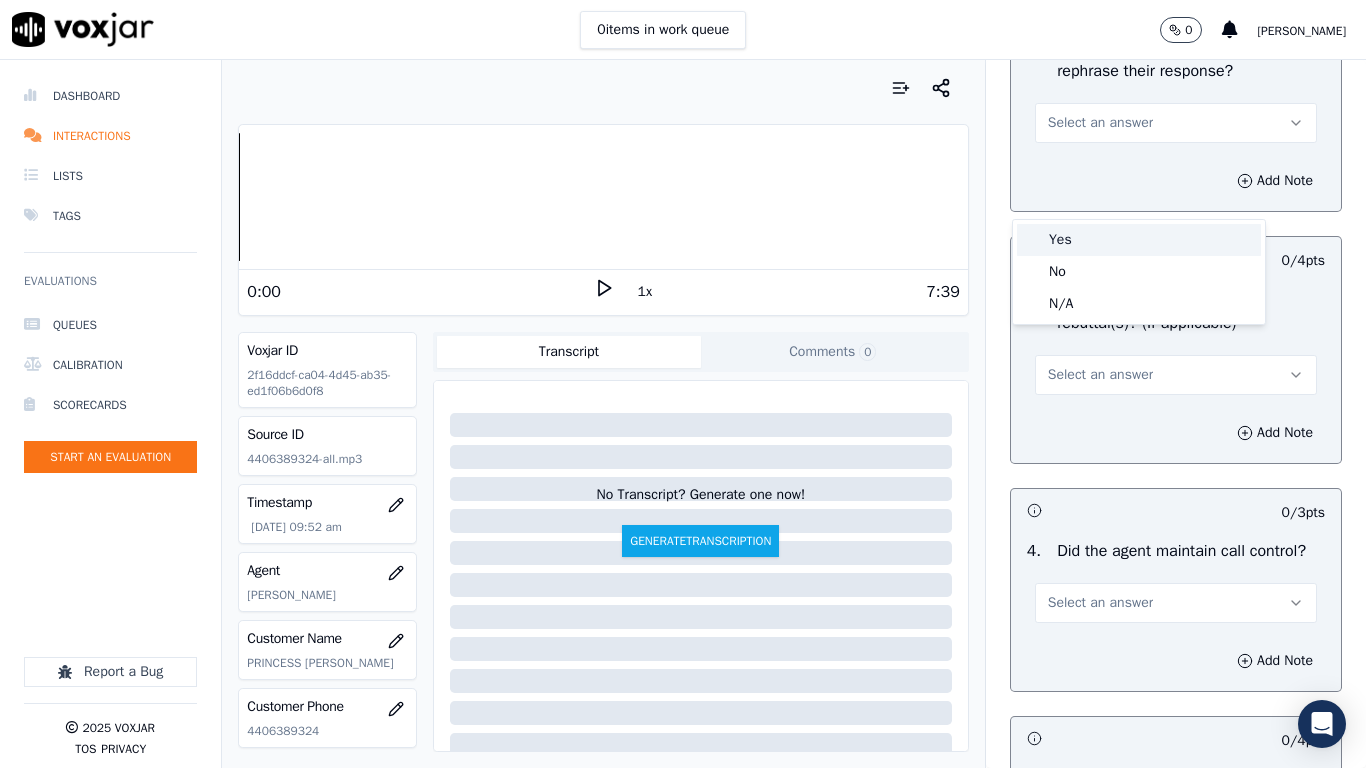 click on "Yes" at bounding box center (1139, 240) 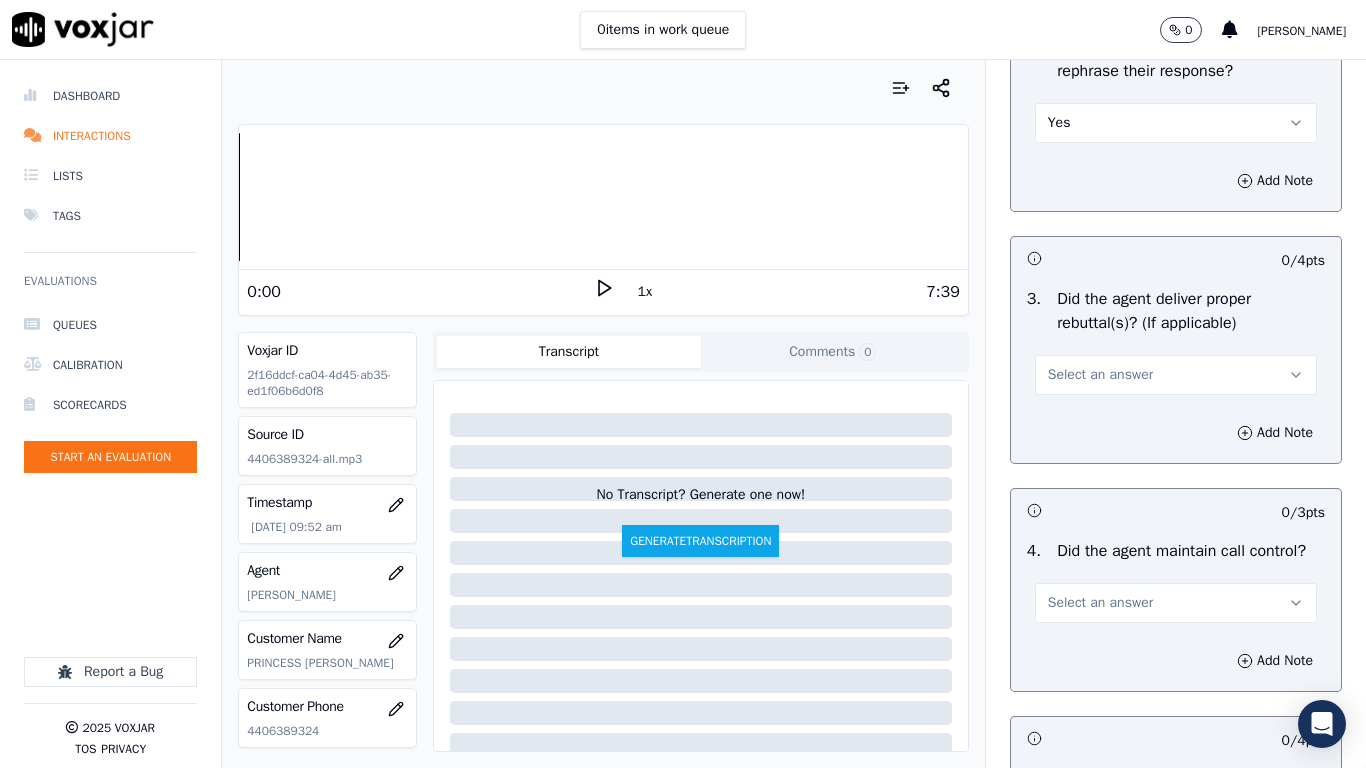 click on "Select an answer" at bounding box center [1176, 375] 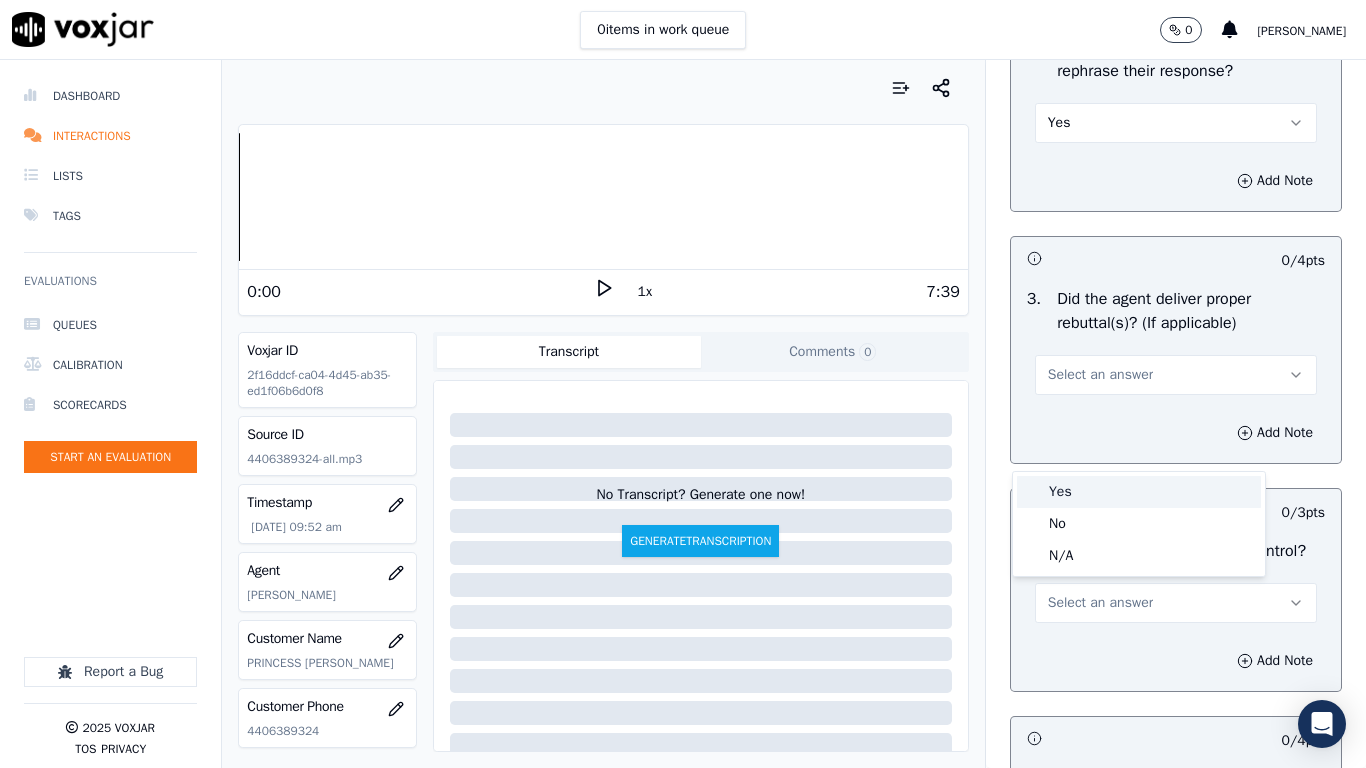 click on "Yes" at bounding box center [1139, 492] 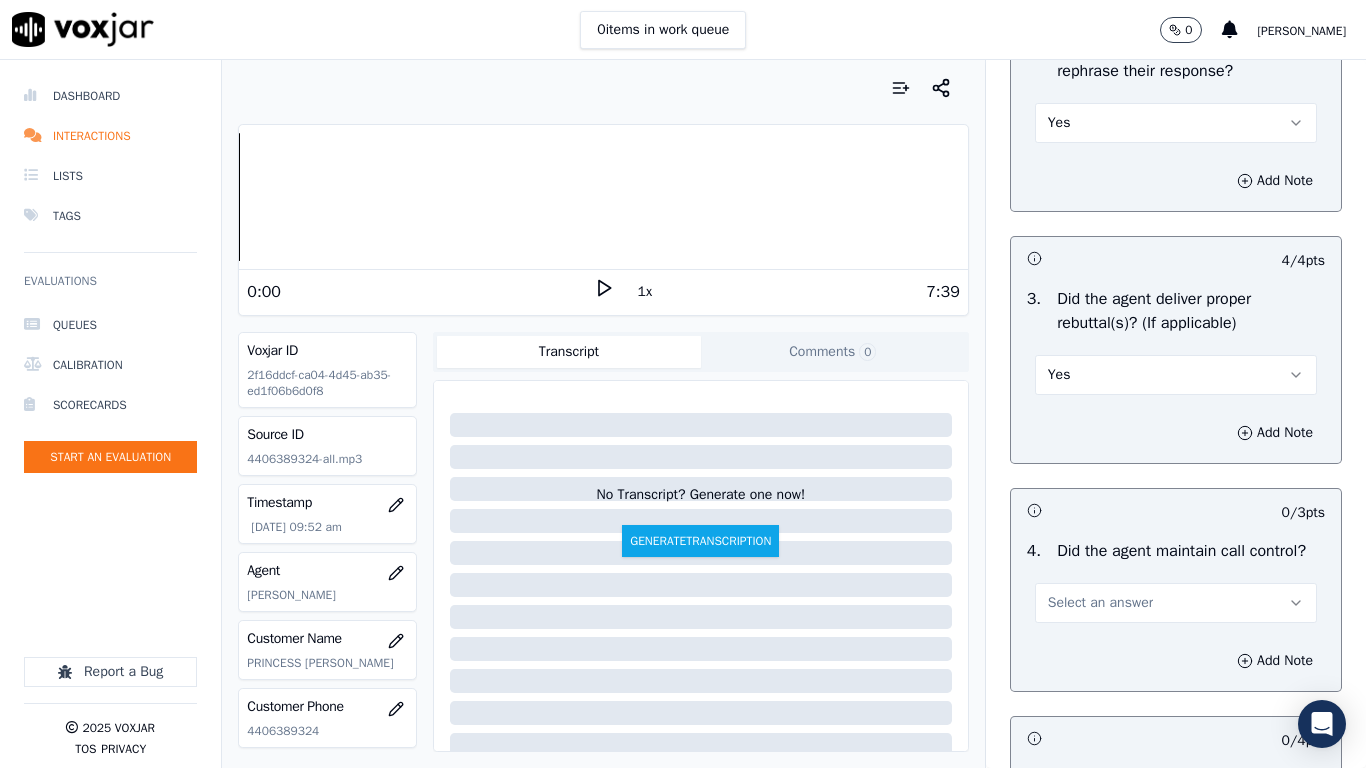 click on "Select an answer" at bounding box center [1100, 603] 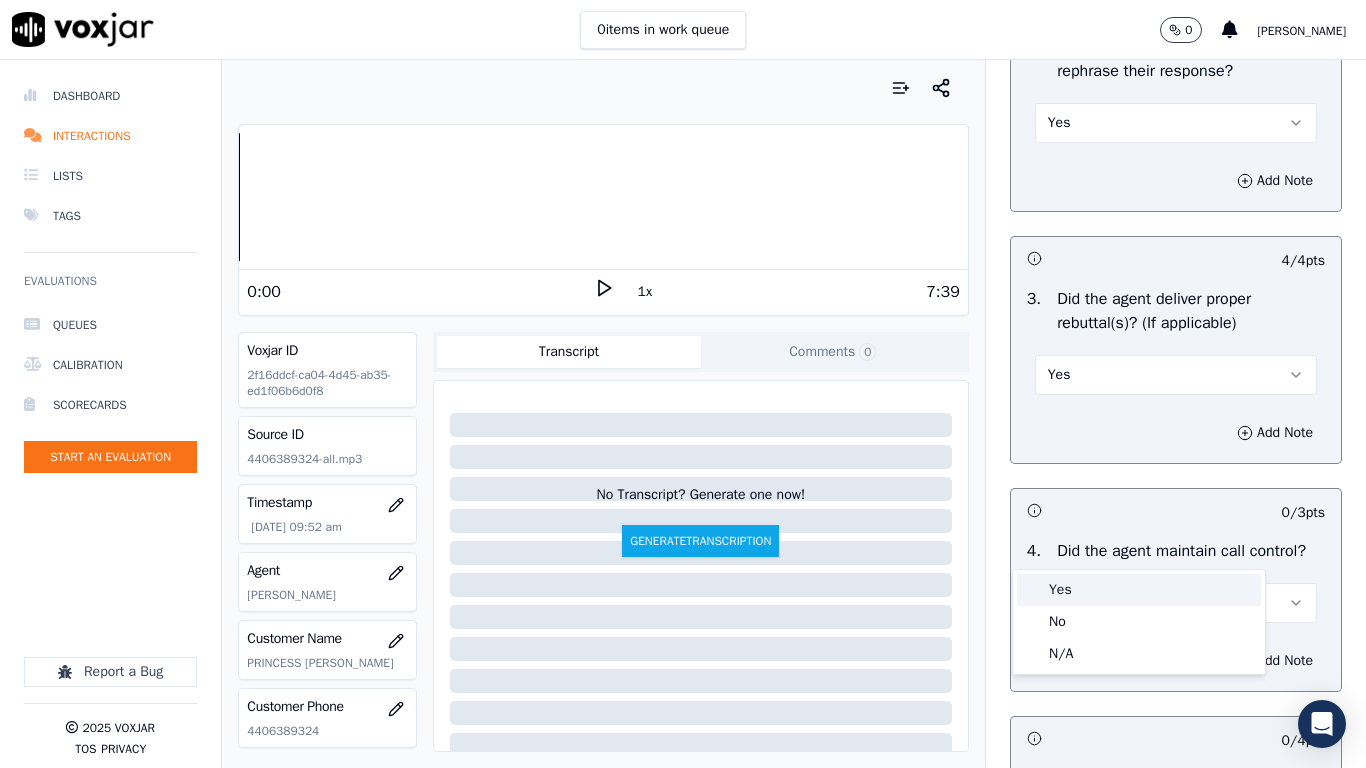click on "Yes" at bounding box center [1139, 590] 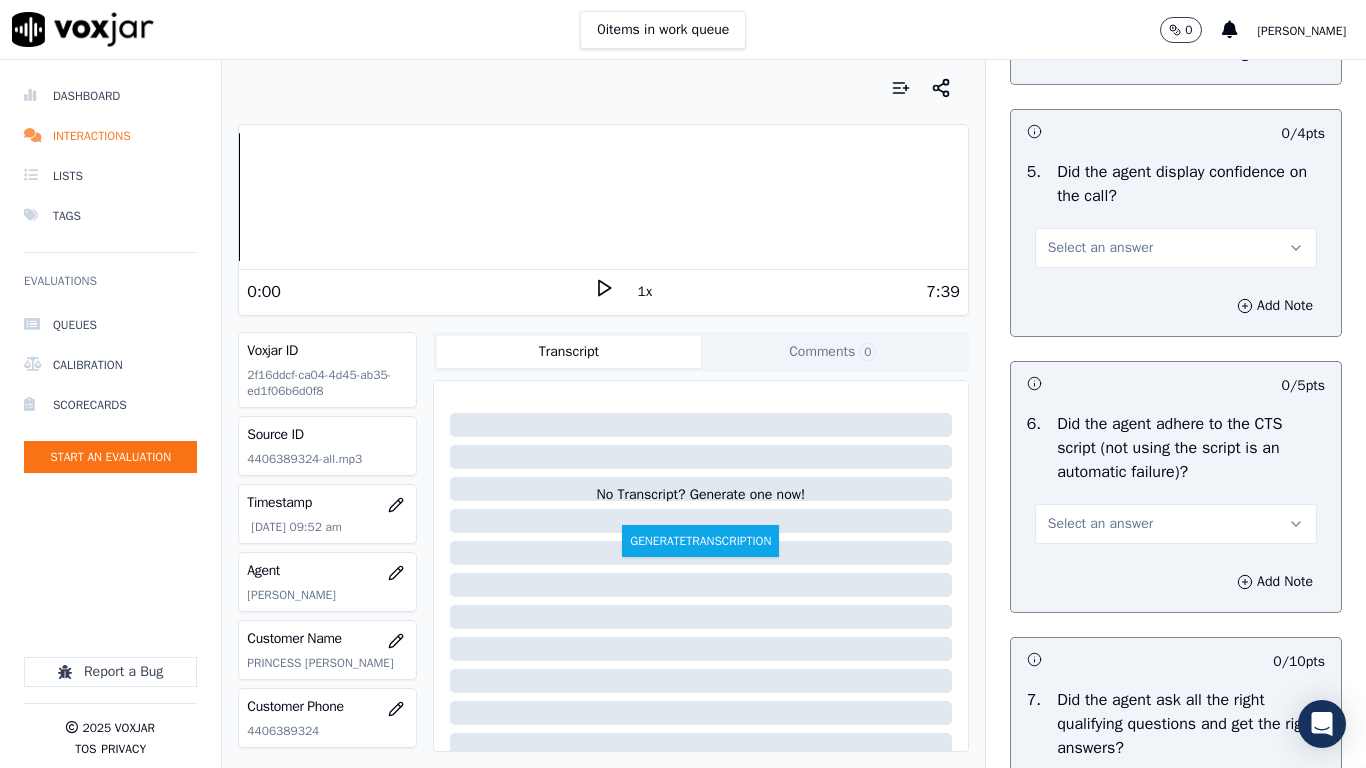 scroll, scrollTop: 4100, scrollLeft: 0, axis: vertical 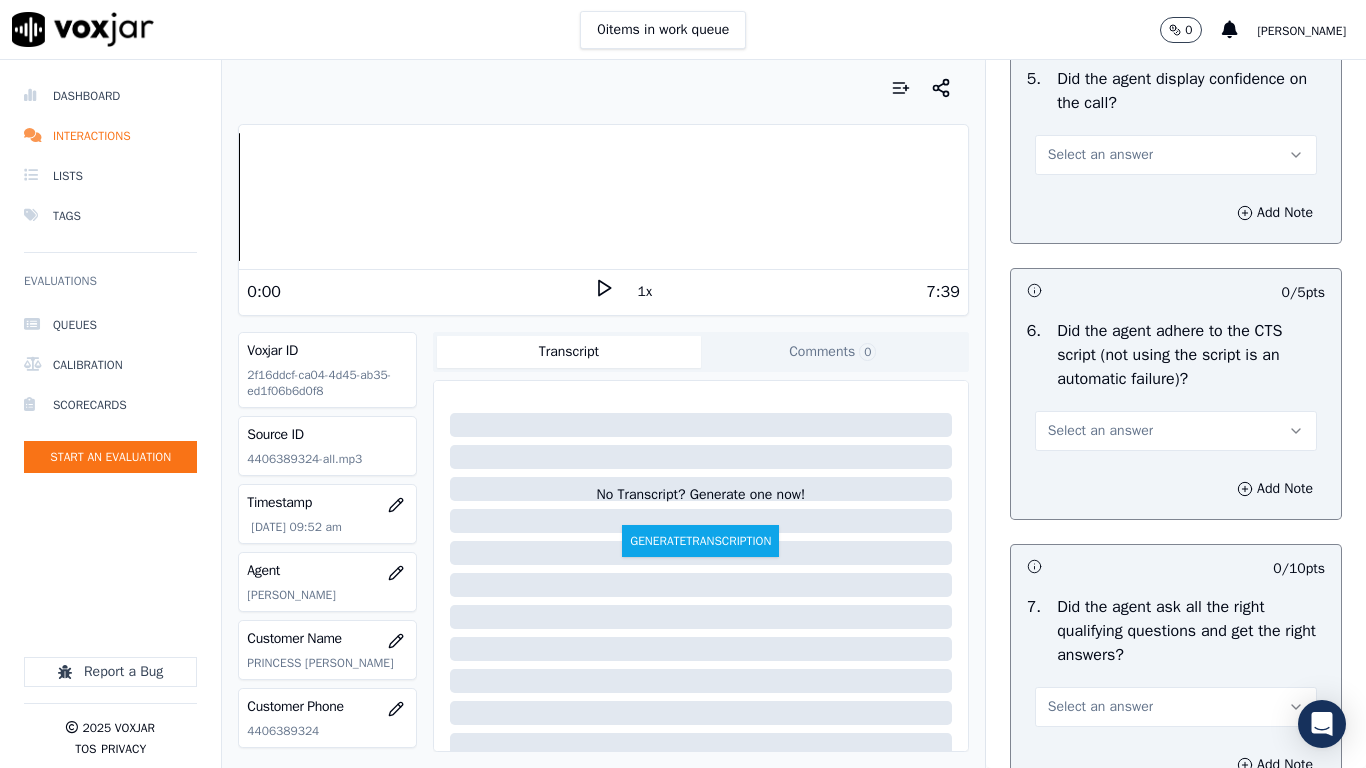 click on "Select an answer" at bounding box center (1100, 155) 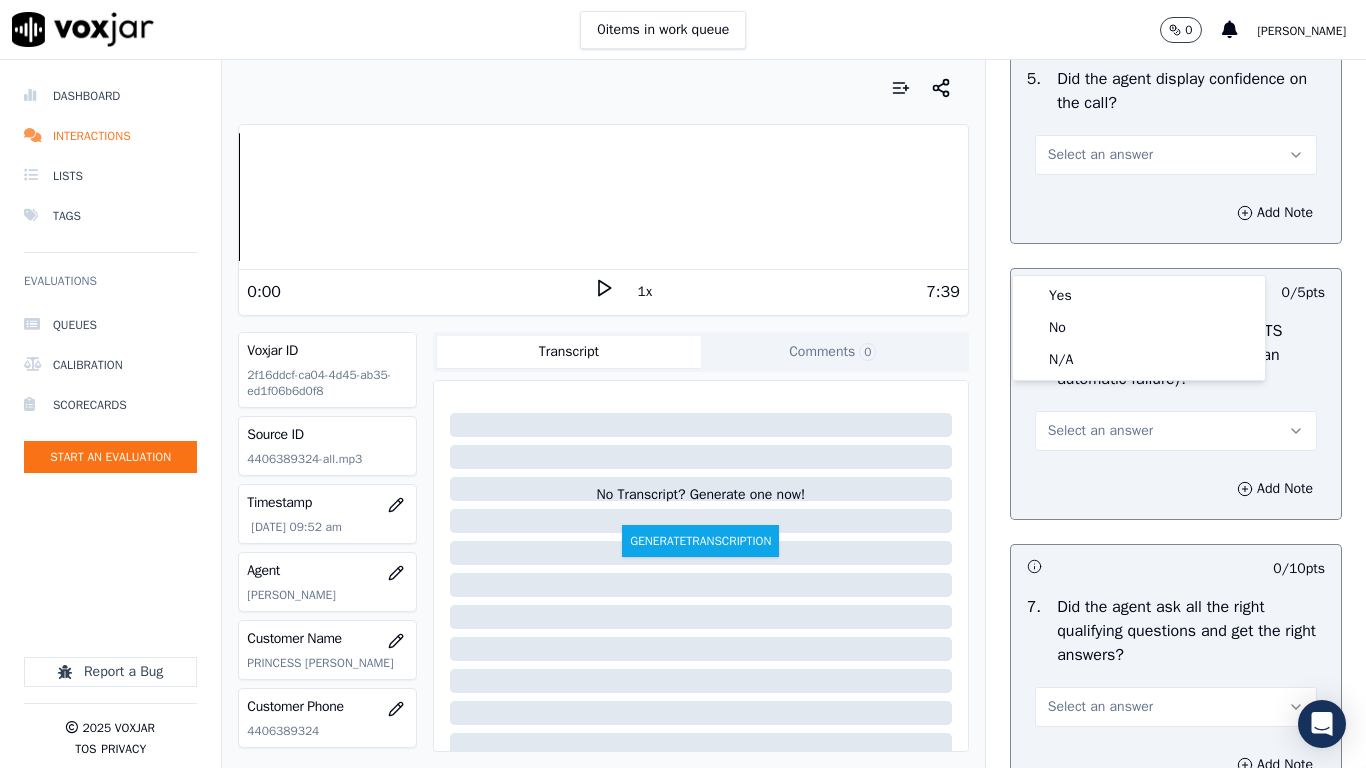 click on "Yes   No     N/A" at bounding box center [1139, 328] 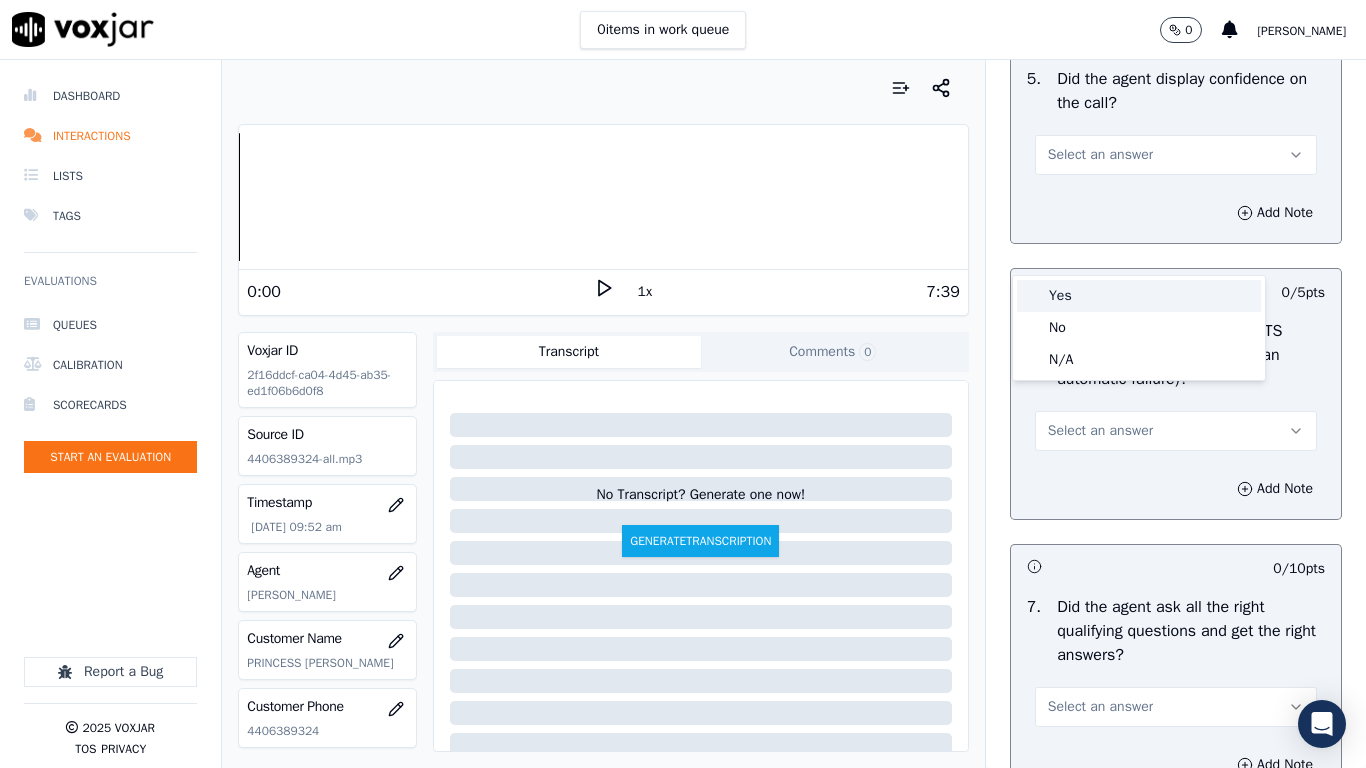 click on "Yes" at bounding box center [1139, 296] 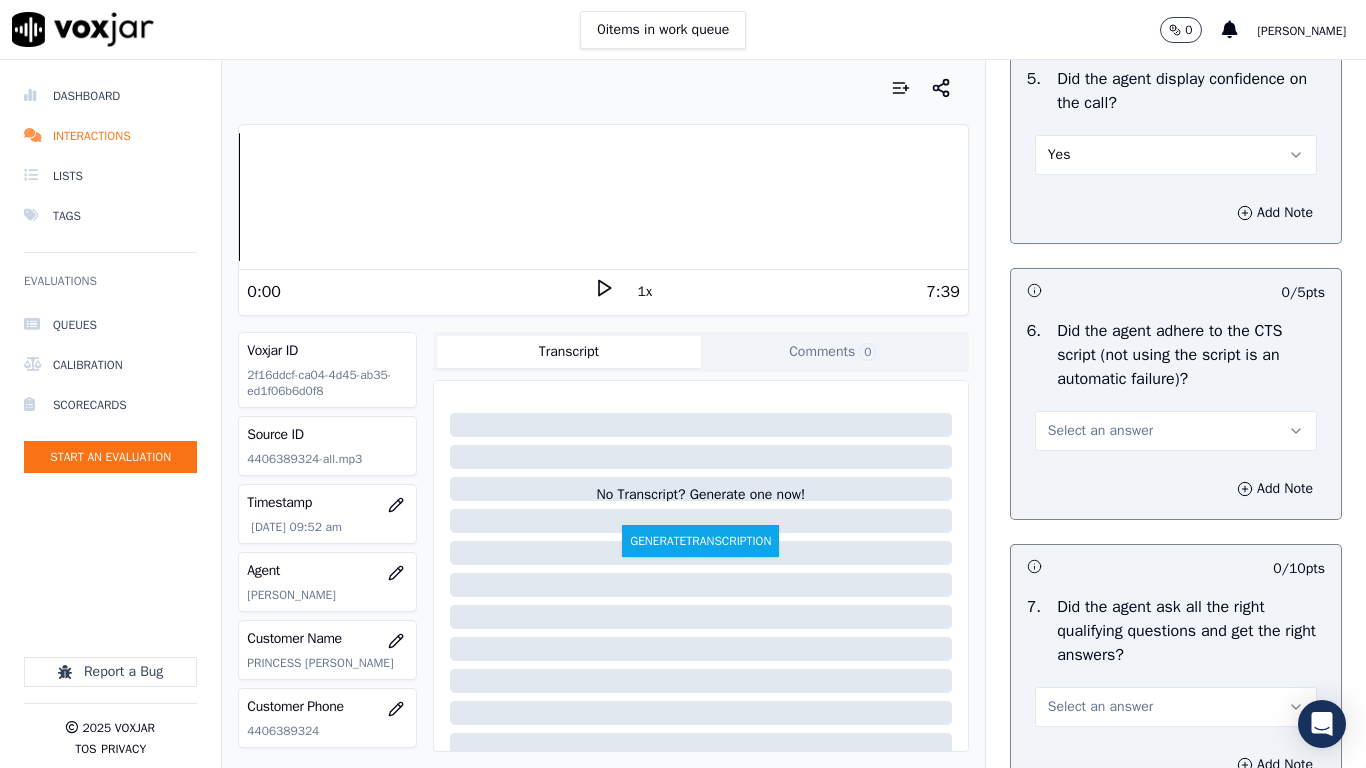 click on "Select an answer" at bounding box center [1100, 431] 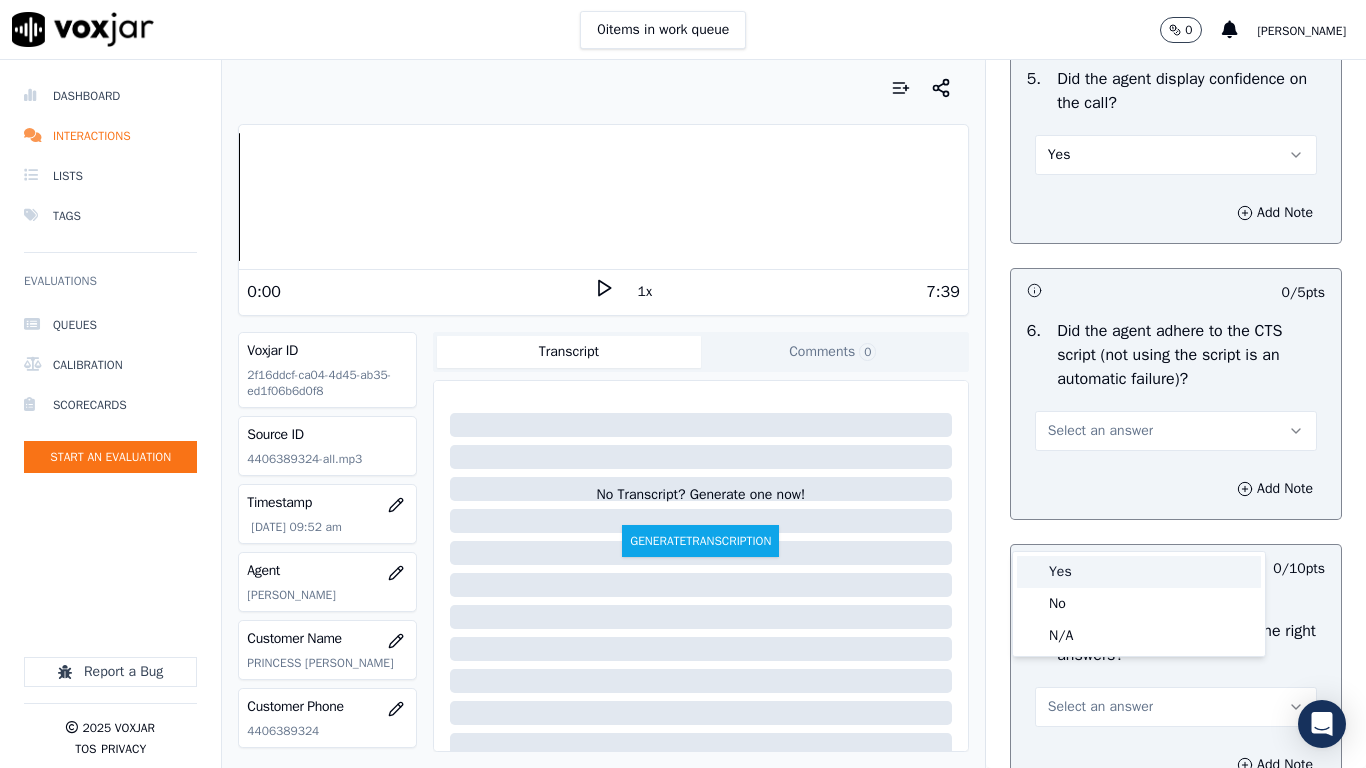 click on "Yes" at bounding box center (1139, 572) 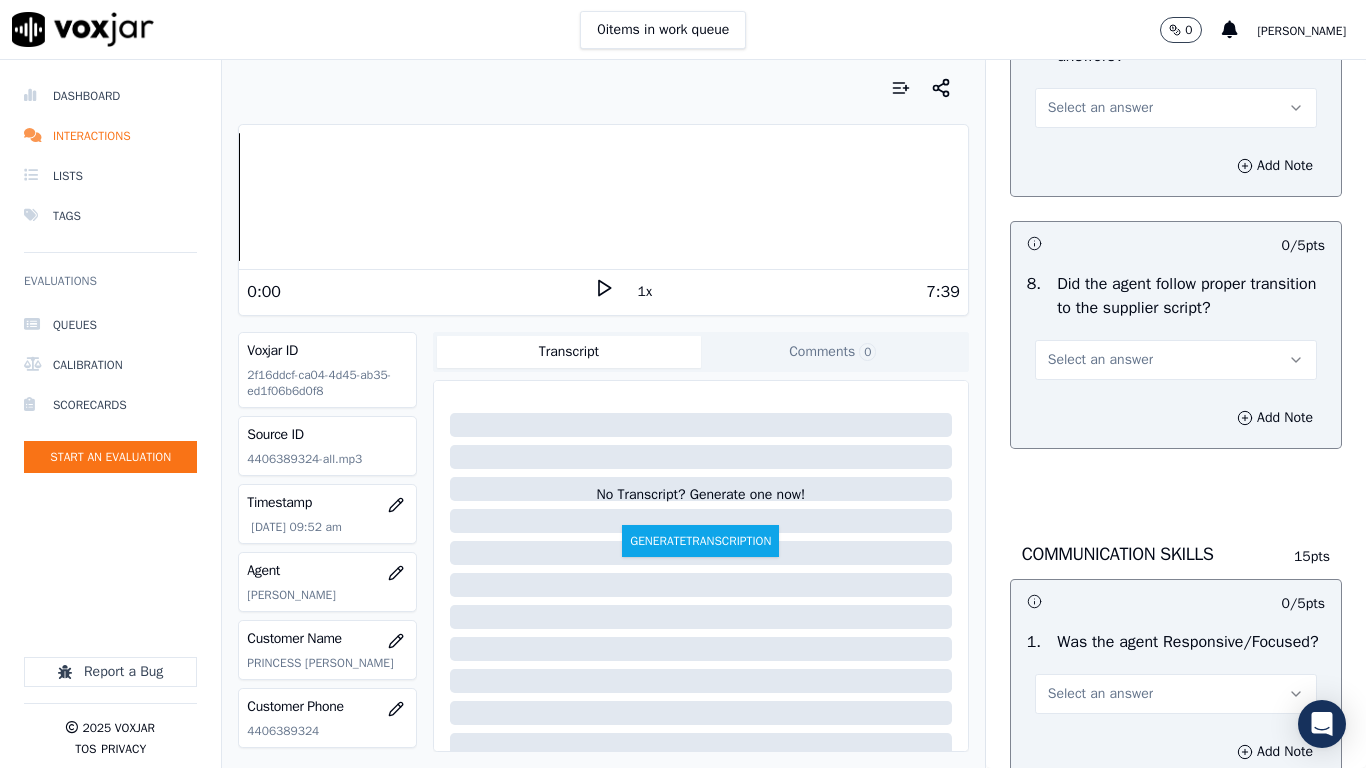scroll, scrollTop: 4700, scrollLeft: 0, axis: vertical 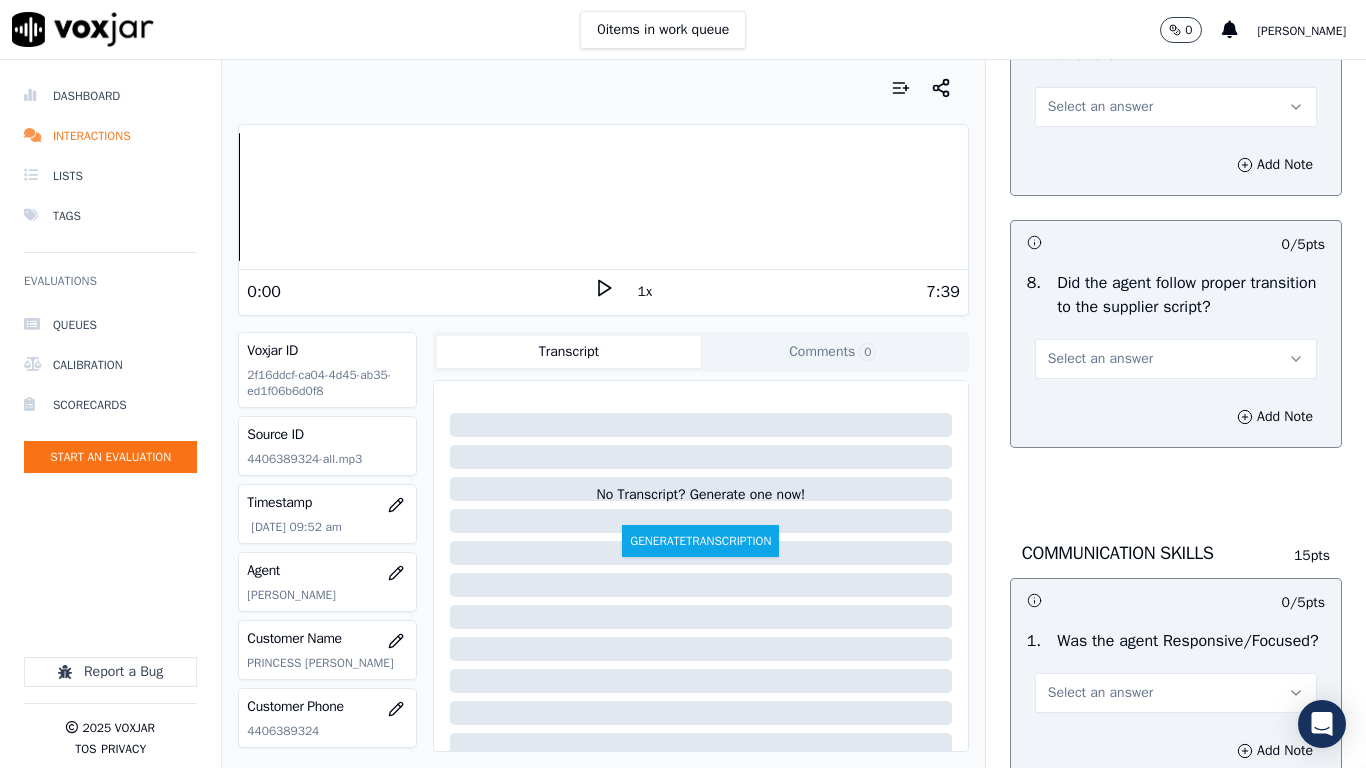 click on "Select an answer" at bounding box center (1100, 107) 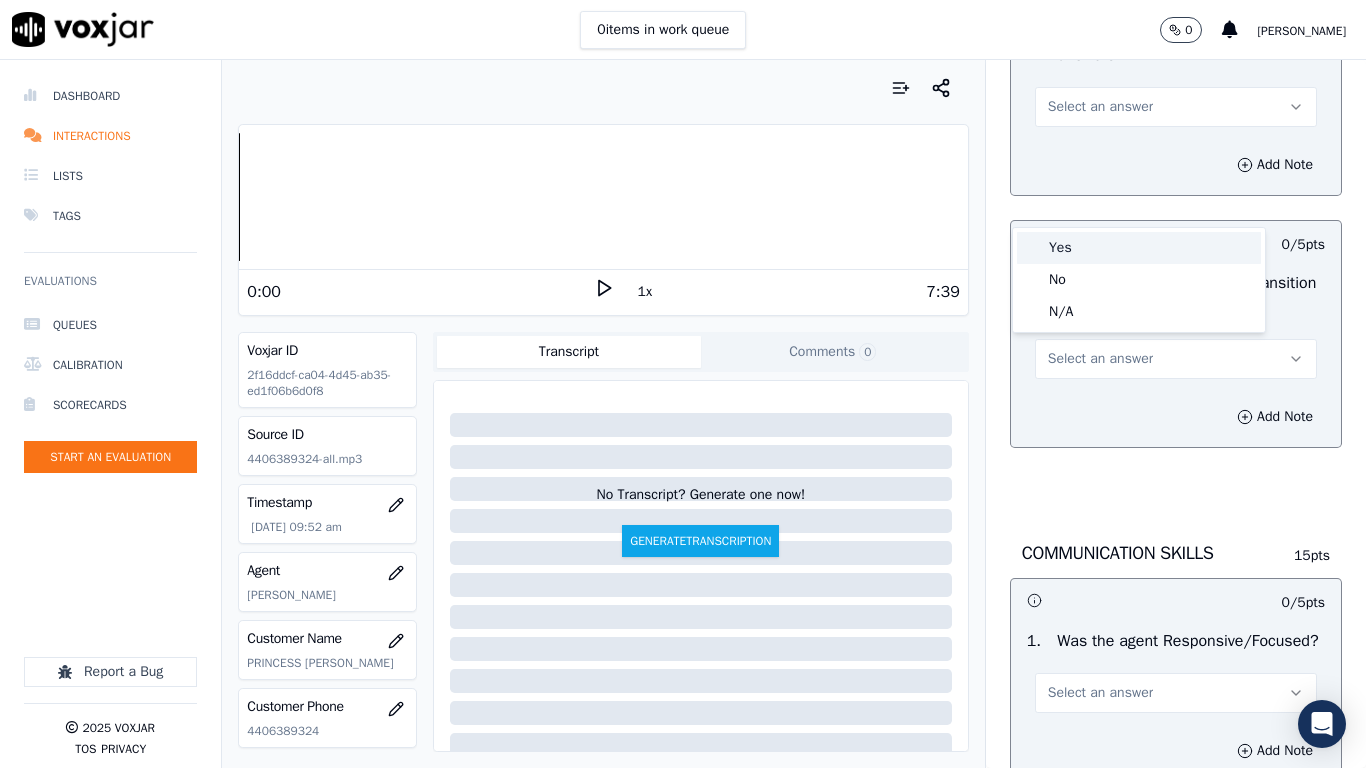 click on "Yes" at bounding box center [1139, 248] 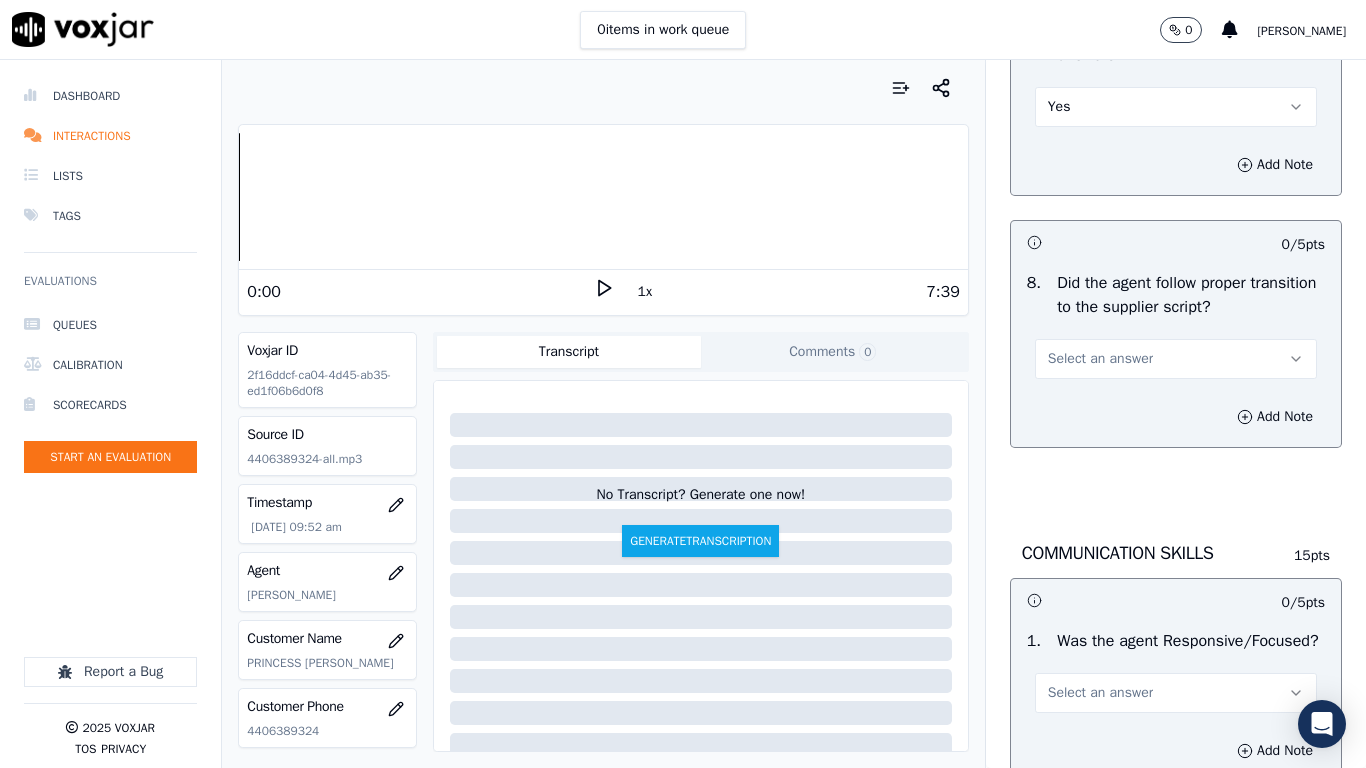 click on "Select an answer" at bounding box center [1100, 359] 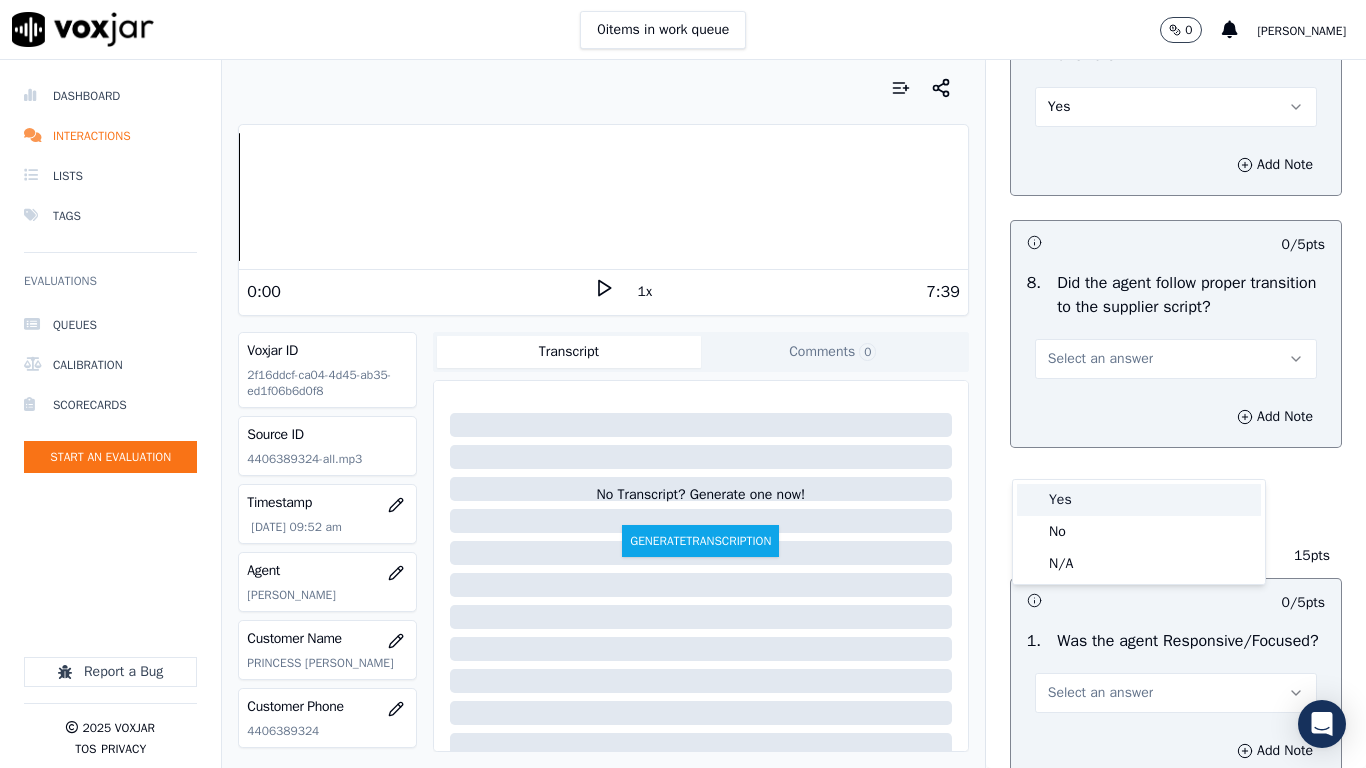 click on "Yes" at bounding box center (1139, 500) 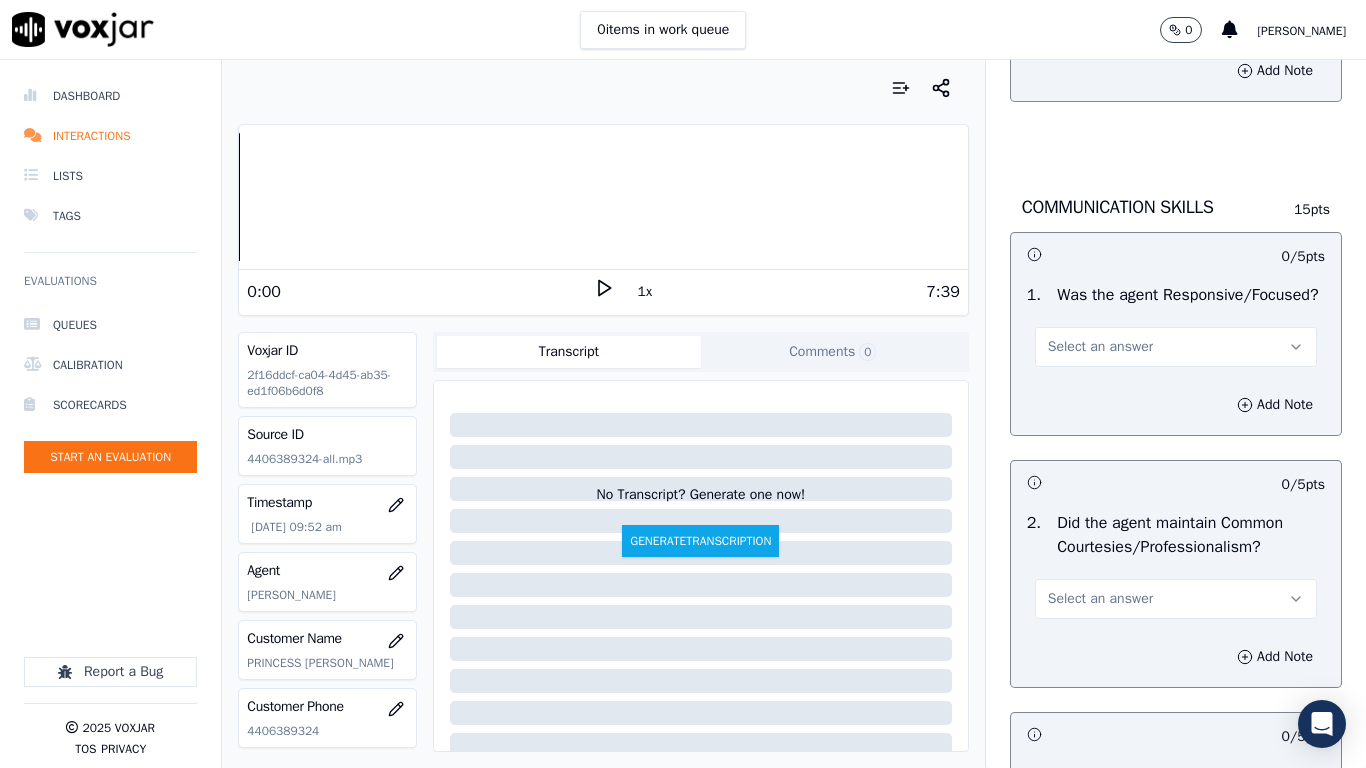 scroll, scrollTop: 5100, scrollLeft: 0, axis: vertical 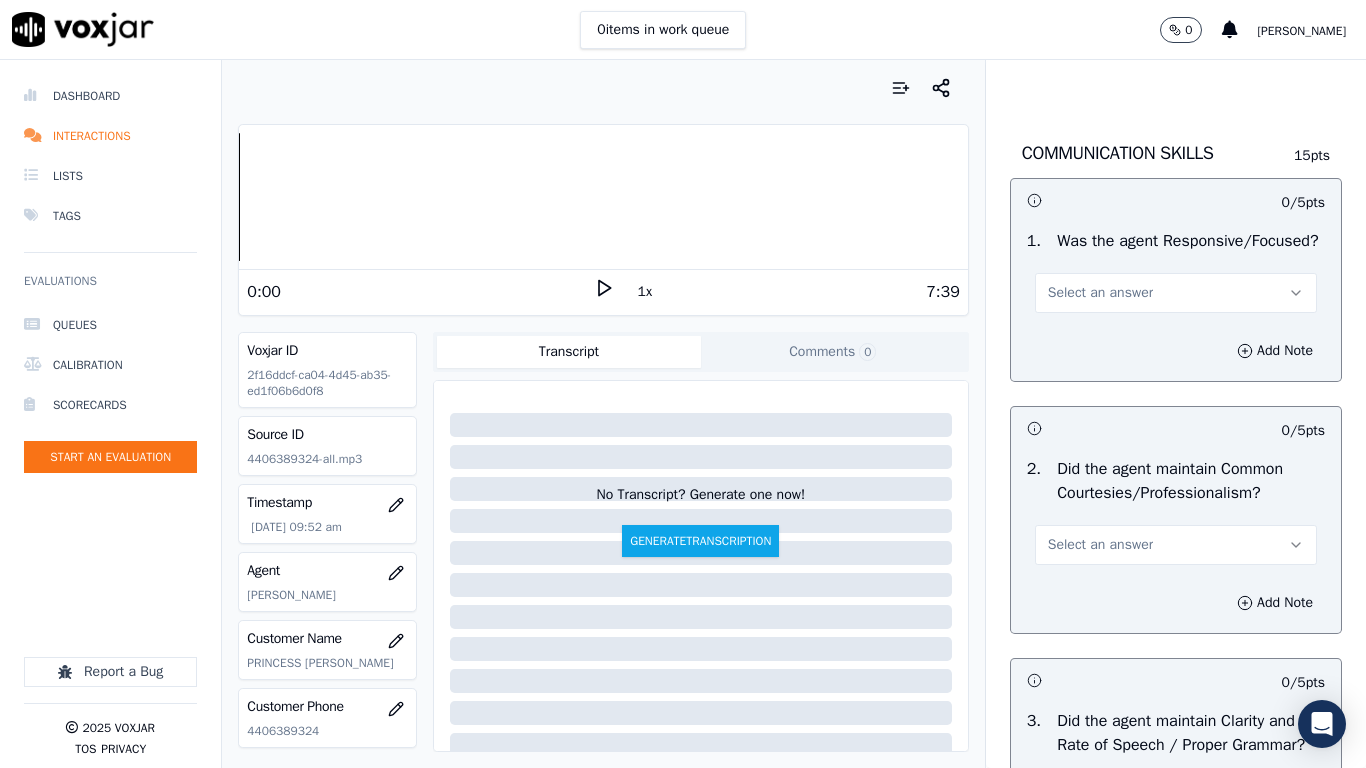 click on "Select an answer" at bounding box center (1100, 293) 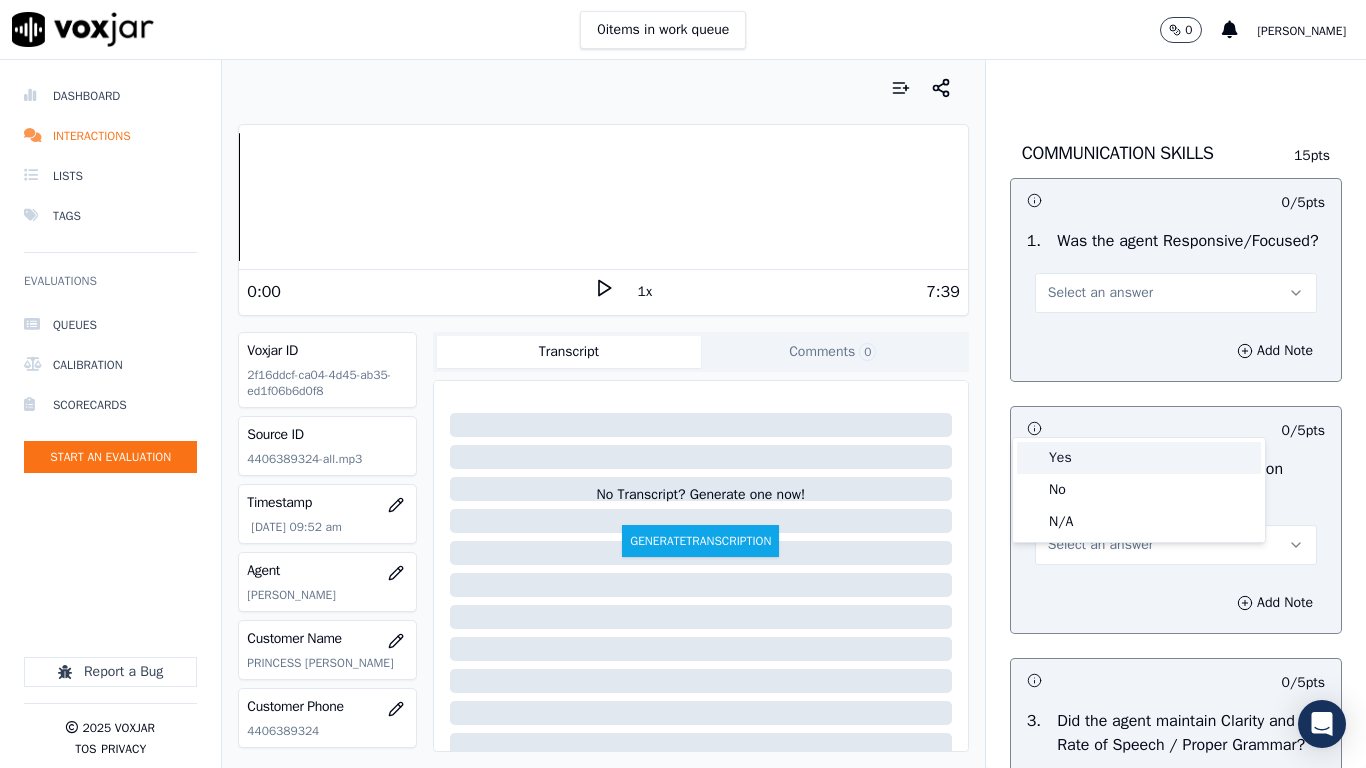 click on "Yes" at bounding box center (1139, 458) 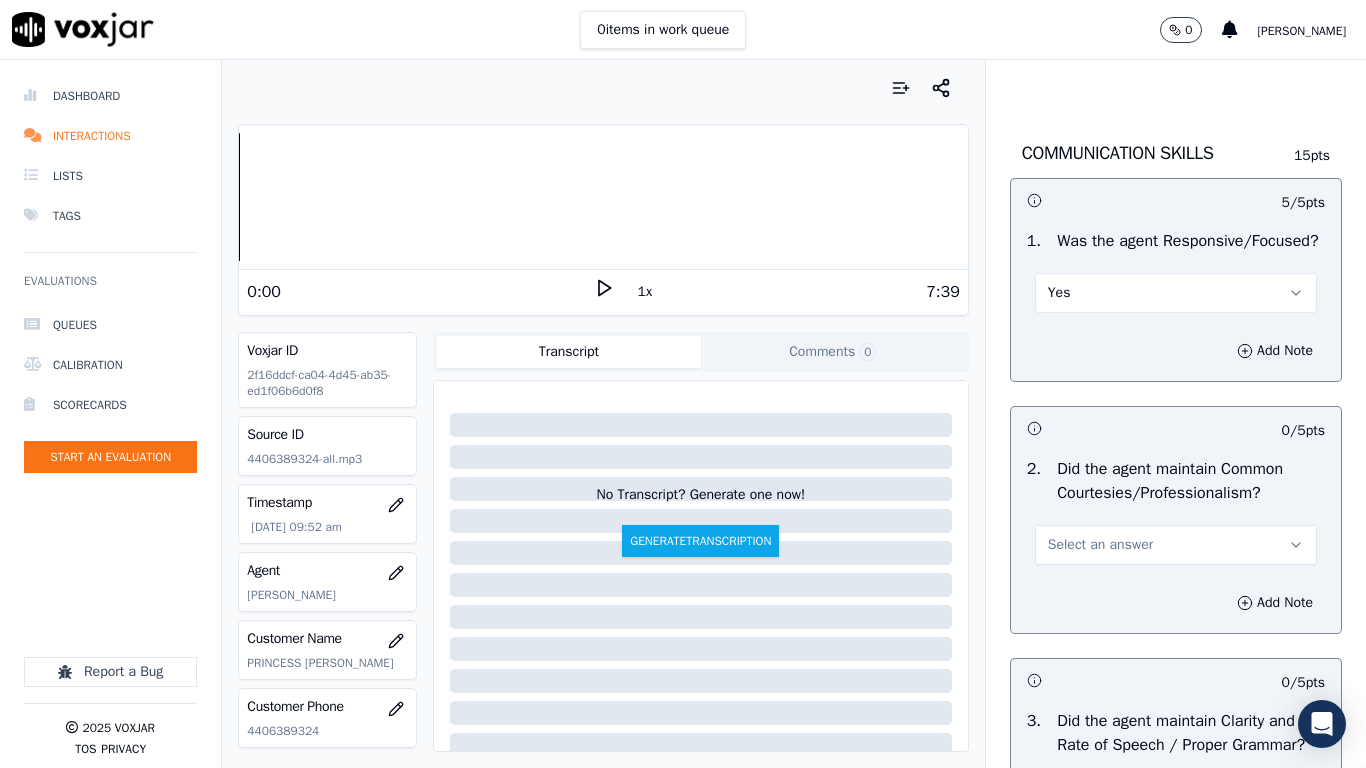 drag, startPoint x: 1090, startPoint y: 663, endPoint x: 1039, endPoint y: 685, distance: 55.542778 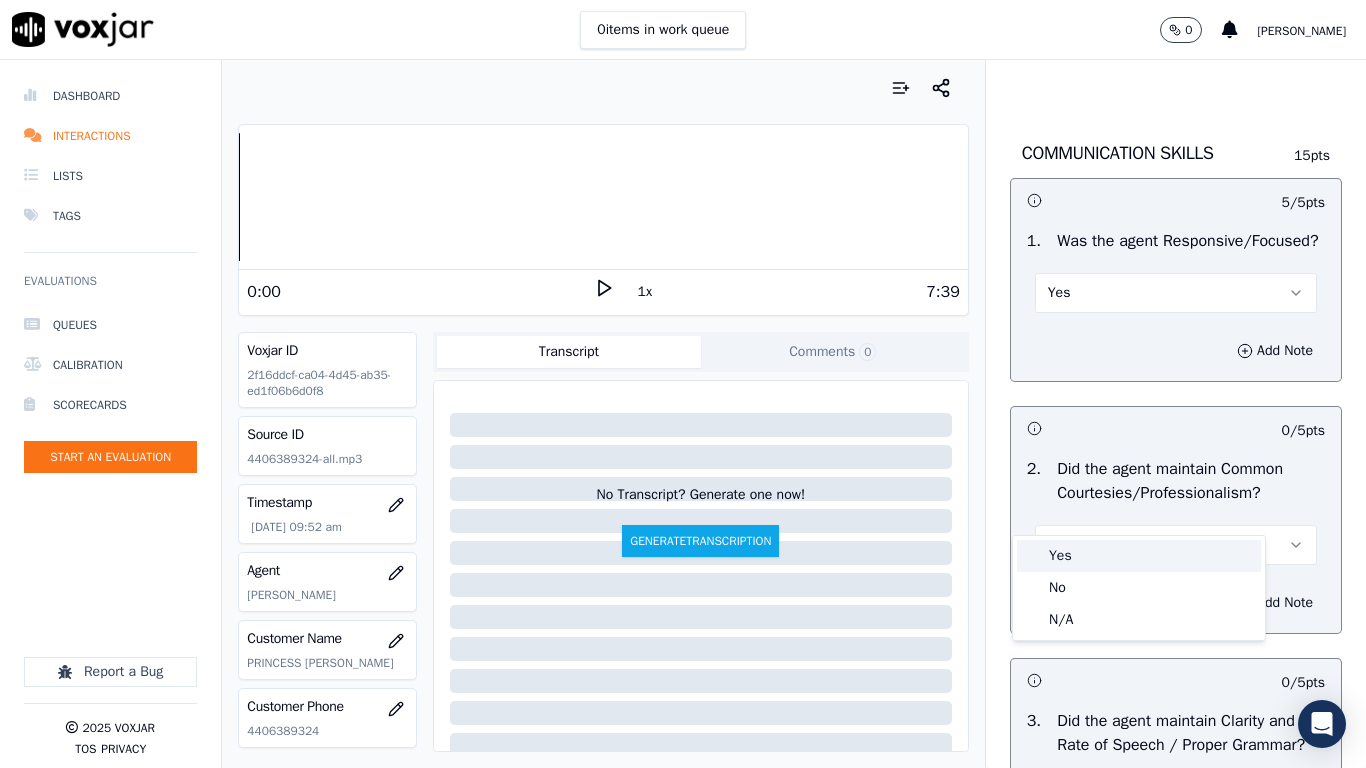 click on "Yes" at bounding box center (1139, 556) 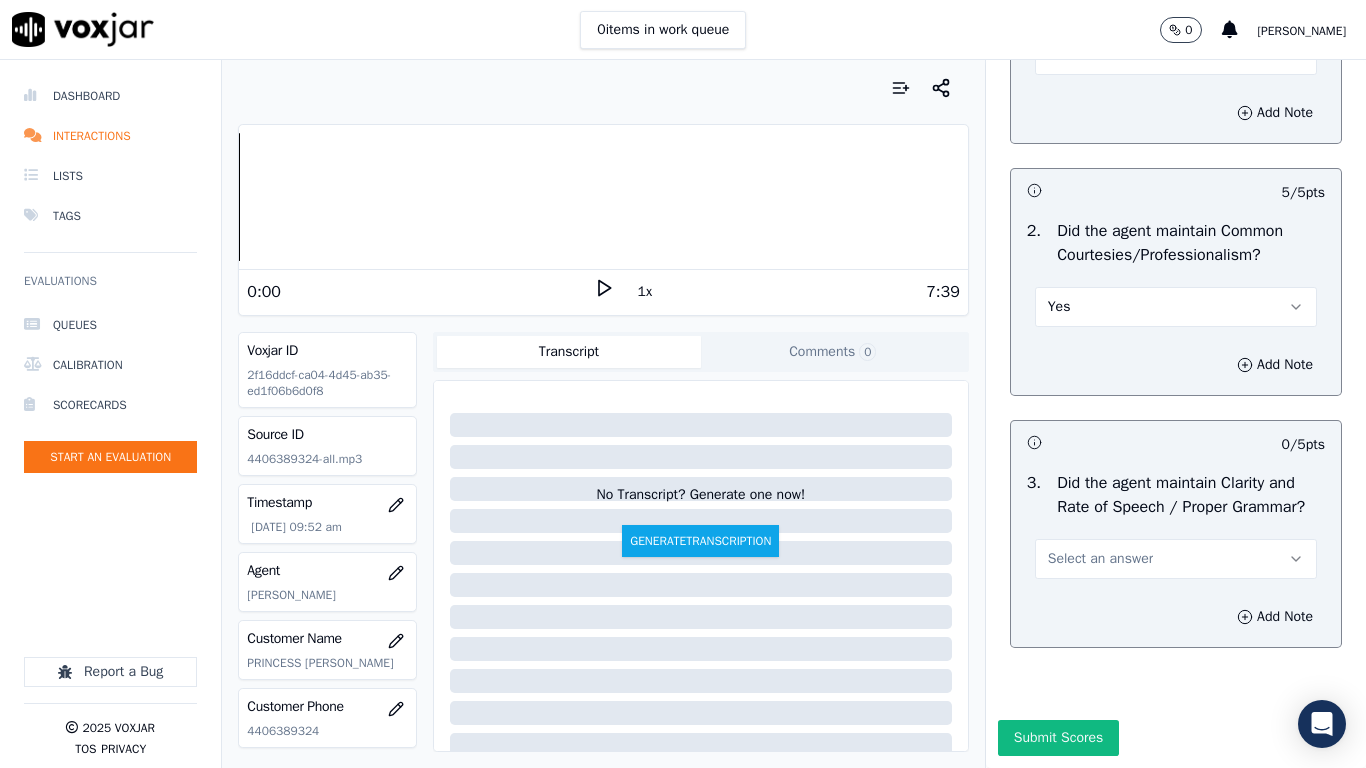 scroll, scrollTop: 5500, scrollLeft: 0, axis: vertical 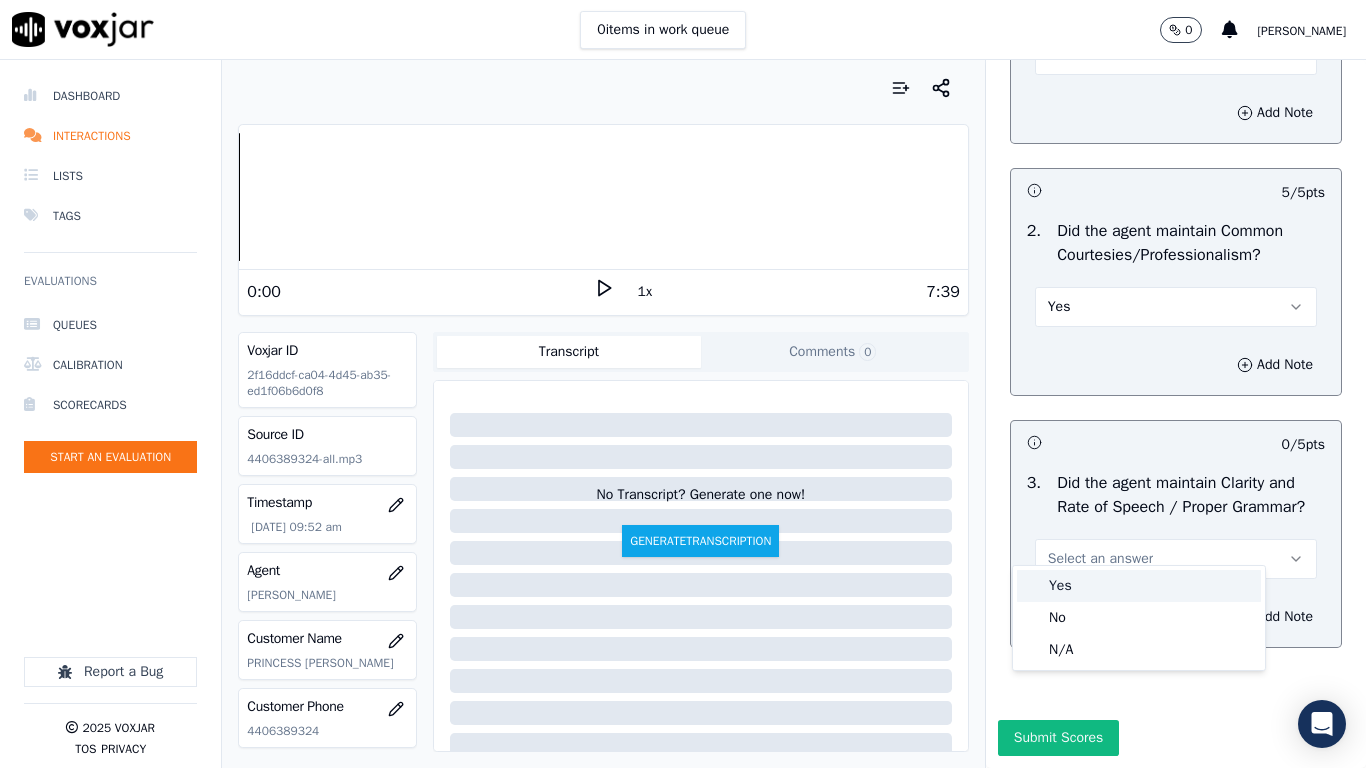 click on "Yes" at bounding box center [1139, 586] 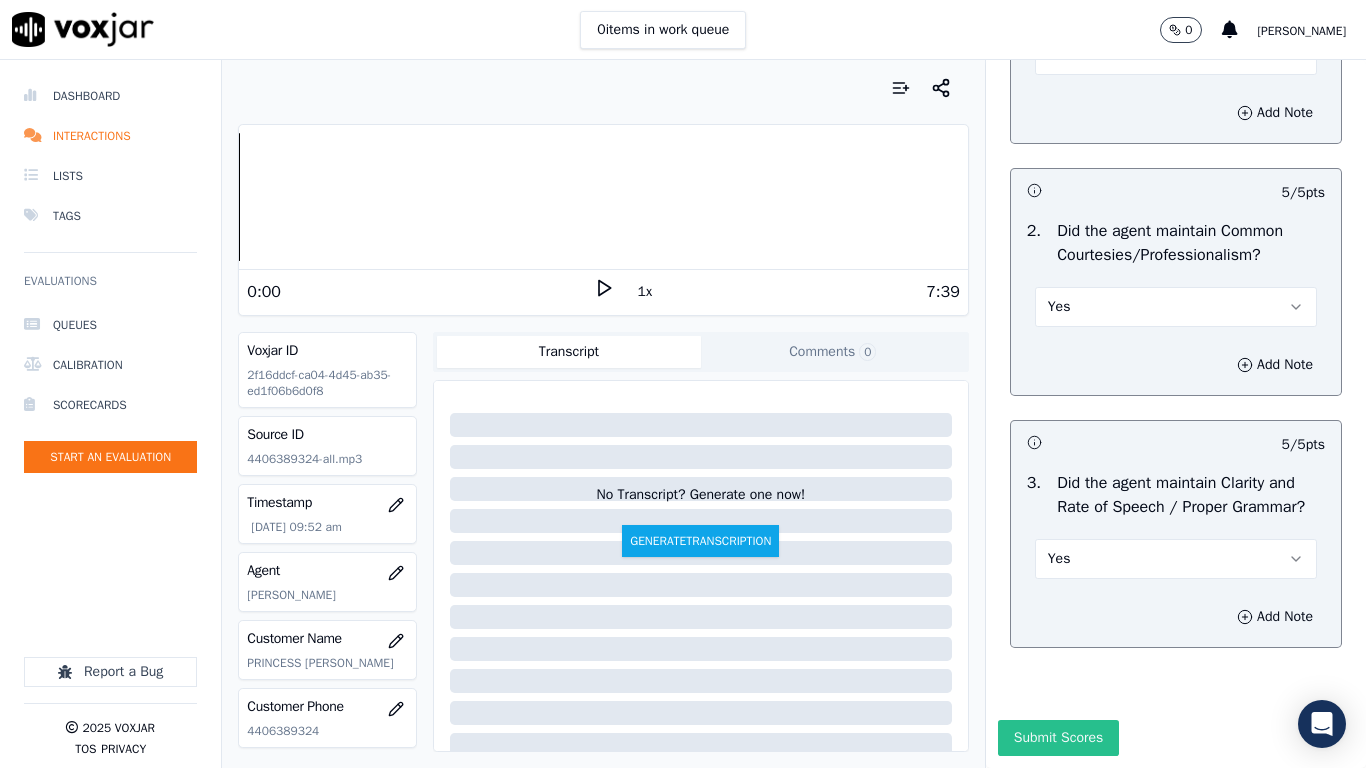 click on "Submit Scores" at bounding box center (1058, 738) 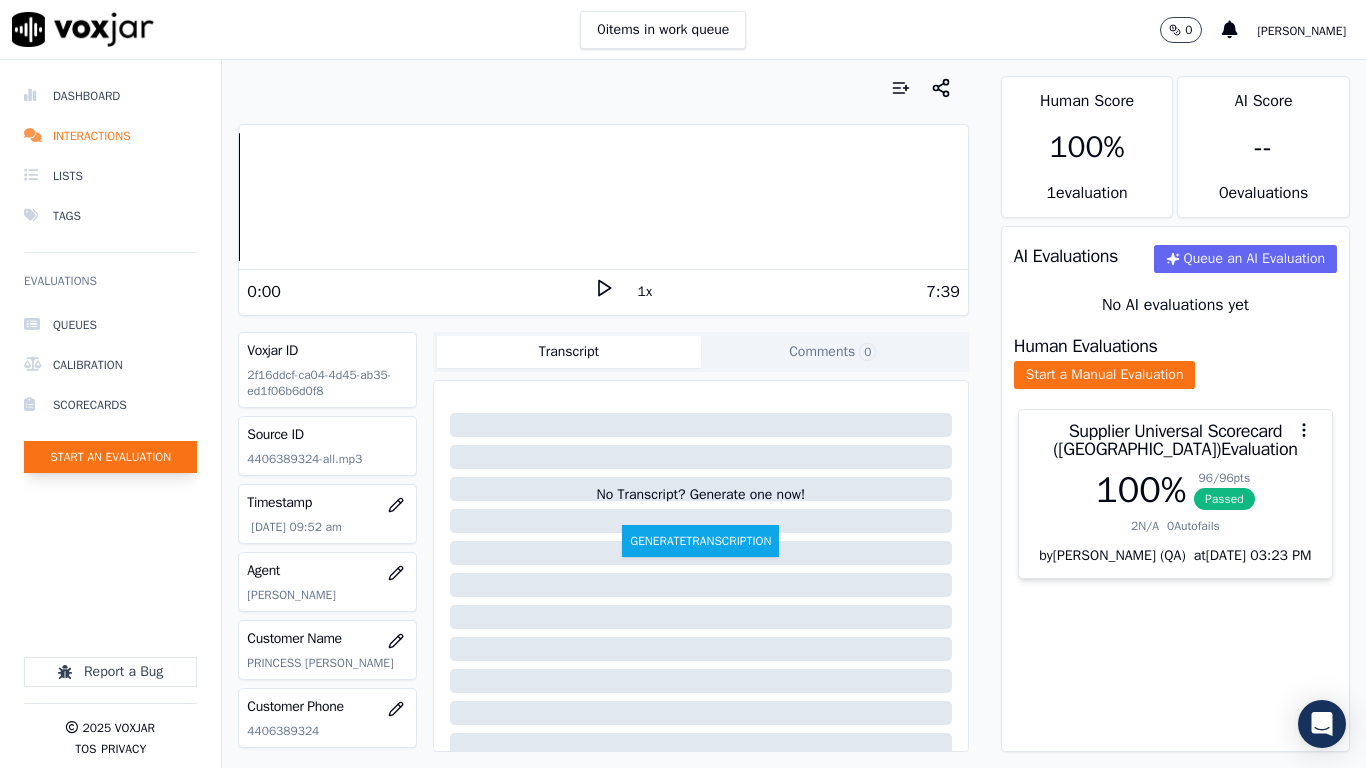 click on "Start an Evaluation" 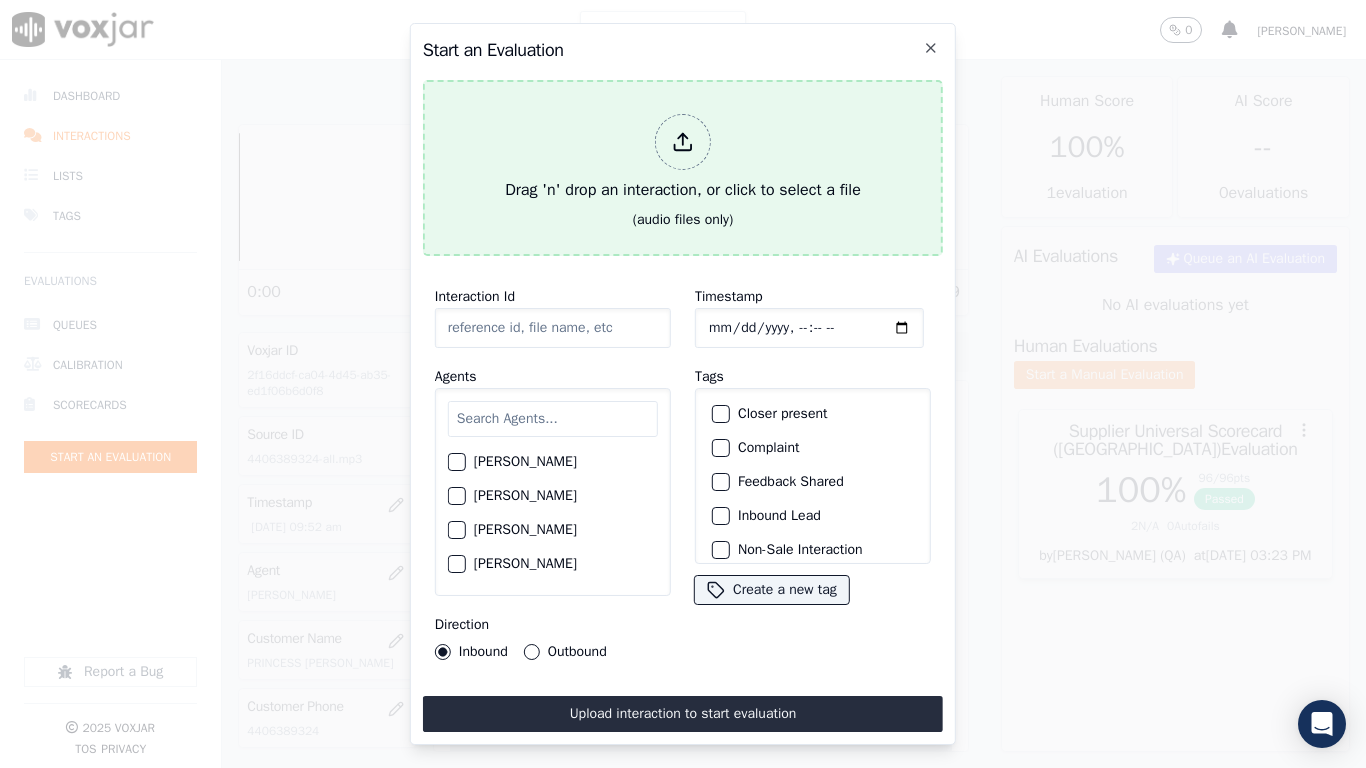 click on "Drag 'n' drop an interaction, or click to select a file" at bounding box center (683, 158) 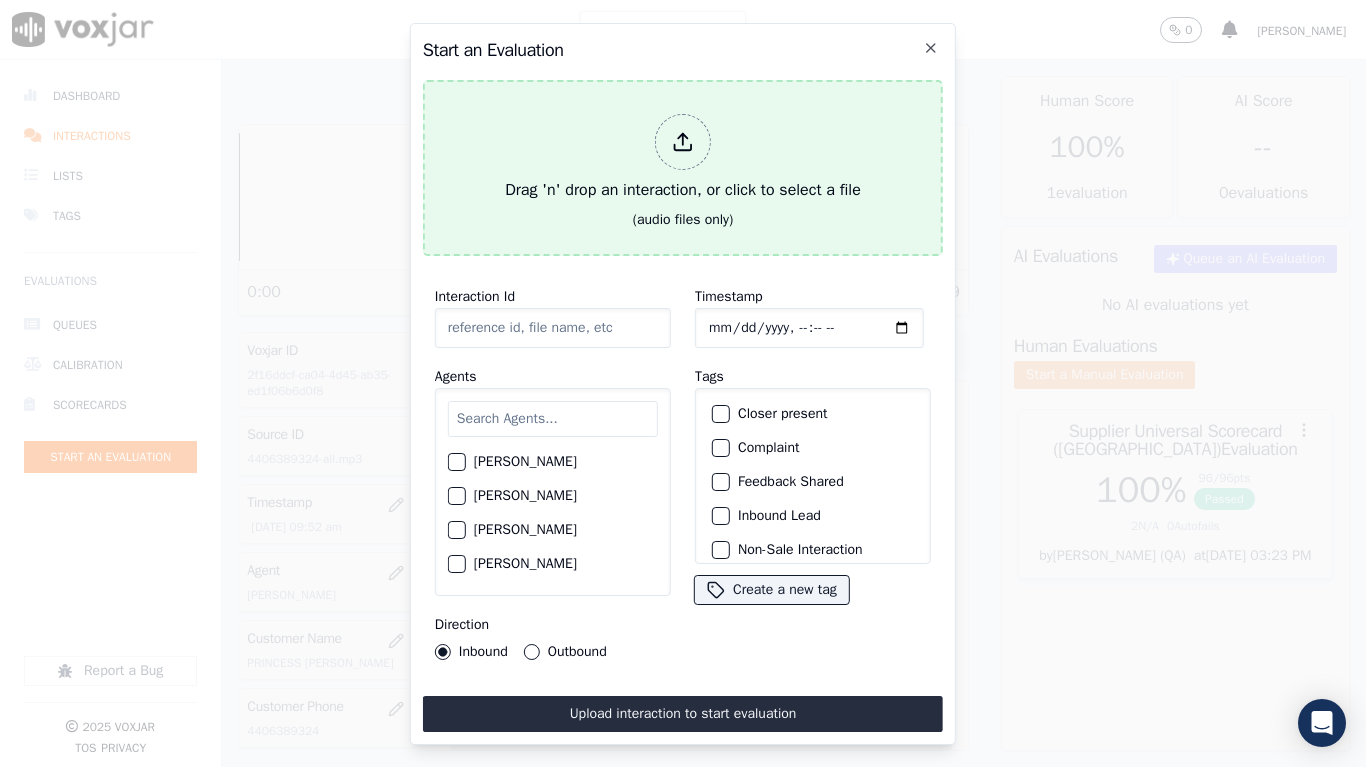 type on "20250722-121342_7175216479-all.mp3" 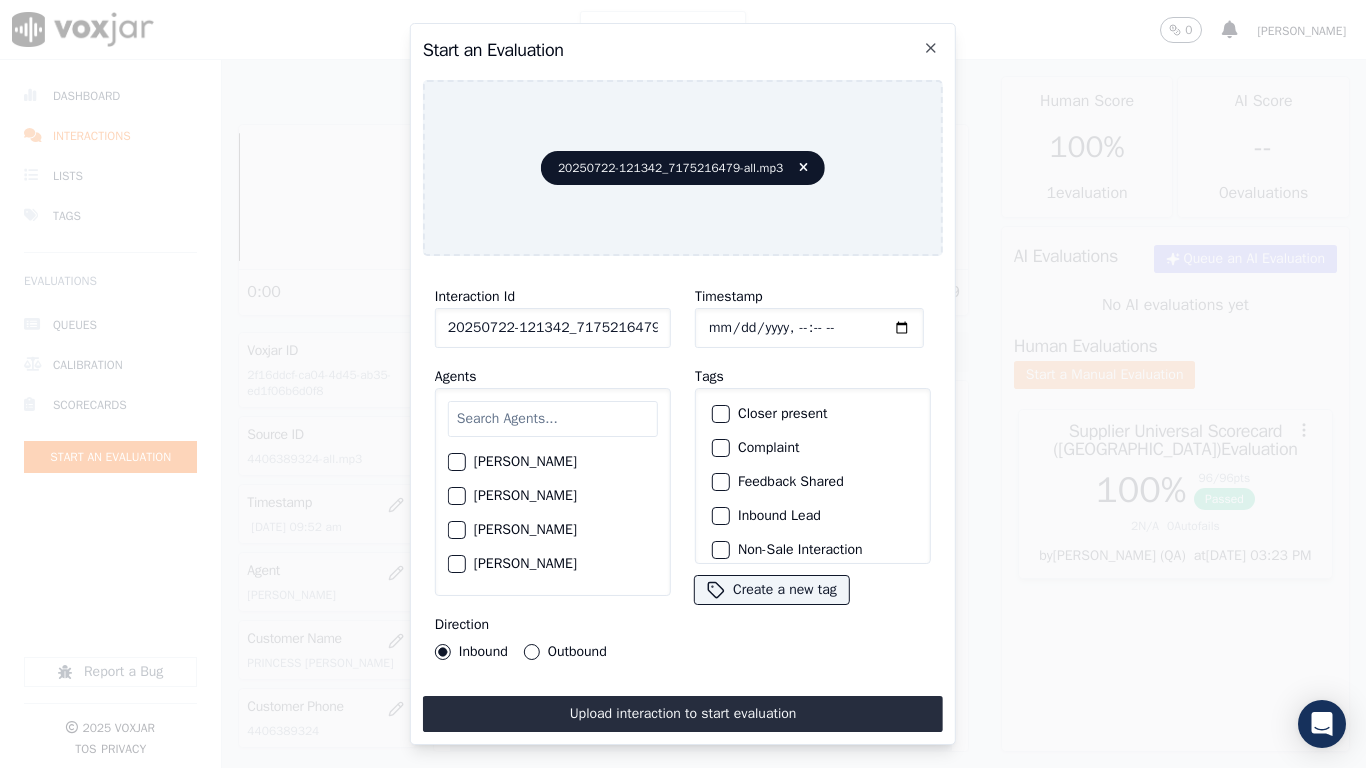 click at bounding box center [553, 419] 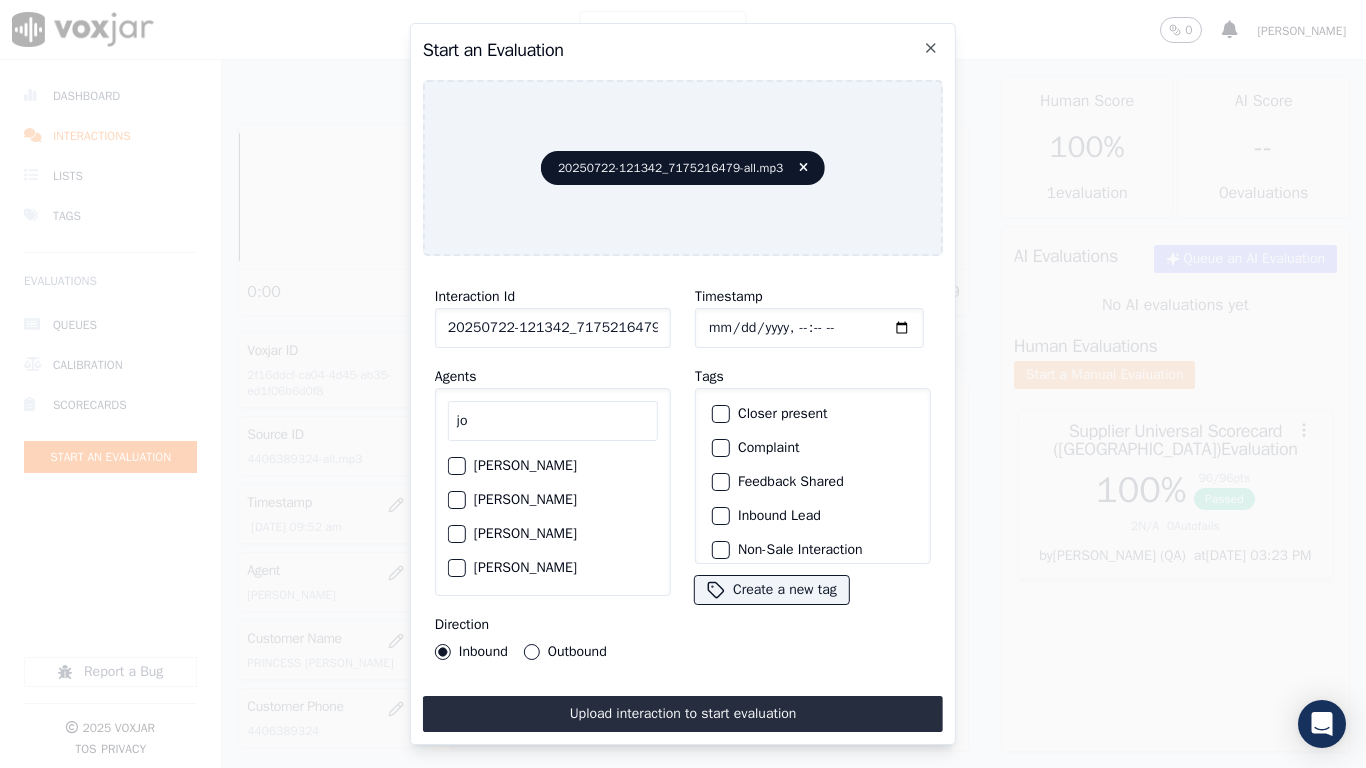 type on "jo" 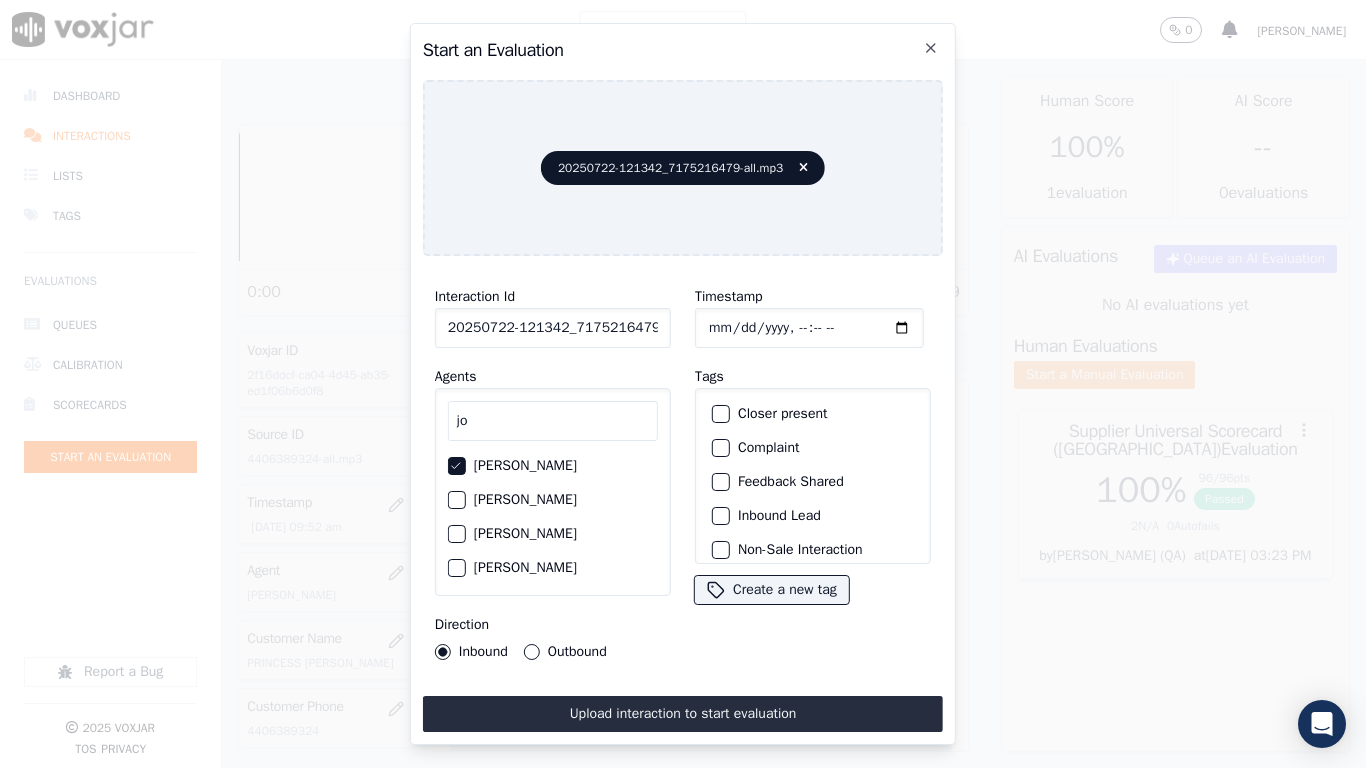 type 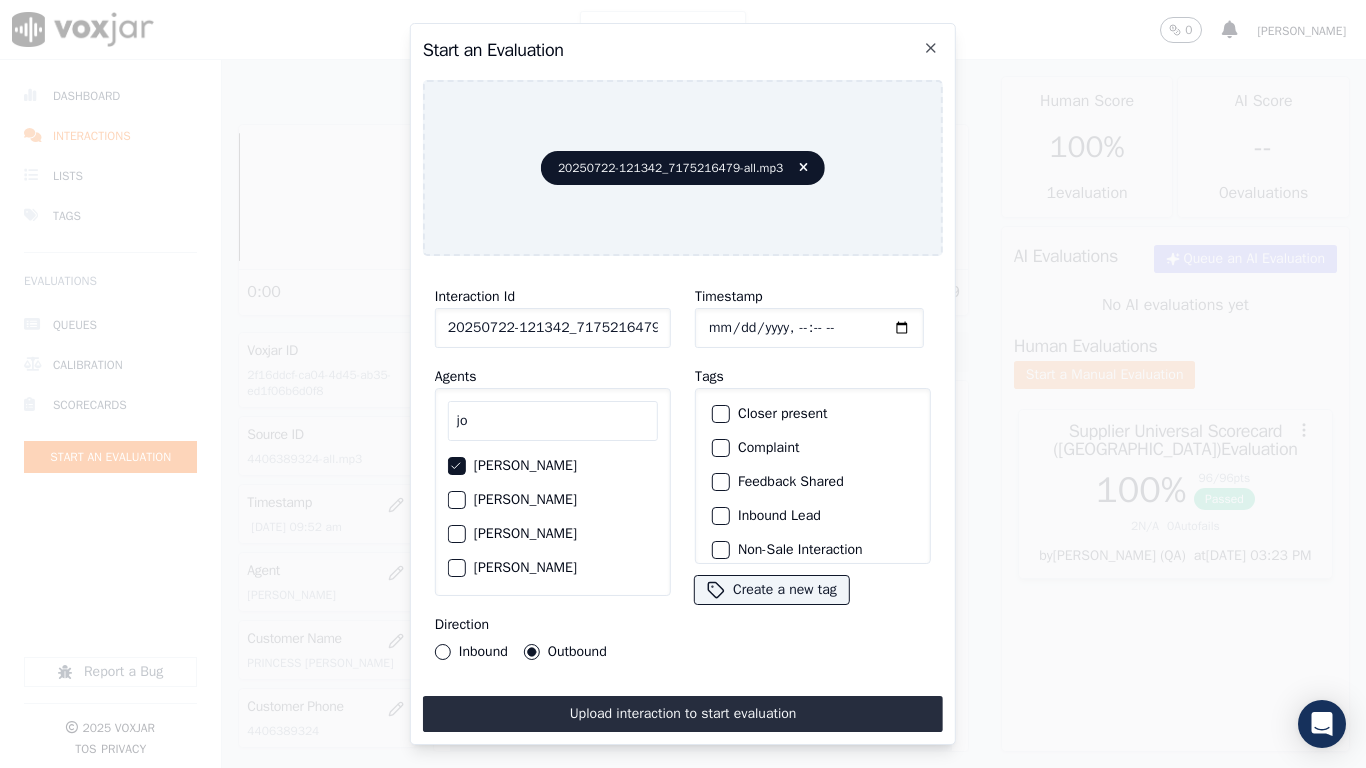 click on "Timestamp" 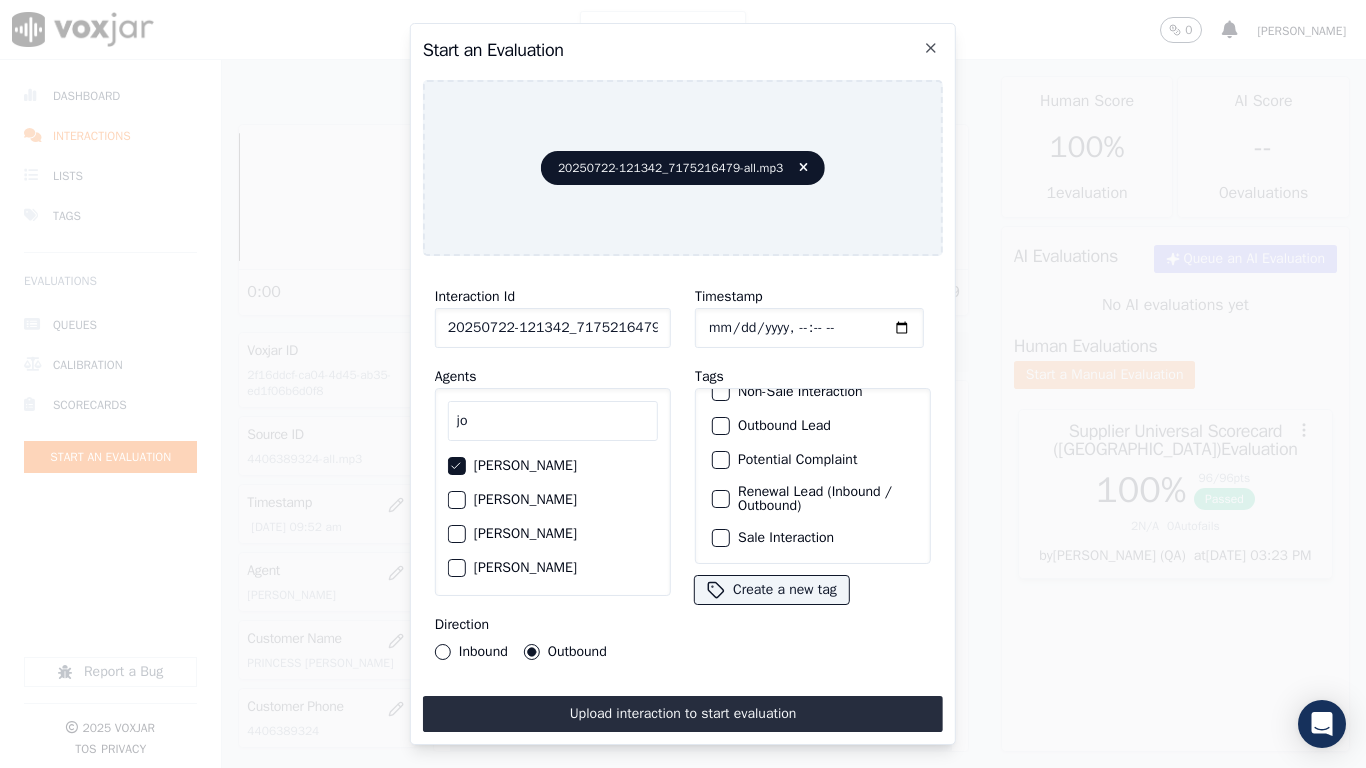click on "Sale Interaction" 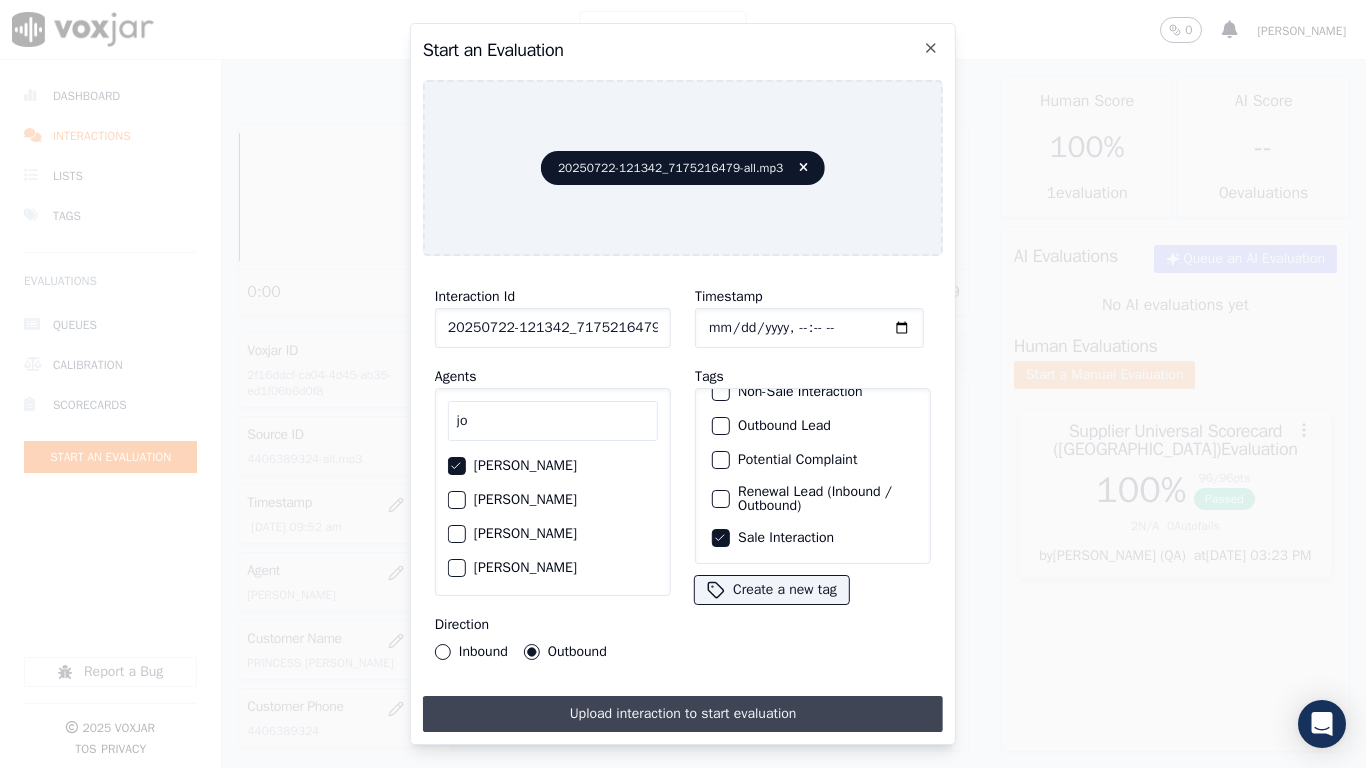 click on "Upload interaction to start evaluation" at bounding box center (683, 714) 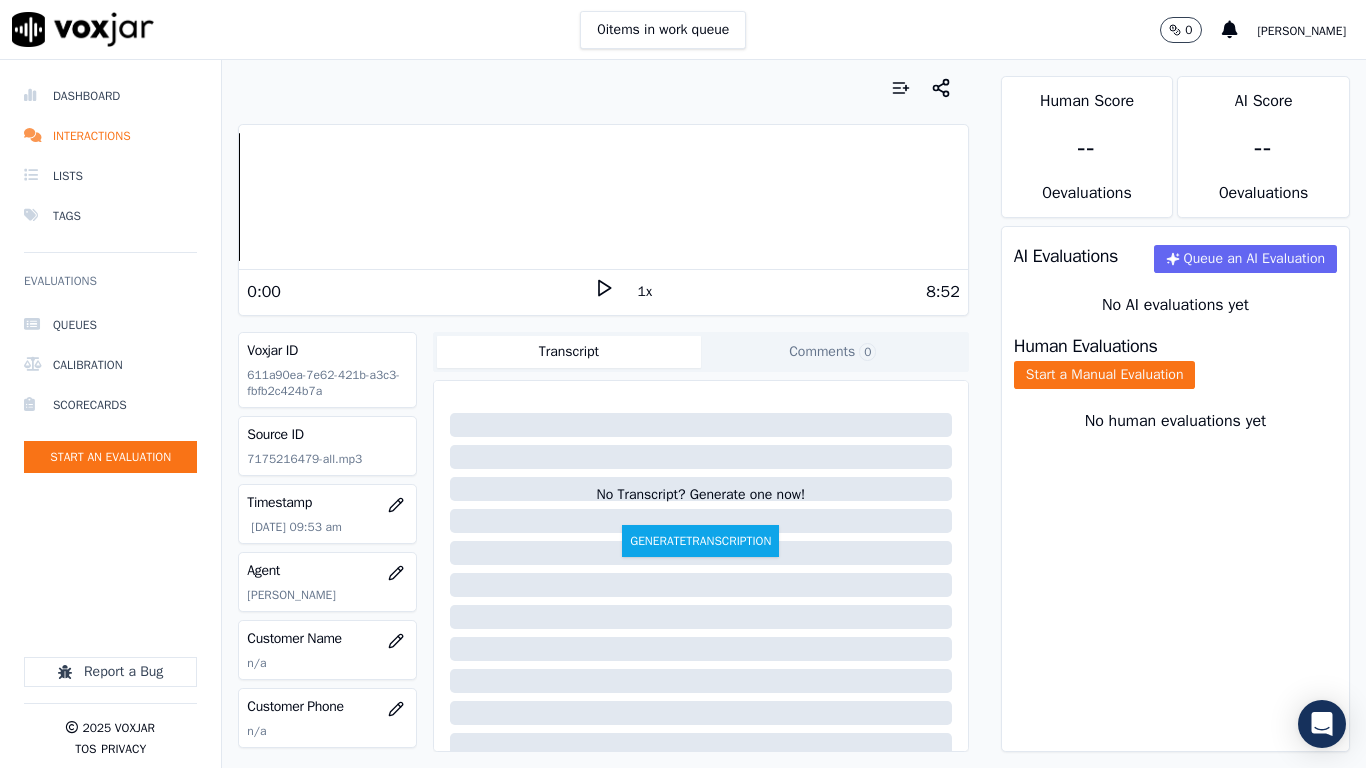 click 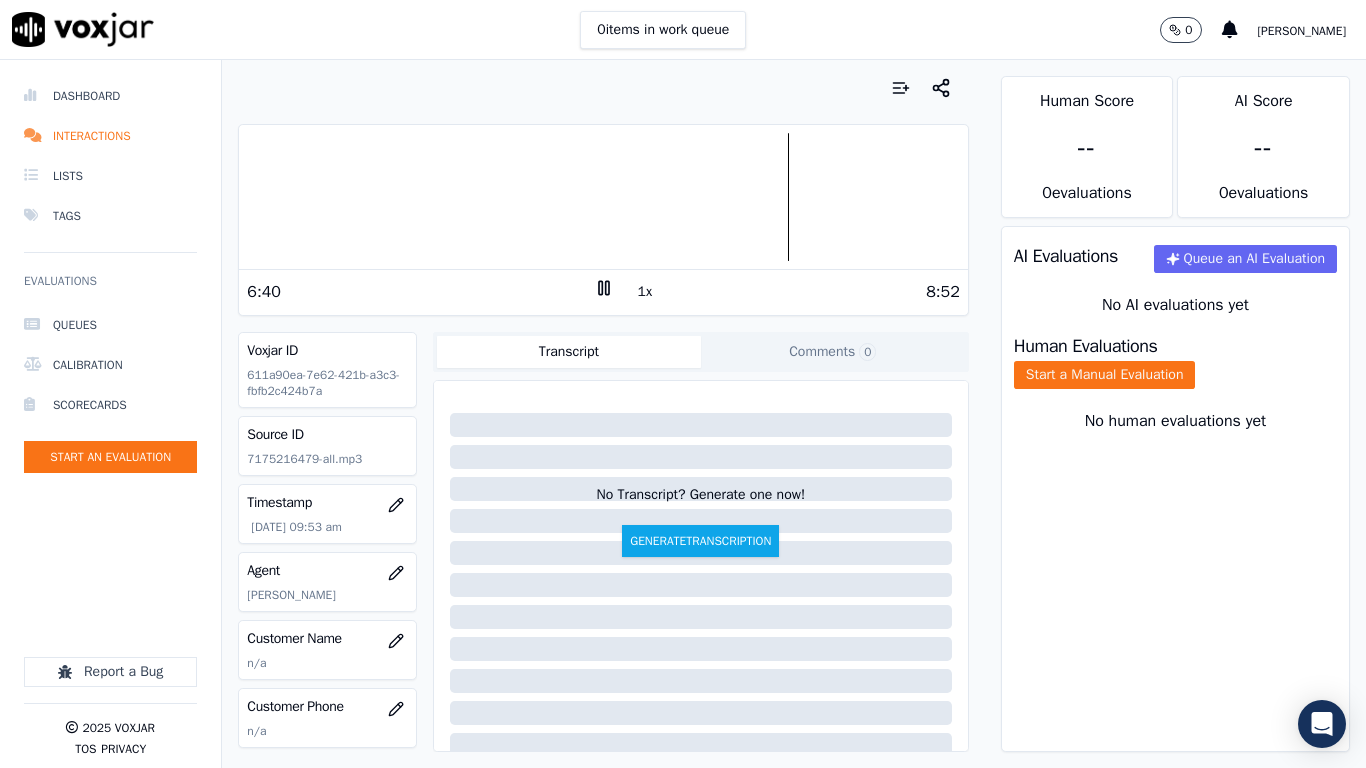 click 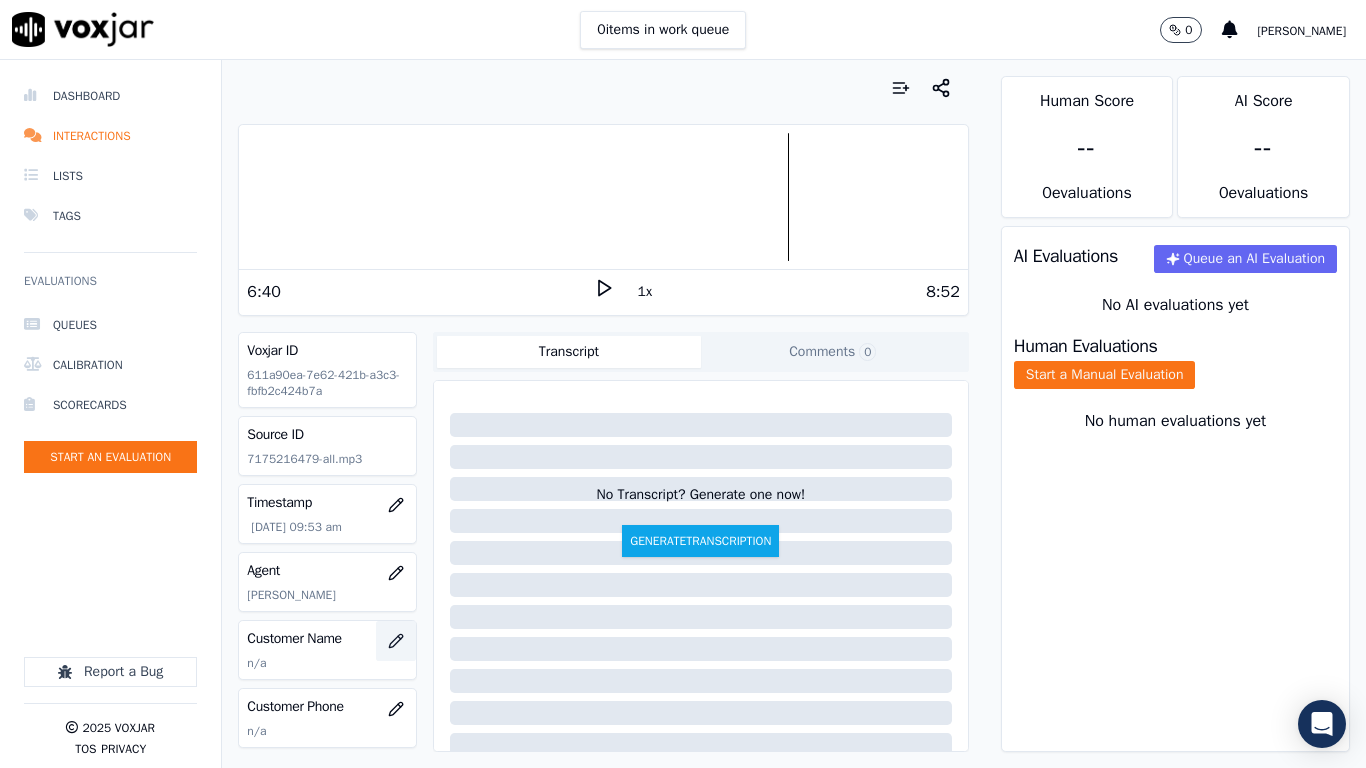 click 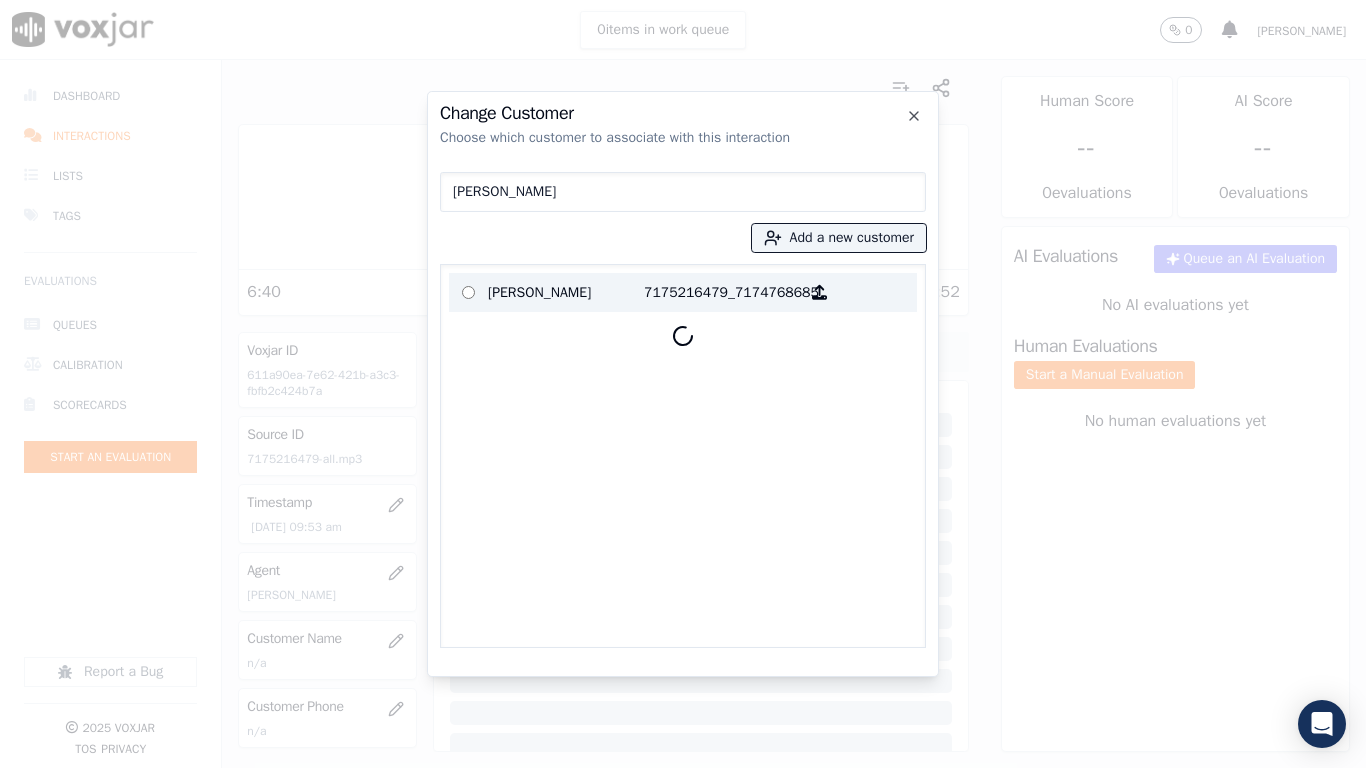 type on "[PERSON_NAME]" 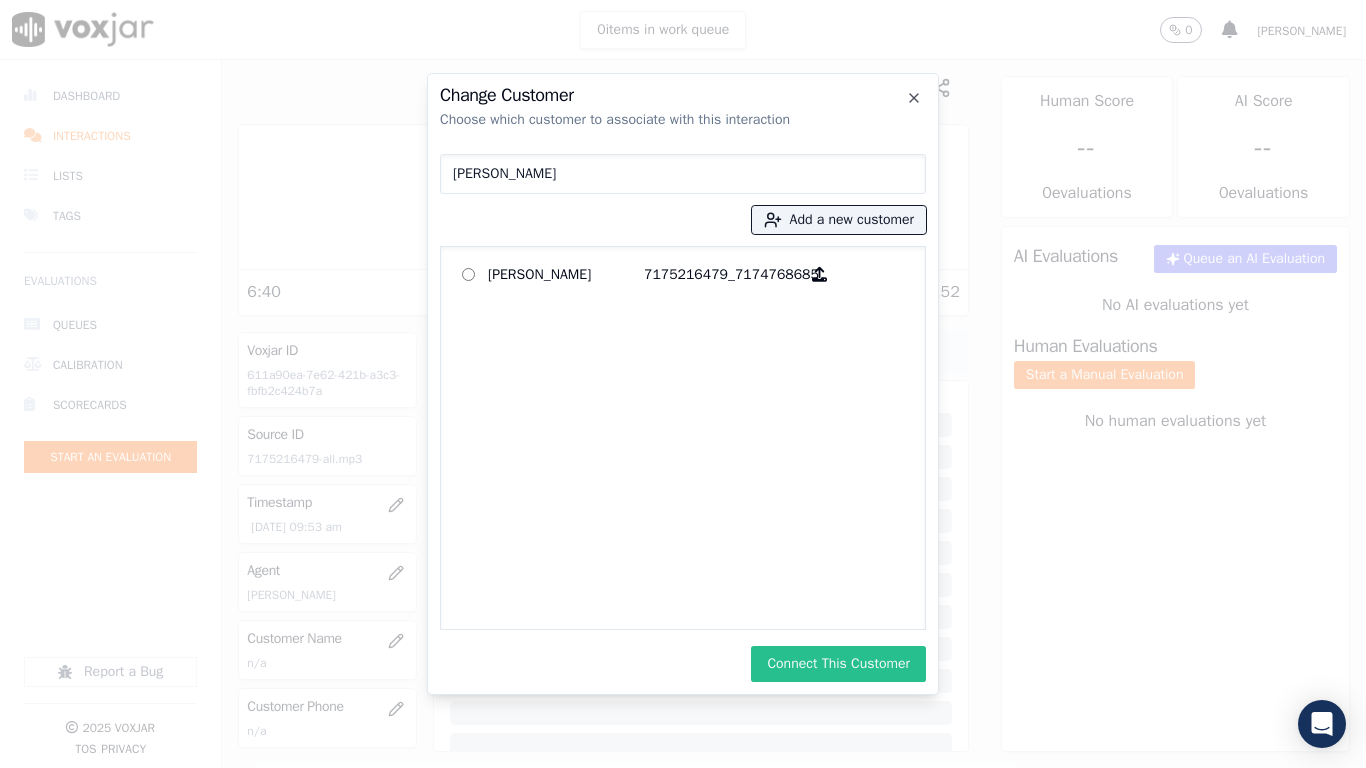 click on "Connect This Customer" at bounding box center (838, 664) 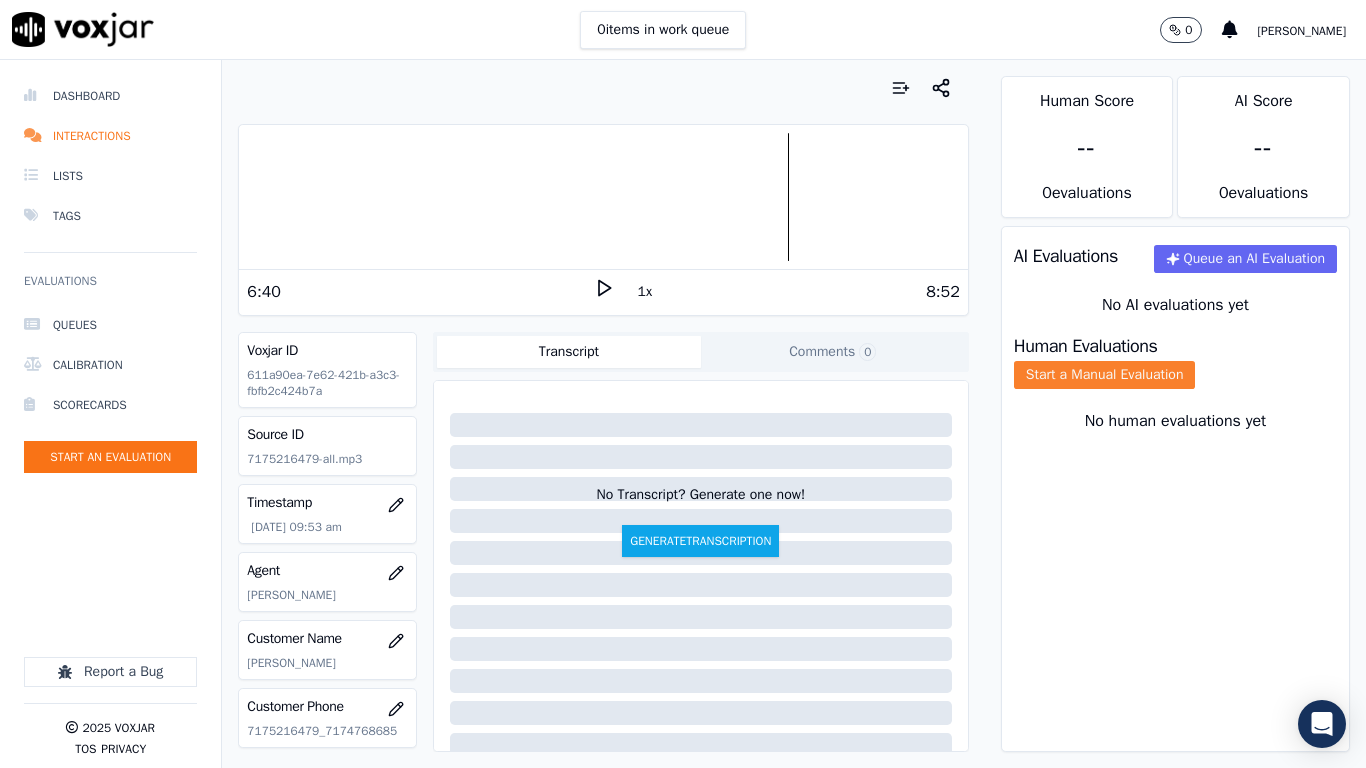 click on "Start a Manual Evaluation" 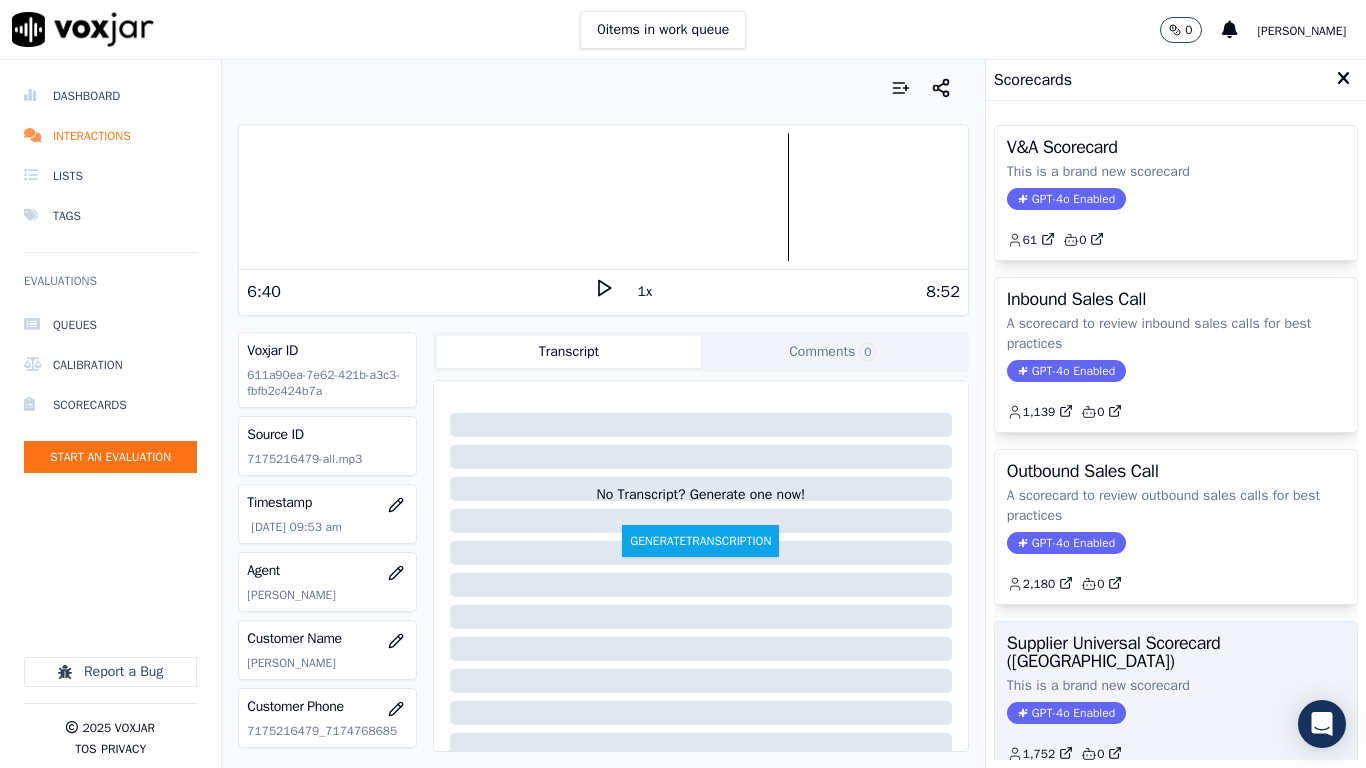 click on "Supplier Universal Scorecard ([GEOGRAPHIC_DATA])   This is a brand new scorecard     GPT-4o Enabled       1,752         0" at bounding box center (1176, 698) 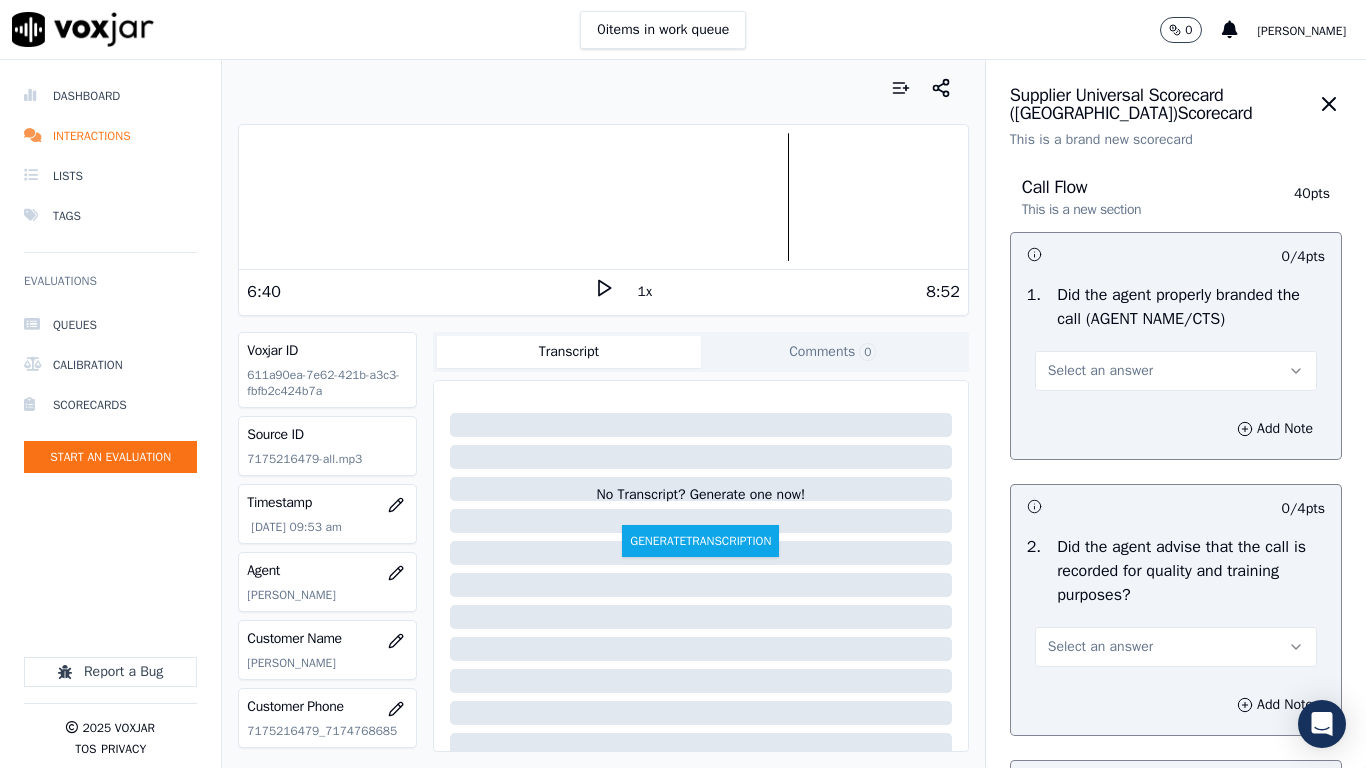 click on "Select an answer" at bounding box center (1100, 371) 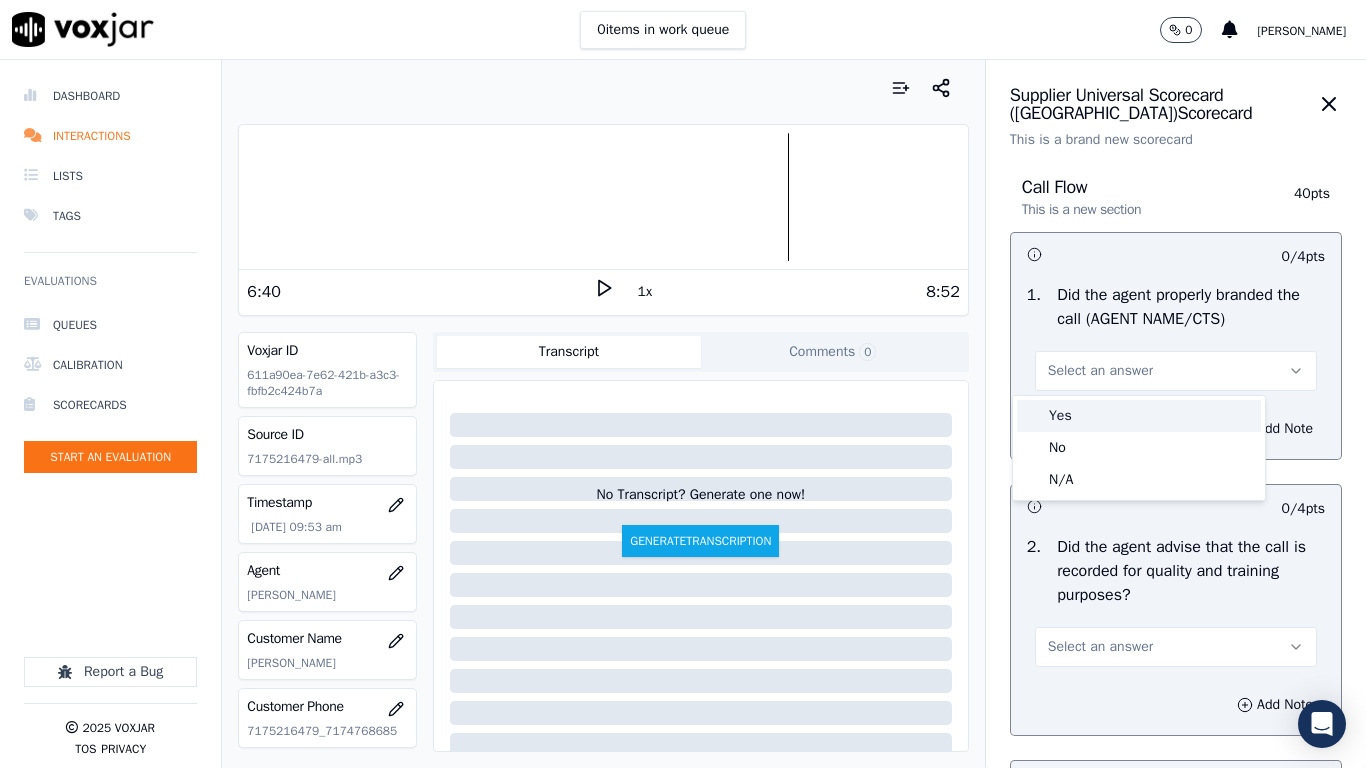 click on "Yes" at bounding box center (1139, 416) 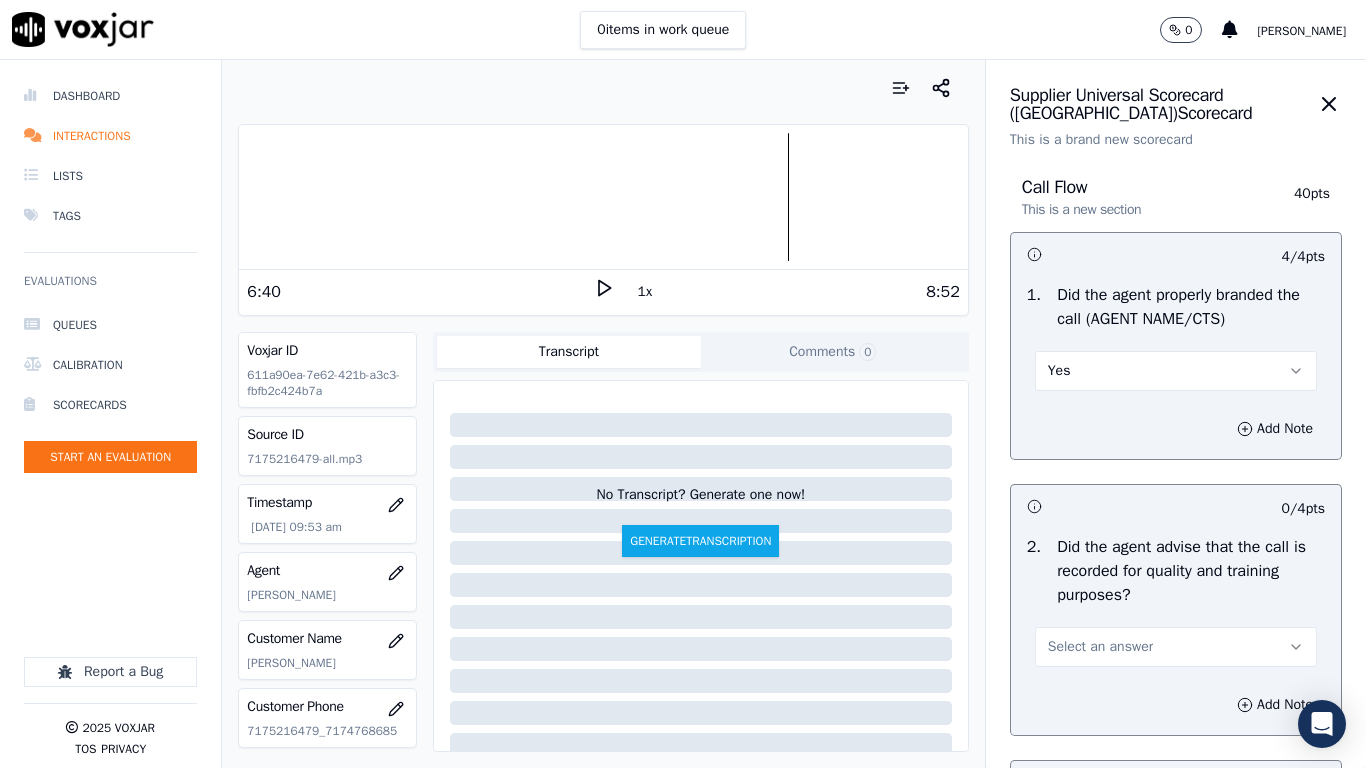 click on "Select an answer" at bounding box center (1176, 647) 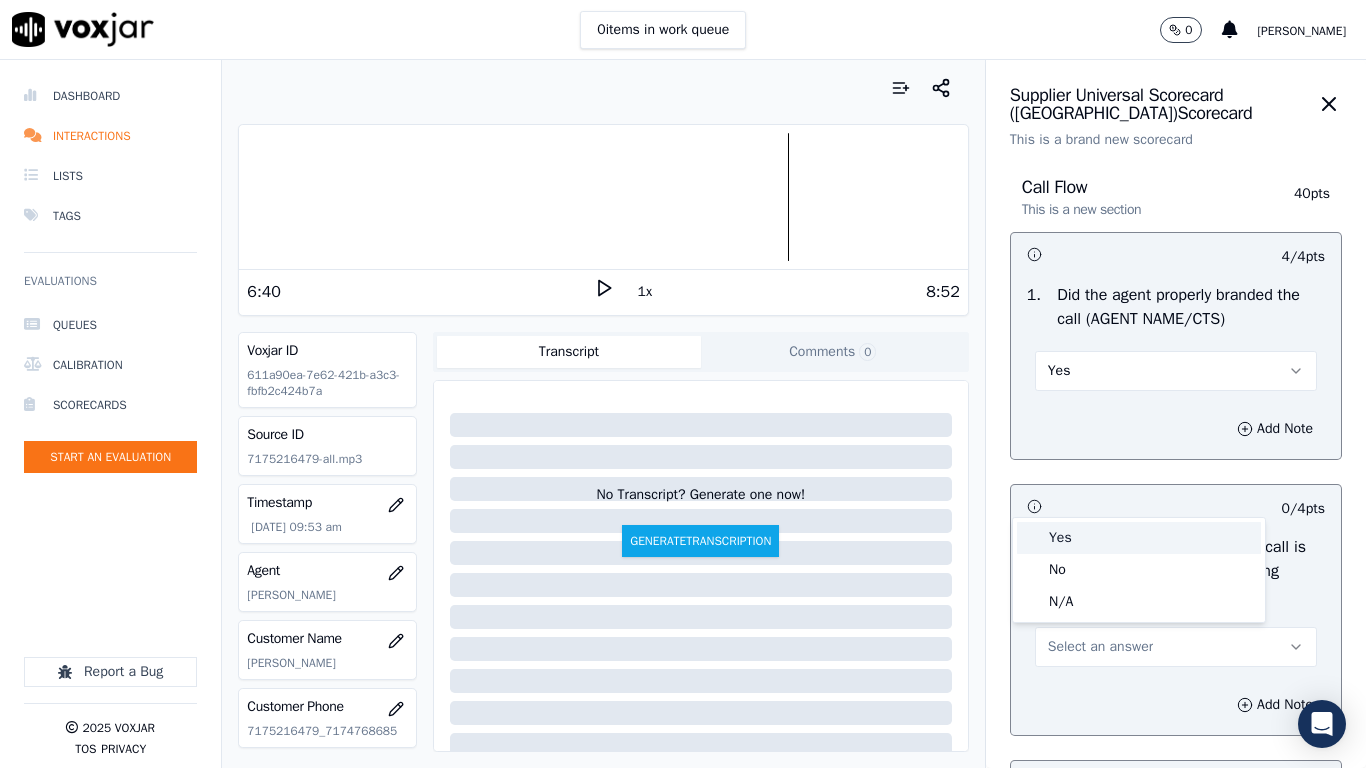 click on "Yes" at bounding box center [1139, 538] 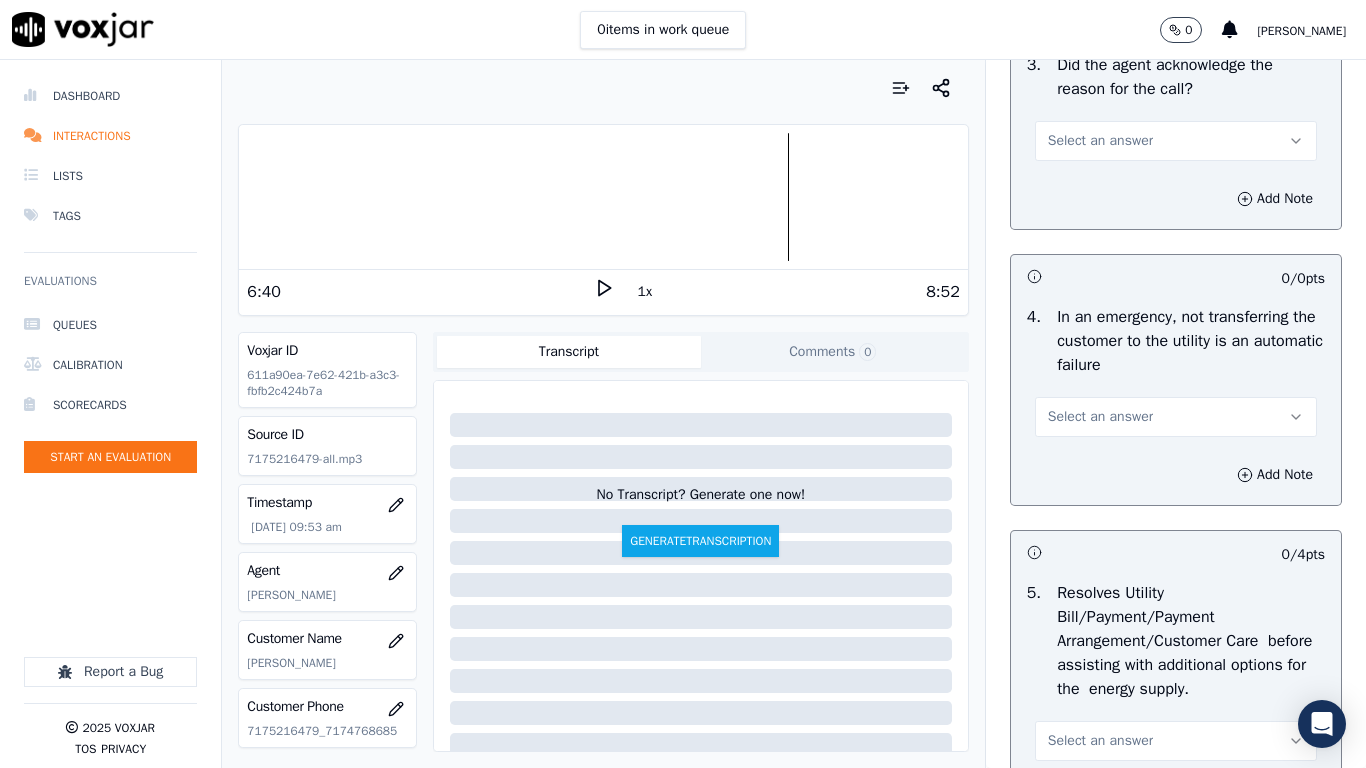 scroll, scrollTop: 800, scrollLeft: 0, axis: vertical 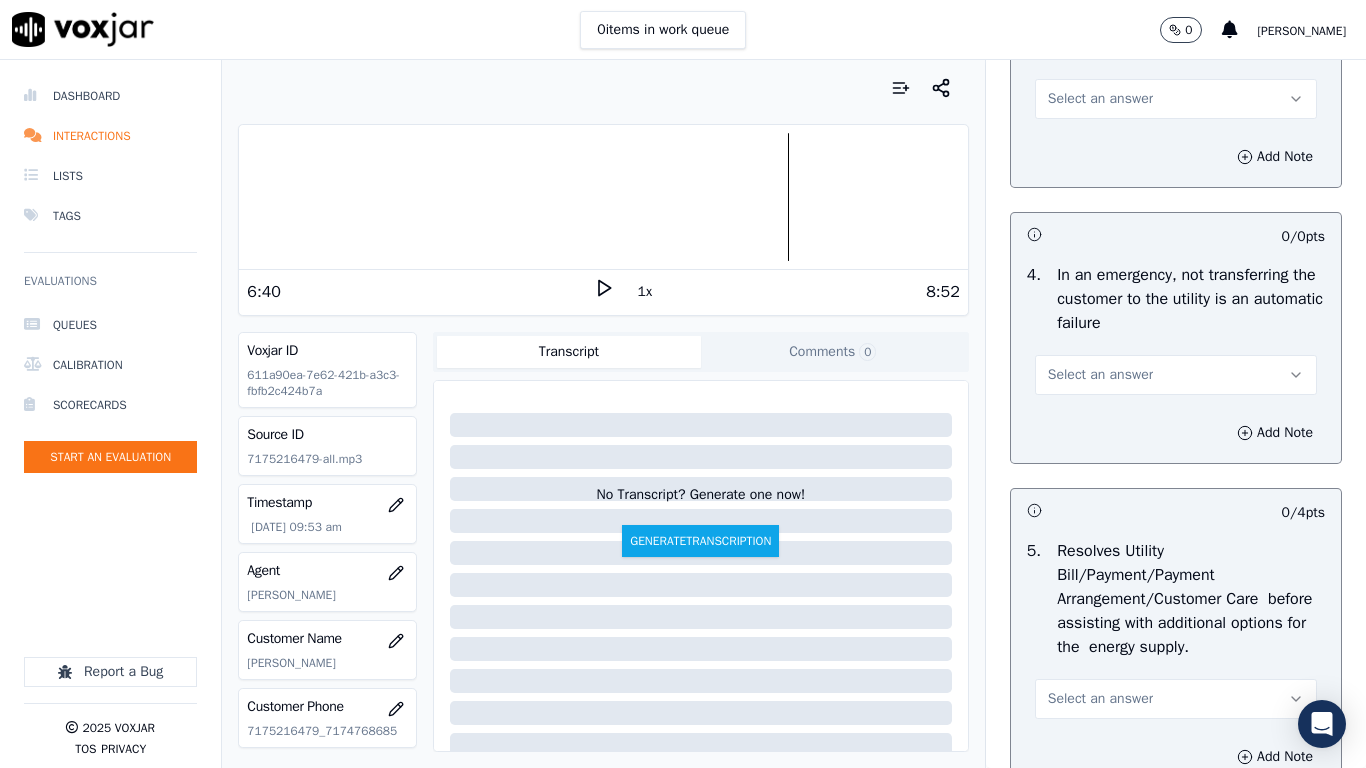 click on "Select an answer" at bounding box center (1176, 99) 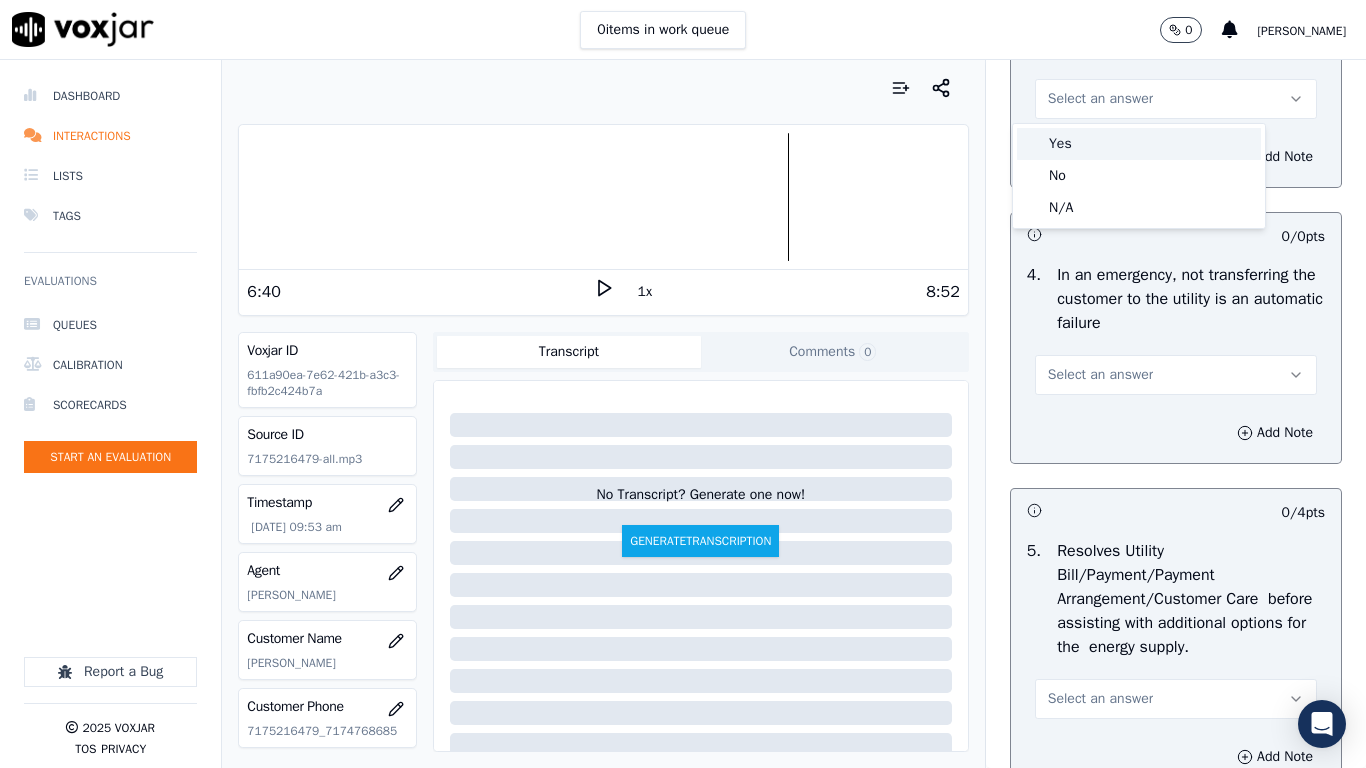 click on "Yes" at bounding box center [1139, 144] 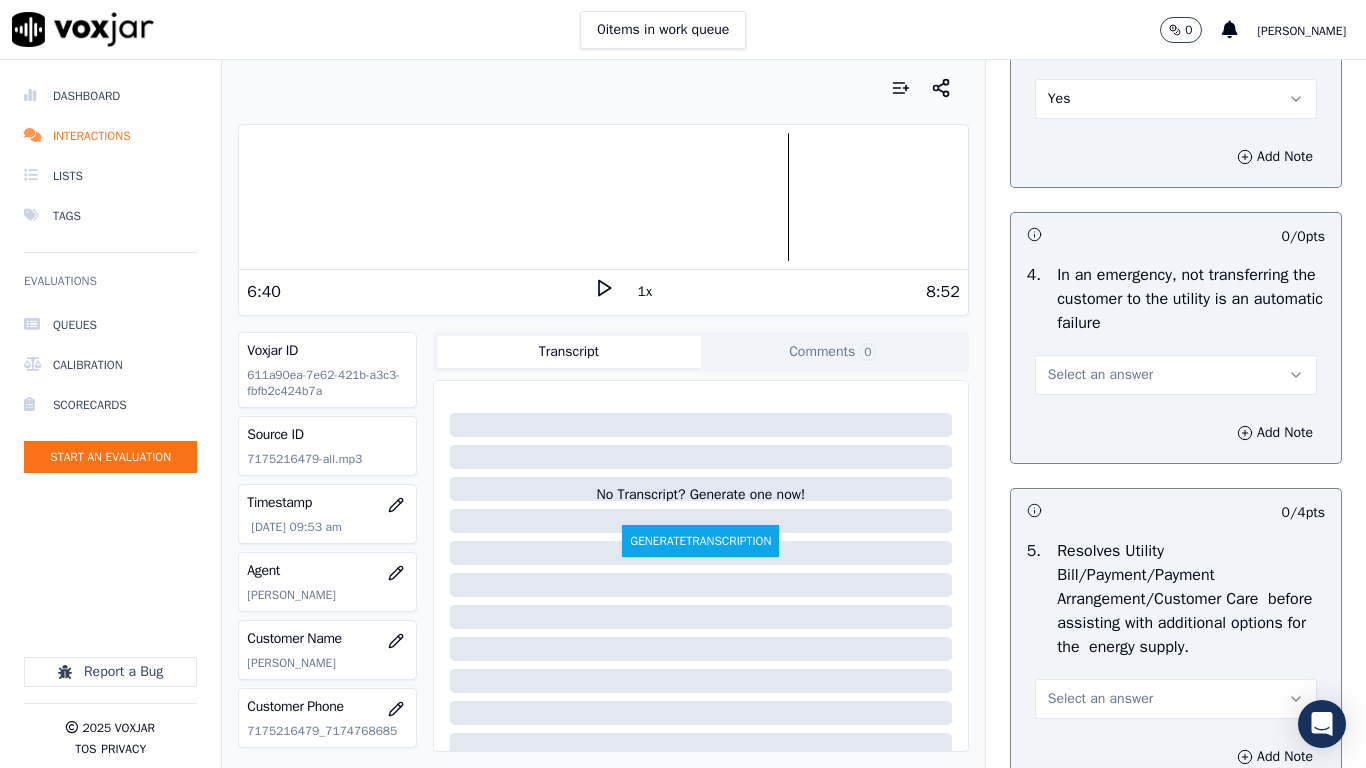 drag, startPoint x: 1122, startPoint y: 371, endPoint x: 1122, endPoint y: 389, distance: 18 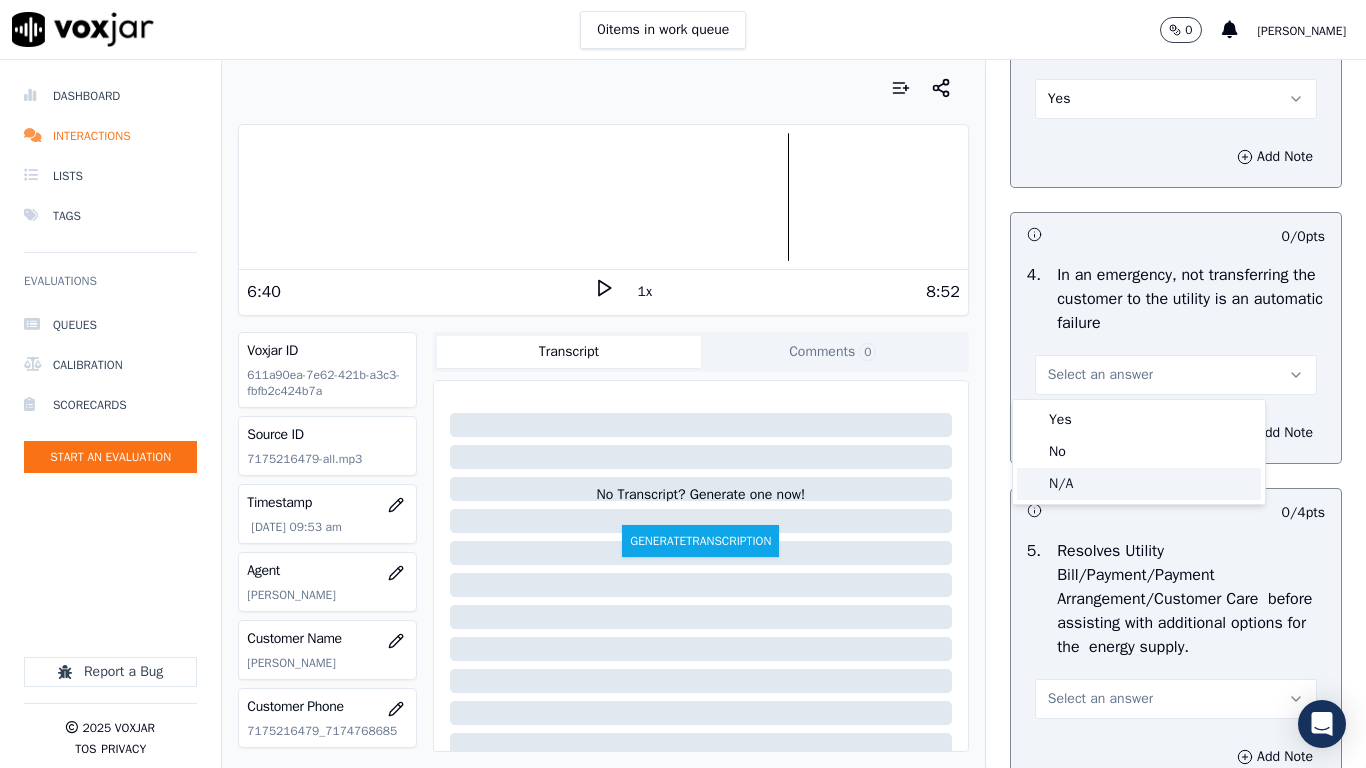 click on "N/A" 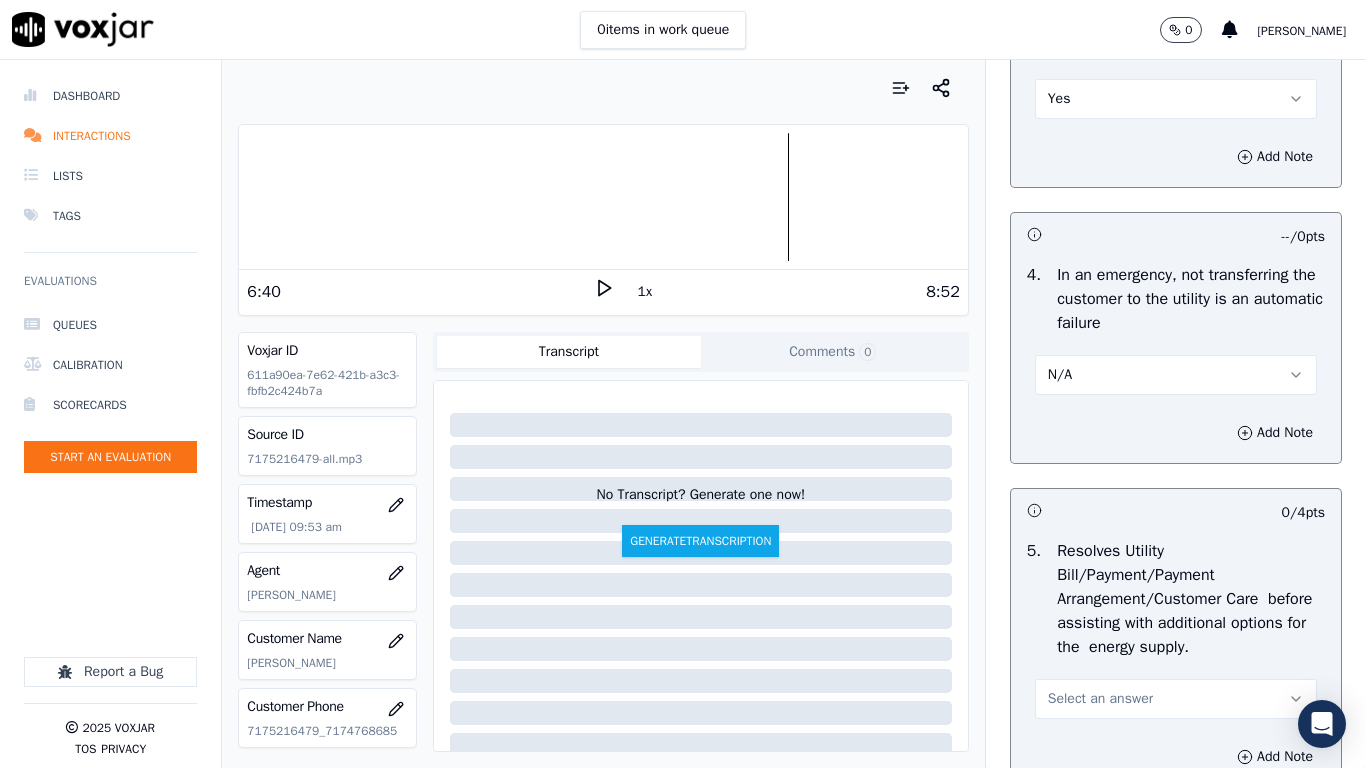 click on "Select an answer" at bounding box center [1176, 699] 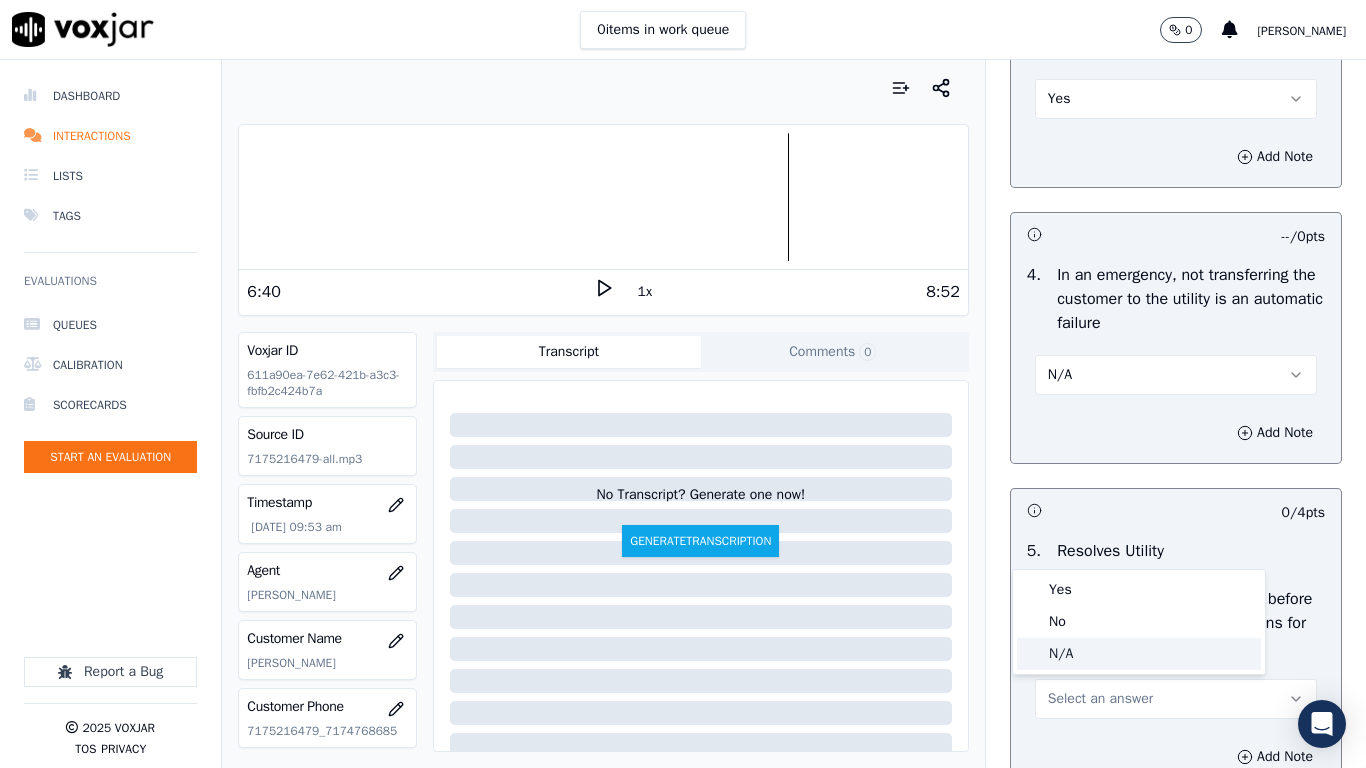 click on "N/A" 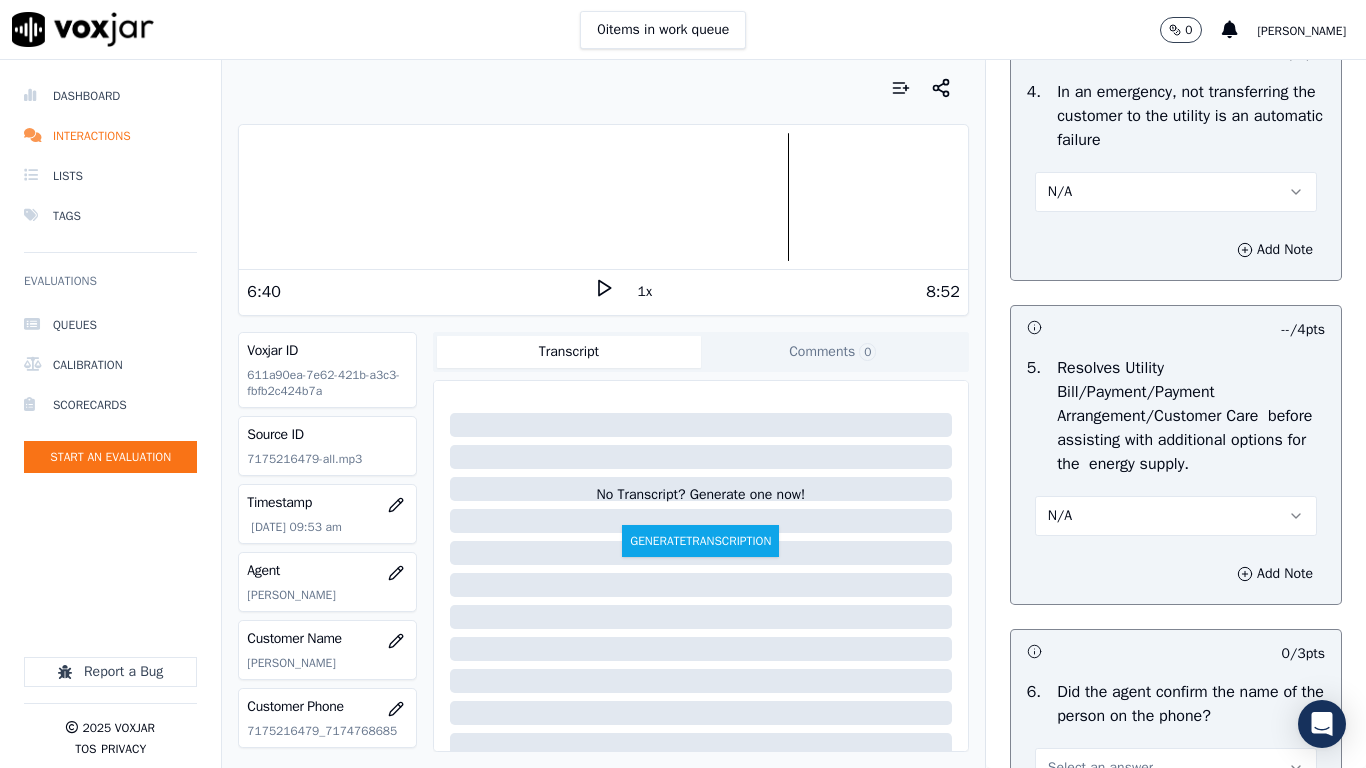 scroll, scrollTop: 1600, scrollLeft: 0, axis: vertical 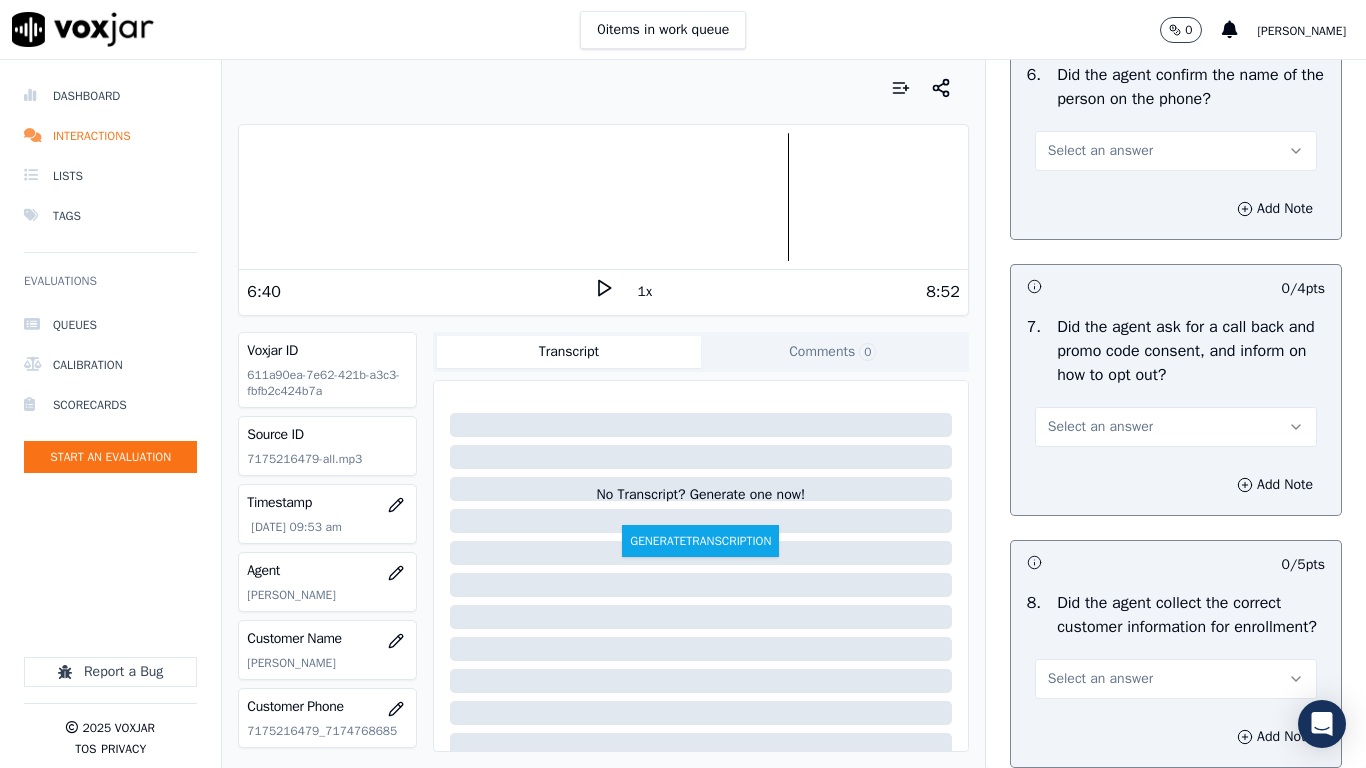 click on "Select an answer" at bounding box center (1100, 151) 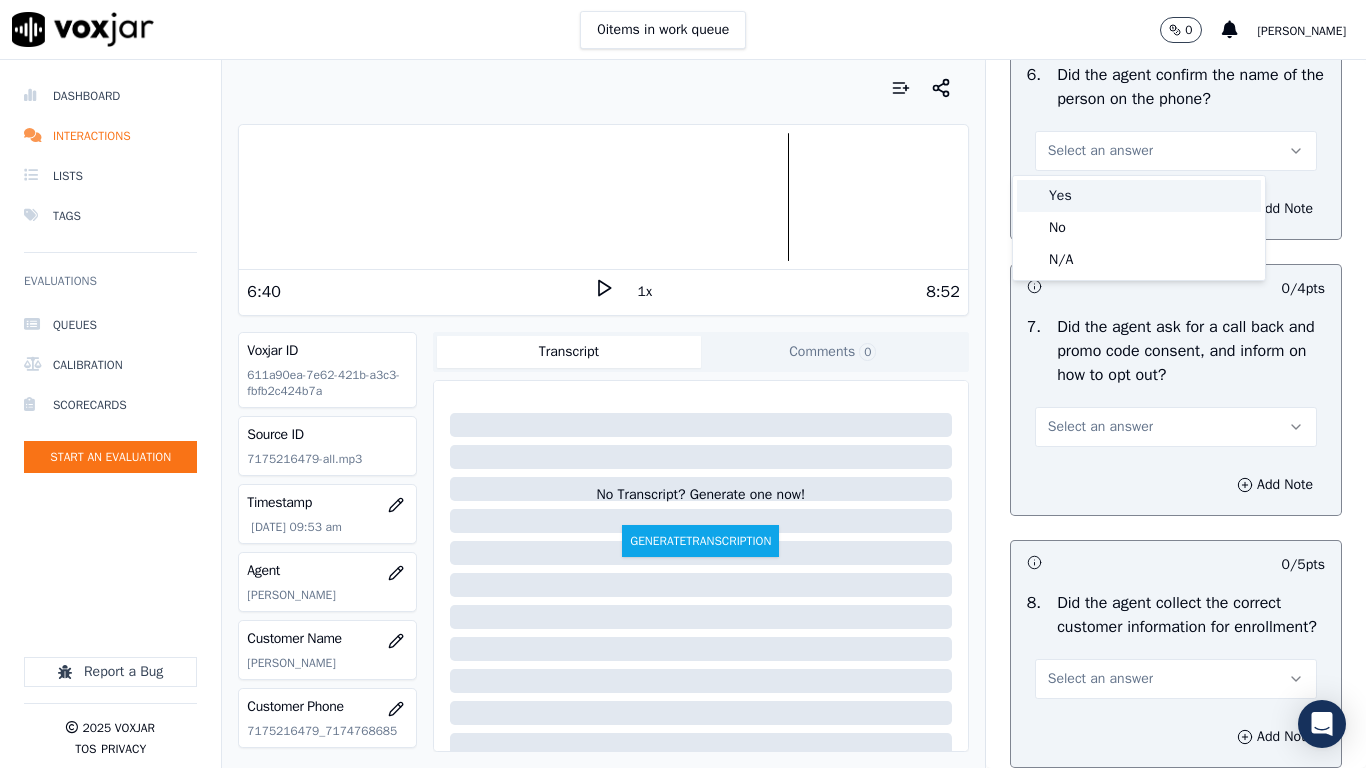 click on "Yes" at bounding box center [1139, 196] 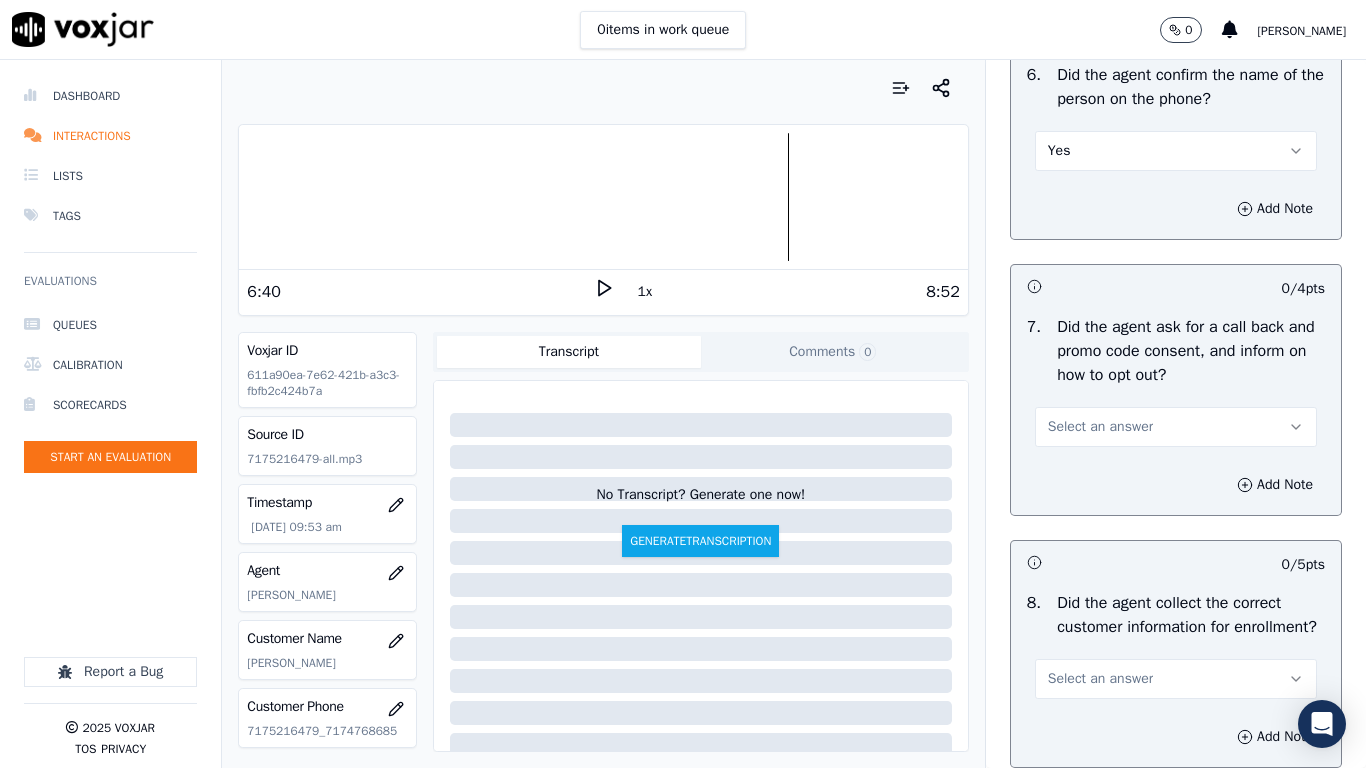 click on "Select an answer" at bounding box center [1176, 427] 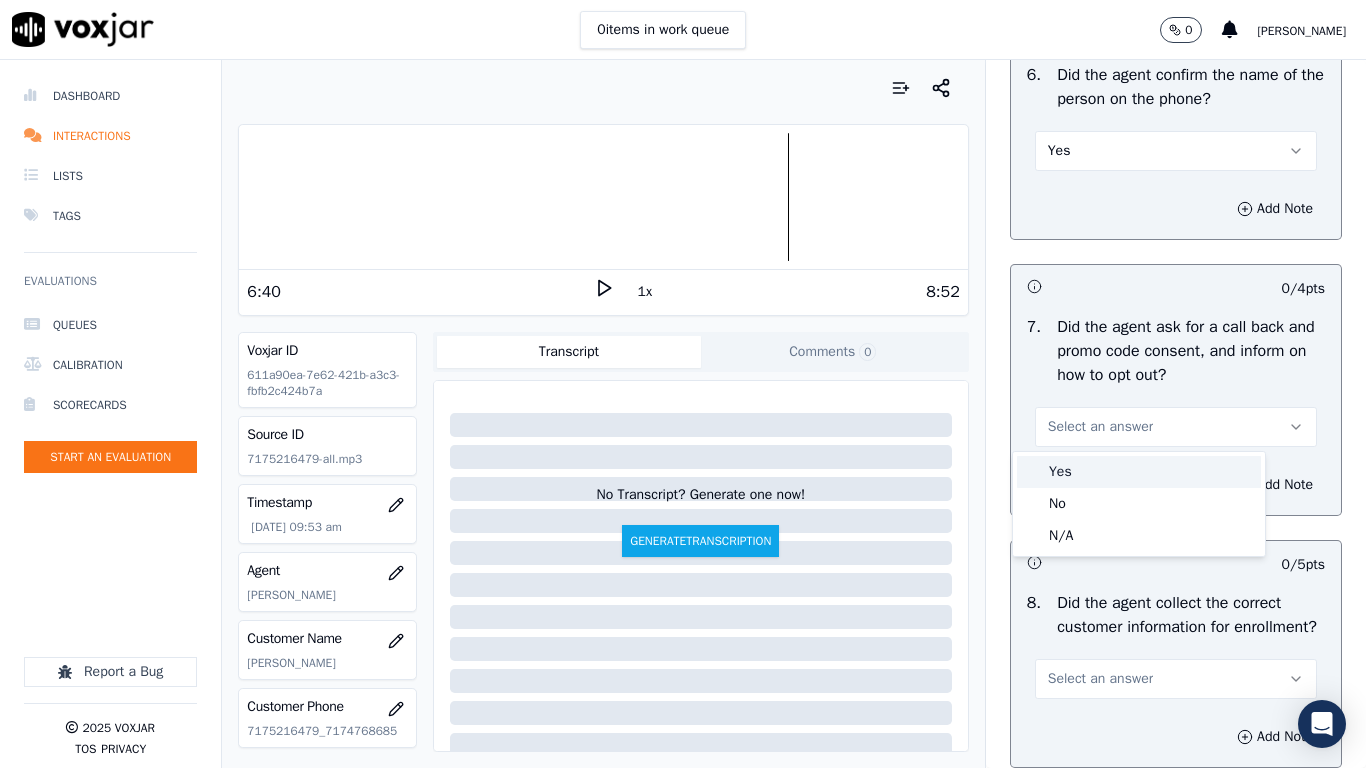 drag, startPoint x: 1127, startPoint y: 484, endPoint x: 1127, endPoint y: 499, distance: 15 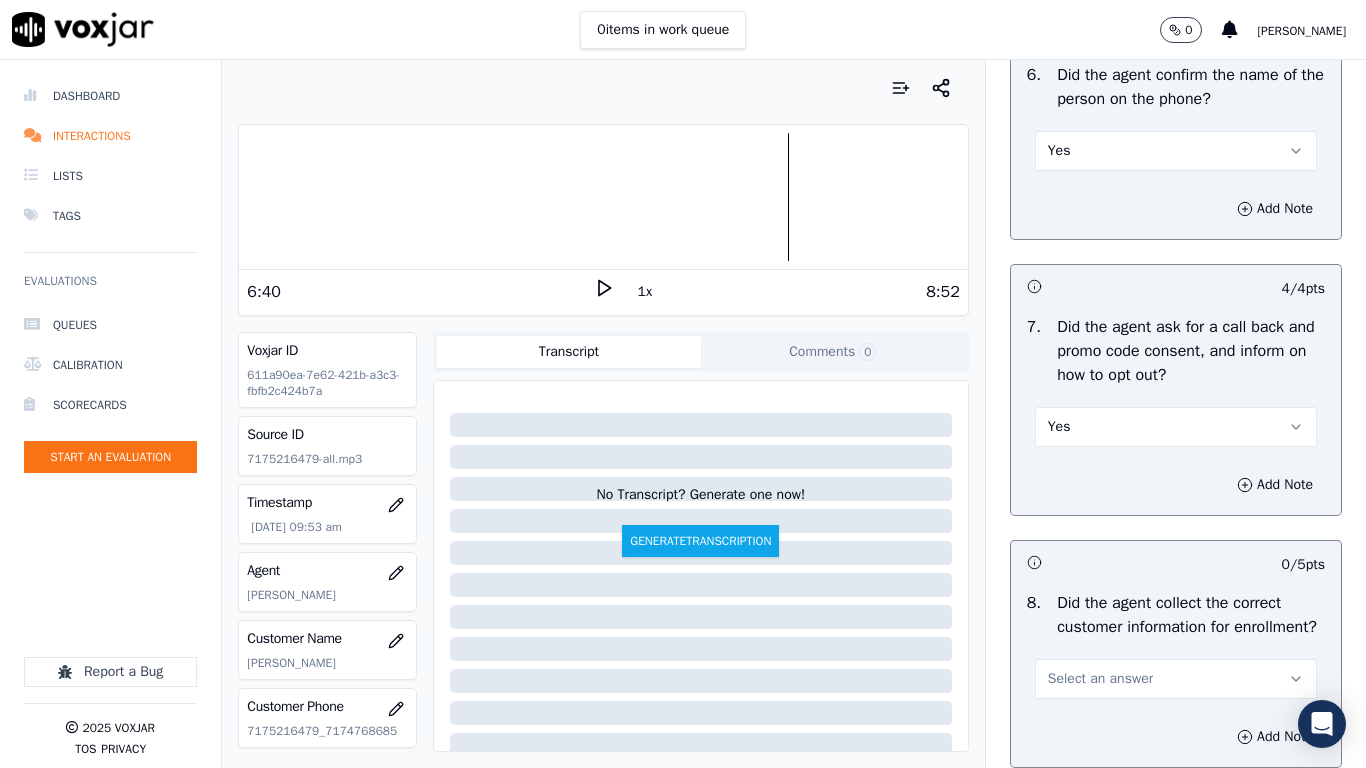 click on "Select an answer" at bounding box center [1176, 679] 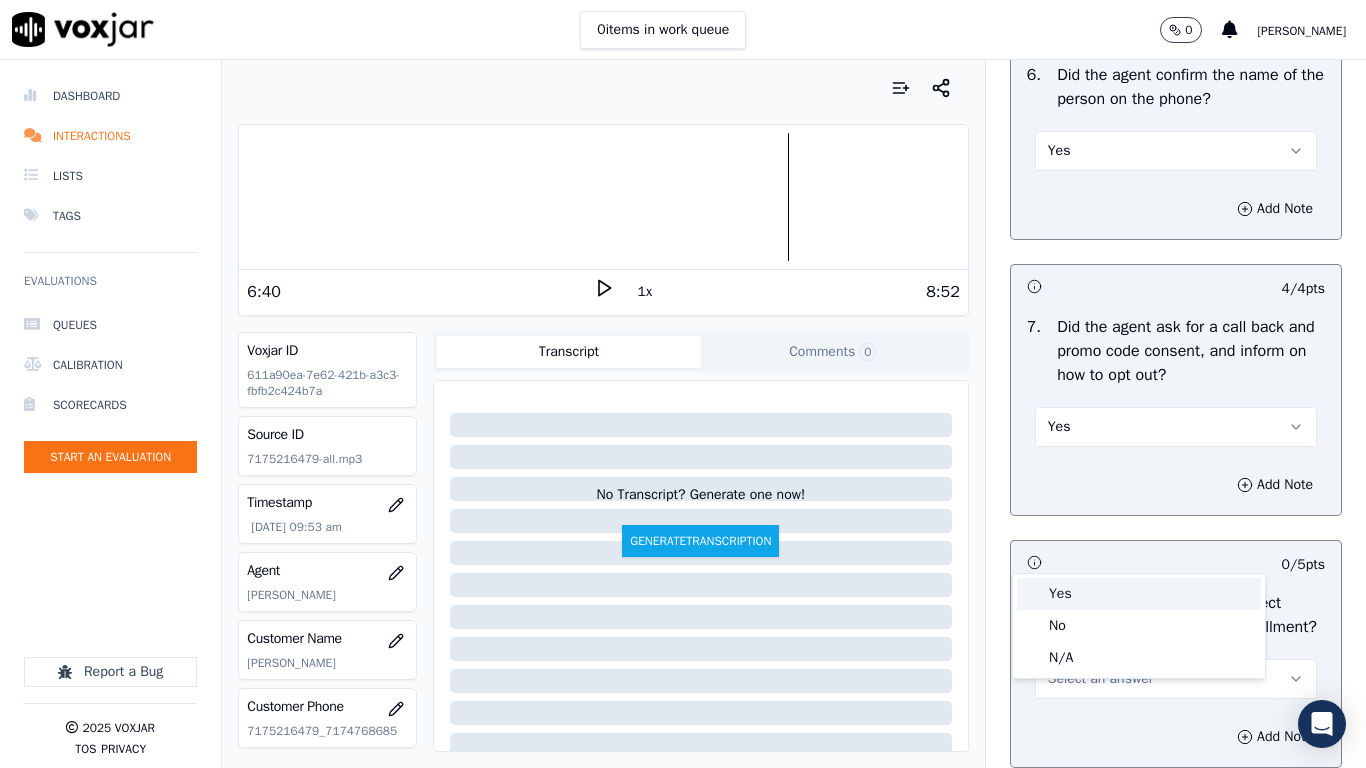 click on "Yes" at bounding box center [1139, 594] 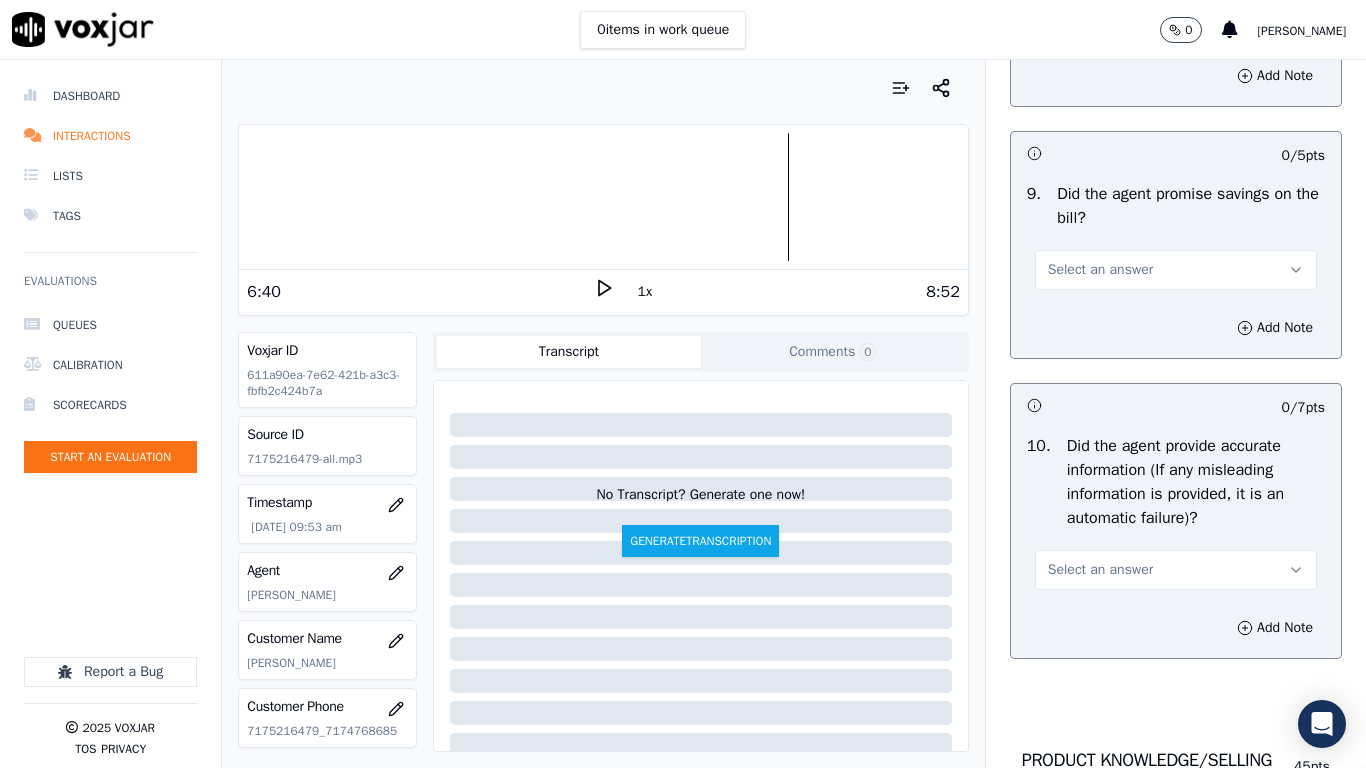 scroll, scrollTop: 2300, scrollLeft: 0, axis: vertical 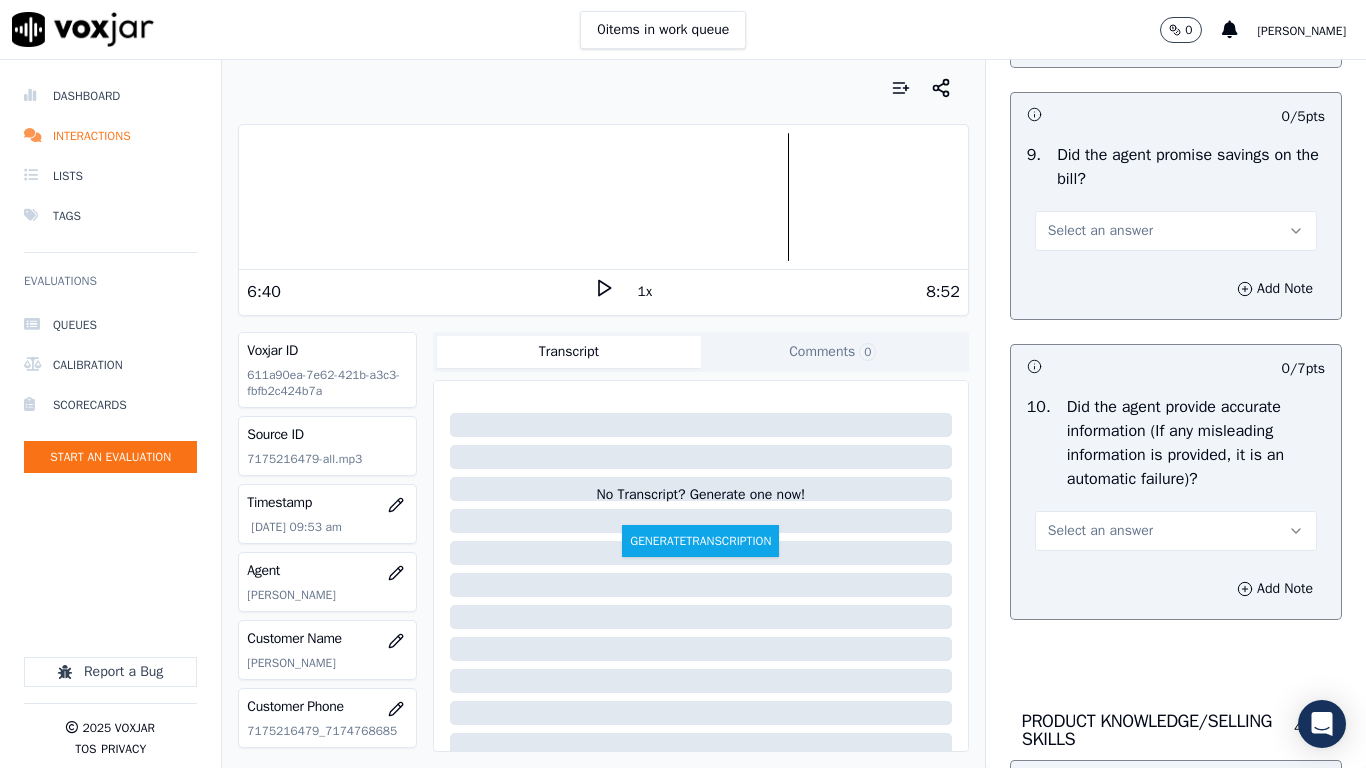 click on "Select an answer" at bounding box center (1100, 231) 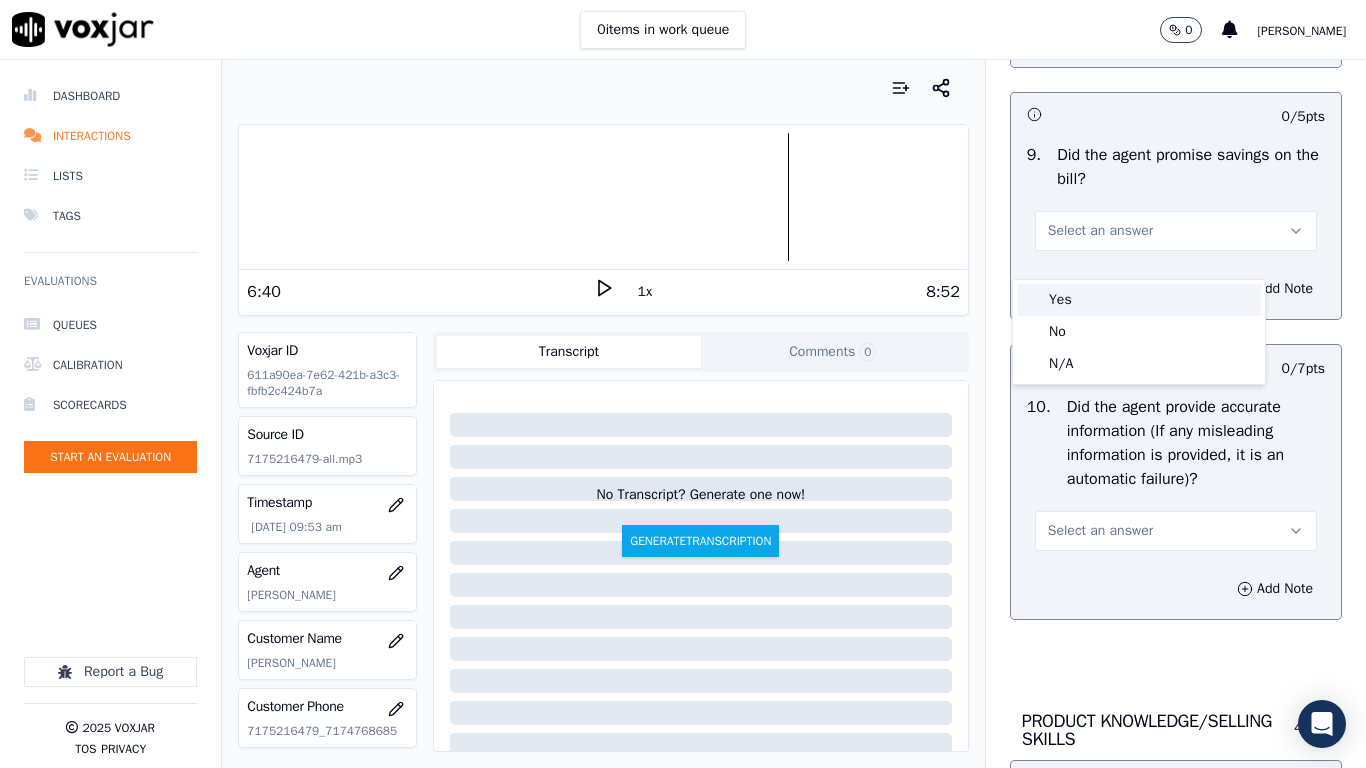 click on "Yes" at bounding box center [1139, 300] 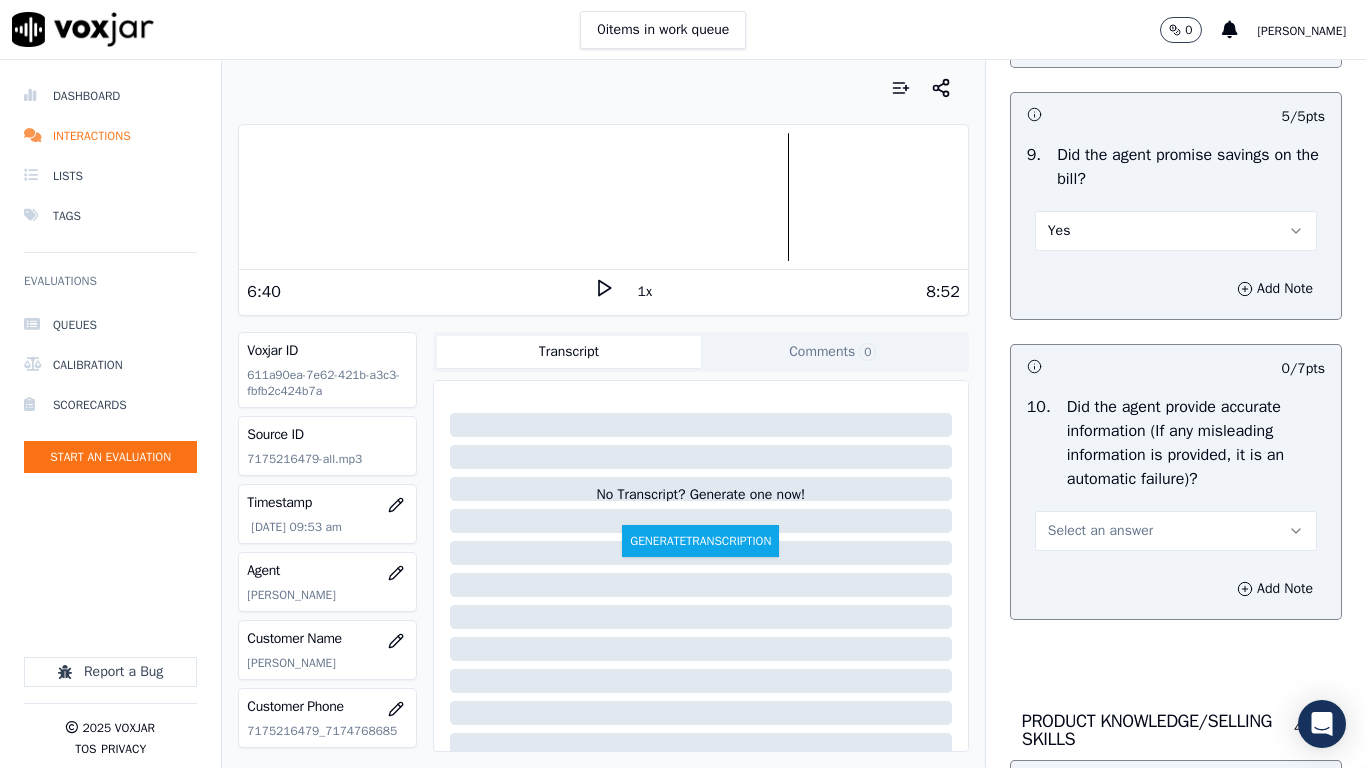 click on "Select an answer" at bounding box center (1176, 531) 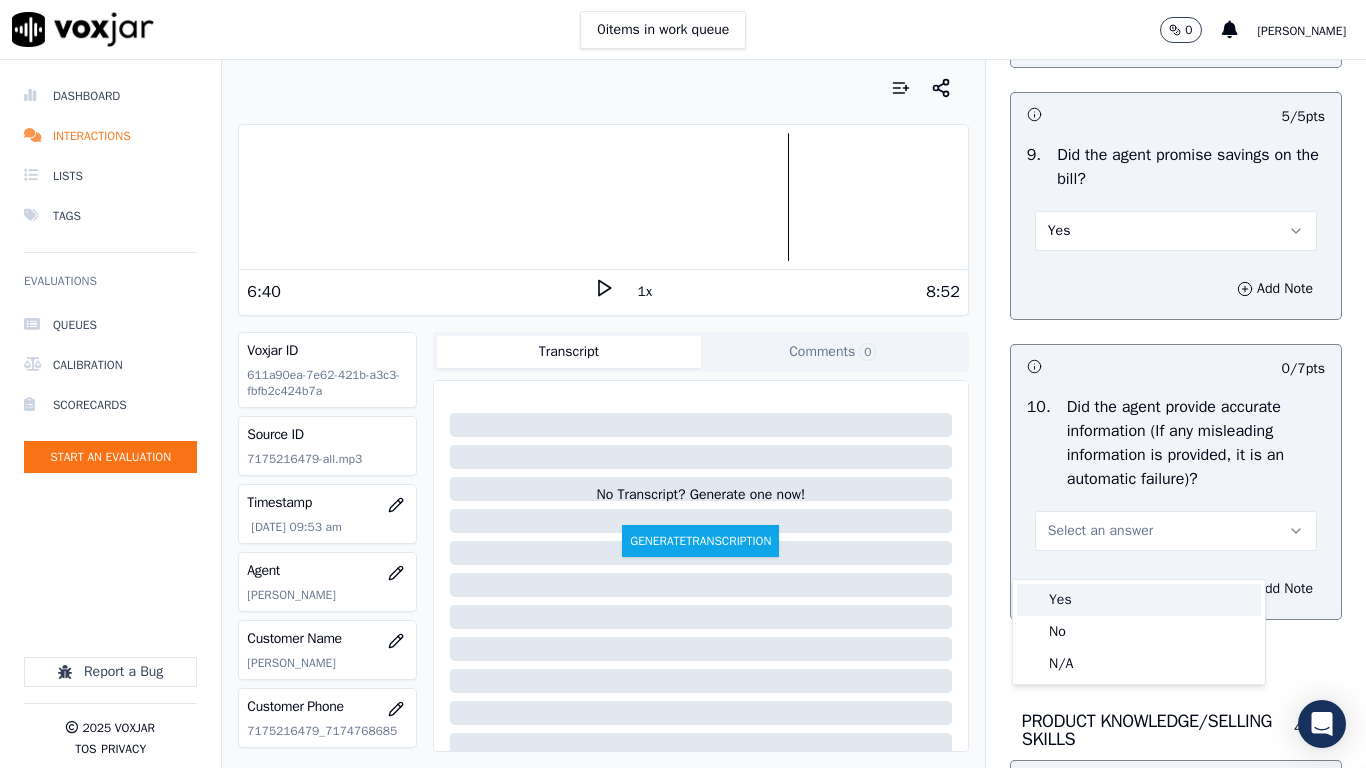 click on "Yes" at bounding box center [1139, 600] 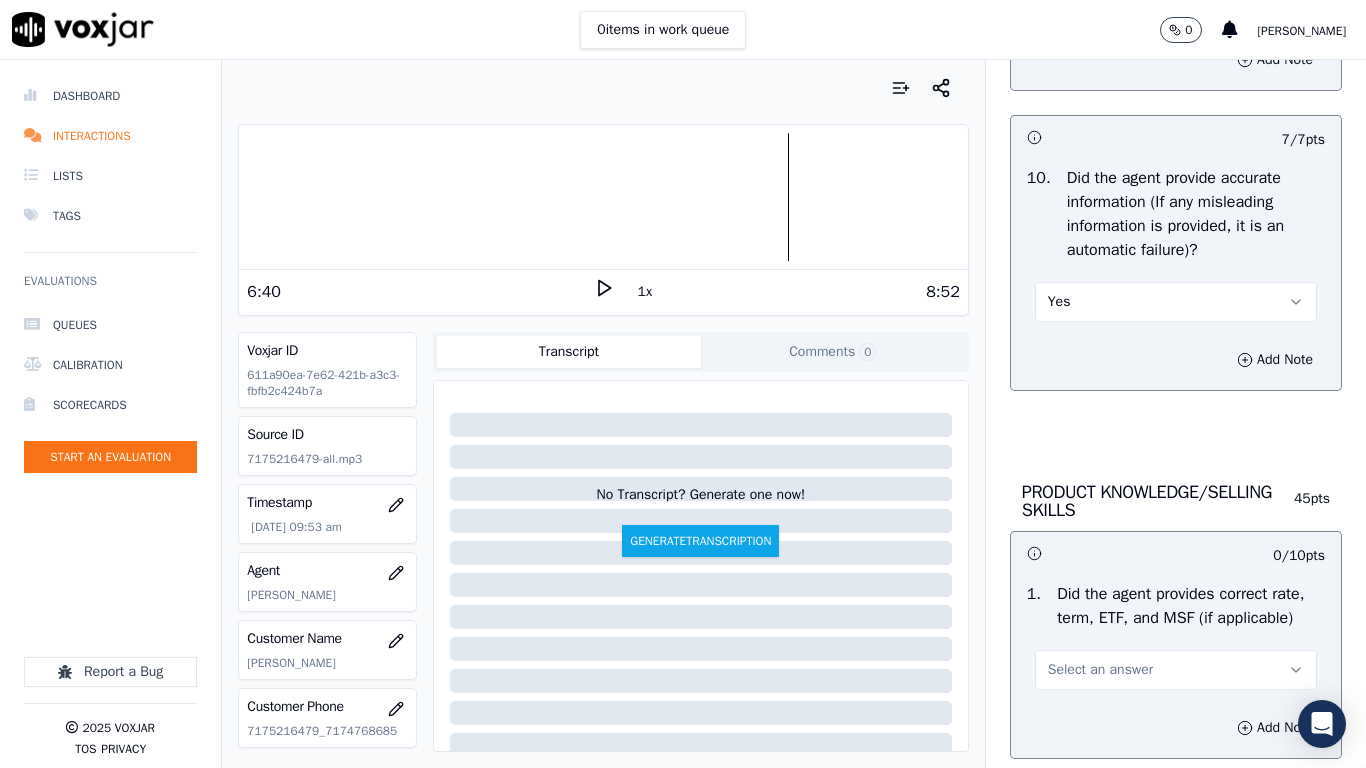 scroll, scrollTop: 3000, scrollLeft: 0, axis: vertical 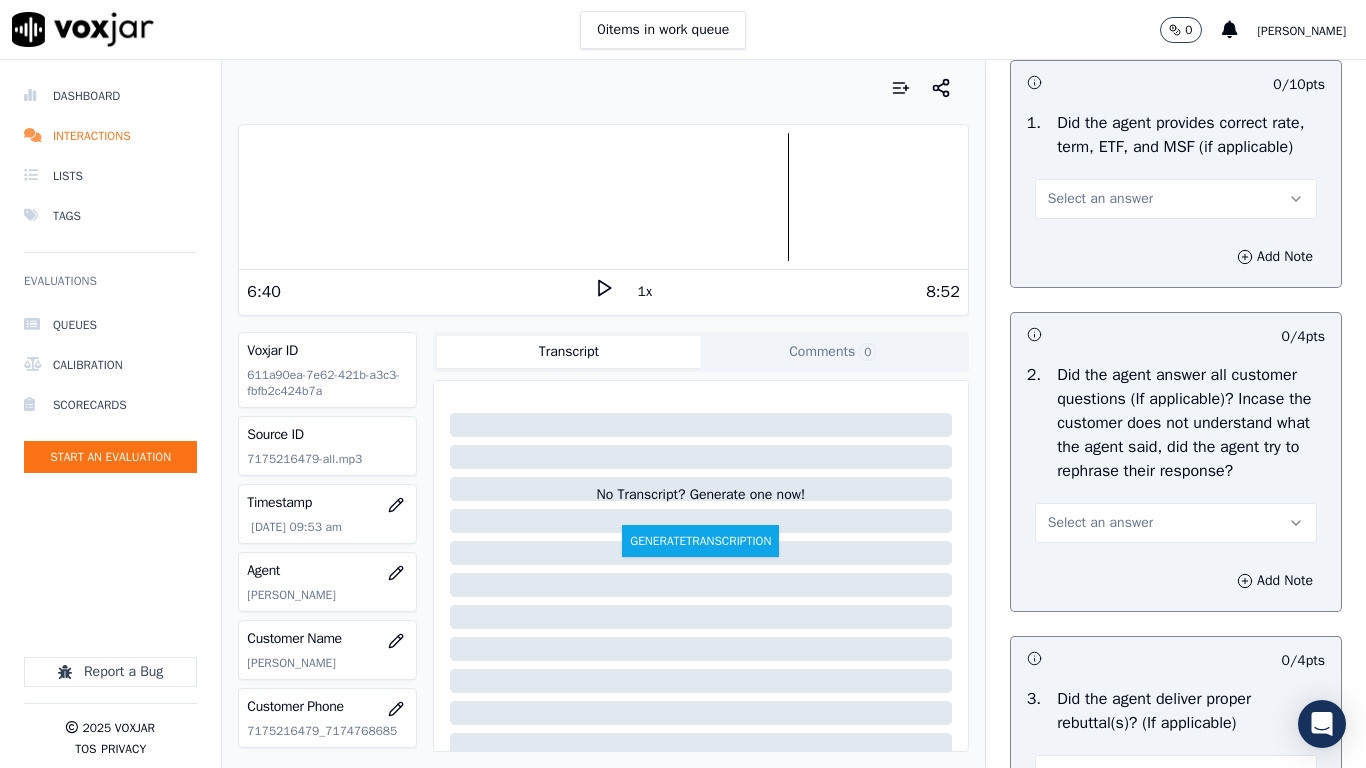 click on "Select an answer" at bounding box center [1176, 199] 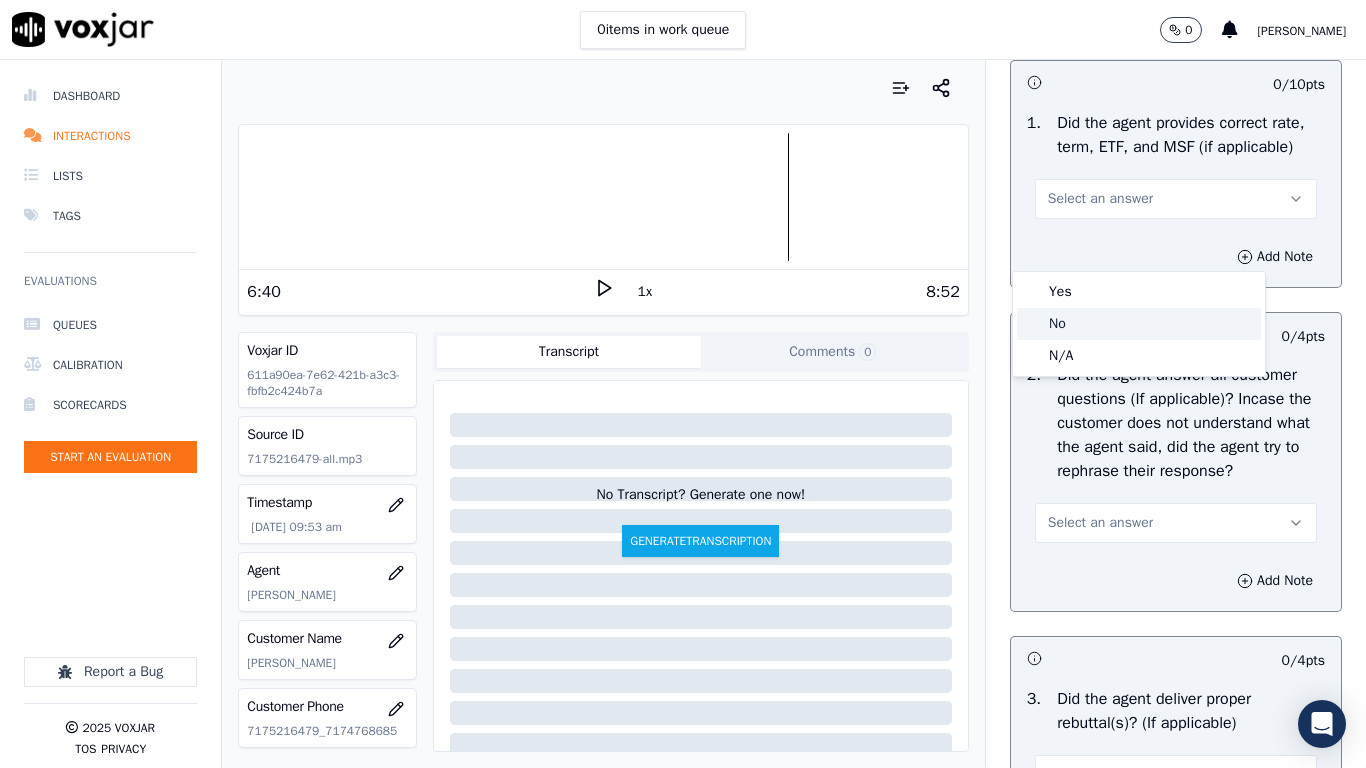 click on "No" 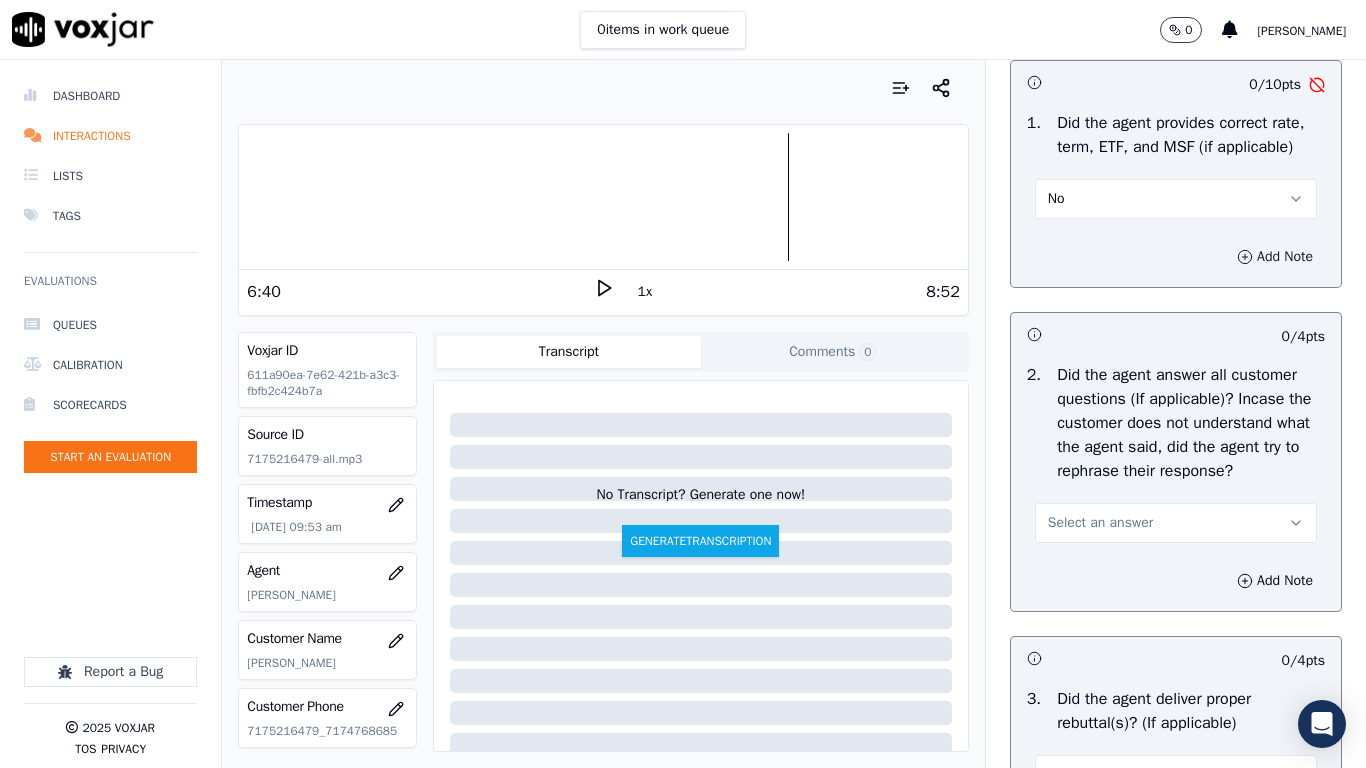 click on "Add Note" at bounding box center (1275, 257) 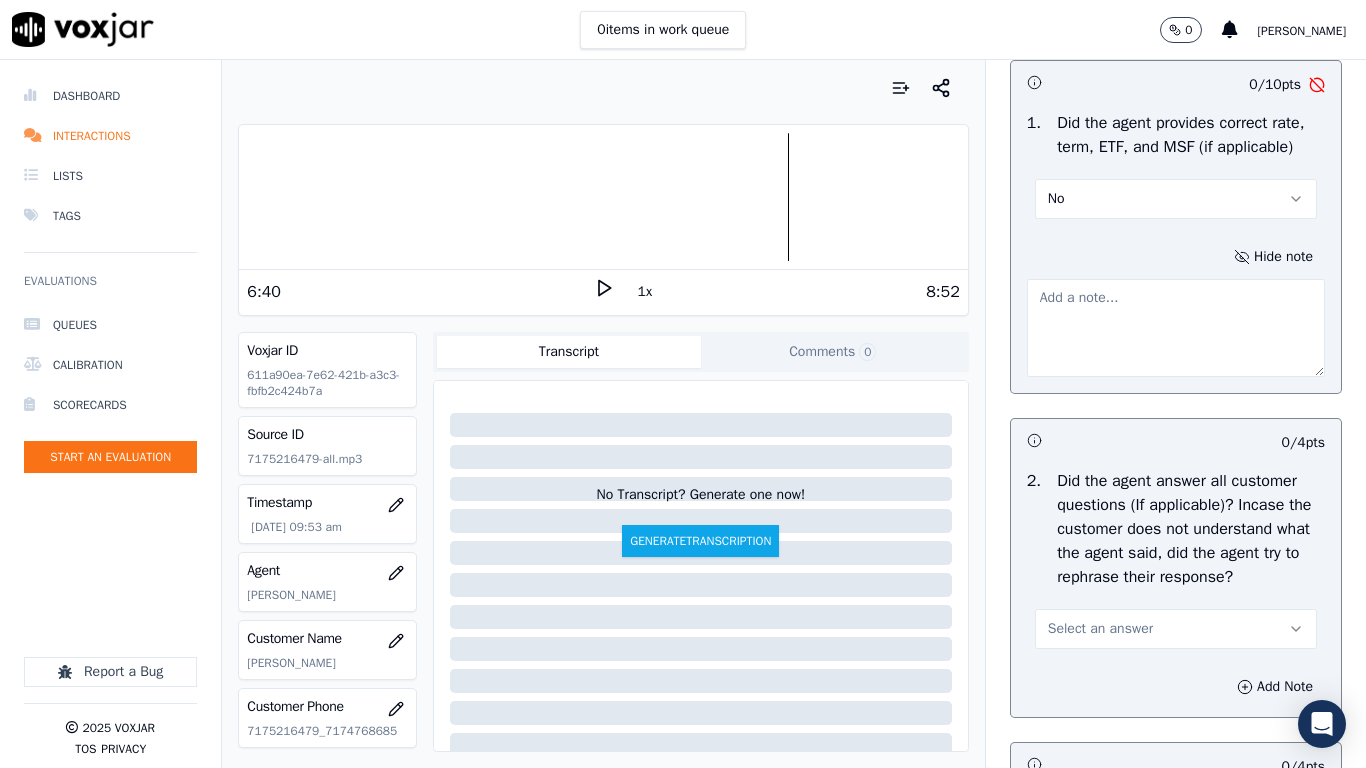 click at bounding box center (1176, 328) 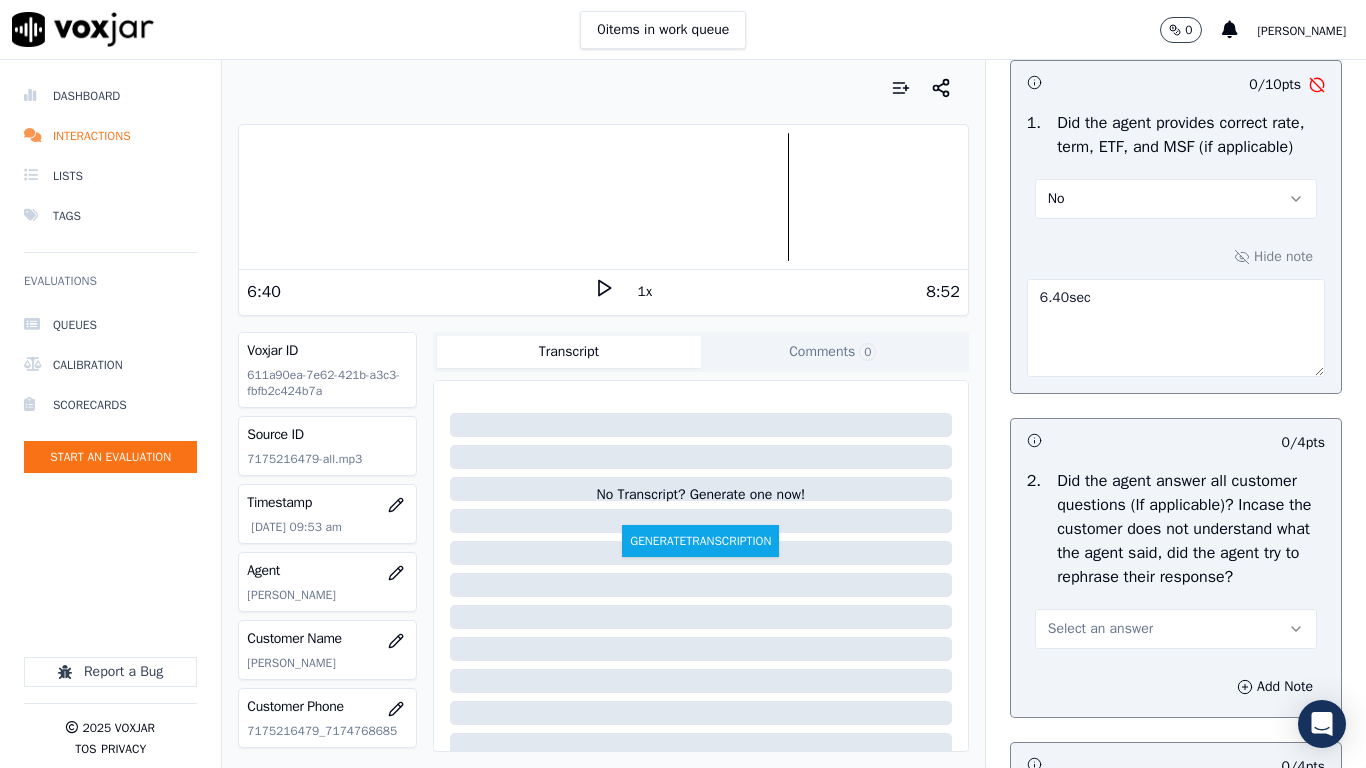paste on "Gave incorrect rate of 69.9c/CCF whereas the correct rate is 65.5c/CCF" 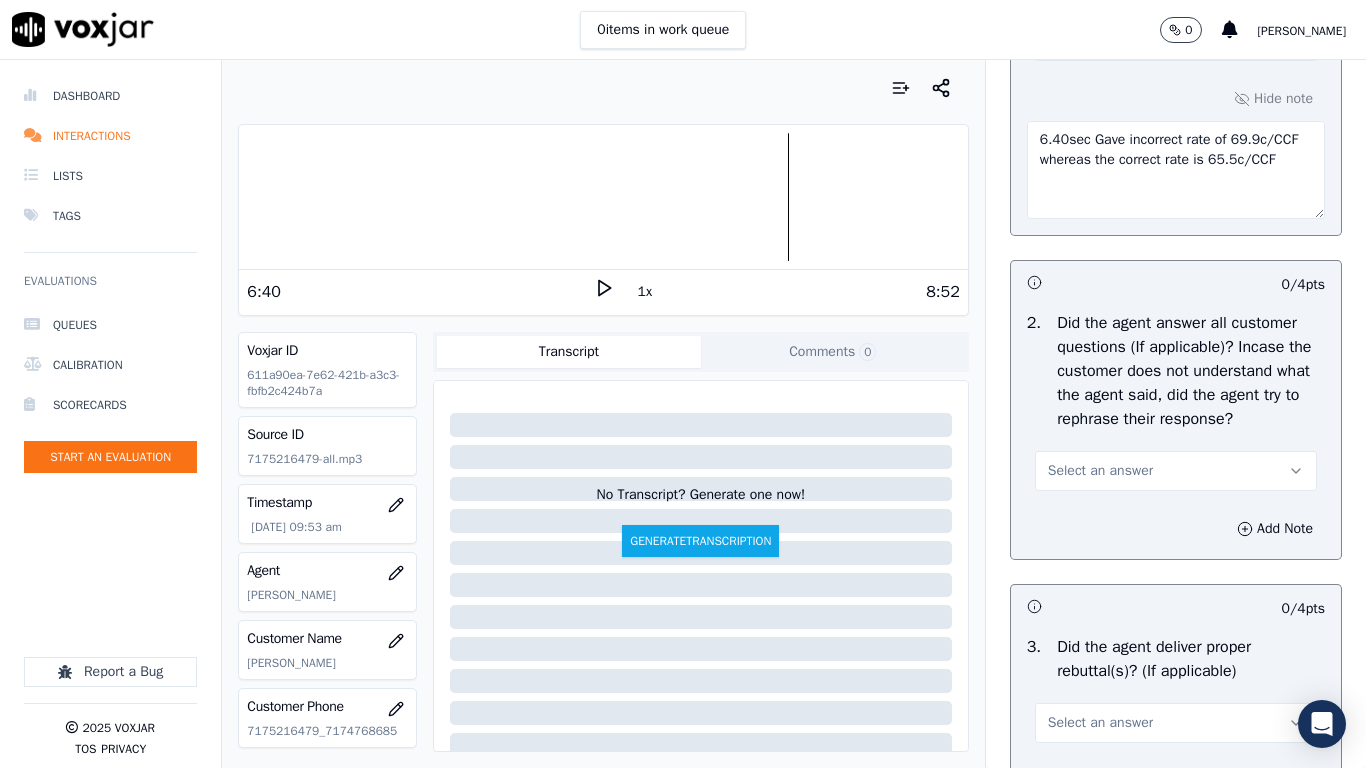 scroll, scrollTop: 3700, scrollLeft: 0, axis: vertical 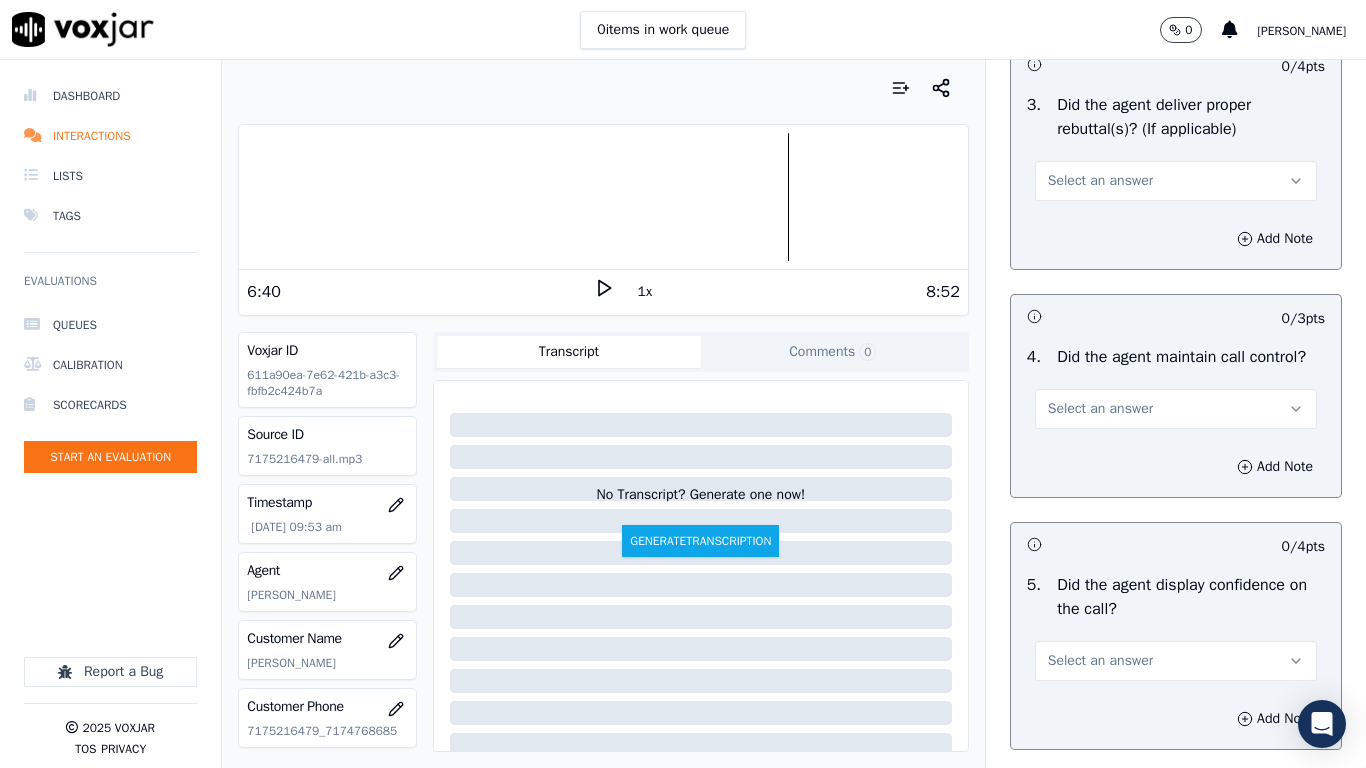 type on "6.40sec Gave incorrect rate of 69.9c/CCF whereas the correct rate is 65.5c/CCF" 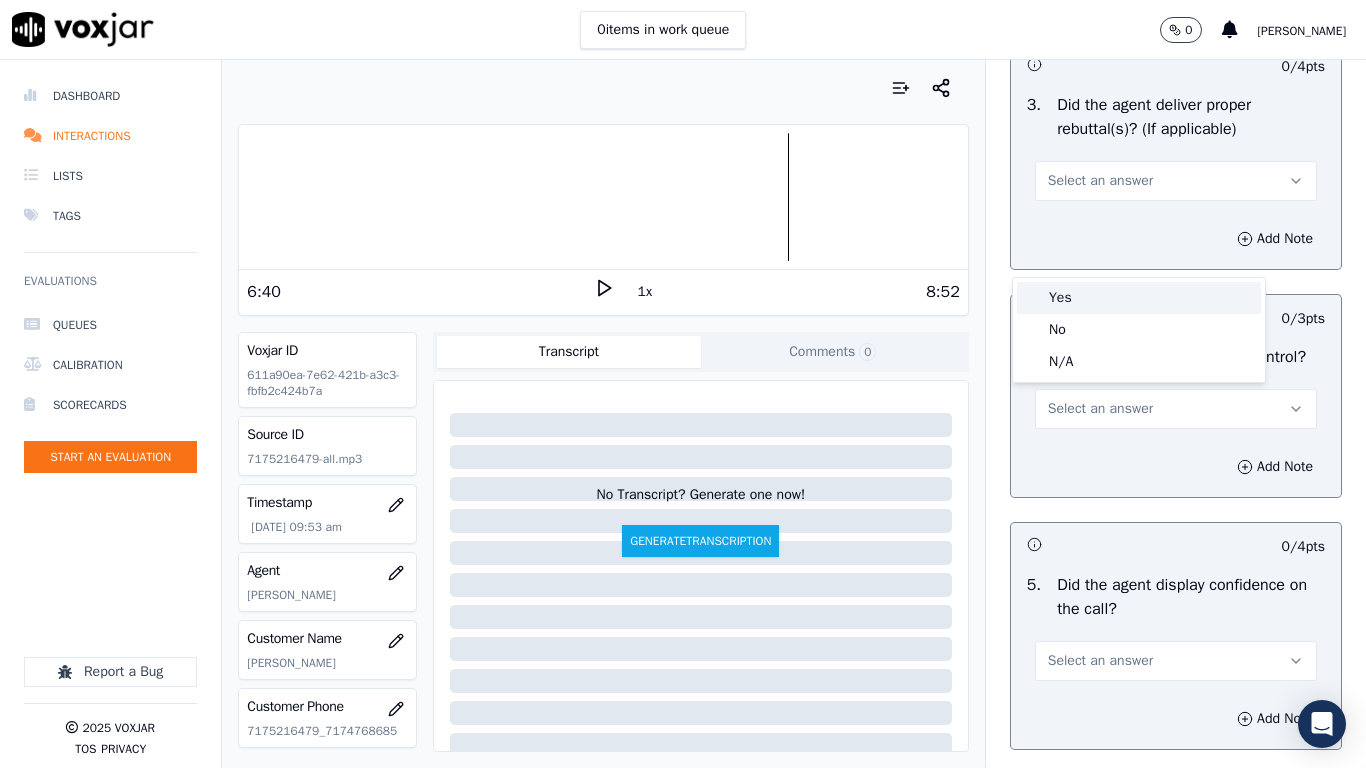 click on "Yes" at bounding box center (1139, 298) 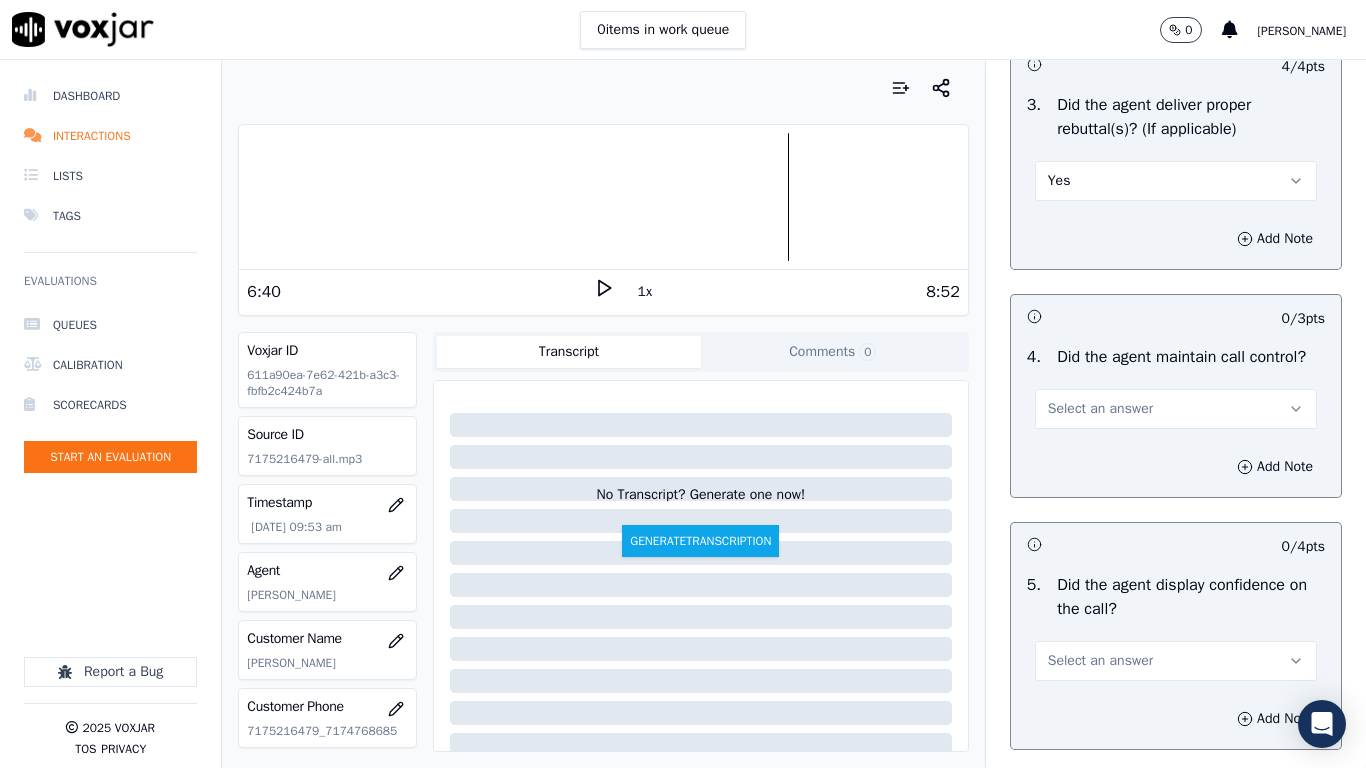 click on "Select an answer" at bounding box center (1176, 409) 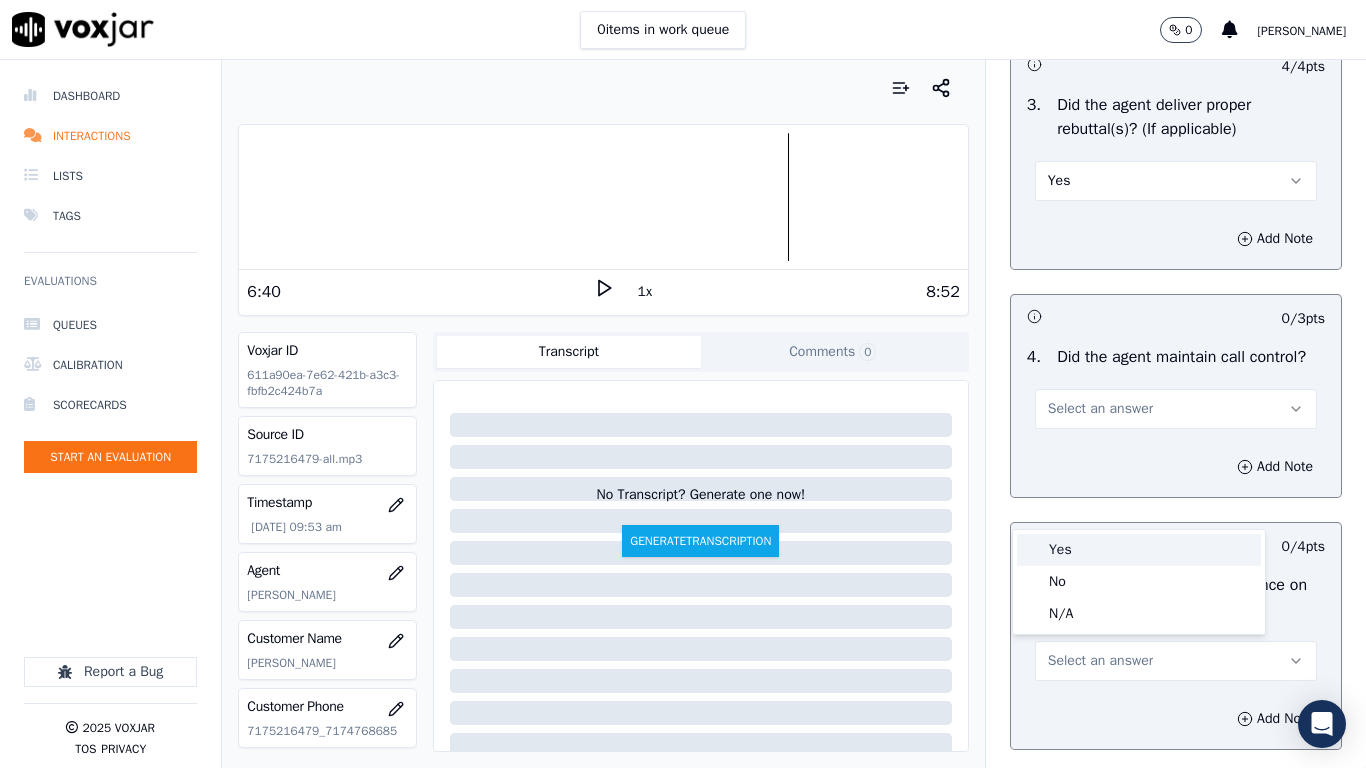 click on "Yes" at bounding box center [1139, 550] 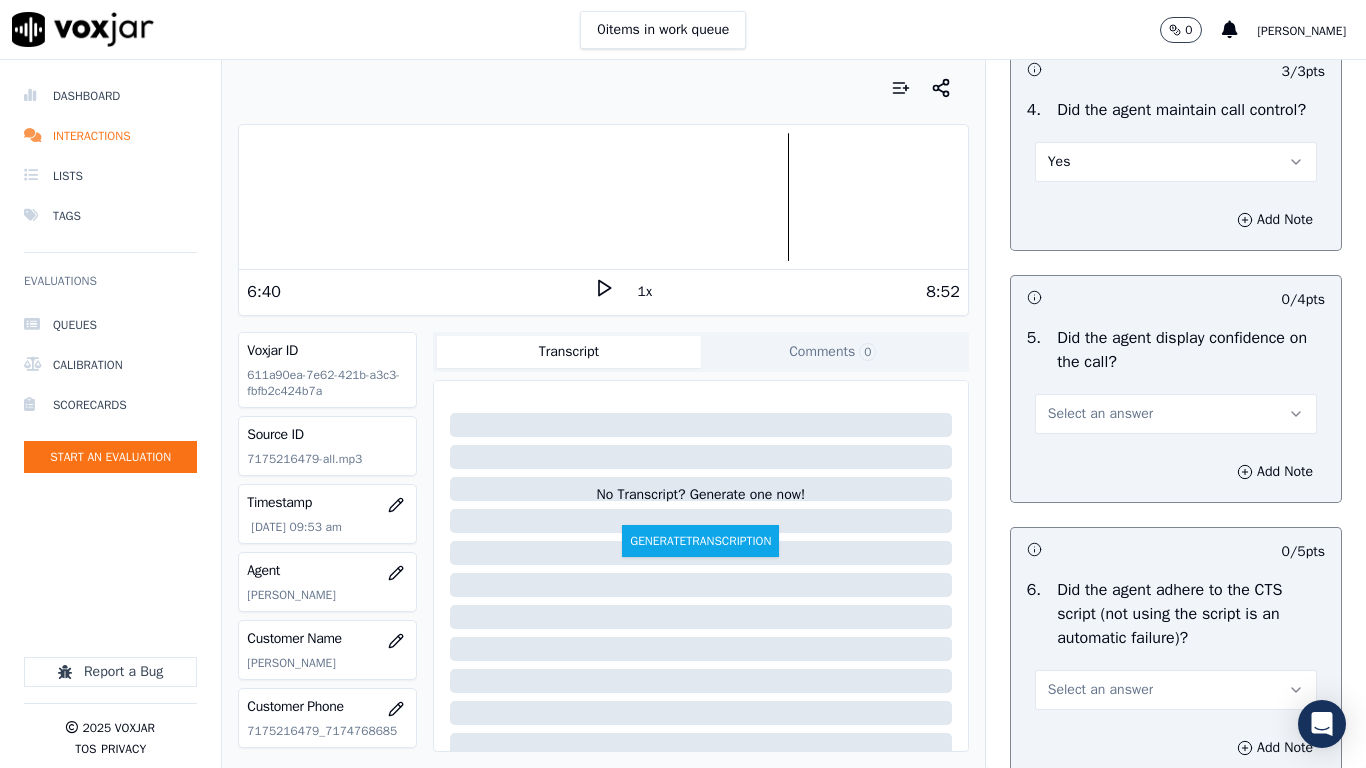 scroll, scrollTop: 4400, scrollLeft: 0, axis: vertical 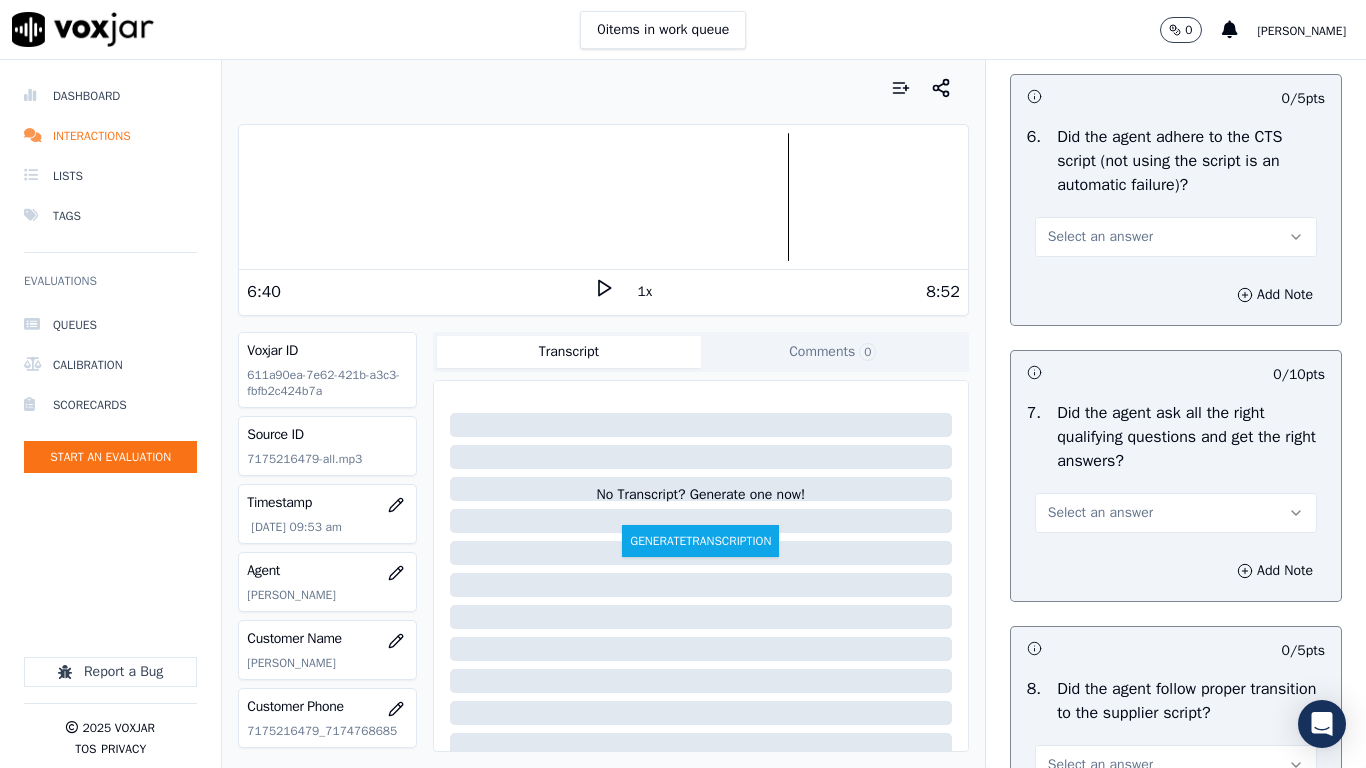 click on "Select an answer" at bounding box center (1100, -39) 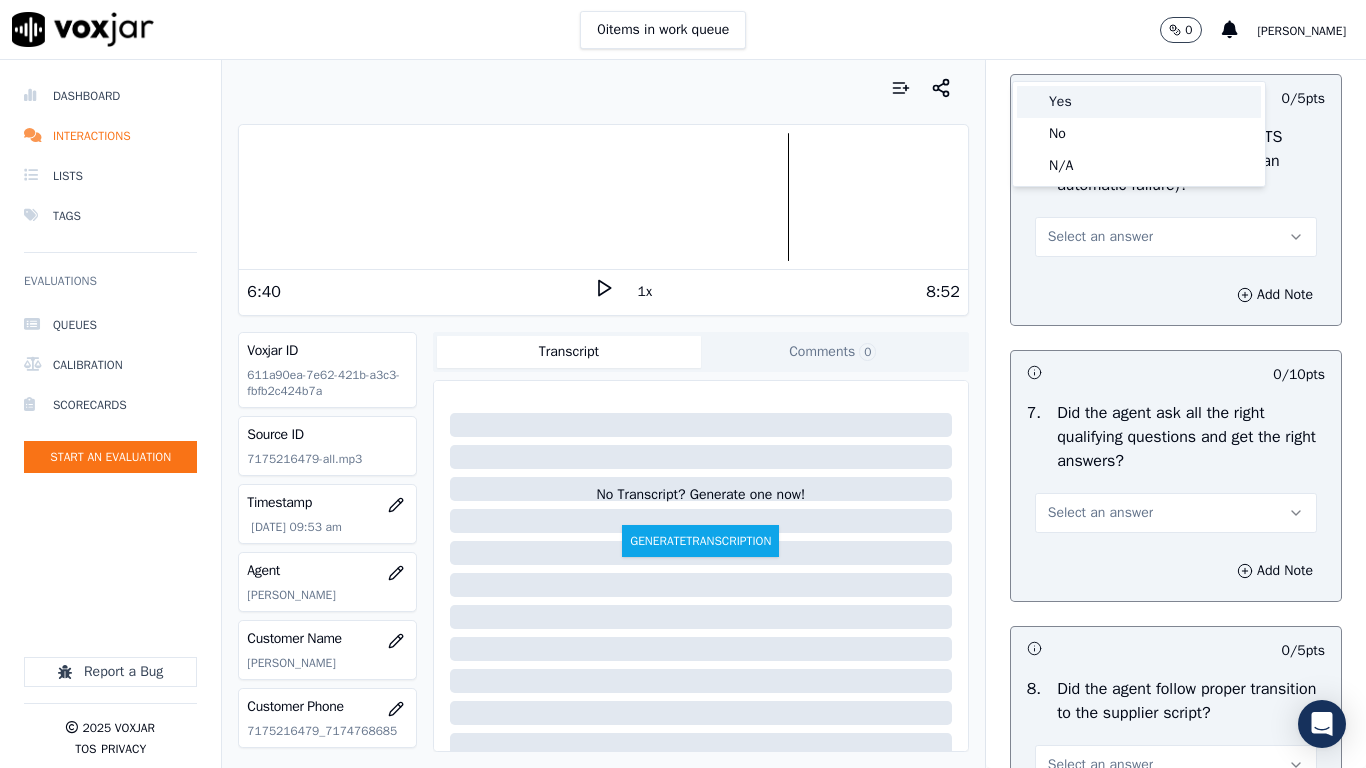 click on "Yes" at bounding box center [1139, 102] 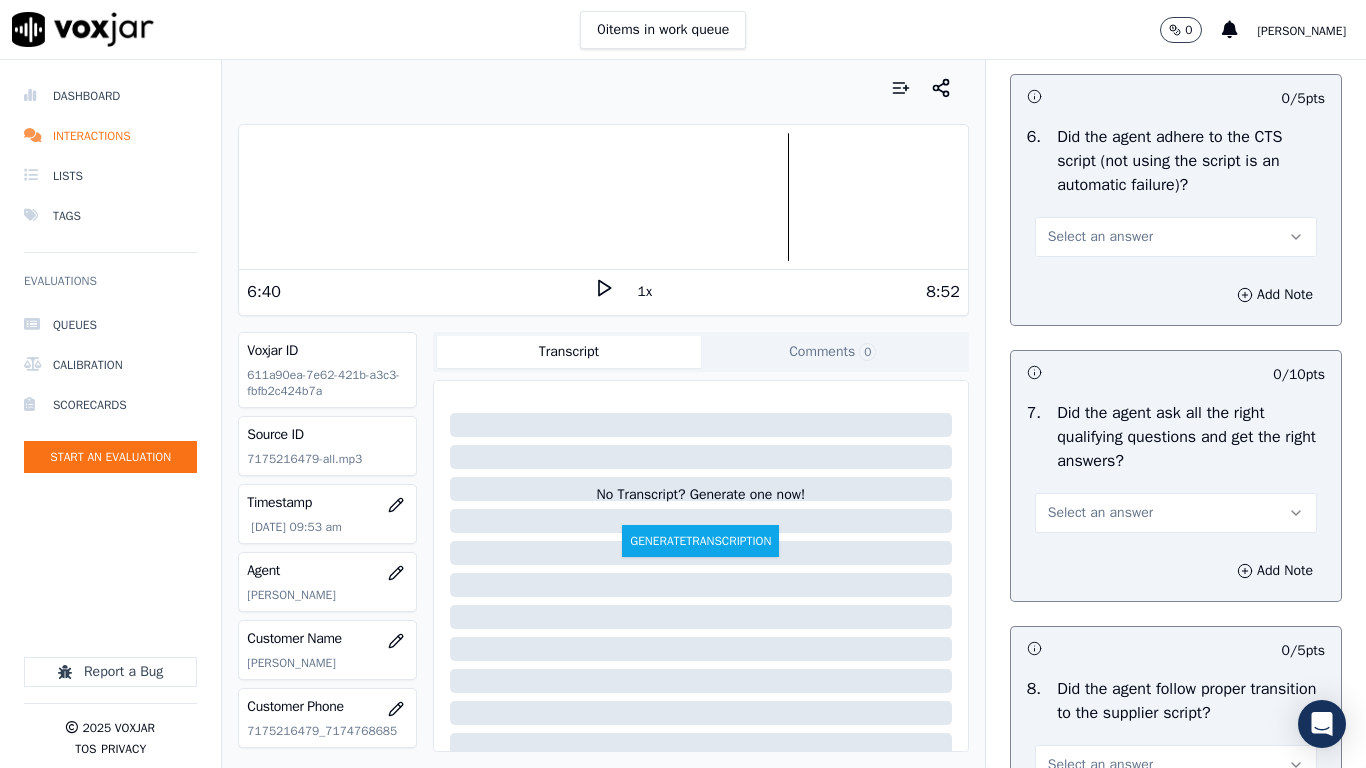 click on "Select an answer" at bounding box center (1100, 237) 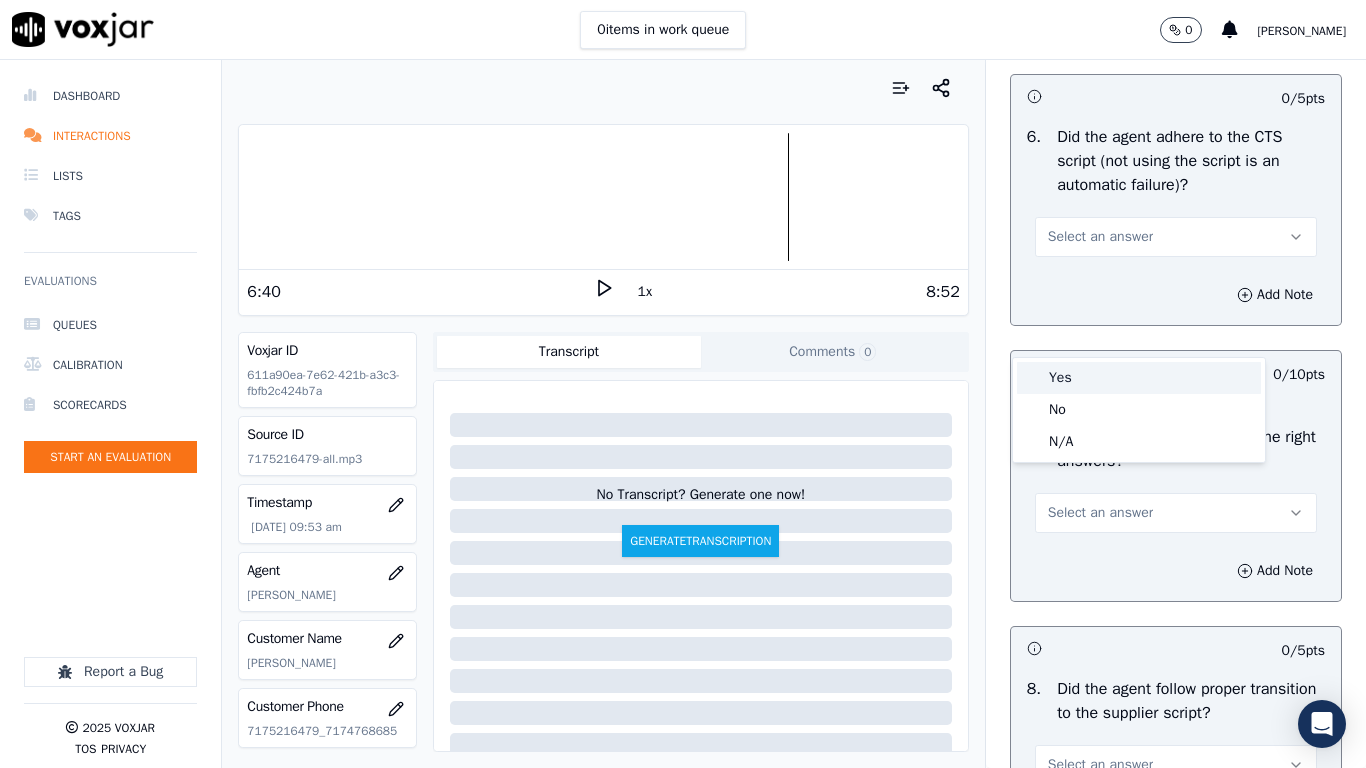 click on "Yes   No     N/A" at bounding box center [1139, 410] 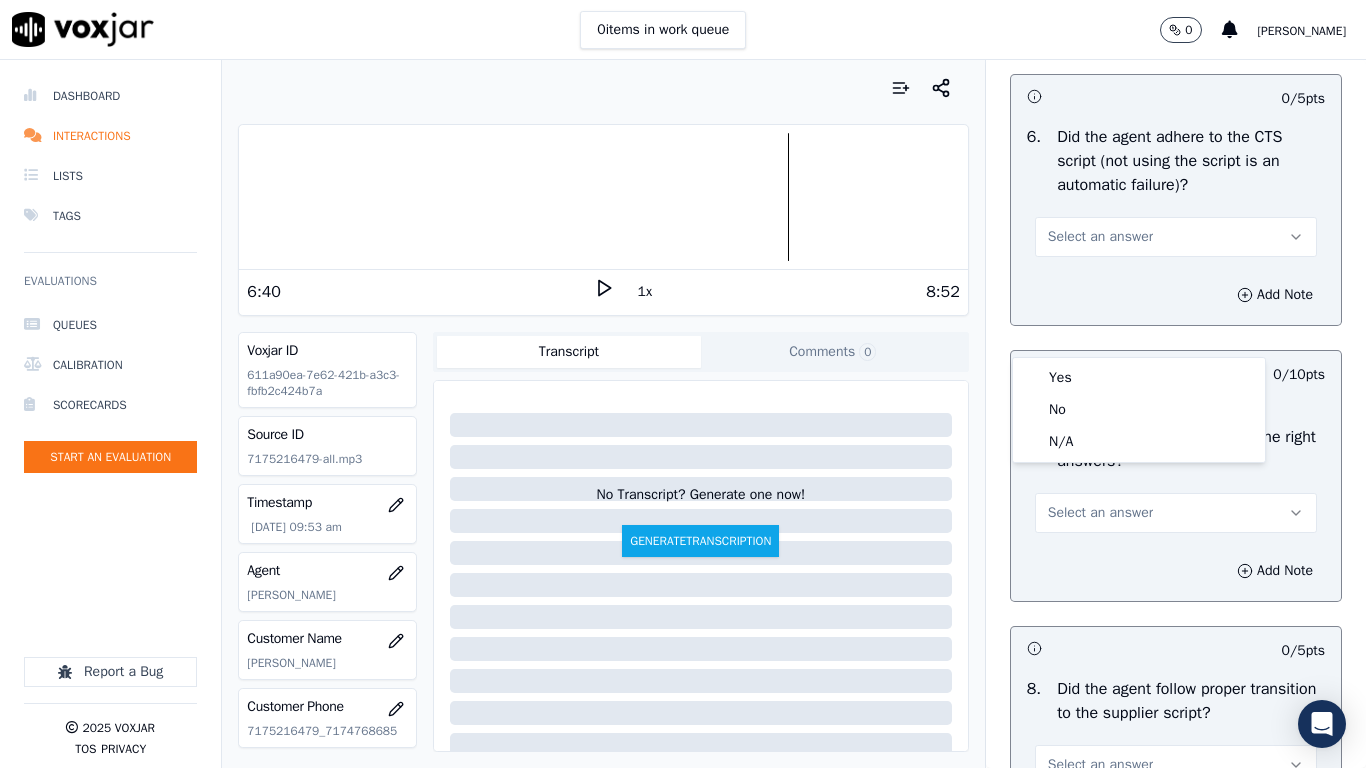 click on "Select an answer" at bounding box center [1176, 513] 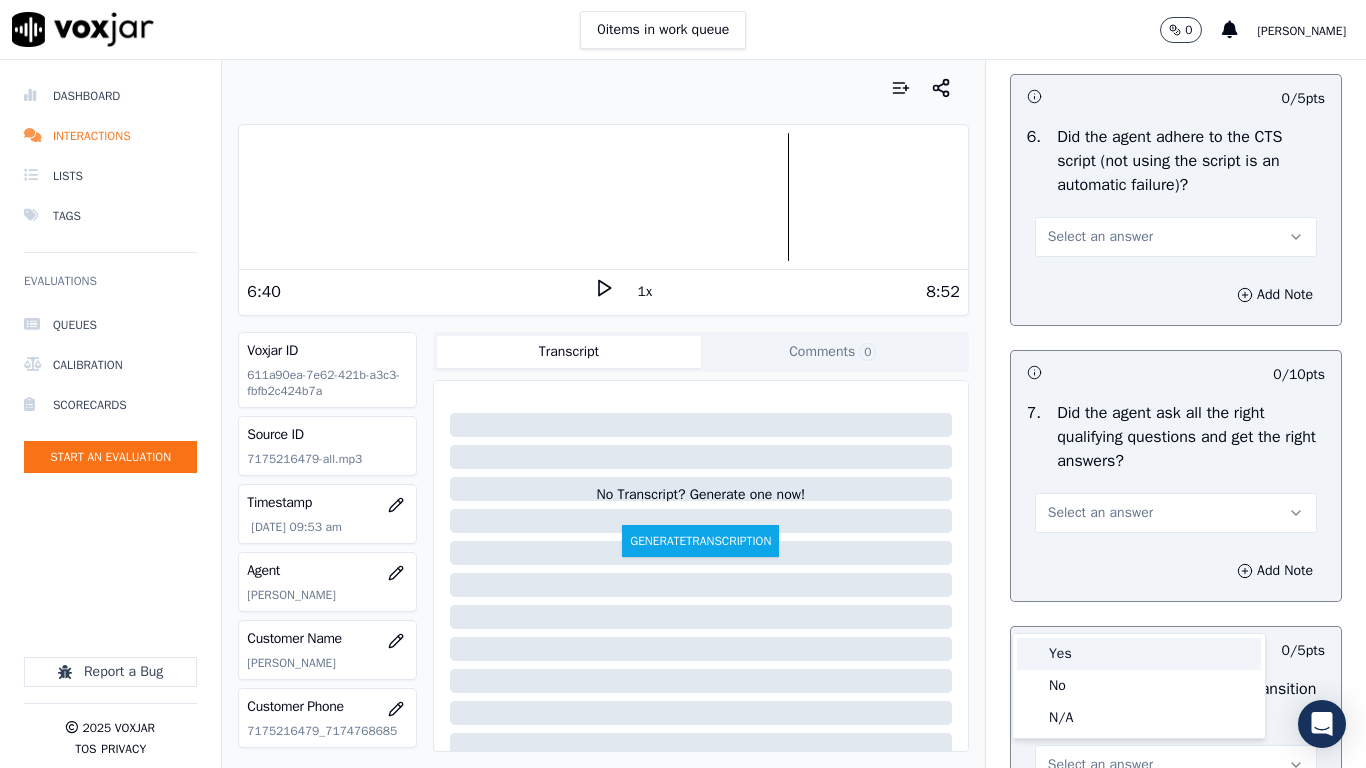click on "Yes" at bounding box center [1139, 654] 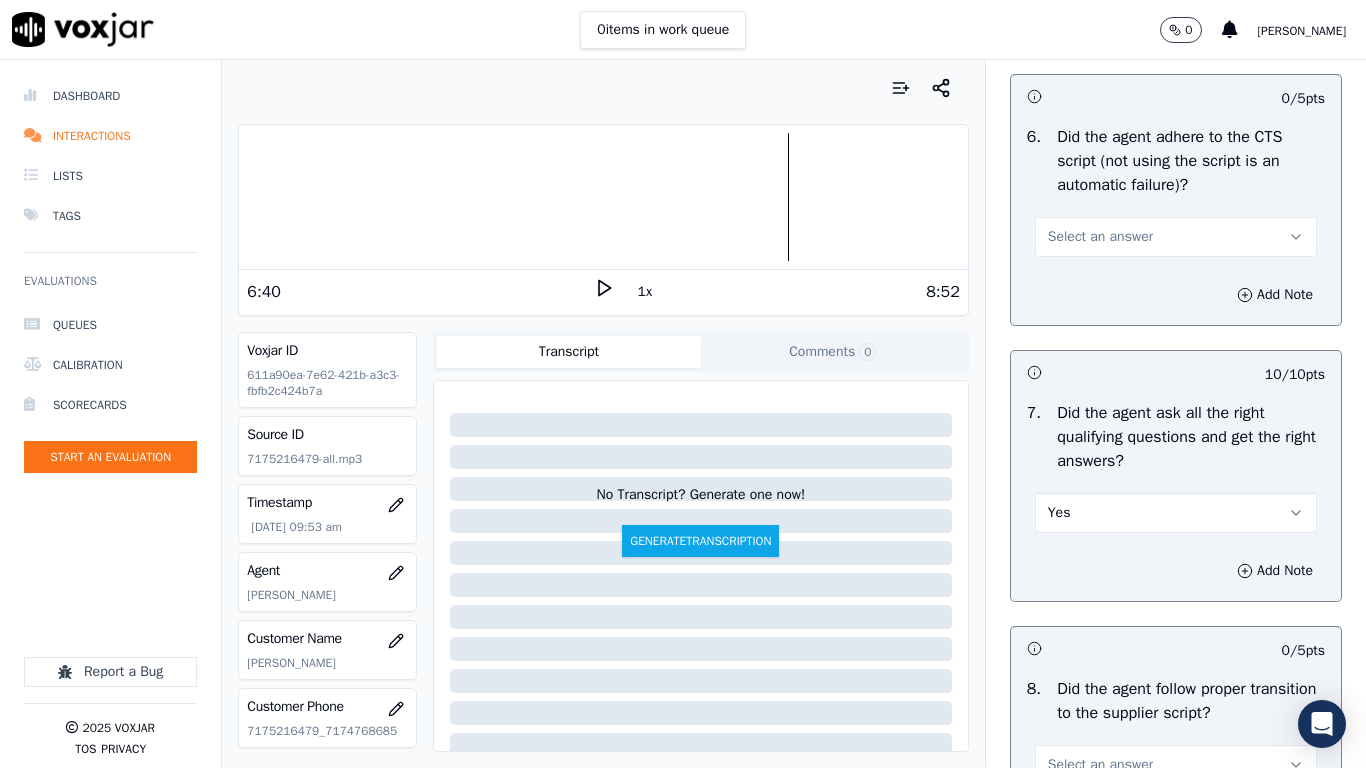 click on "Select an answer" at bounding box center [1176, 237] 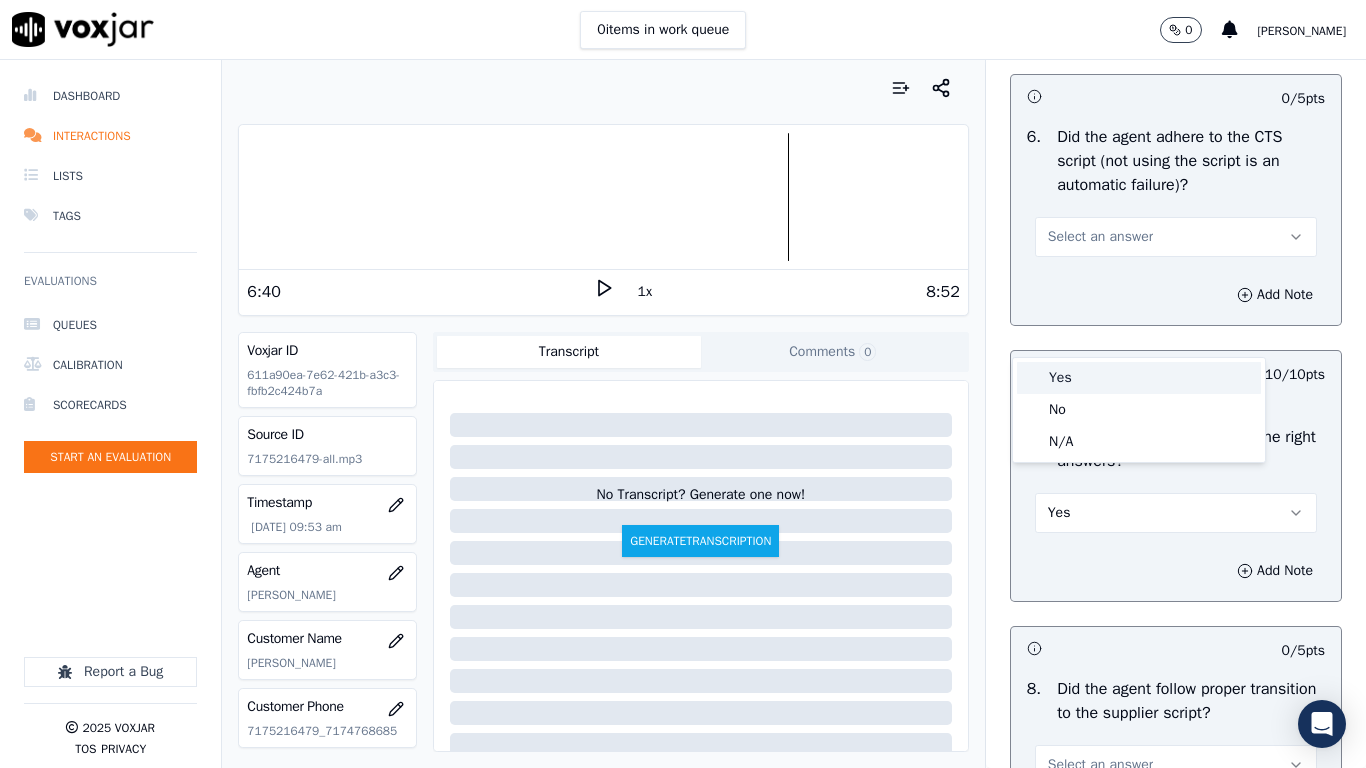 click on "Yes" at bounding box center [1139, 378] 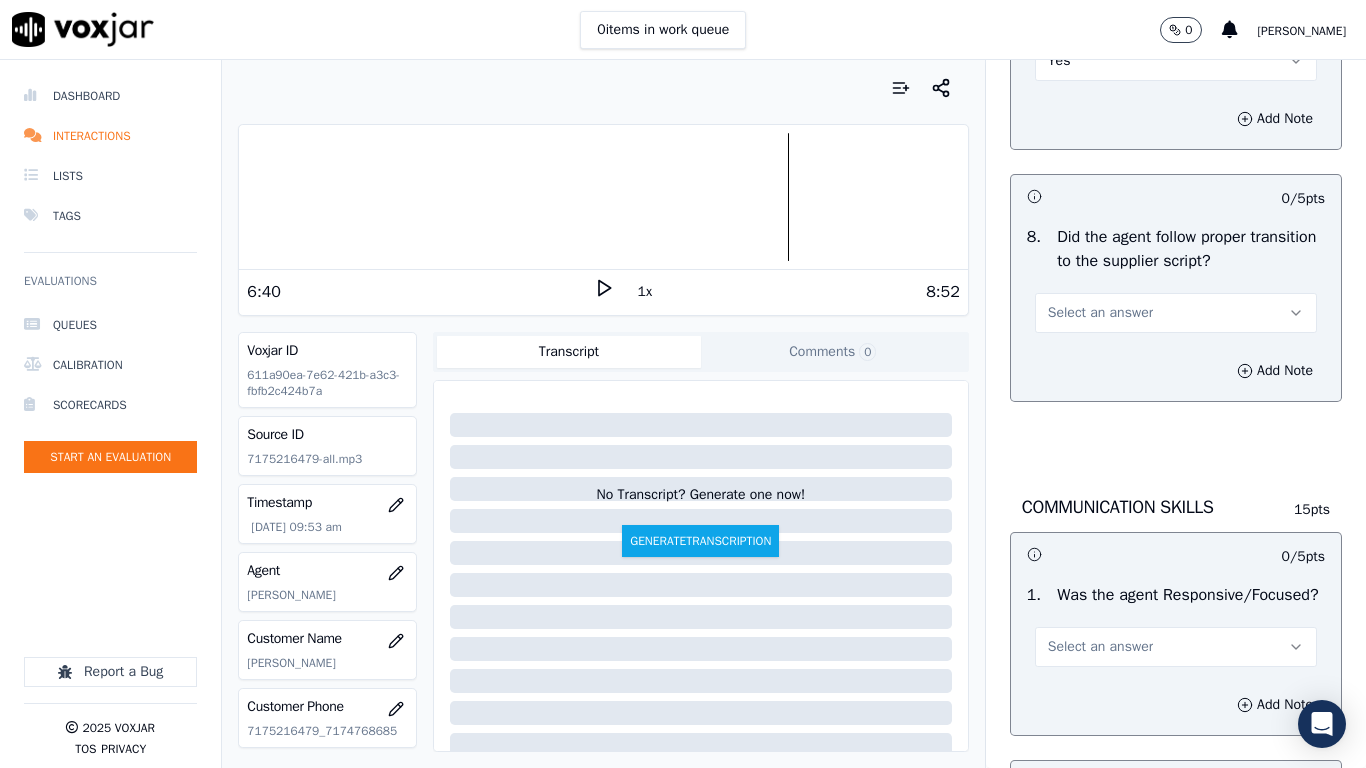 scroll, scrollTop: 5000, scrollLeft: 0, axis: vertical 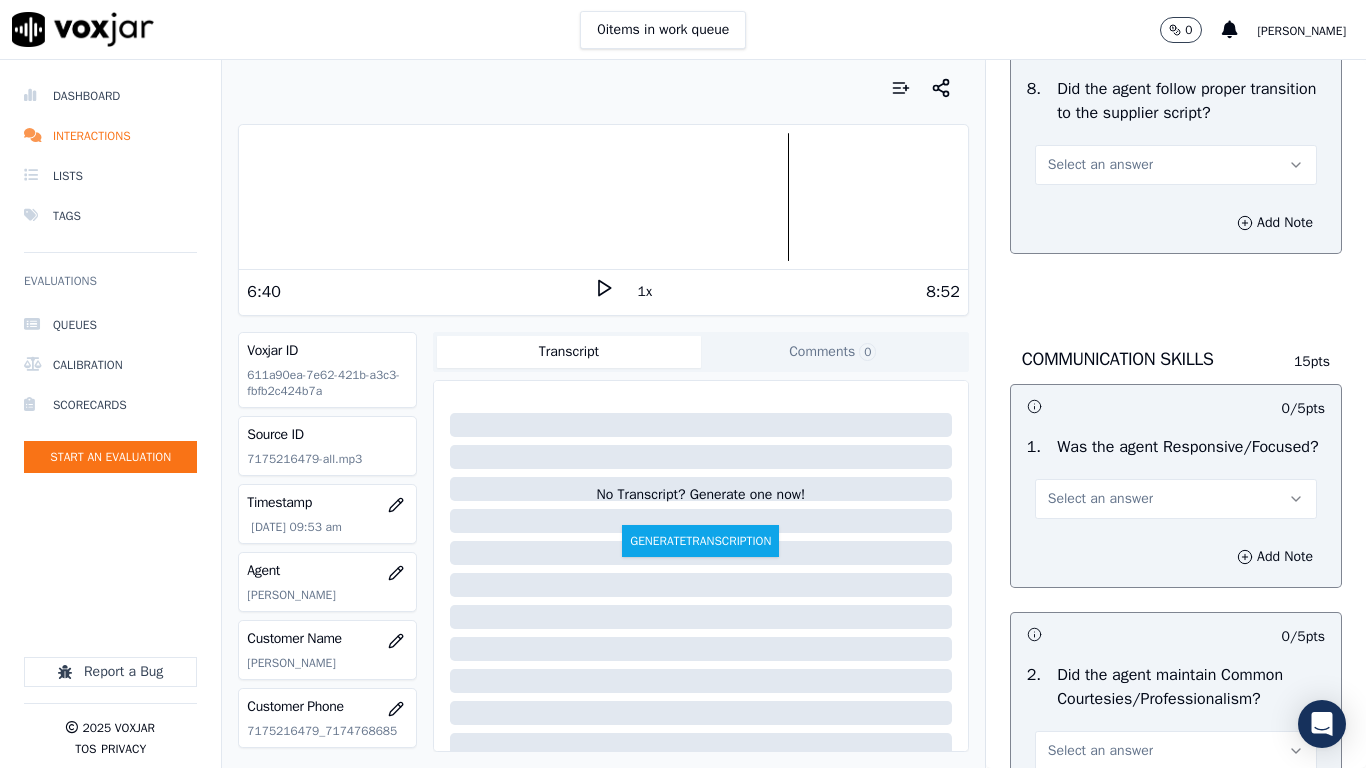 click on "Select an answer" at bounding box center (1100, 165) 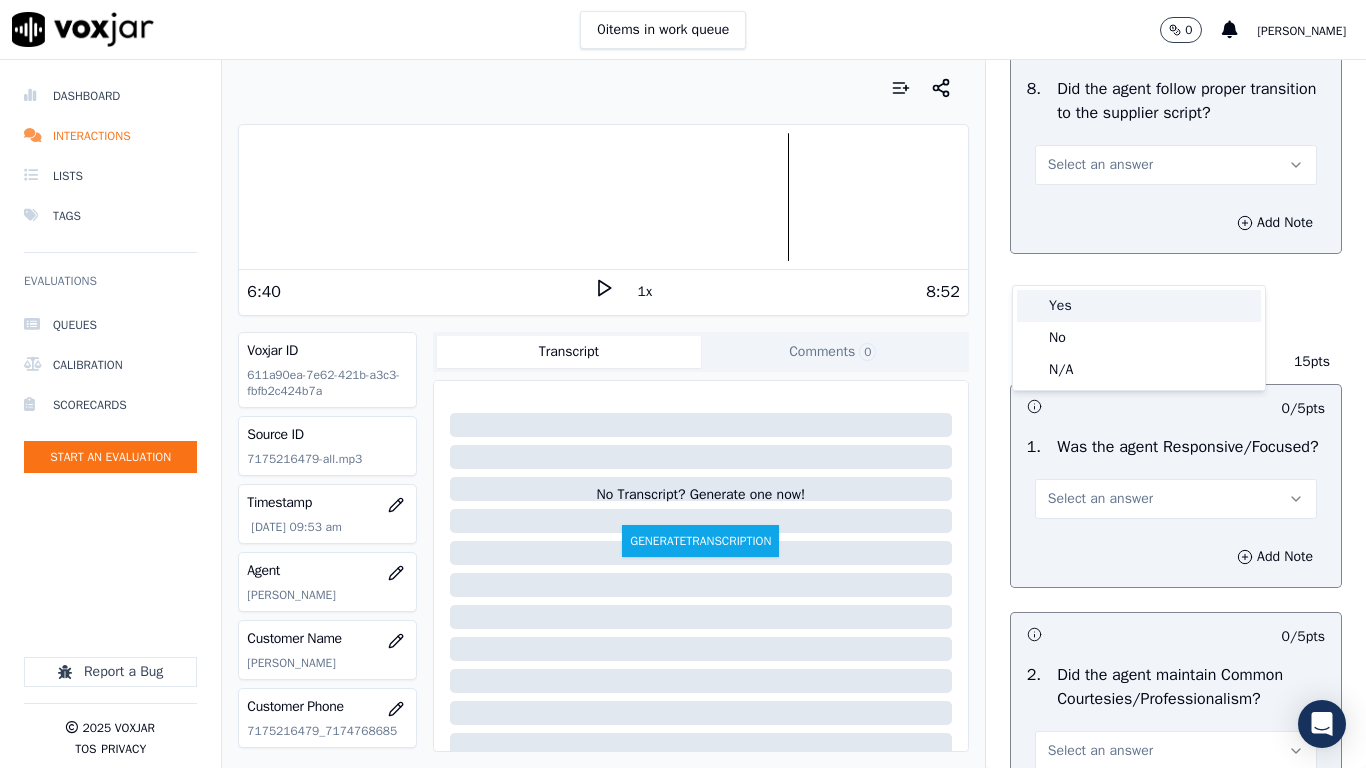 click on "Yes" at bounding box center (1139, 306) 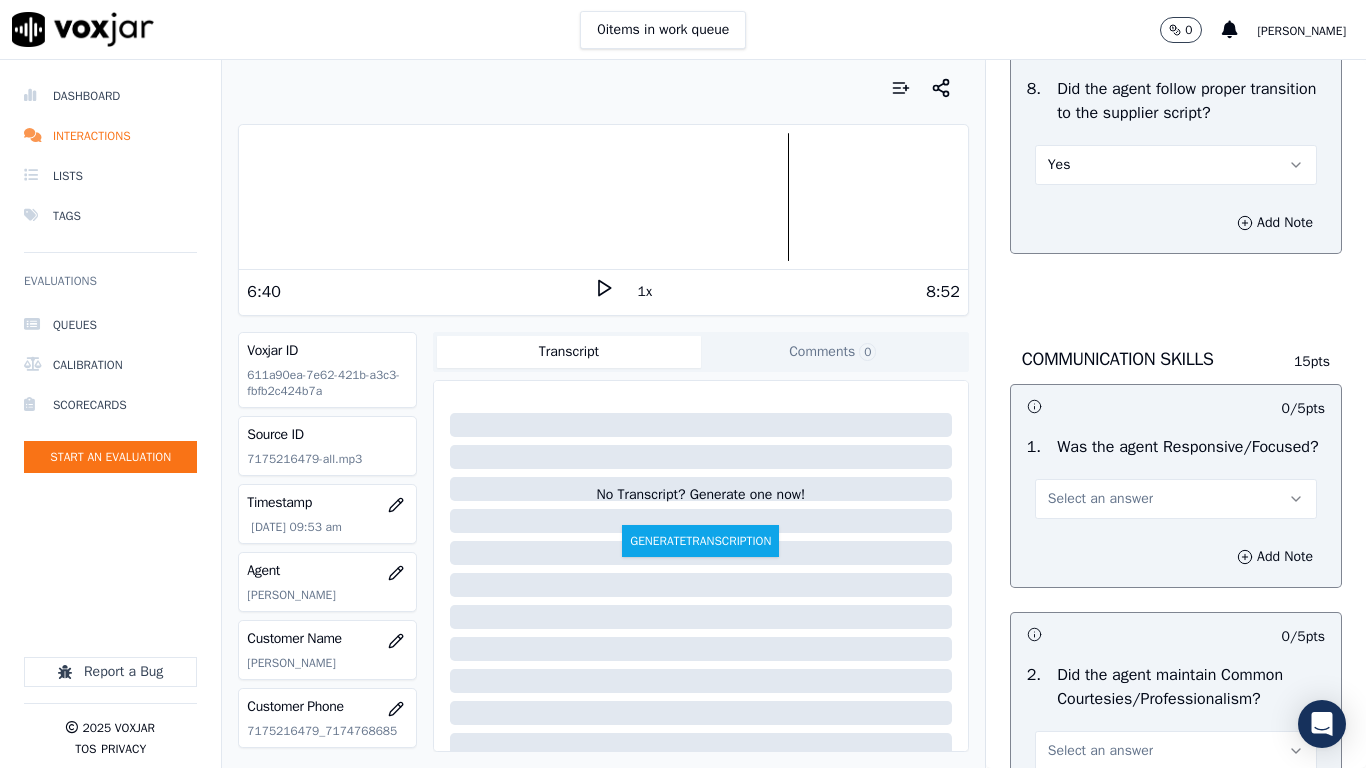 drag, startPoint x: 1138, startPoint y: 624, endPoint x: 1138, endPoint y: 636, distance: 12 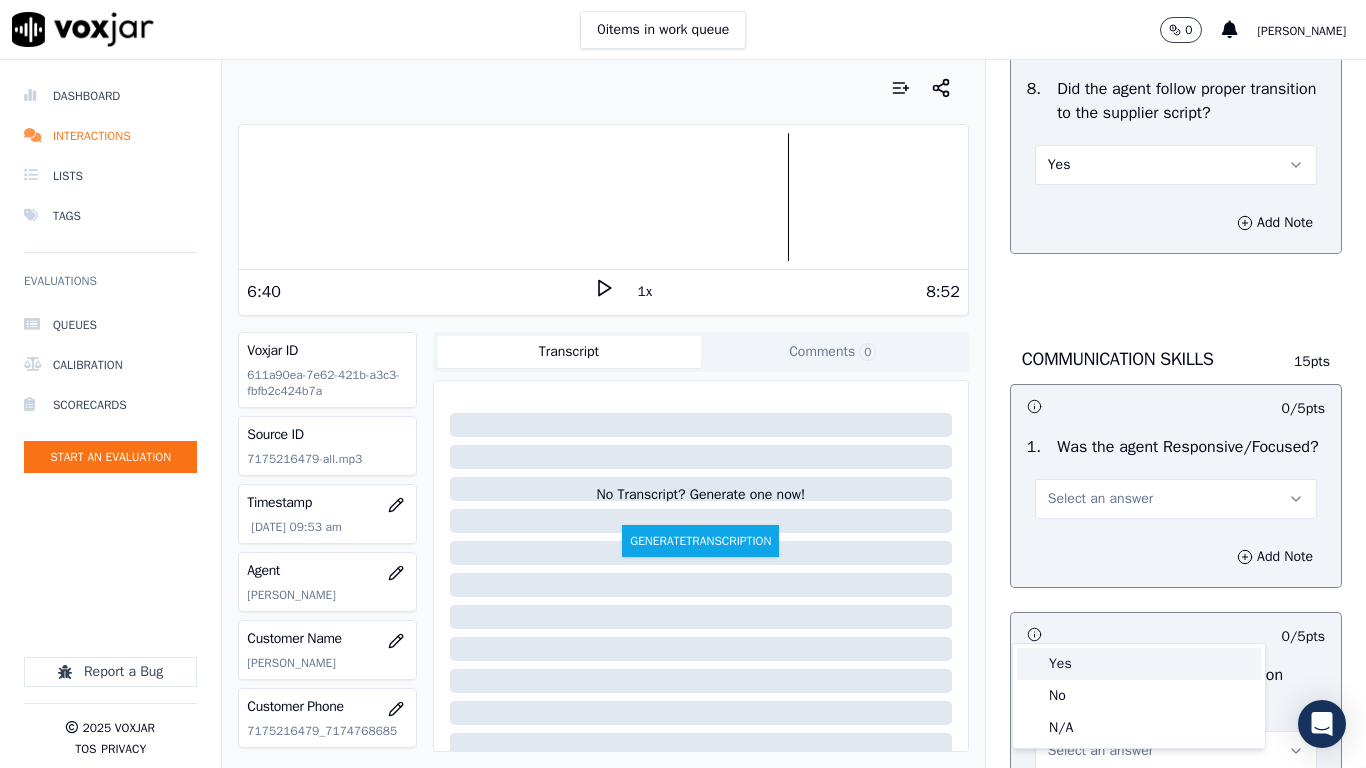 click on "Yes" at bounding box center [1139, 664] 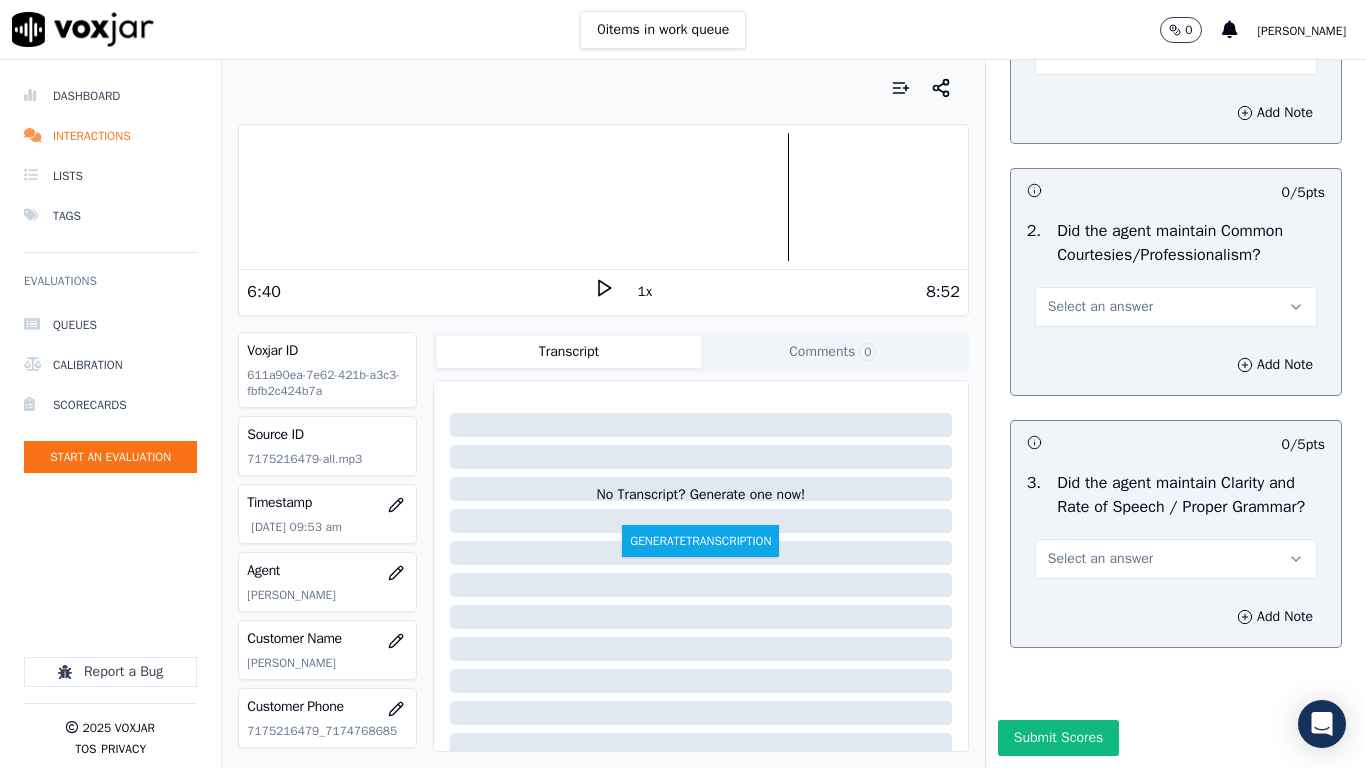 scroll, scrollTop: 5639, scrollLeft: 0, axis: vertical 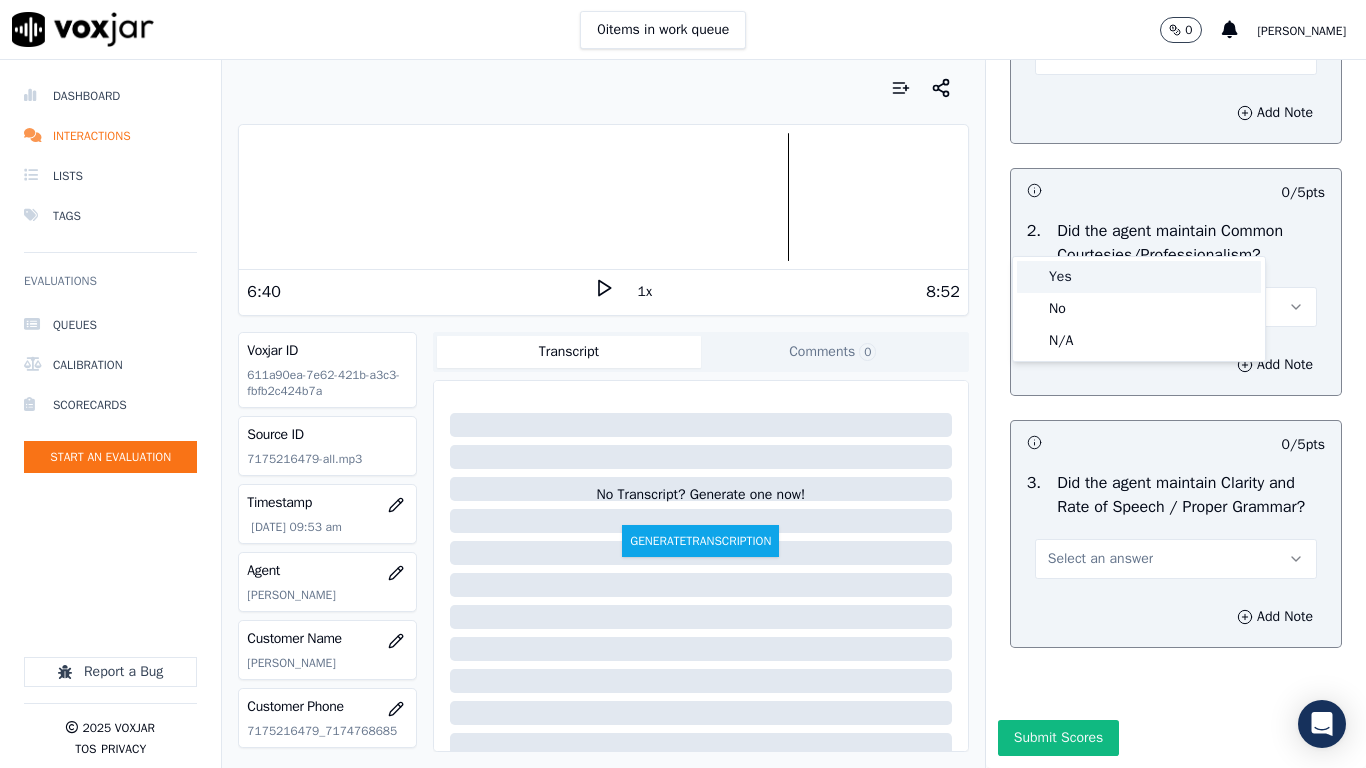 click on "Yes" at bounding box center (1139, 277) 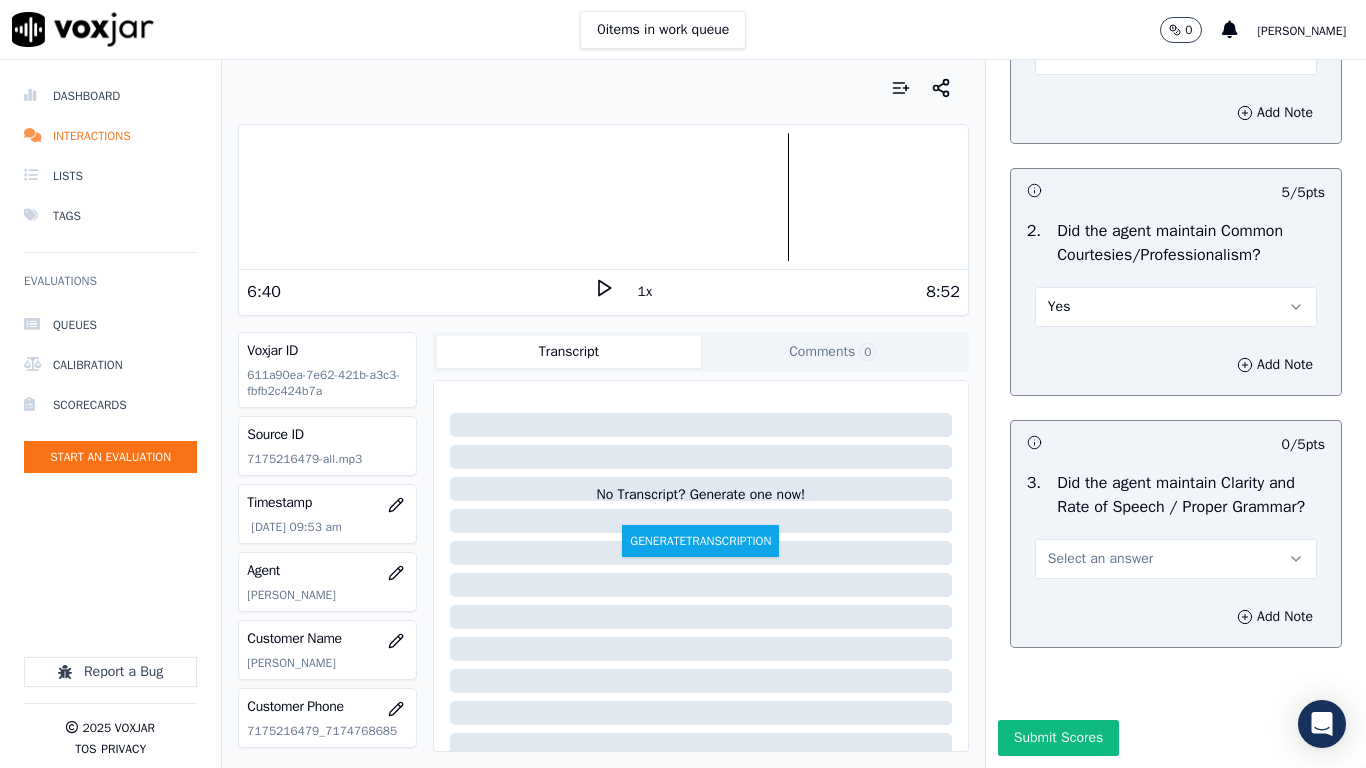 click on "Select an answer" at bounding box center [1176, 559] 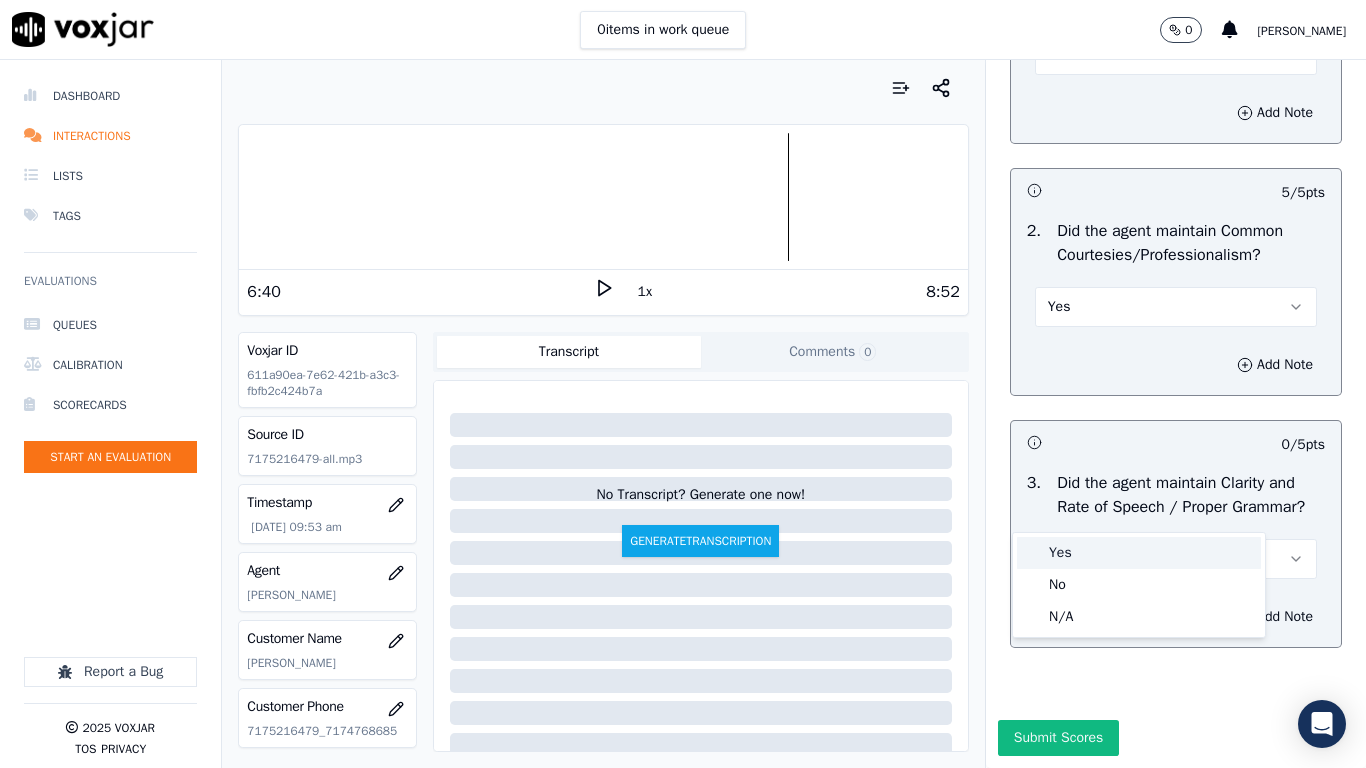 click on "Yes" at bounding box center (1139, 553) 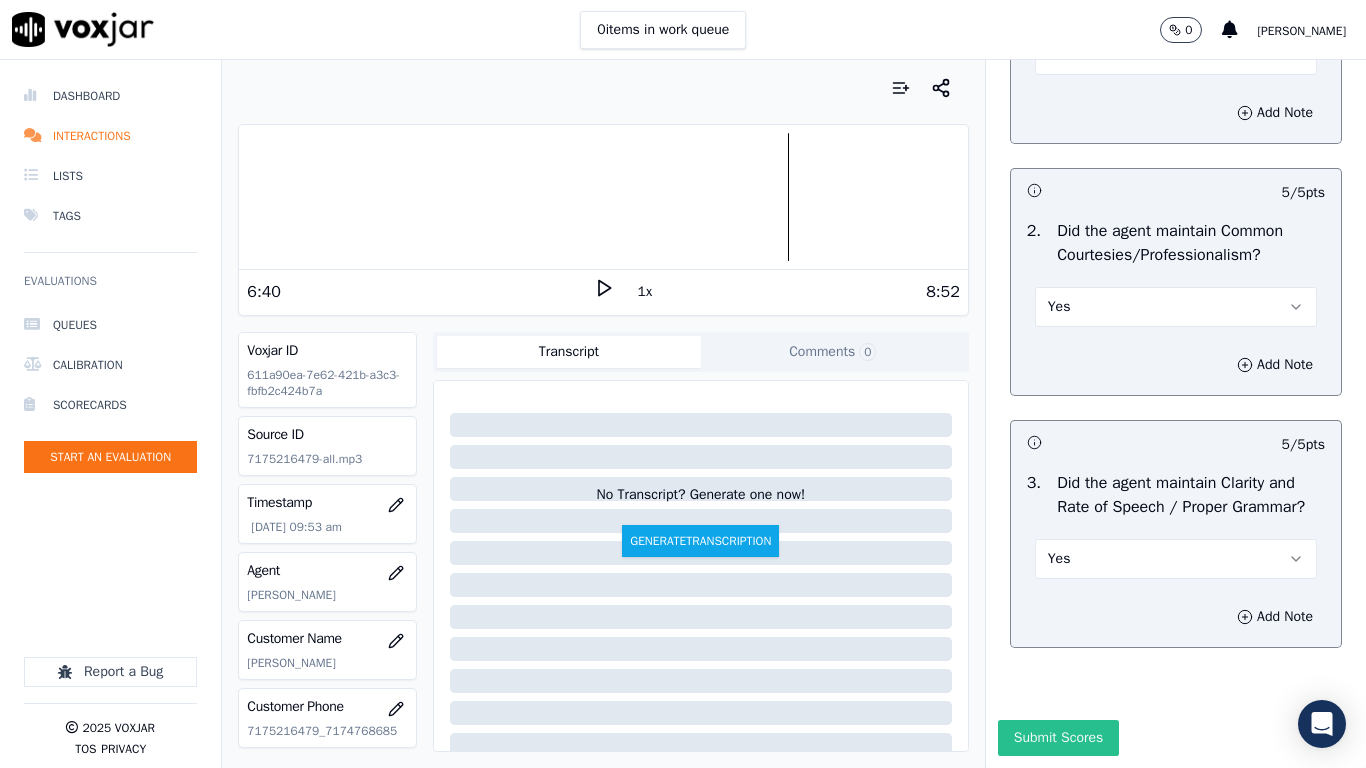 click on "Submit Scores" at bounding box center [1058, 738] 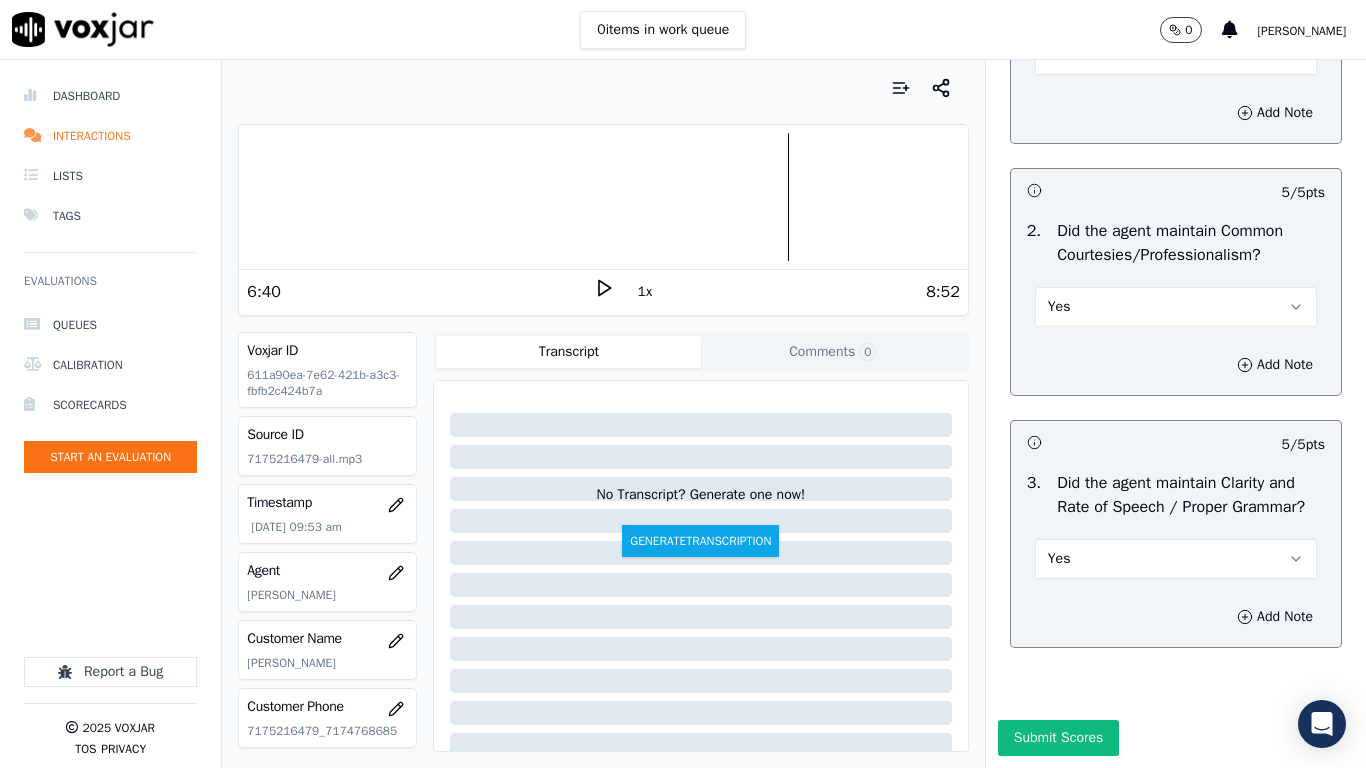 scroll, scrollTop: 5663, scrollLeft: 0, axis: vertical 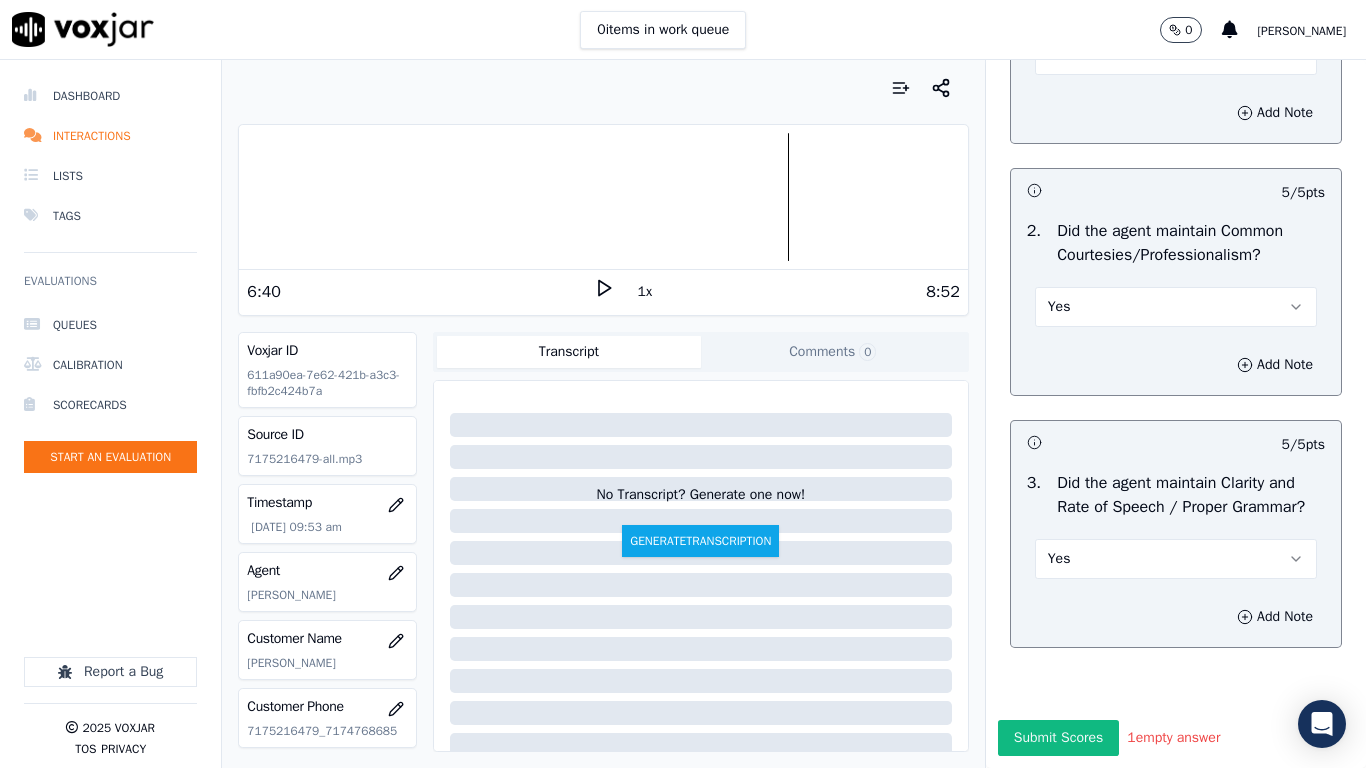type 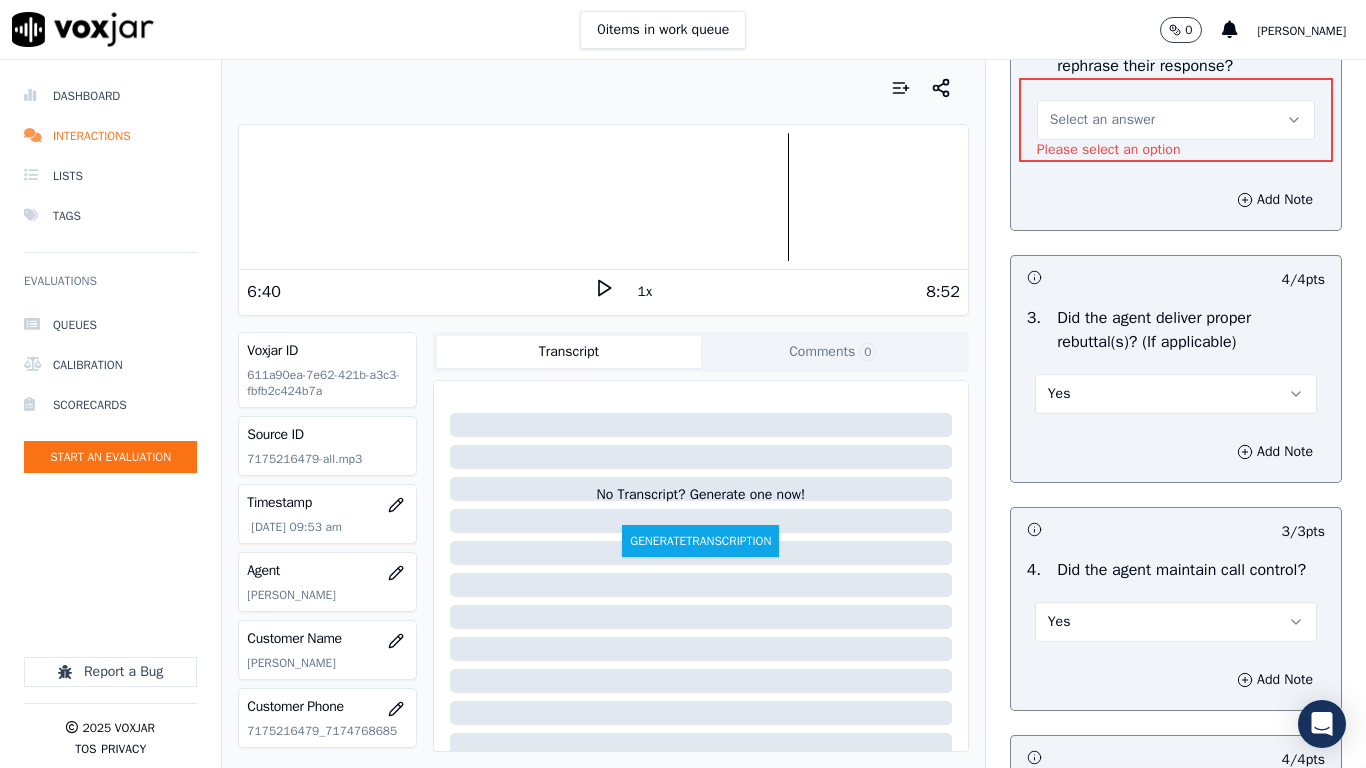 scroll, scrollTop: 3085, scrollLeft: 0, axis: vertical 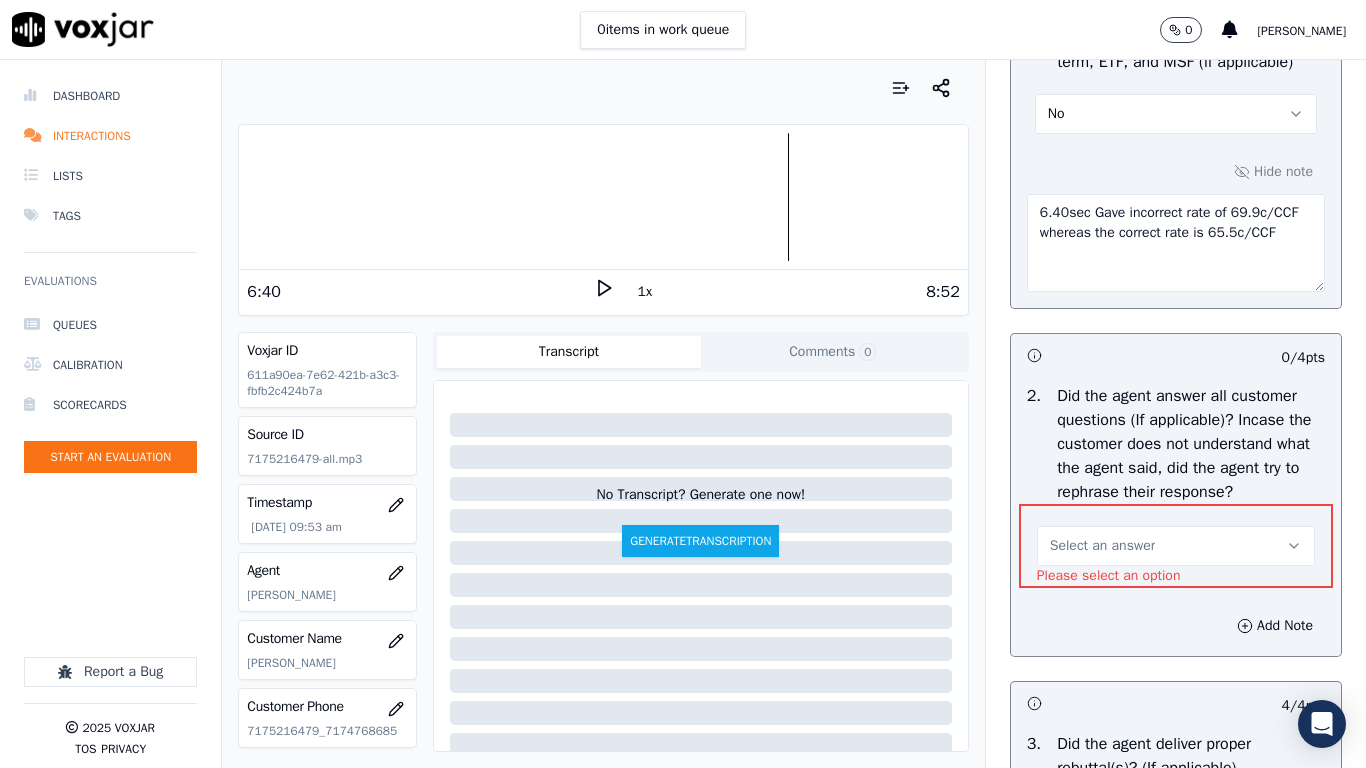 click on "Select an answer" at bounding box center [1176, 546] 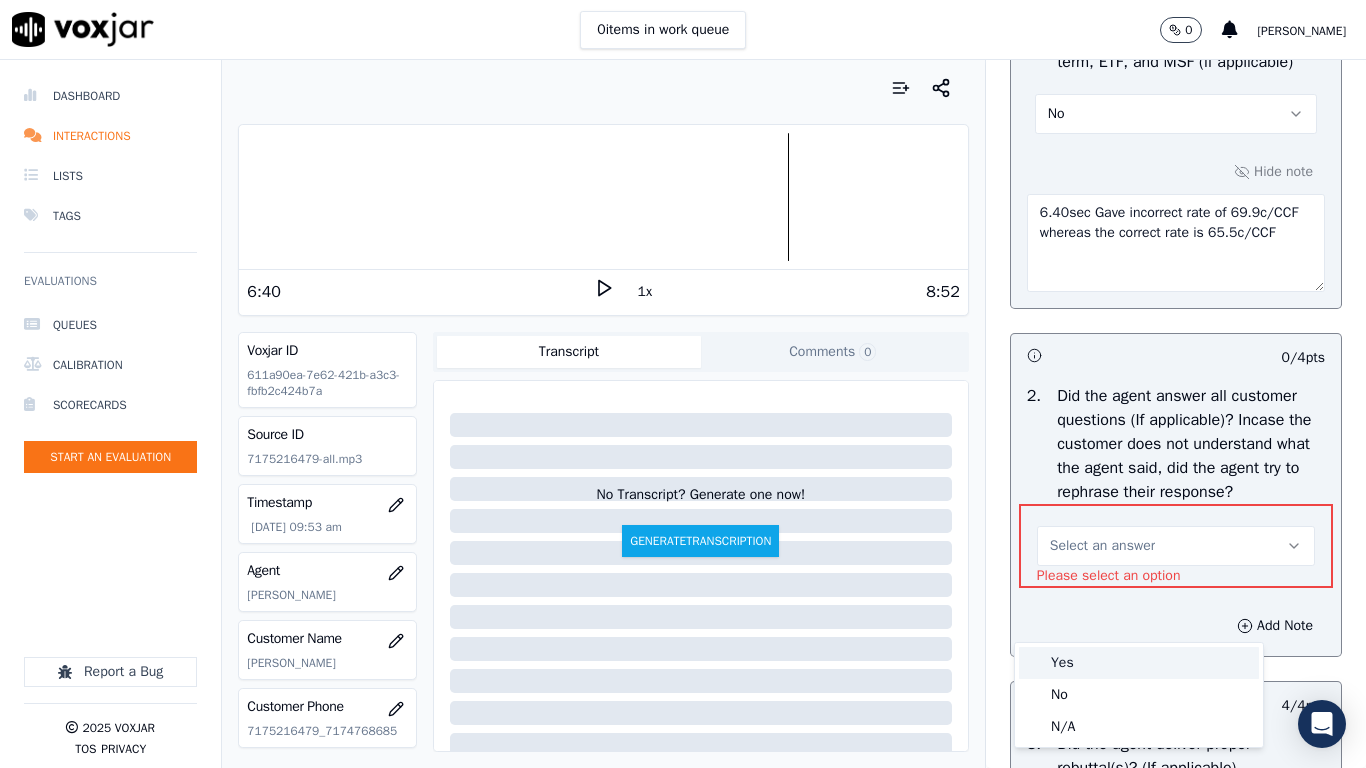 click on "Yes" at bounding box center [1139, 663] 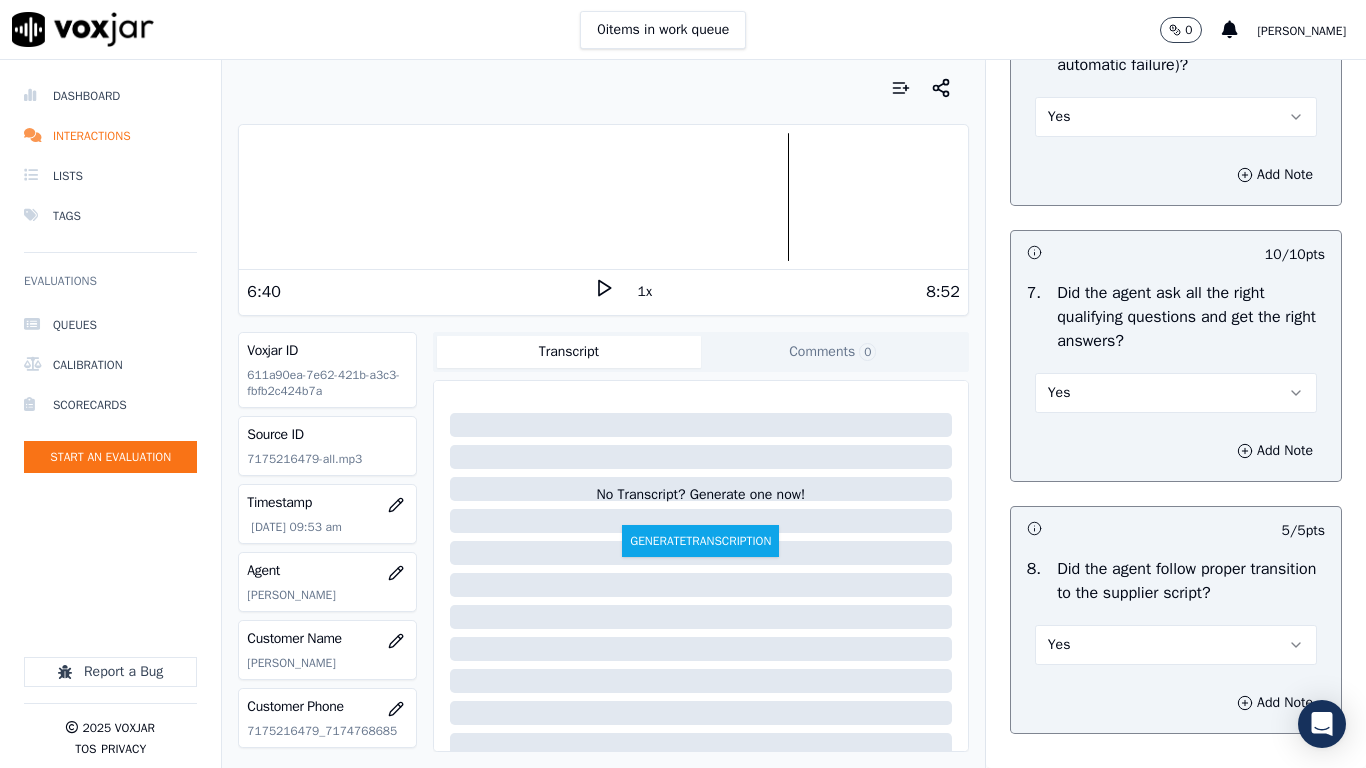 scroll, scrollTop: 5639, scrollLeft: 0, axis: vertical 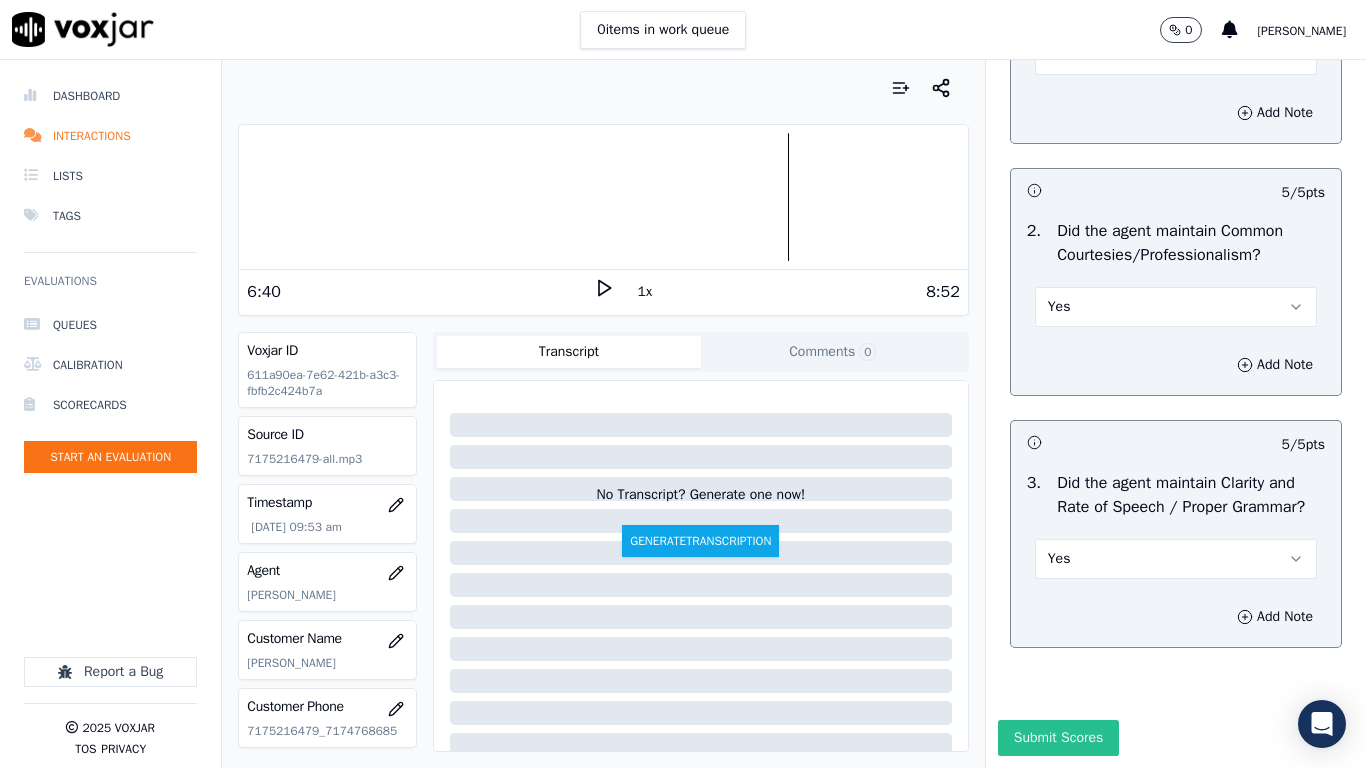 click on "Submit Scores" at bounding box center [1058, 738] 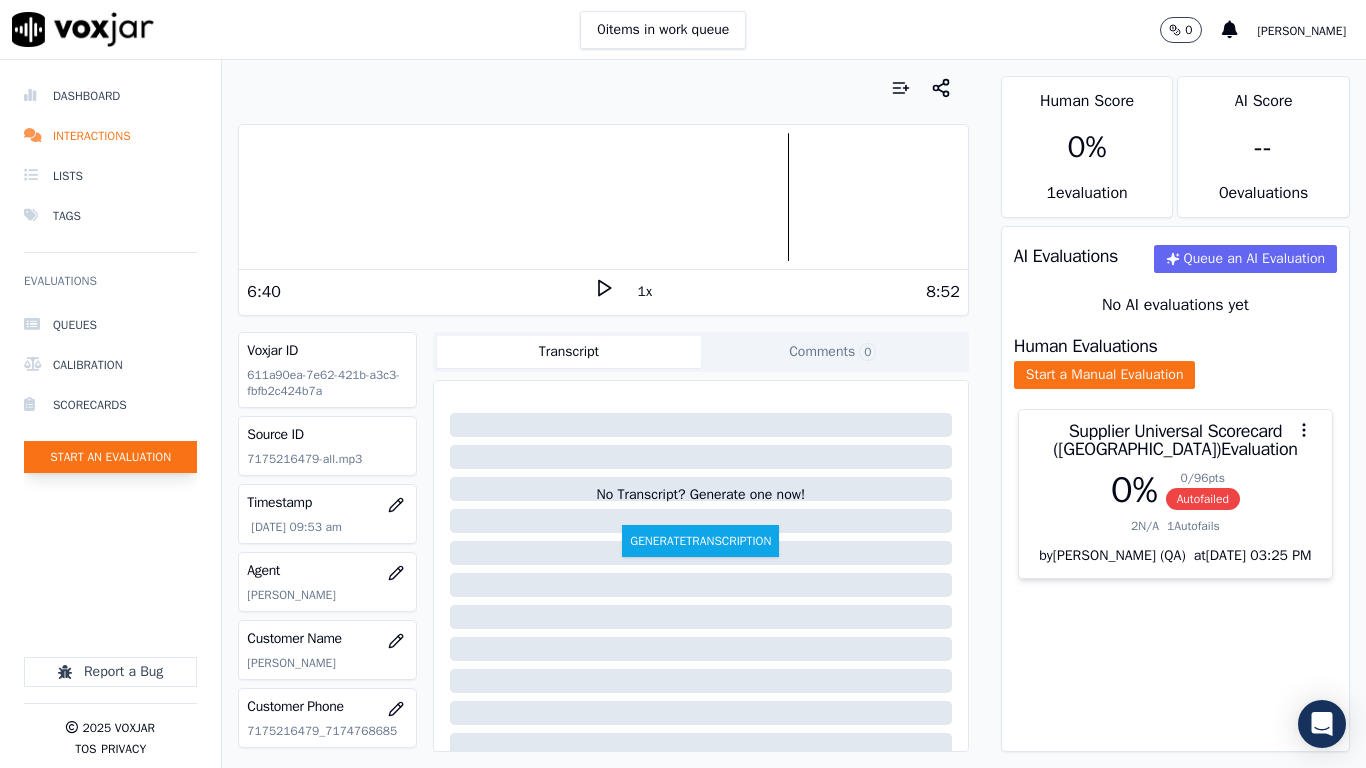 click on "Start an Evaluation" 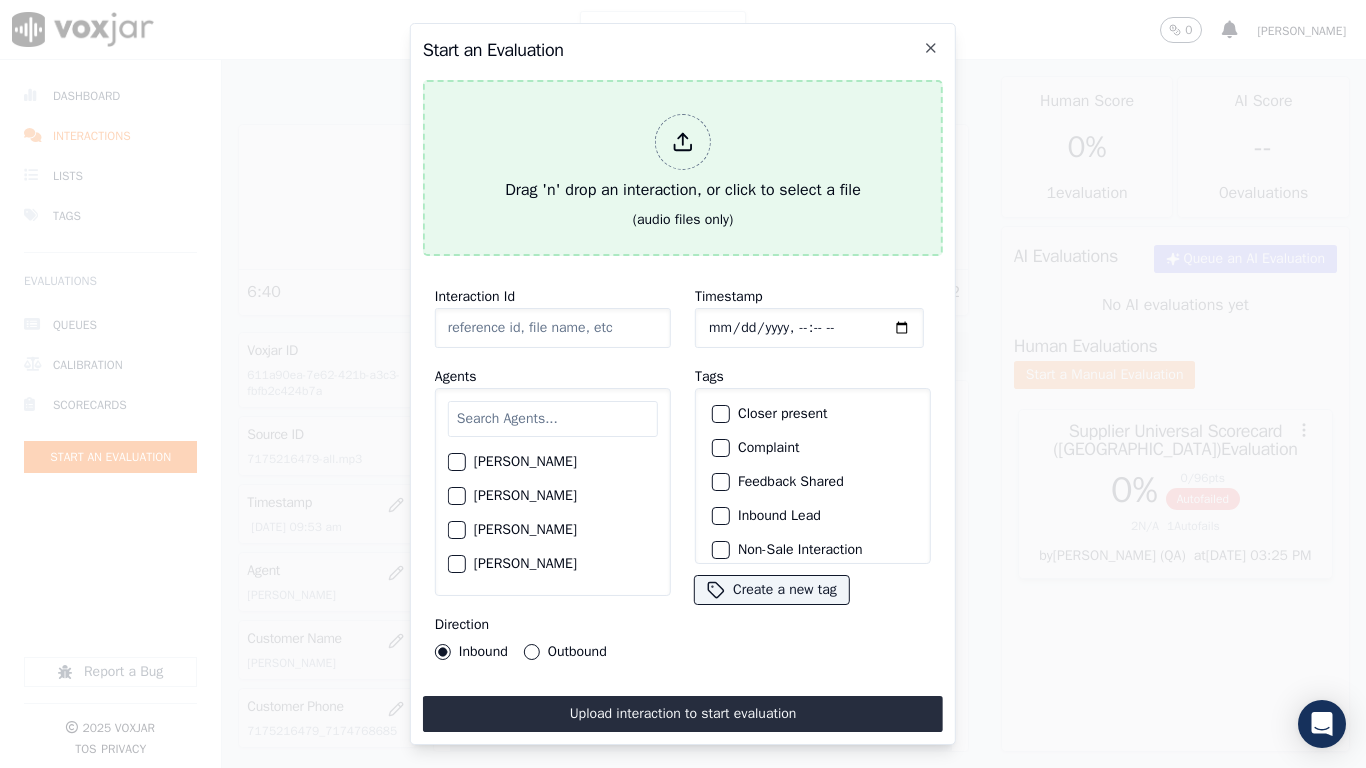 click on "Drag 'n' drop an interaction, or click to select a file" at bounding box center (683, 158) 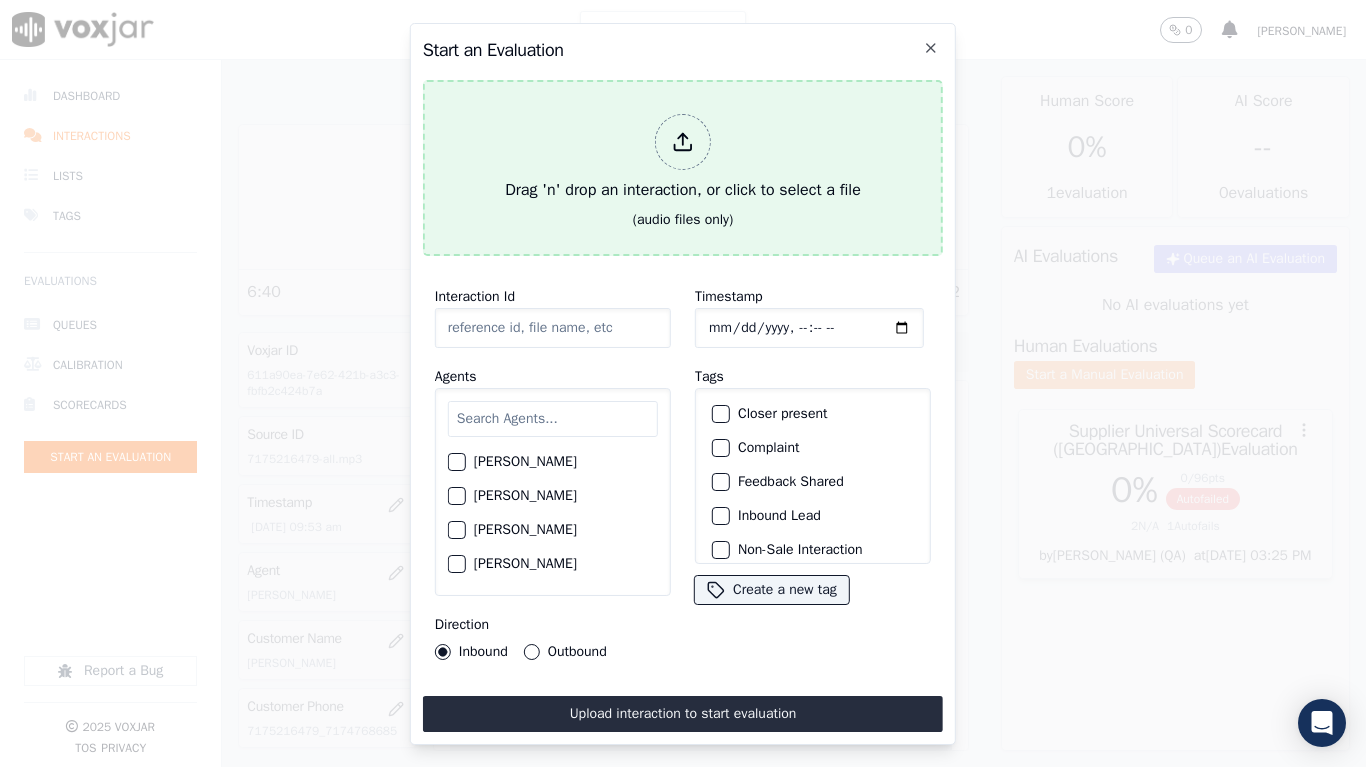 type on "20250722-111838_5705753935-all.mp3" 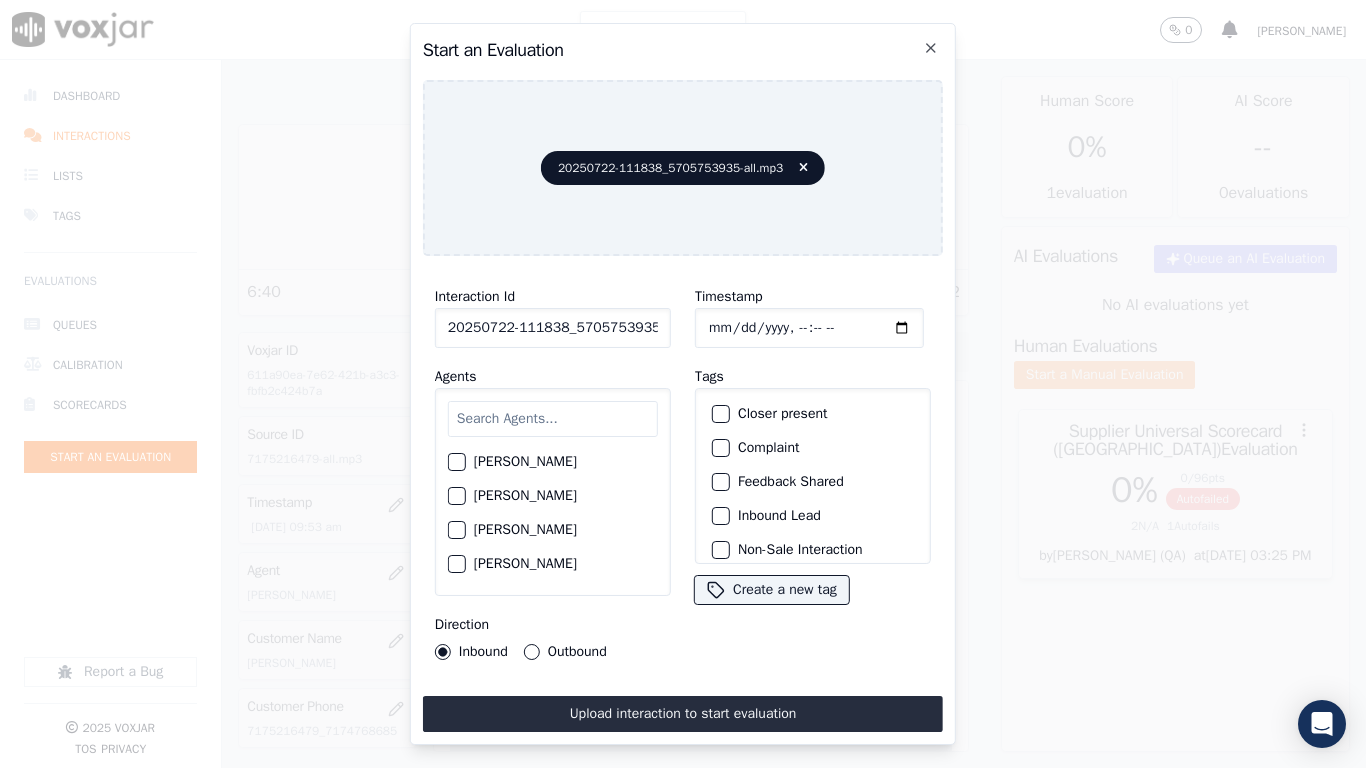 click at bounding box center [553, 419] 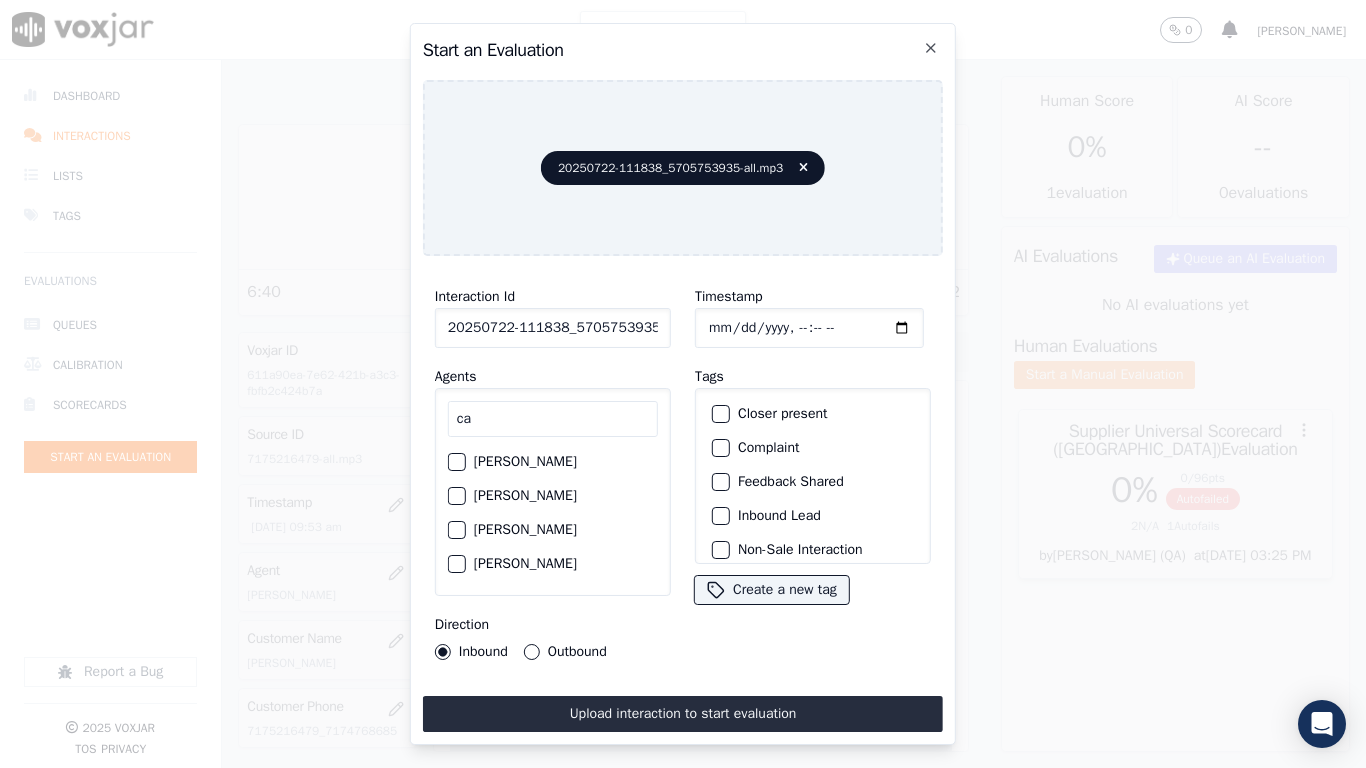 type on "ca" 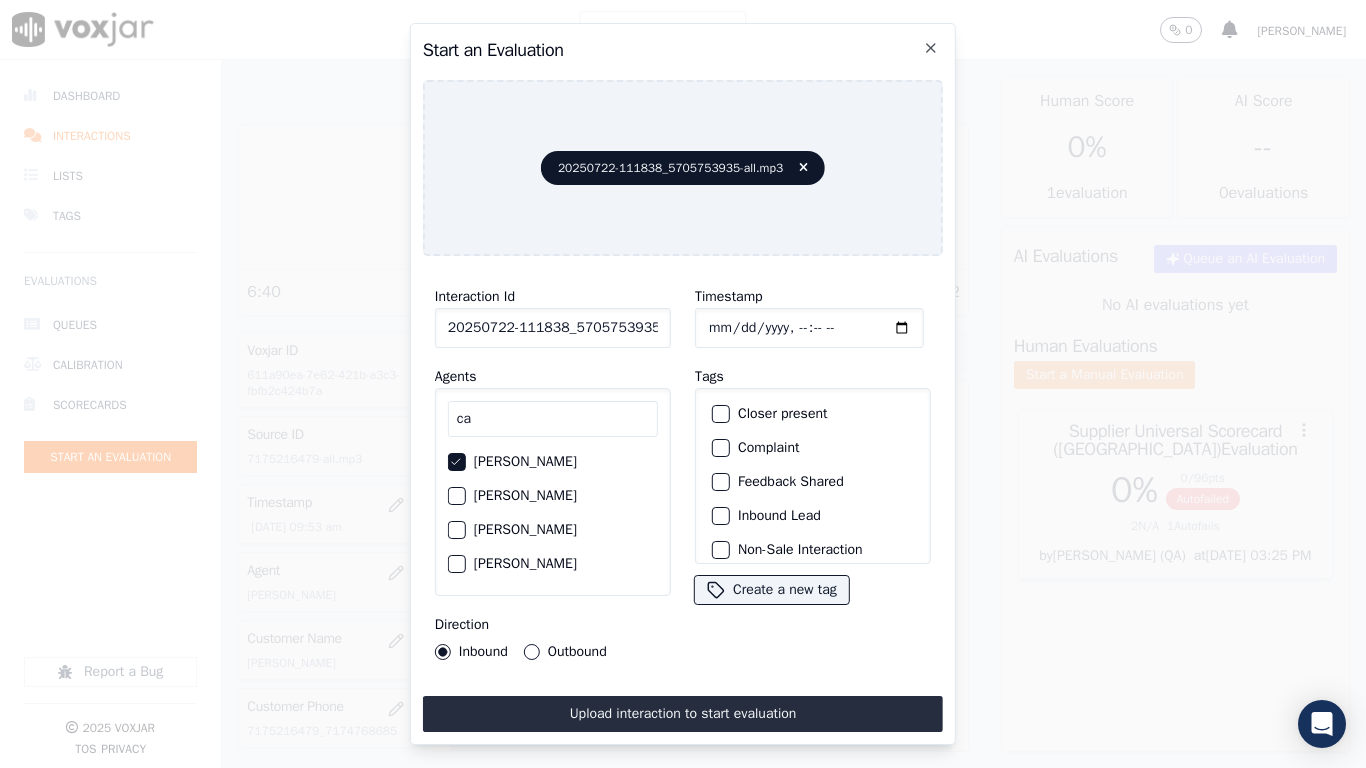type 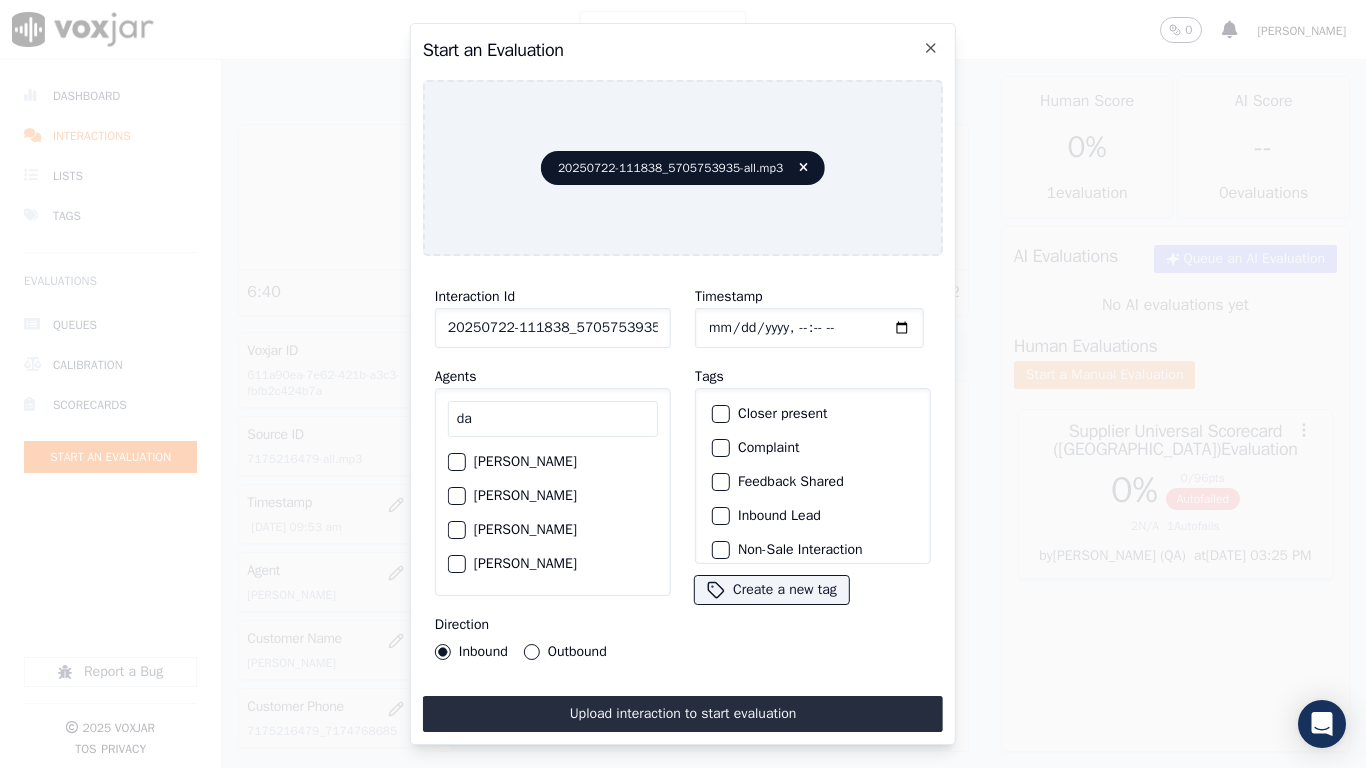 type on "da" 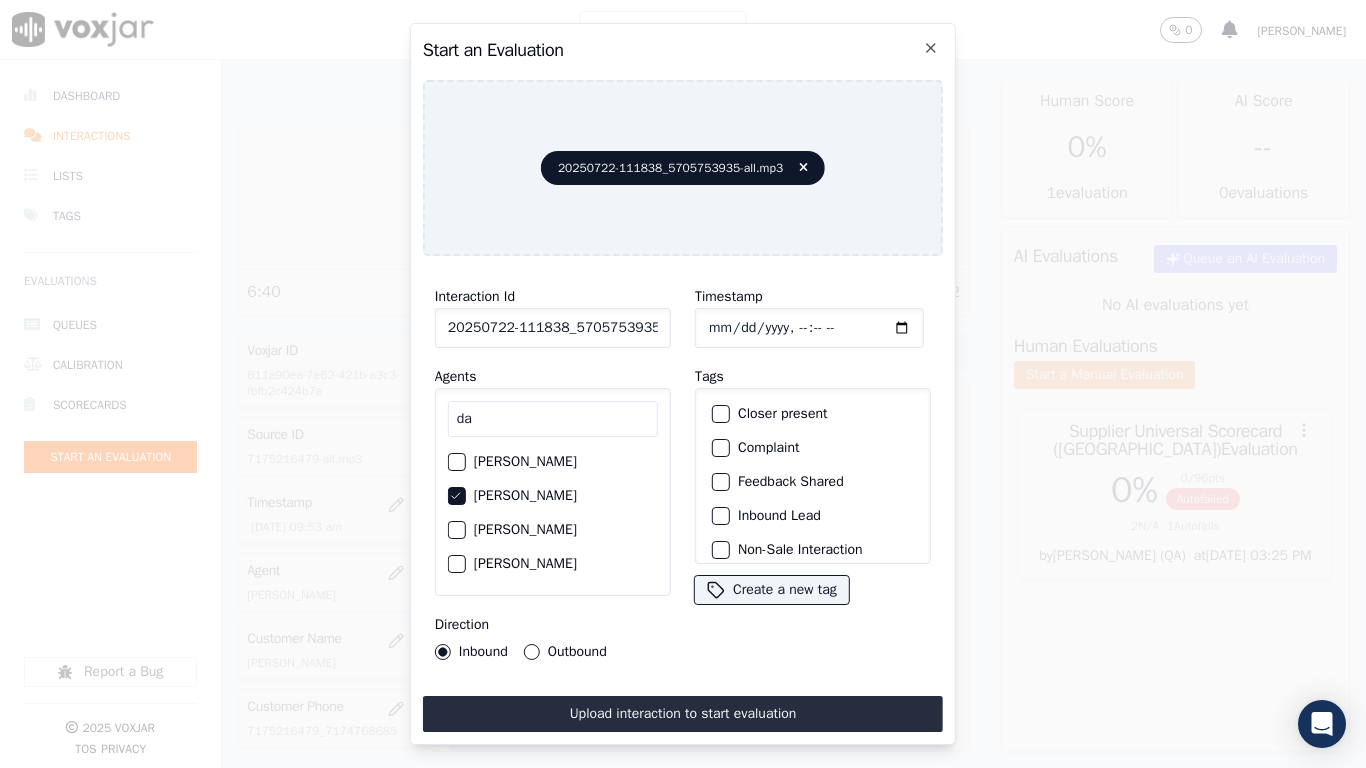 click on "Outbound" 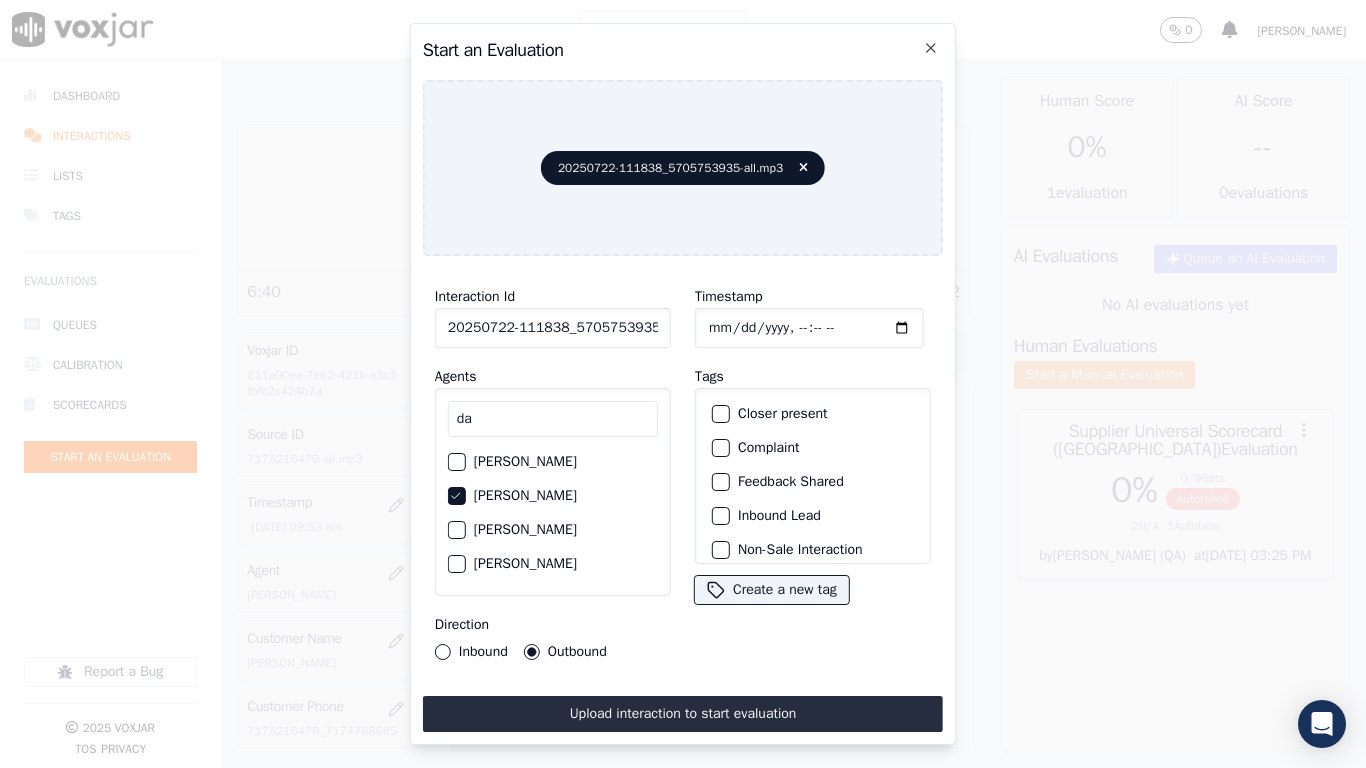 click on "Timestamp" 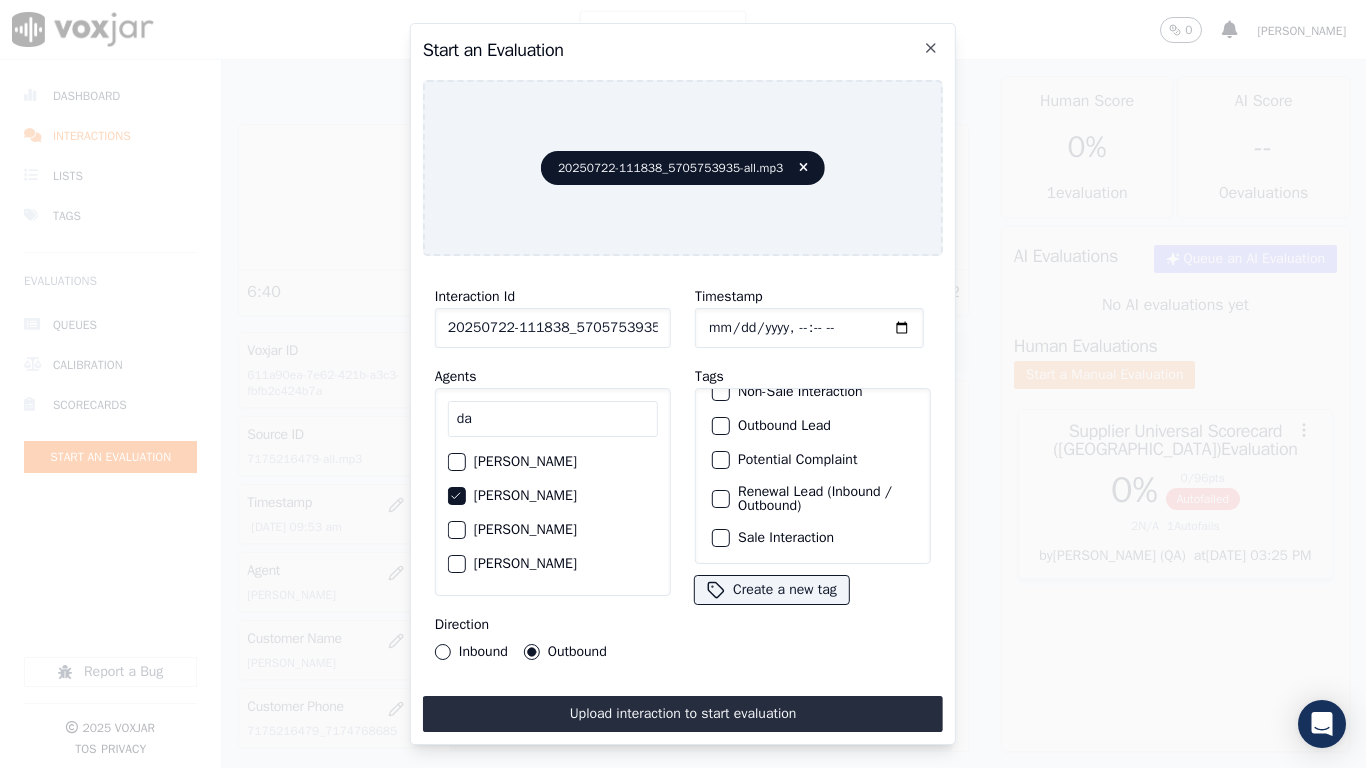 click on "Sale Interaction" 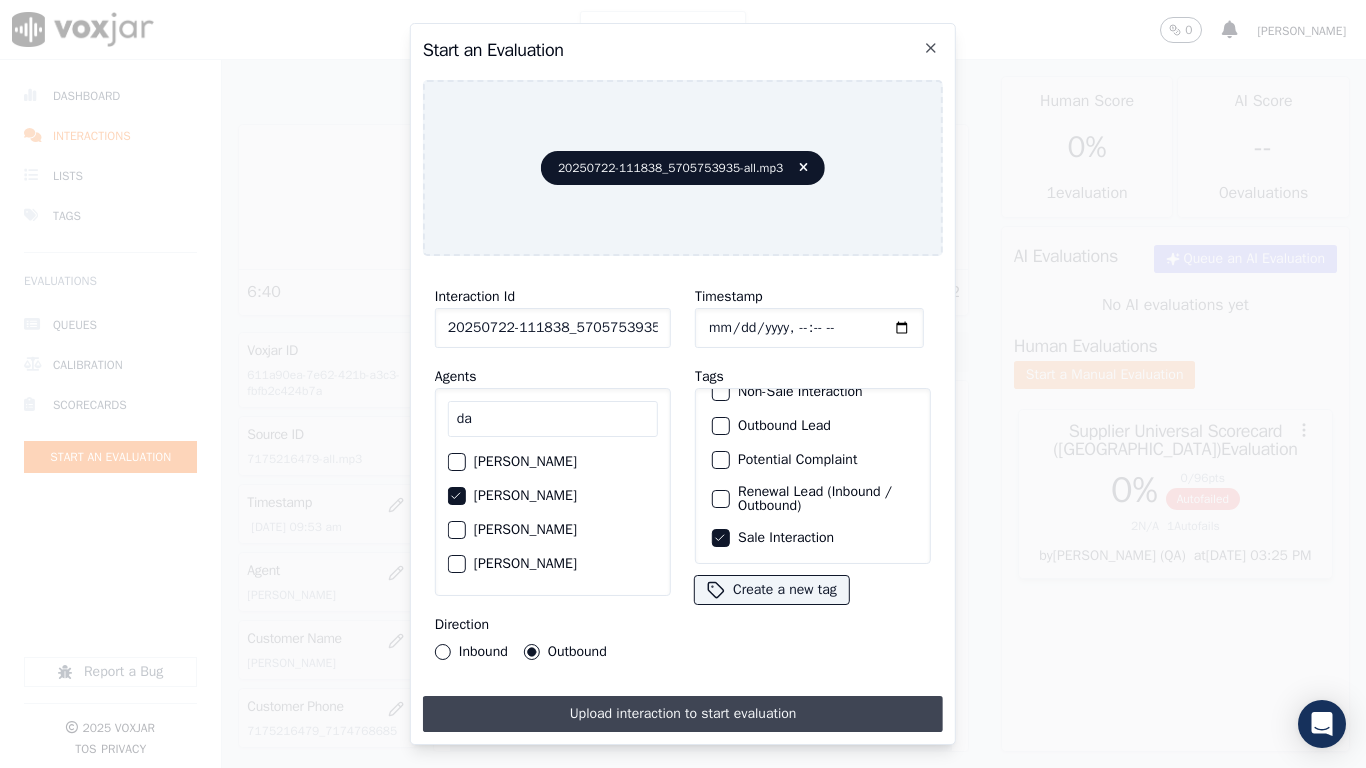 click on "Upload interaction to start evaluation" at bounding box center [683, 714] 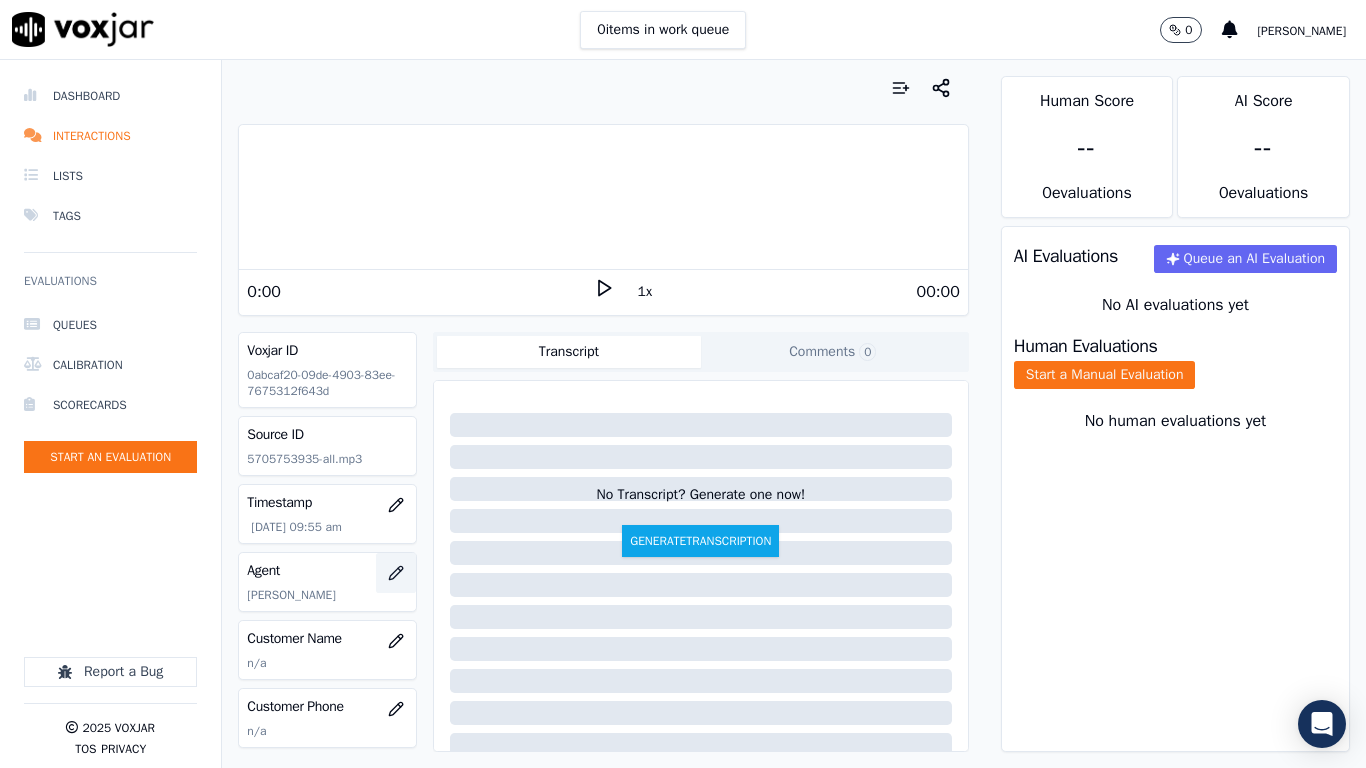 click 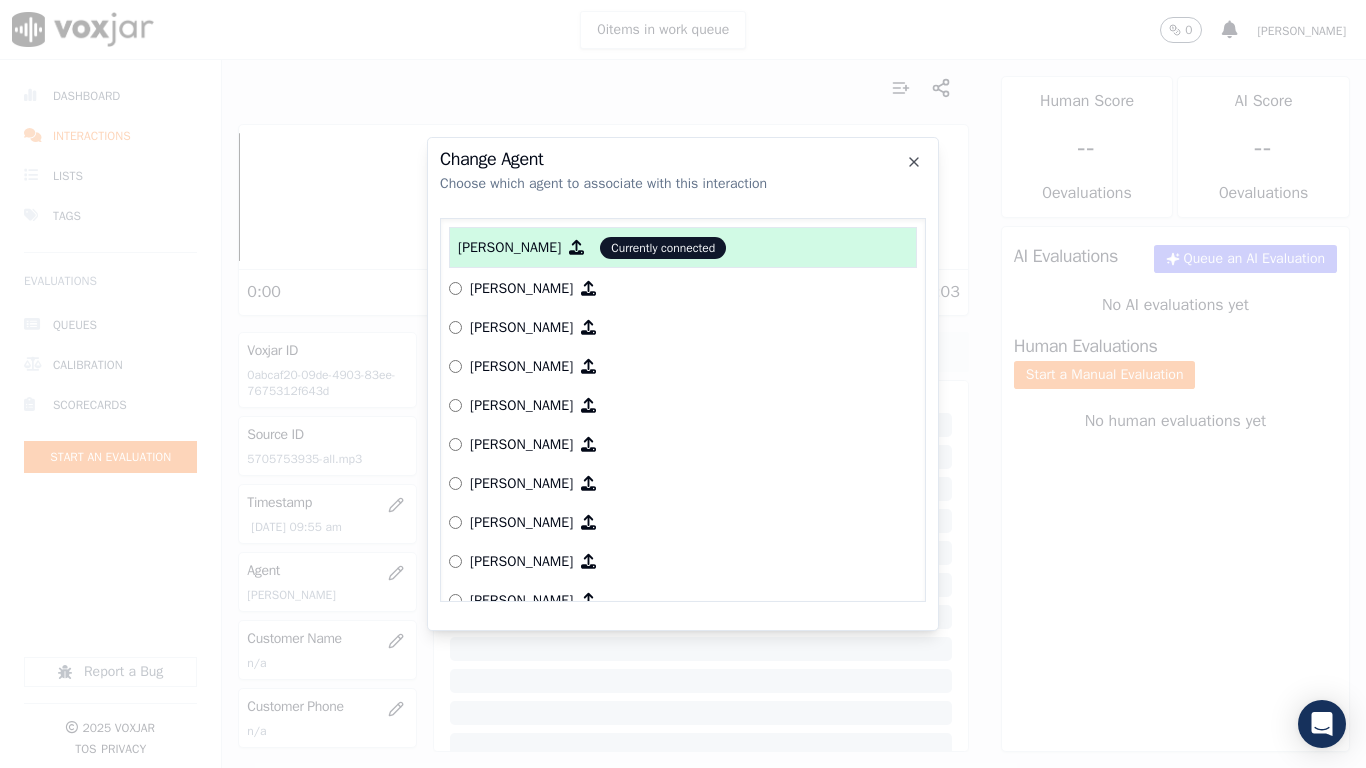 scroll, scrollTop: 300, scrollLeft: 0, axis: vertical 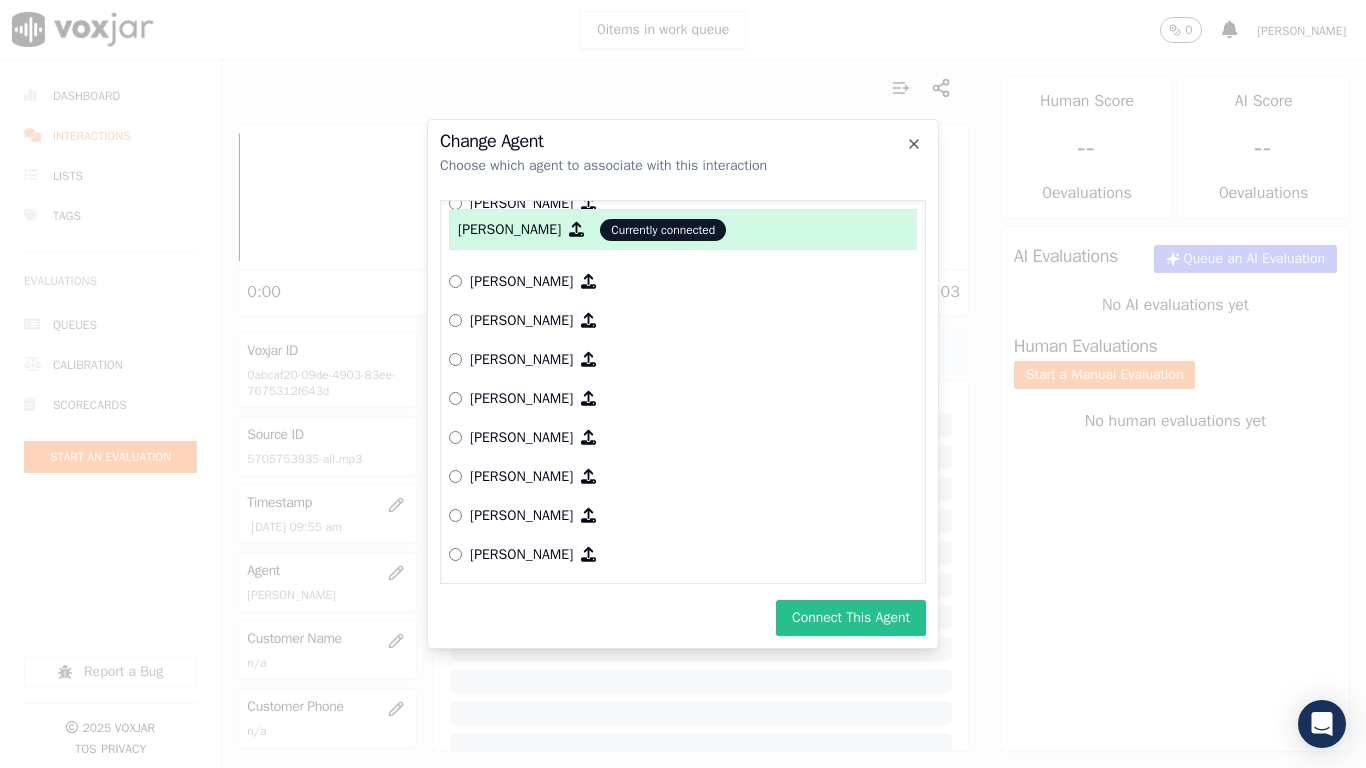 click on "Connect This Agent" at bounding box center (851, 618) 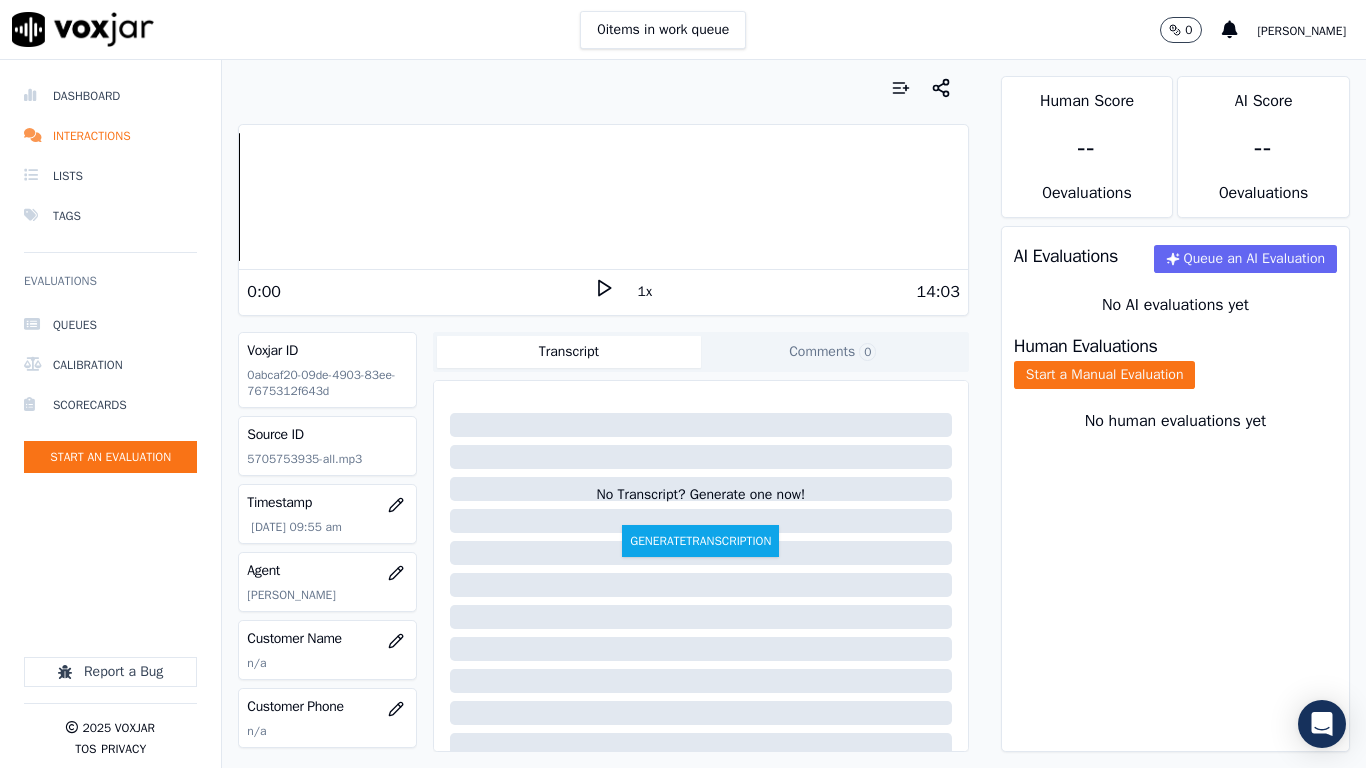 scroll, scrollTop: 100, scrollLeft: 0, axis: vertical 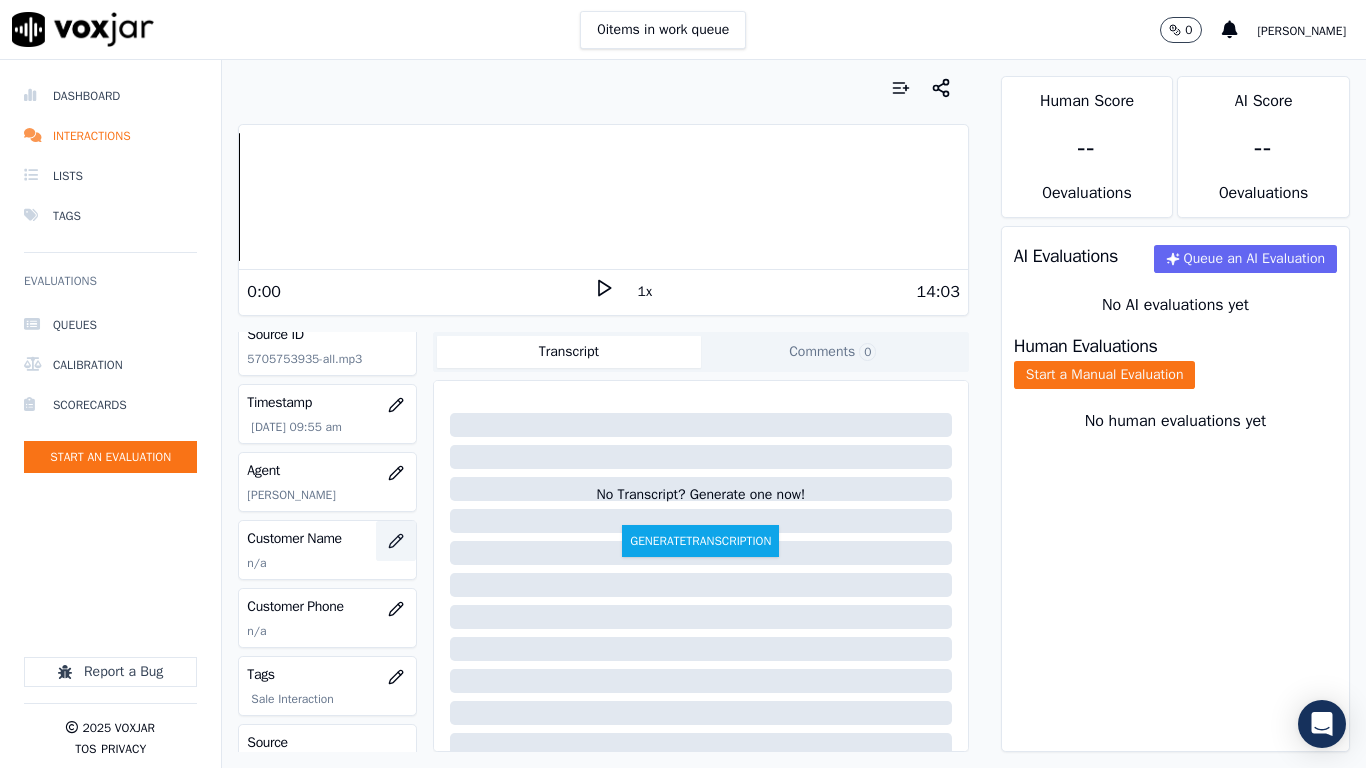 click 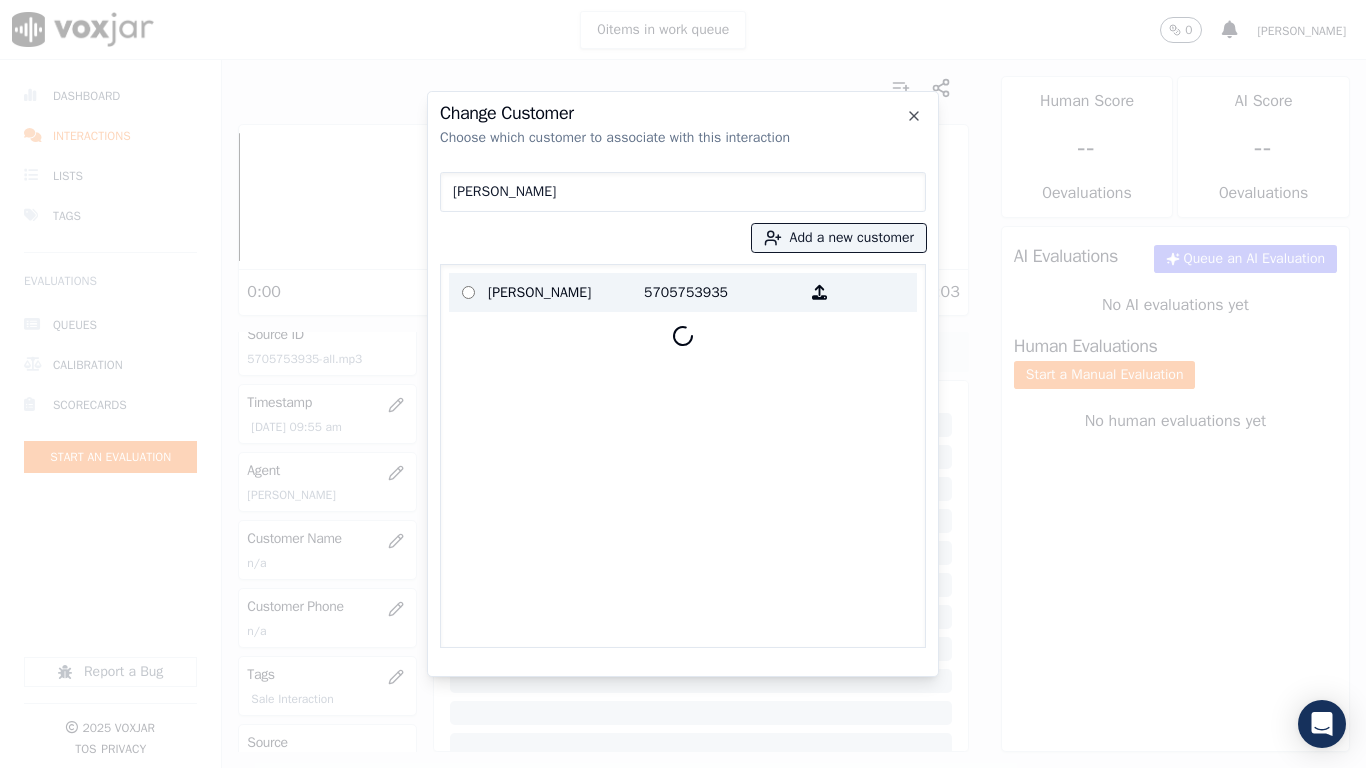 type on "[PERSON_NAME]" 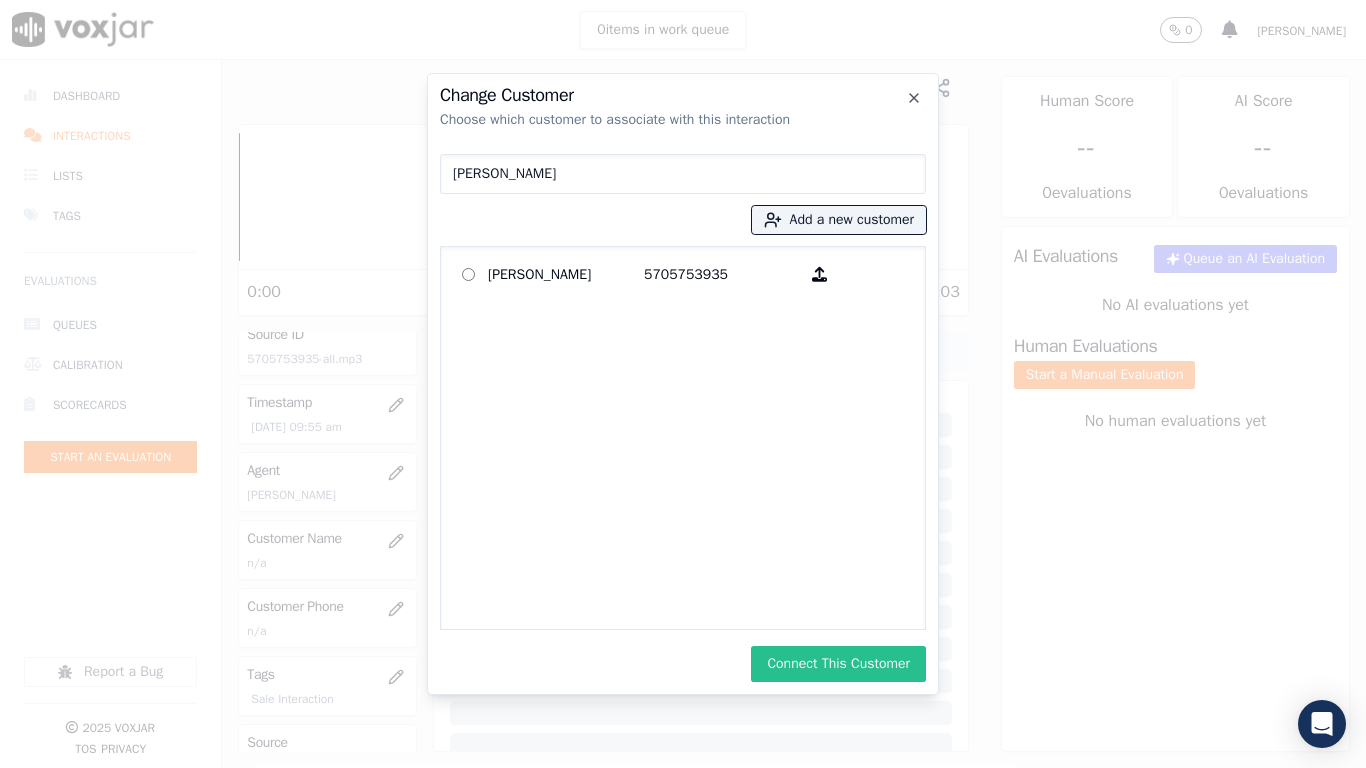click on "Connect This Customer" at bounding box center [838, 664] 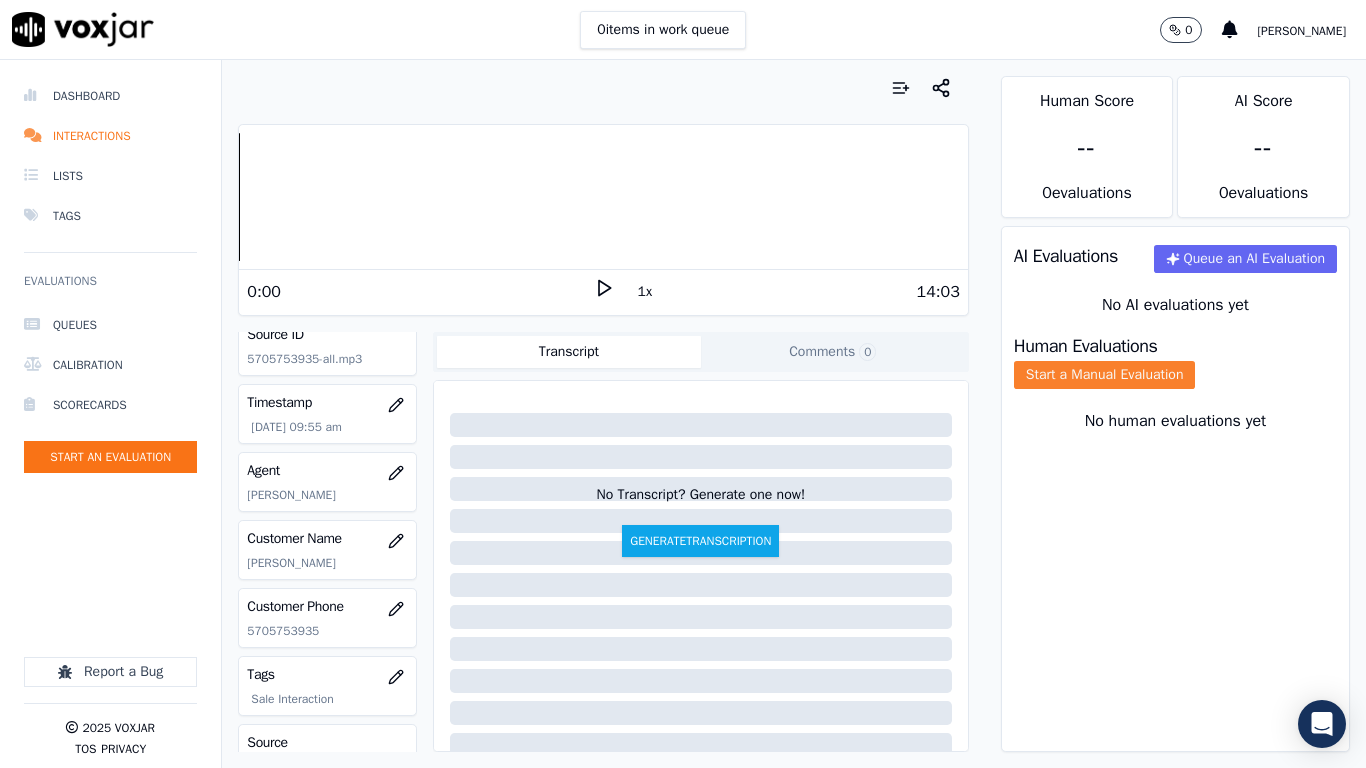 click on "Start a Manual Evaluation" 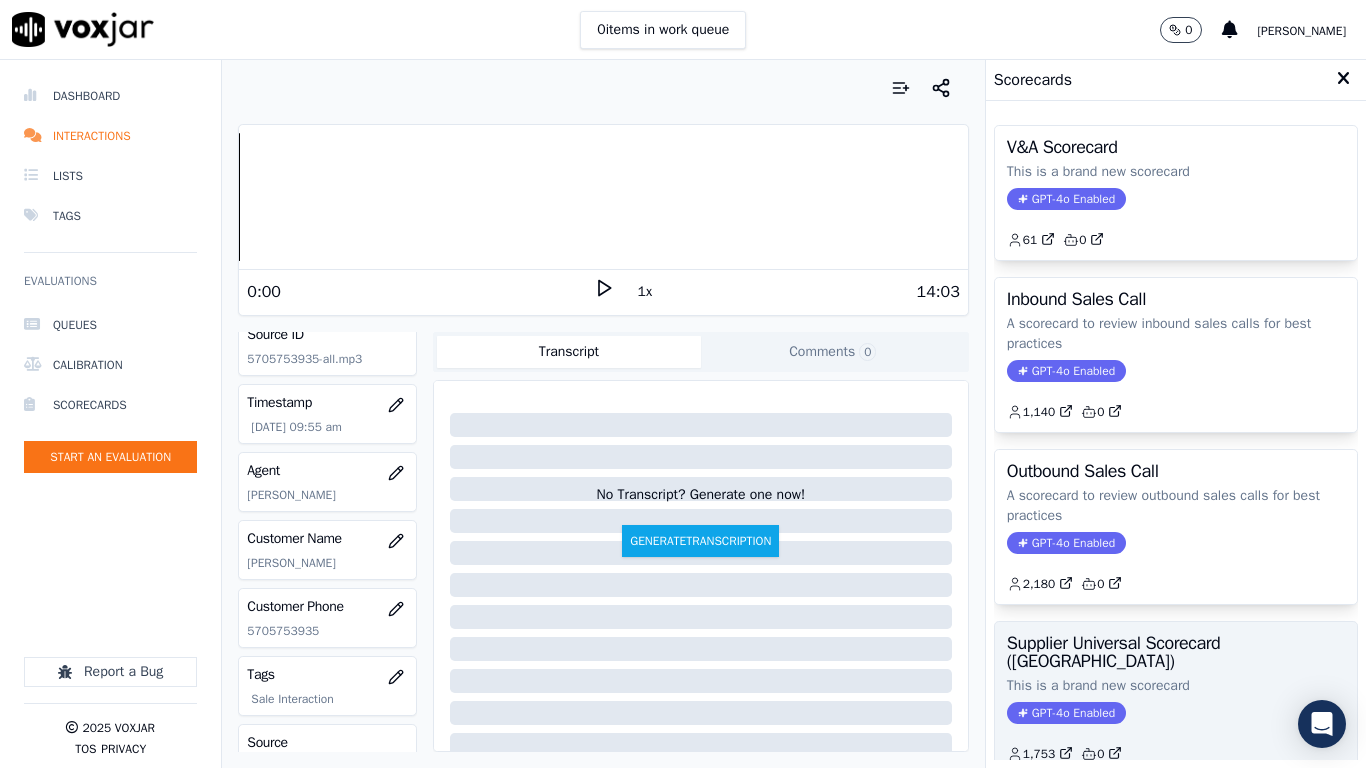 drag, startPoint x: 1102, startPoint y: 670, endPoint x: 1156, endPoint y: 612, distance: 79.24645 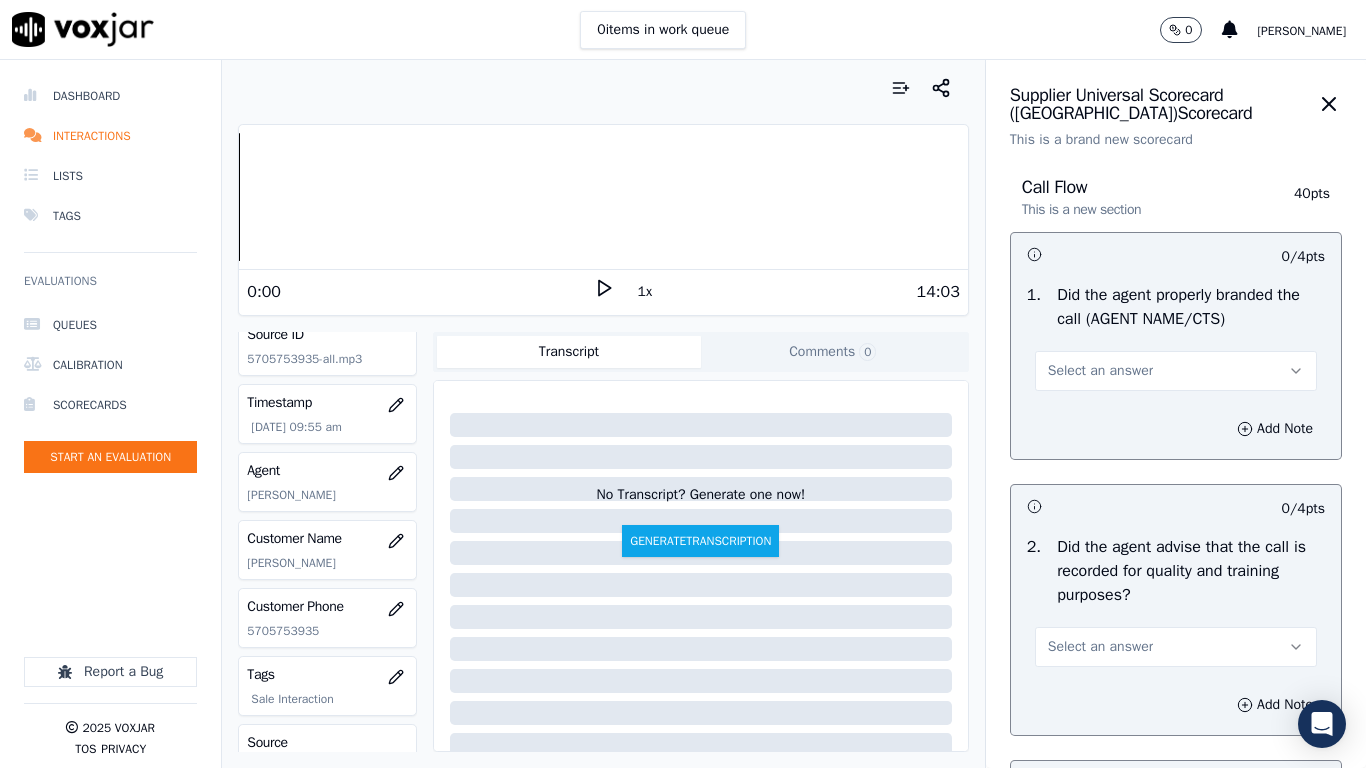 click on "Select an answer" at bounding box center [1100, 371] 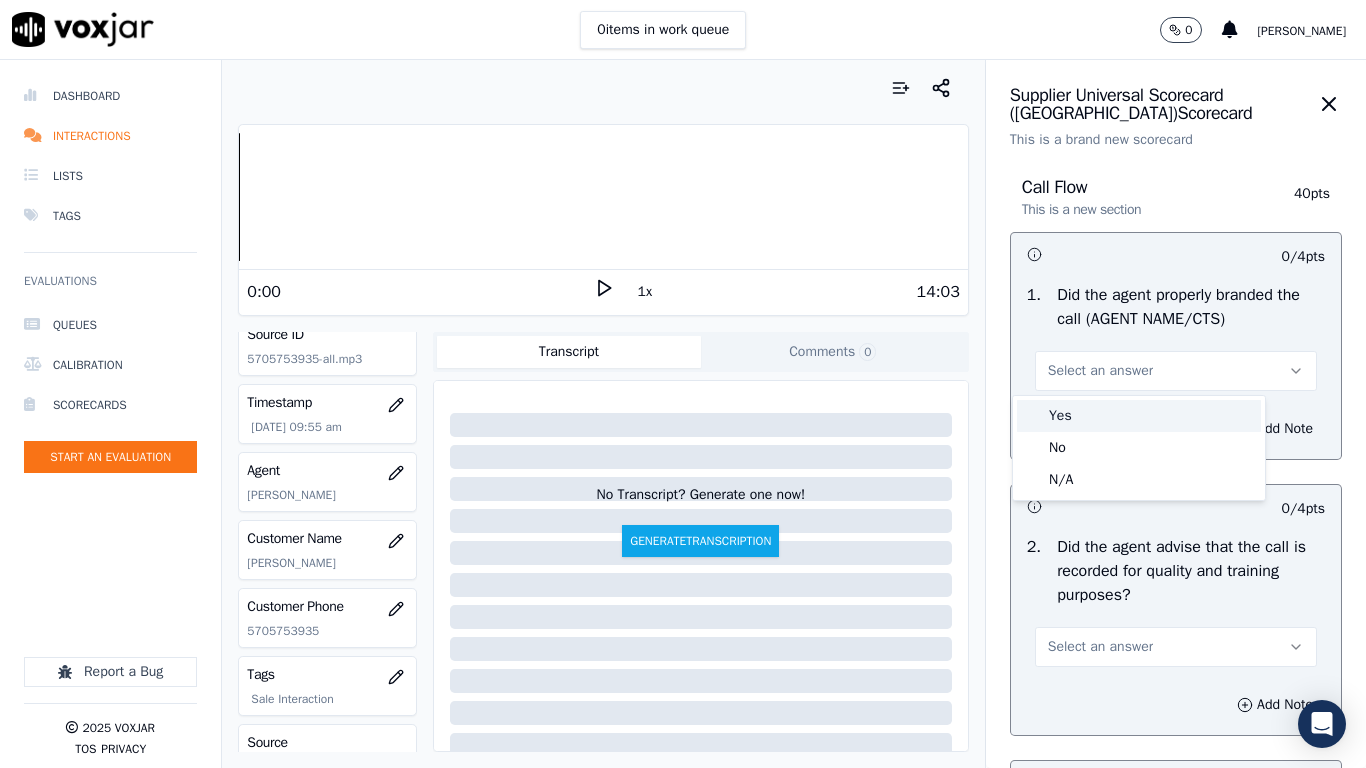click on "Yes" at bounding box center (1139, 416) 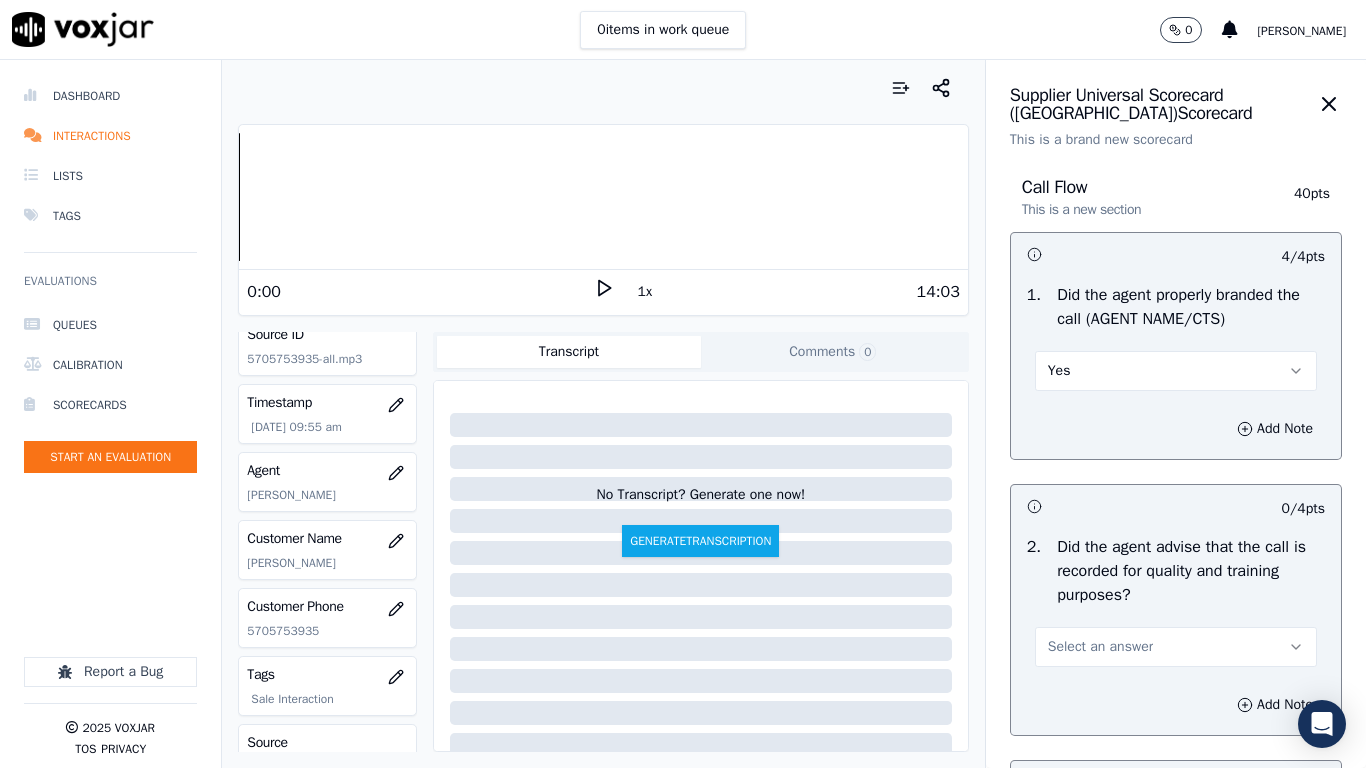 click on "Select an answer" at bounding box center [1176, 647] 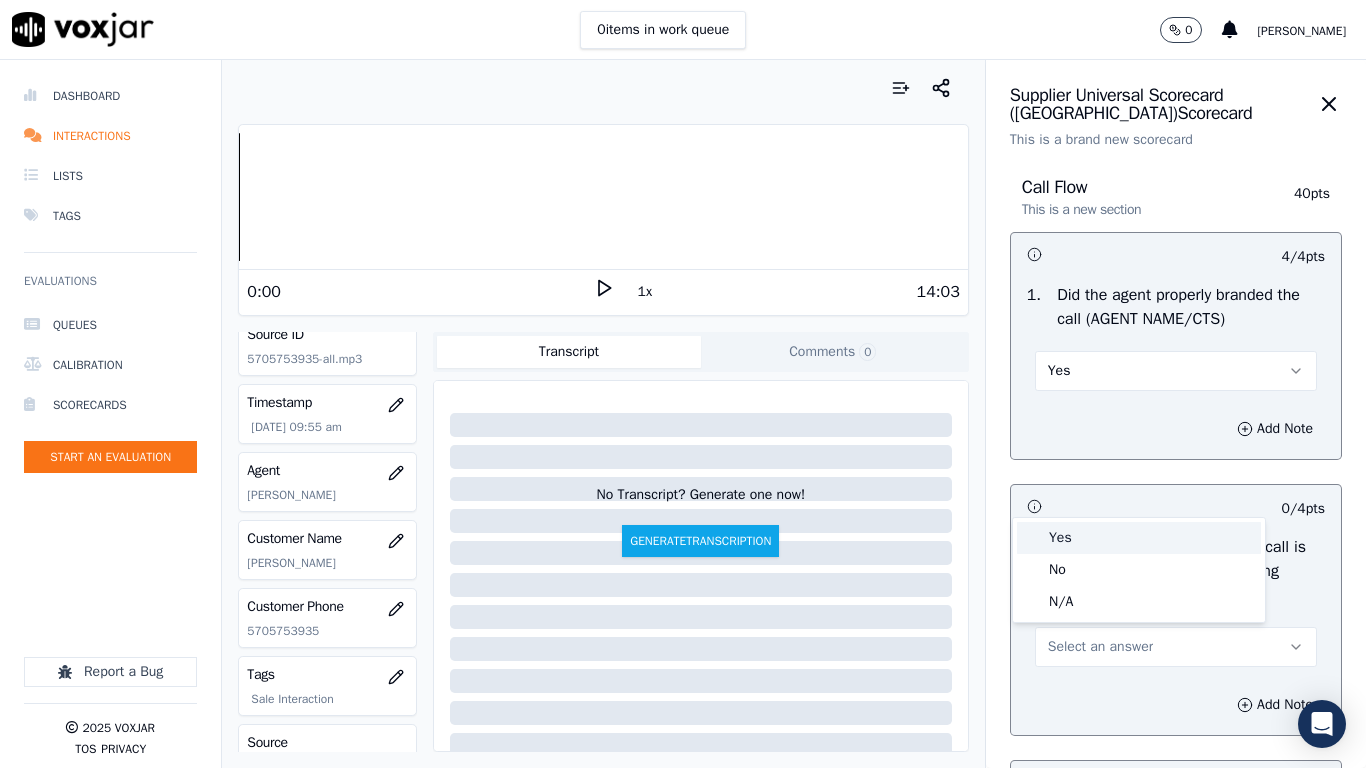click on "Yes" at bounding box center [1139, 538] 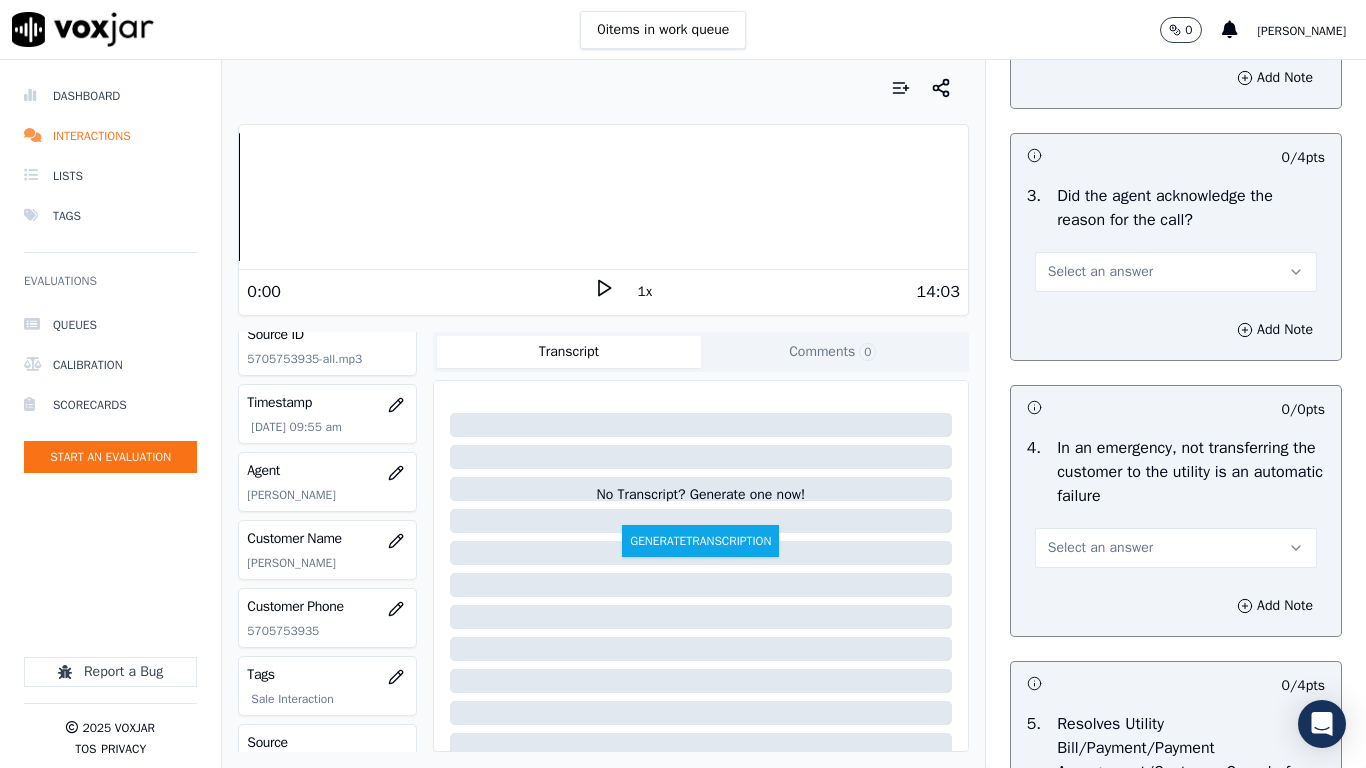 scroll, scrollTop: 800, scrollLeft: 0, axis: vertical 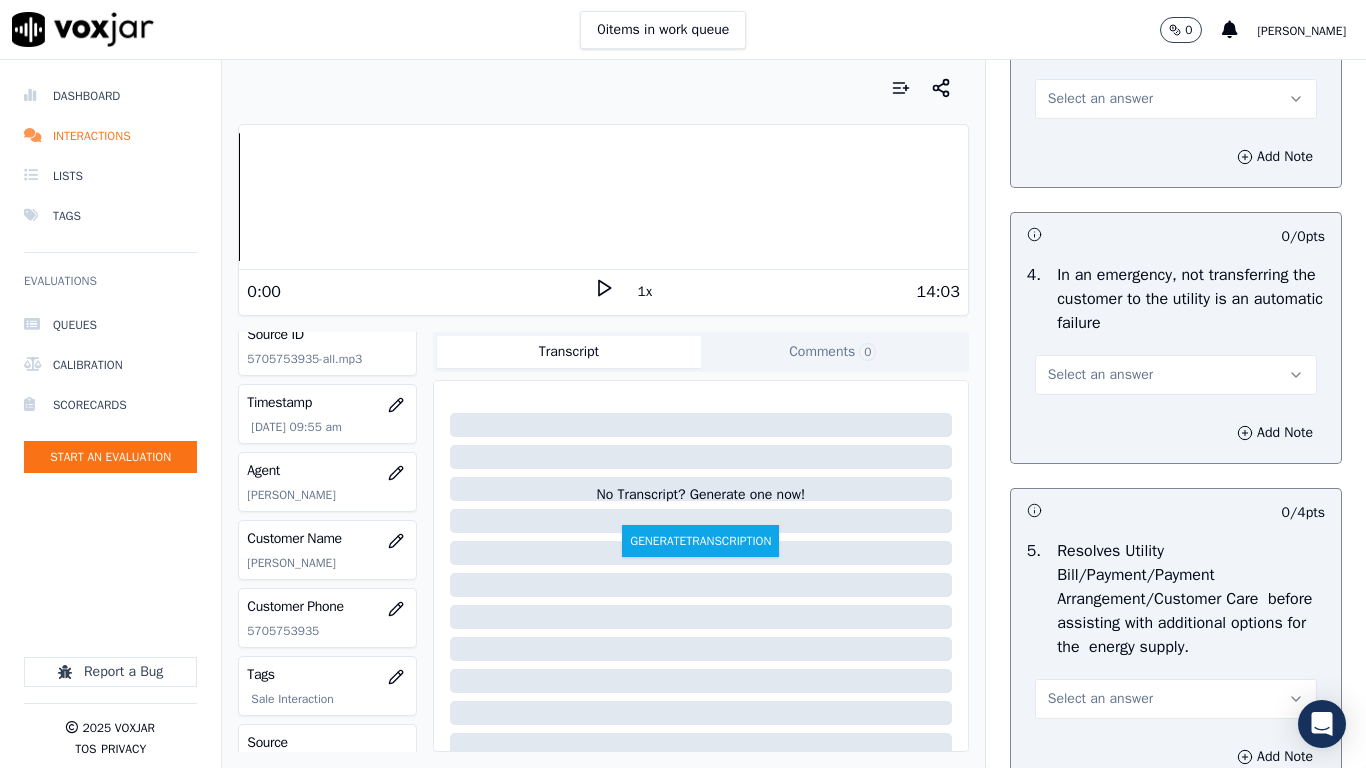 click on "Select an answer" at bounding box center (1176, 99) 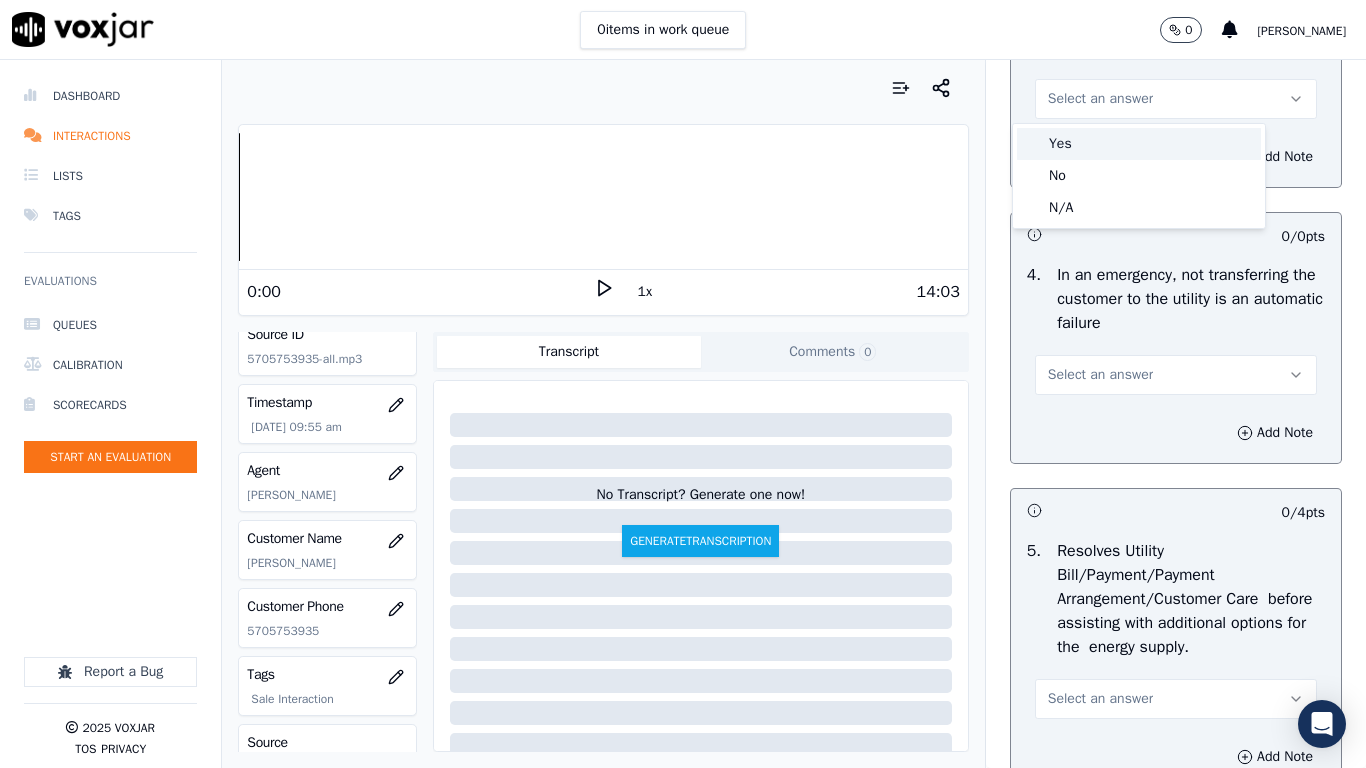 click on "Yes" at bounding box center (1139, 144) 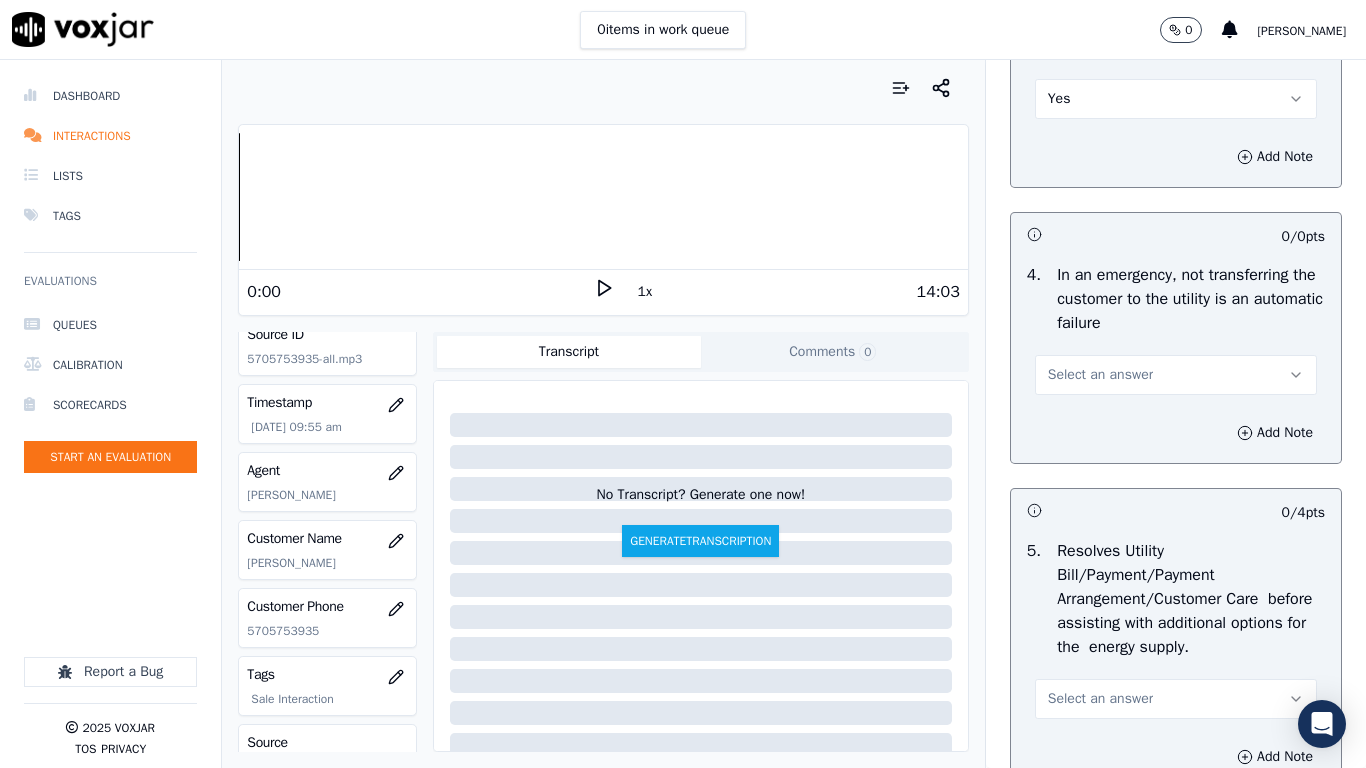 click on "Select an answer" at bounding box center [1100, 375] 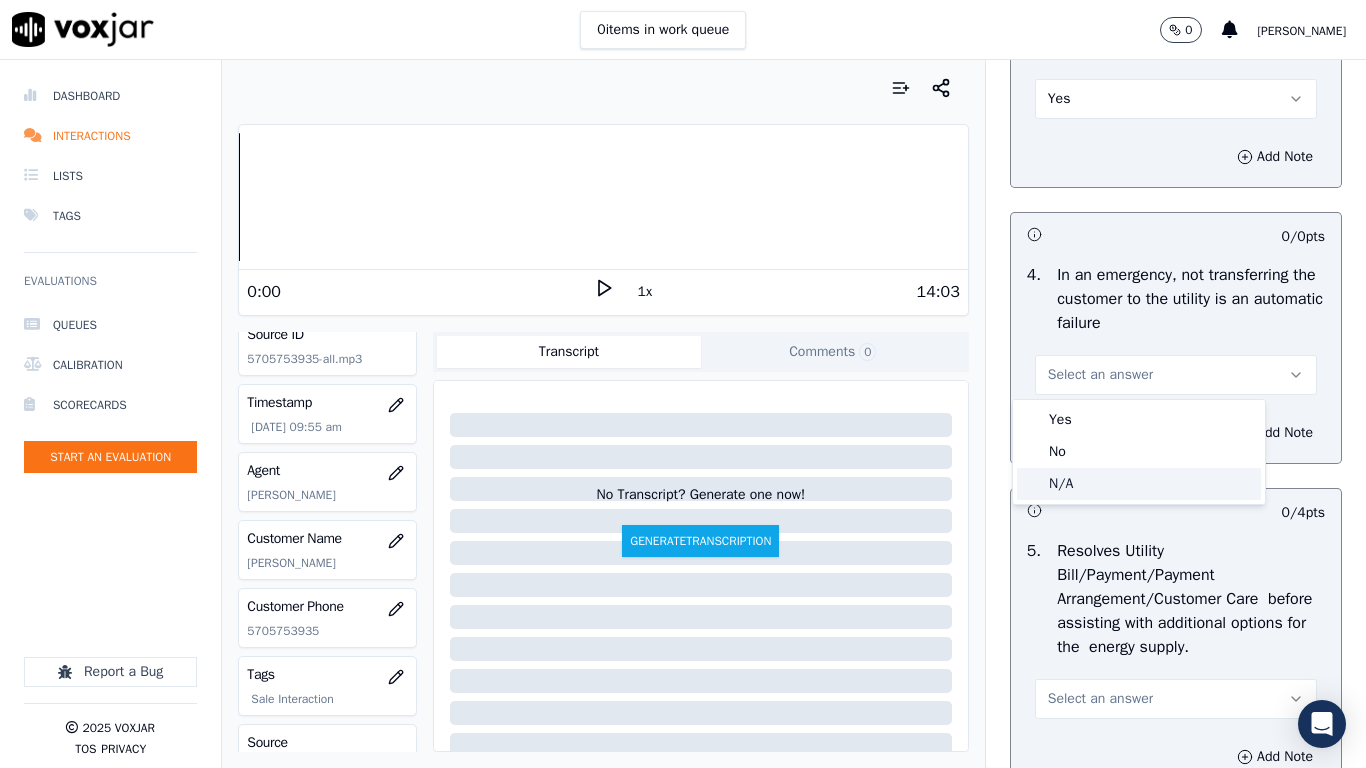 click on "N/A" 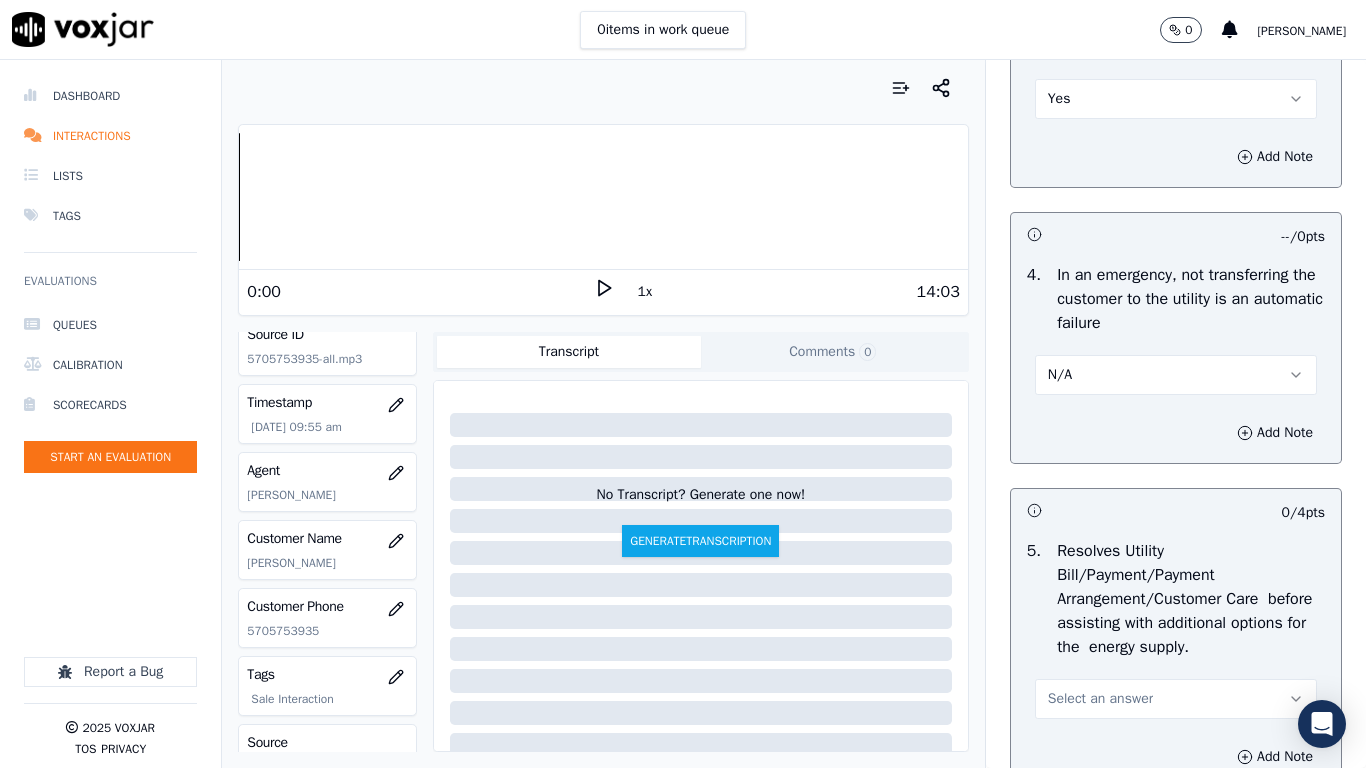 click on "Select an answer" at bounding box center [1100, 699] 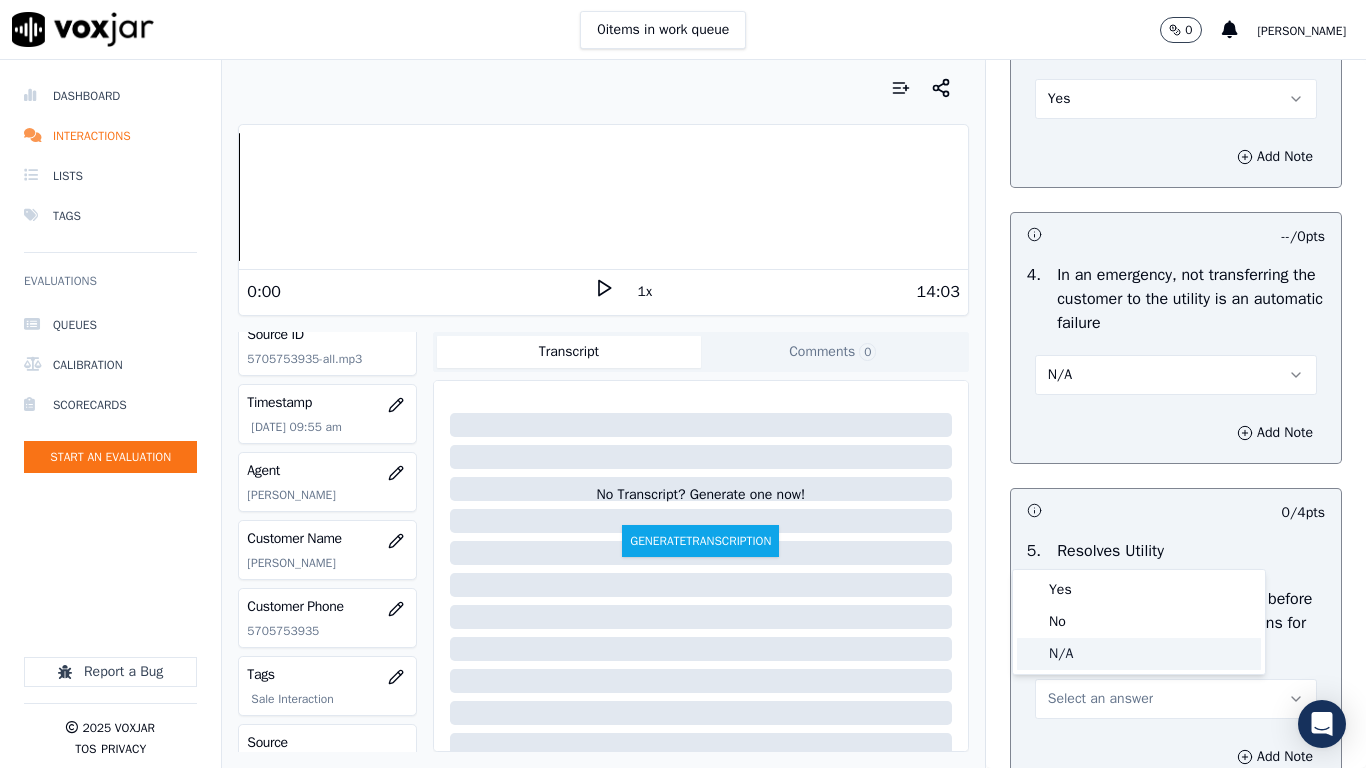 click on "N/A" 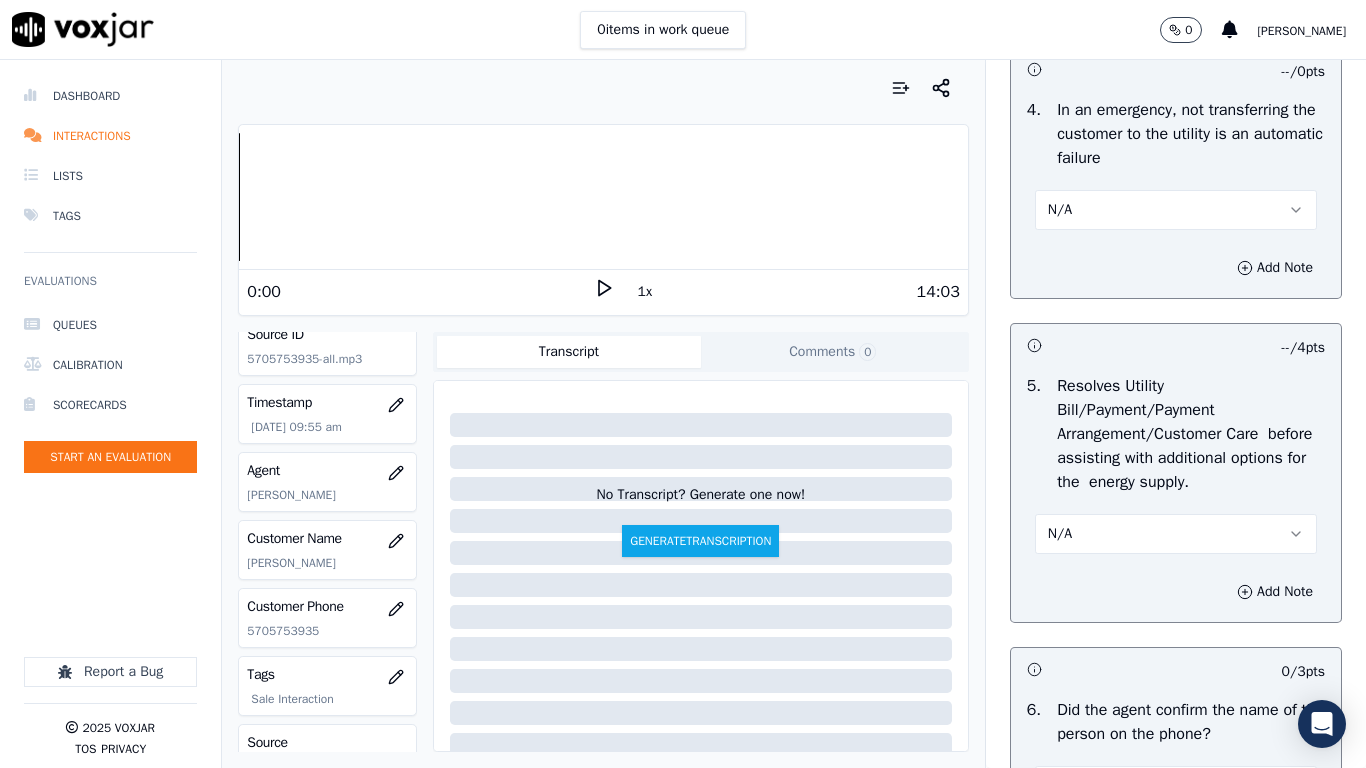 scroll, scrollTop: 1600, scrollLeft: 0, axis: vertical 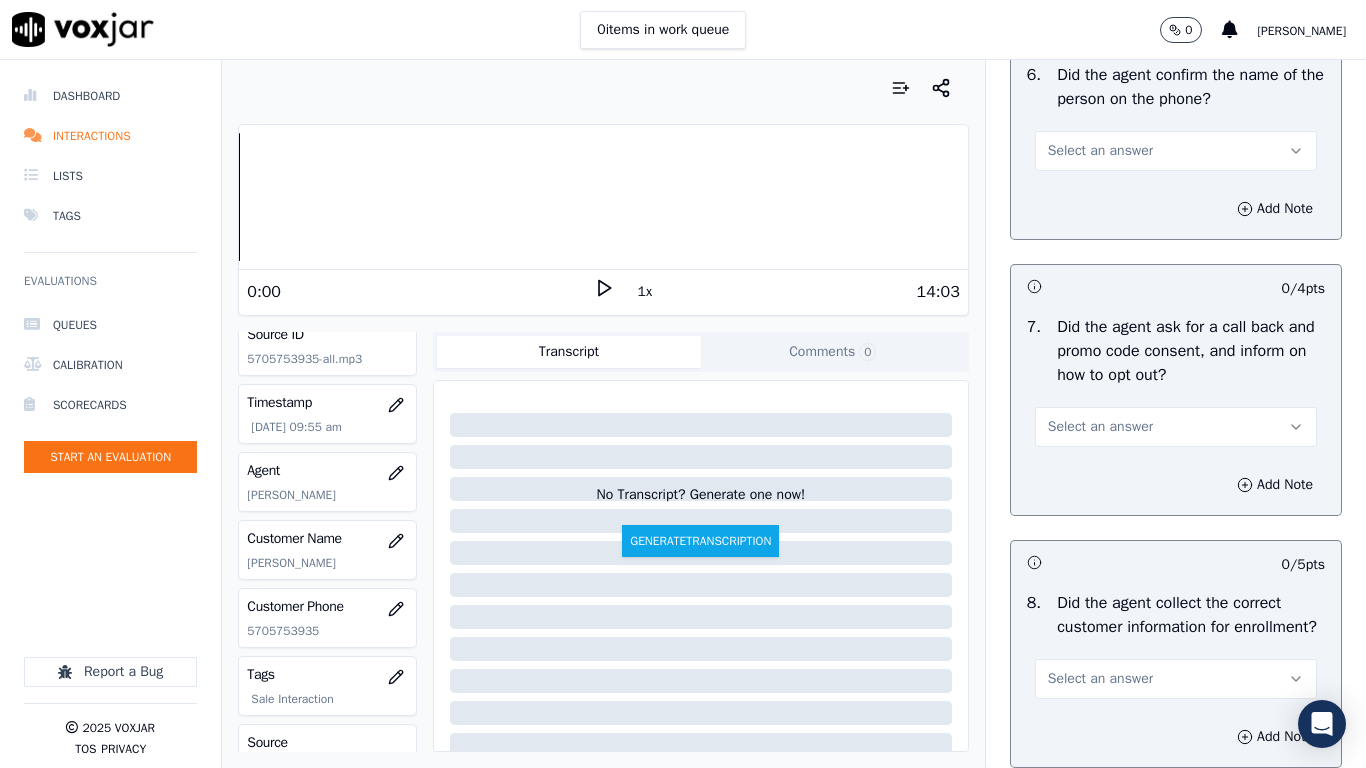 click on "Select an answer" at bounding box center (1100, 151) 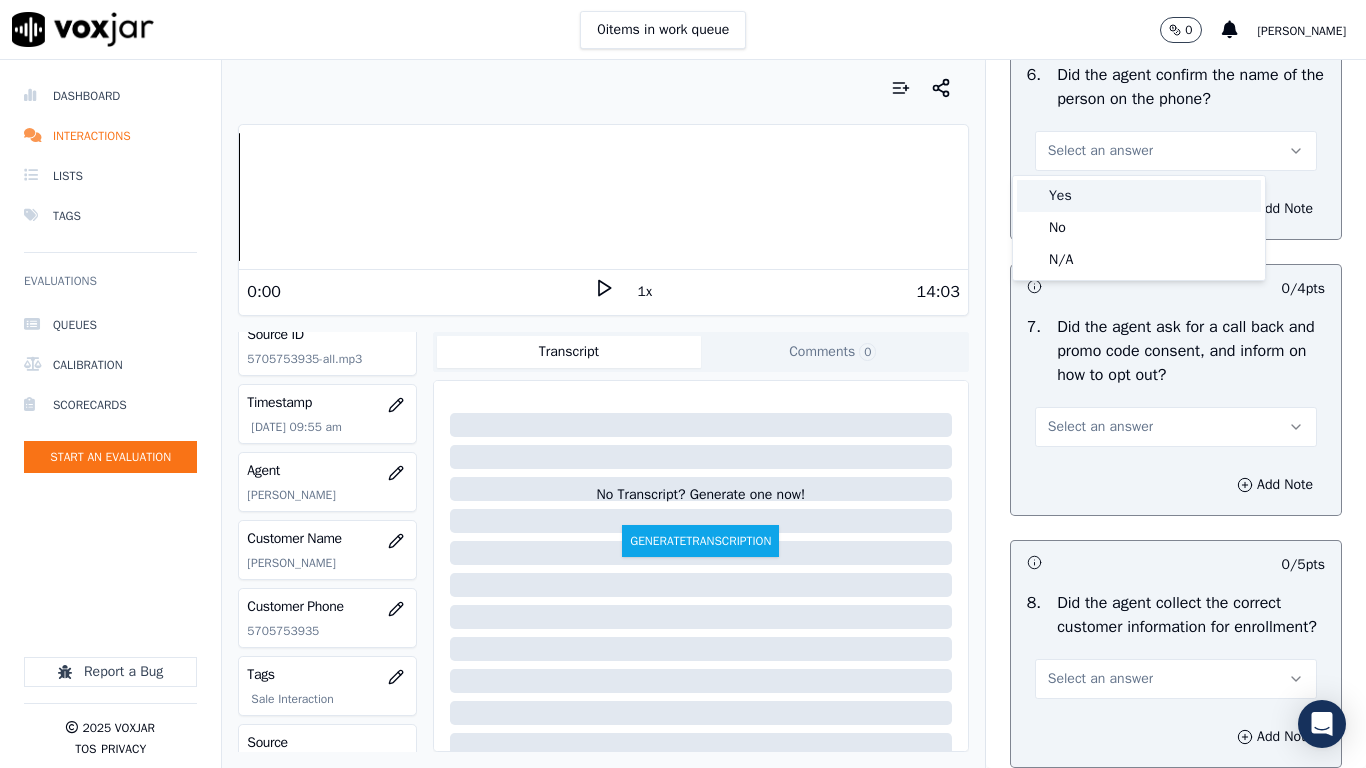 drag, startPoint x: 1071, startPoint y: 162, endPoint x: 1110, endPoint y: 359, distance: 200.8233 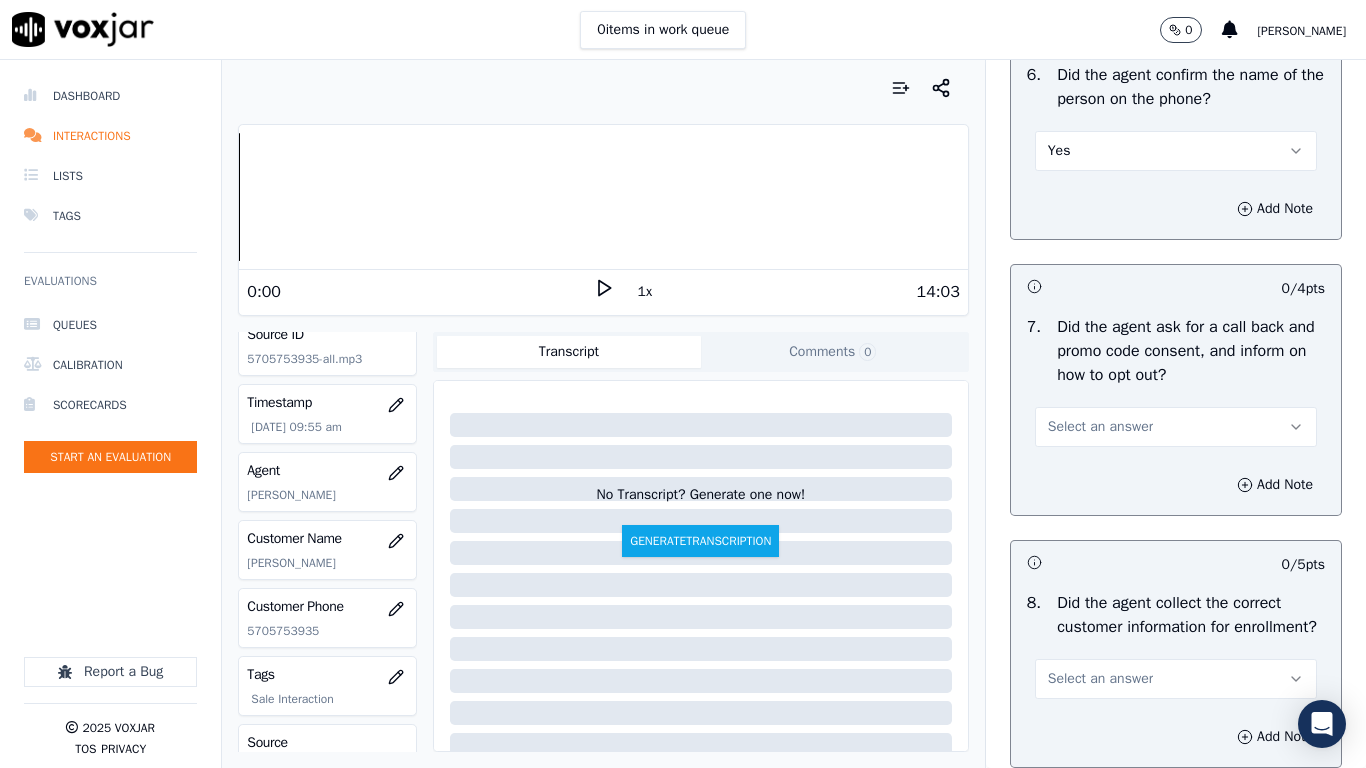 click on "Select an answer" at bounding box center [1100, 427] 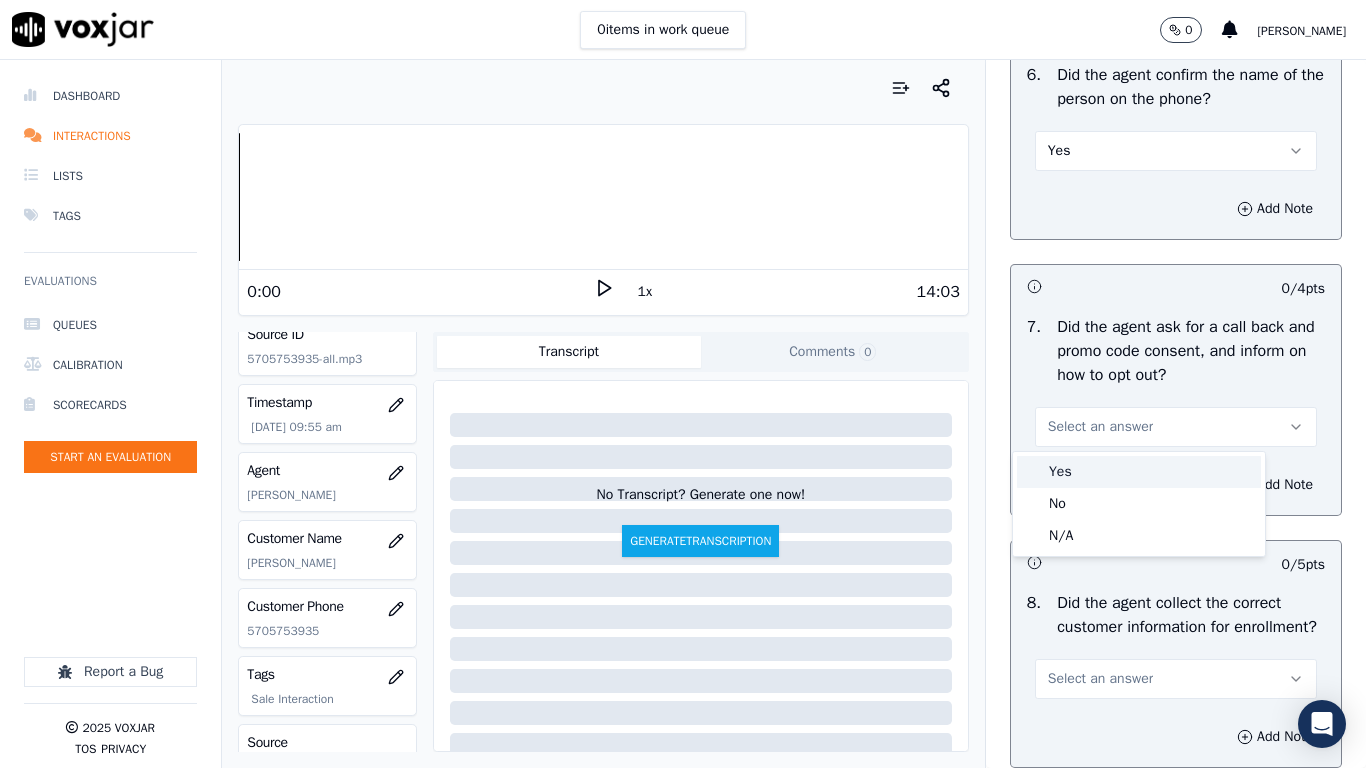 click on "Yes" at bounding box center (1139, 472) 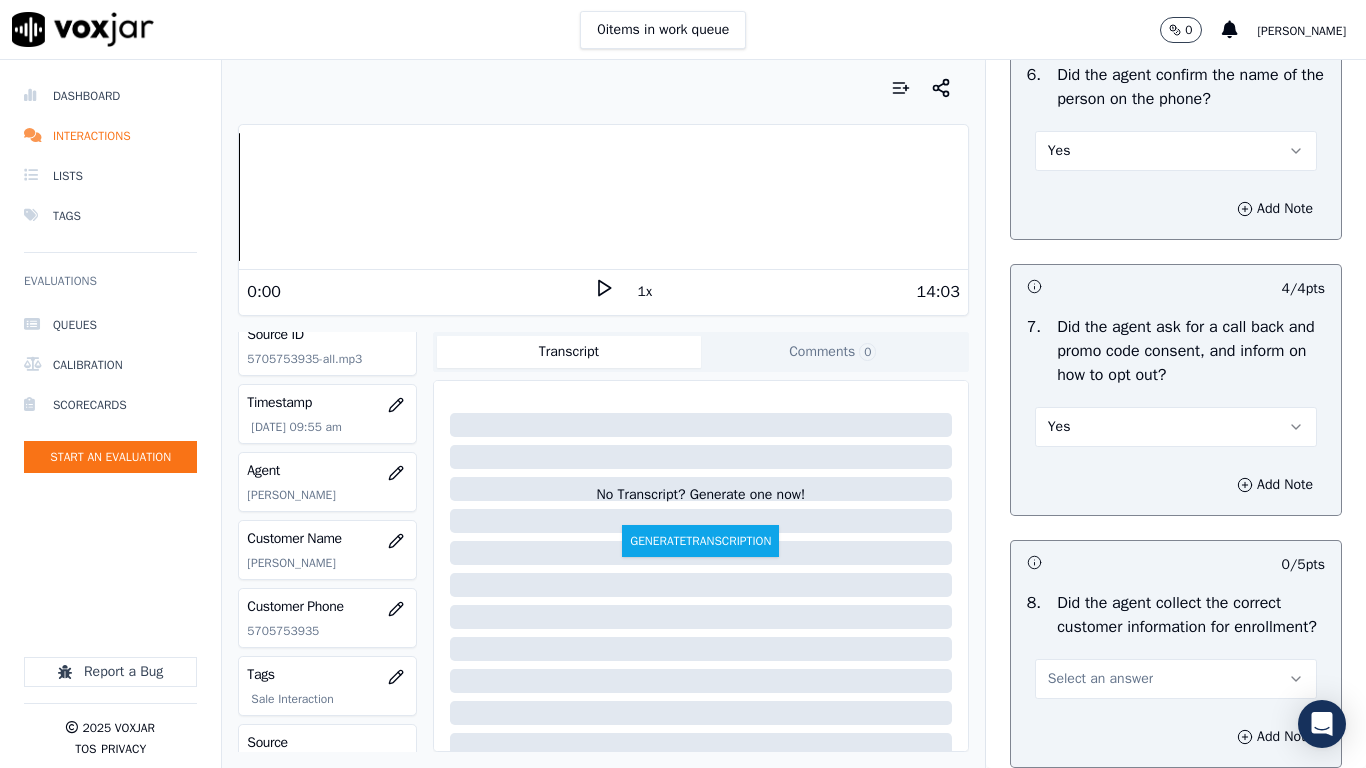 click on "Select an answer" at bounding box center [1176, 679] 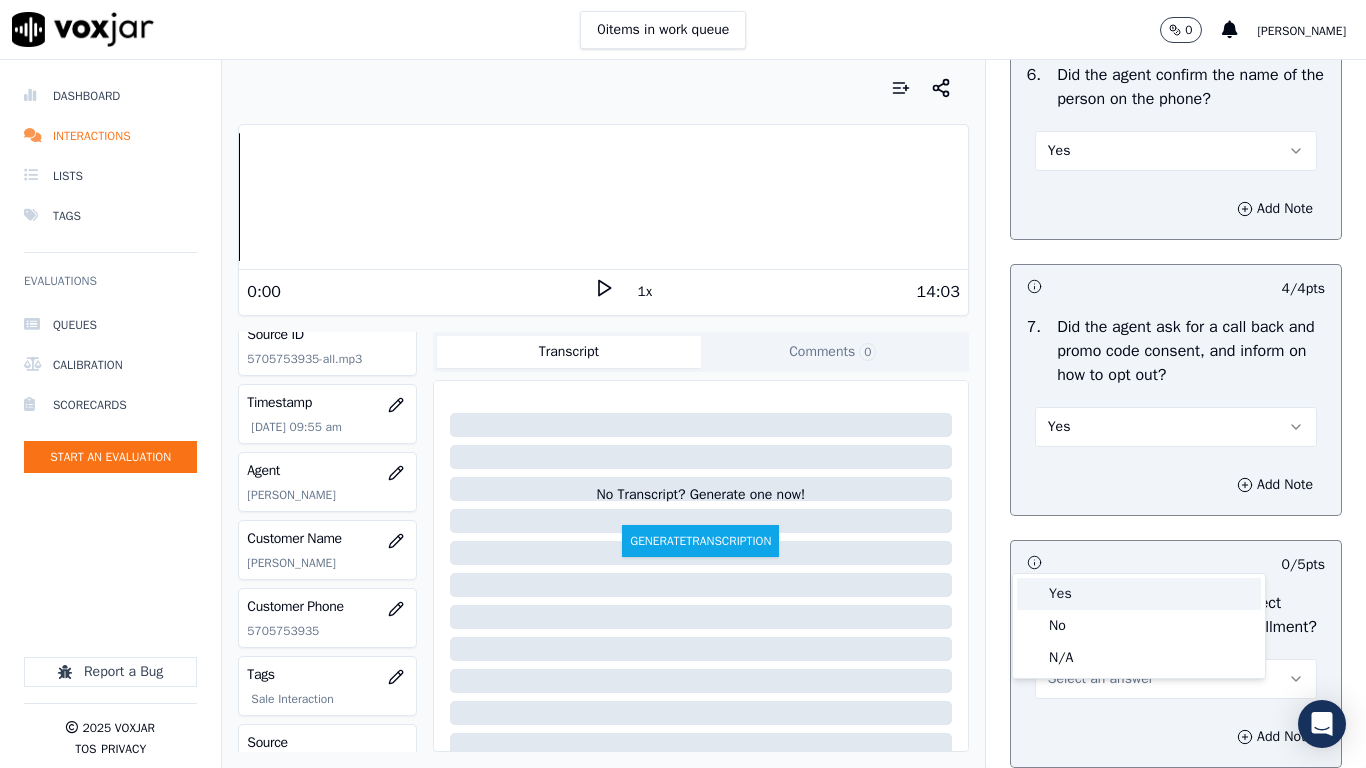 click on "Yes" at bounding box center (1139, 594) 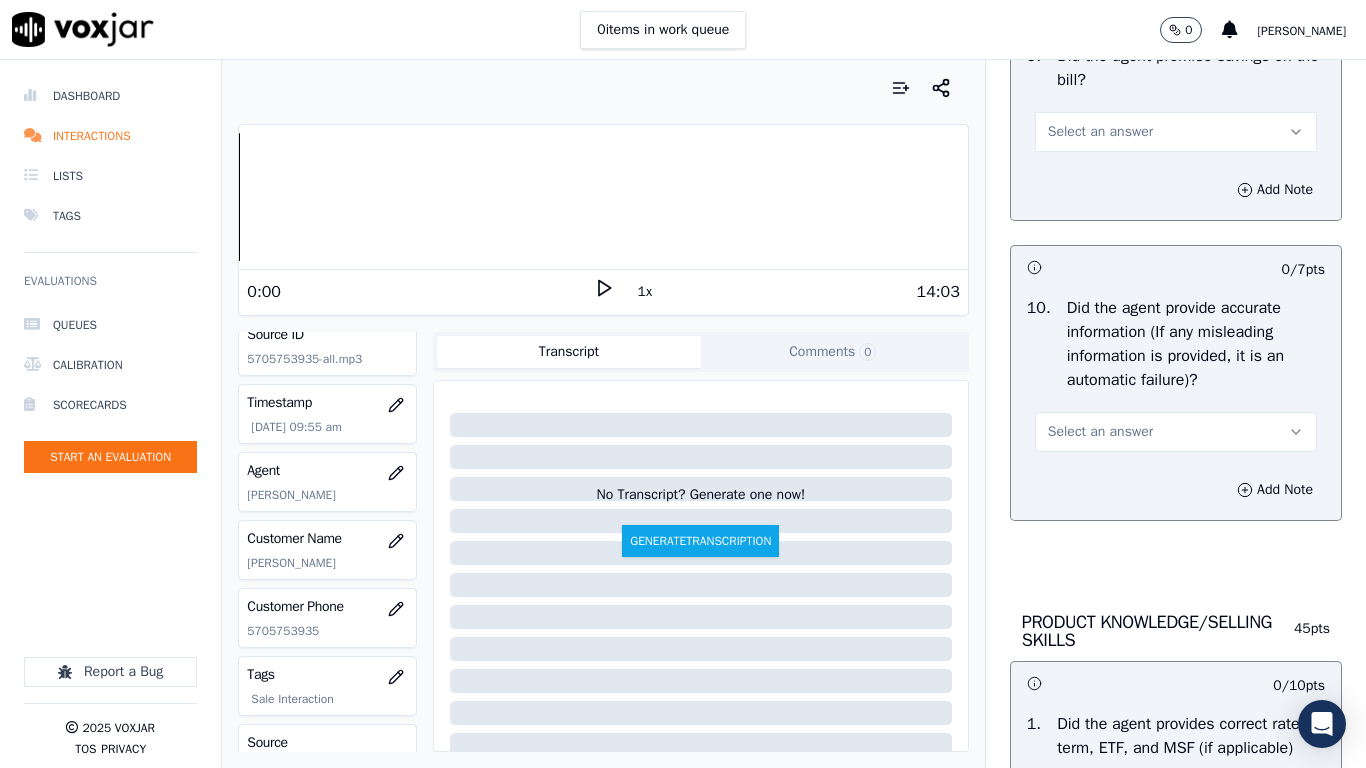 scroll, scrollTop: 2400, scrollLeft: 0, axis: vertical 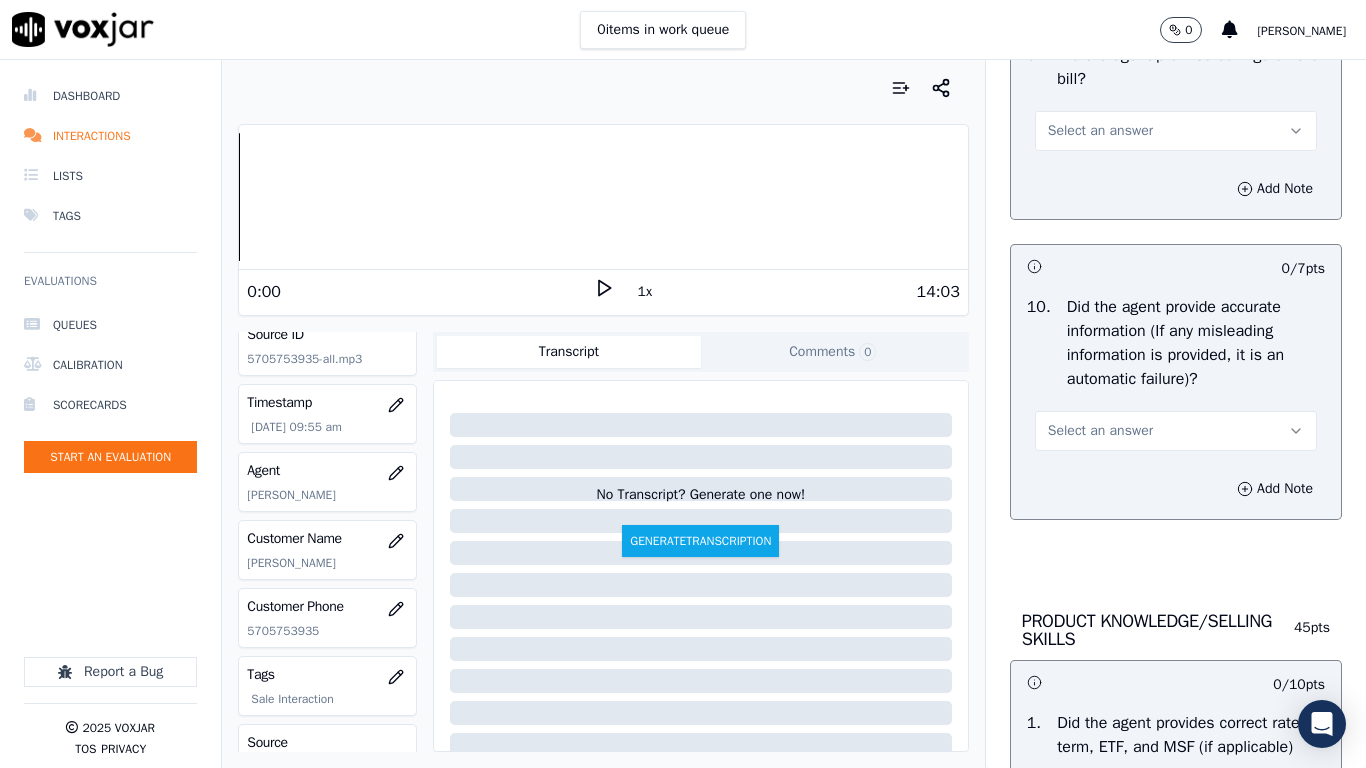 click on "Select an answer" at bounding box center (1100, 131) 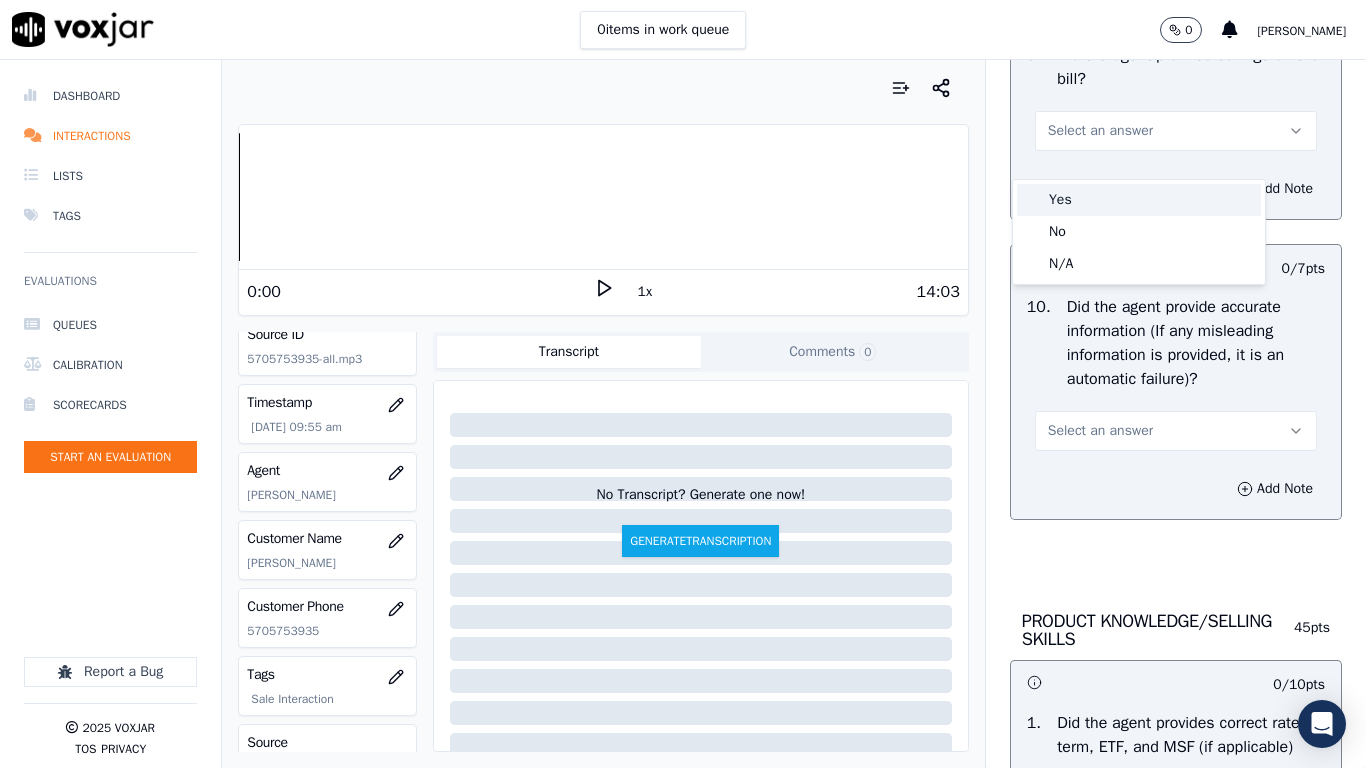 click on "Yes" at bounding box center (1139, 200) 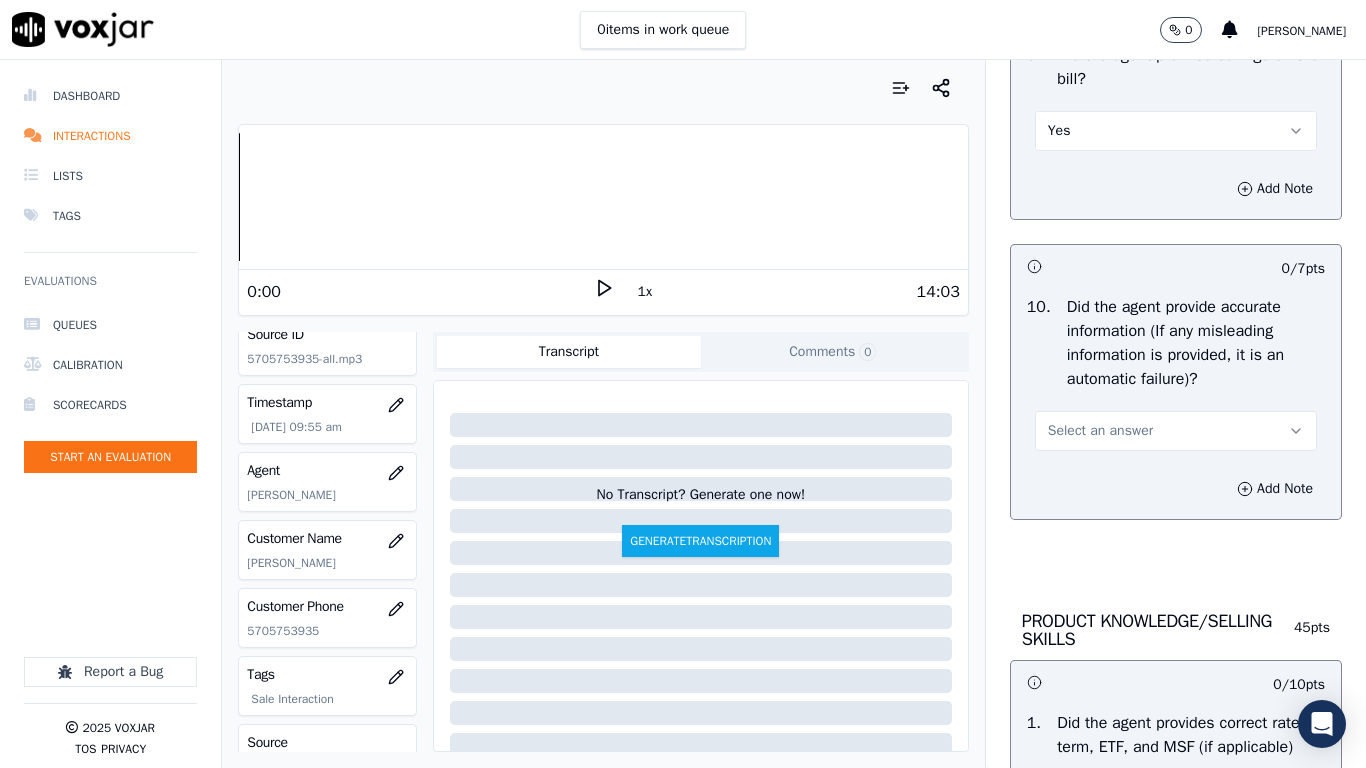 click on "Select an answer" at bounding box center [1176, 431] 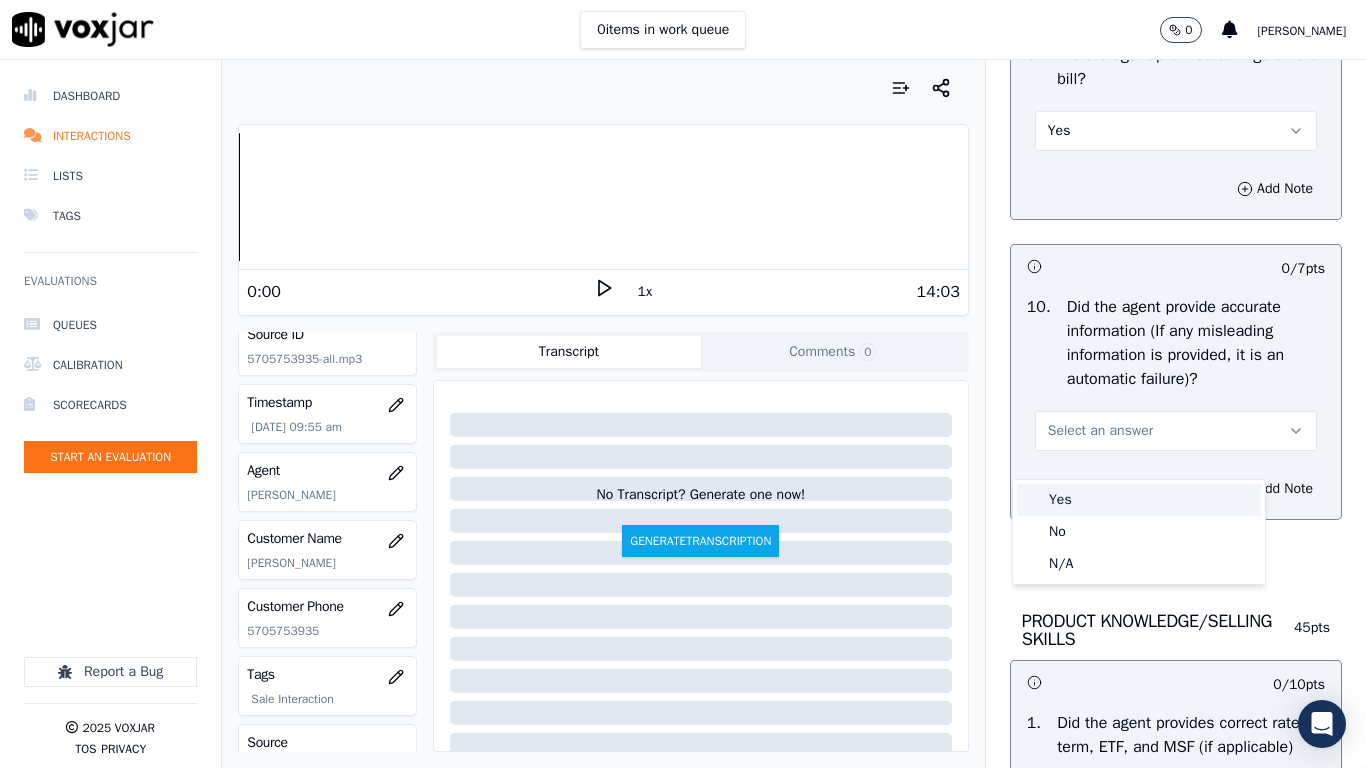 click on "Yes" at bounding box center [1139, 500] 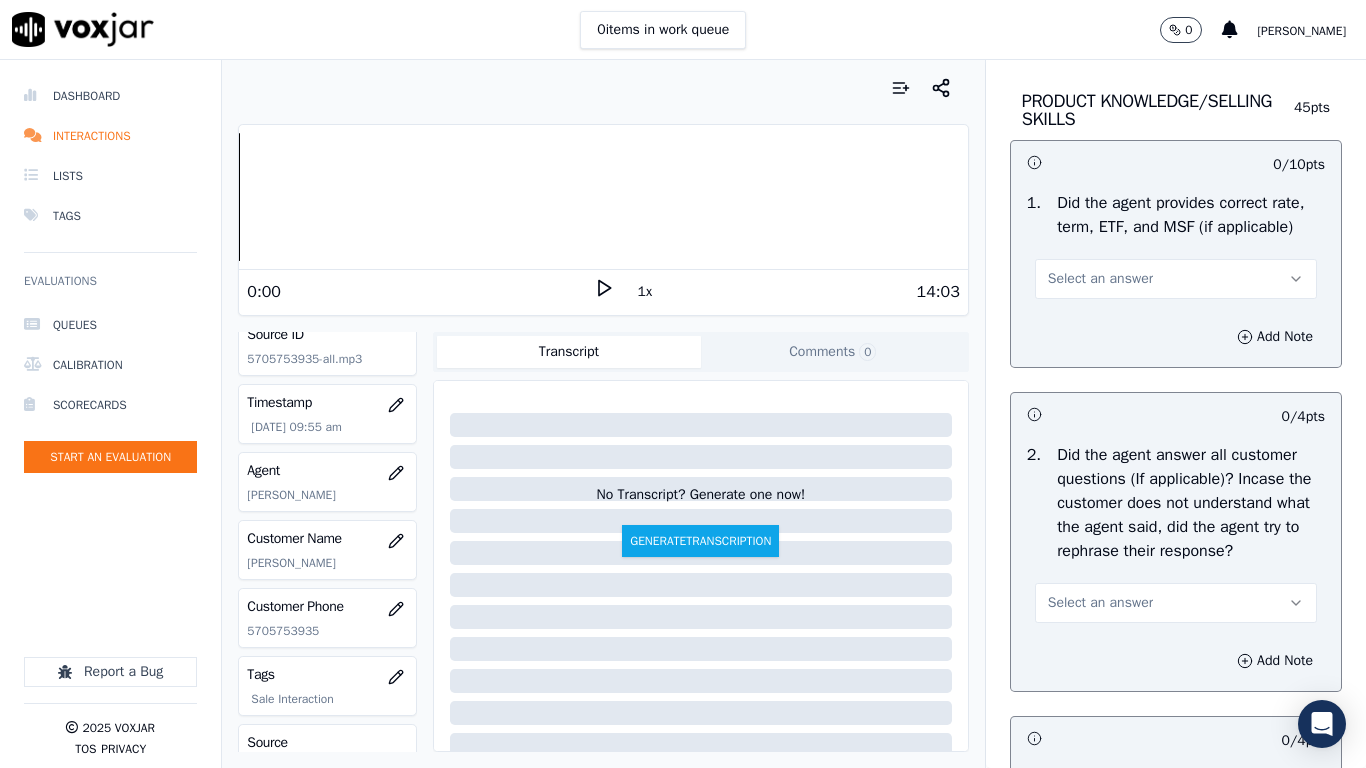 scroll, scrollTop: 3000, scrollLeft: 0, axis: vertical 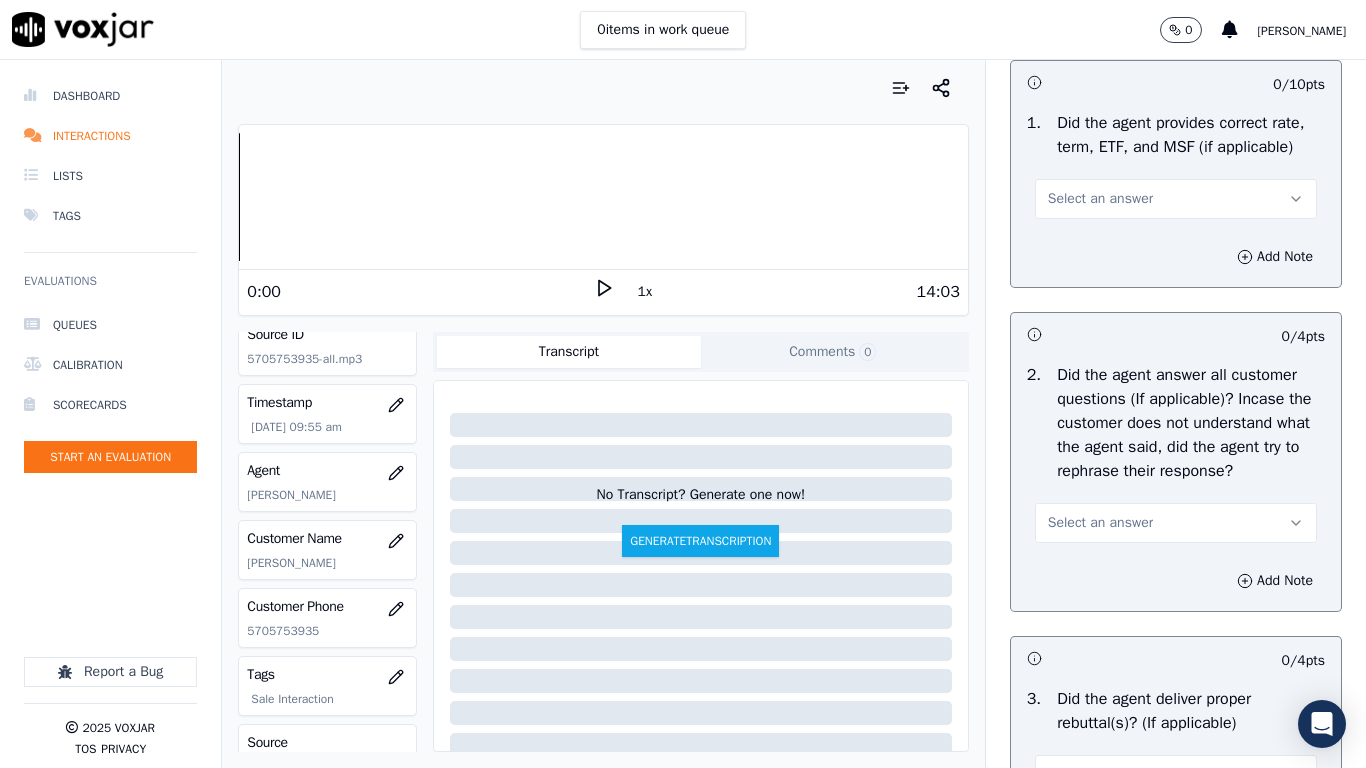 click on "Select an answer" at bounding box center (1100, 199) 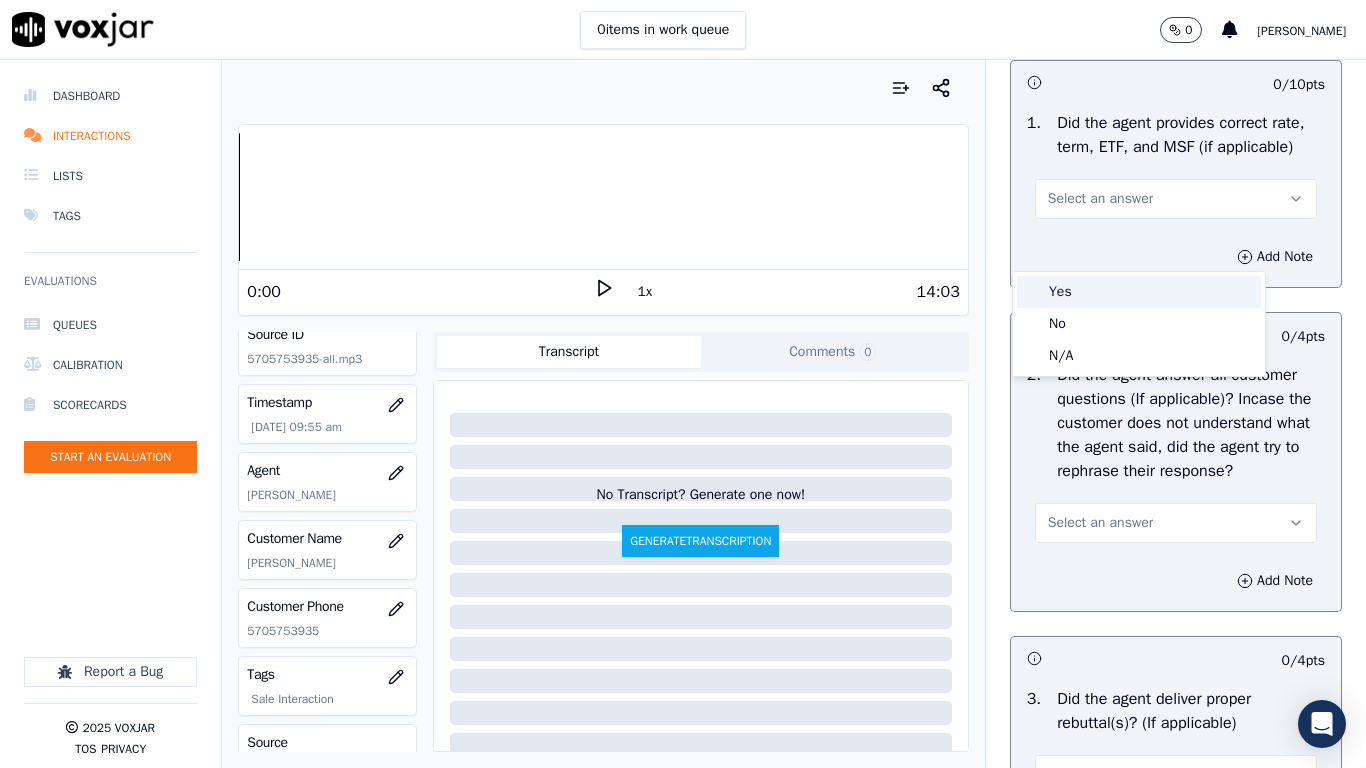 click on "Yes" at bounding box center (1139, 292) 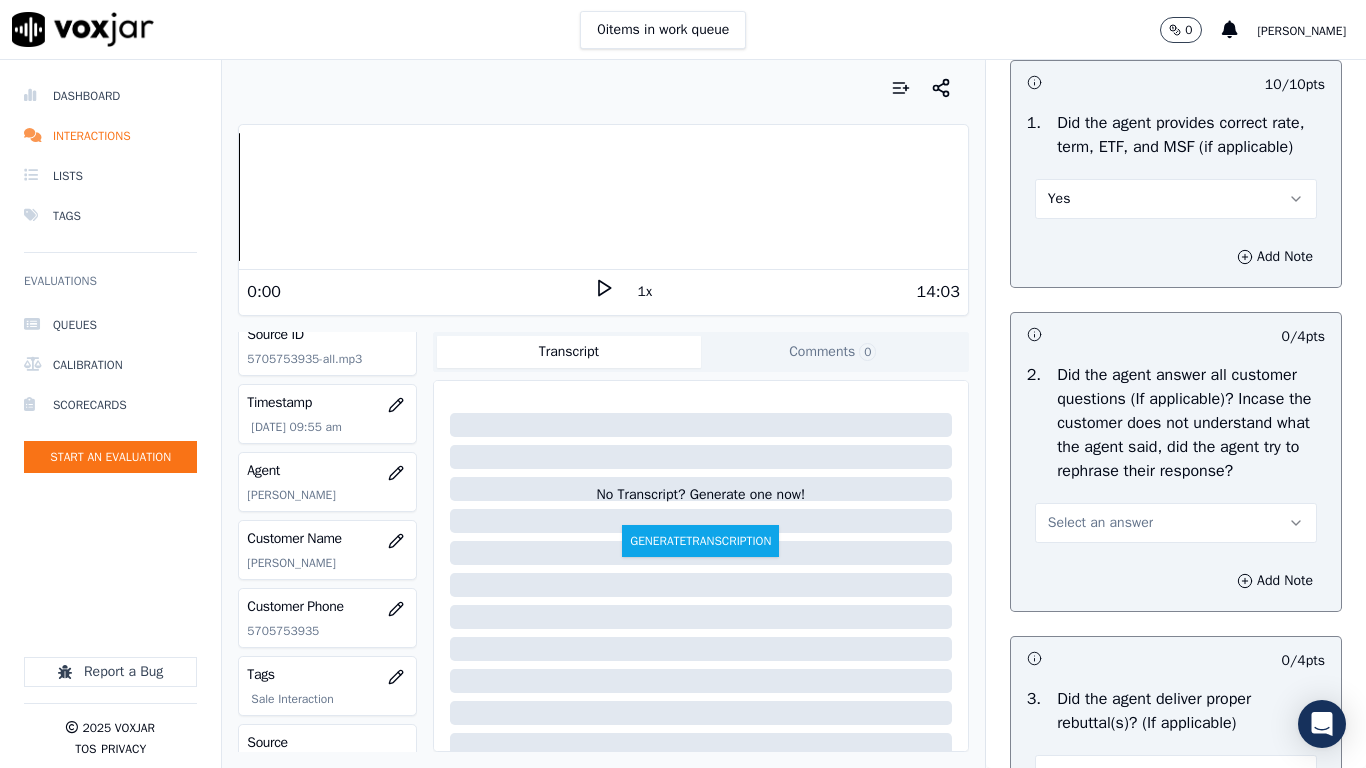 click on "Select an answer" at bounding box center [1176, 523] 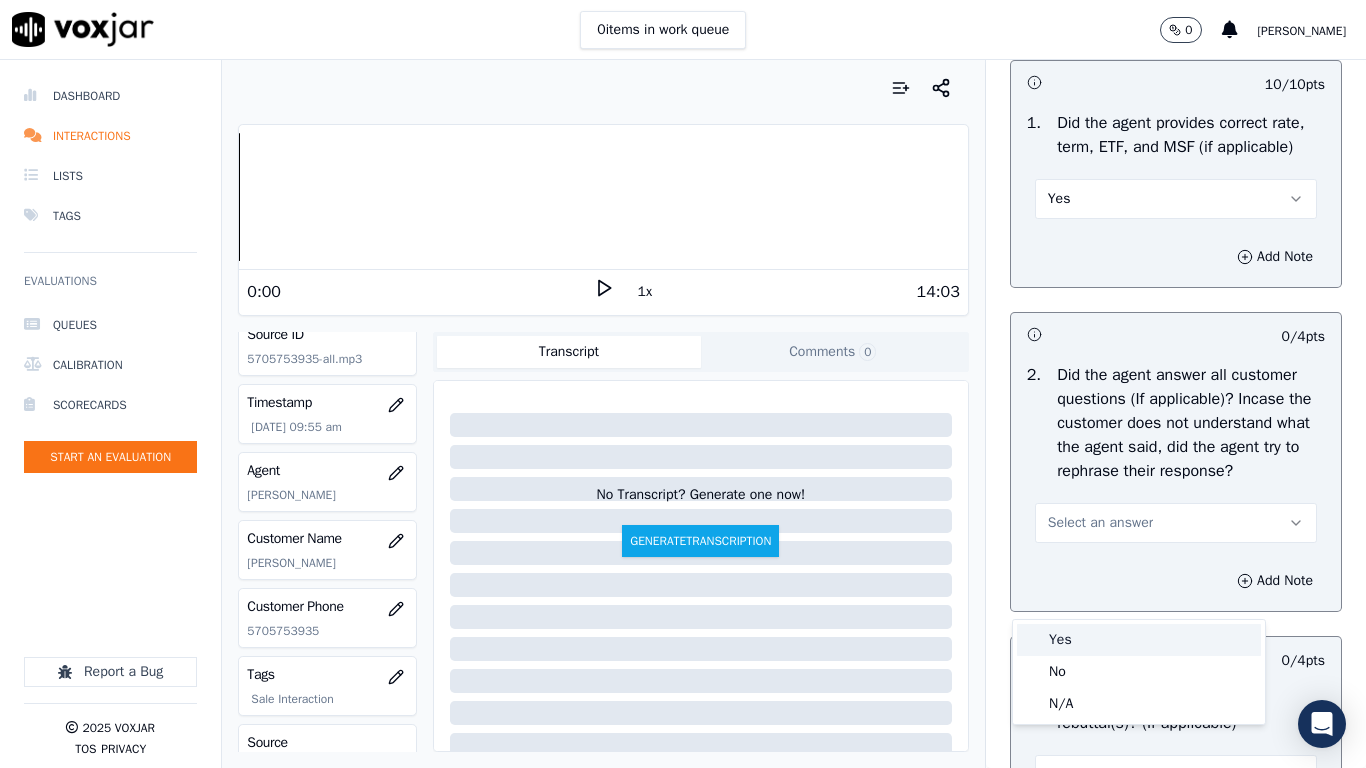 click on "Yes" at bounding box center [1139, 640] 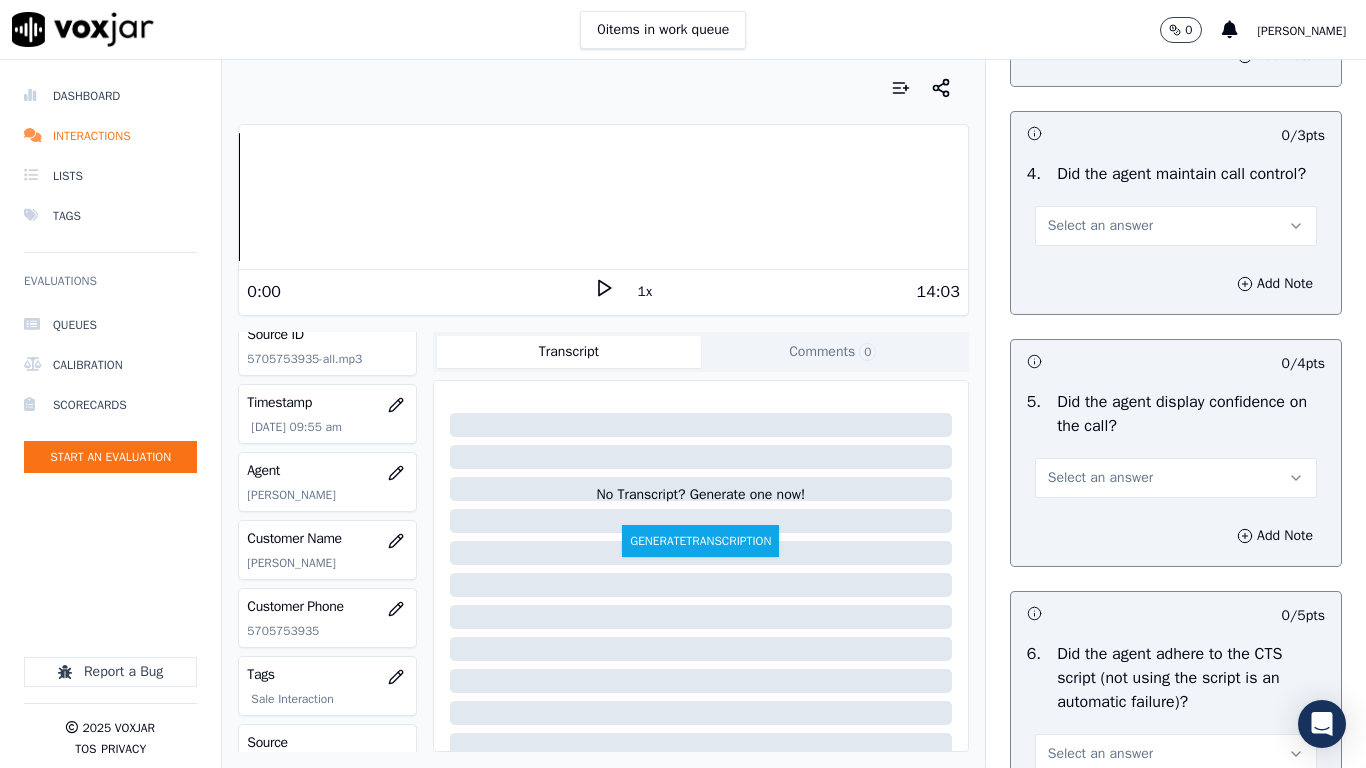 scroll, scrollTop: 3800, scrollLeft: 0, axis: vertical 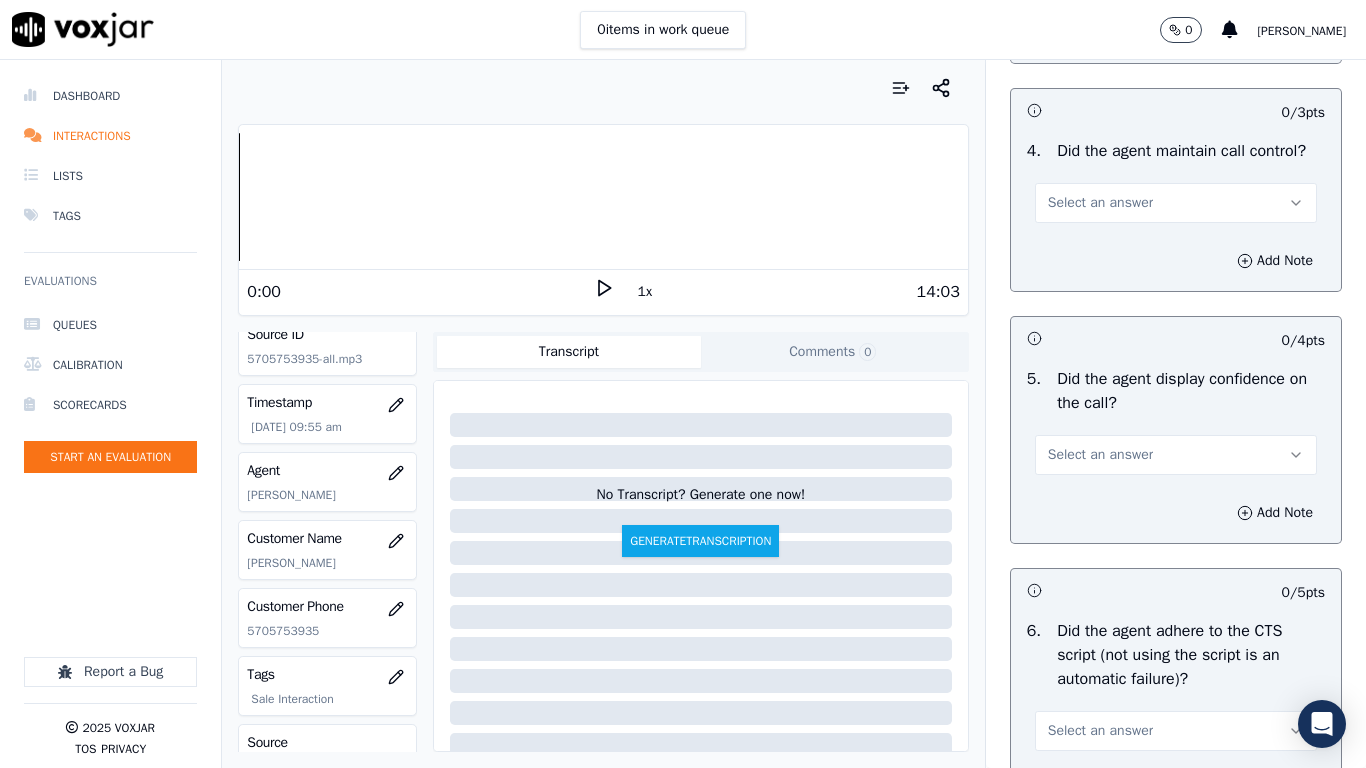 click on "Select an answer" at bounding box center (1176, -25) 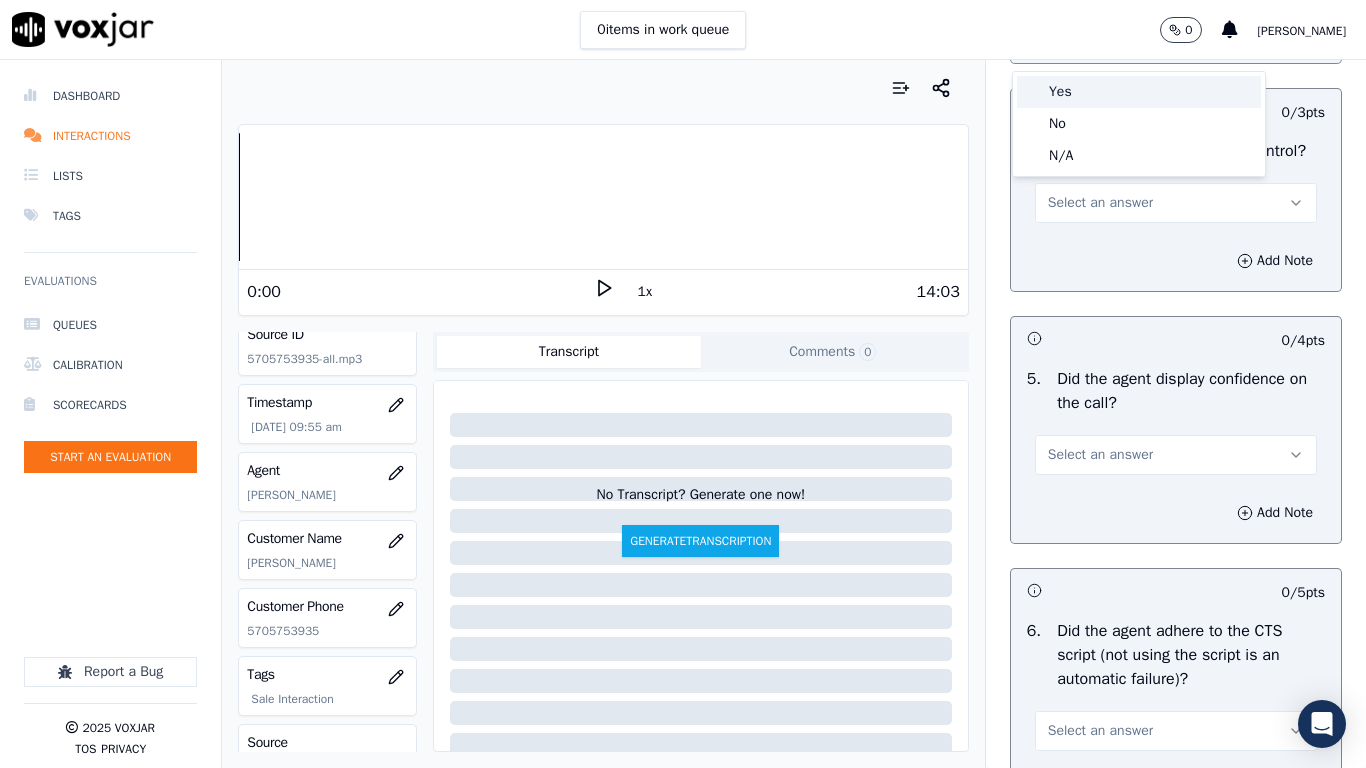 click on "Yes" at bounding box center [1139, 92] 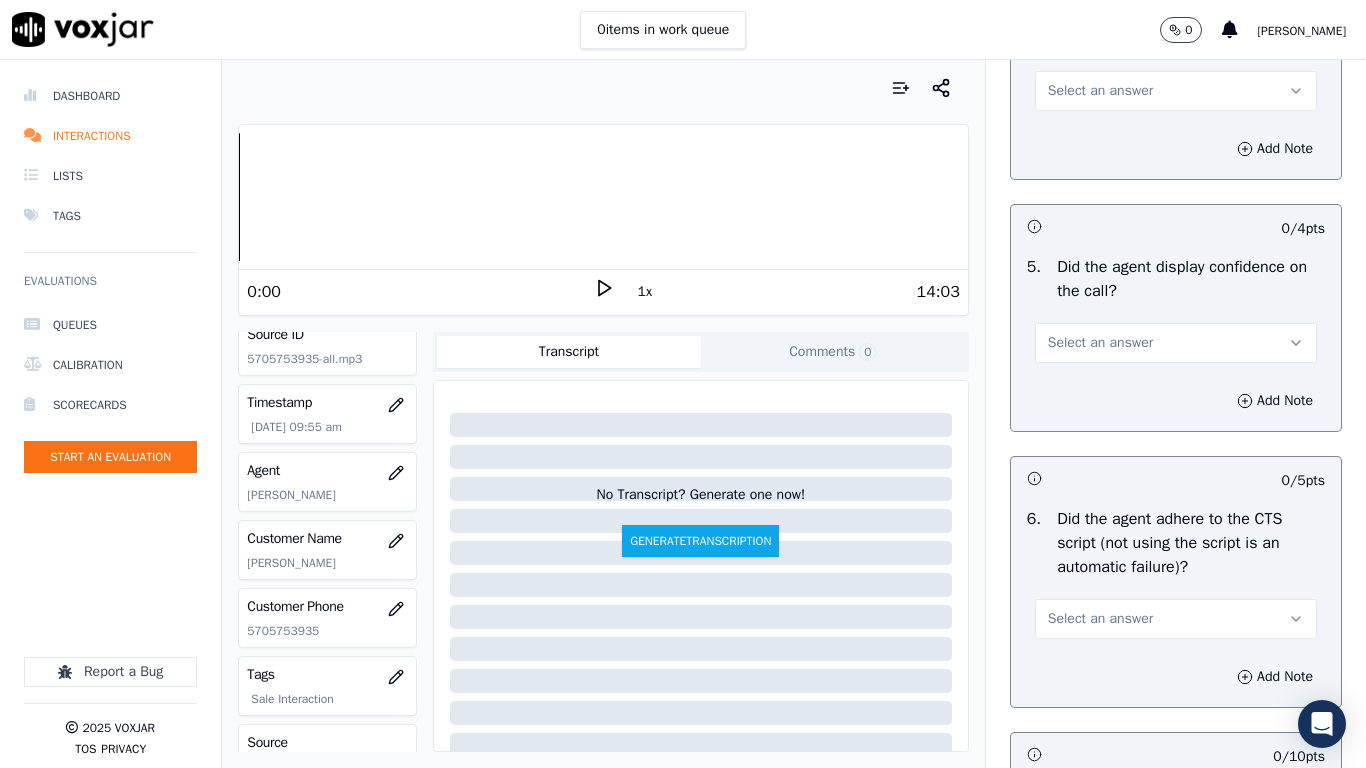 scroll, scrollTop: 4000, scrollLeft: 0, axis: vertical 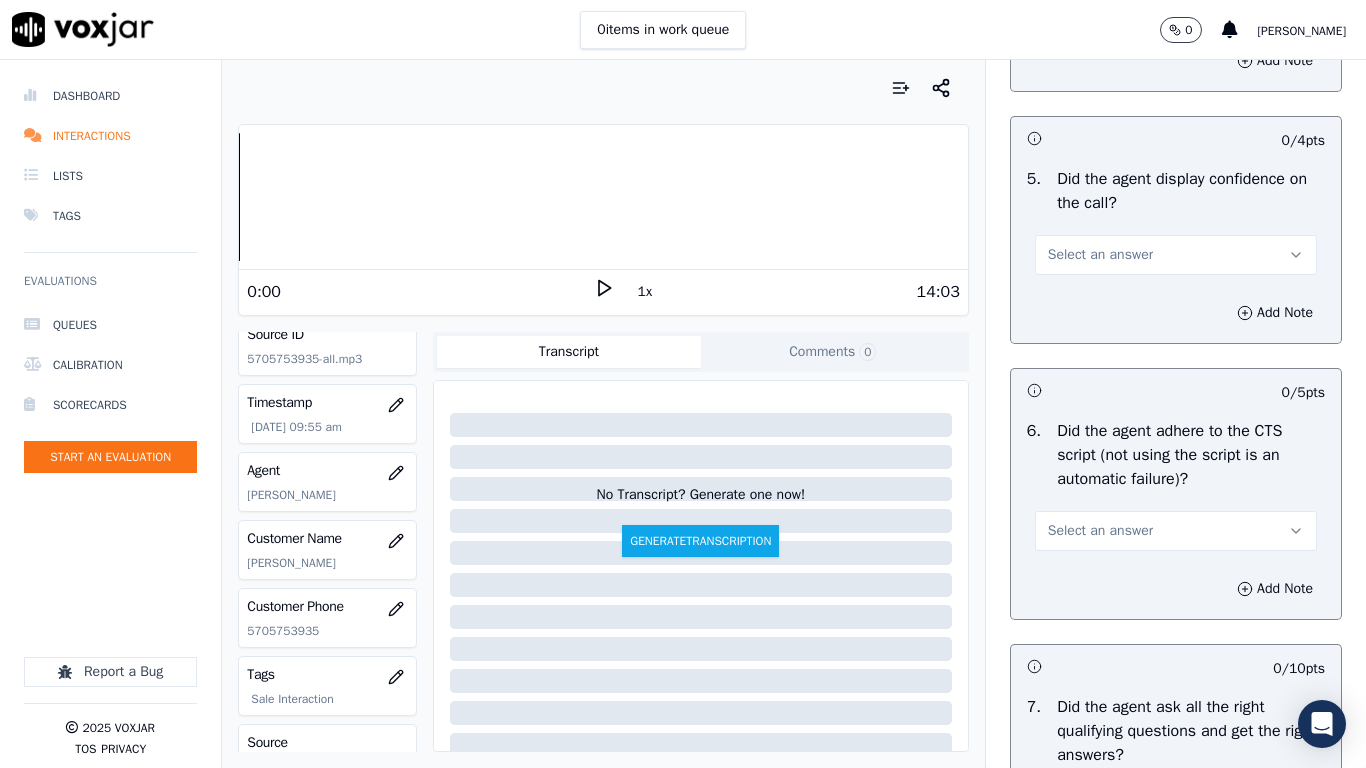 click on "Select an answer" at bounding box center (1100, 3) 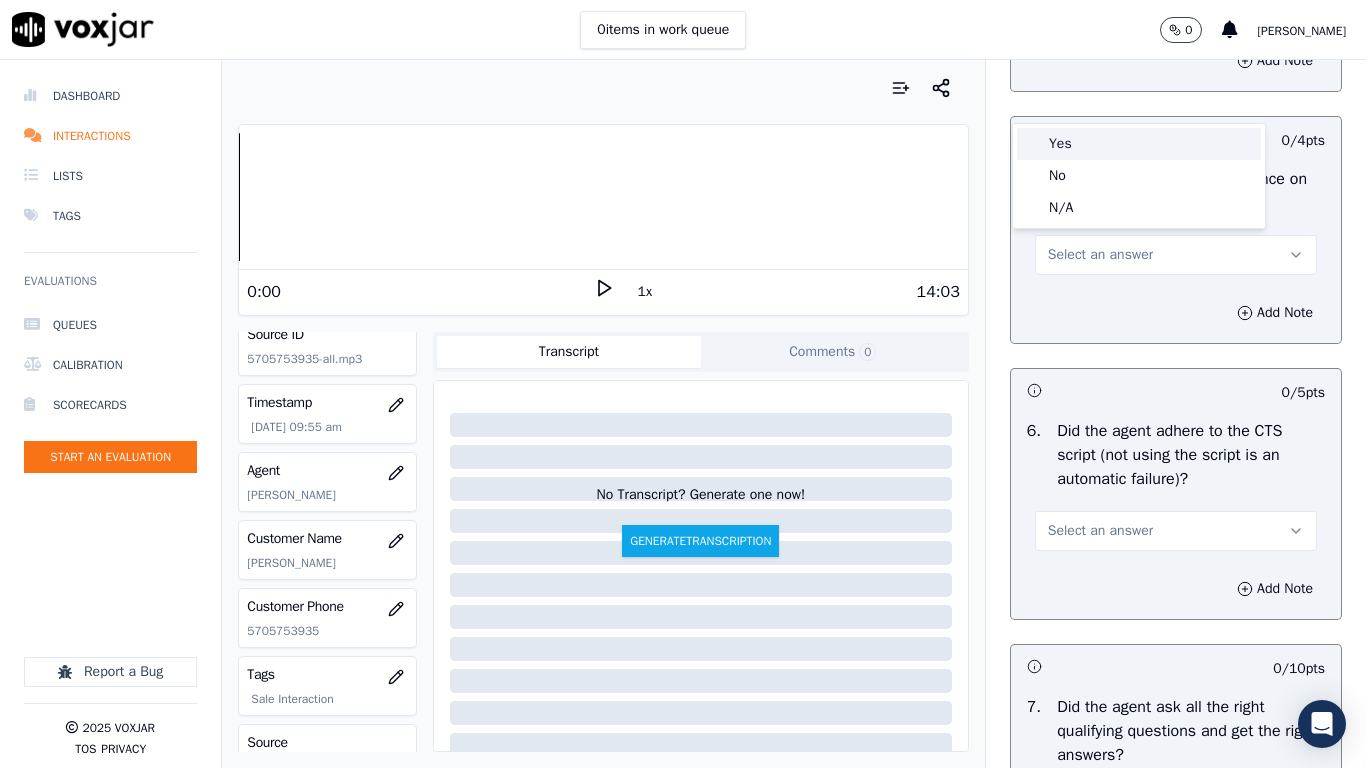 click on "Yes" at bounding box center [1139, 144] 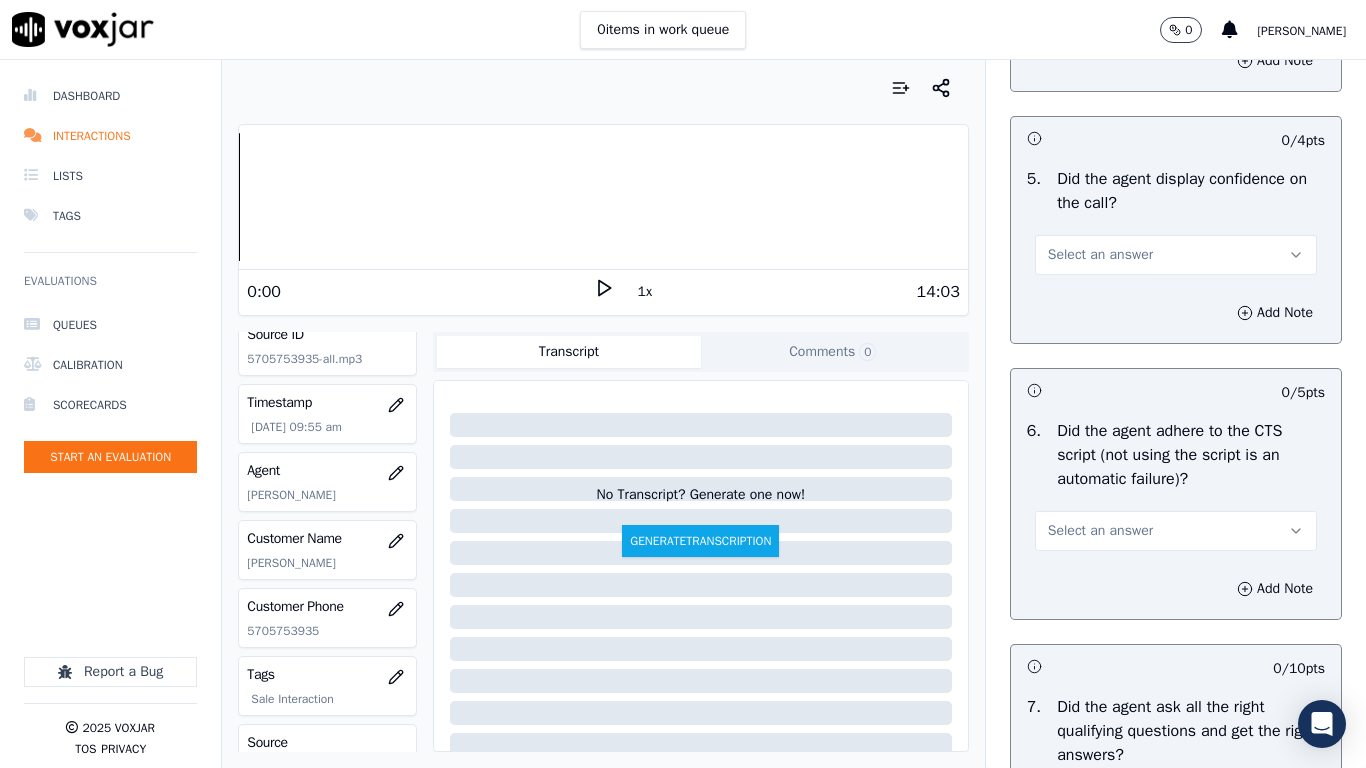 drag, startPoint x: 1112, startPoint y: 349, endPoint x: 1111, endPoint y: 363, distance: 14.035668 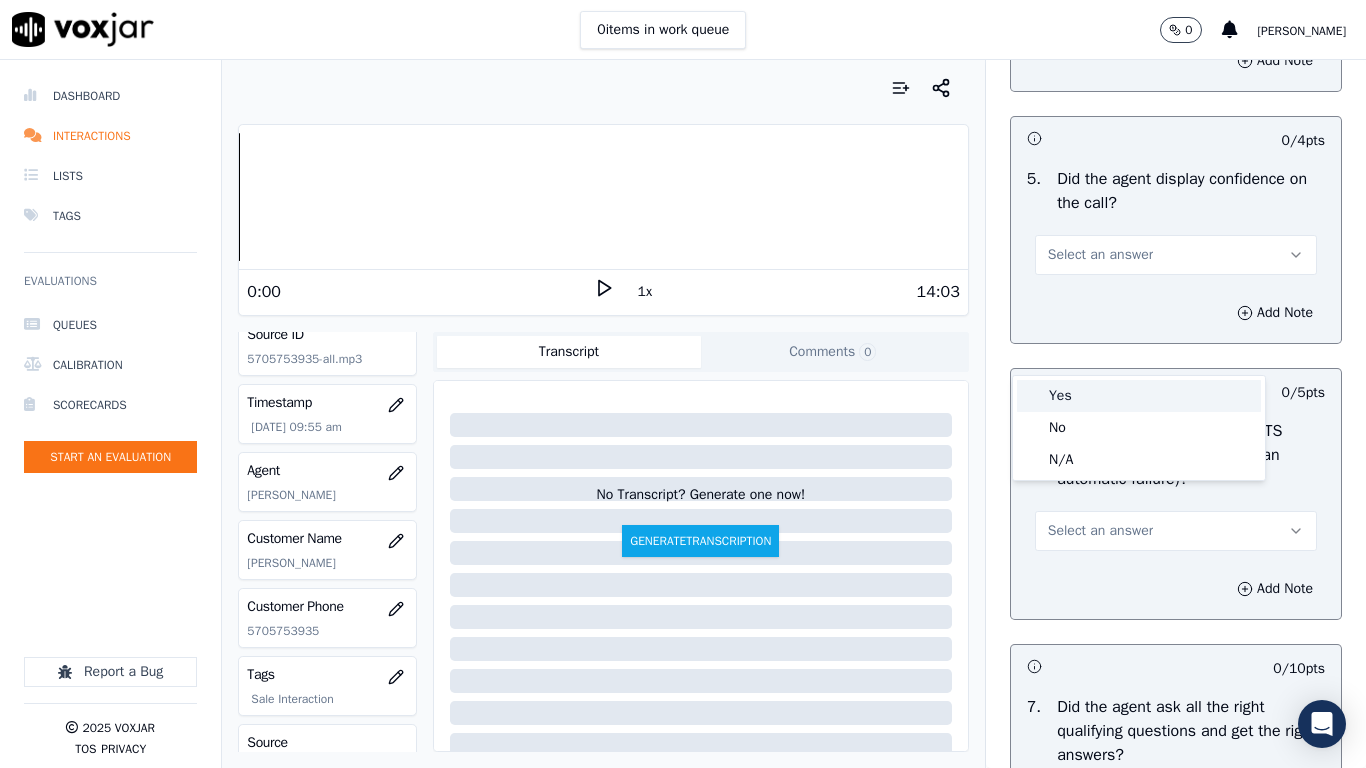 click on "Yes" at bounding box center (1139, 396) 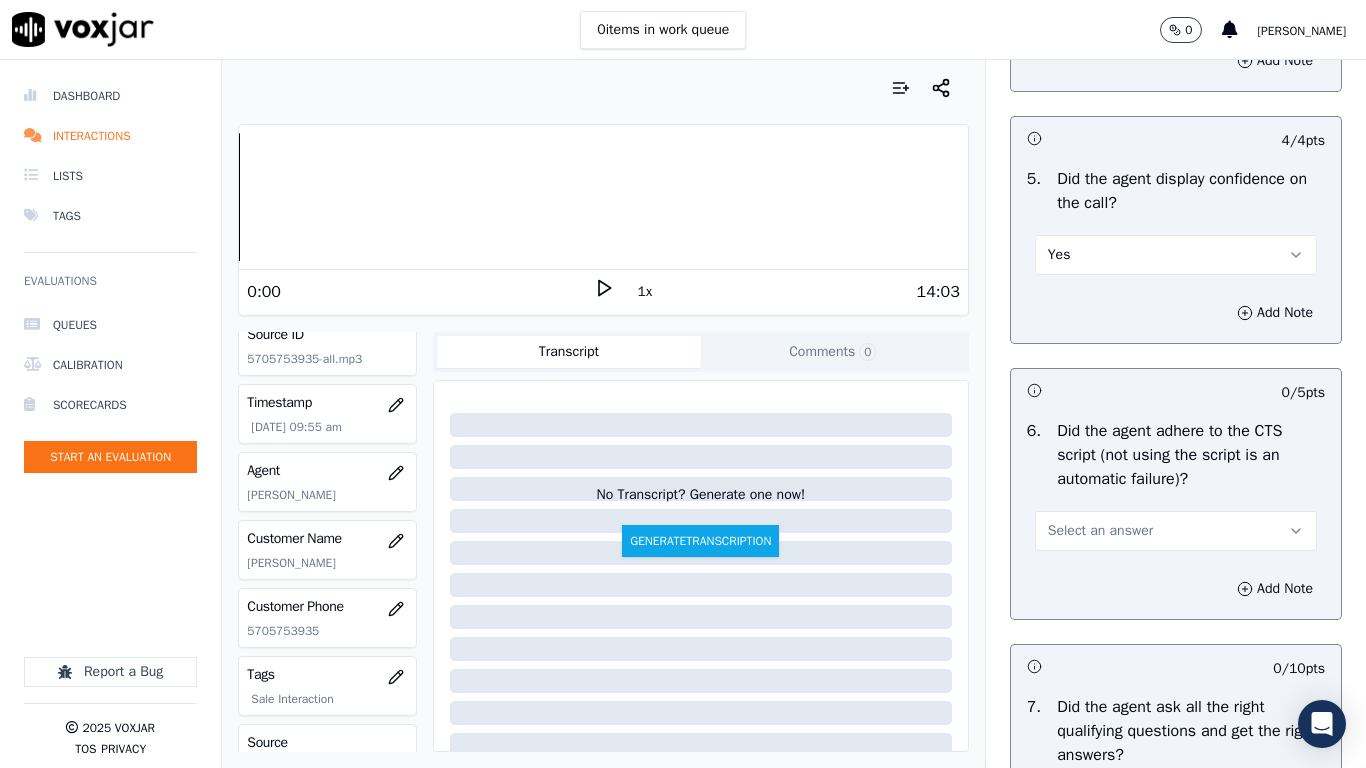 click on "Select an answer" at bounding box center (1100, 531) 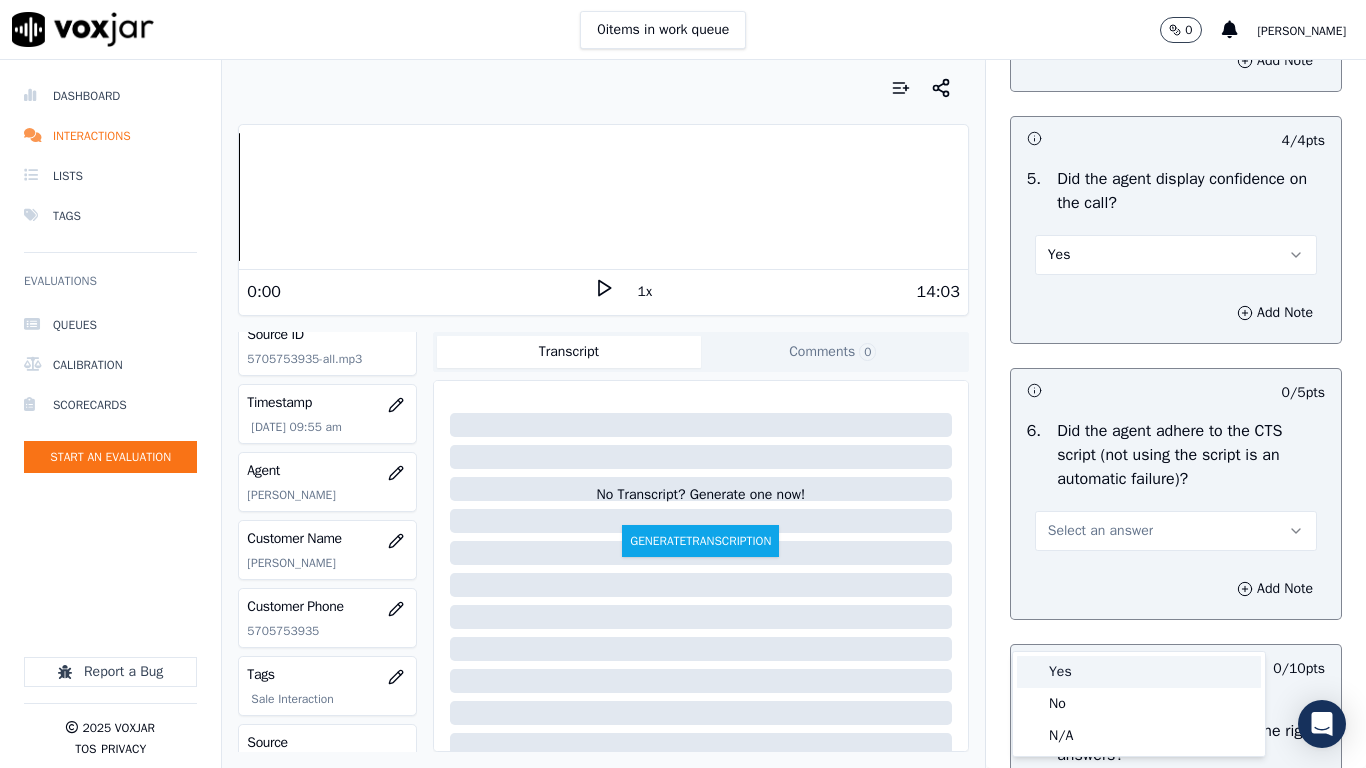 click on "Yes" at bounding box center (1139, 672) 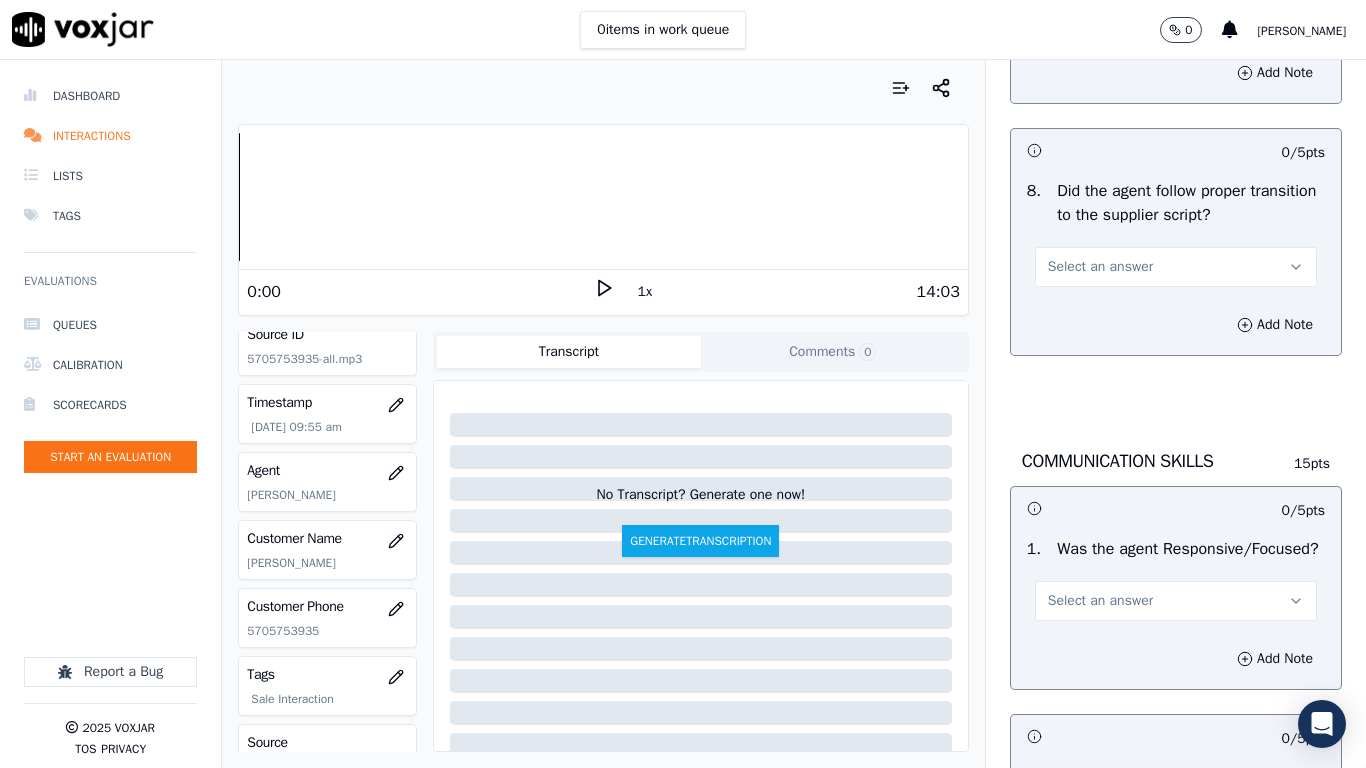 scroll, scrollTop: 4800, scrollLeft: 0, axis: vertical 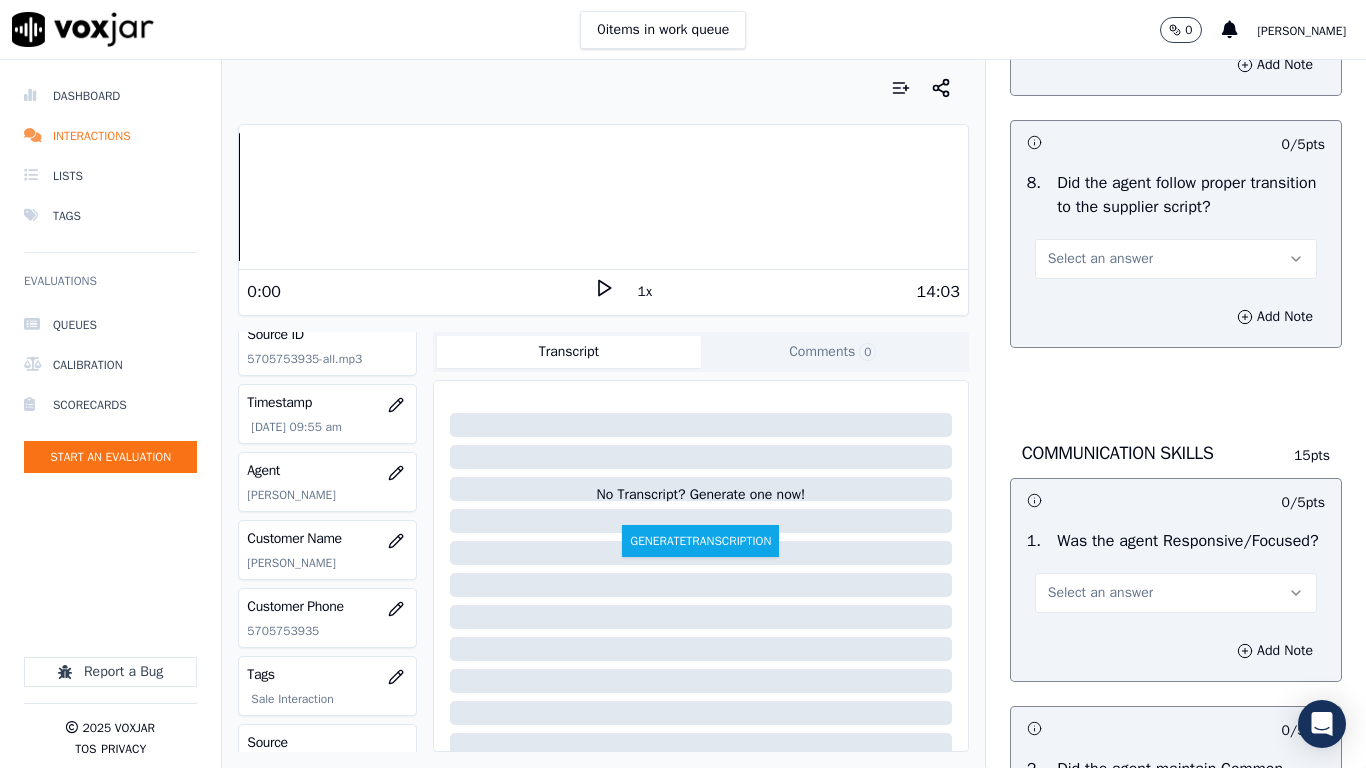 click on "Select an answer" at bounding box center [1100, 7] 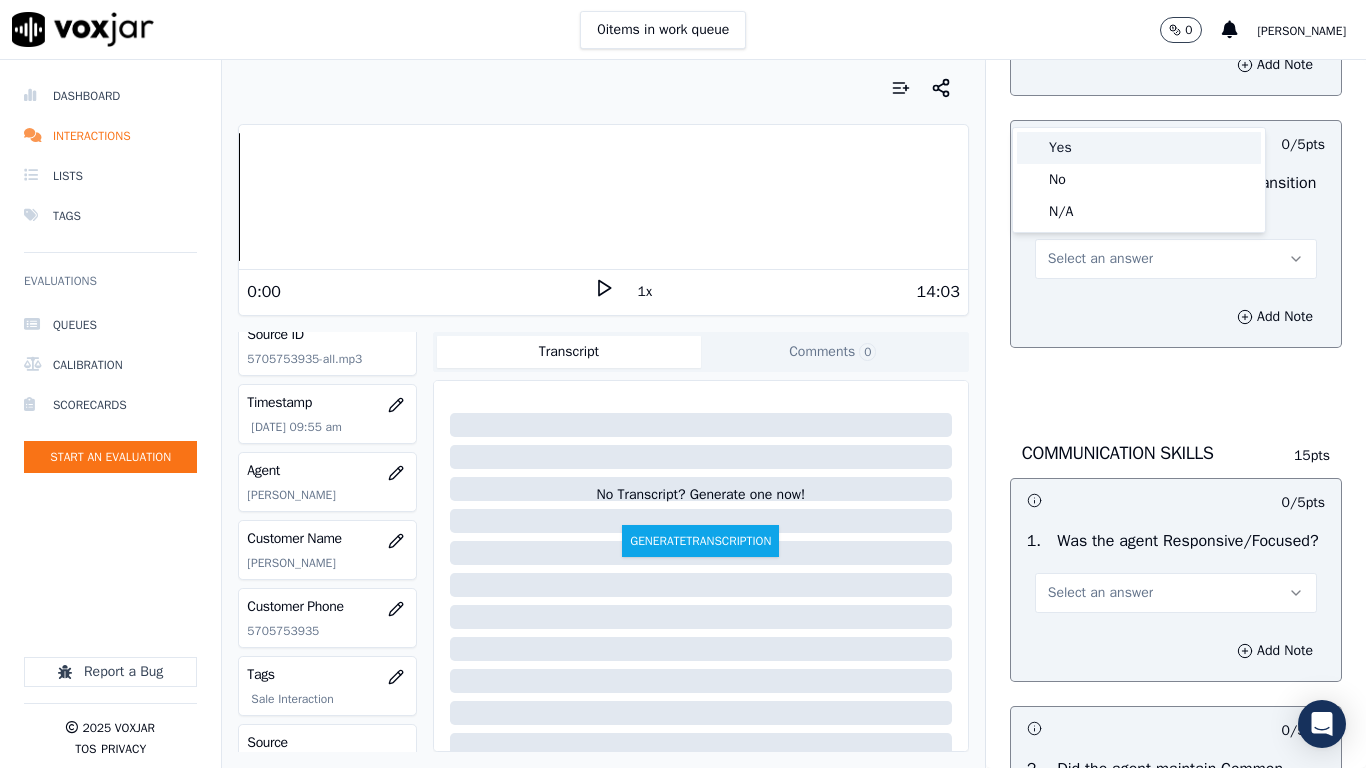 click on "Yes" at bounding box center (1139, 148) 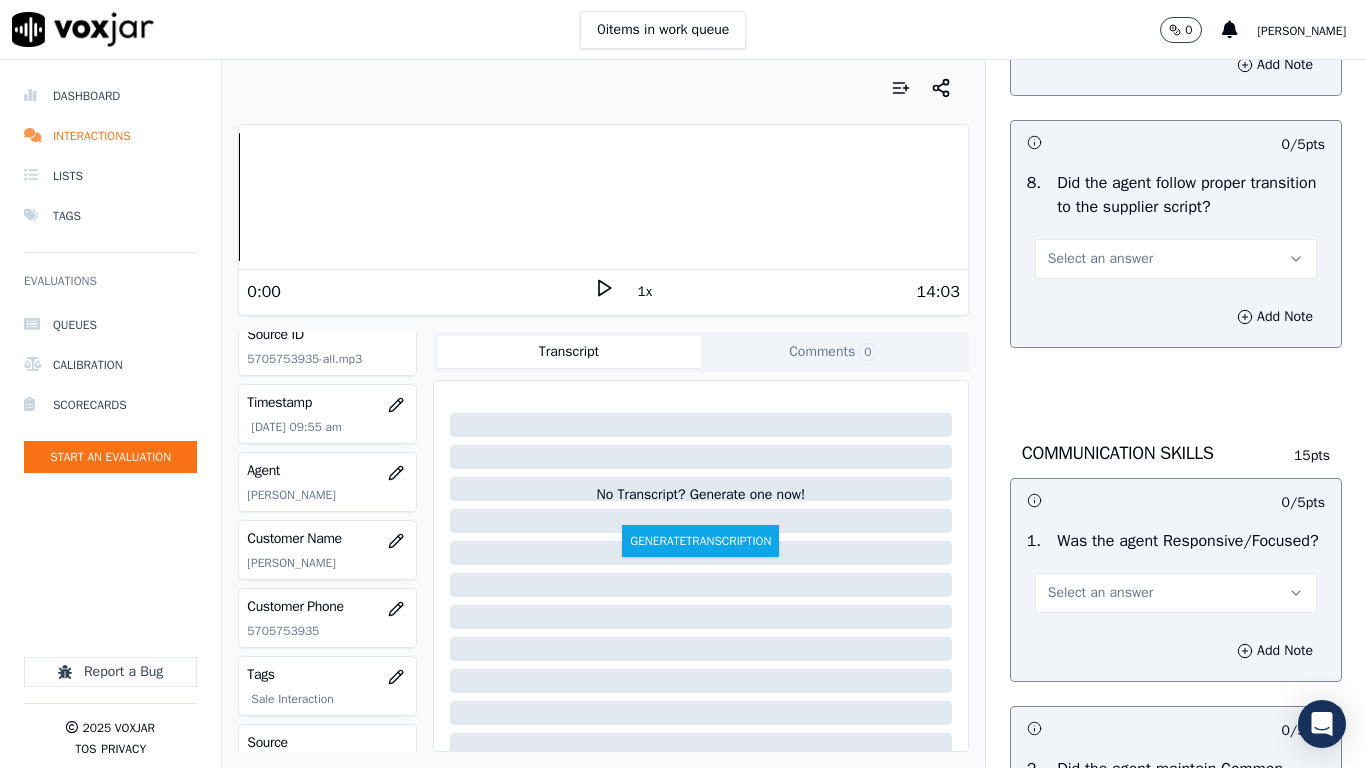click on "Select an answer" at bounding box center (1100, 259) 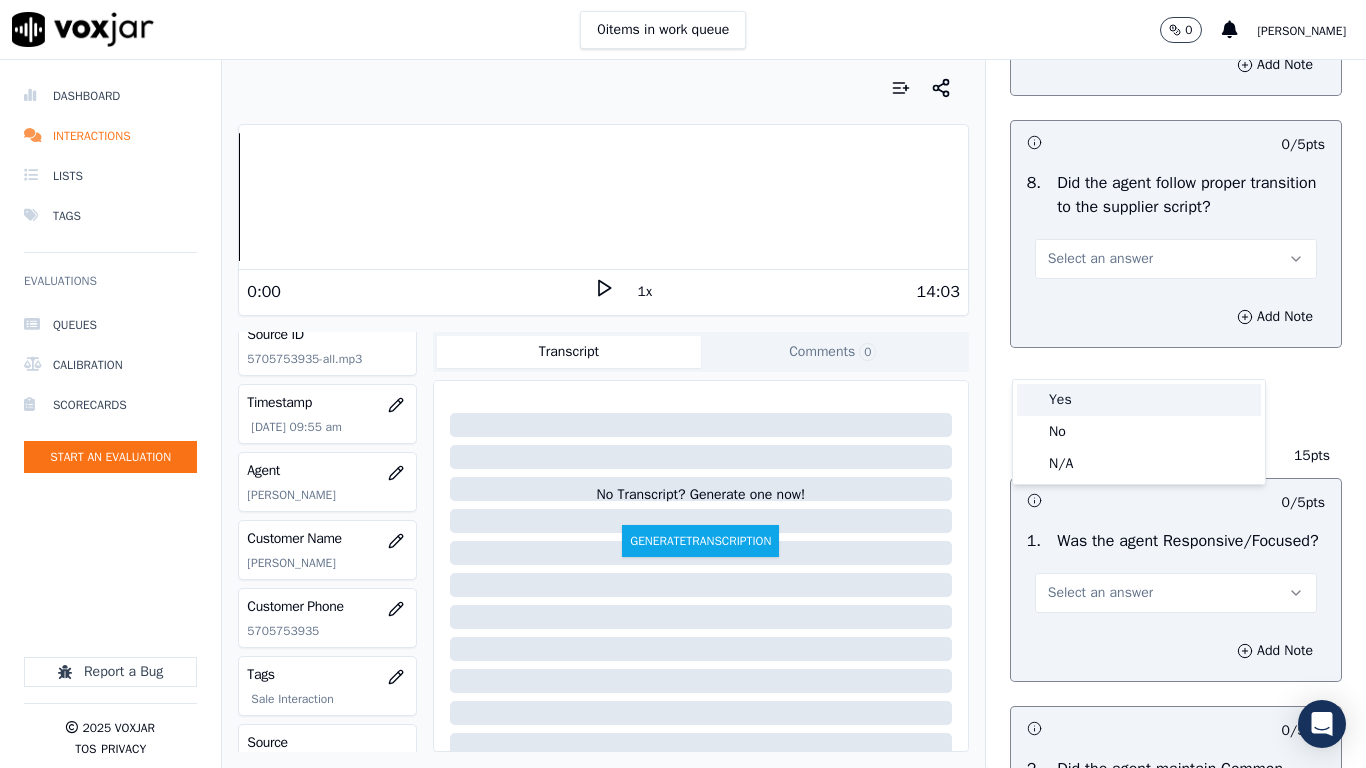 click on "Yes" at bounding box center [1139, 400] 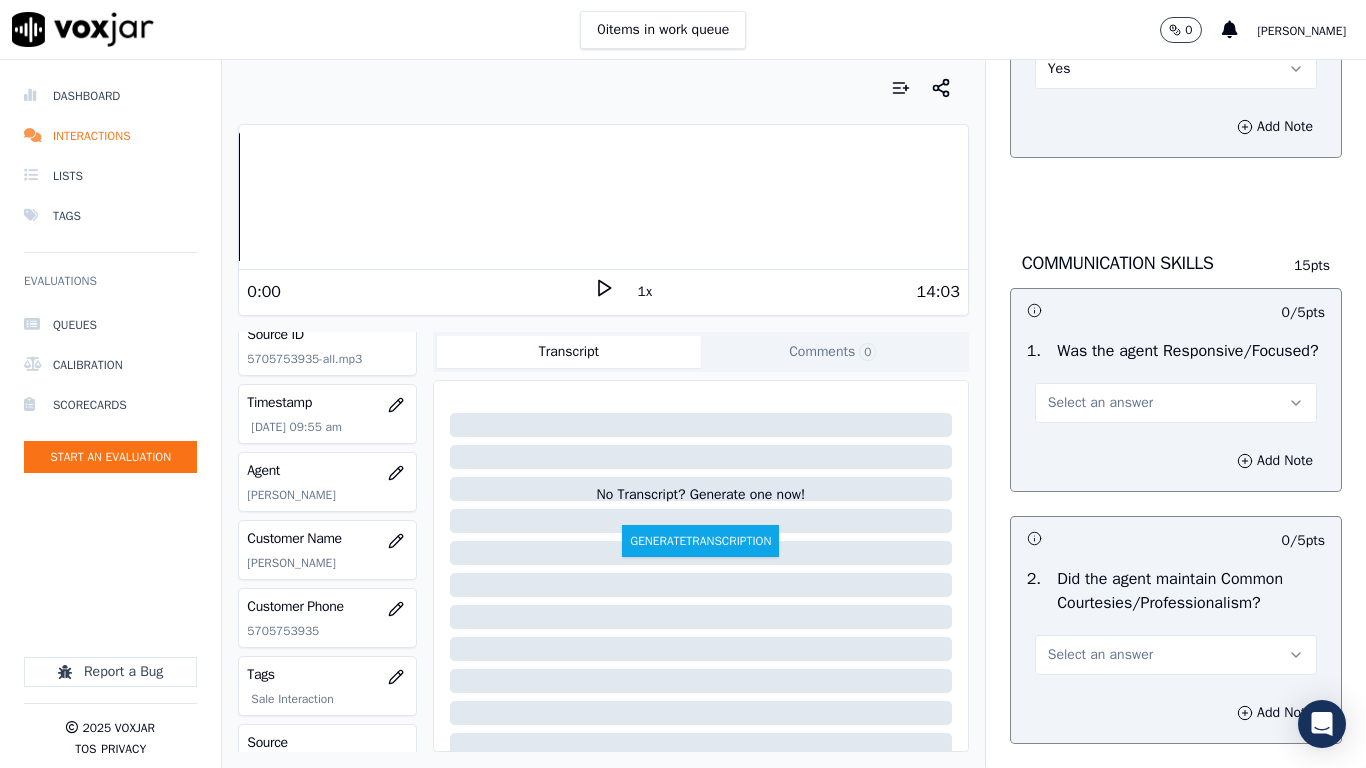 scroll, scrollTop: 5400, scrollLeft: 0, axis: vertical 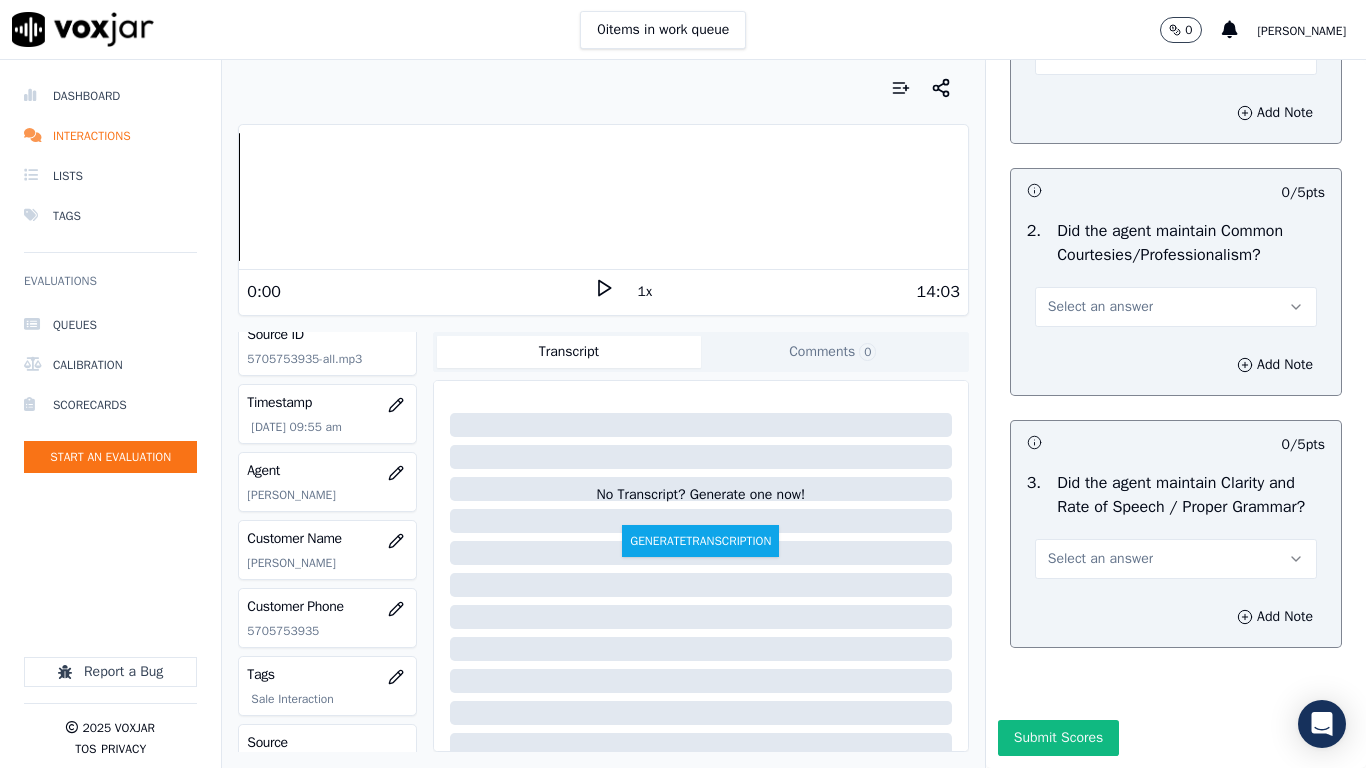 click on "Select an answer" at bounding box center [1176, 55] 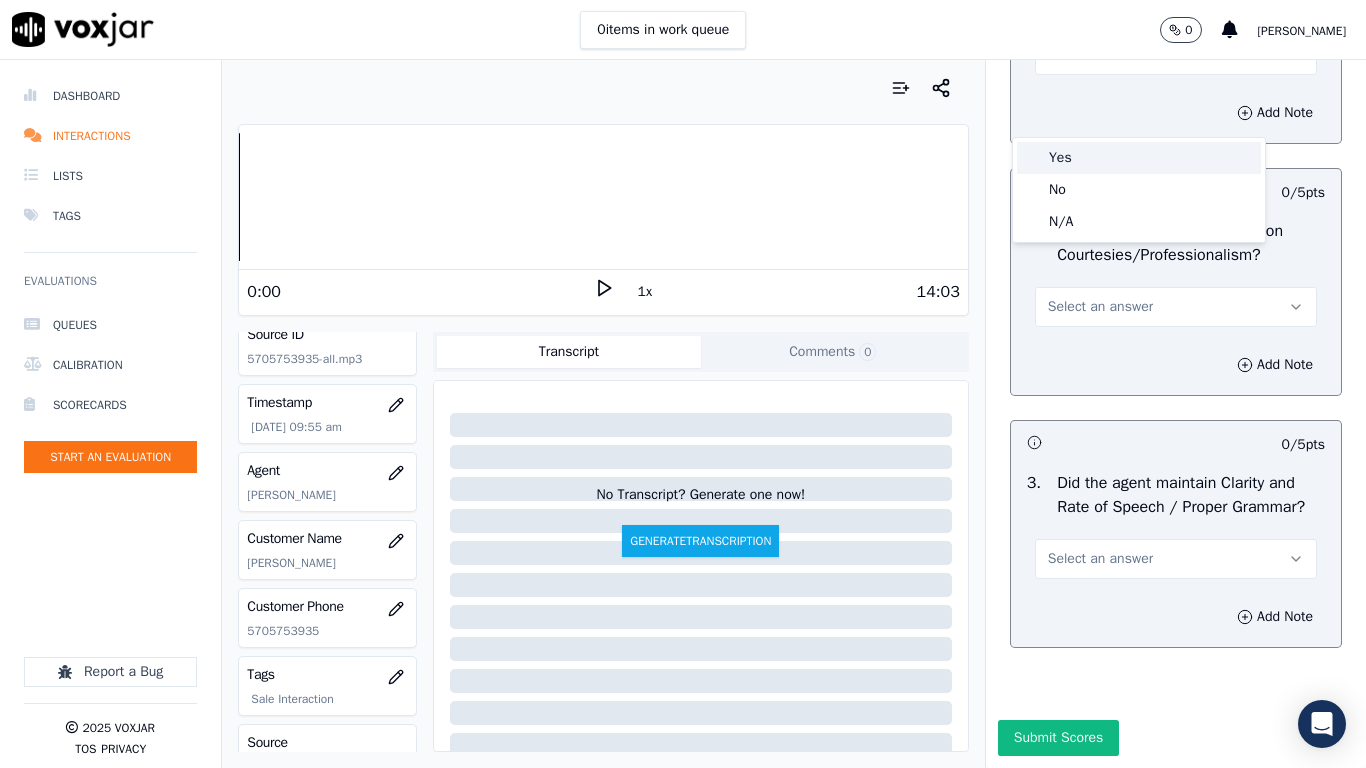 click on "Yes" at bounding box center (1139, 158) 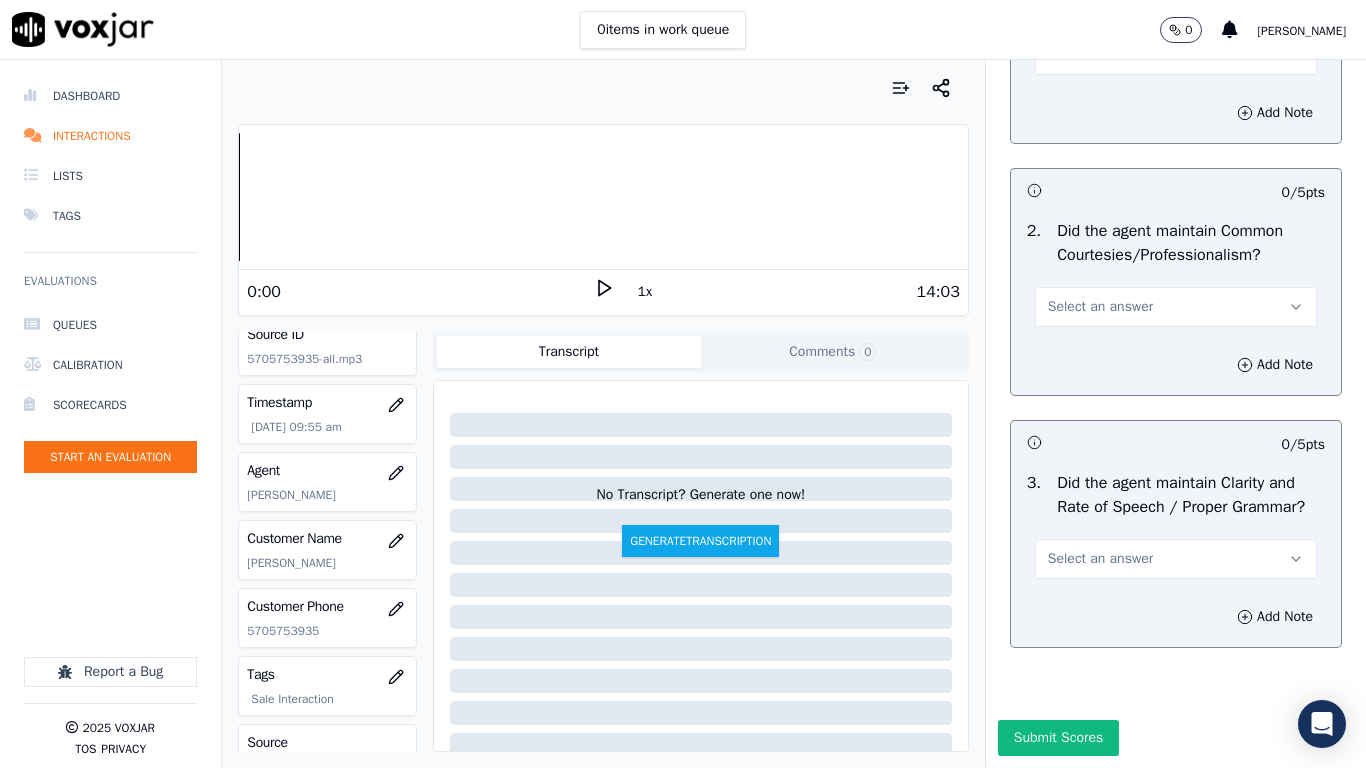 click on "Select an answer" at bounding box center (1100, 307) 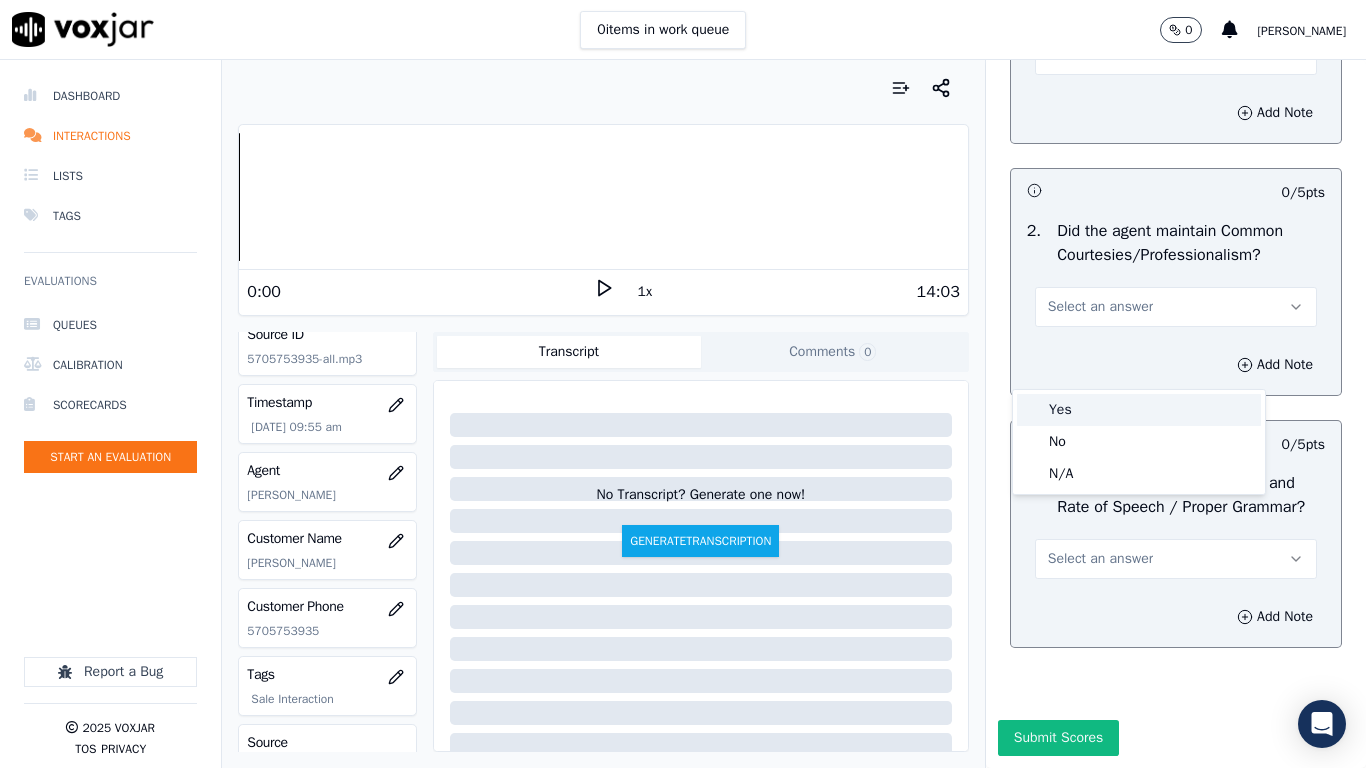 click on "Yes" at bounding box center [1139, 410] 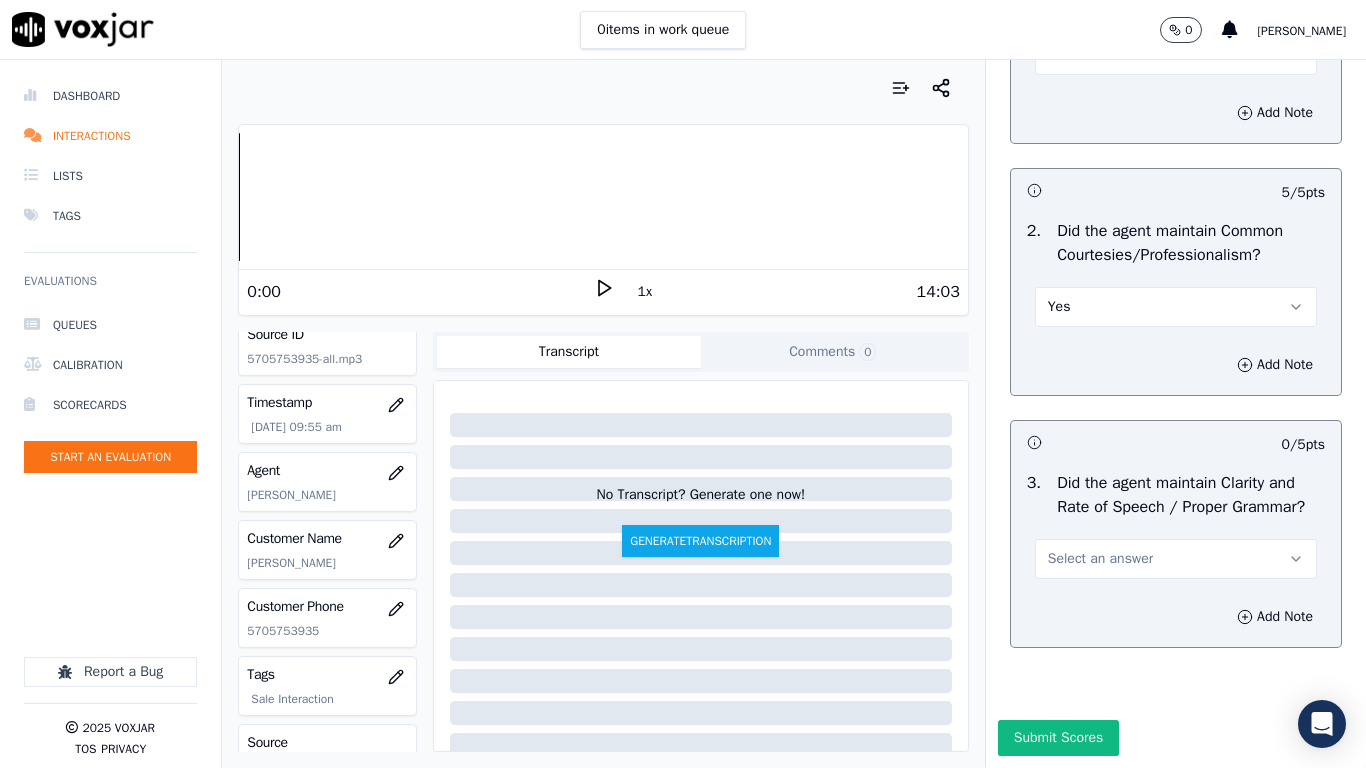 click on "Select an answer" at bounding box center (1100, 559) 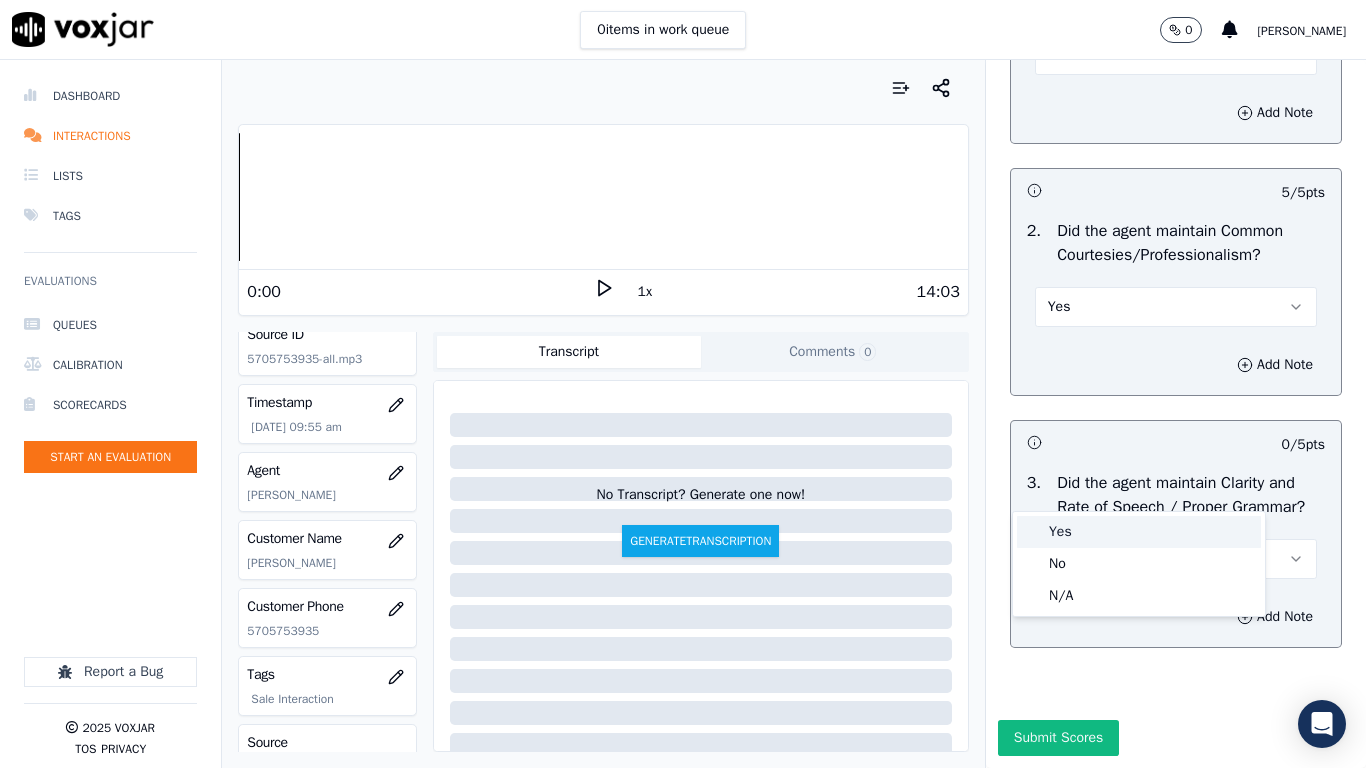 click on "Yes" at bounding box center (1139, 532) 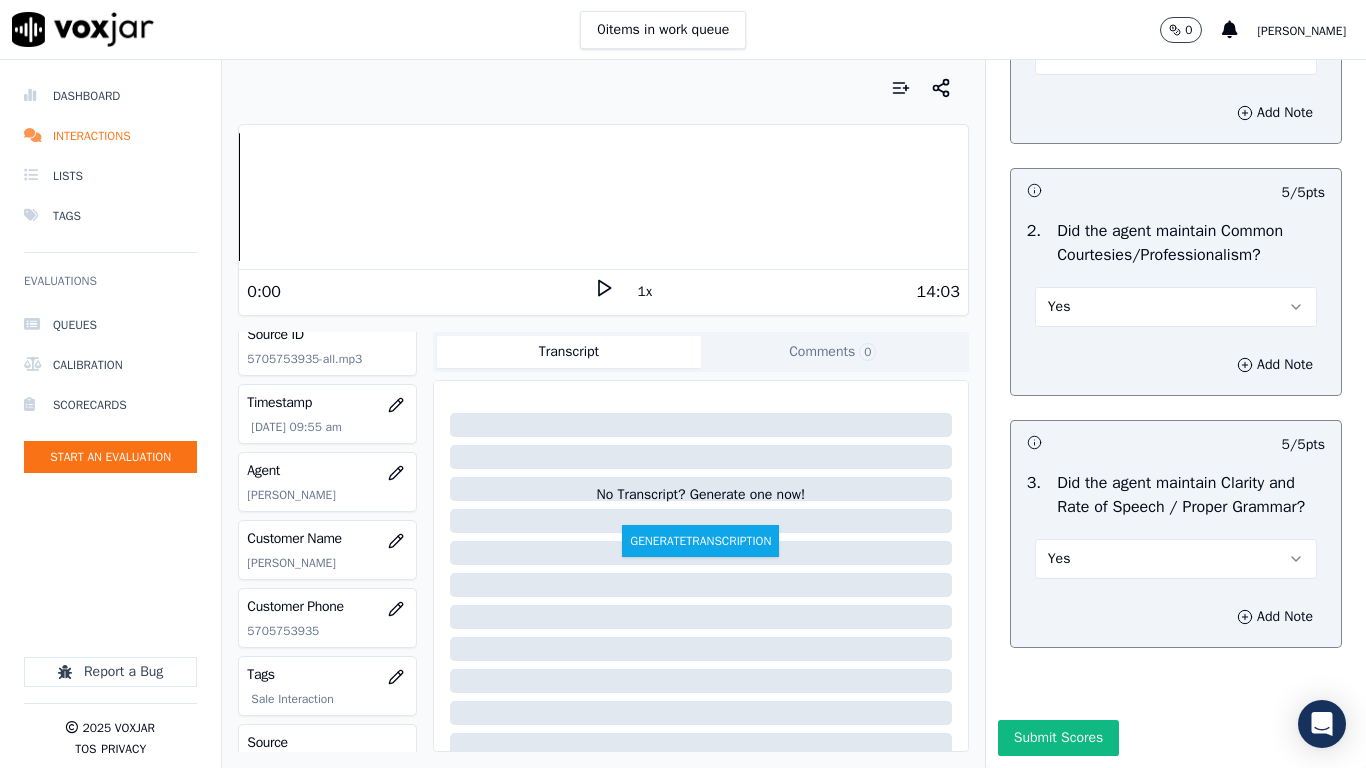scroll, scrollTop: 5533, scrollLeft: 0, axis: vertical 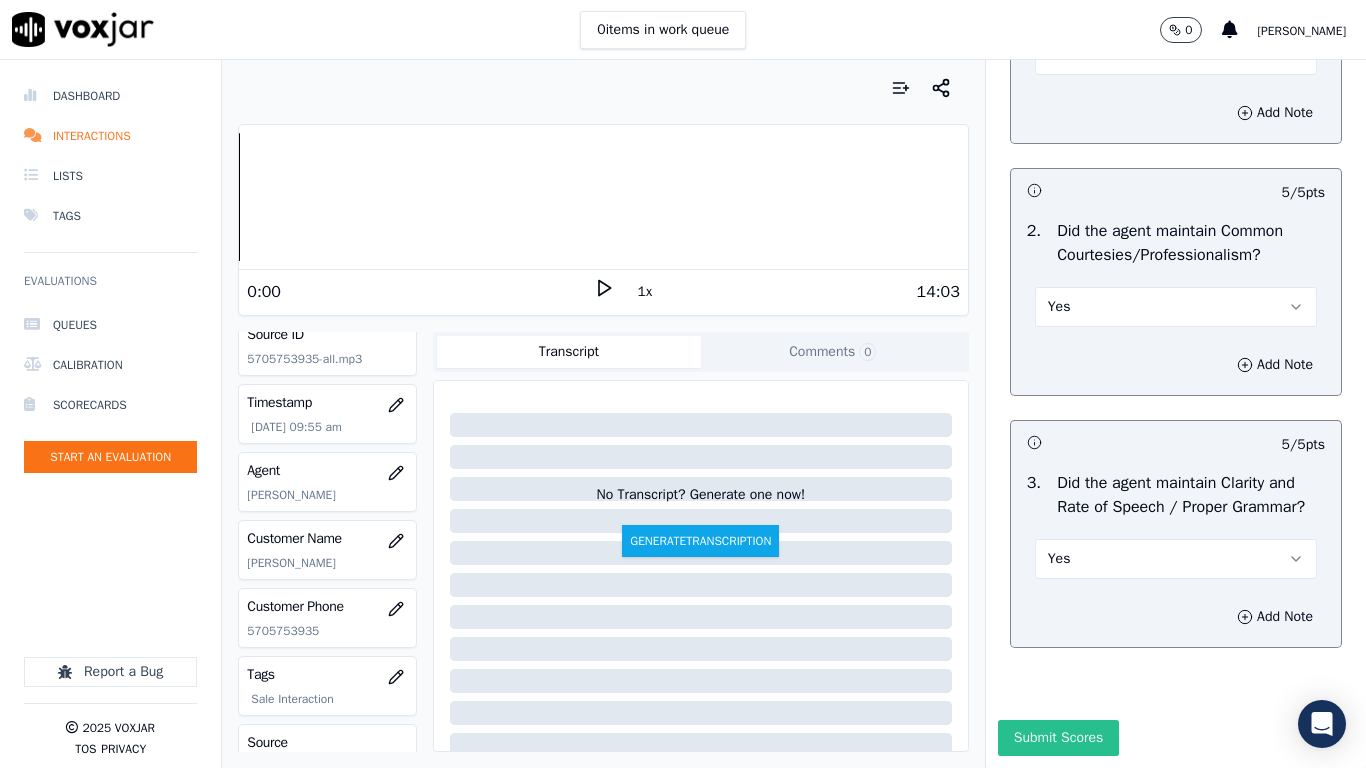 click on "Submit Scores" at bounding box center [1058, 738] 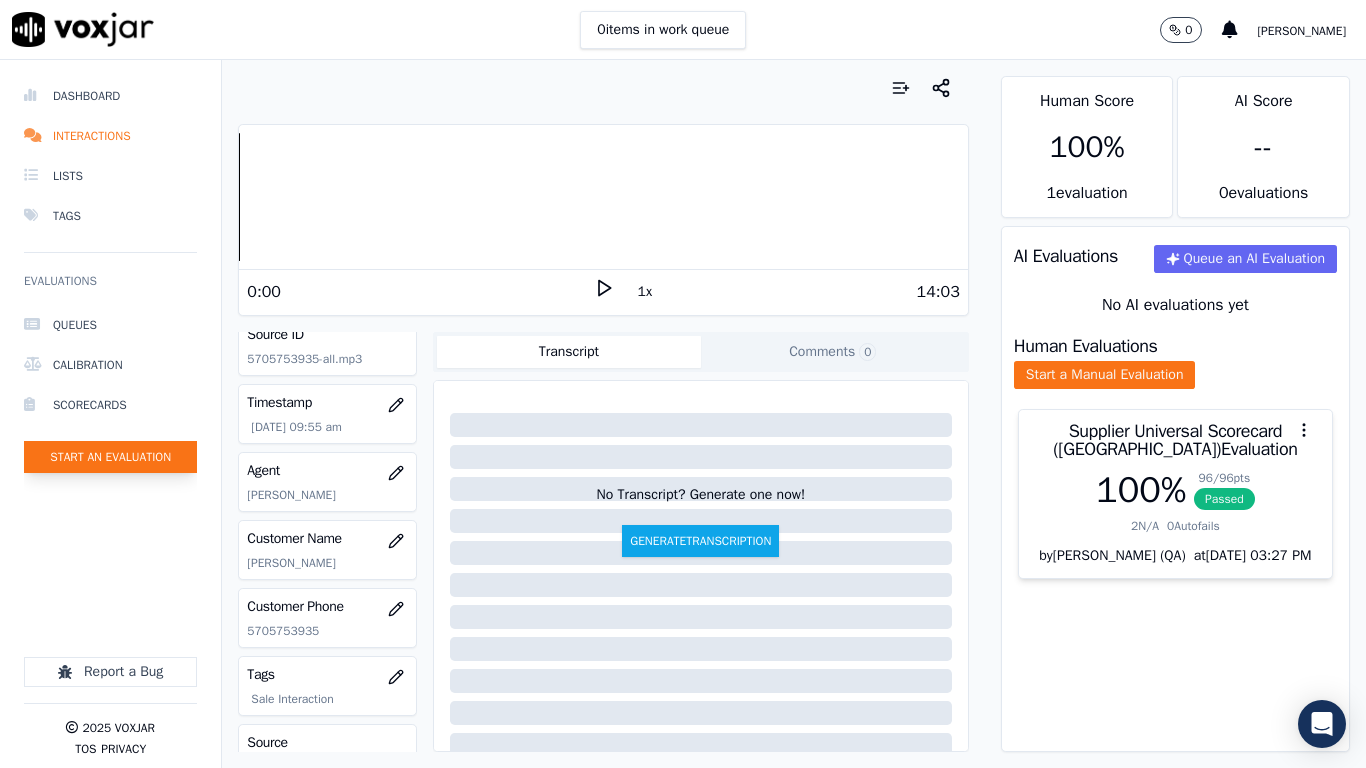 click on "Start an Evaluation" 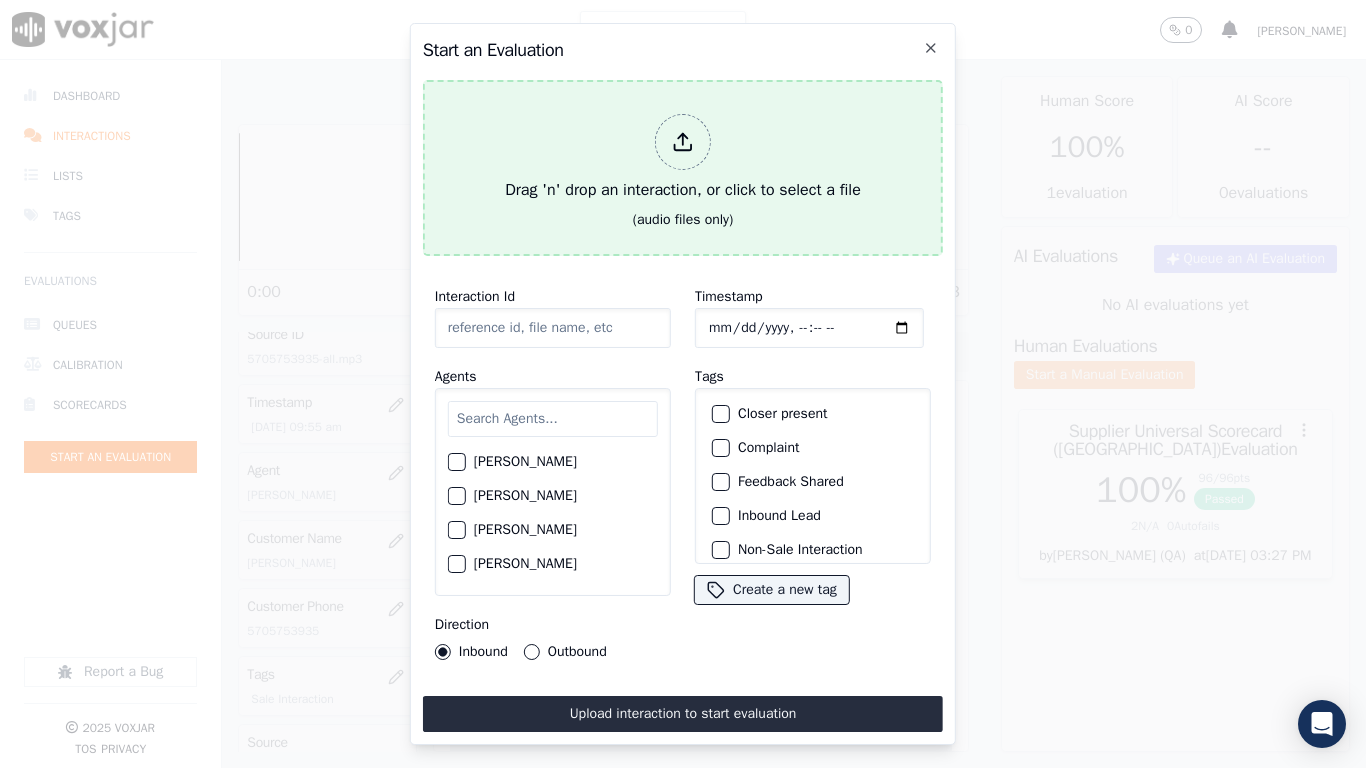 click on "Drag 'n' drop an interaction, or click to select a file" at bounding box center [683, 158] 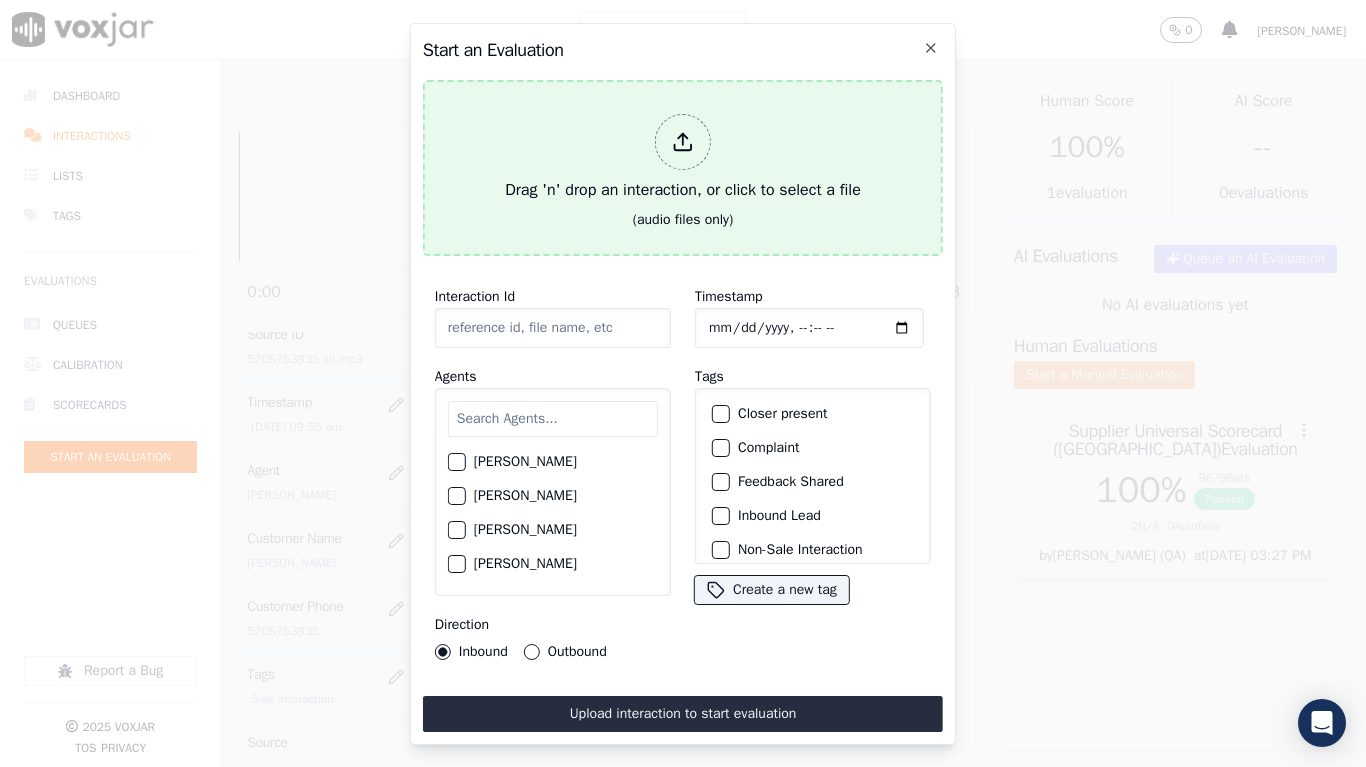 type on "20250722-165724_2677808150-all.mp3" 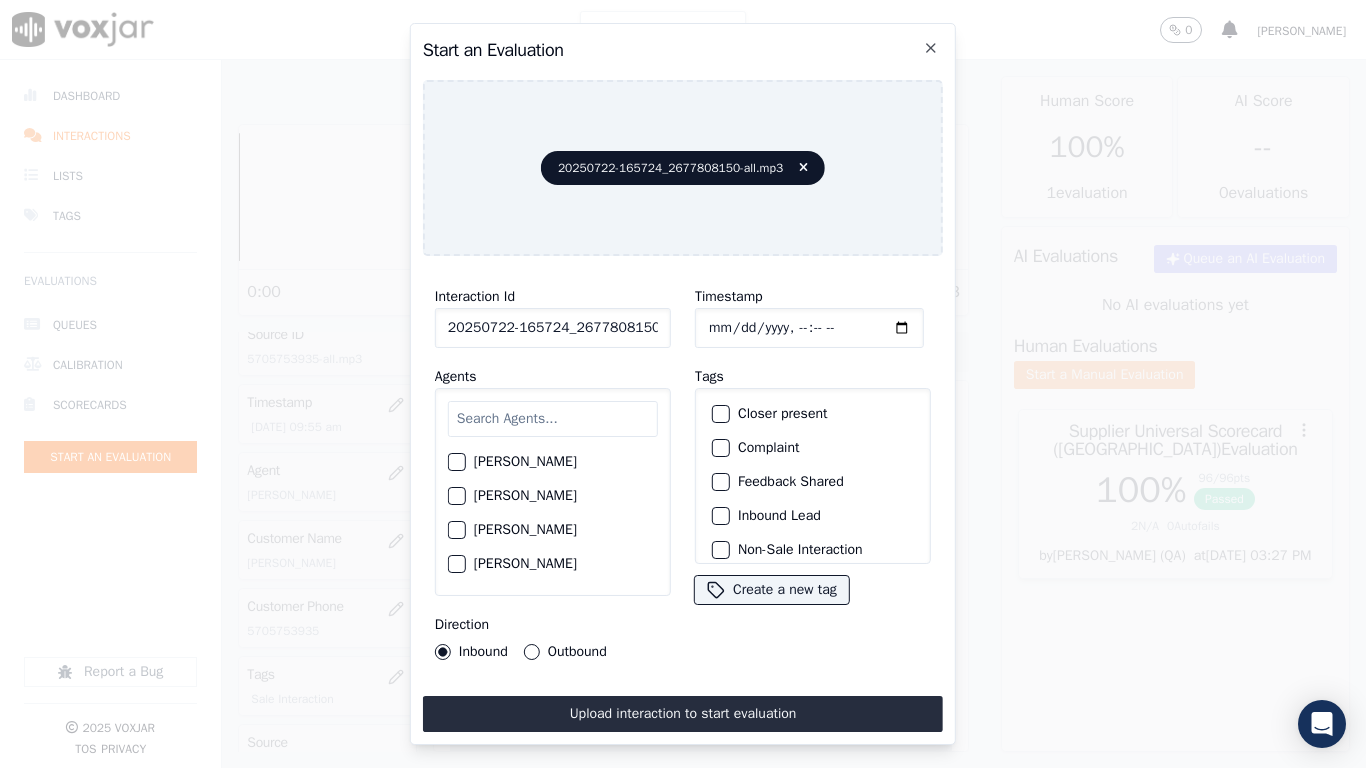 click at bounding box center [553, 419] 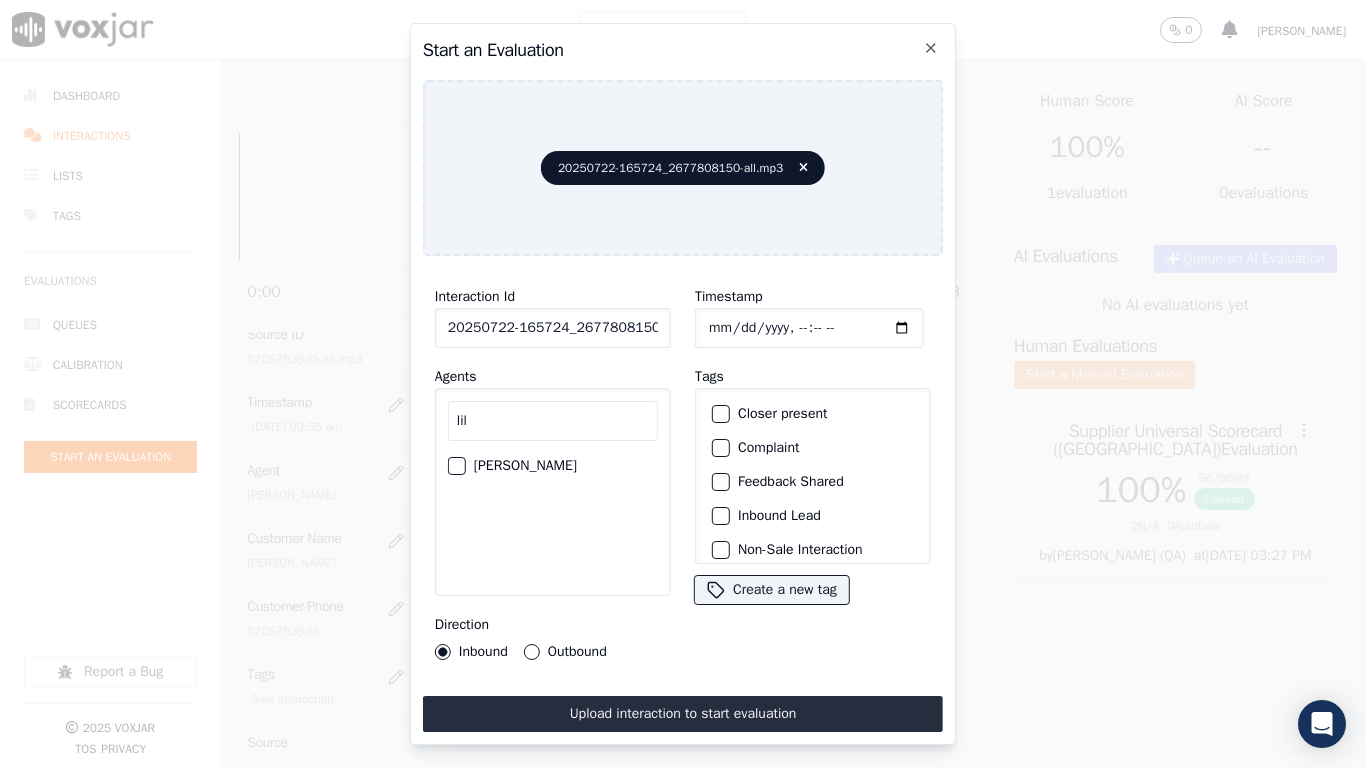 type on "lil" 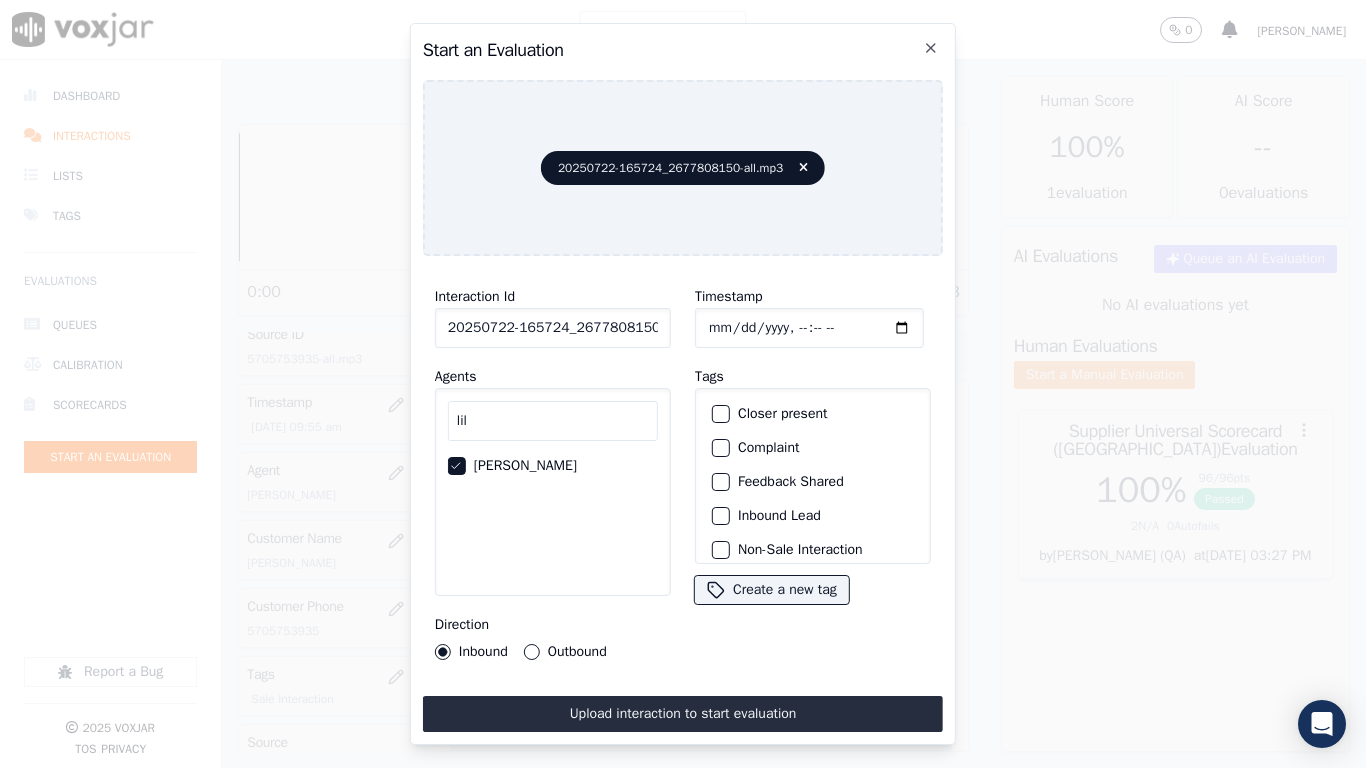 type 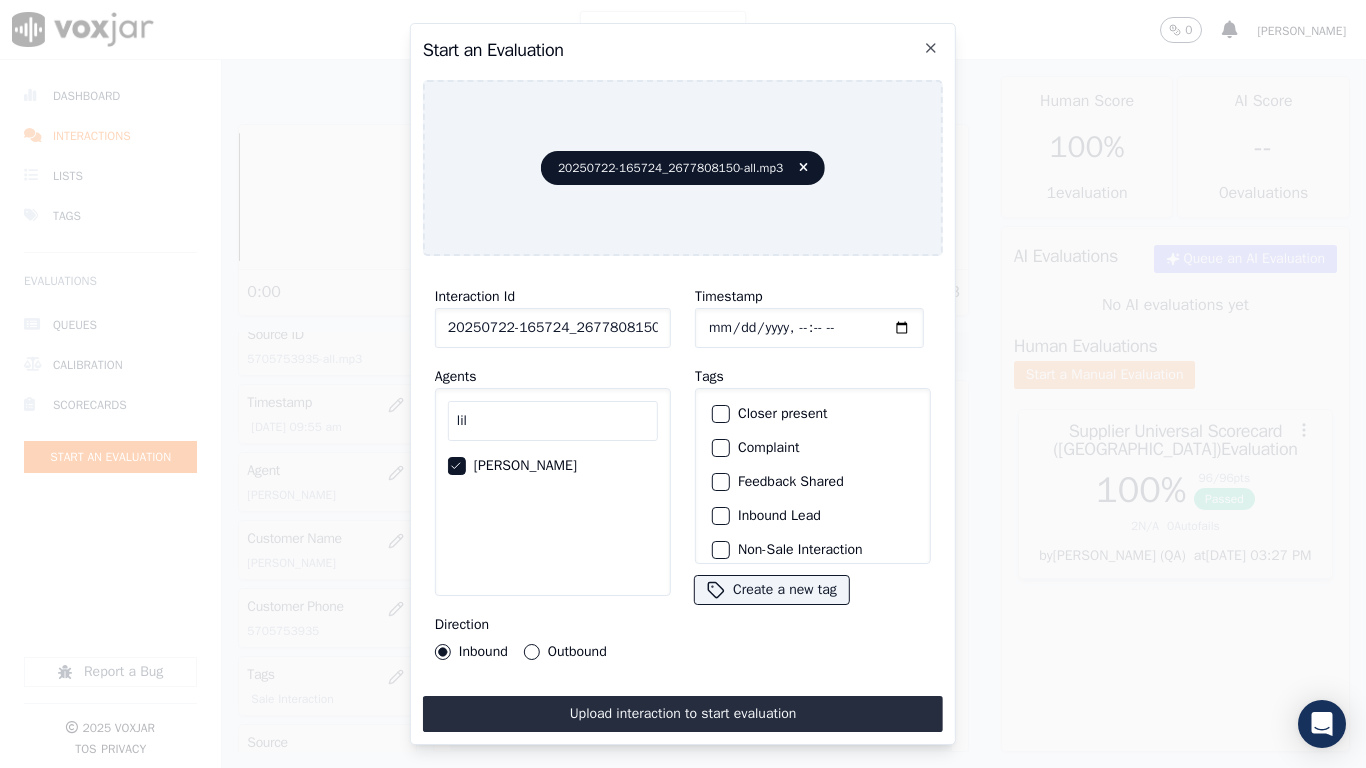 click on "Outbound" 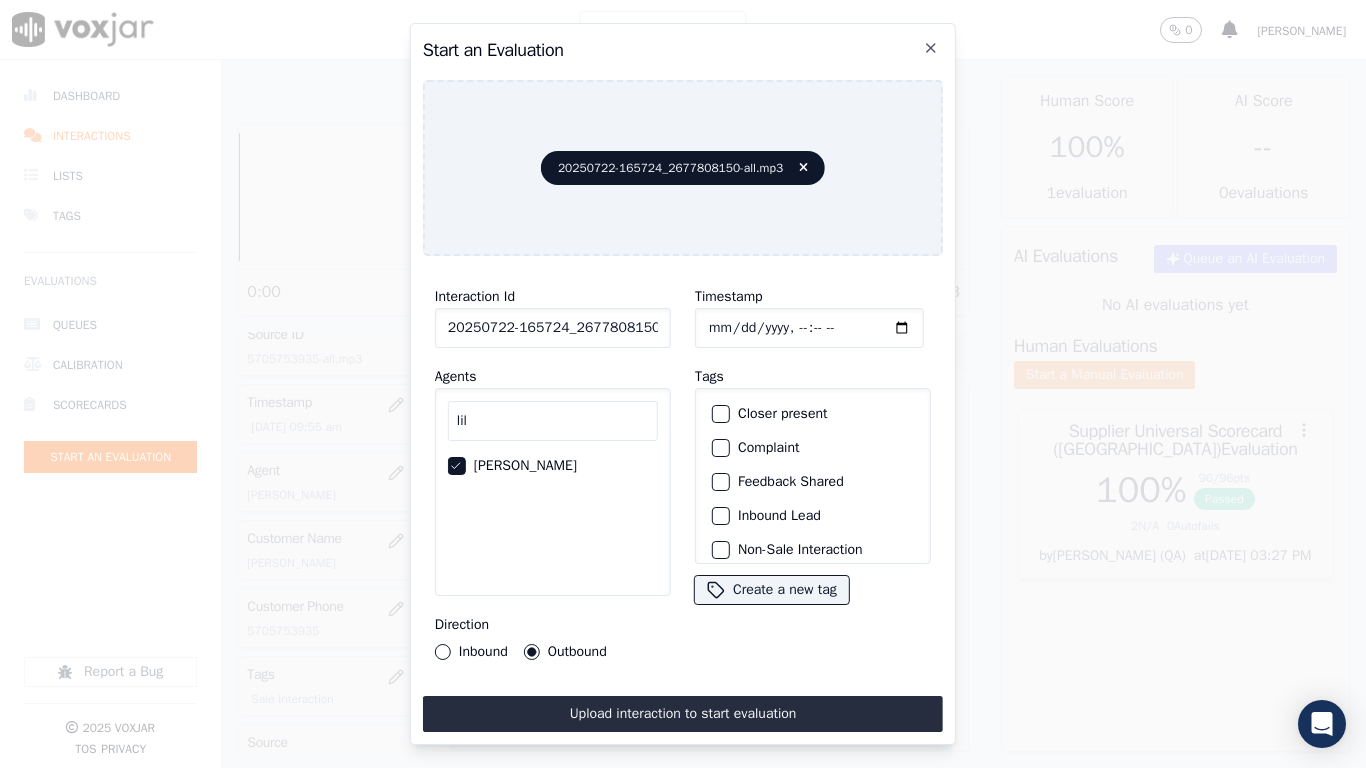 click on "Timestamp" 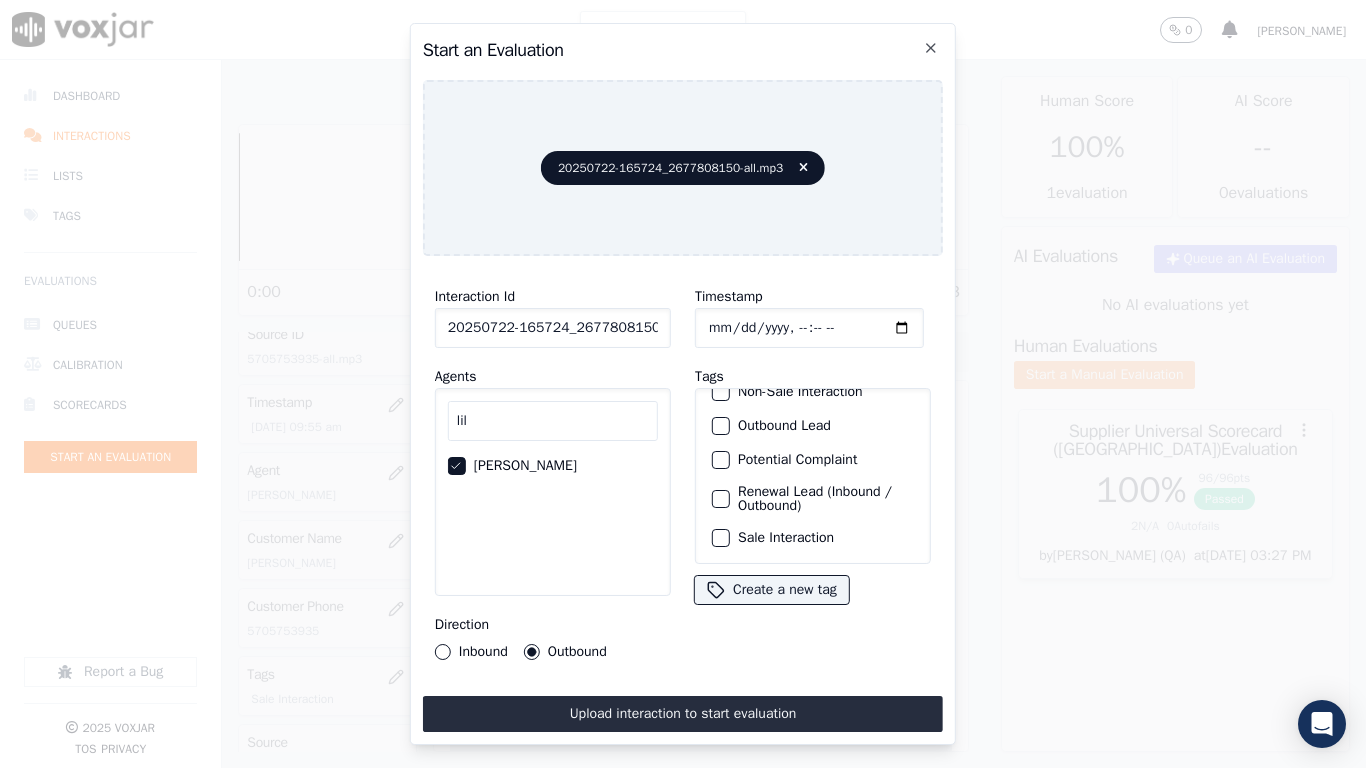 click on "Sale Interaction" at bounding box center [813, 538] 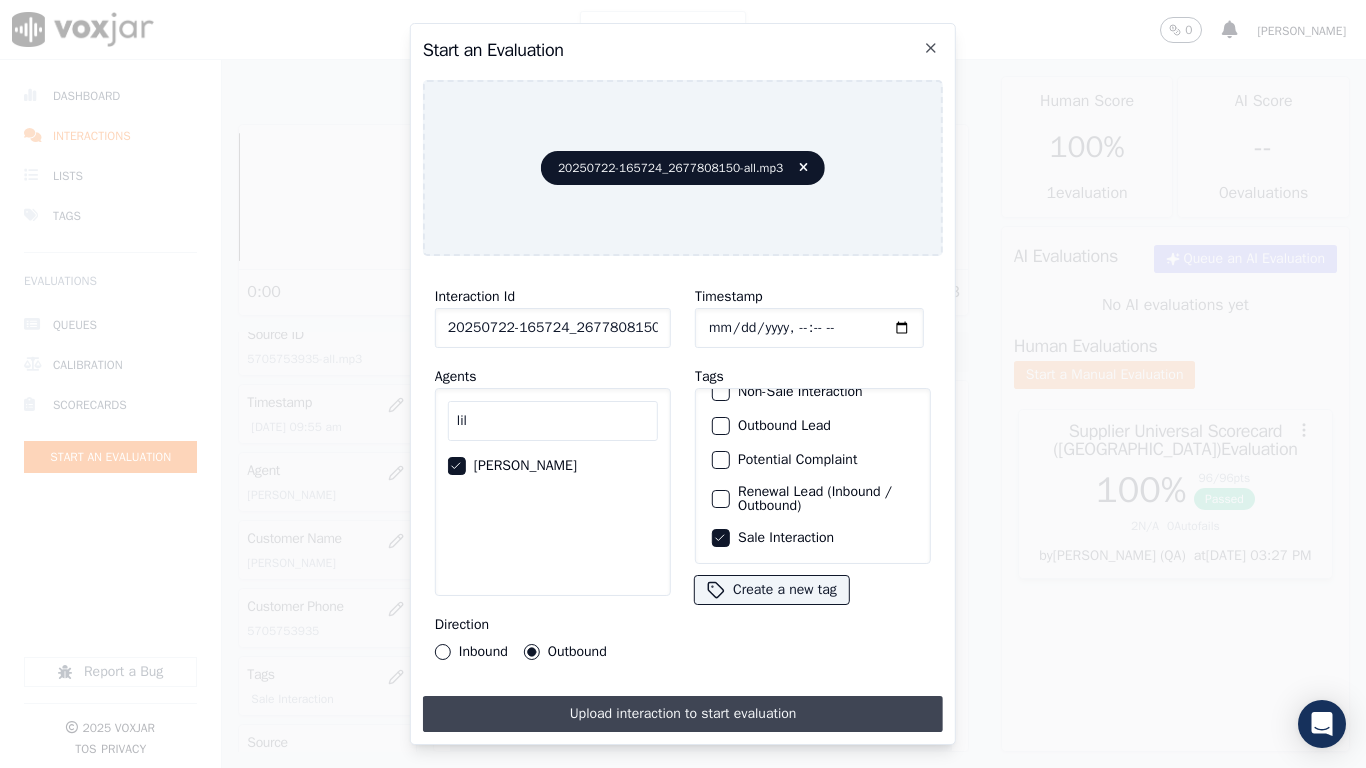 click on "Upload interaction to start evaluation" at bounding box center (683, 714) 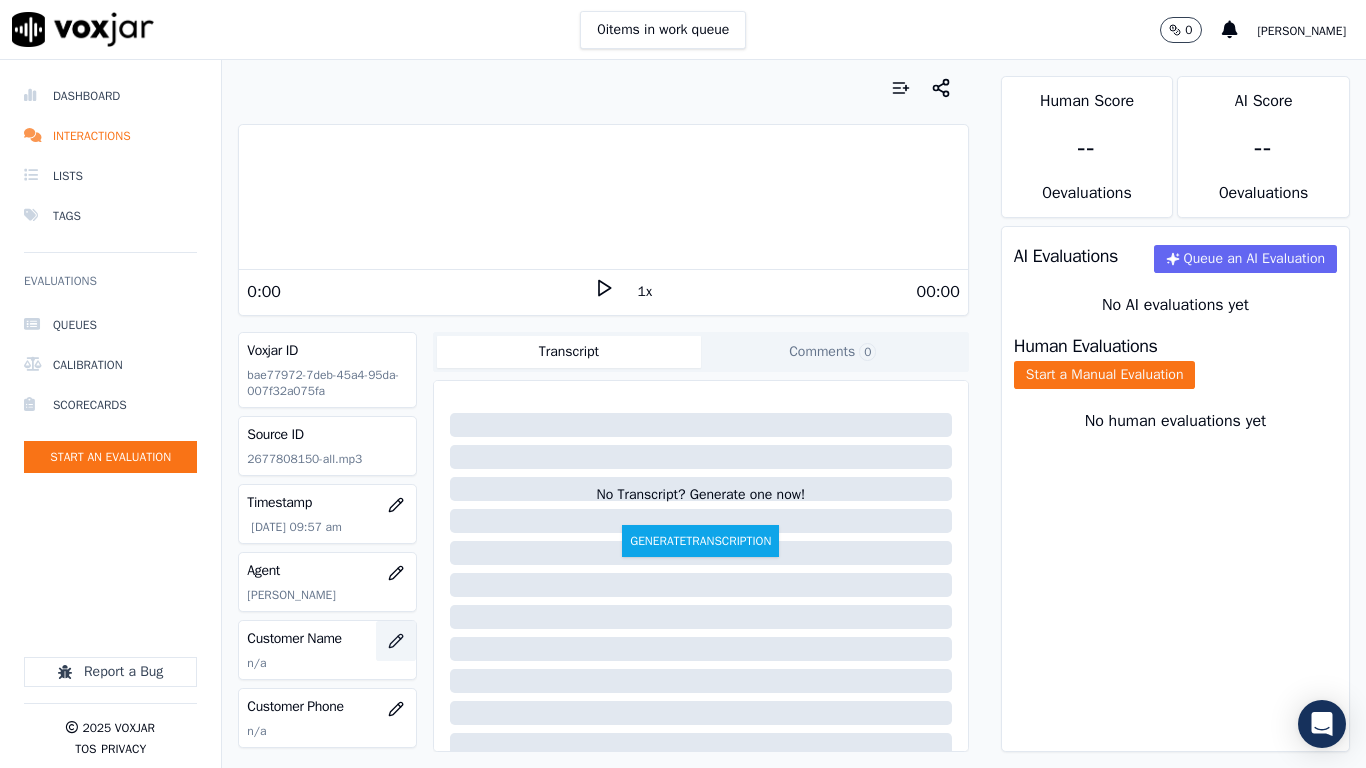 click 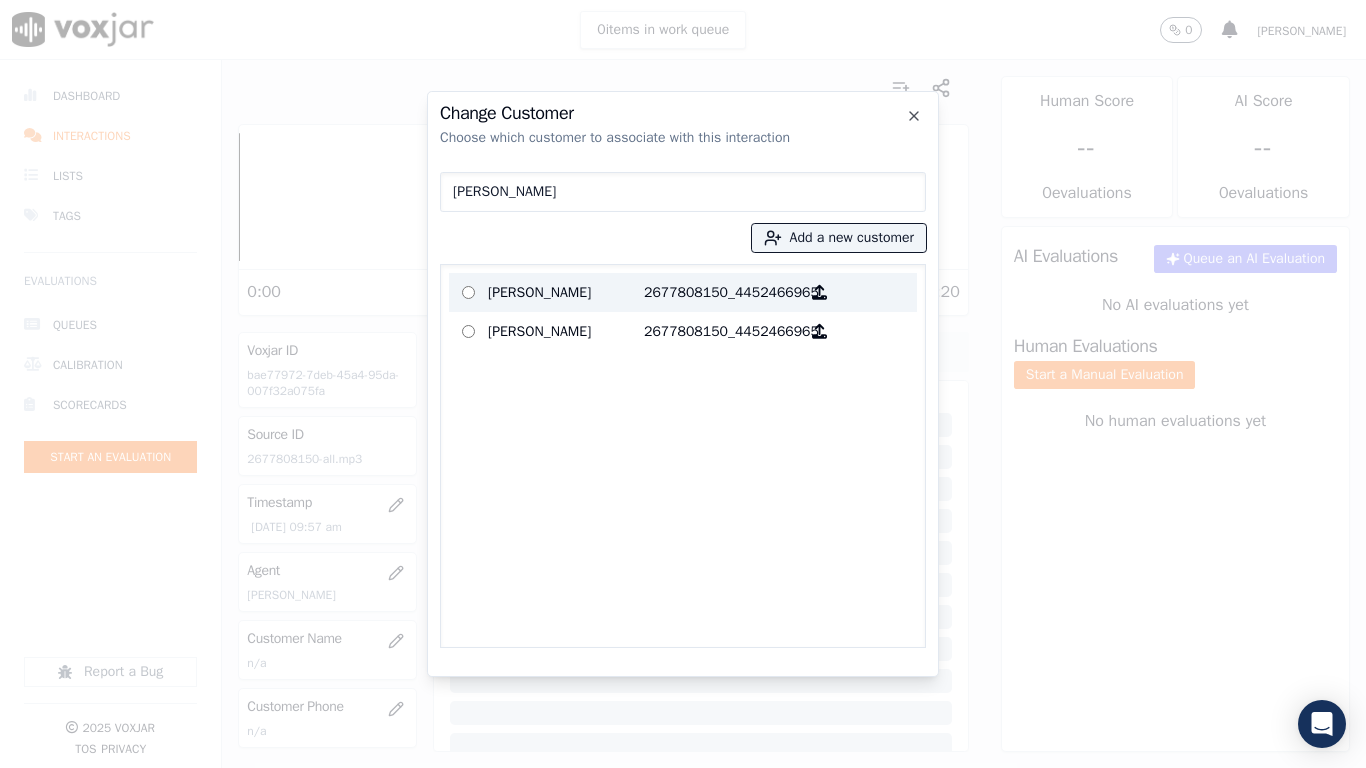 type on "[PERSON_NAME]" 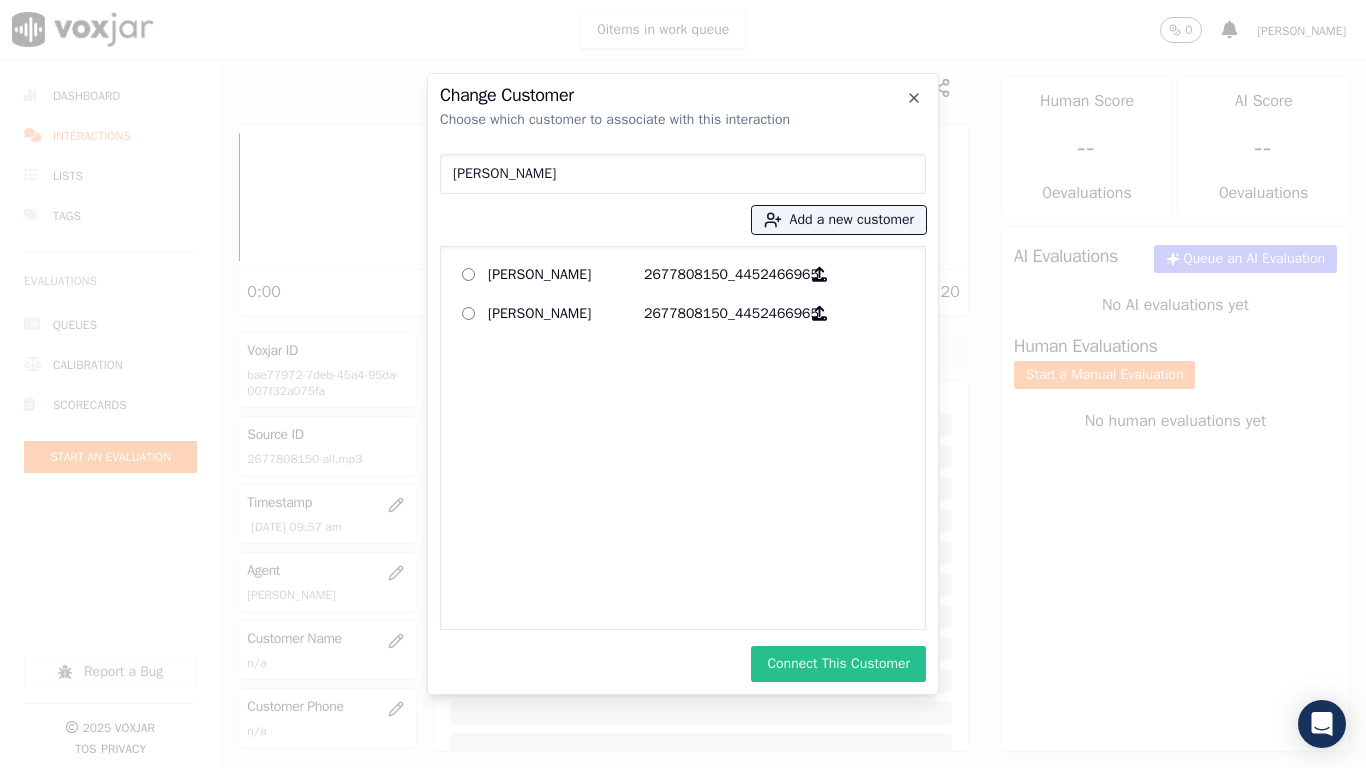 click on "Connect This Customer" at bounding box center (838, 664) 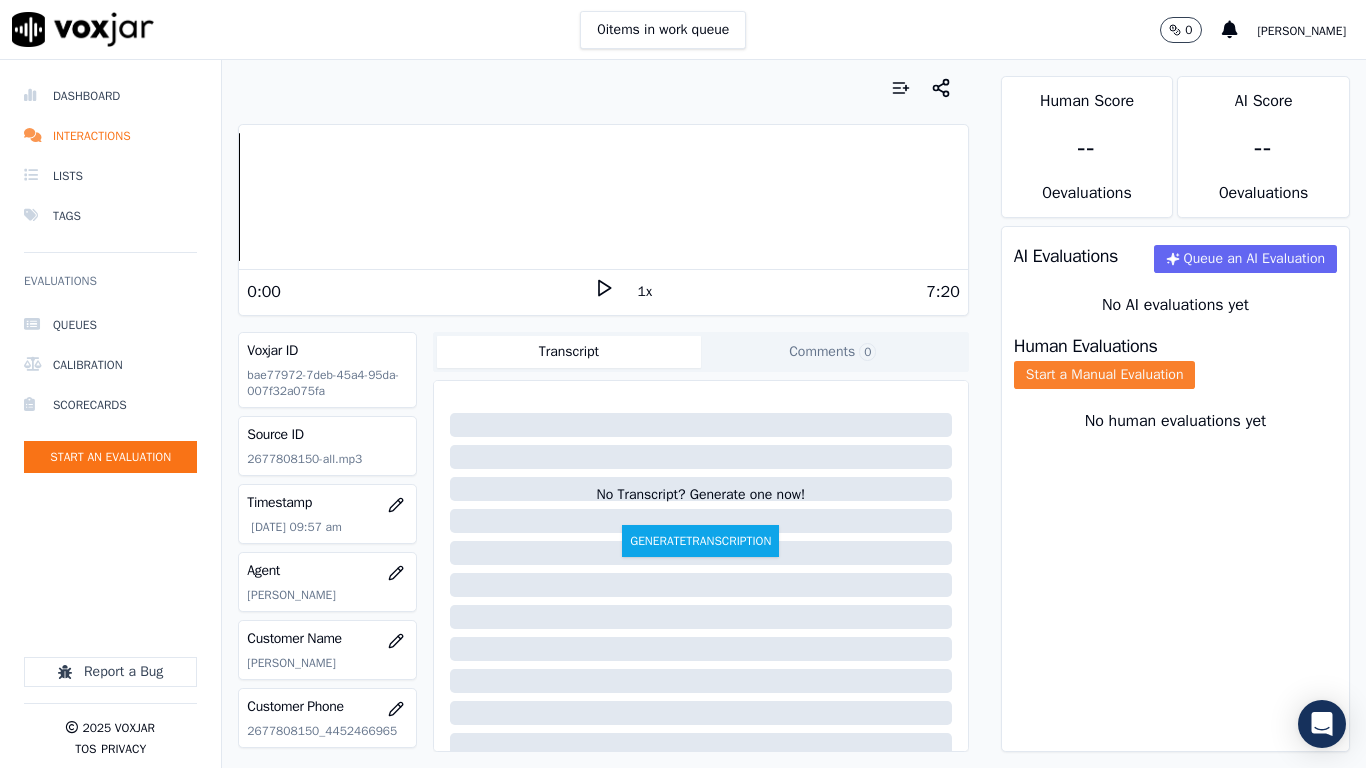 click on "Start a Manual Evaluation" 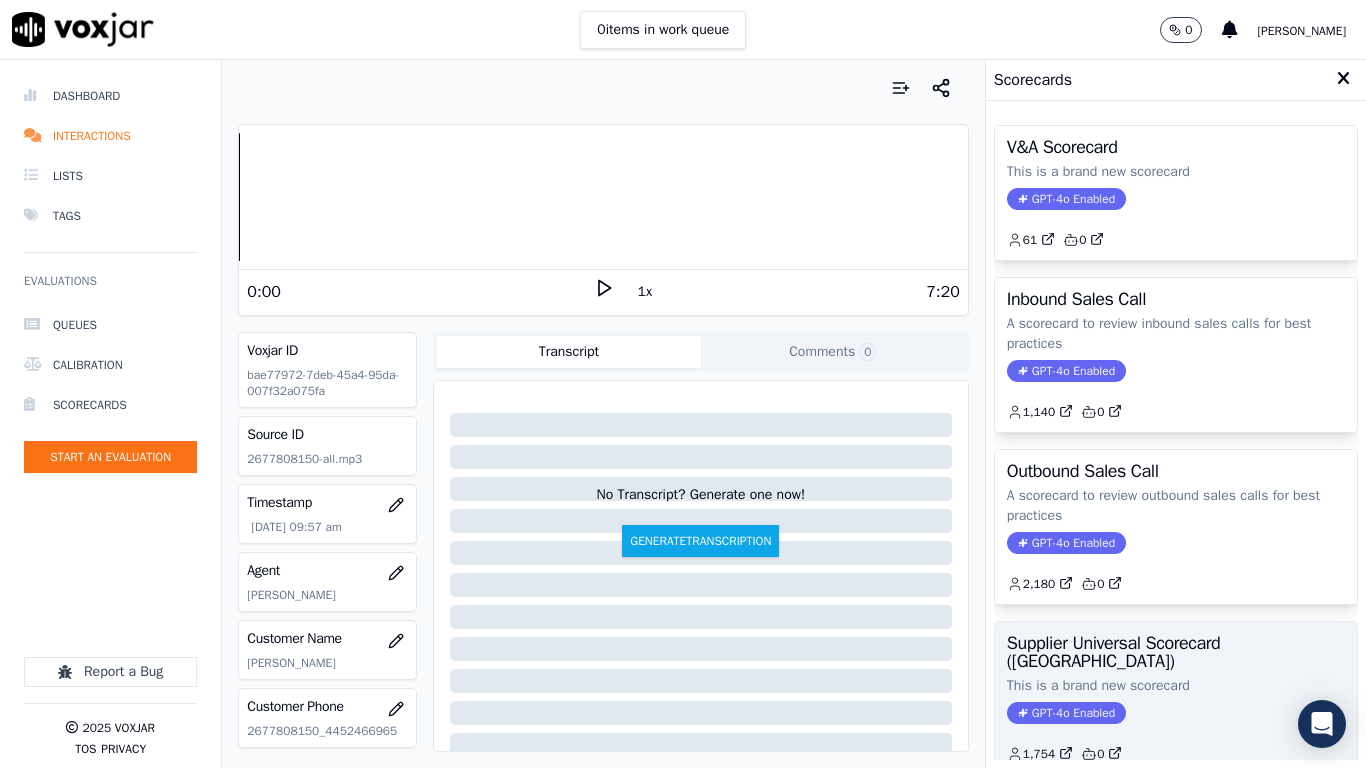 click on "Supplier Universal Scorecard ([GEOGRAPHIC_DATA])   This is a brand new scorecard     GPT-4o Enabled       1,754         0" at bounding box center [1176, 698] 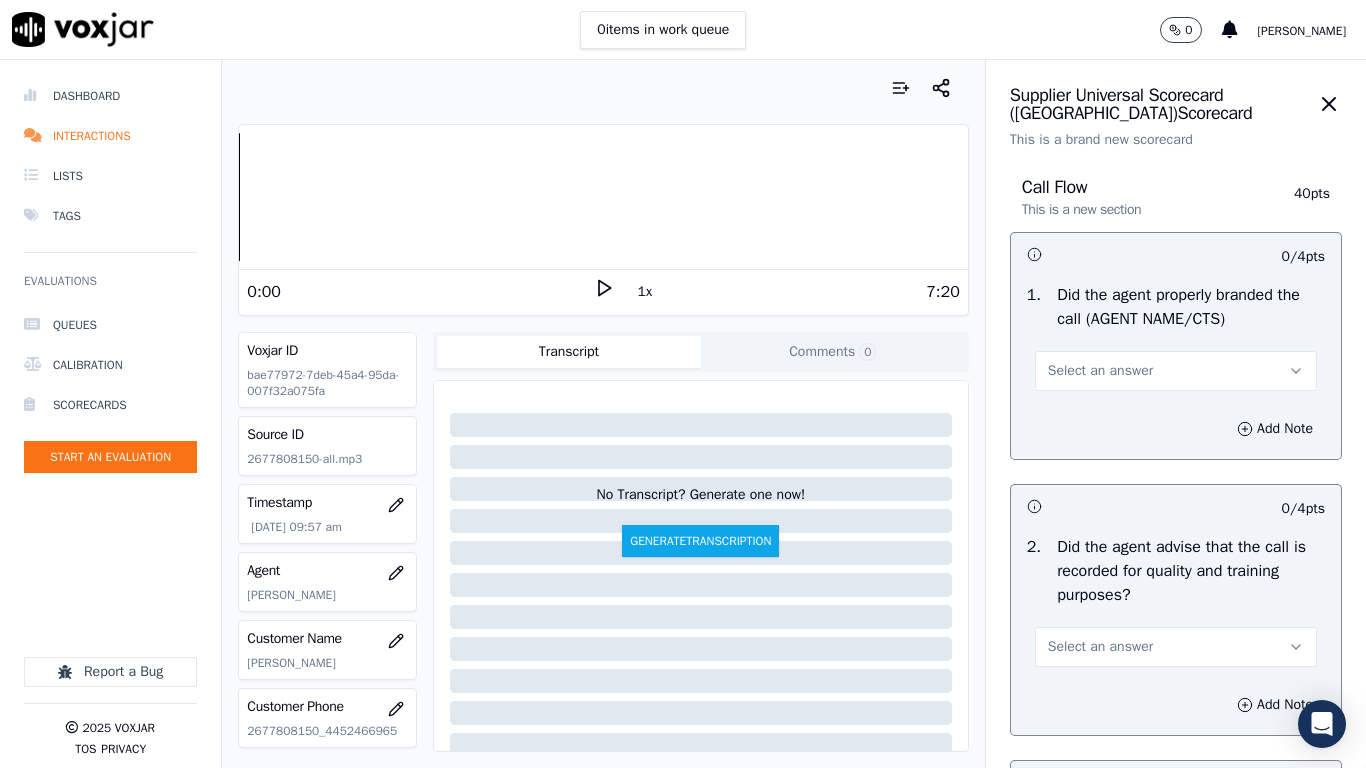 click on "Select an answer" at bounding box center (1176, 371) 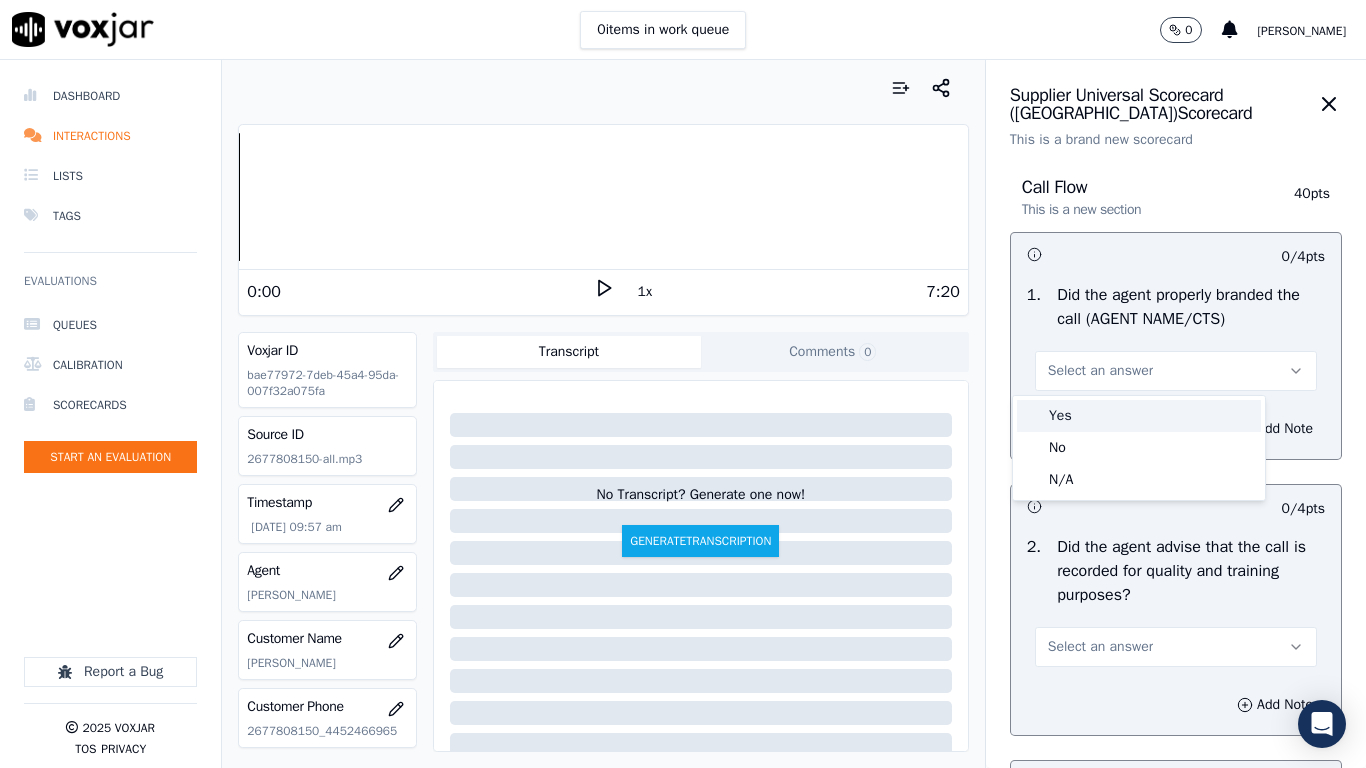 click on "Yes" at bounding box center (1139, 416) 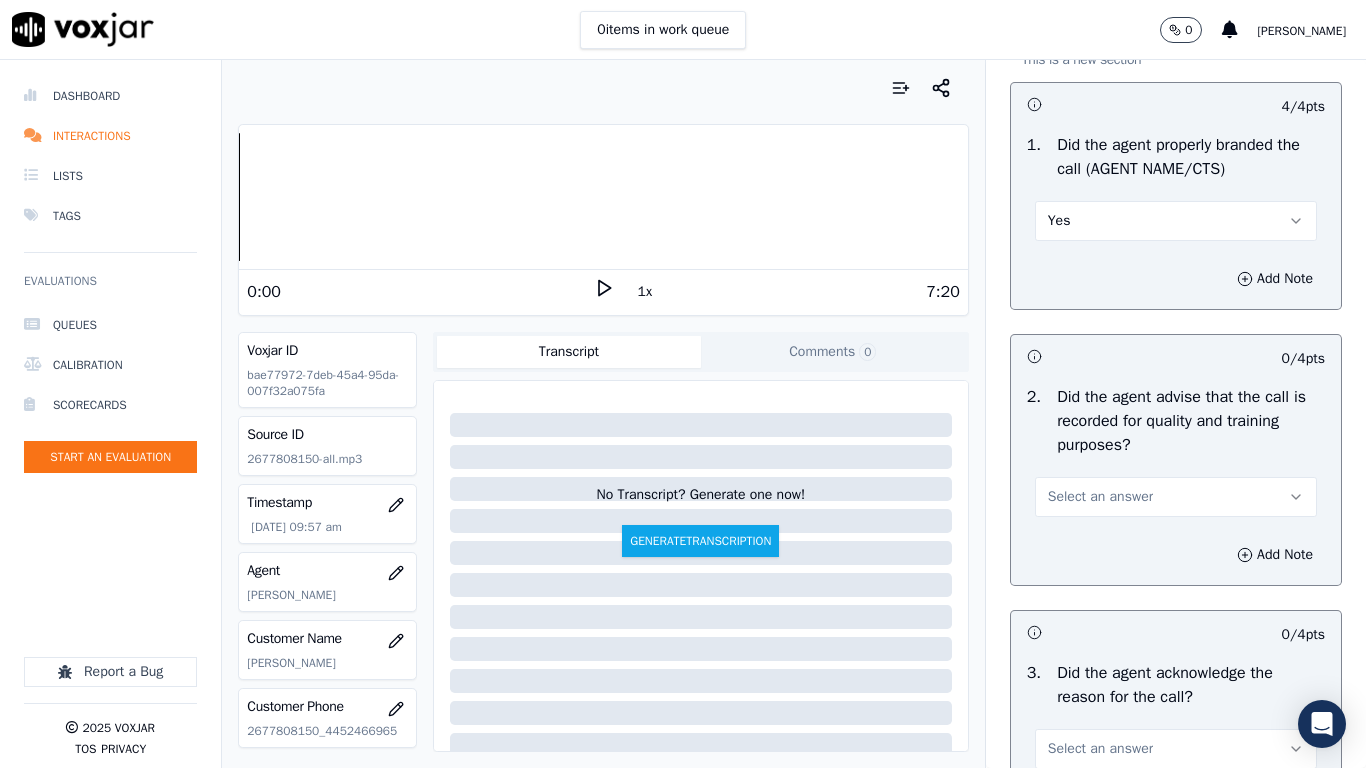 scroll, scrollTop: 700, scrollLeft: 0, axis: vertical 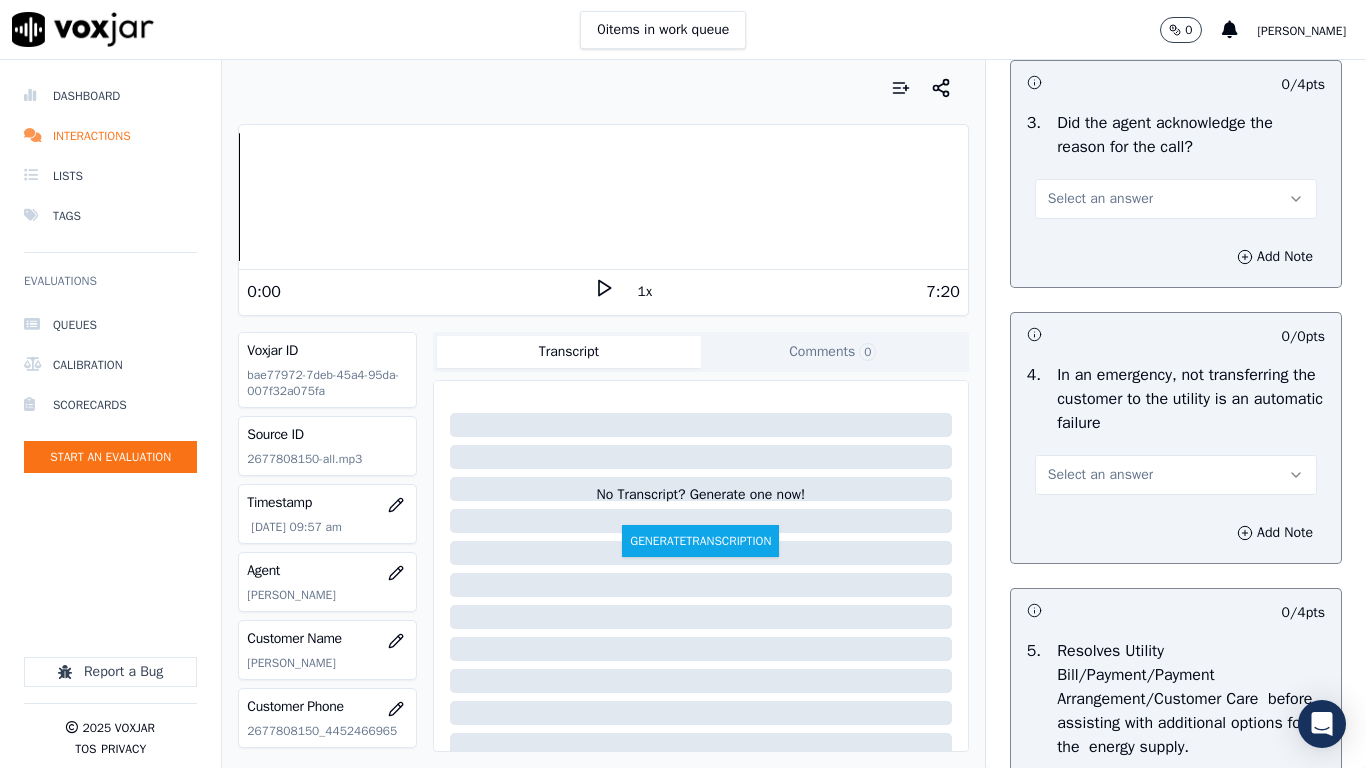 click on "Select an answer" at bounding box center (1176, 199) 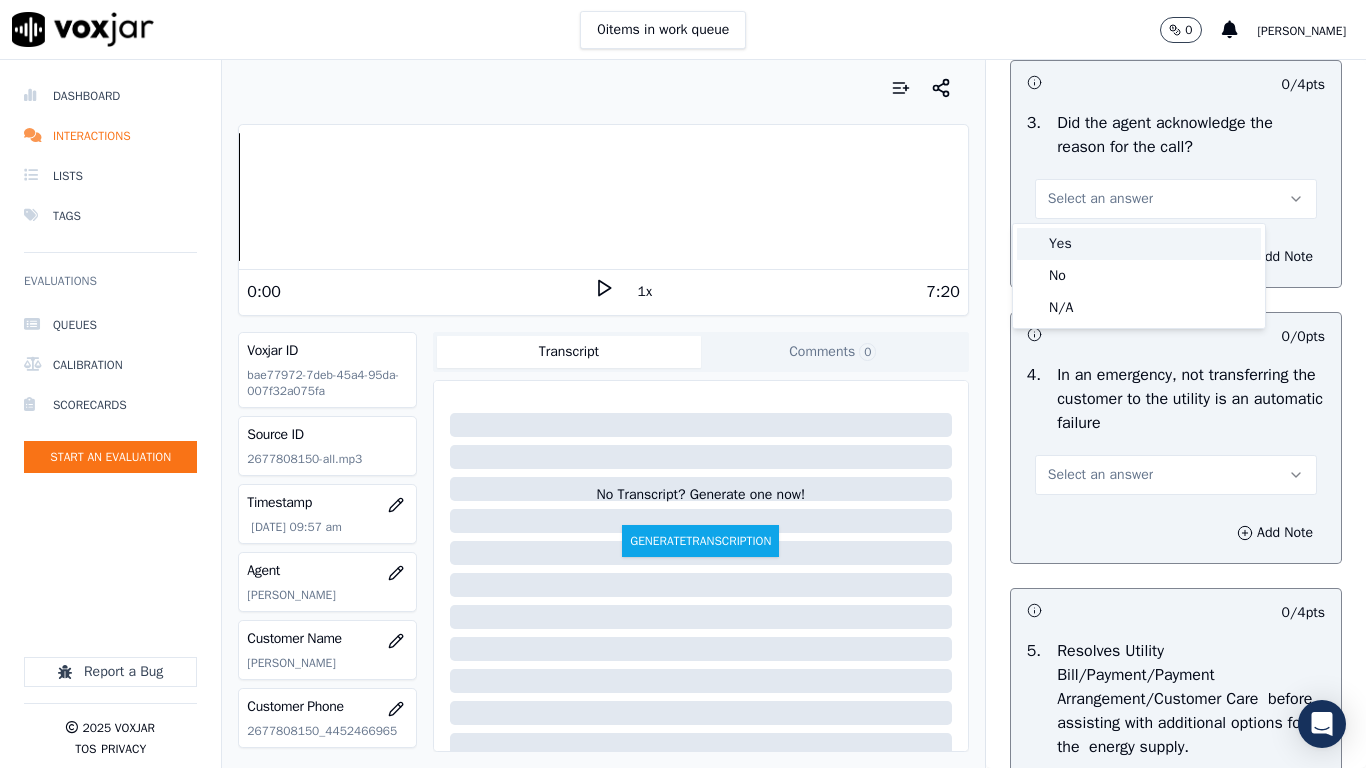 click on "Yes" at bounding box center [1139, 244] 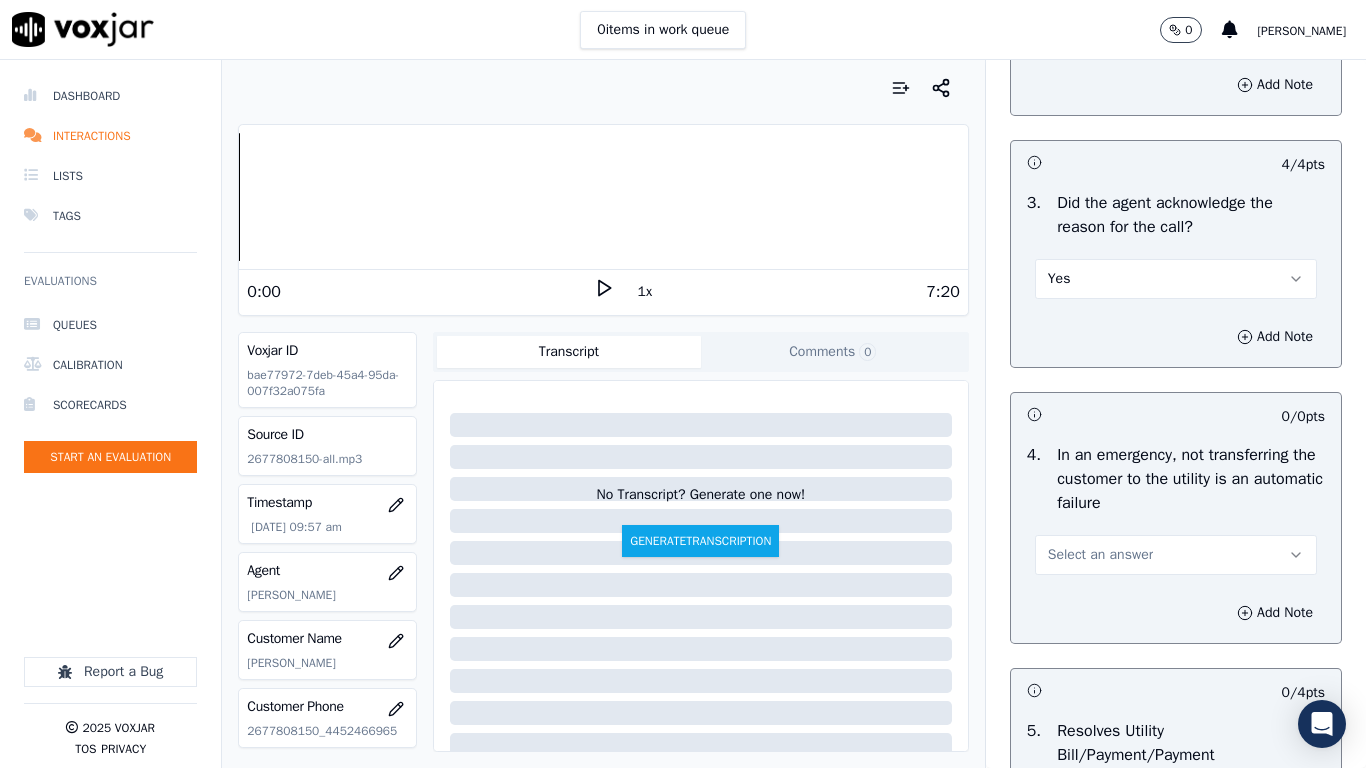 scroll, scrollTop: 500, scrollLeft: 0, axis: vertical 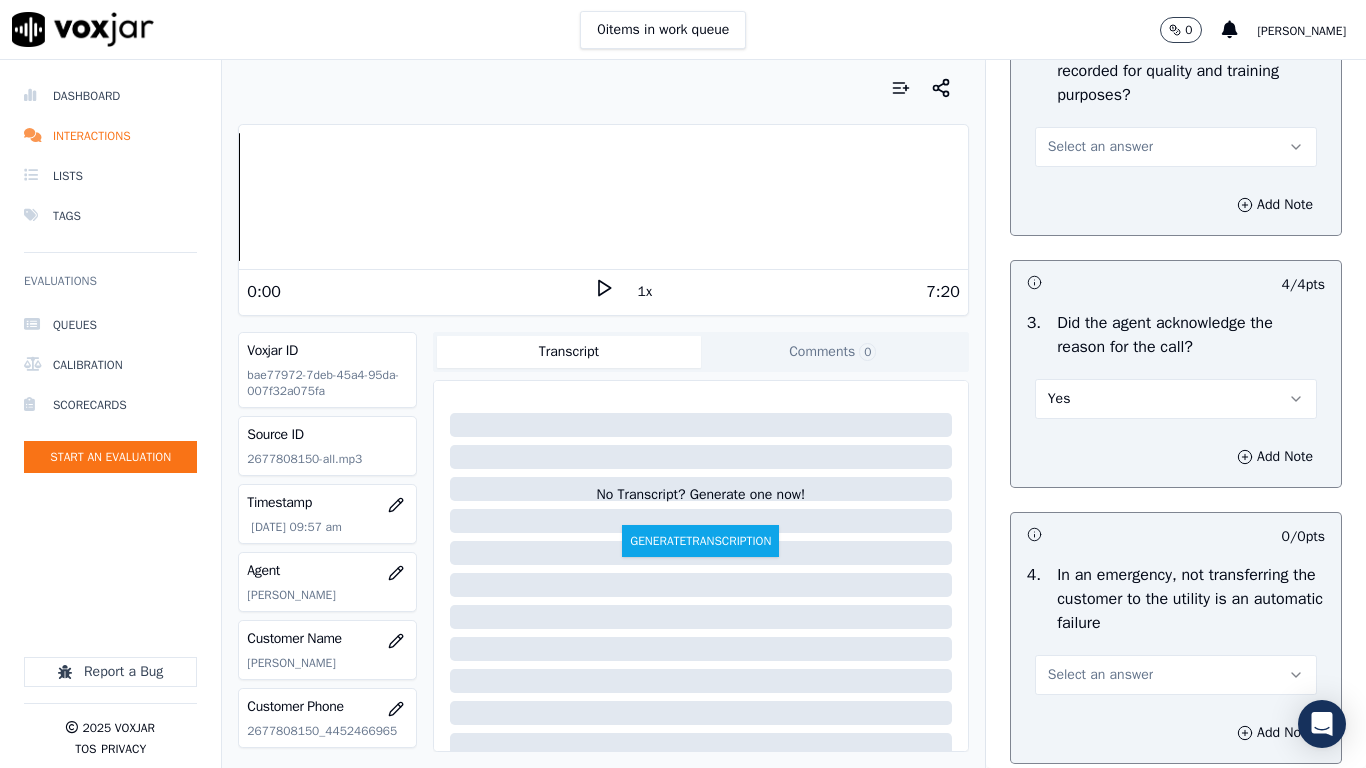 click on "Select an answer" at bounding box center (1100, 147) 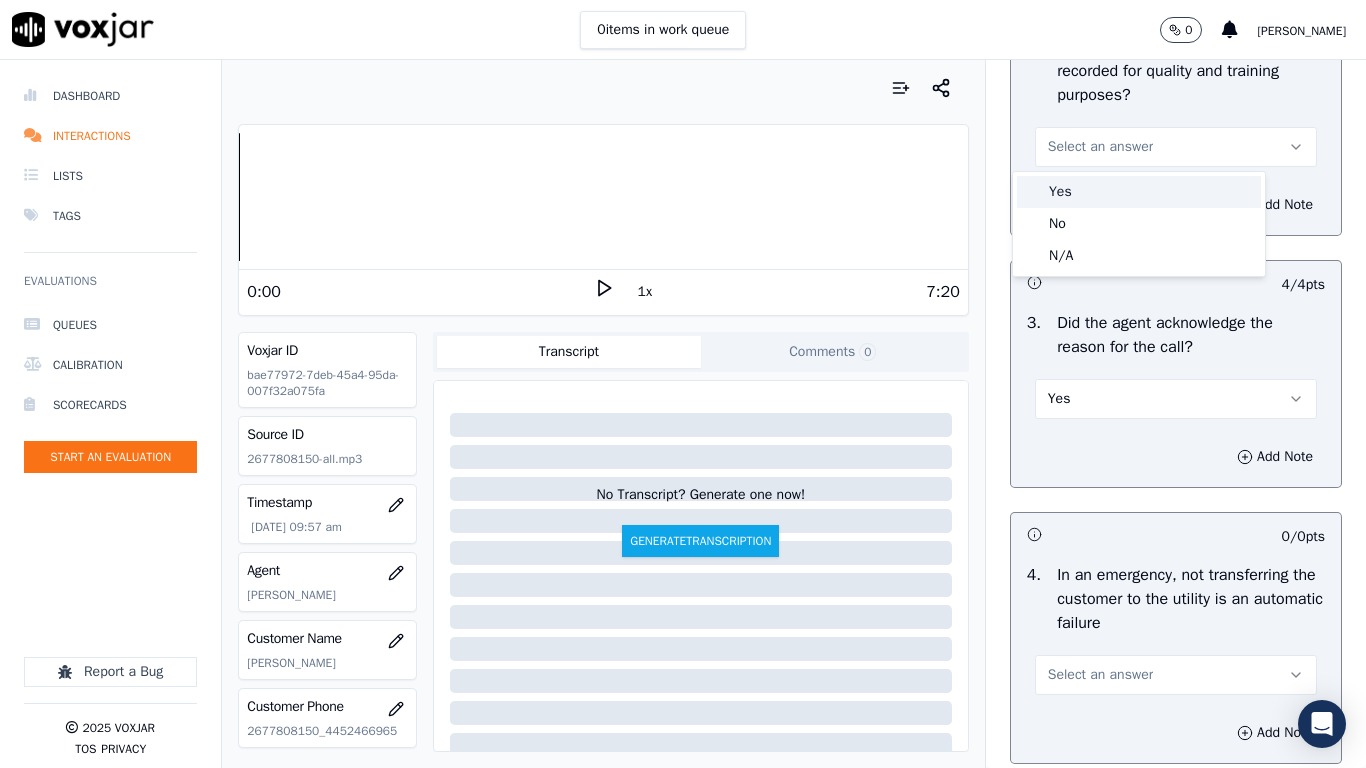click on "Yes" at bounding box center (1139, 192) 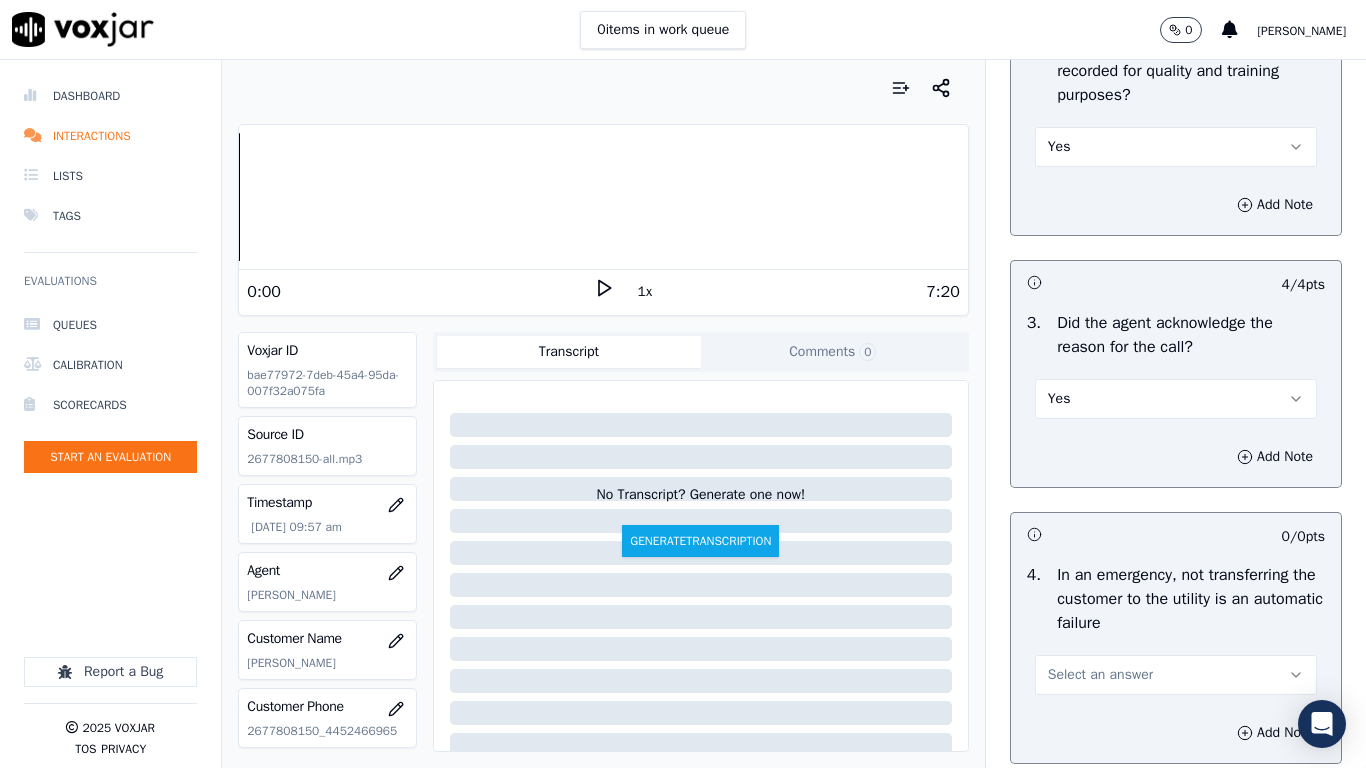 drag, startPoint x: 1110, startPoint y: 672, endPoint x: 1105, endPoint y: 700, distance: 28.442924 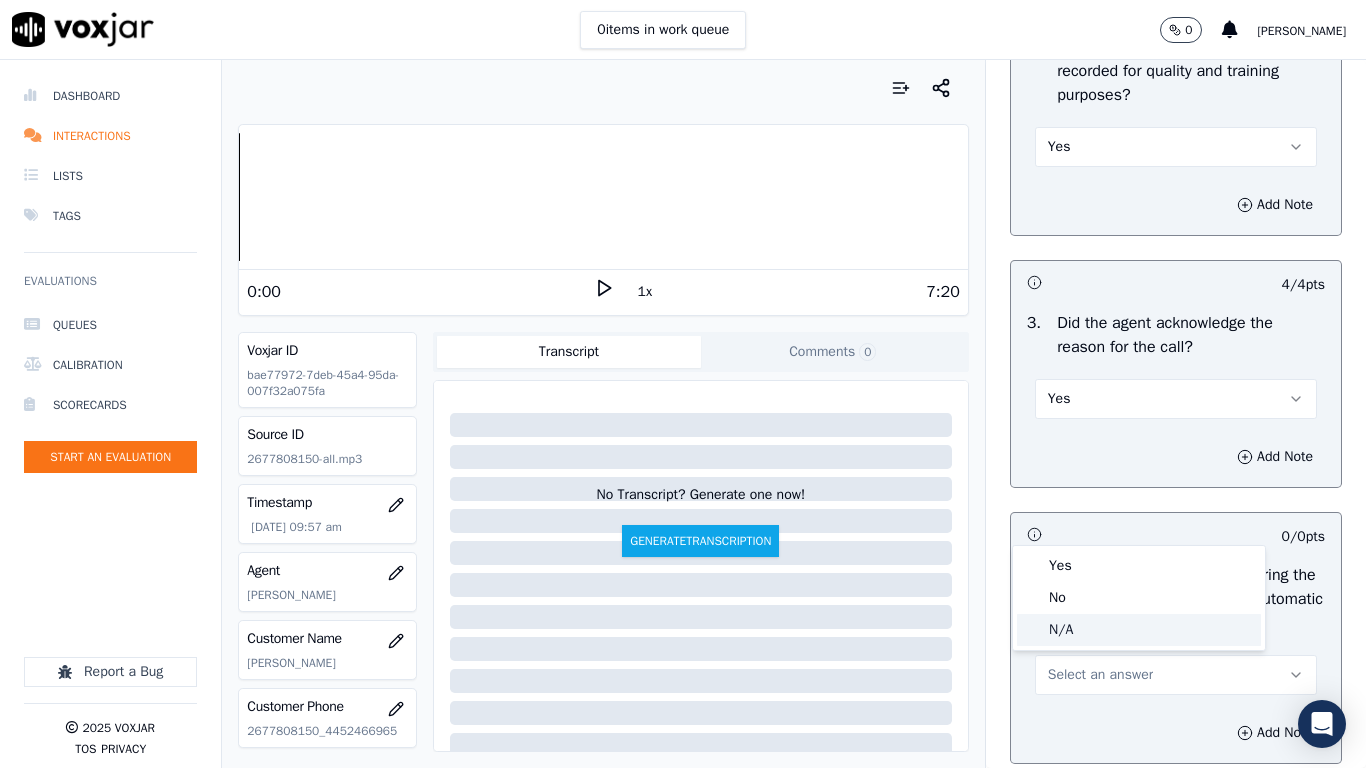 click on "N/A" 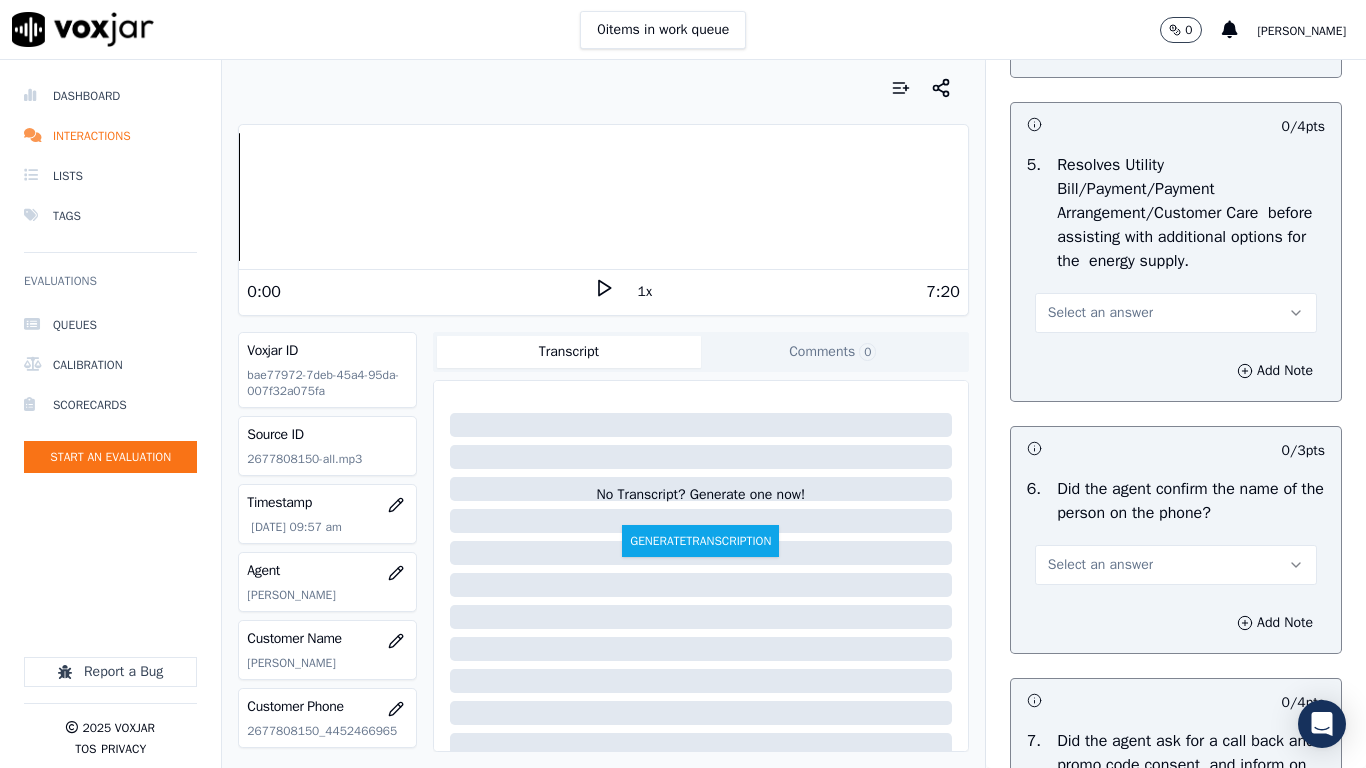 scroll, scrollTop: 1200, scrollLeft: 0, axis: vertical 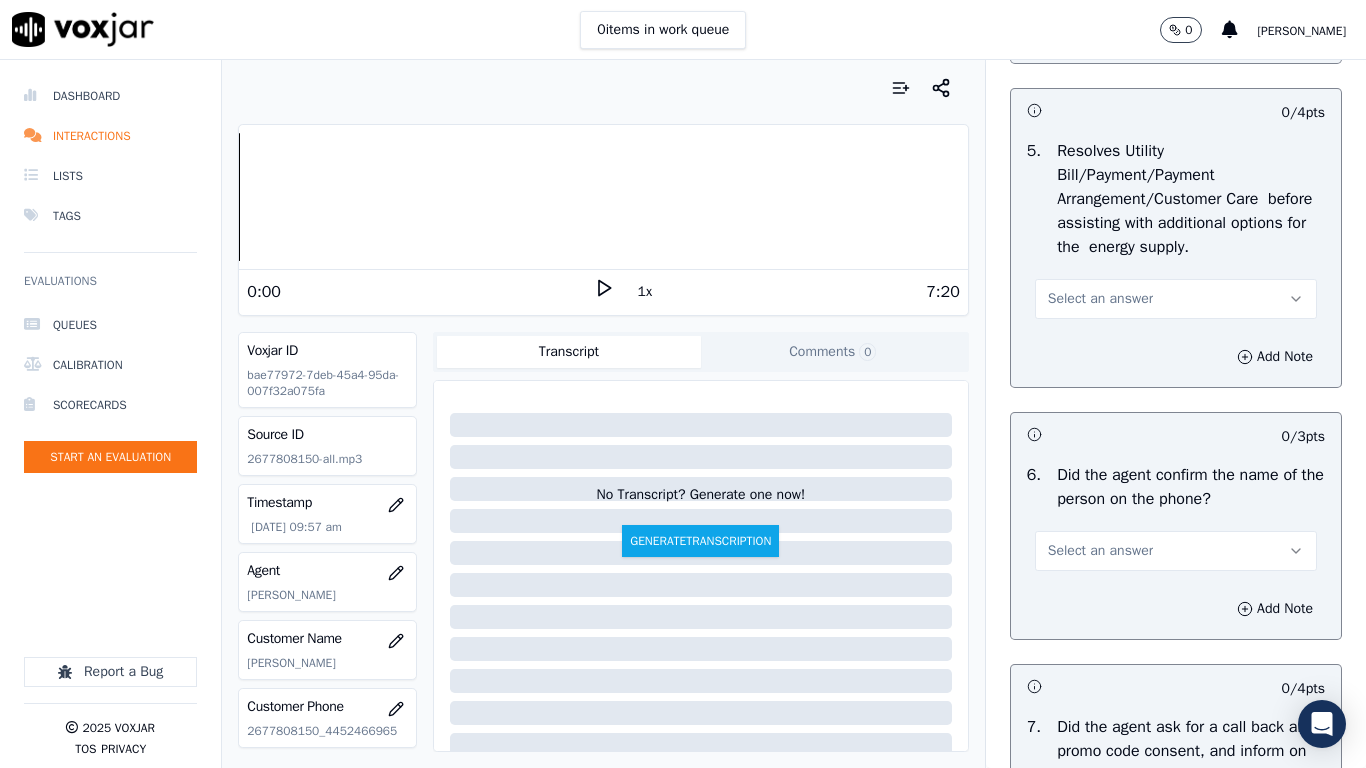 click on "Select an answer" at bounding box center (1176, 299) 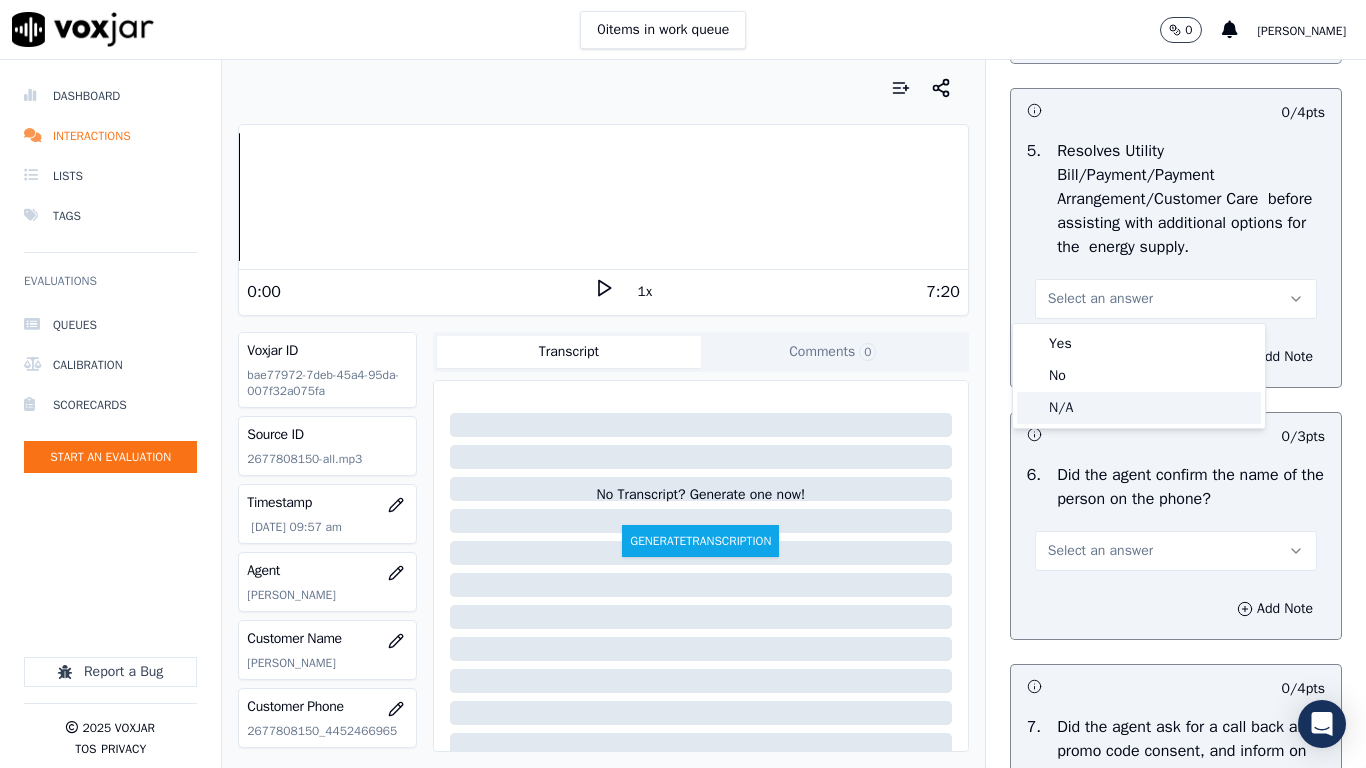 drag, startPoint x: 1132, startPoint y: 408, endPoint x: 1125, endPoint y: 509, distance: 101.24229 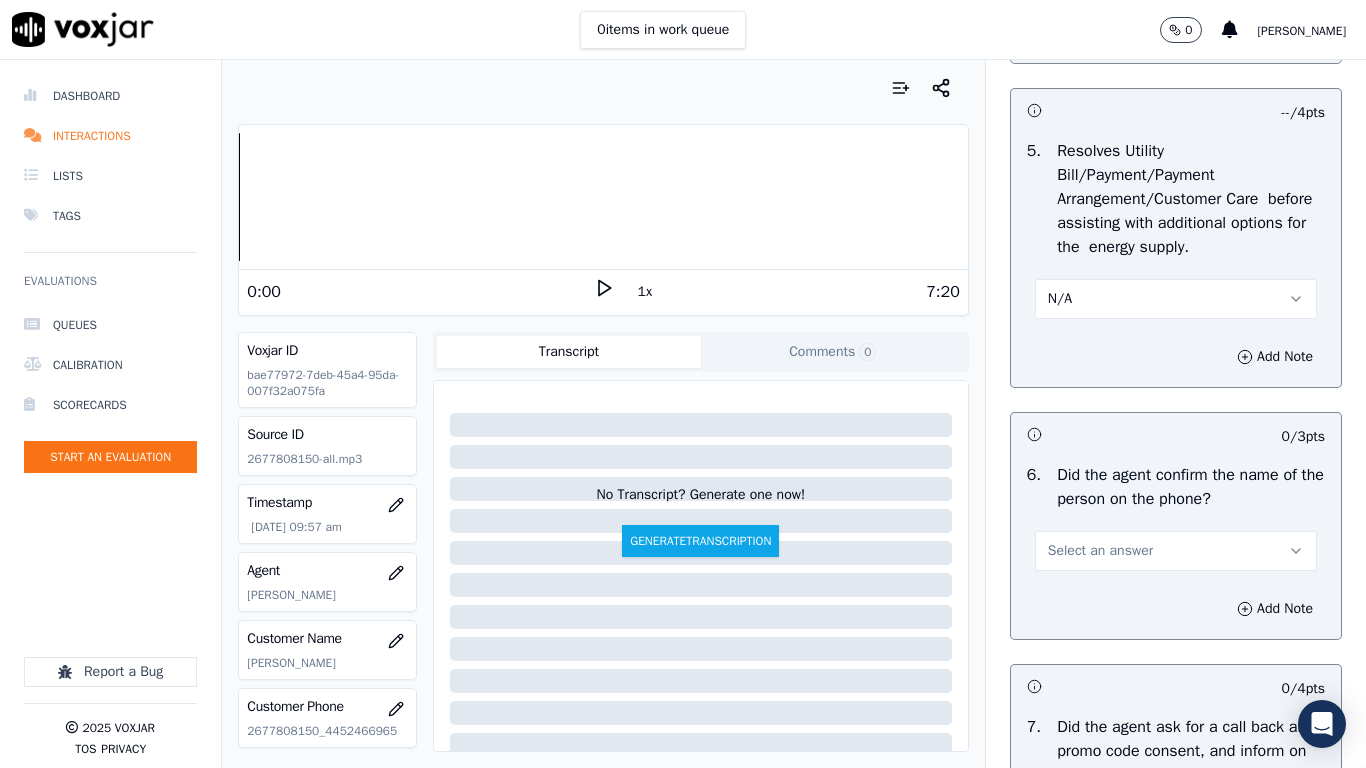 click on "Select an answer" at bounding box center [1176, 551] 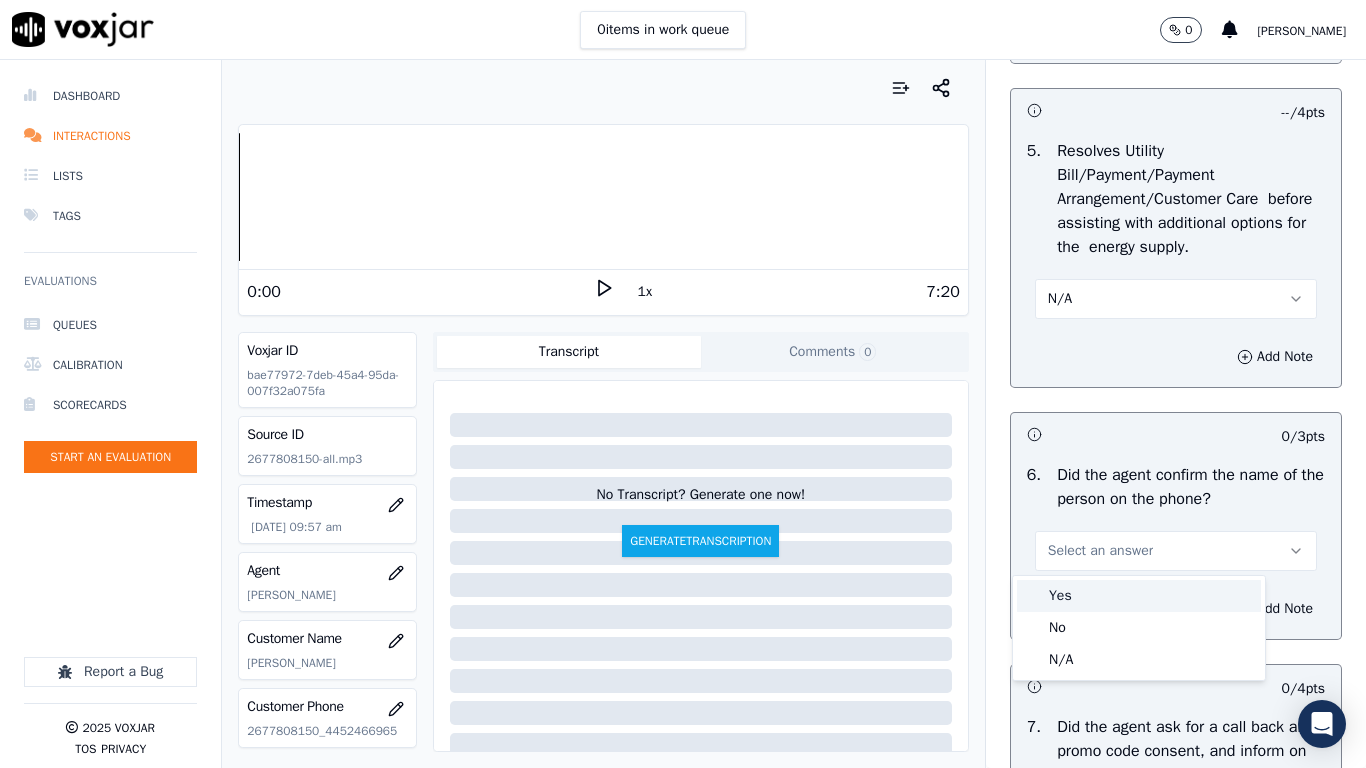 click on "Yes" at bounding box center [1139, 596] 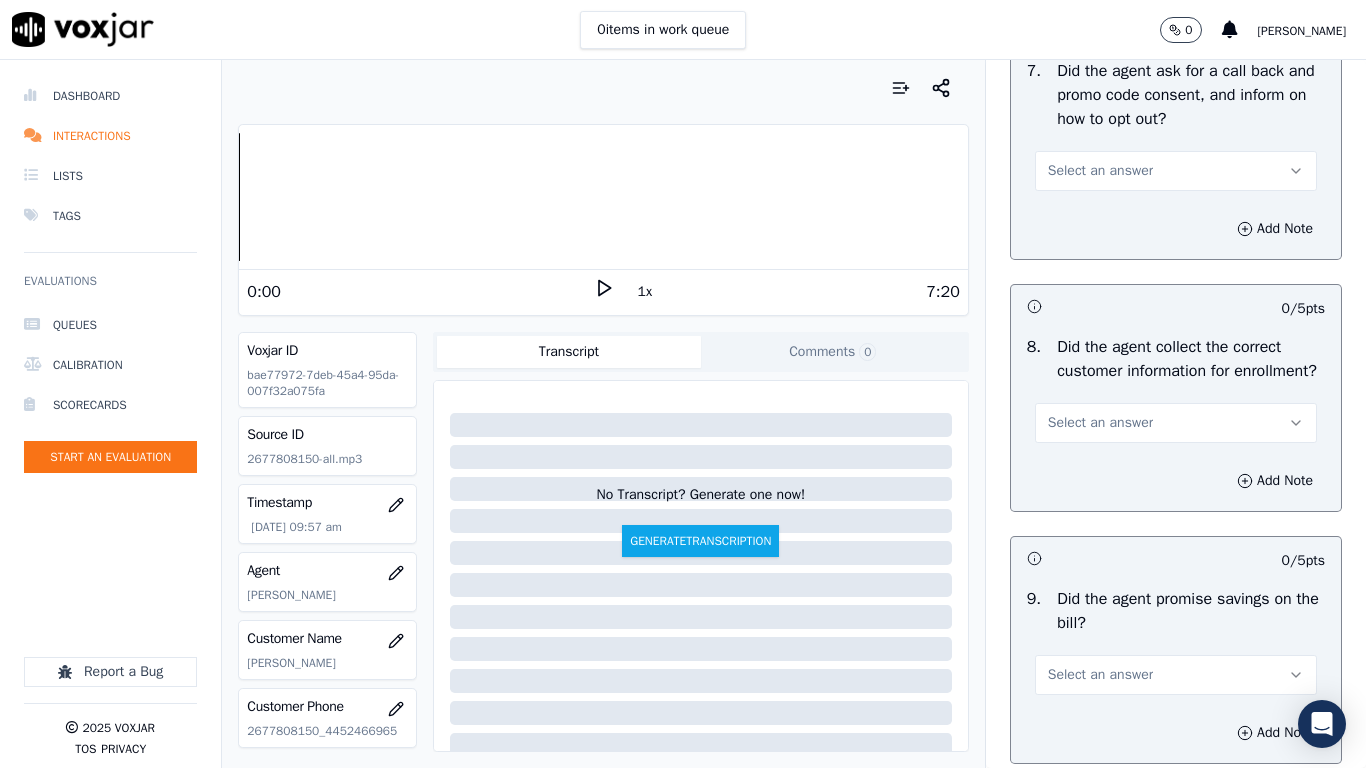 scroll, scrollTop: 1900, scrollLeft: 0, axis: vertical 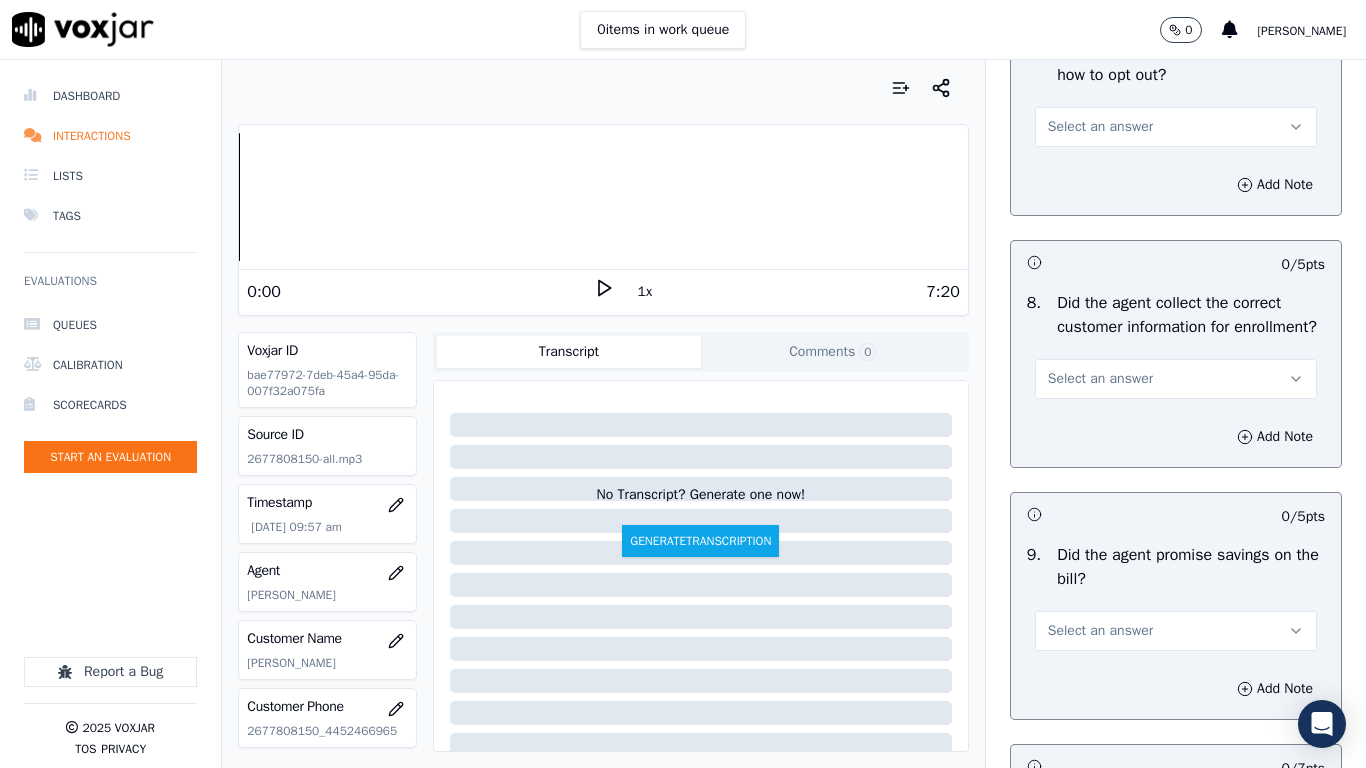 click on "Select an answer" at bounding box center (1176, 117) 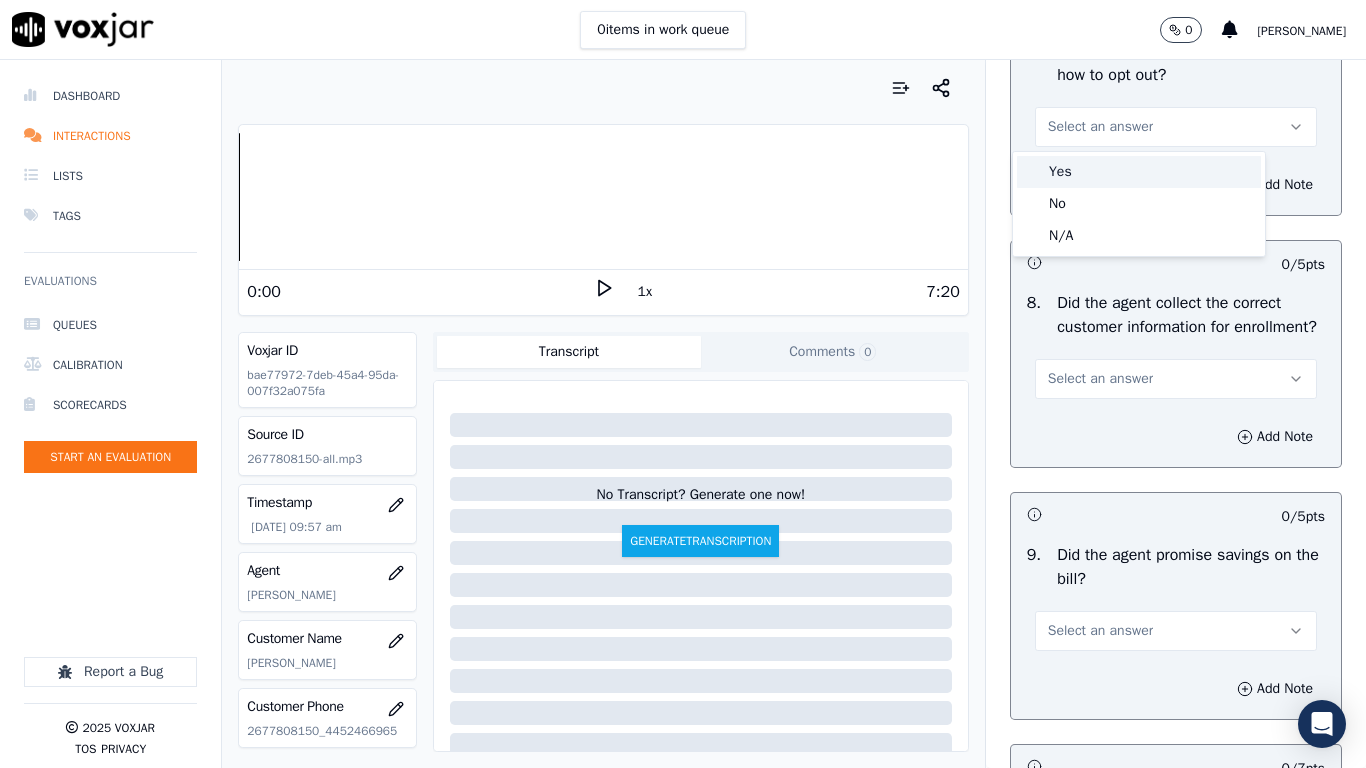 click on "Yes" at bounding box center (1139, 172) 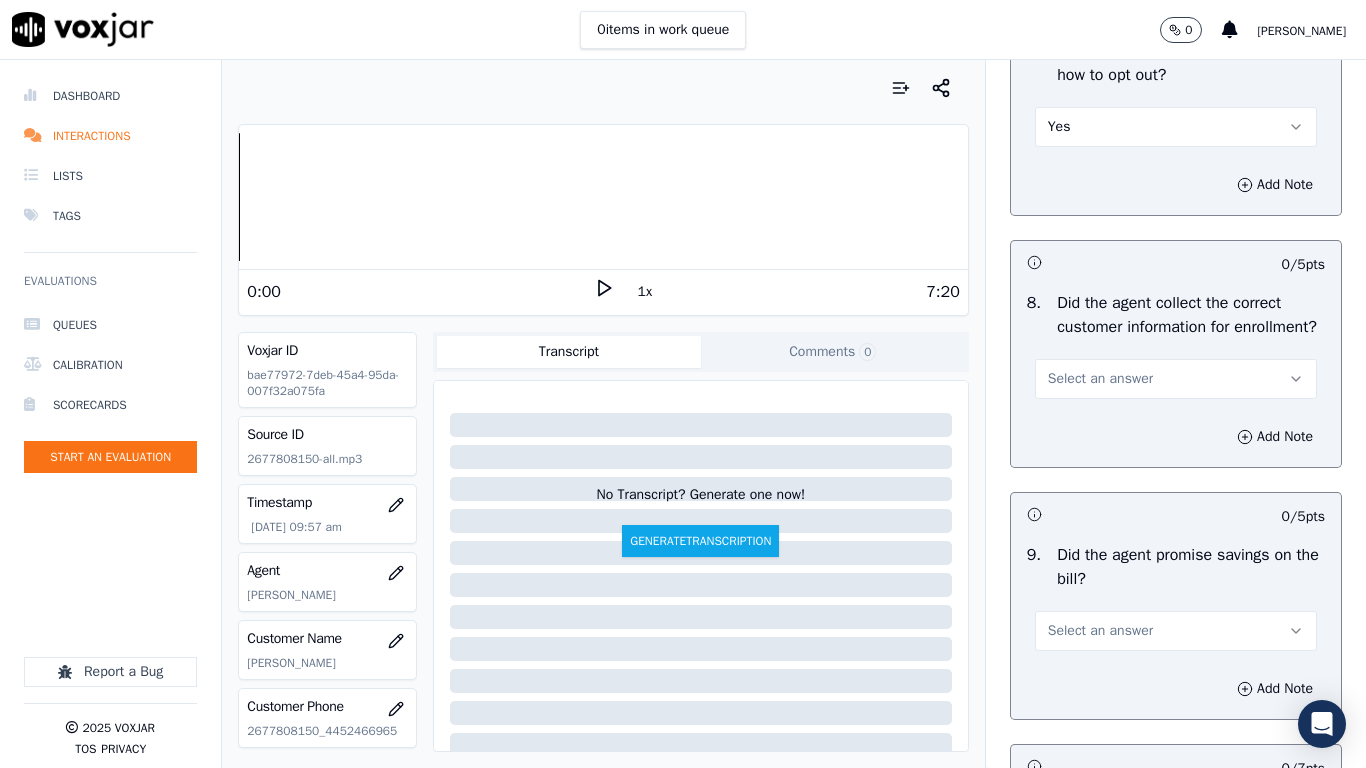 drag, startPoint x: 1128, startPoint y: 393, endPoint x: 1125, endPoint y: 419, distance: 26.172504 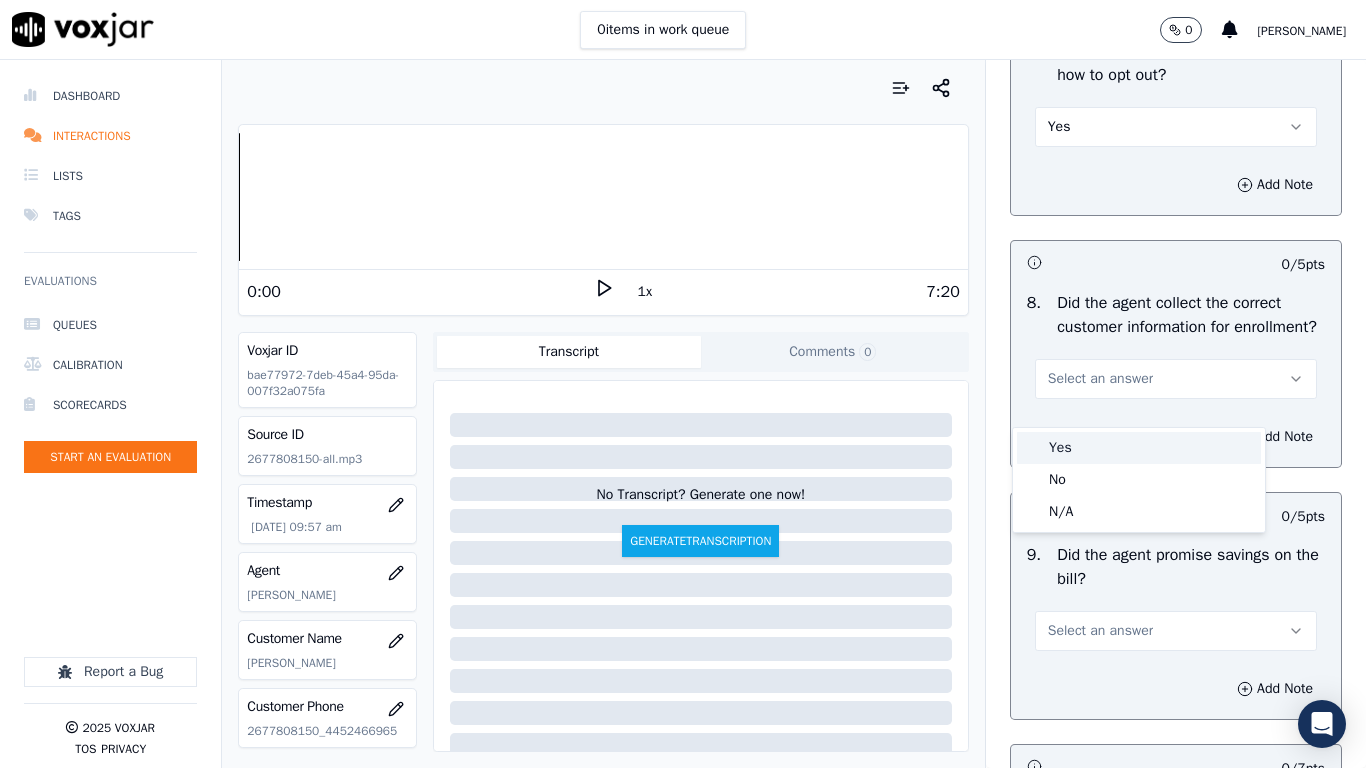 drag, startPoint x: 1125, startPoint y: 419, endPoint x: 1104, endPoint y: 482, distance: 66.40783 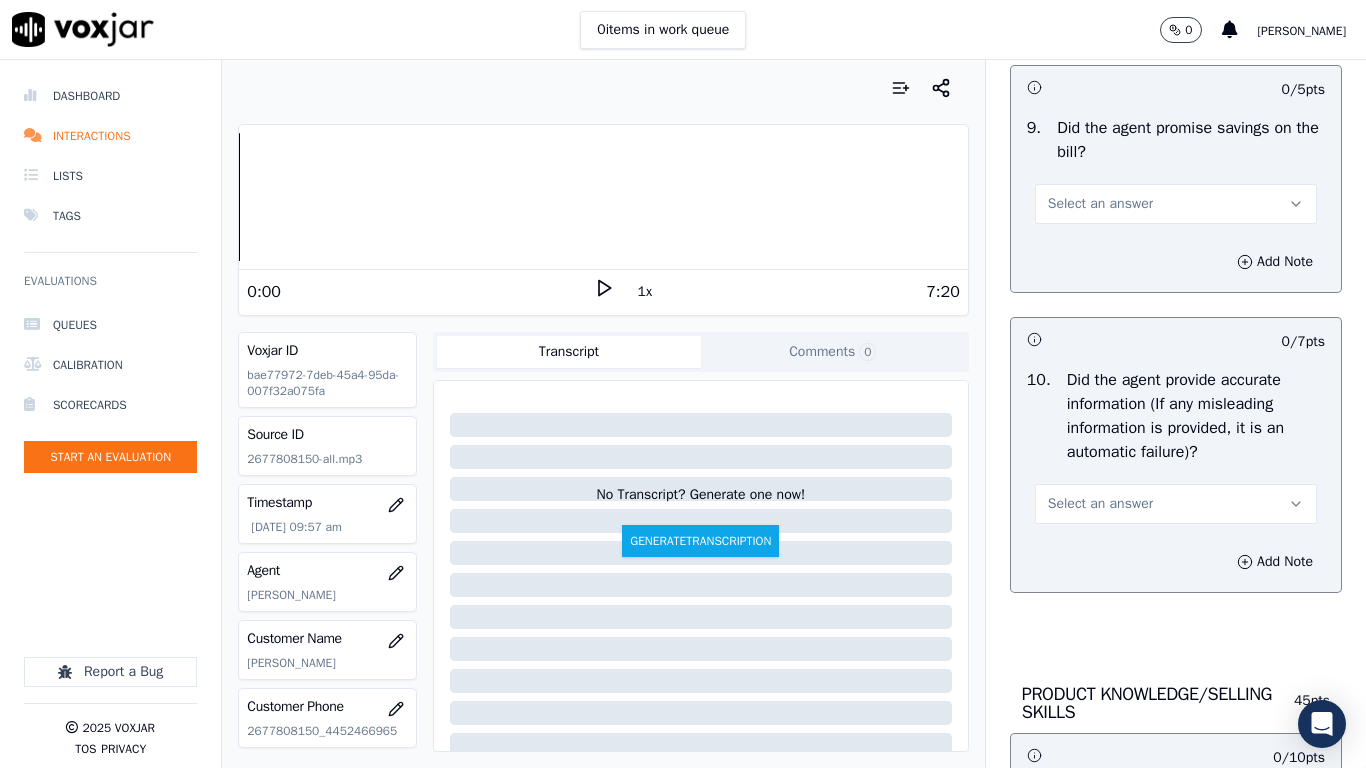 scroll, scrollTop: 2500, scrollLeft: 0, axis: vertical 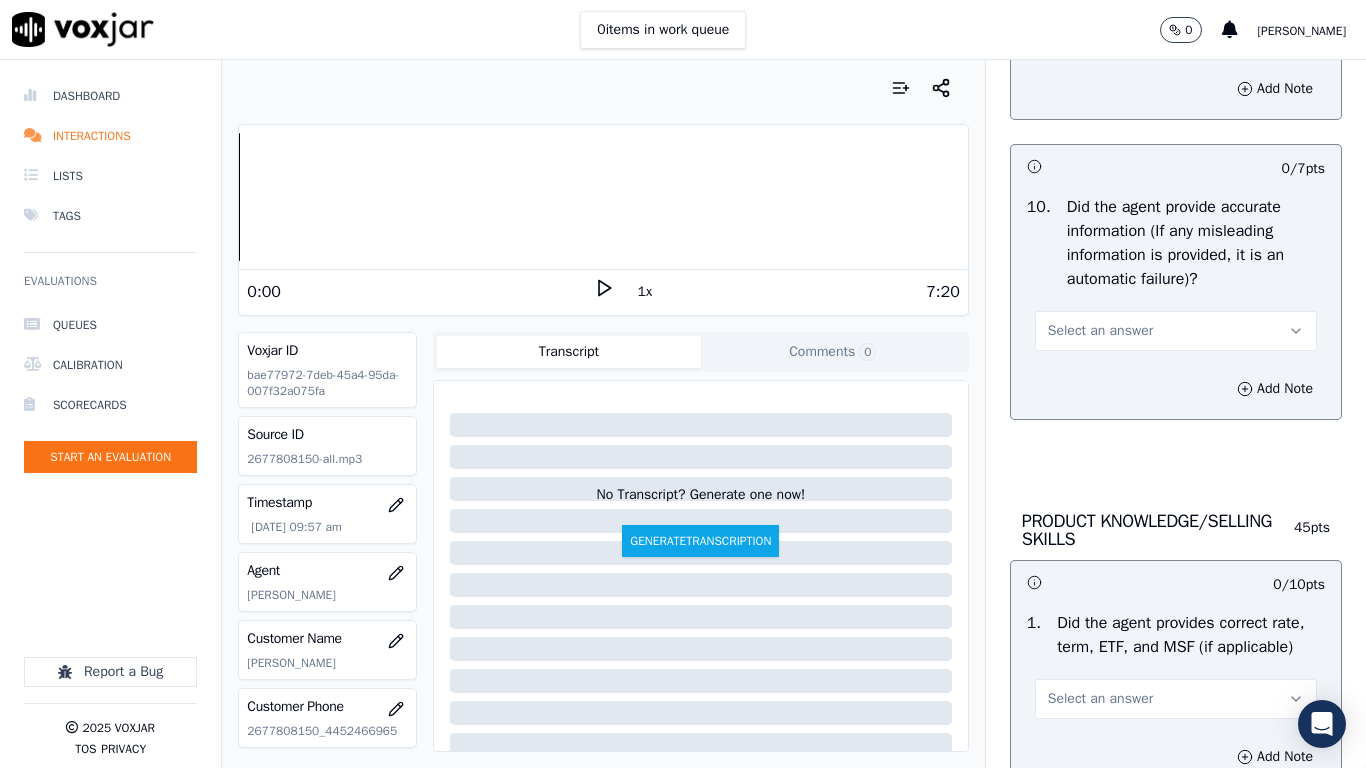 click on "Select an answer" at bounding box center [1176, 31] 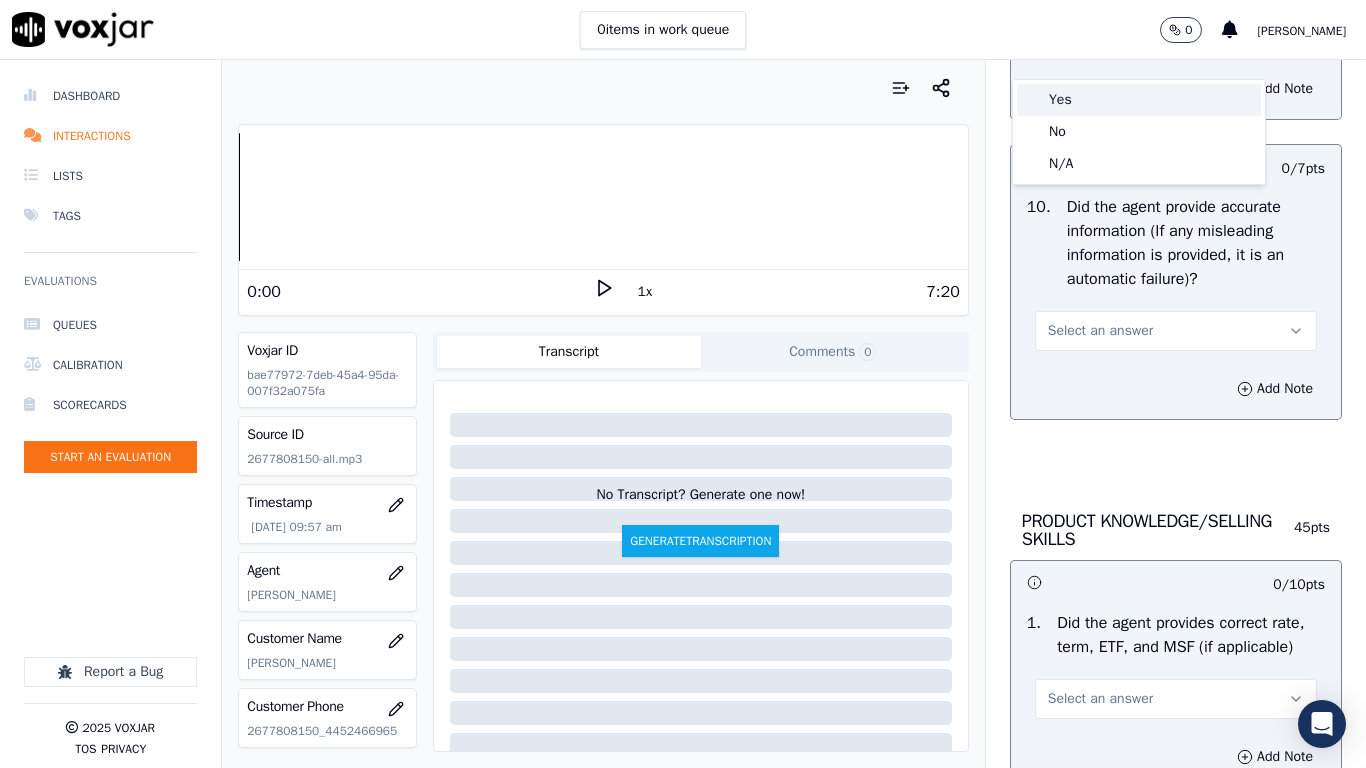 drag, startPoint x: 1097, startPoint y: 112, endPoint x: 1144, endPoint y: 208, distance: 106.887794 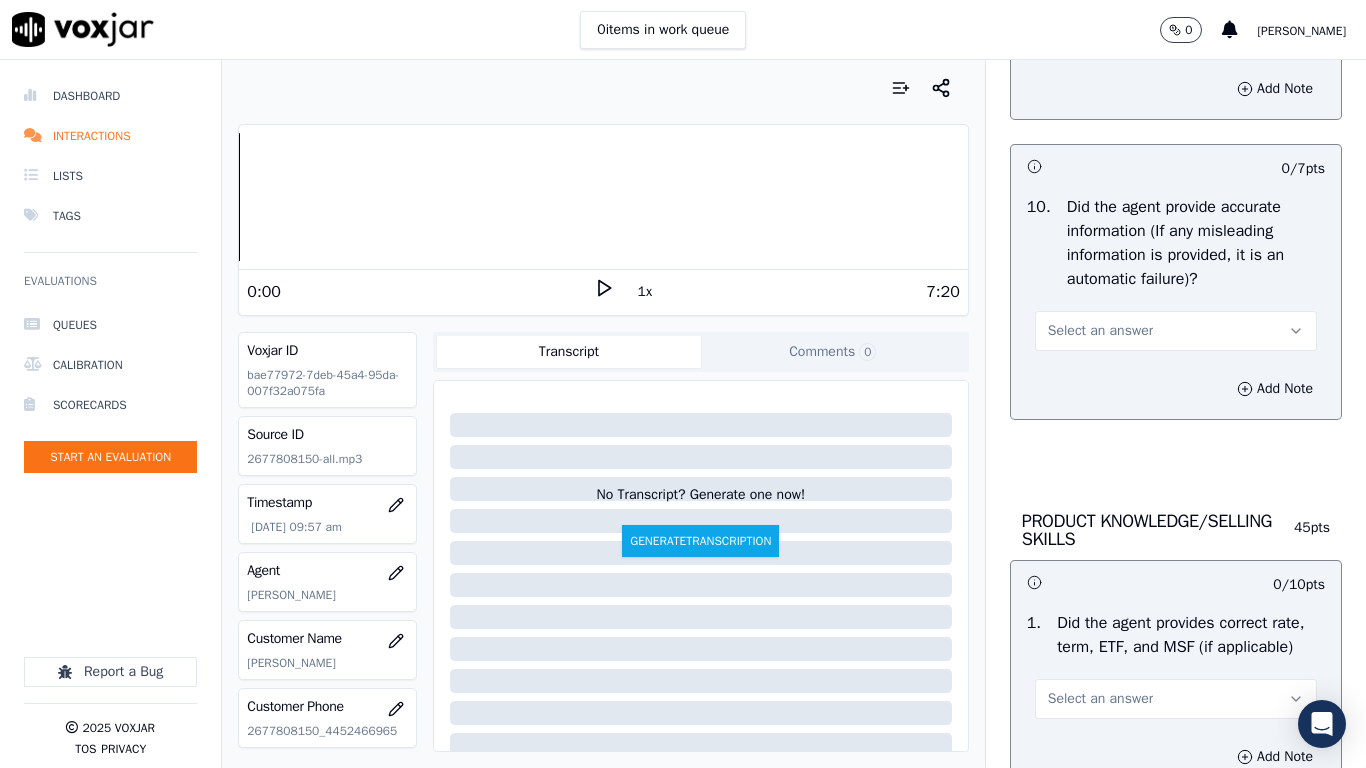 click on "Select an answer" at bounding box center (1100, 331) 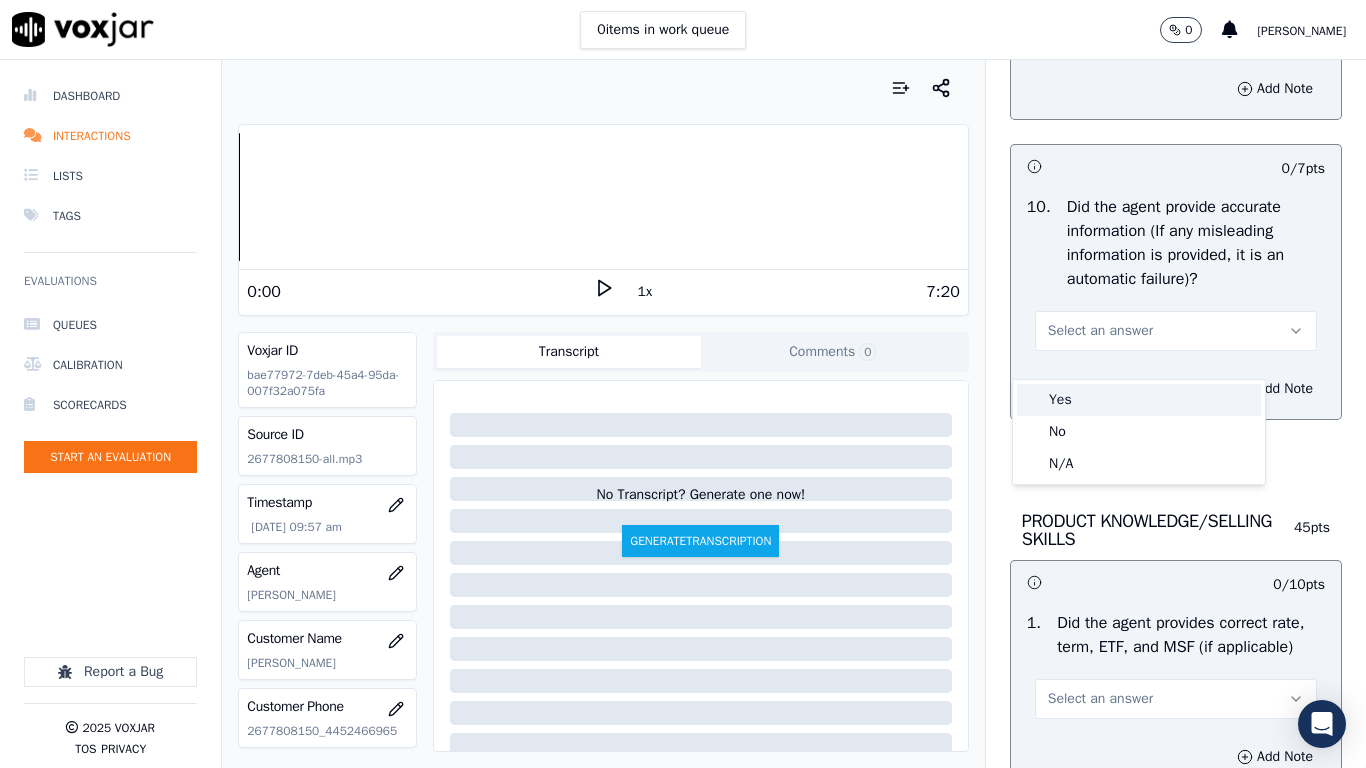 click on "Yes" at bounding box center [1139, 400] 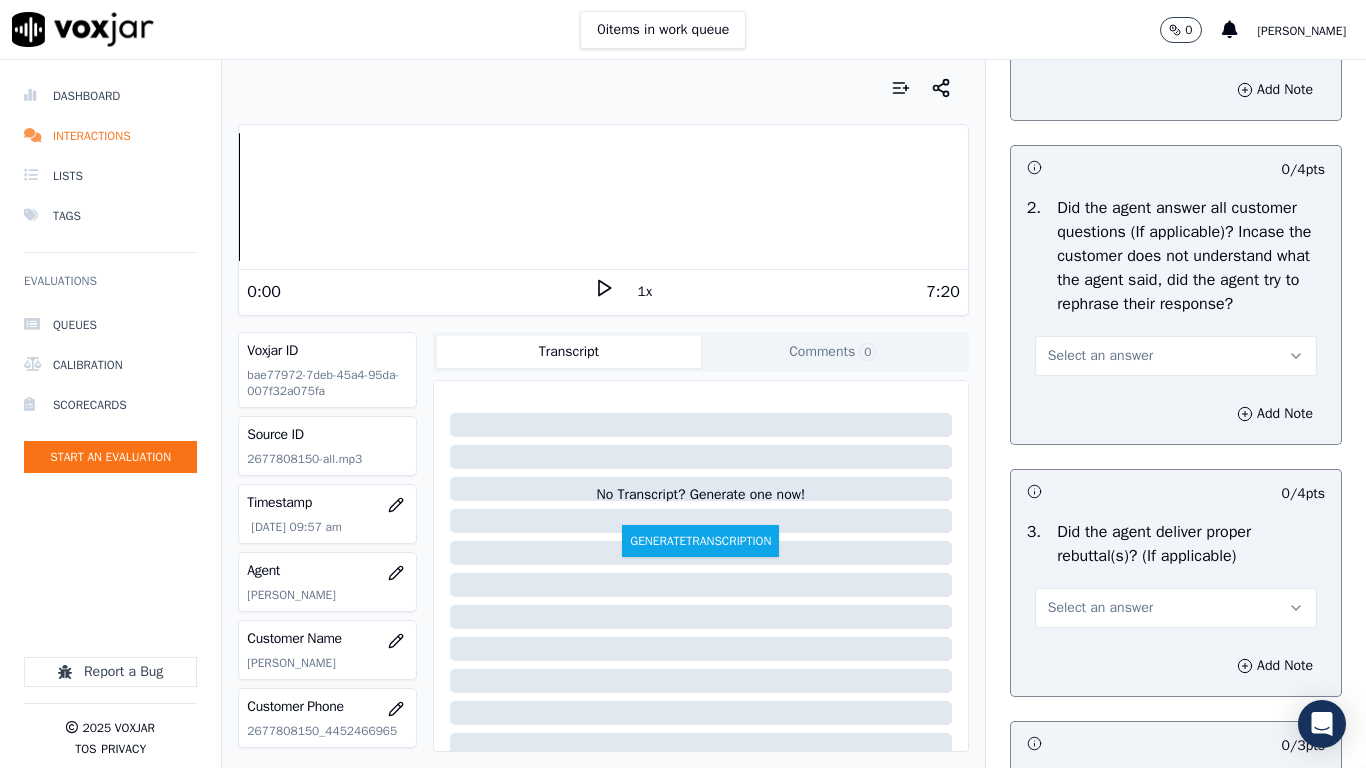 scroll, scrollTop: 3200, scrollLeft: 0, axis: vertical 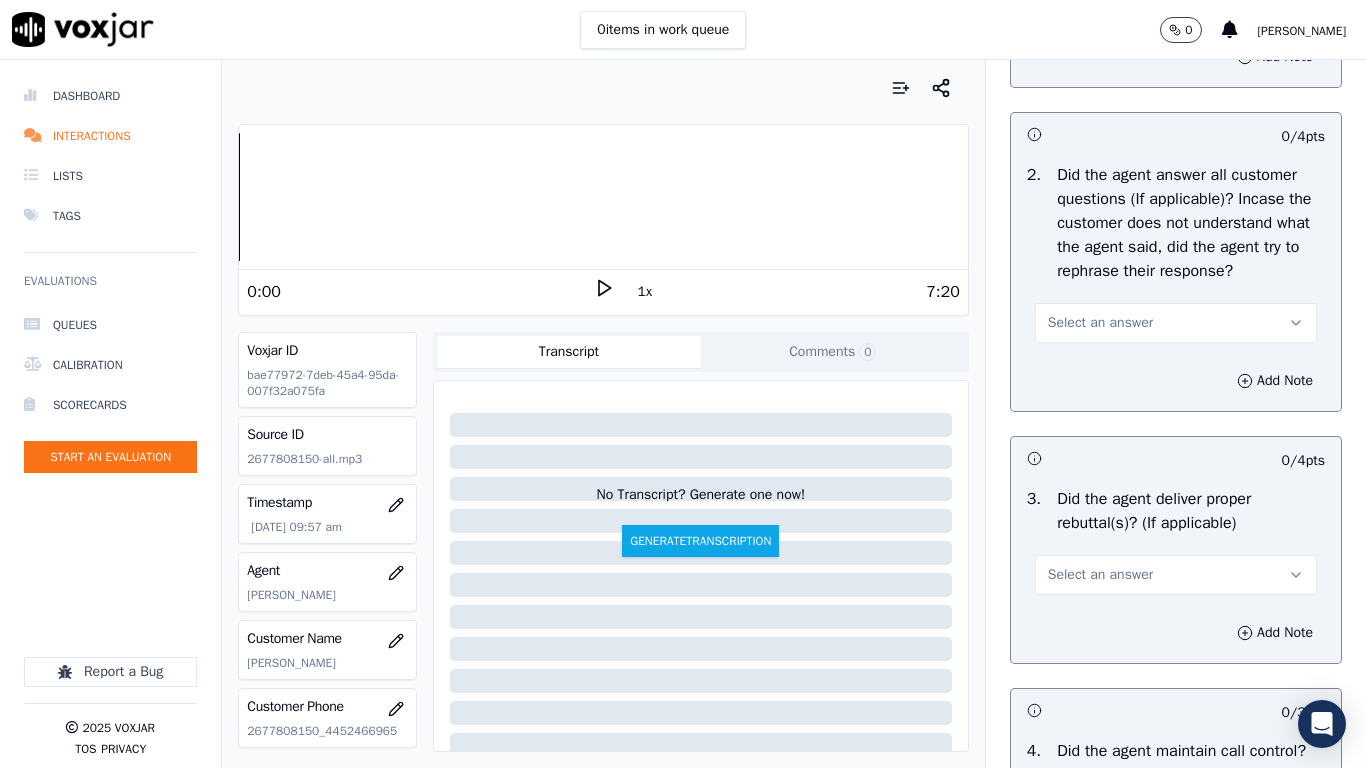 click on "Select an answer" at bounding box center (1176, -1) 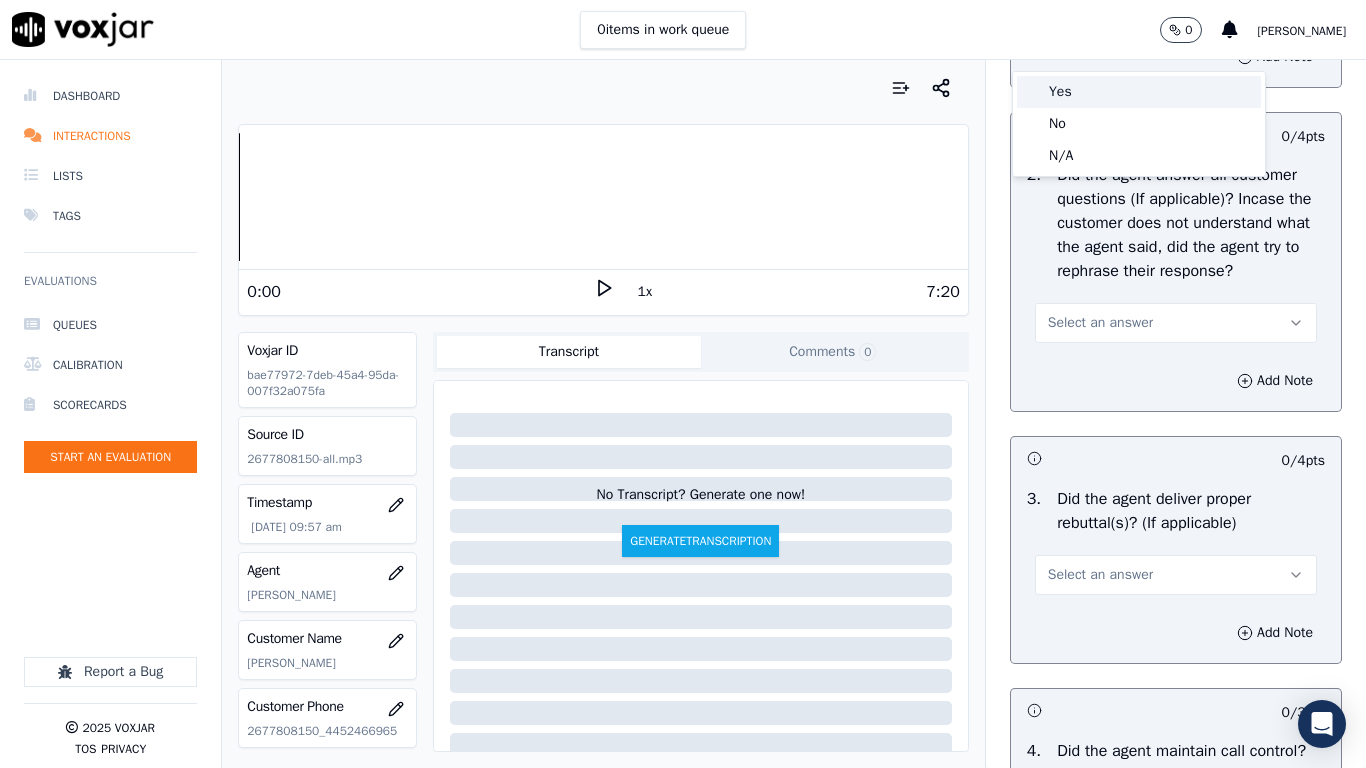 click on "Yes" at bounding box center (1139, 92) 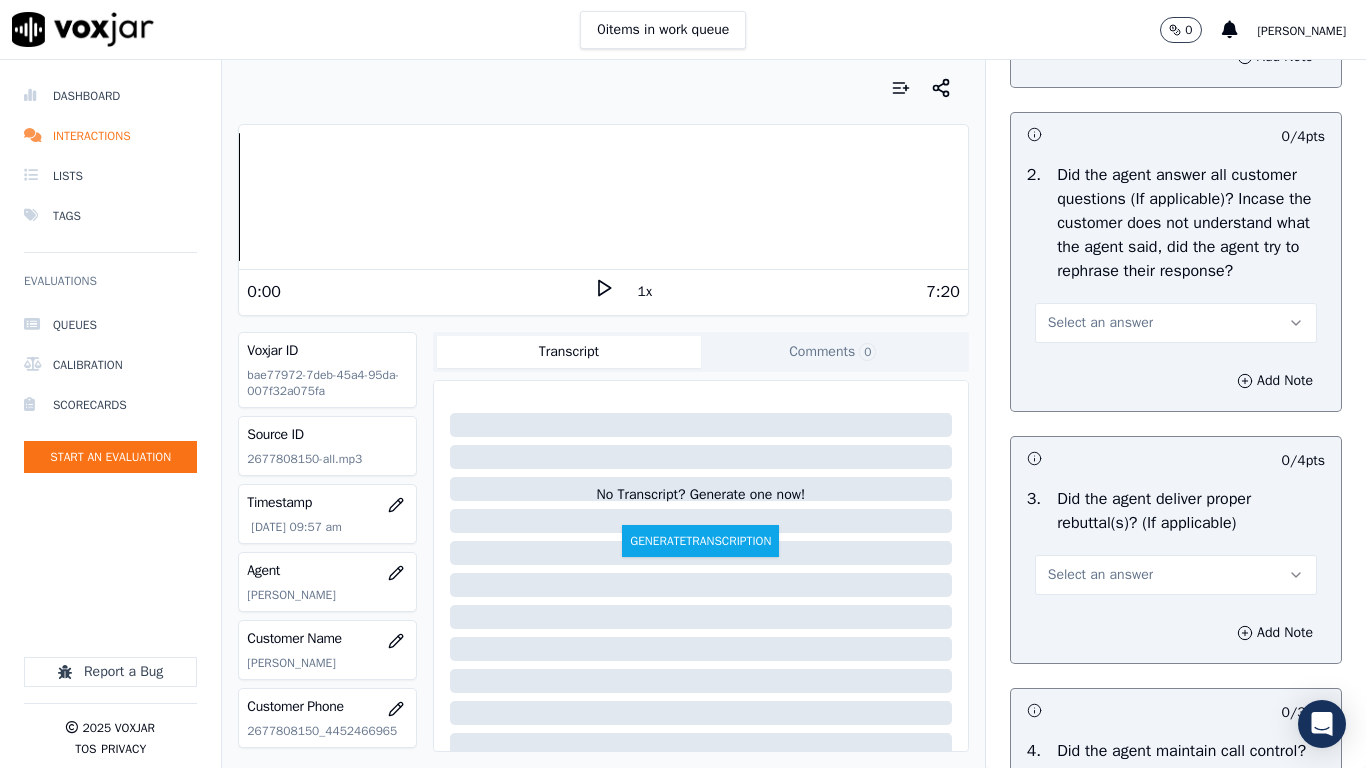 click on "Select an answer" at bounding box center (1100, 323) 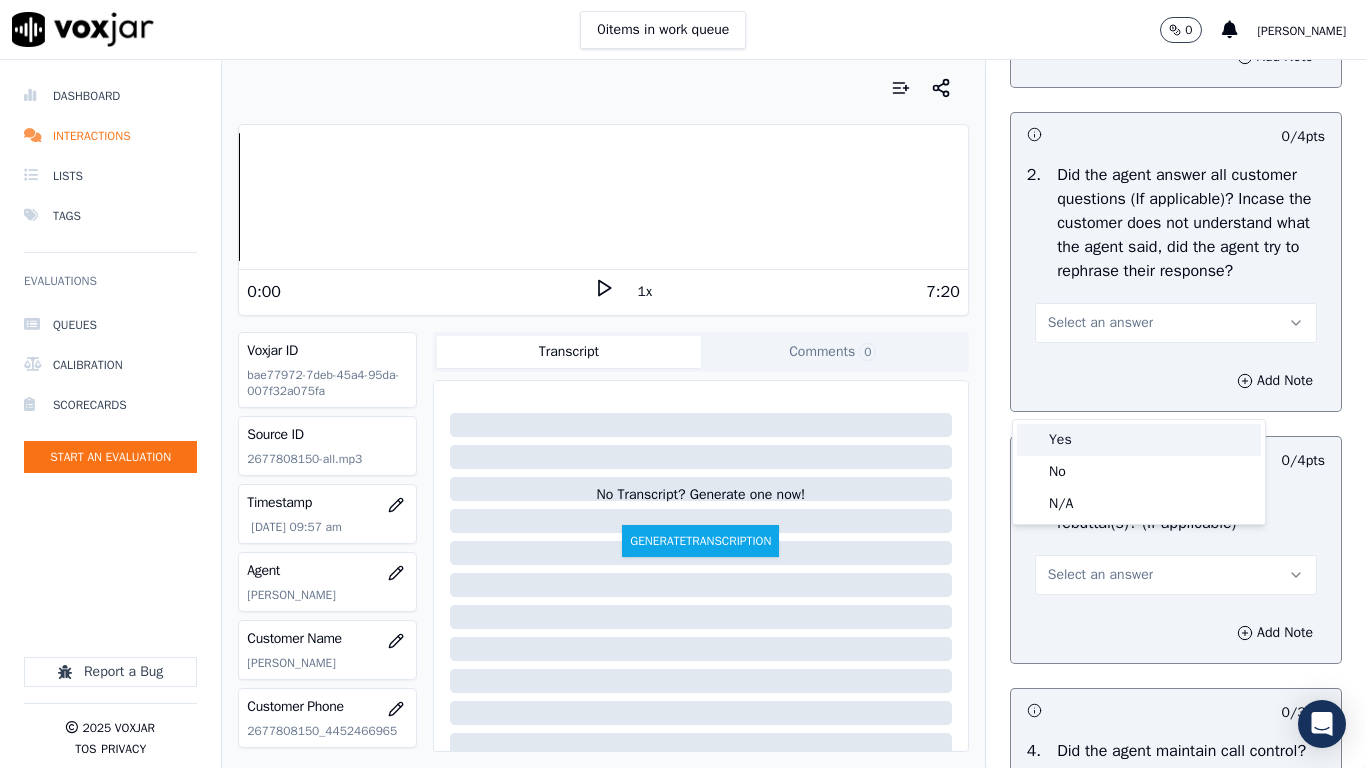 click on "Yes" at bounding box center (1139, 440) 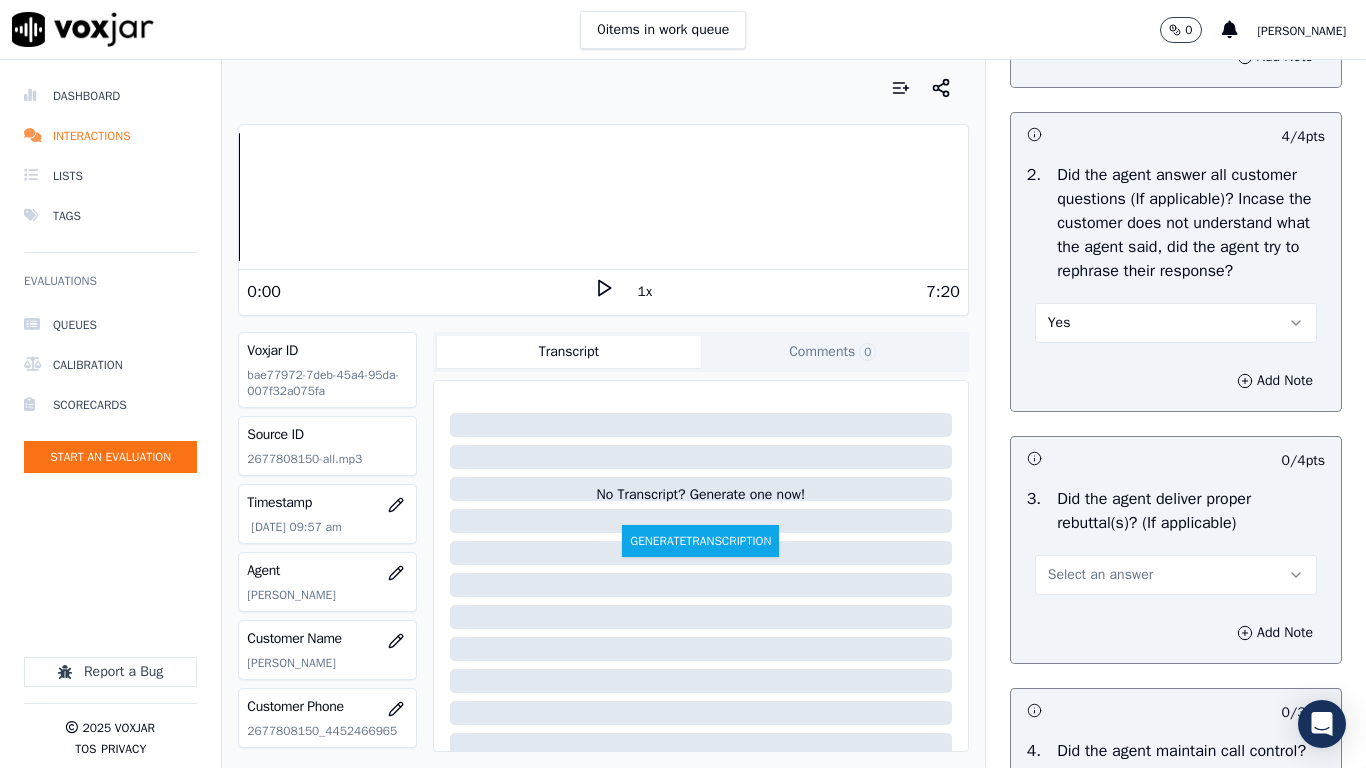 click on "Select an answer" at bounding box center (1100, 575) 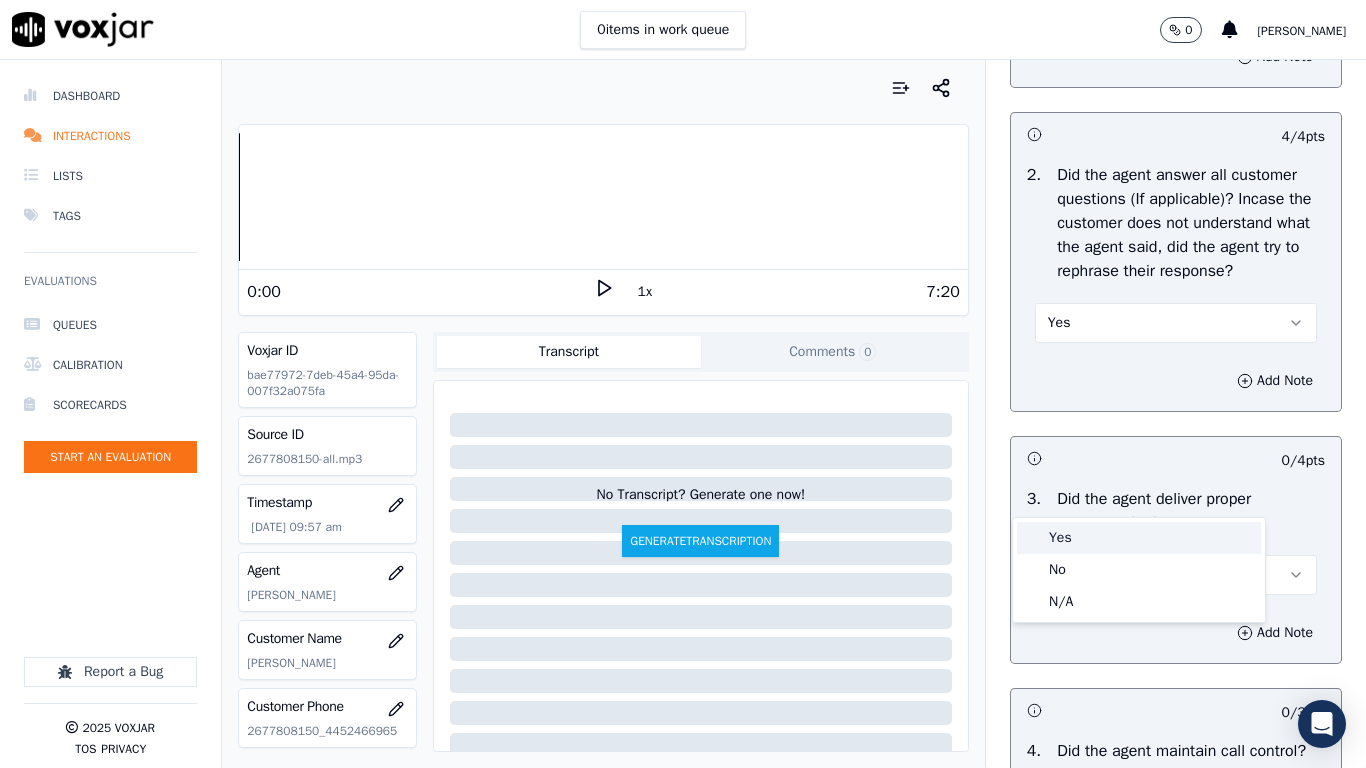 click on "Yes" at bounding box center [1139, 538] 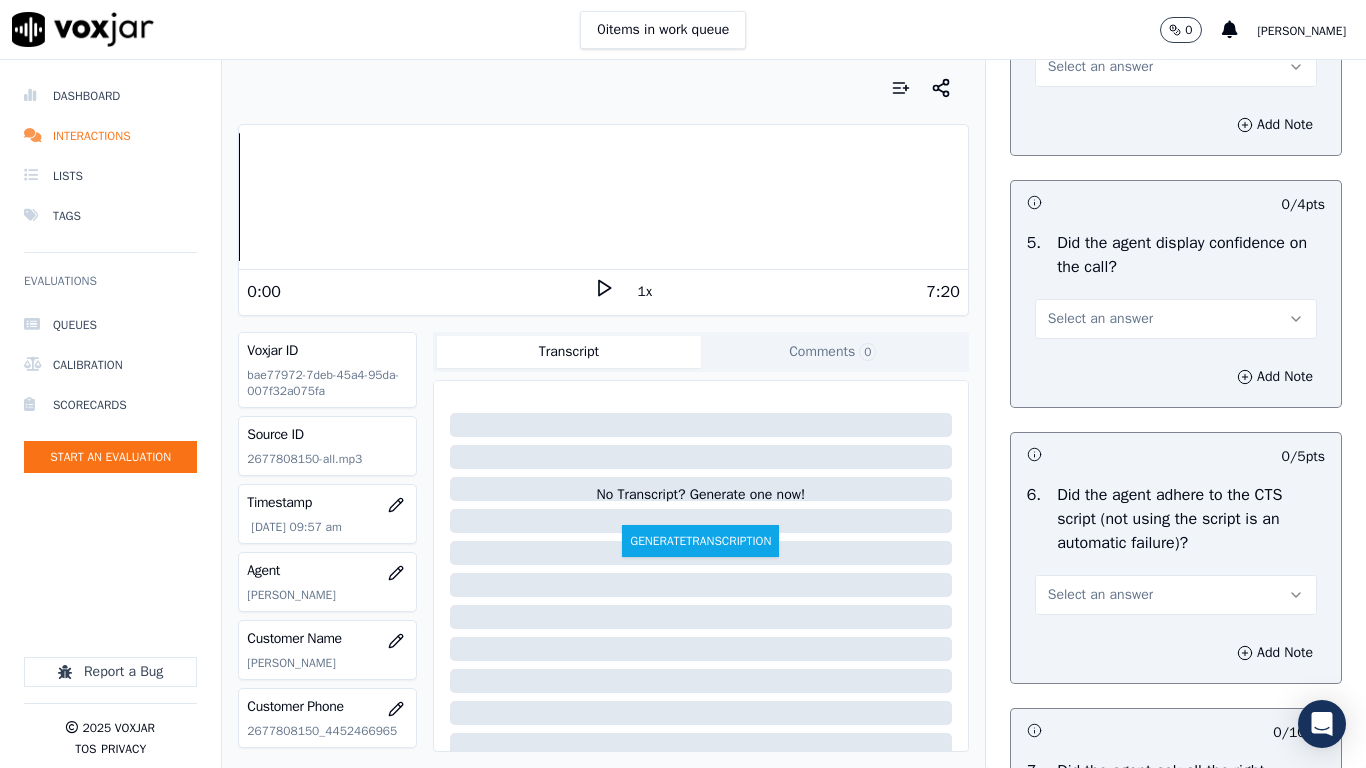 scroll, scrollTop: 4000, scrollLeft: 0, axis: vertical 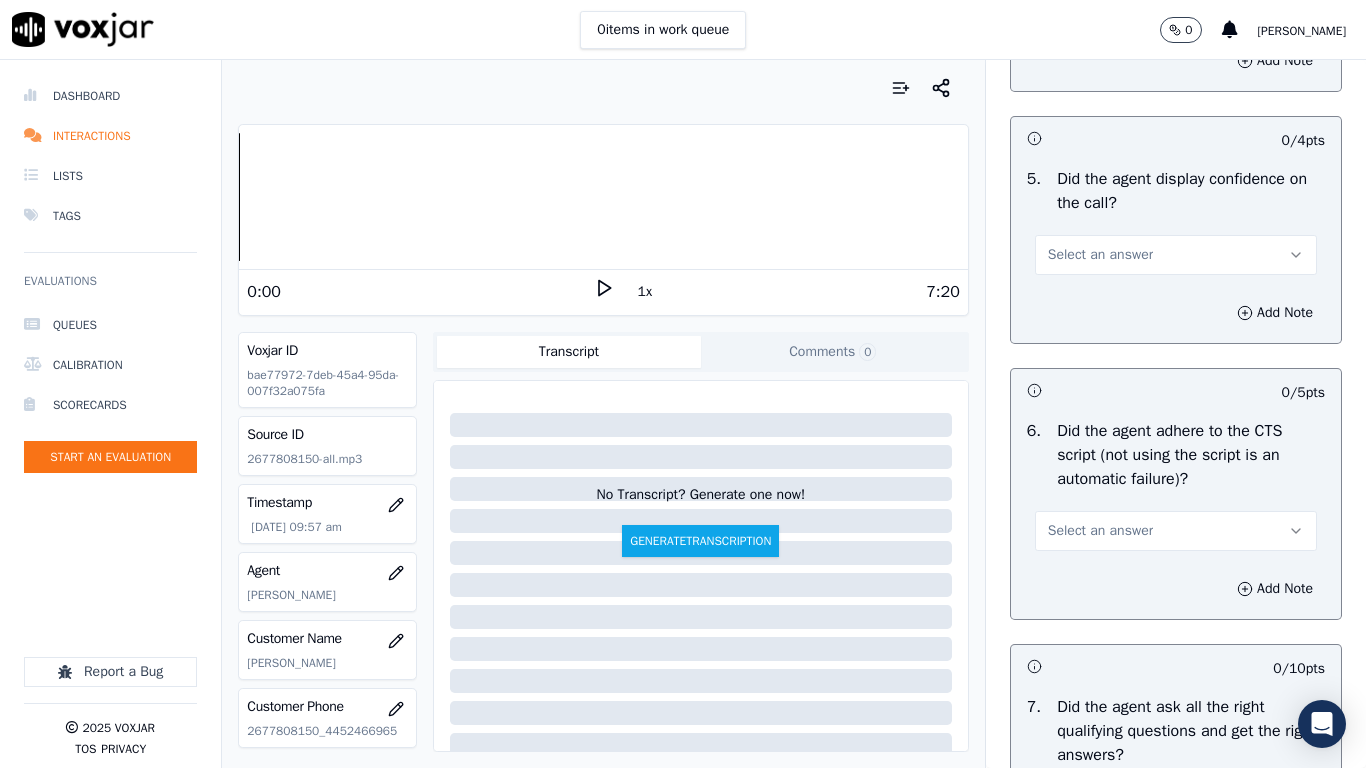 click on "Select an answer" at bounding box center (1100, 3) 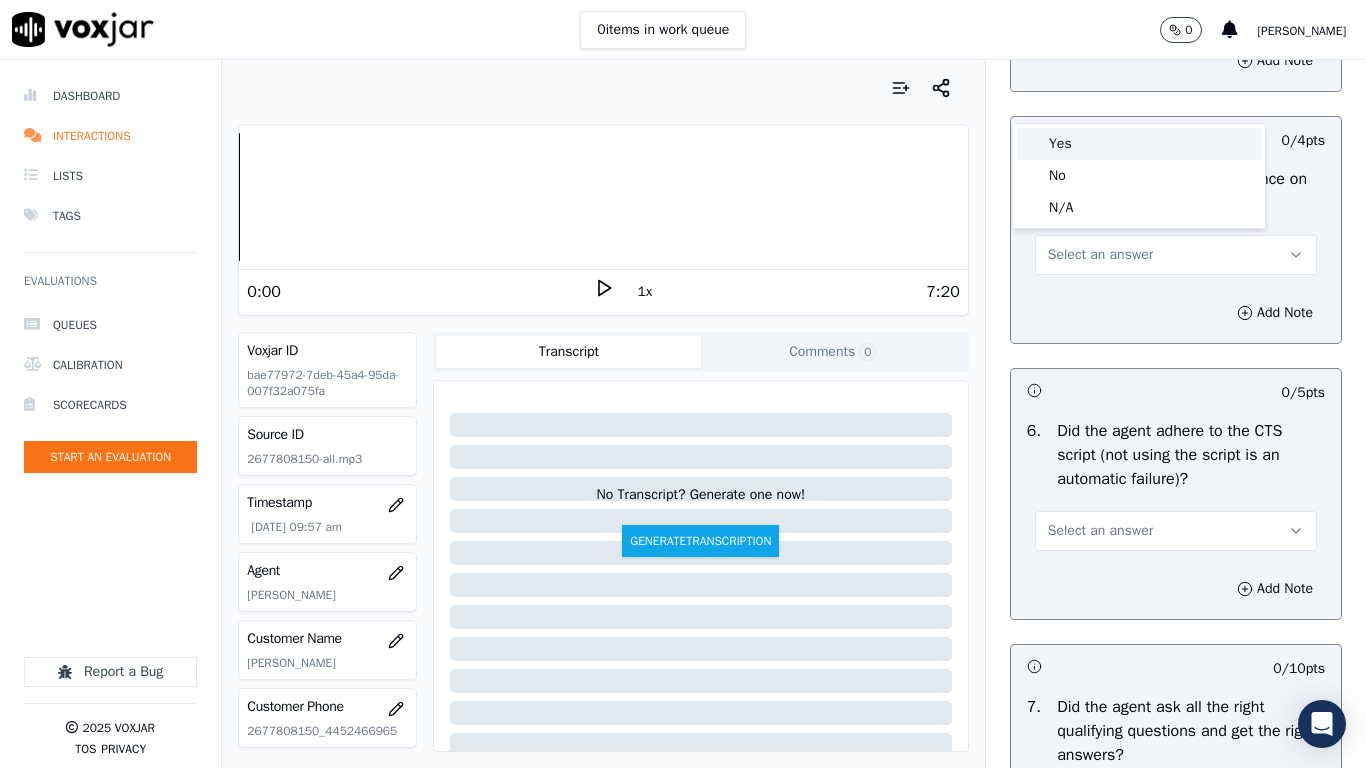 click on "Yes" at bounding box center [1139, 144] 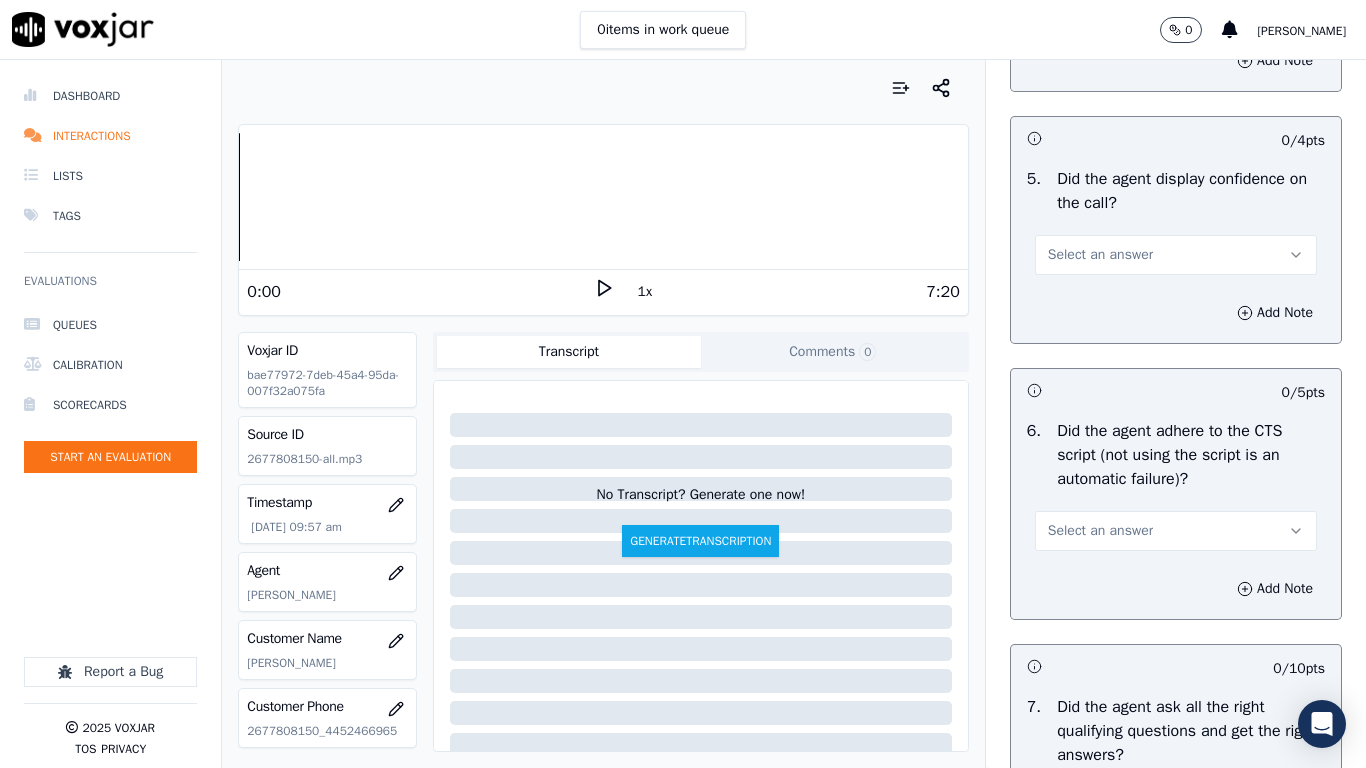 click on "Select an answer" at bounding box center (1176, 255) 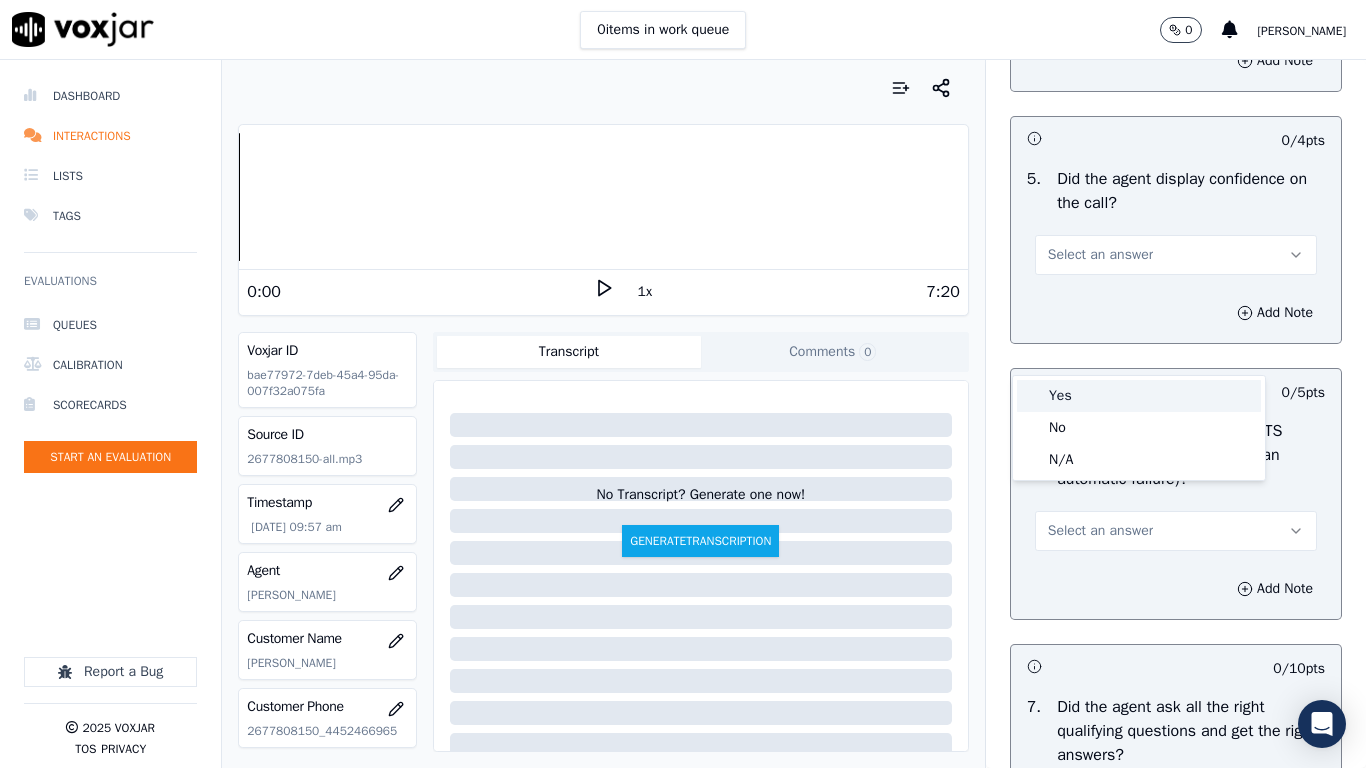 click on "Yes" at bounding box center (1139, 396) 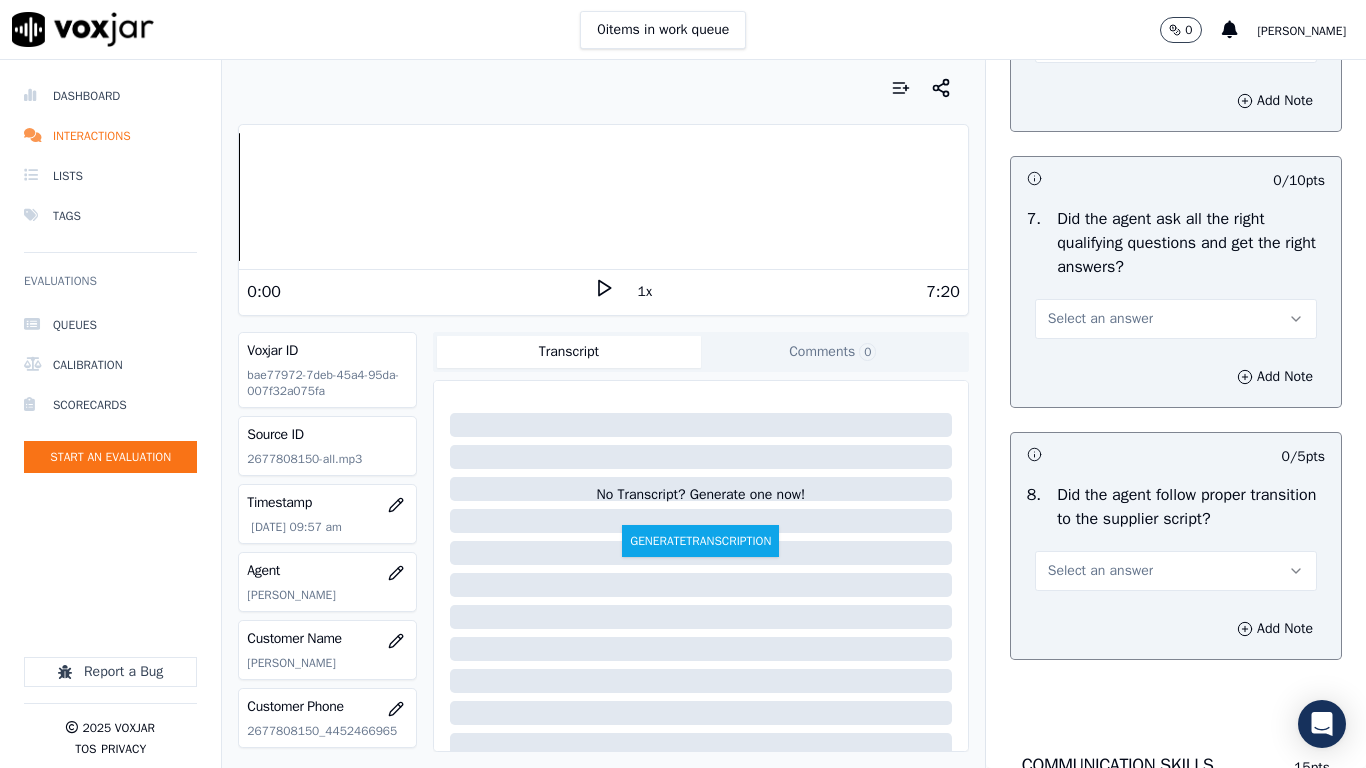 scroll, scrollTop: 4500, scrollLeft: 0, axis: vertical 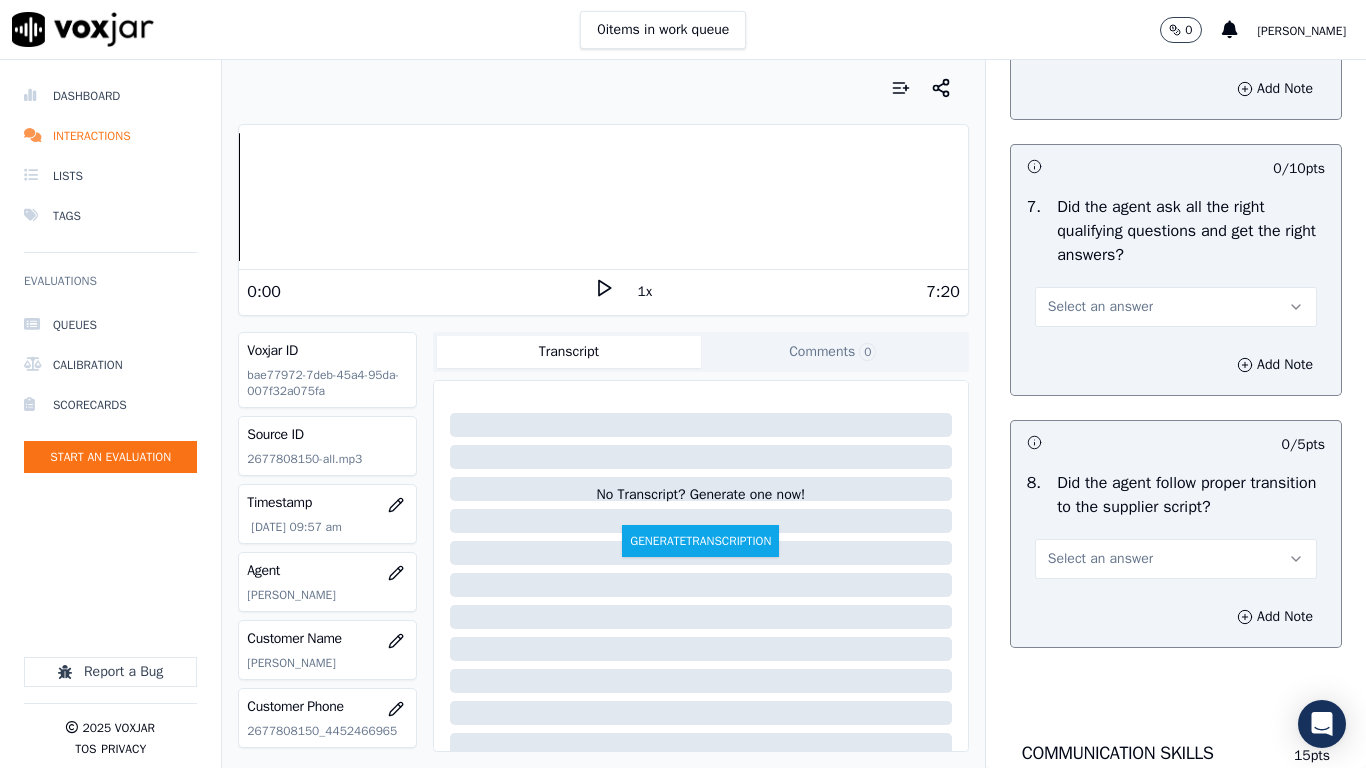click on "Select an answer" at bounding box center [1176, 31] 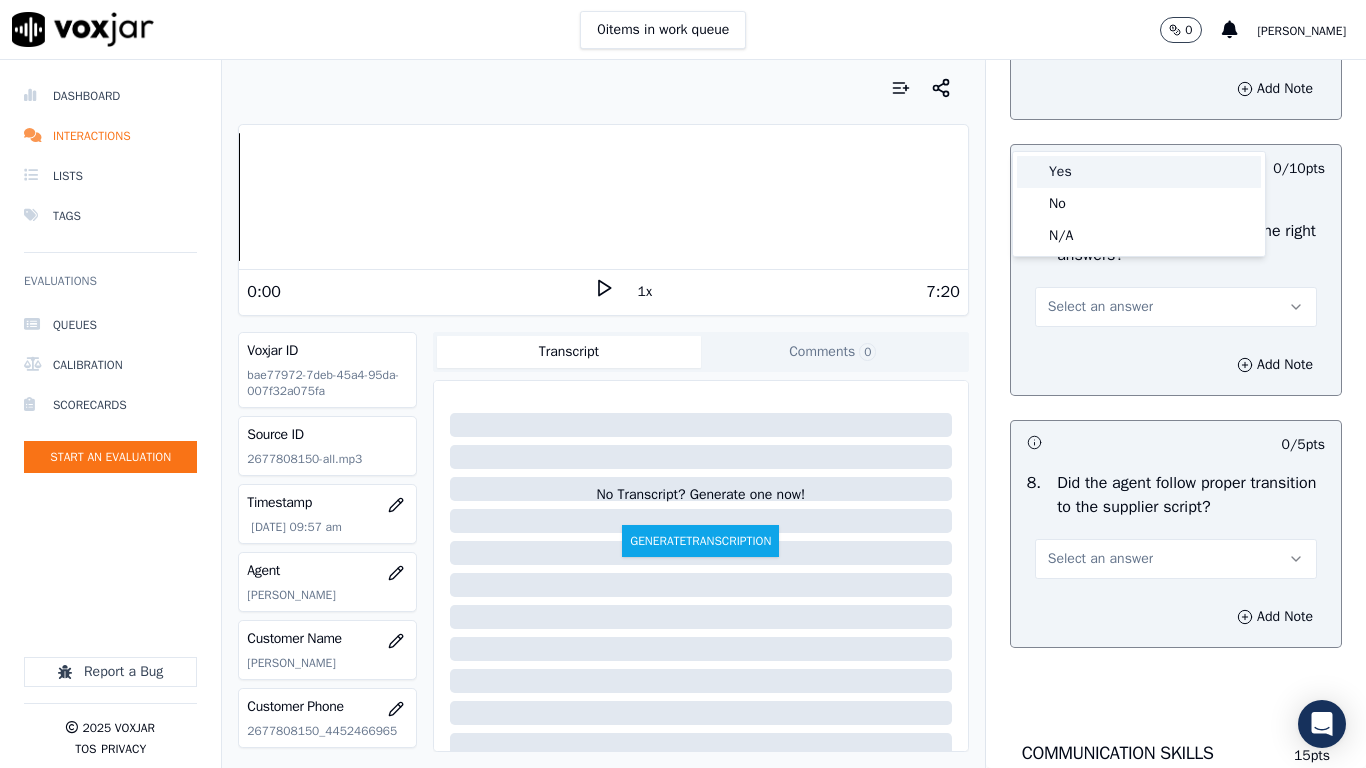 click on "Yes" at bounding box center [1139, 172] 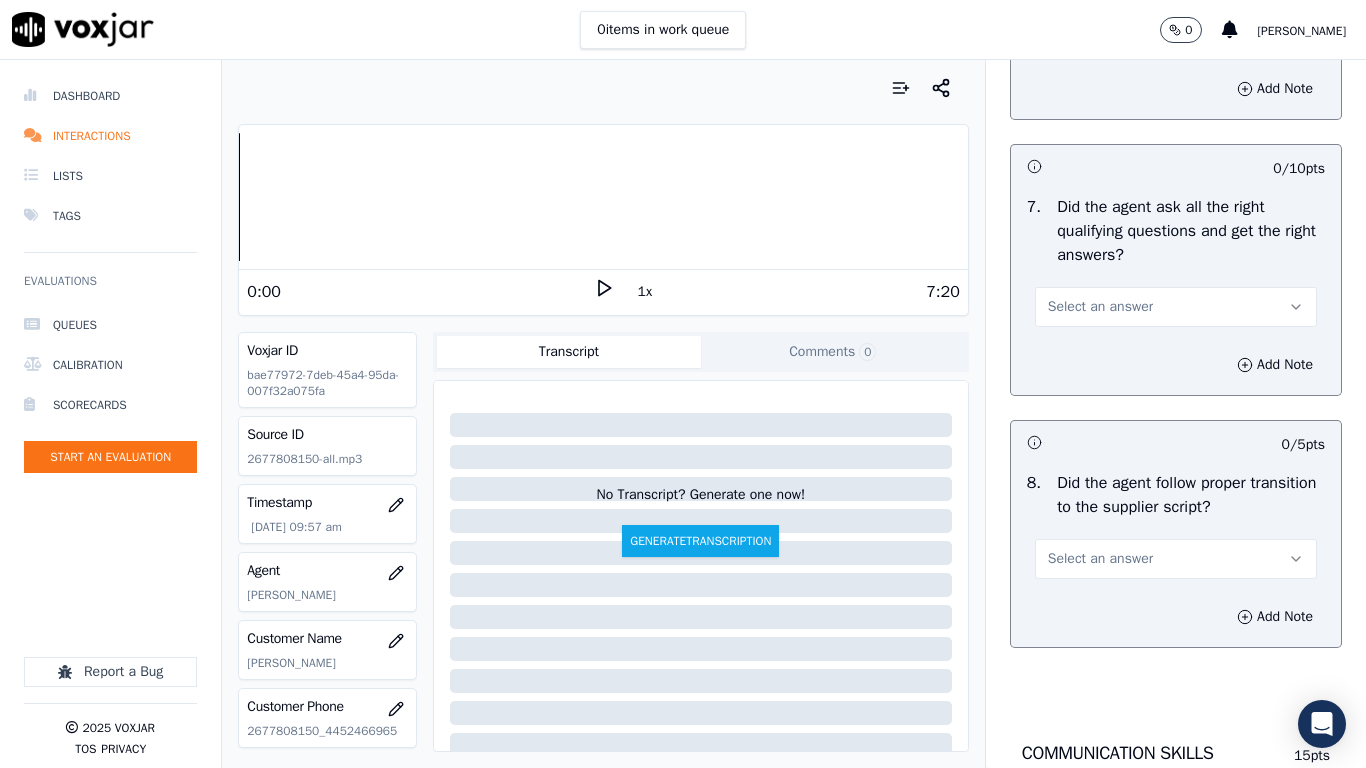 click on "Select an answer" at bounding box center (1176, 307) 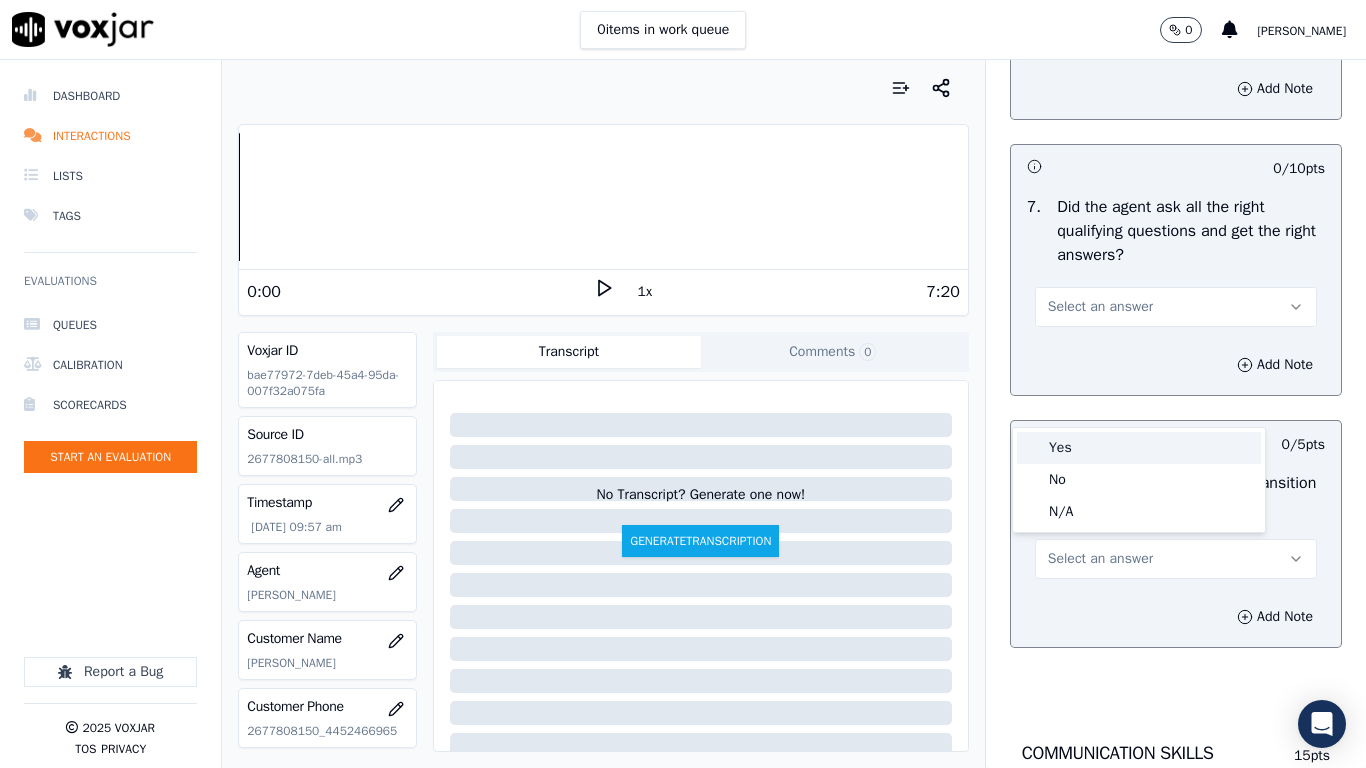 click on "Yes" at bounding box center (1139, 448) 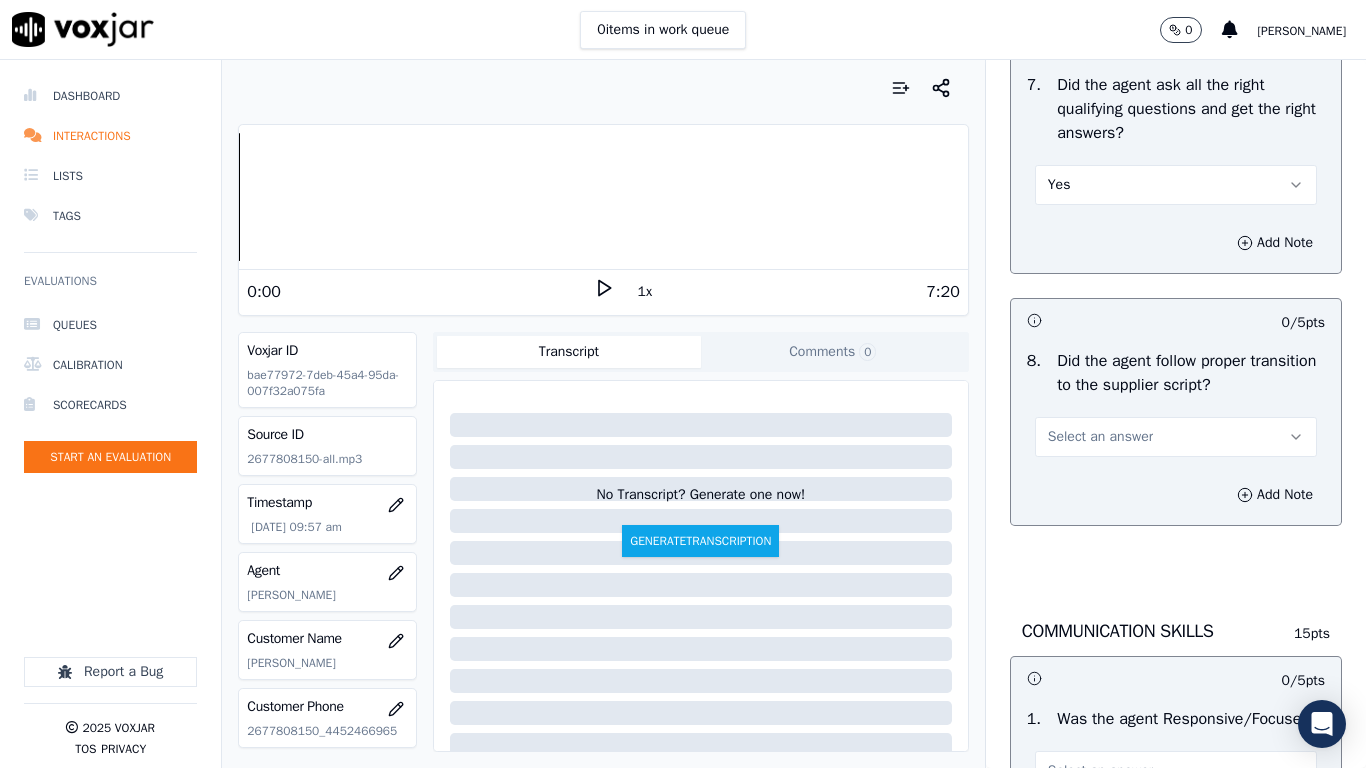 scroll, scrollTop: 5100, scrollLeft: 0, axis: vertical 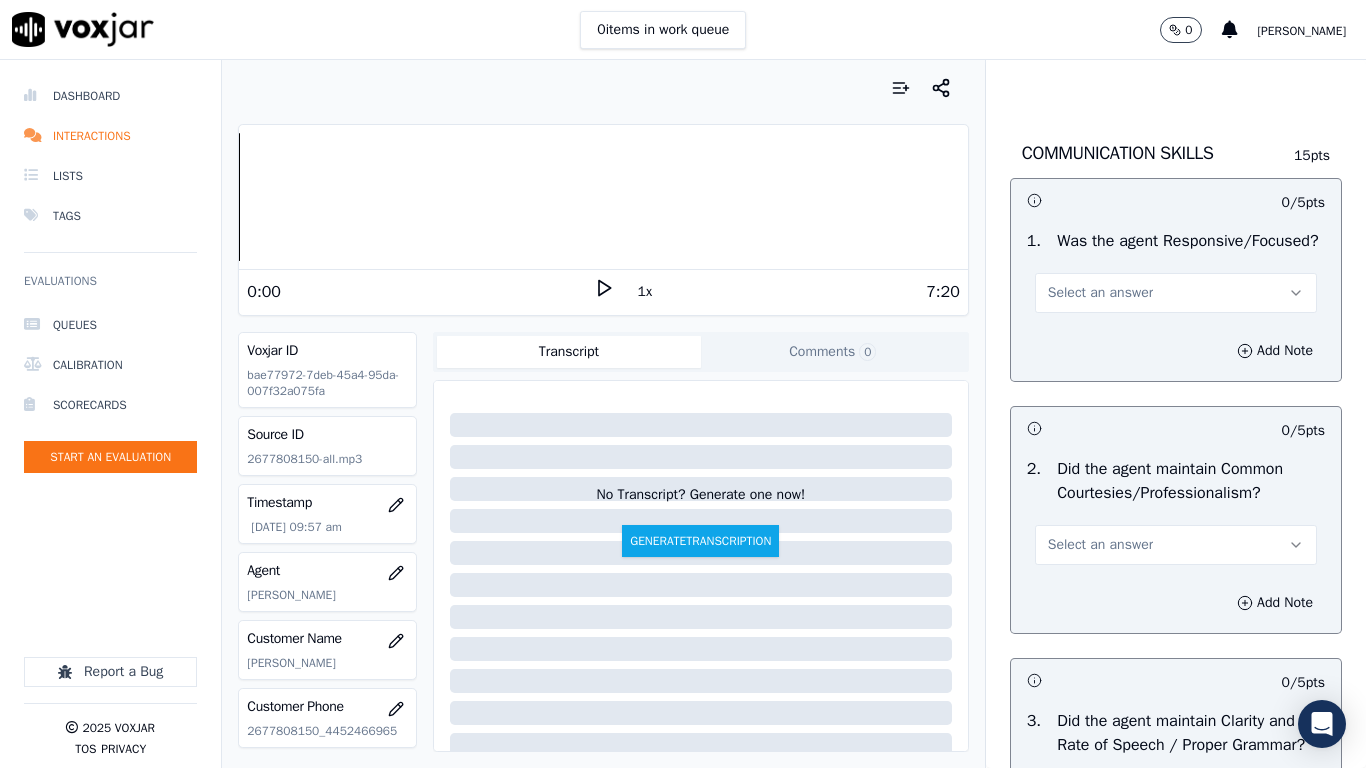 click on "Select an answer" at bounding box center [1176, -41] 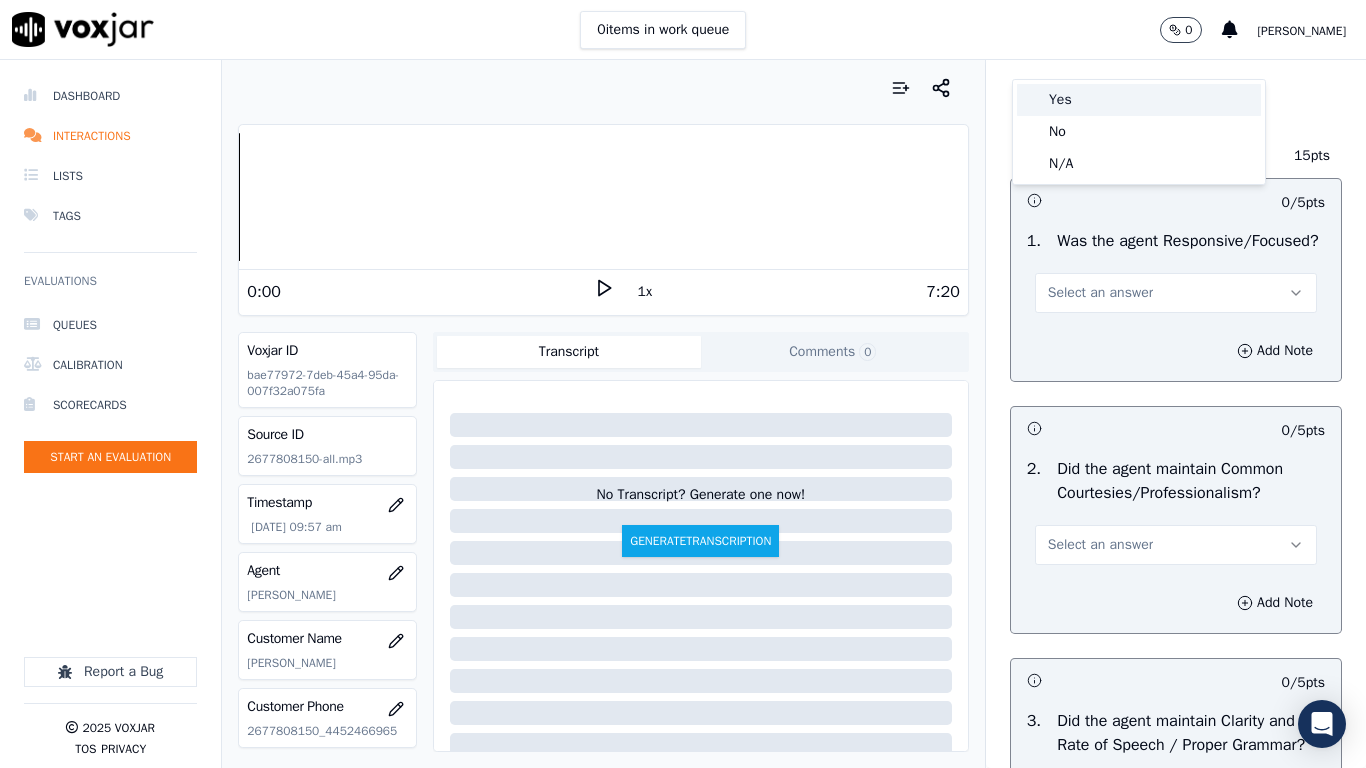click on "Yes" at bounding box center [1139, 100] 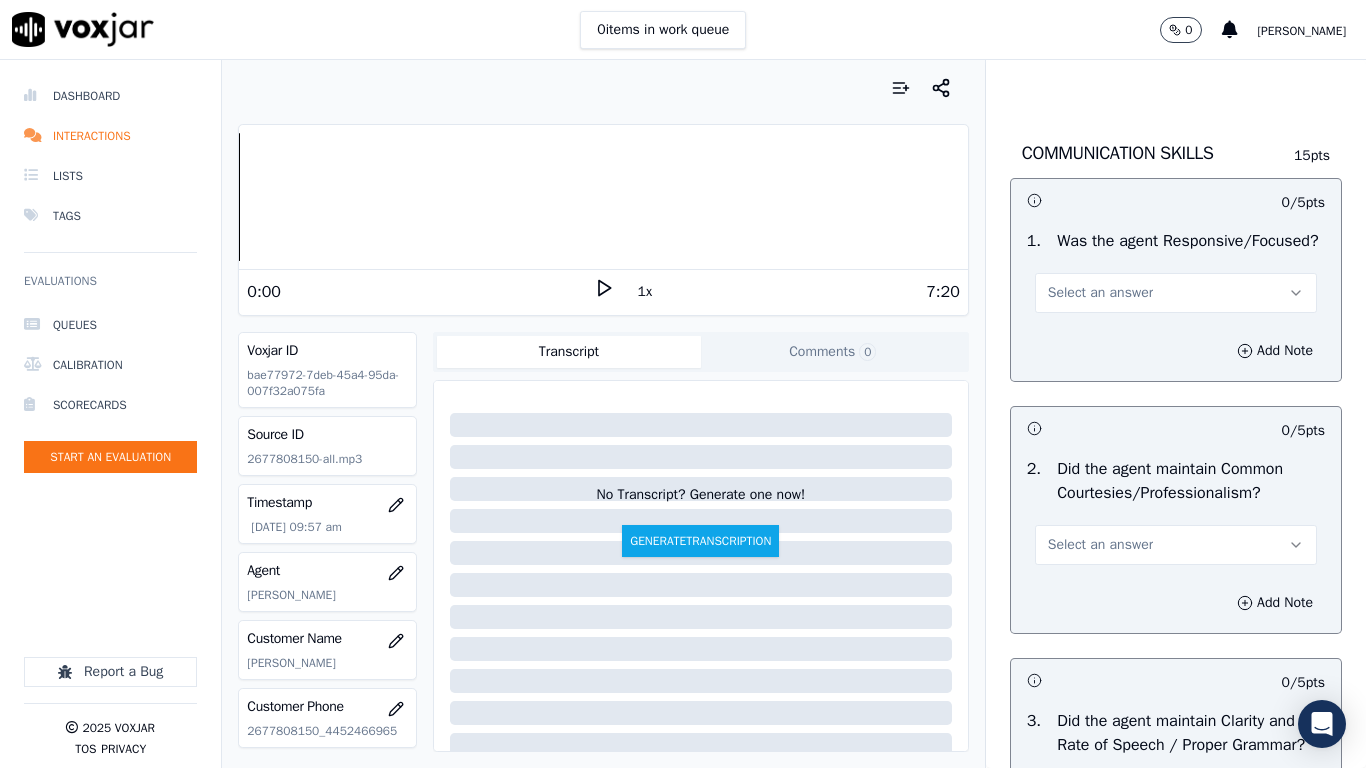 drag, startPoint x: 1118, startPoint y: 420, endPoint x: 1116, endPoint y: 430, distance: 10.198039 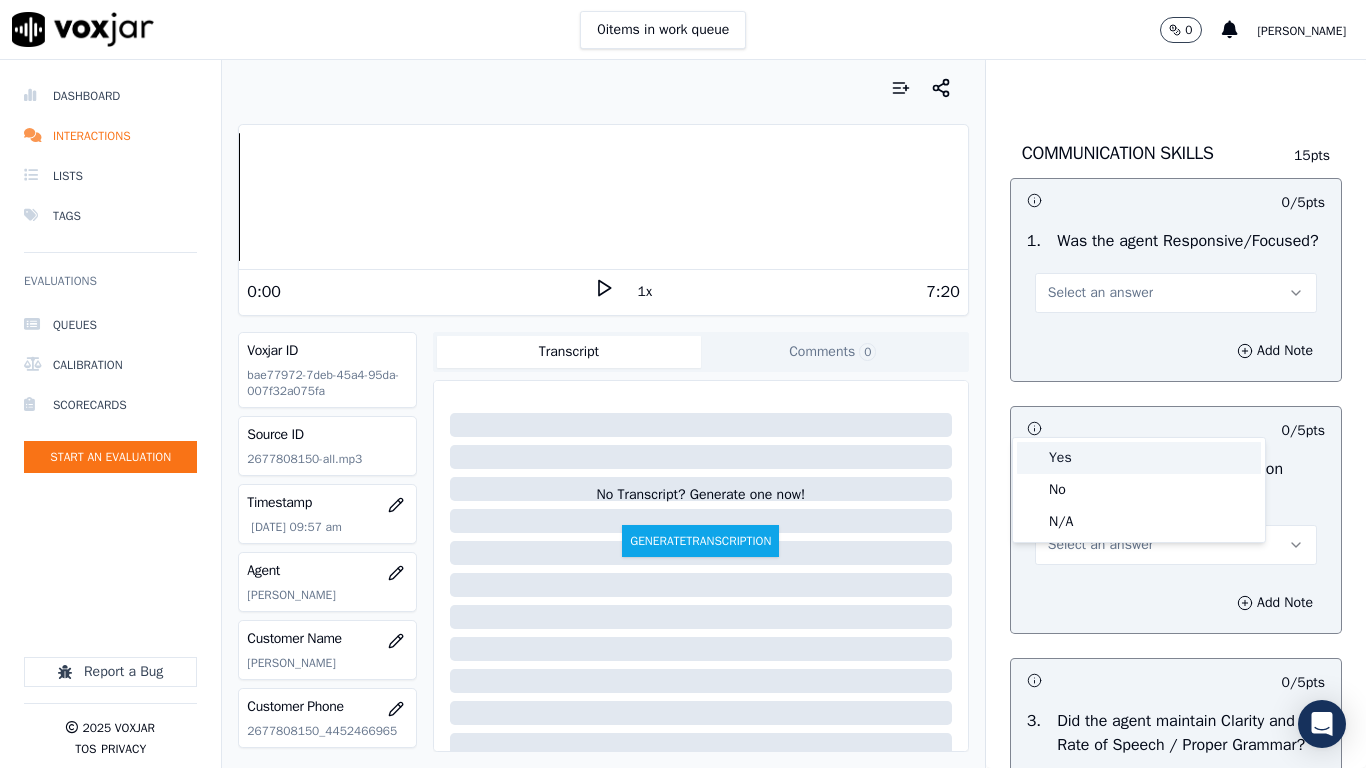 drag, startPoint x: 1116, startPoint y: 430, endPoint x: 1090, endPoint y: 476, distance: 52.83938 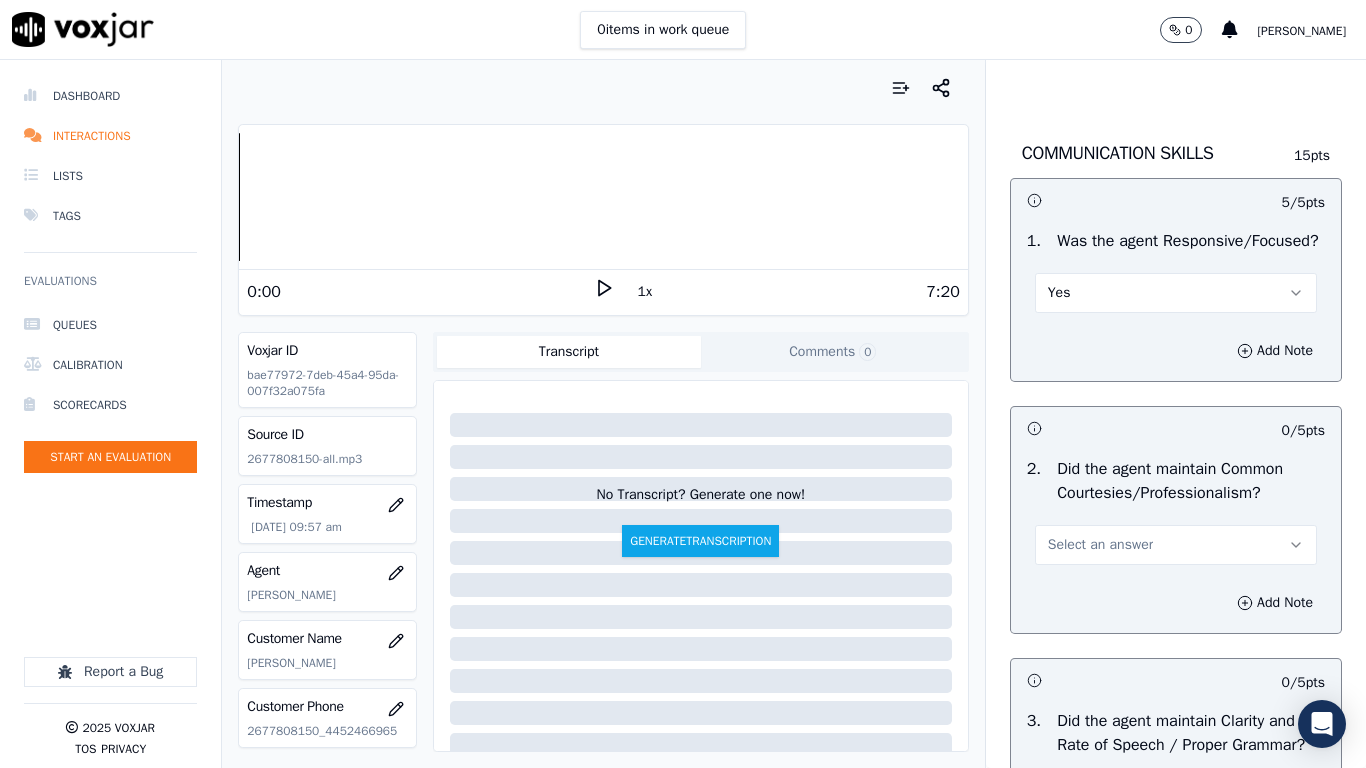 click on "Select an answer" at bounding box center (1100, 545) 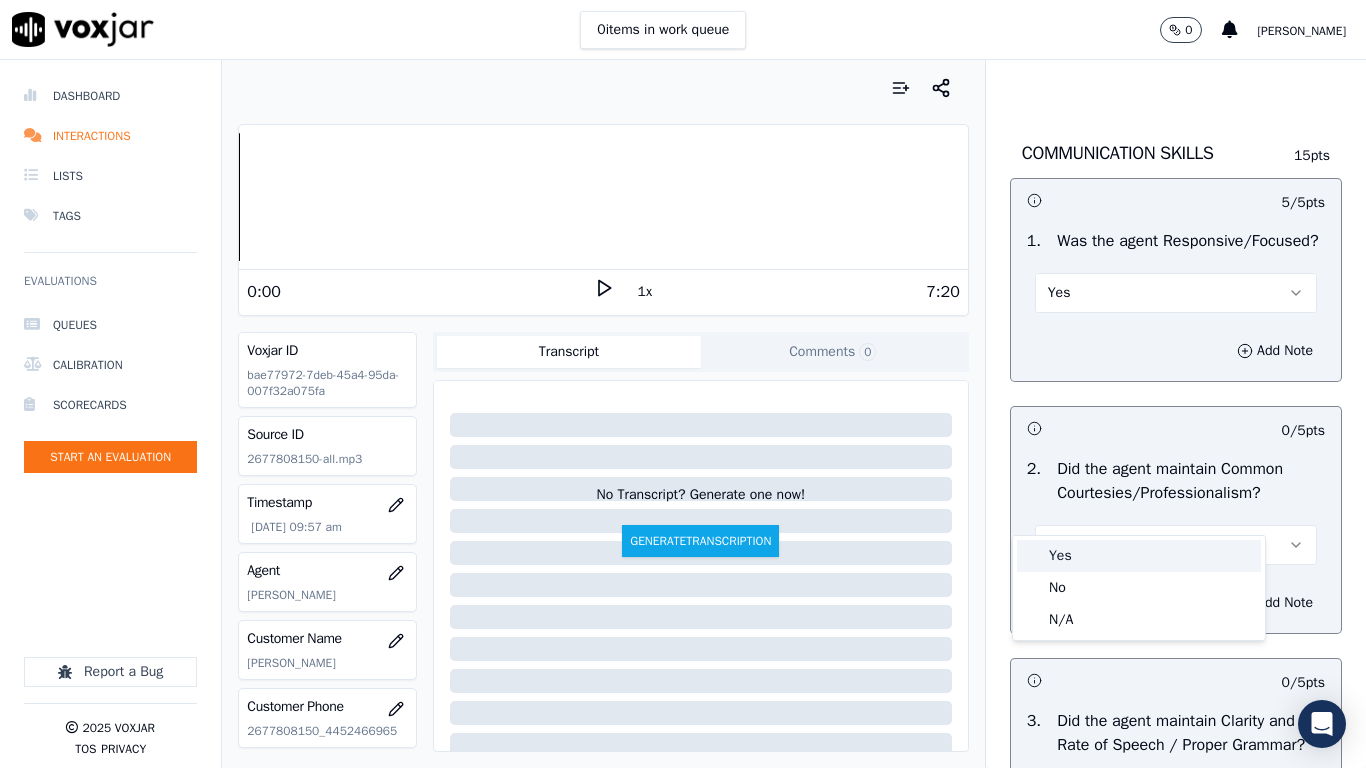 click on "Yes" at bounding box center [1139, 556] 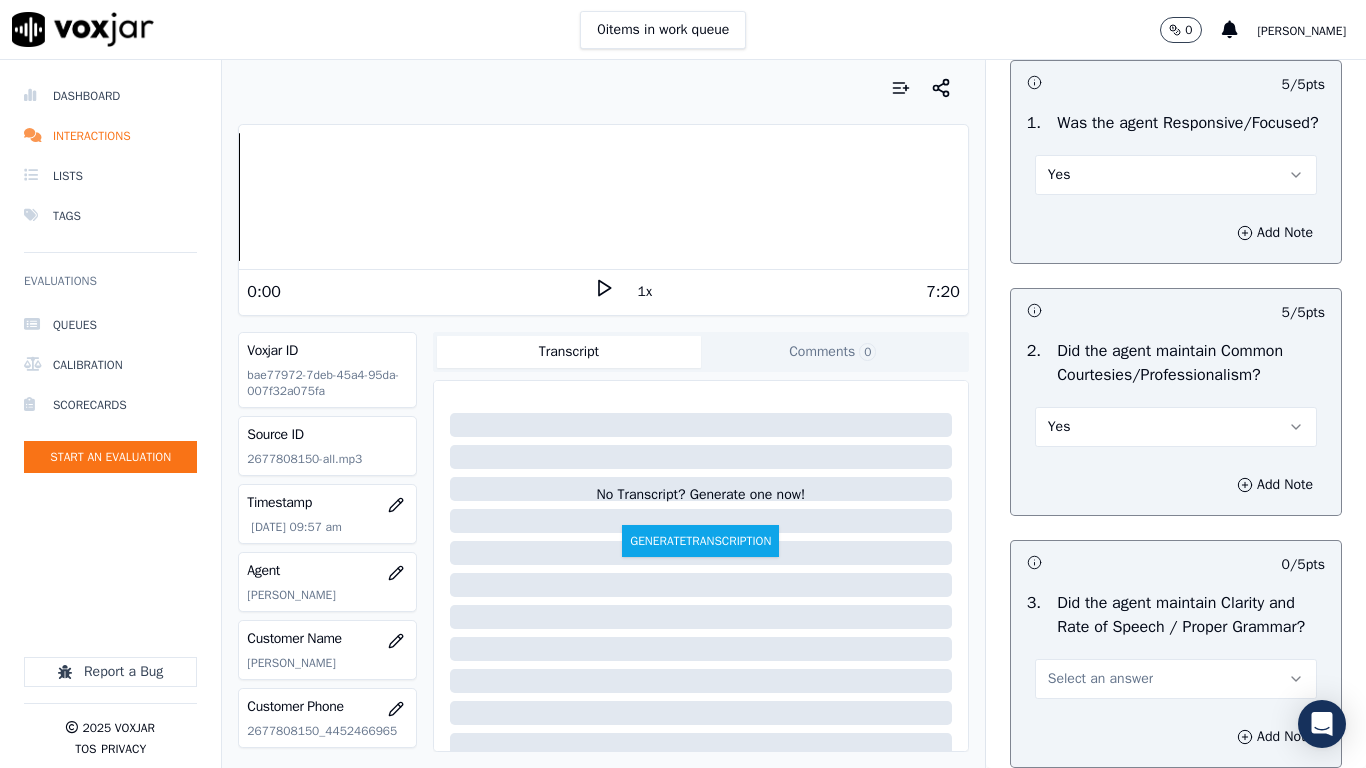 scroll, scrollTop: 5533, scrollLeft: 0, axis: vertical 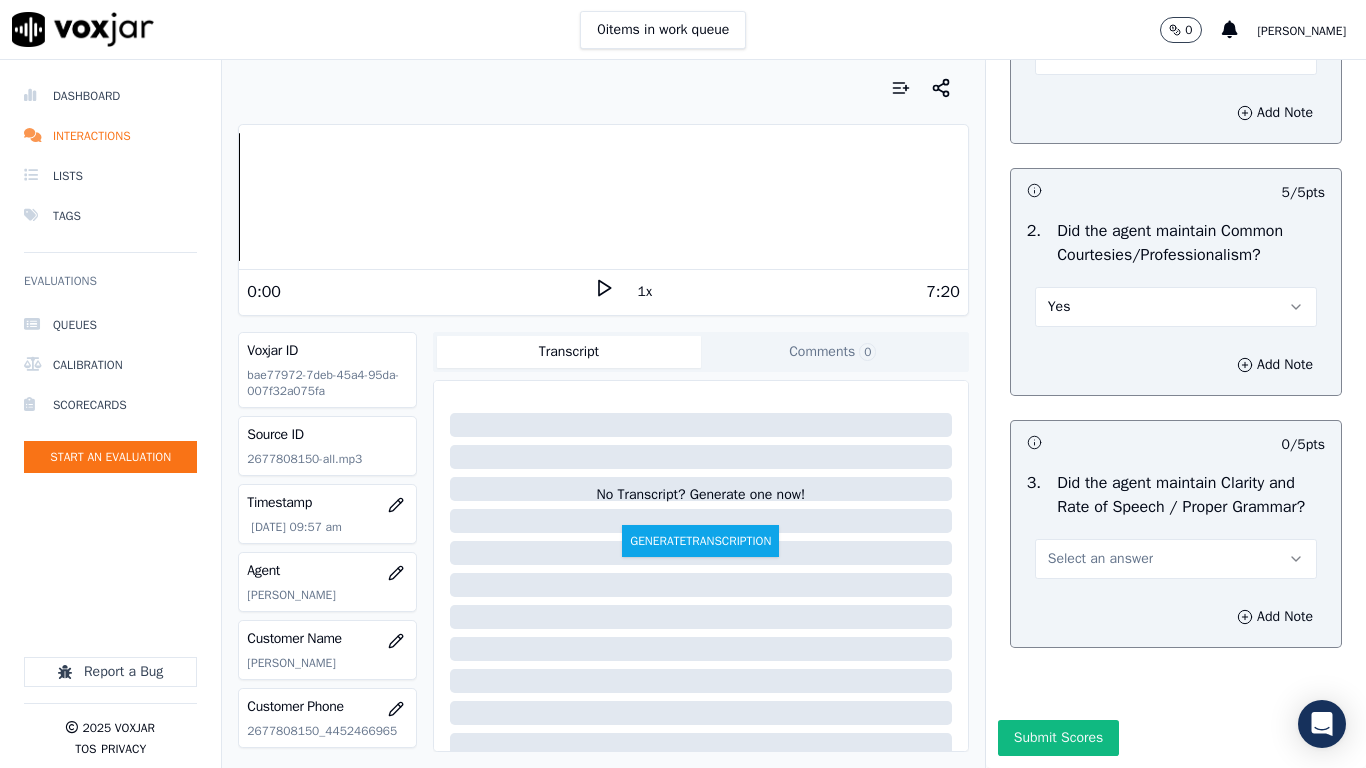click on "Select an answer" at bounding box center (1100, 559) 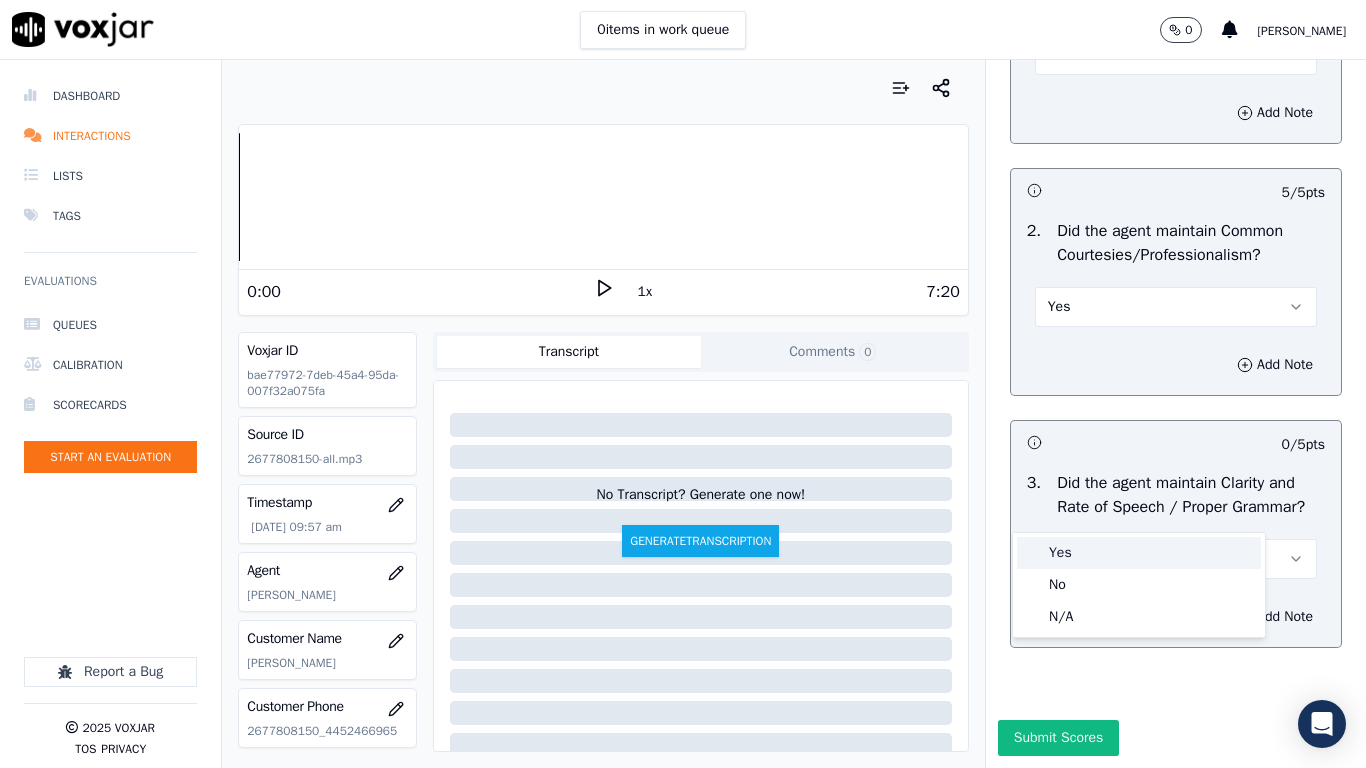 click on "Yes" at bounding box center (1139, 553) 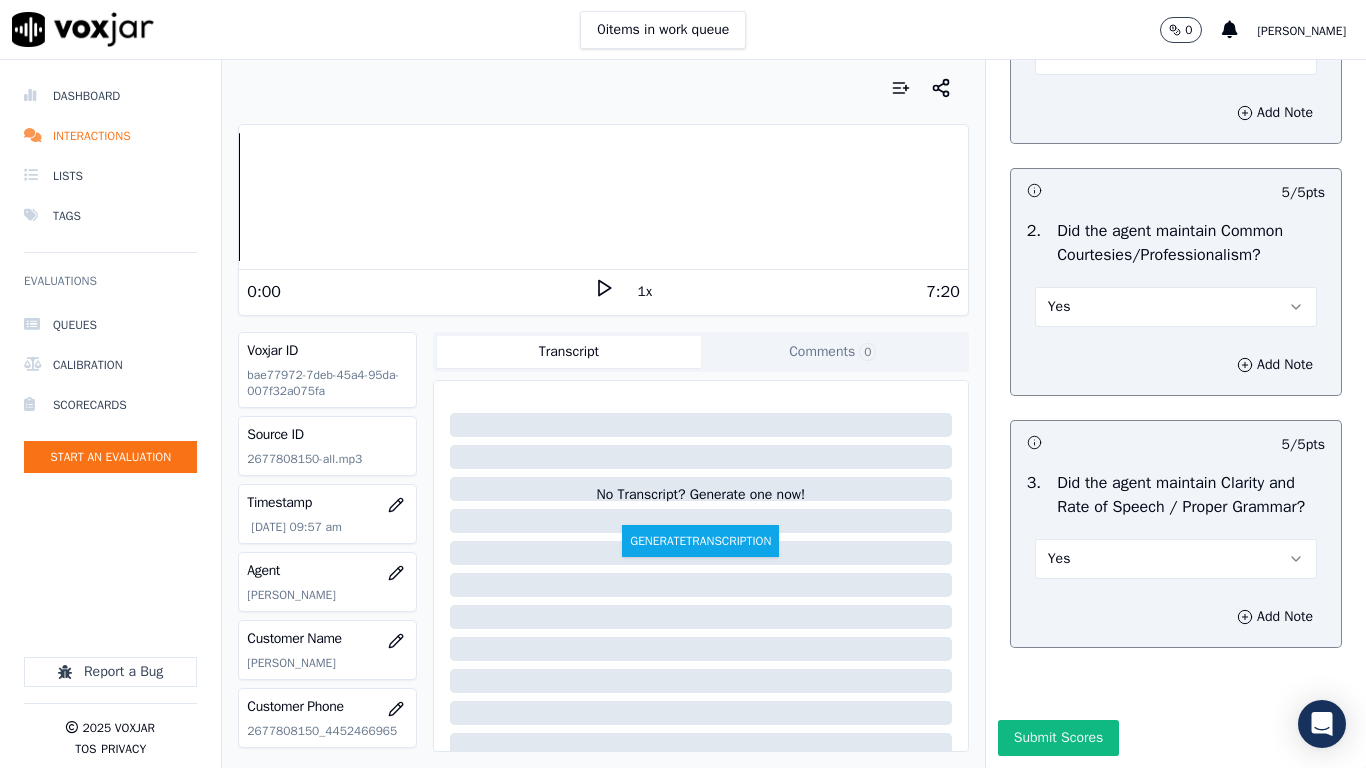 click 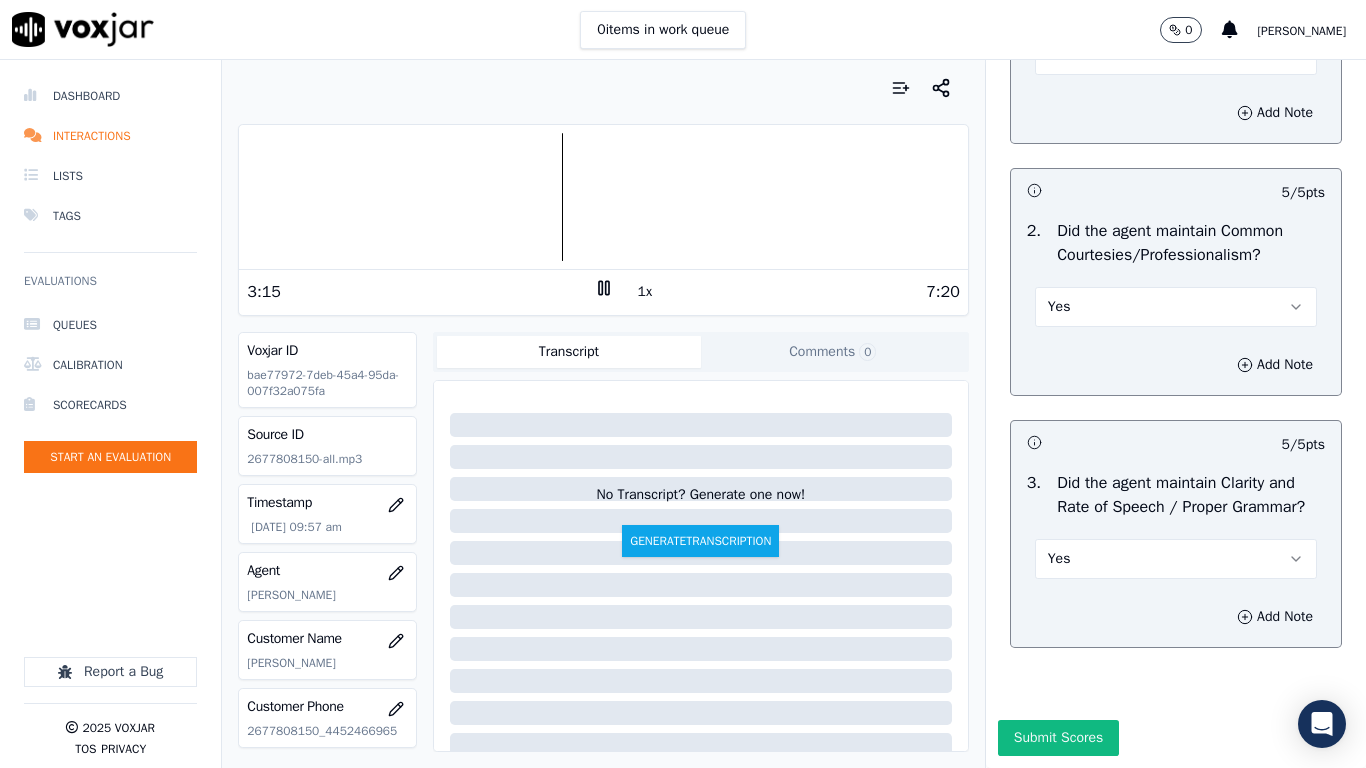 click at bounding box center [603, 197] 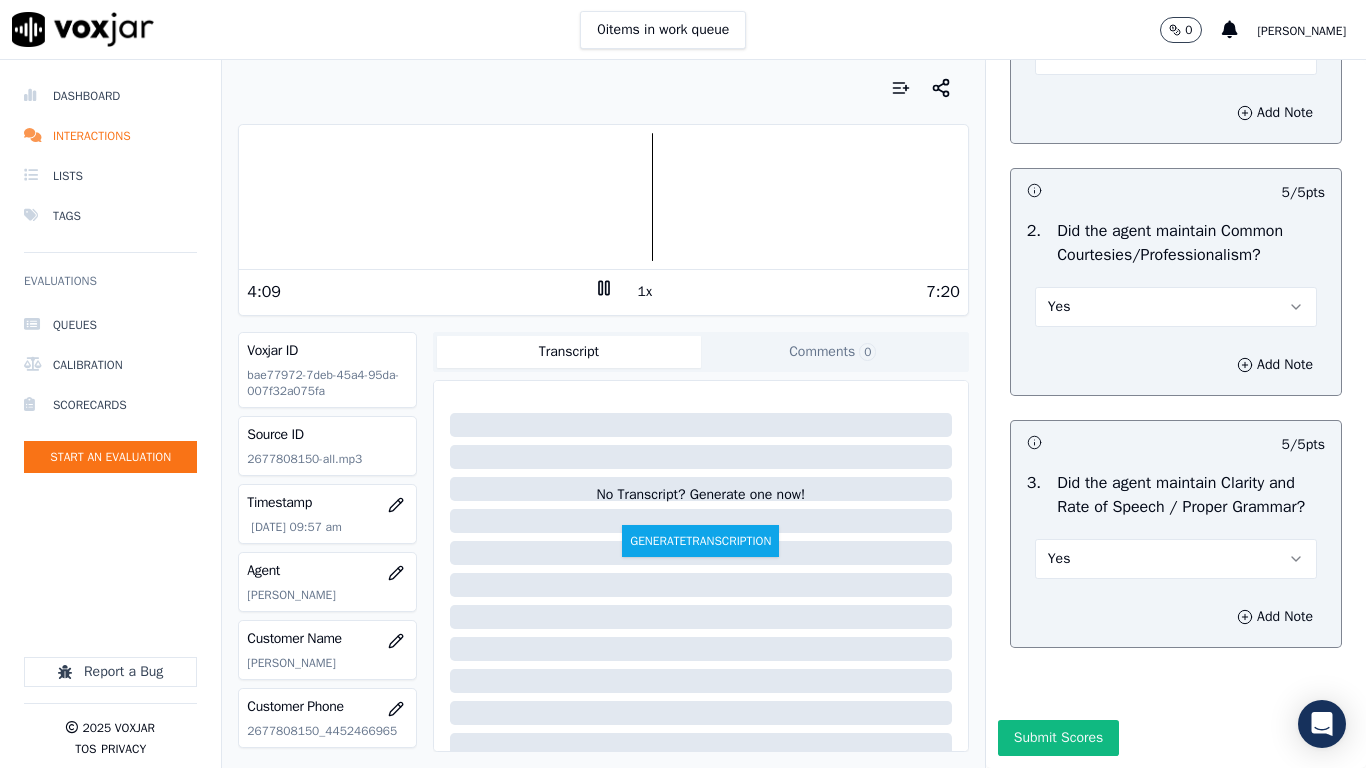 click 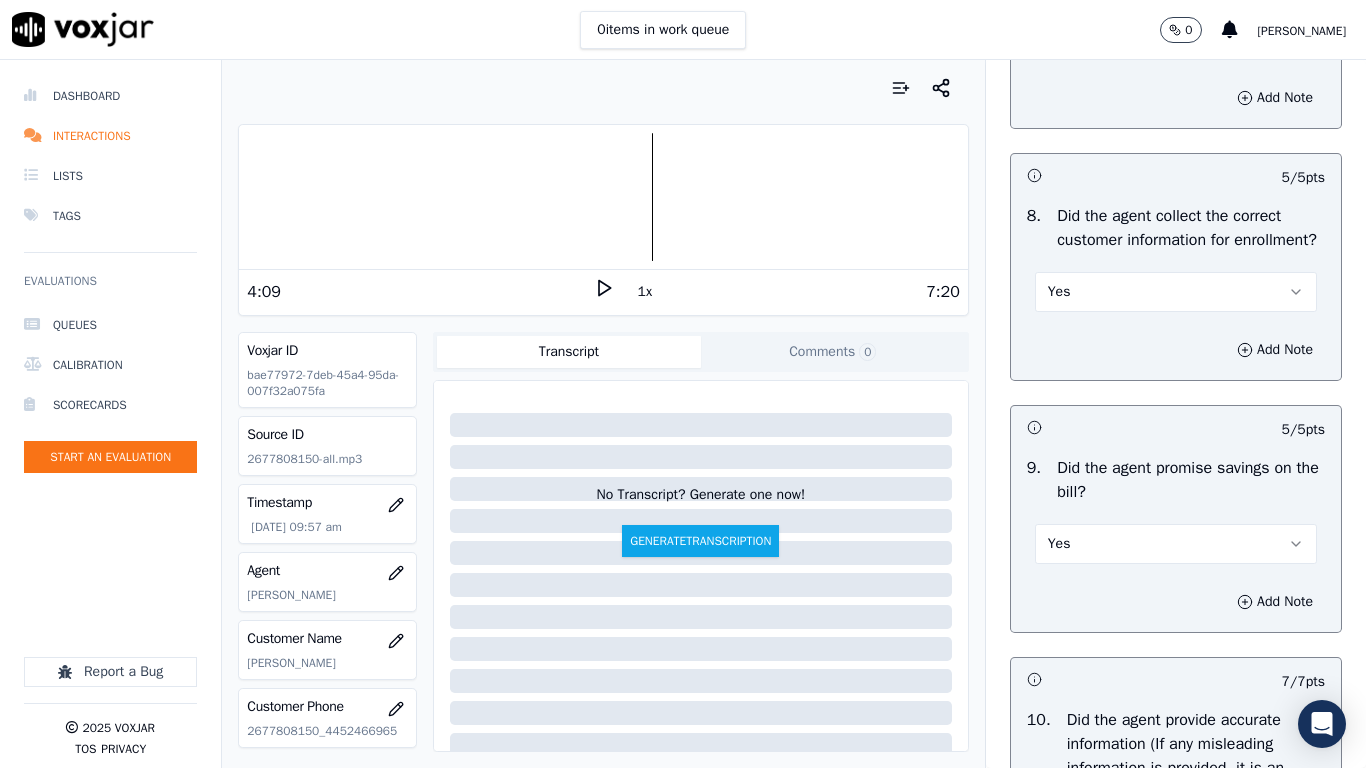scroll, scrollTop: 2017, scrollLeft: 0, axis: vertical 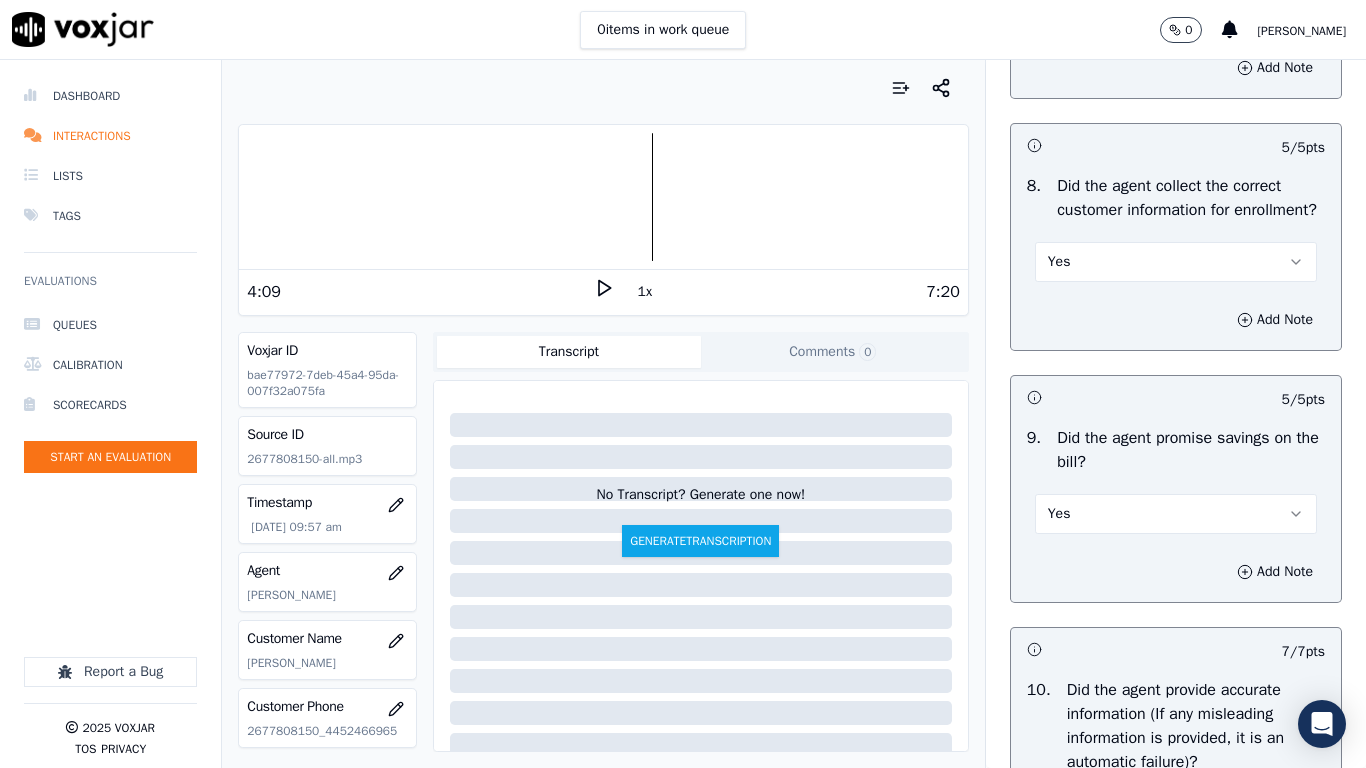 click on "Yes" at bounding box center [1176, 262] 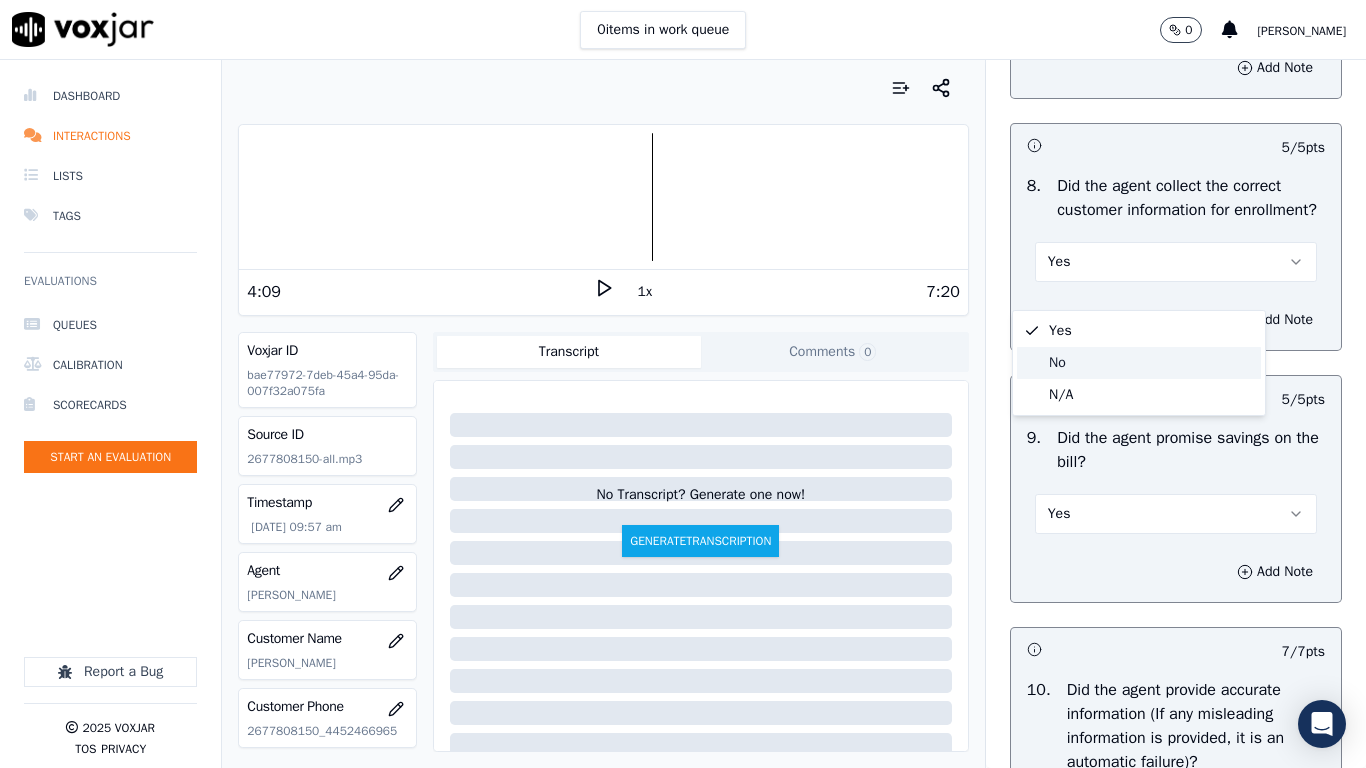 click on "No" 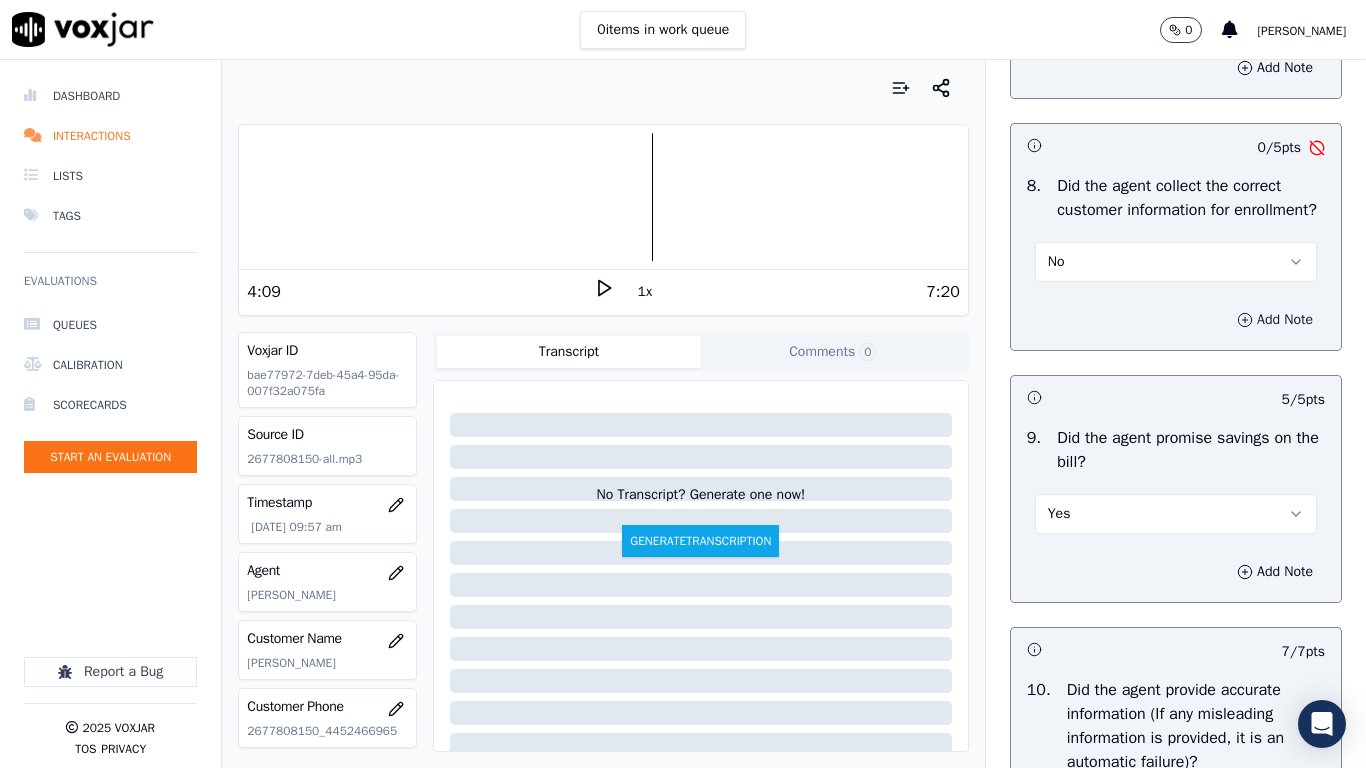 click on "Add Note" at bounding box center (1275, 320) 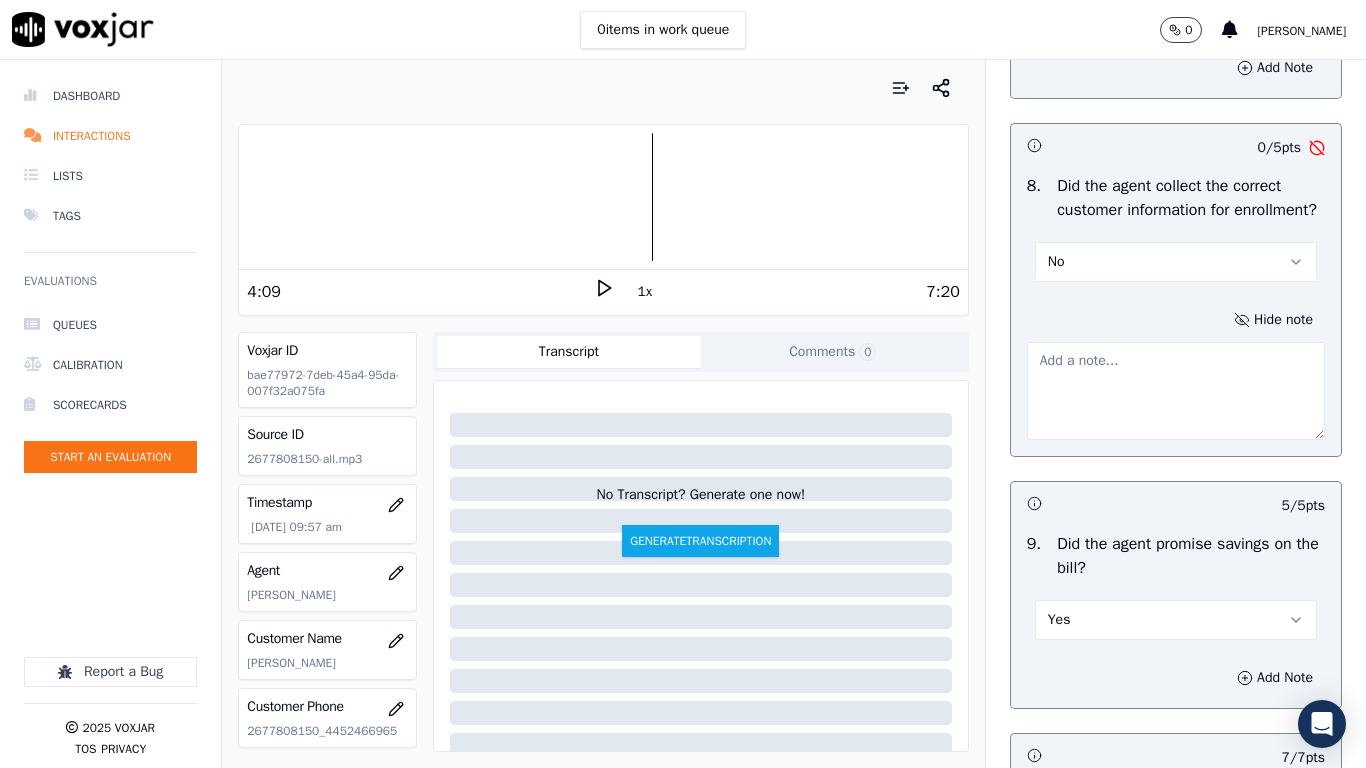 click at bounding box center [1176, 391] 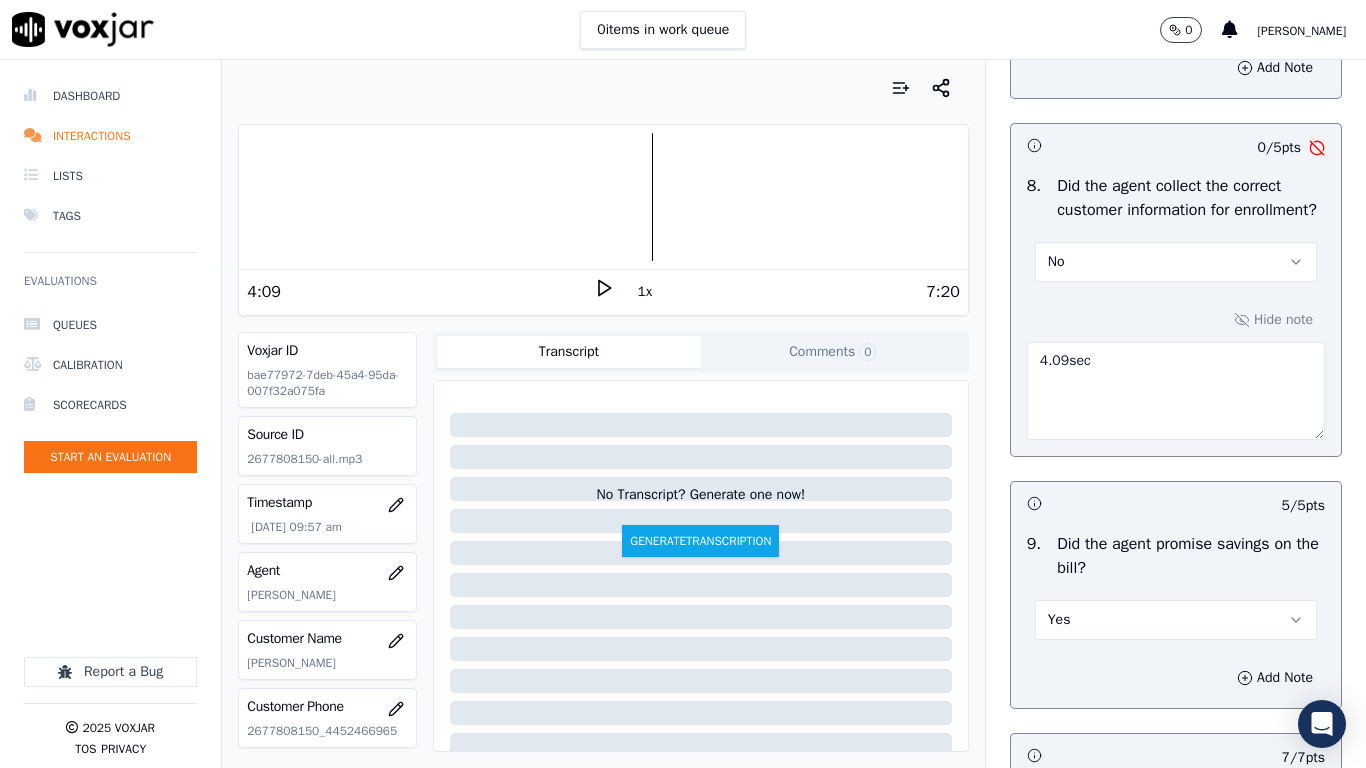 paste on "CX never stated his ZIP code neither did Agent asked for it" 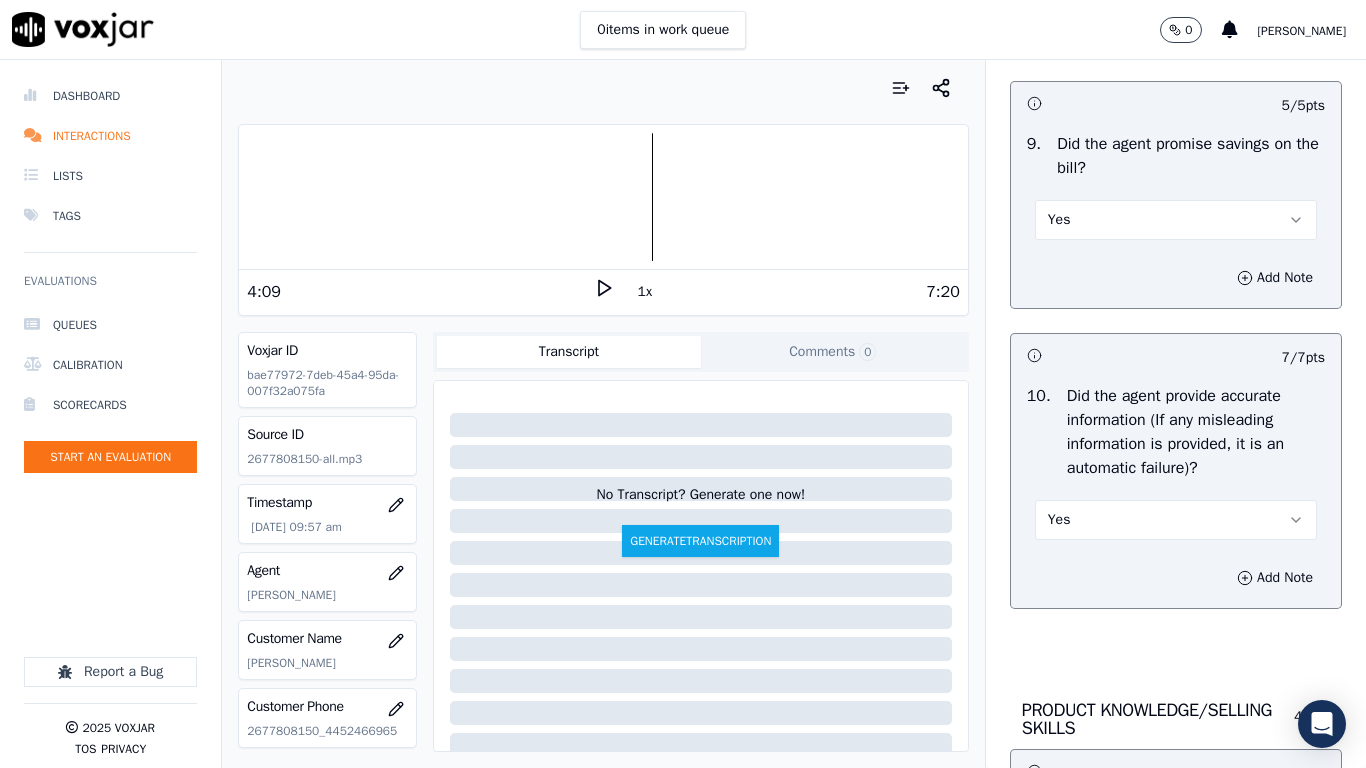 scroll, scrollTop: 5639, scrollLeft: 0, axis: vertical 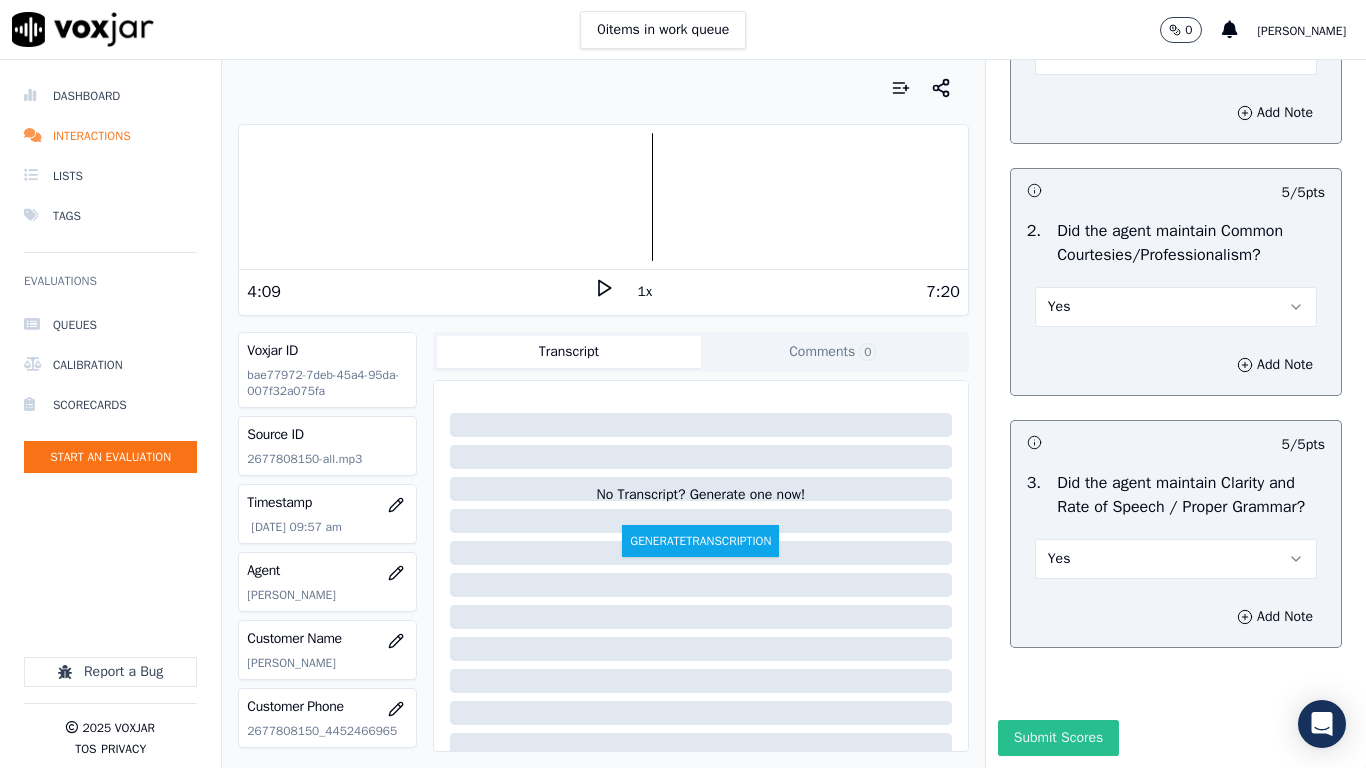 type on "4.09sec CX never stated his ZIP code neither did Agent asked for it" 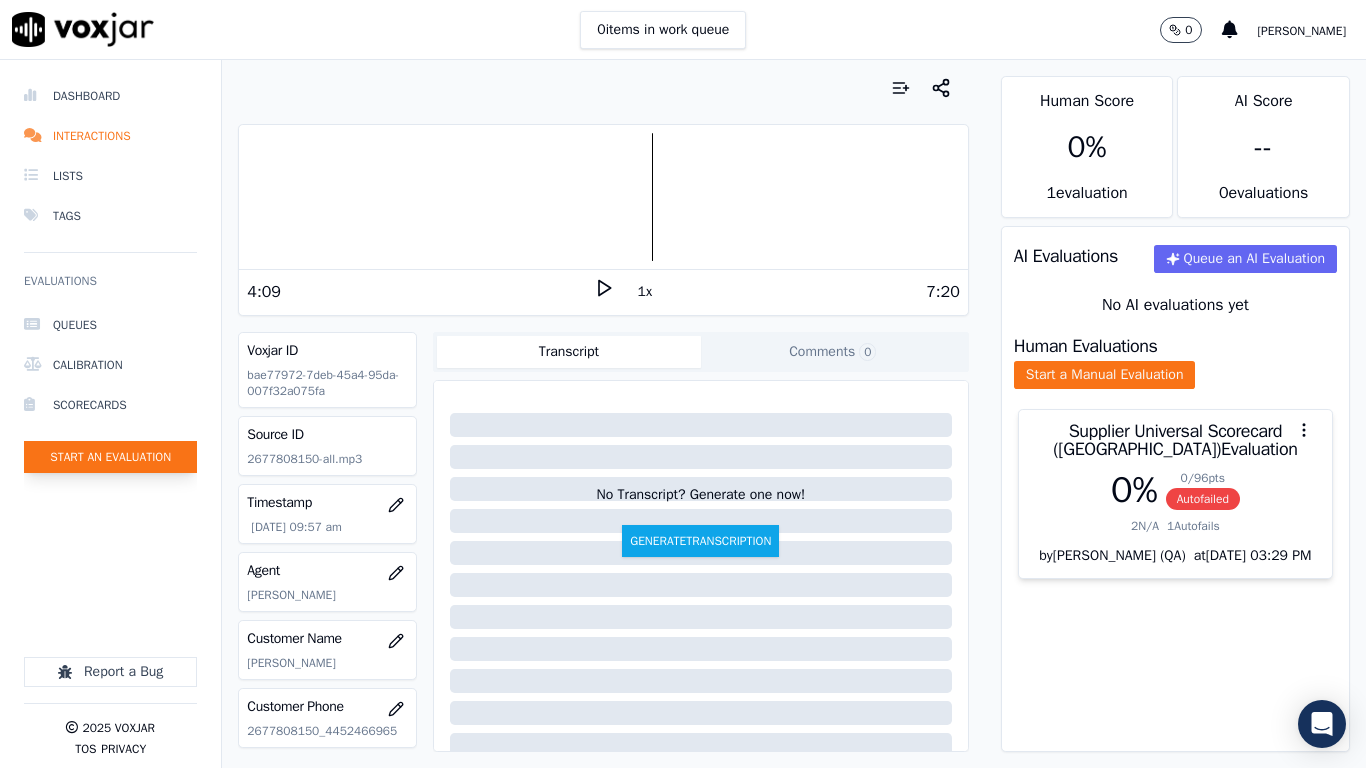click on "Start an Evaluation" 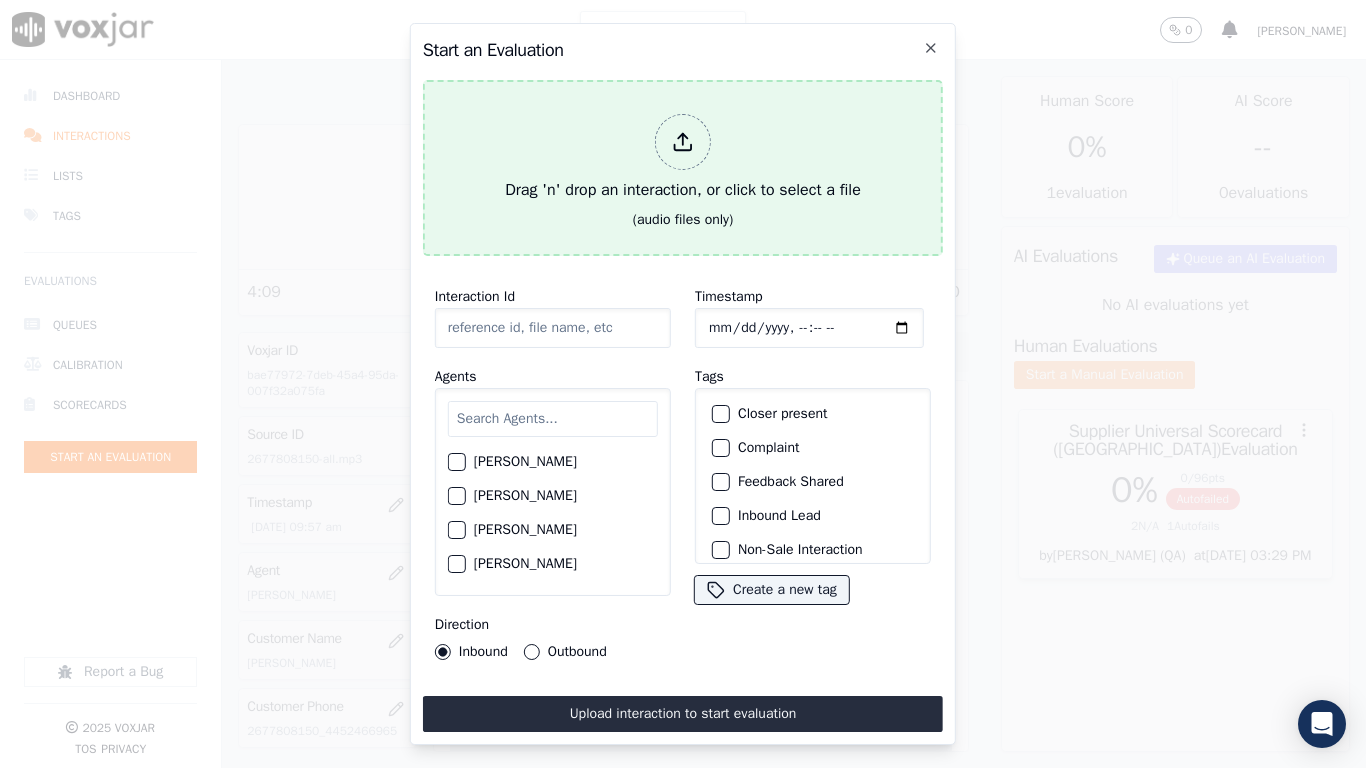 click on "Drag 'n' drop an interaction, or click to select a file" at bounding box center [683, 158] 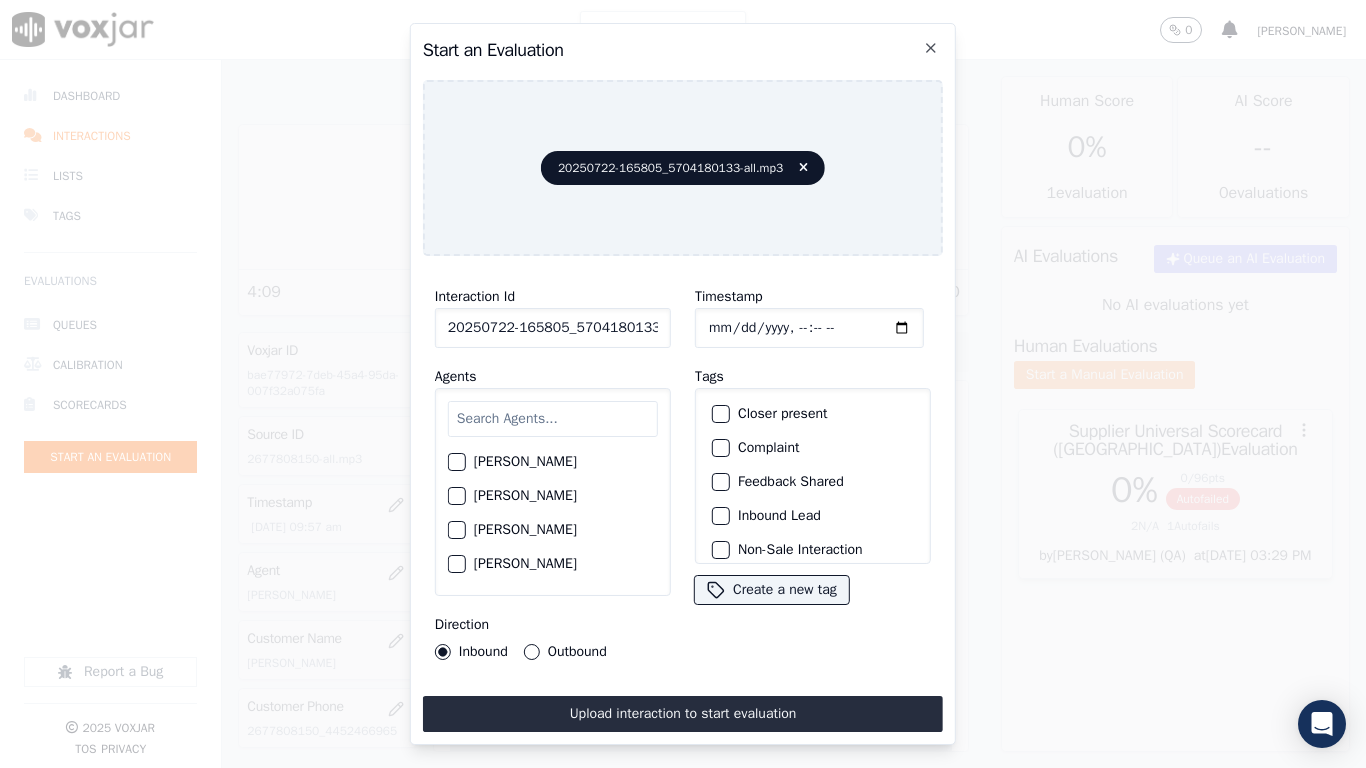 click at bounding box center (553, 419) 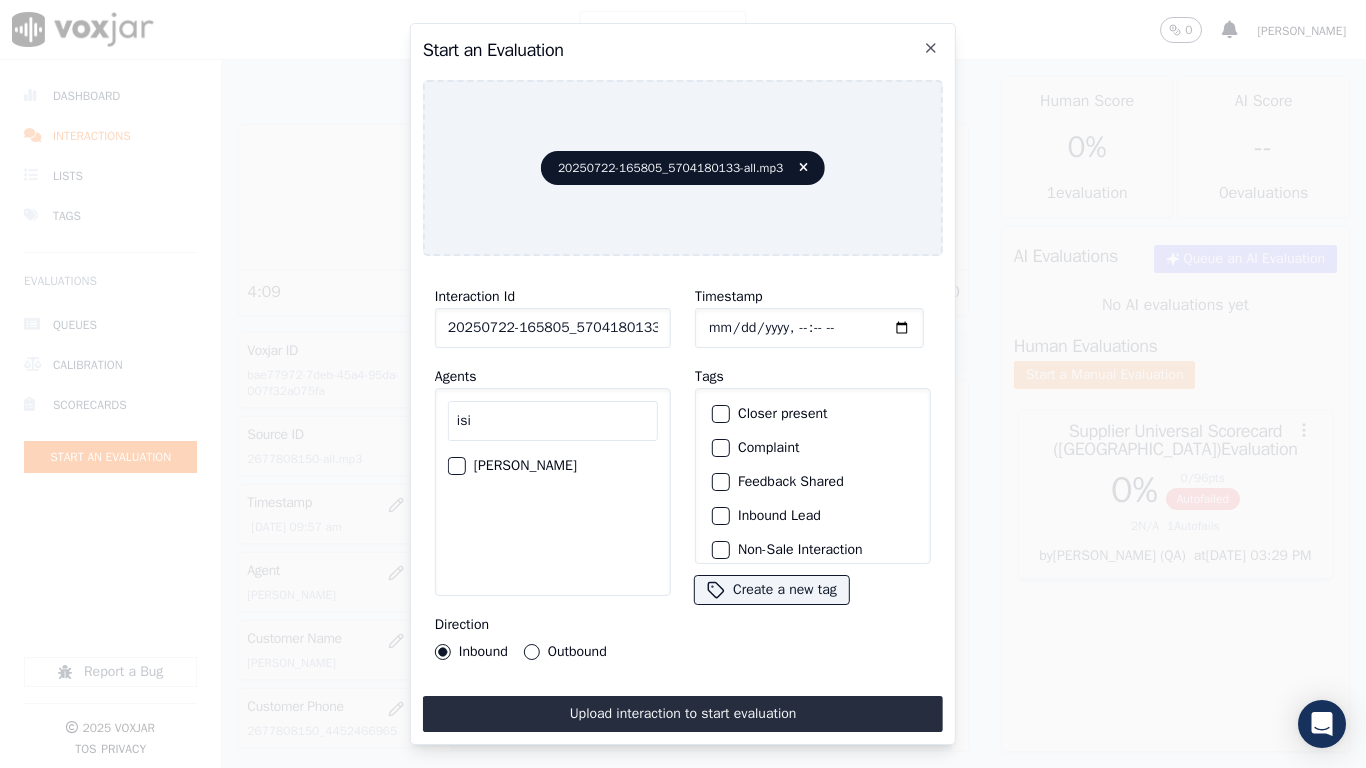 type on "isi" 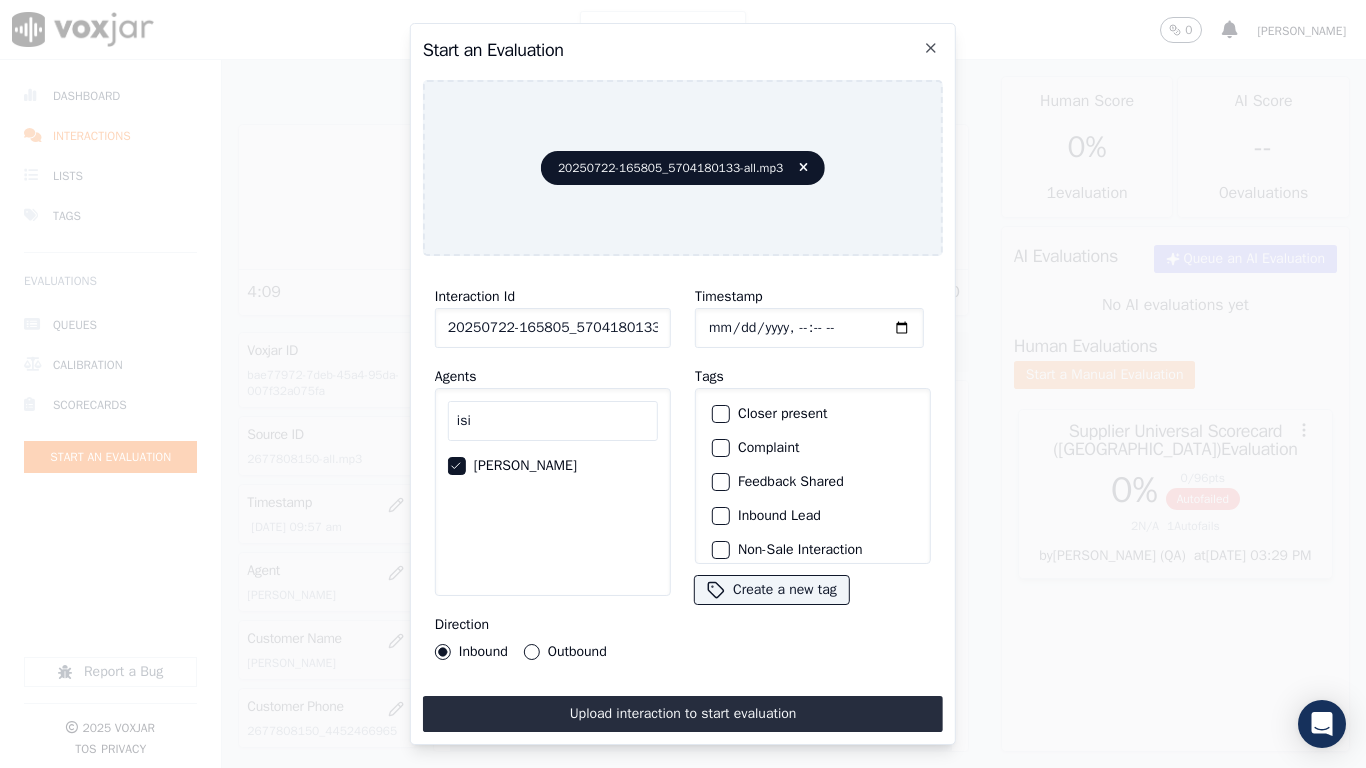 click on "Timestamp" 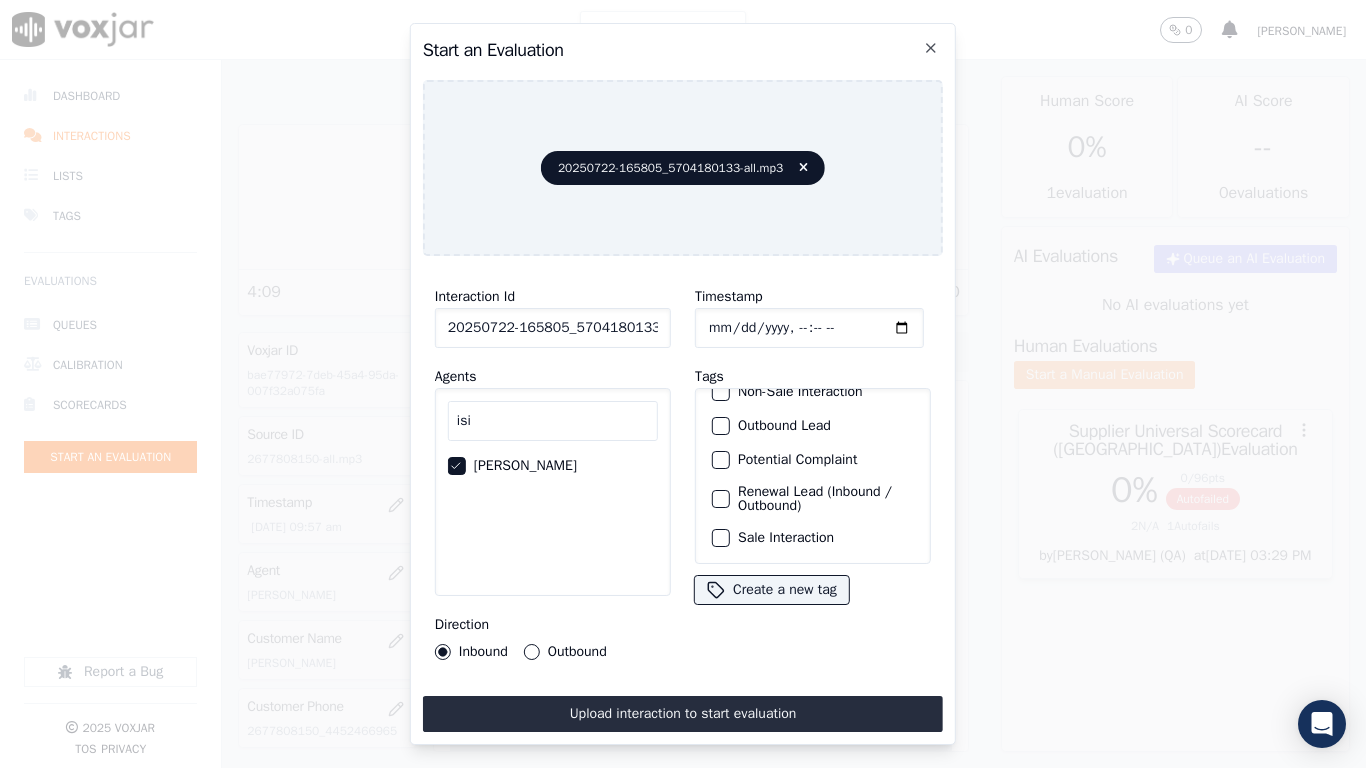 click on "Sale Interaction" 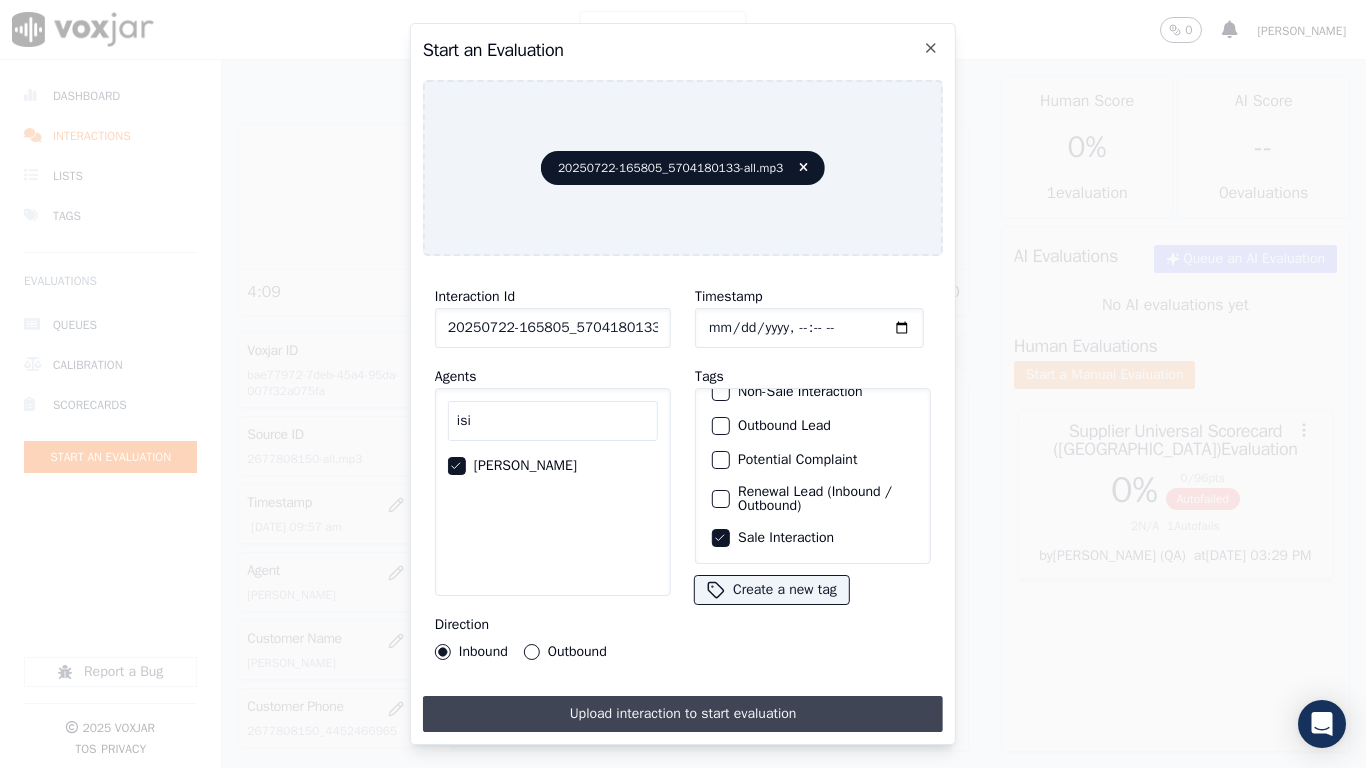 click on "Upload interaction to start evaluation" at bounding box center [683, 714] 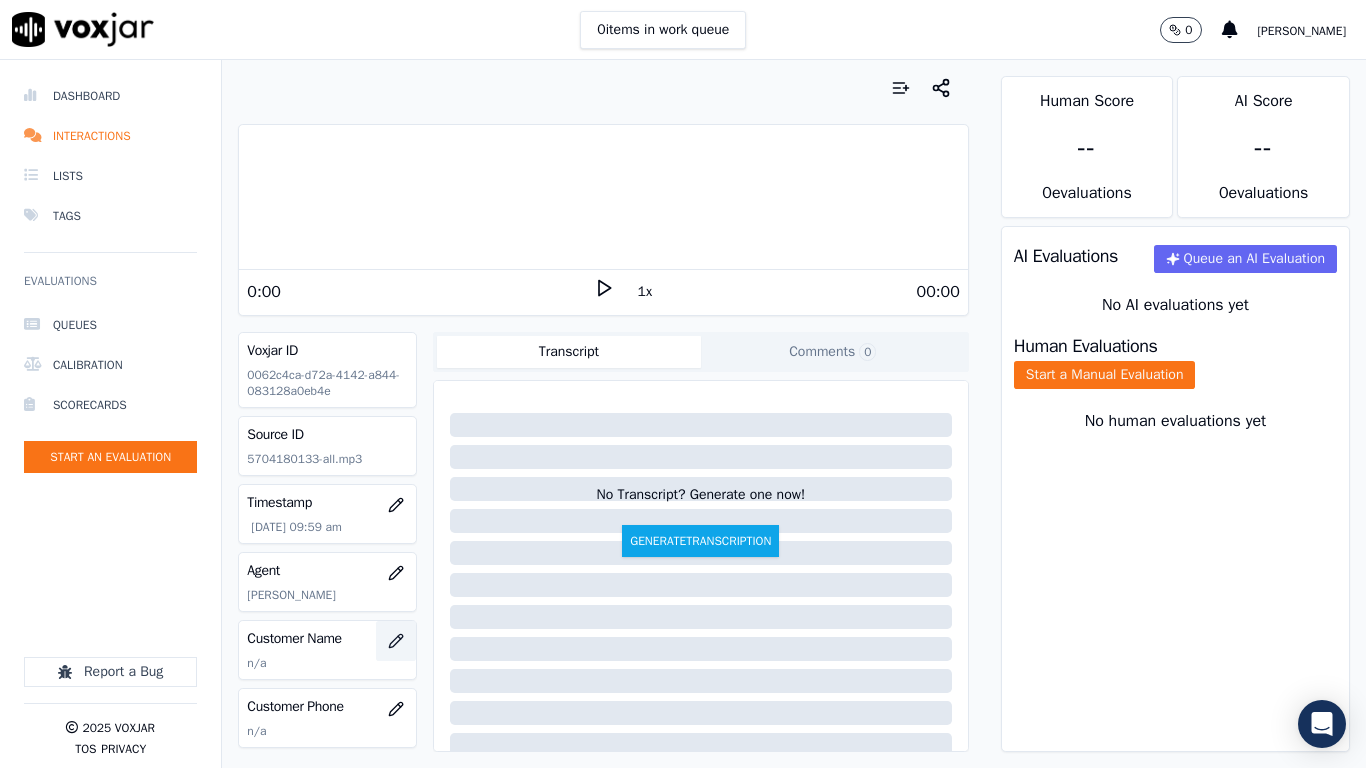 click 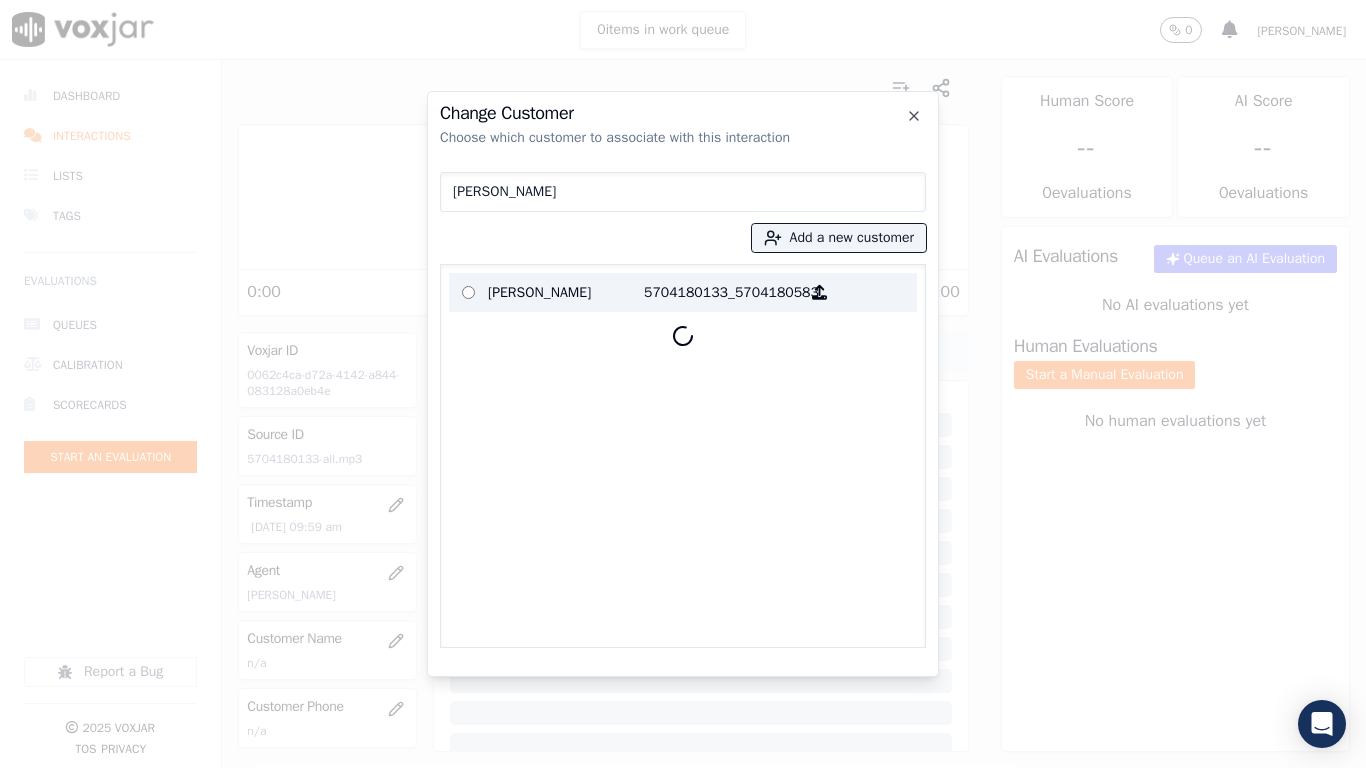 type on "[PERSON_NAME]" 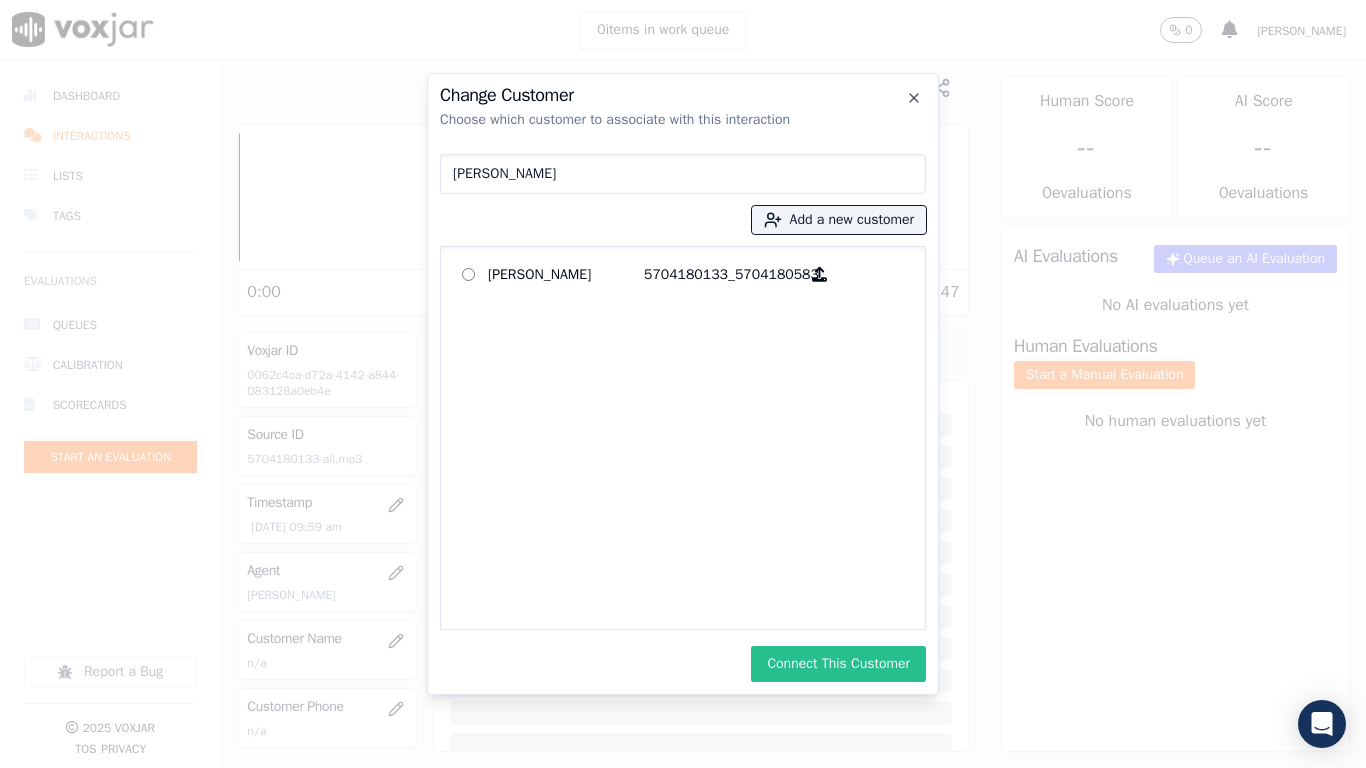 click on "Connect This Customer" at bounding box center [838, 664] 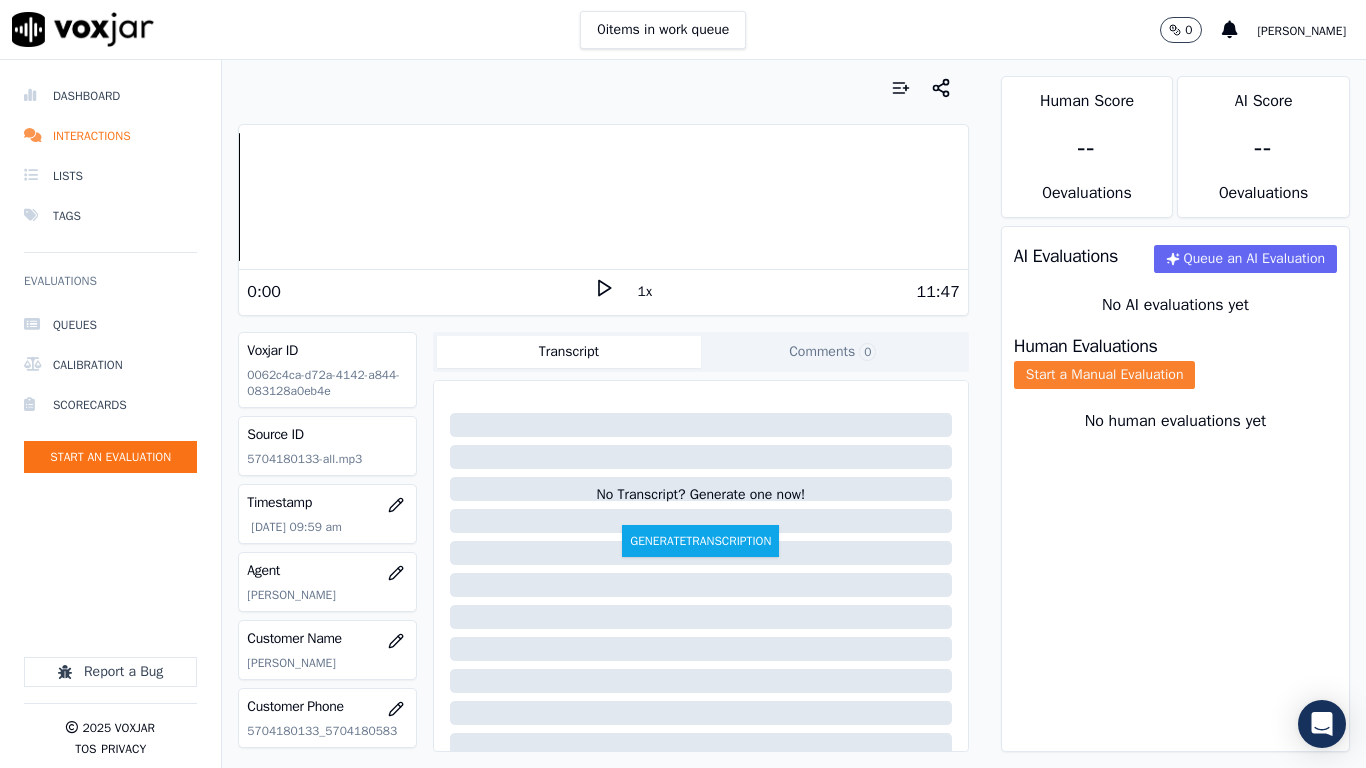 click on "Start a Manual Evaluation" 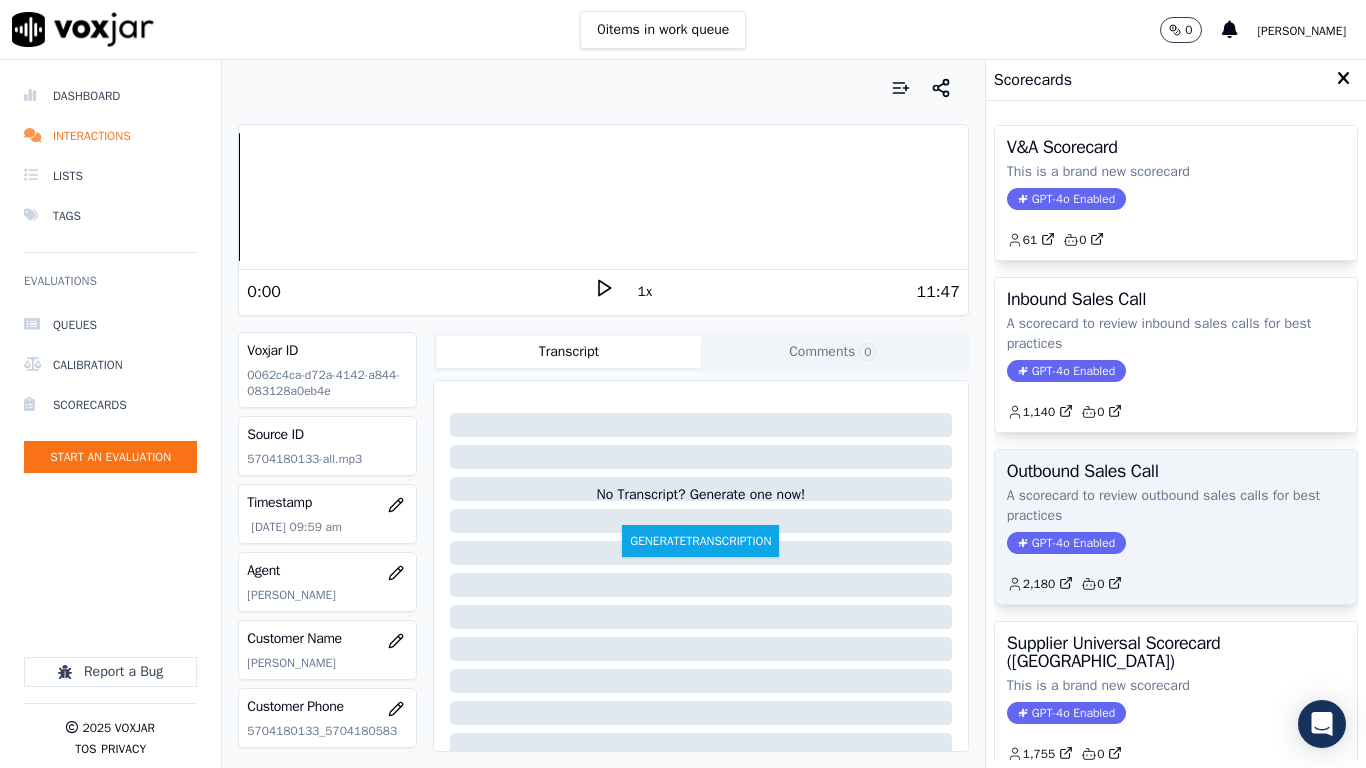 scroll, scrollTop: 282, scrollLeft: 0, axis: vertical 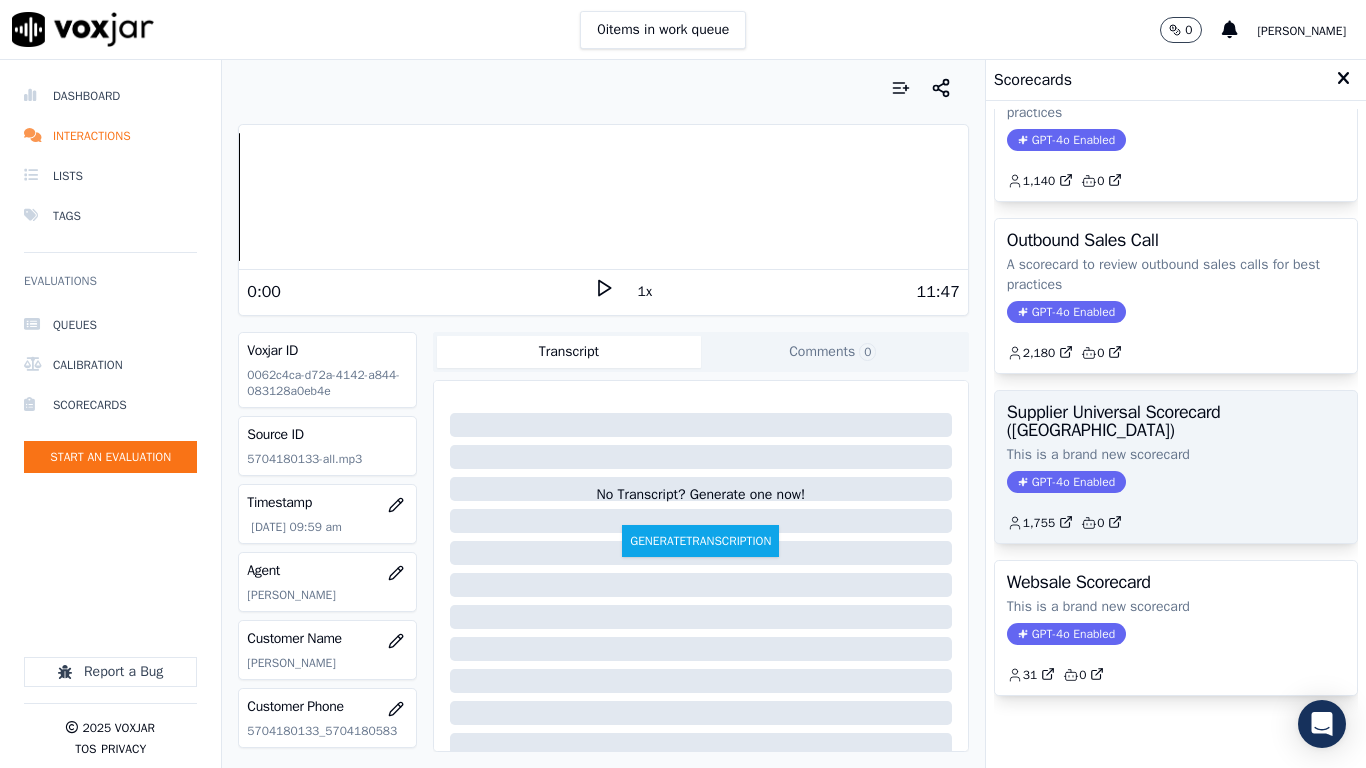 click on "This is a brand new scorecard" 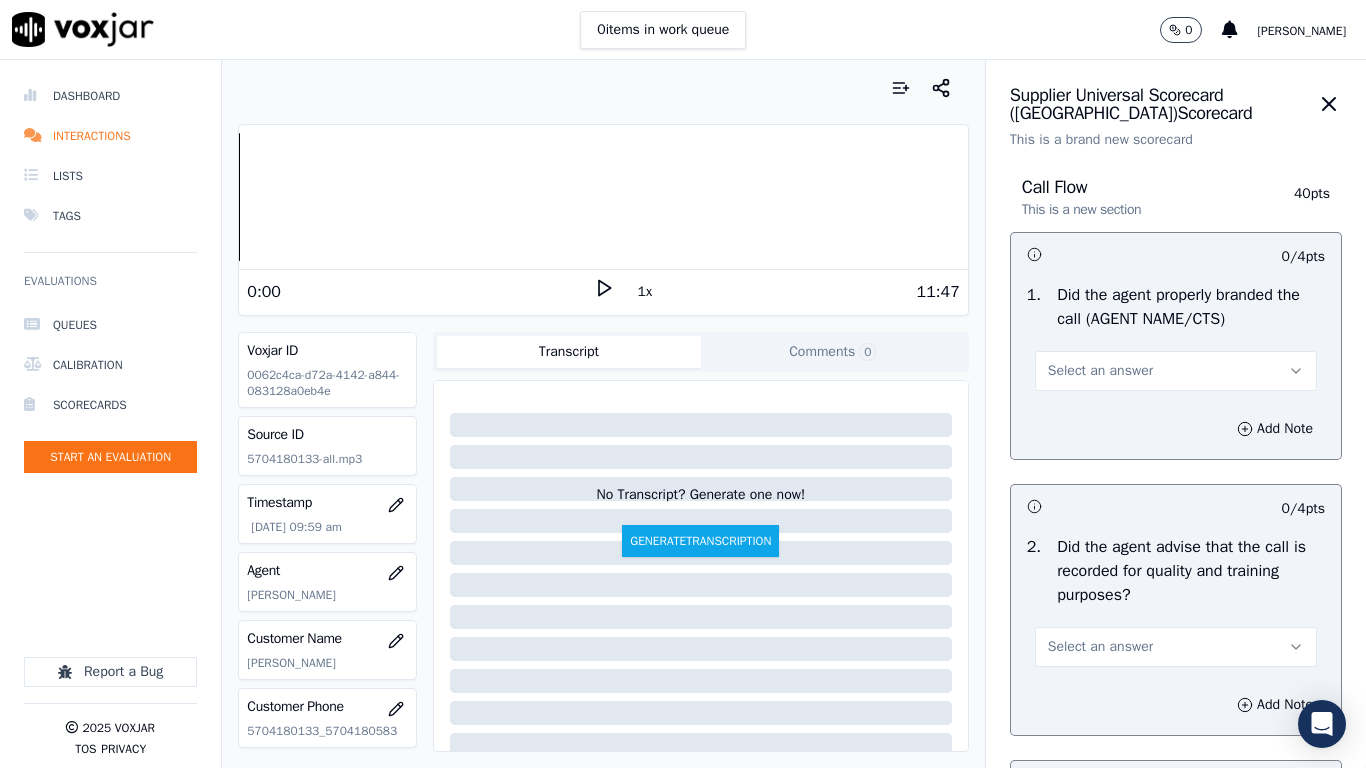 click on "Select an answer" at bounding box center [1176, 371] 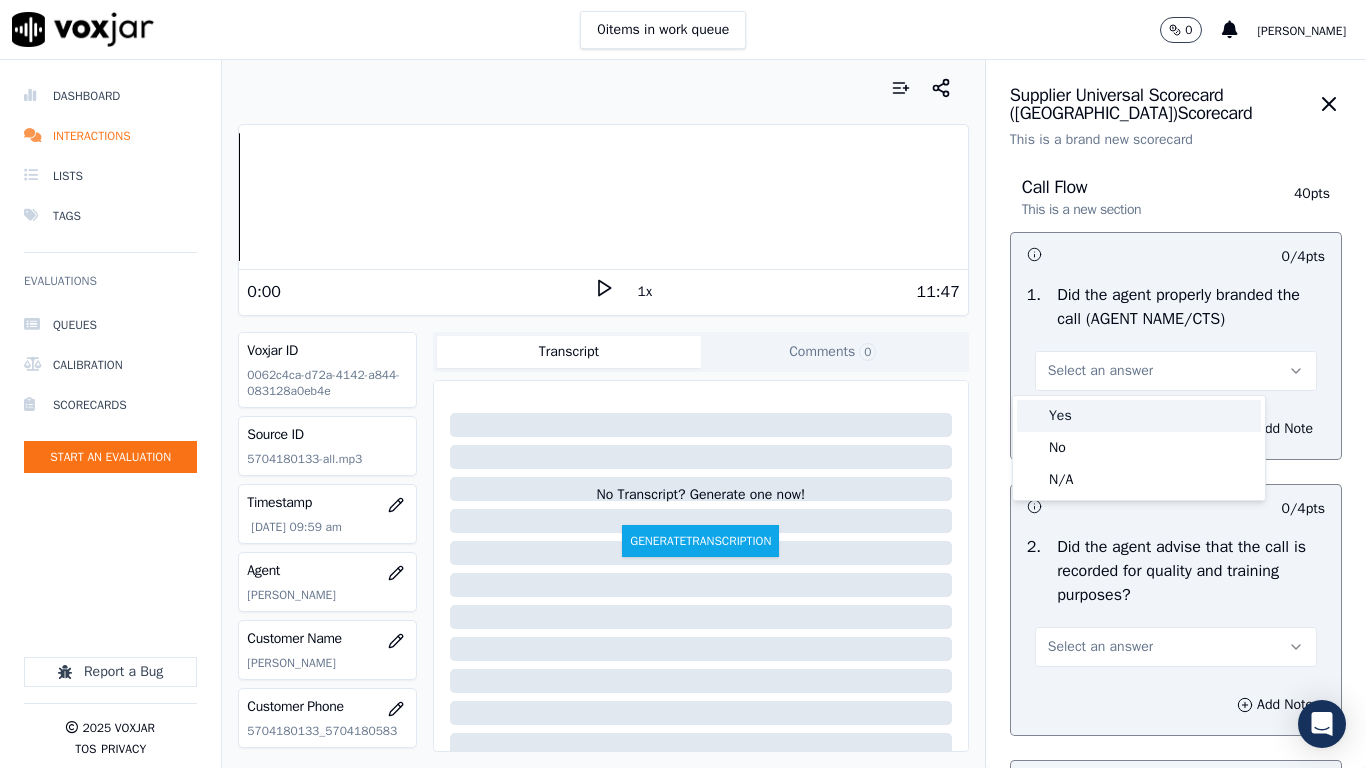 click on "Yes" at bounding box center (1139, 416) 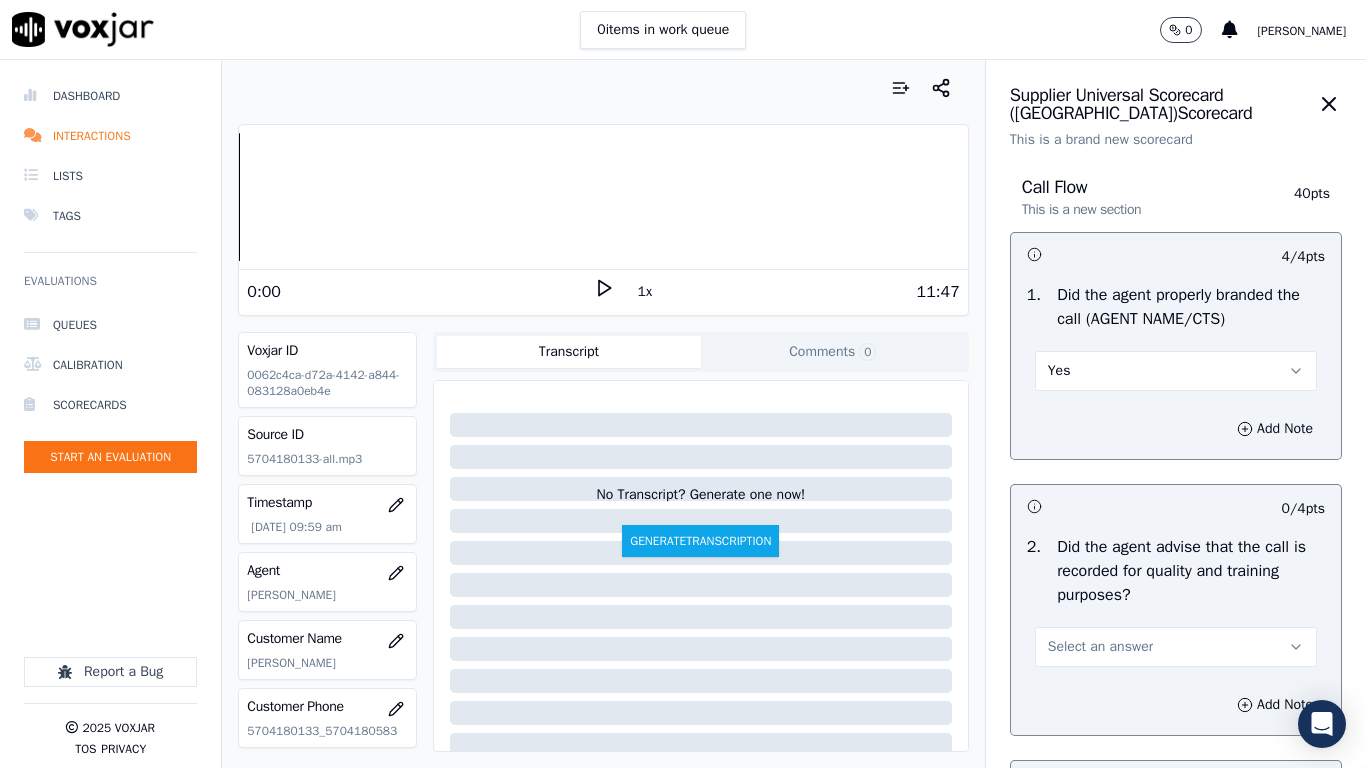 click on "Select an answer" at bounding box center (1176, 647) 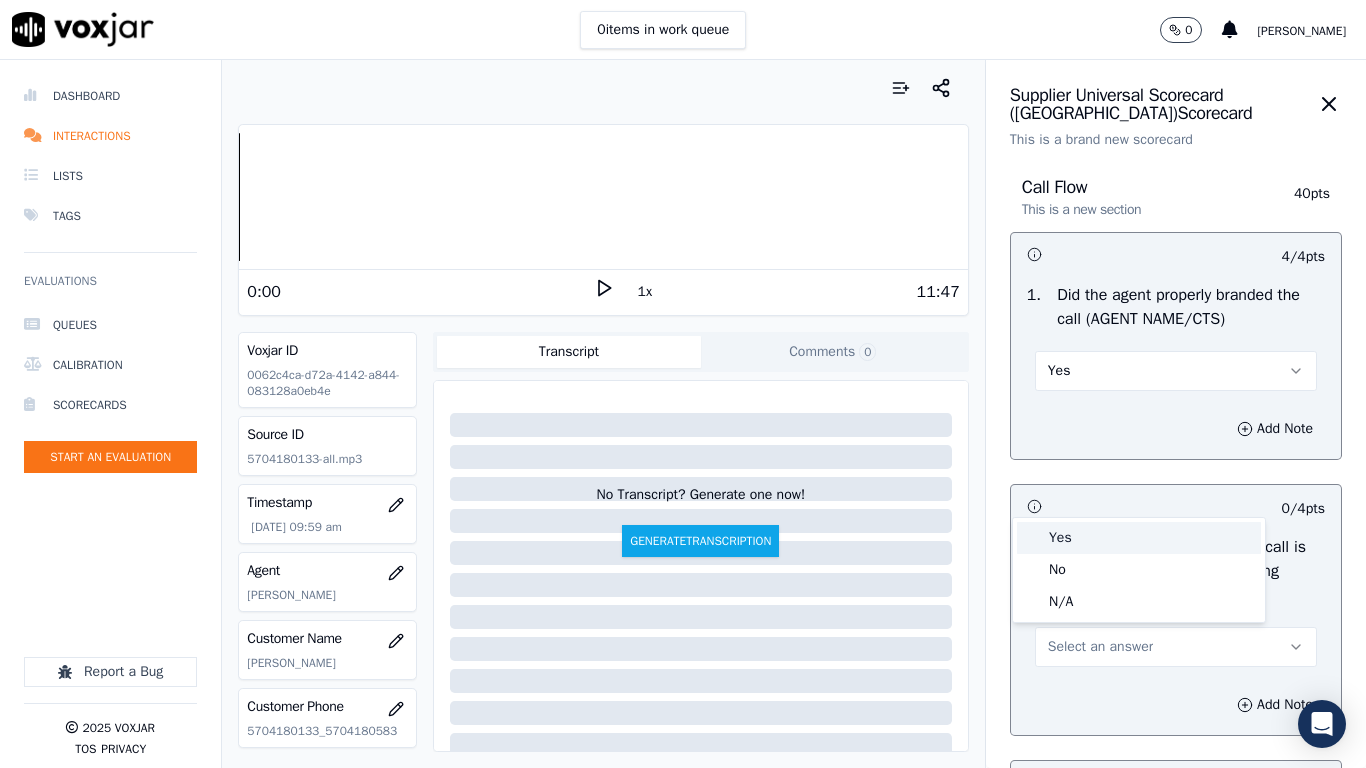 click on "Yes" at bounding box center (1139, 538) 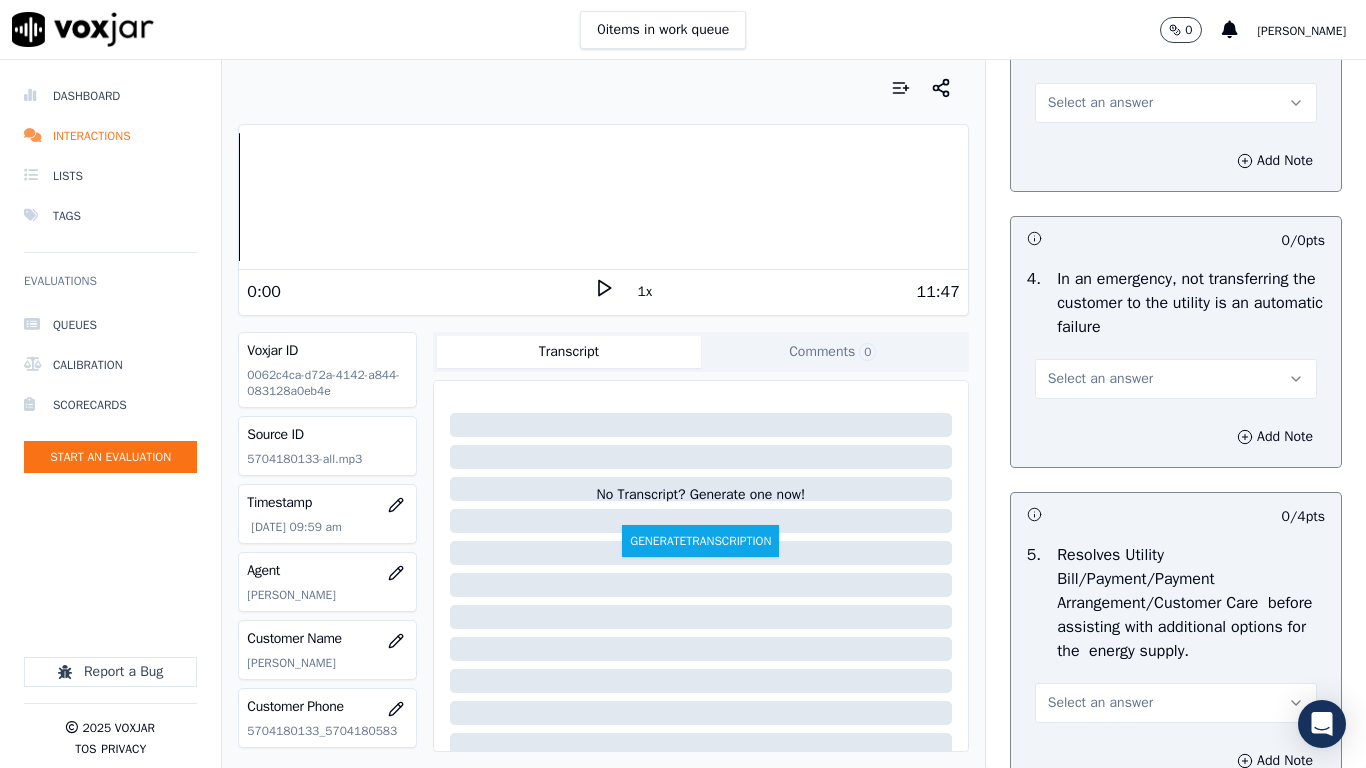scroll, scrollTop: 800, scrollLeft: 0, axis: vertical 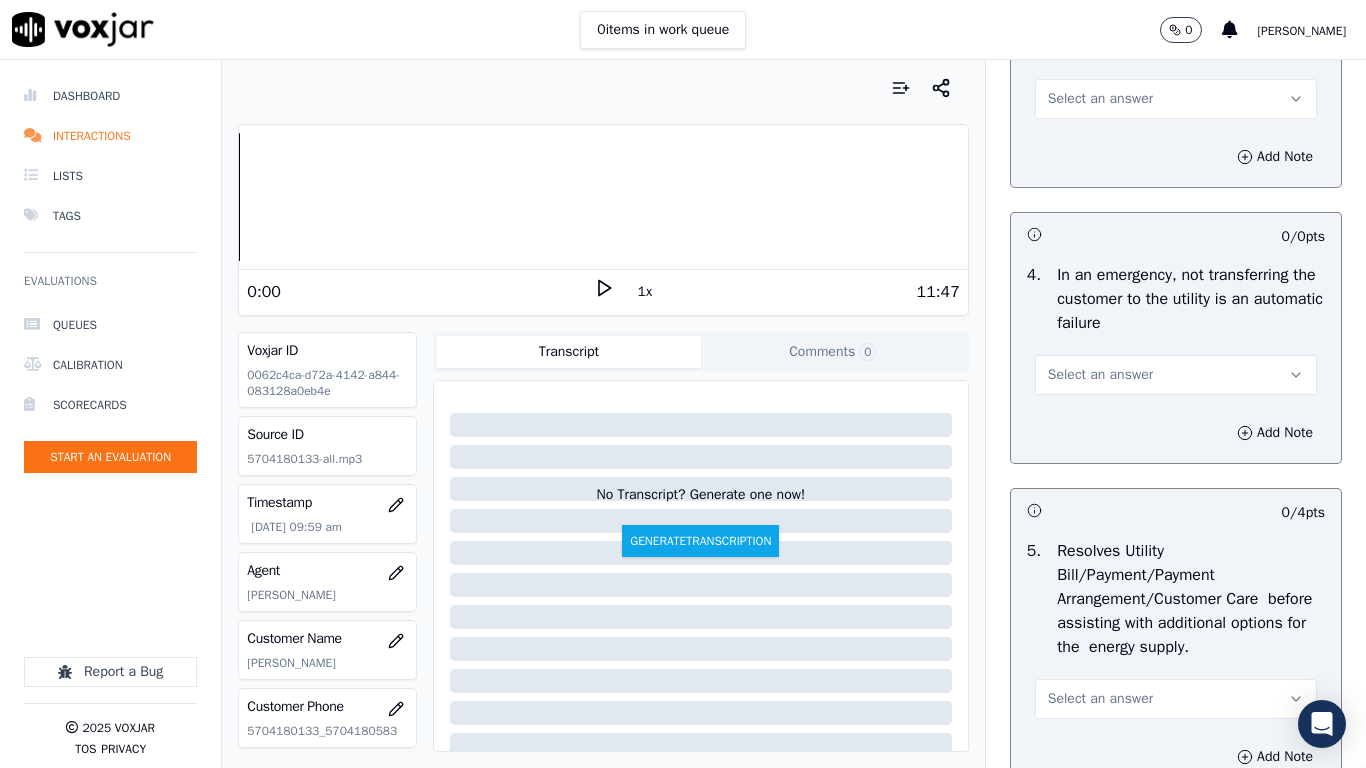 click on "Select an answer" at bounding box center (1100, 99) 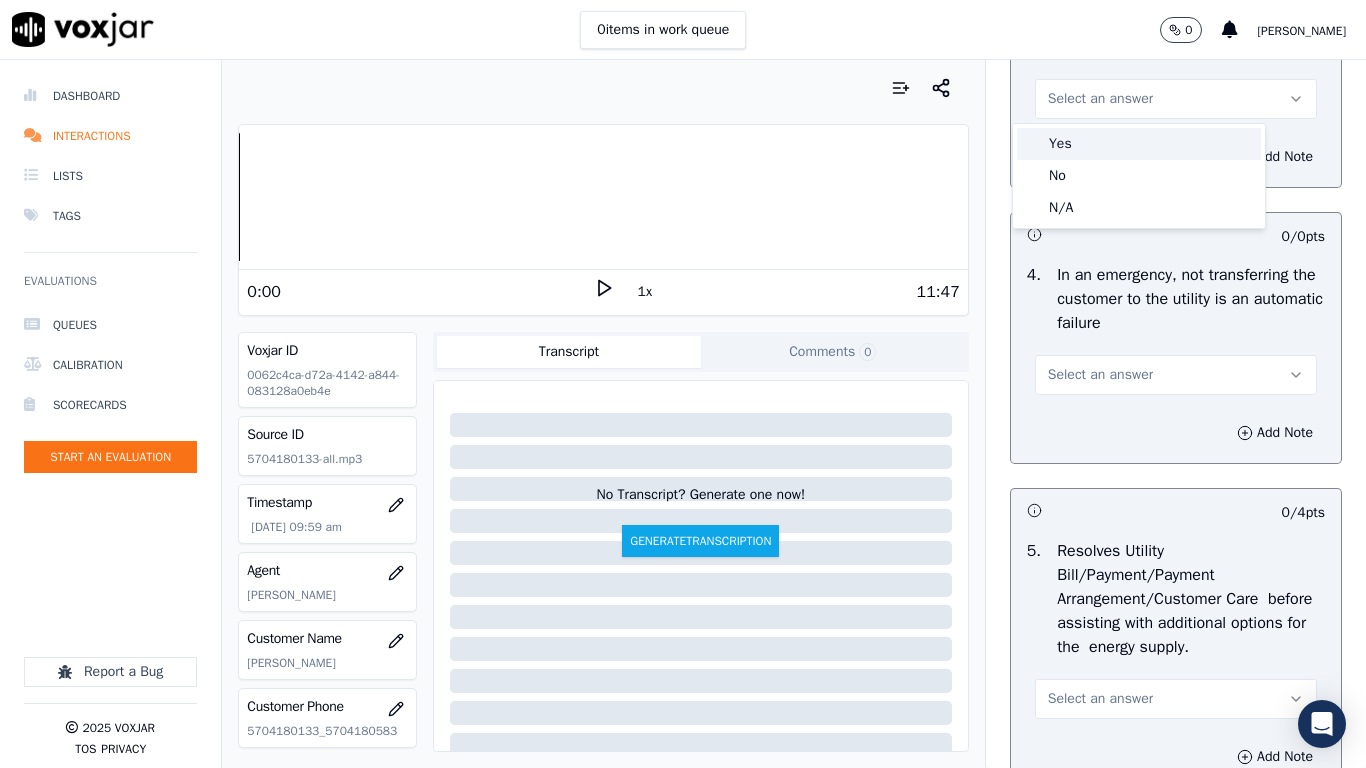 click on "Yes" at bounding box center [1139, 144] 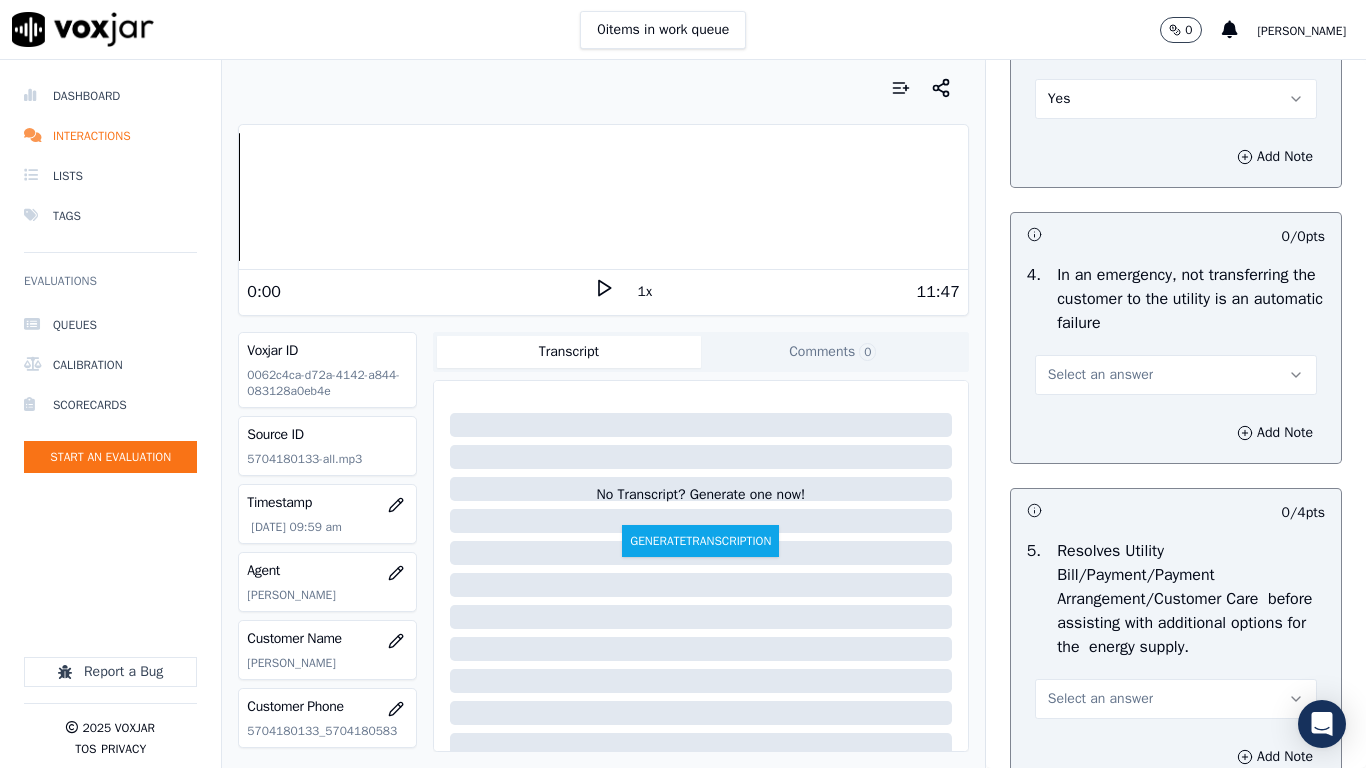 drag, startPoint x: 1124, startPoint y: 366, endPoint x: 1124, endPoint y: 380, distance: 14 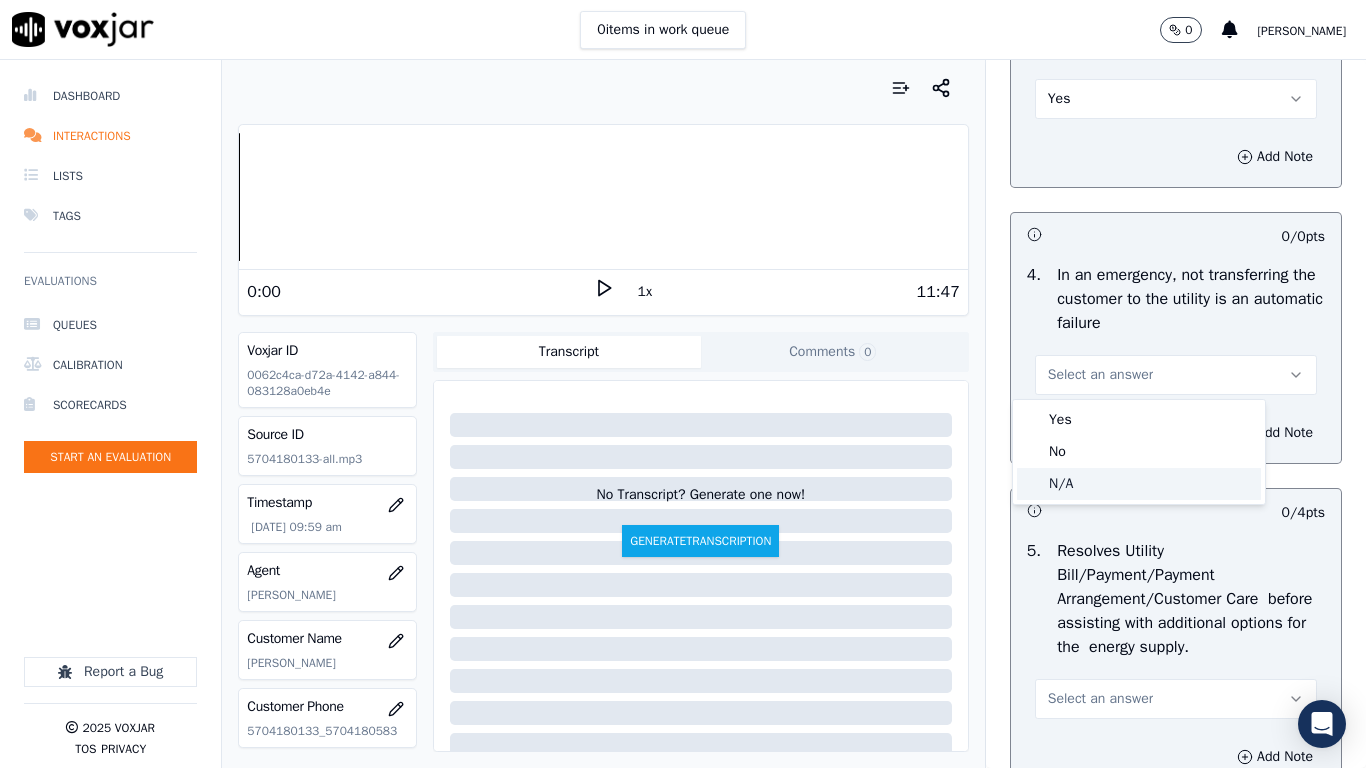 drag, startPoint x: 1140, startPoint y: 482, endPoint x: 1124, endPoint y: 620, distance: 138.92444 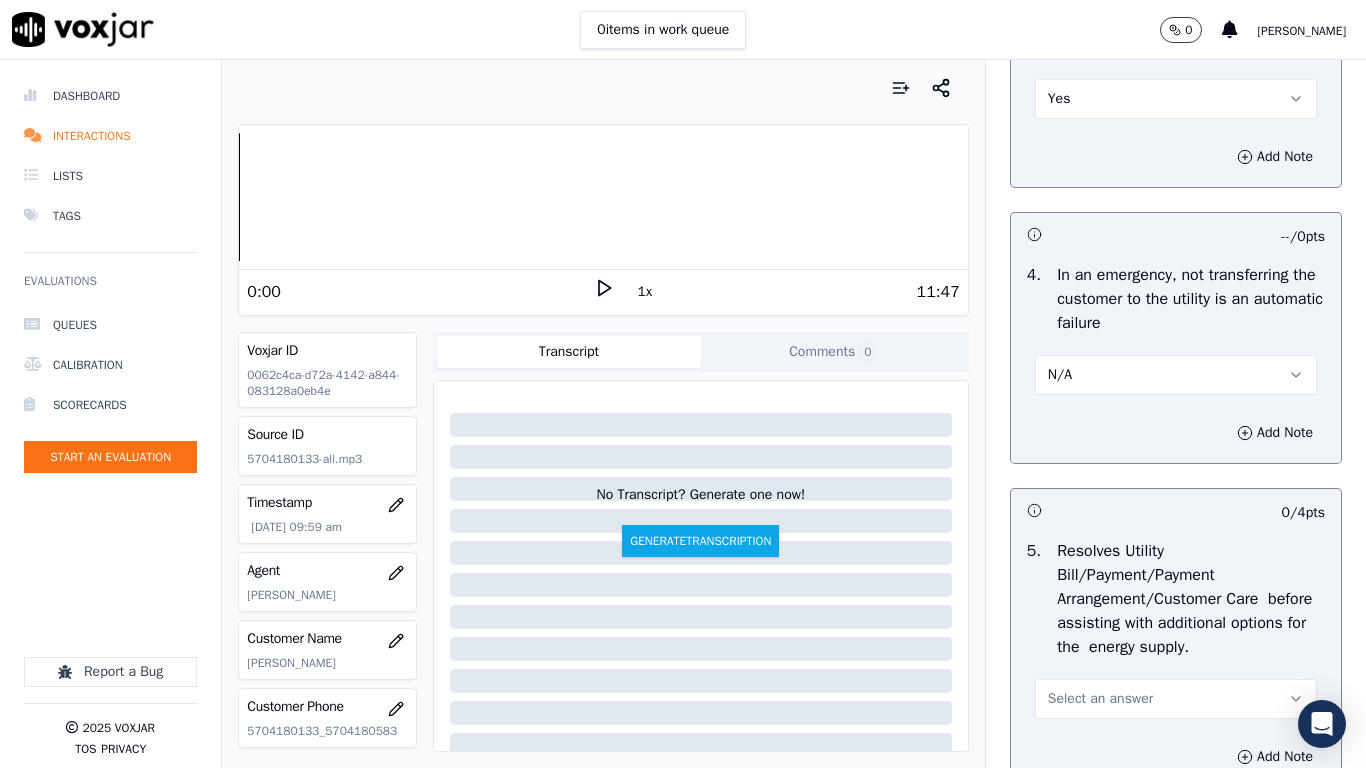 click on "Select an answer" at bounding box center [1100, 699] 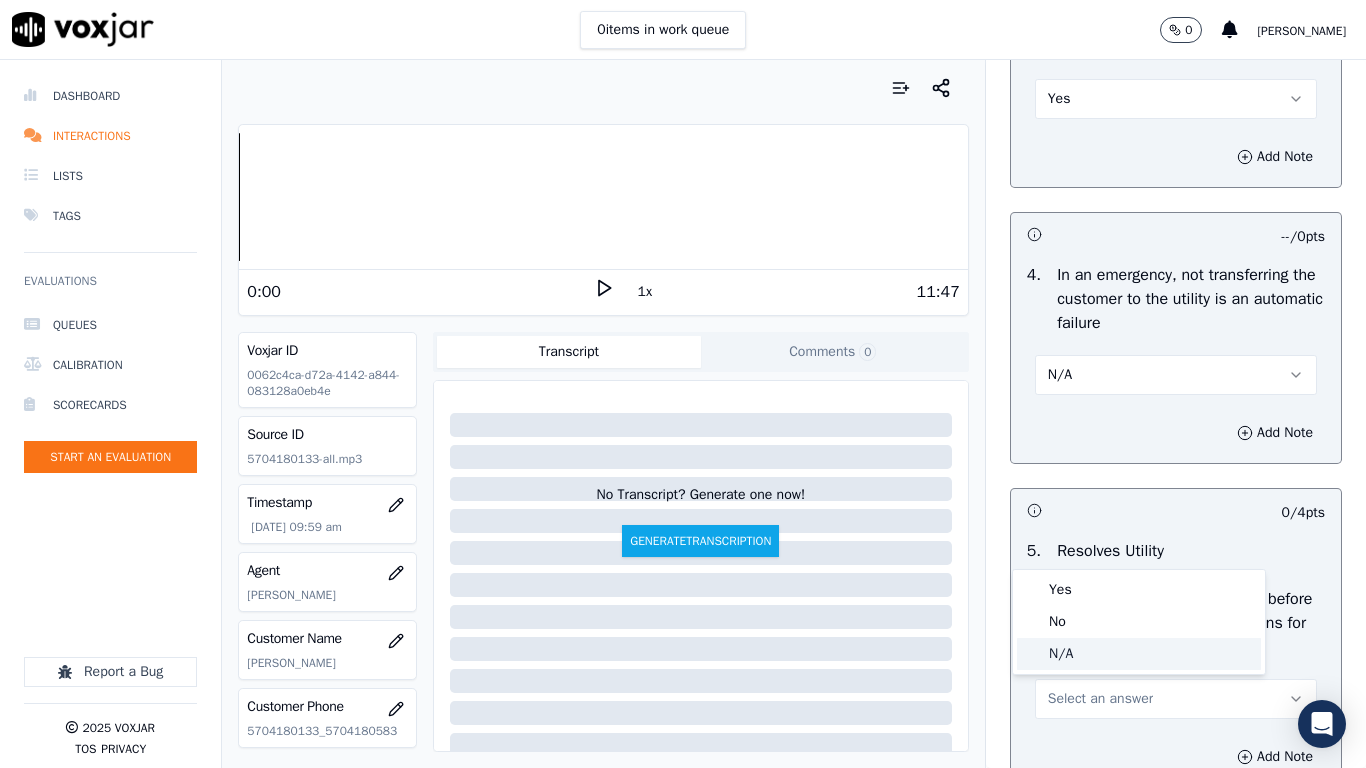 click on "N/A" 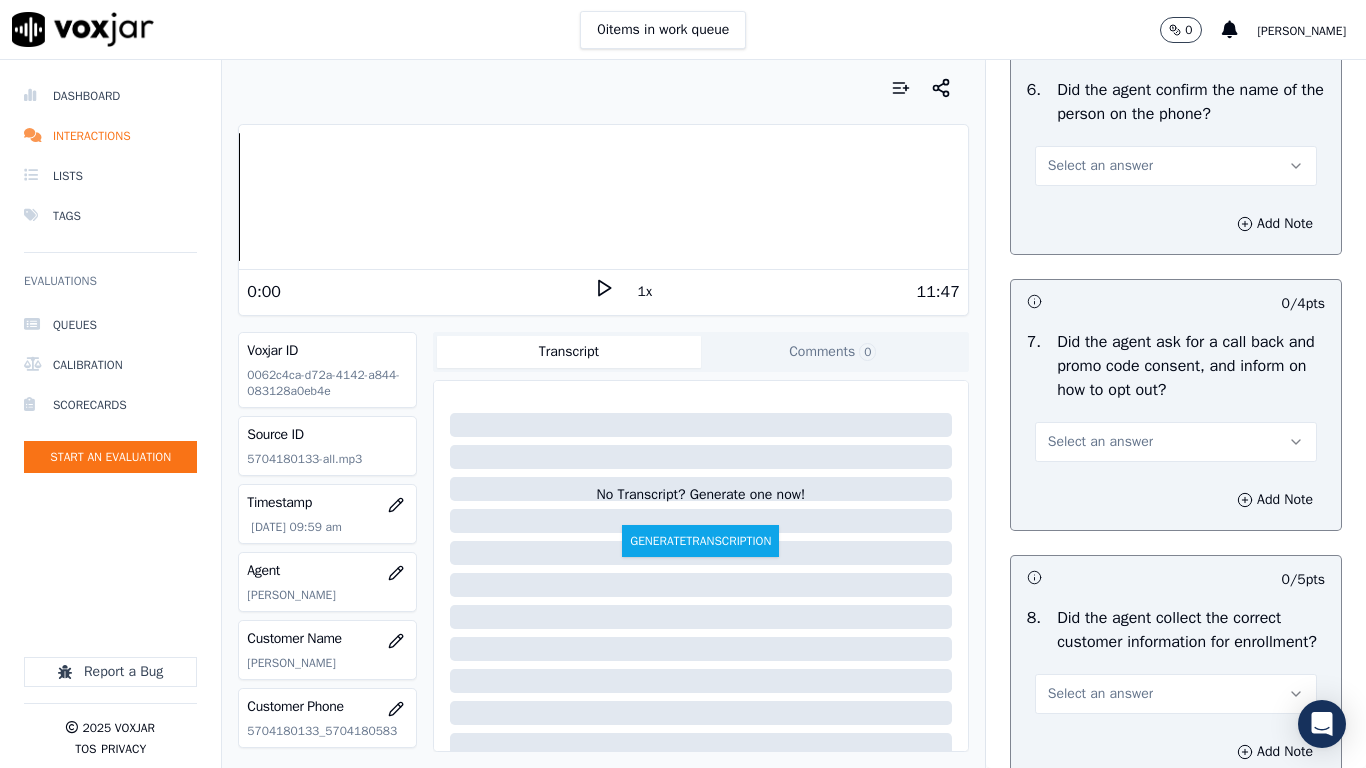scroll, scrollTop: 1700, scrollLeft: 0, axis: vertical 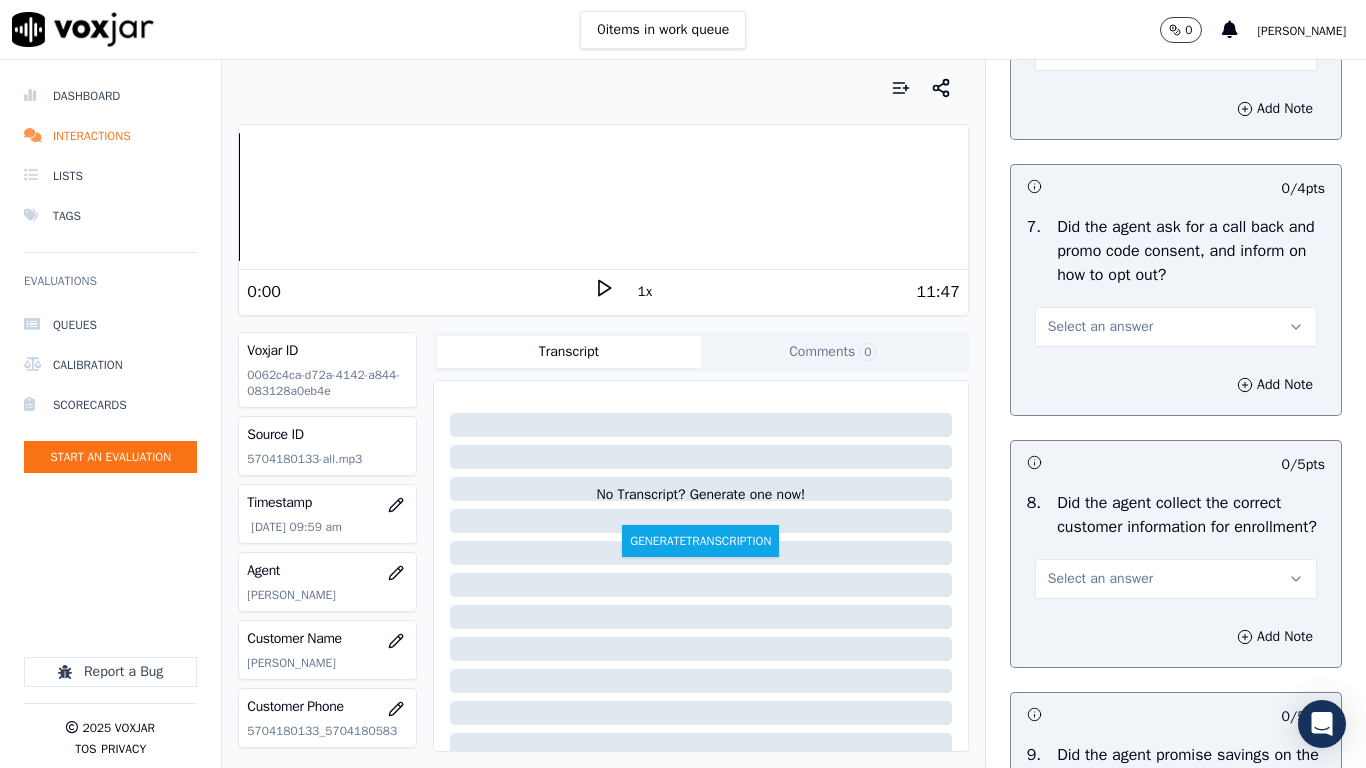 click on "Select an answer" at bounding box center (1176, 51) 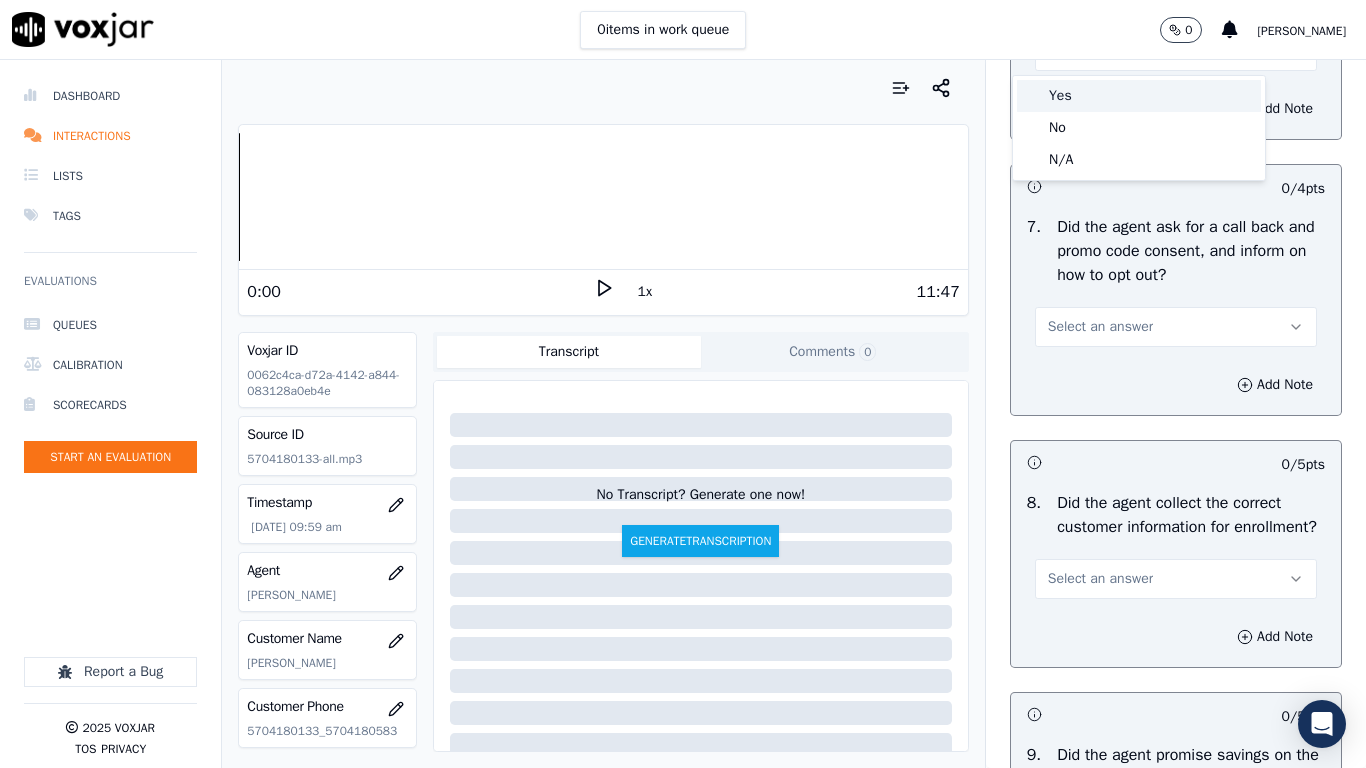 click on "Yes" at bounding box center [1139, 96] 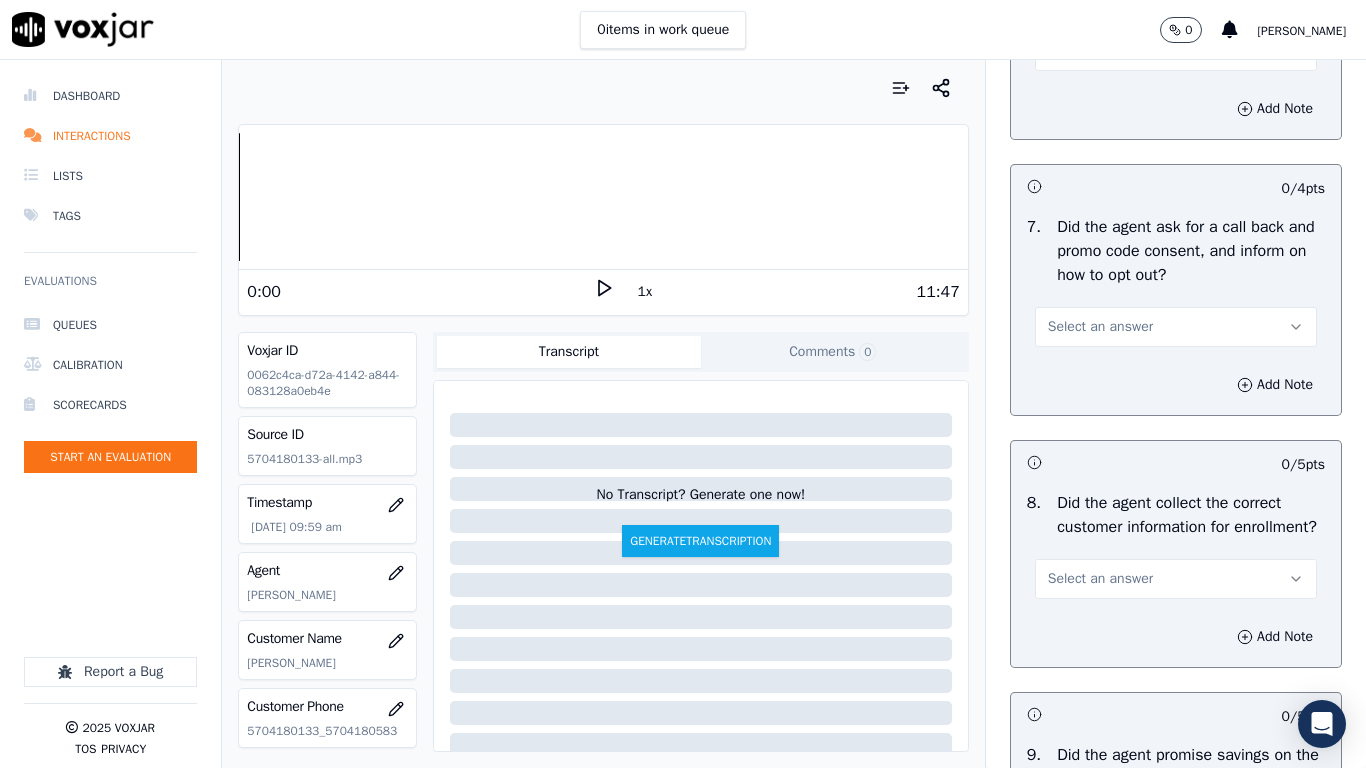 click on "Select an answer" at bounding box center [1176, 327] 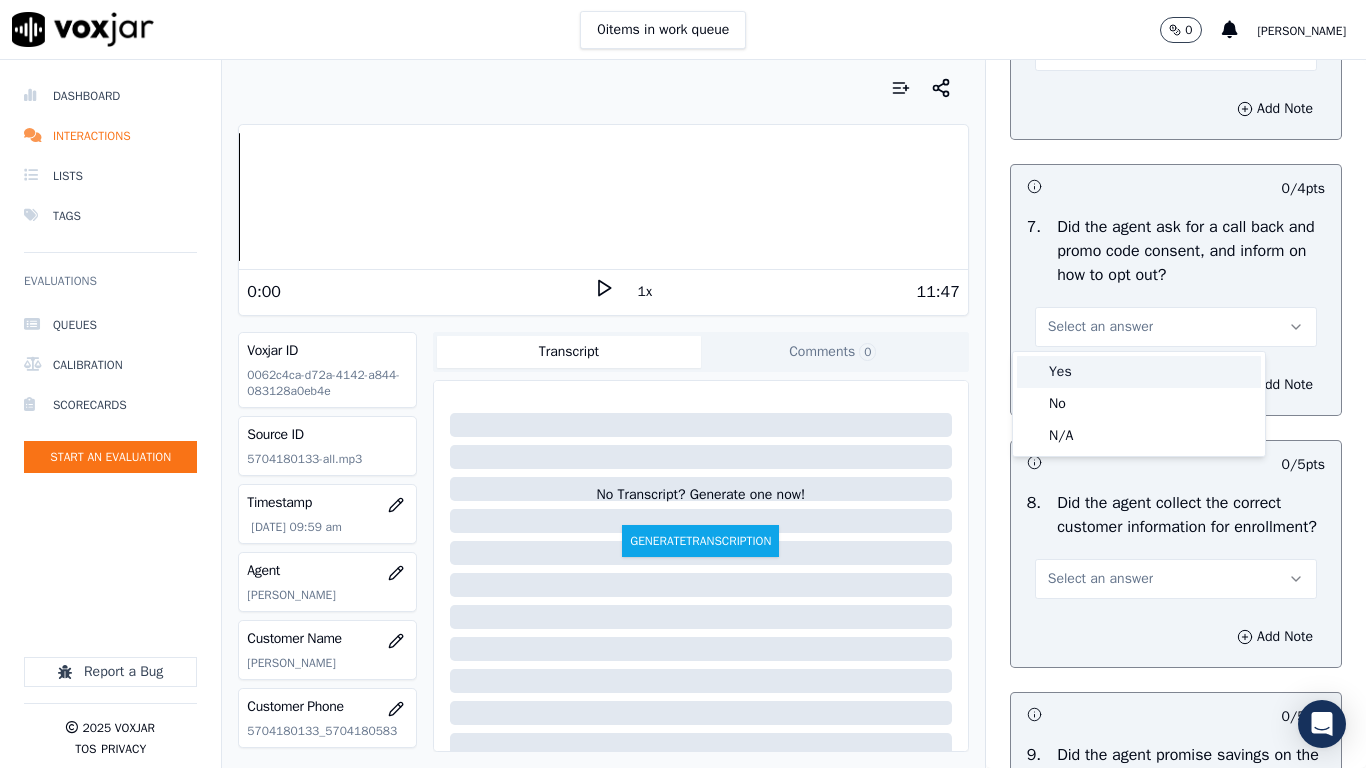 drag, startPoint x: 1127, startPoint y: 347, endPoint x: 1137, endPoint y: 450, distance: 103.4843 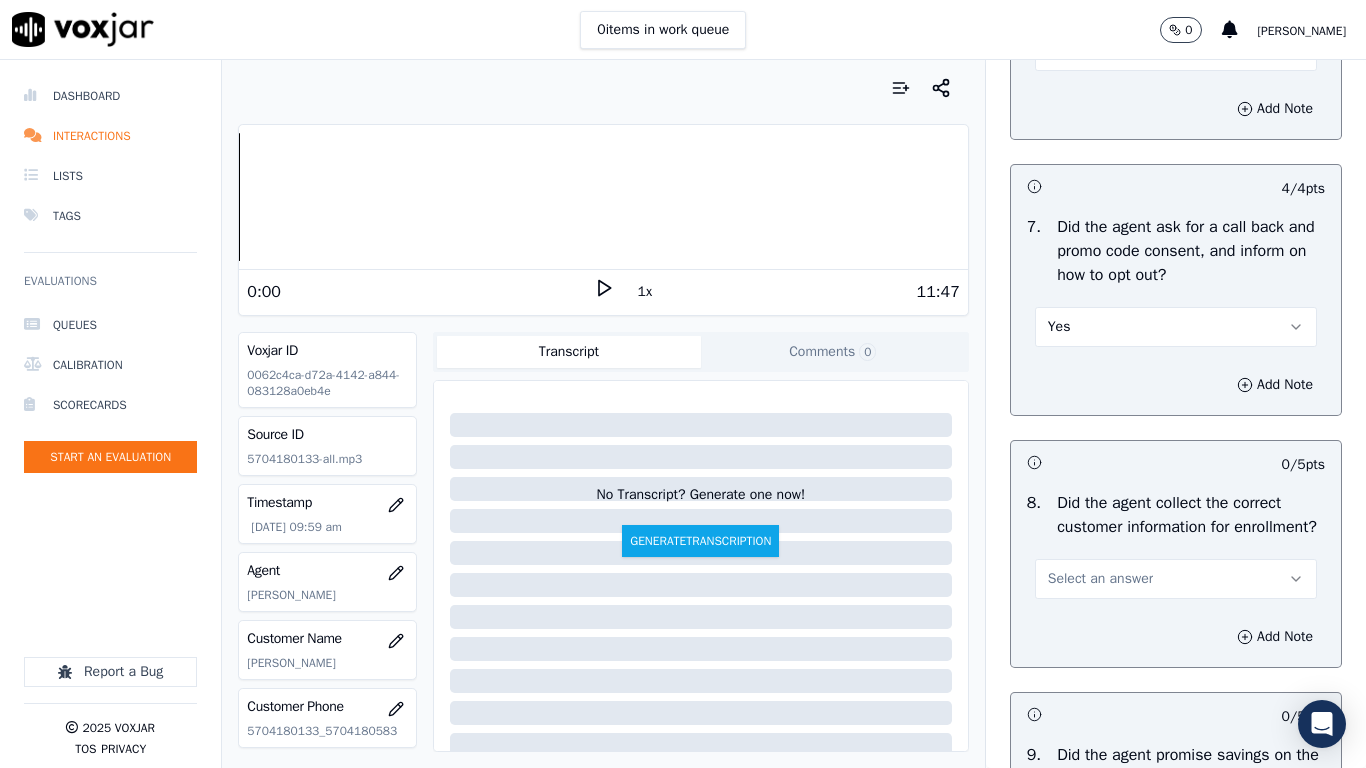 drag, startPoint x: 1120, startPoint y: 600, endPoint x: 1120, endPoint y: 618, distance: 18 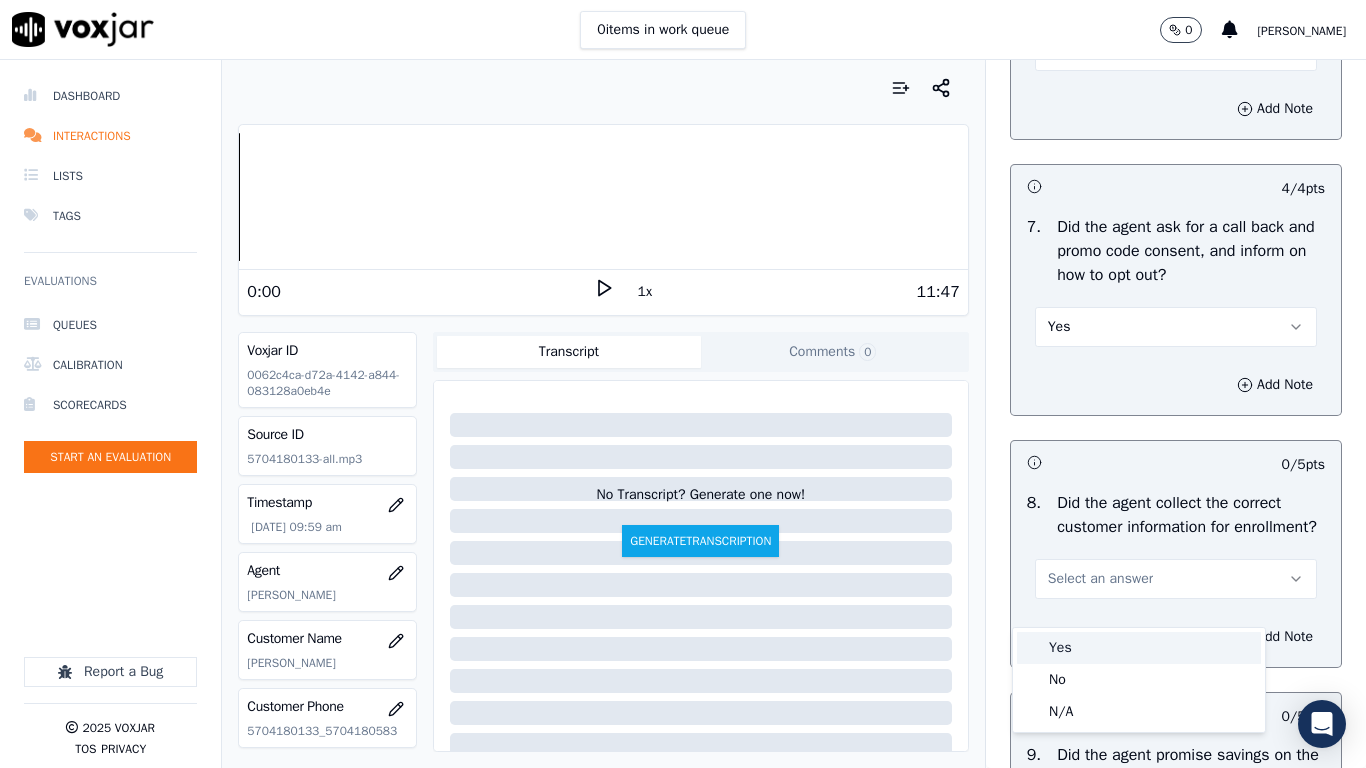 click on "Yes" at bounding box center (1139, 648) 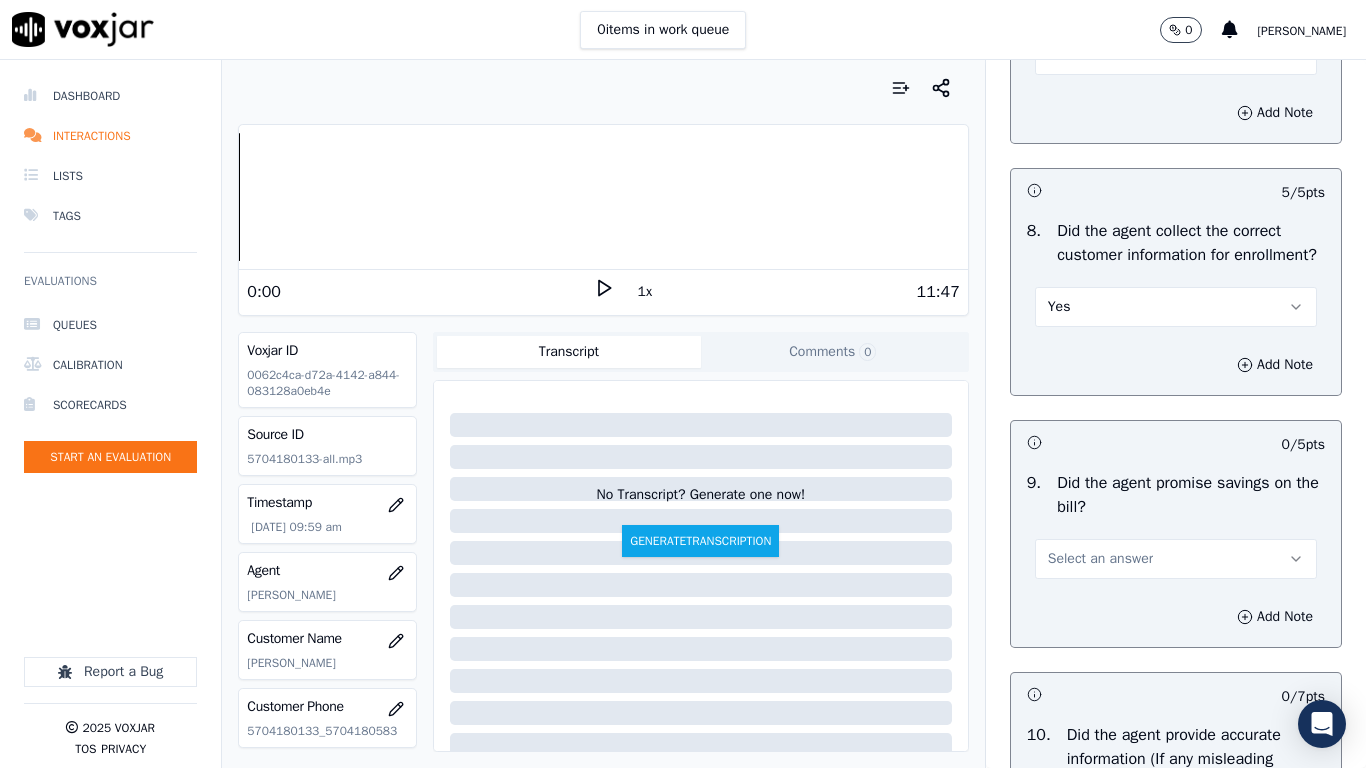 scroll, scrollTop: 2400, scrollLeft: 0, axis: vertical 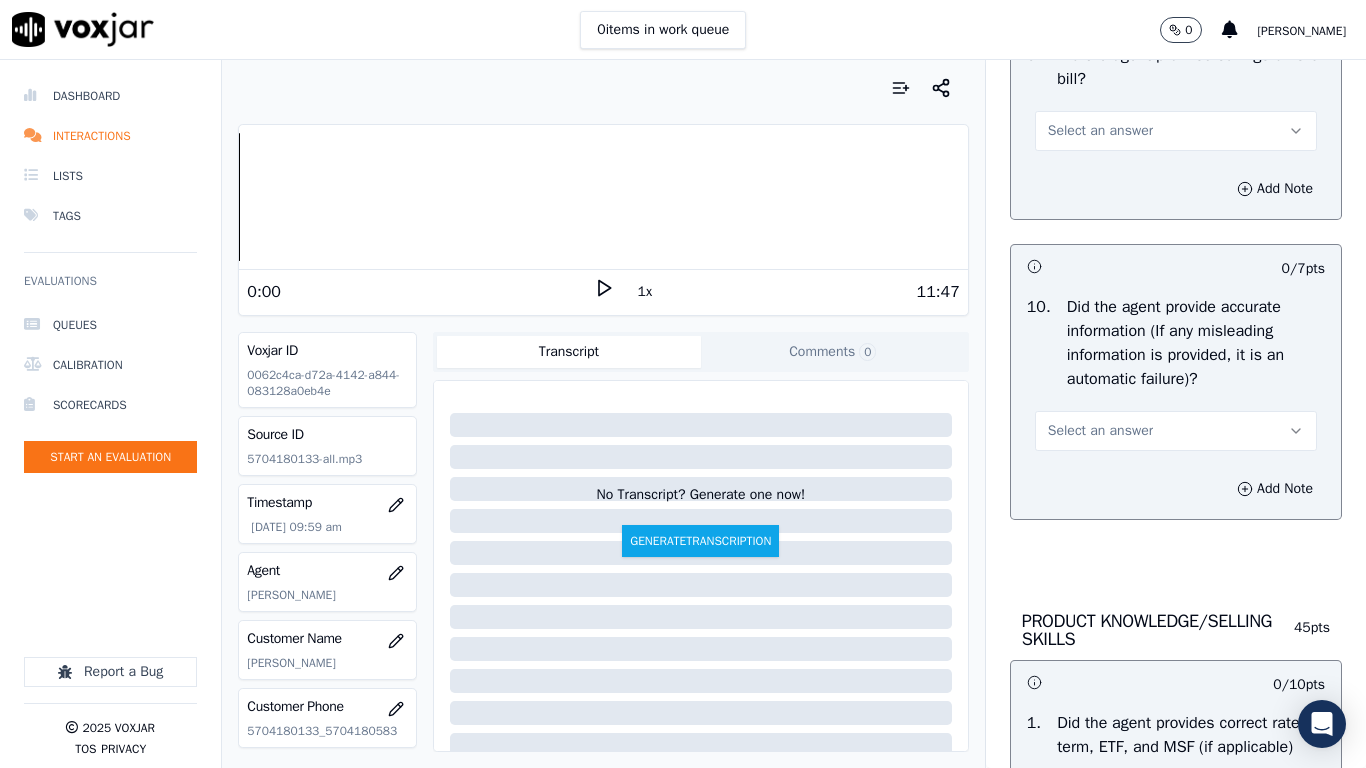 drag, startPoint x: 1108, startPoint y: 139, endPoint x: 1115, endPoint y: 169, distance: 30.805843 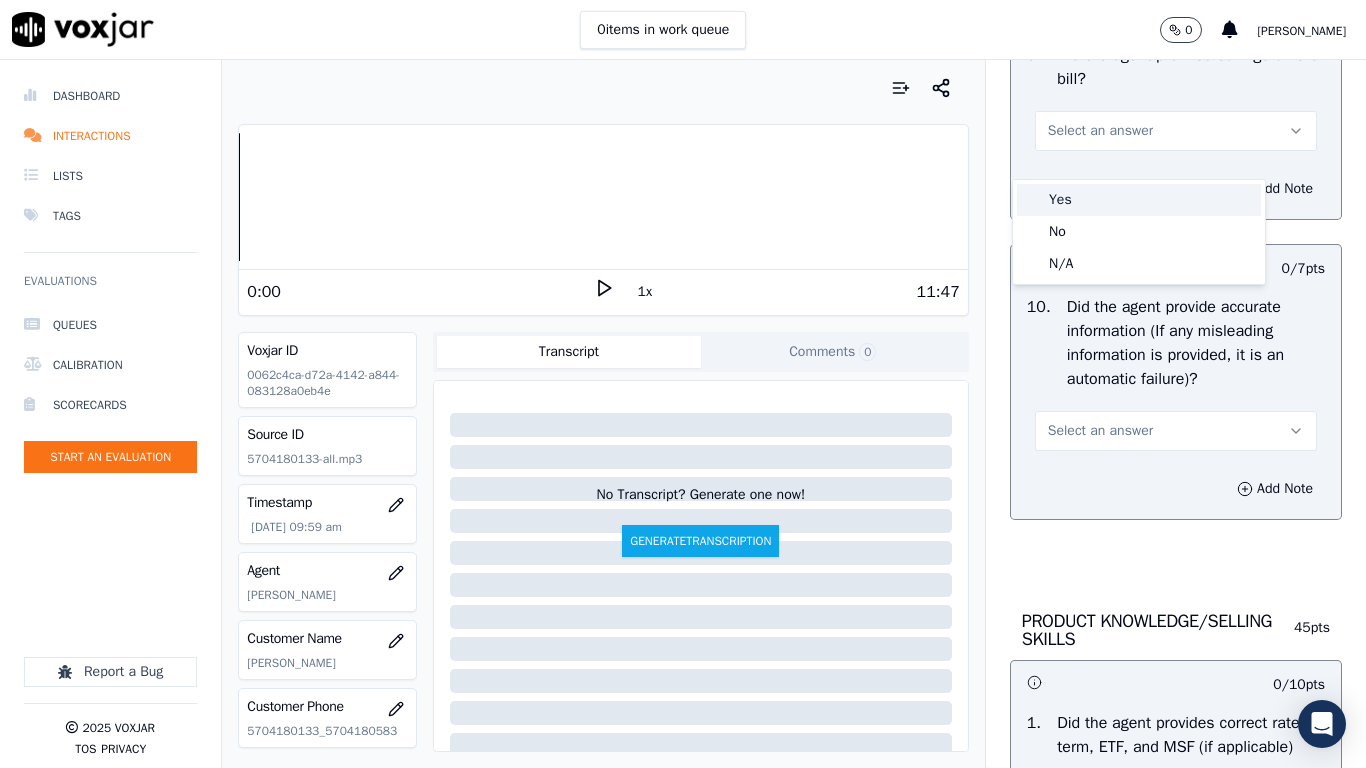 click on "Yes" at bounding box center [1139, 200] 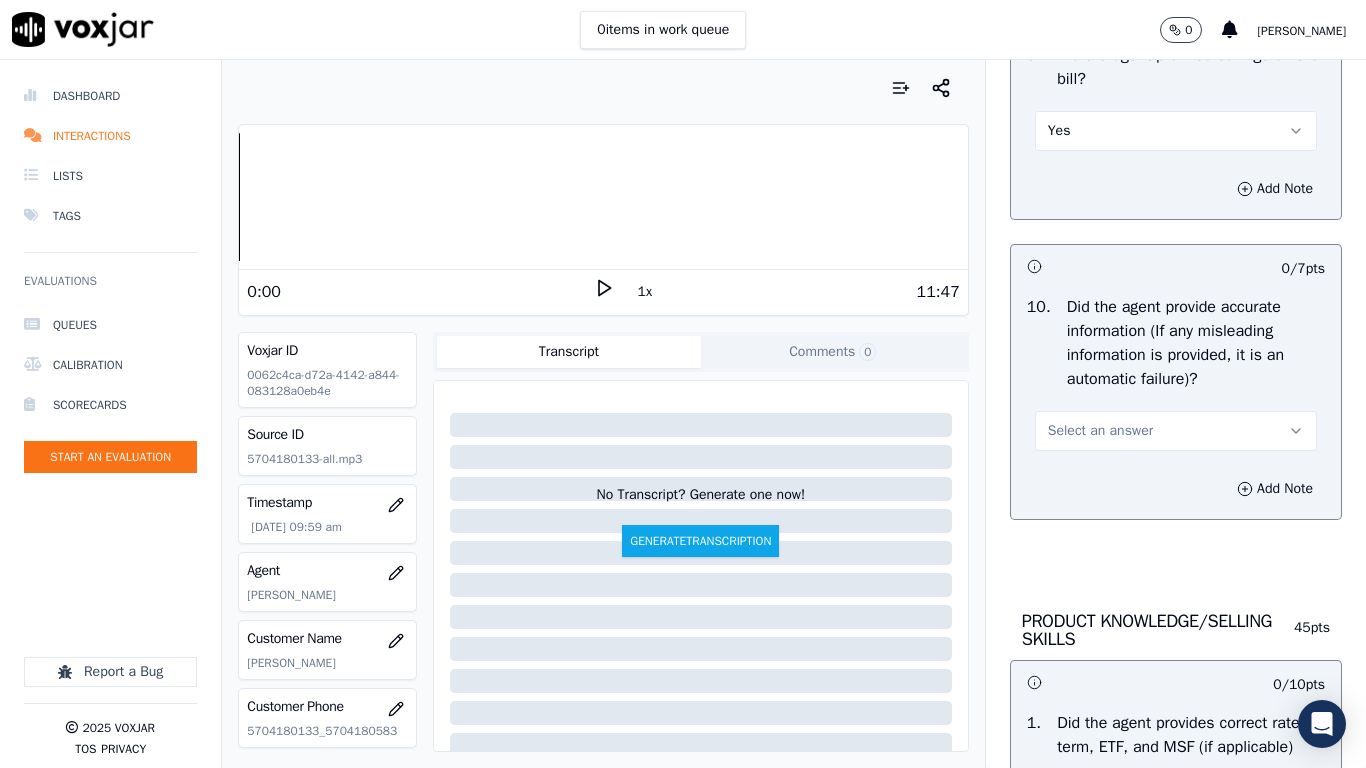 drag, startPoint x: 1132, startPoint y: 453, endPoint x: 1136, endPoint y: 472, distance: 19.416489 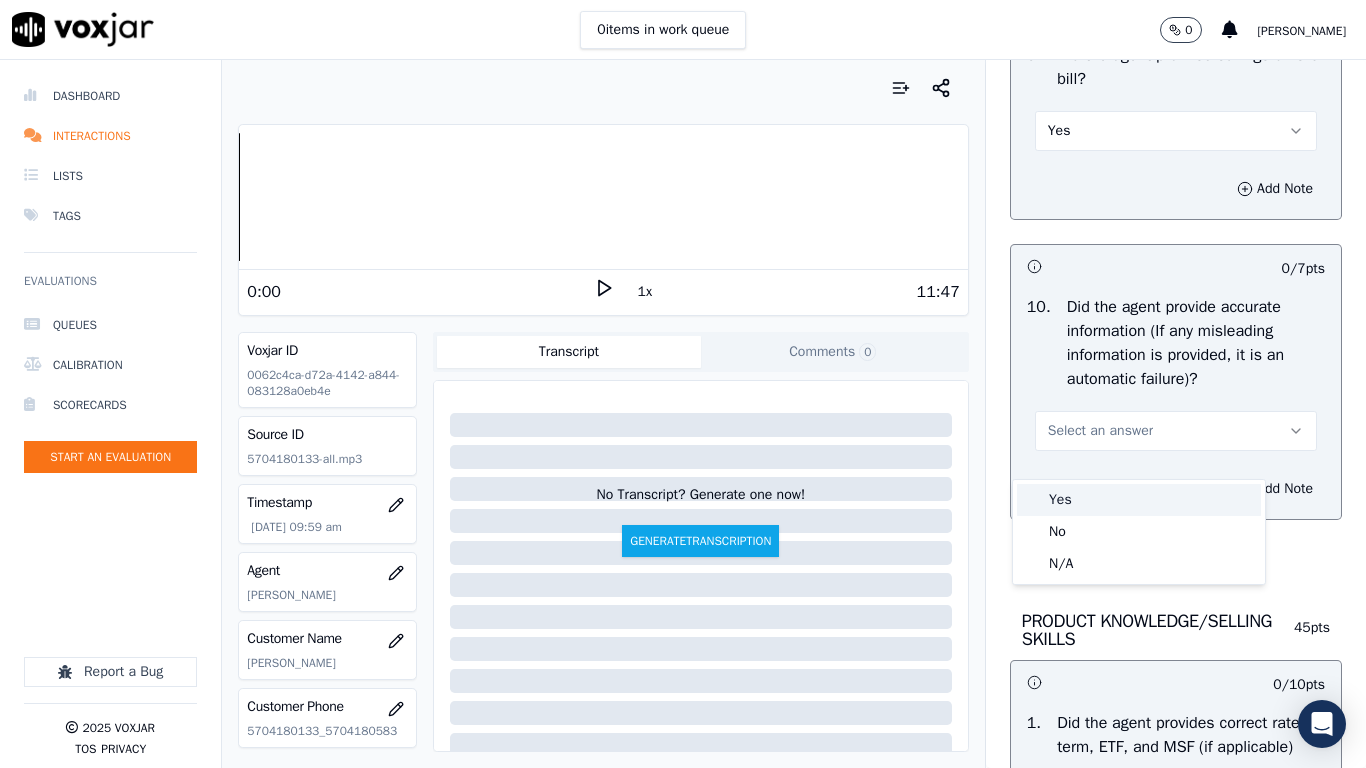 click on "Yes   No     N/A" at bounding box center (1139, 532) 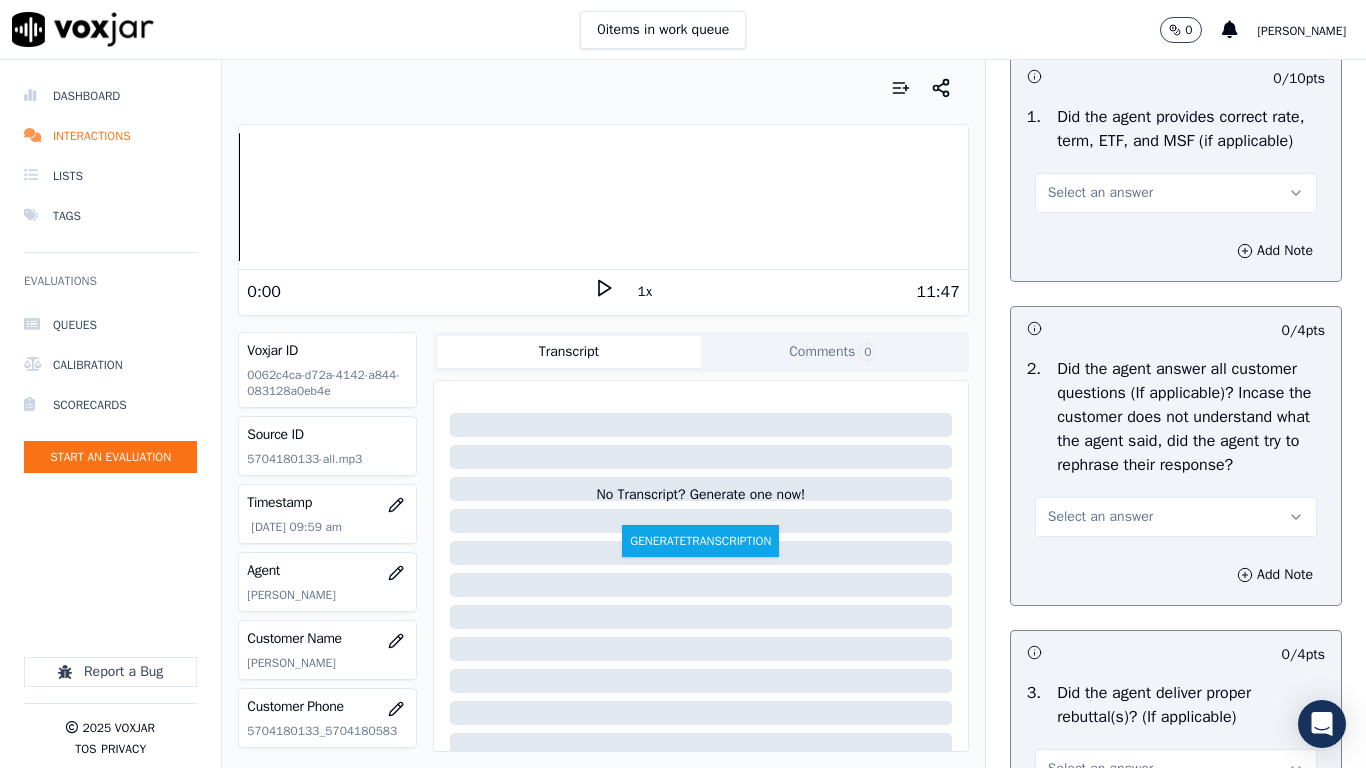 scroll, scrollTop: 3000, scrollLeft: 0, axis: vertical 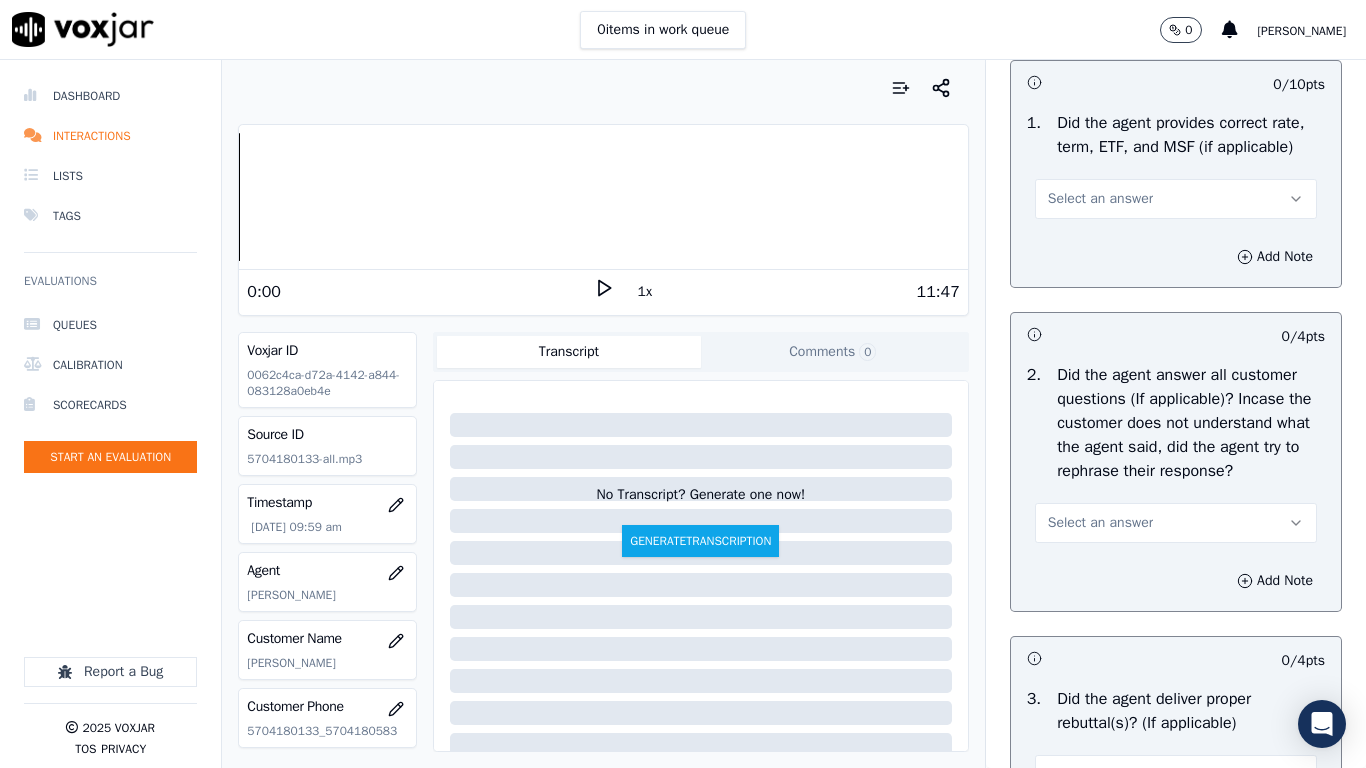 drag, startPoint x: 1099, startPoint y: 233, endPoint x: 1101, endPoint y: 247, distance: 14.142136 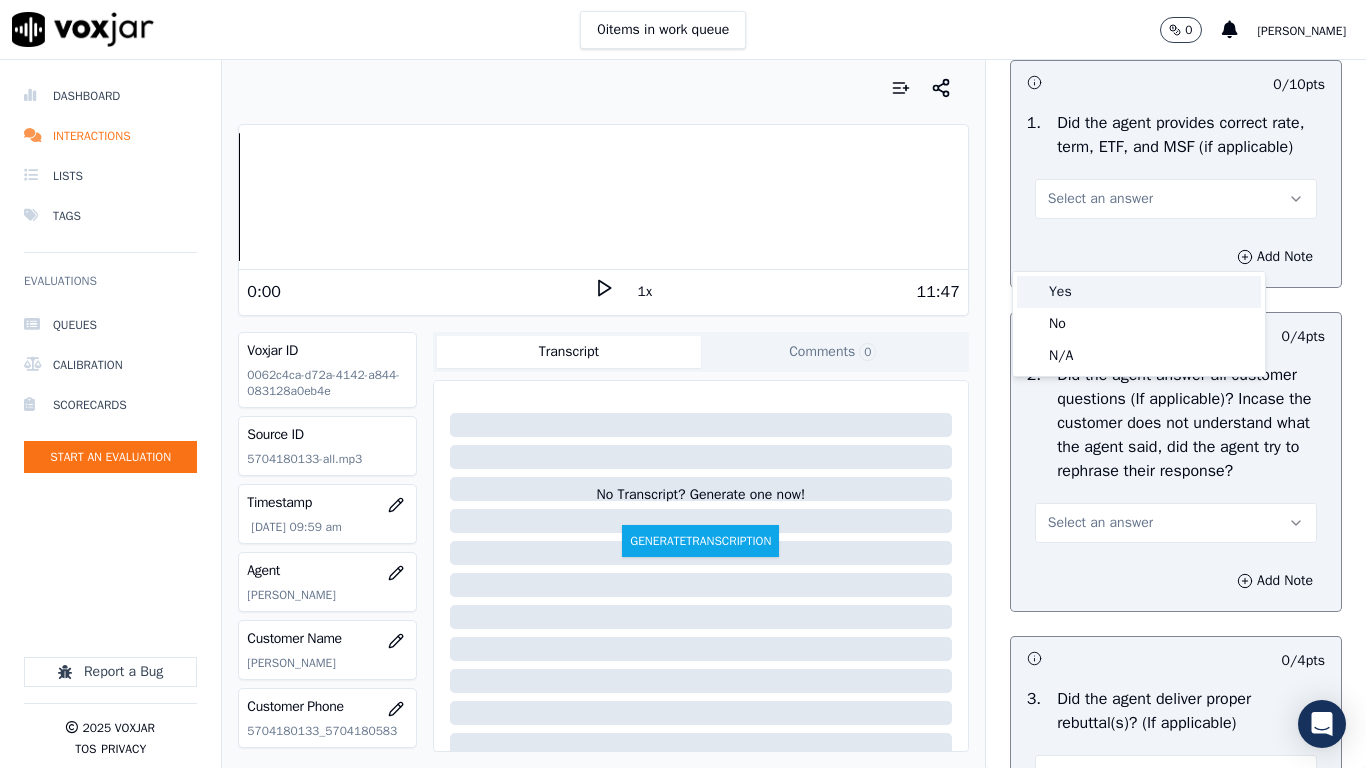 drag, startPoint x: 1114, startPoint y: 286, endPoint x: 1152, endPoint y: 347, distance: 71.867935 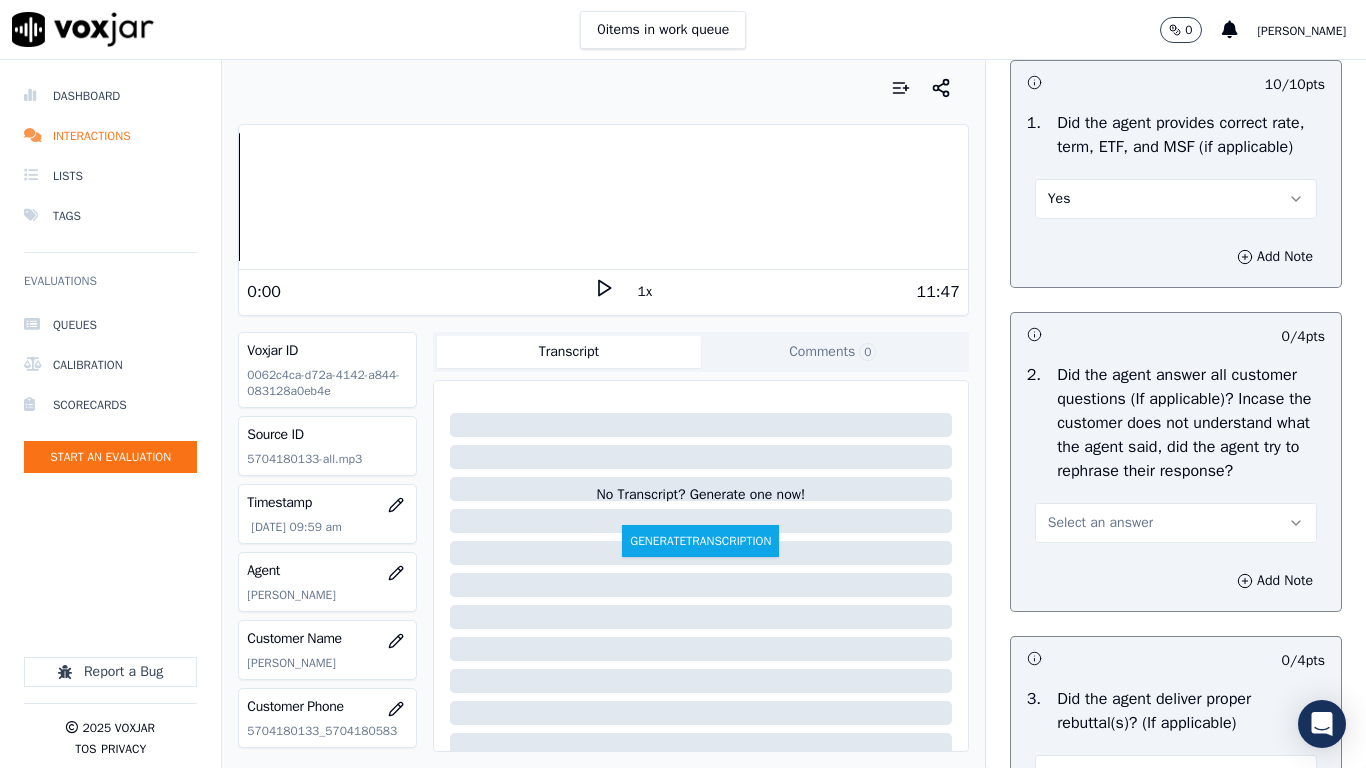 click on "Select an answer" at bounding box center [1176, 523] 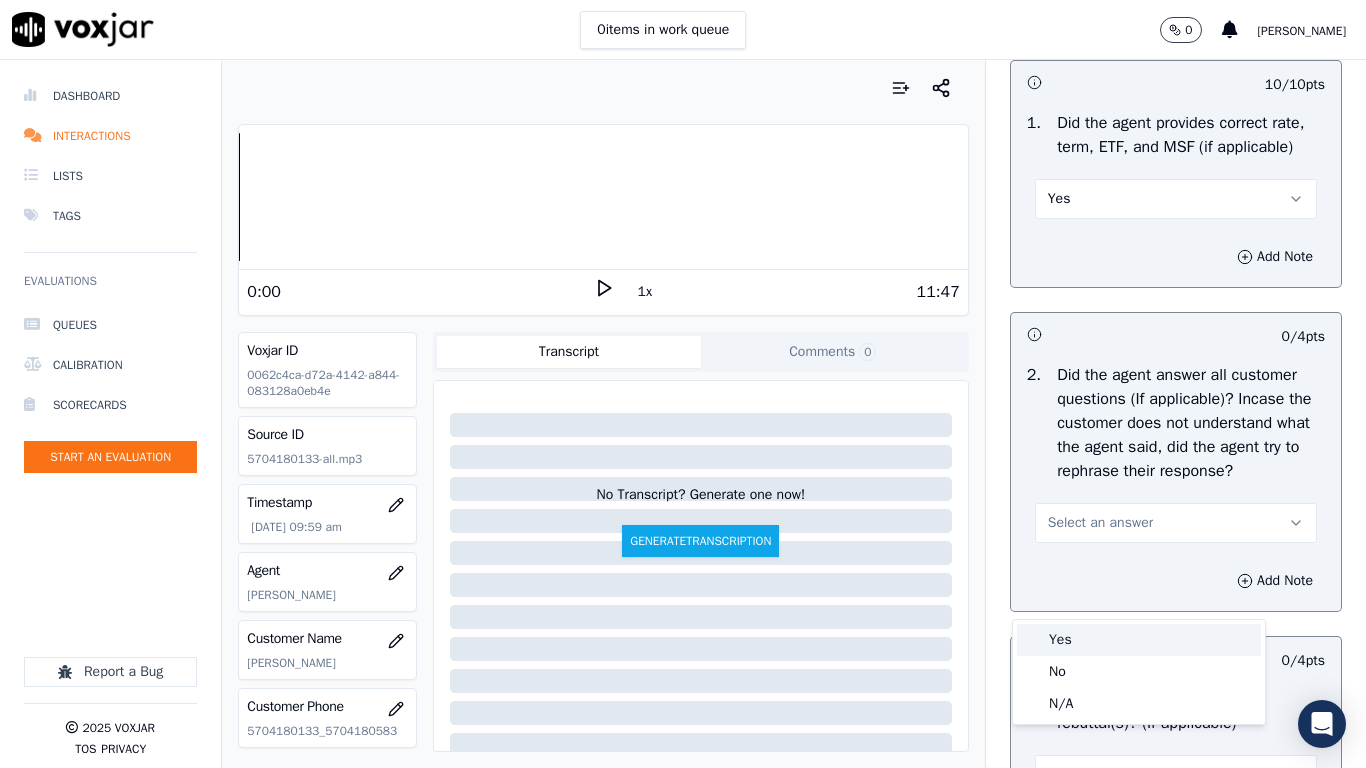click on "Yes" at bounding box center [1139, 640] 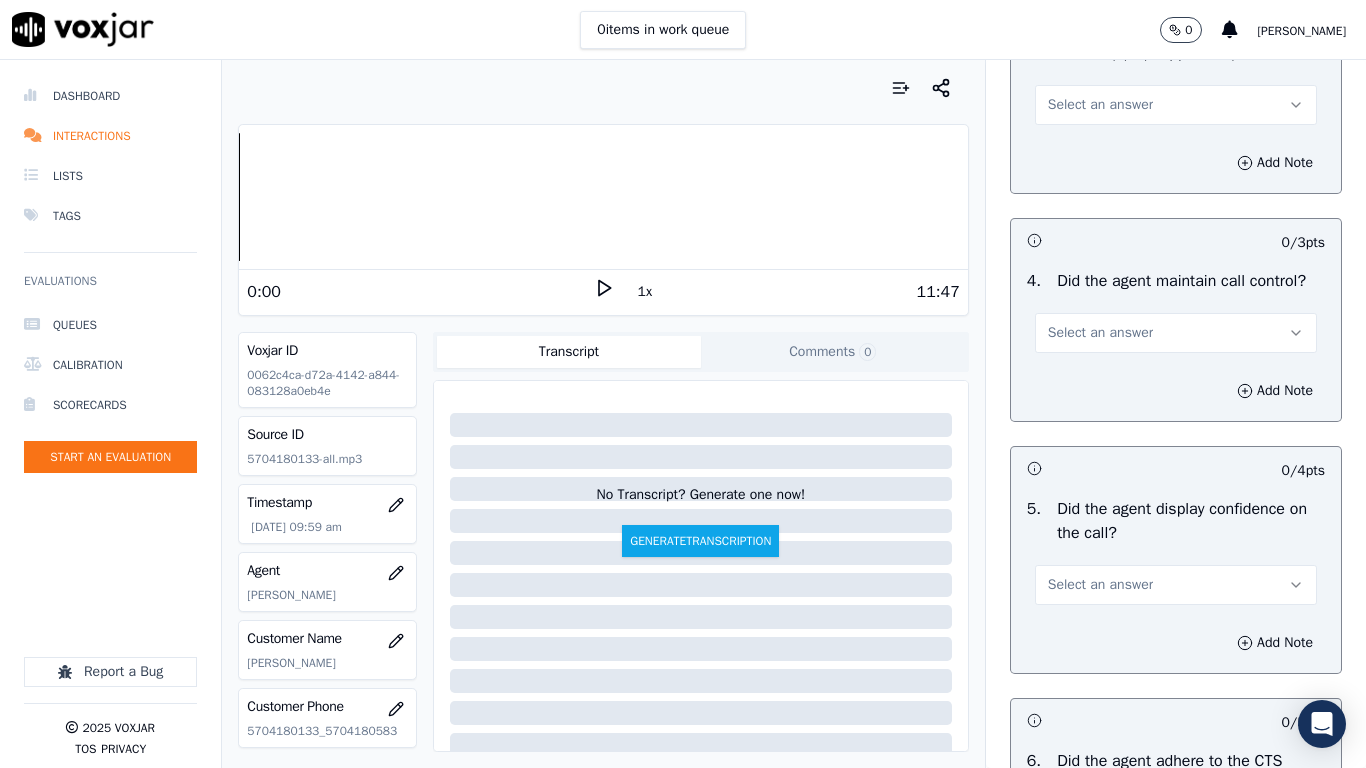 scroll, scrollTop: 3800, scrollLeft: 0, axis: vertical 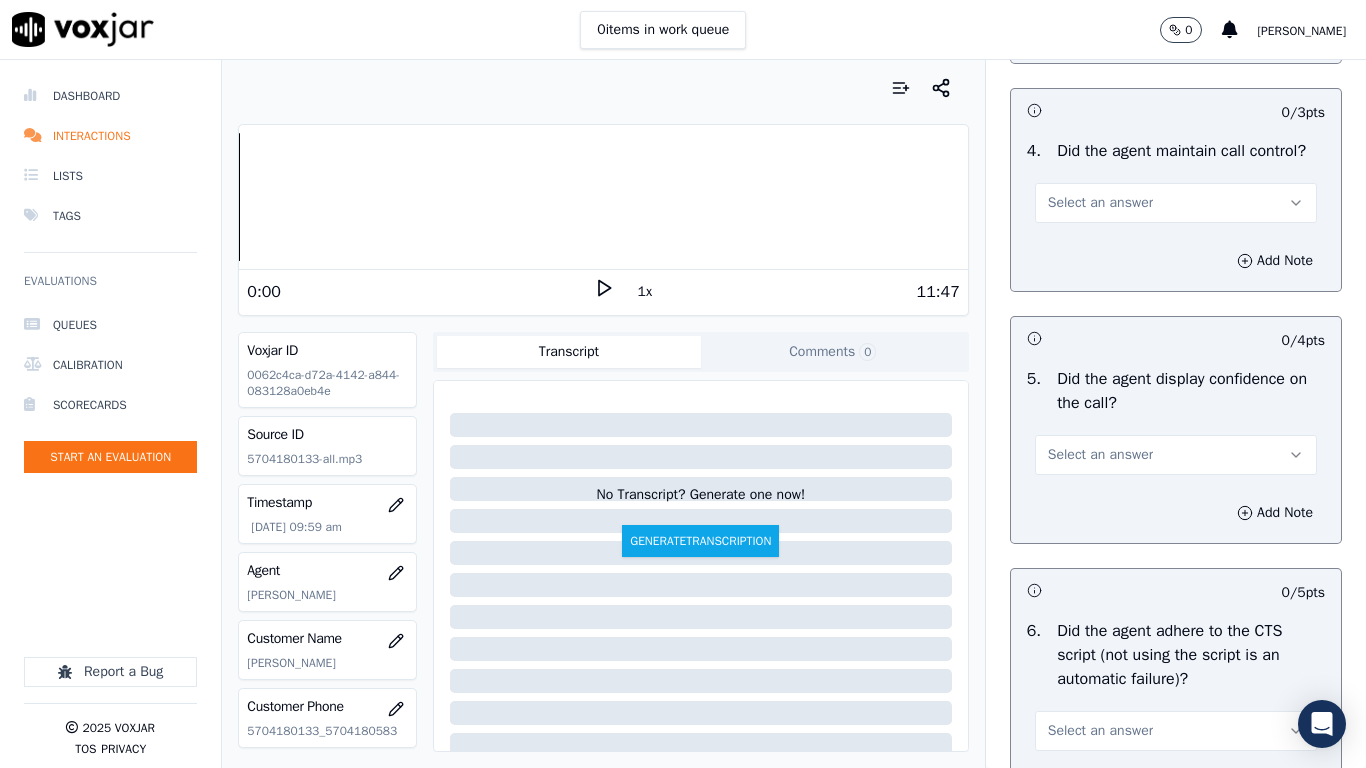 click on "0  items in work queue     0         [PERSON_NAME]" at bounding box center (683, 30) 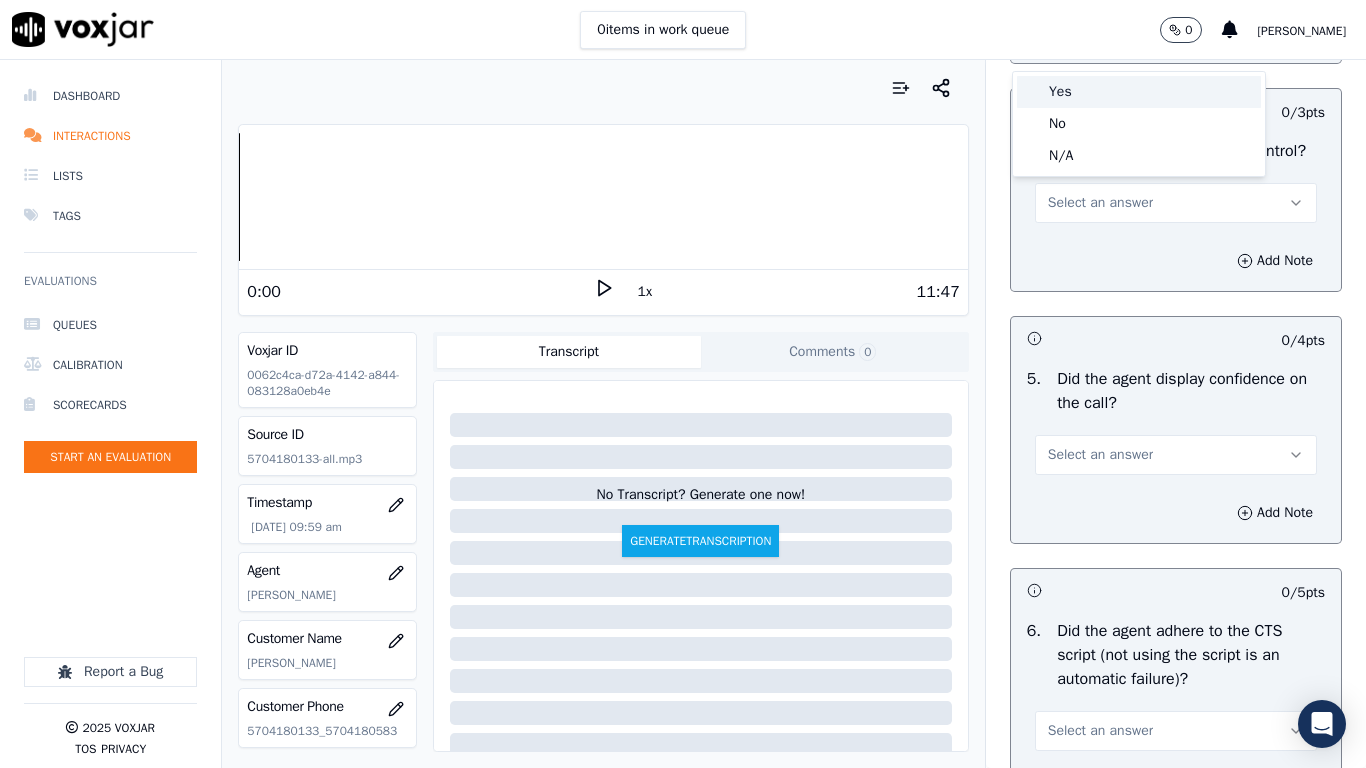 click on "Yes" at bounding box center (1139, 92) 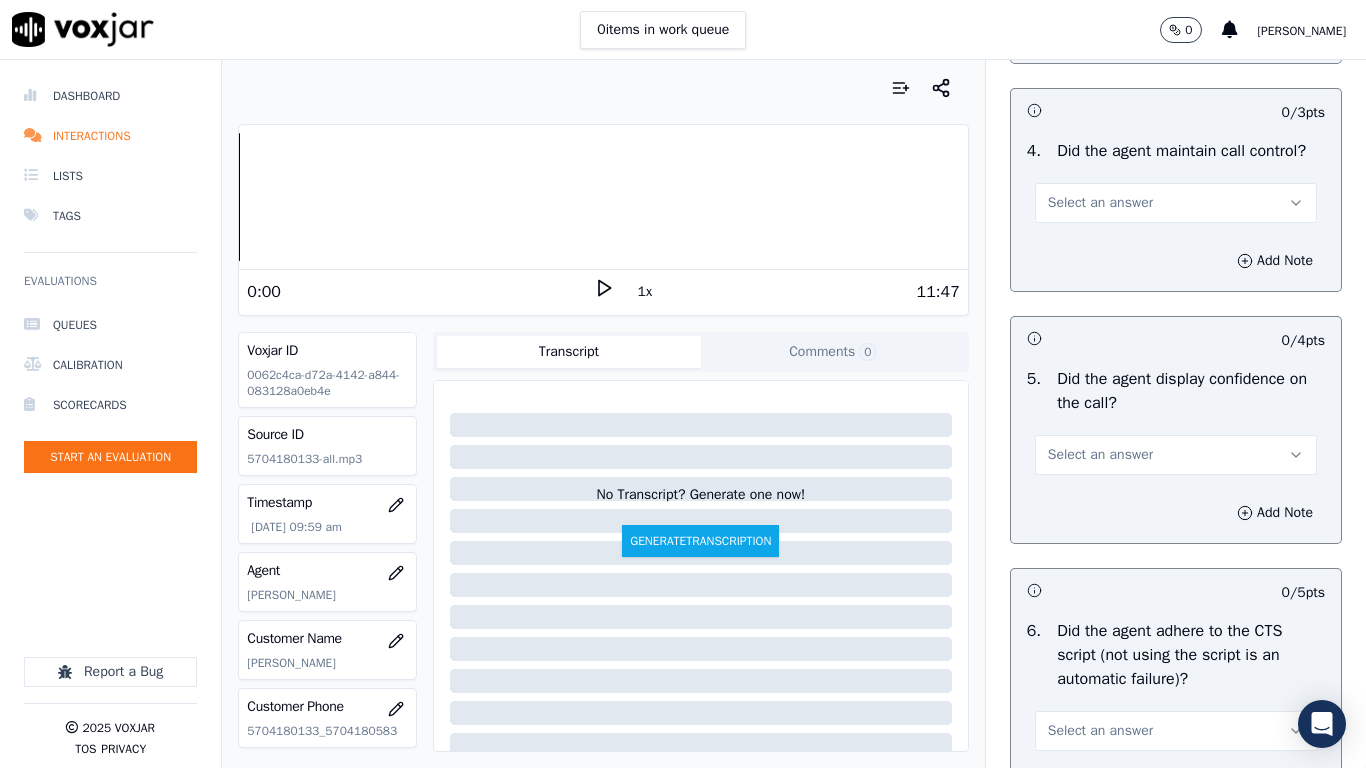 click on "Select an answer" at bounding box center (1176, 203) 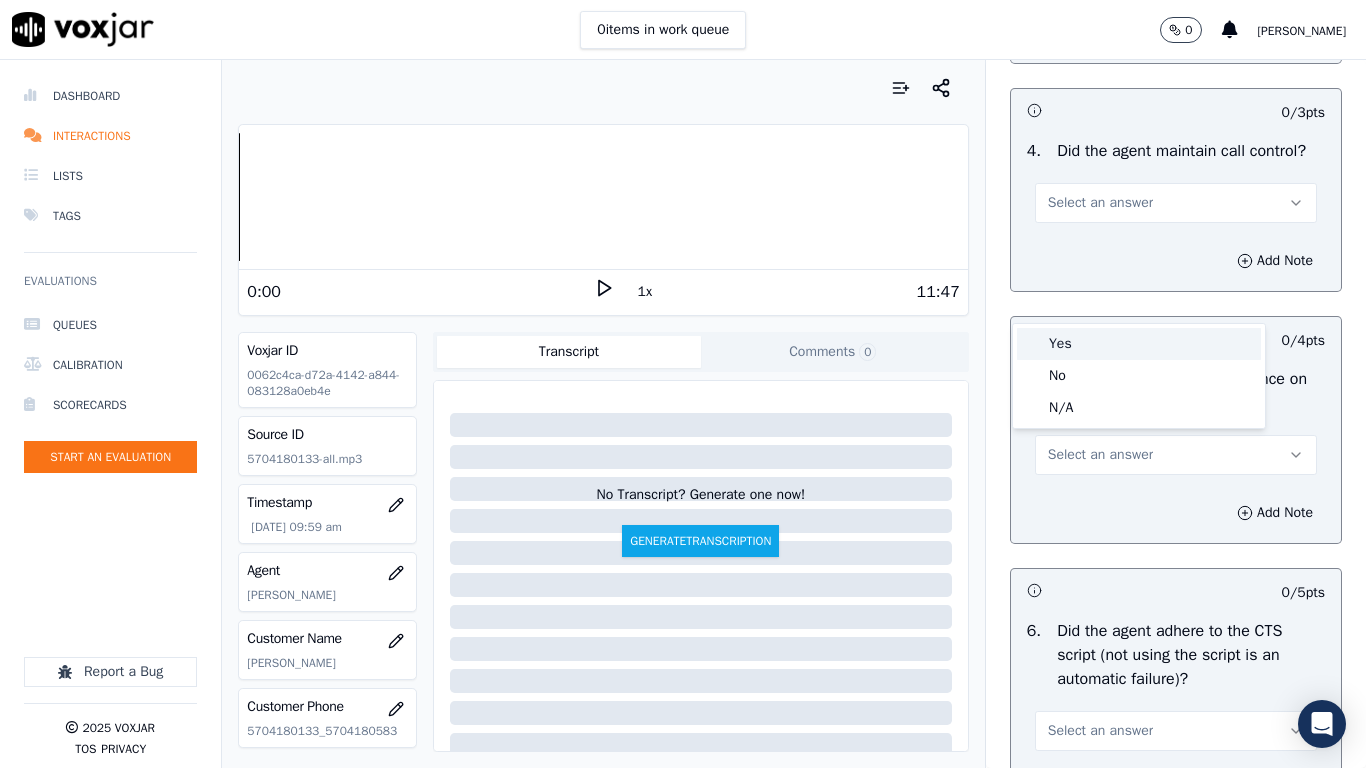drag, startPoint x: 1078, startPoint y: 313, endPoint x: 1084, endPoint y: 484, distance: 171.10522 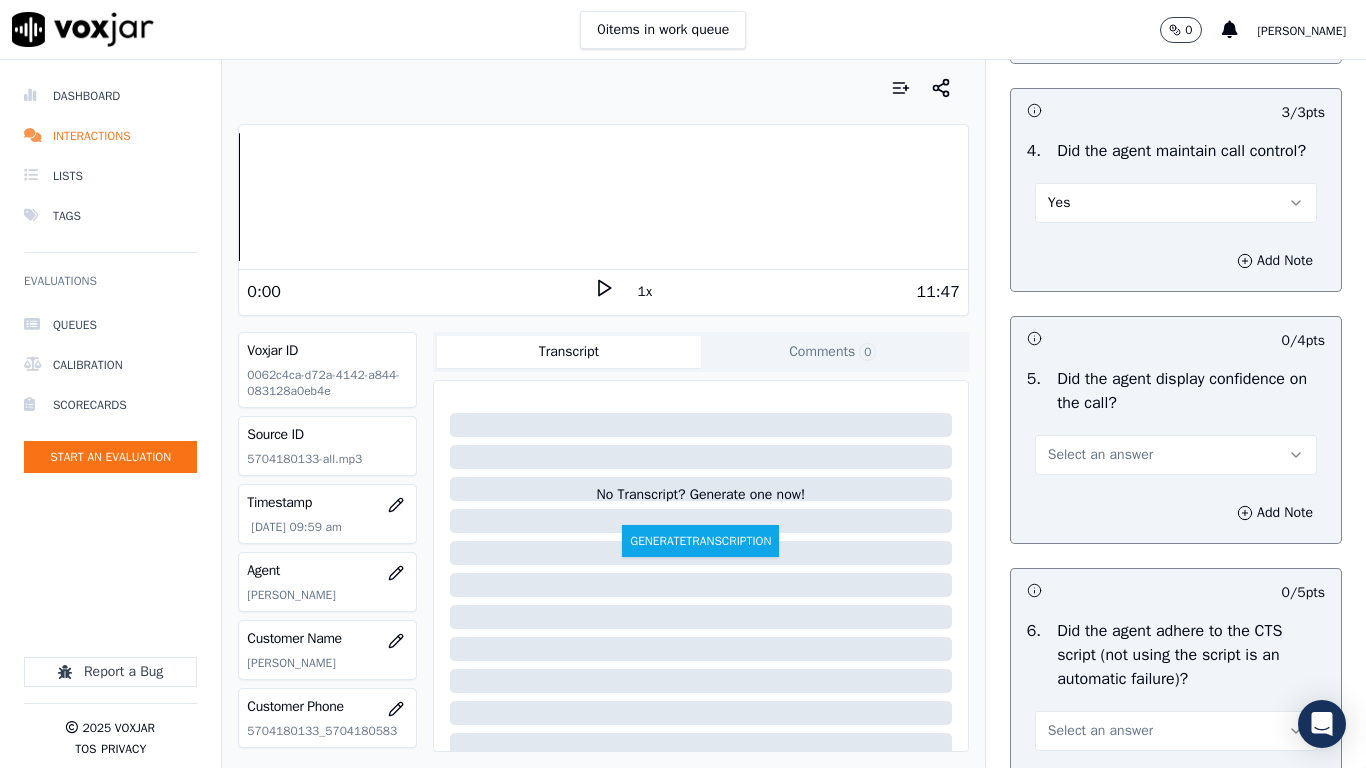 click on "Select an answer" at bounding box center [1176, 455] 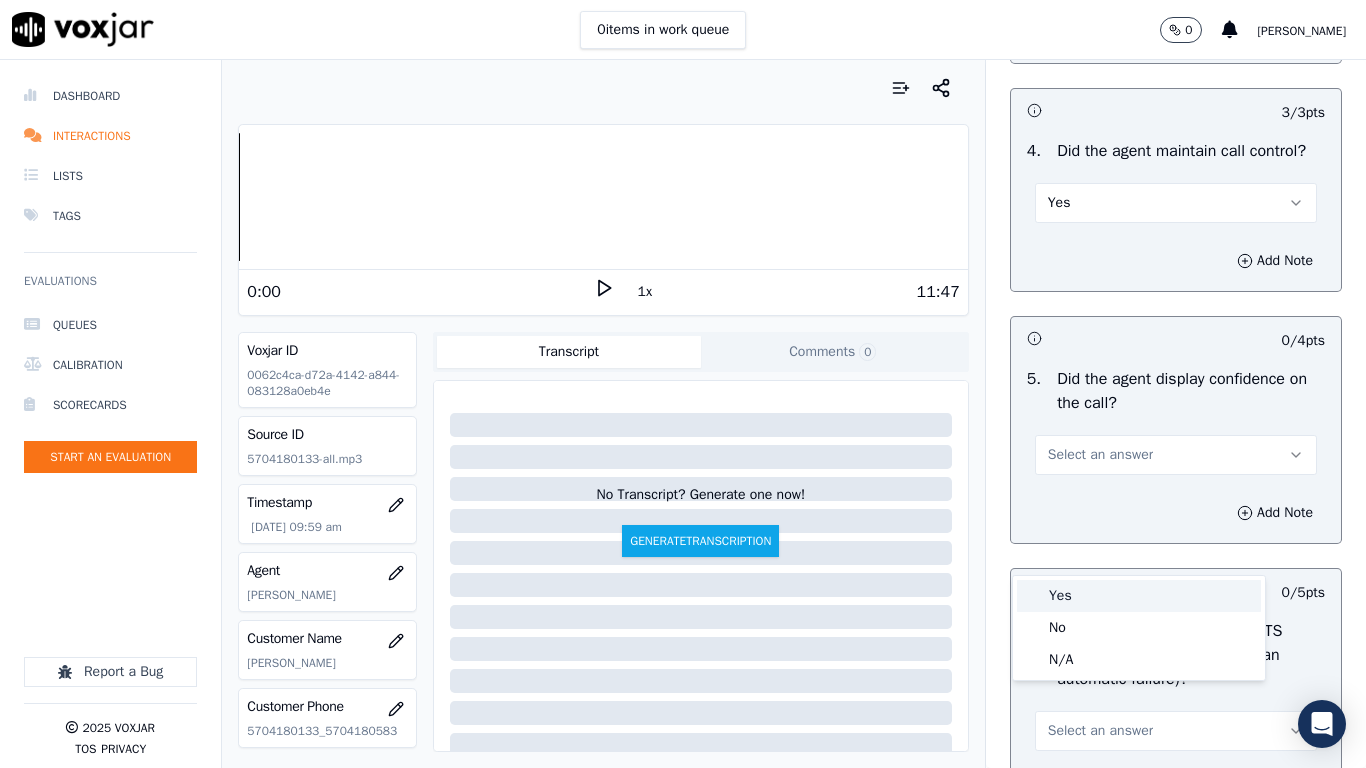 click on "Yes" at bounding box center (1139, 596) 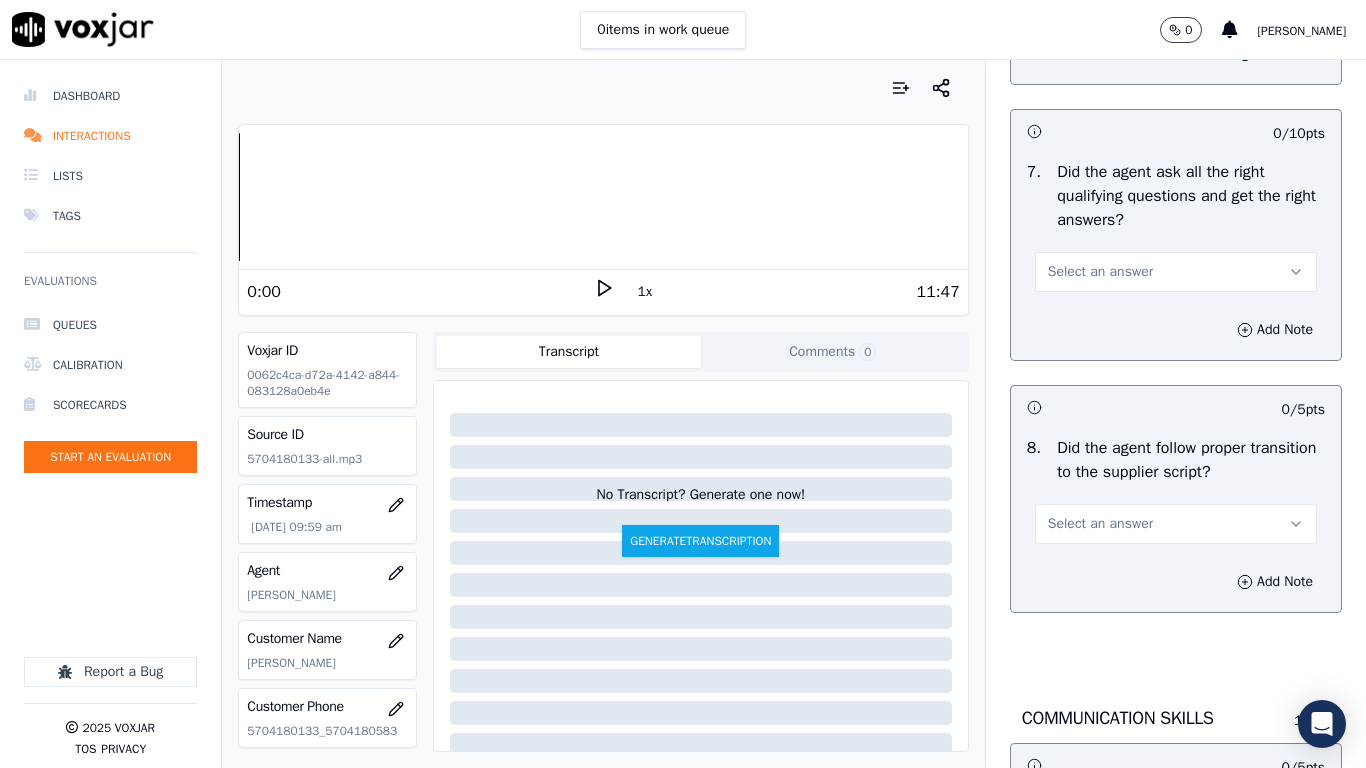 scroll, scrollTop: 4500, scrollLeft: 0, axis: vertical 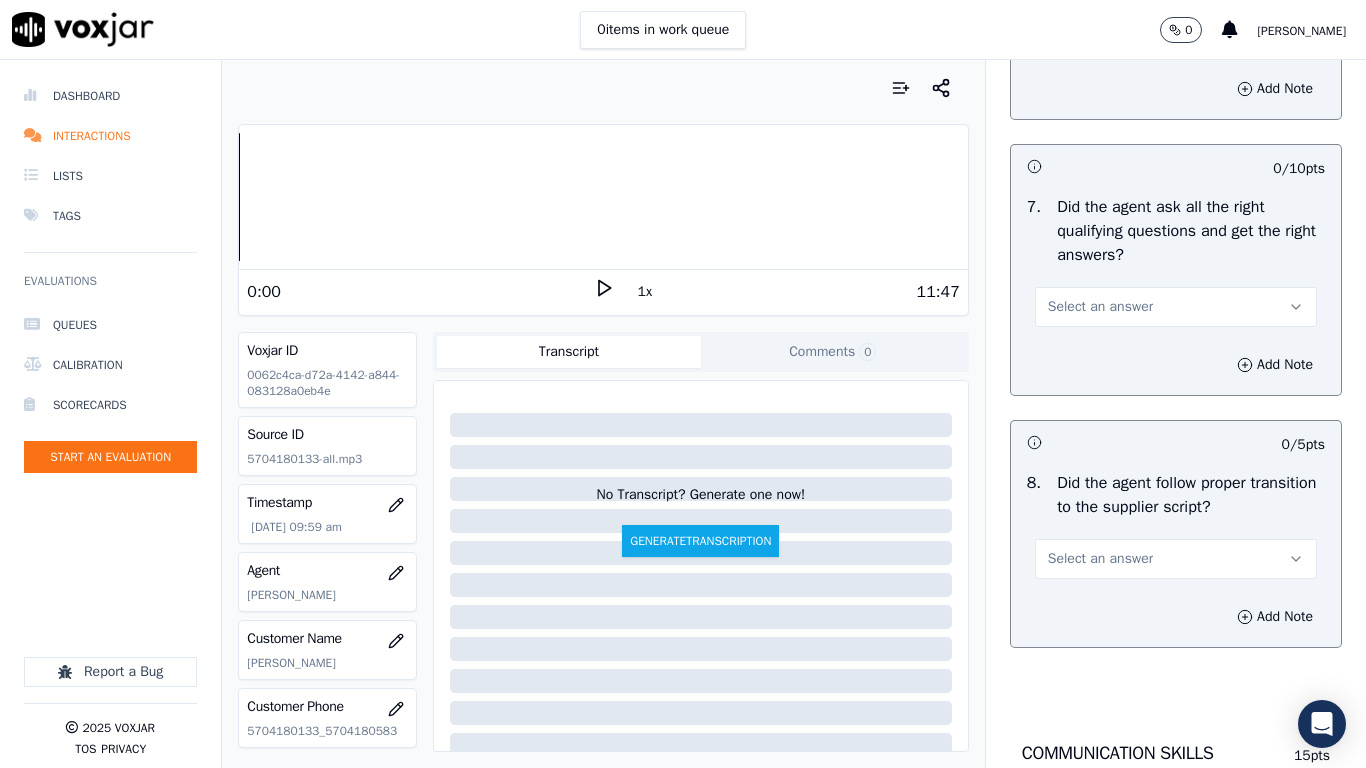 click on "Select an answer" at bounding box center (1176, 31) 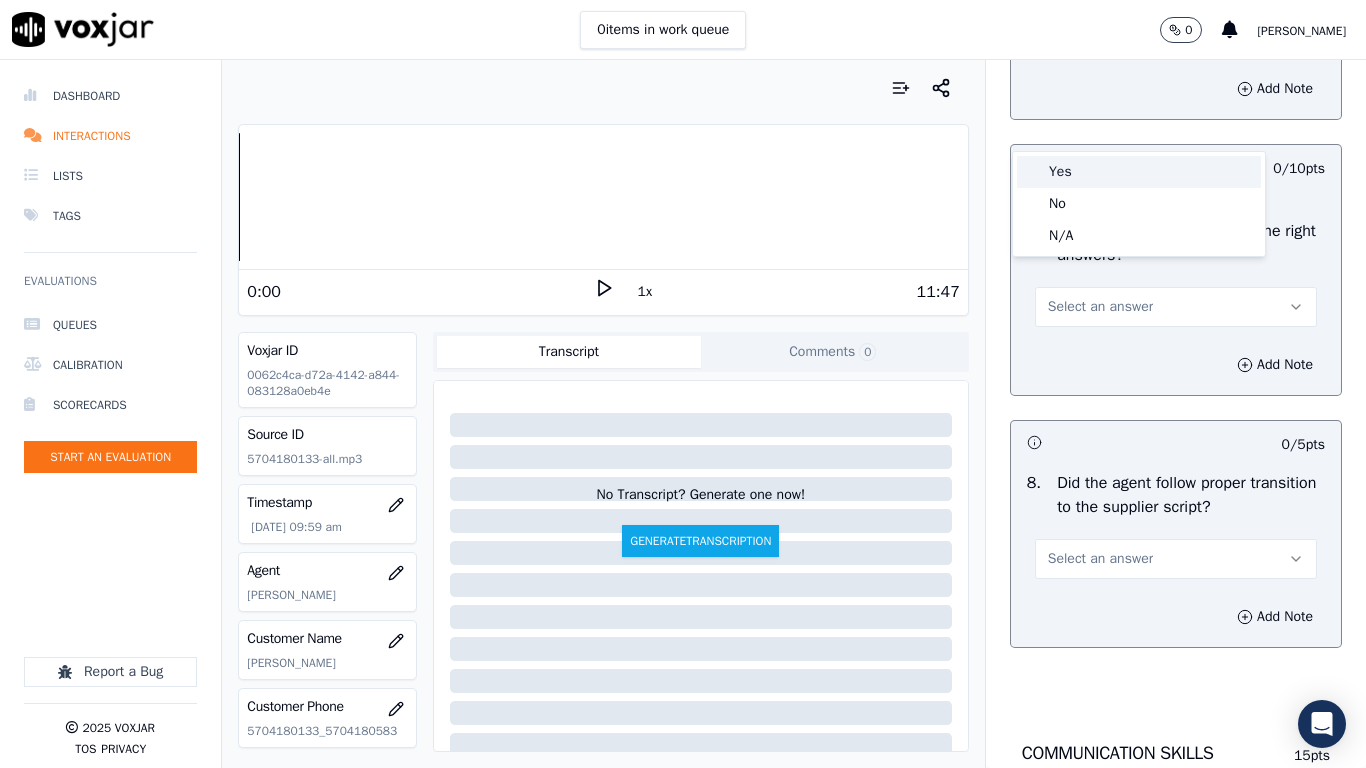 click on "Yes" at bounding box center [1139, 172] 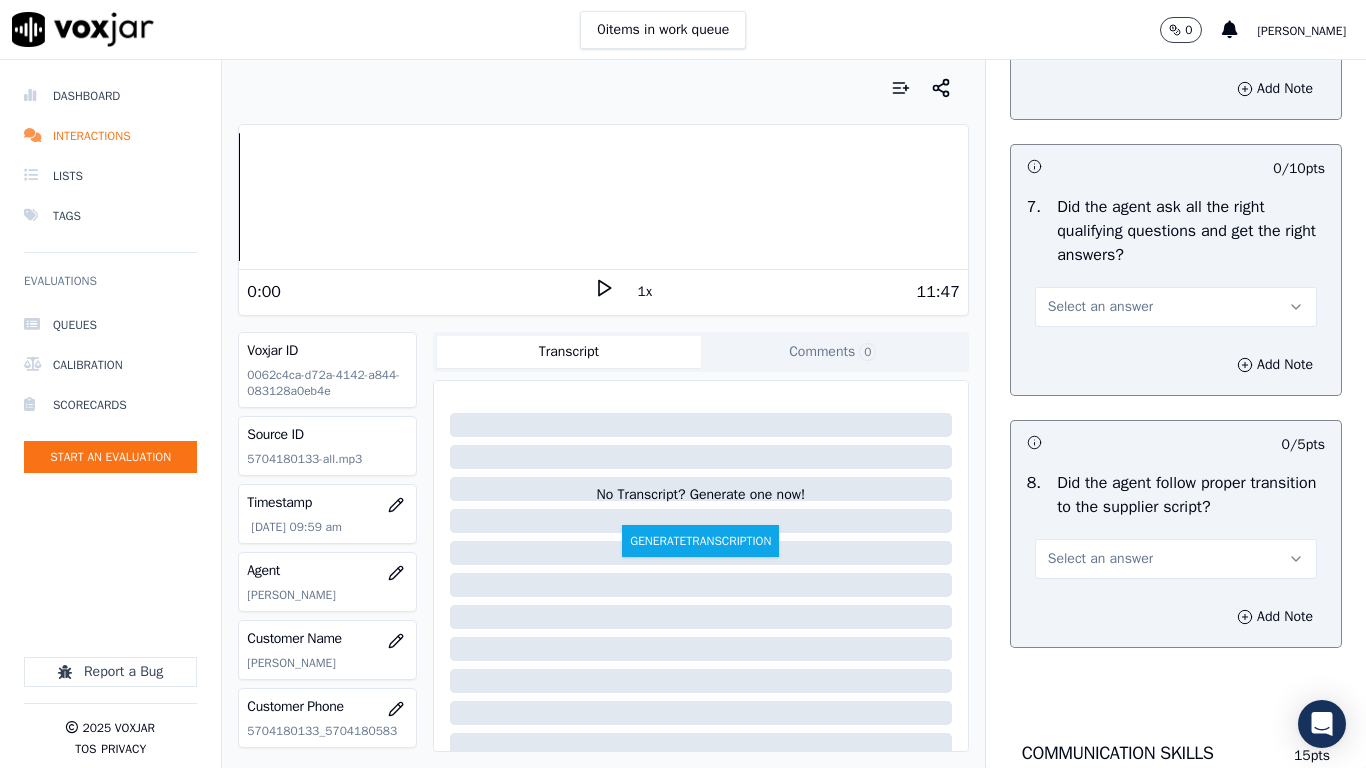 click on "Select an answer" at bounding box center (1100, 307) 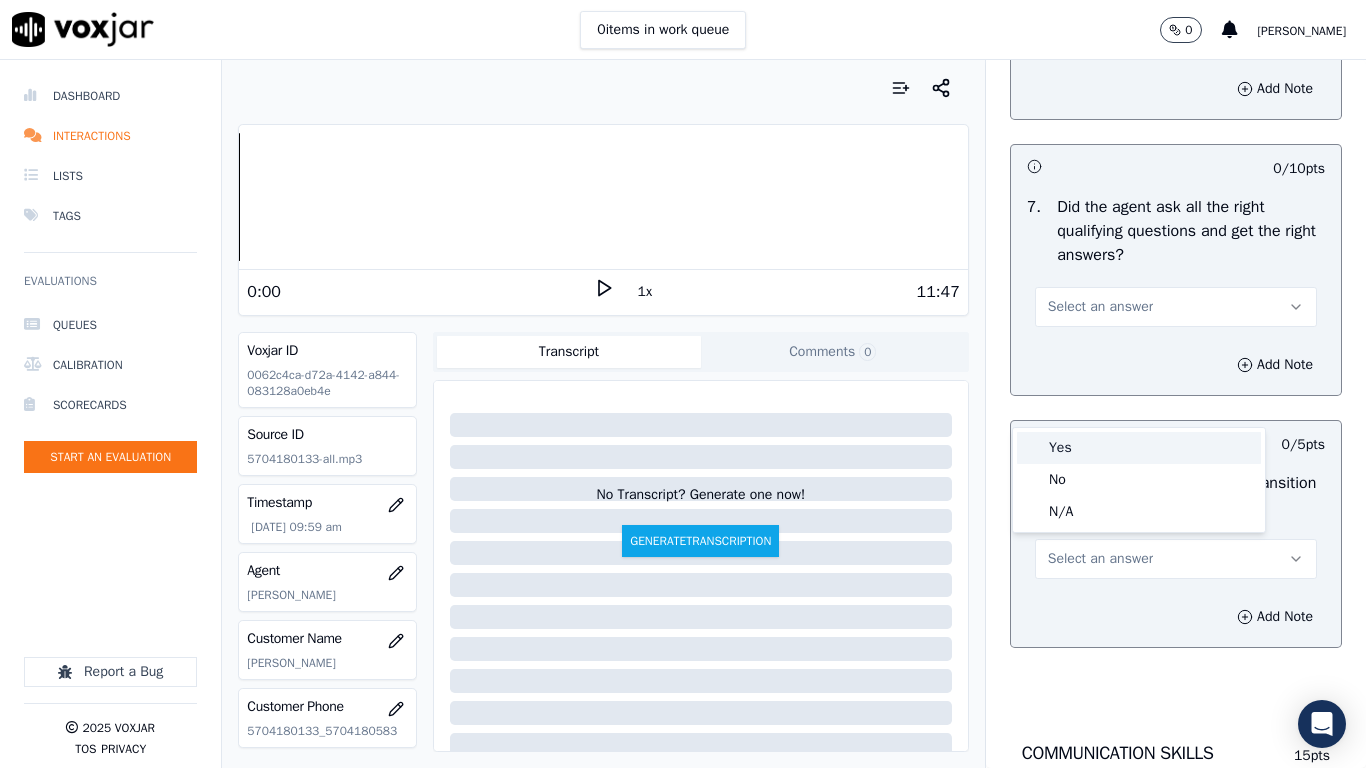 click on "Yes" at bounding box center [1139, 448] 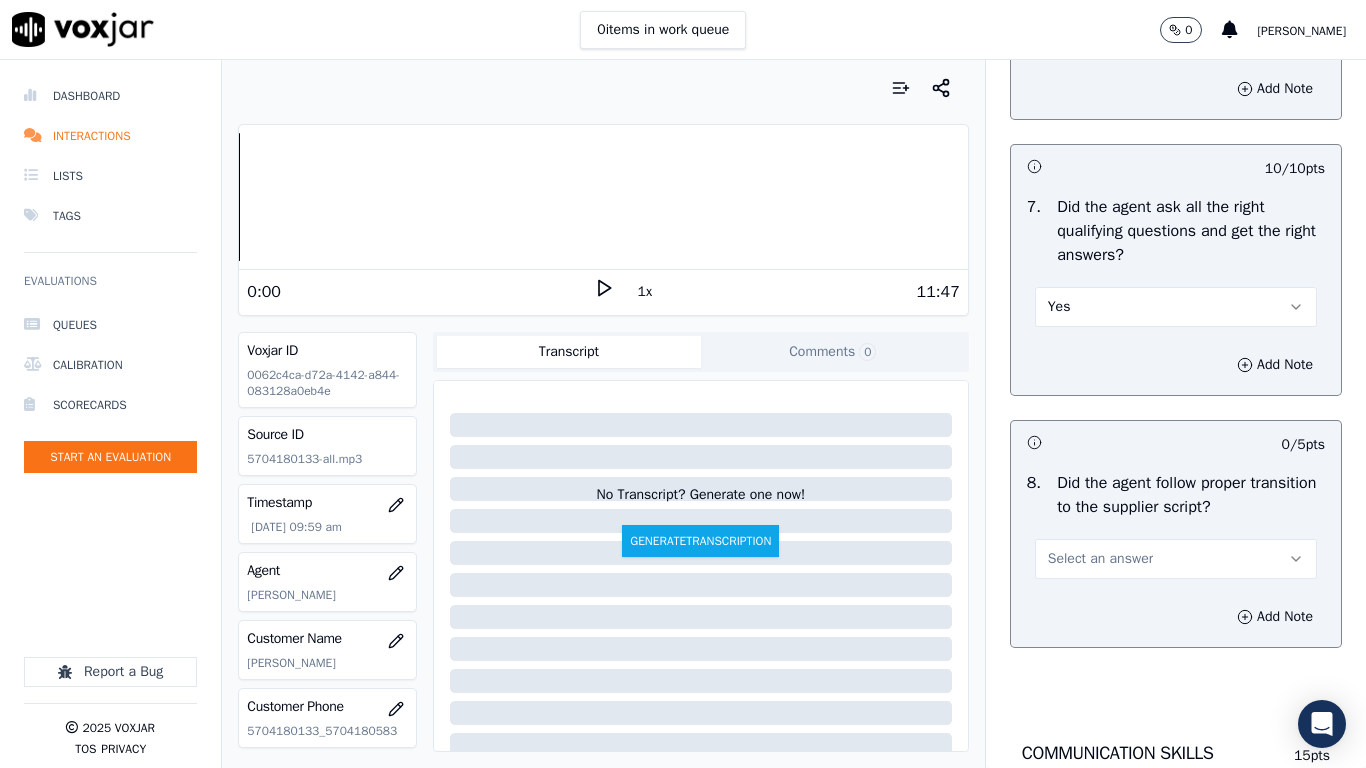 drag, startPoint x: 1141, startPoint y: 661, endPoint x: 1128, endPoint y: 668, distance: 14.764823 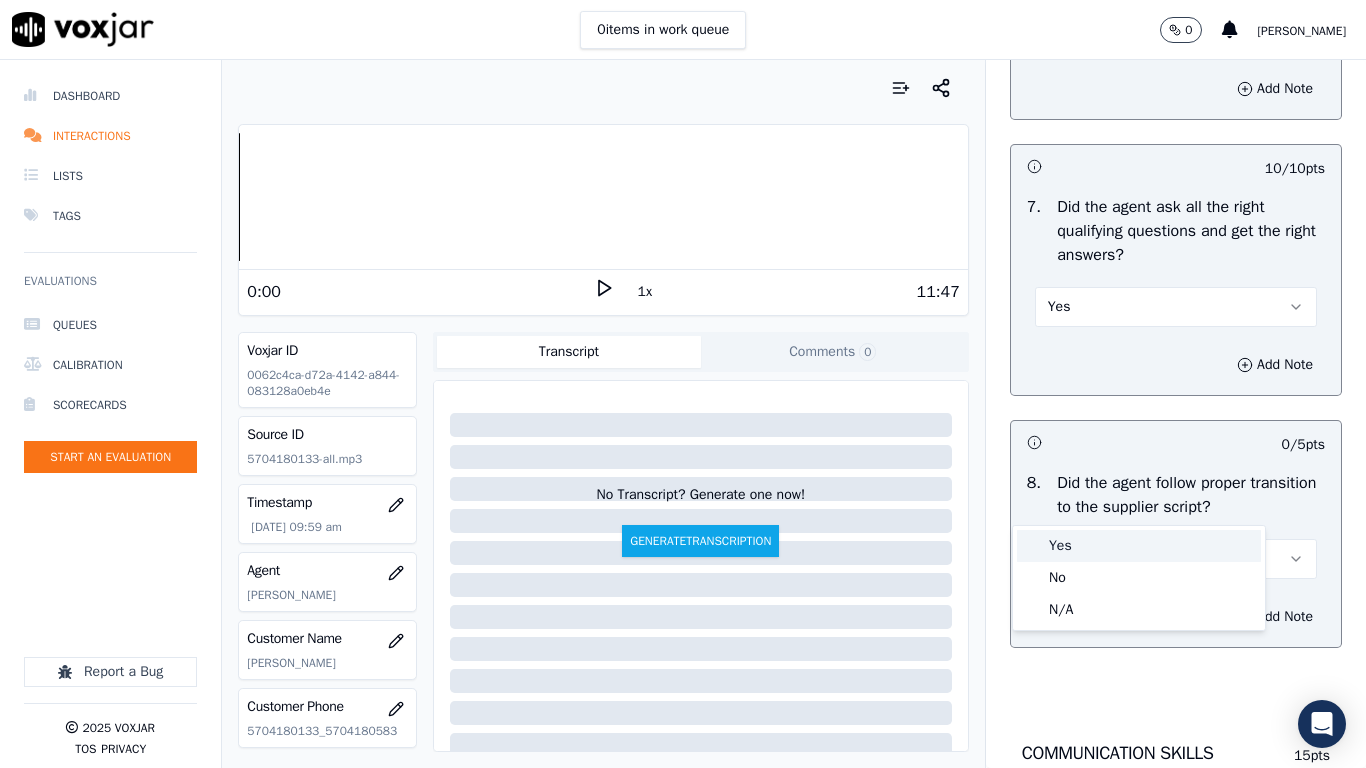 click on "Yes" at bounding box center [1139, 546] 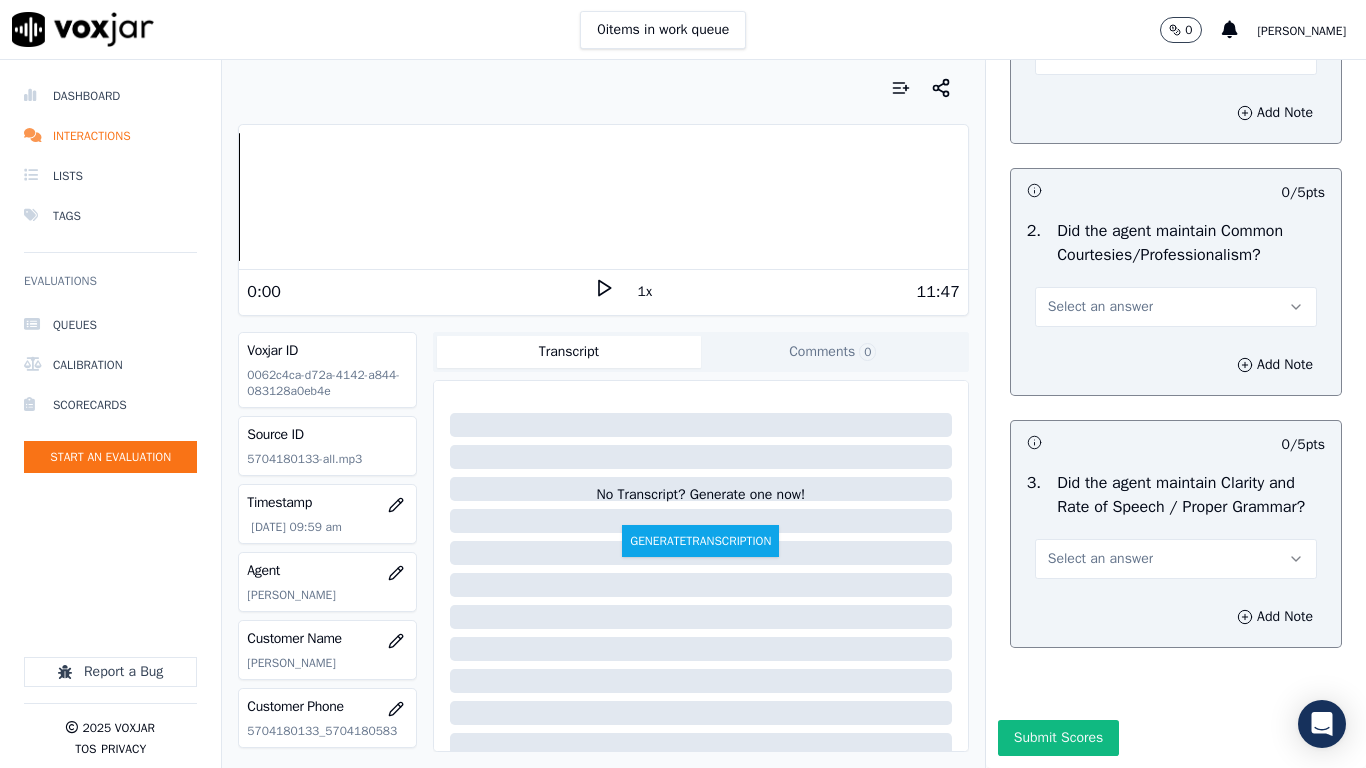 scroll, scrollTop: 5400, scrollLeft: 0, axis: vertical 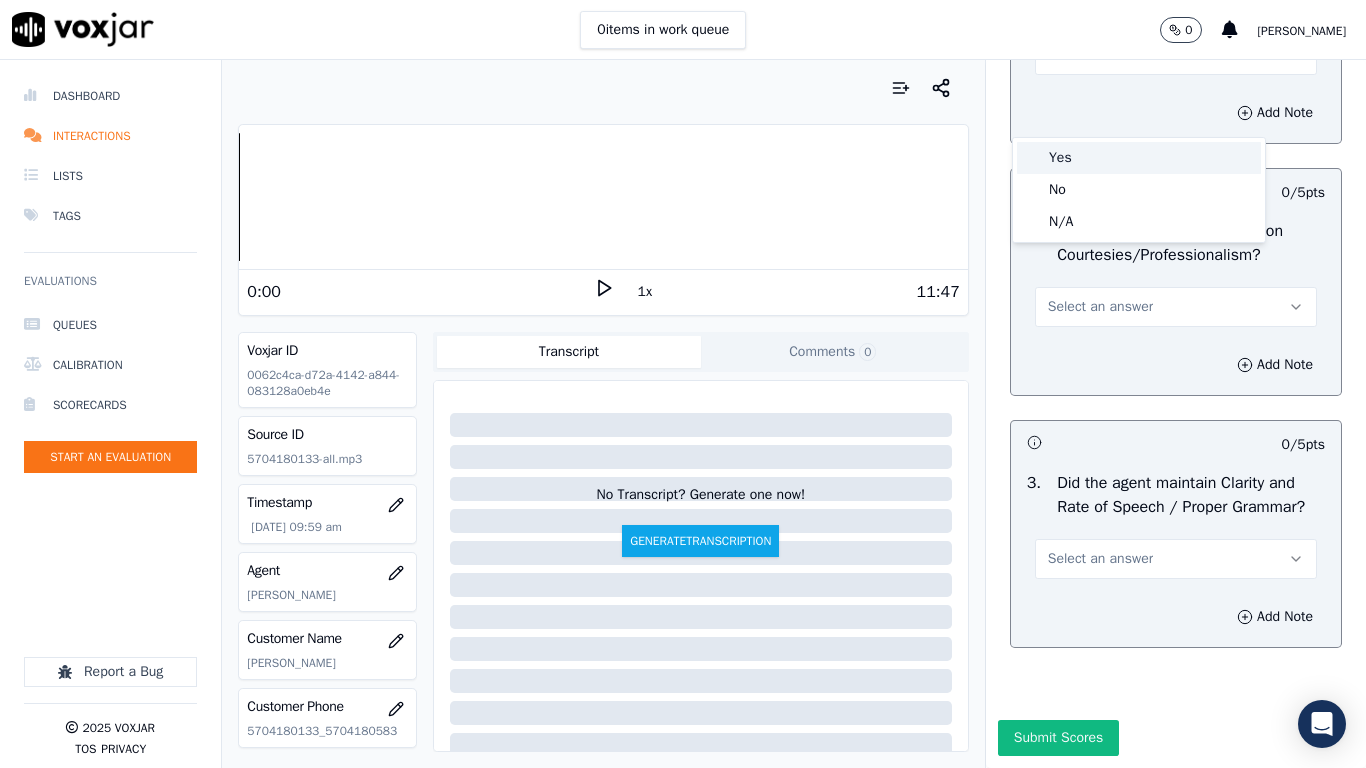 click on "Yes" at bounding box center (1139, 158) 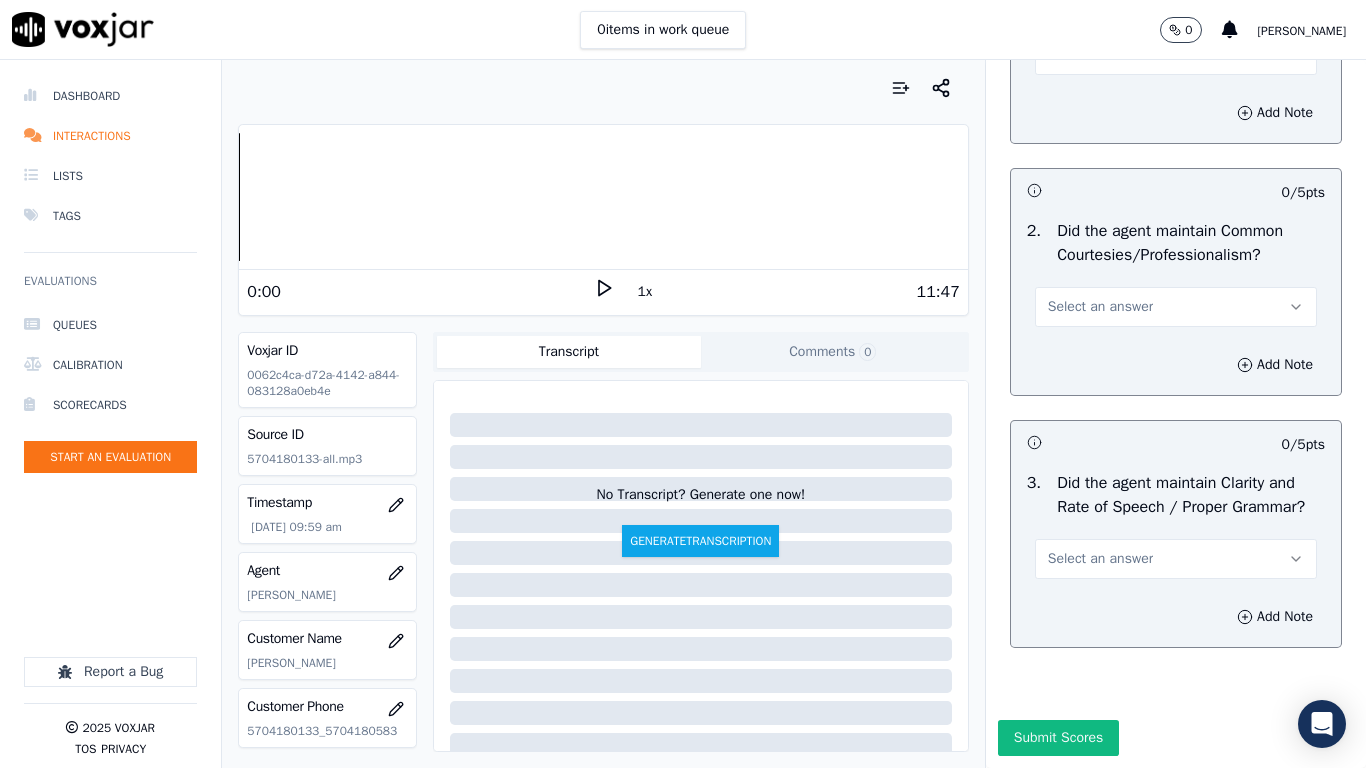 click on "2 .   Did the agent maintain Common Courtesies/Professionalism?   Select an answer" at bounding box center [1176, 273] 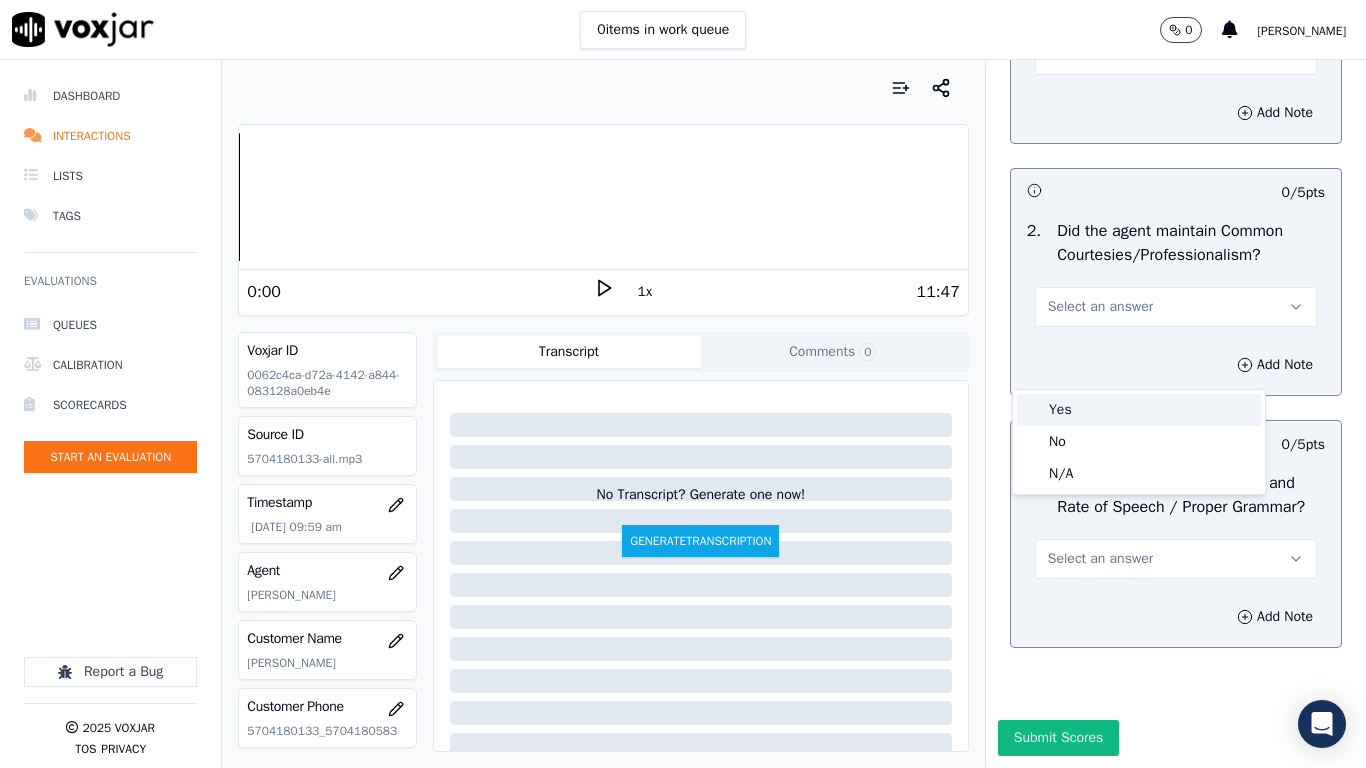 click on "Yes" at bounding box center [1139, 410] 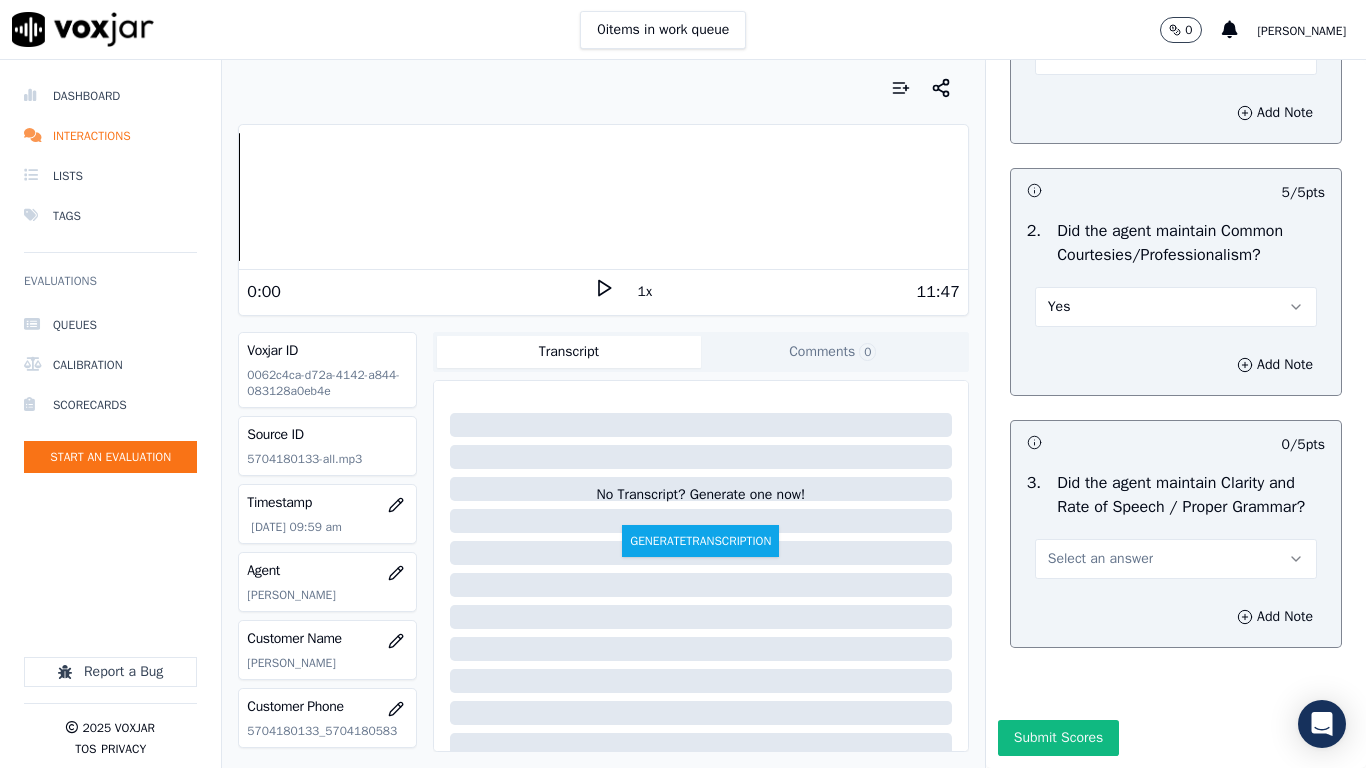 click on "Select an answer" at bounding box center (1176, 559) 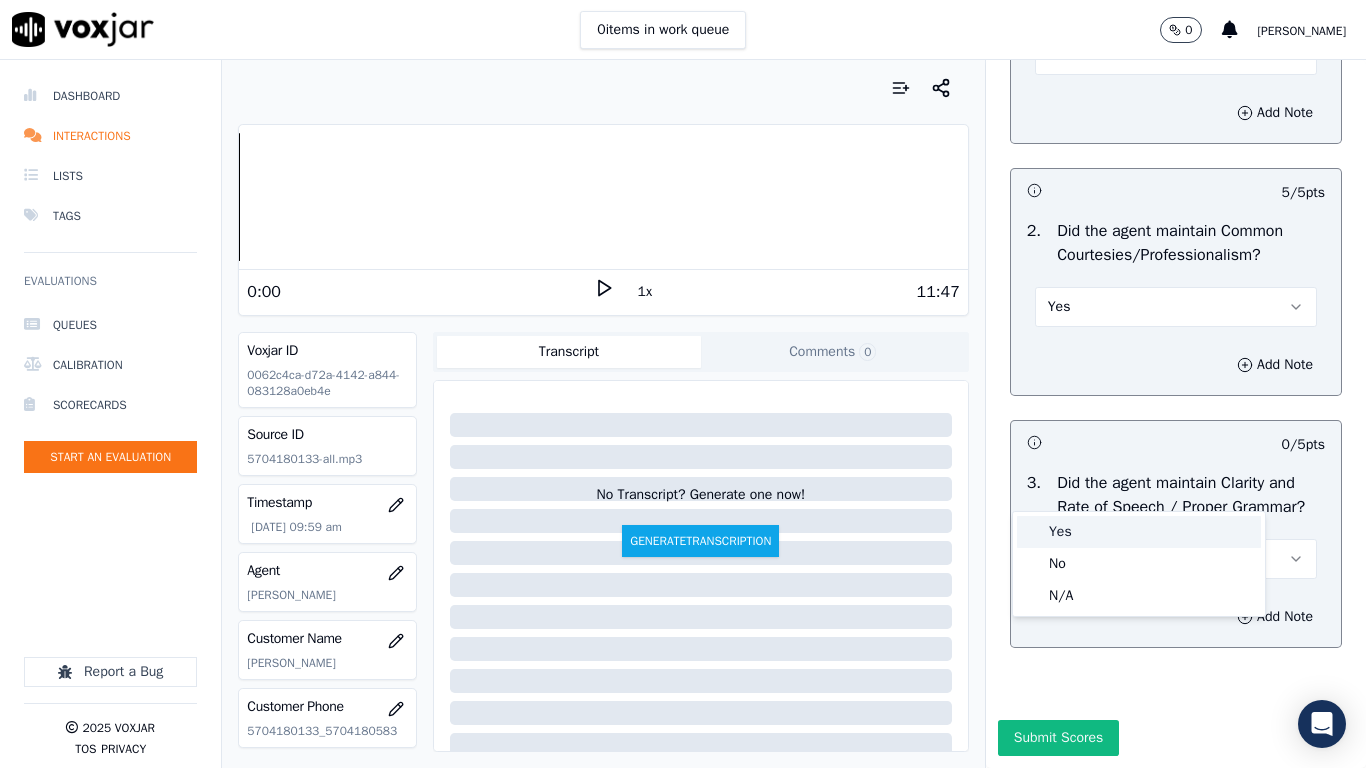 click on "Yes" at bounding box center [1139, 532] 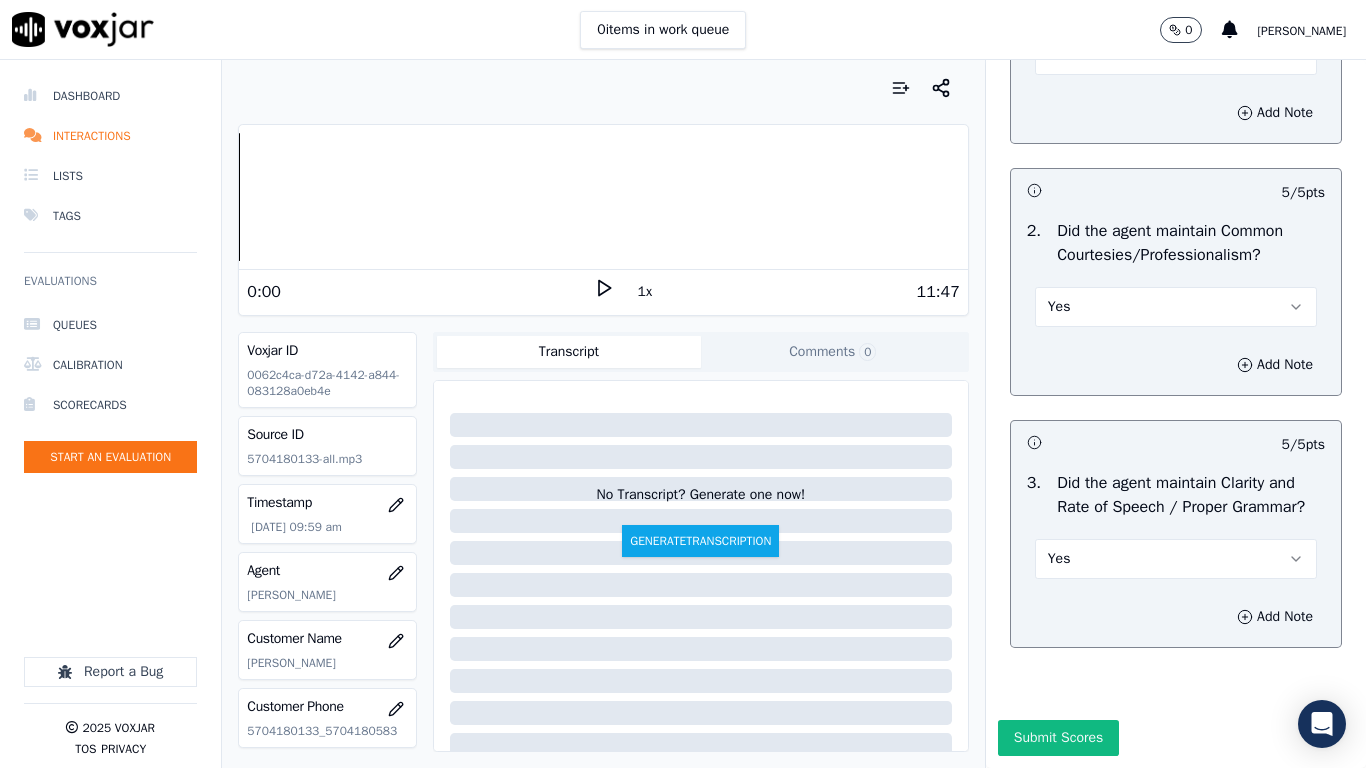scroll, scrollTop: 5533, scrollLeft: 0, axis: vertical 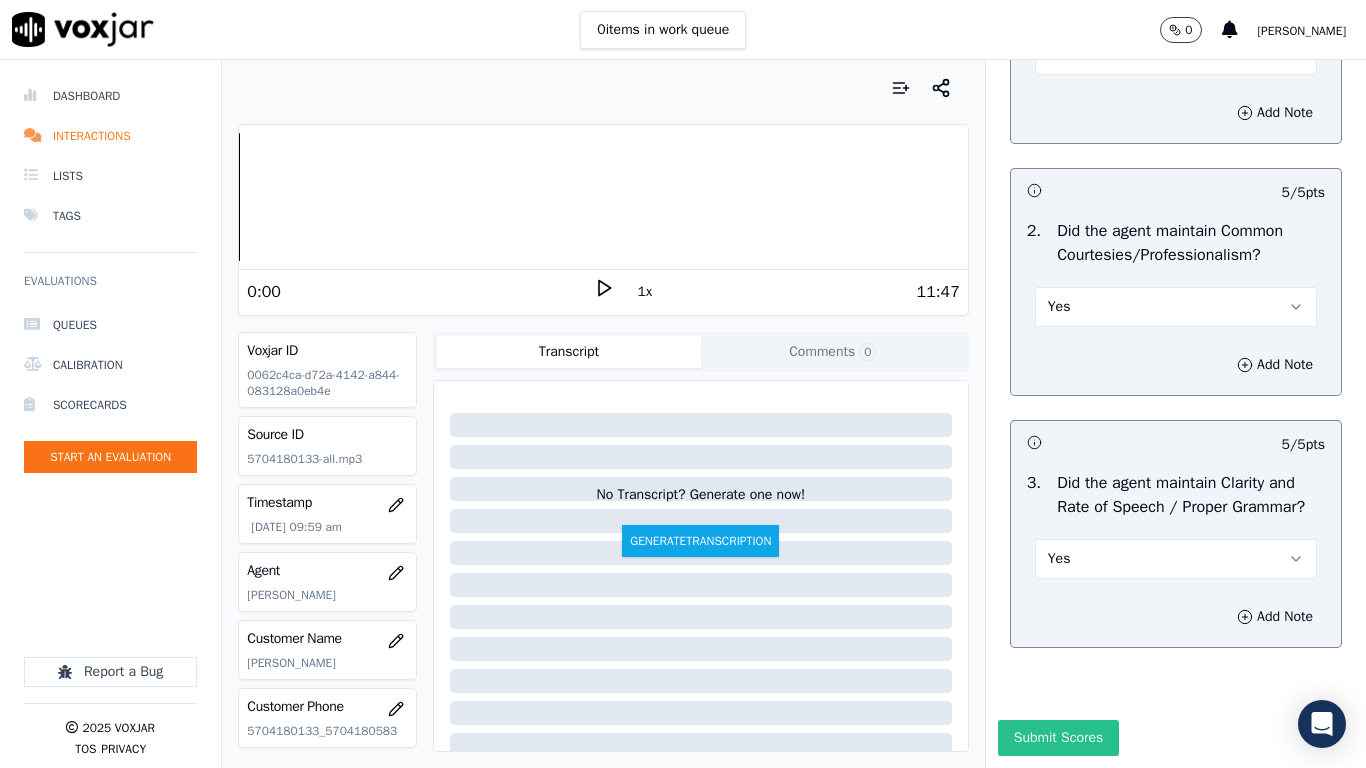 click on "Submit Scores" at bounding box center (1058, 738) 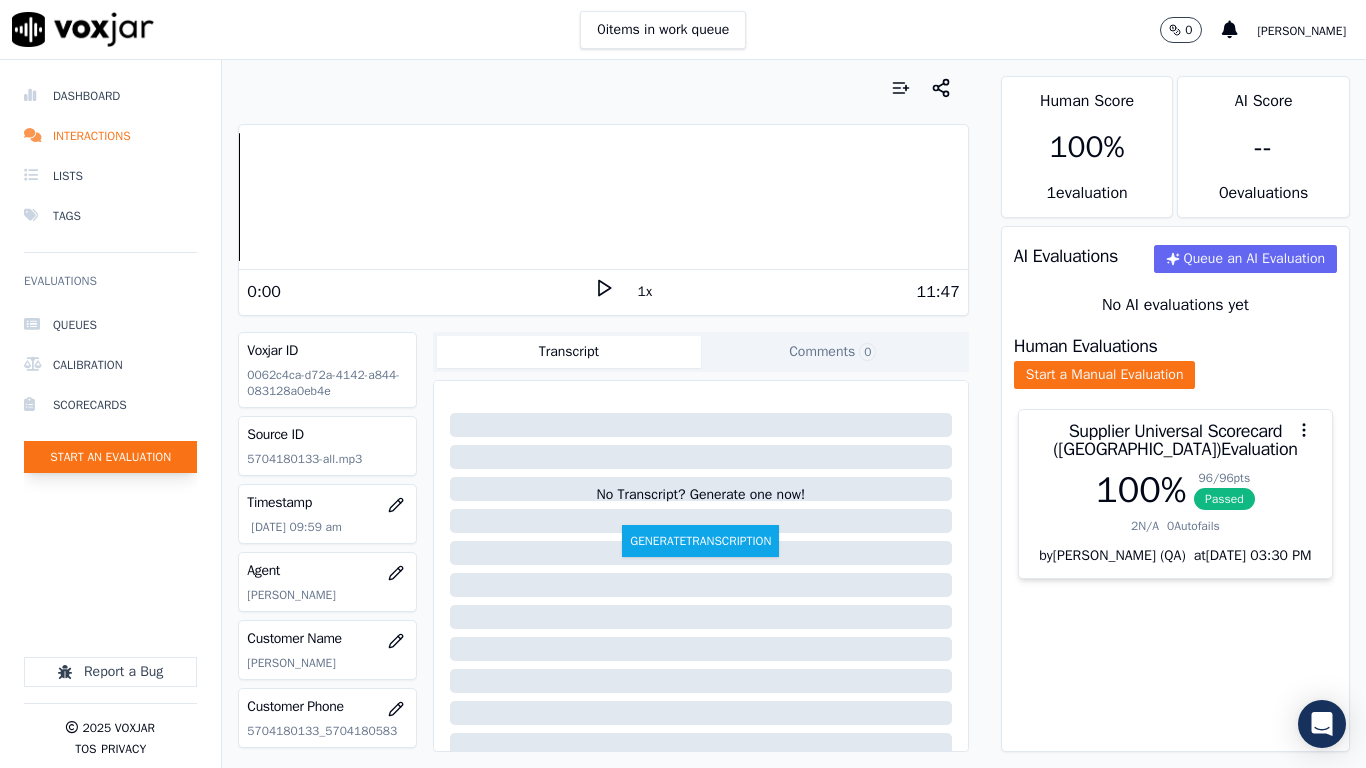 click on "Start an Evaluation" 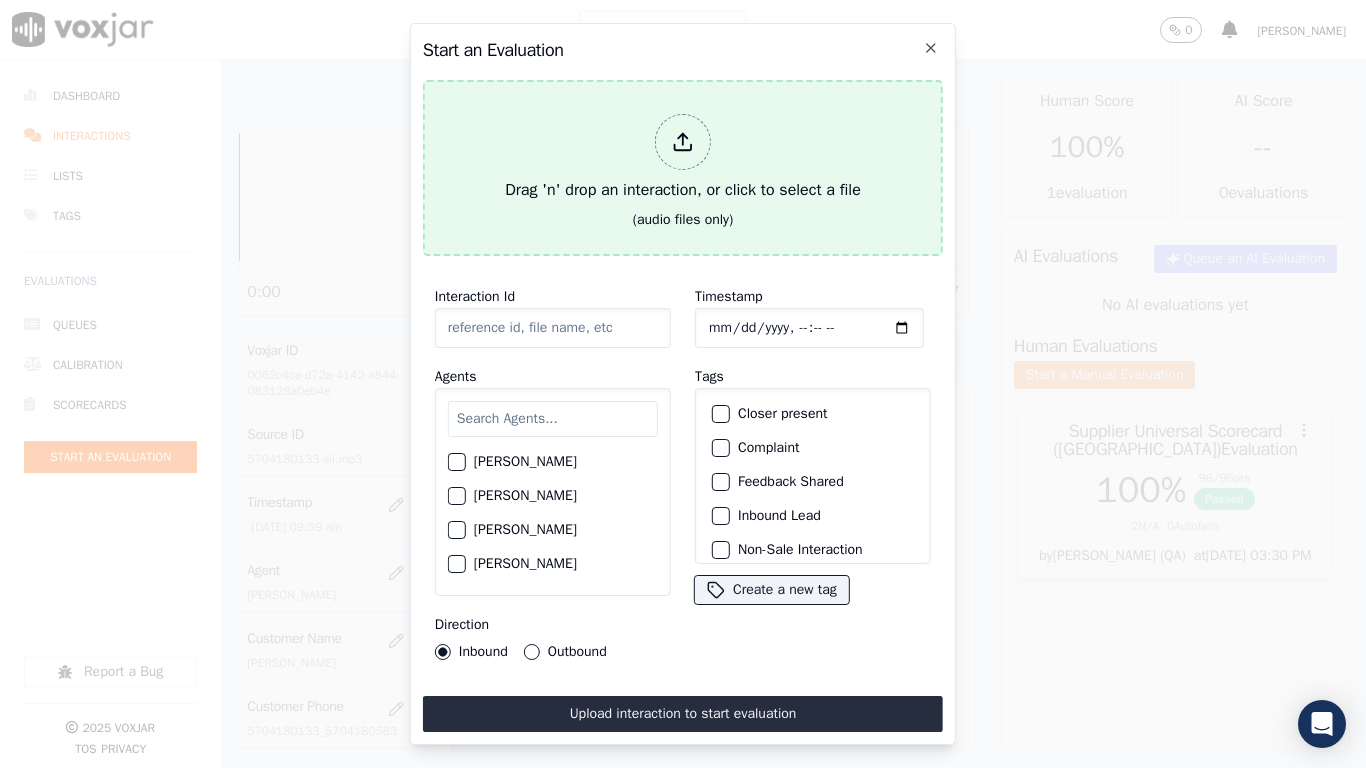 click on "Drag 'n' drop an interaction, or click to select a file" at bounding box center (683, 158) 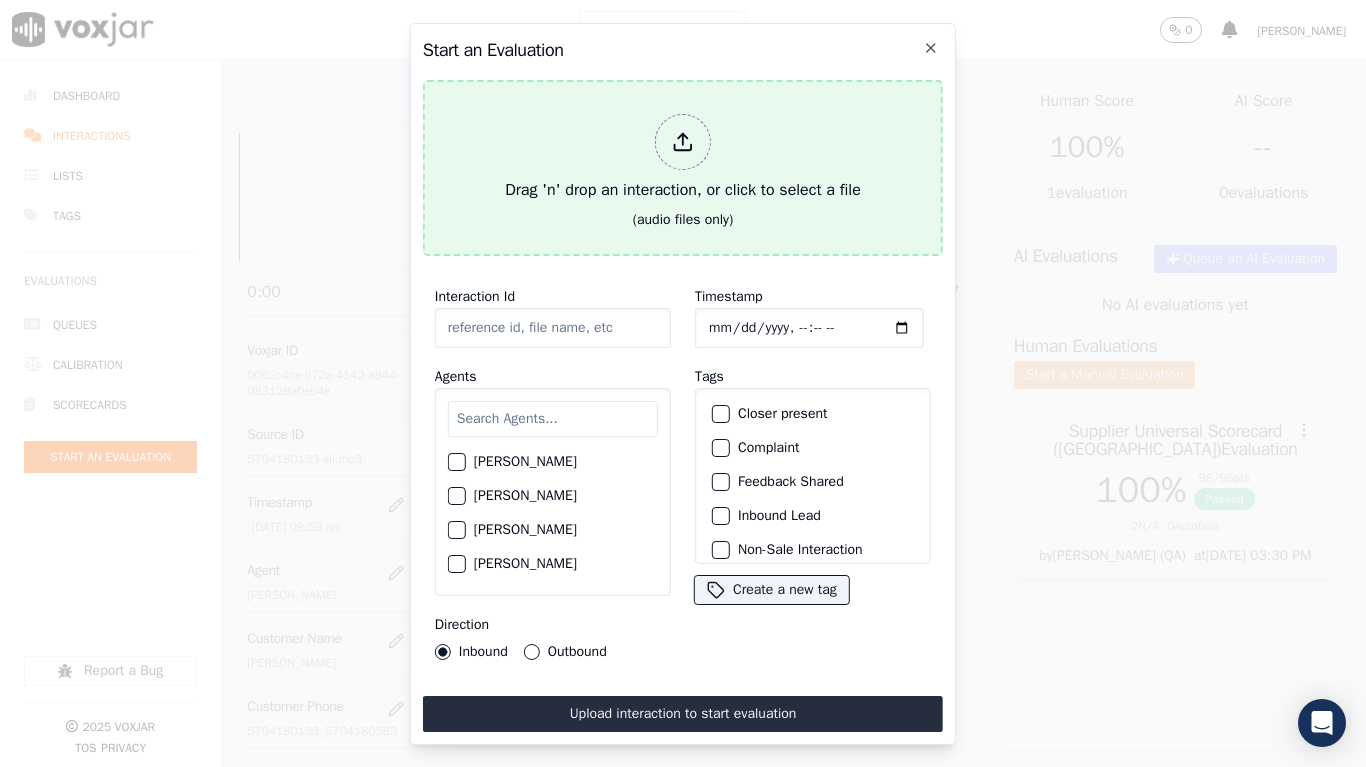 type on "20250723-195402_9176878145-all.mp3" 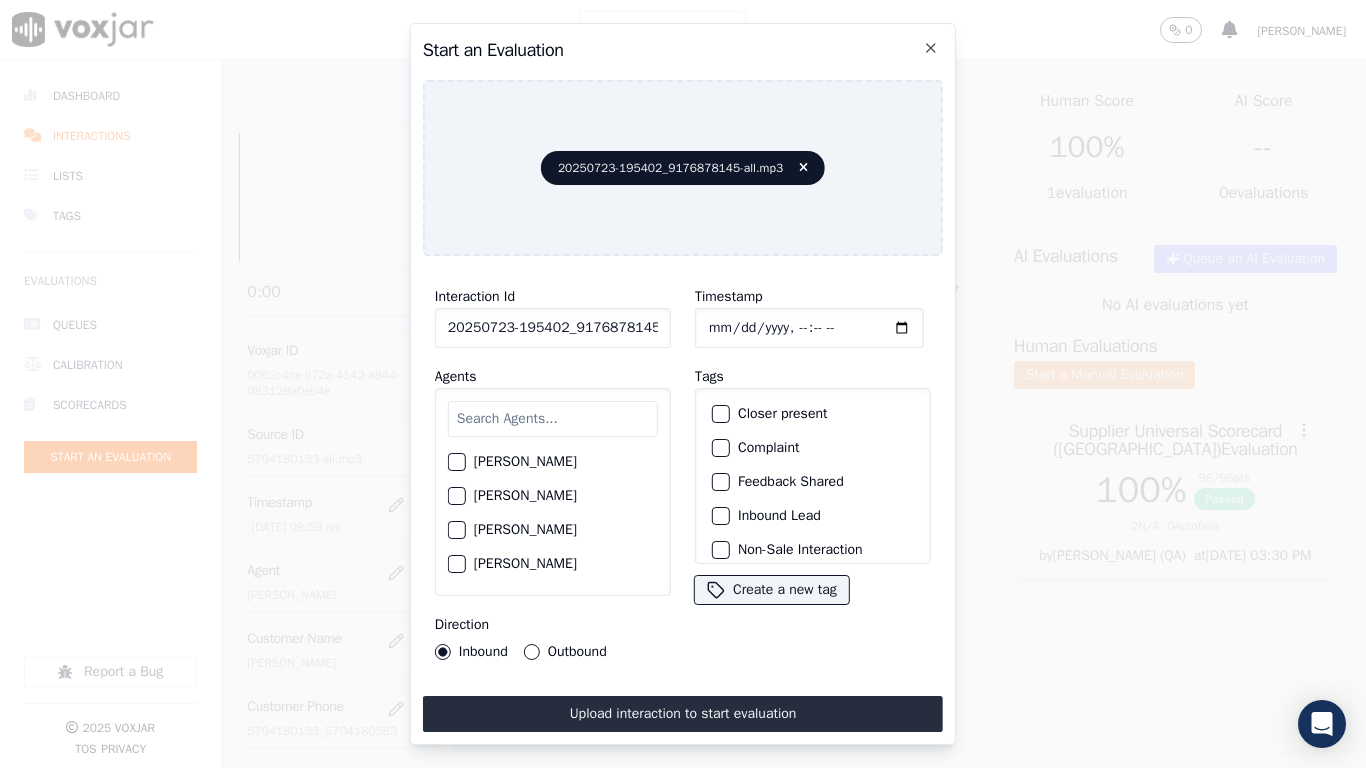 click at bounding box center [553, 419] 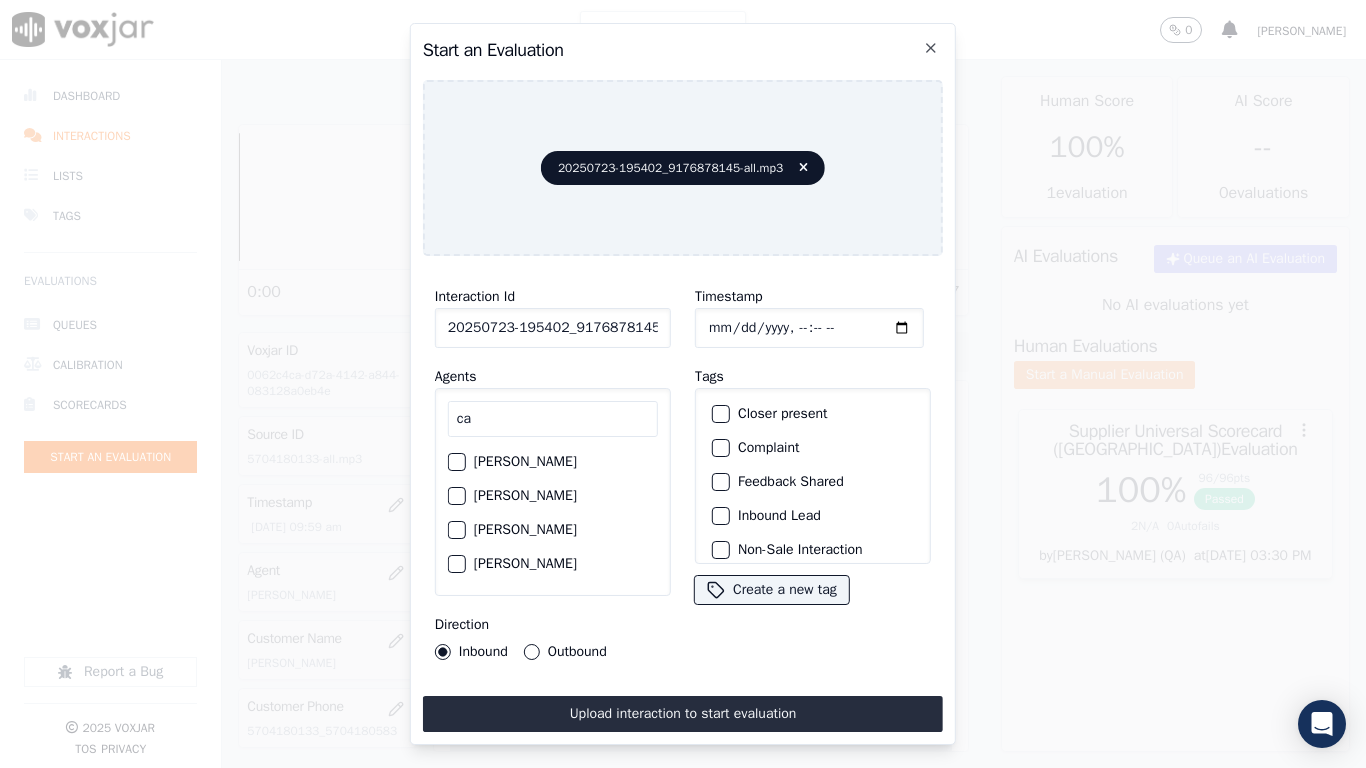 type on "ca" 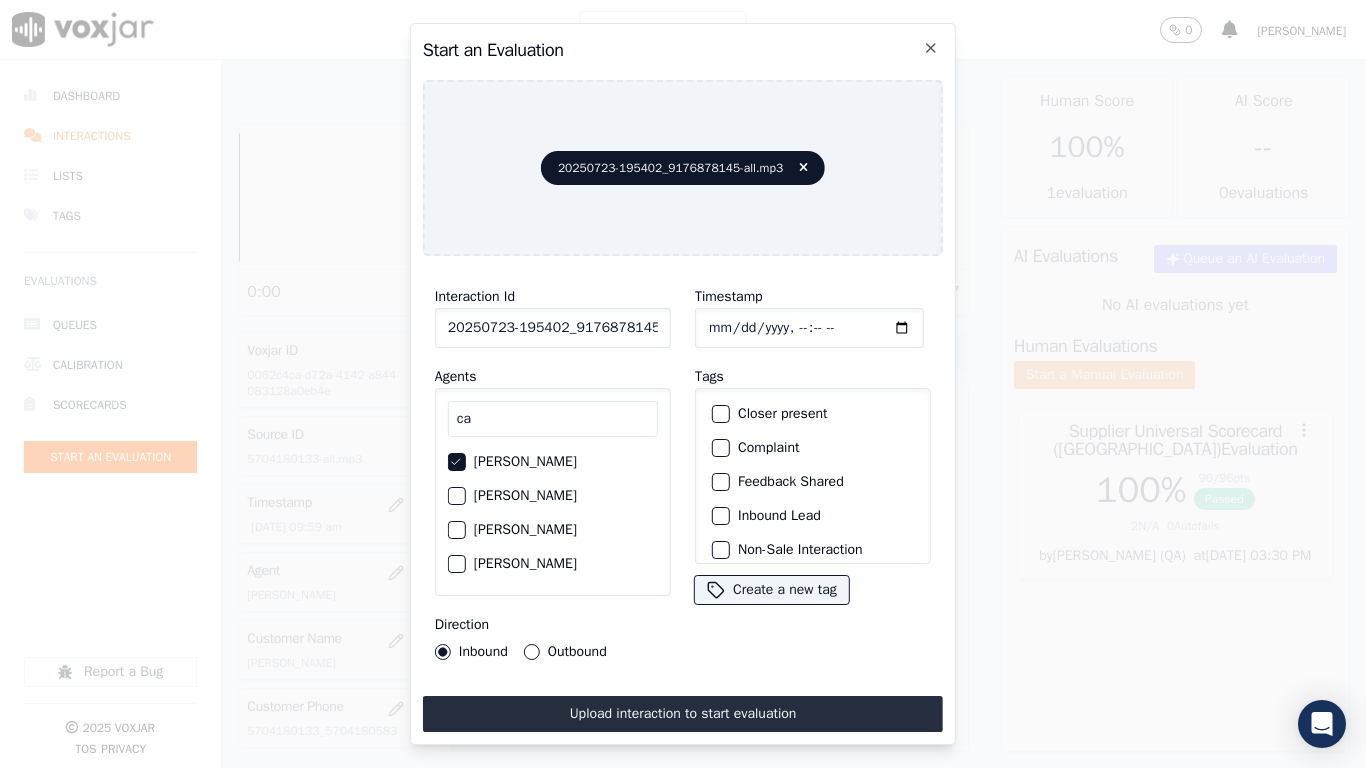 type 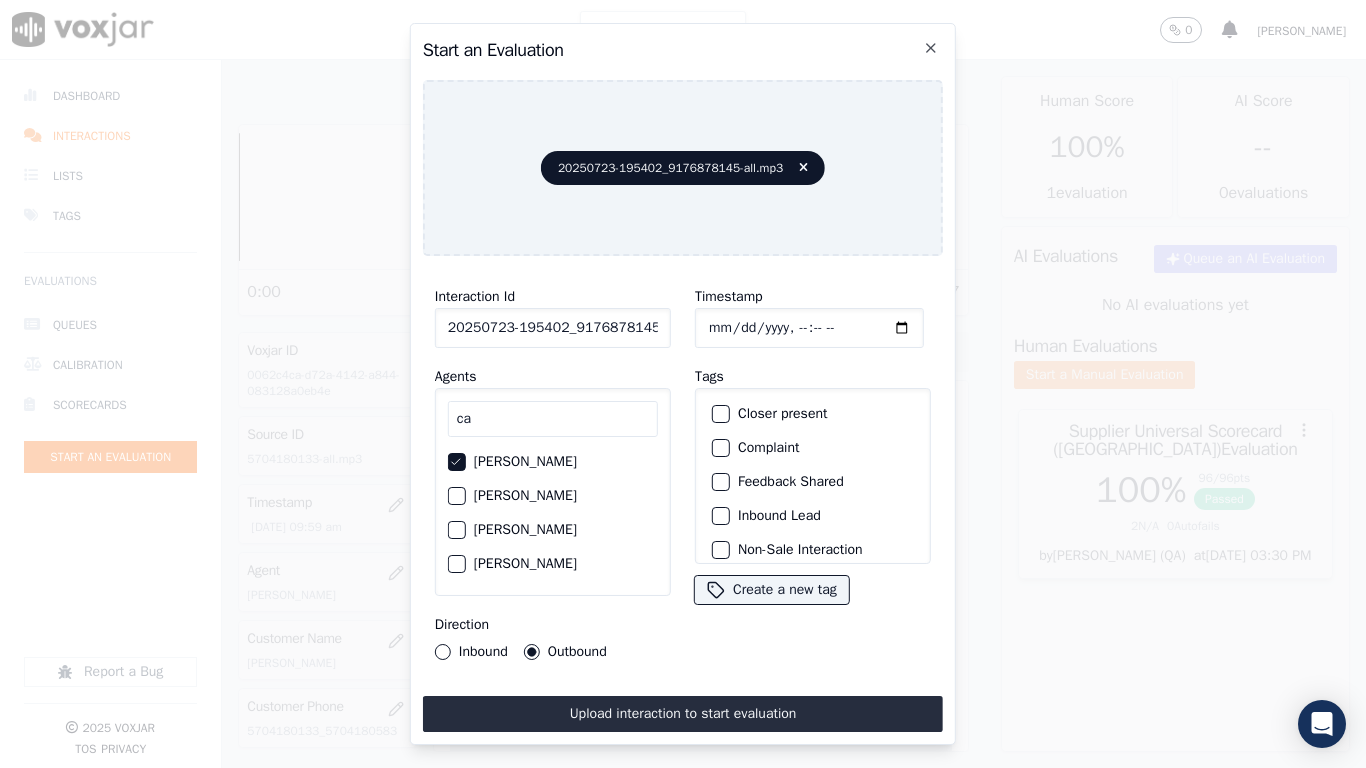 click on "Timestamp" 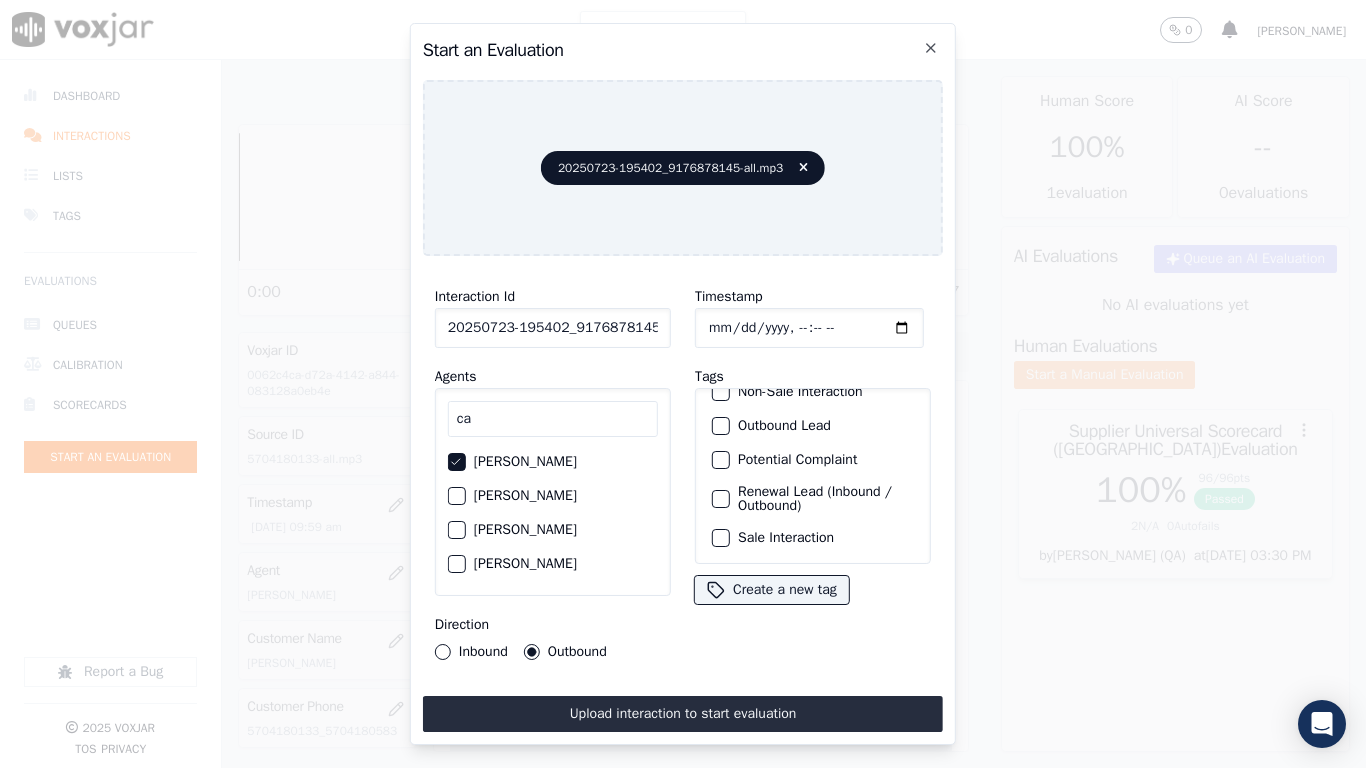 click on "Sale Interaction" 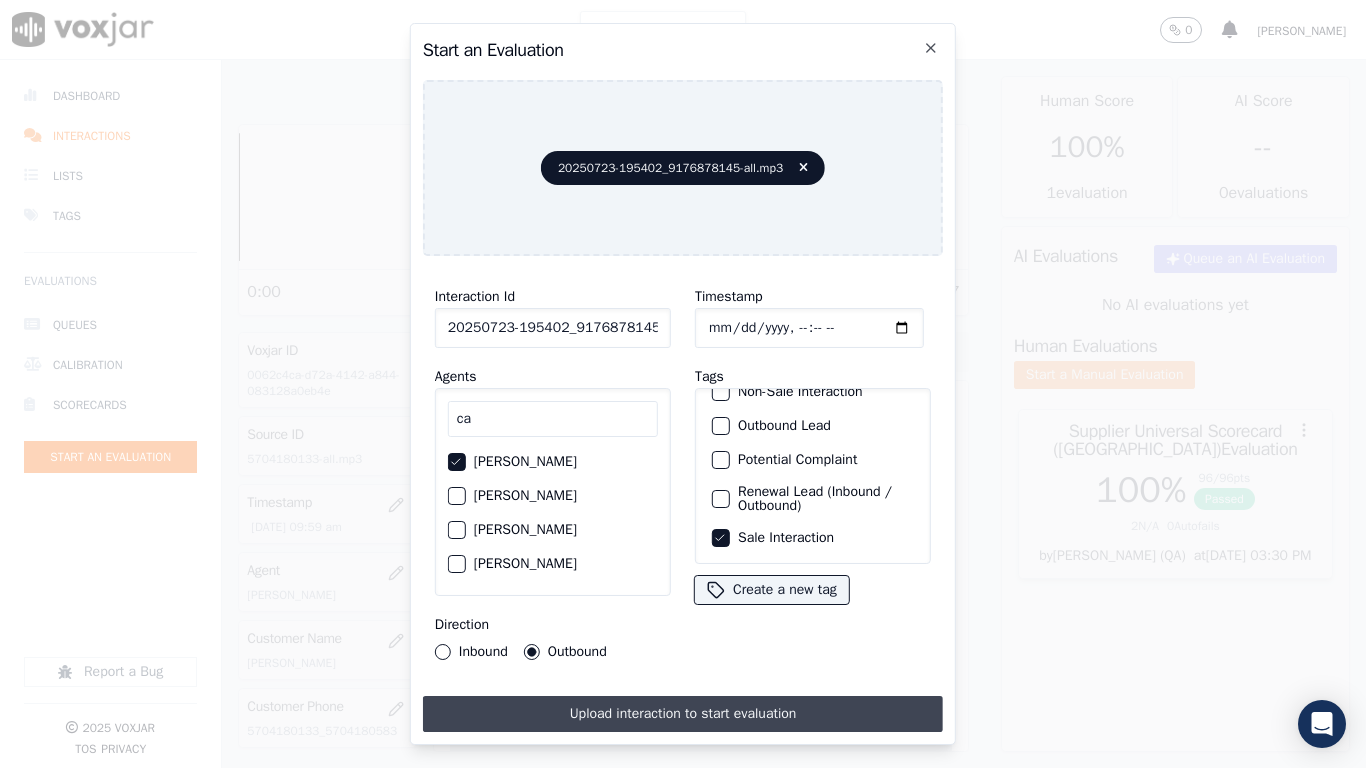 click on "Upload interaction to start evaluation" at bounding box center (683, 714) 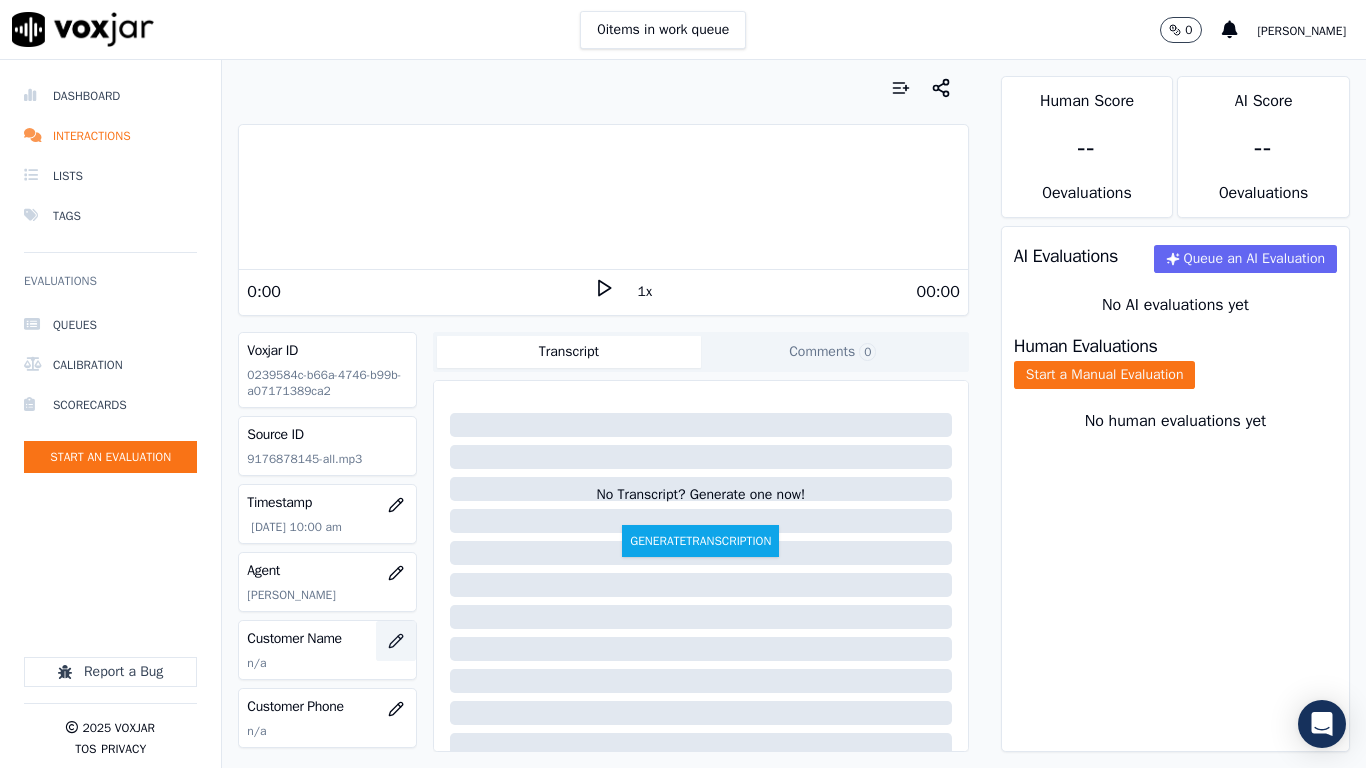 click 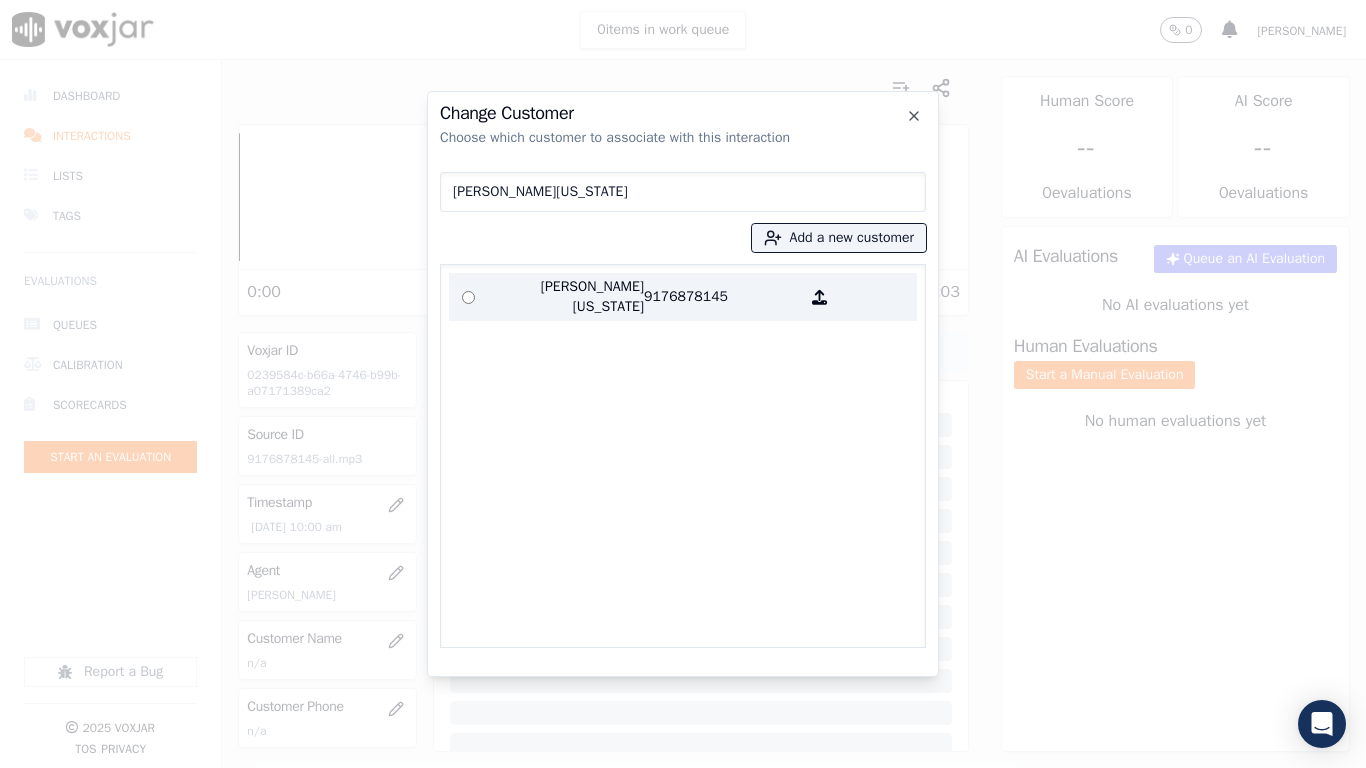 type on "[PERSON_NAME][US_STATE]" 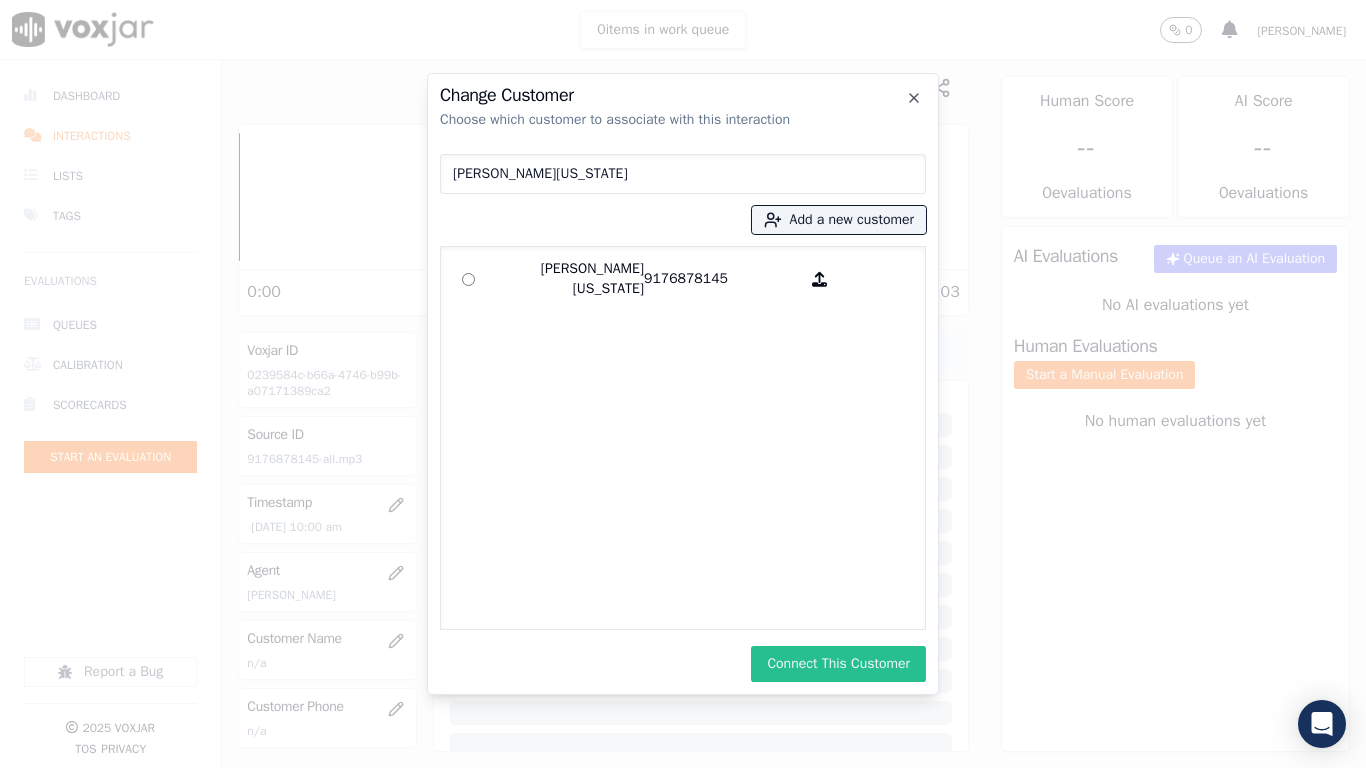 click on "Connect This Customer" at bounding box center [838, 664] 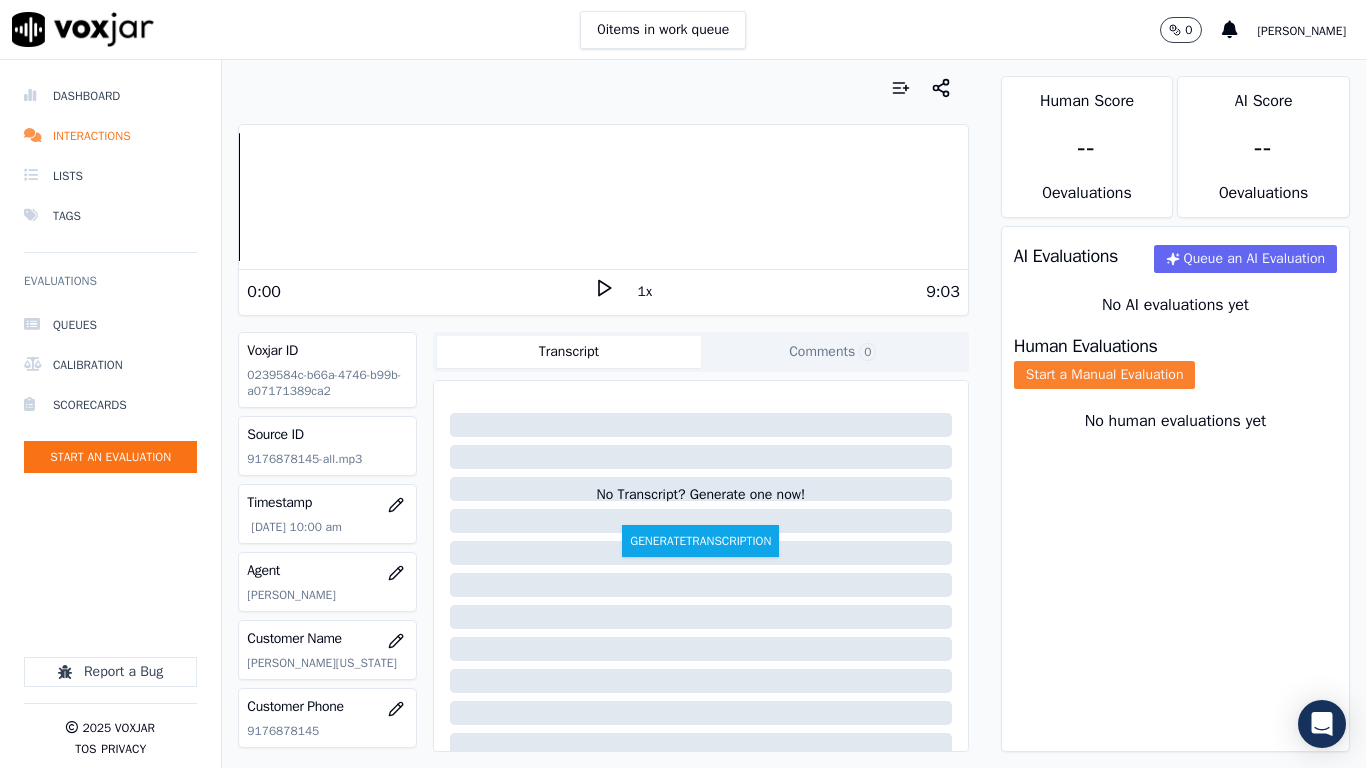 click on "Start a Manual Evaluation" 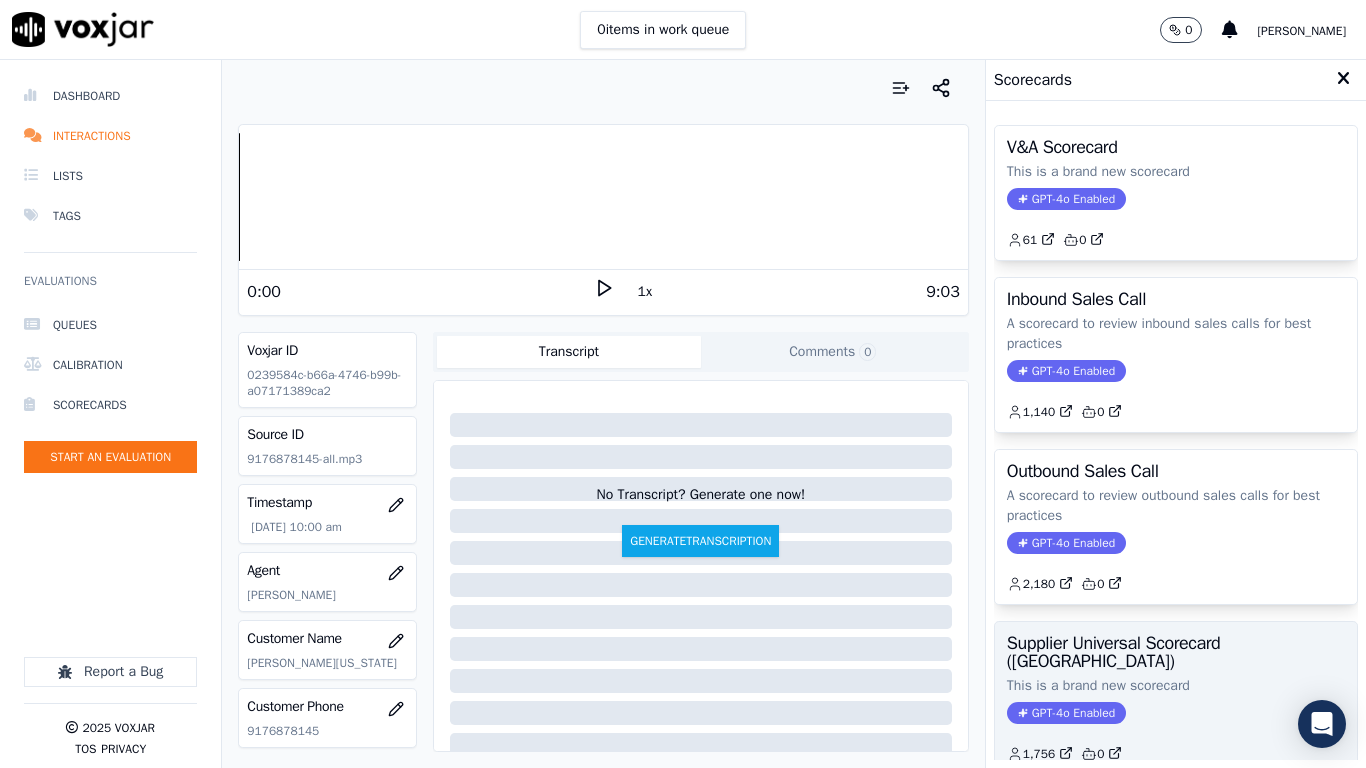click on "Supplier Universal Scorecard ([GEOGRAPHIC_DATA])" at bounding box center (1176, 652) 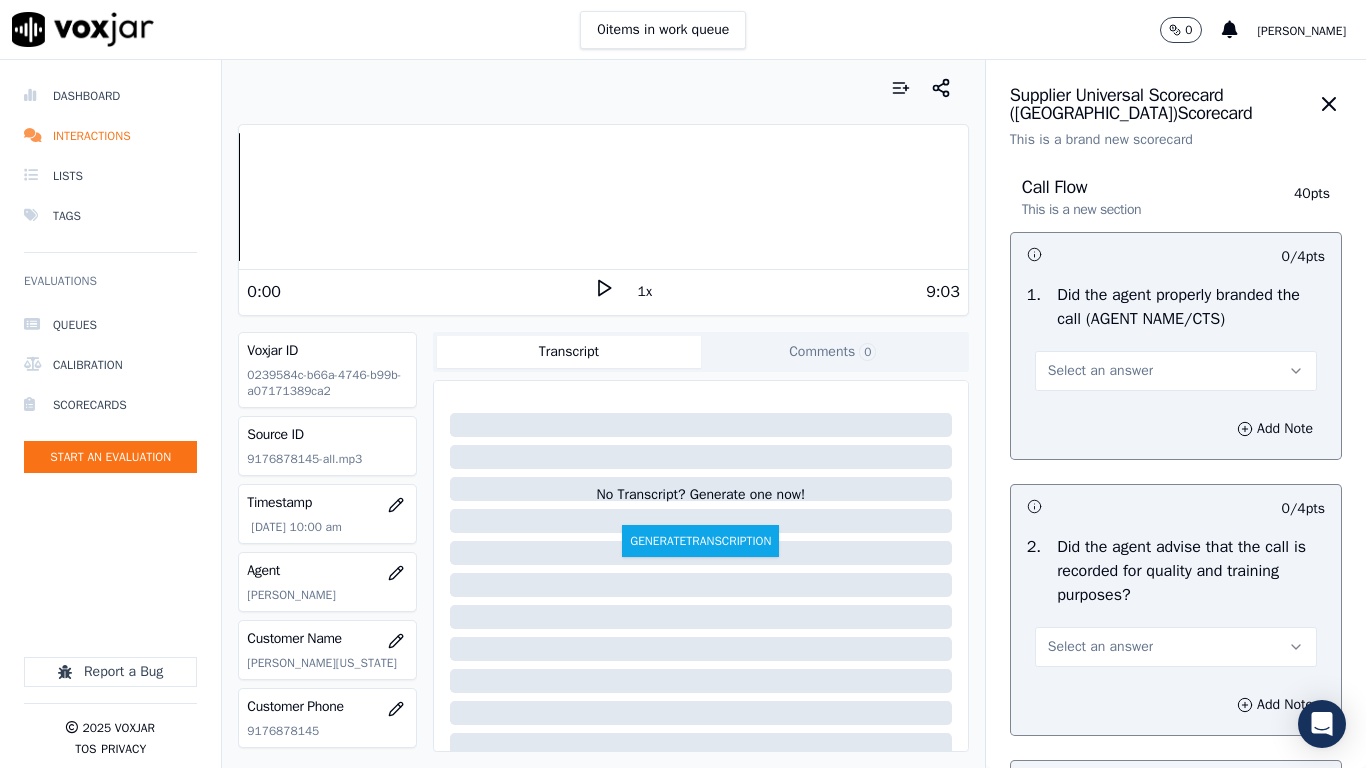 click on "Select an answer" at bounding box center [1100, 371] 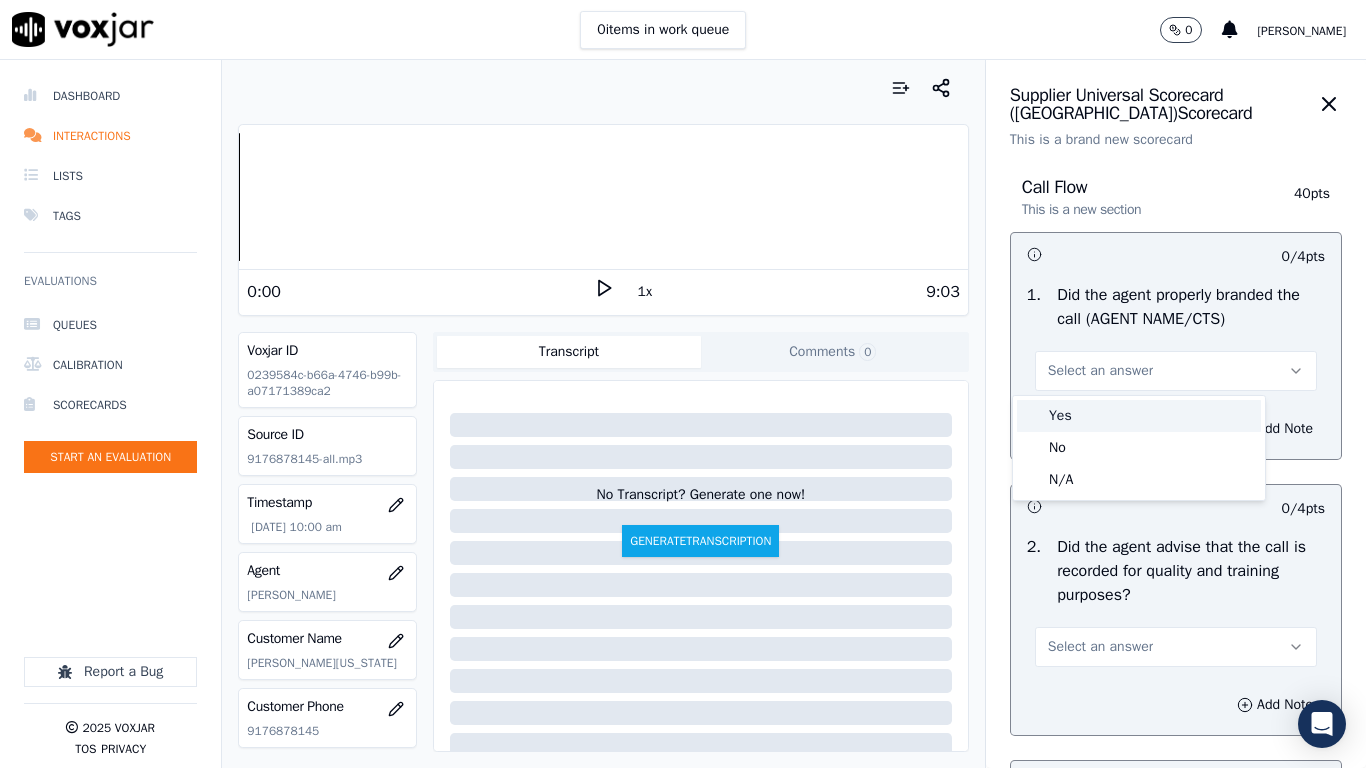 click on "Yes" at bounding box center [1139, 416] 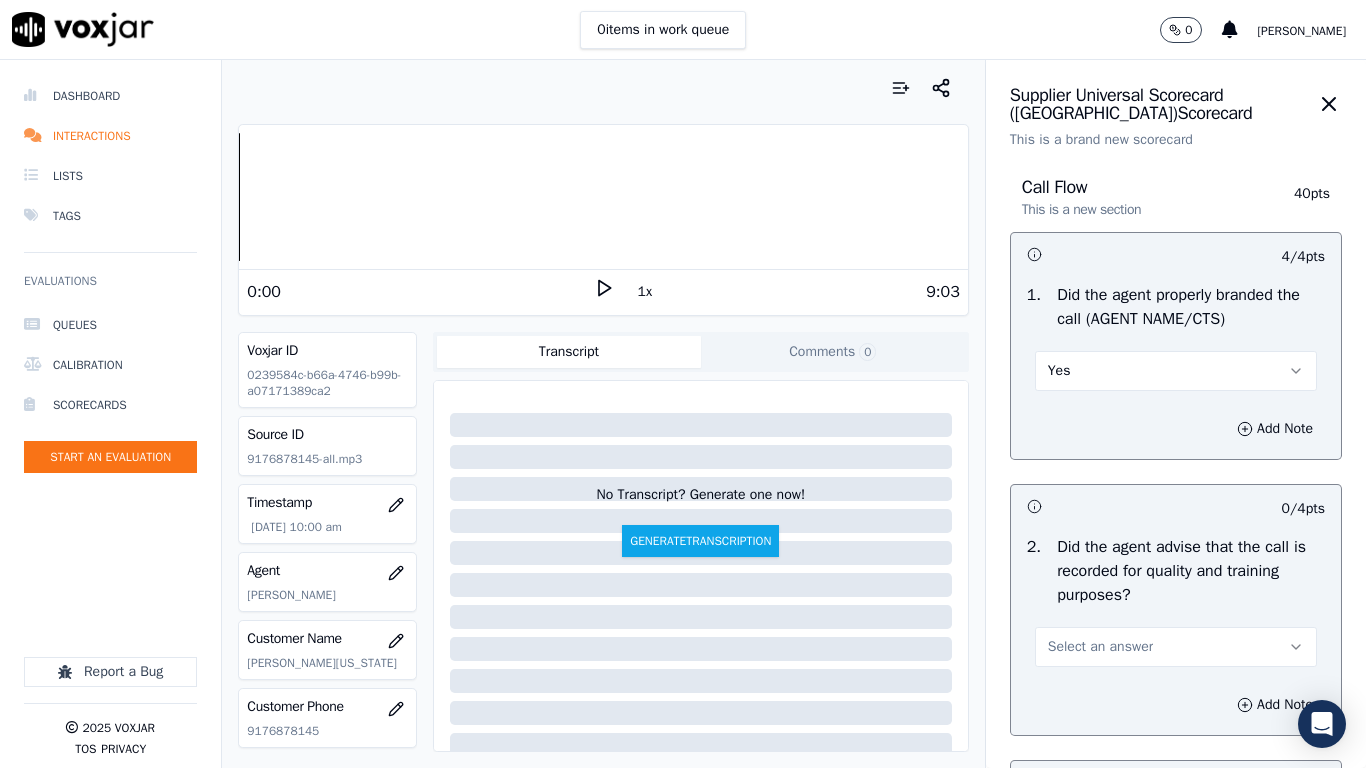click on "Select an answer" at bounding box center (1176, 647) 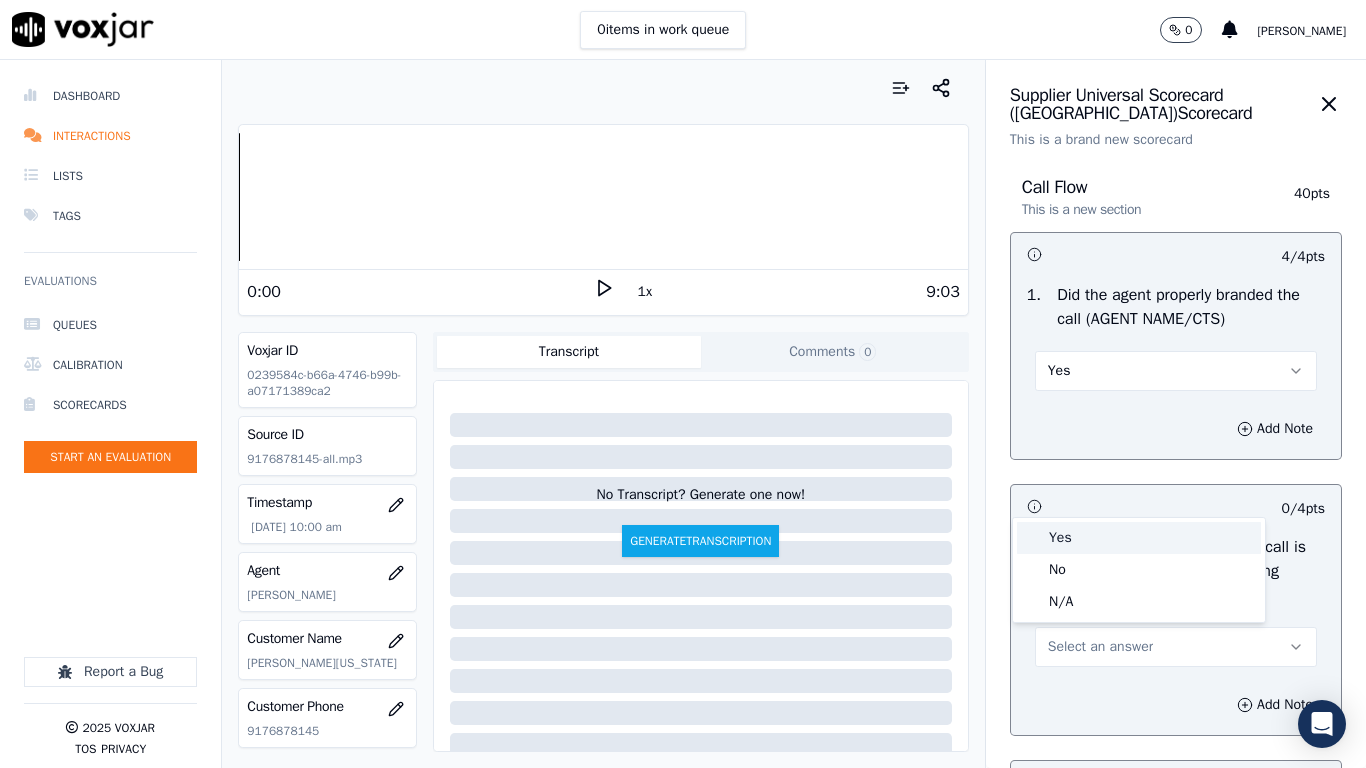click on "Yes" at bounding box center (1139, 538) 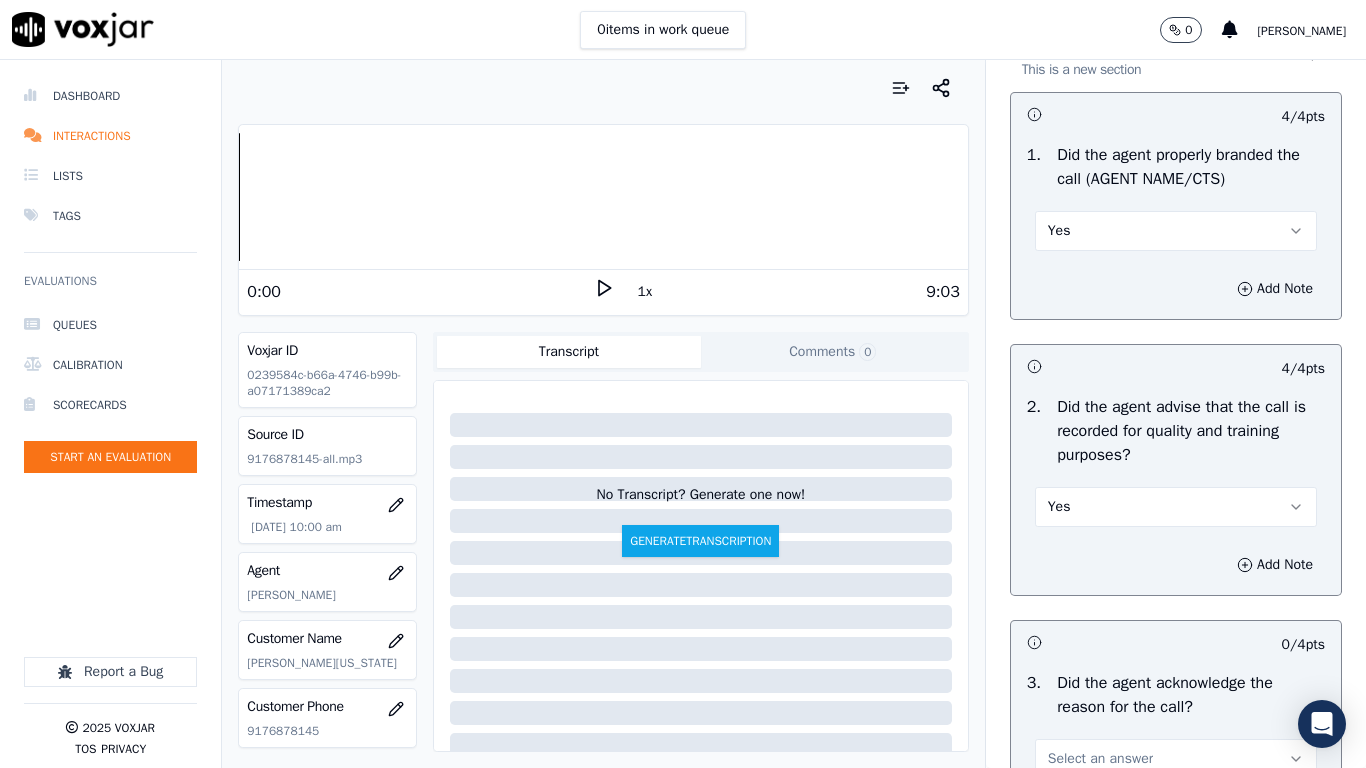 scroll, scrollTop: 800, scrollLeft: 0, axis: vertical 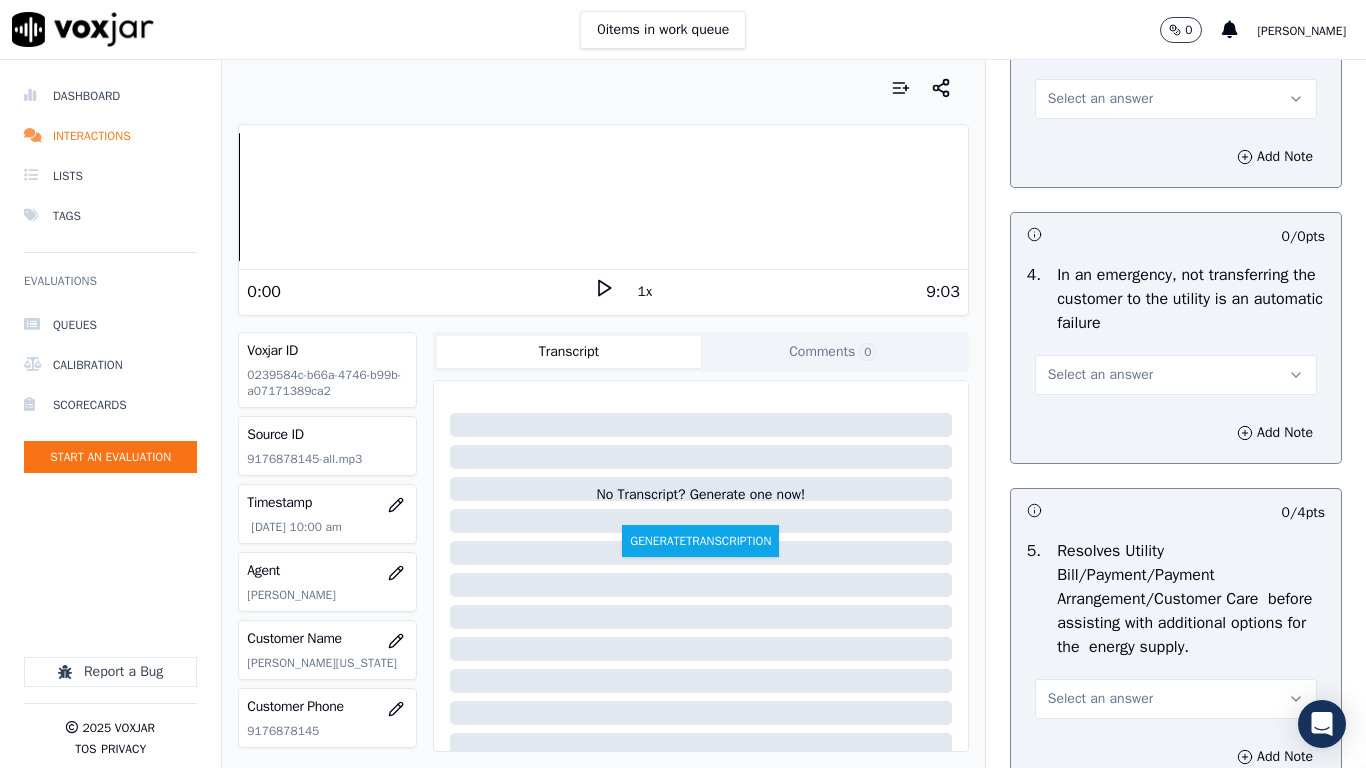 click on "Select an answer" at bounding box center (1176, 99) 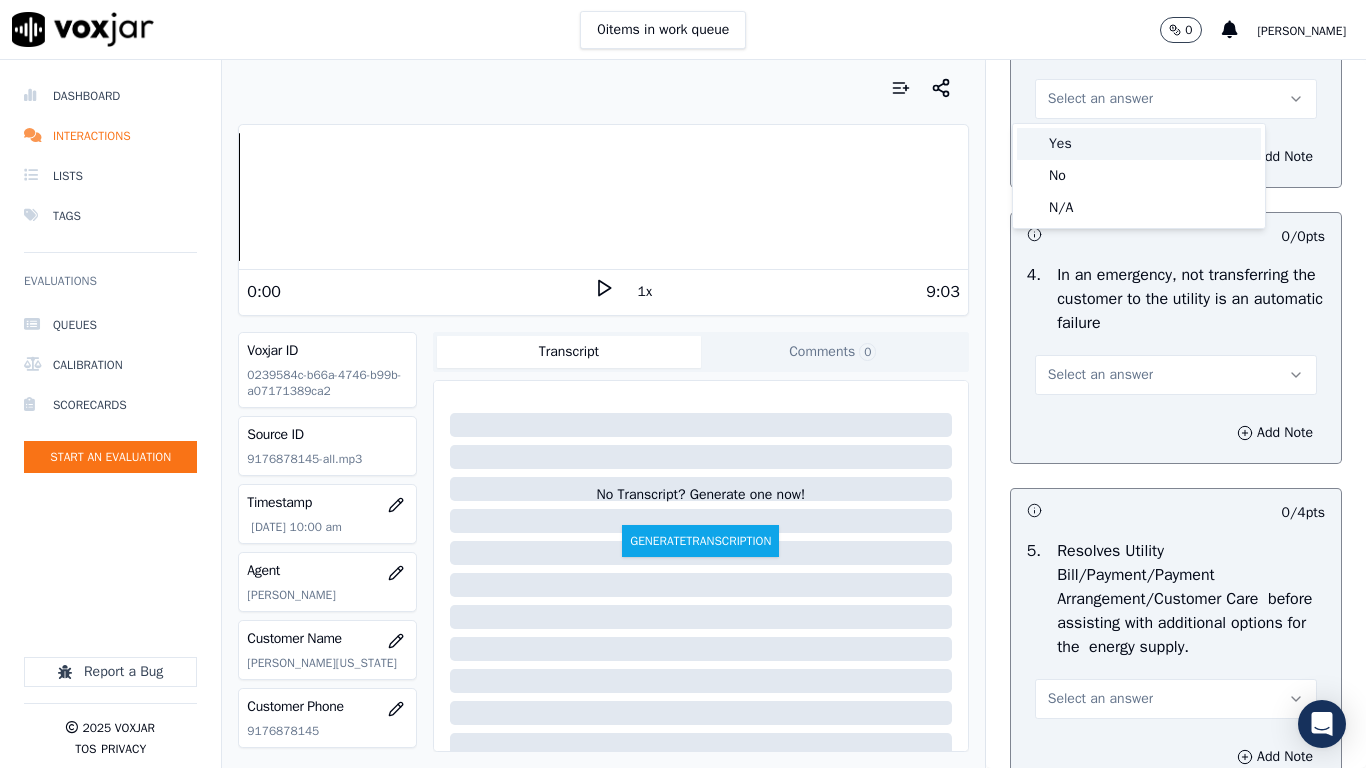 drag, startPoint x: 1097, startPoint y: 132, endPoint x: 1147, endPoint y: 259, distance: 136.4881 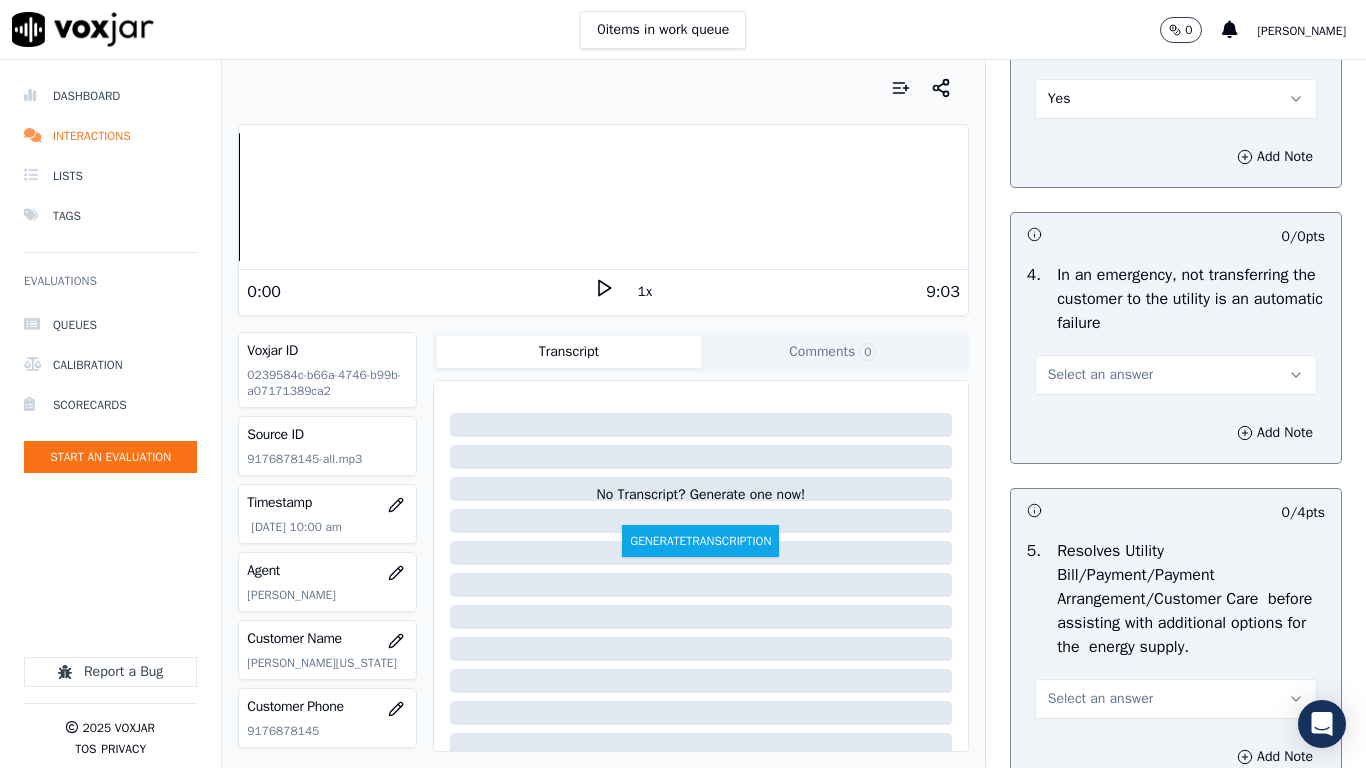 click on "Select an answer" at bounding box center (1176, 375) 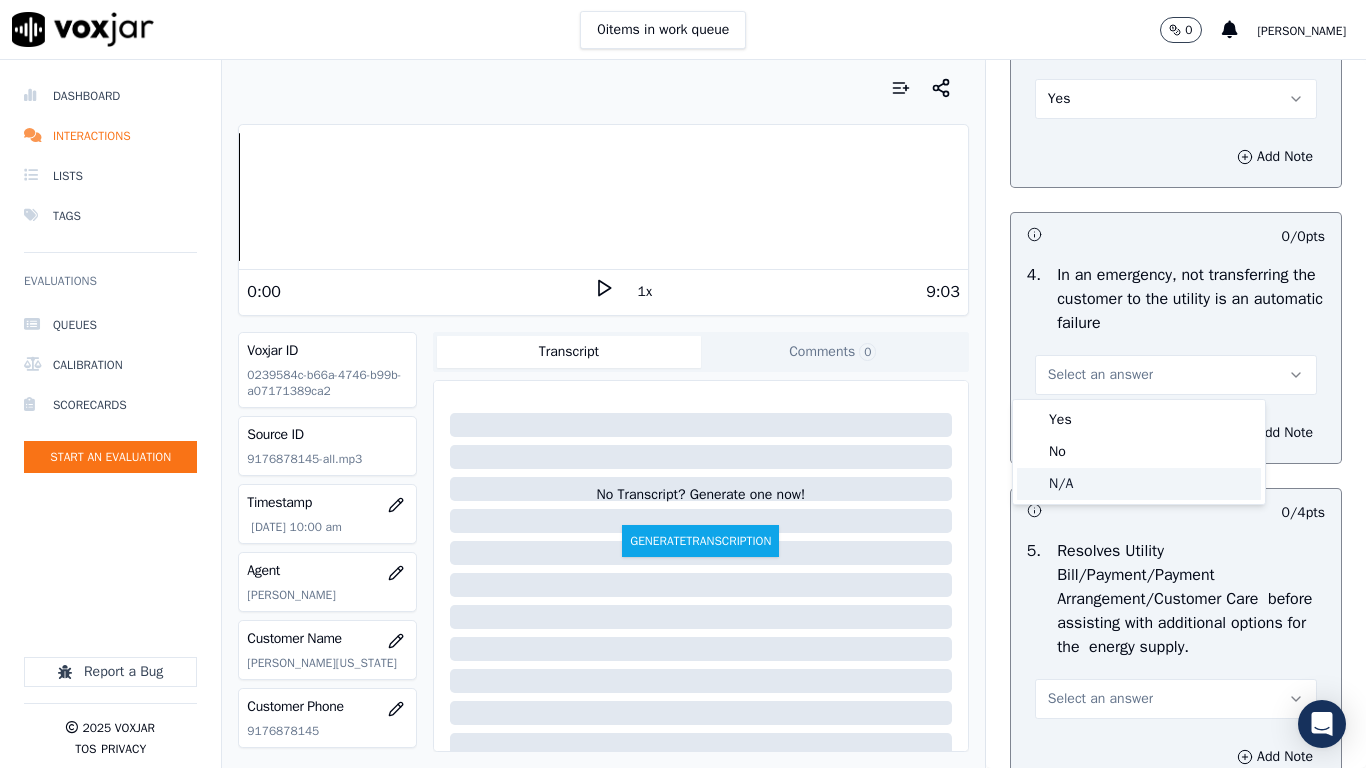 click on "N/A" 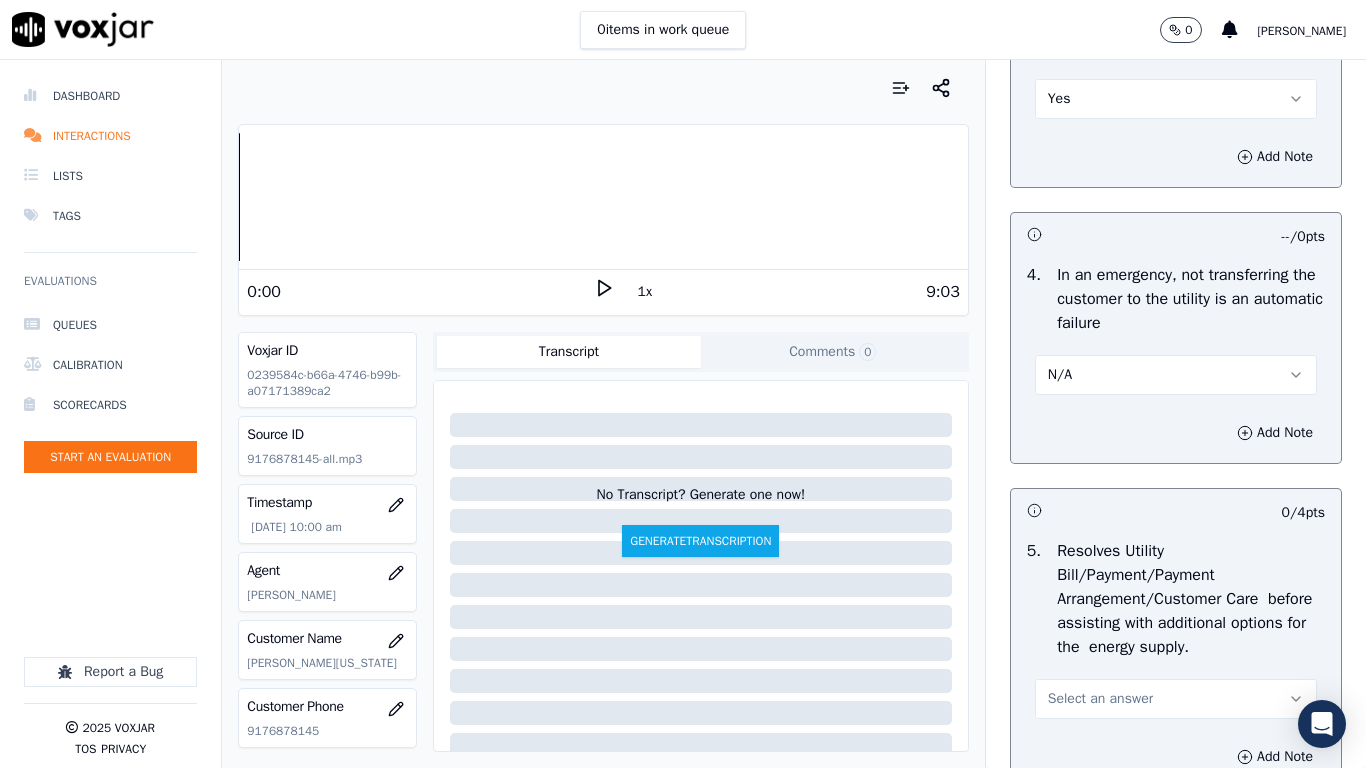 drag, startPoint x: 1143, startPoint y: 710, endPoint x: 1100, endPoint y: 704, distance: 43.416588 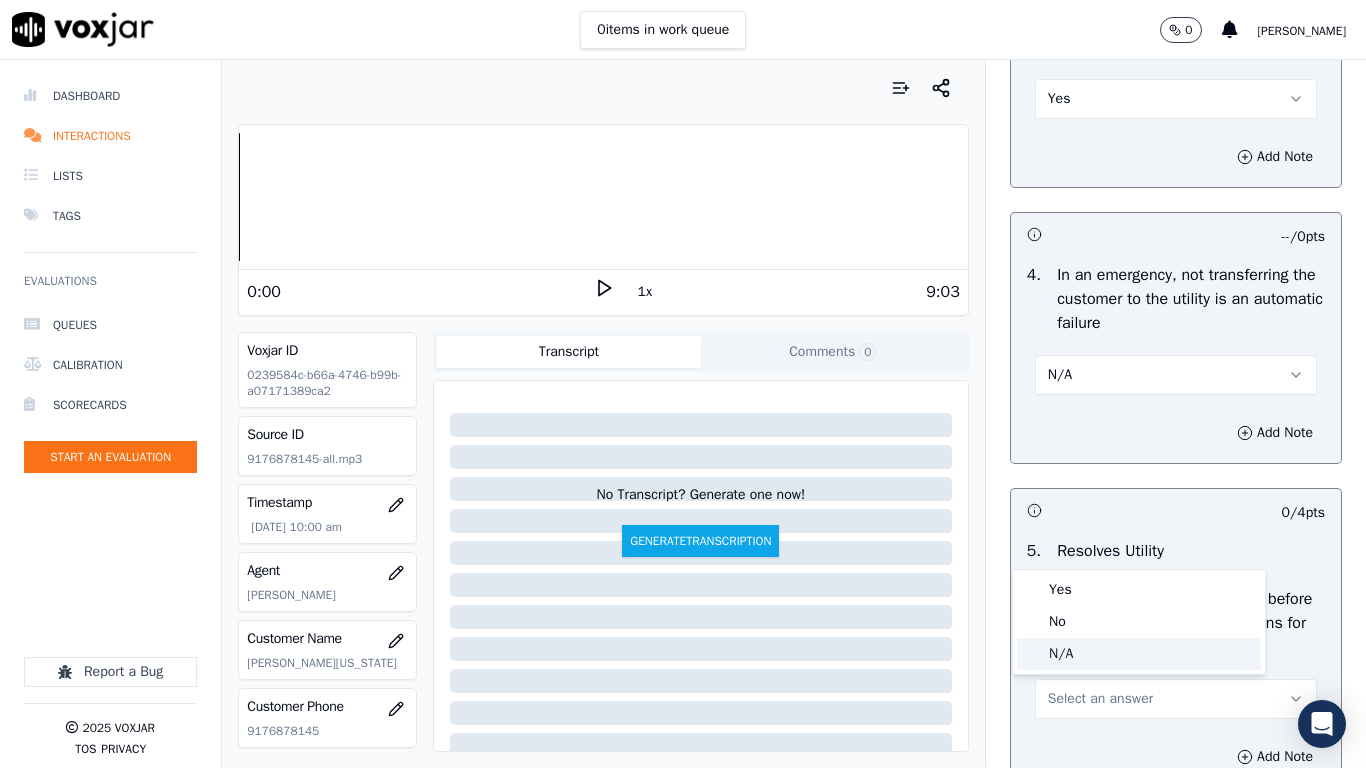 click on "N/A" 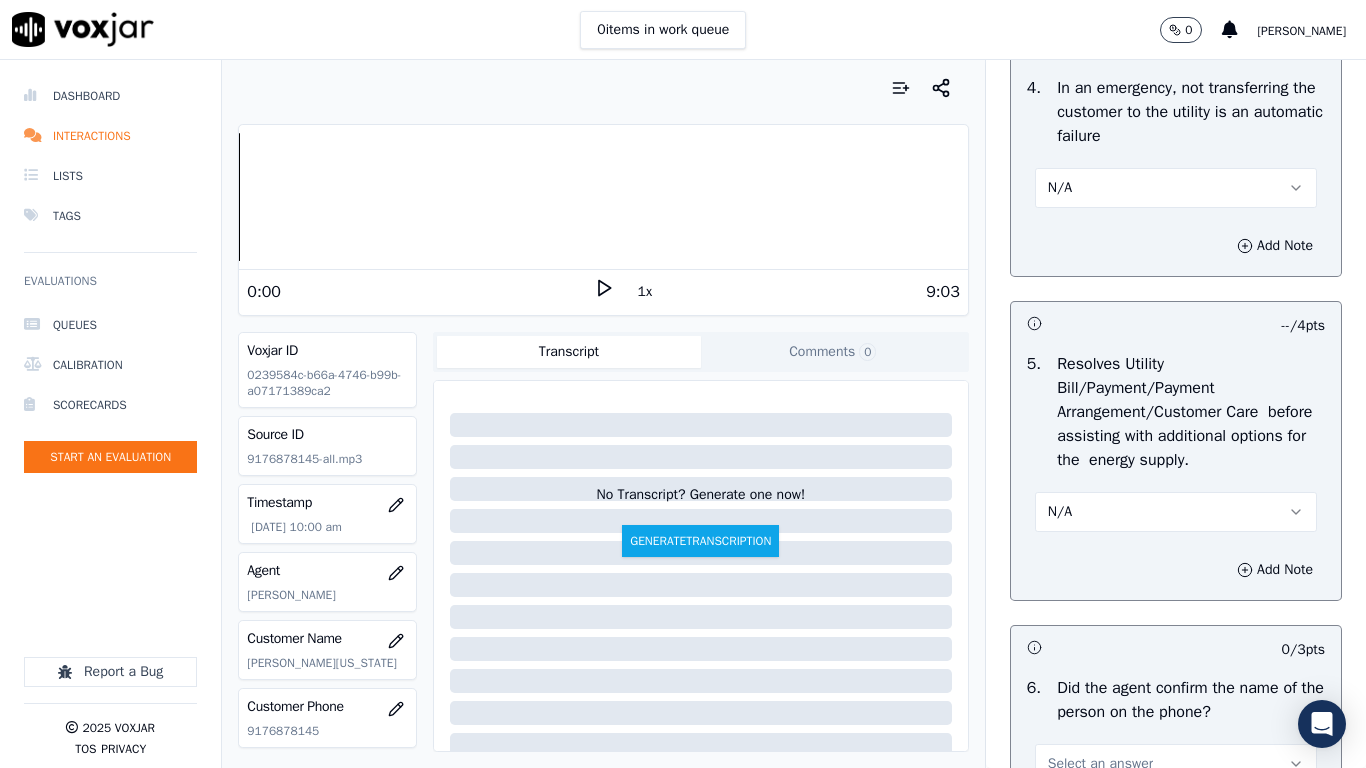 scroll, scrollTop: 1600, scrollLeft: 0, axis: vertical 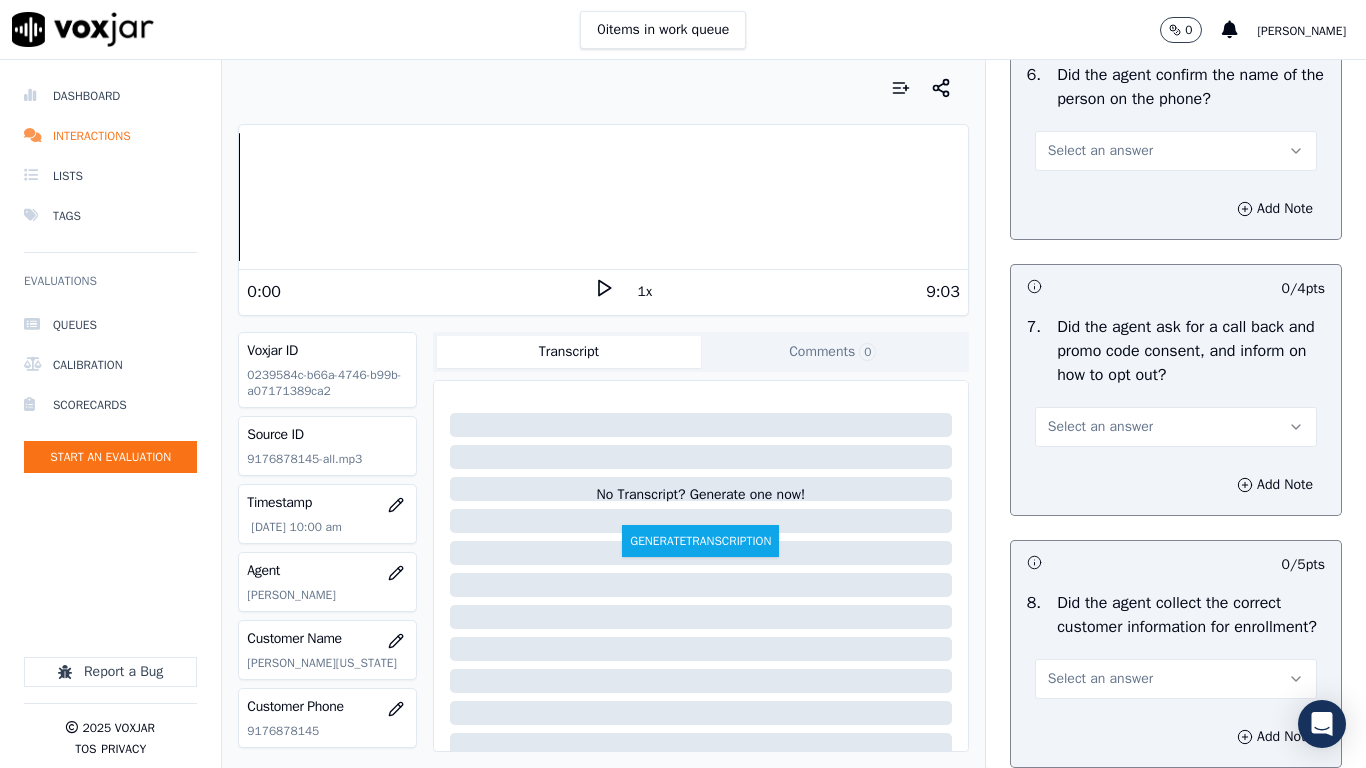 click on "Select an answer" at bounding box center (1100, 151) 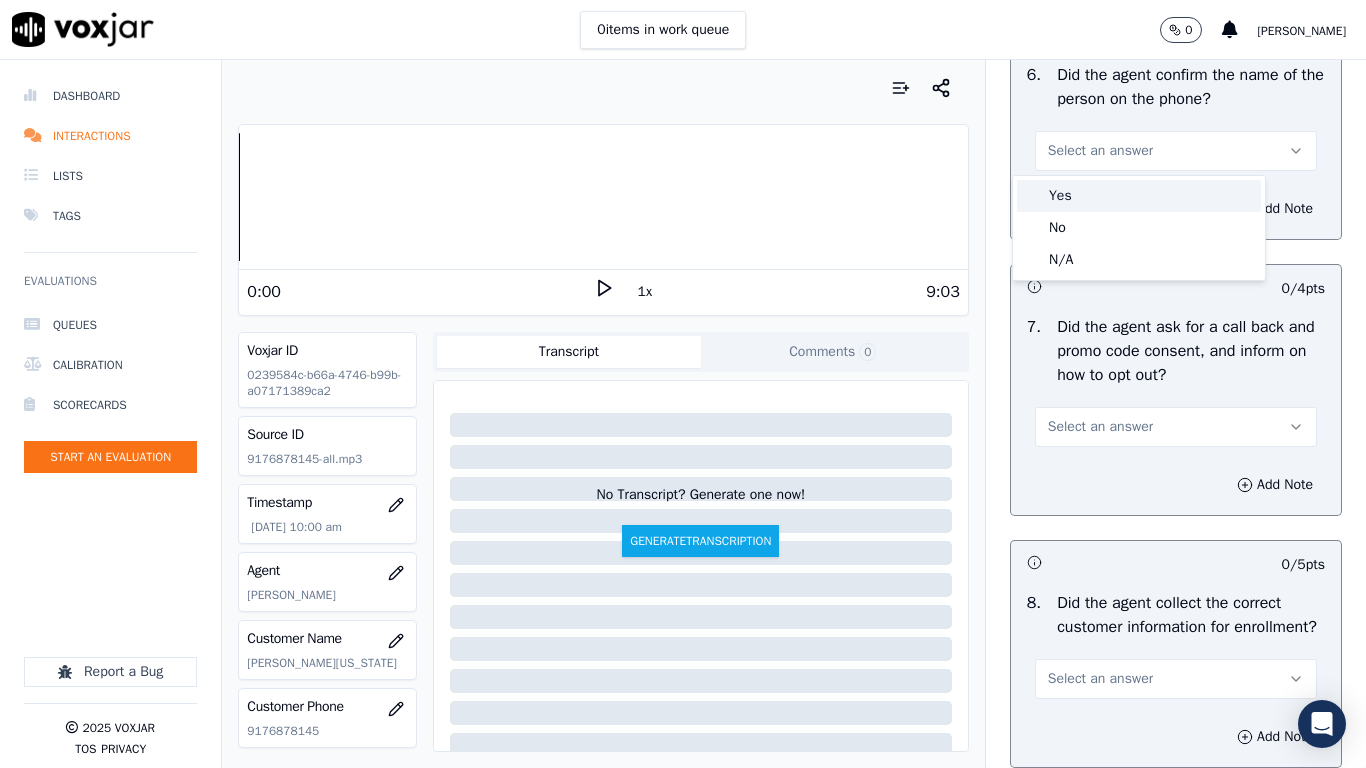 click on "Yes" at bounding box center (1139, 196) 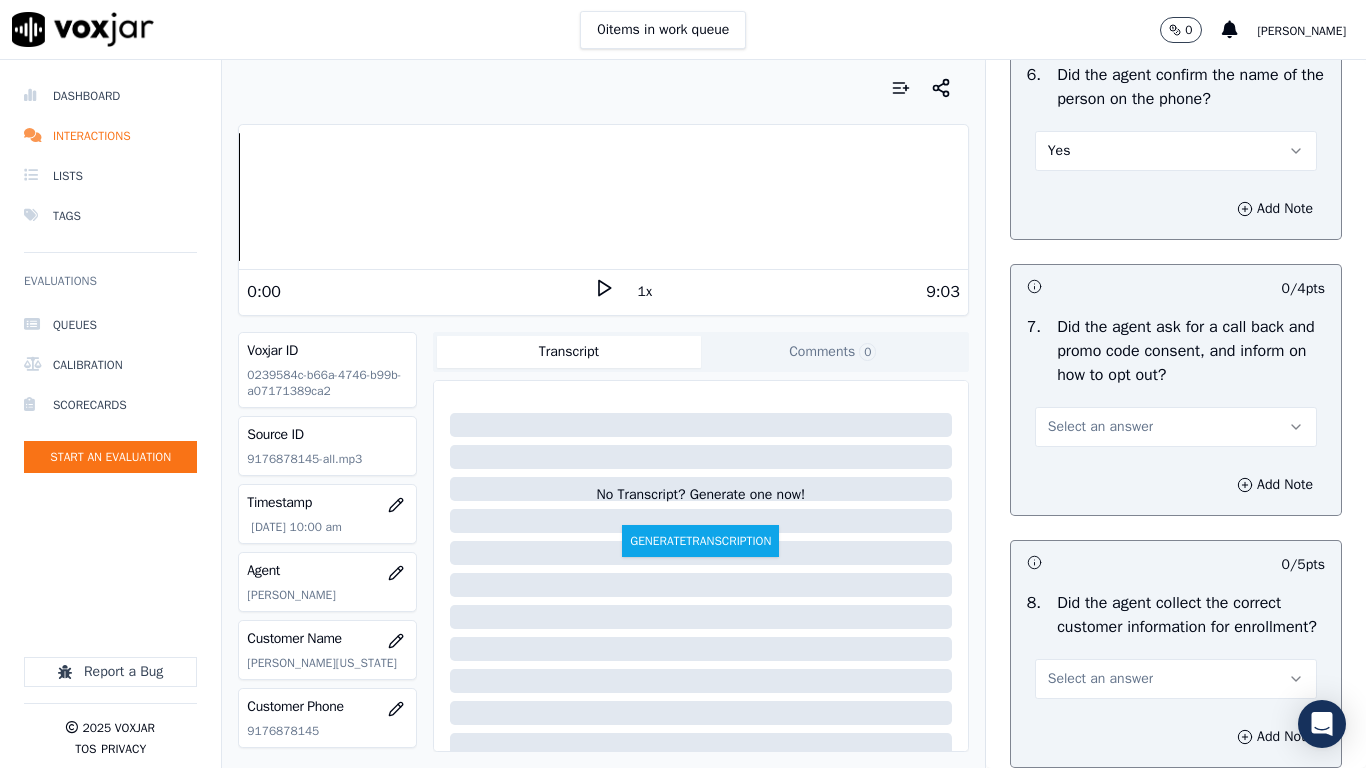 click on "Select an answer" at bounding box center [1176, 427] 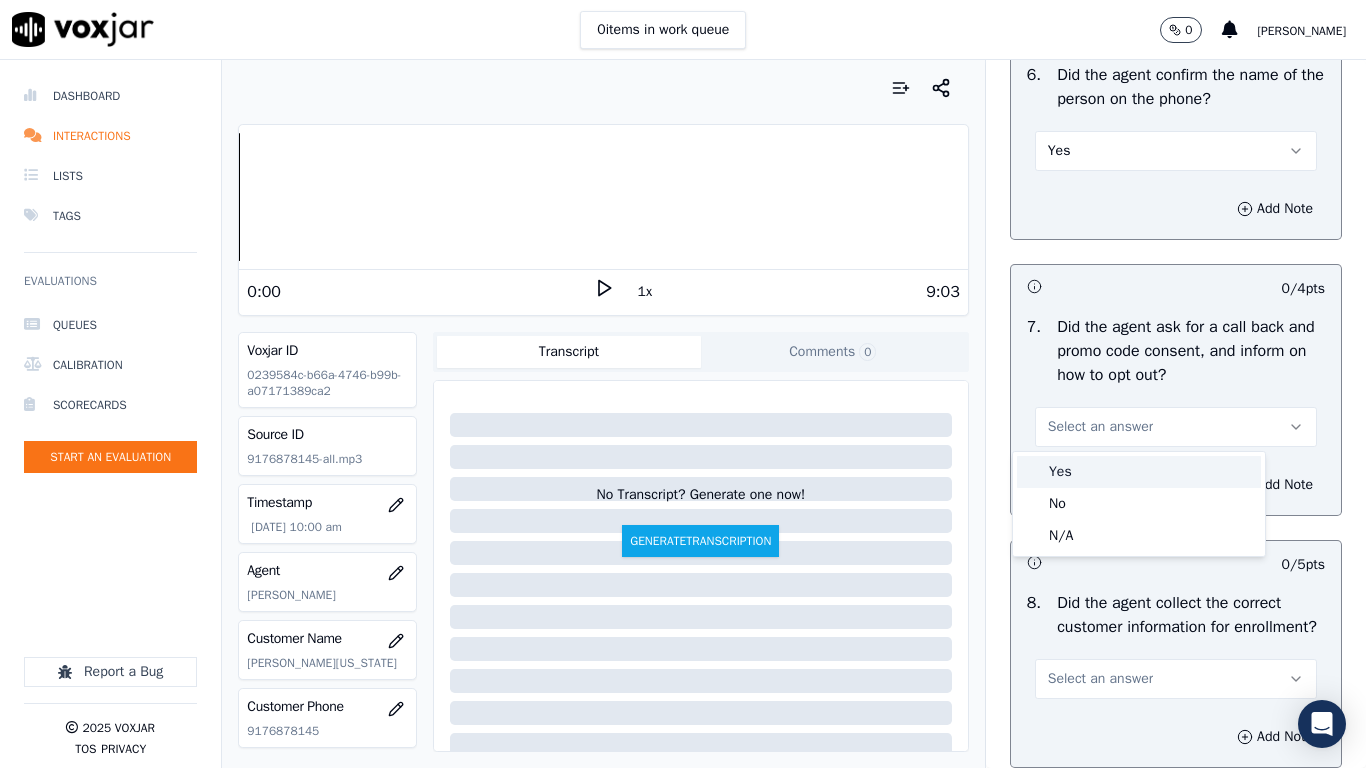 drag, startPoint x: 1145, startPoint y: 472, endPoint x: 1138, endPoint y: 548, distance: 76.321686 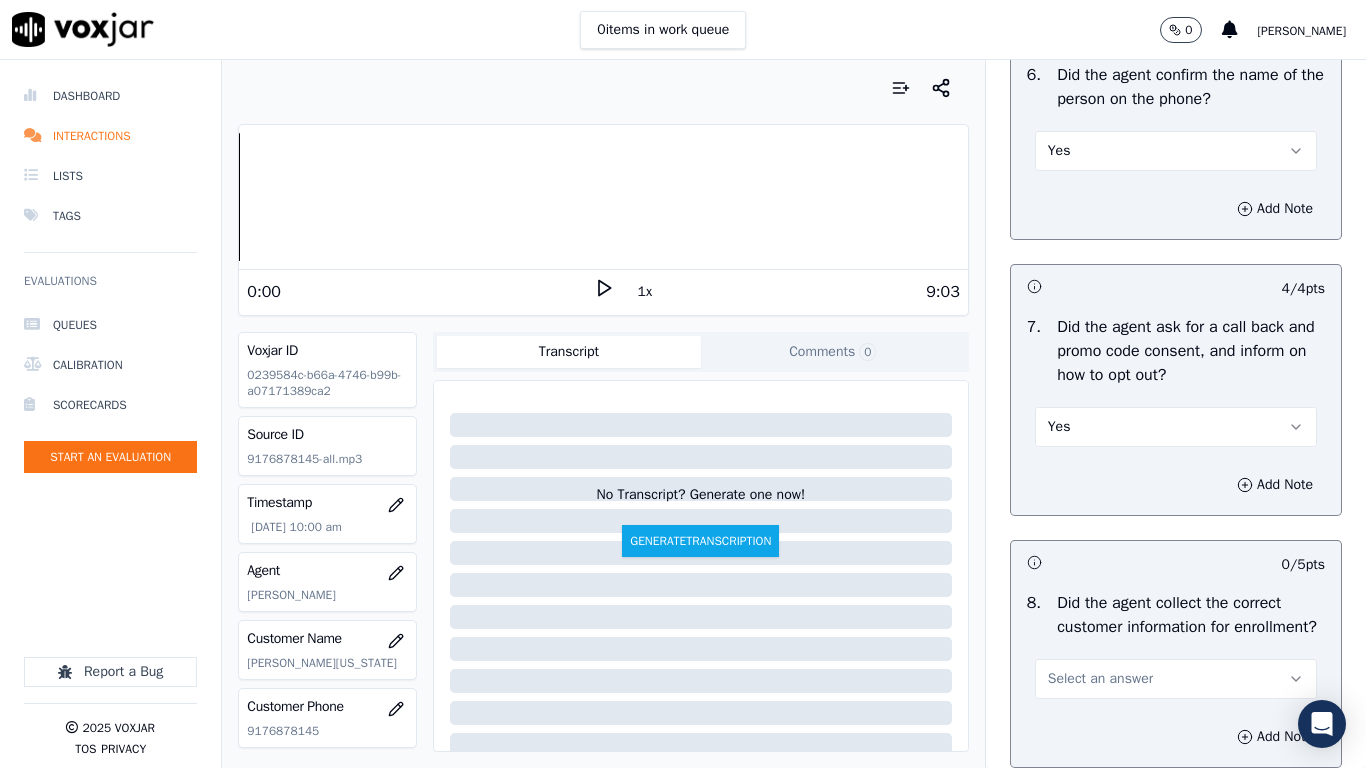 click on "Select an answer" at bounding box center (1176, 679) 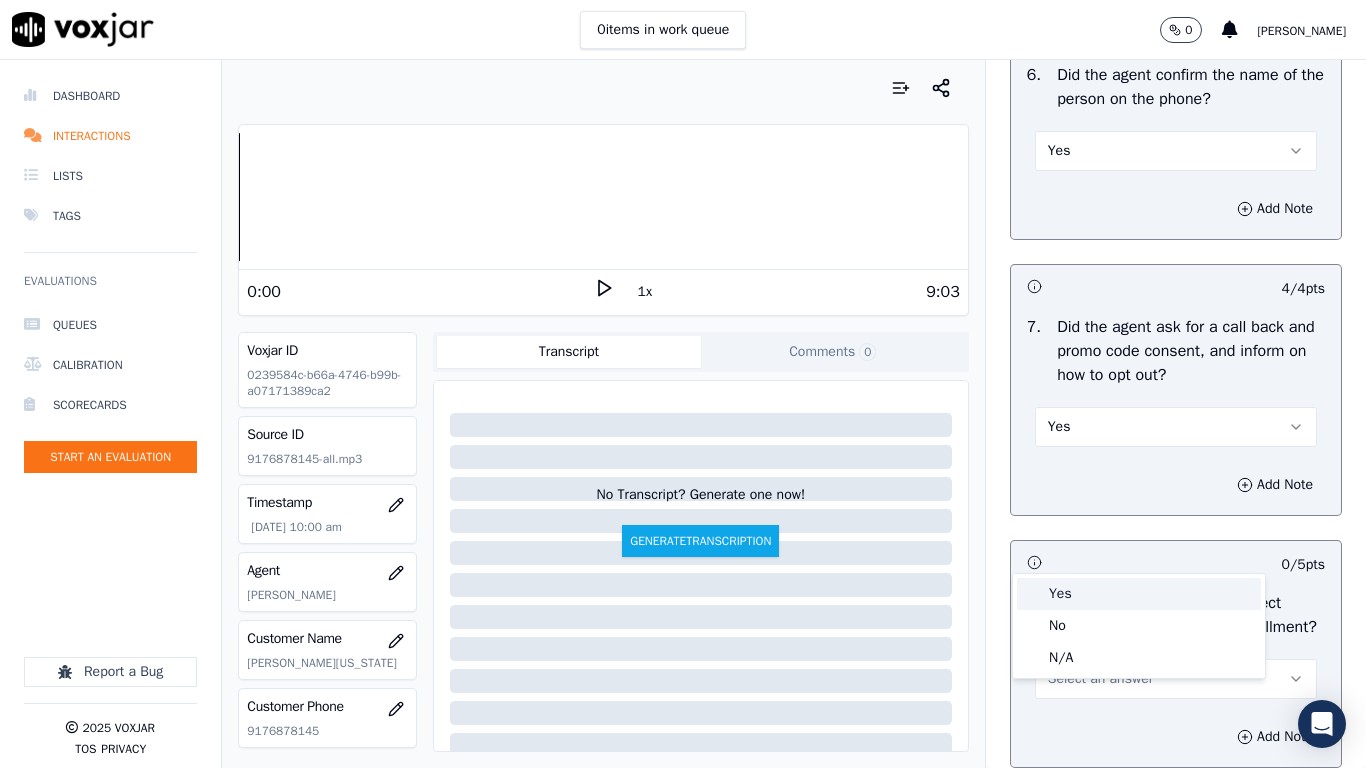 click on "Yes" at bounding box center [1139, 594] 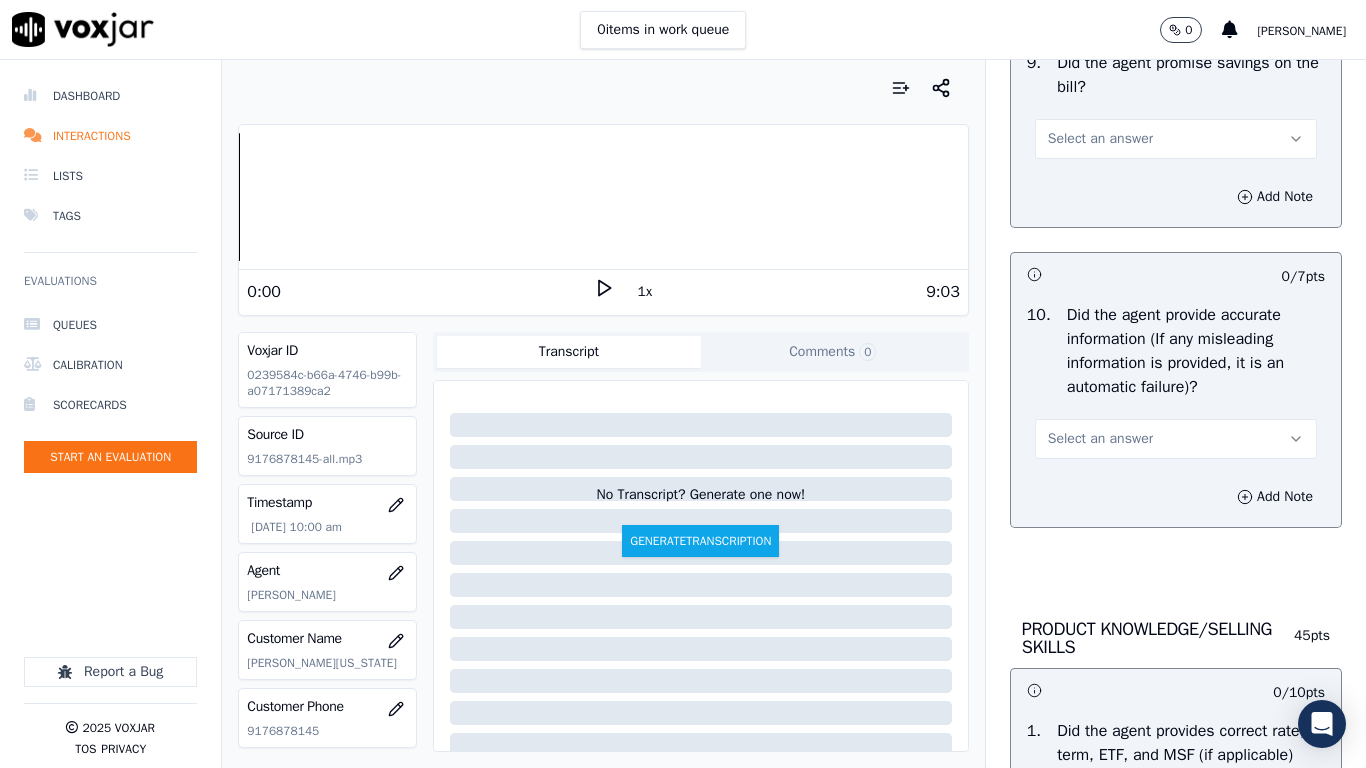 scroll, scrollTop: 2400, scrollLeft: 0, axis: vertical 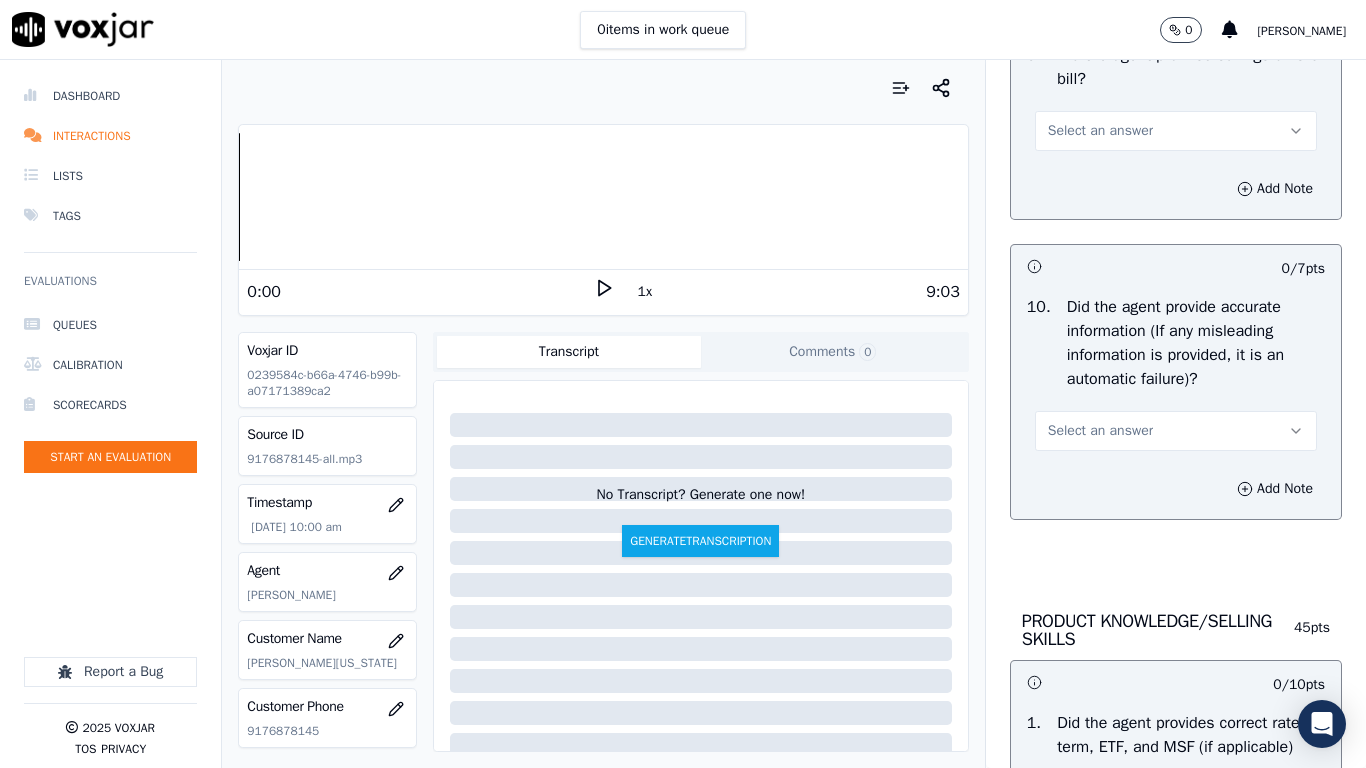 click on "Select an answer" at bounding box center [1100, 131] 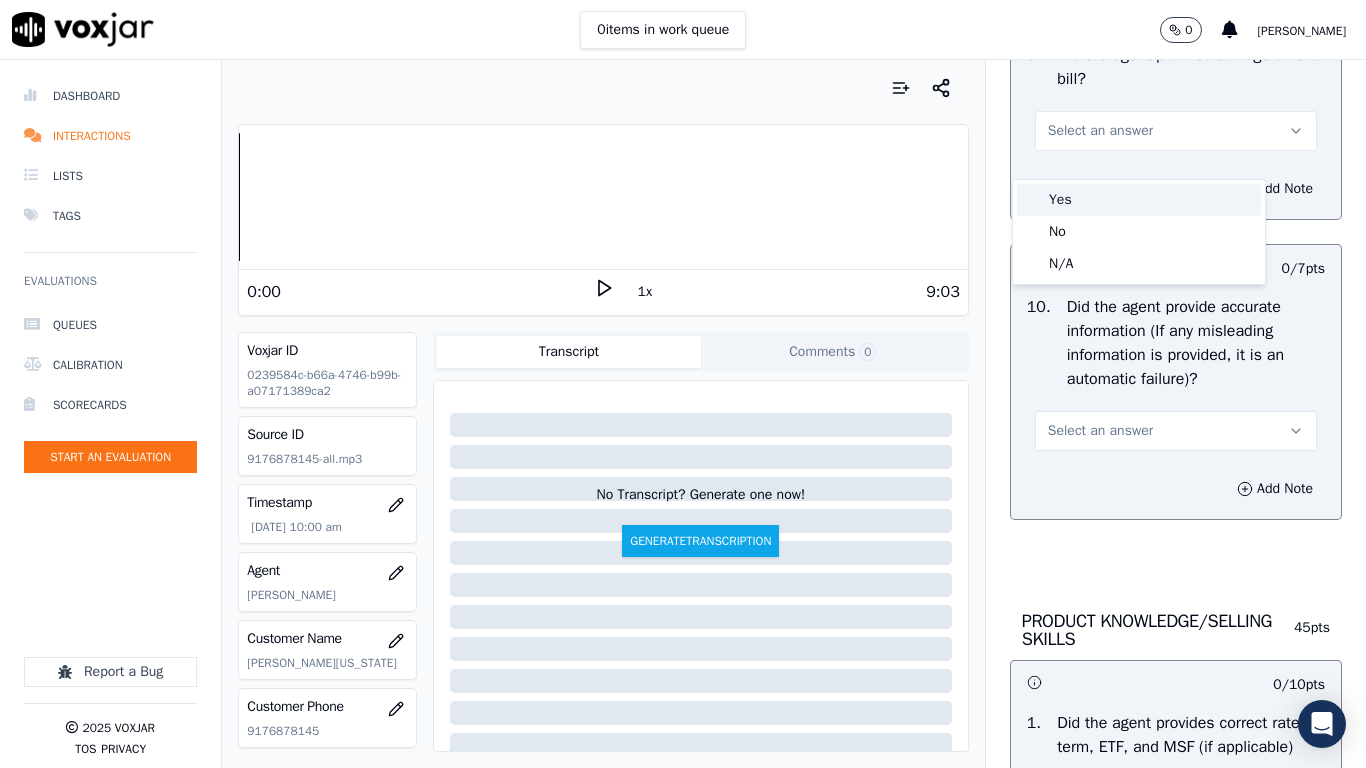 click on "Yes" at bounding box center [1139, 200] 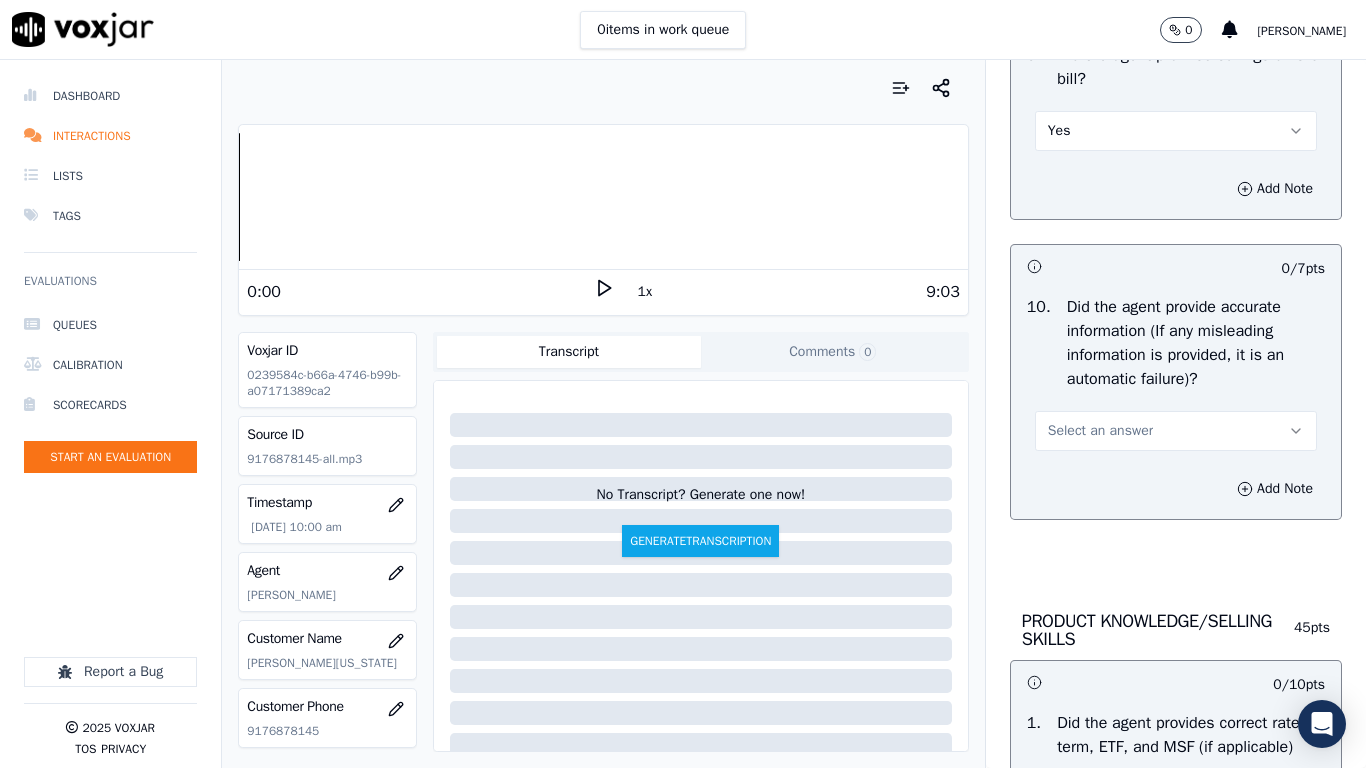 click on "Select an answer" at bounding box center (1176, 431) 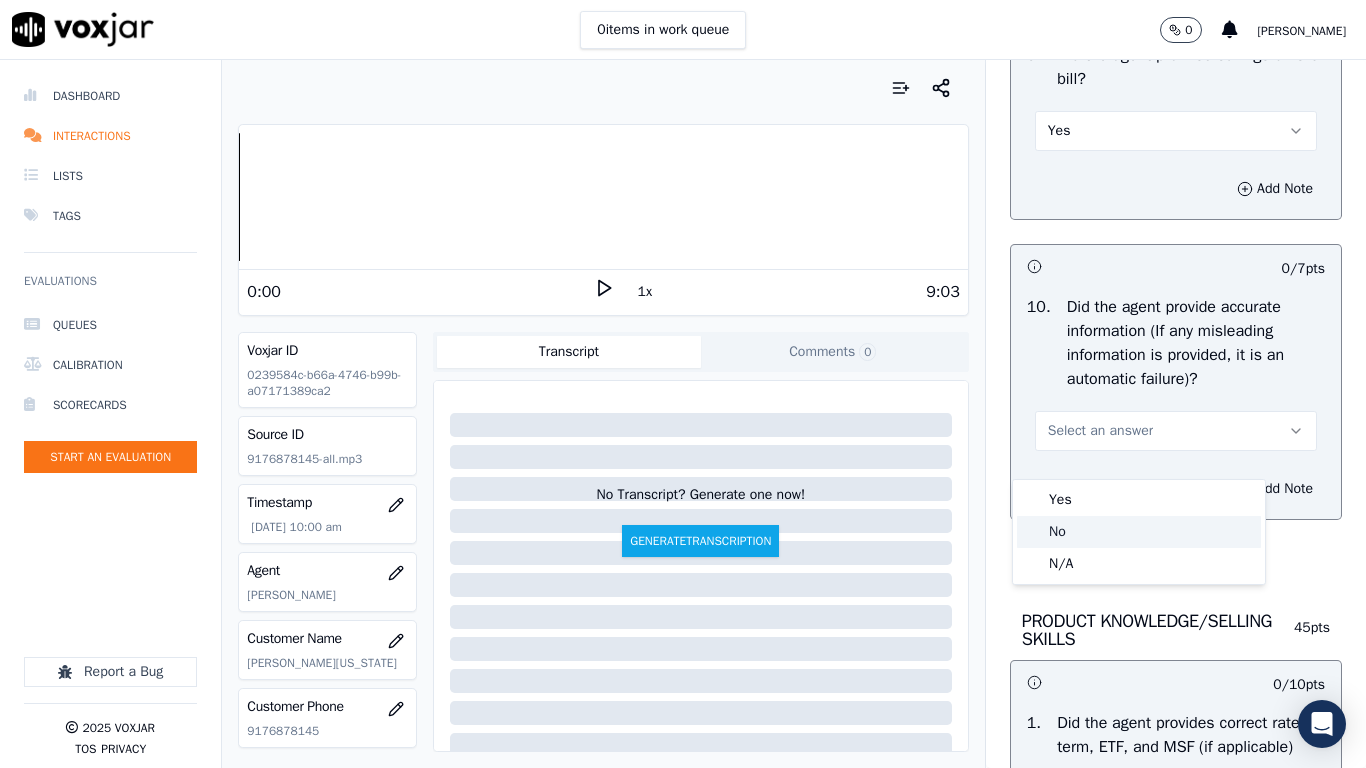 click on "Yes" at bounding box center (1139, 500) 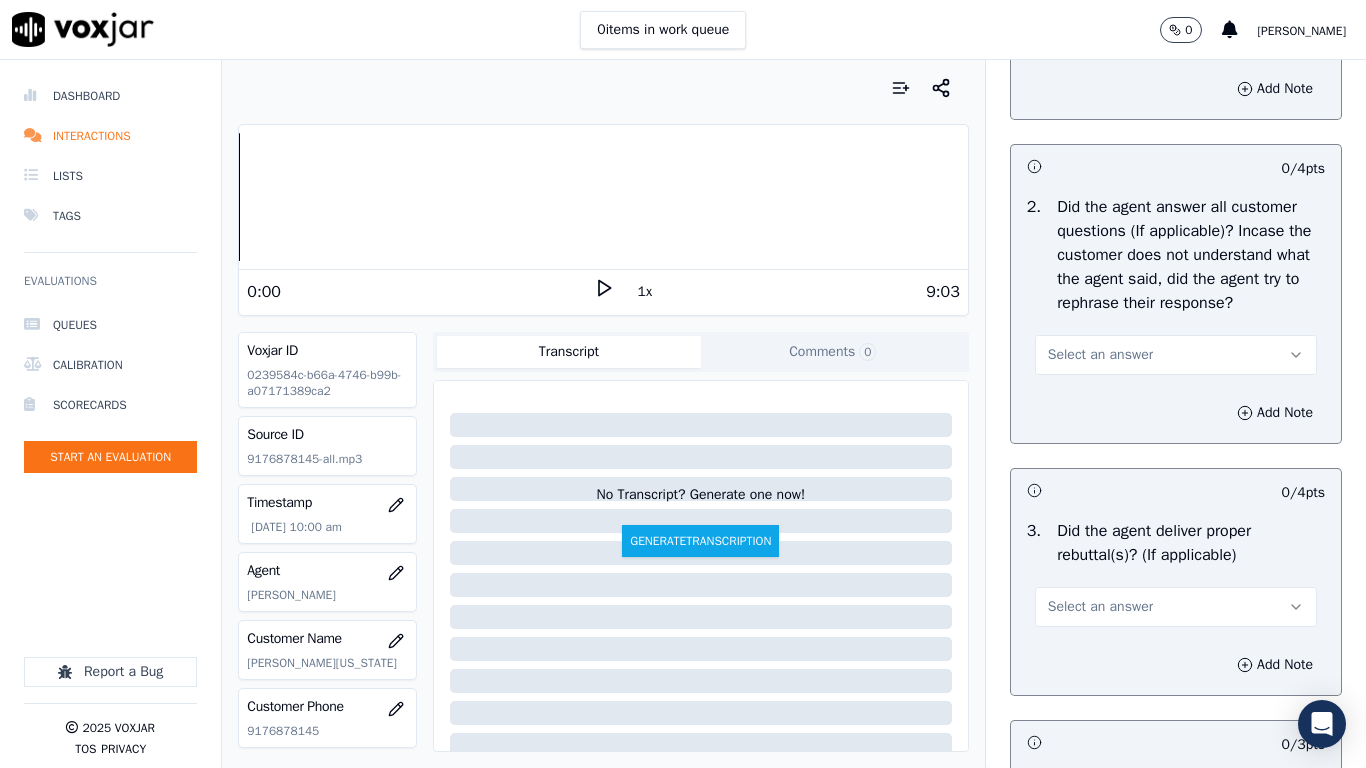 scroll, scrollTop: 3200, scrollLeft: 0, axis: vertical 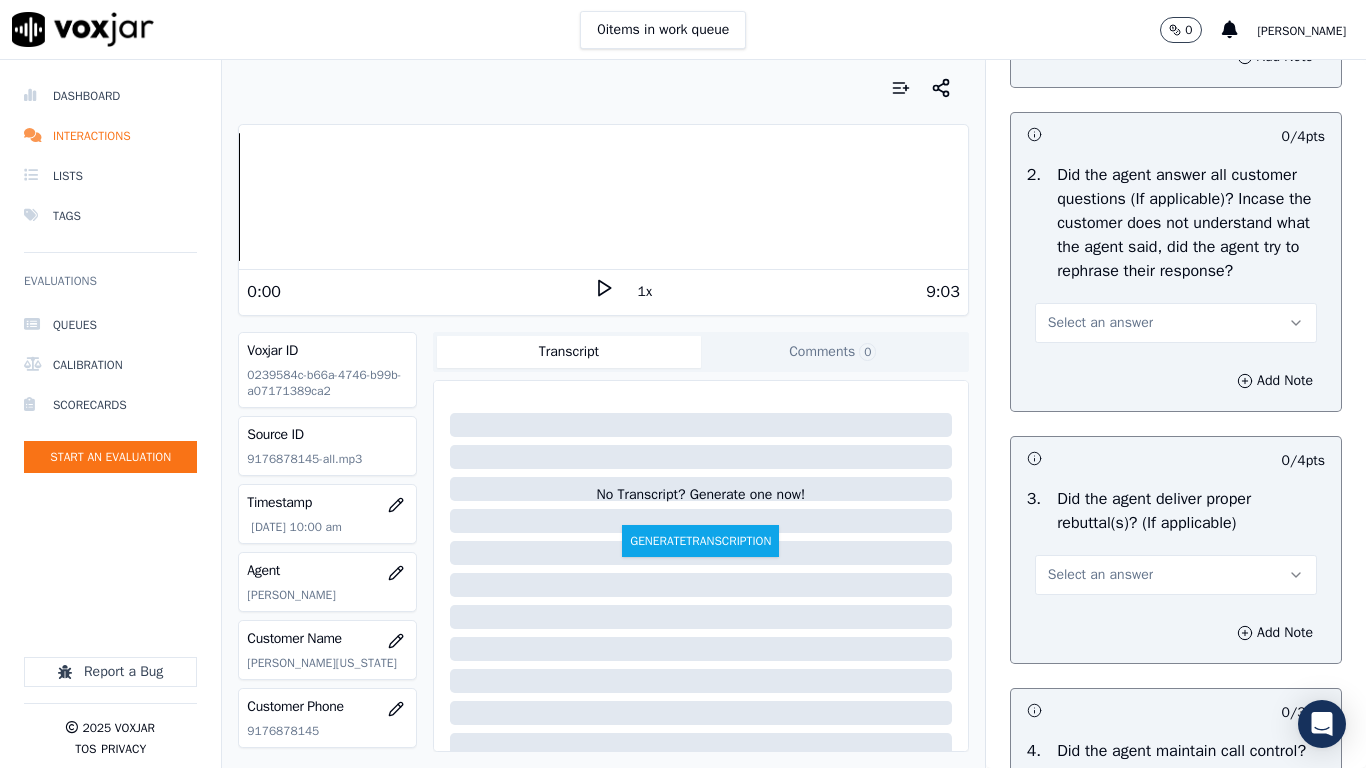 click on "Select an answer" at bounding box center [1176, -1] 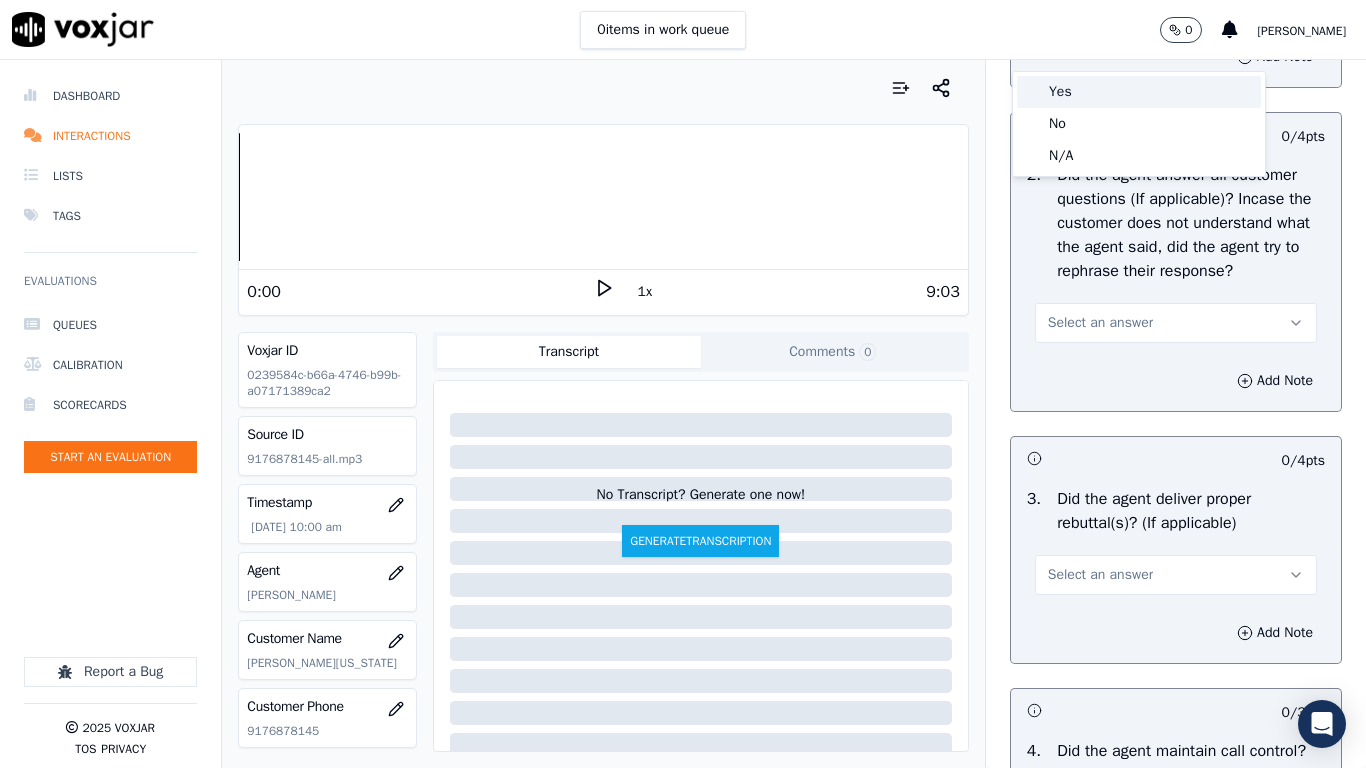 click on "Yes" at bounding box center [1139, 92] 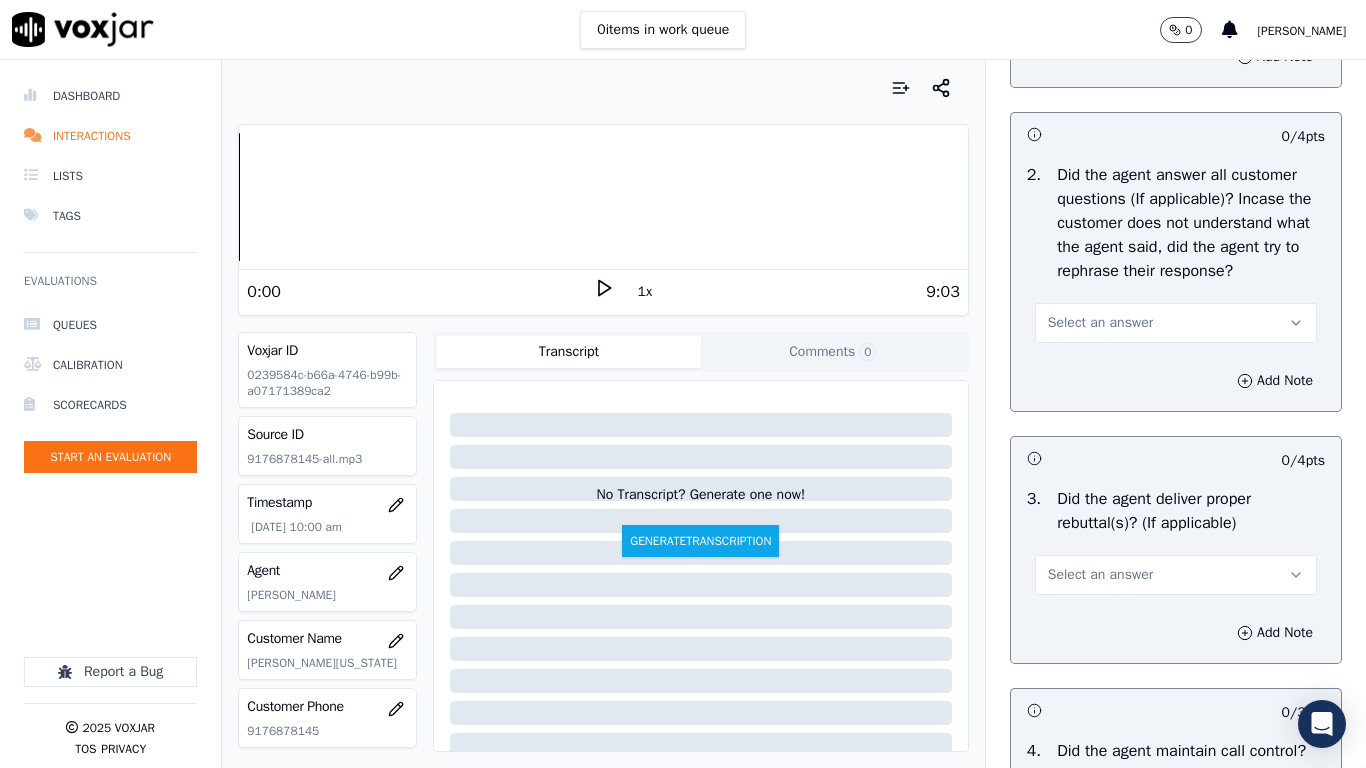 drag, startPoint x: 1147, startPoint y: 385, endPoint x: 1147, endPoint y: 410, distance: 25 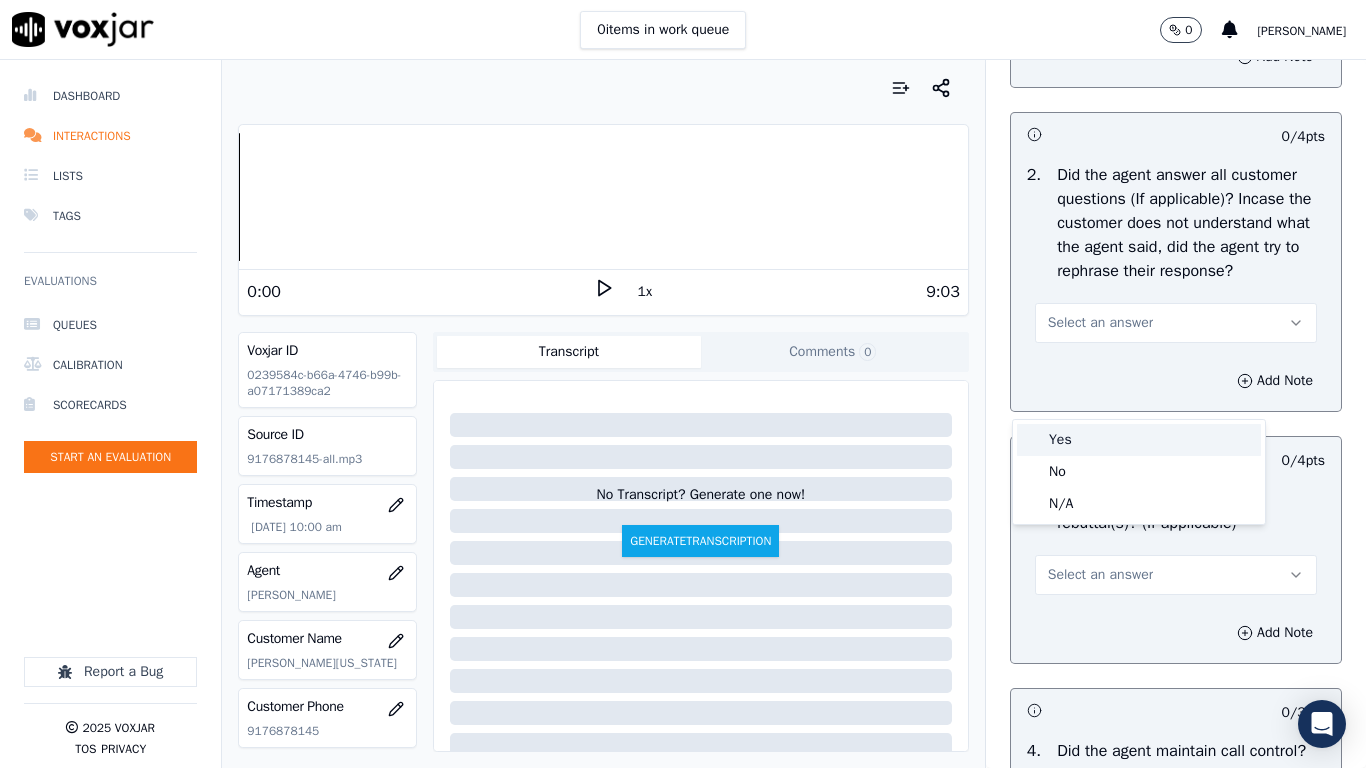 drag, startPoint x: 1140, startPoint y: 435, endPoint x: 1139, endPoint y: 531, distance: 96.00521 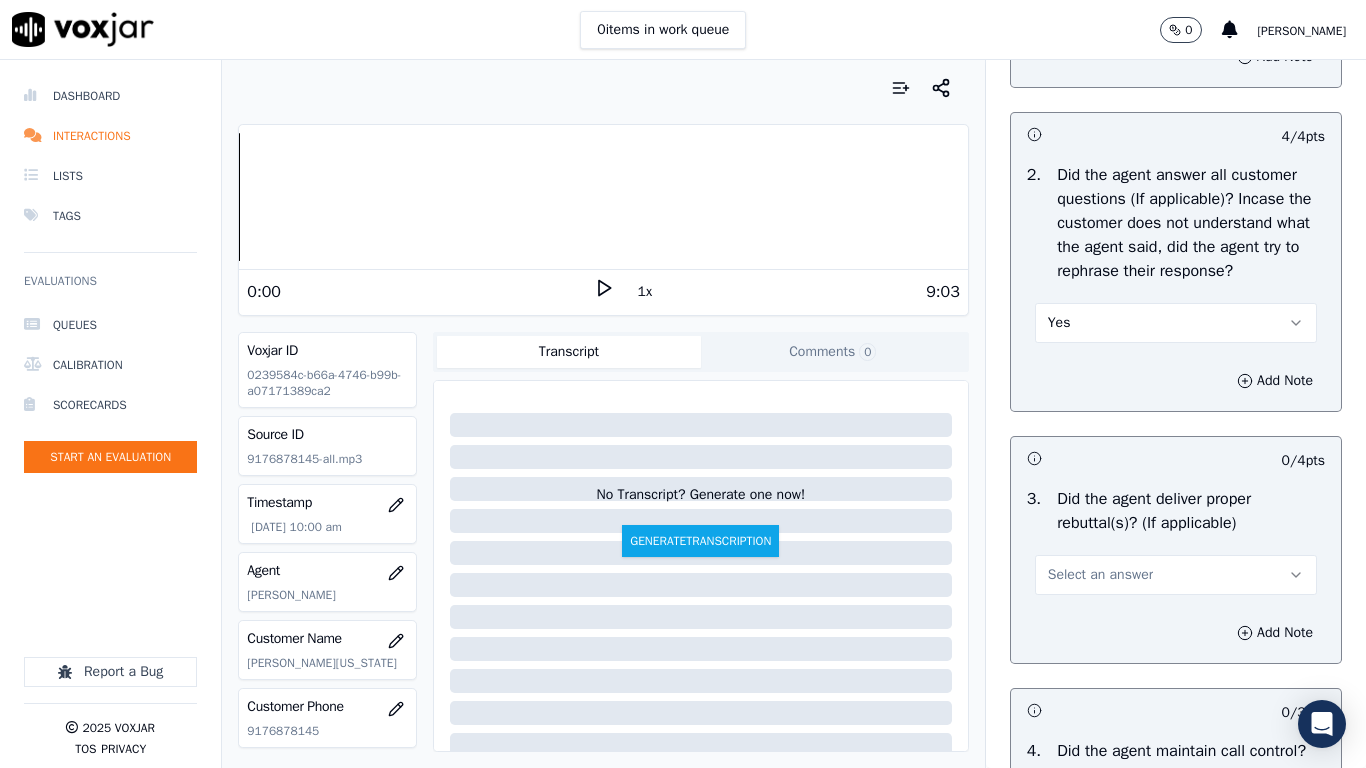 drag, startPoint x: 1138, startPoint y: 653, endPoint x: 1120, endPoint y: 668, distance: 23.43075 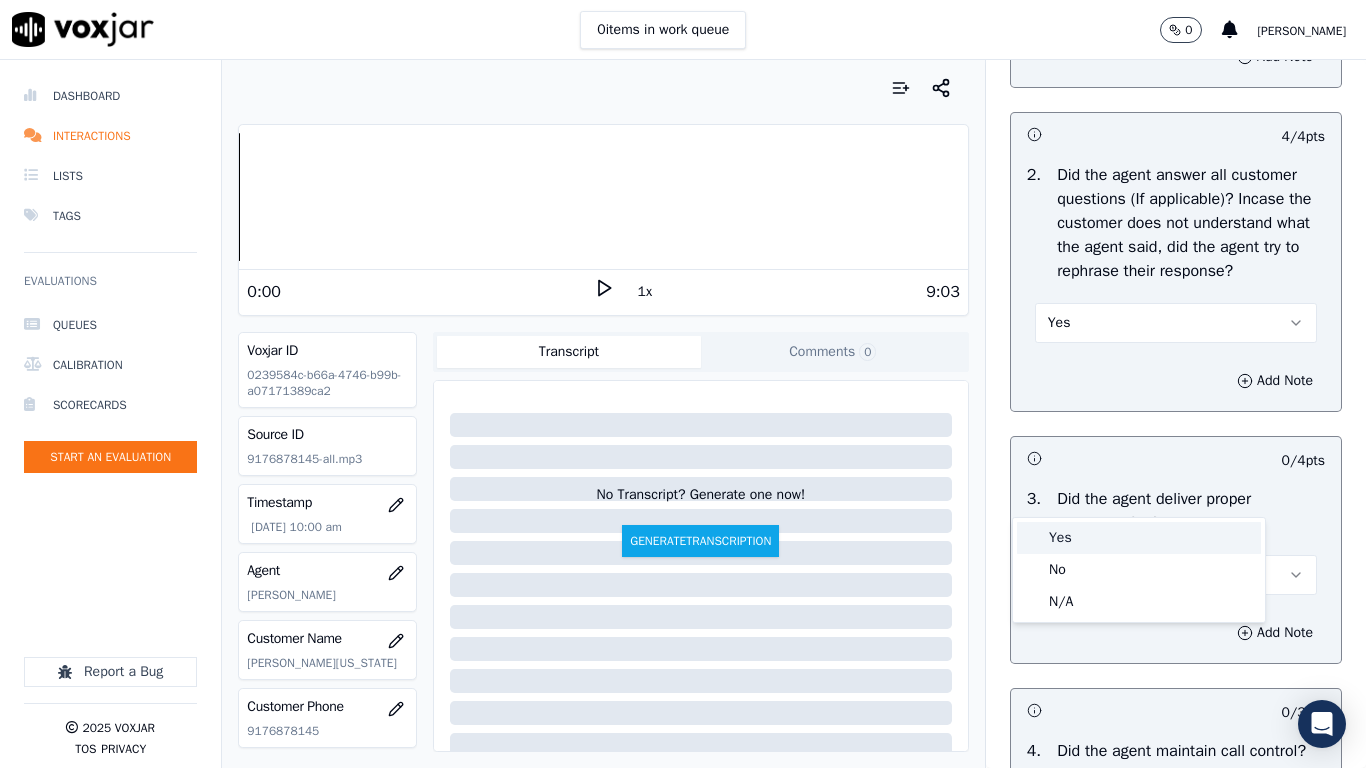 click on "Yes" at bounding box center (1139, 538) 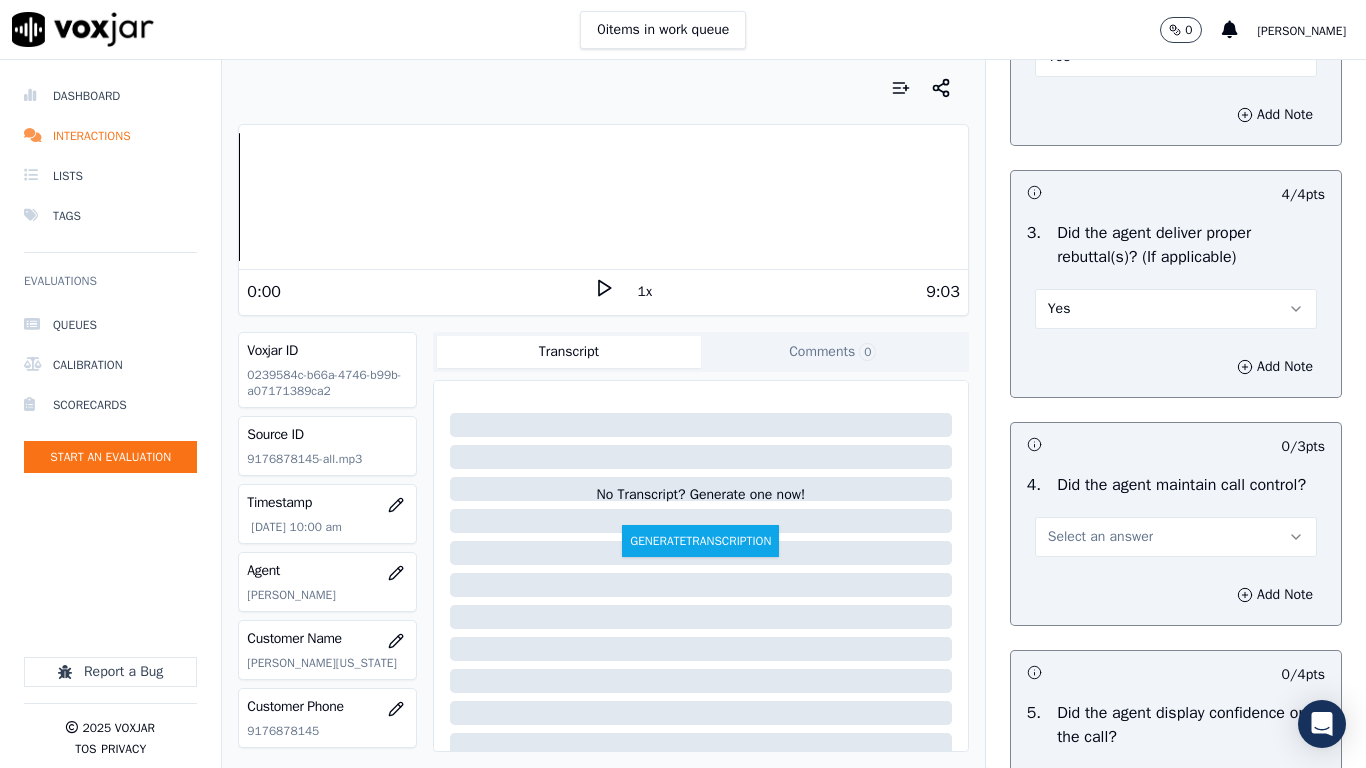 scroll, scrollTop: 4000, scrollLeft: 0, axis: vertical 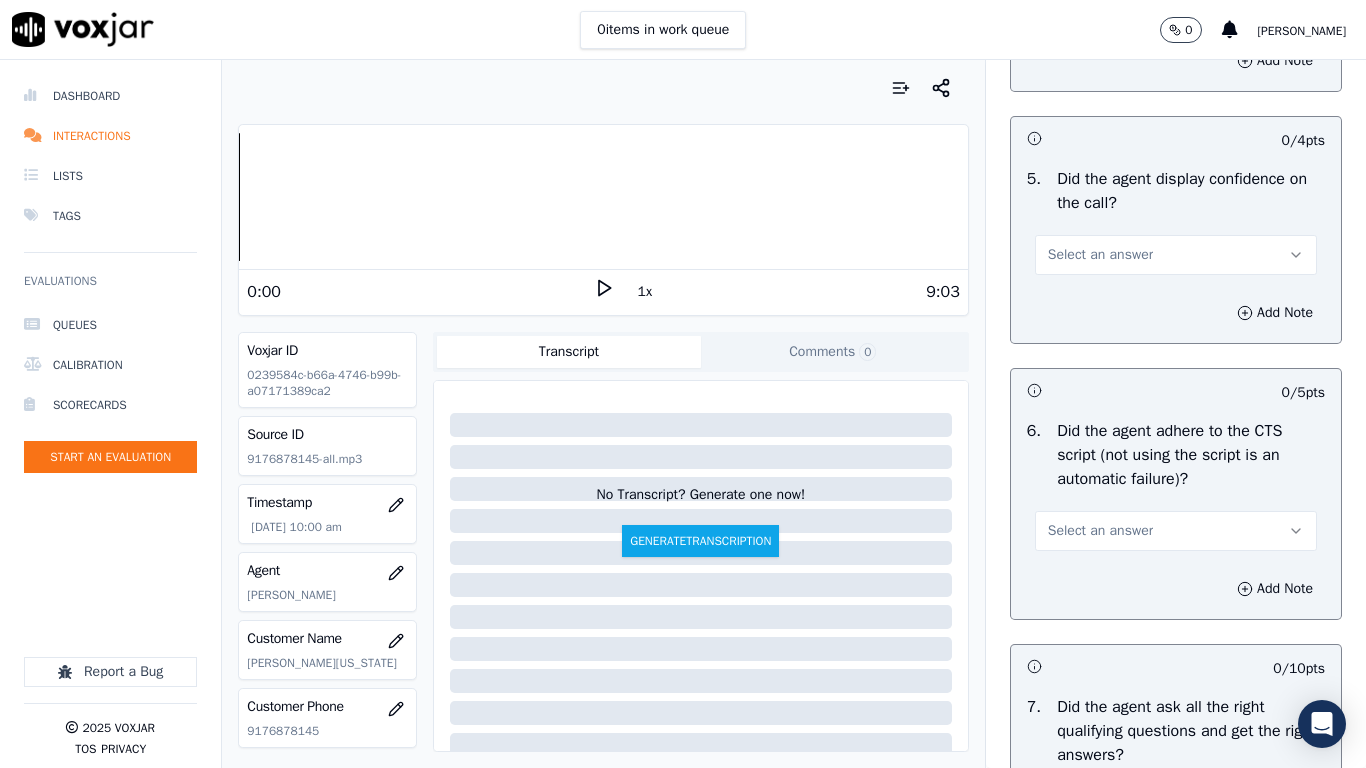 click on "Select an answer" at bounding box center [1100, 3] 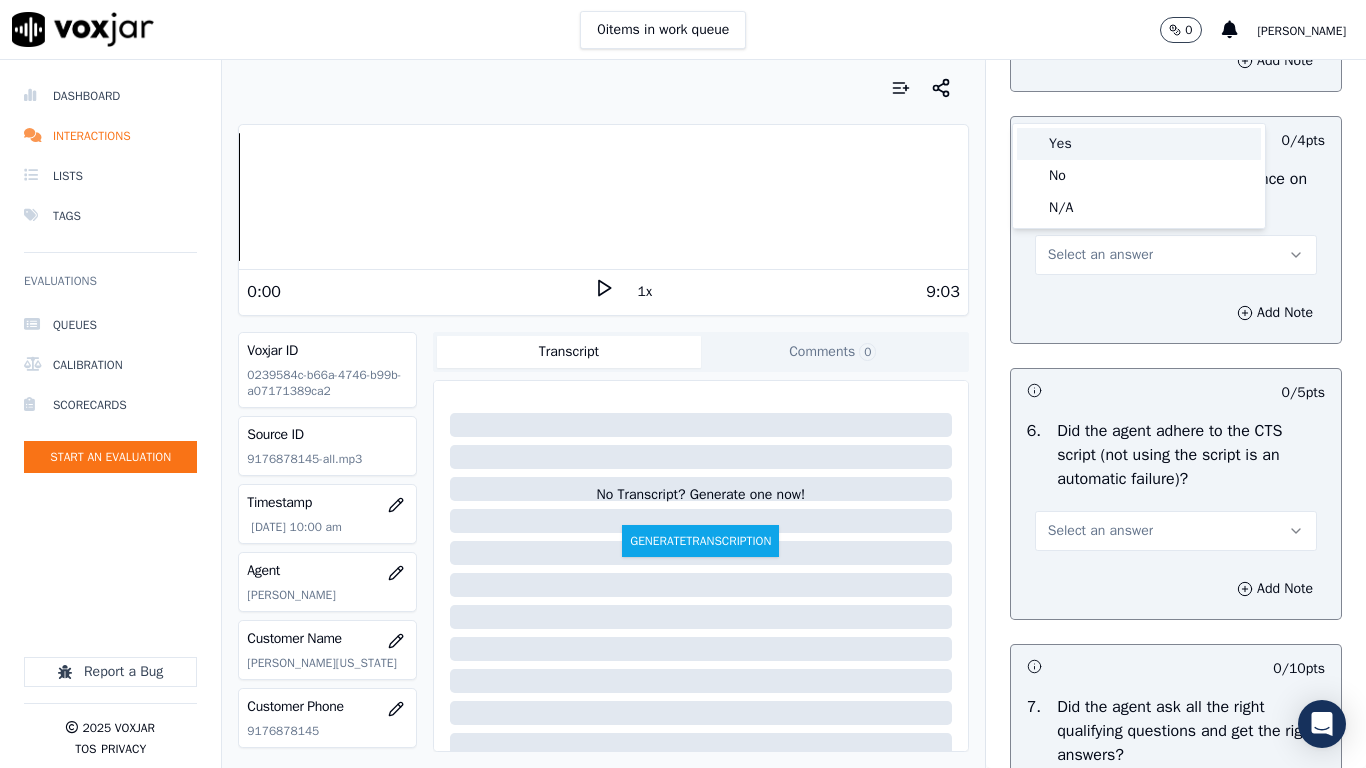 click on "Yes" at bounding box center [1139, 144] 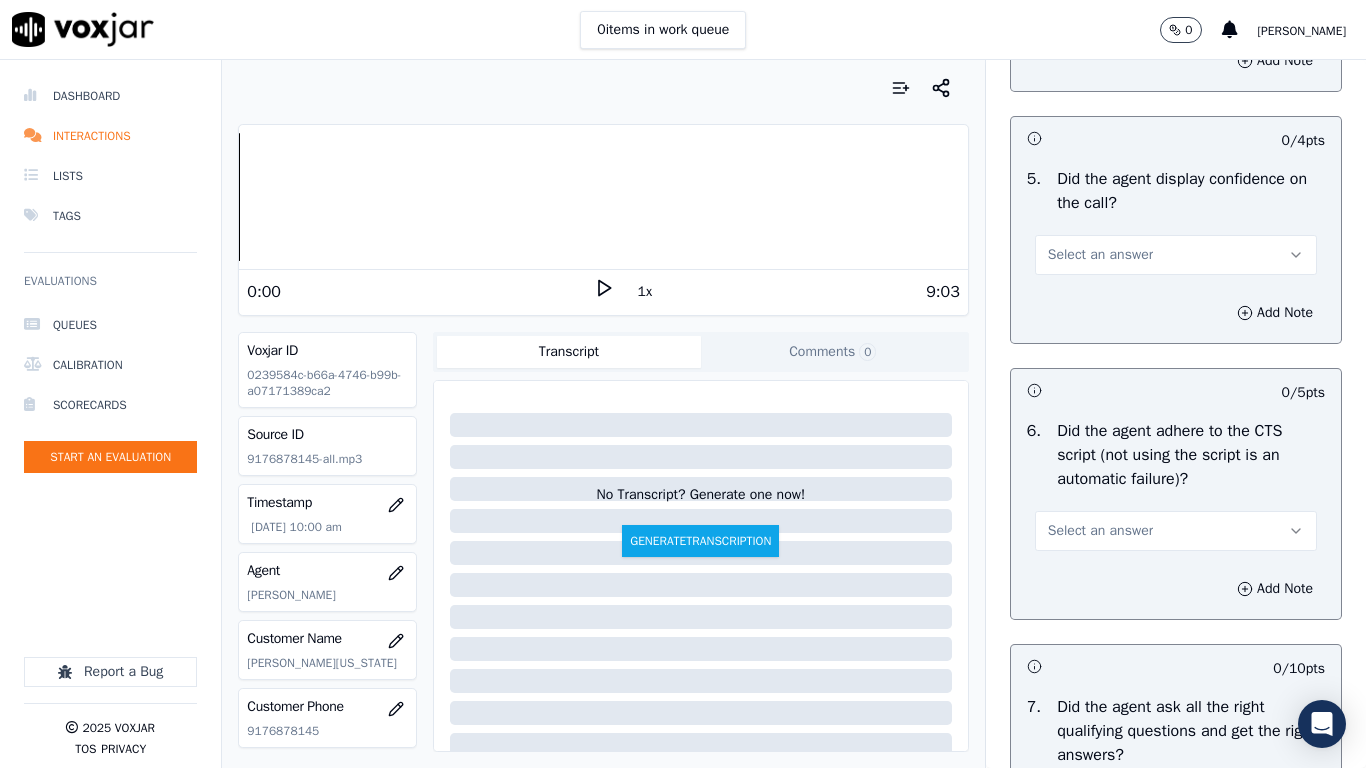 click on "Select an answer" at bounding box center [1176, 255] 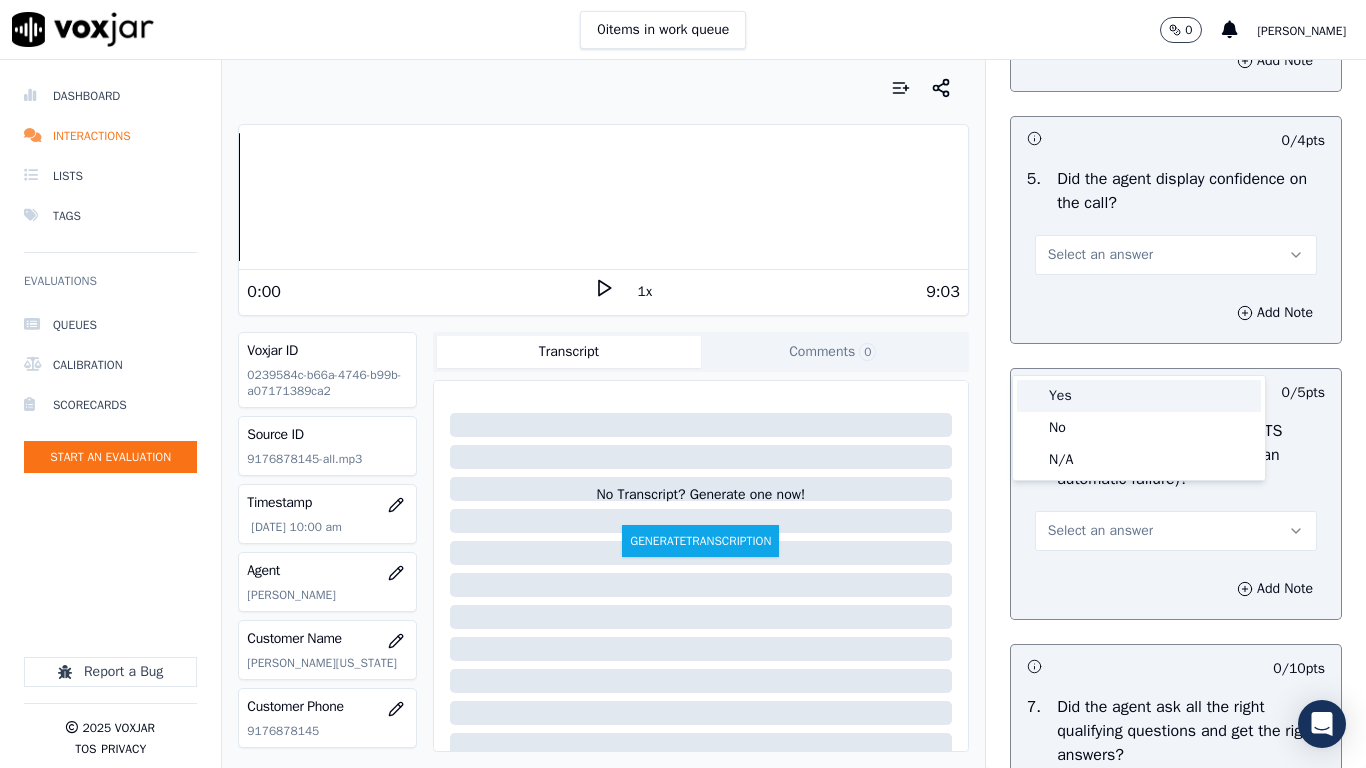 click on "Yes" at bounding box center [1139, 396] 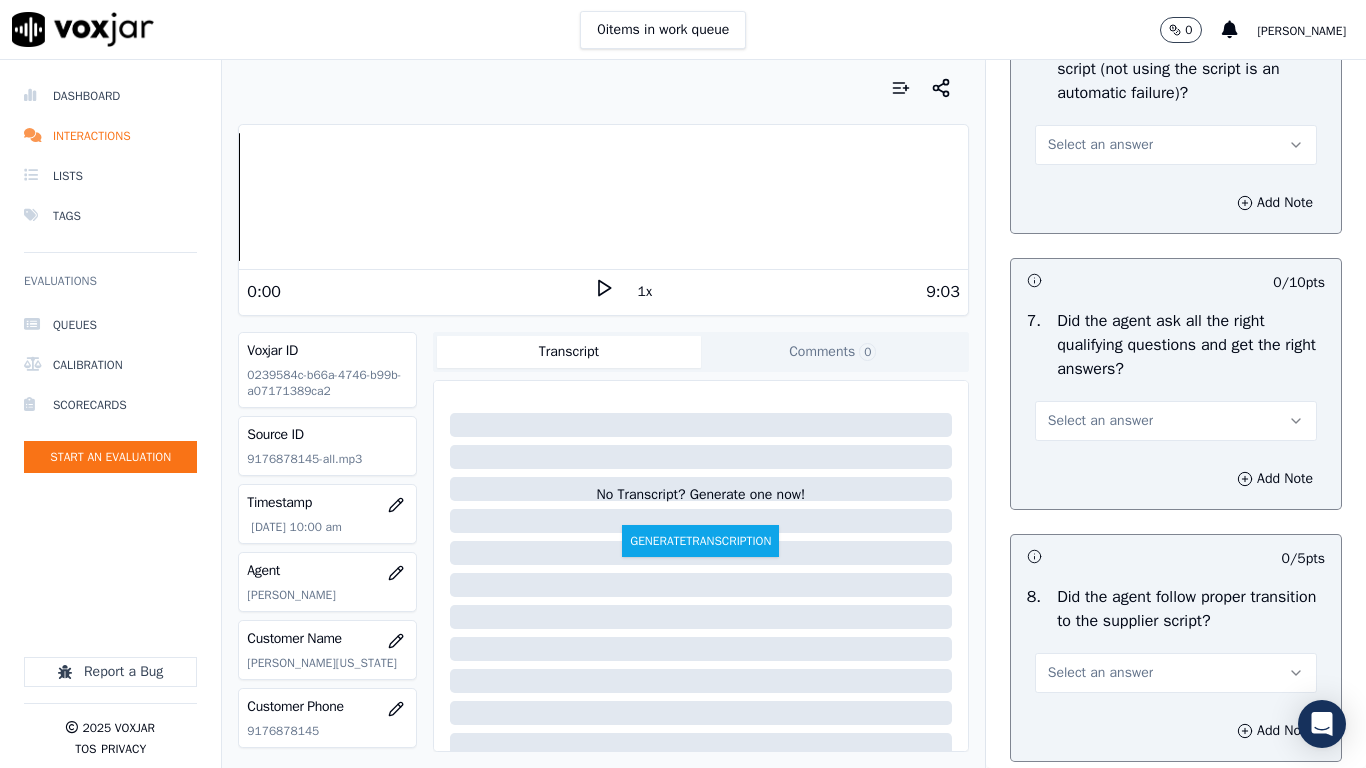 scroll, scrollTop: 4400, scrollLeft: 0, axis: vertical 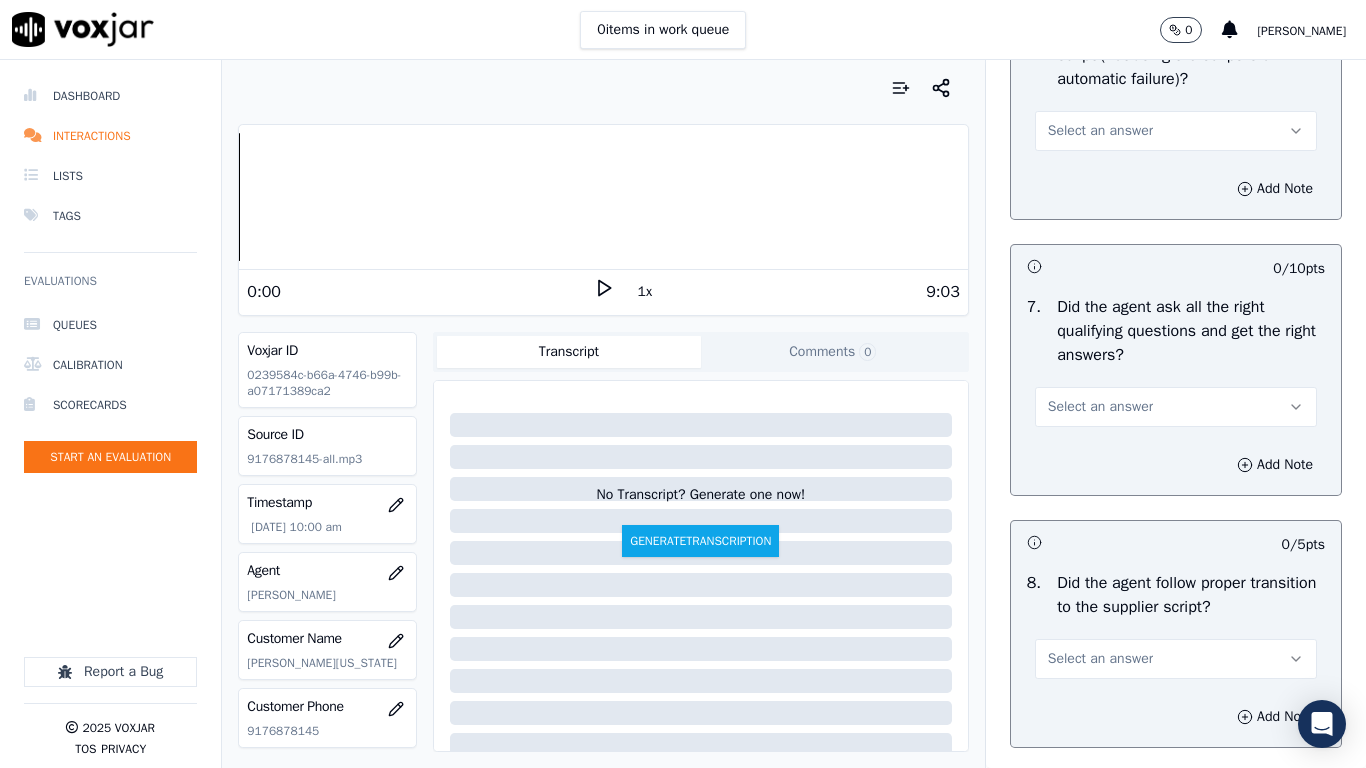 click on "Select an answer" at bounding box center (1176, 131) 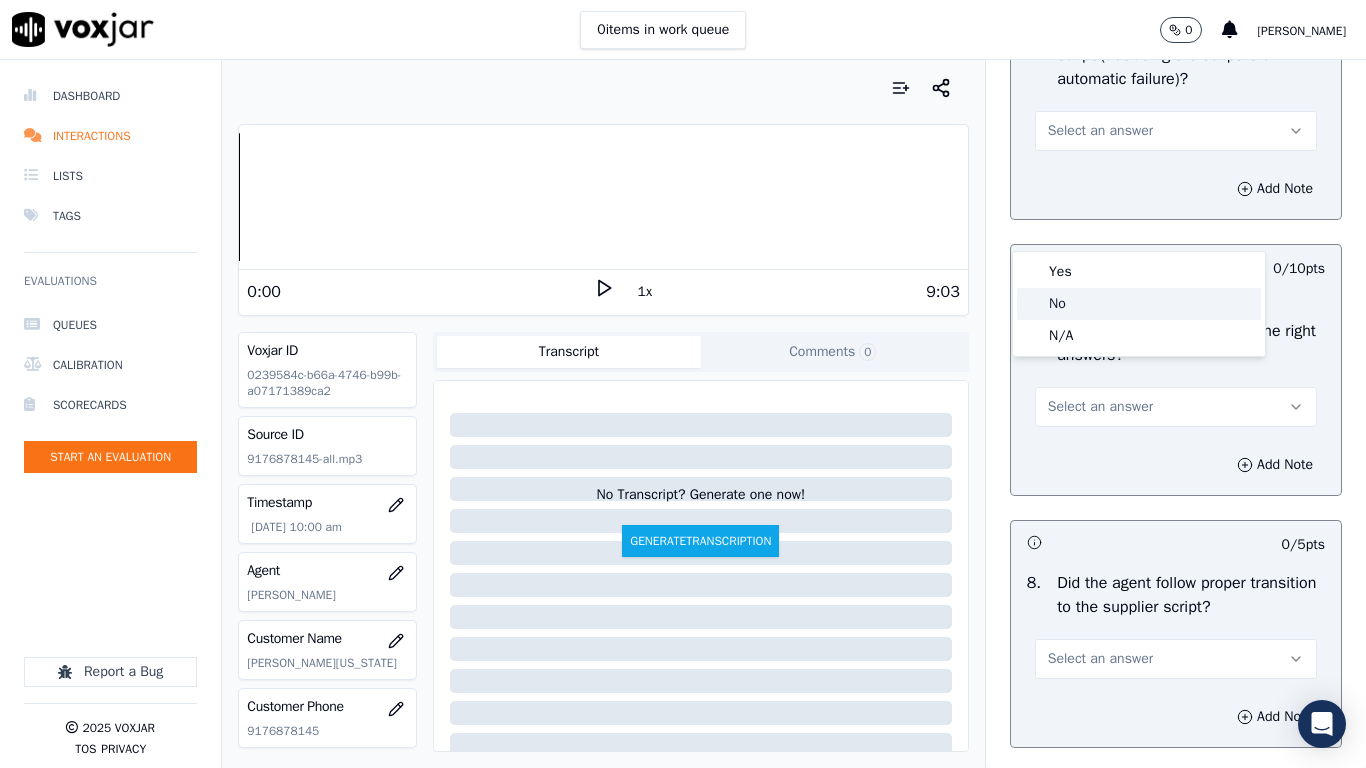 click on "No" 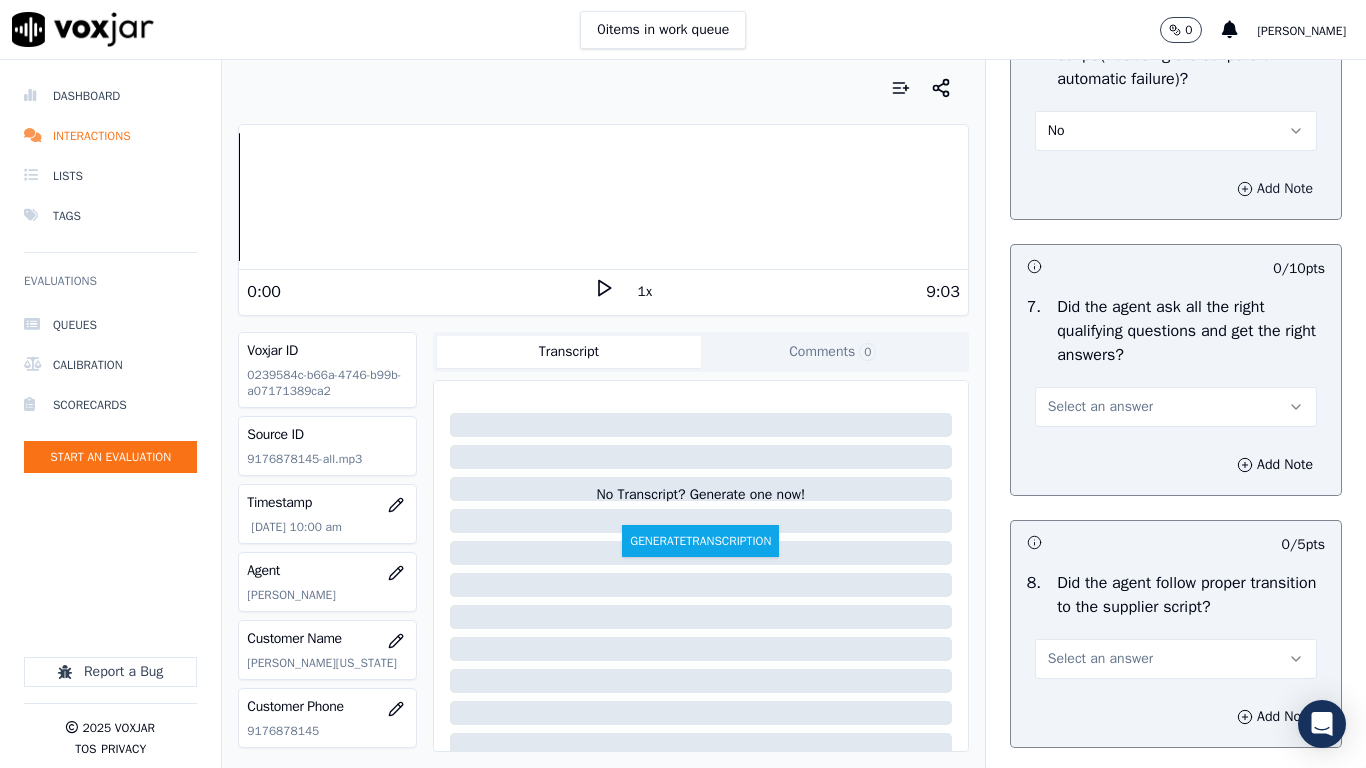 drag, startPoint x: 1216, startPoint y: 283, endPoint x: 1200, endPoint y: 296, distance: 20.615528 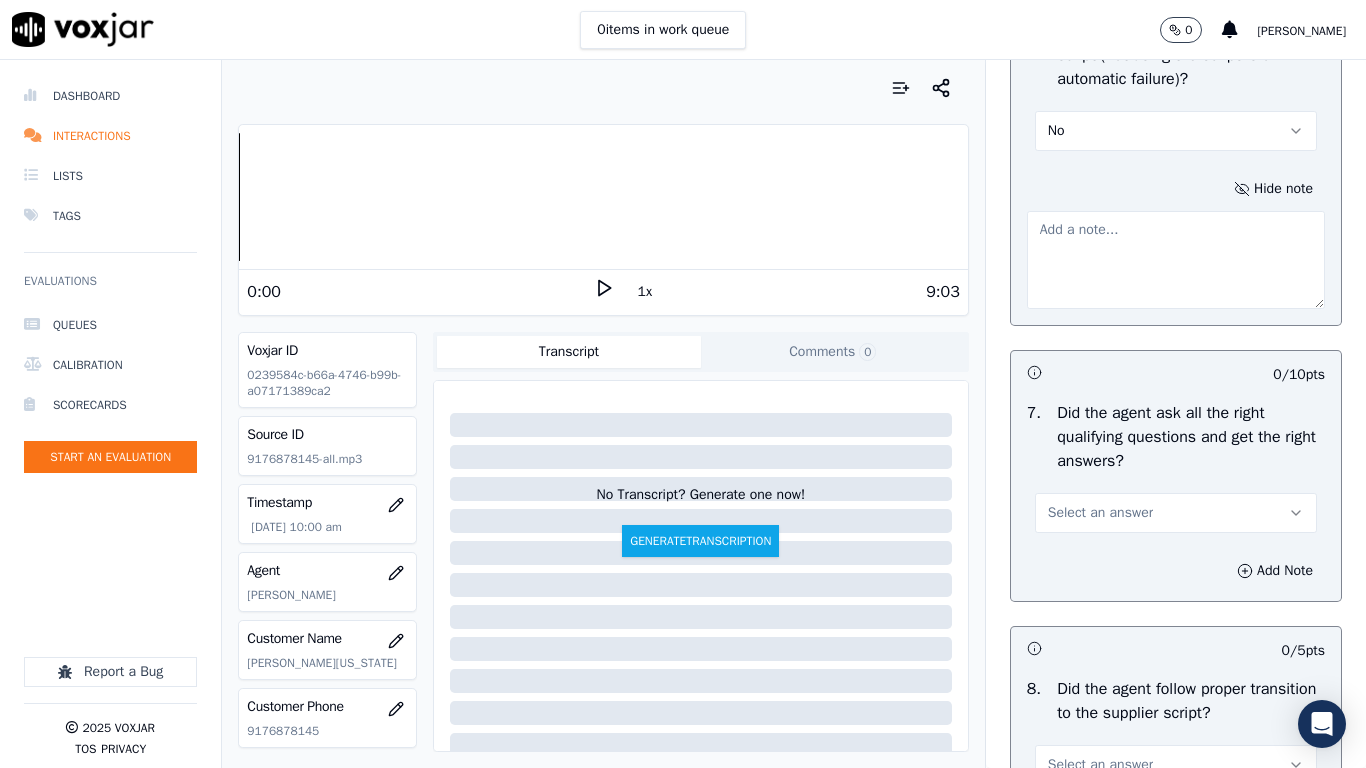 click at bounding box center [1176, 260] 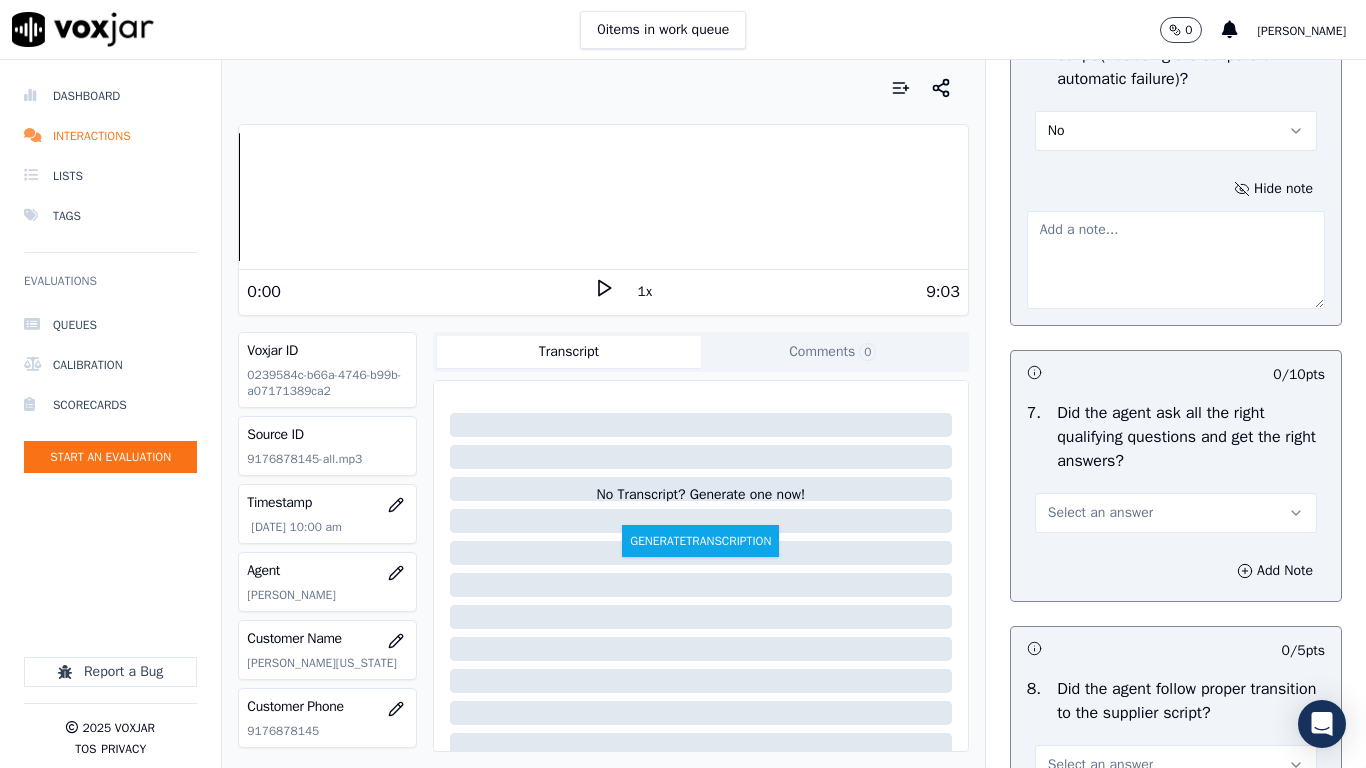 paste on "2.28sec A consent is required here but agent never asked for  it ,04.01sec Again a consent is required here to confirm whether CX want to go ahead with the stated plan" 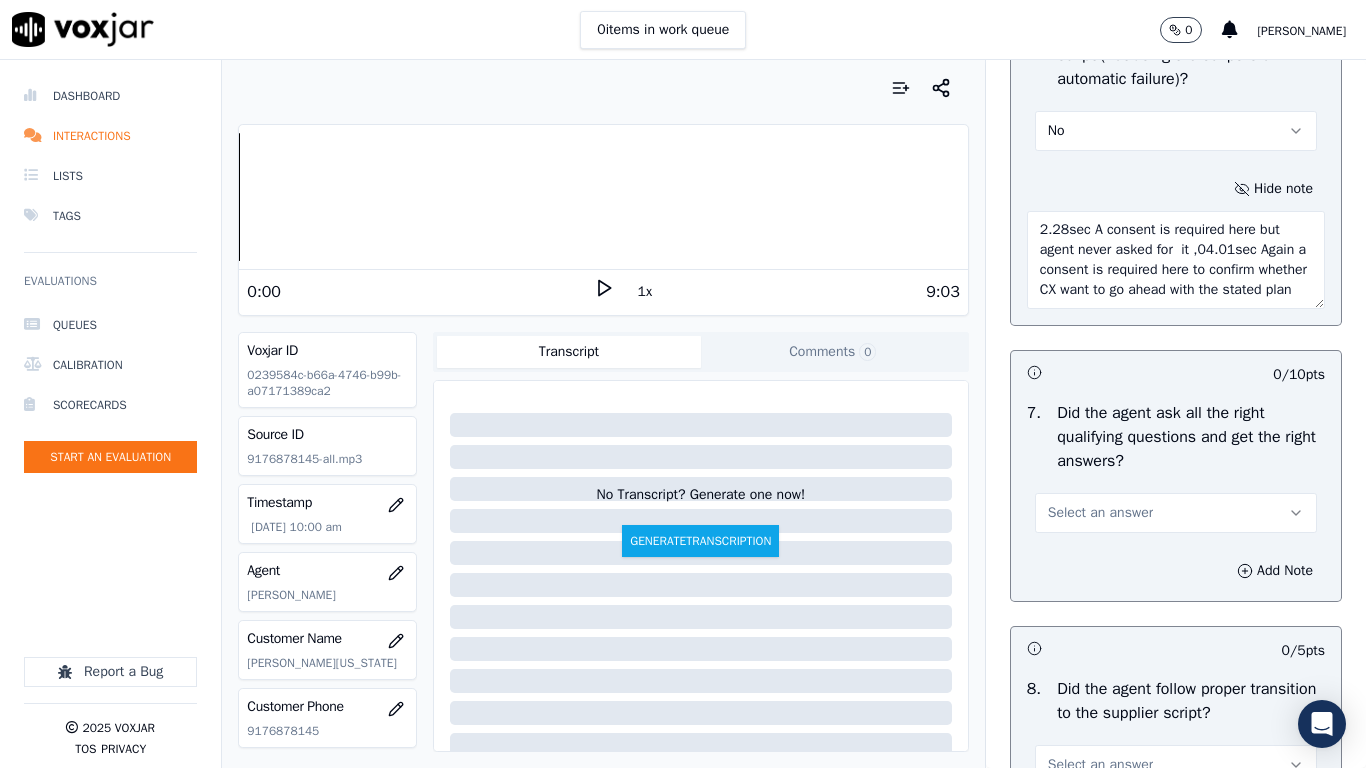 scroll, scrollTop: 0, scrollLeft: 0, axis: both 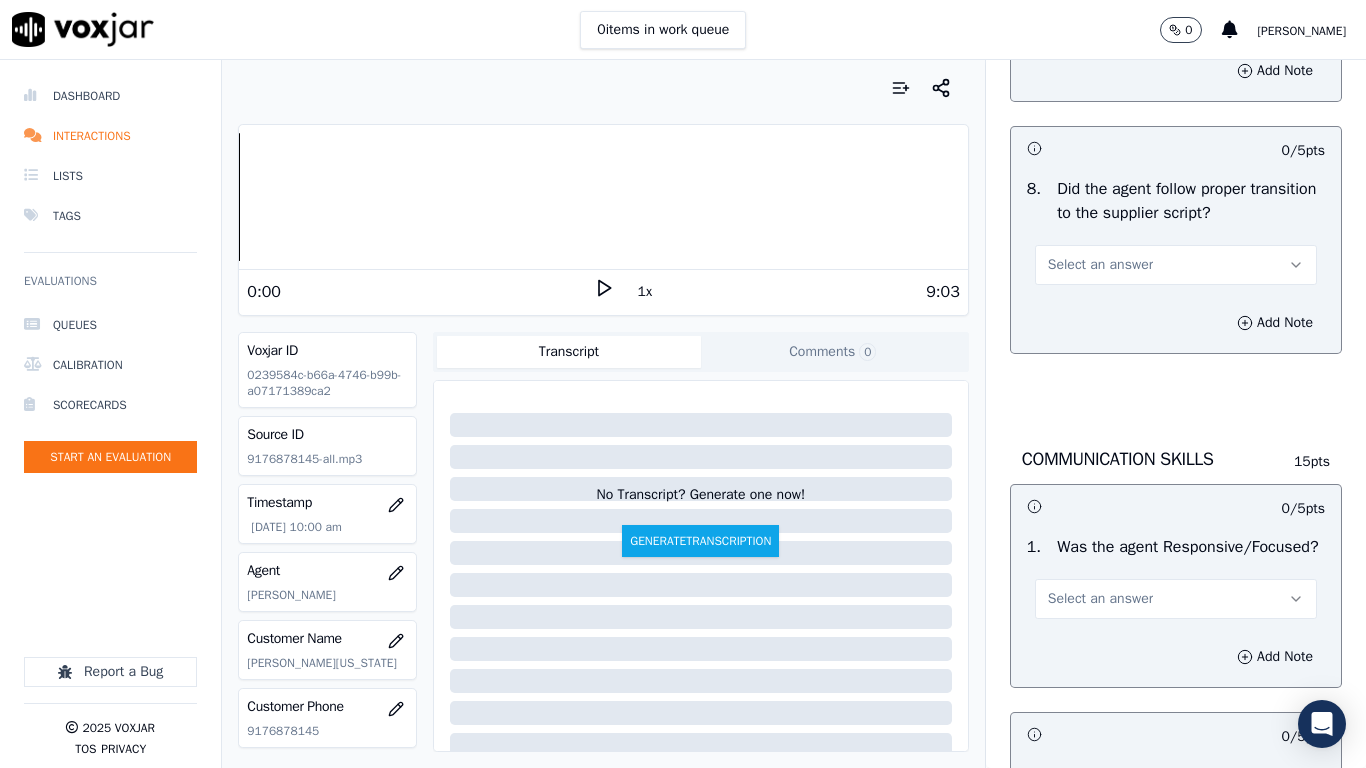 type on "2.28sec A consent is required here but agent never asked for  it ,04.01sec Again a consent is required here to confirm whether CX want to go ahead with the stated plan" 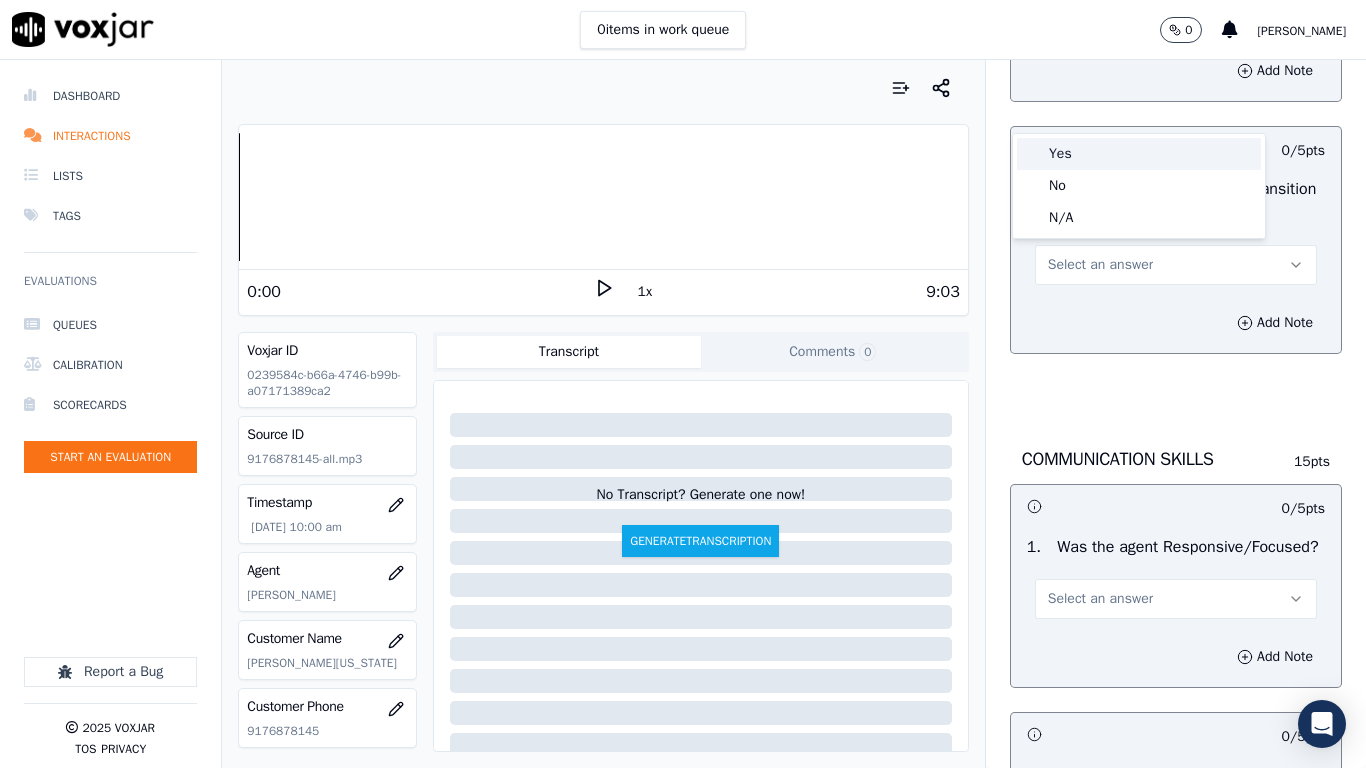 click on "Yes" at bounding box center (1139, 154) 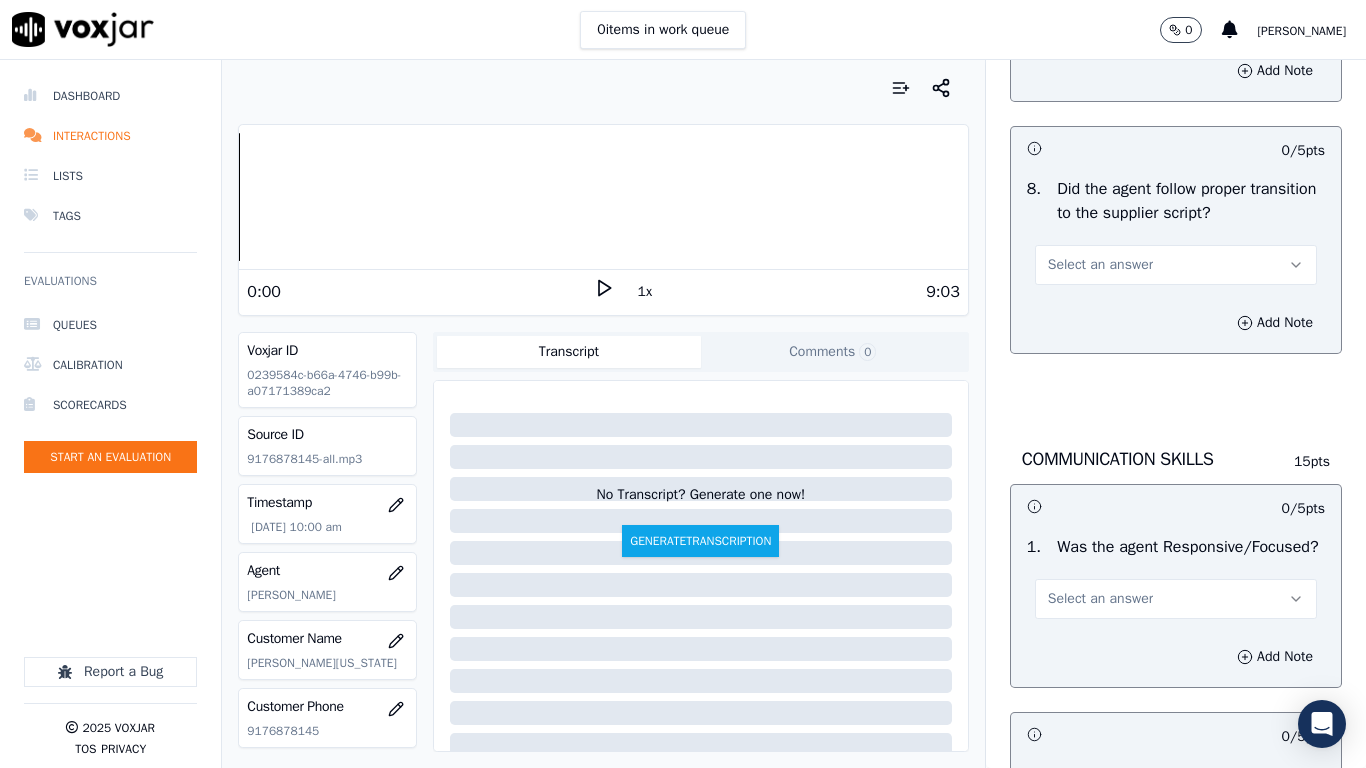 click on "Select an answer" at bounding box center [1100, 265] 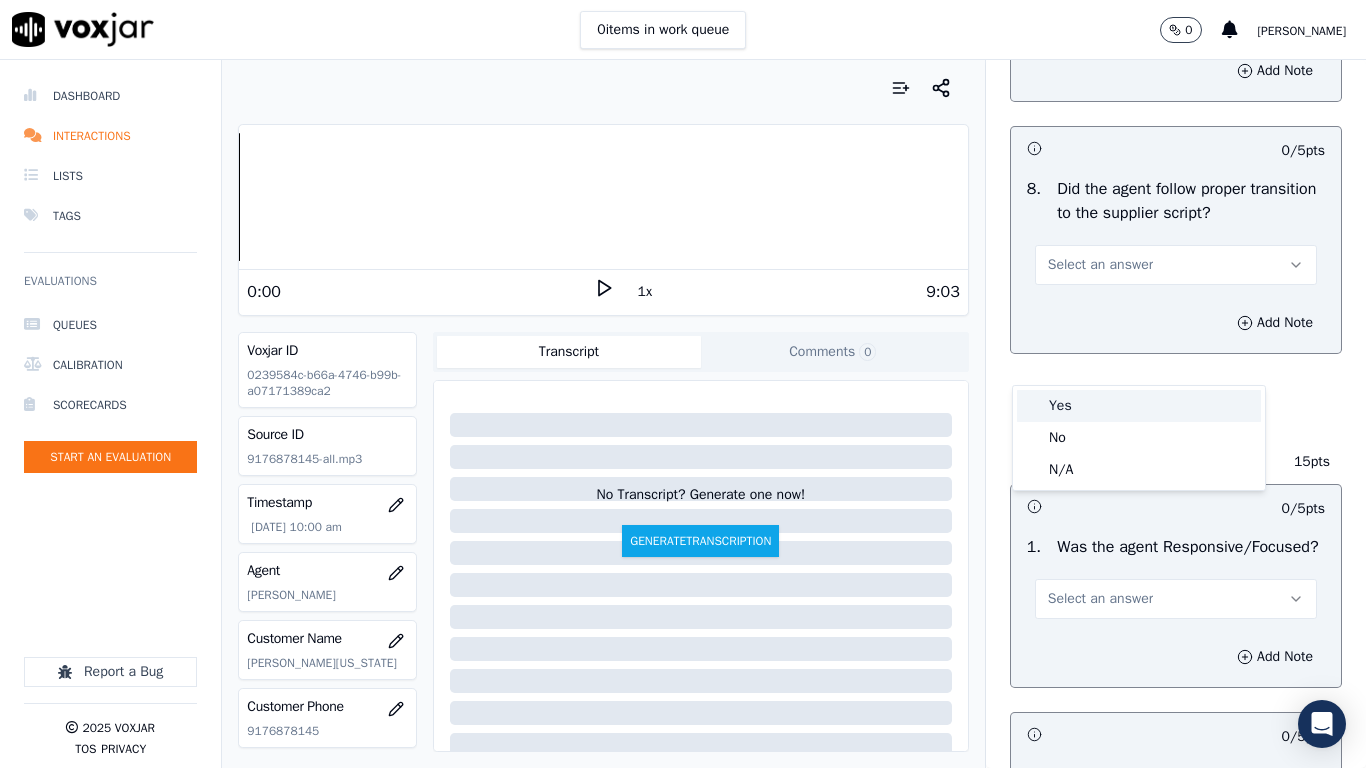 drag, startPoint x: 1099, startPoint y: 370, endPoint x: 1106, endPoint y: 442, distance: 72.33948 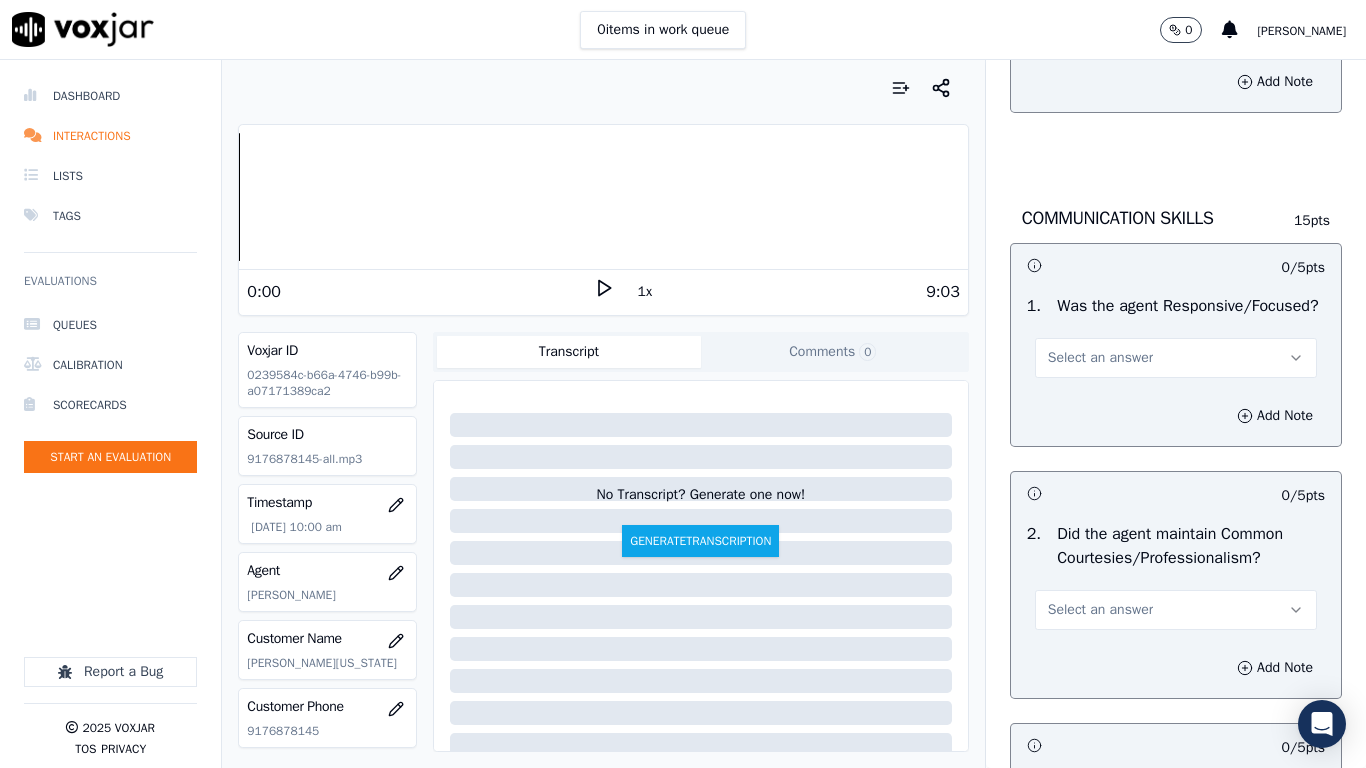 scroll, scrollTop: 5400, scrollLeft: 0, axis: vertical 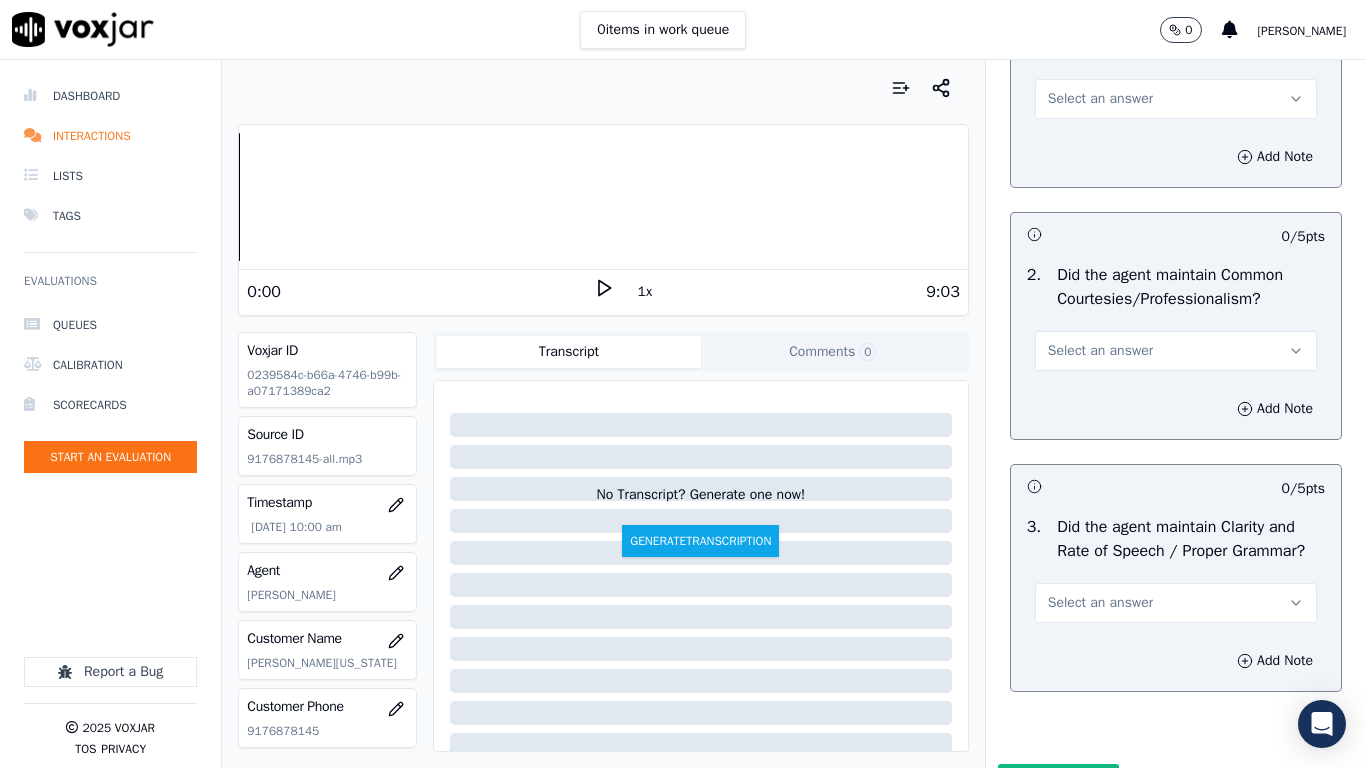 click on "Select an answer" at bounding box center (1100, 99) 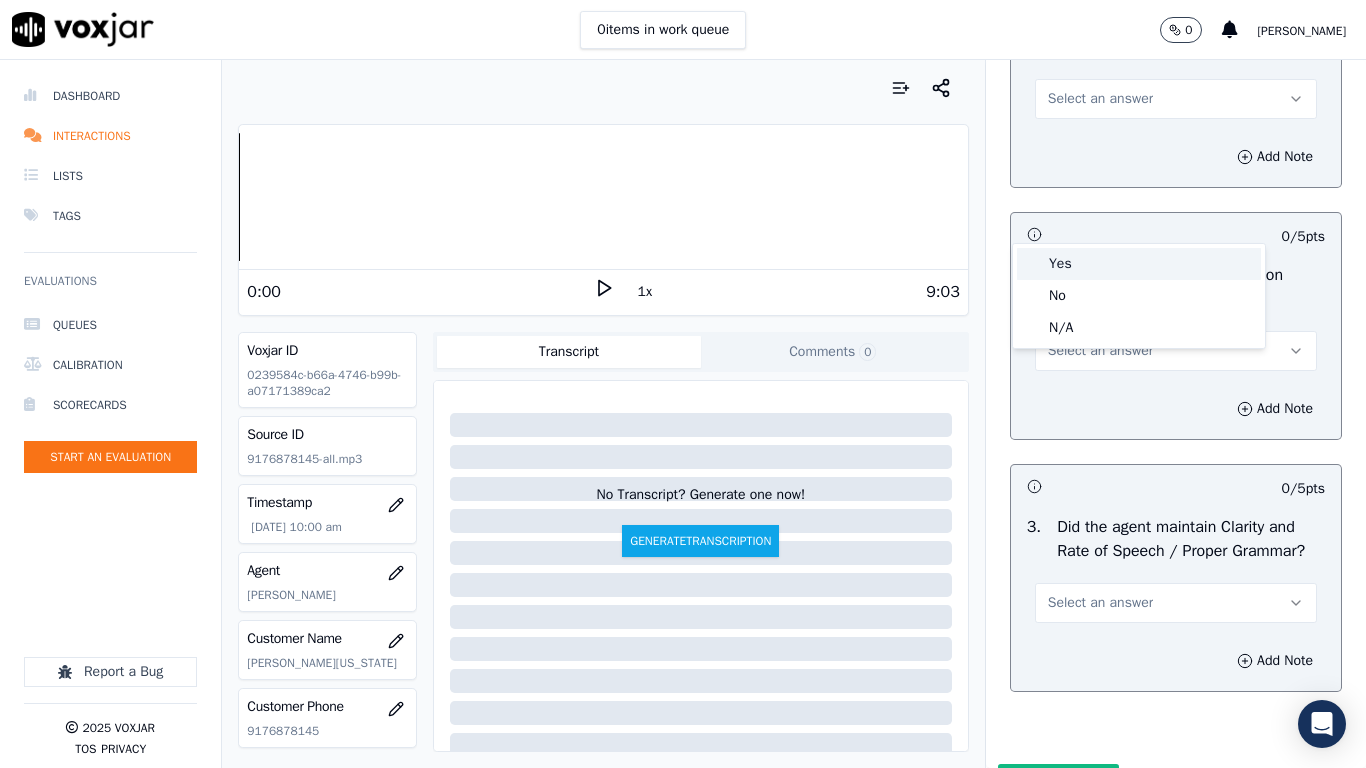 click on "Yes" at bounding box center [1139, 264] 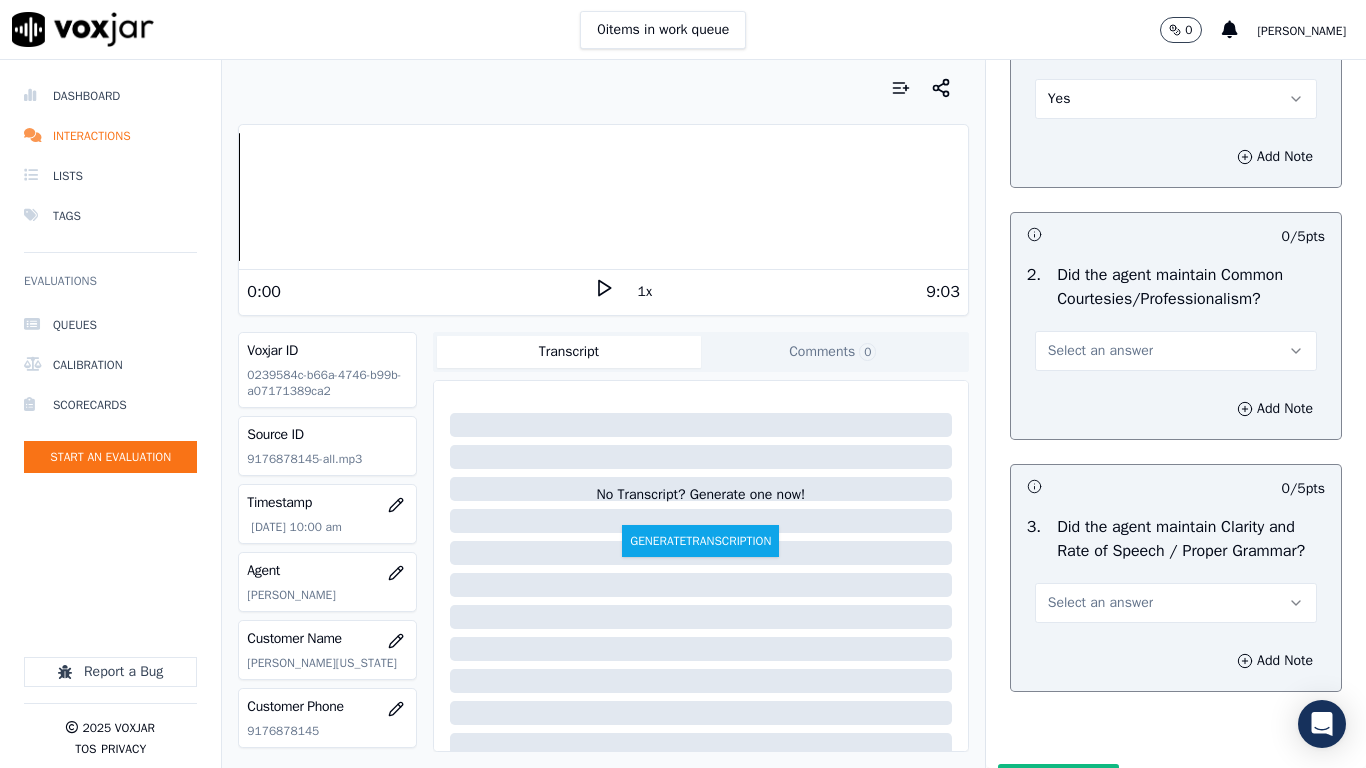 click on "Select an answer" at bounding box center [1176, 351] 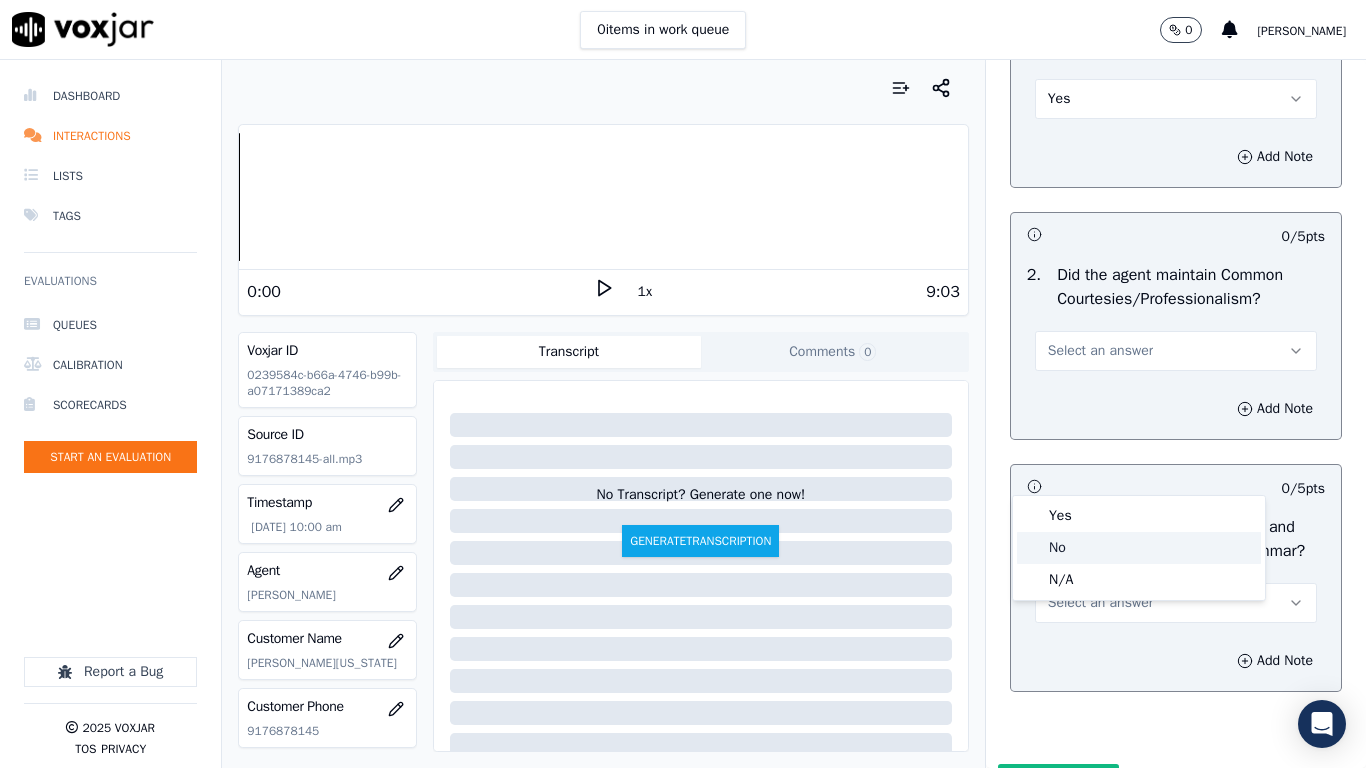 click on "No" 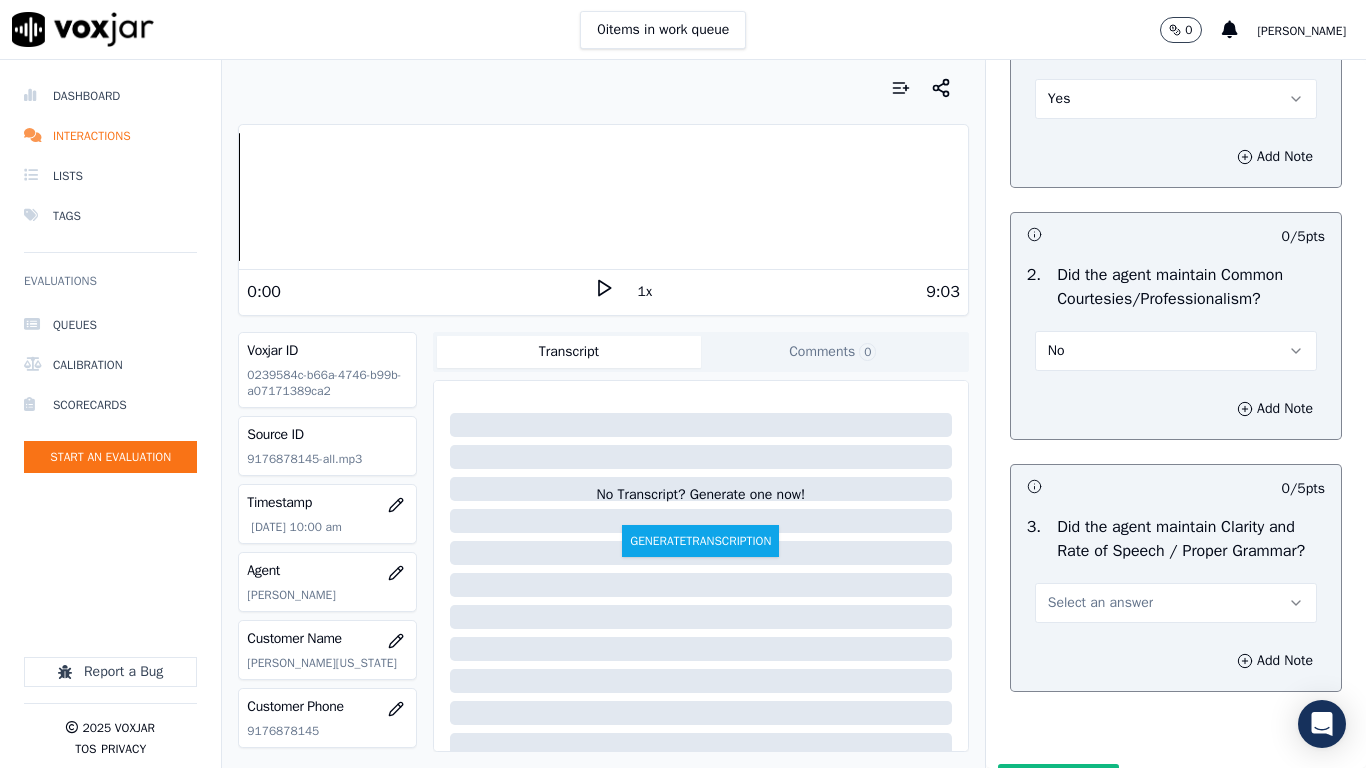 click on "No" at bounding box center (1176, 351) 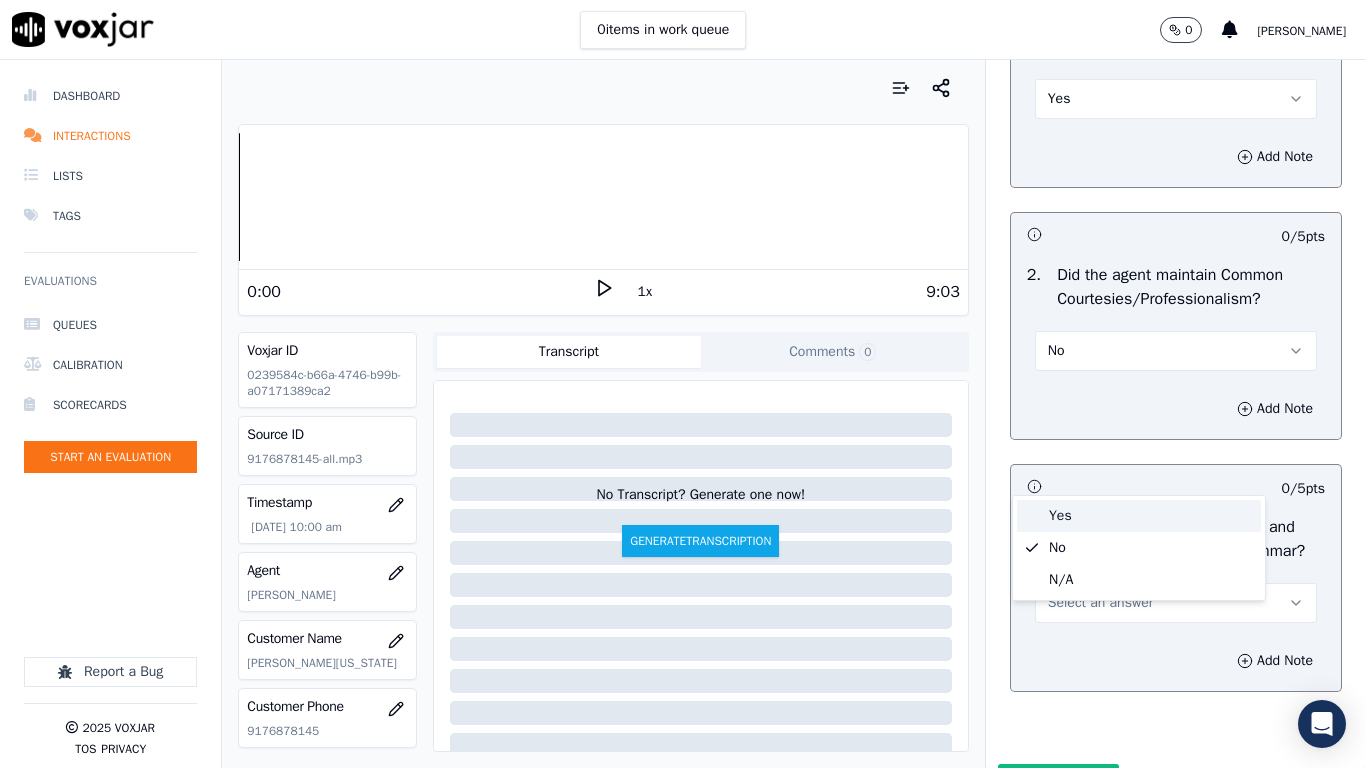 click on "Yes" at bounding box center (1139, 516) 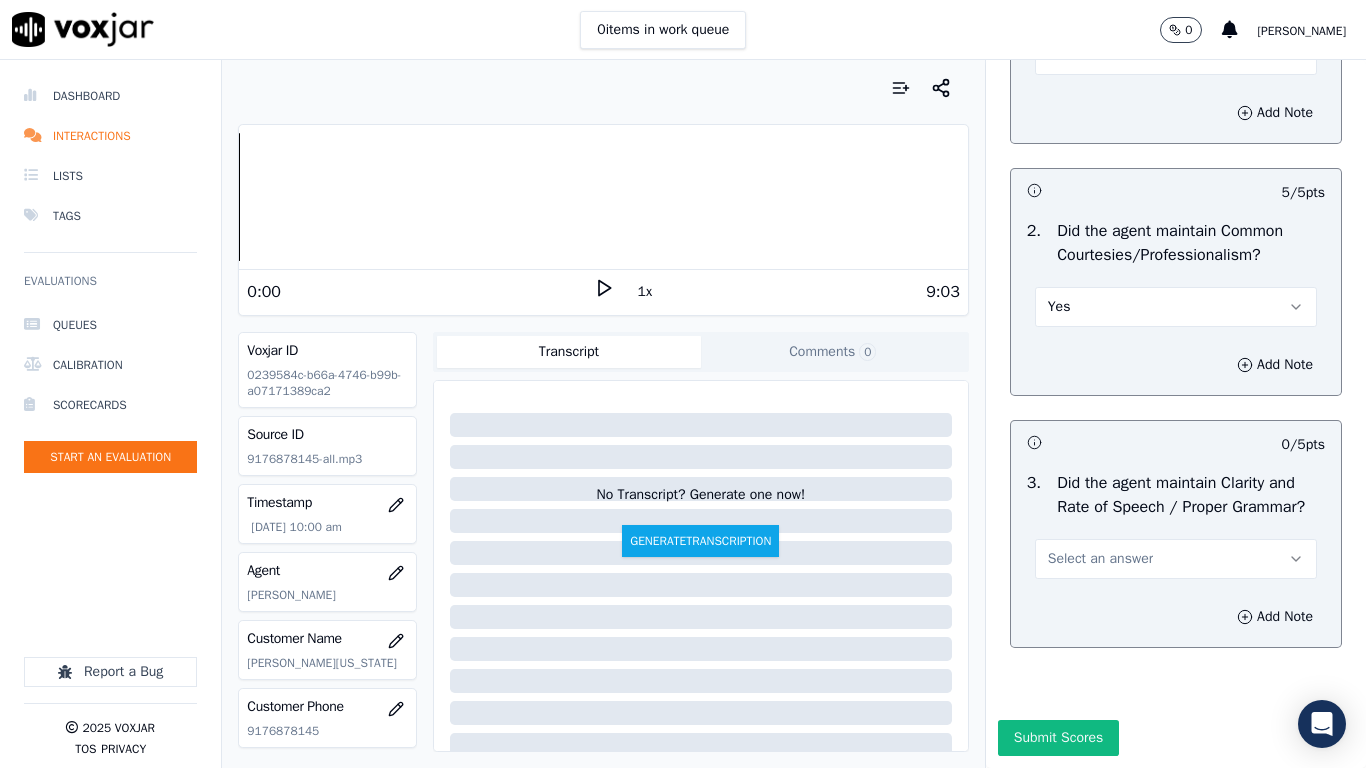 scroll, scrollTop: 5639, scrollLeft: 0, axis: vertical 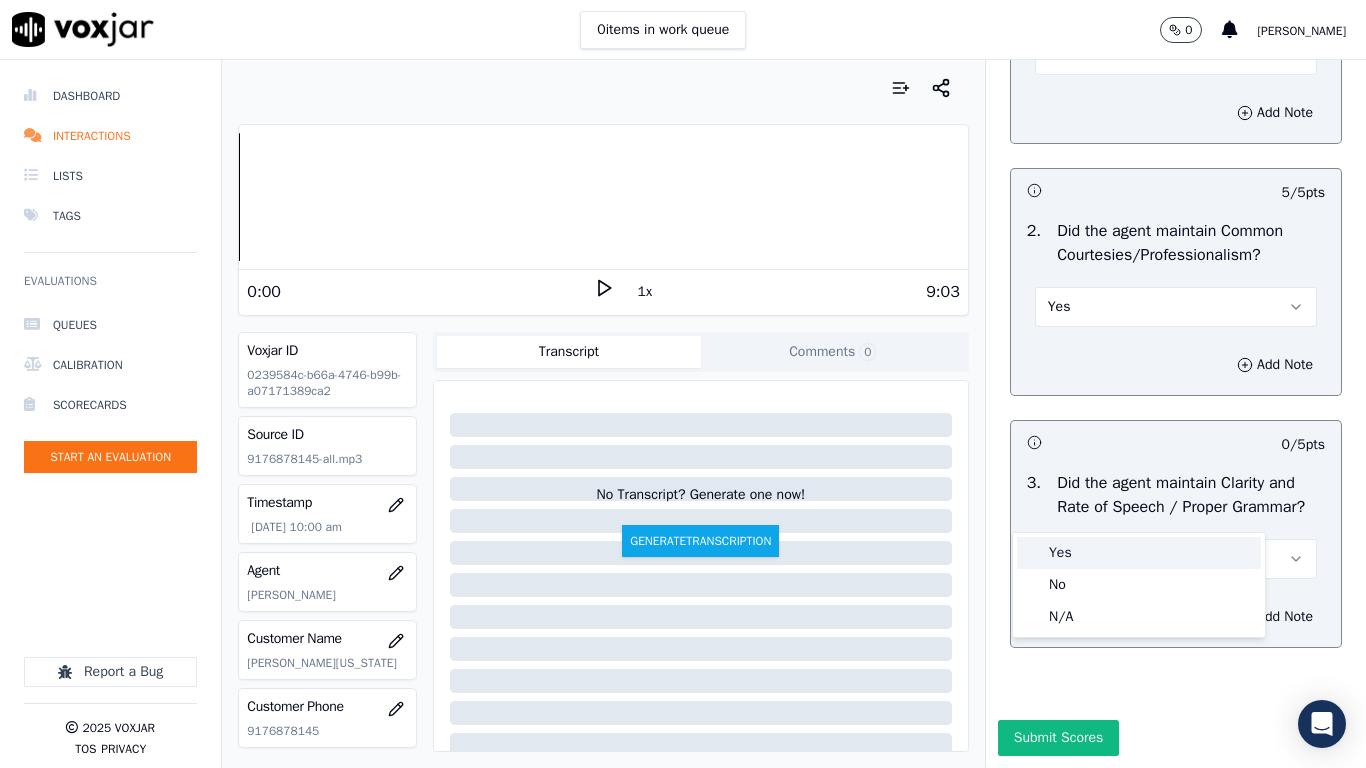 click on "Yes" at bounding box center [1139, 553] 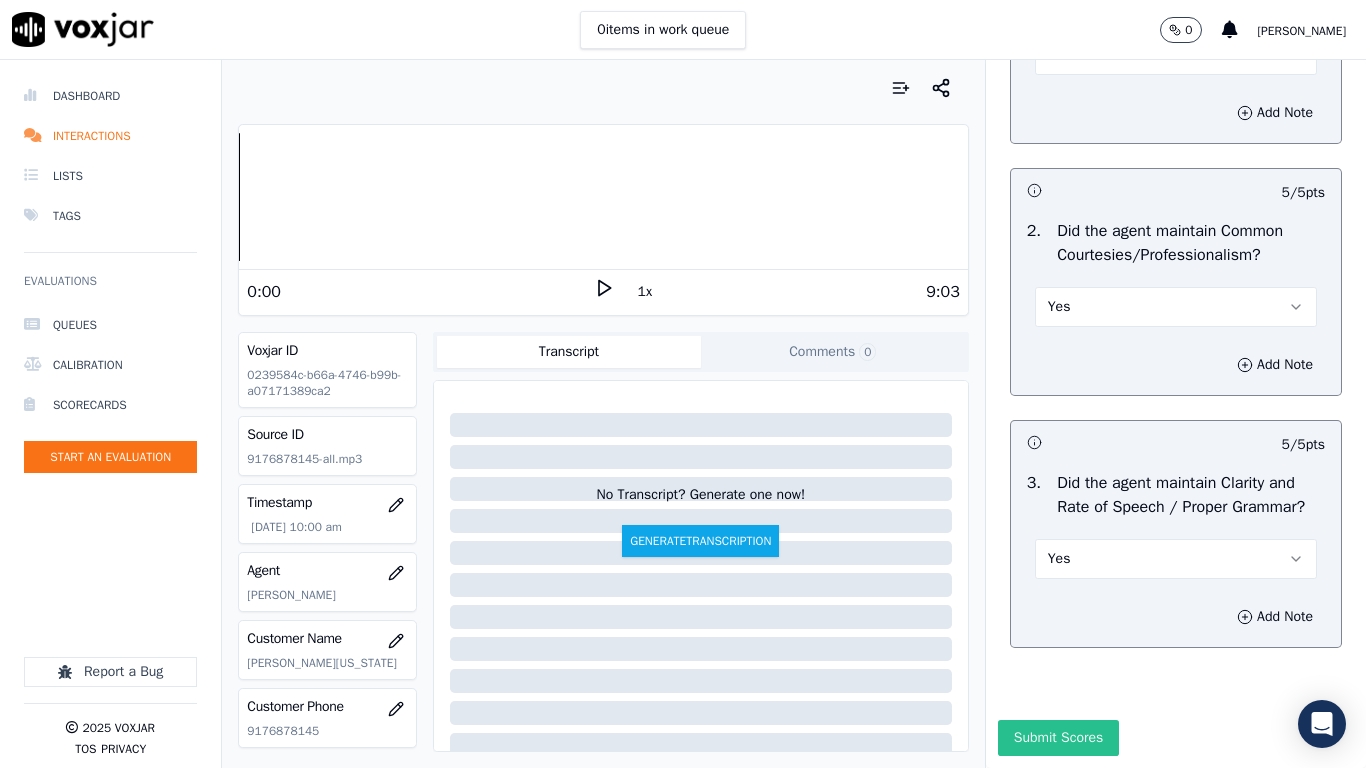 click on "Submit Scores" at bounding box center [1058, 738] 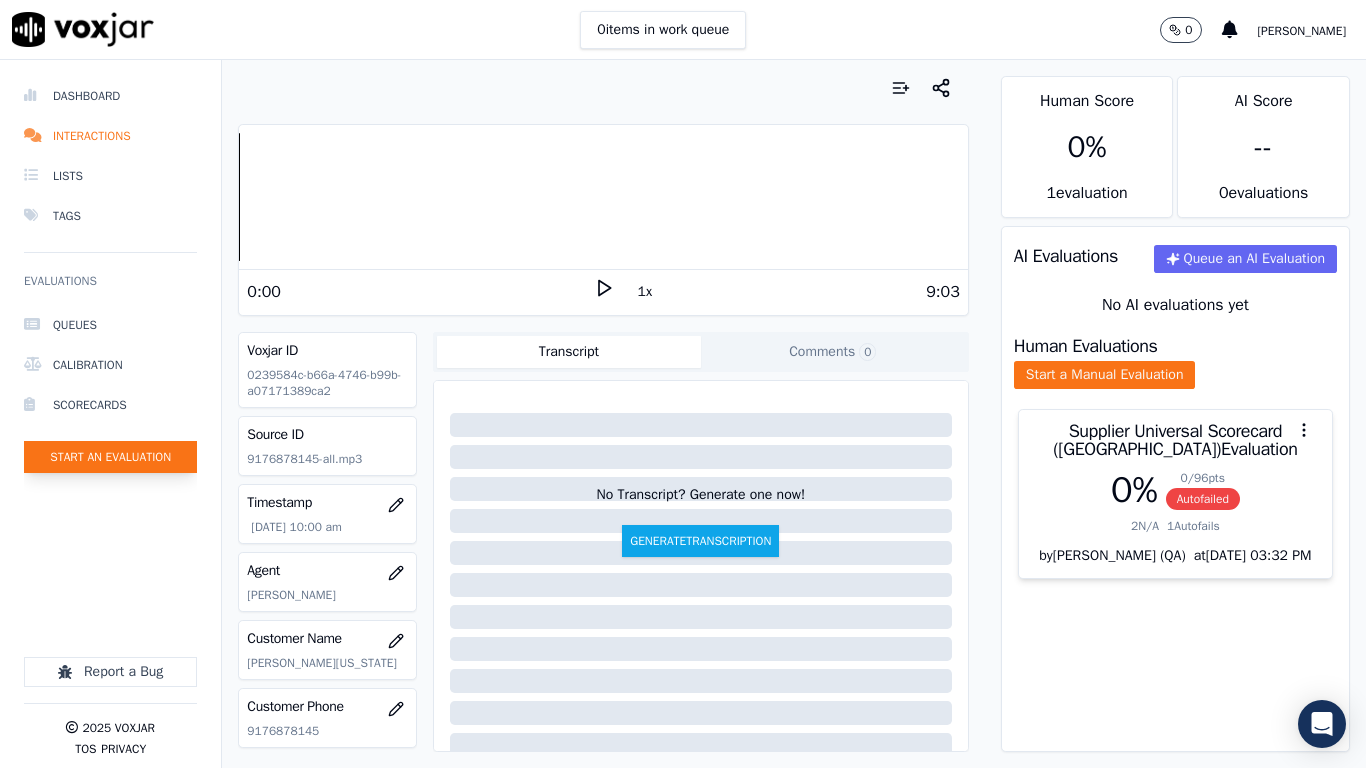 click on "Start an Evaluation" 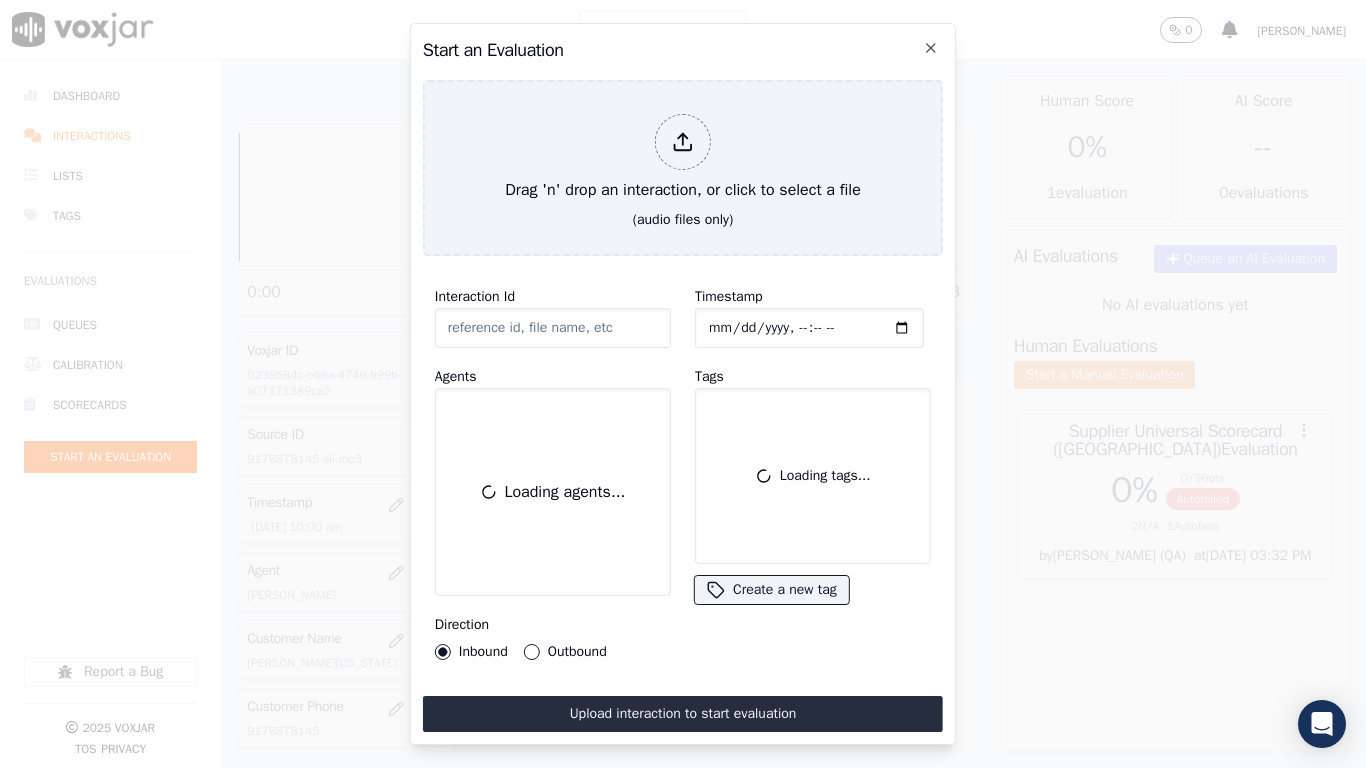 type 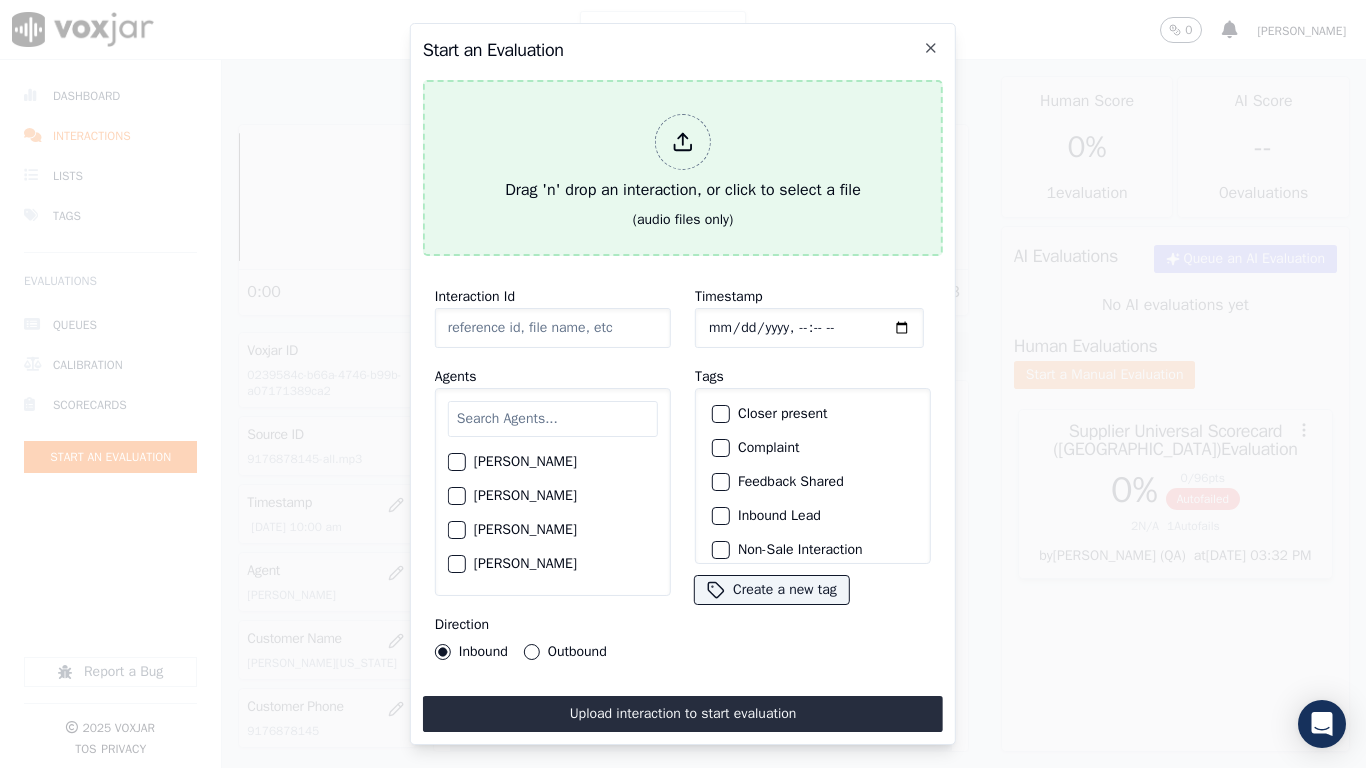 click on "Drag 'n' drop an interaction, or click to select a file" at bounding box center [683, 158] 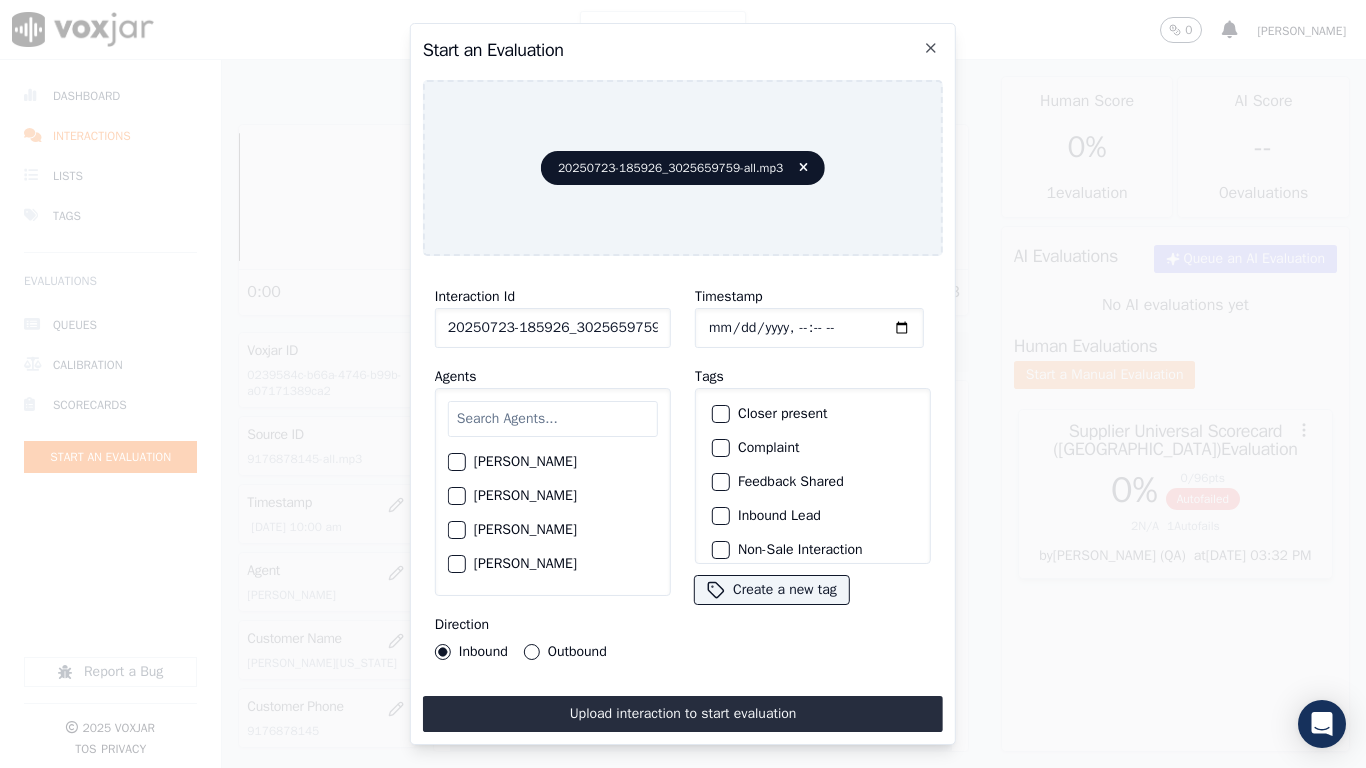 click at bounding box center (553, 419) 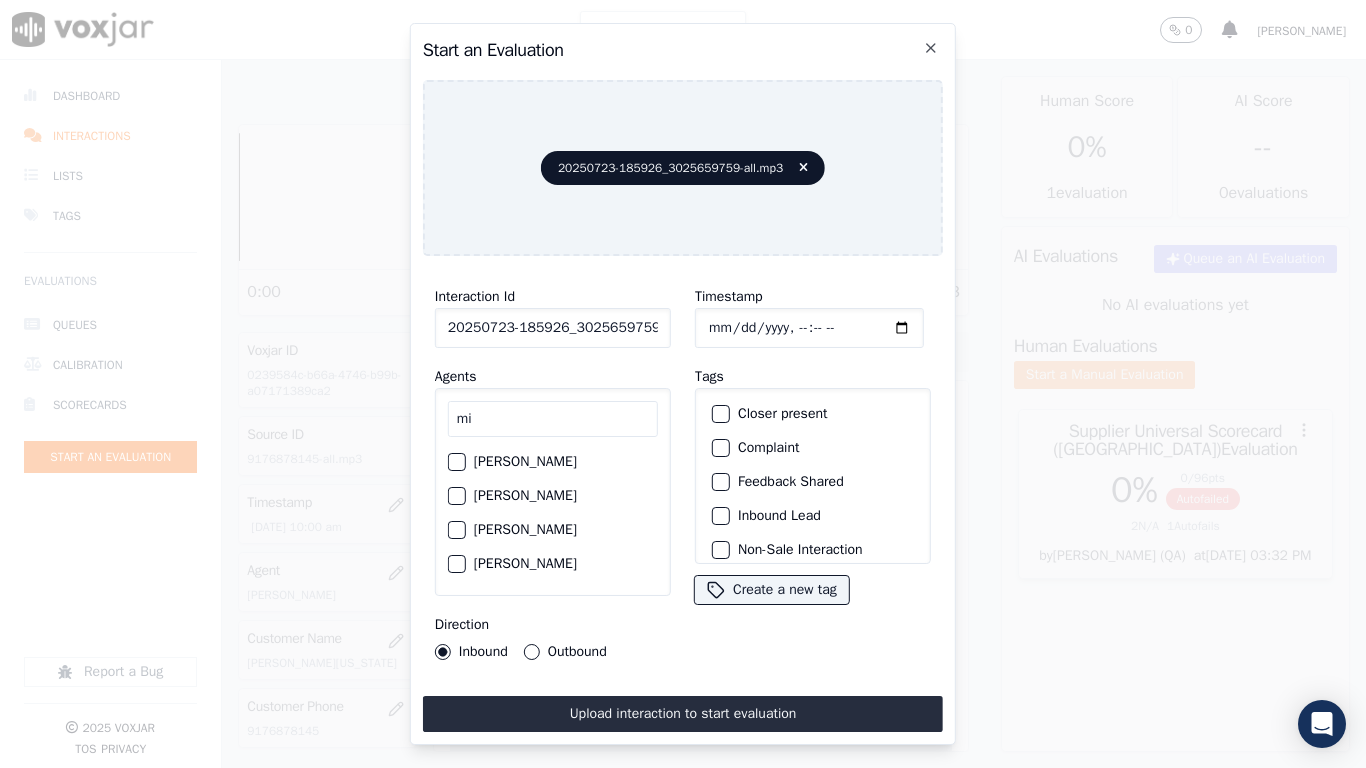 type on "mi" 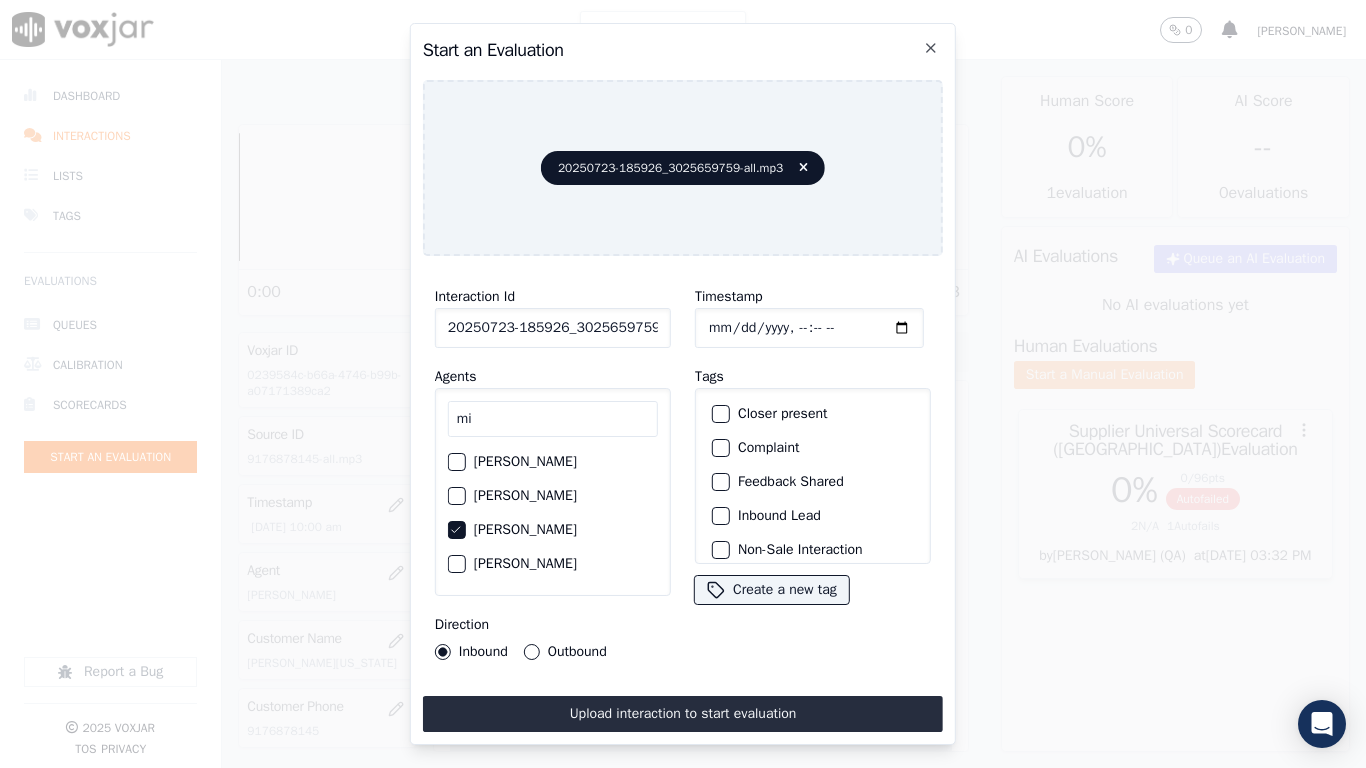 type 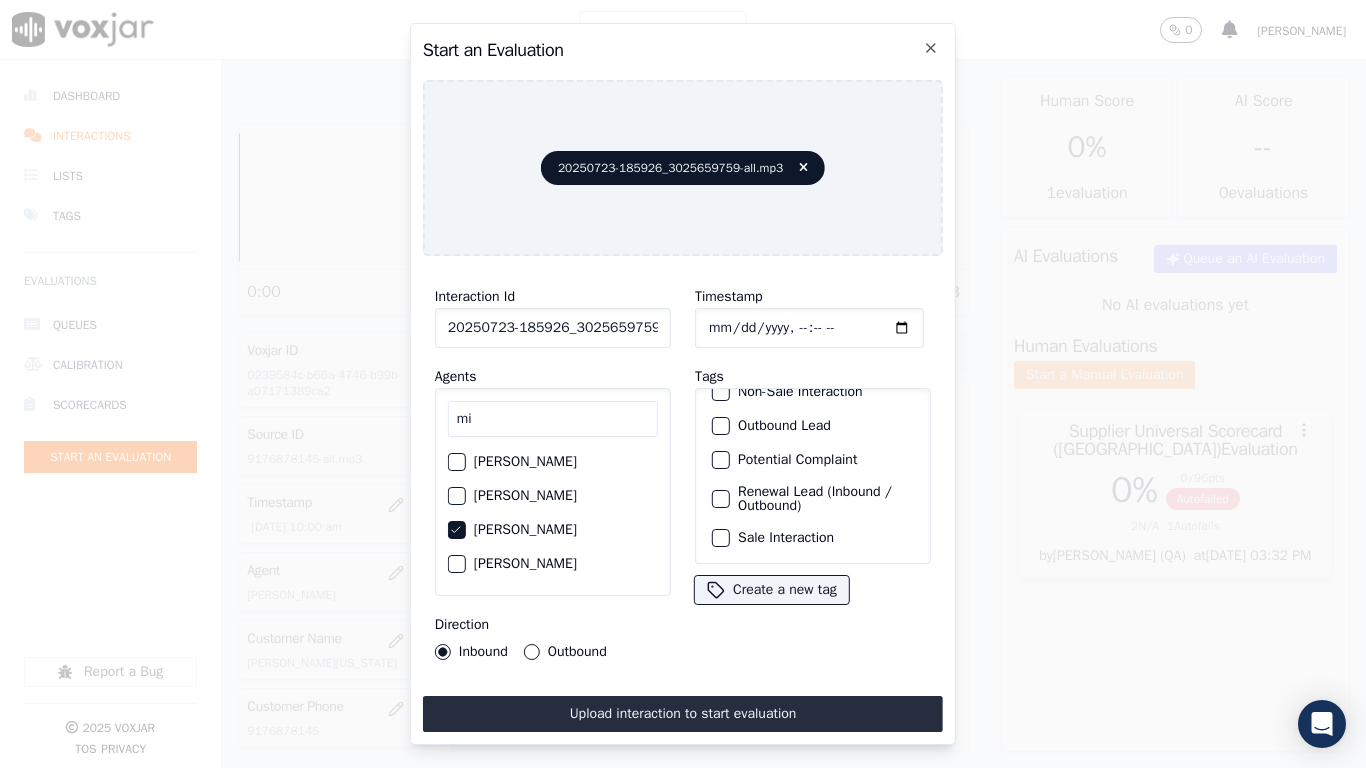 click on "Sale Interaction" at bounding box center (813, 538) 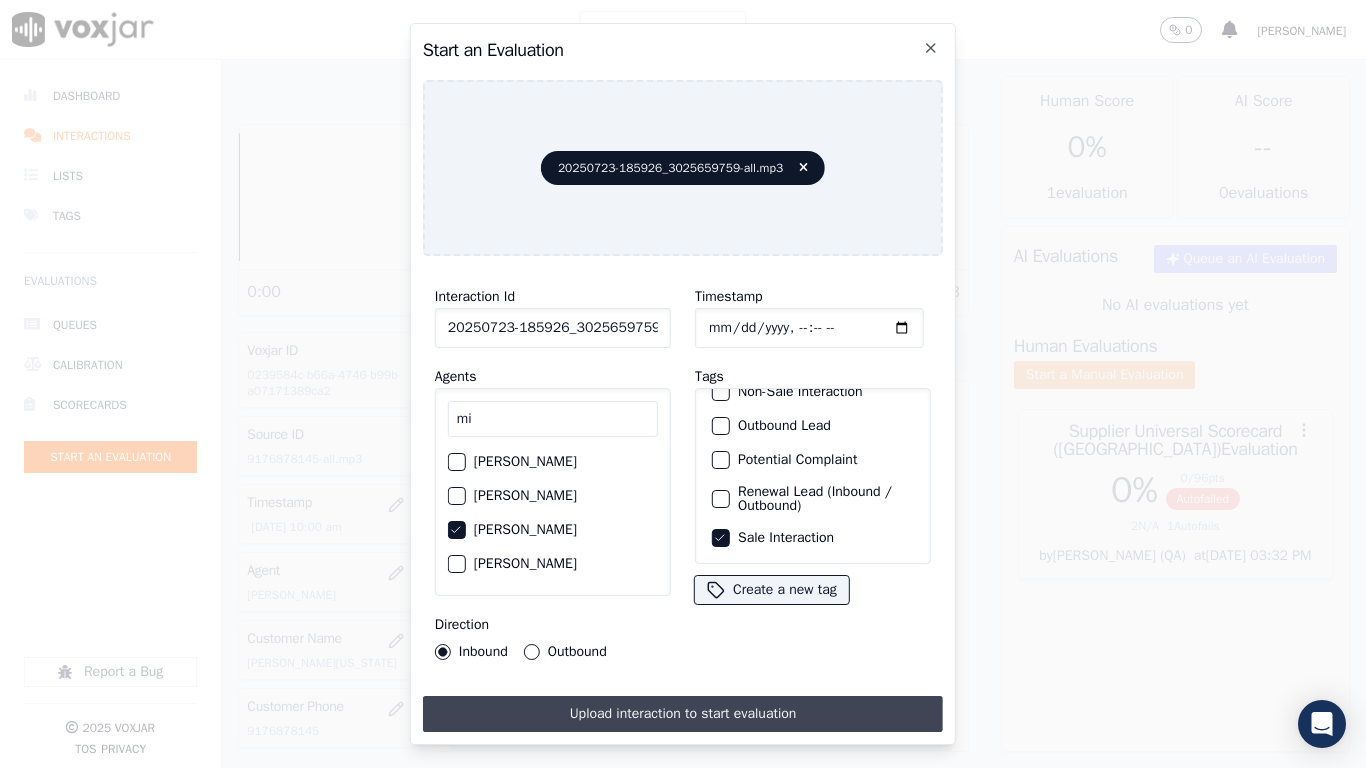 drag, startPoint x: 818, startPoint y: 690, endPoint x: 796, endPoint y: 716, distance: 34.058773 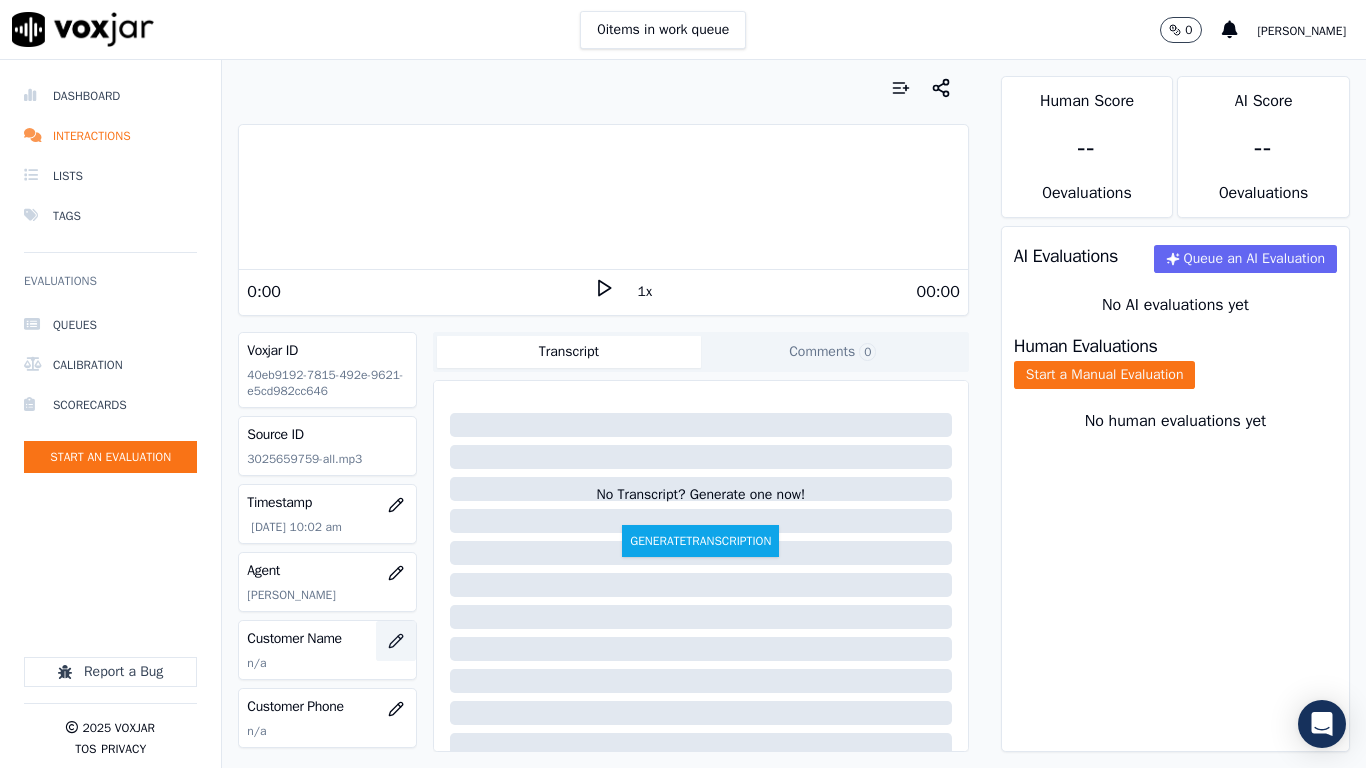 click at bounding box center [396, 641] 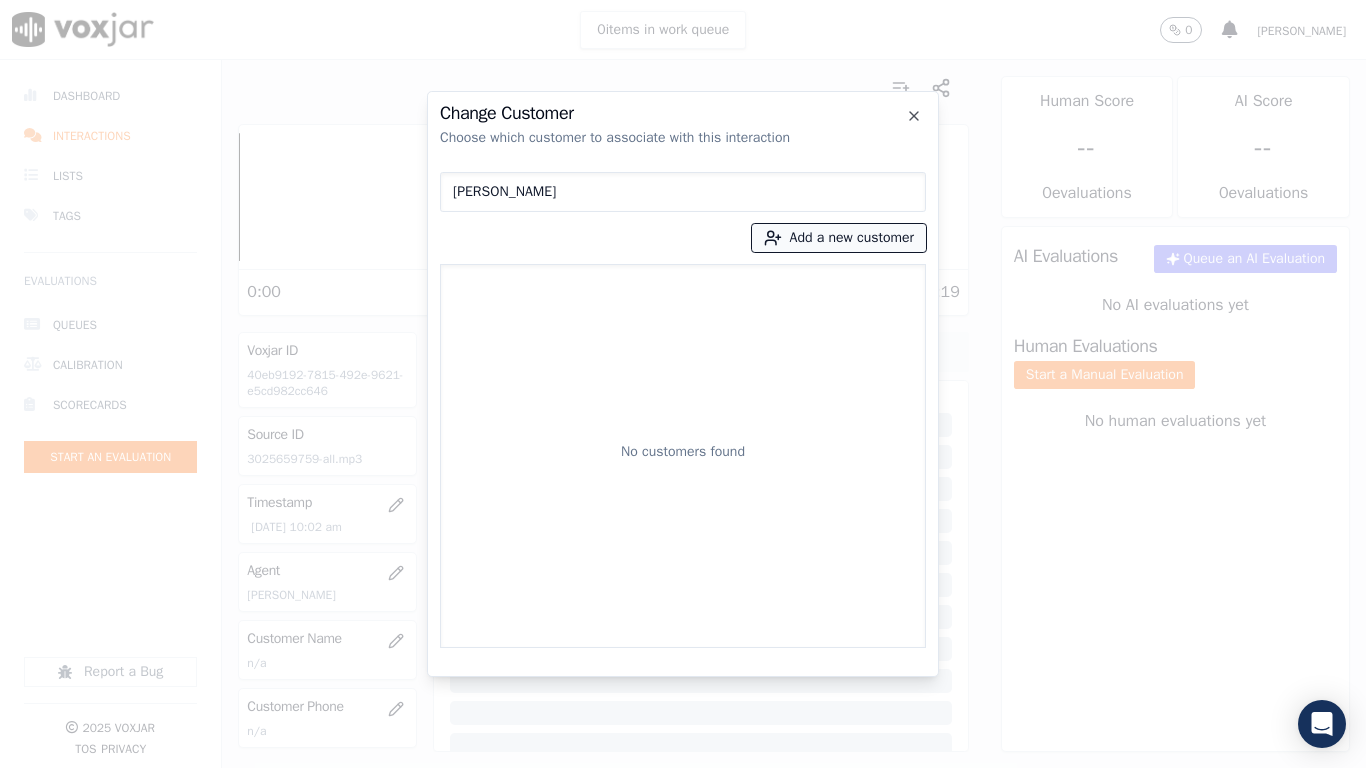 type on "[PERSON_NAME]" 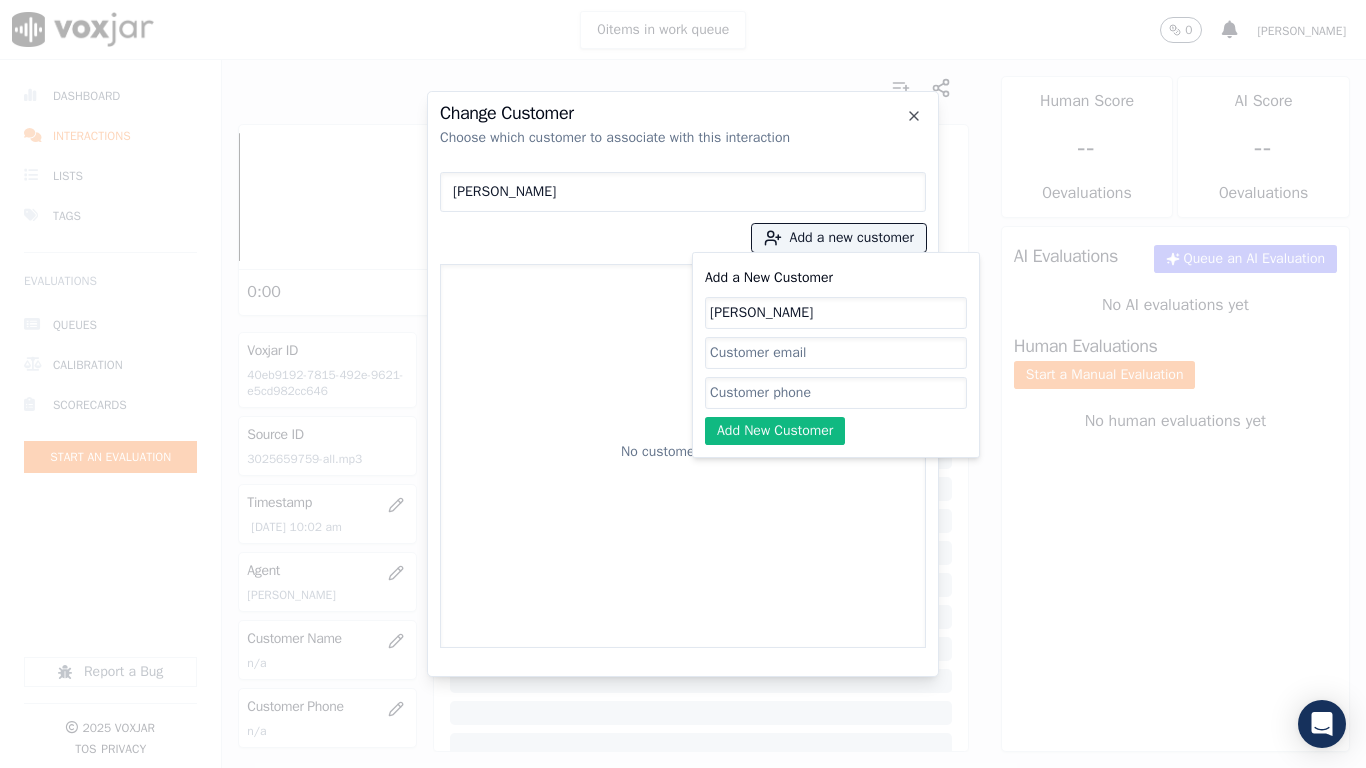 type on "[PERSON_NAME]" 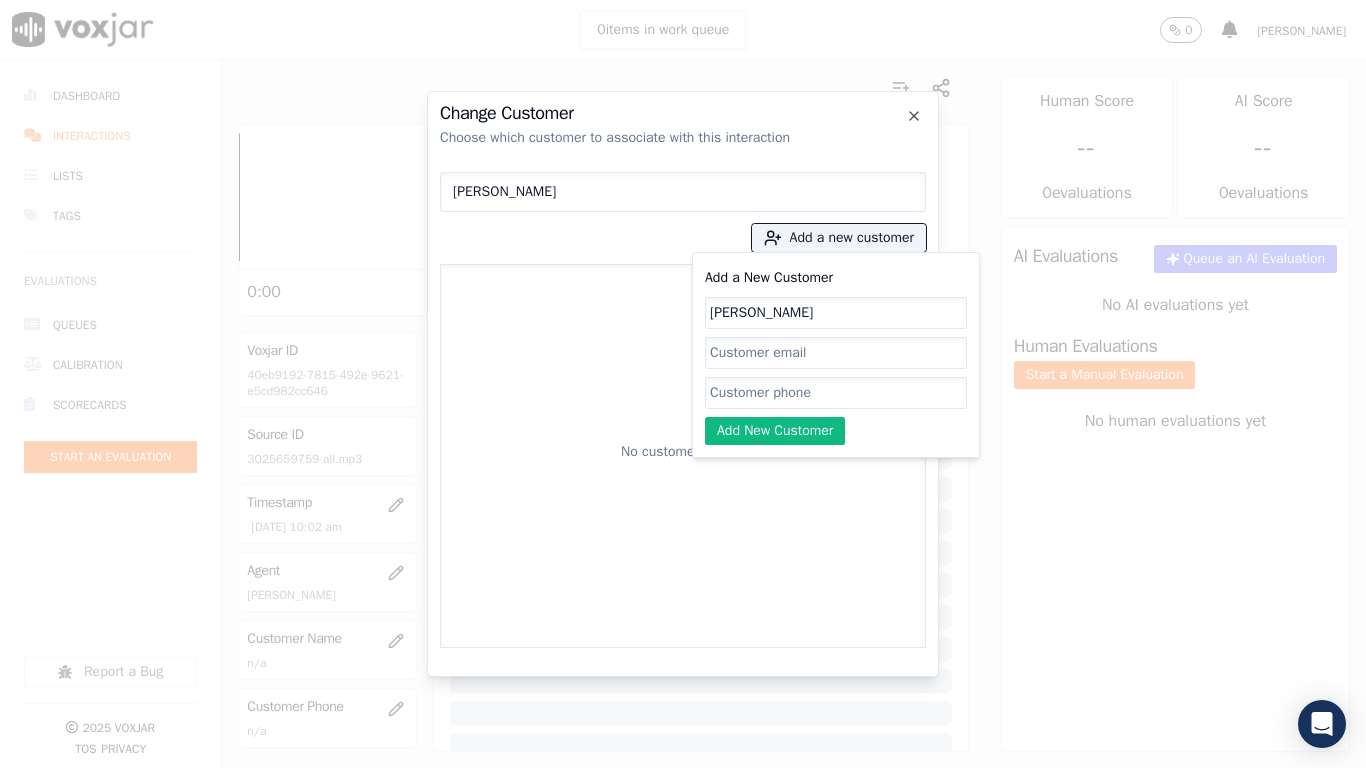 paste on "3025659759" 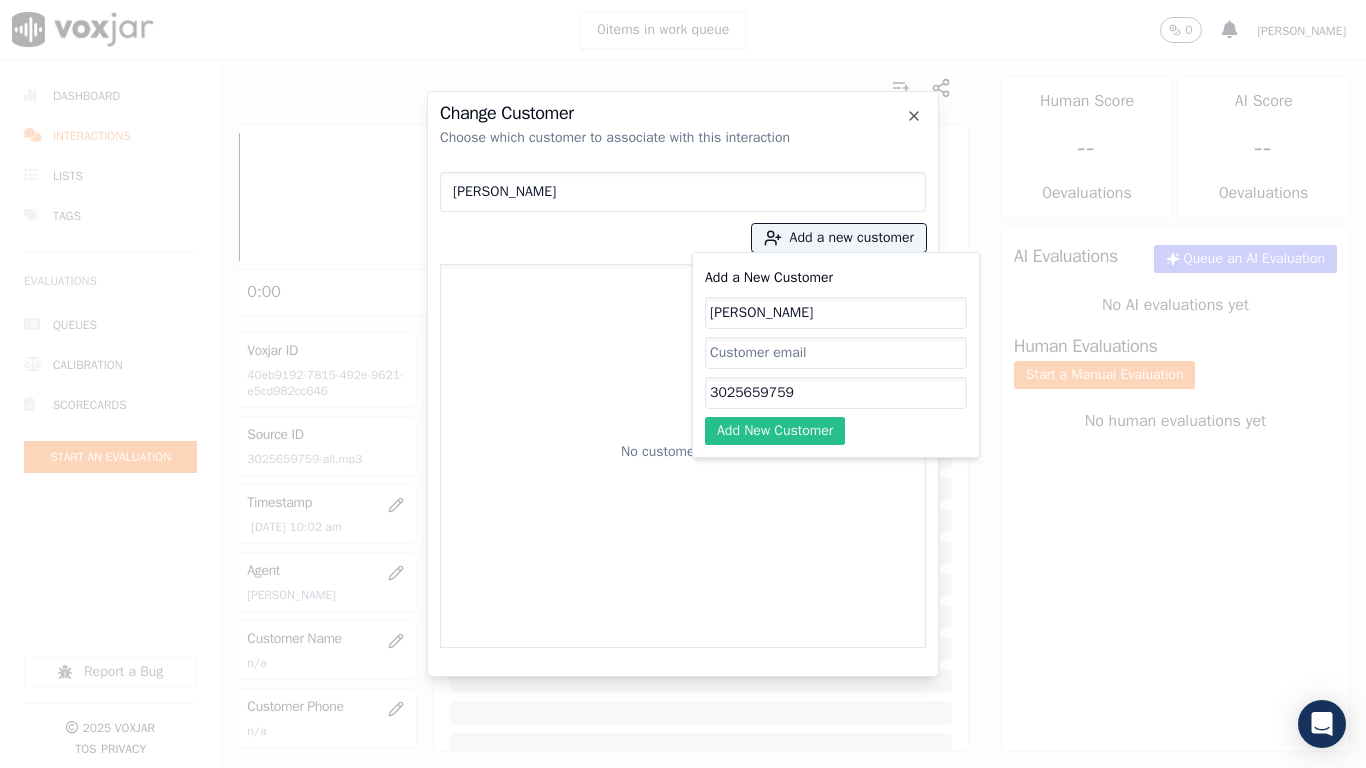 type on "3025659759" 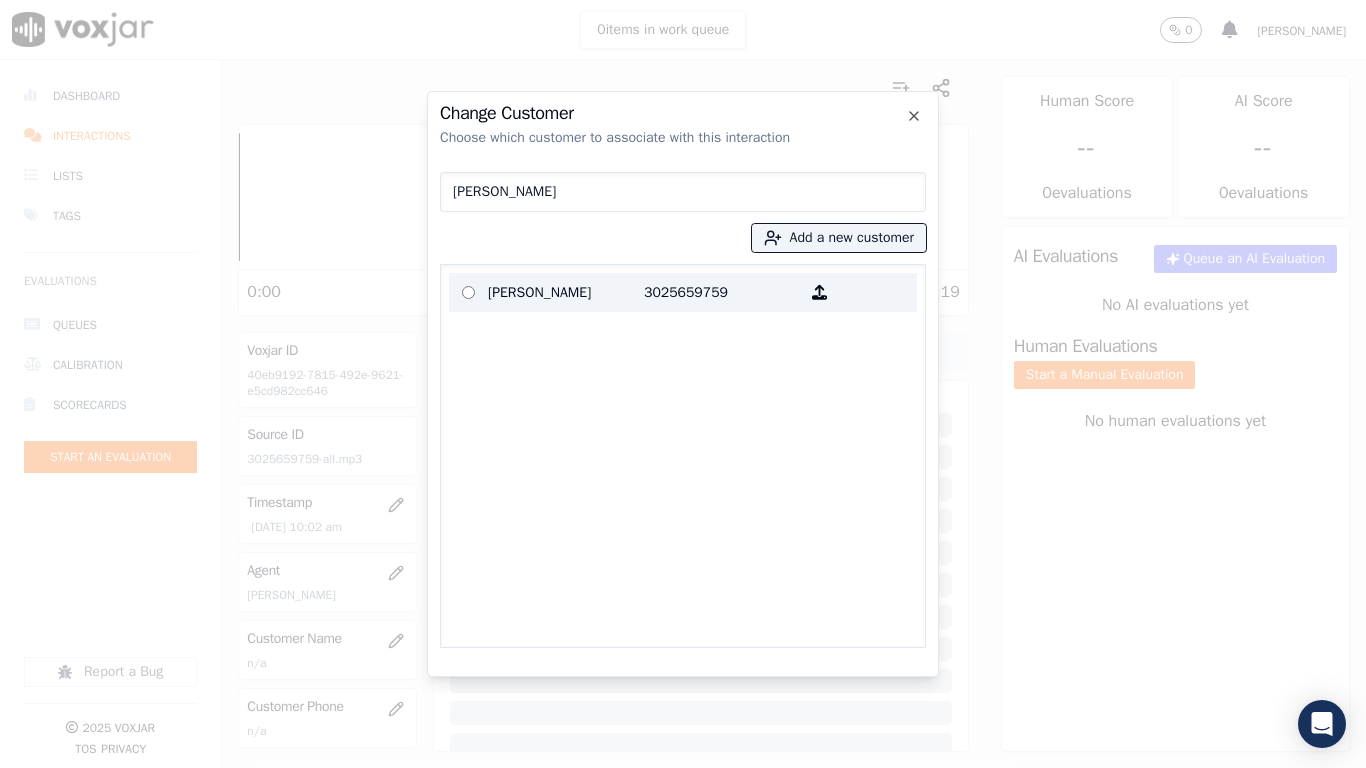 drag, startPoint x: 505, startPoint y: 293, endPoint x: 549, endPoint y: 328, distance: 56.22277 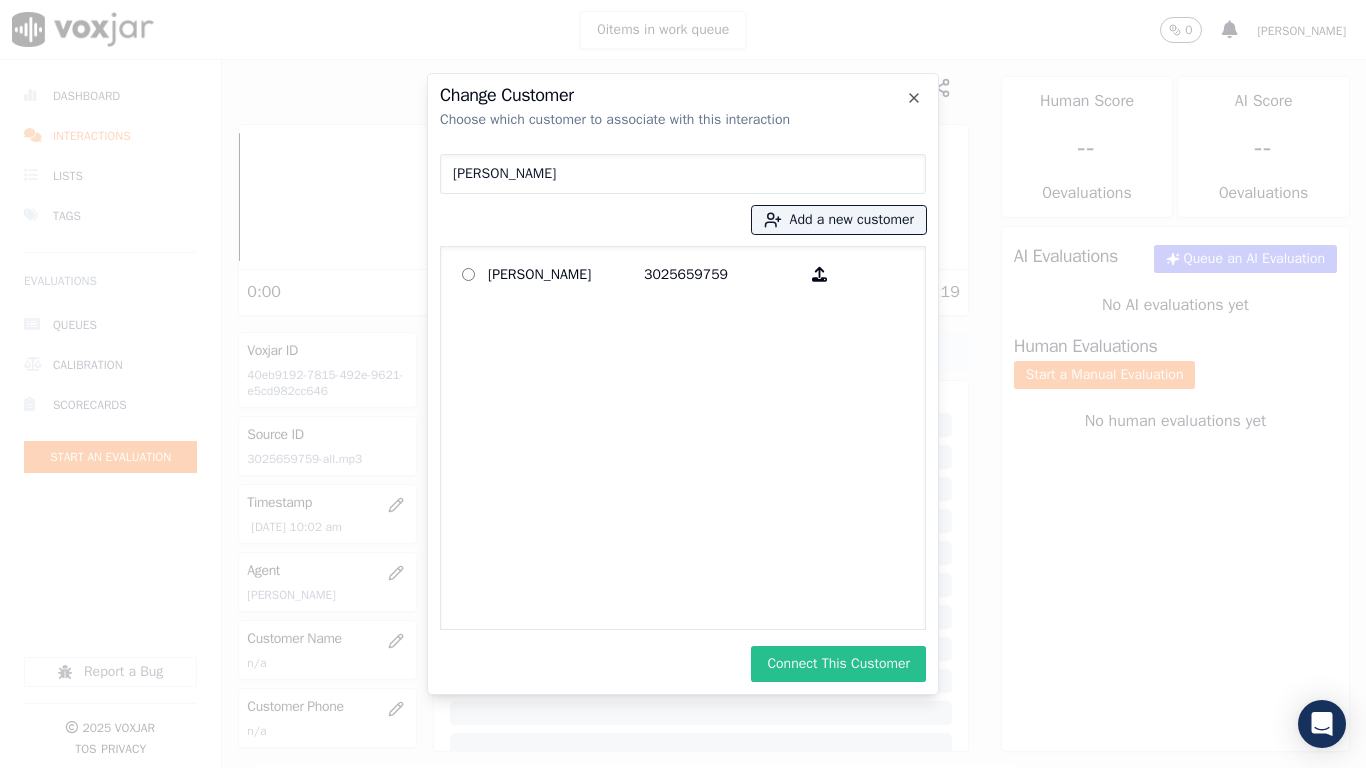 click on "Connect This Customer" at bounding box center [838, 664] 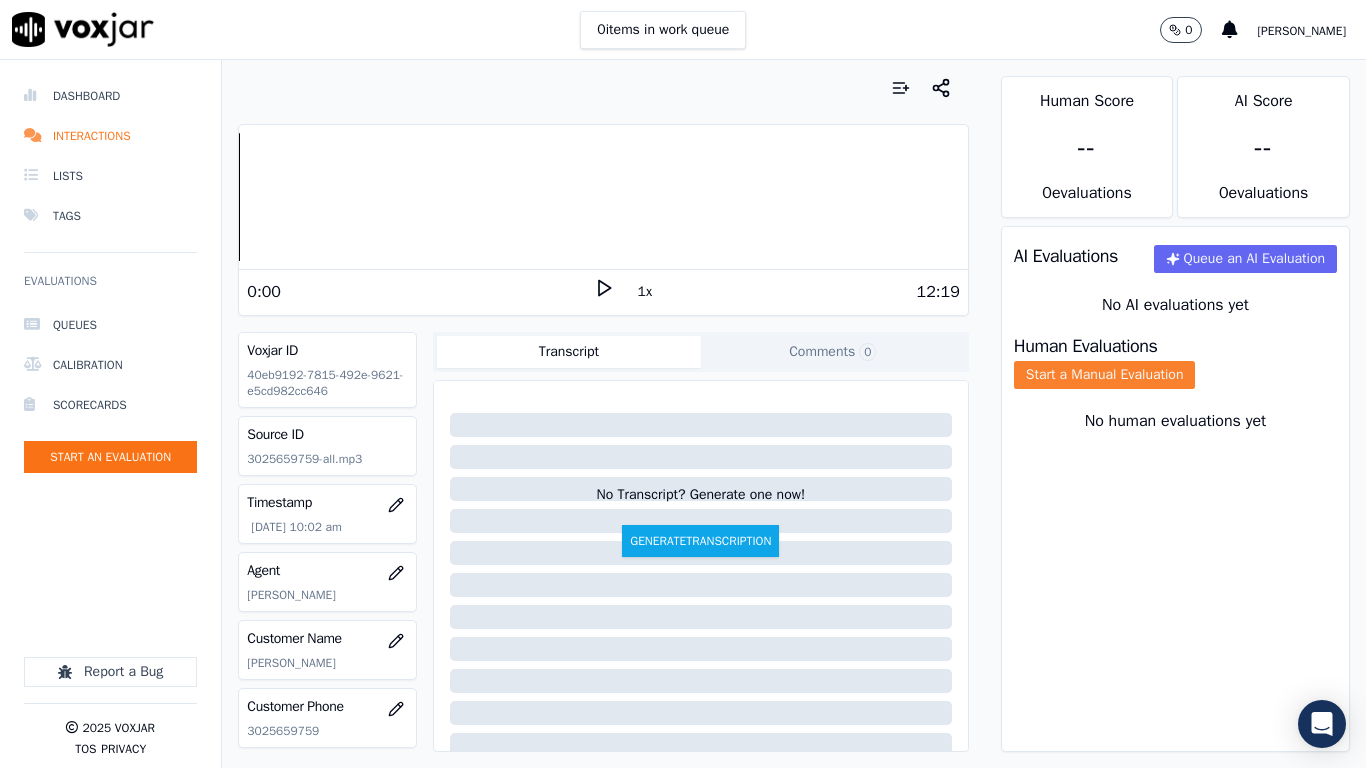 click on "Start a Manual Evaluation" 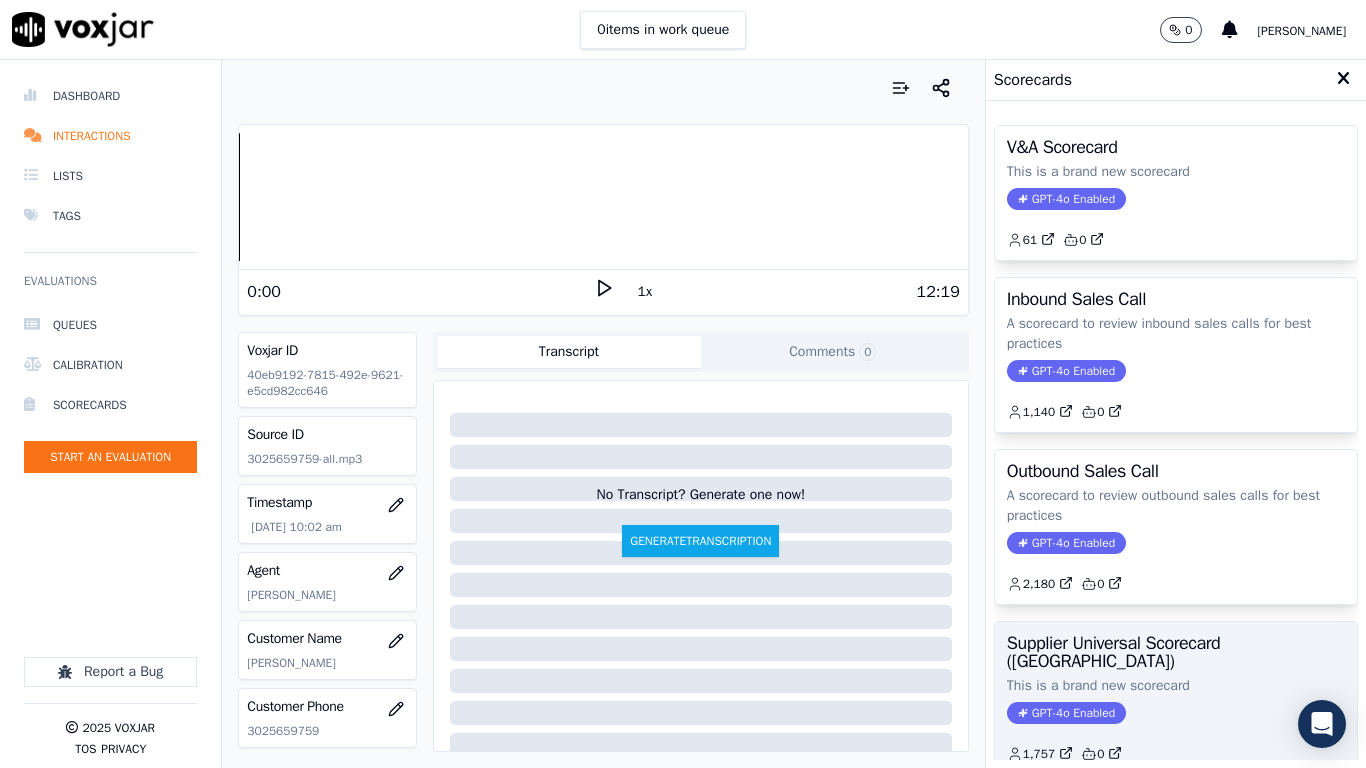 click on "Supplier Universal Scorecard ([GEOGRAPHIC_DATA])" at bounding box center [1176, 652] 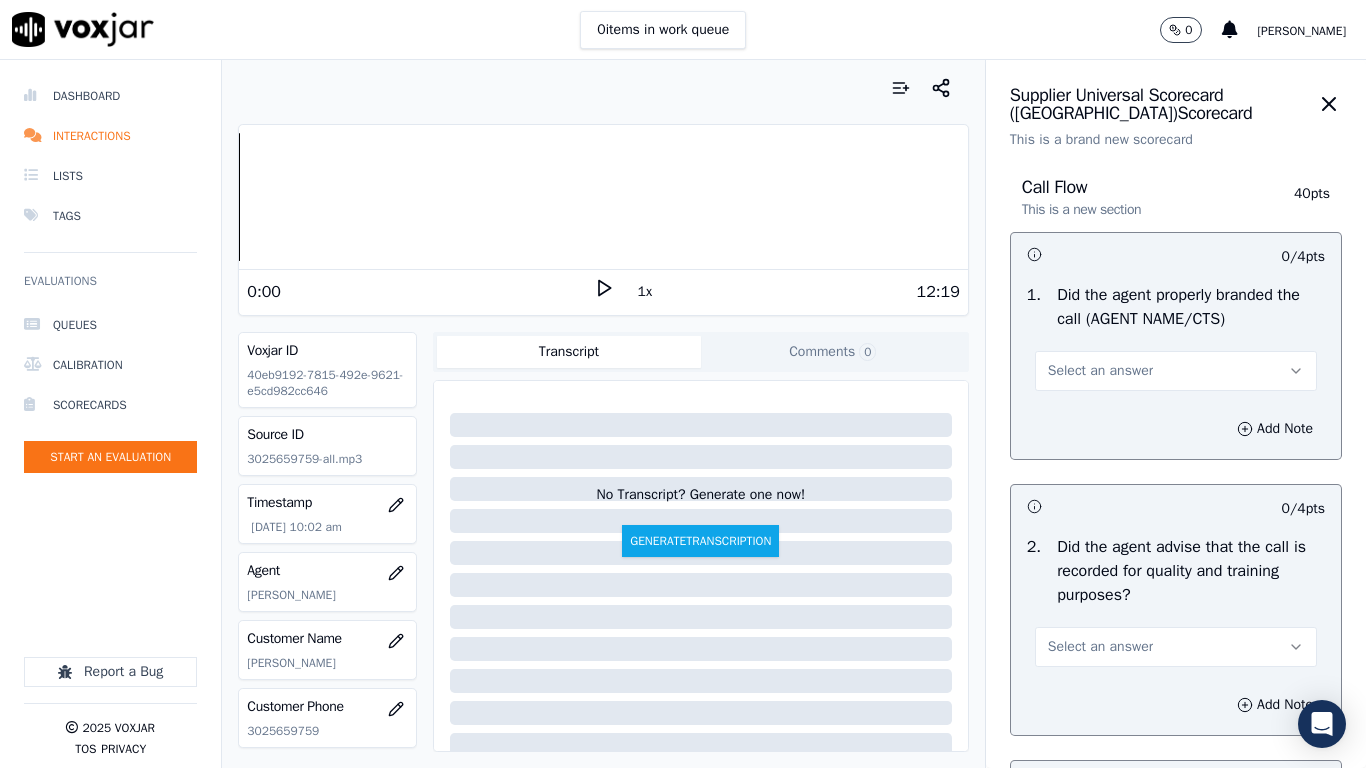 click on "Select an answer" at bounding box center (1100, 371) 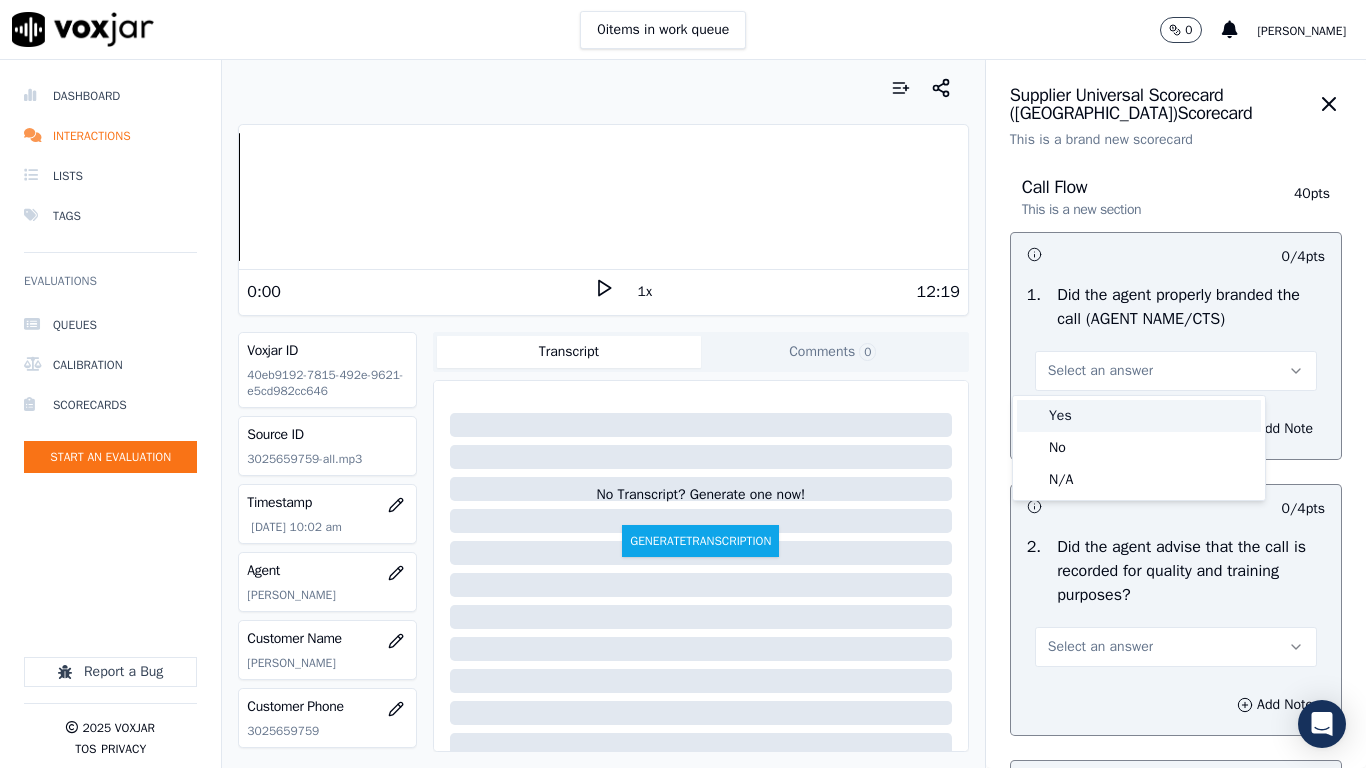 drag, startPoint x: 1128, startPoint y: 427, endPoint x: 1087, endPoint y: 433, distance: 41.4367 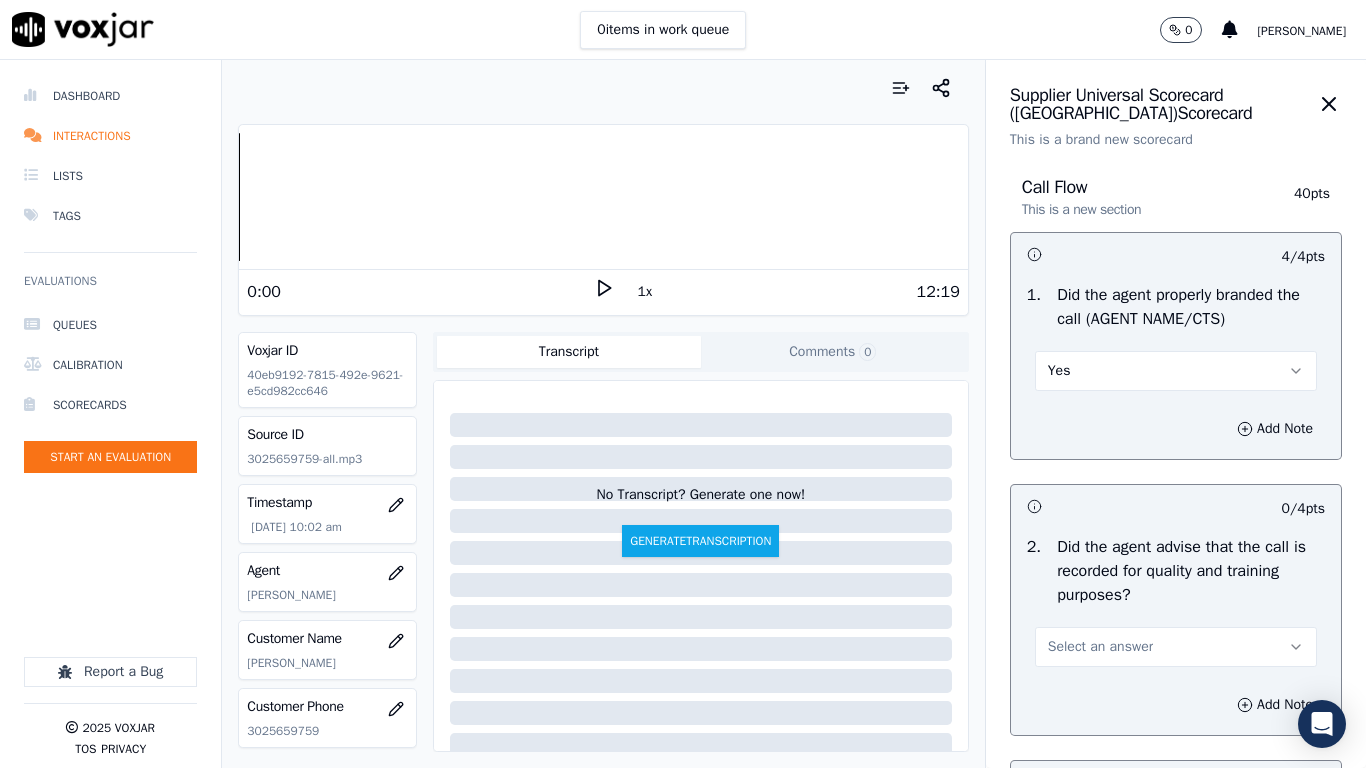 drag, startPoint x: 1093, startPoint y: 651, endPoint x: 1079, endPoint y: 693, distance: 44.27189 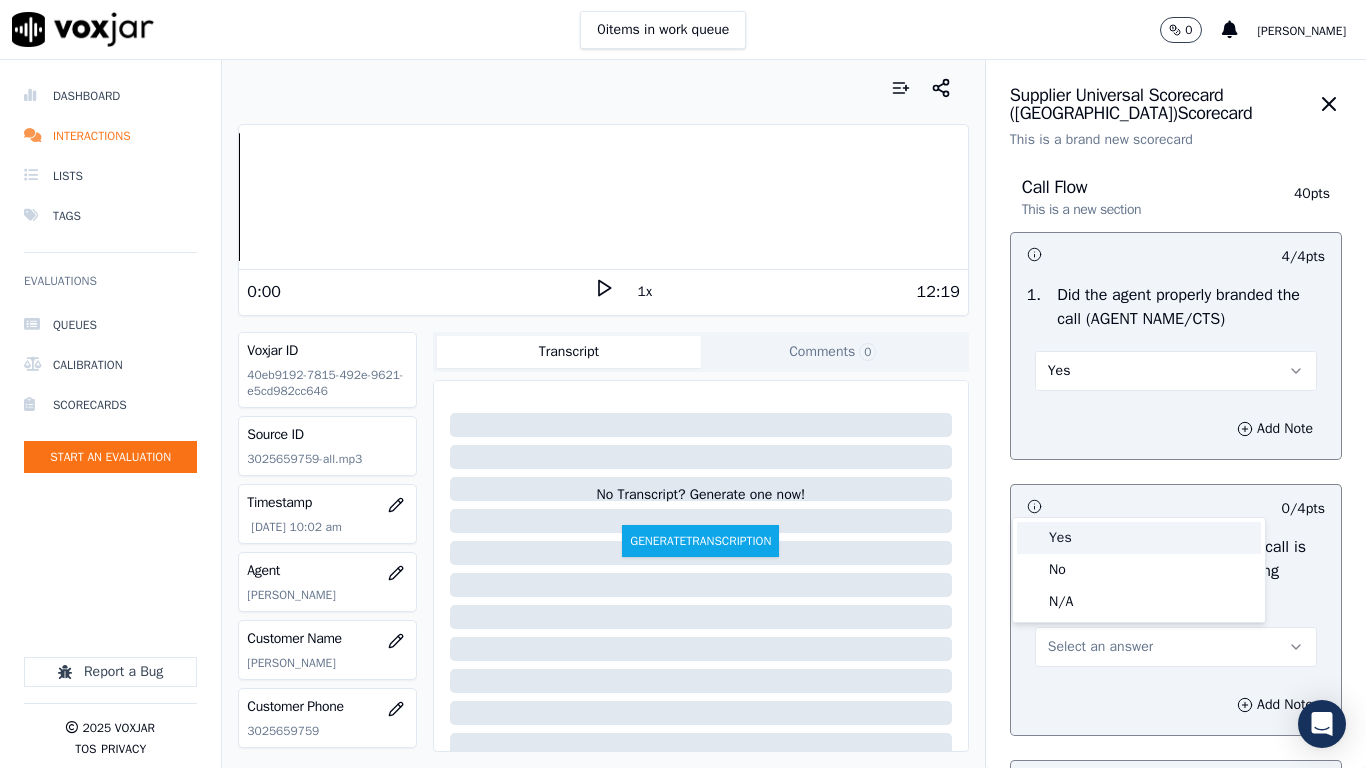 click on "Yes" at bounding box center [1139, 538] 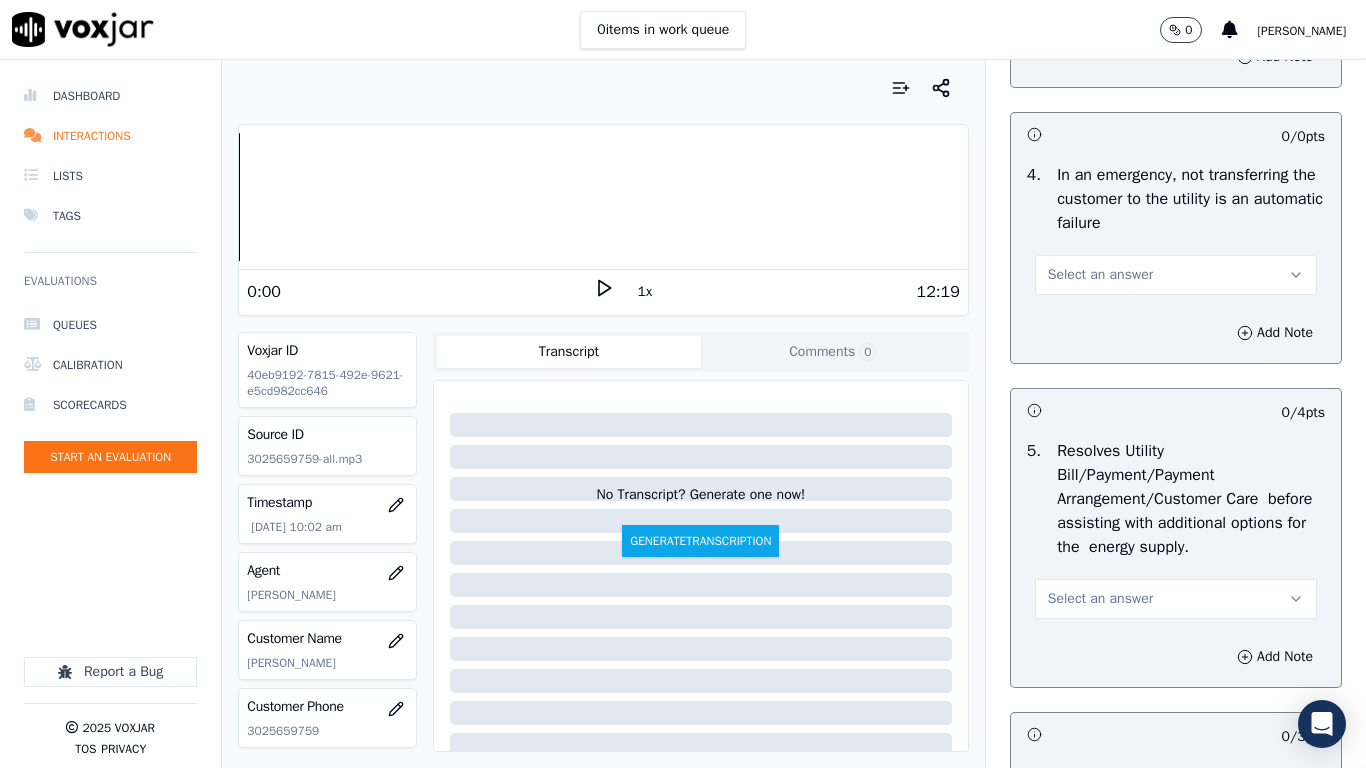 scroll, scrollTop: 800, scrollLeft: 0, axis: vertical 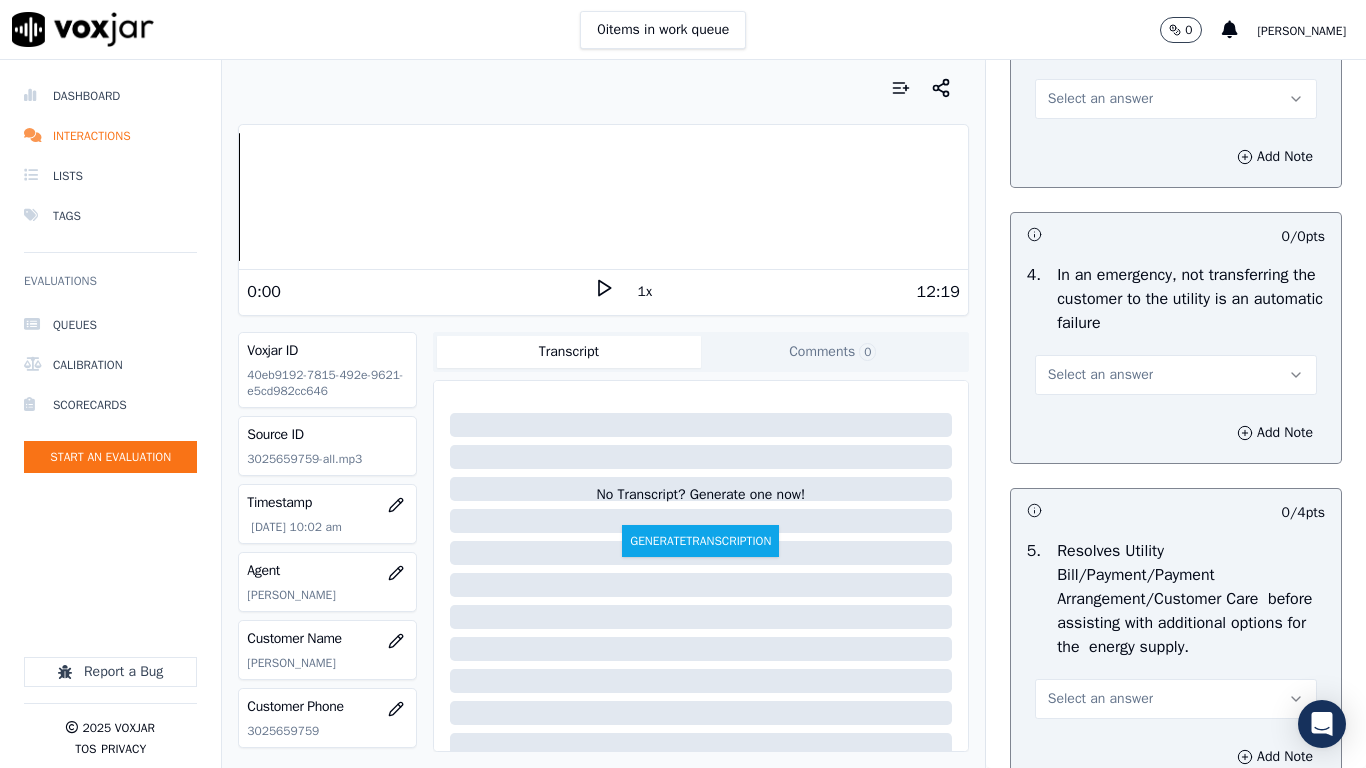 click on "Select an answer" at bounding box center (1176, 99) 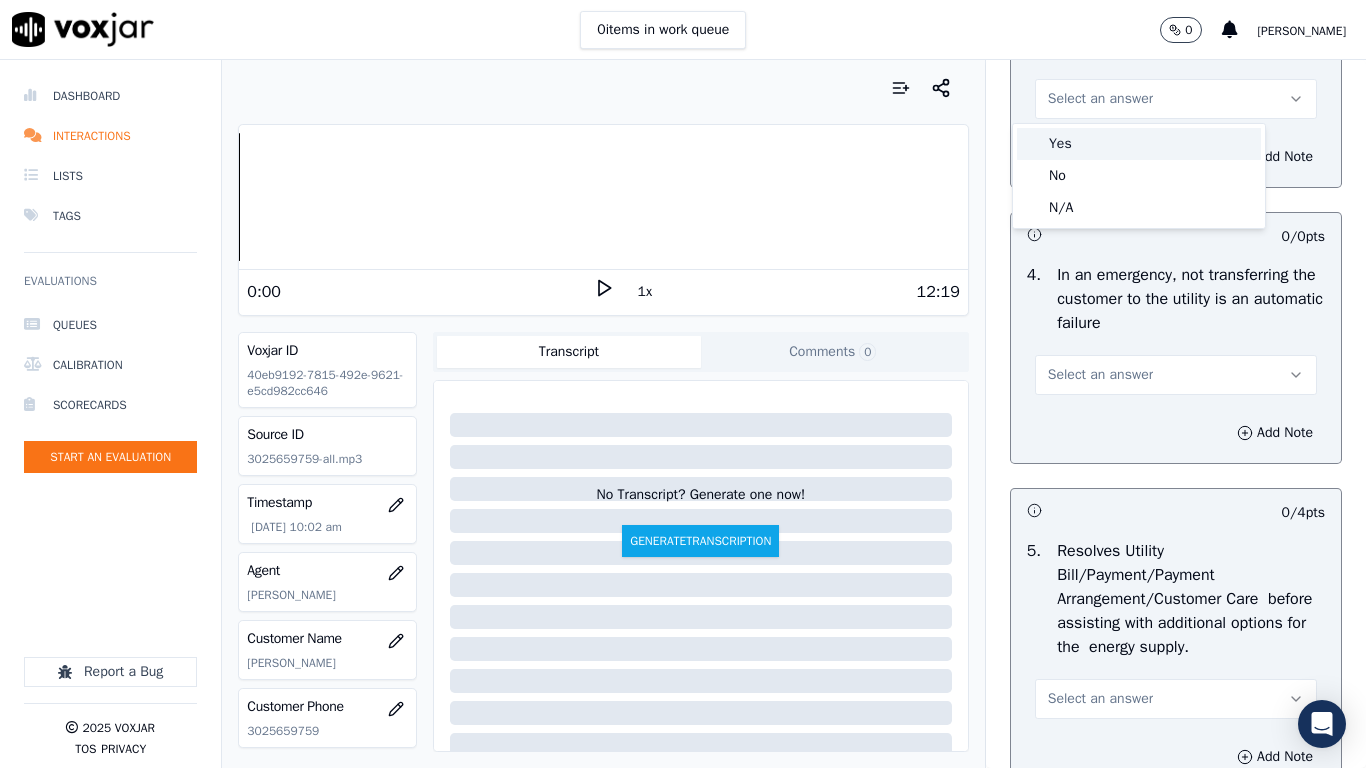 click on "Yes" at bounding box center [1139, 144] 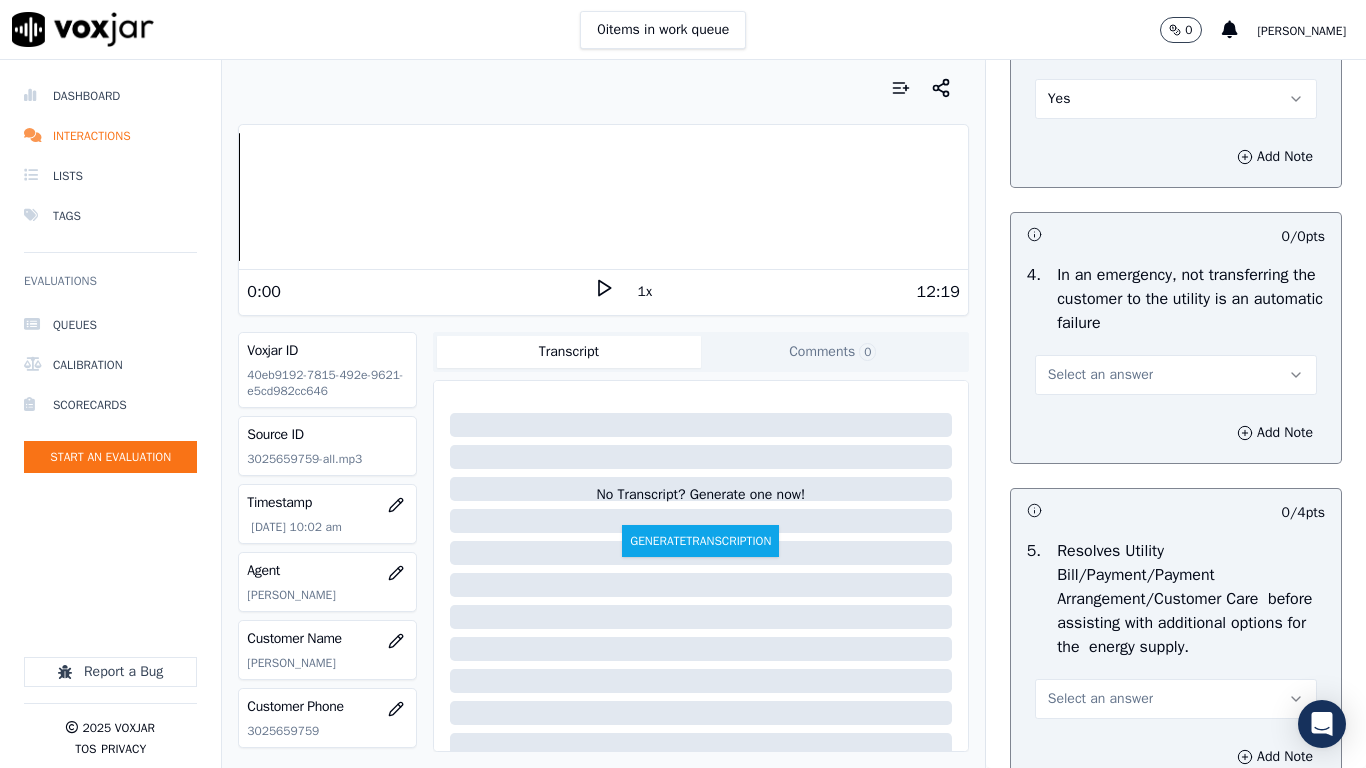 click on "Select an answer" at bounding box center (1176, 375) 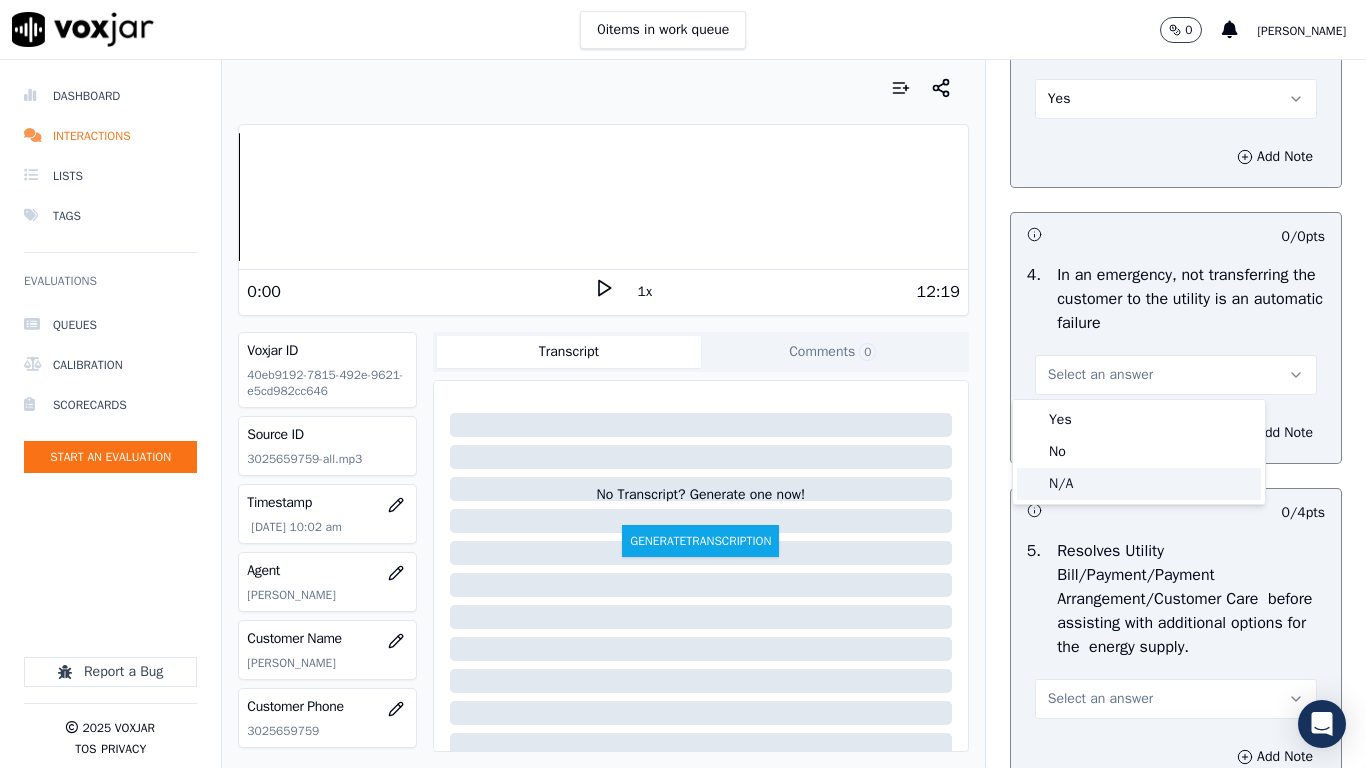 click on "N/A" 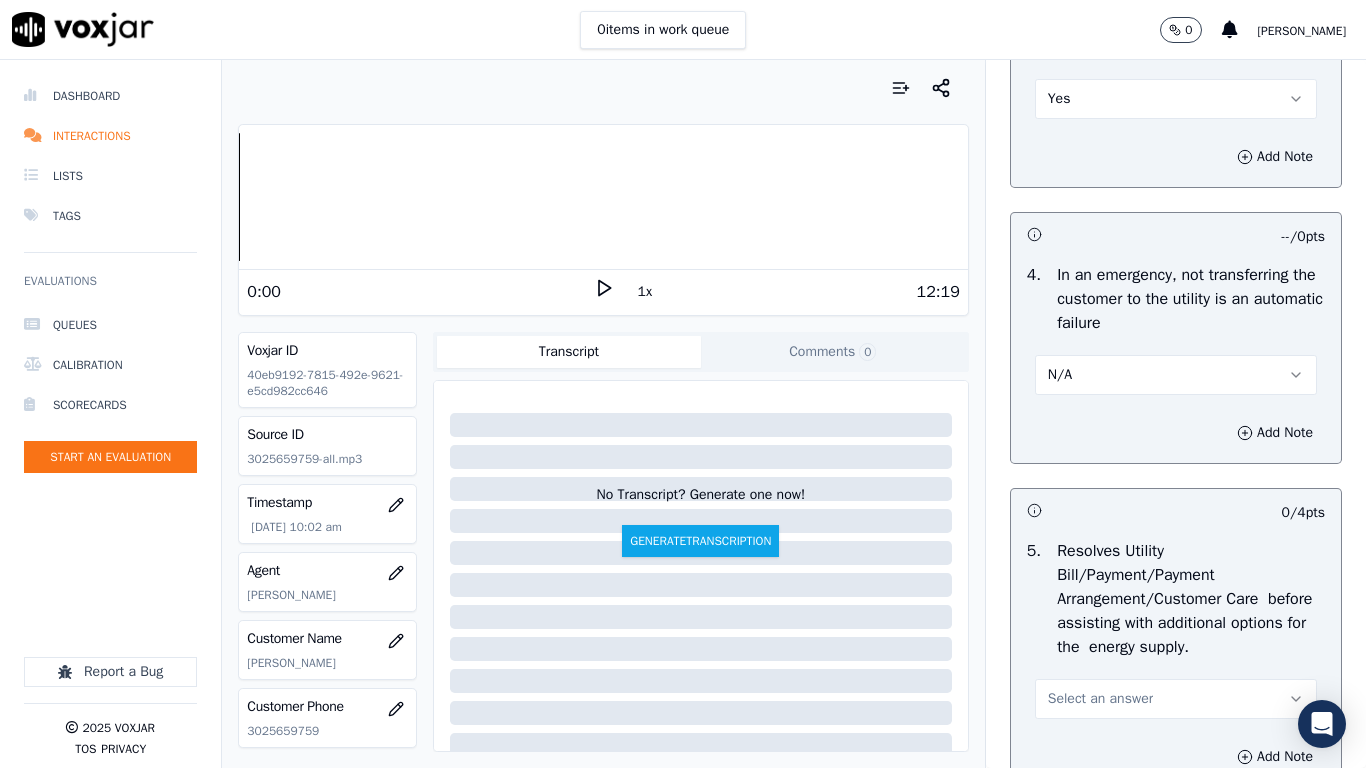 click on "Select an answer" at bounding box center [1176, 699] 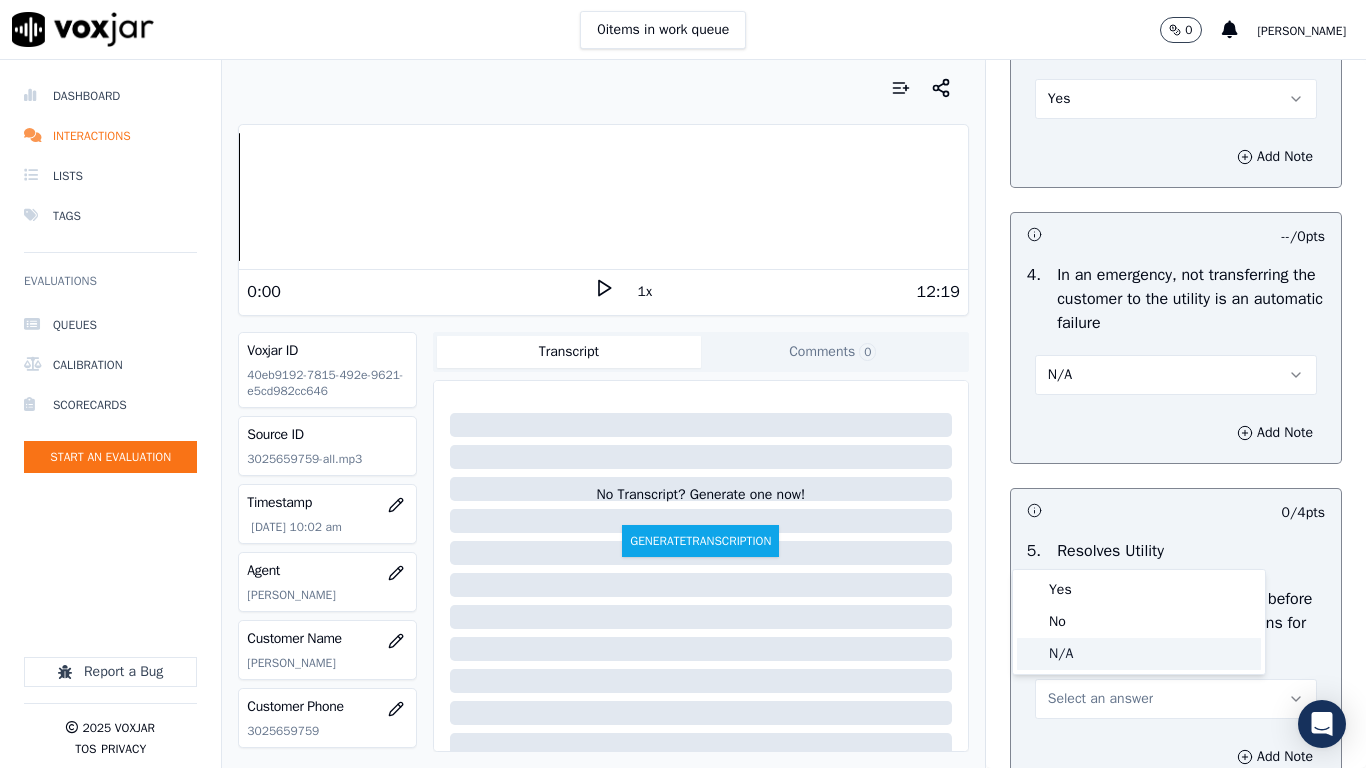 click on "N/A" 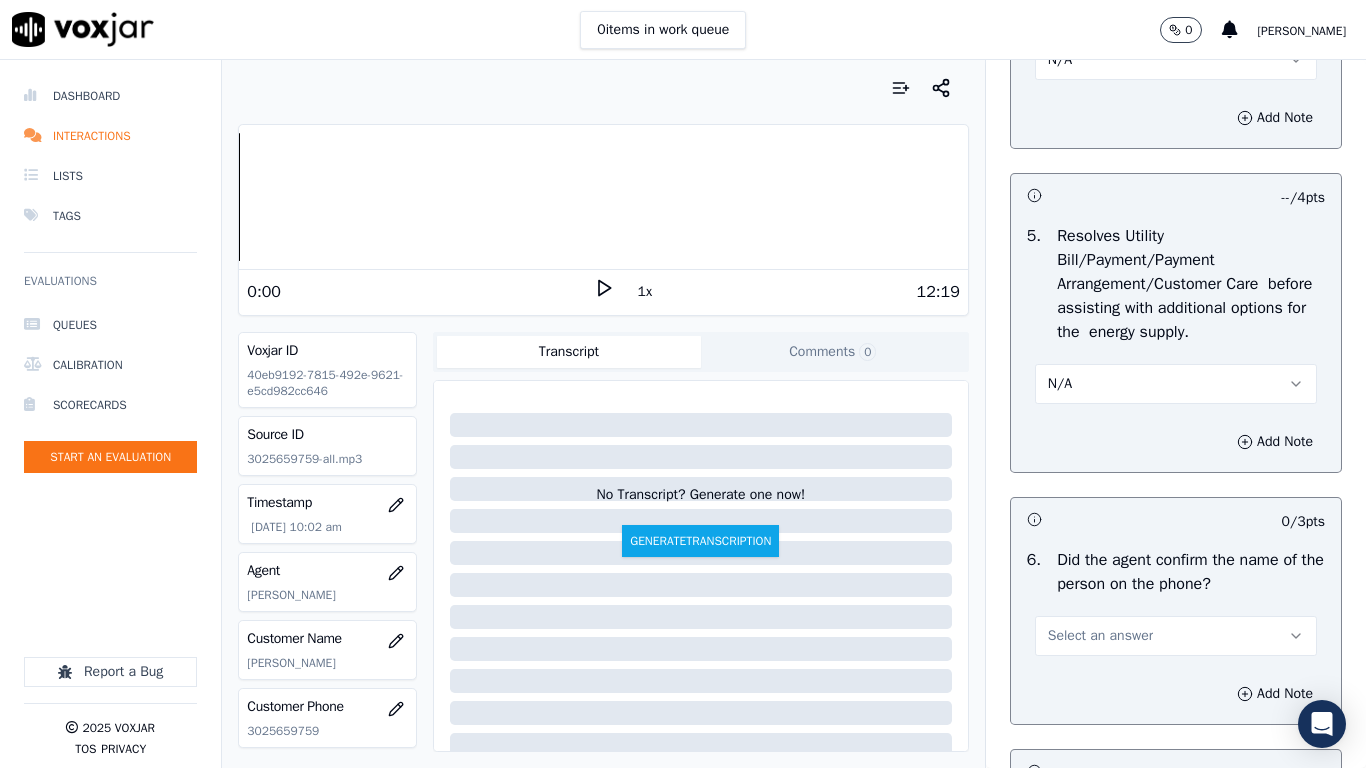 scroll, scrollTop: 1500, scrollLeft: 0, axis: vertical 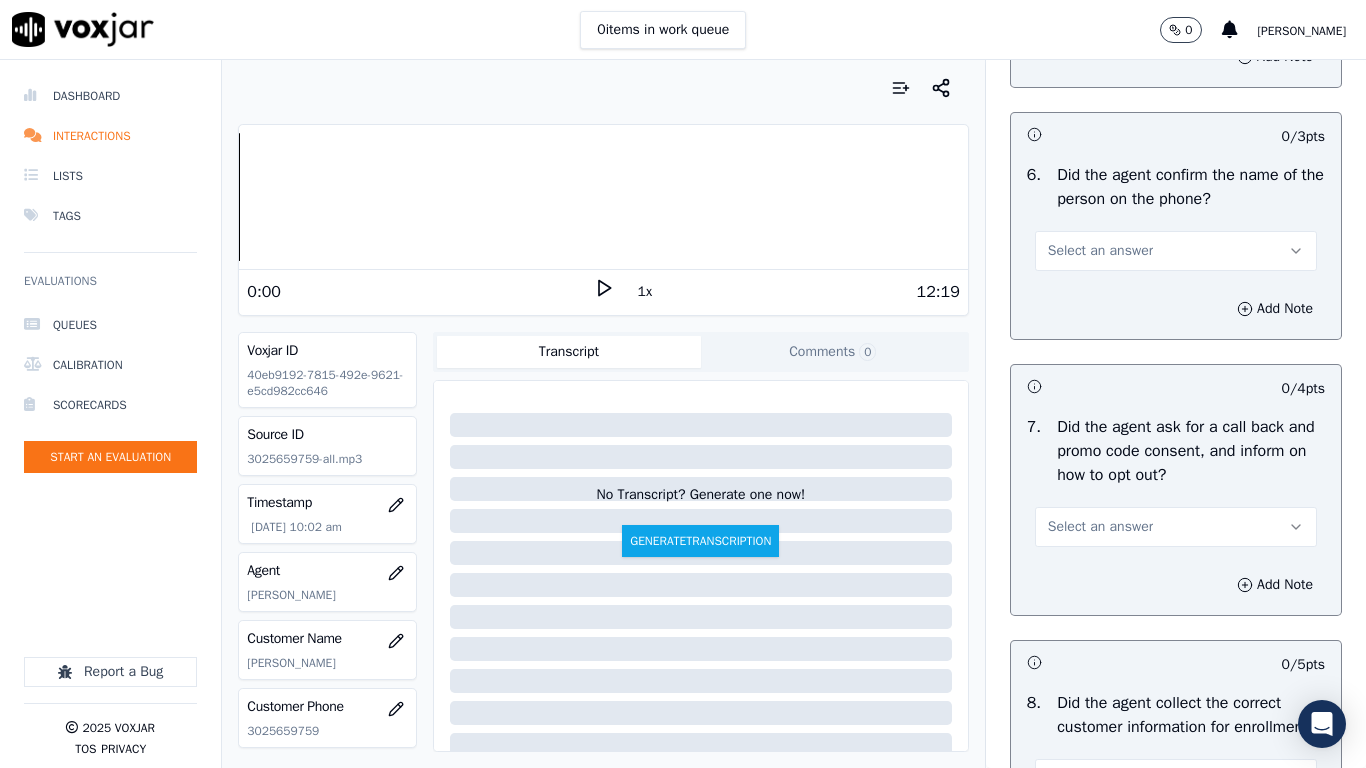 click on "Select an answer" at bounding box center [1100, 251] 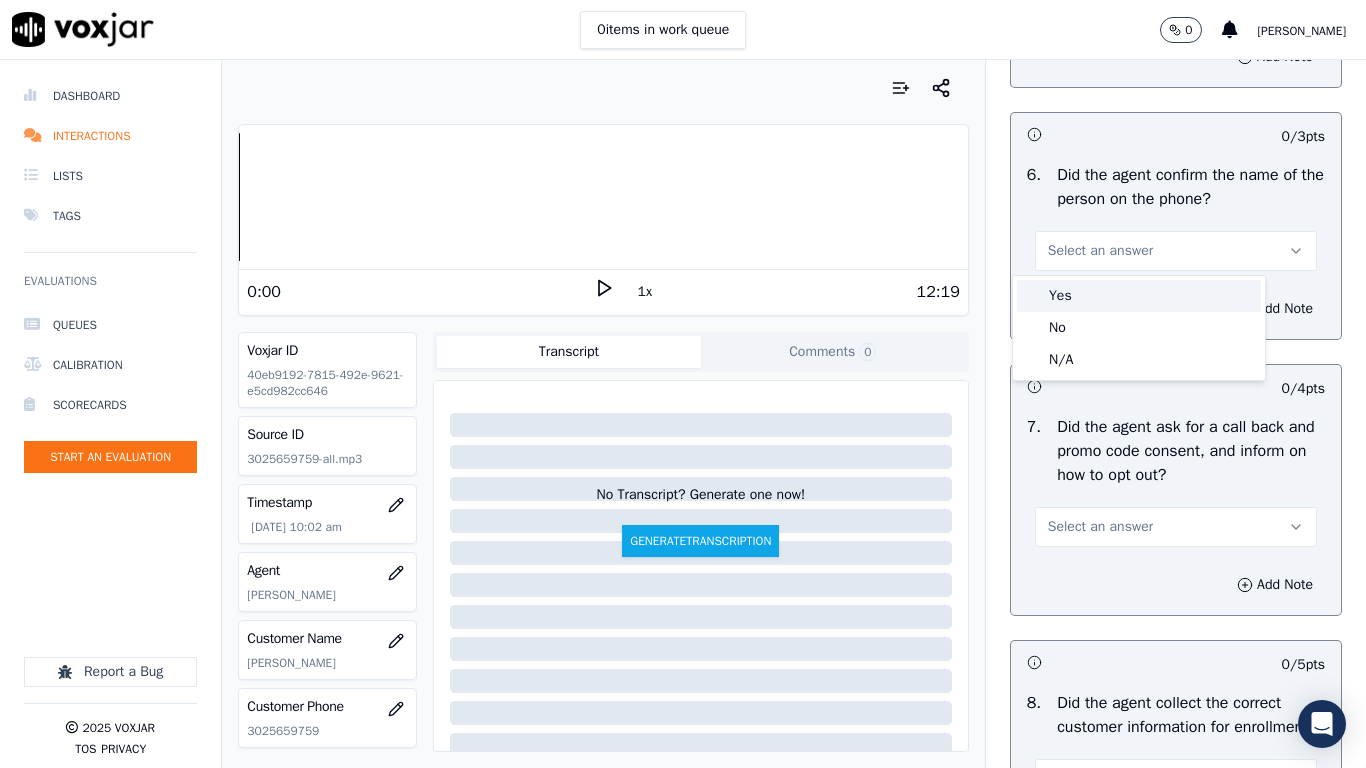 click on "Yes" at bounding box center [1139, 296] 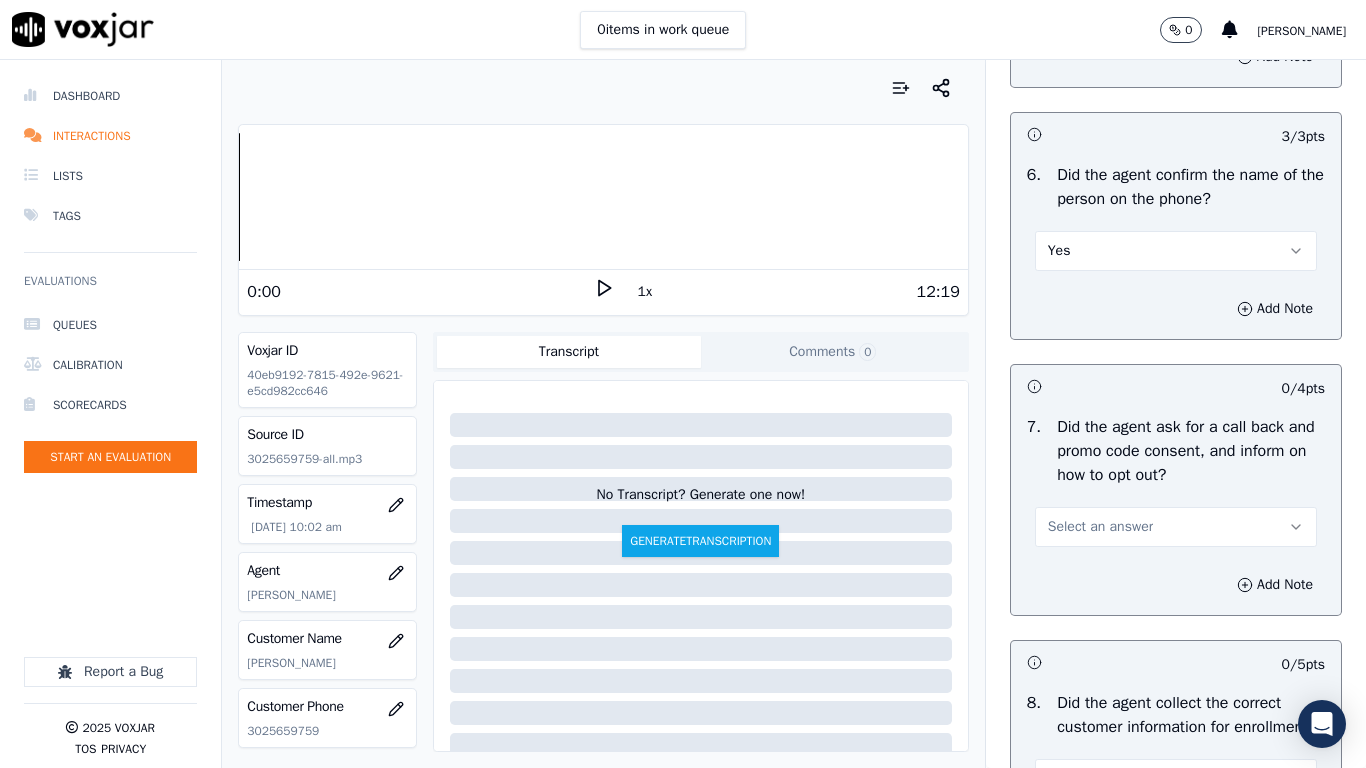 click on "Select an answer" at bounding box center [1176, 527] 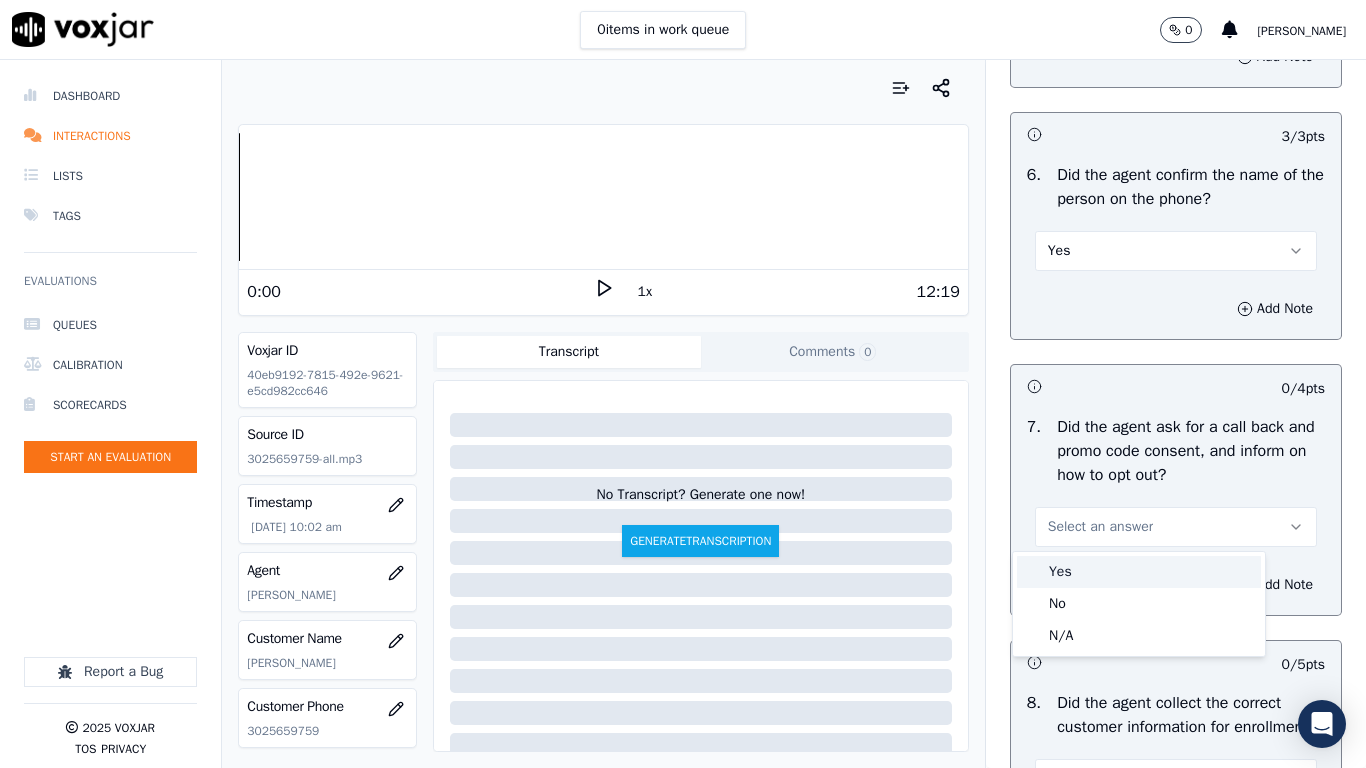 drag, startPoint x: 1143, startPoint y: 527, endPoint x: 1130, endPoint y: 609, distance: 83.02409 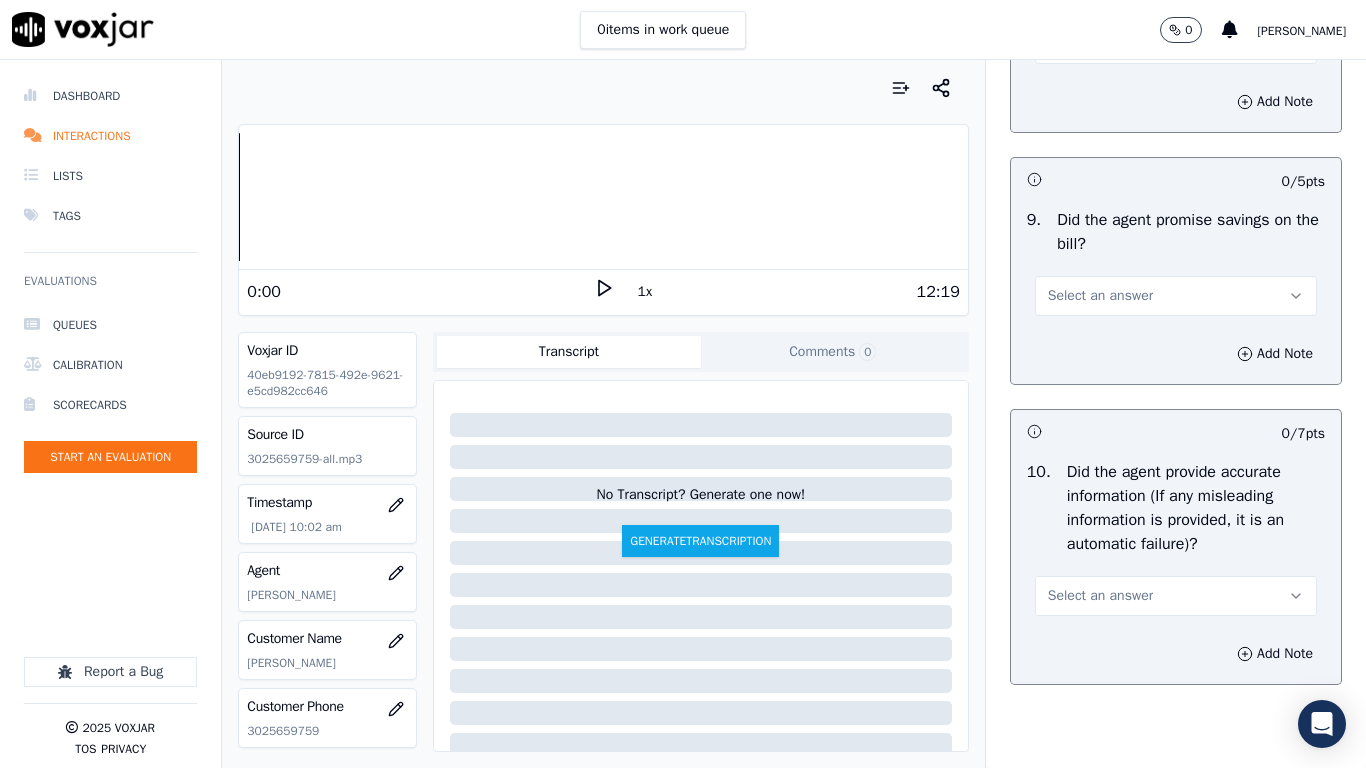 scroll, scrollTop: 2200, scrollLeft: 0, axis: vertical 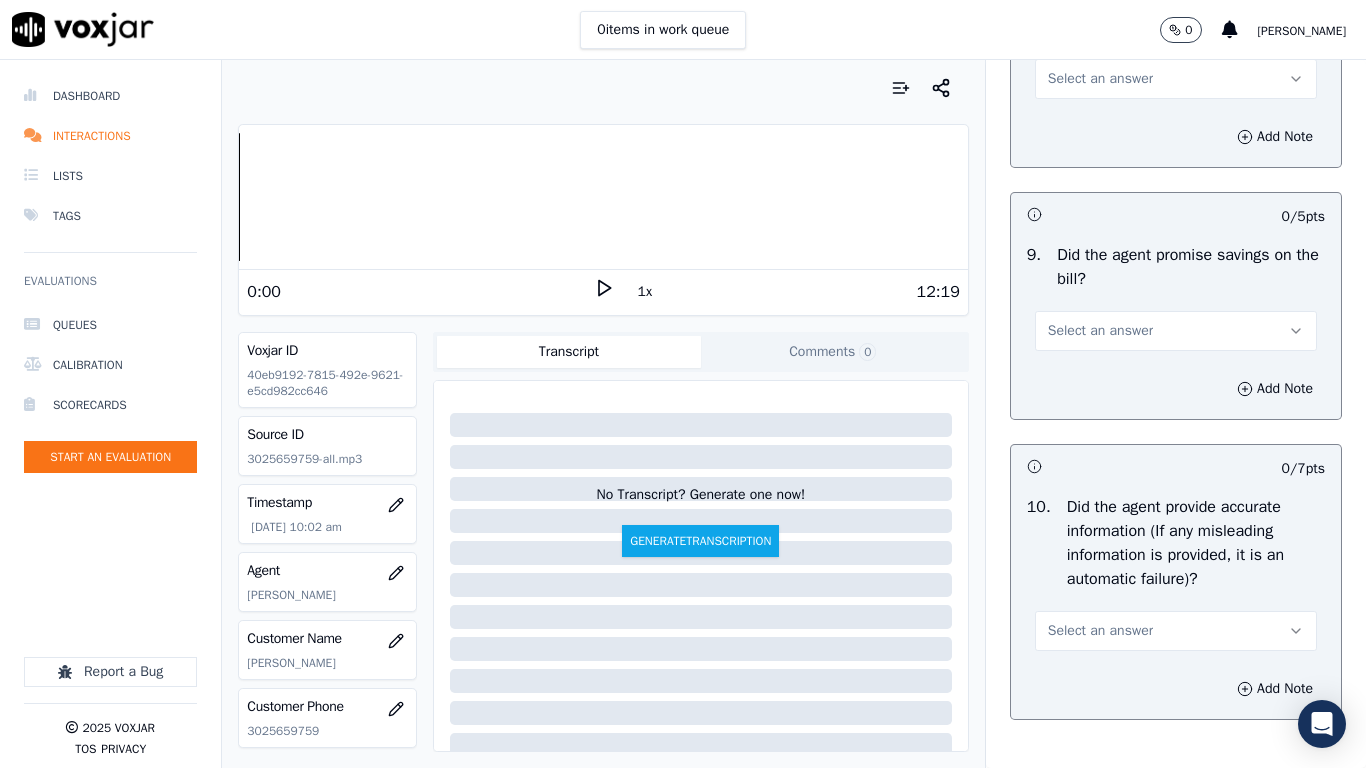 click on "Select an answer" at bounding box center (1100, 79) 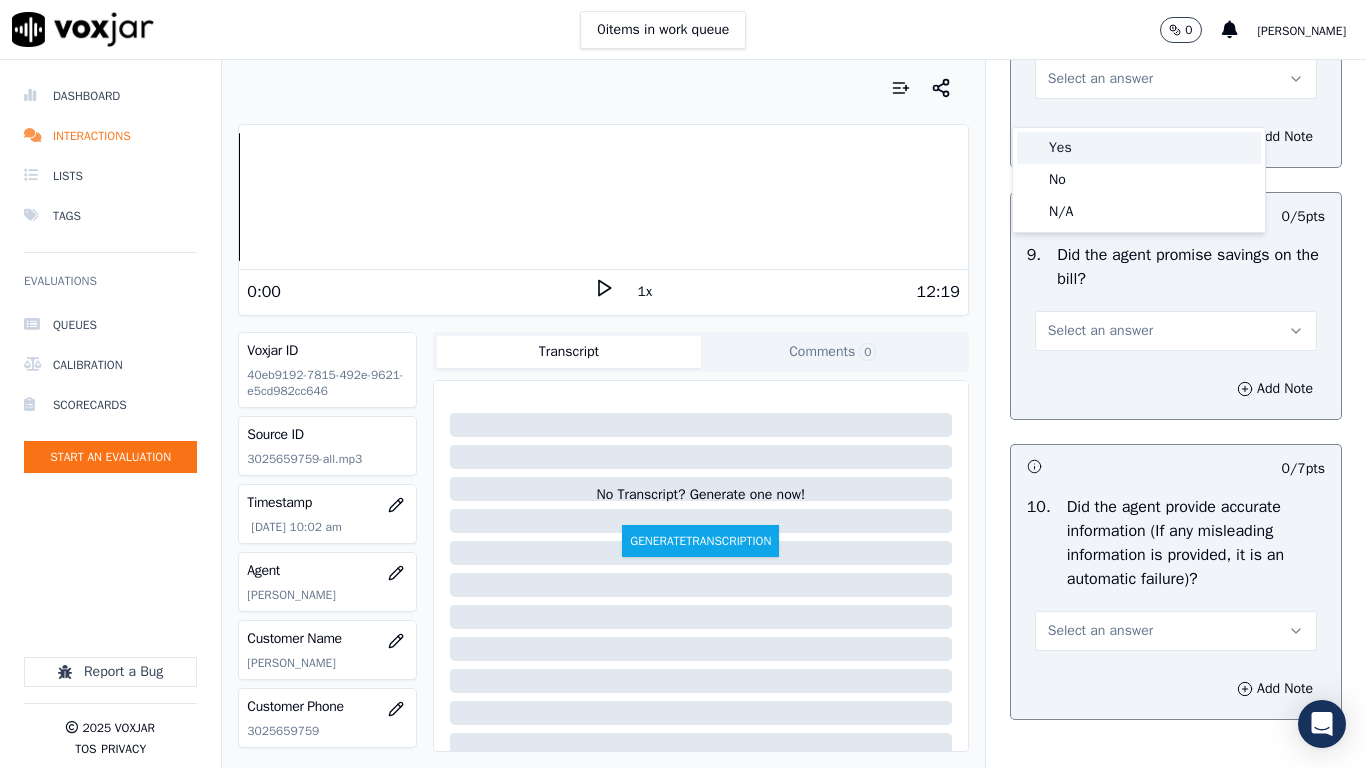 click on "Yes" at bounding box center (1139, 148) 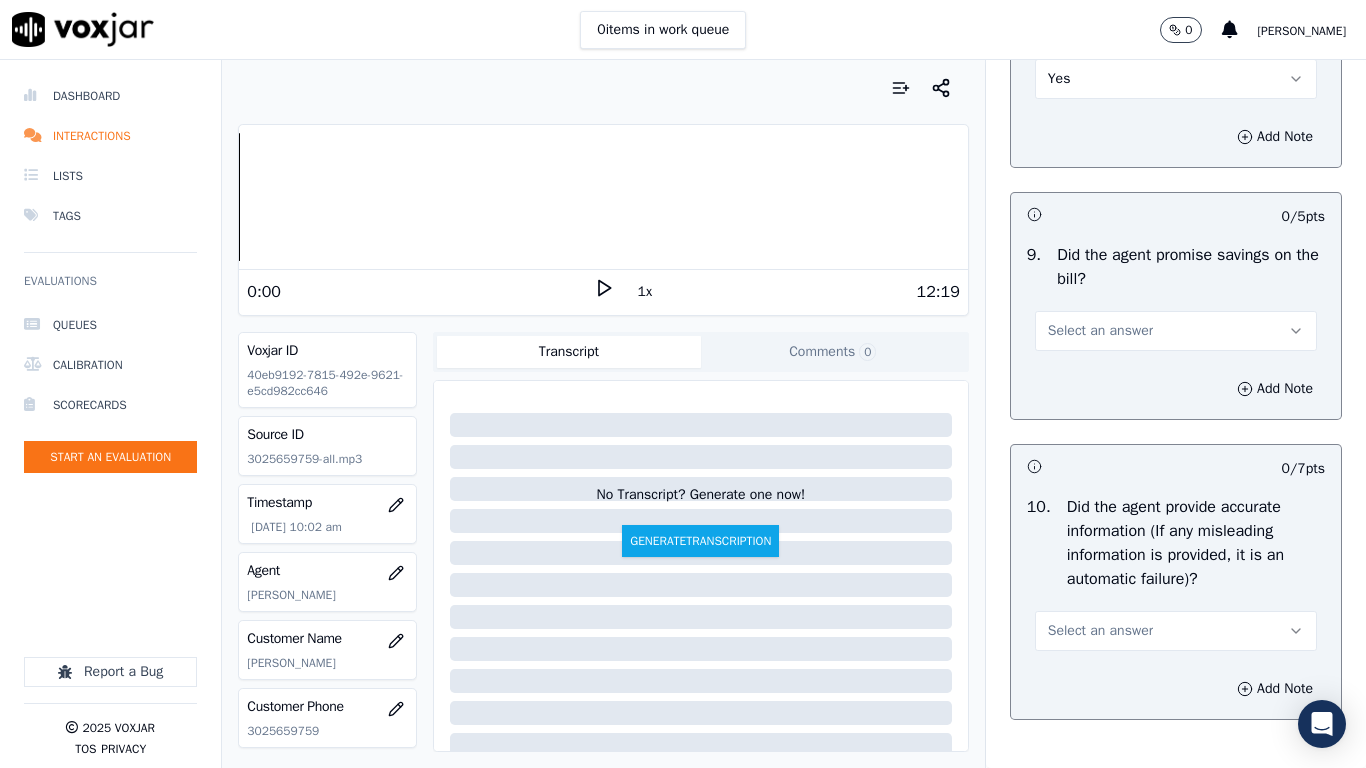 click on "Select an answer" at bounding box center [1176, 331] 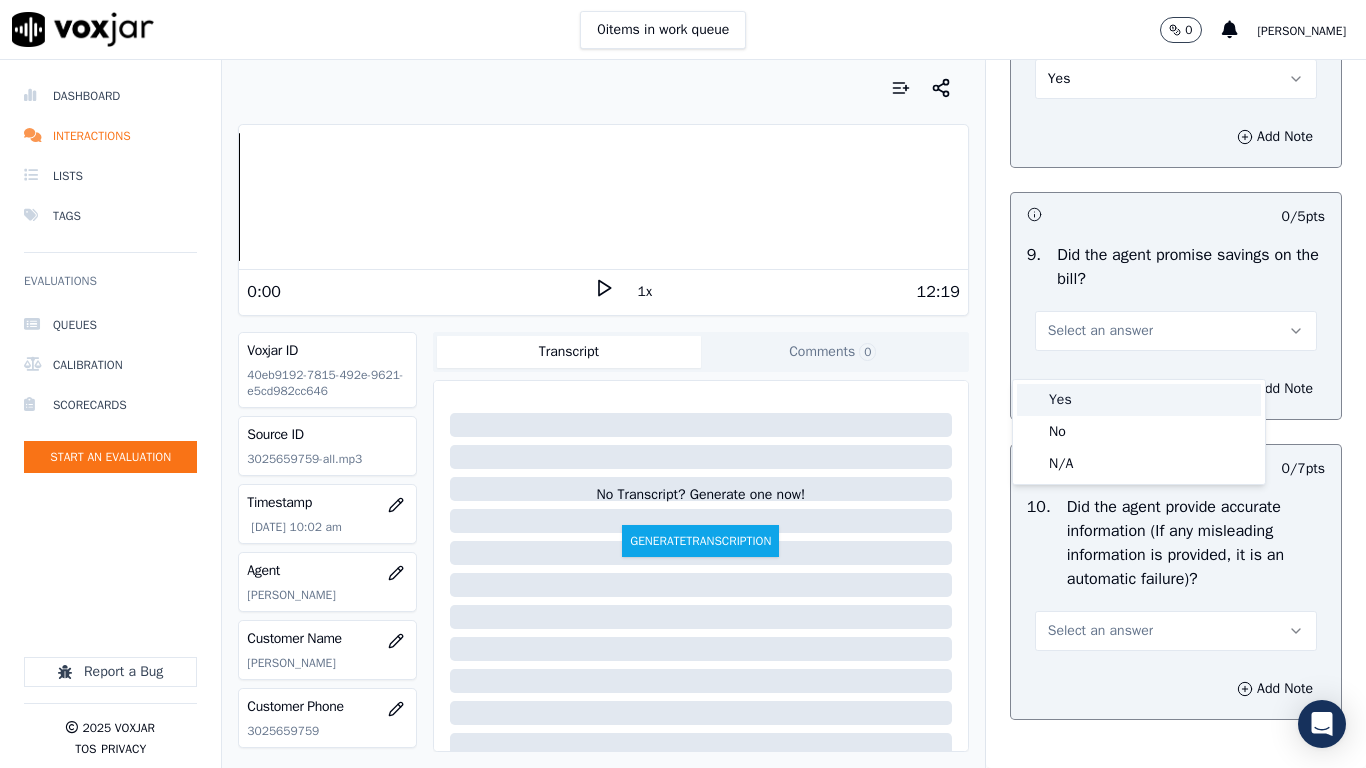 click on "Yes" at bounding box center (1139, 400) 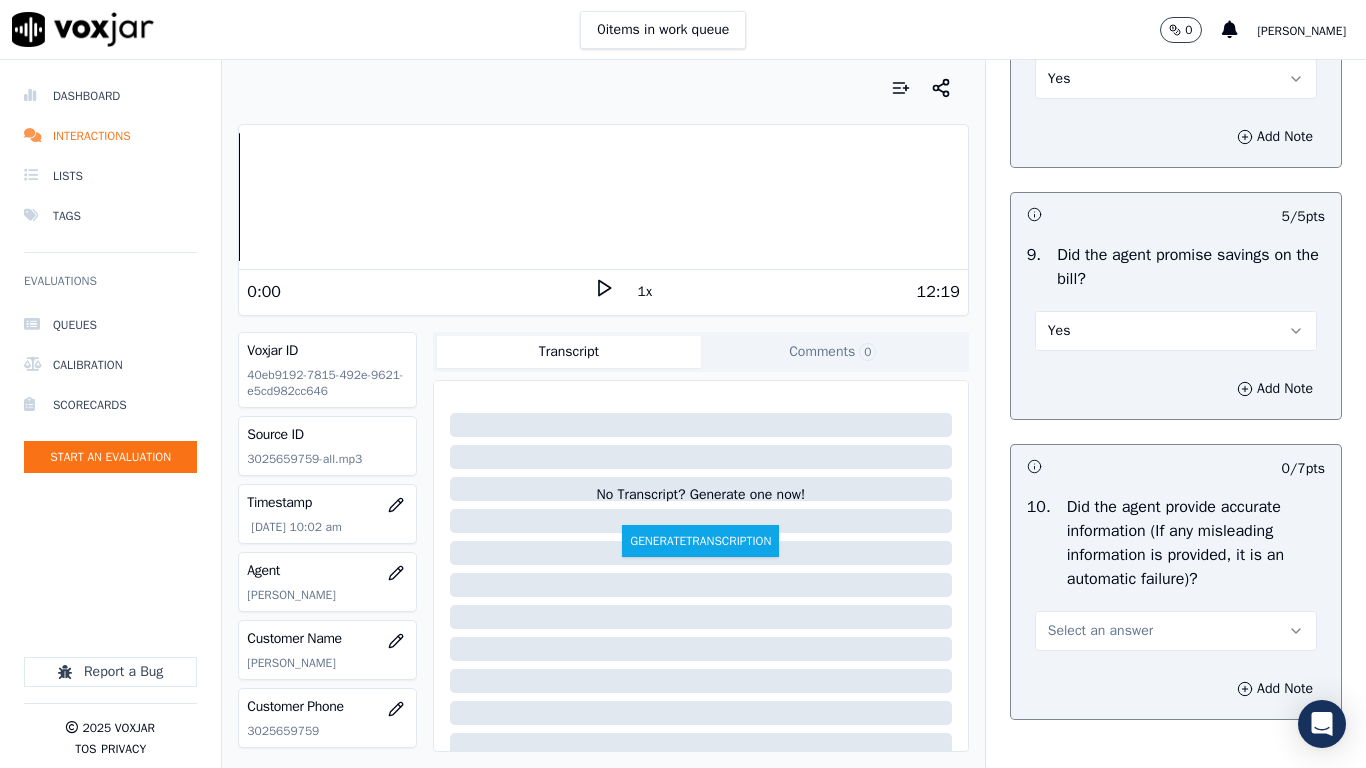 click on "Select an answer" at bounding box center [1176, 631] 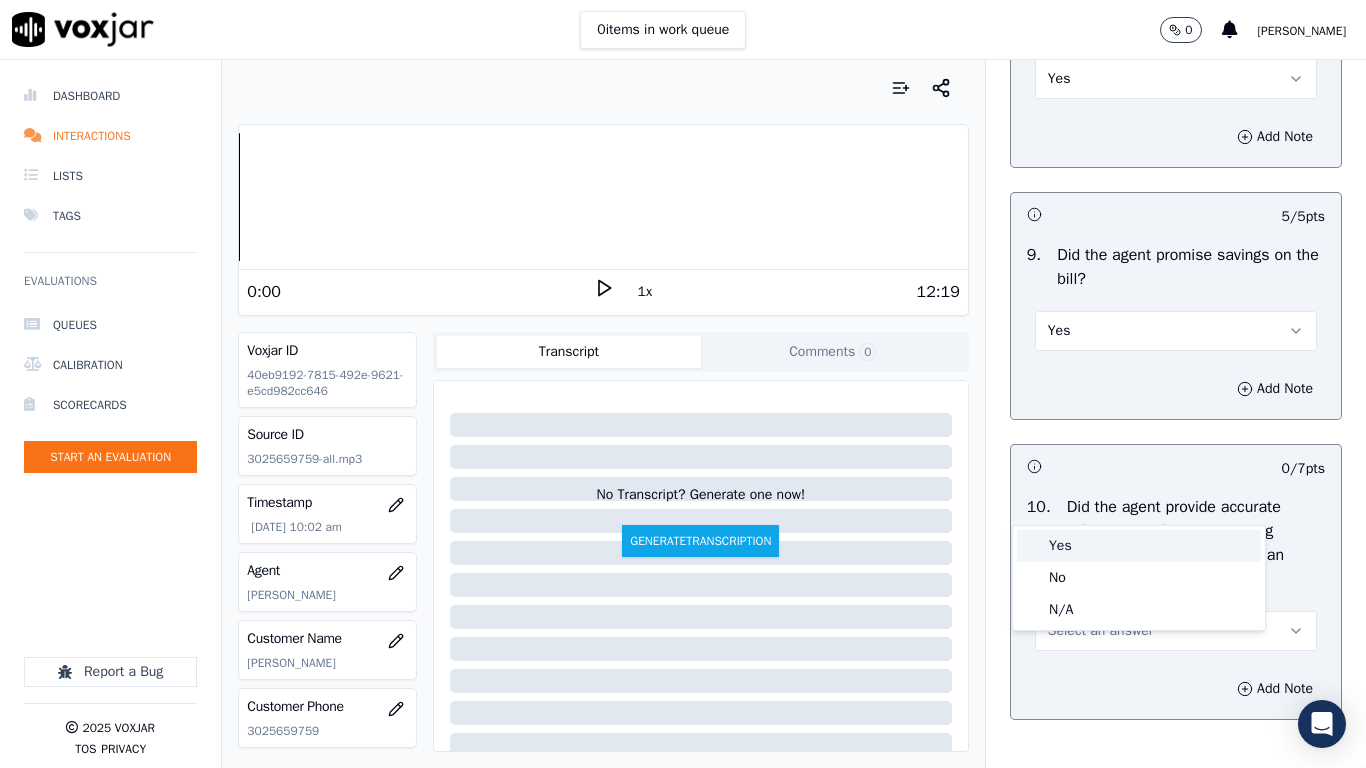 click on "Yes" at bounding box center (1139, 546) 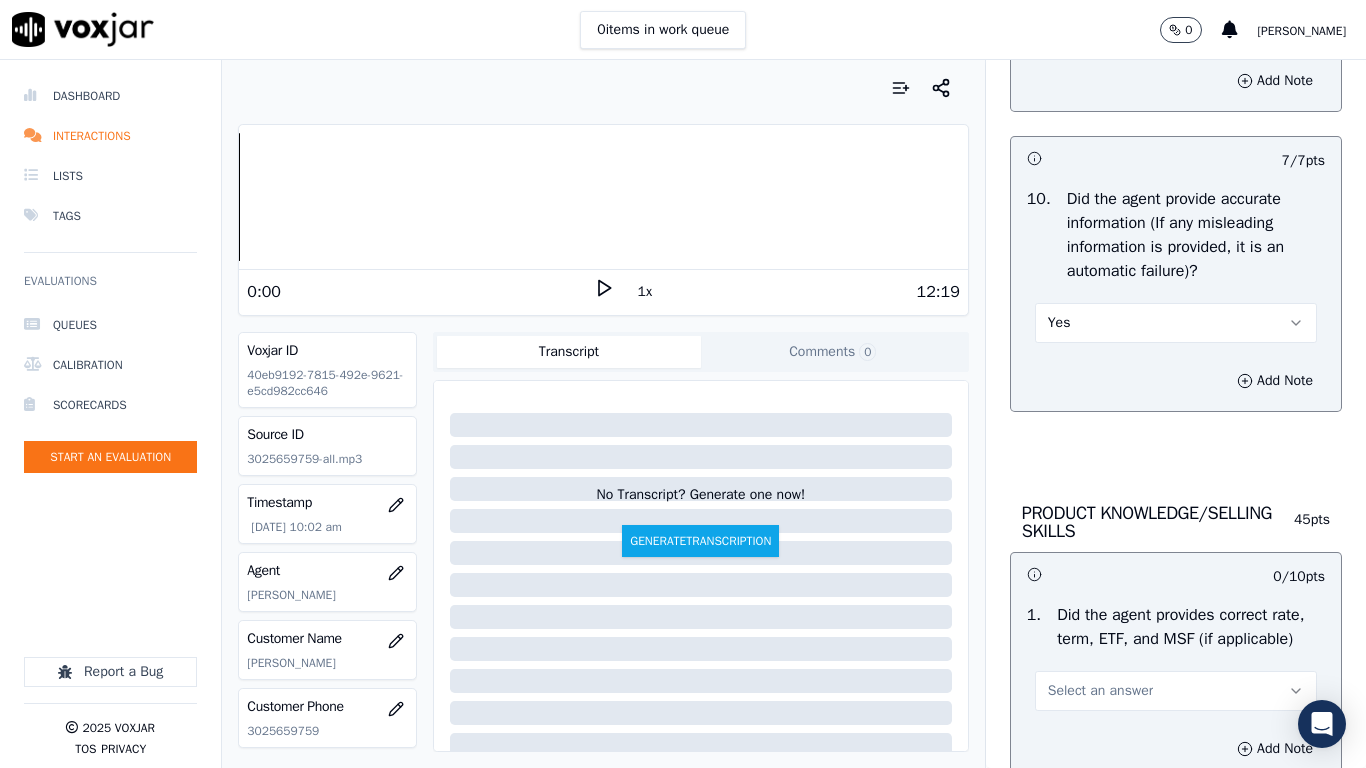 scroll, scrollTop: 2900, scrollLeft: 0, axis: vertical 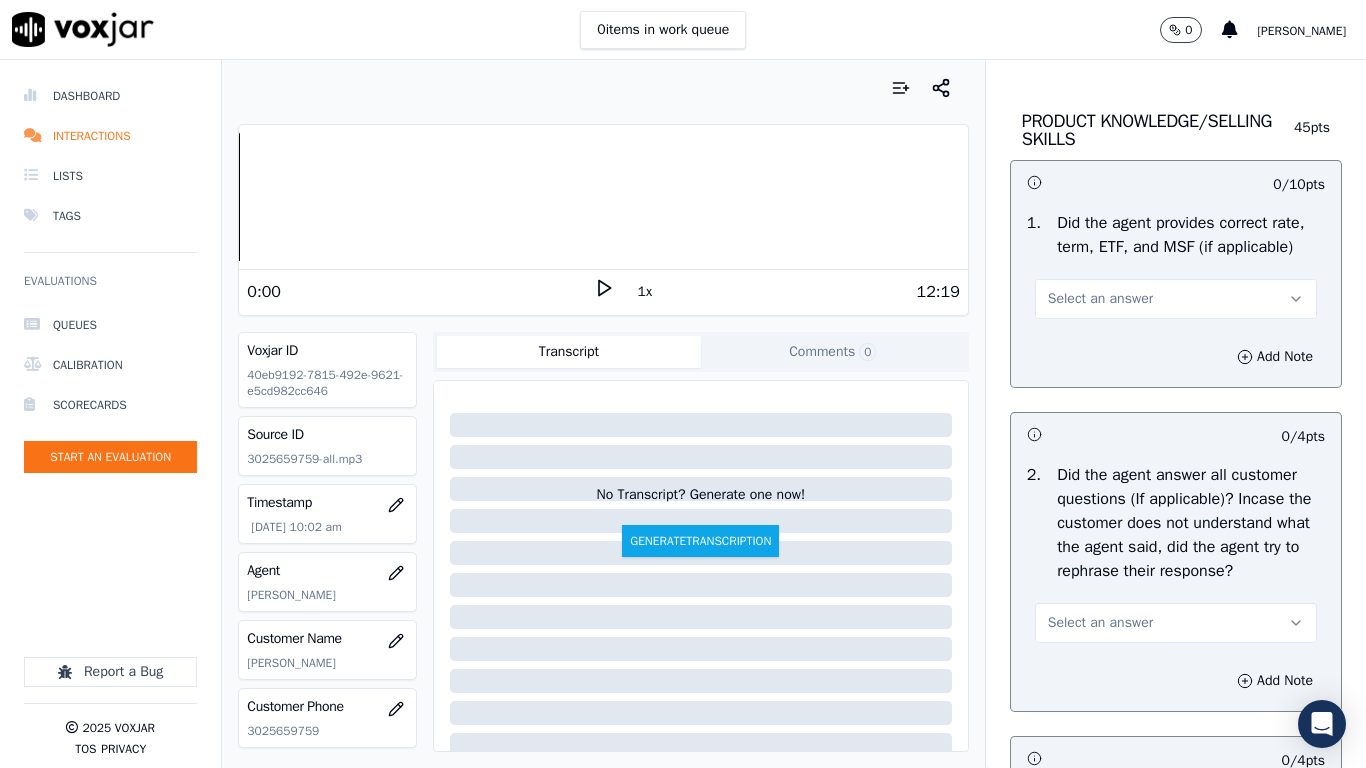 click on "Select an answer" at bounding box center (1100, 299) 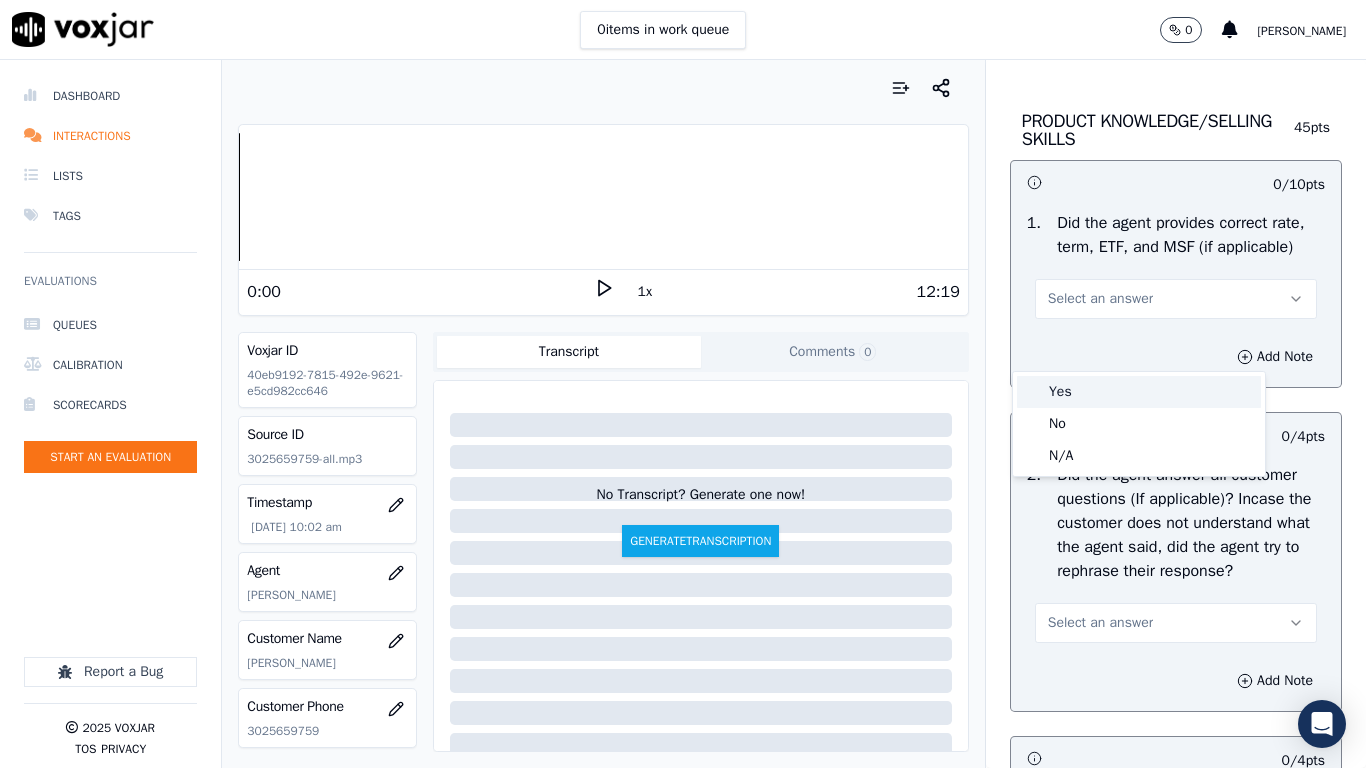 click on "Yes" at bounding box center [1139, 392] 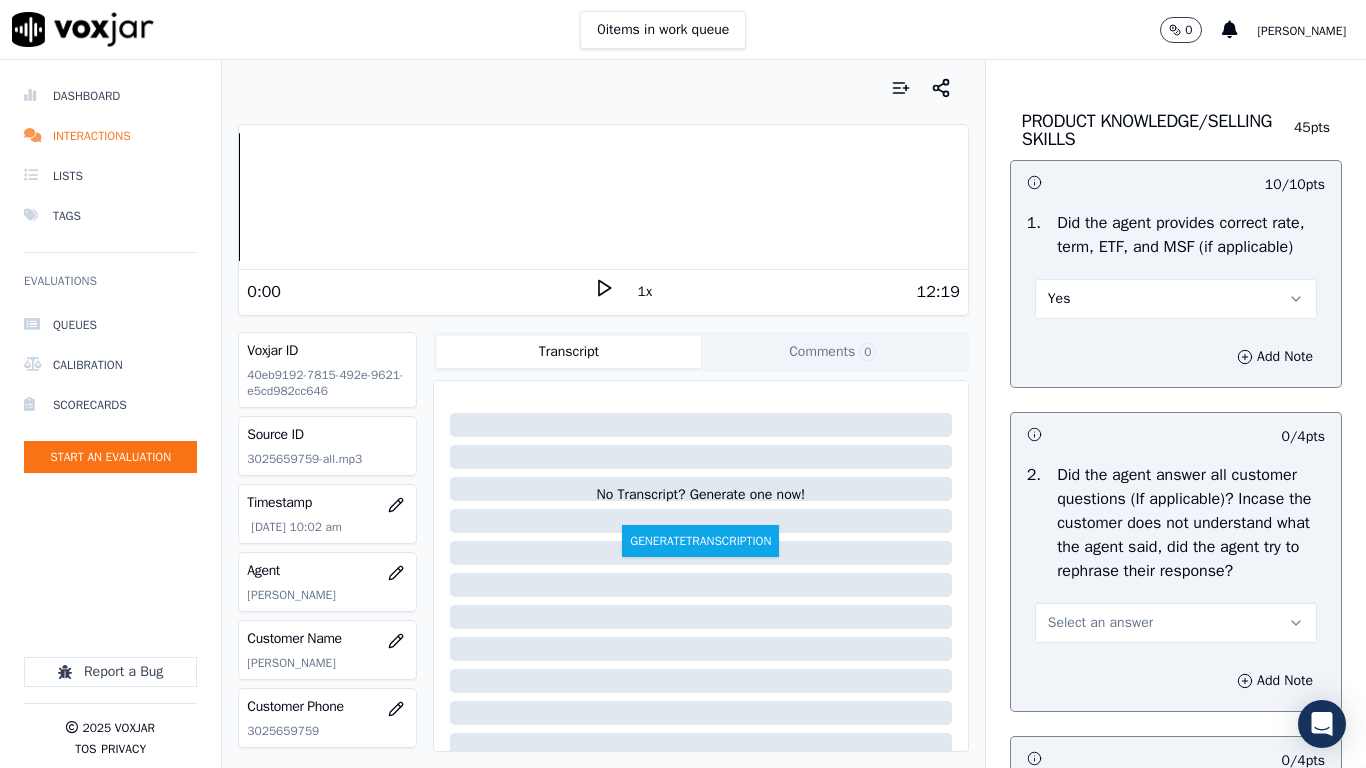 drag, startPoint x: 1144, startPoint y: 690, endPoint x: 1131, endPoint y: 691, distance: 13.038404 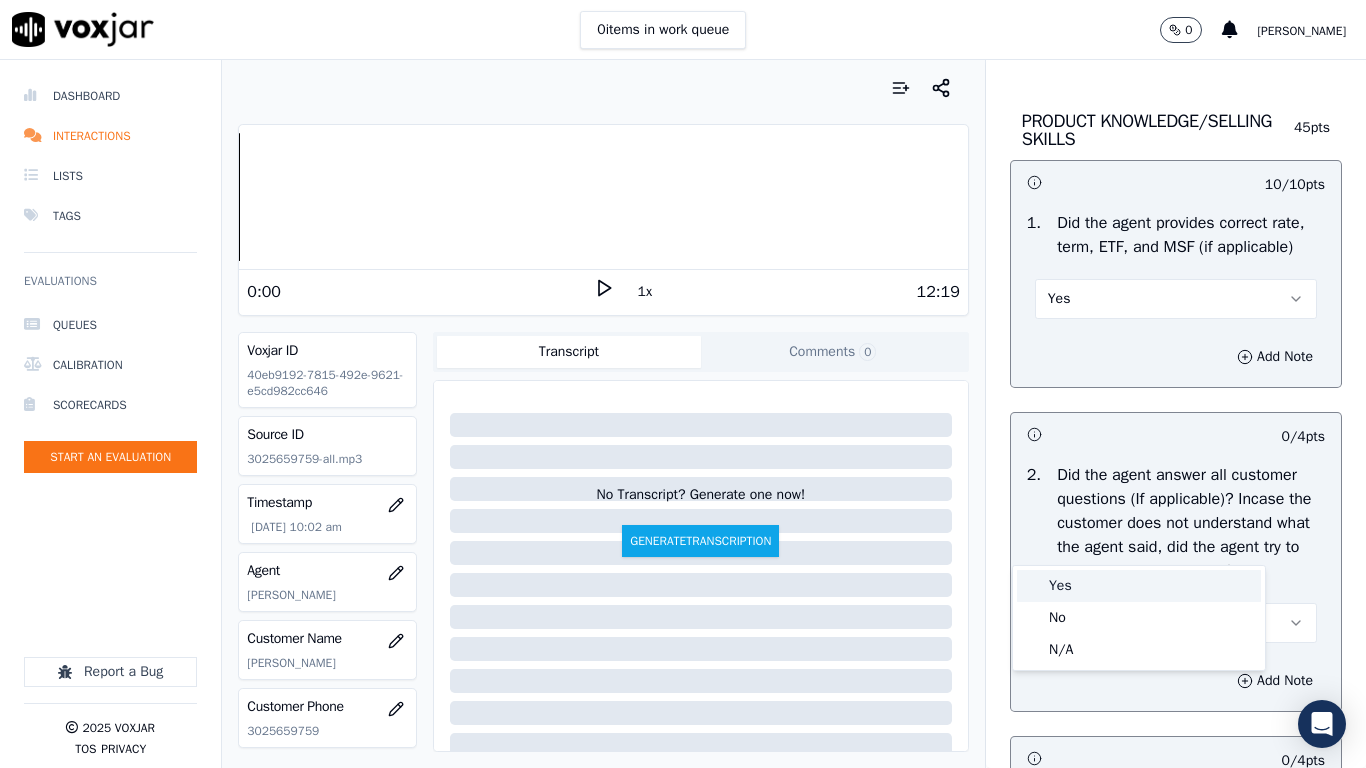 click on "Yes" at bounding box center (1139, 586) 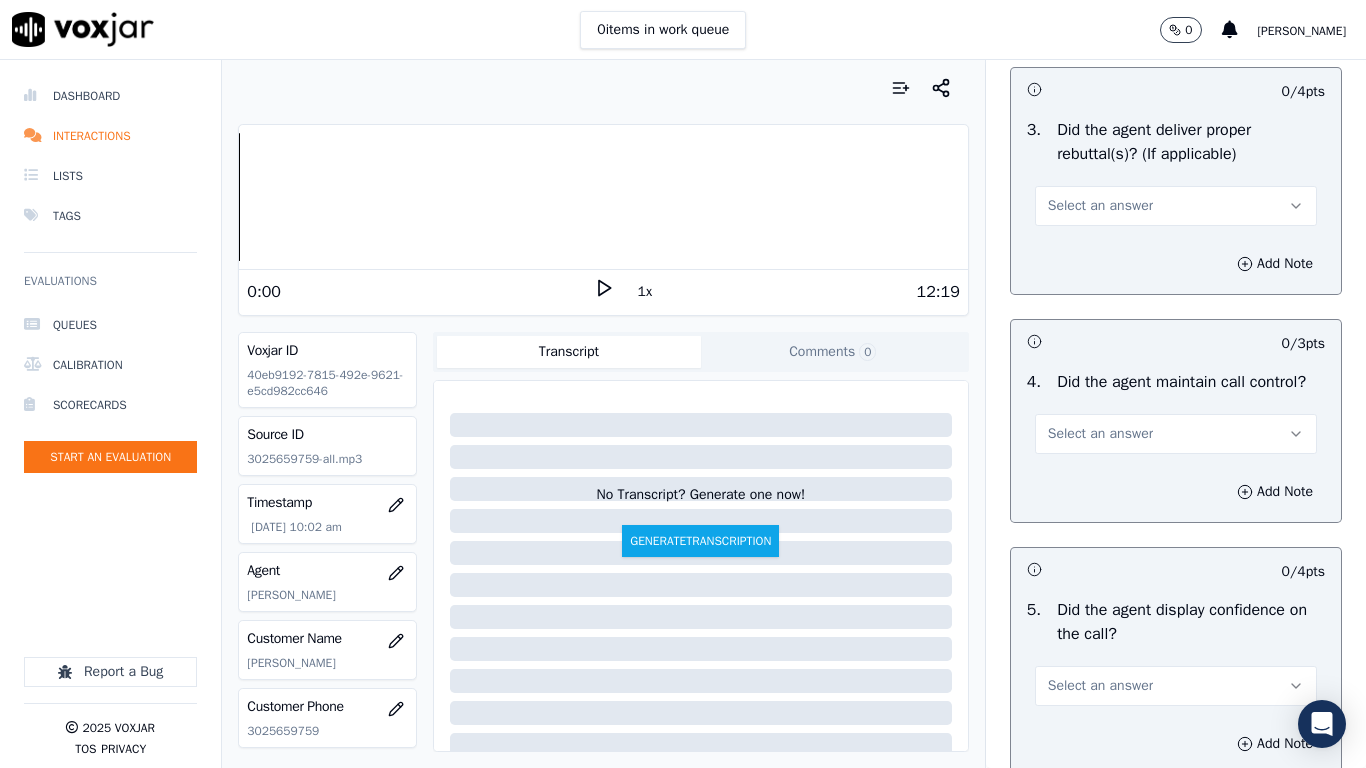 scroll, scrollTop: 3600, scrollLeft: 0, axis: vertical 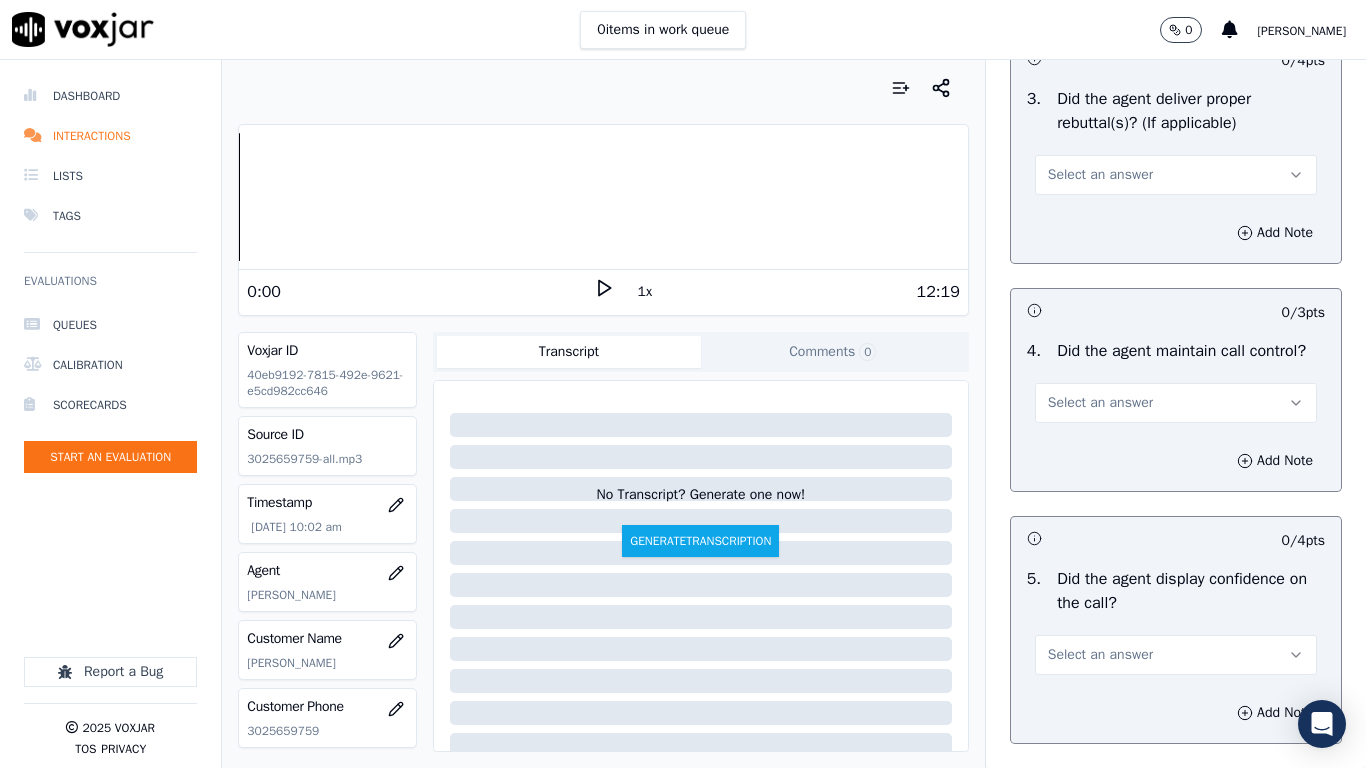 click on "Select an answer" at bounding box center (1176, 175) 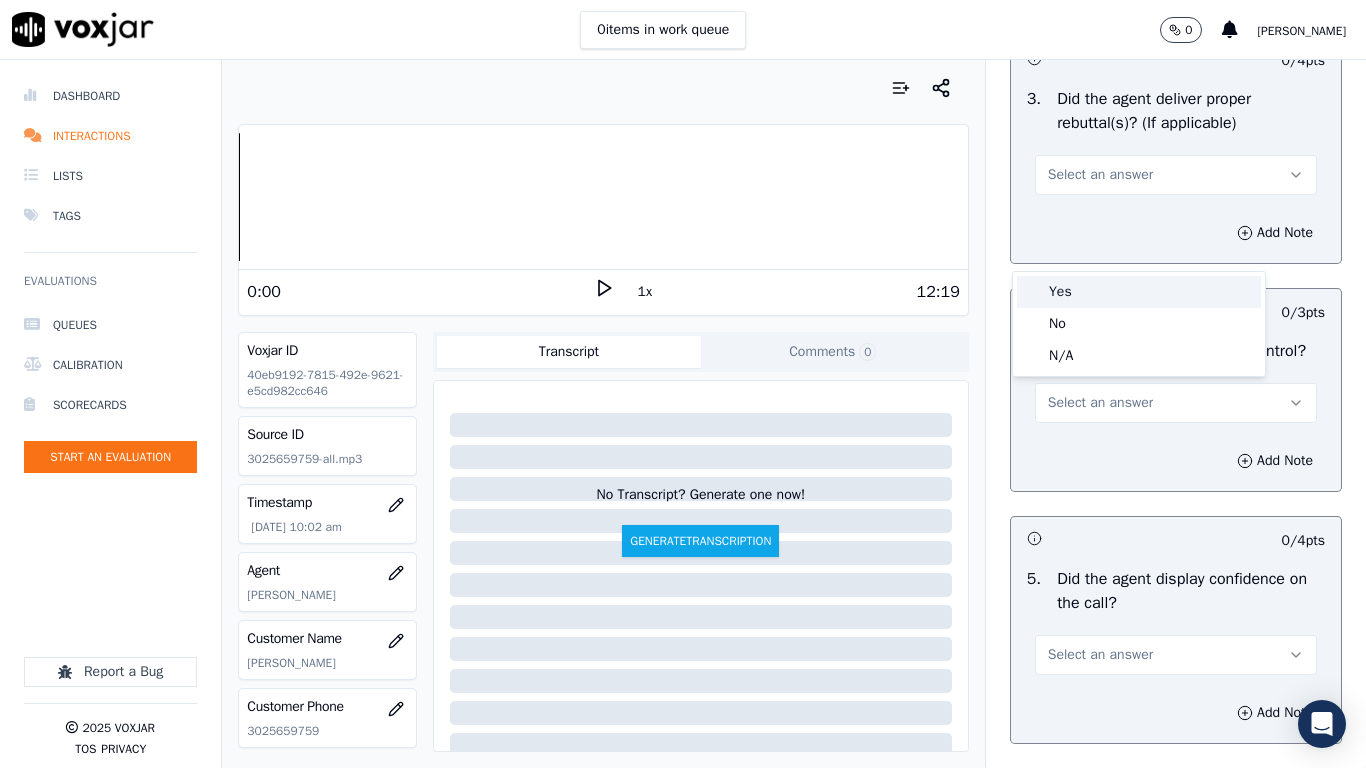 click on "Yes" at bounding box center [1139, 292] 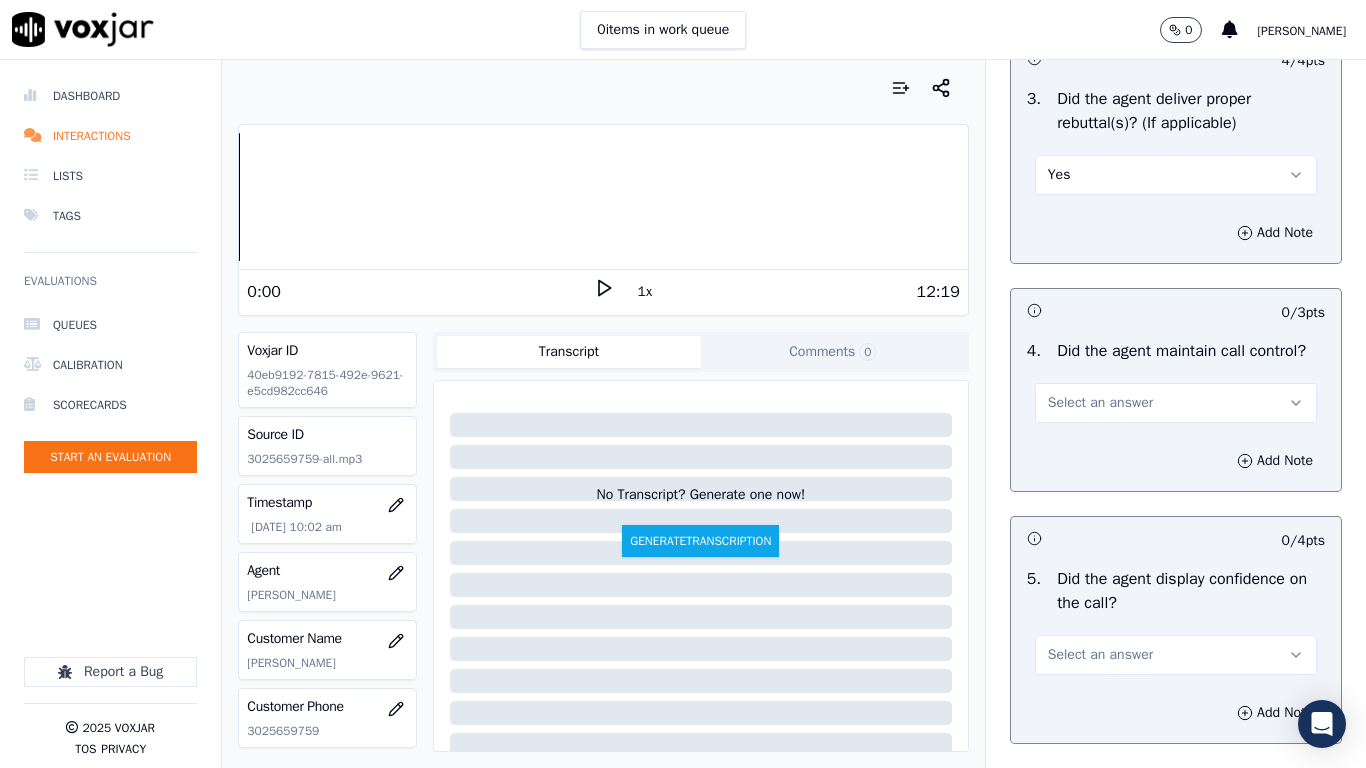 click on "Select an answer" at bounding box center [1100, 403] 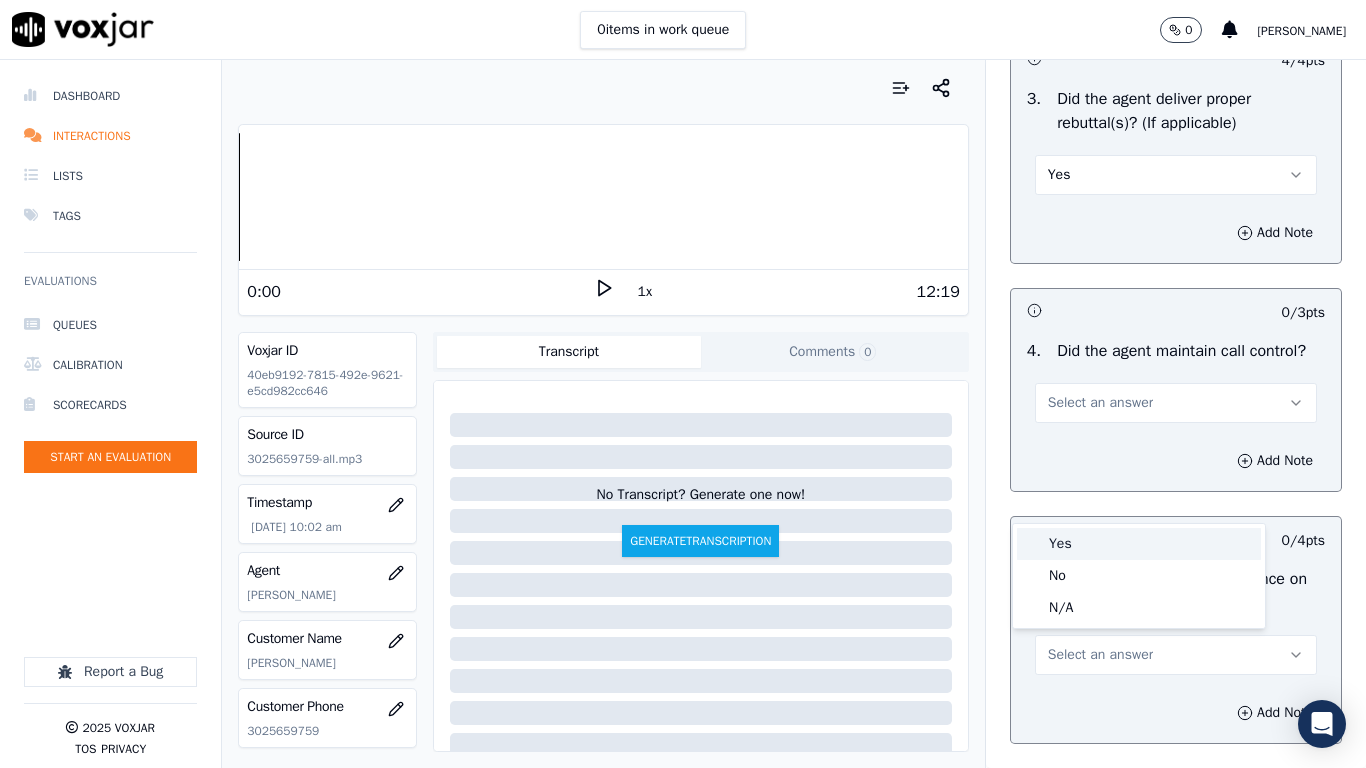 click on "Yes" at bounding box center [1139, 544] 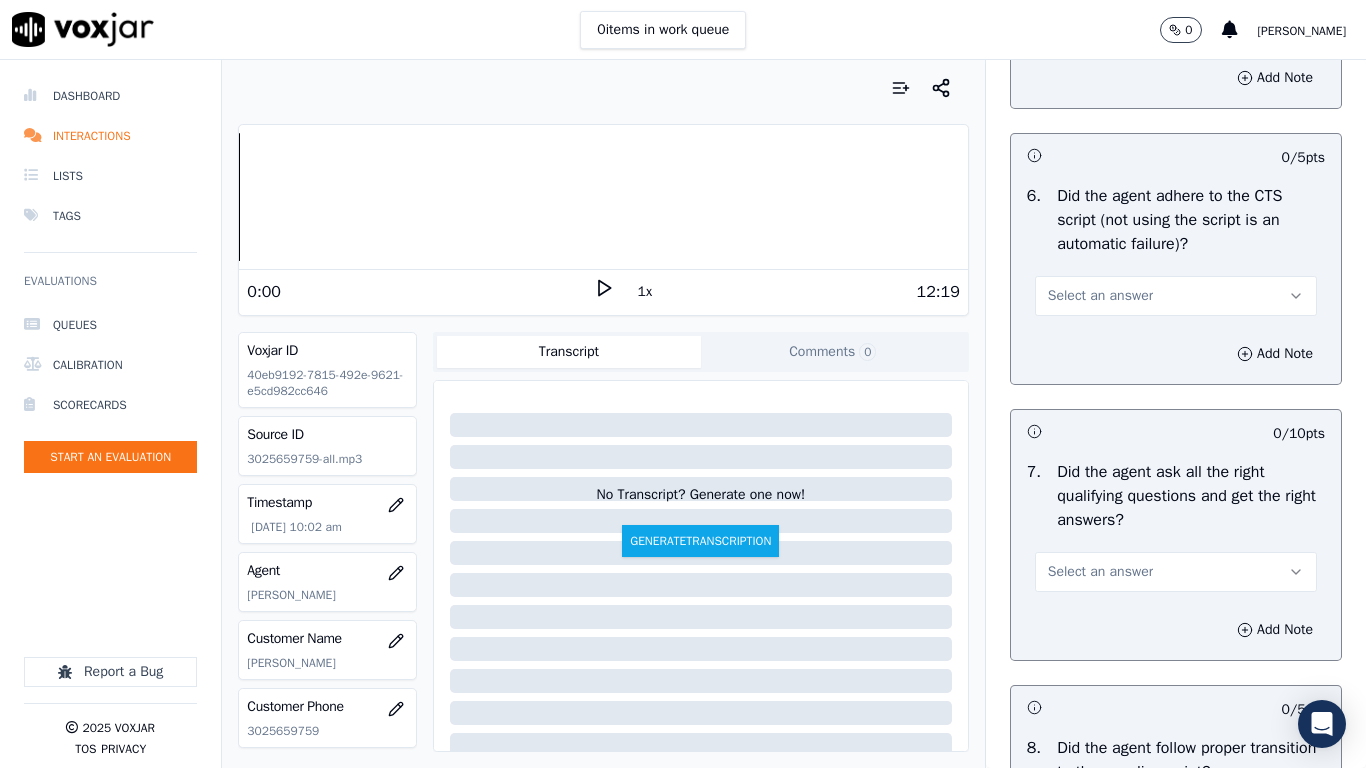 scroll, scrollTop: 4200, scrollLeft: 0, axis: vertical 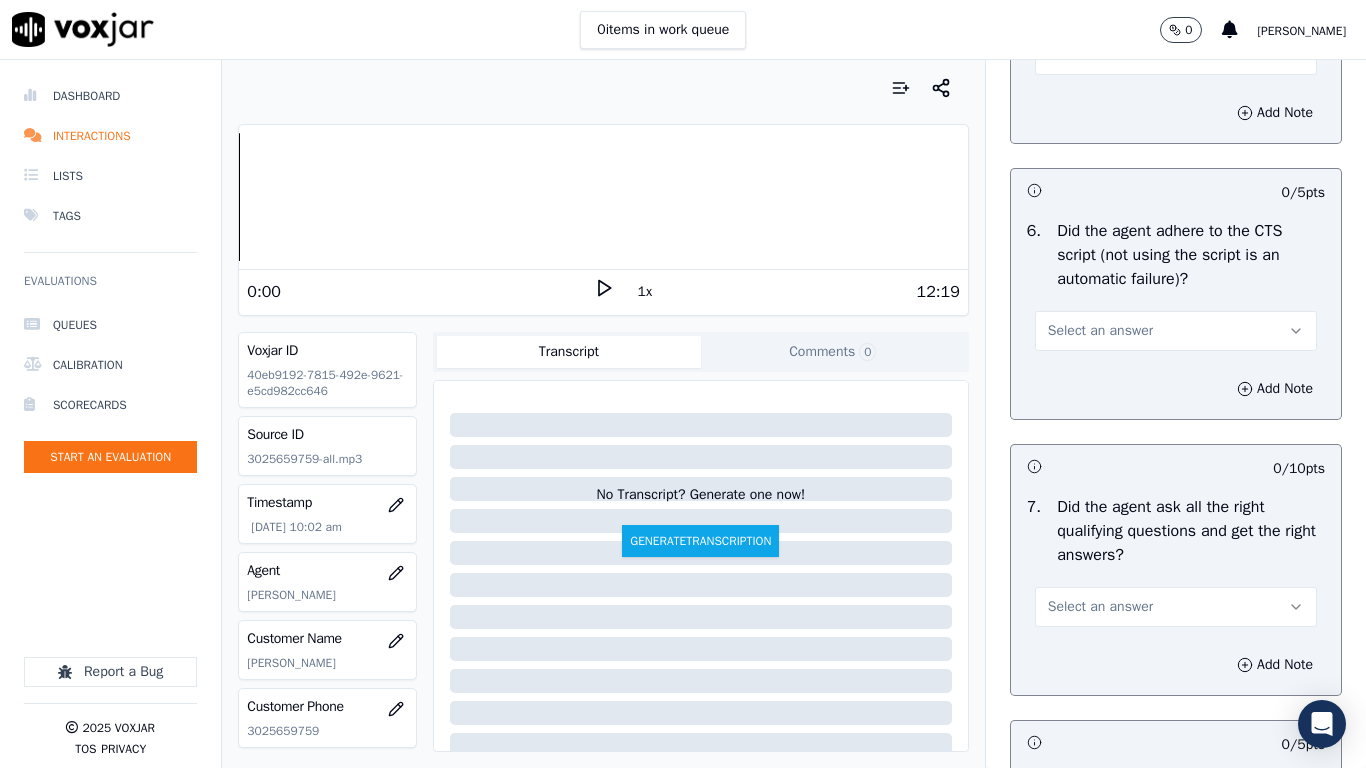 click on "Select an answer" at bounding box center [1100, 55] 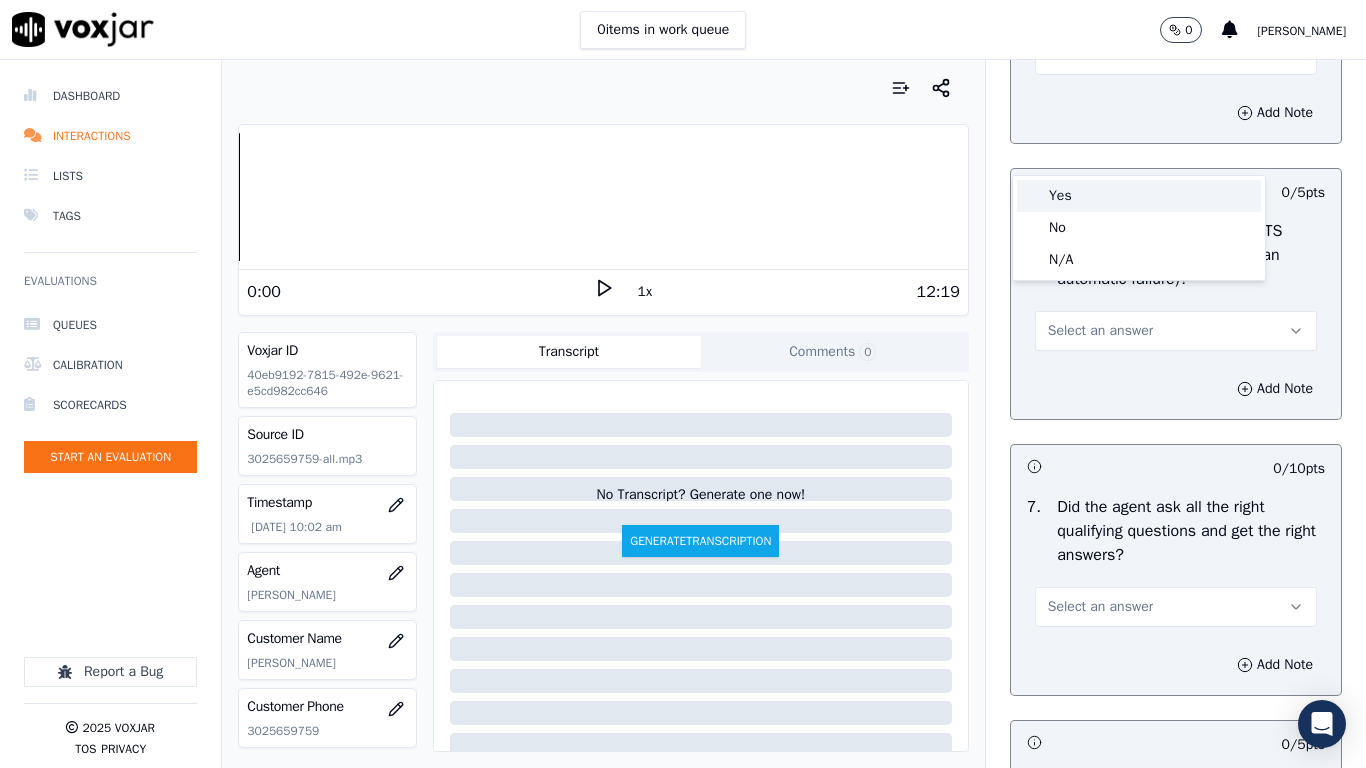 click on "Yes" at bounding box center [1139, 196] 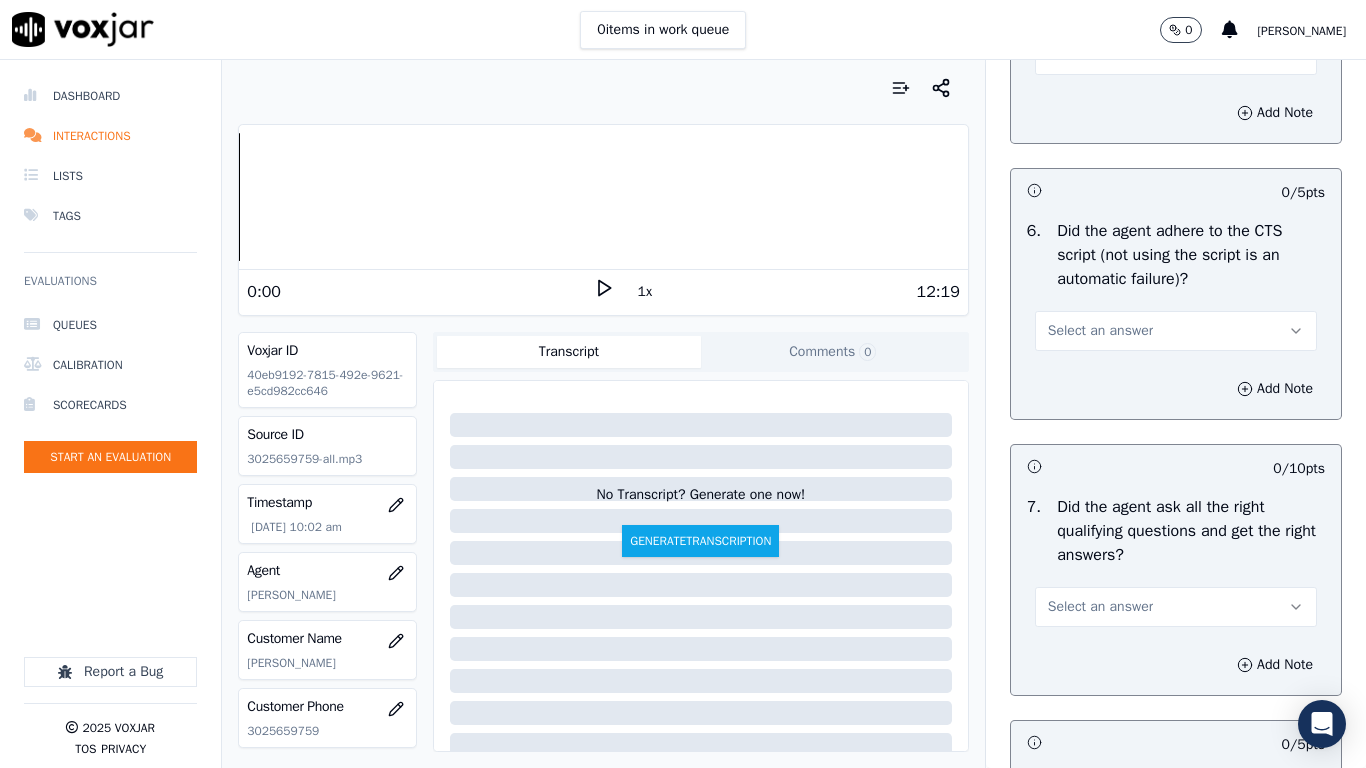 click on "Select an answer" at bounding box center (1176, 331) 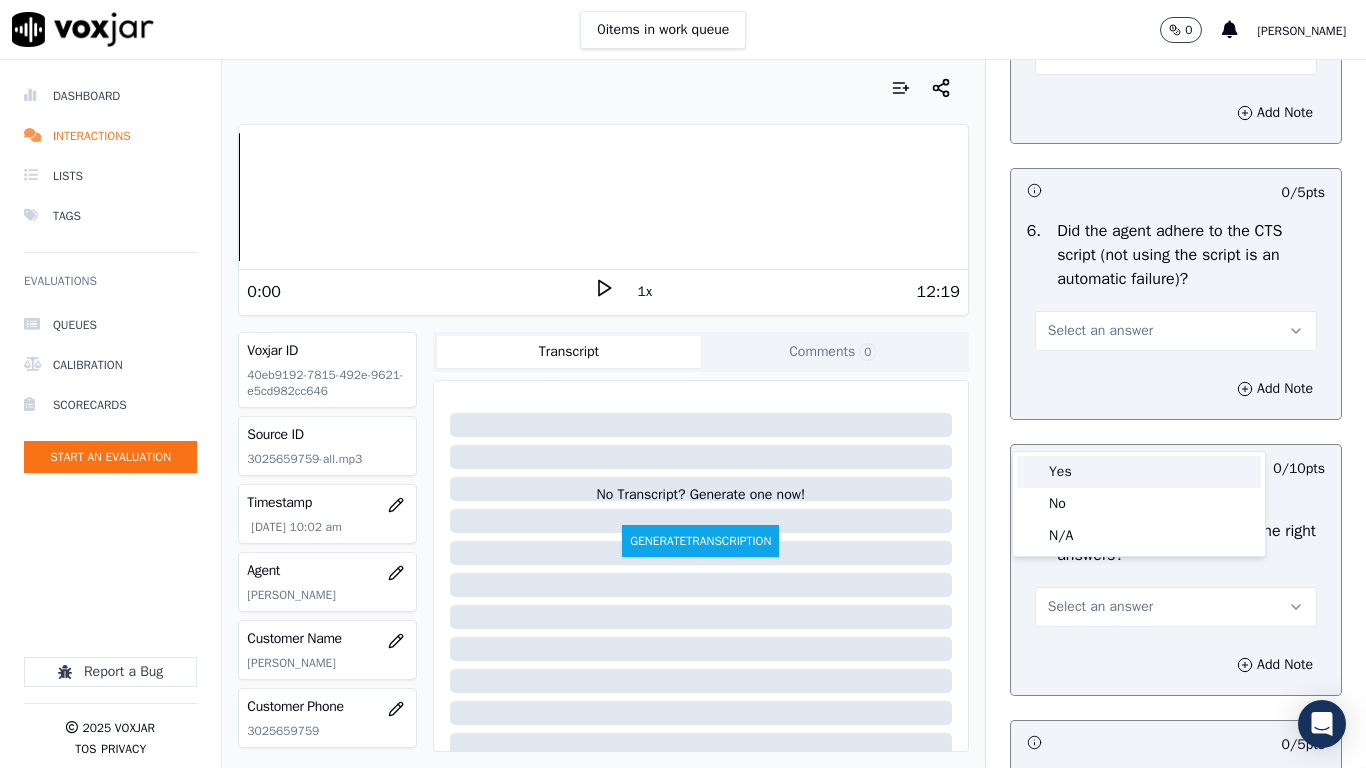 click on "Yes" at bounding box center [1139, 472] 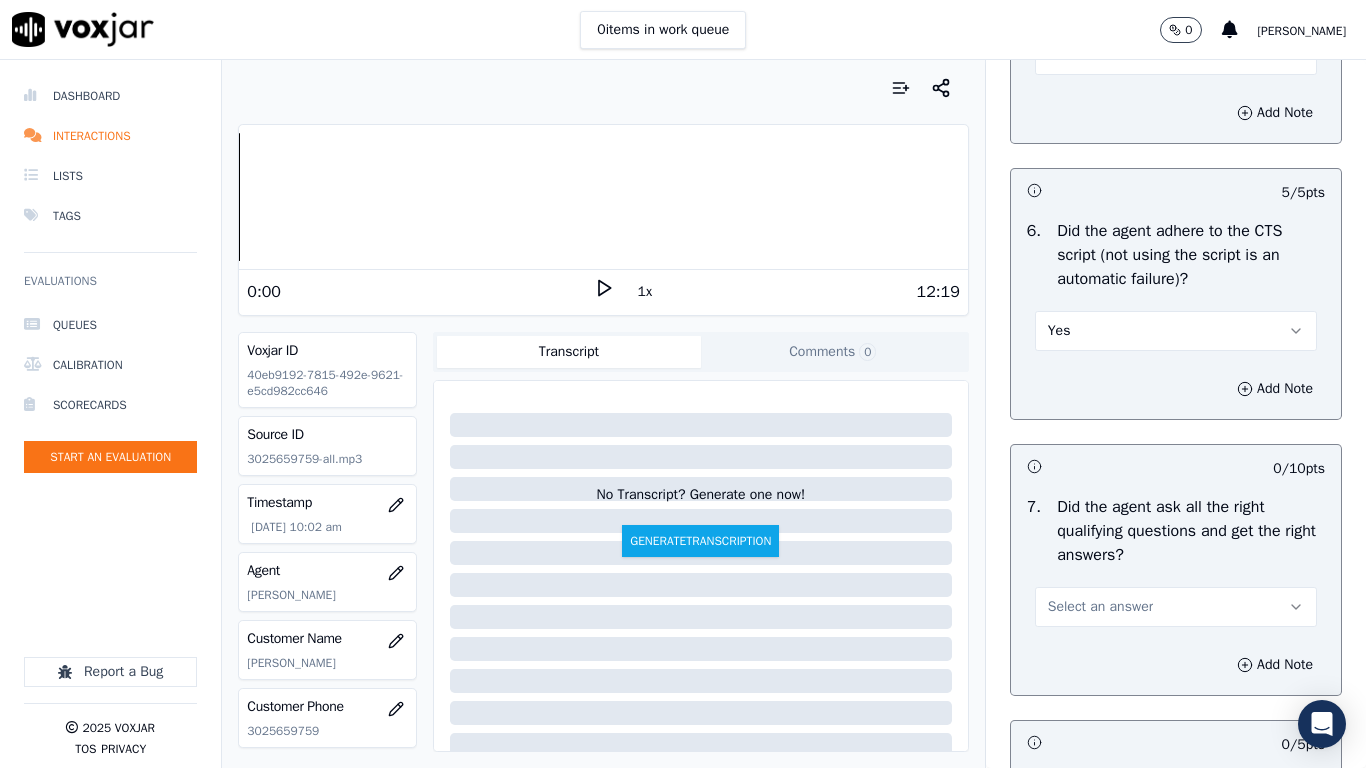 click on "Select an answer" at bounding box center (1176, 607) 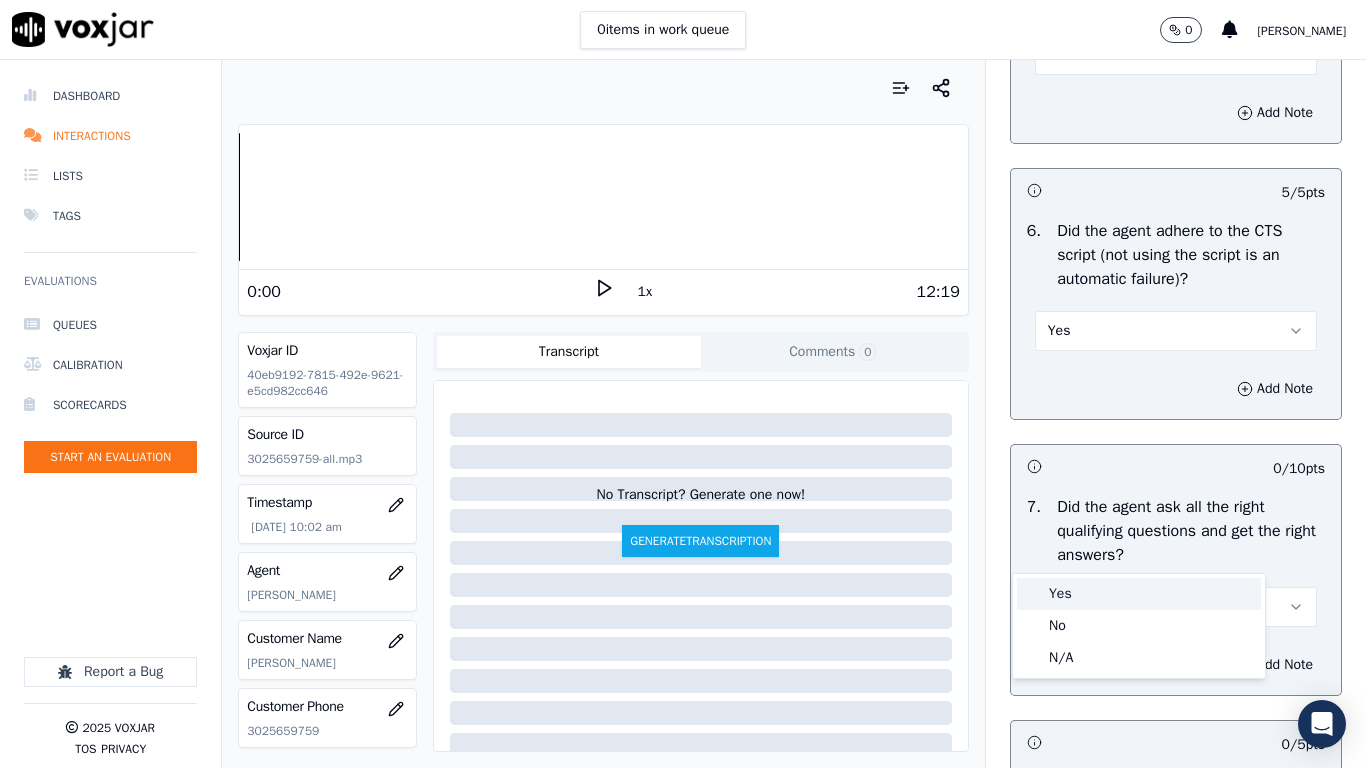 click on "Yes" at bounding box center [1139, 594] 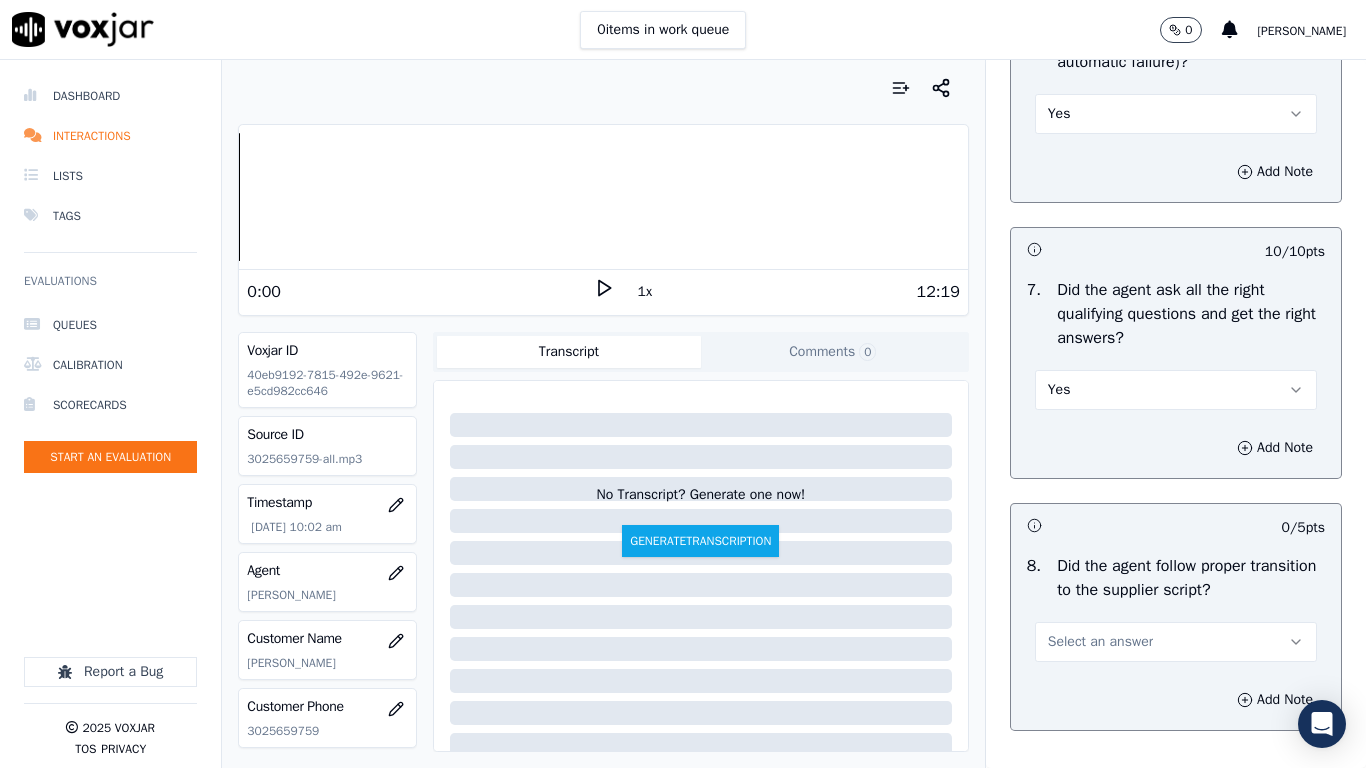 scroll, scrollTop: 5000, scrollLeft: 0, axis: vertical 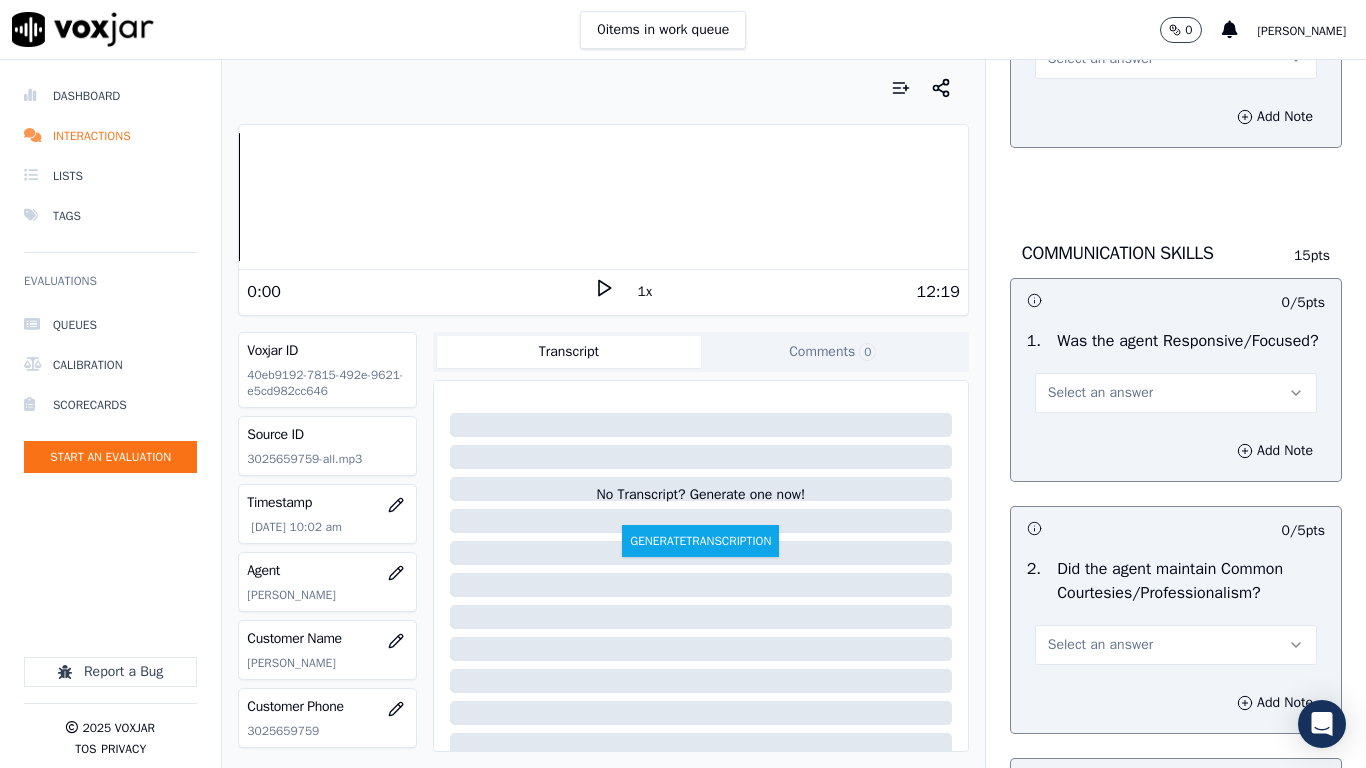 click on "Select an answer" at bounding box center [1176, 57] 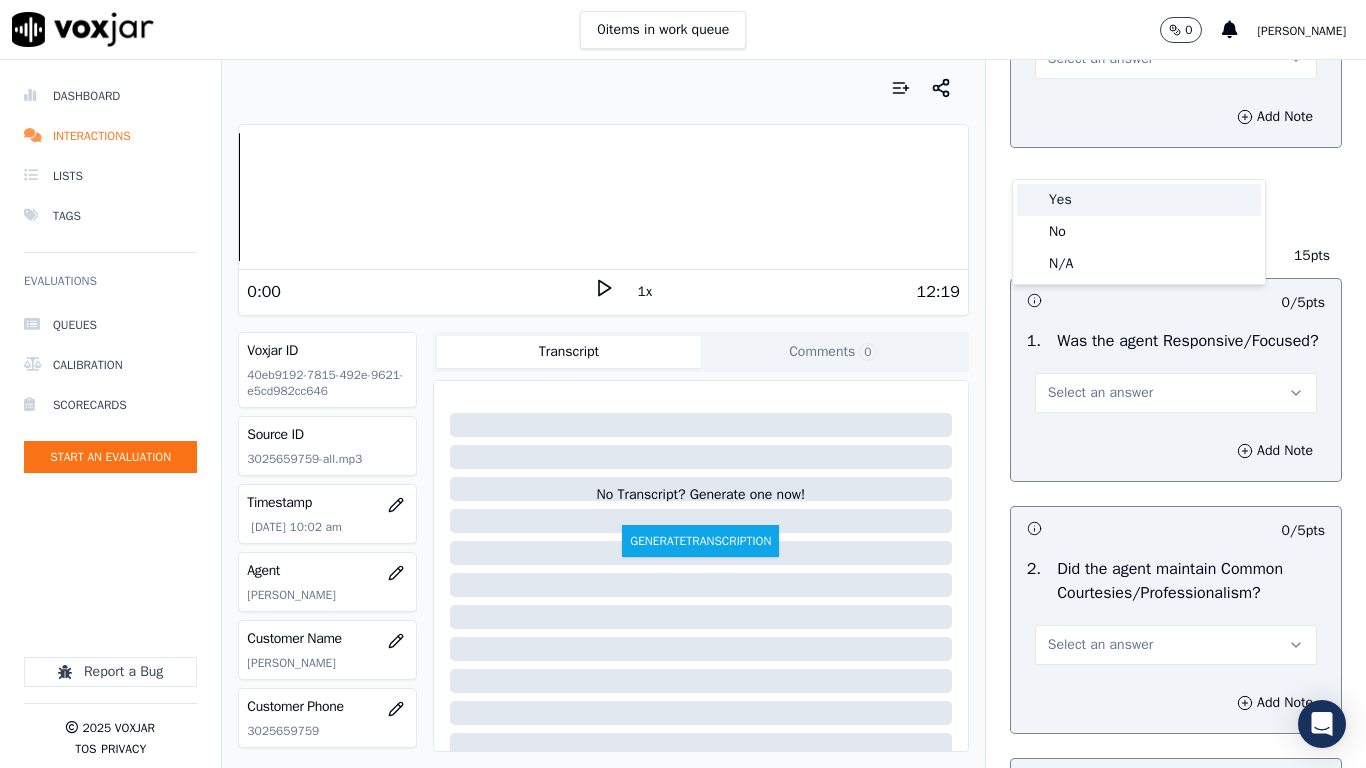 click on "Yes" at bounding box center (1139, 200) 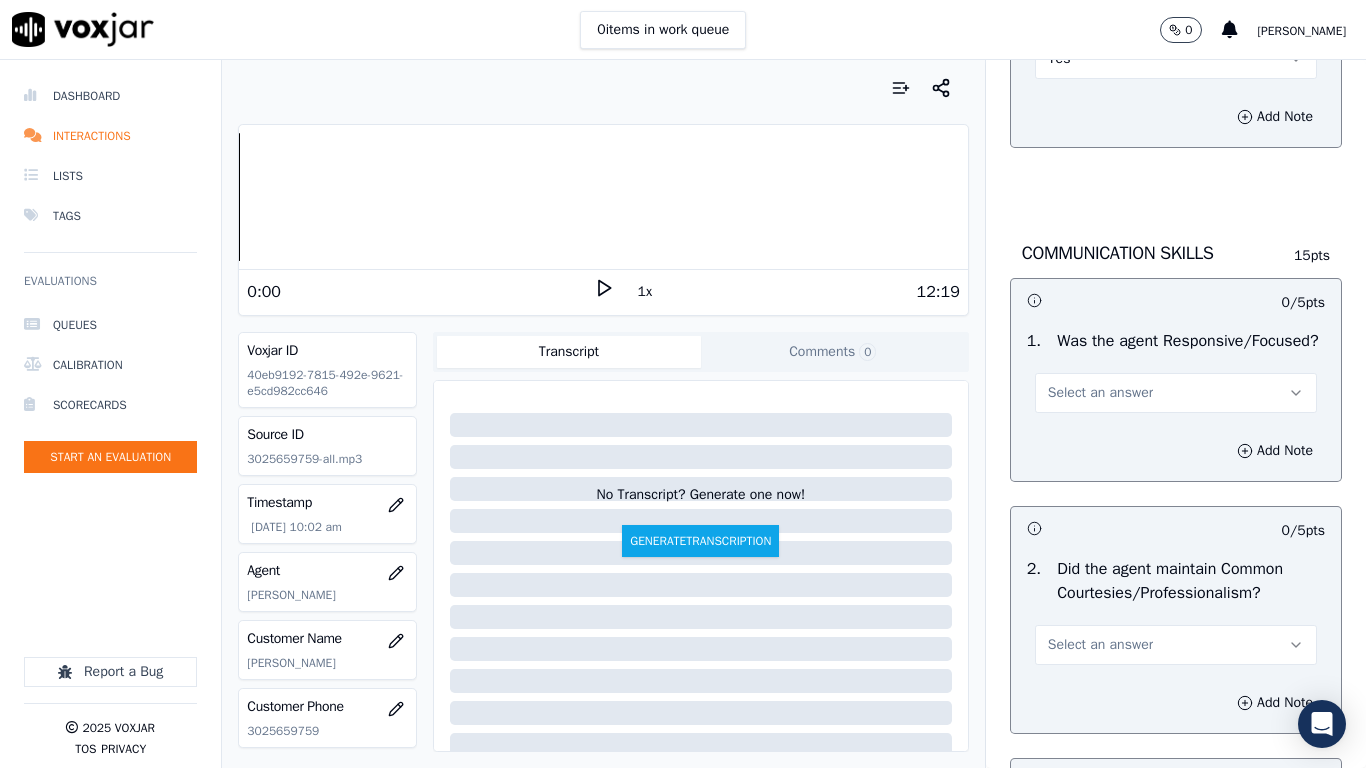 drag, startPoint x: 1160, startPoint y: 505, endPoint x: 1161, endPoint y: 527, distance: 22.022715 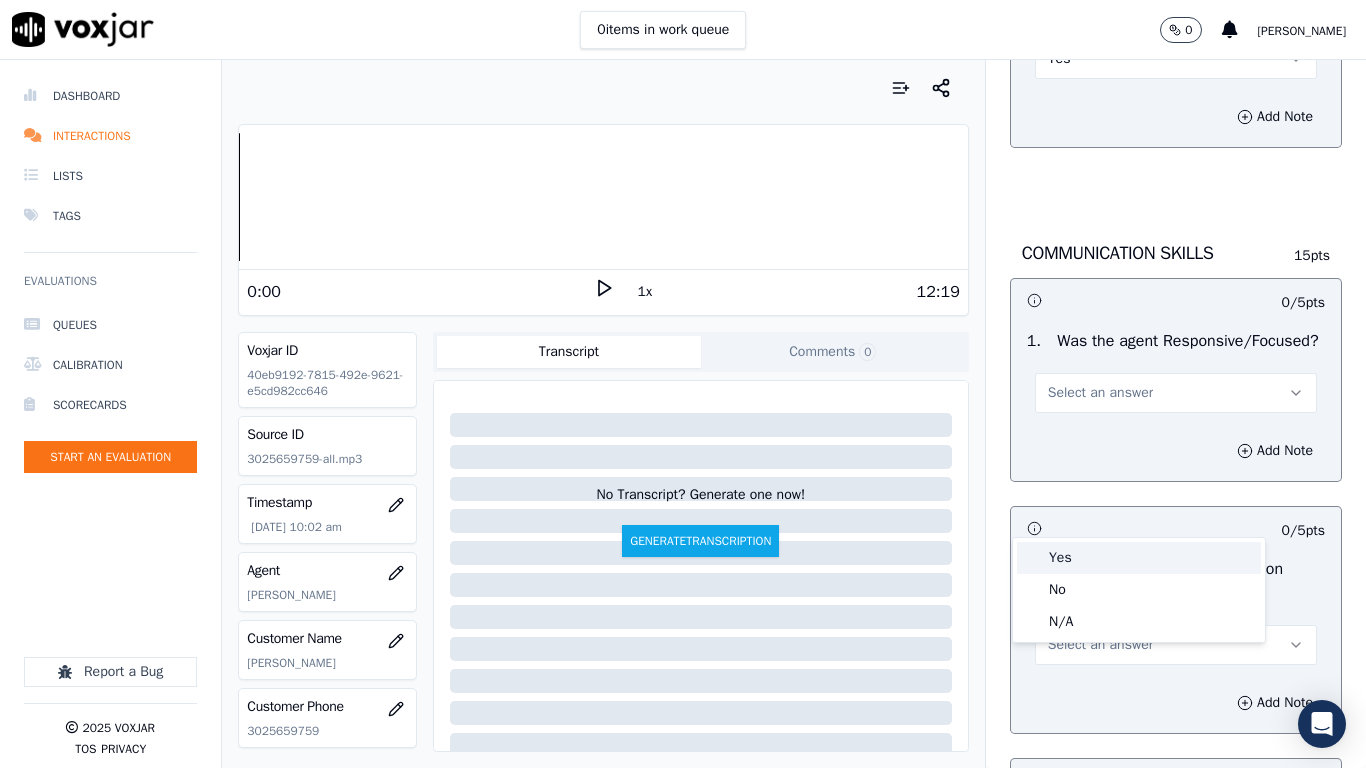 click on "Yes" at bounding box center (1139, 558) 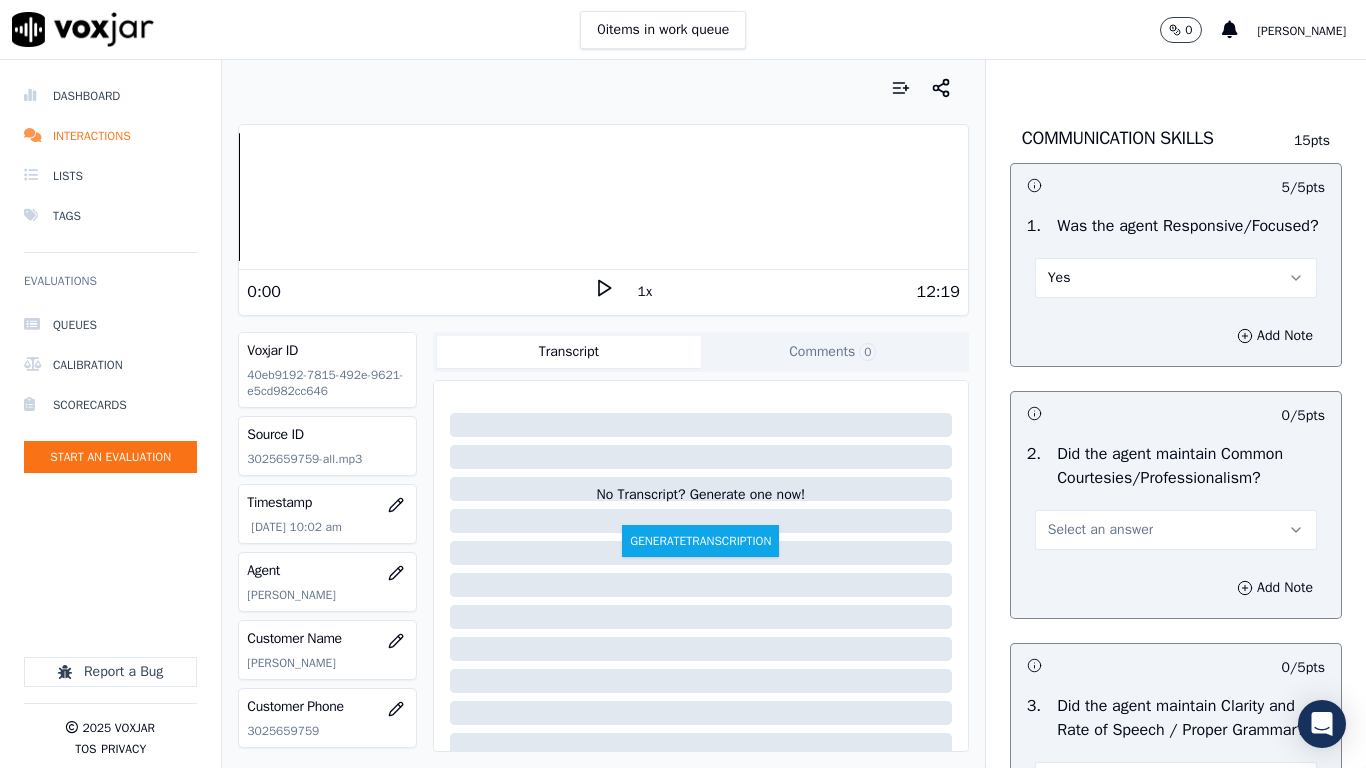 scroll, scrollTop: 5533, scrollLeft: 0, axis: vertical 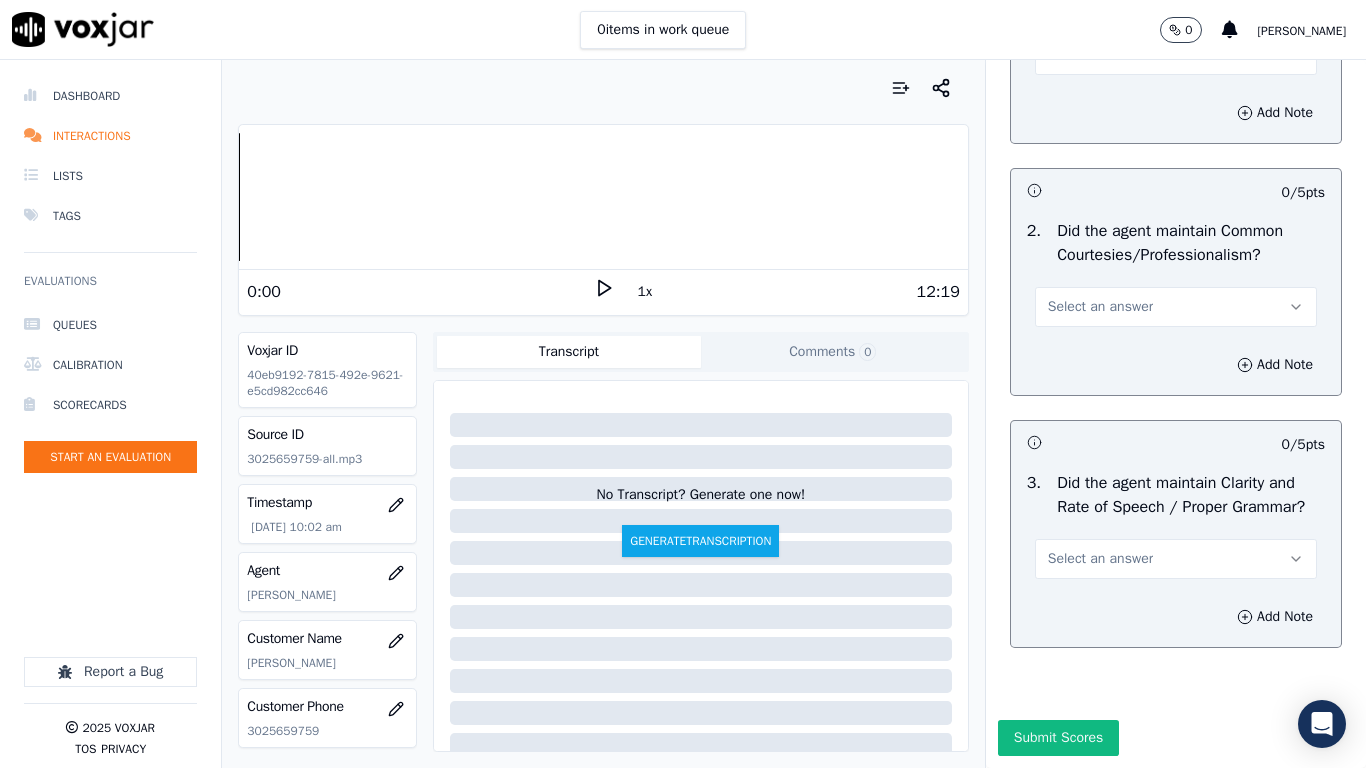 click on "Select an answer" at bounding box center [1100, 307] 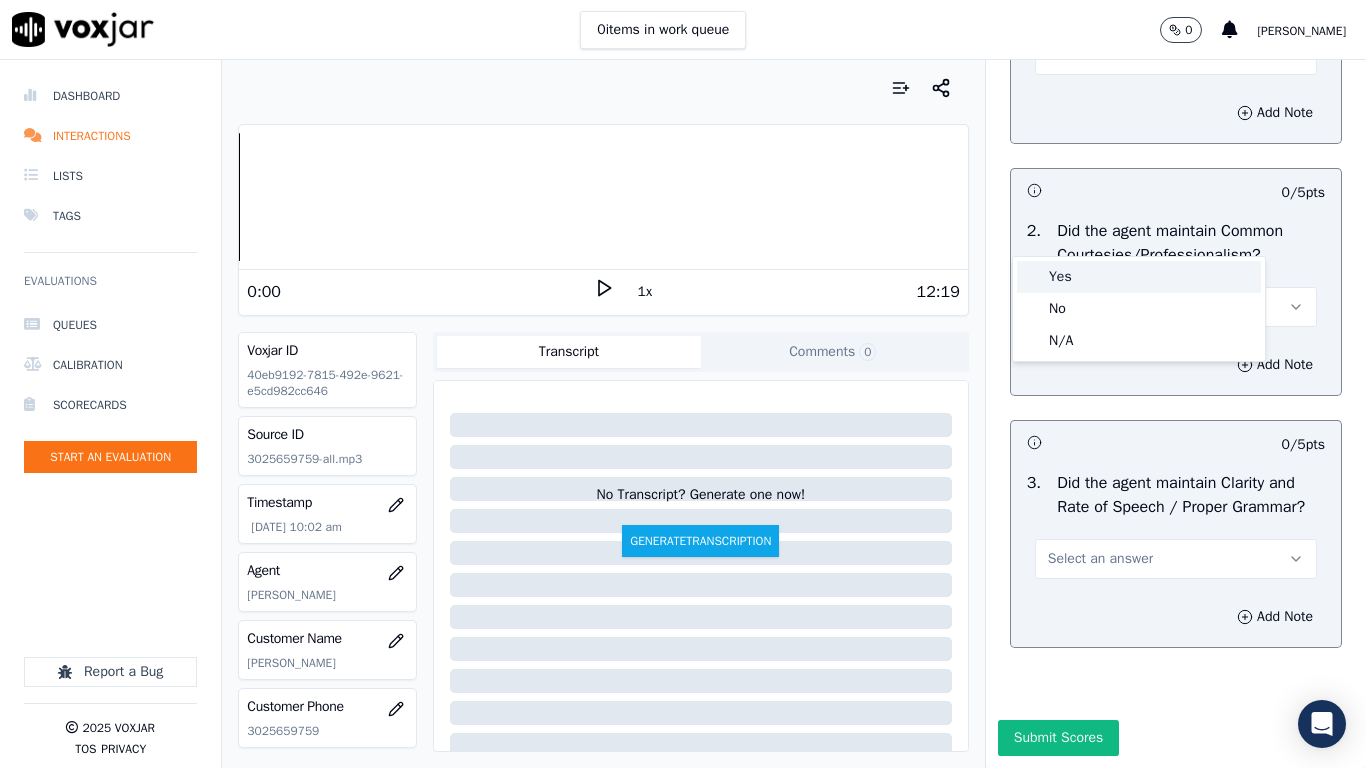 click on "Yes" at bounding box center (1139, 277) 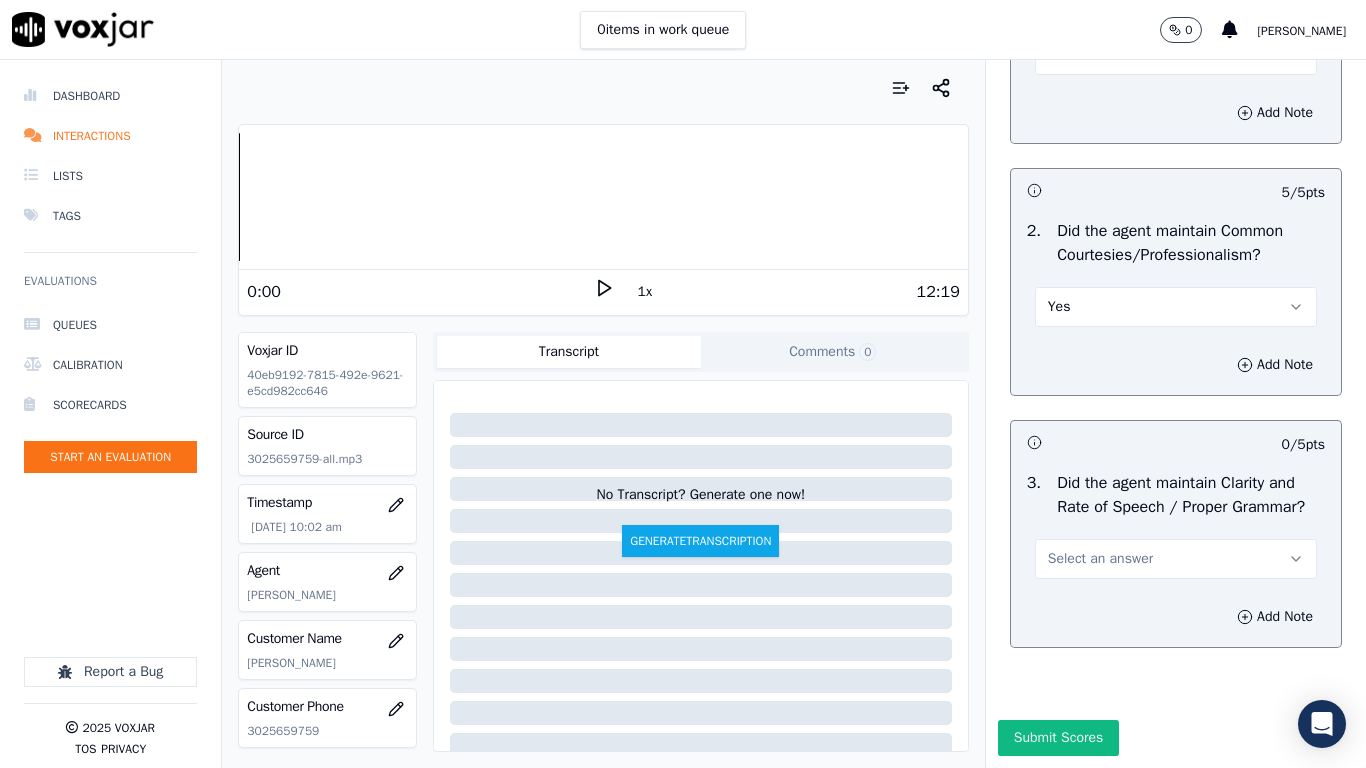 click on "Select an answer" at bounding box center [1100, 559] 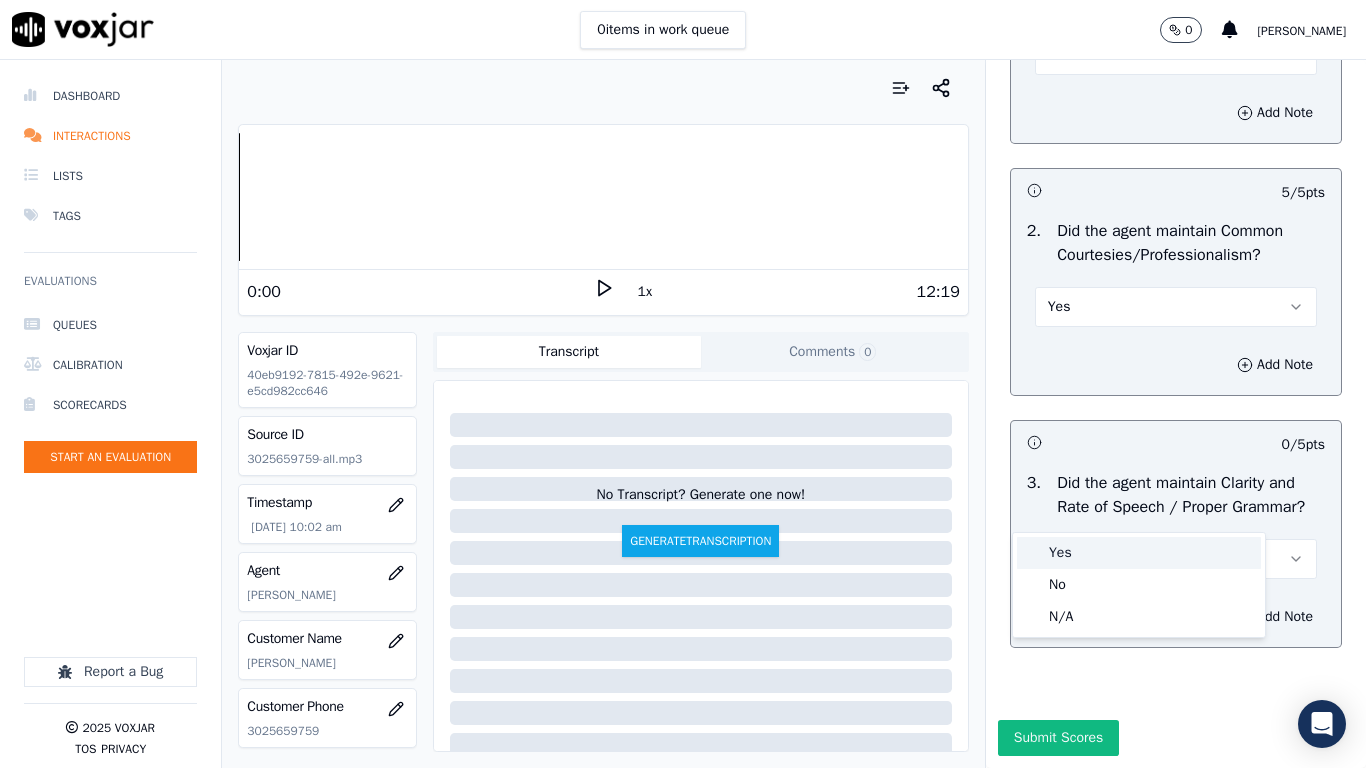 drag, startPoint x: 1122, startPoint y: 549, endPoint x: 1122, endPoint y: 582, distance: 33 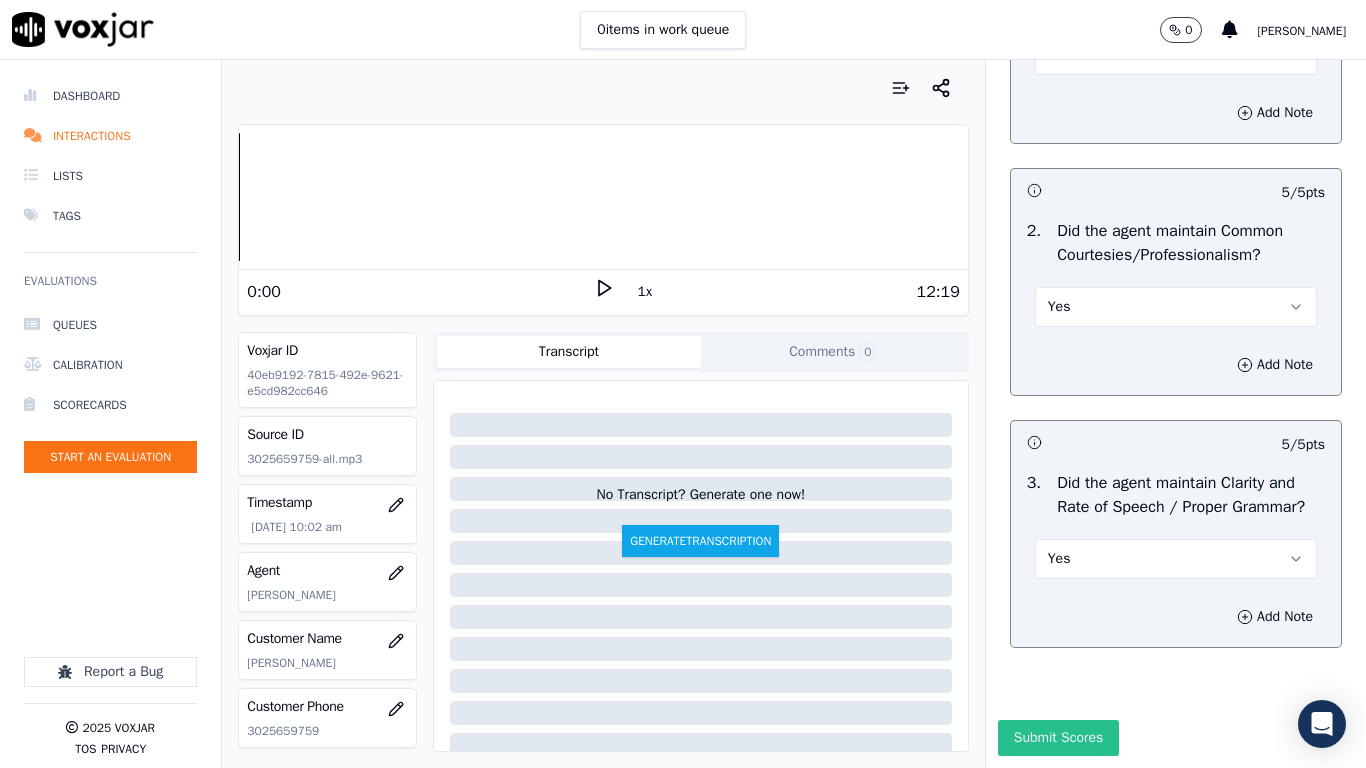 click on "Submit Scores" at bounding box center (1058, 738) 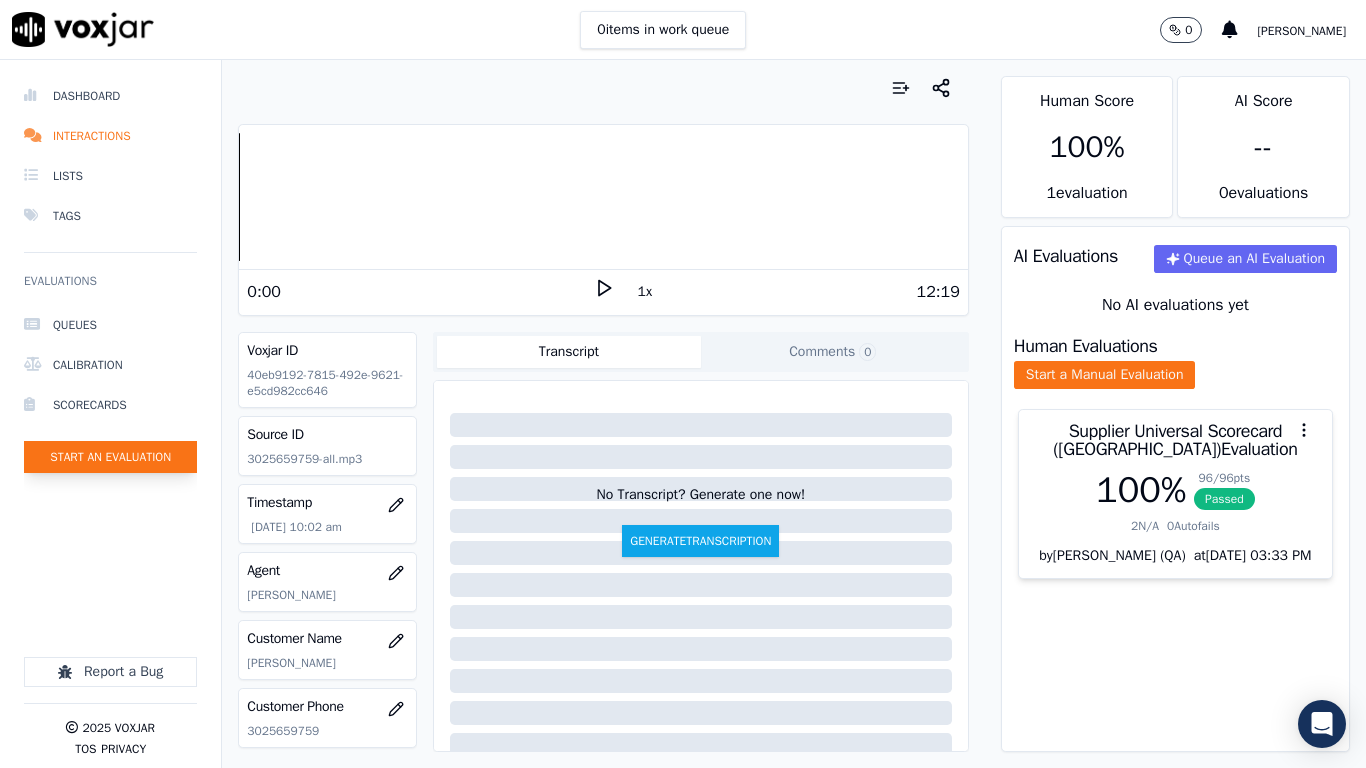 click on "Start an Evaluation" 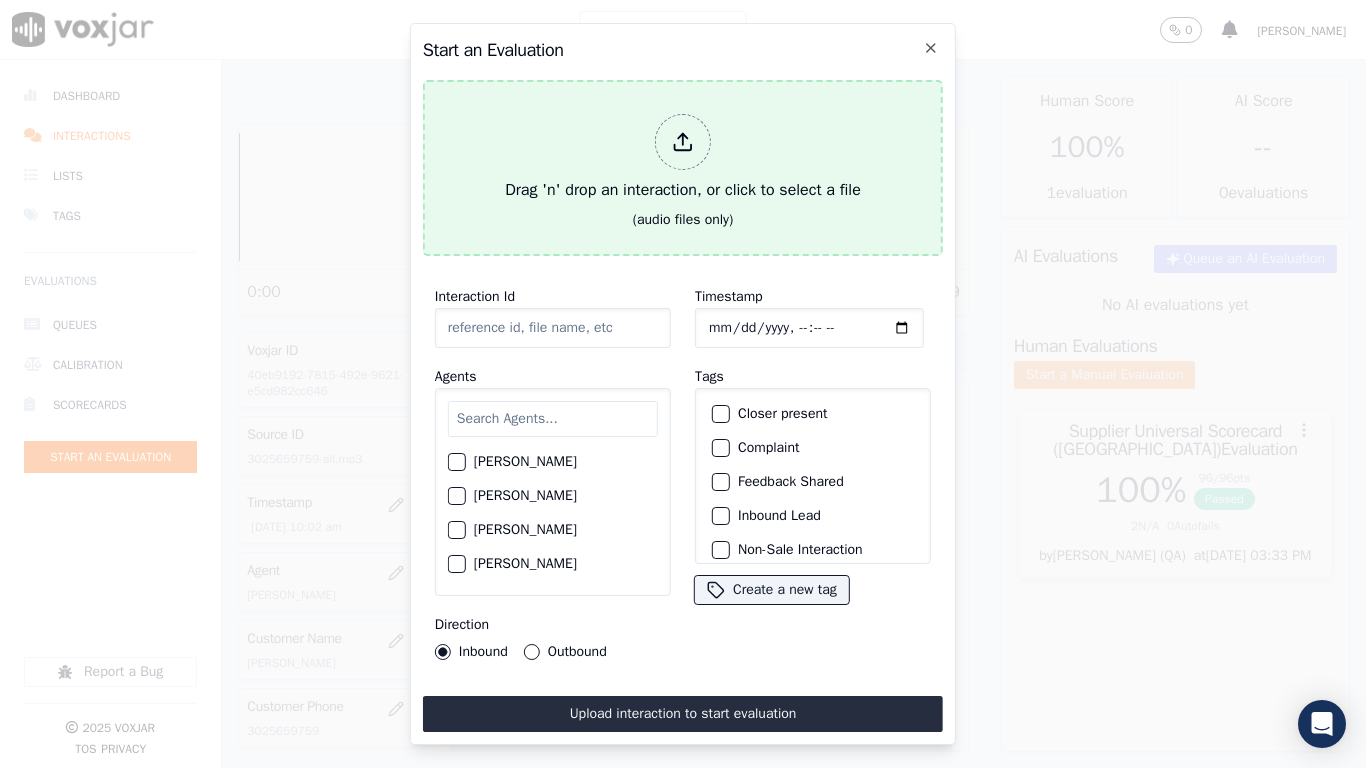 click on "Drag 'n' drop an interaction, or click to select a file" at bounding box center [683, 158] 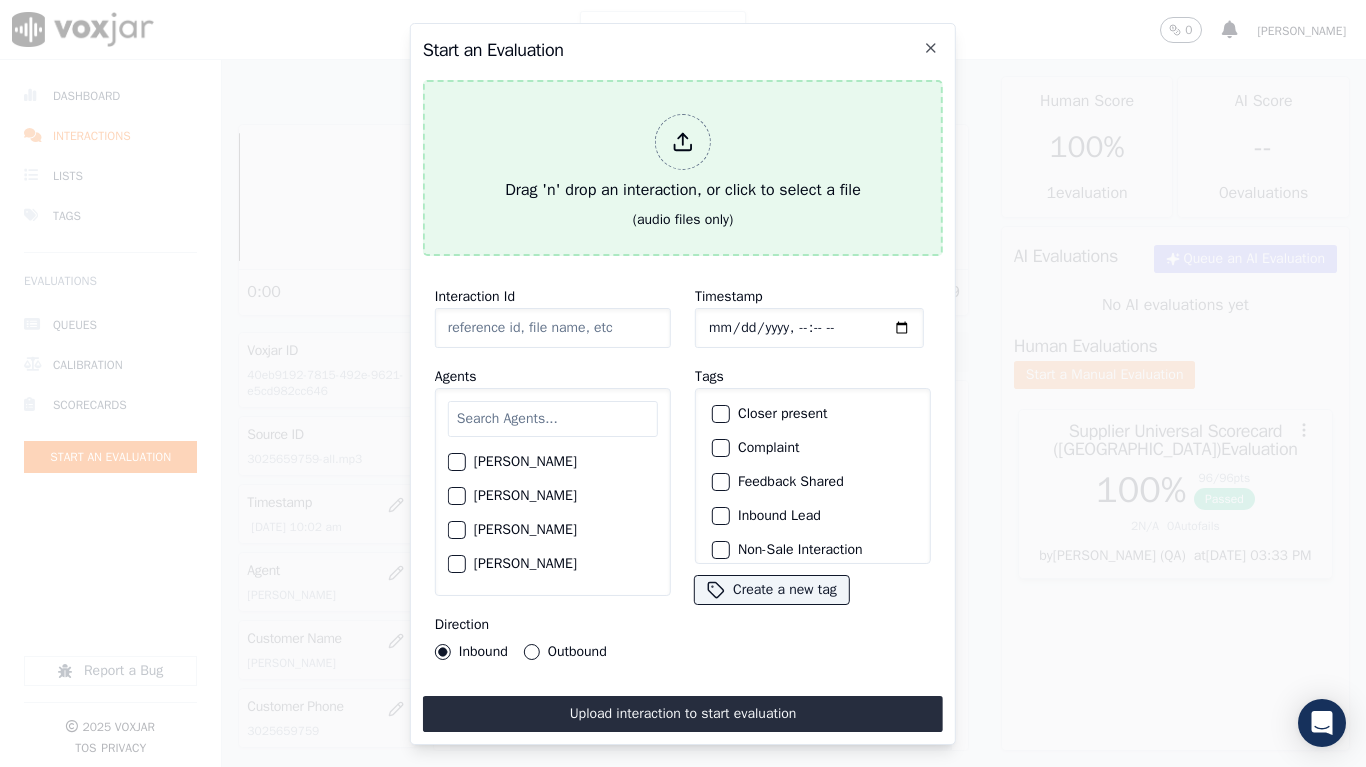 type on "20250723-110112_8146032442-all.mp3" 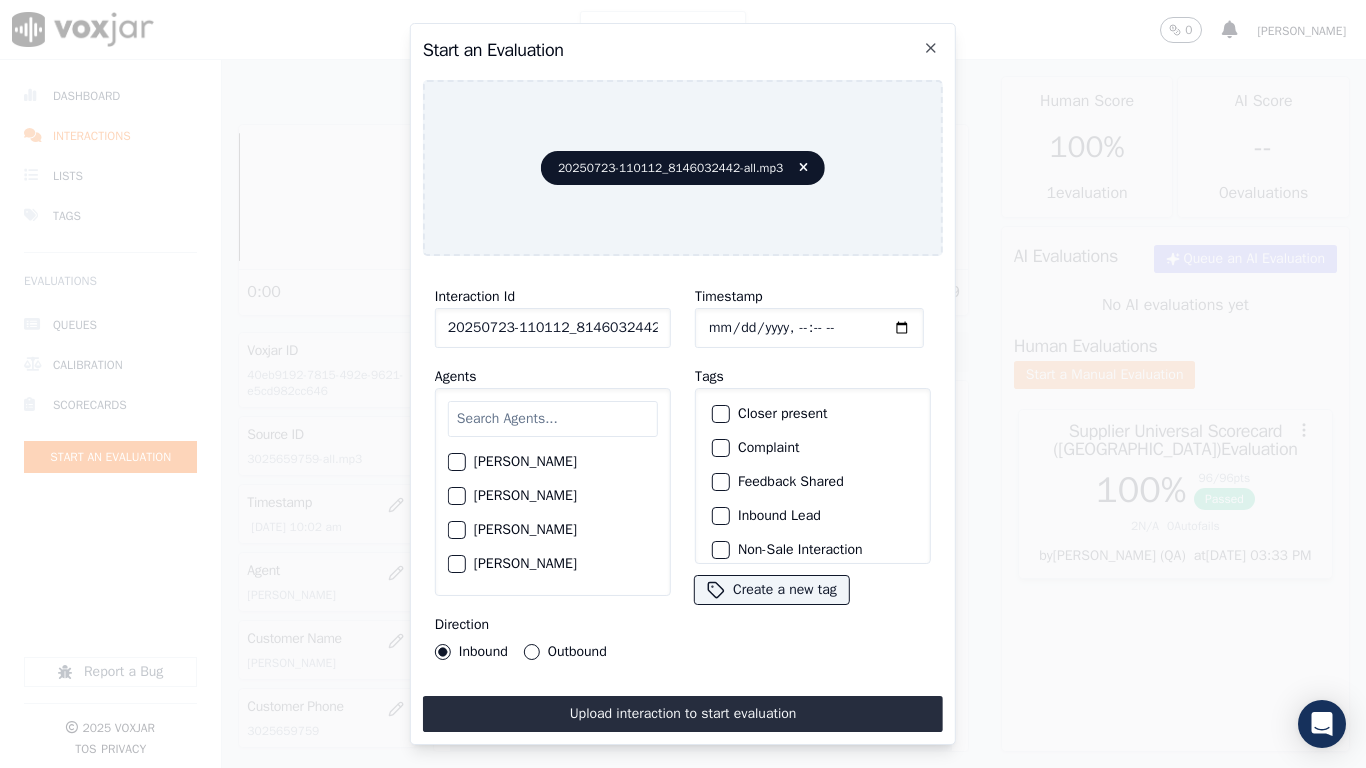 click at bounding box center (553, 419) 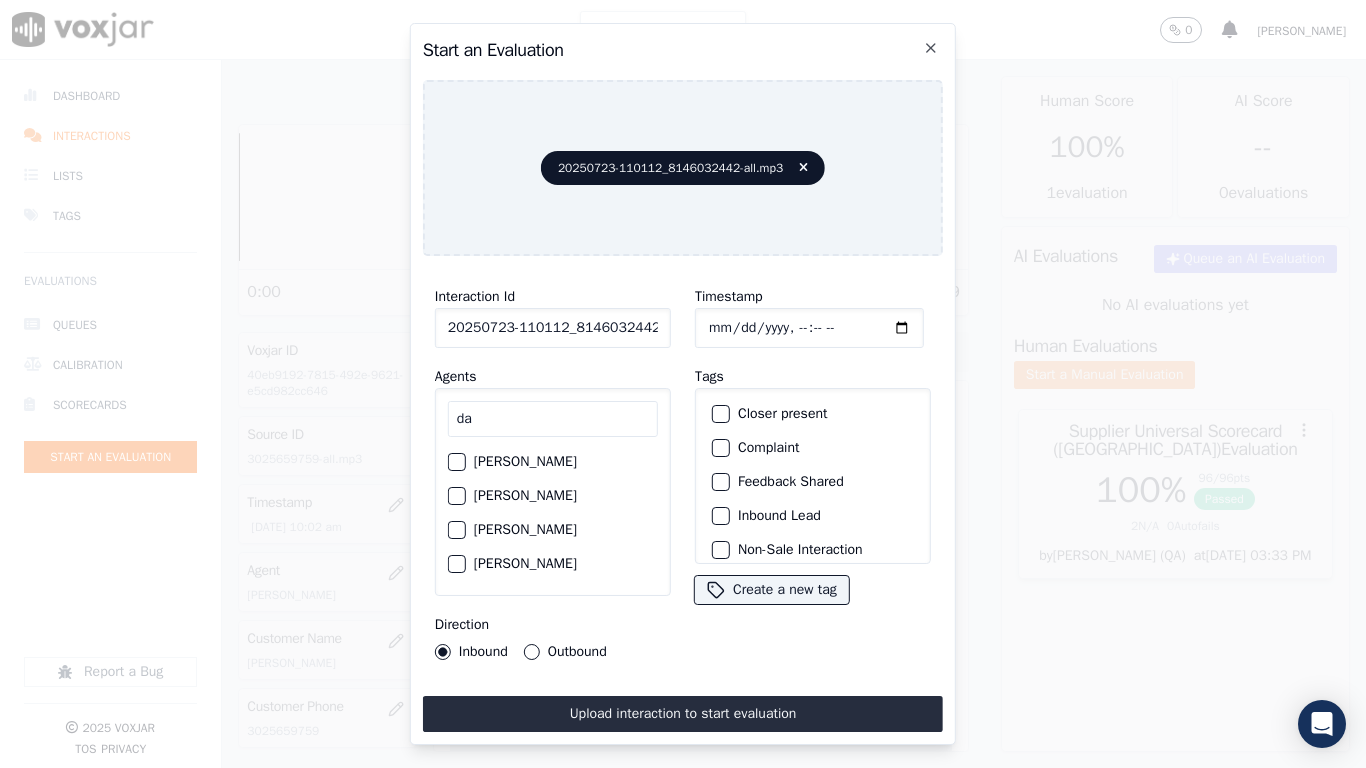 type on "da" 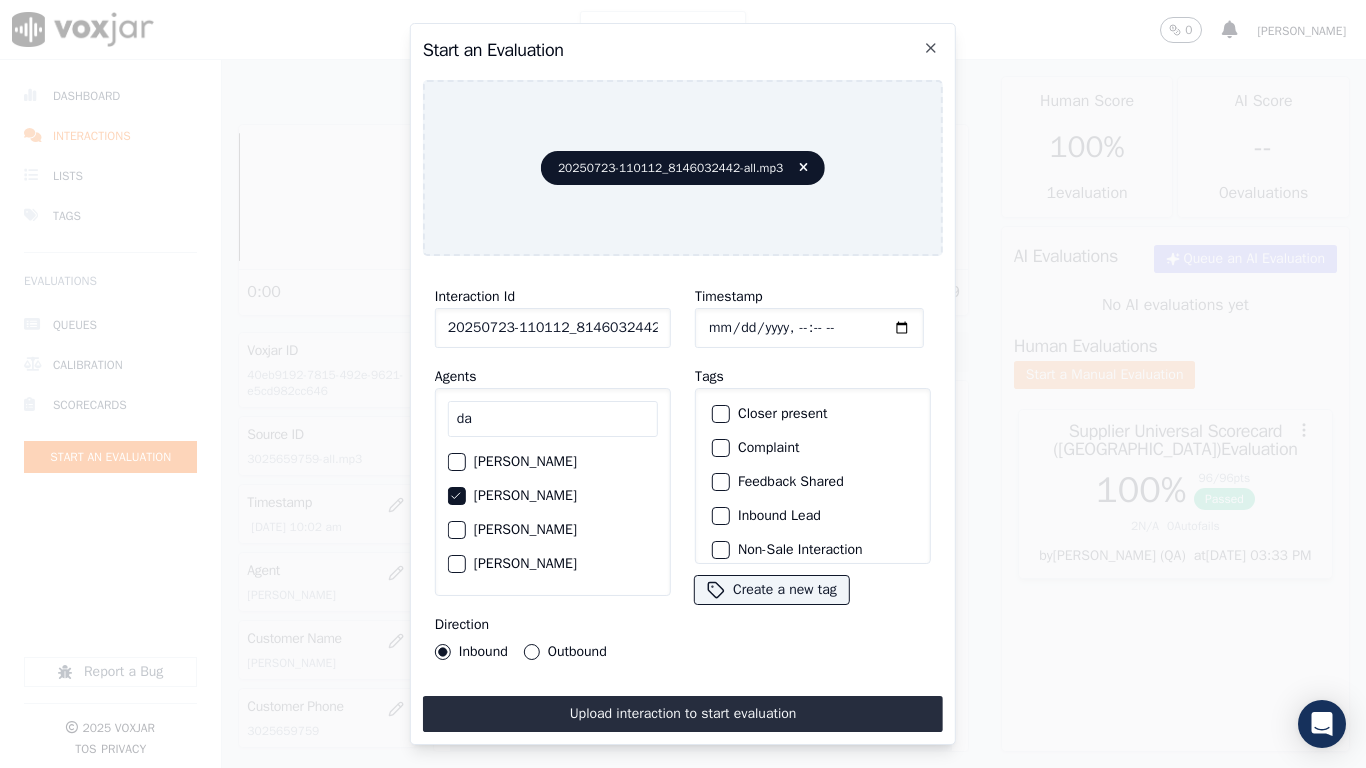 click on "Timestamp" 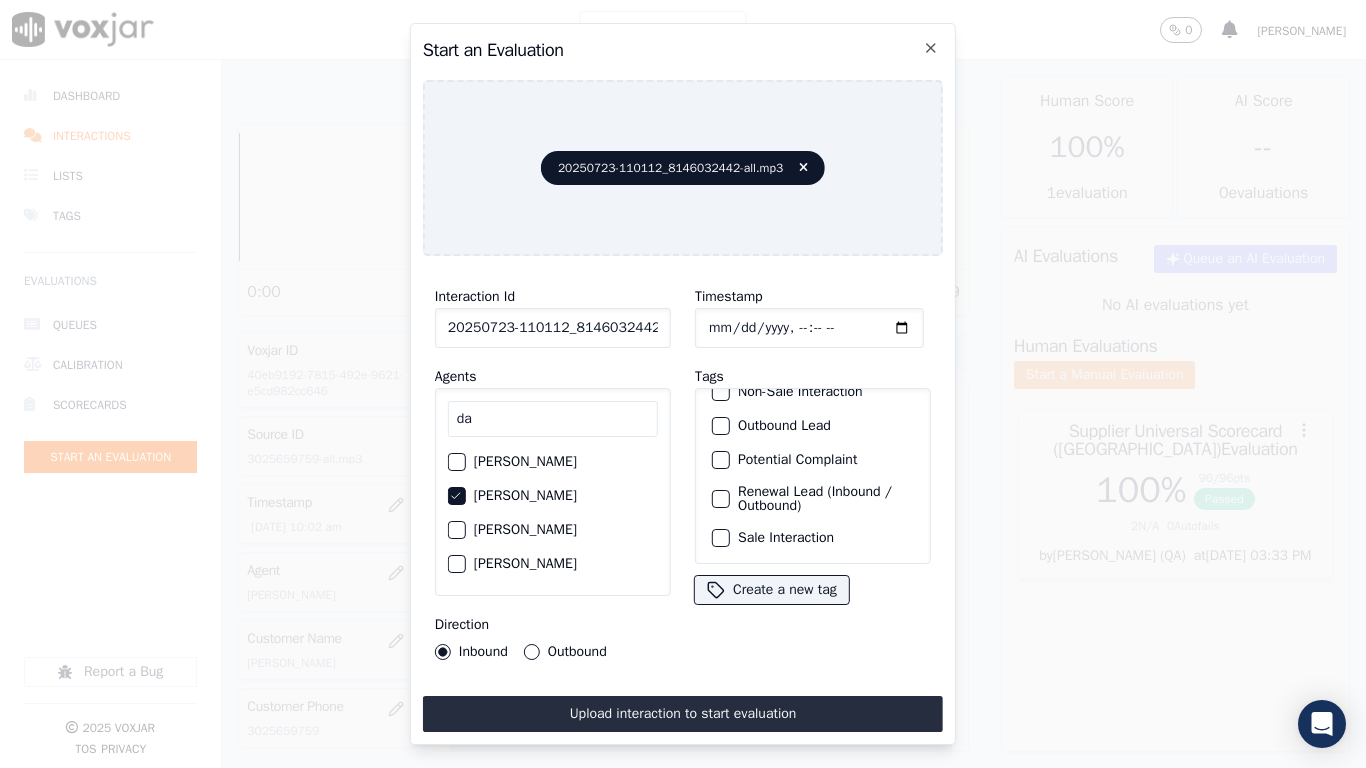click on "Sale Interaction" 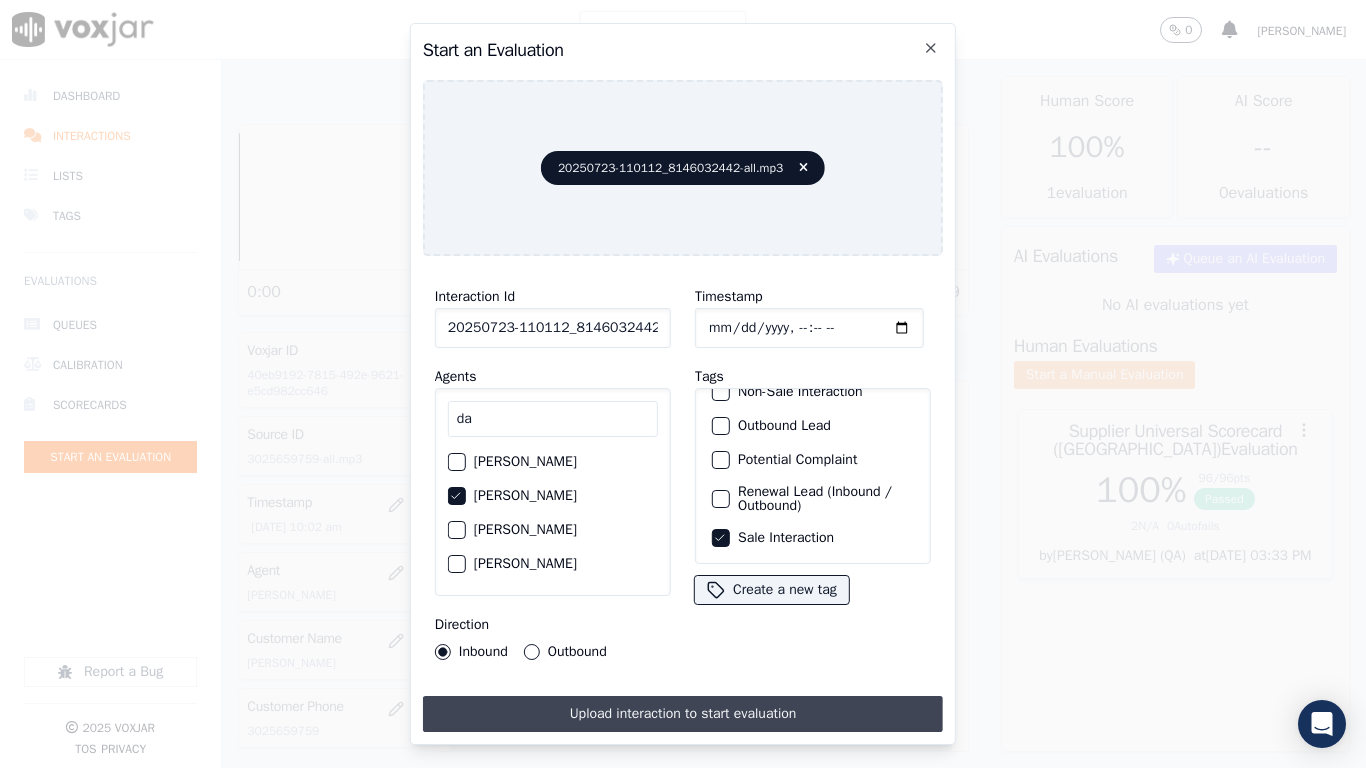click on "Upload interaction to start evaluation" at bounding box center [683, 714] 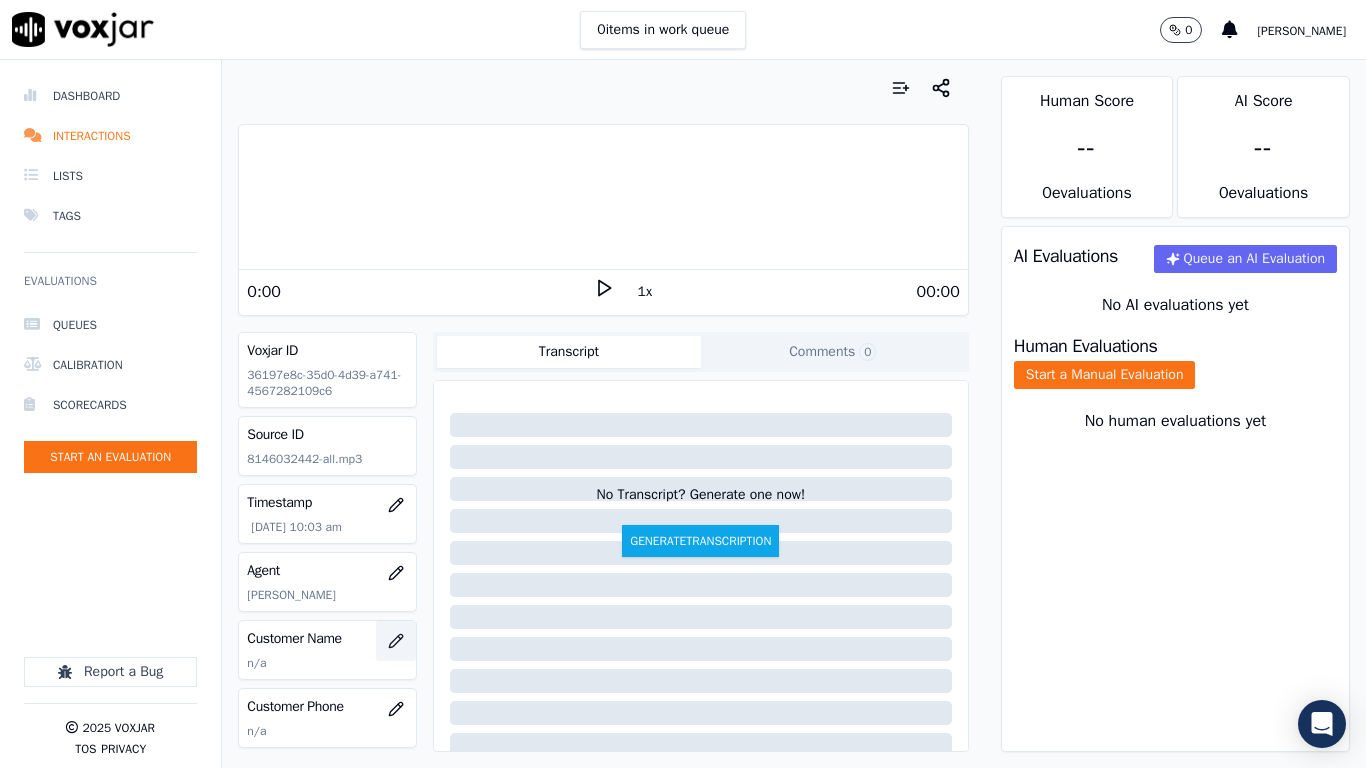 click 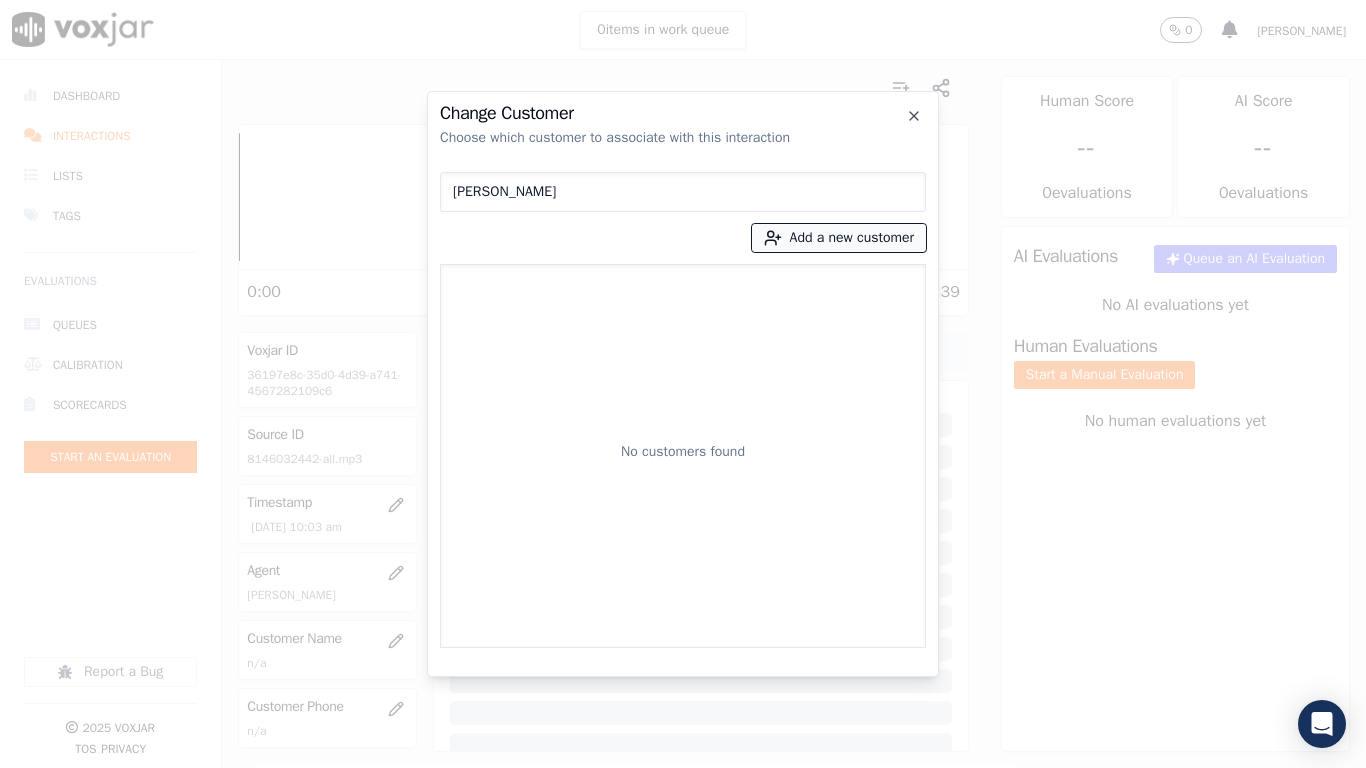 type on "[PERSON_NAME]" 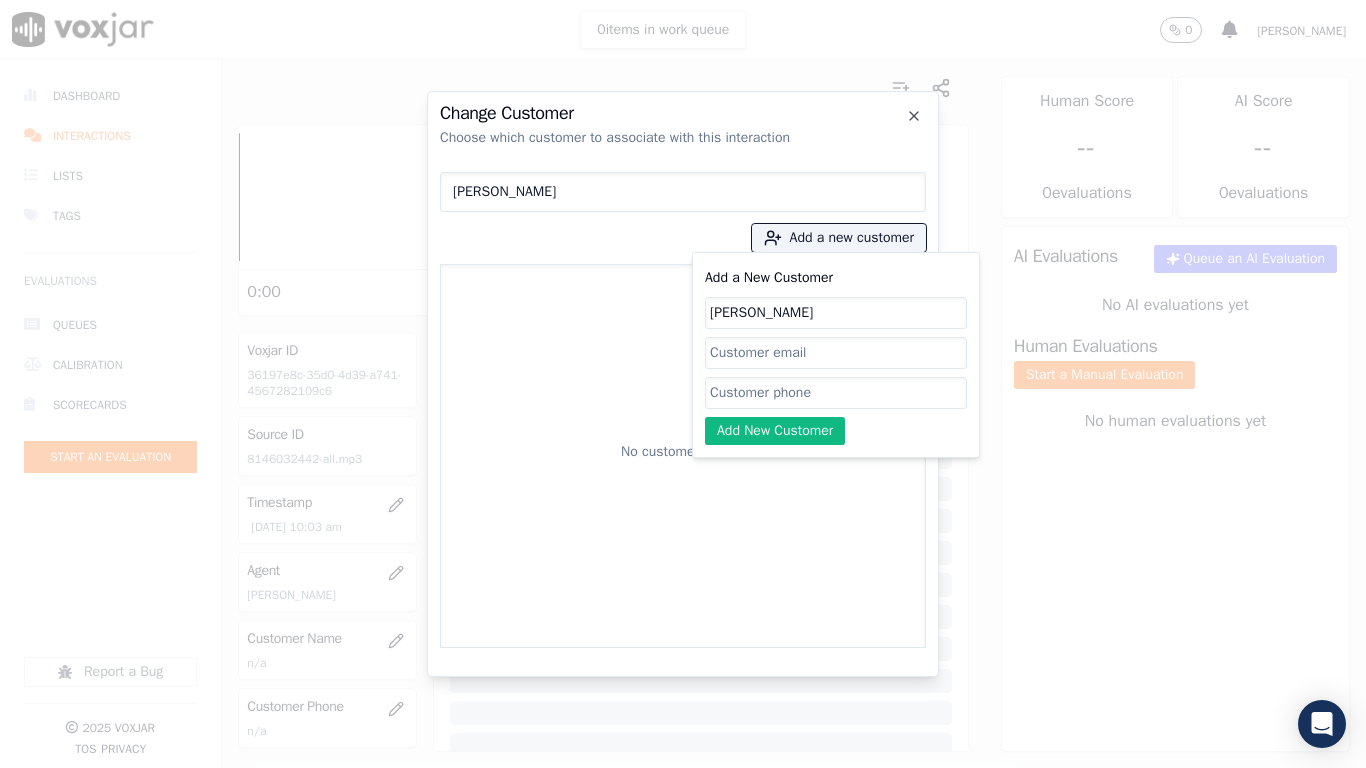 type on "[PERSON_NAME]" 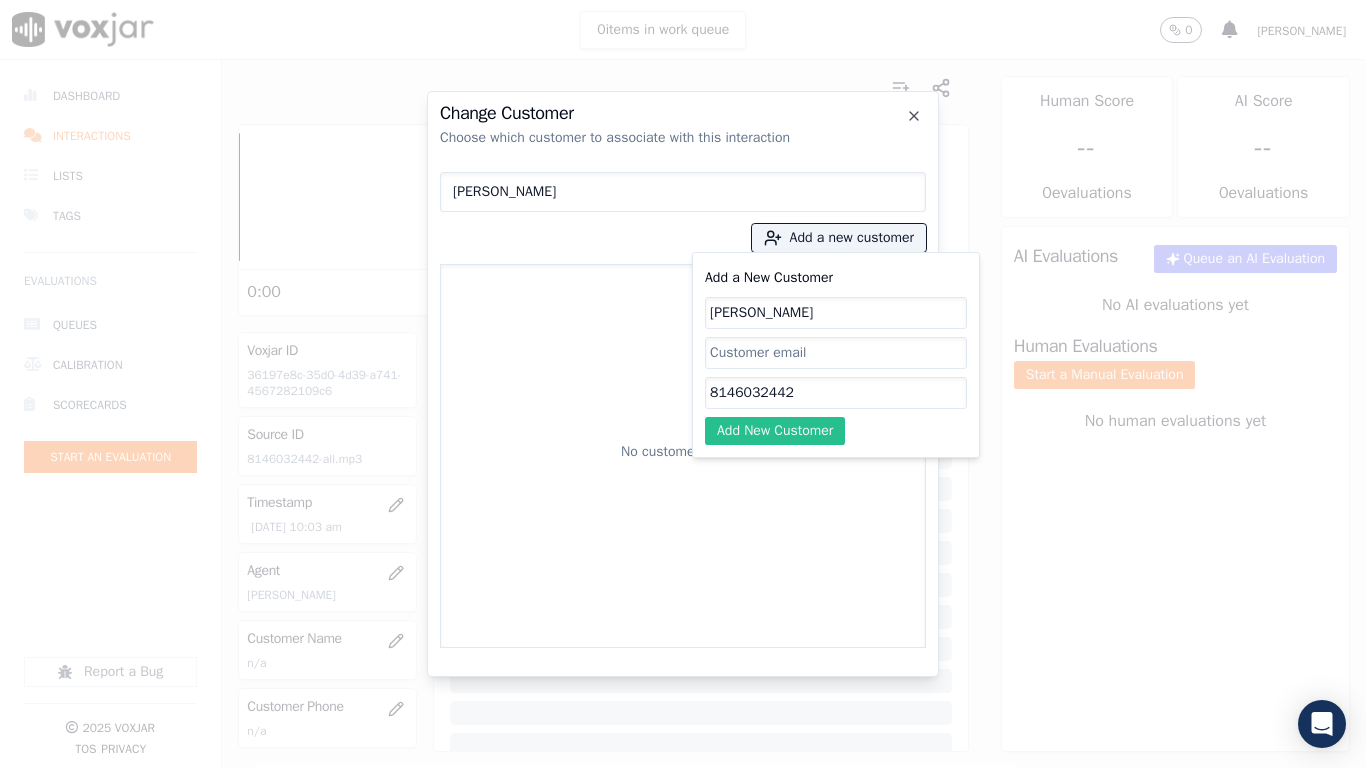 type on "8146032442" 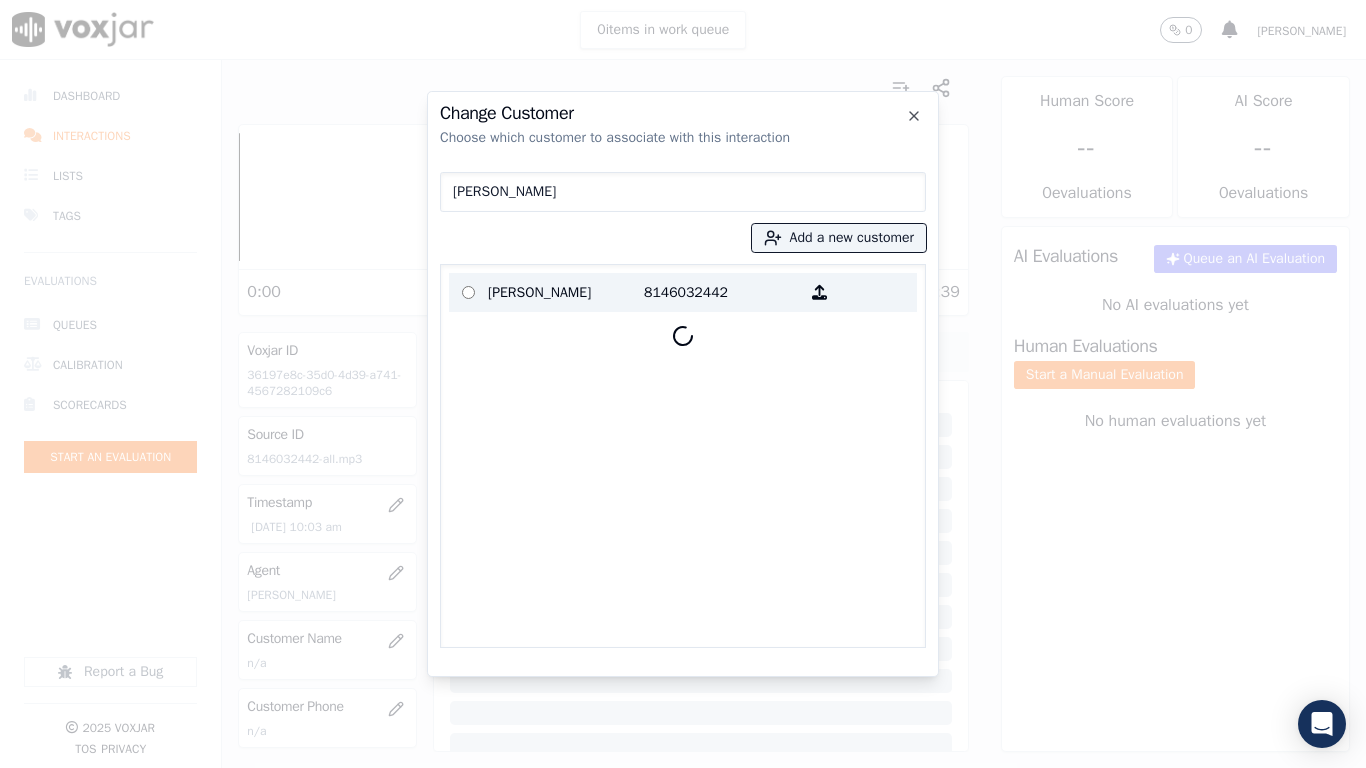 click on "[PERSON_NAME]" at bounding box center [566, 292] 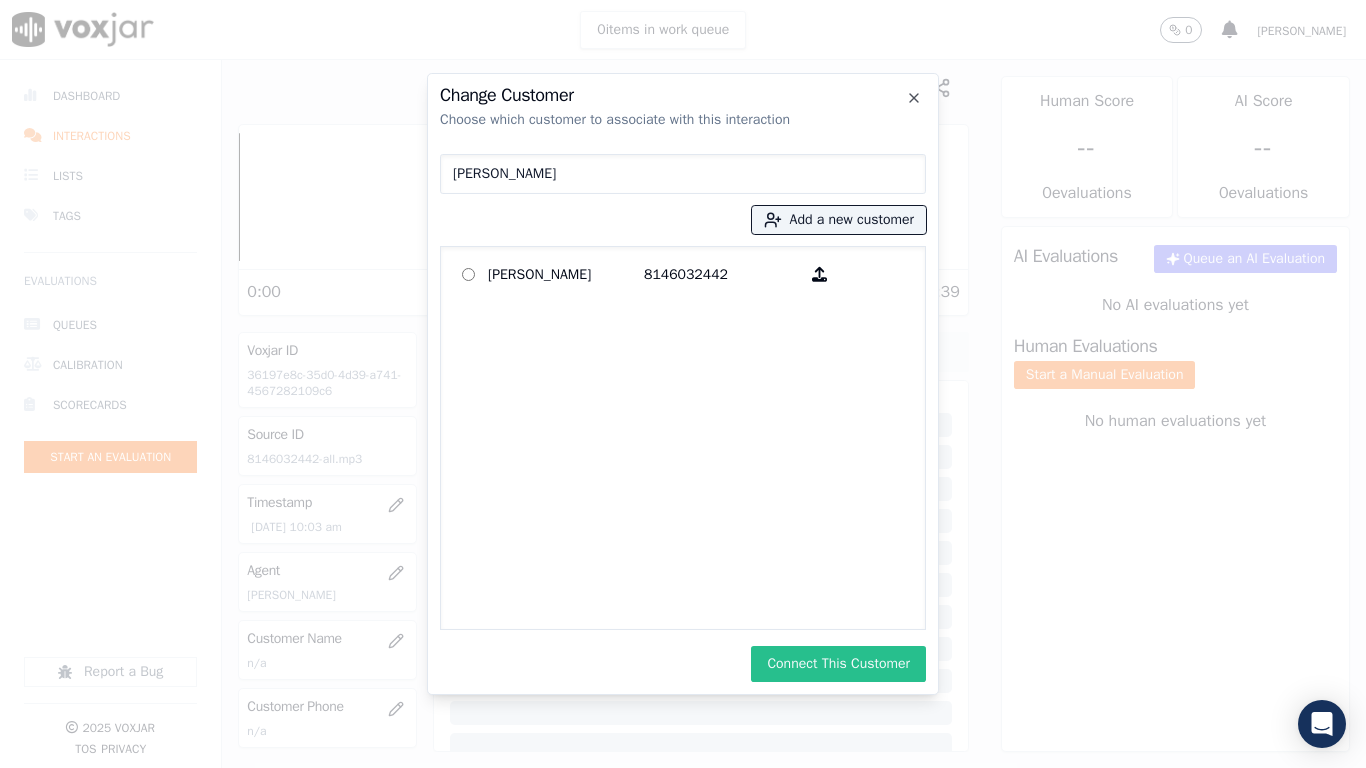 click on "Connect This Customer" at bounding box center [838, 664] 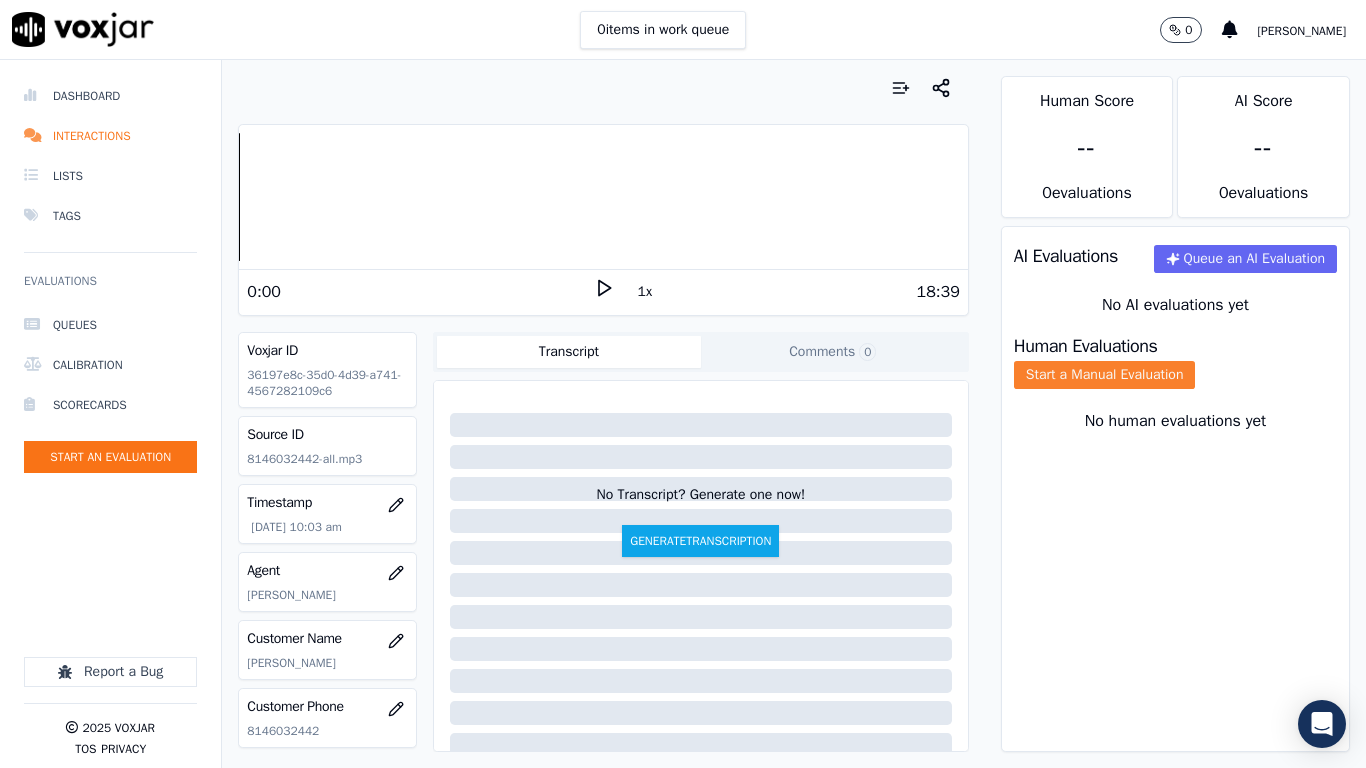 click on "Start a Manual Evaluation" 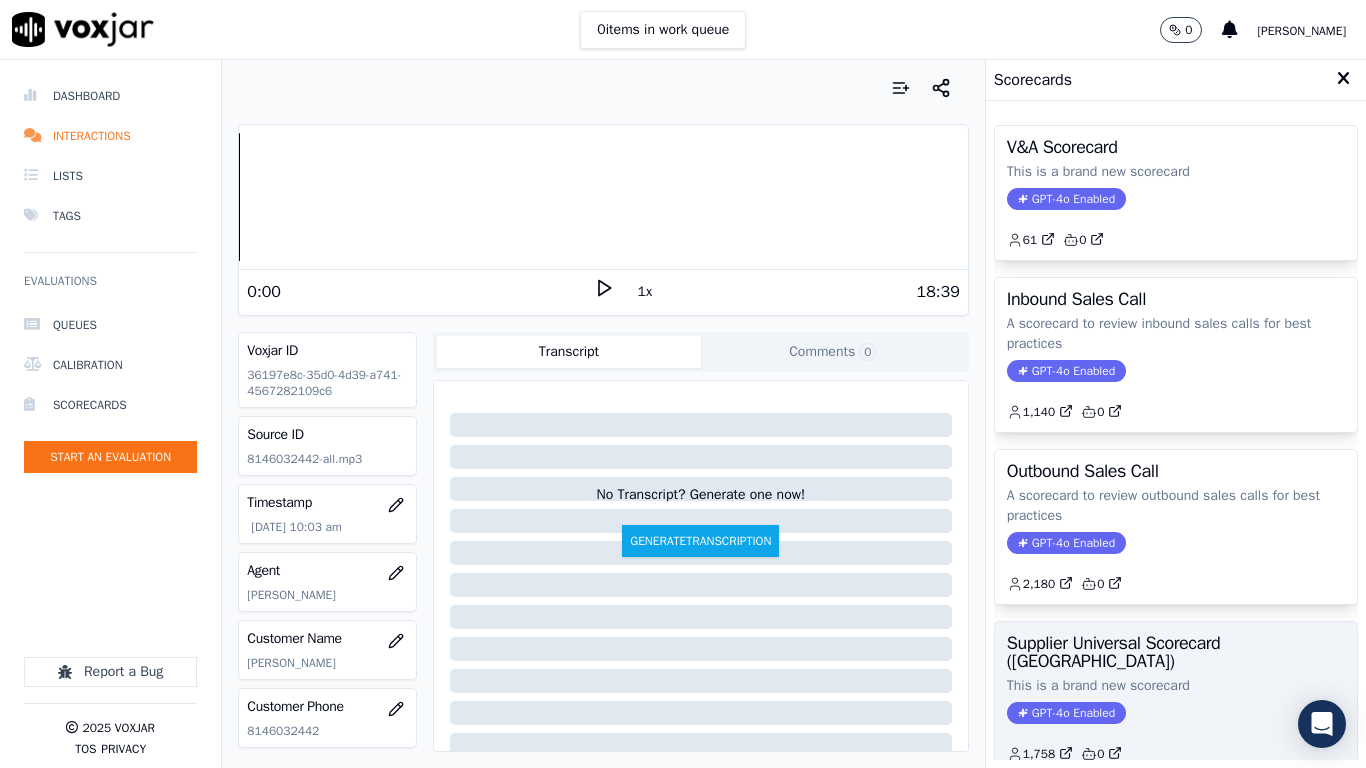 click on "Supplier Universal Scorecard ([GEOGRAPHIC_DATA])   This is a brand new scorecard     GPT-4o Enabled       1,758         0" at bounding box center (1176, 698) 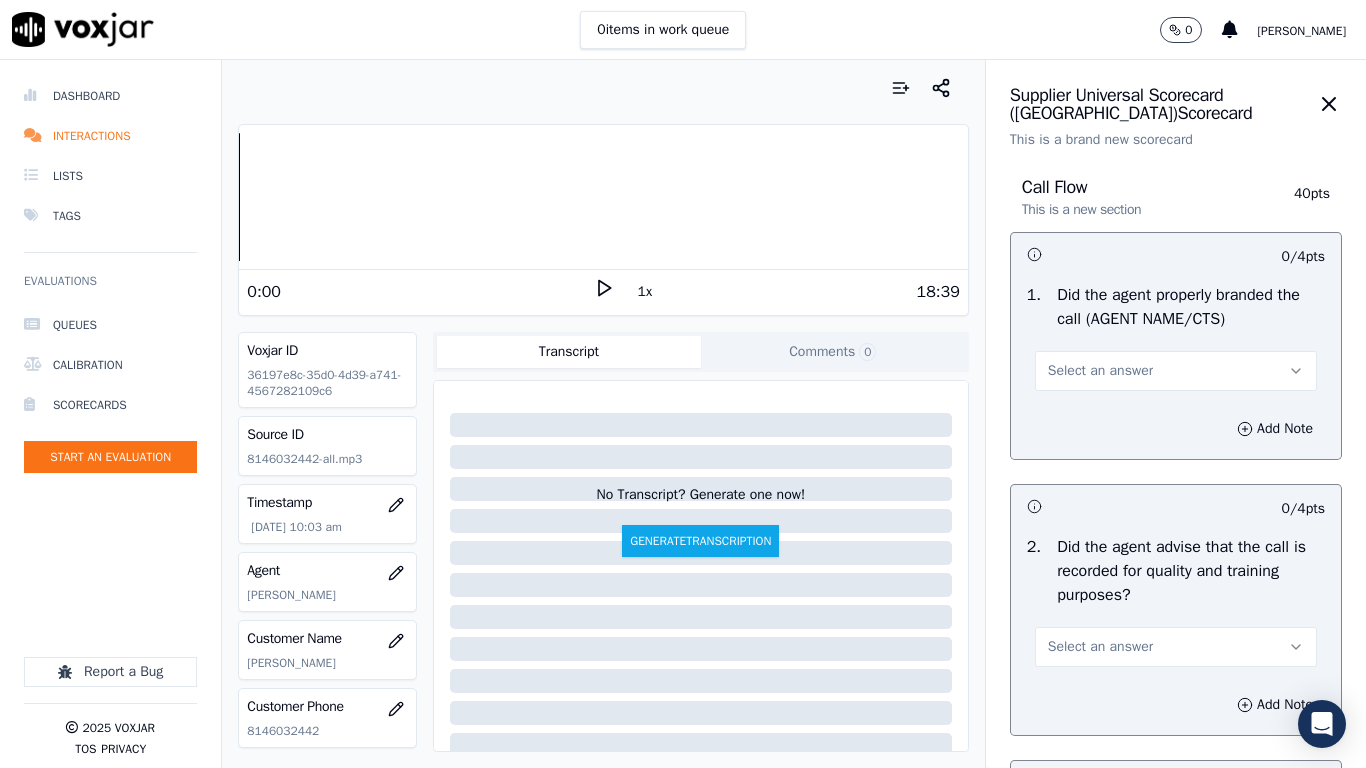 click on "Select an answer" at bounding box center [1176, 371] 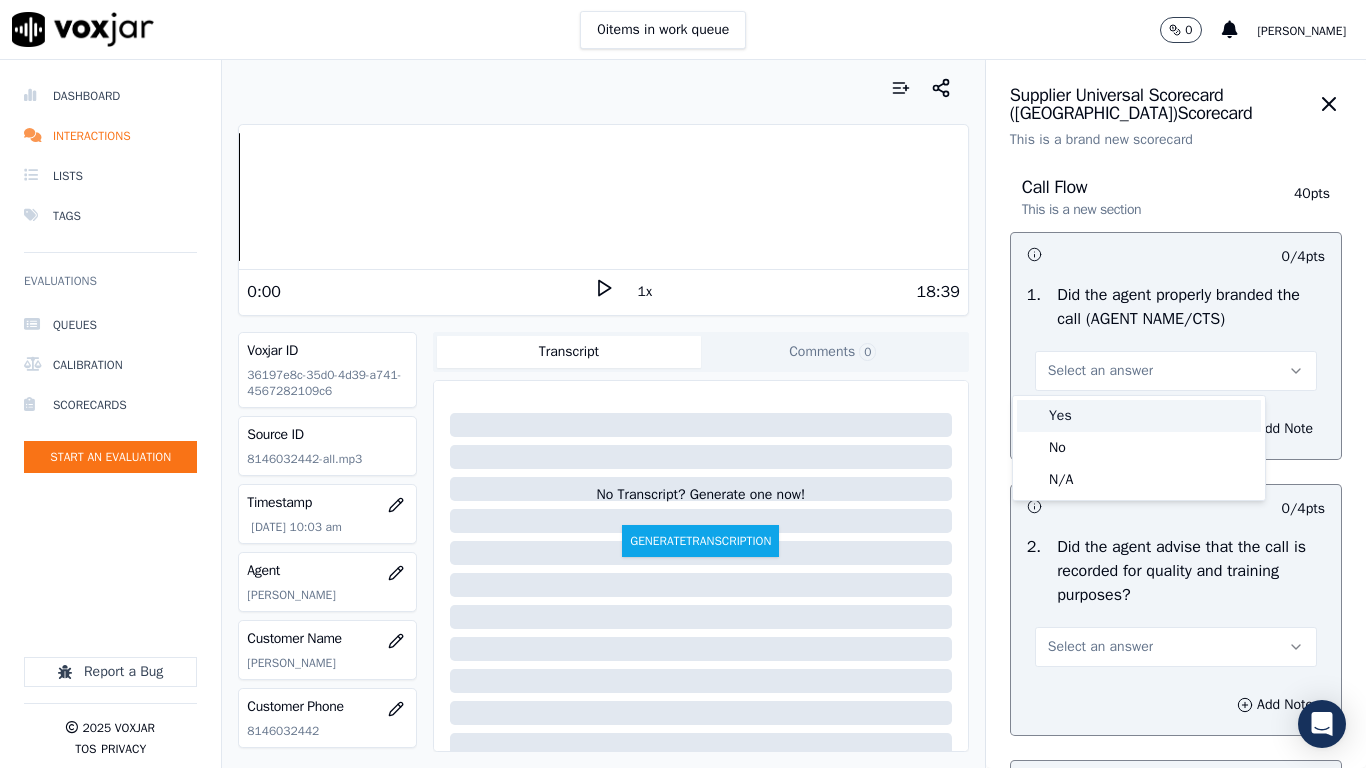 click on "Yes" at bounding box center (1139, 416) 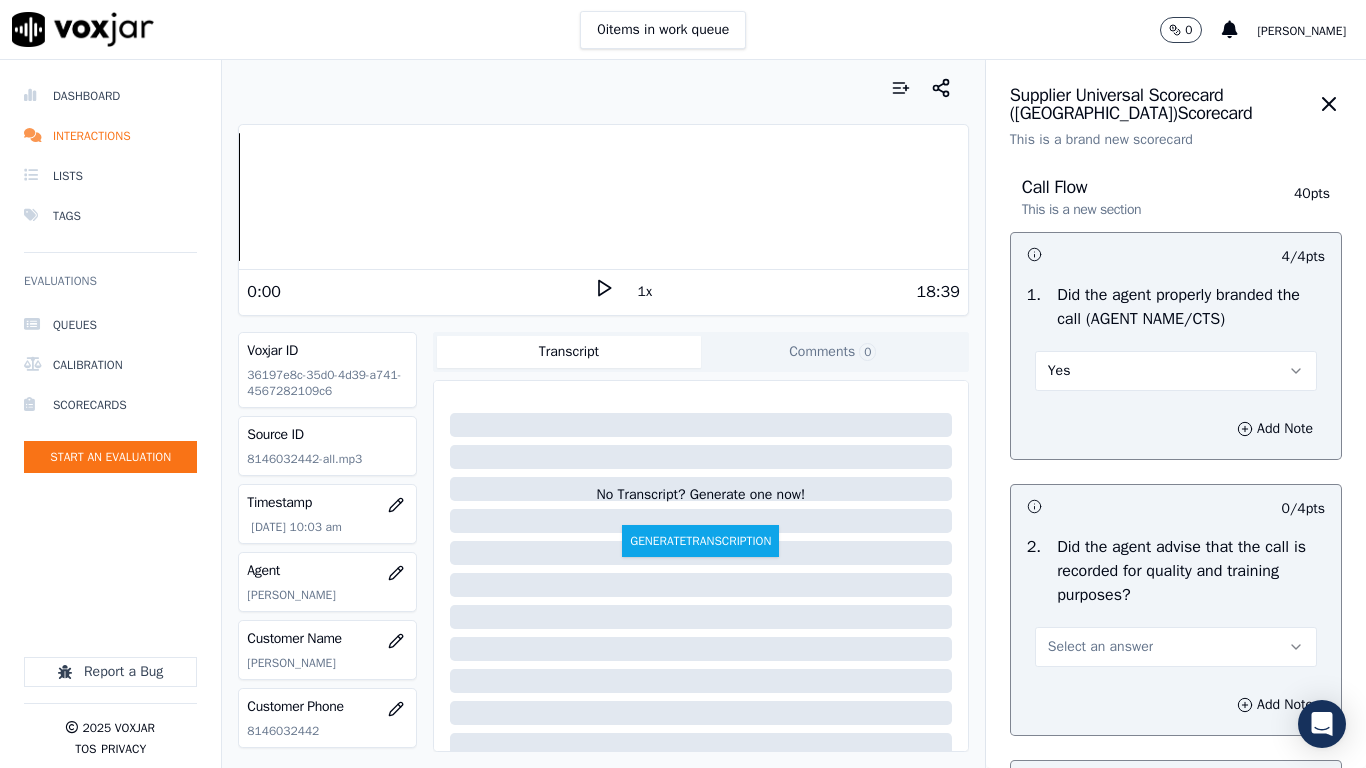 drag, startPoint x: 1108, startPoint y: 641, endPoint x: 1108, endPoint y: 666, distance: 25 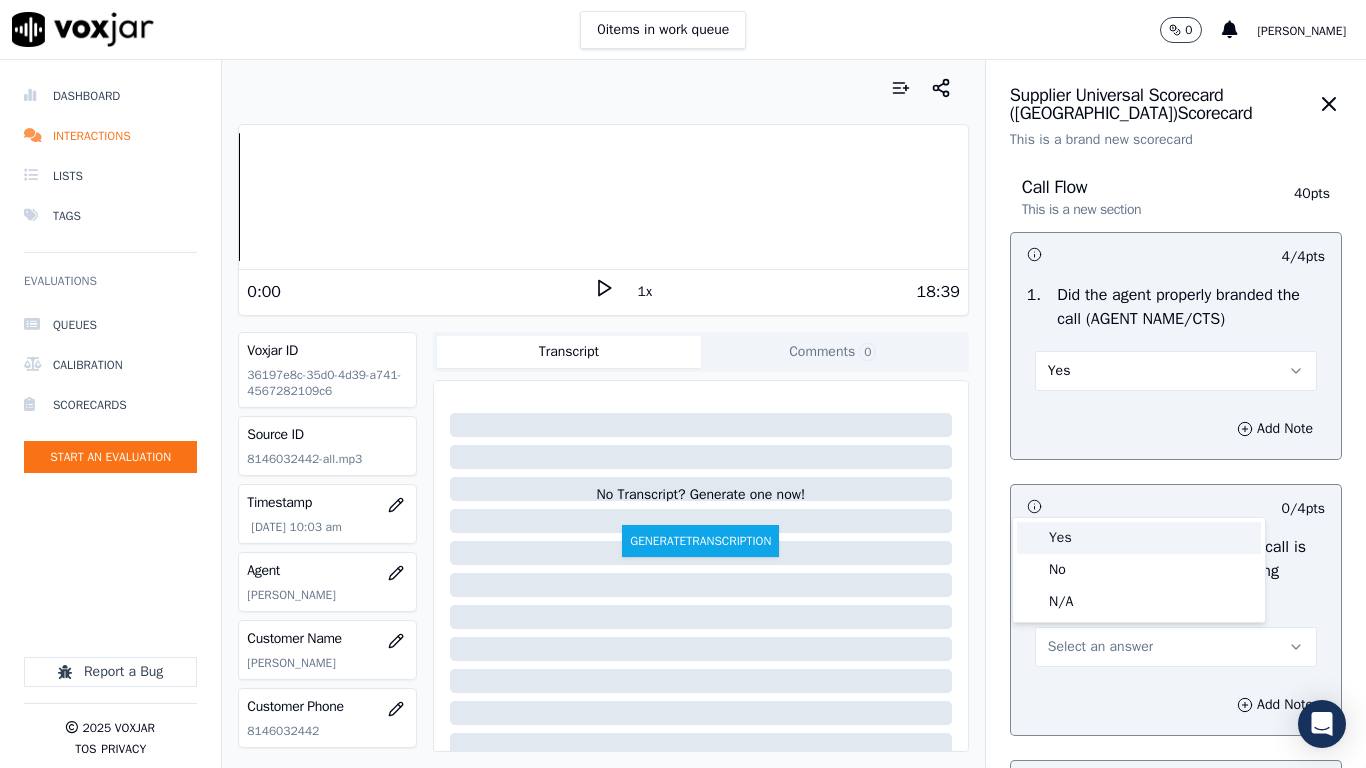click on "Yes" at bounding box center [1139, 538] 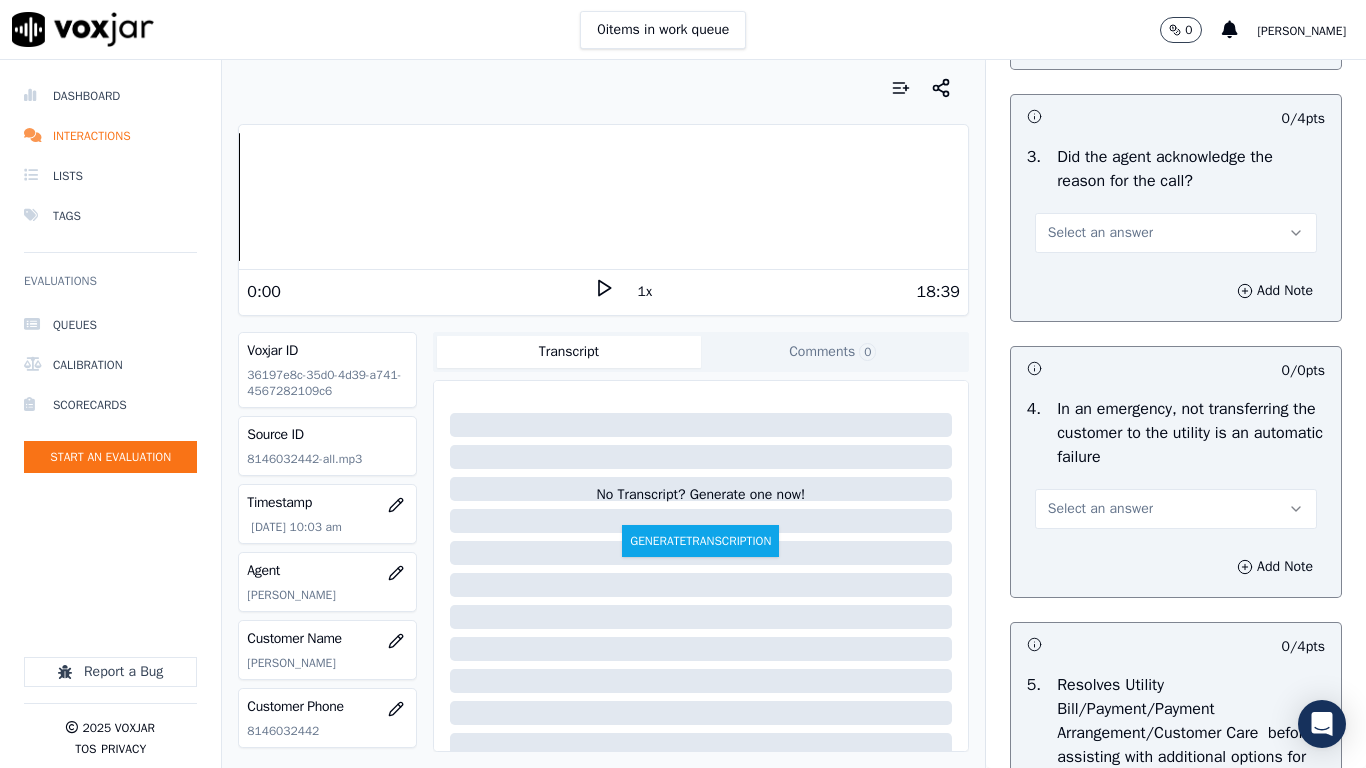 scroll, scrollTop: 800, scrollLeft: 0, axis: vertical 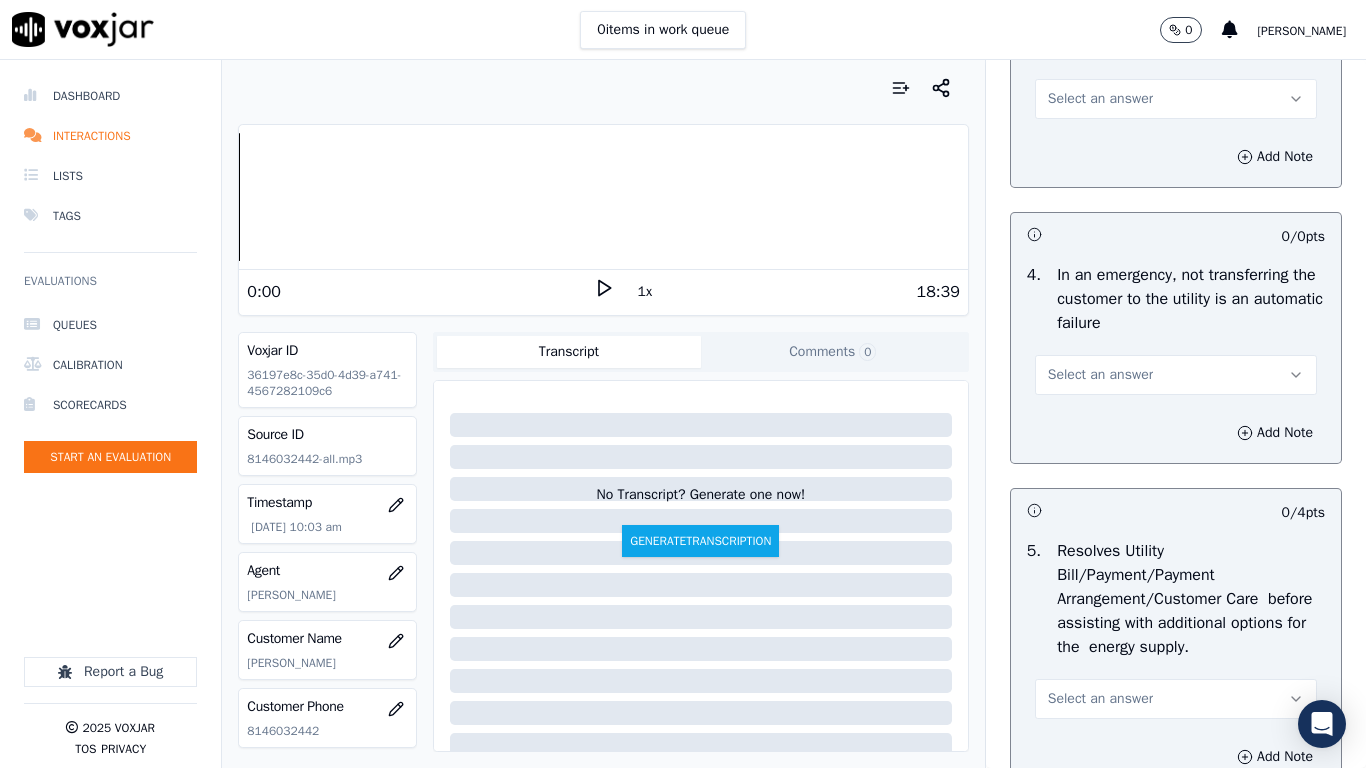 drag, startPoint x: 1082, startPoint y: 95, endPoint x: 1085, endPoint y: 112, distance: 17.262676 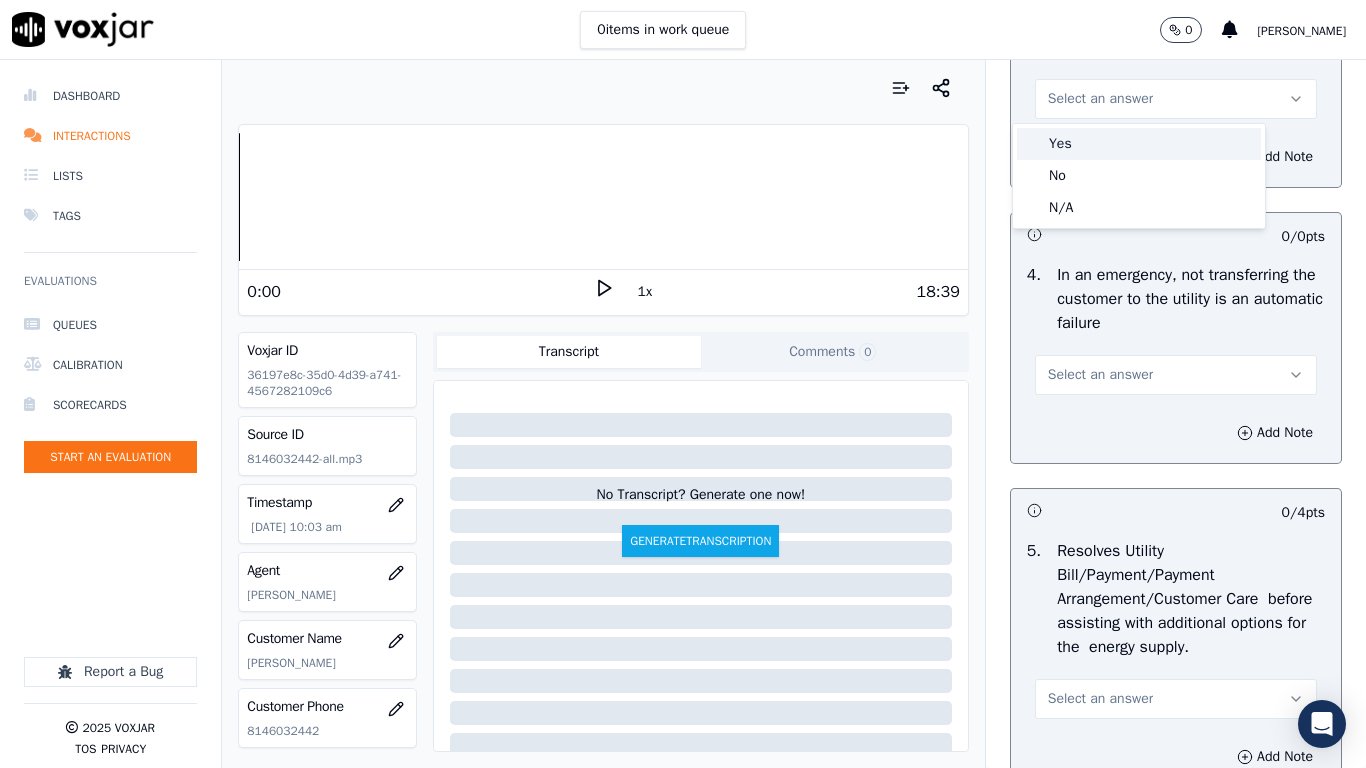 click on "Yes" at bounding box center (1139, 144) 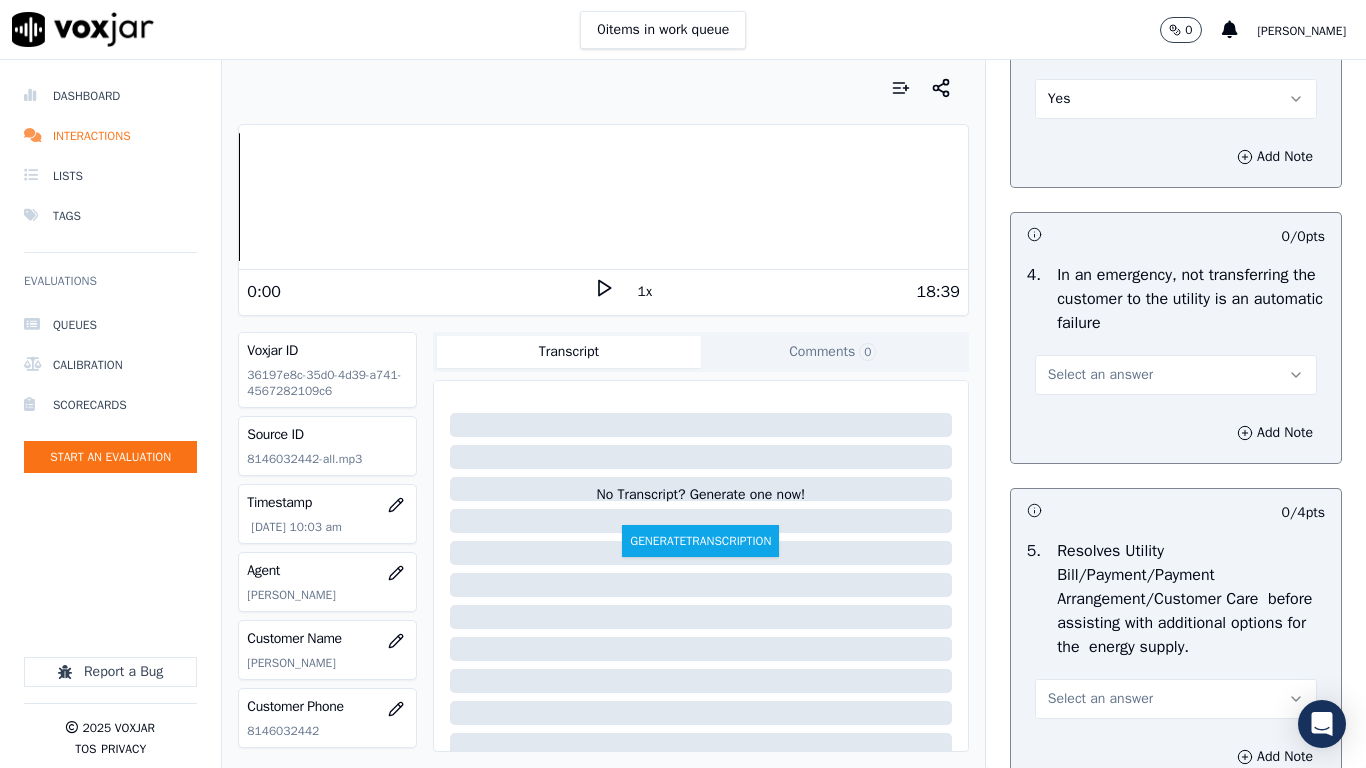 drag, startPoint x: 1110, startPoint y: 371, endPoint x: 1110, endPoint y: 388, distance: 17 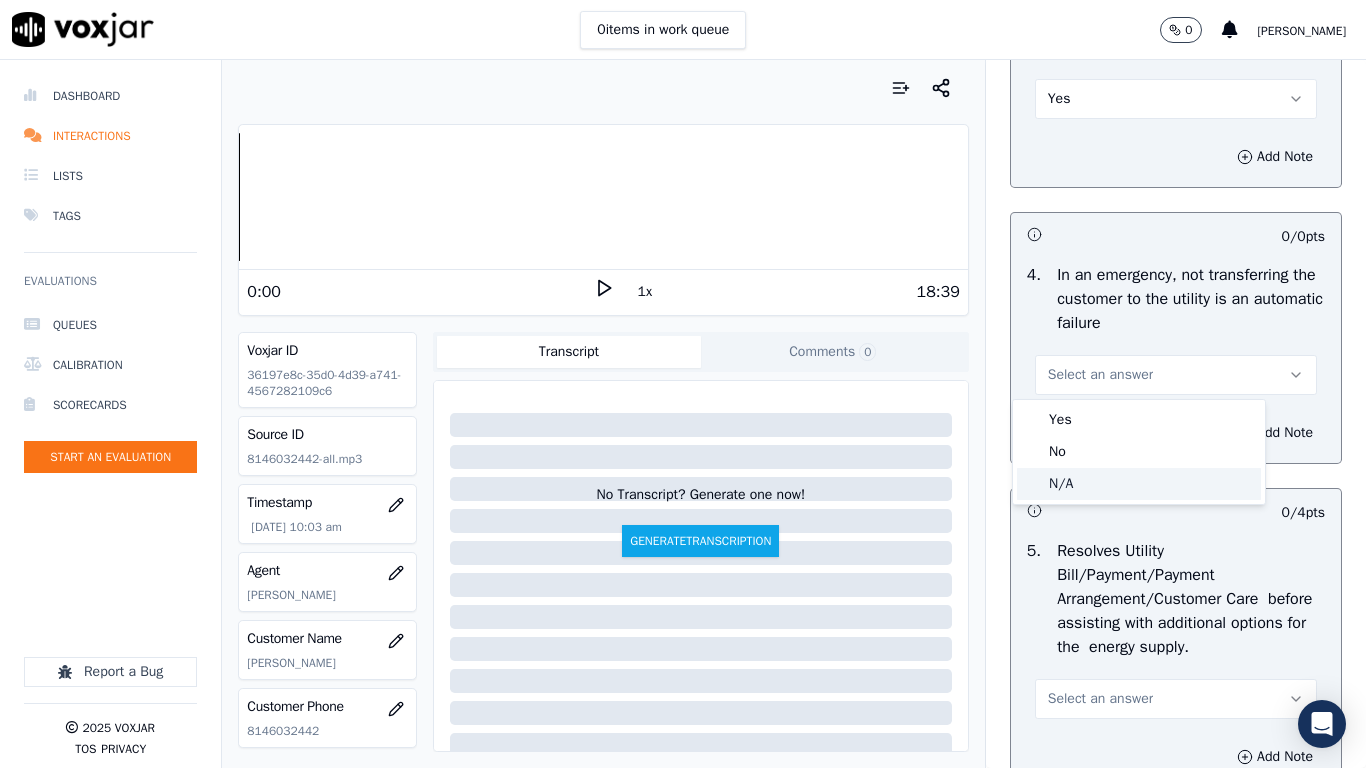 click on "N/A" 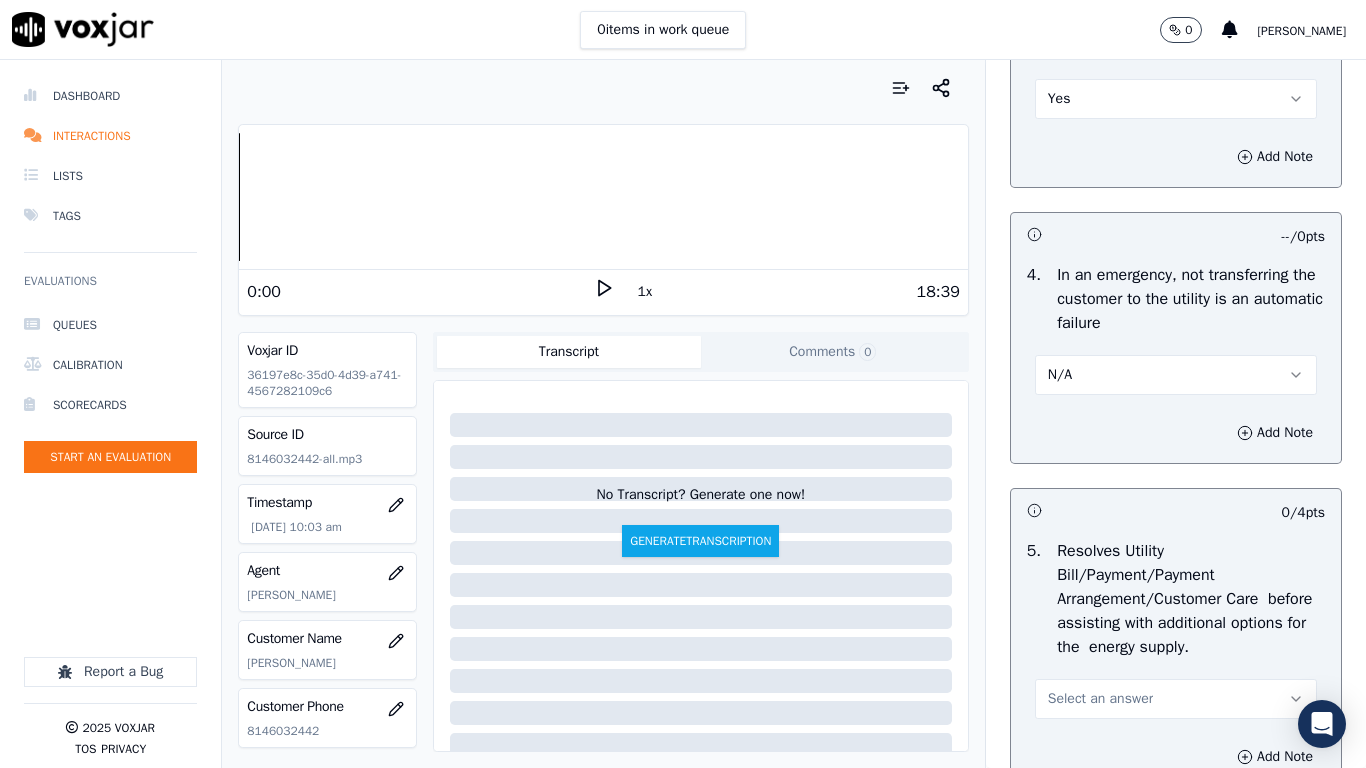 click on "Select an answer" at bounding box center (1176, 699) 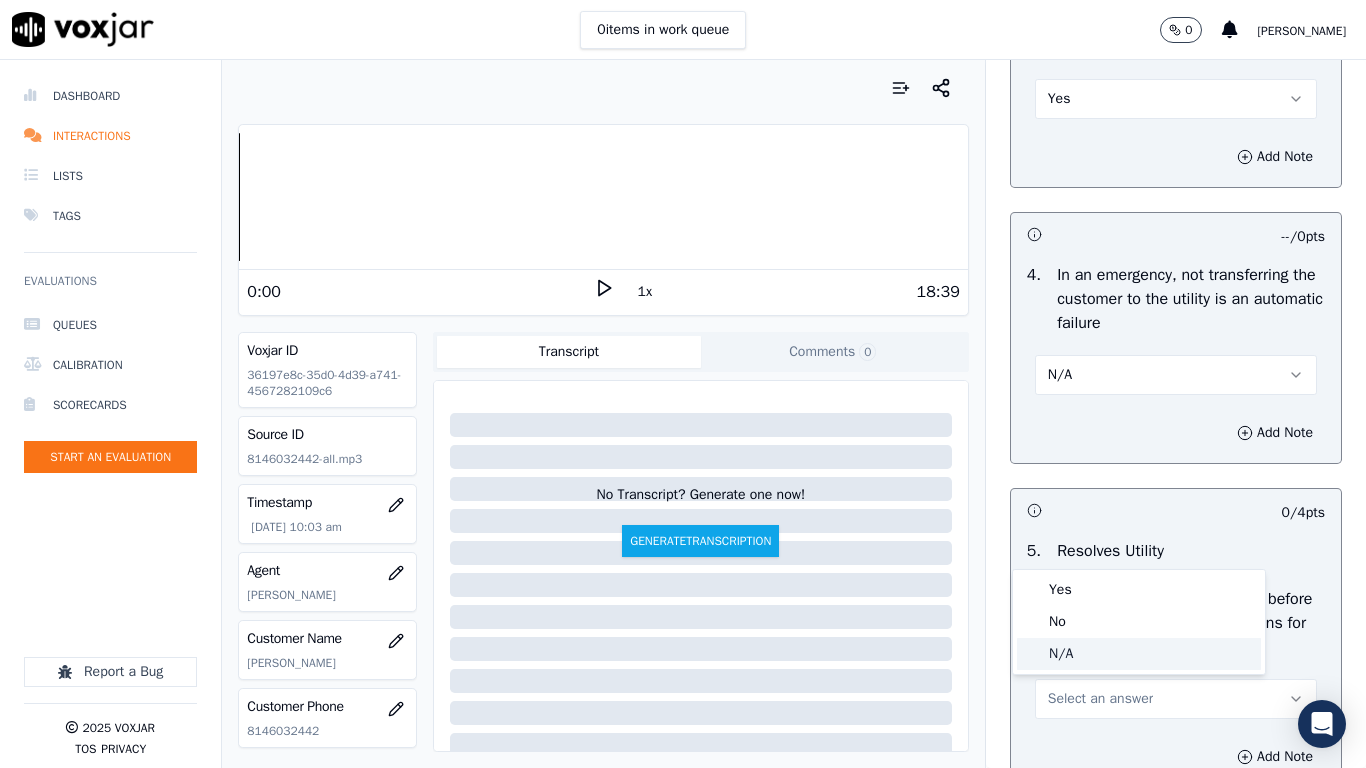click on "N/A" 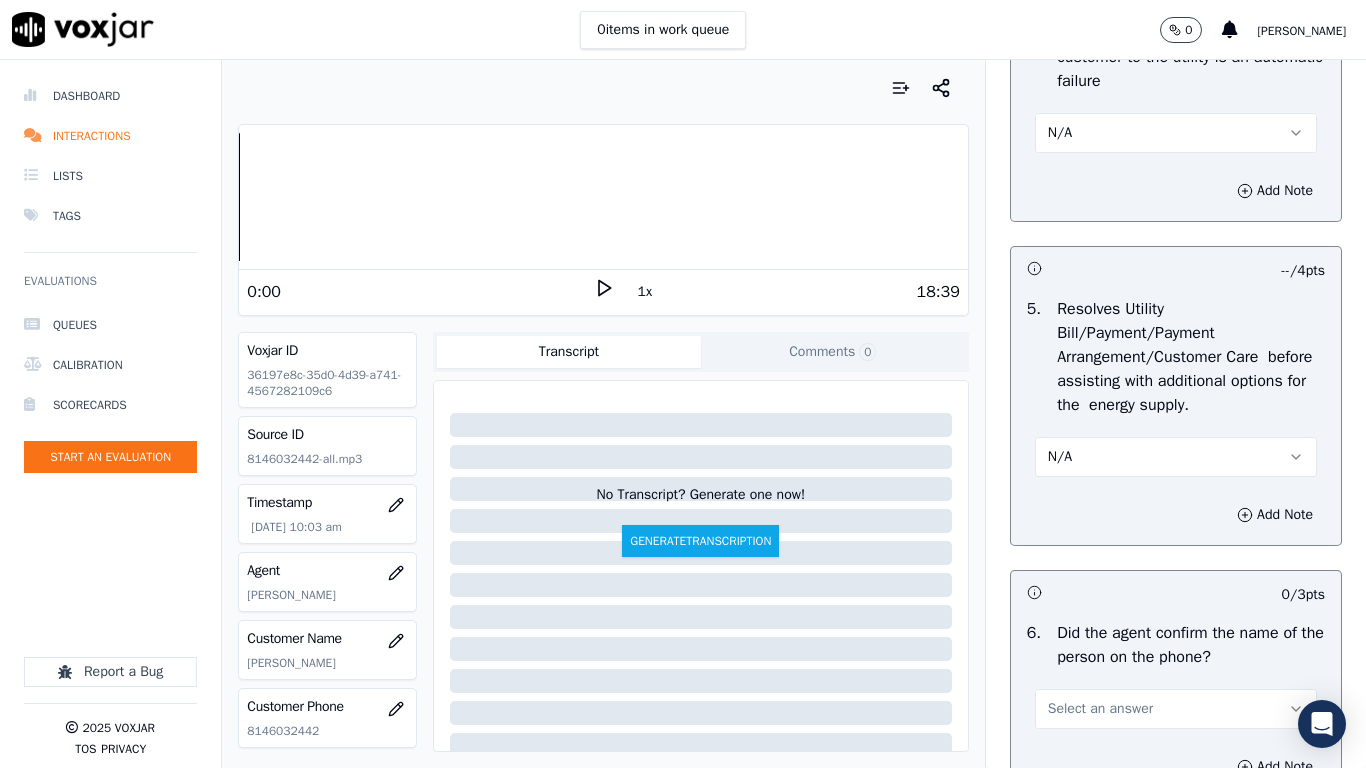 scroll, scrollTop: 1600, scrollLeft: 0, axis: vertical 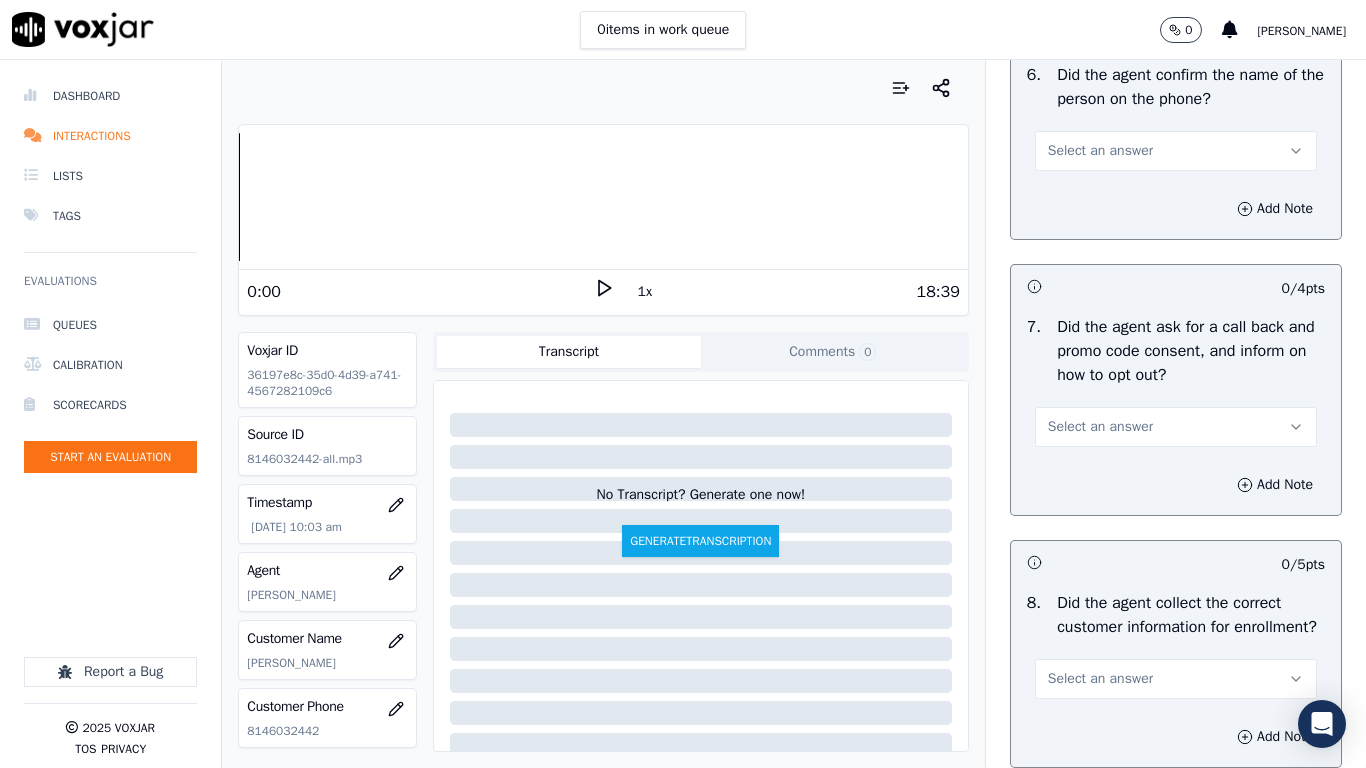 click on "Select an answer" at bounding box center [1100, 151] 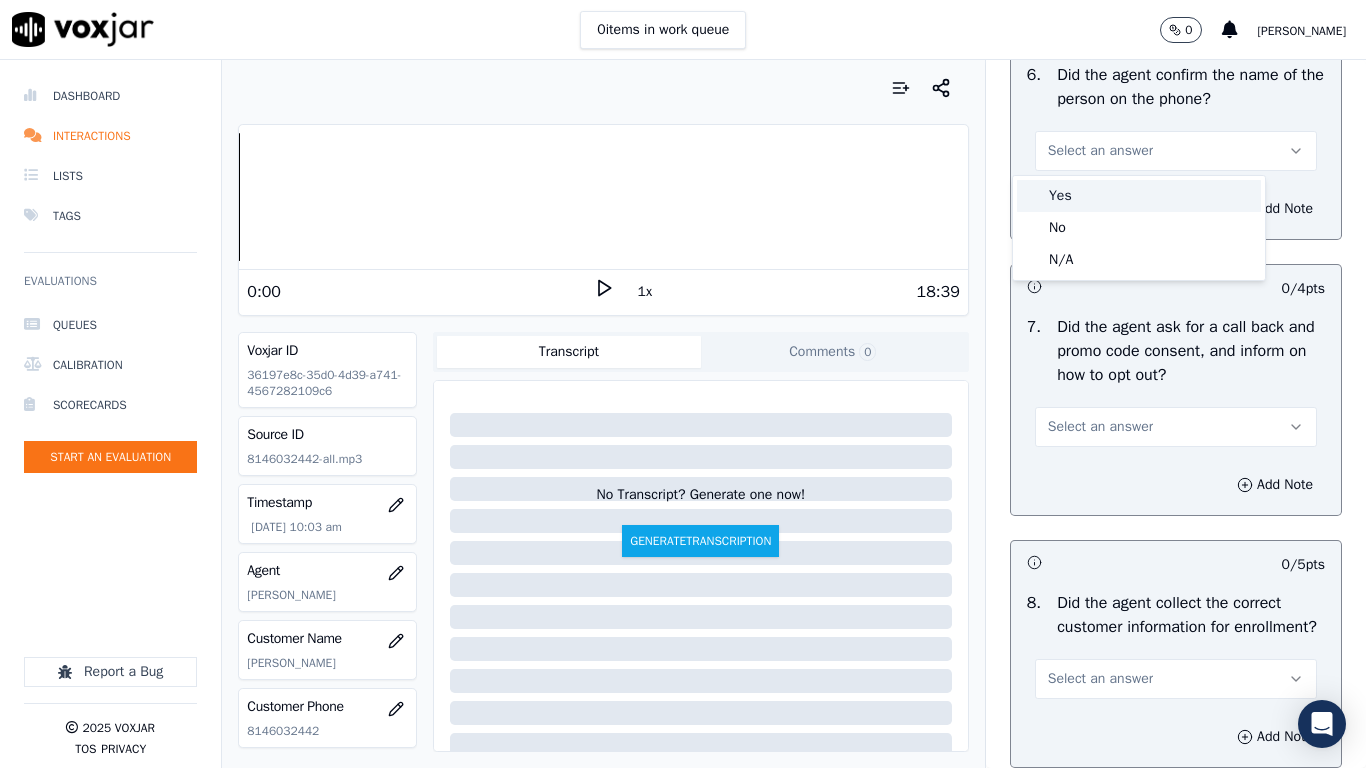 click on "Yes" at bounding box center [1139, 196] 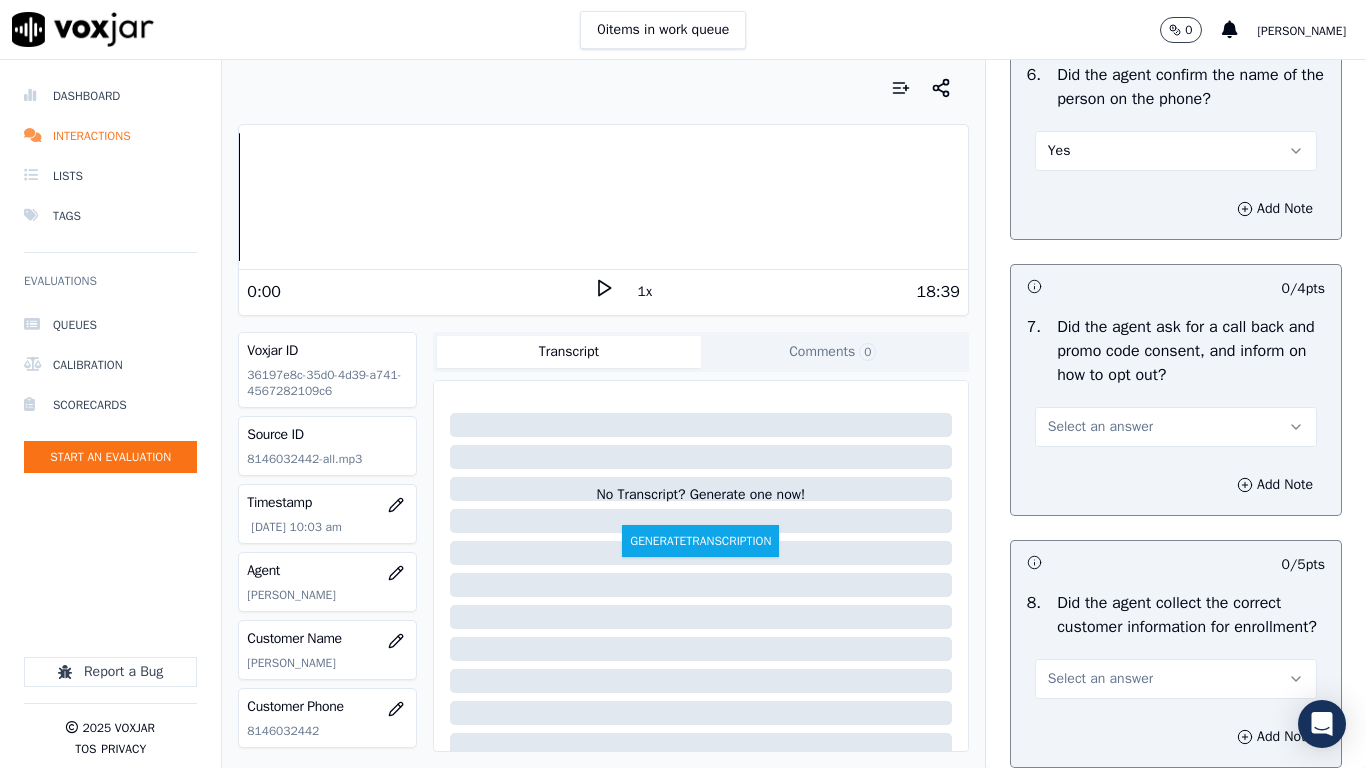 click on "Select an answer" at bounding box center (1176, 427) 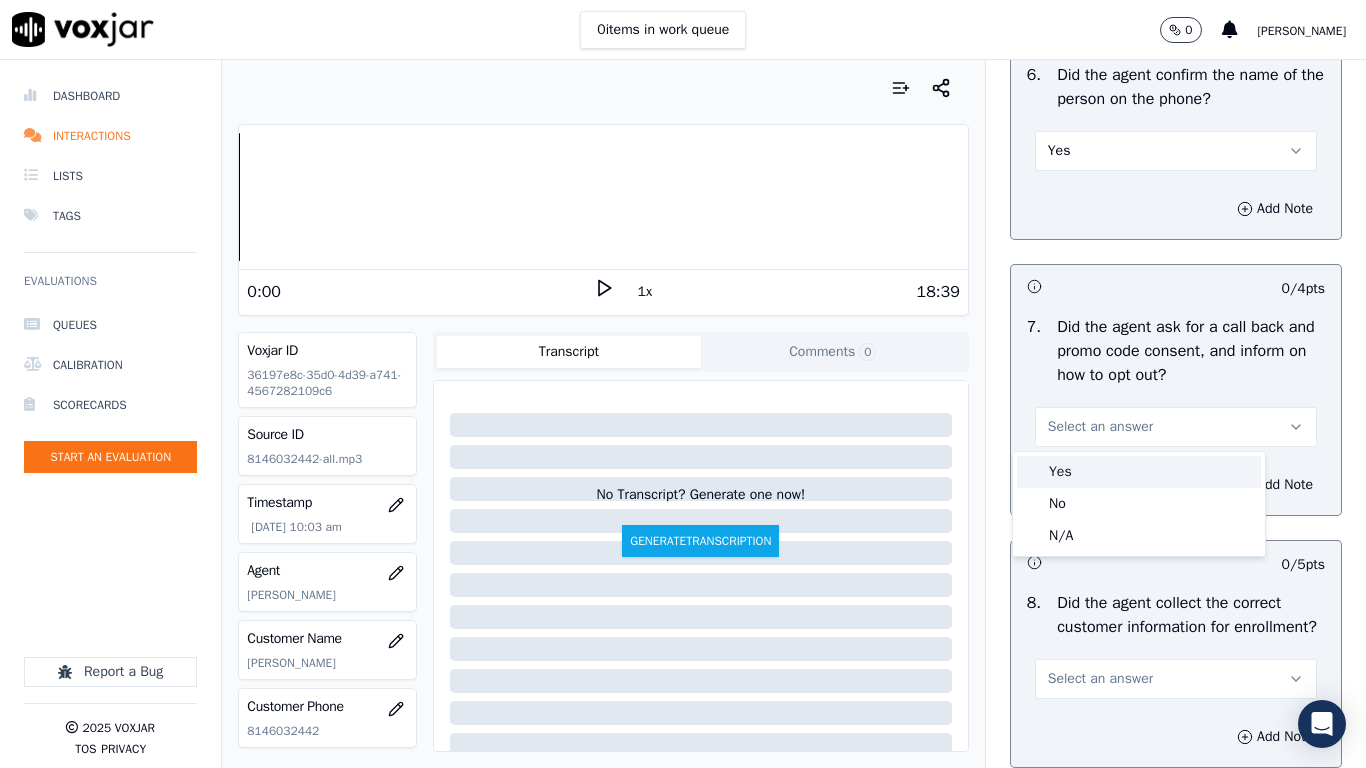 click on "Yes" at bounding box center [1139, 472] 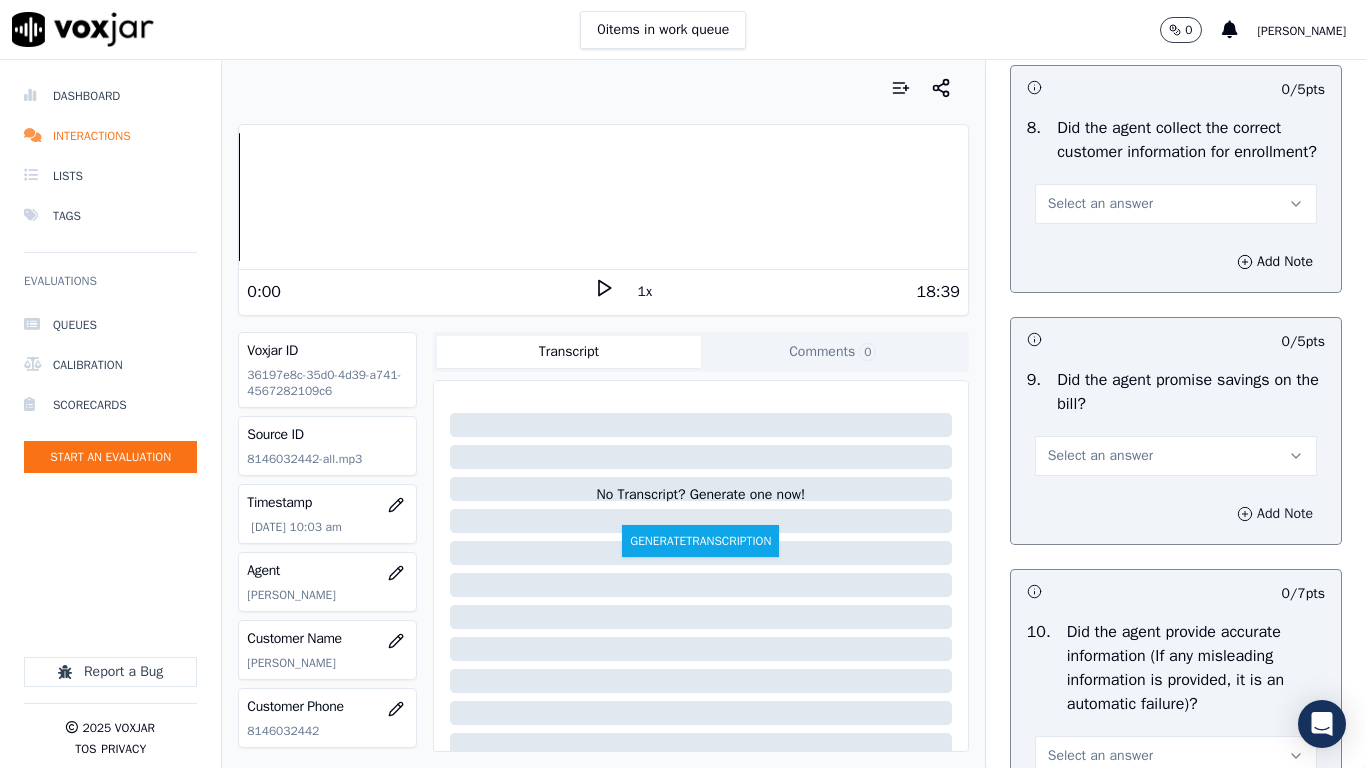 scroll, scrollTop: 2100, scrollLeft: 0, axis: vertical 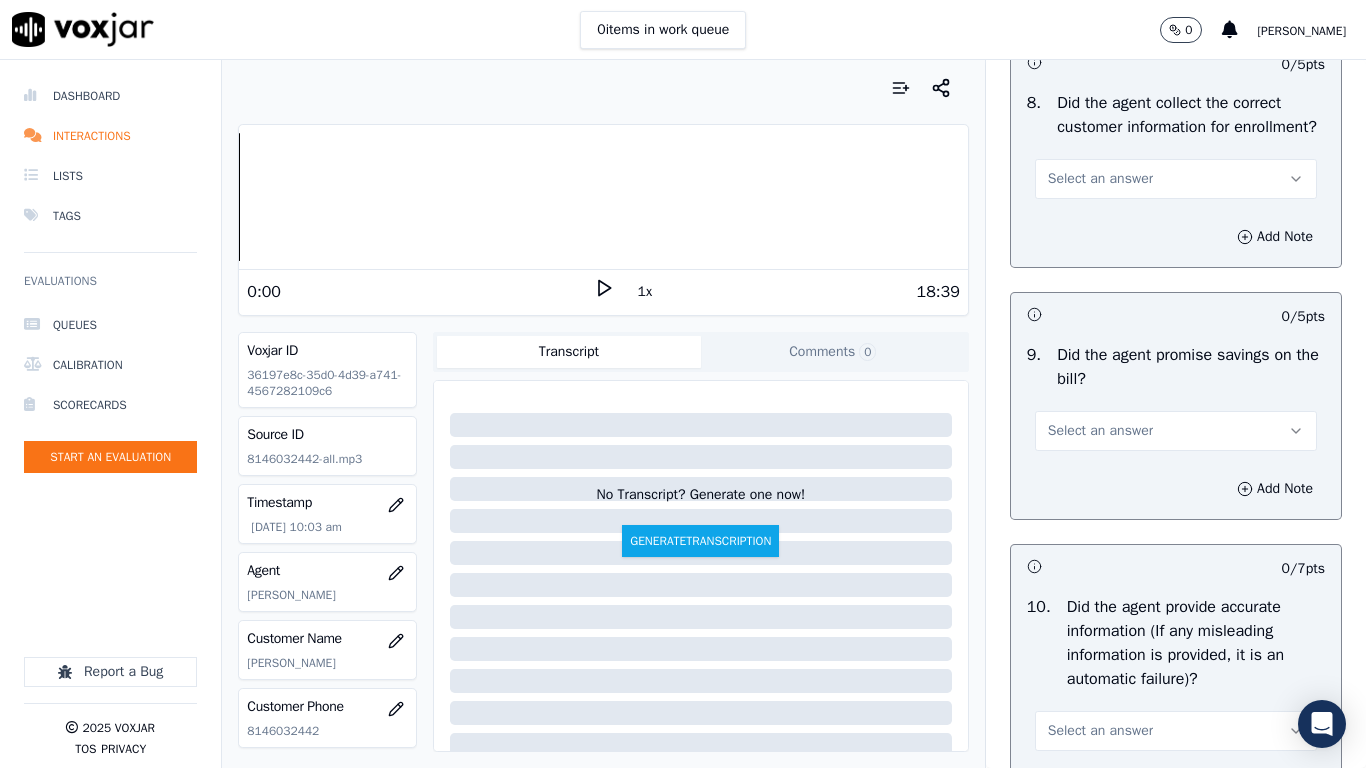 click on "Select an answer" at bounding box center [1176, 179] 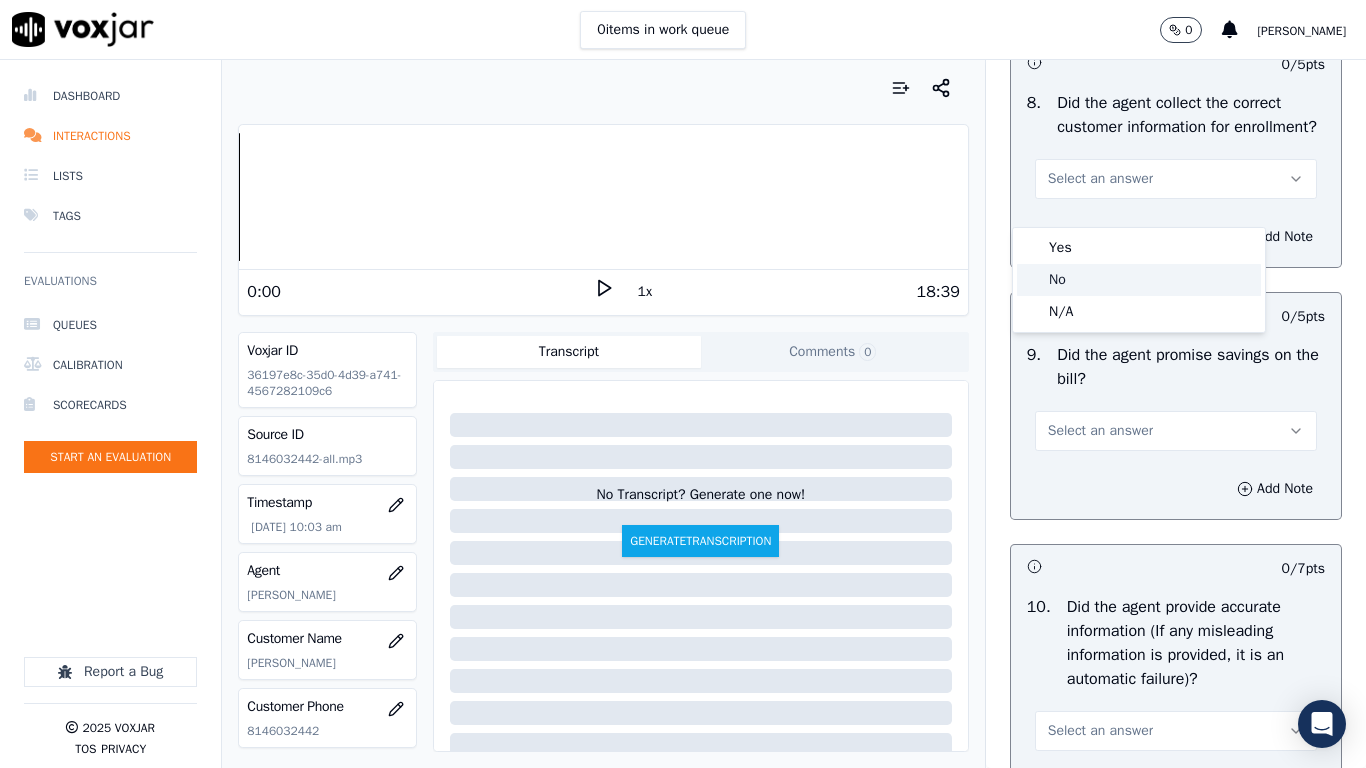 click on "Yes" at bounding box center [1139, 248] 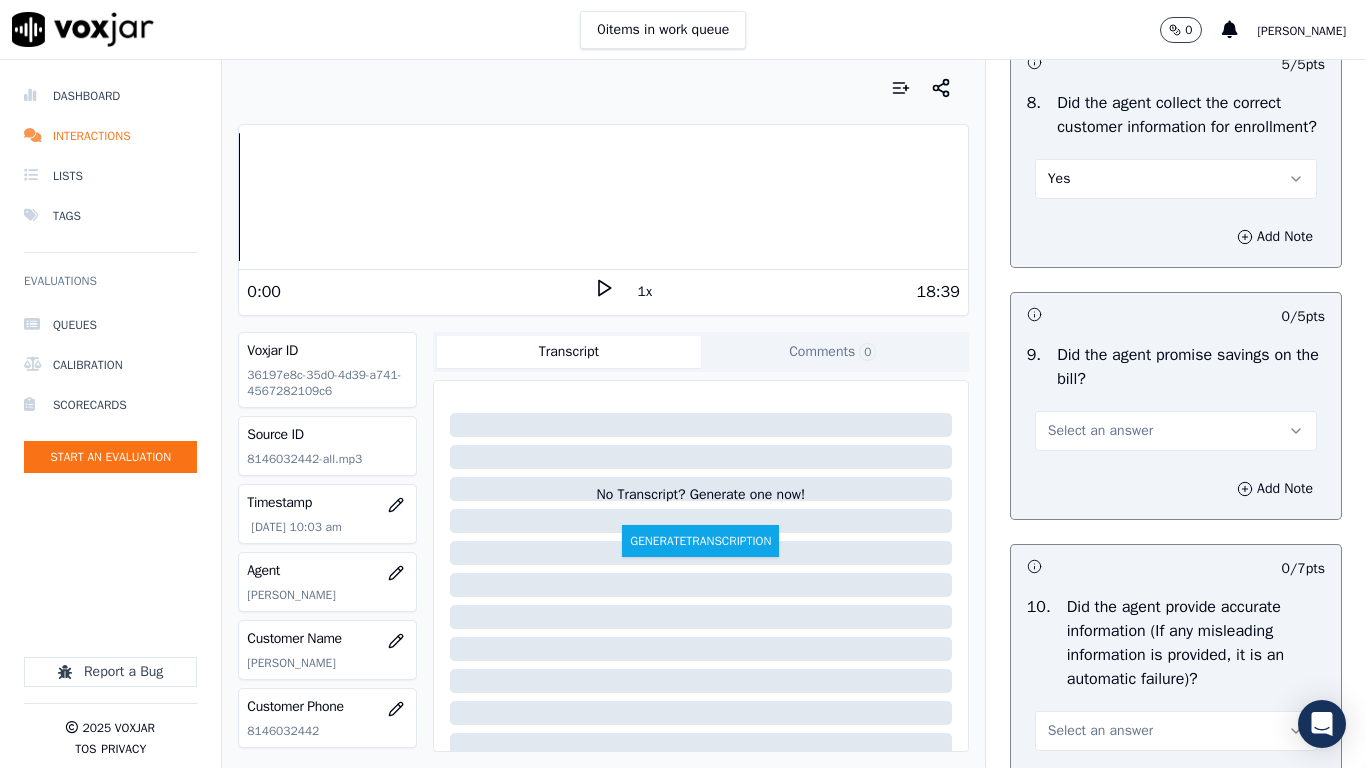 click on "Select an answer" at bounding box center (1176, 431) 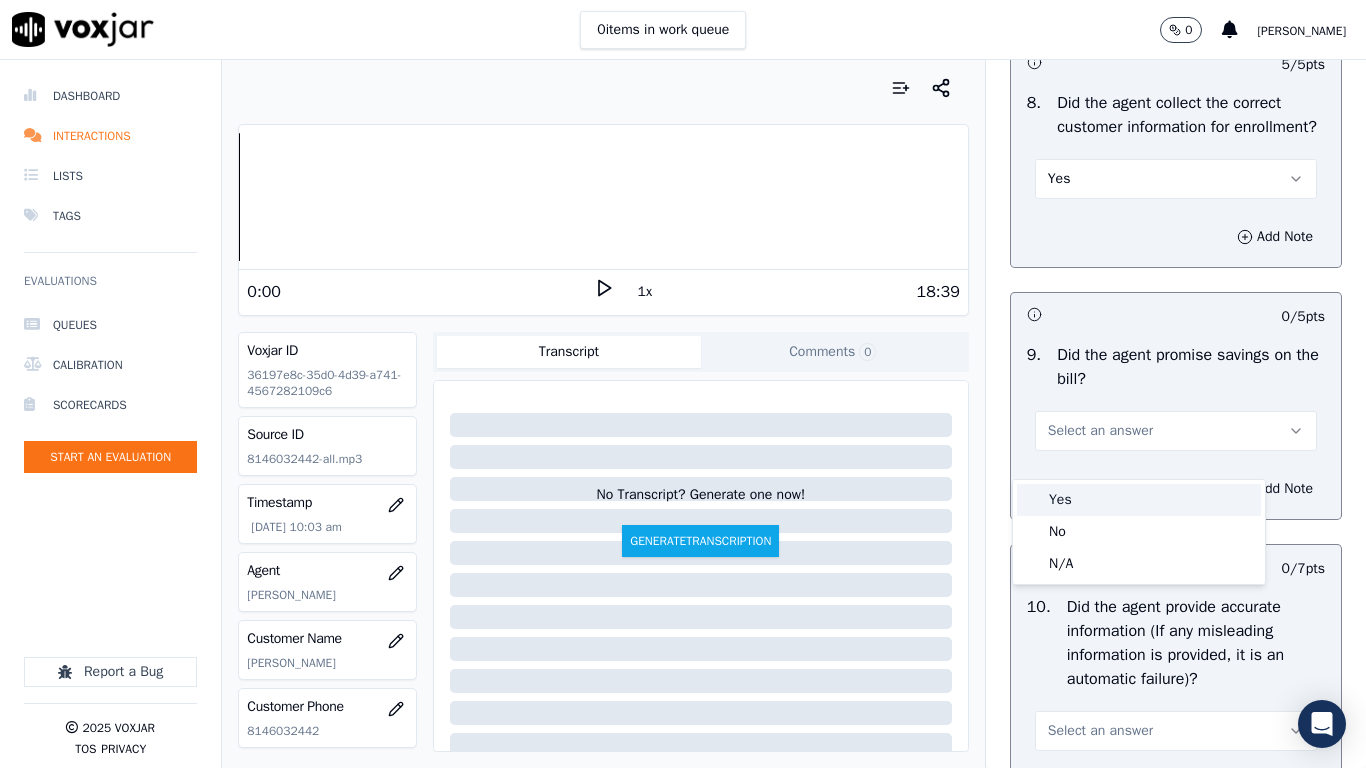 click on "Yes" at bounding box center [1139, 500] 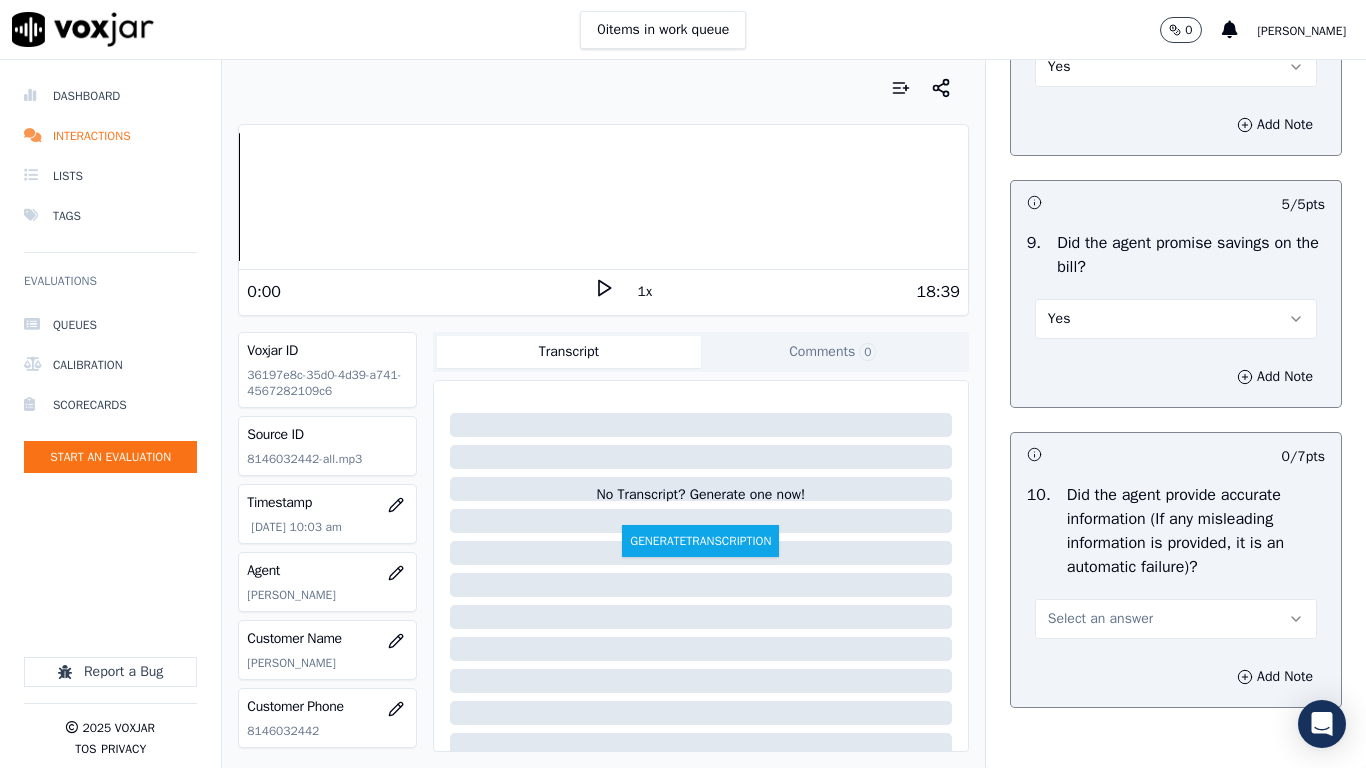 scroll, scrollTop: 2500, scrollLeft: 0, axis: vertical 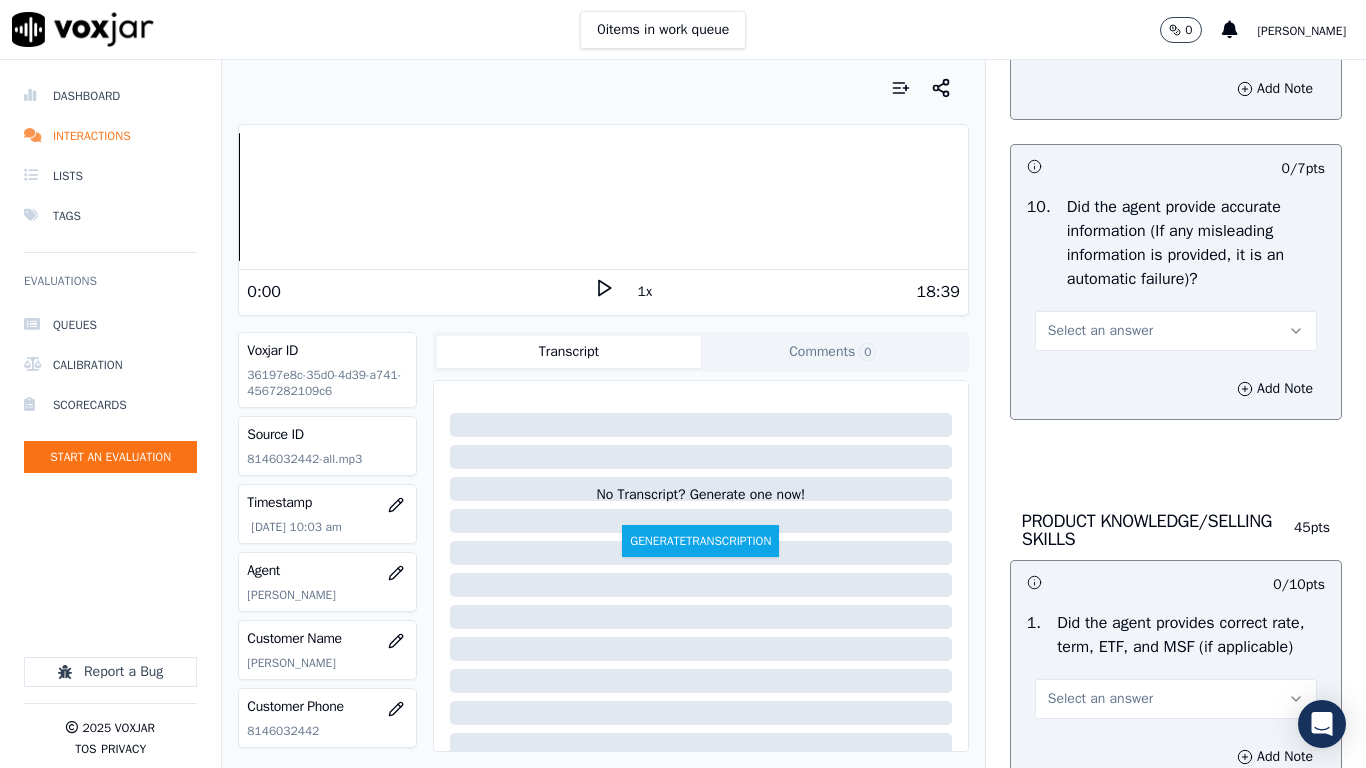 click on "Select an answer" at bounding box center (1176, 331) 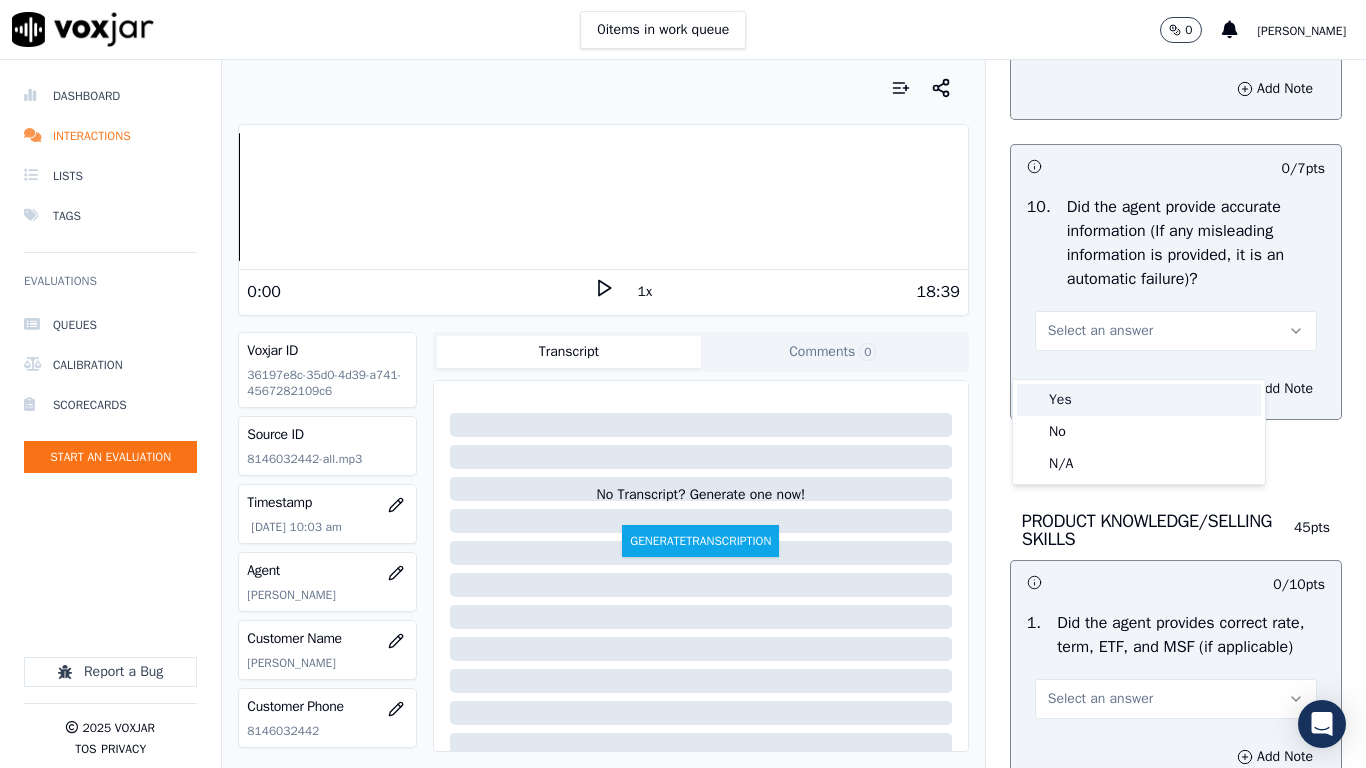 click on "Yes" at bounding box center (1139, 400) 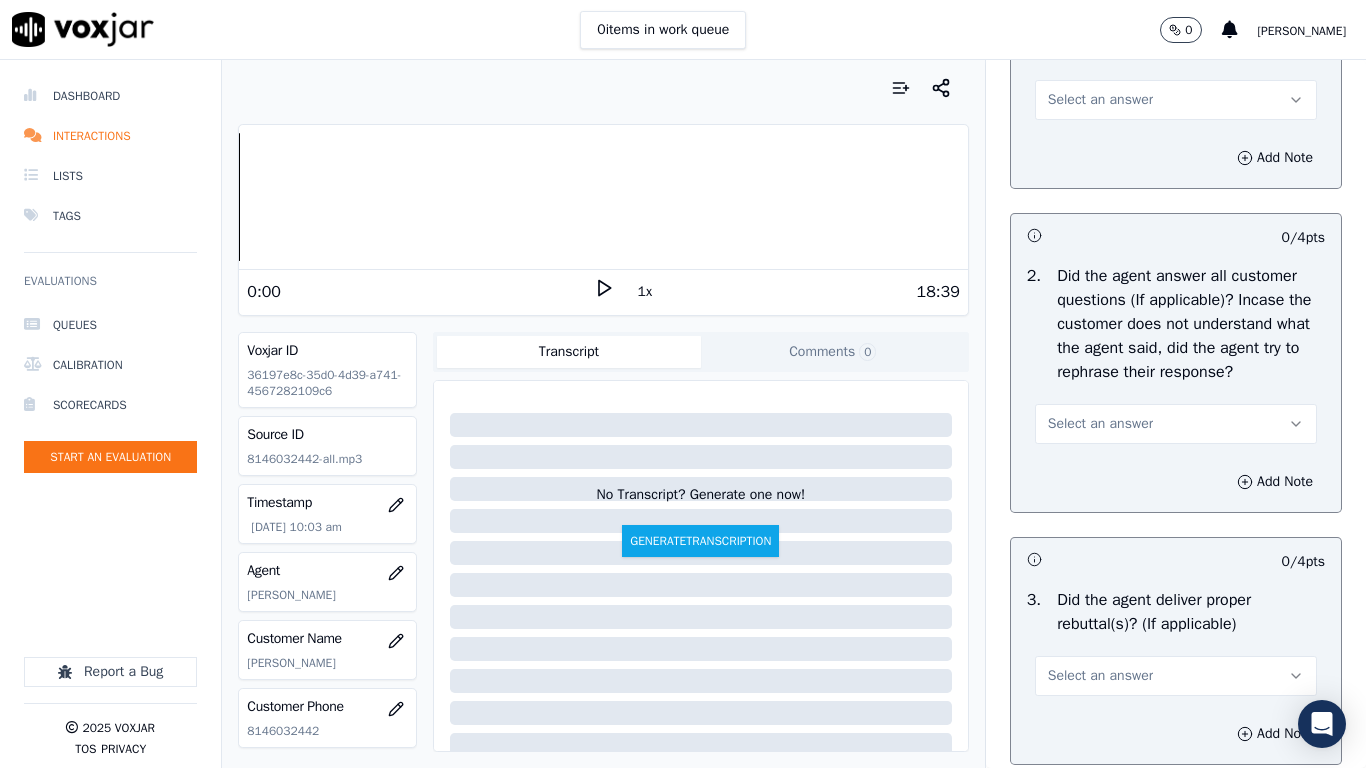 scroll, scrollTop: 3100, scrollLeft: 0, axis: vertical 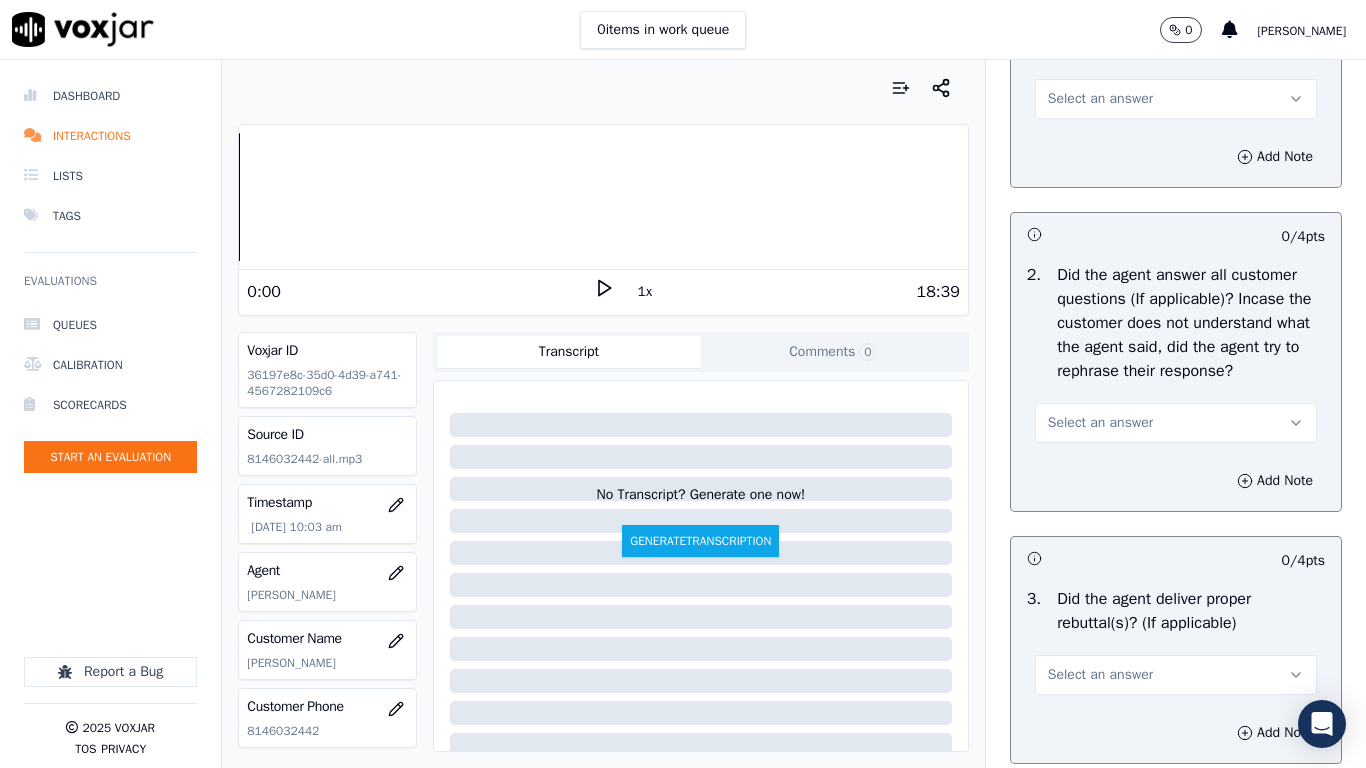 click on "Select an answer" at bounding box center (1176, 99) 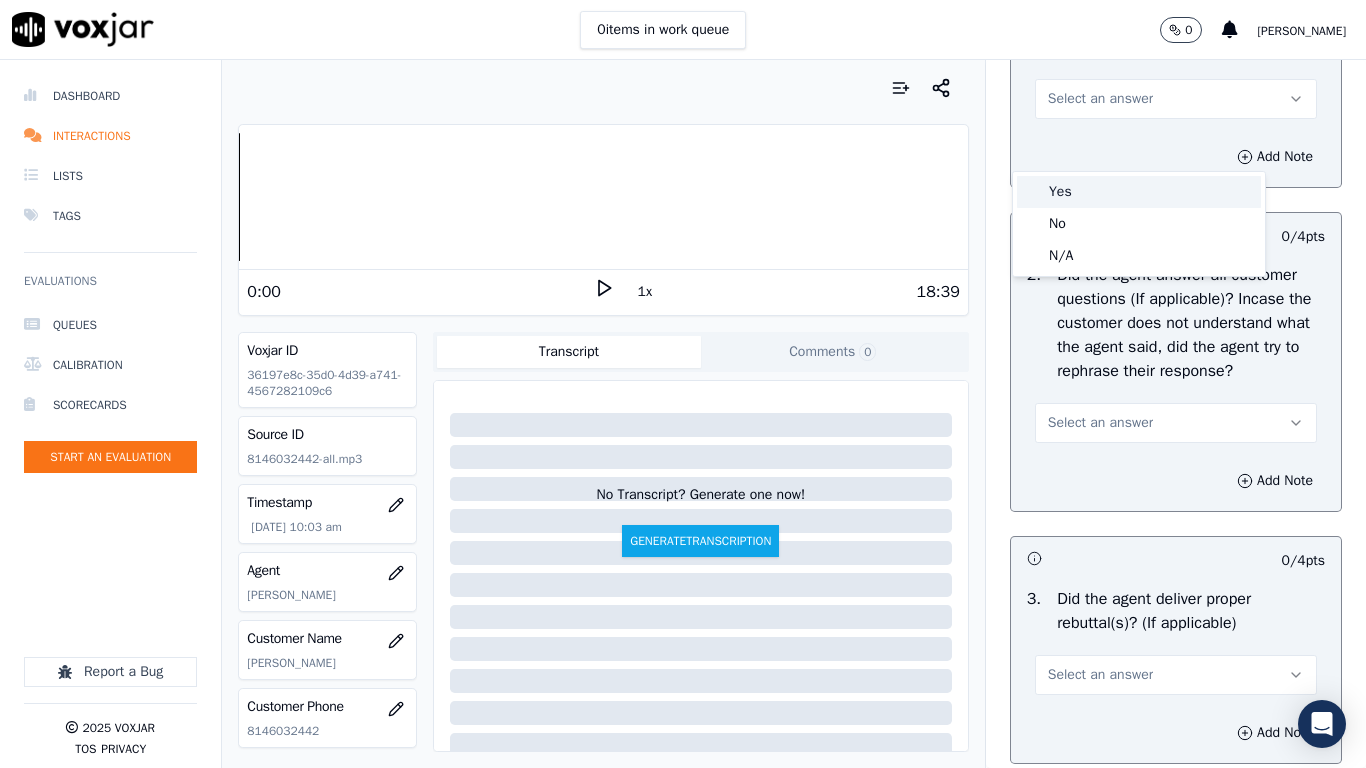 drag, startPoint x: 1118, startPoint y: 191, endPoint x: 1118, endPoint y: 228, distance: 37 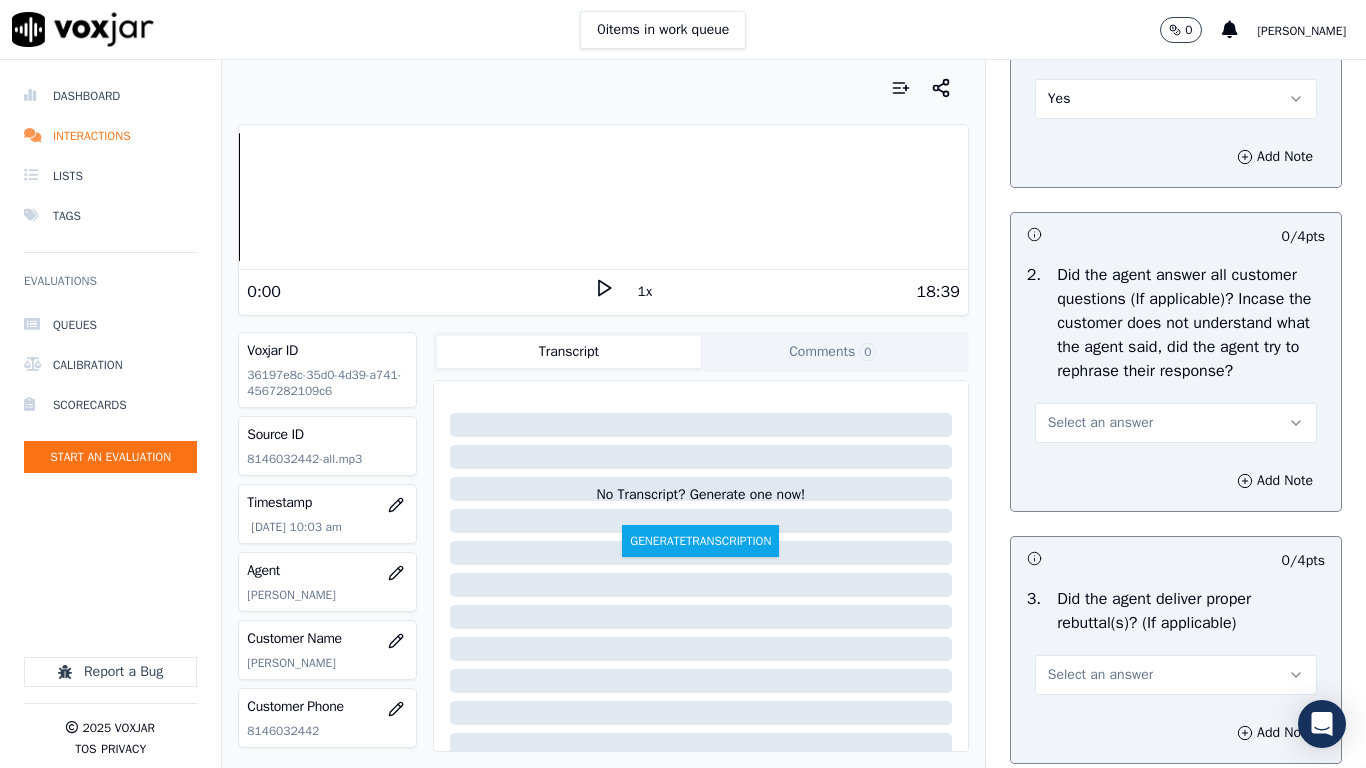 click on "Select an answer" at bounding box center [1176, 423] 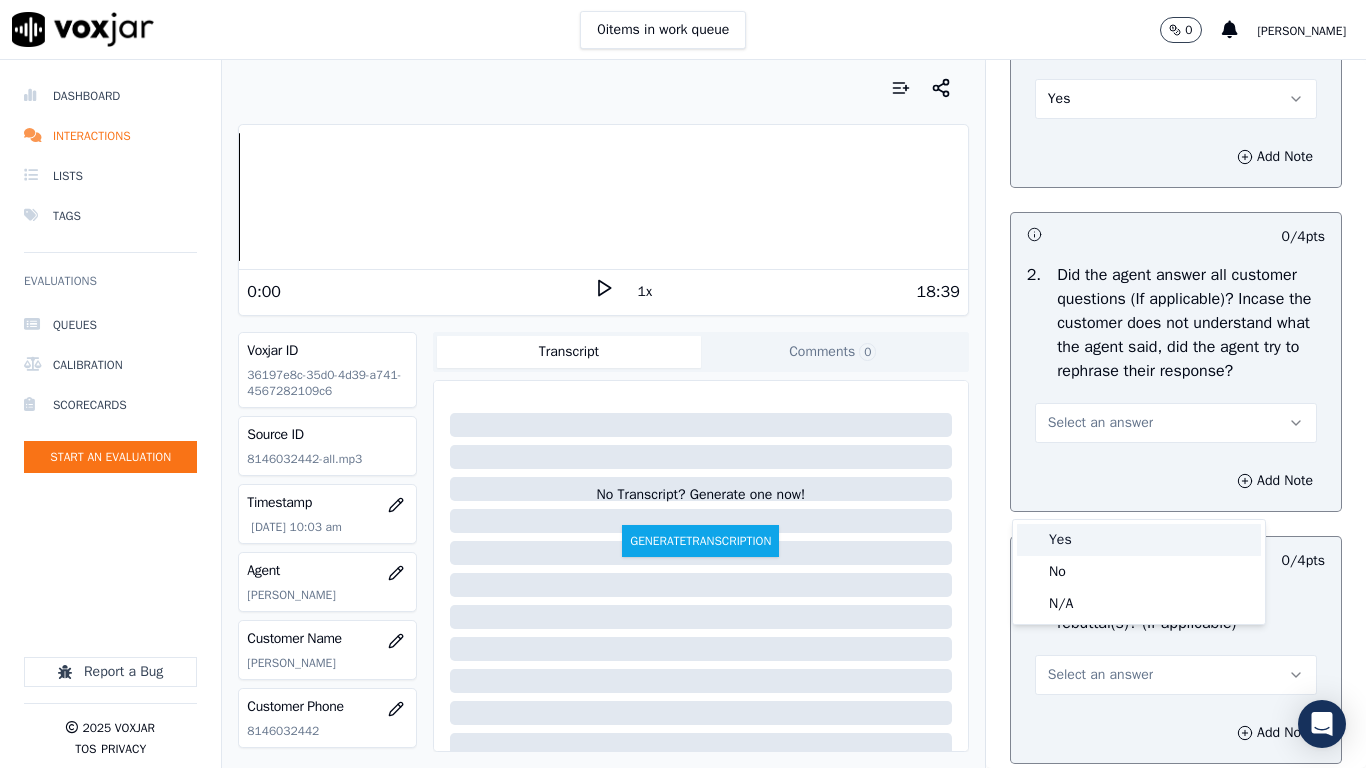 click on "Yes" at bounding box center [1139, 540] 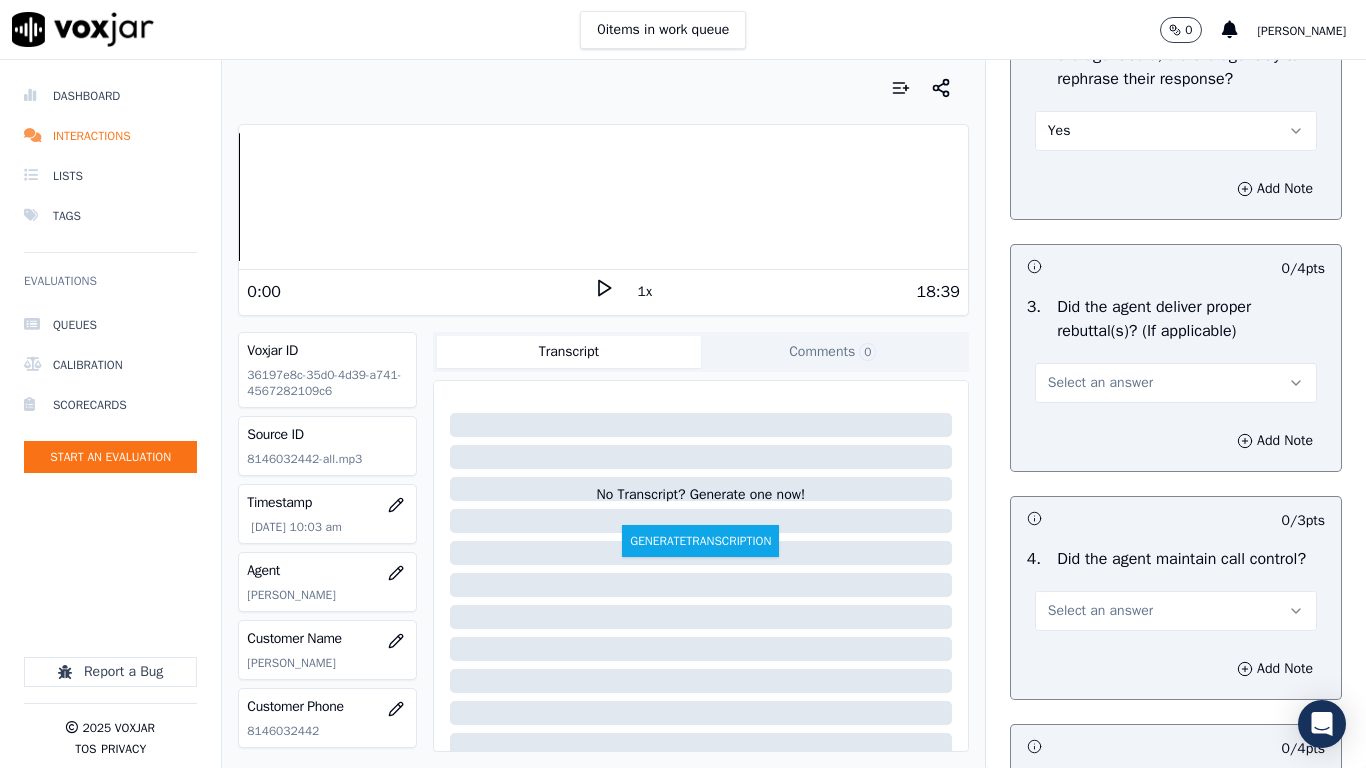 scroll, scrollTop: 3400, scrollLeft: 0, axis: vertical 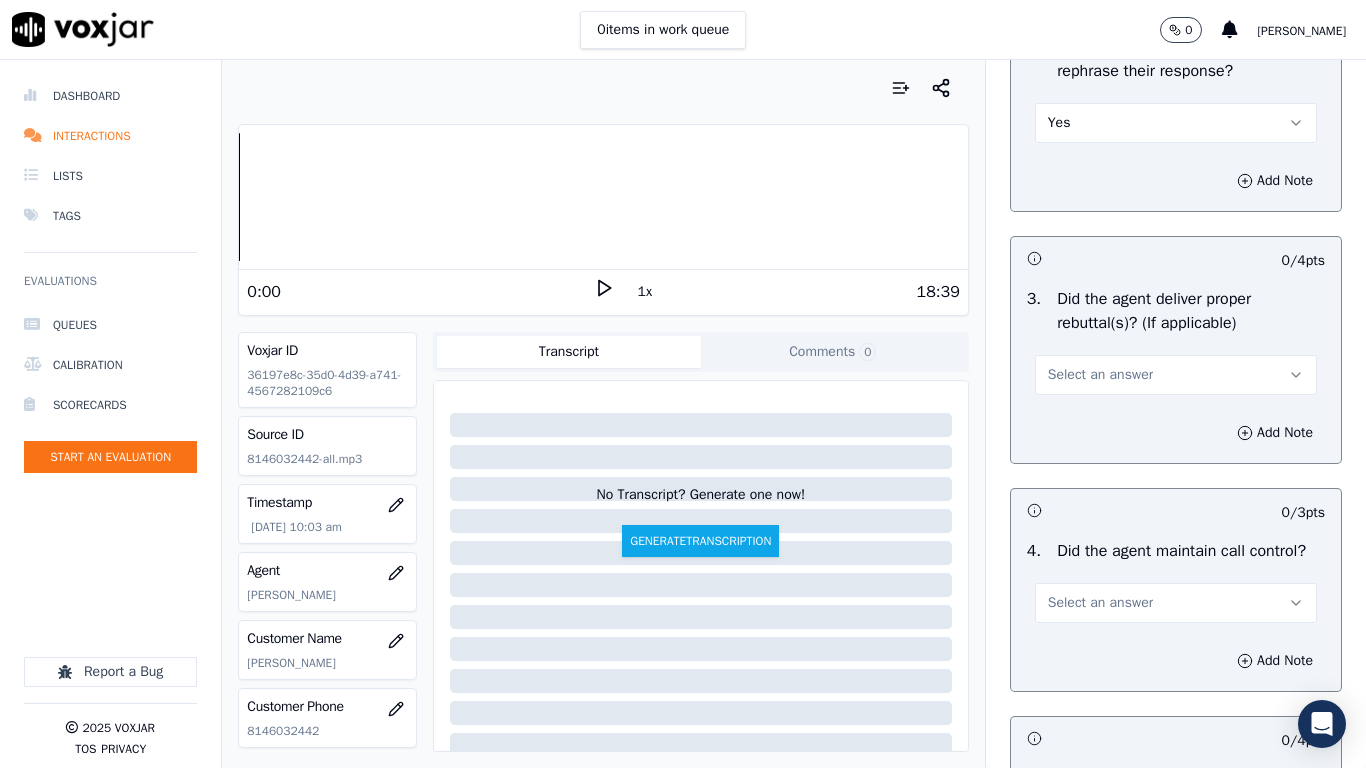 click on "Select an answer" at bounding box center (1176, 375) 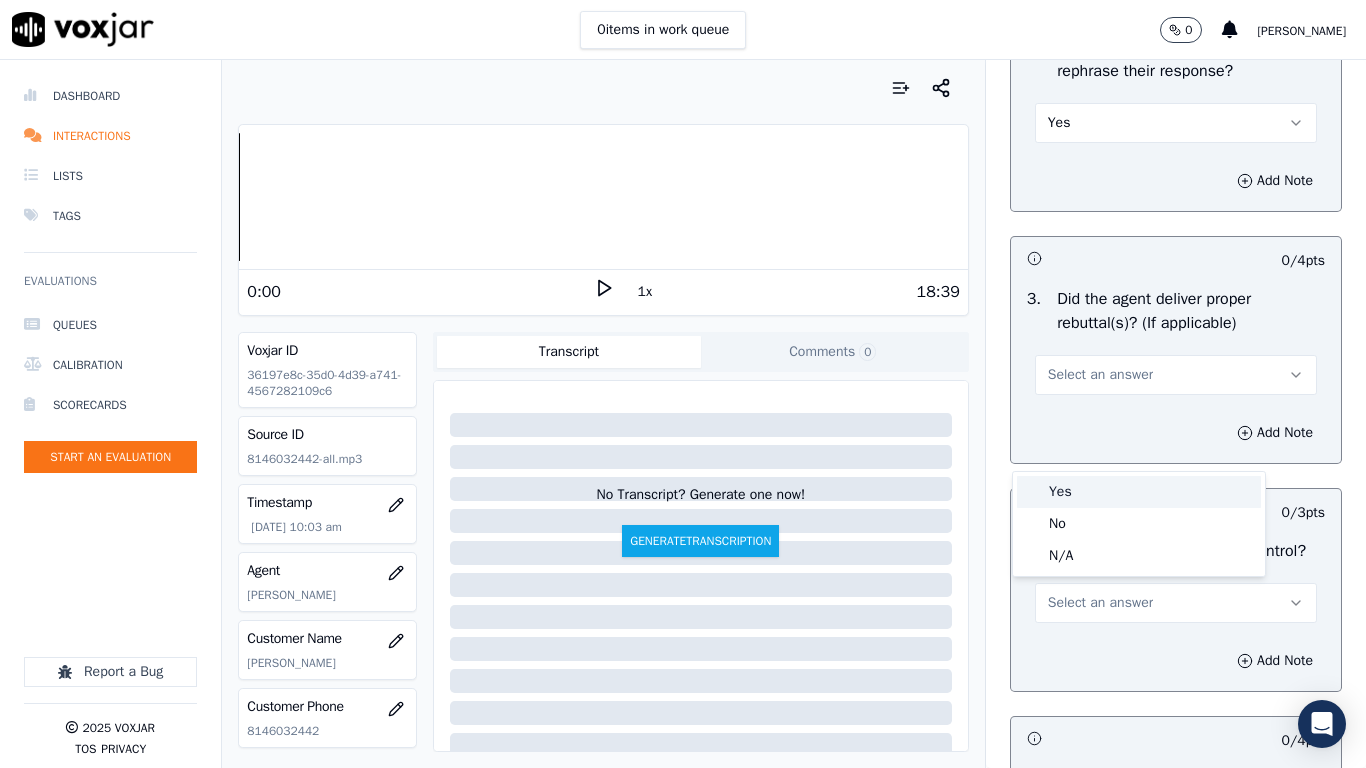 click on "Yes" at bounding box center [1139, 492] 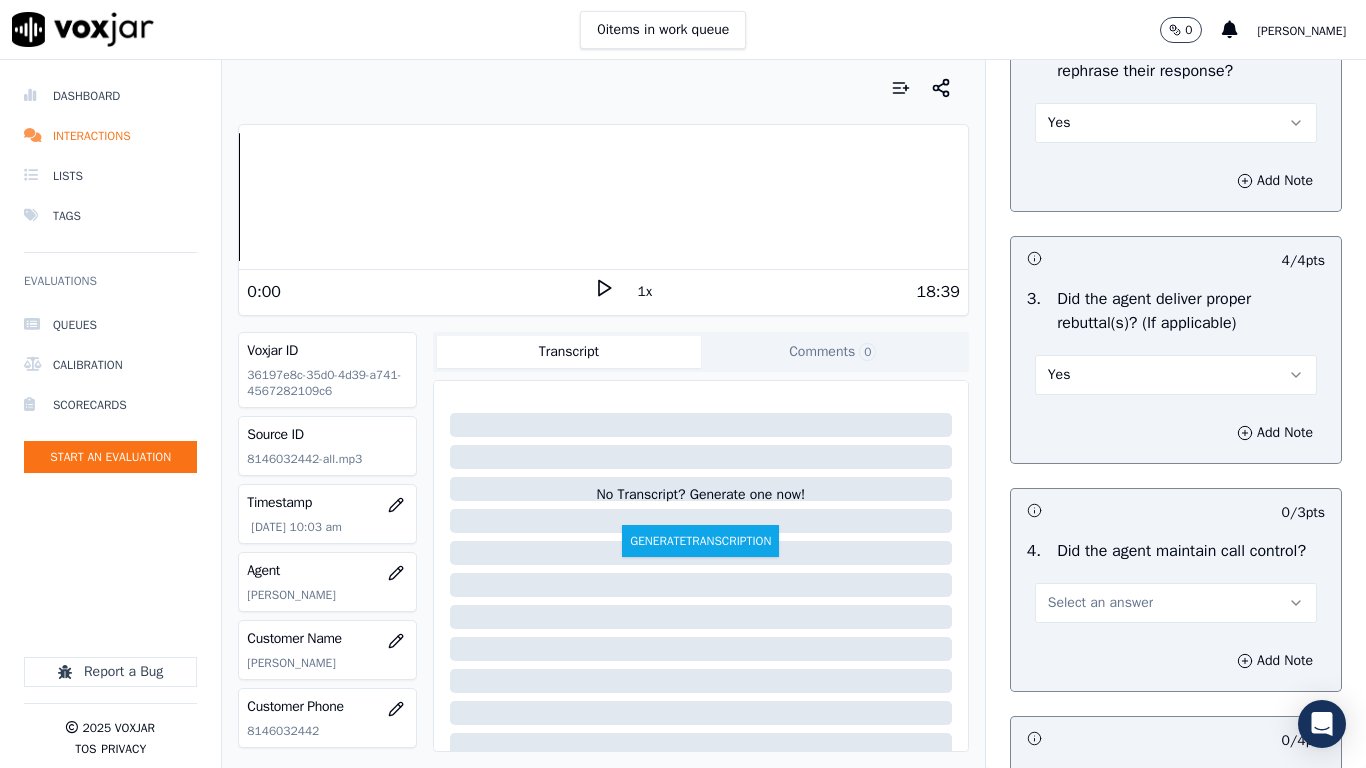 click on "Select an answer" at bounding box center [1100, 603] 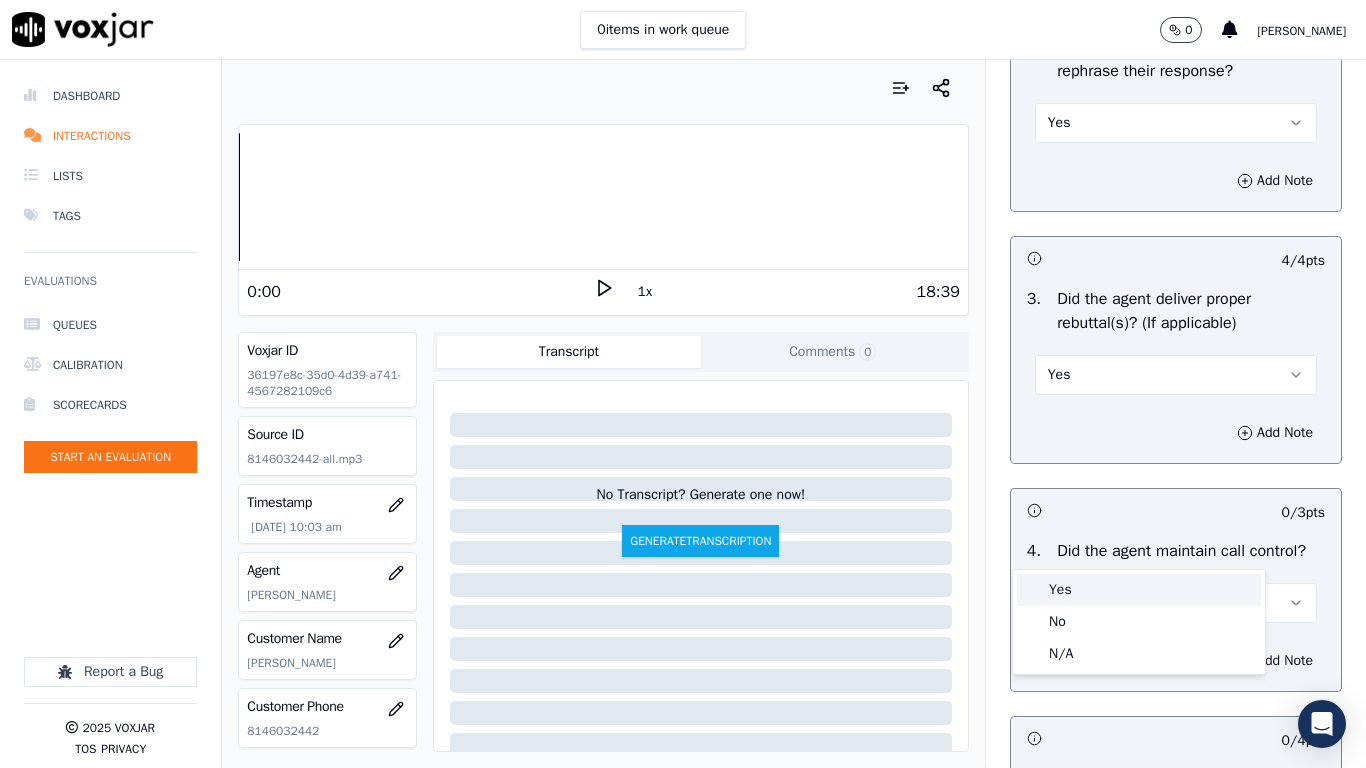 click on "Yes" at bounding box center [1139, 590] 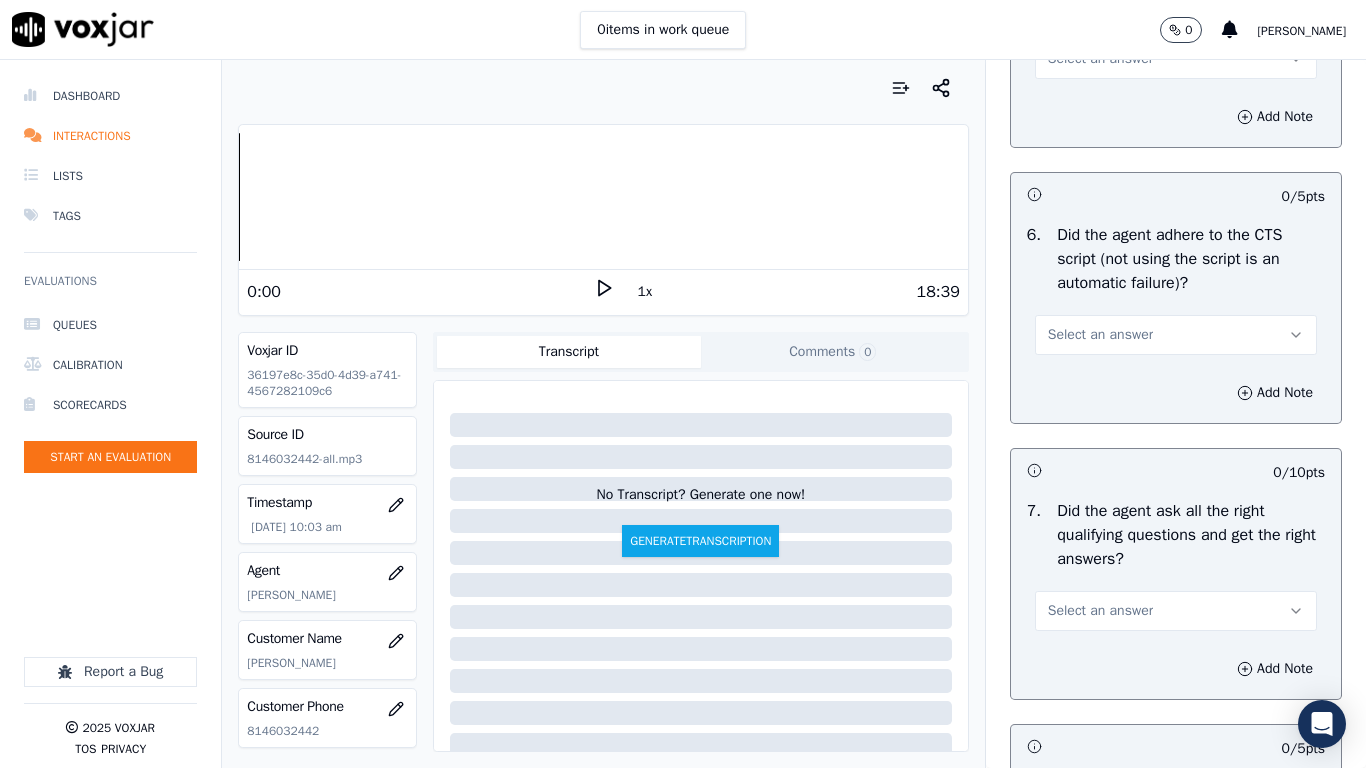 scroll, scrollTop: 4200, scrollLeft: 0, axis: vertical 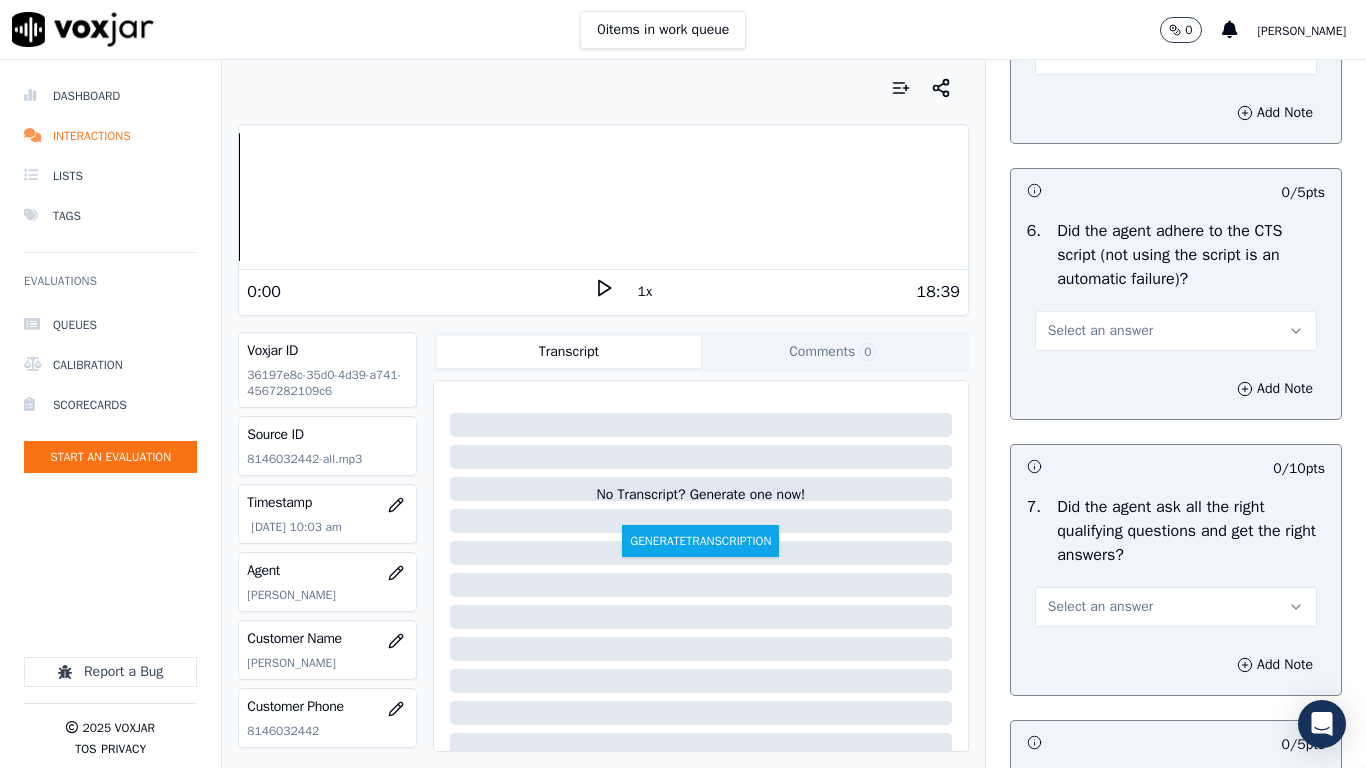 drag, startPoint x: 1083, startPoint y: 152, endPoint x: 1084, endPoint y: 170, distance: 18.027756 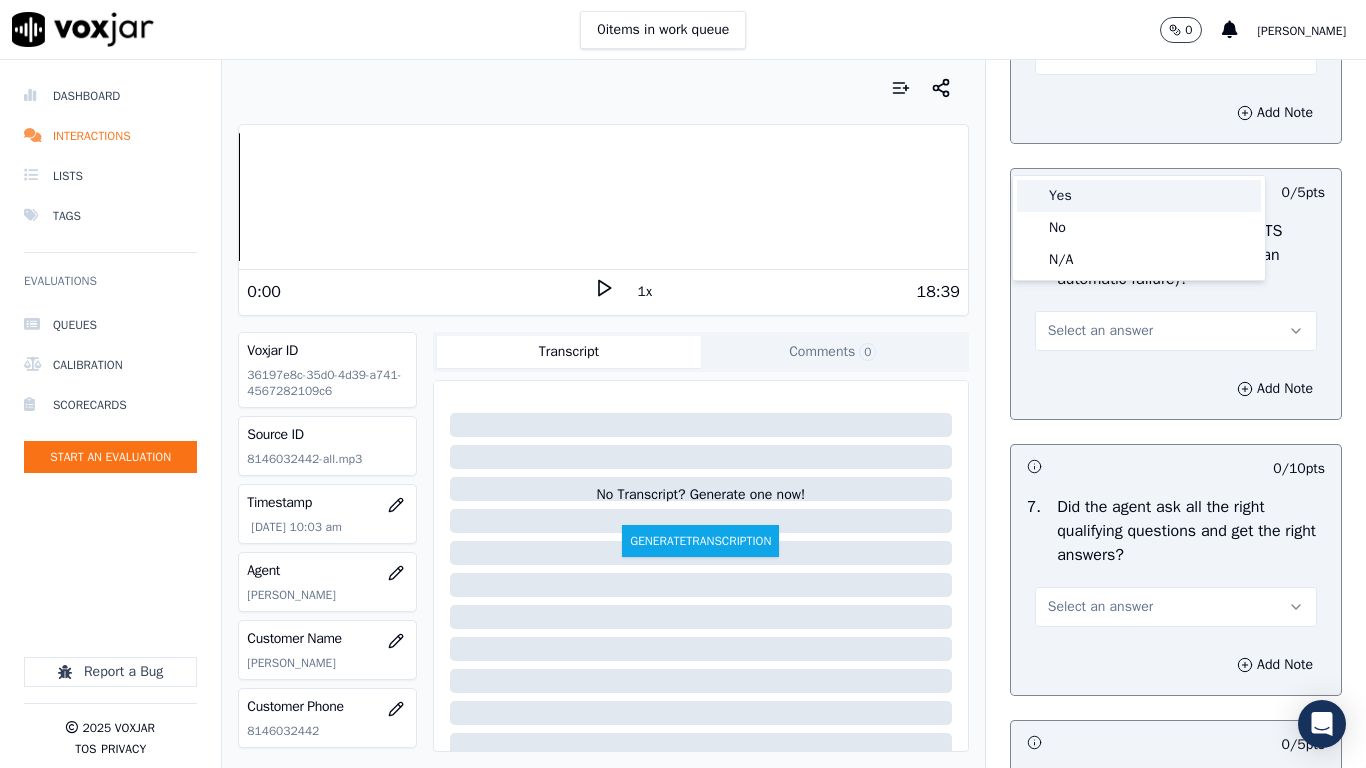 drag, startPoint x: 1084, startPoint y: 187, endPoint x: 1099, endPoint y: 227, distance: 42.72002 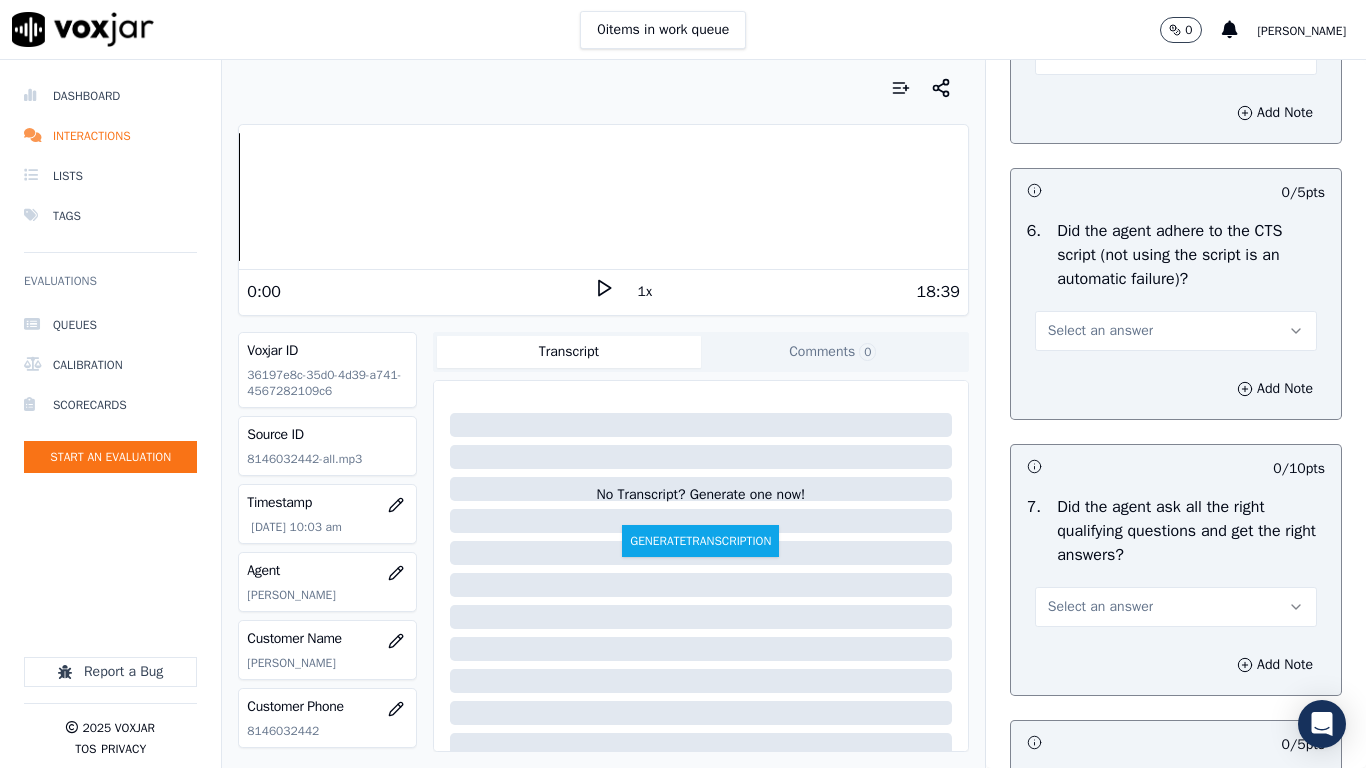 click on "Select an answer" at bounding box center (1176, 331) 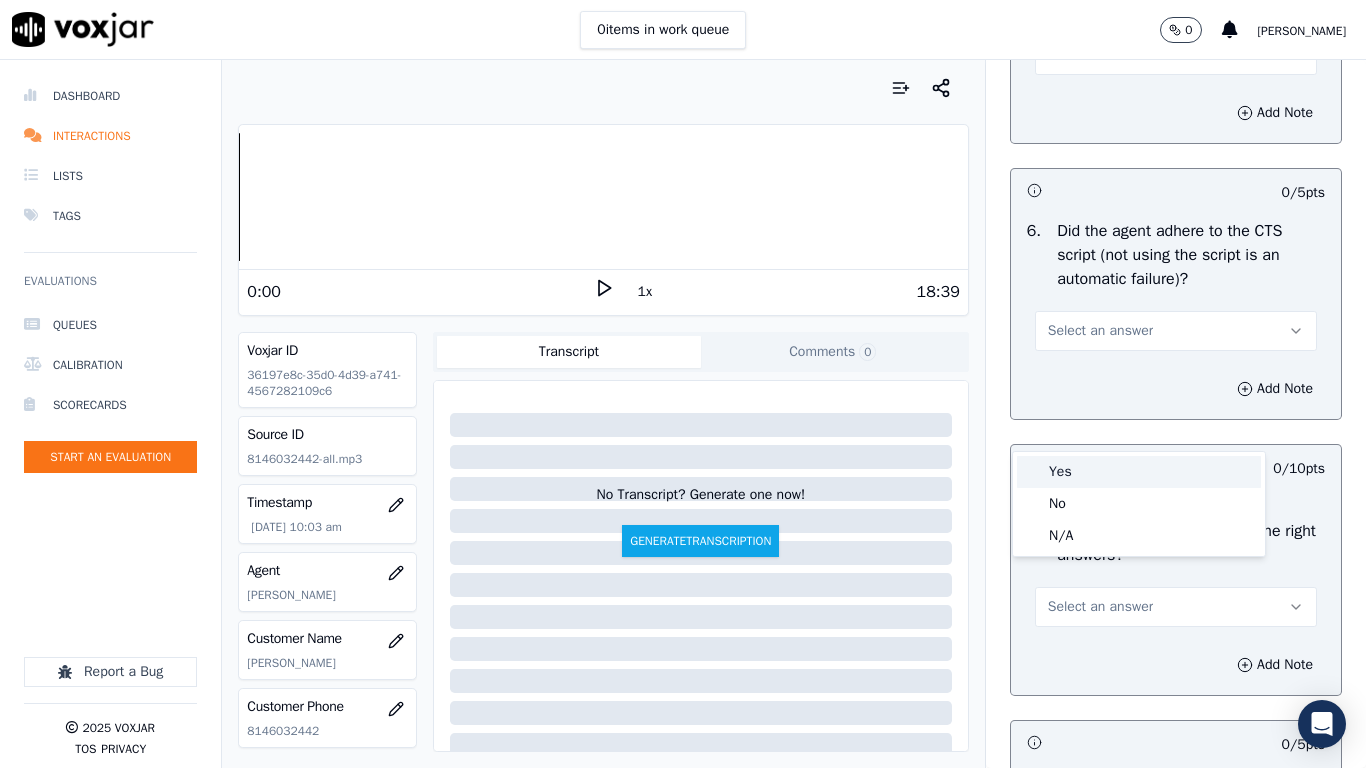 drag, startPoint x: 1093, startPoint y: 472, endPoint x: 1094, endPoint y: 555, distance: 83.00603 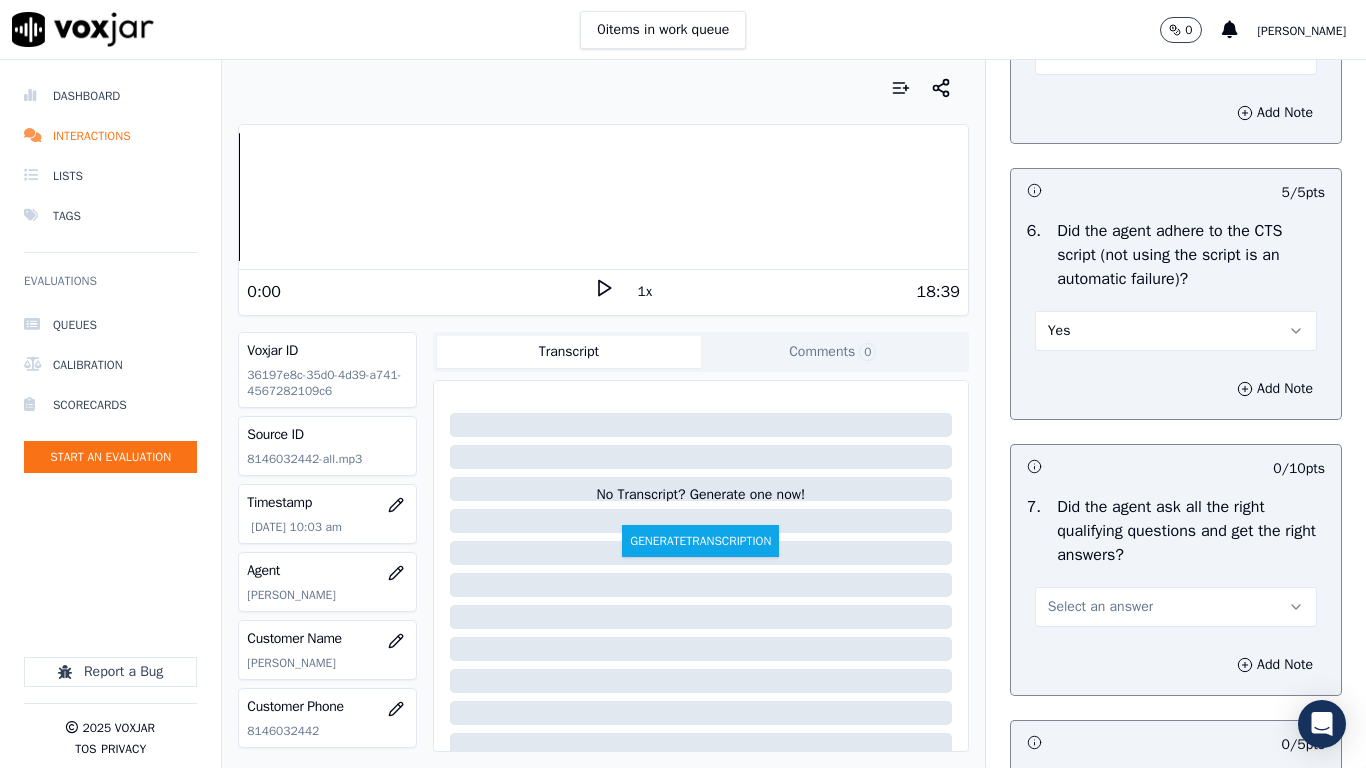 click on "Select an answer" at bounding box center [1100, 607] 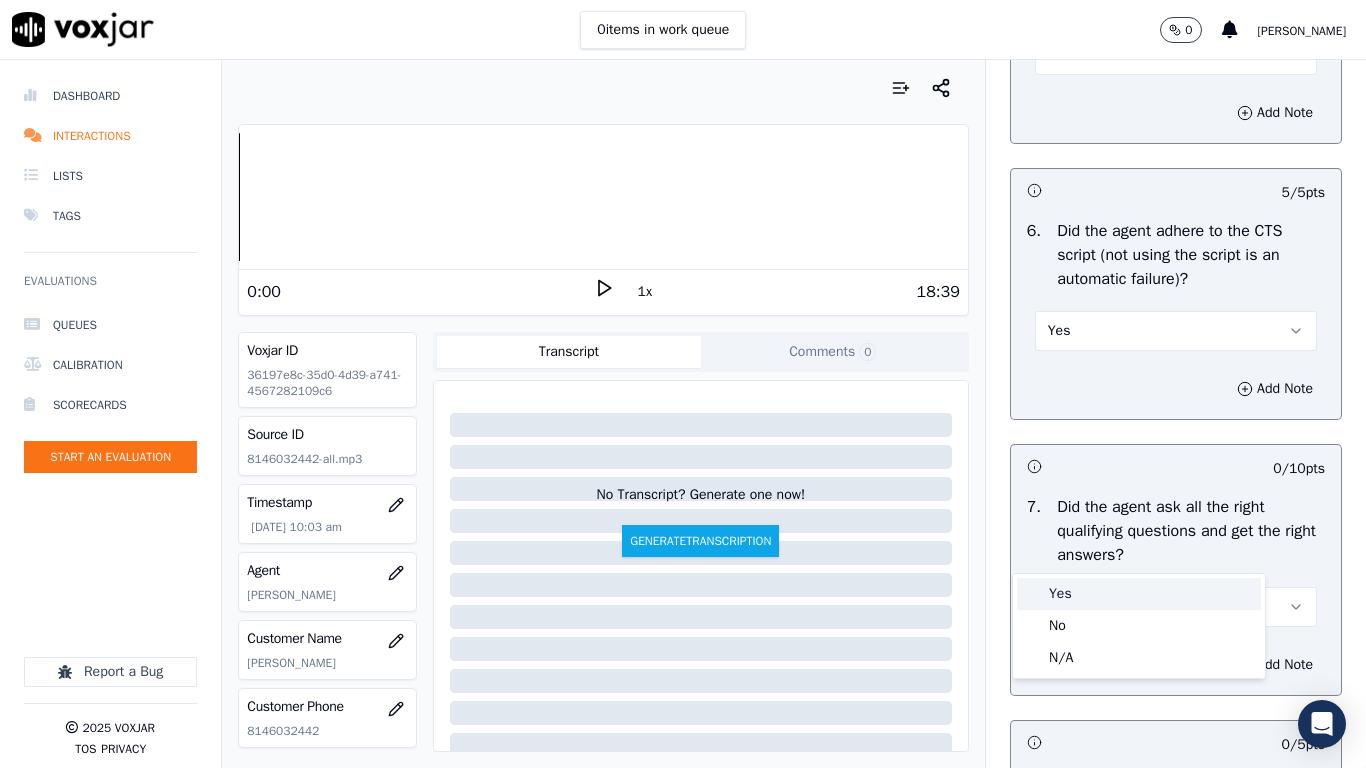 click on "Yes" at bounding box center [1139, 594] 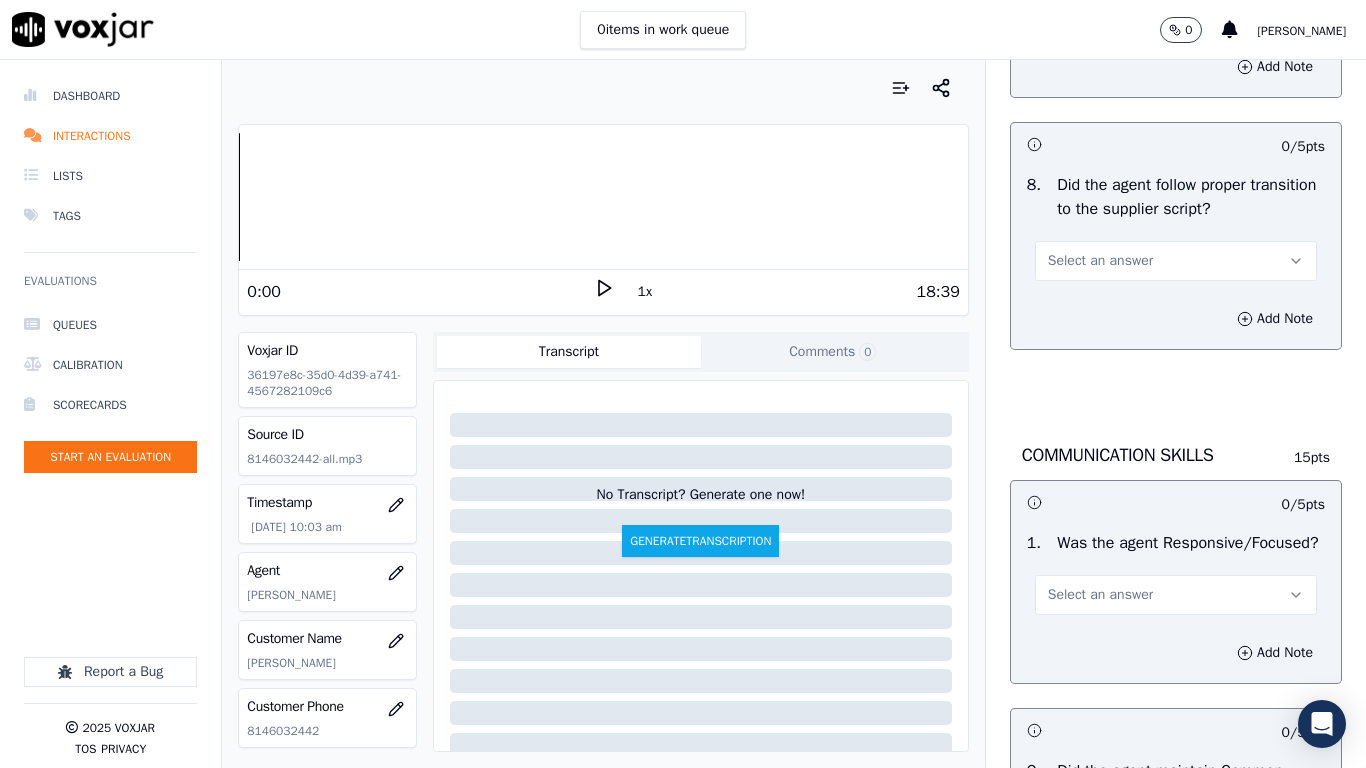 scroll, scrollTop: 4800, scrollLeft: 0, axis: vertical 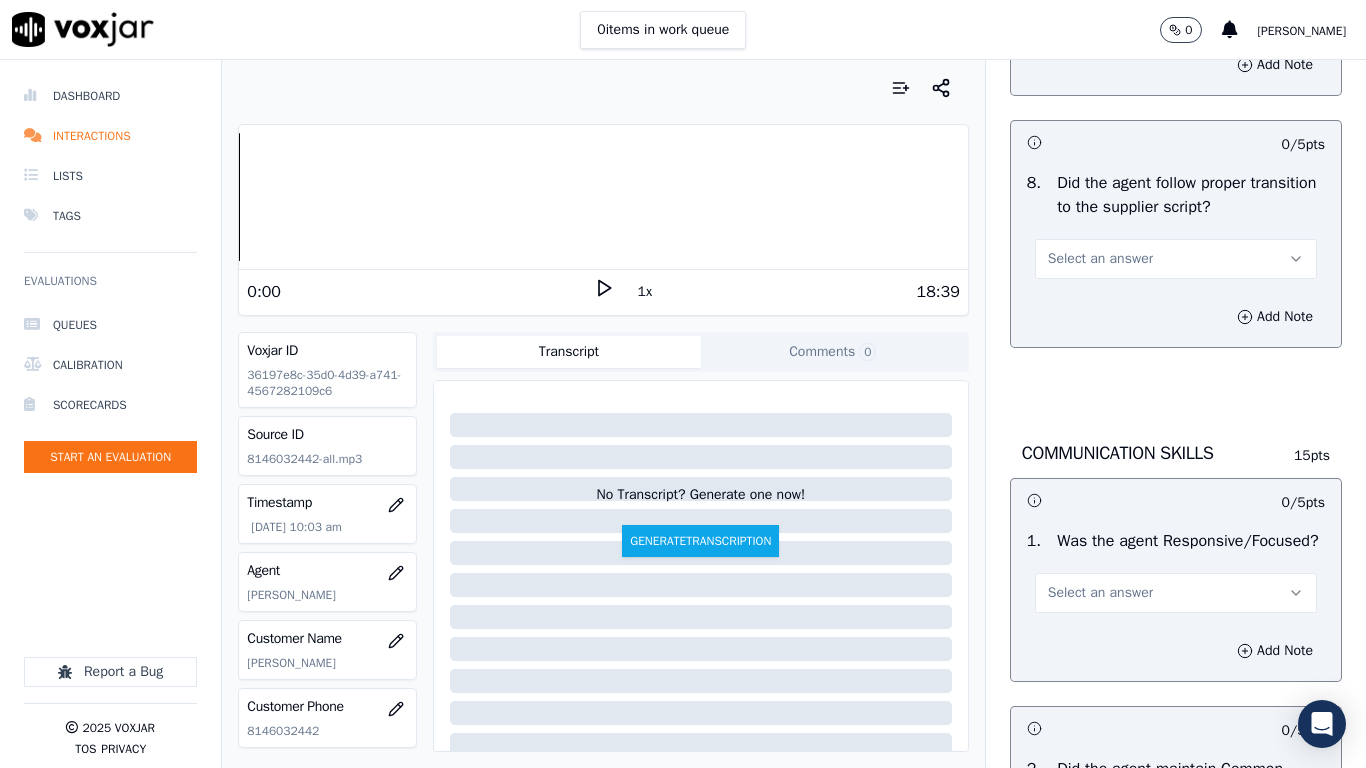 click on "Select an answer" at bounding box center [1176, 259] 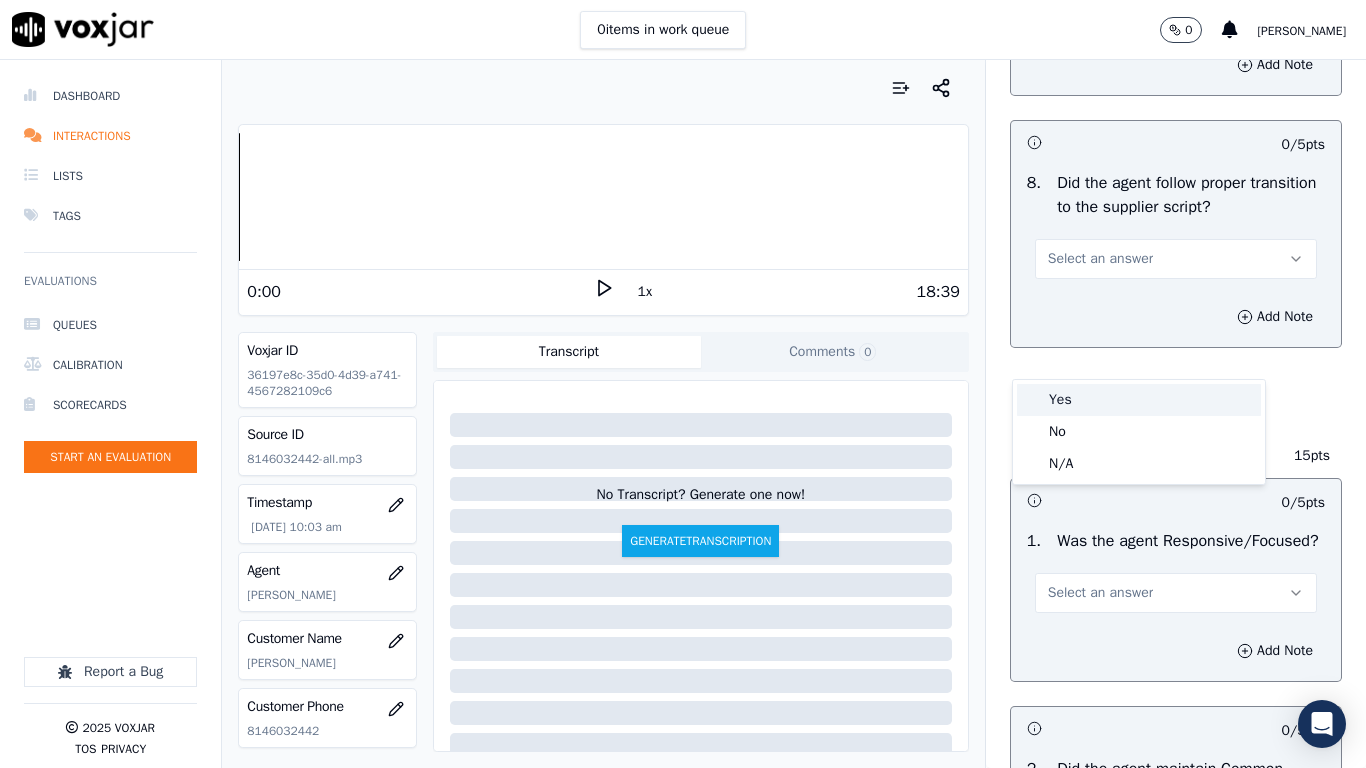 drag, startPoint x: 1122, startPoint y: 370, endPoint x: 1150, endPoint y: 577, distance: 208.88513 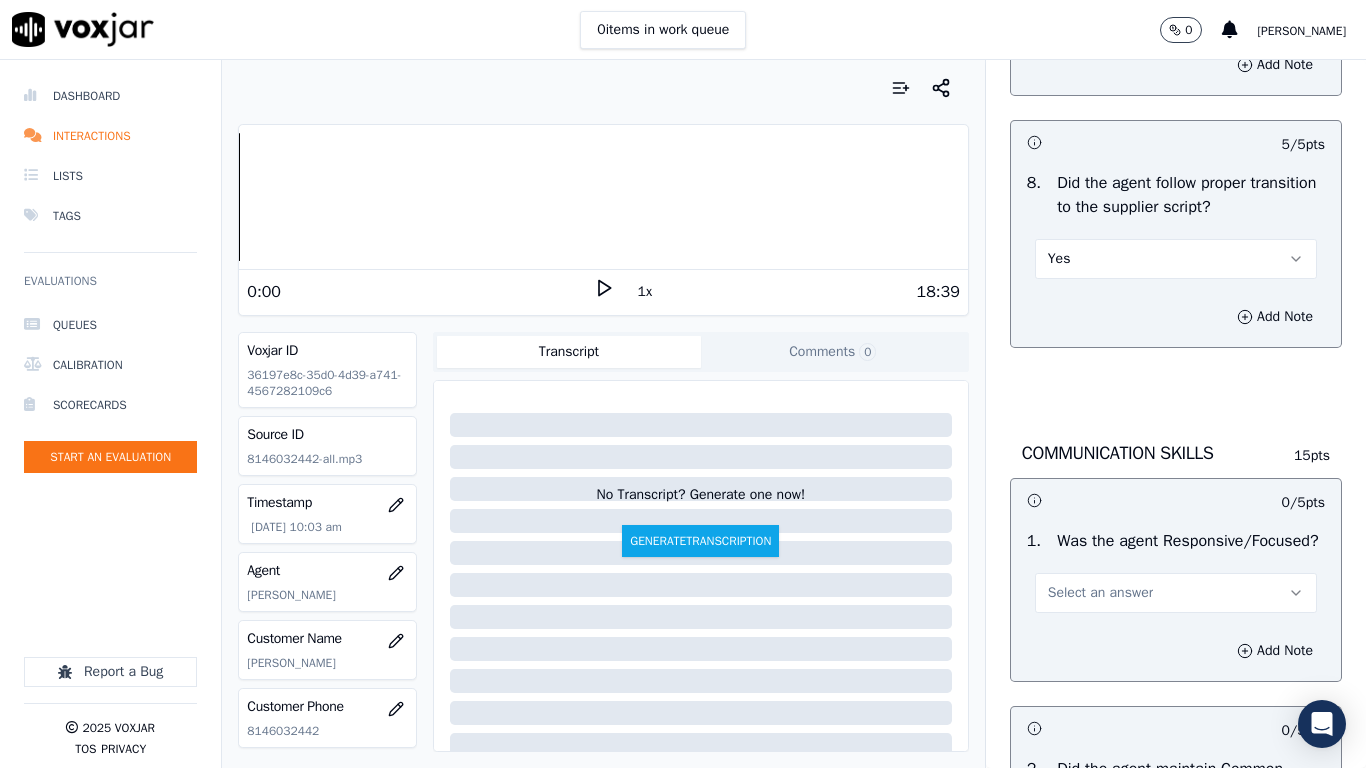click on "Select an answer" at bounding box center (1176, 593) 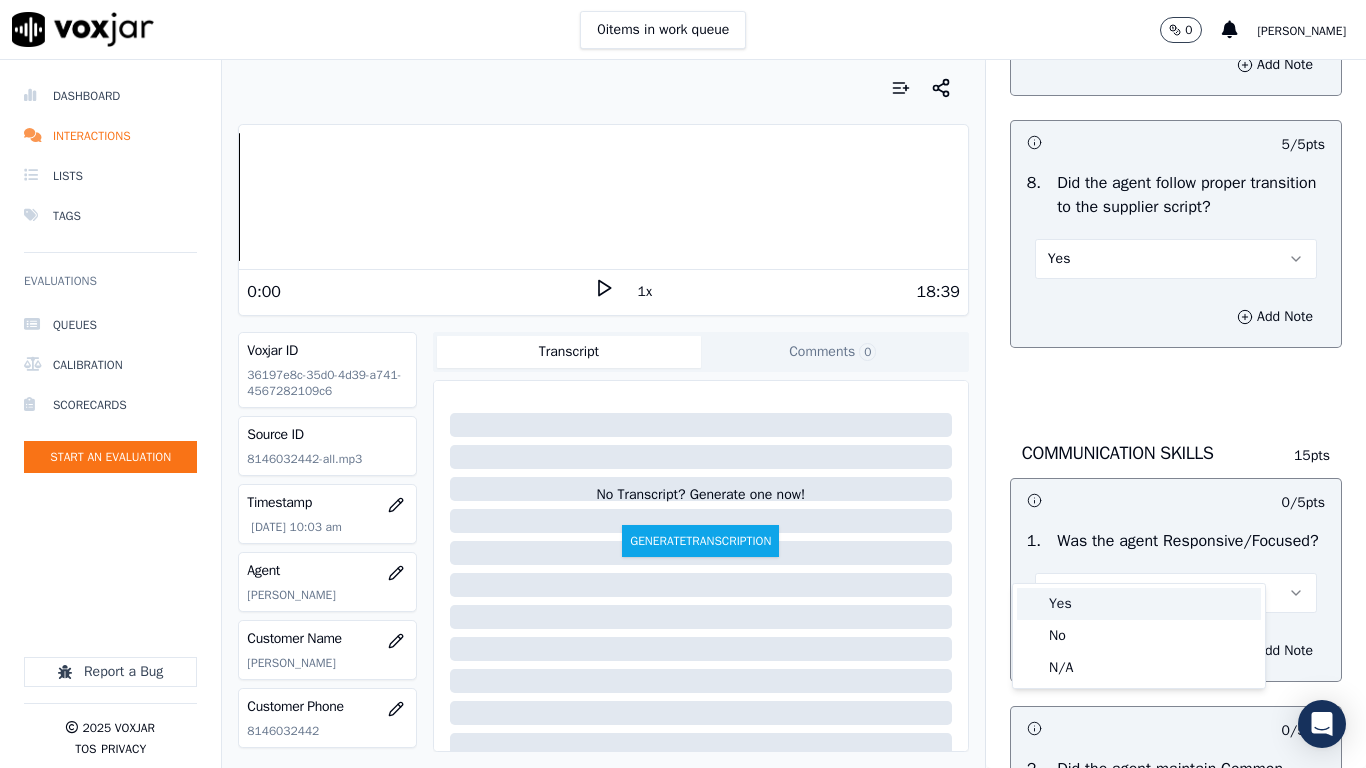 click on "Yes" at bounding box center [1139, 604] 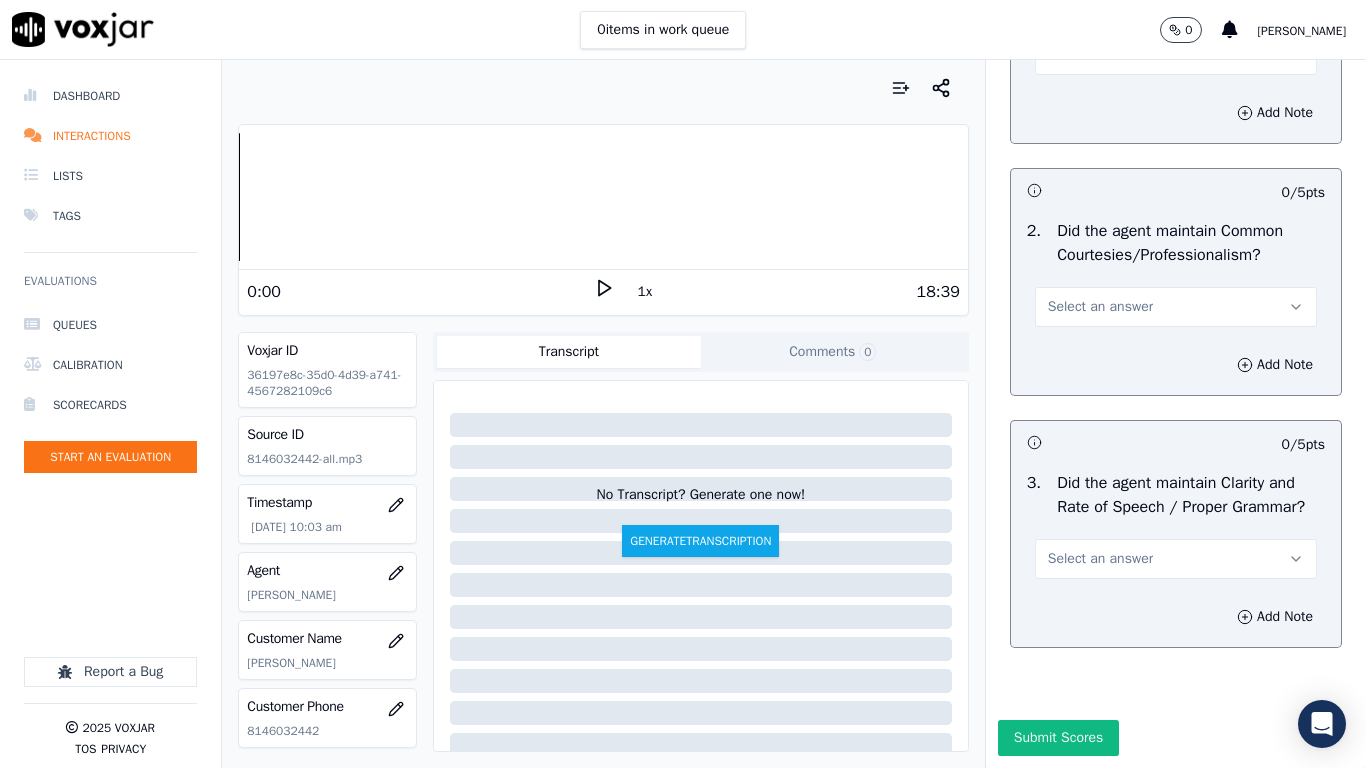 scroll, scrollTop: 5500, scrollLeft: 0, axis: vertical 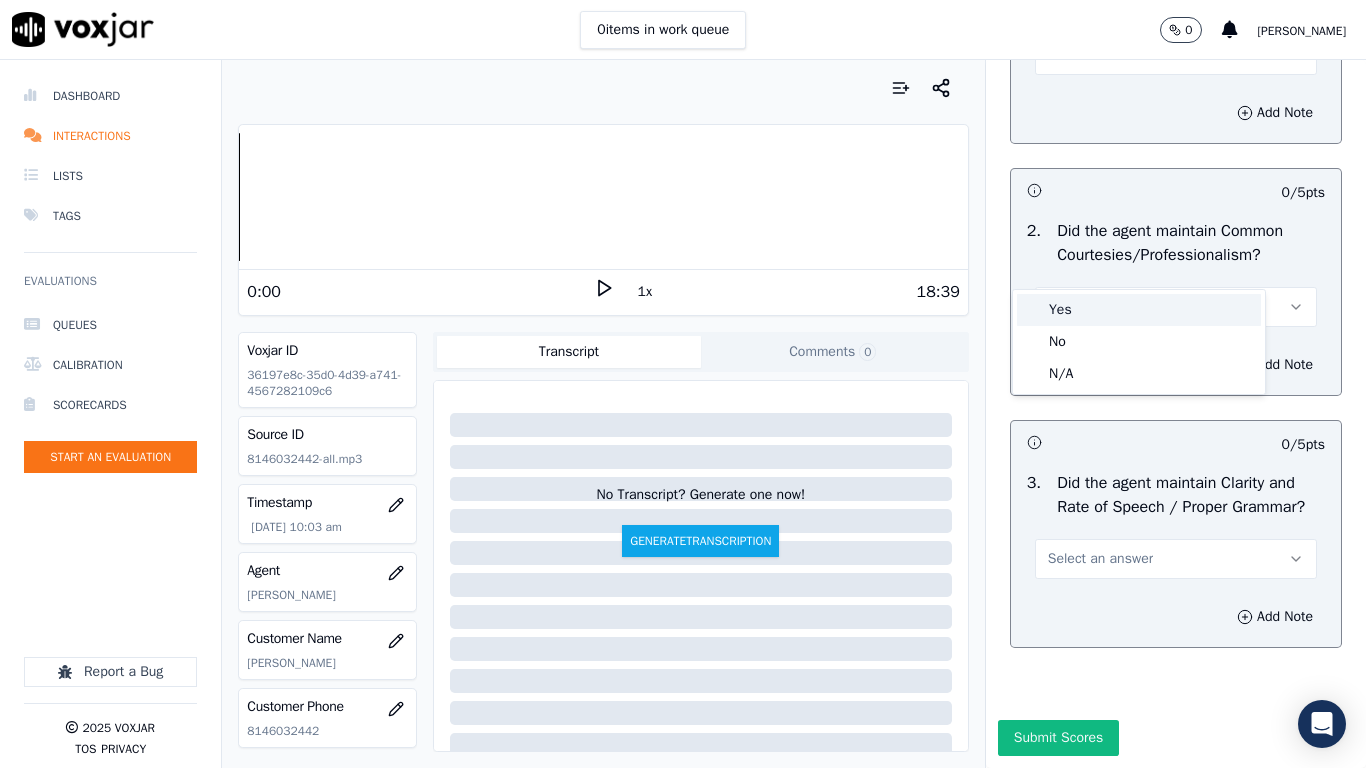 drag, startPoint x: 1098, startPoint y: 298, endPoint x: 1142, endPoint y: 428, distance: 137.24431 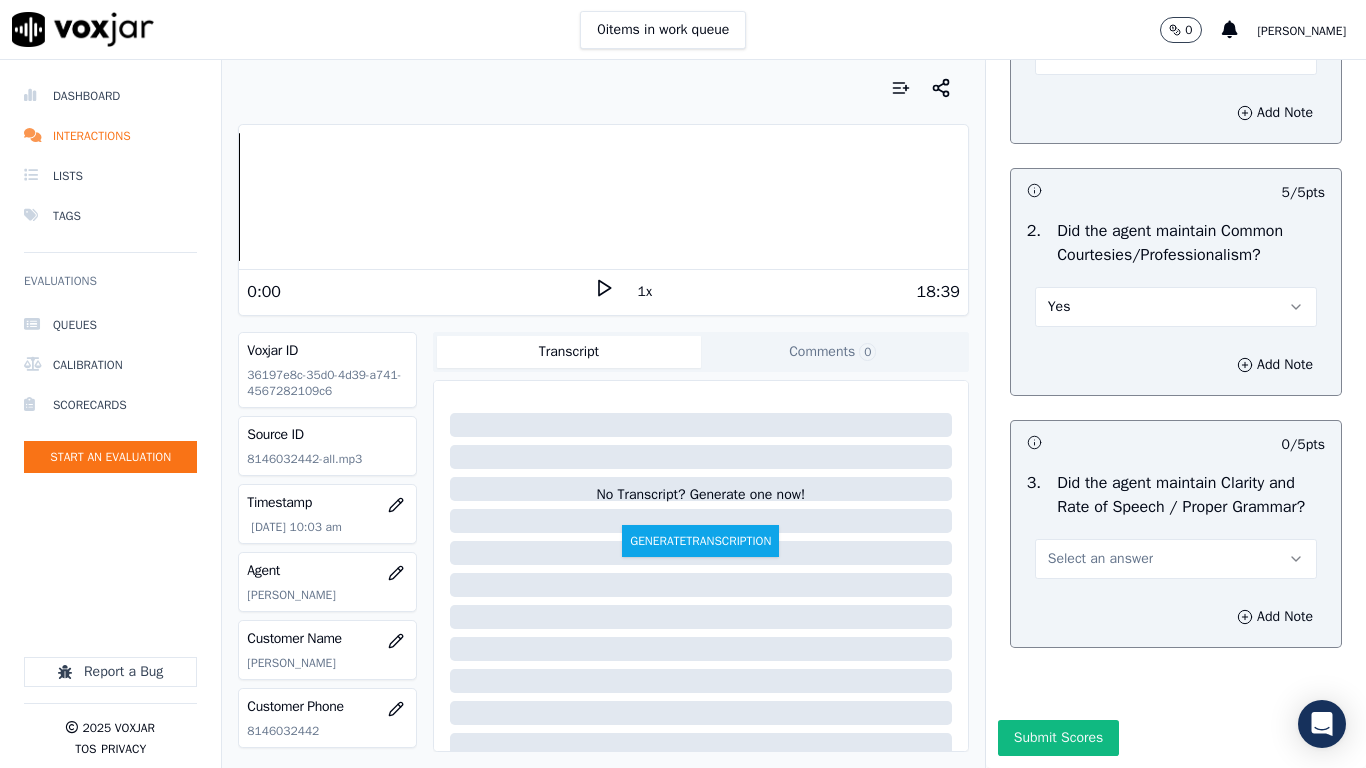 click on "Select an answer" at bounding box center [1176, 559] 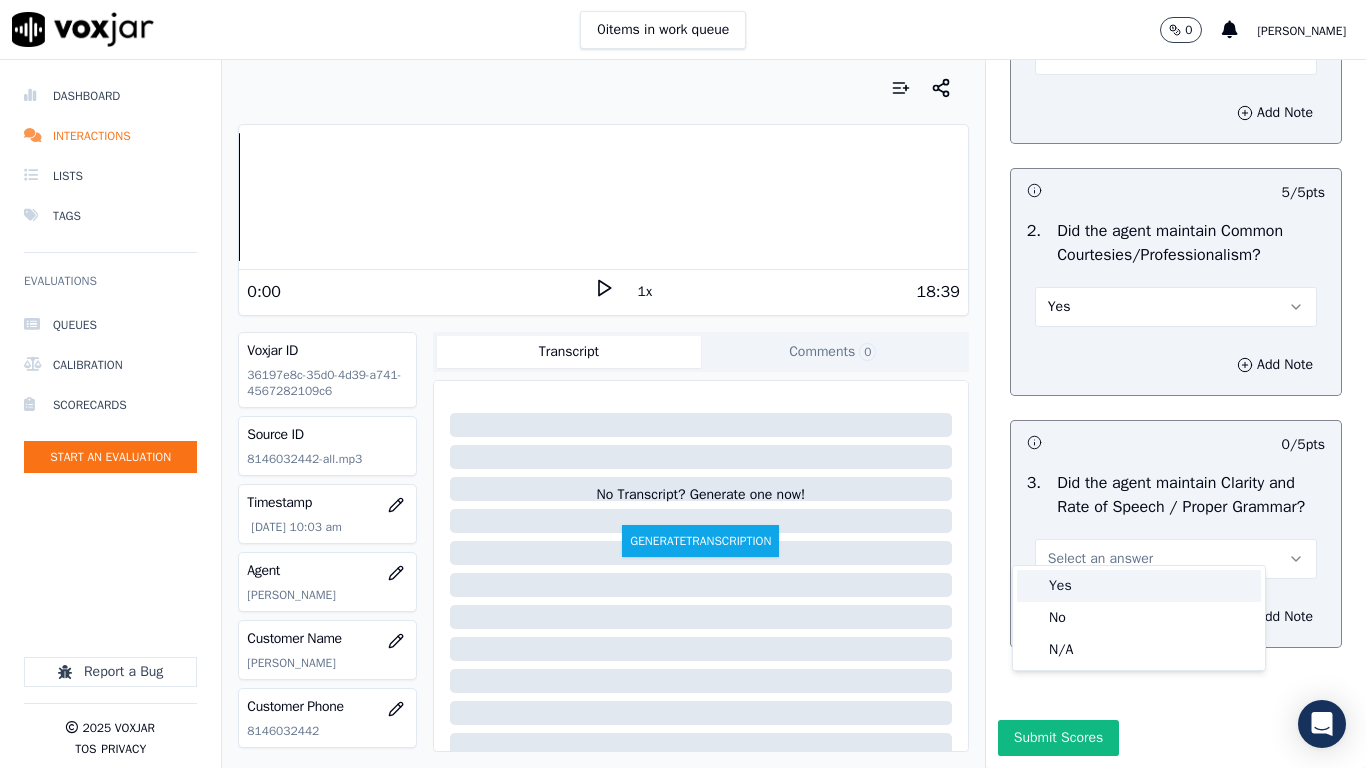 click on "Yes" at bounding box center (1139, 586) 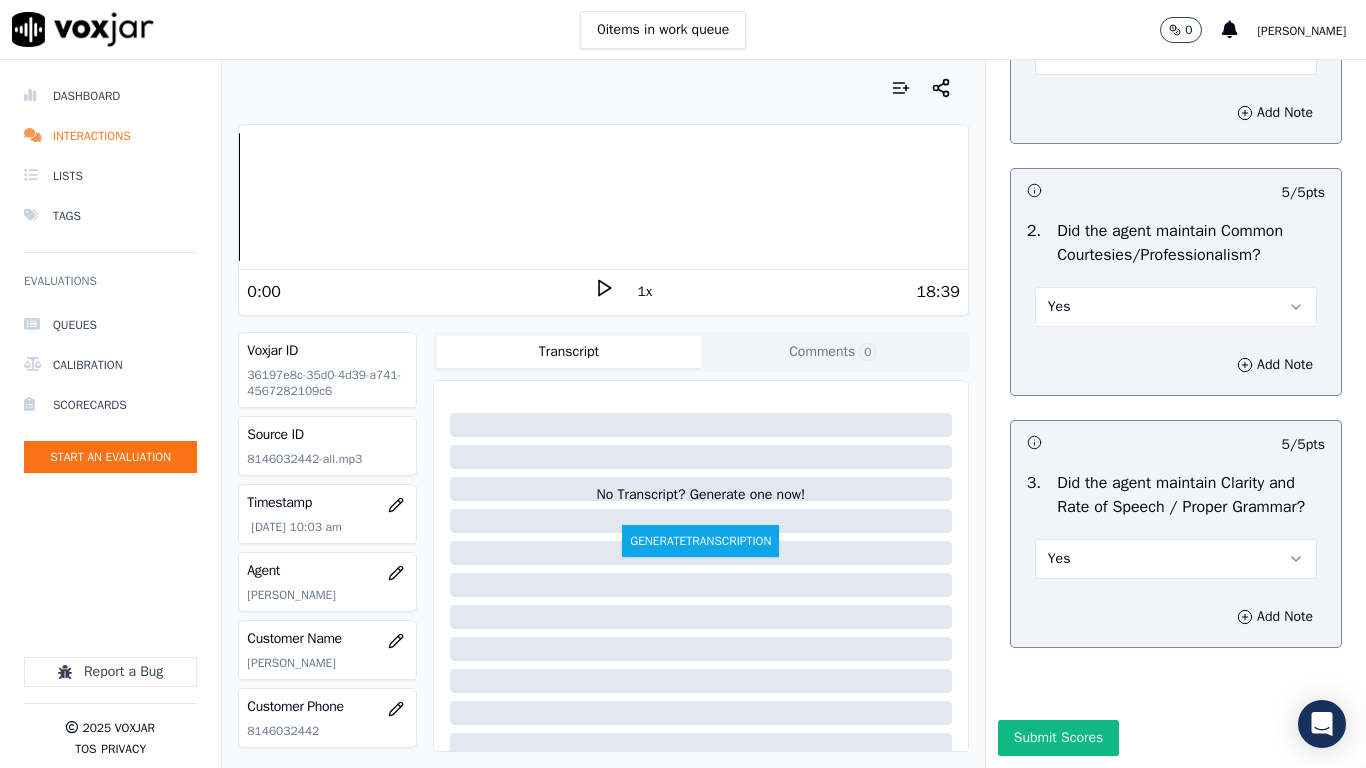 scroll, scrollTop: 5533, scrollLeft: 0, axis: vertical 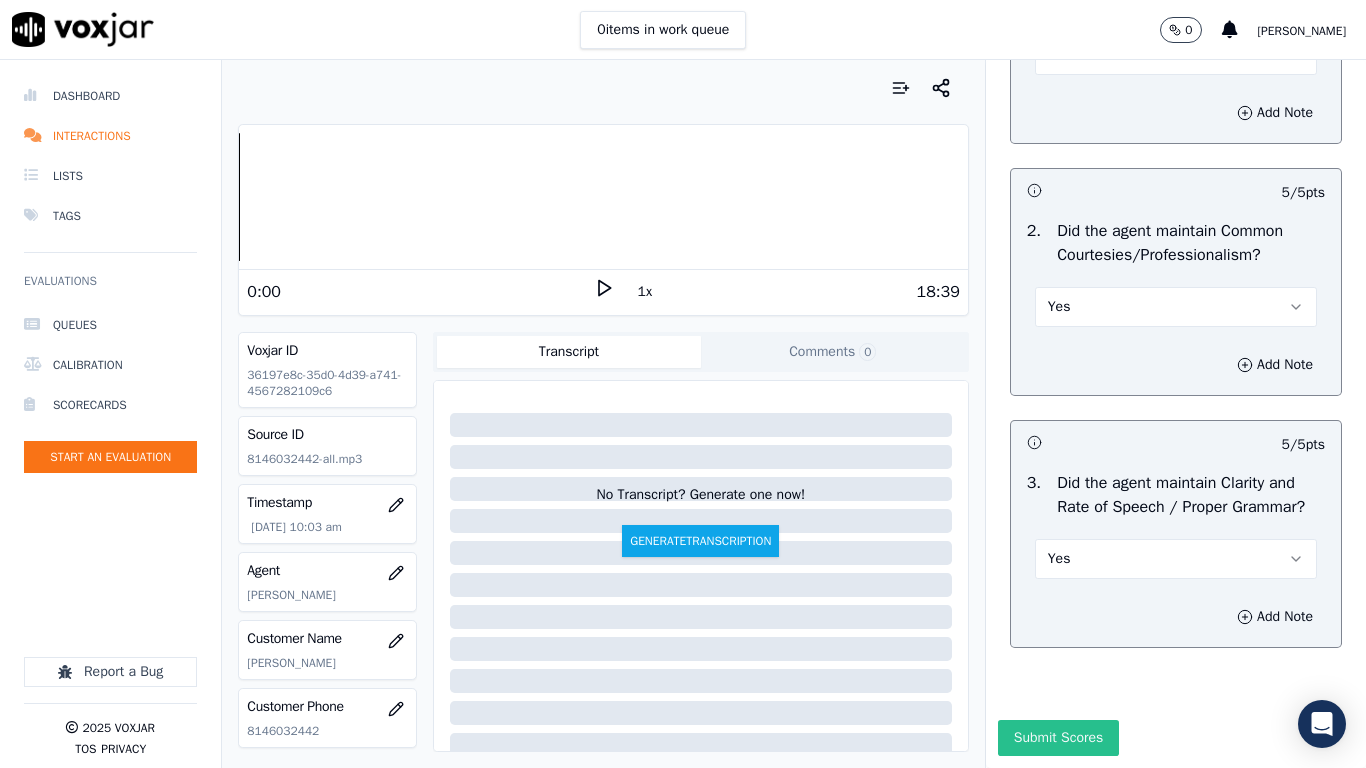 click on "Submit Scores" at bounding box center [1058, 738] 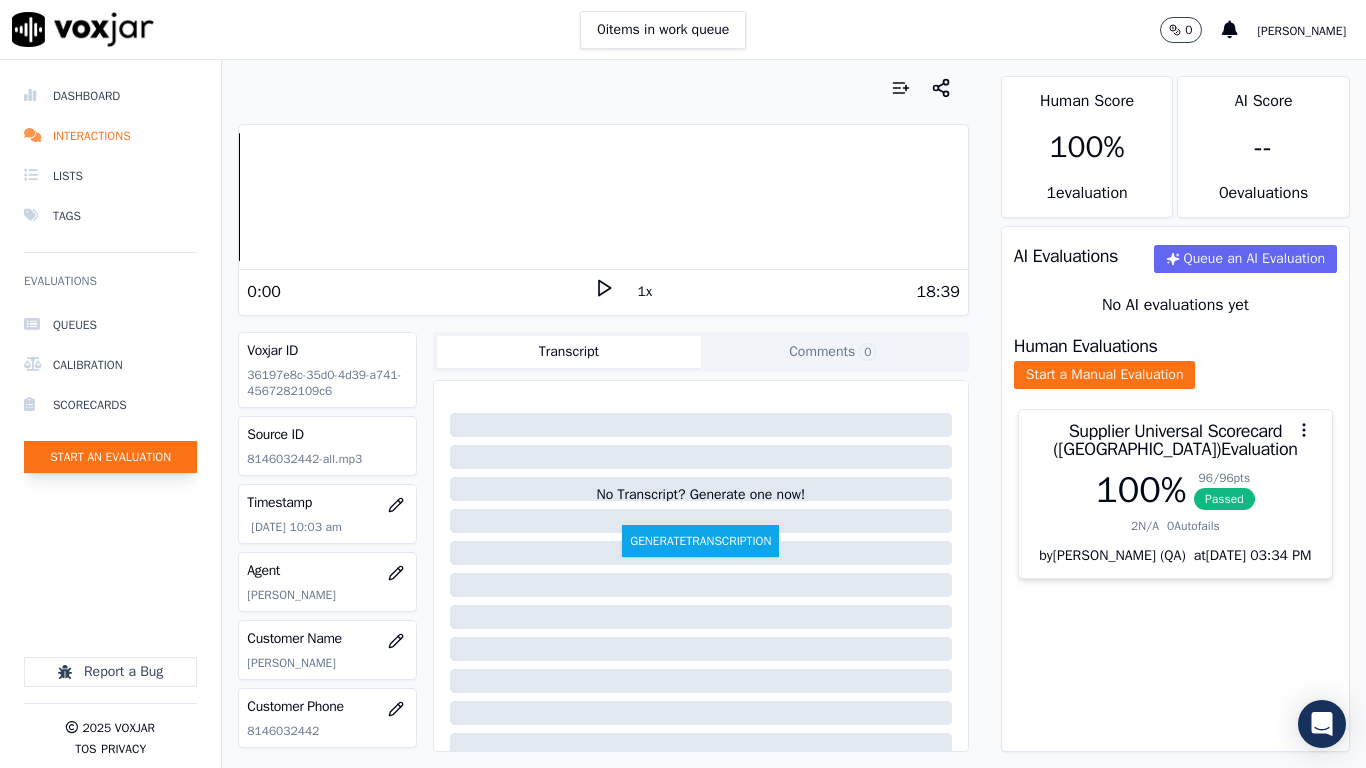 click on "Start an Evaluation" 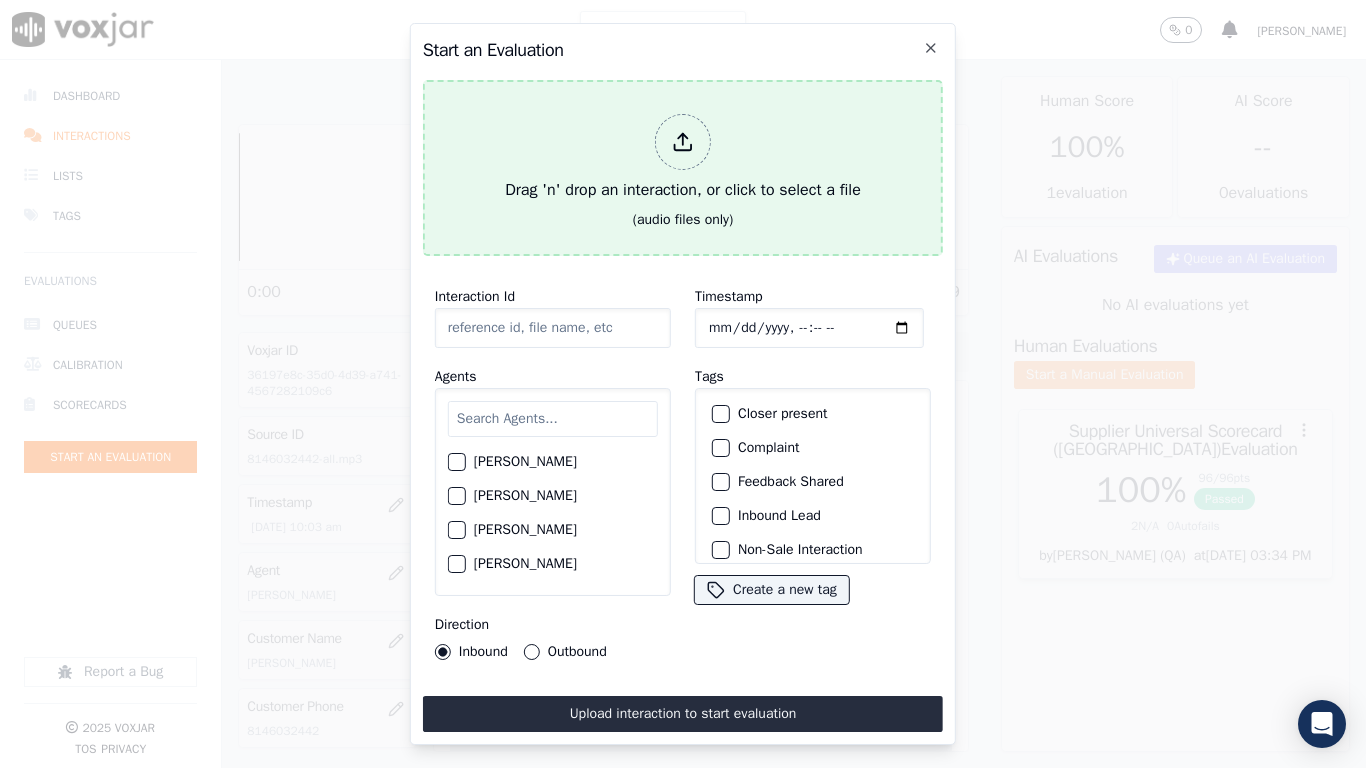 click on "Drag 'n' drop an interaction, or click to select a file" at bounding box center (683, 158) 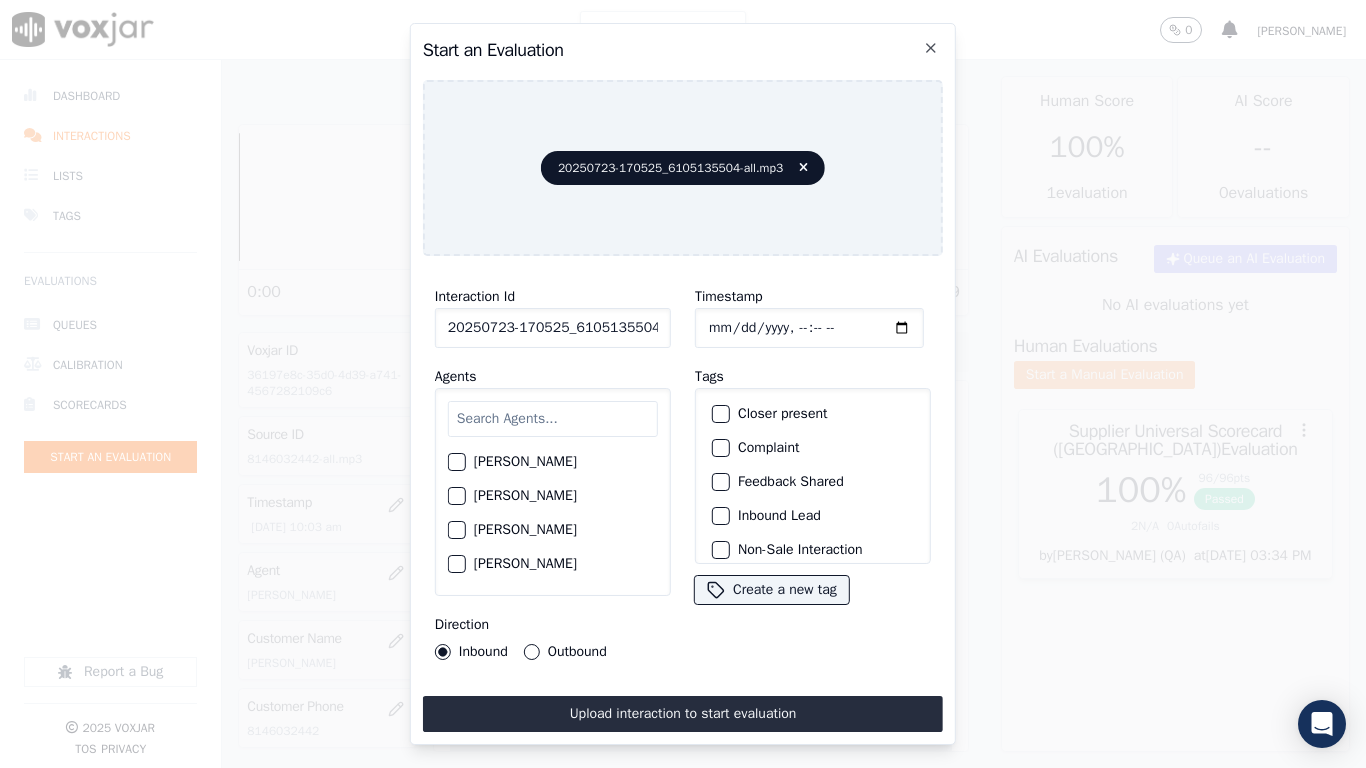 click at bounding box center (553, 419) 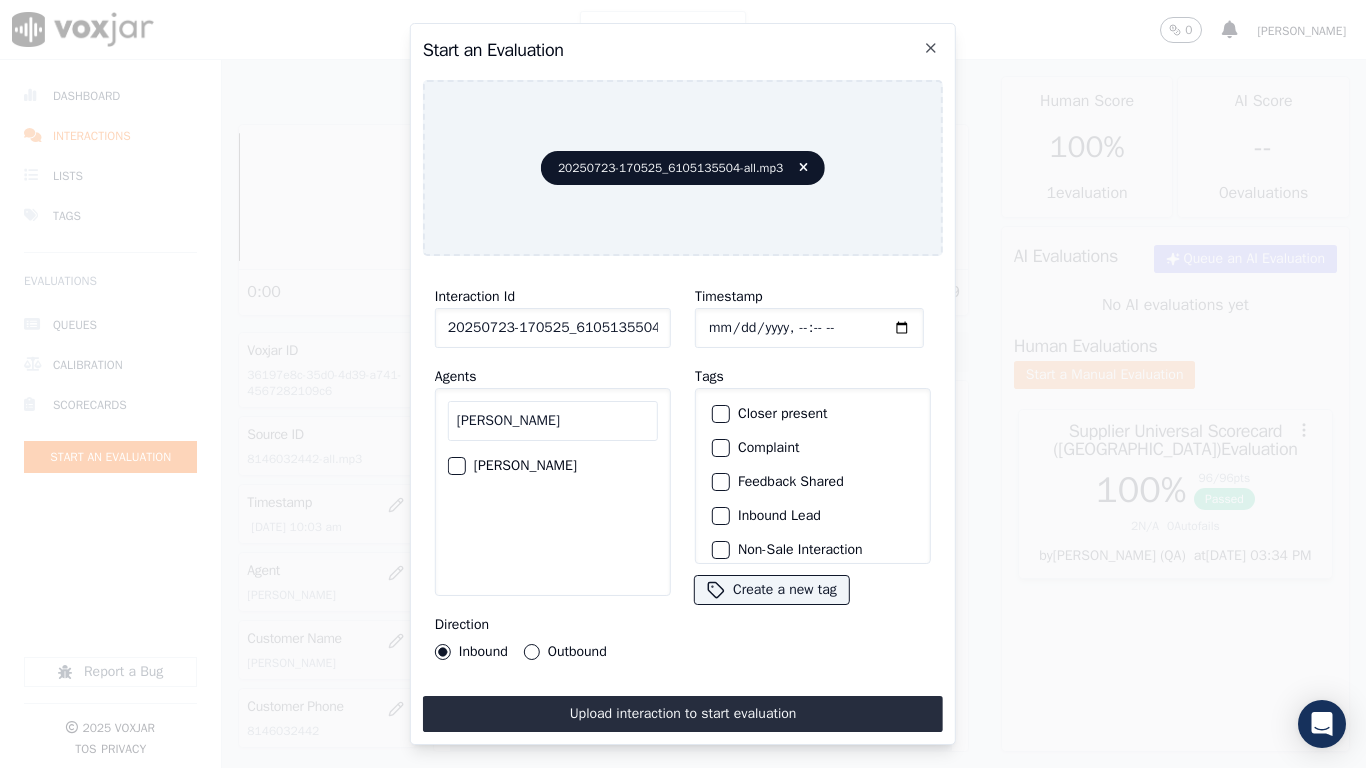 type on "[PERSON_NAME]" 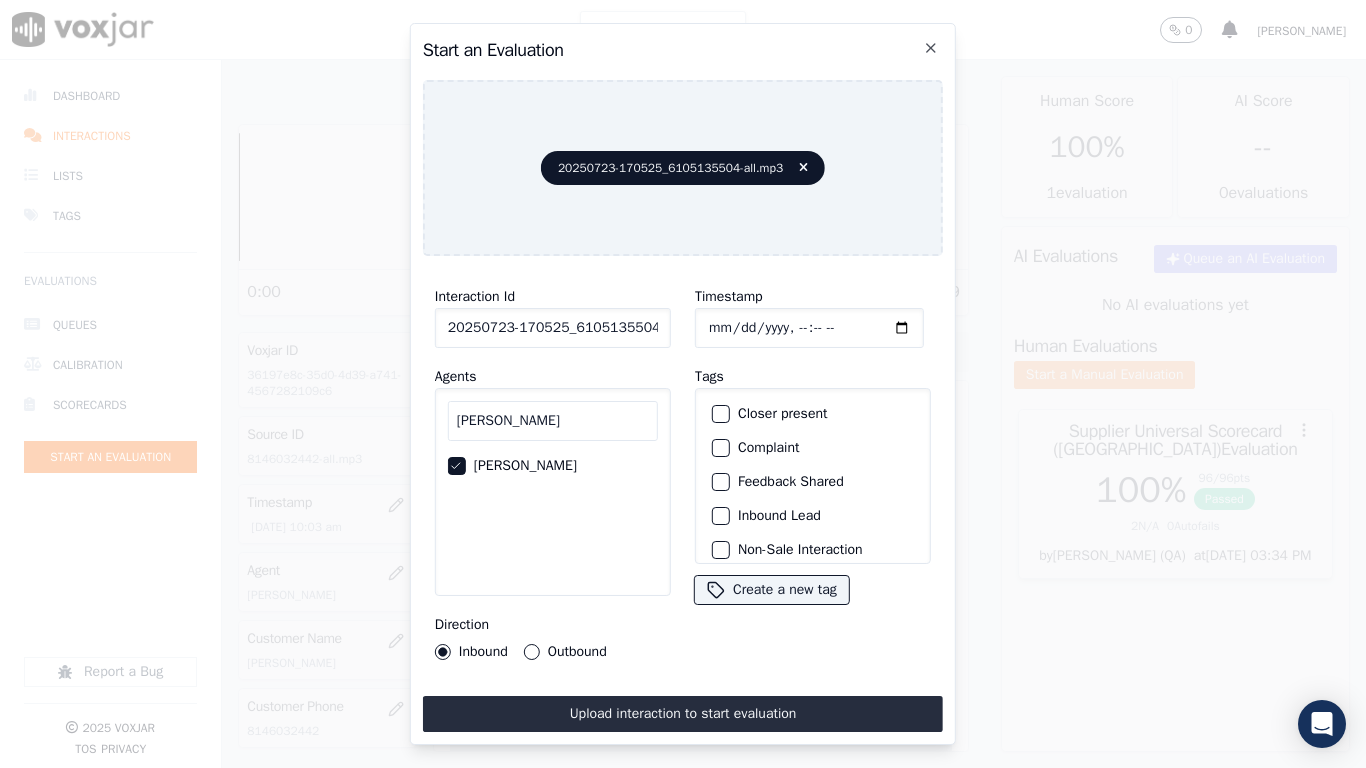 click on "Timestamp" 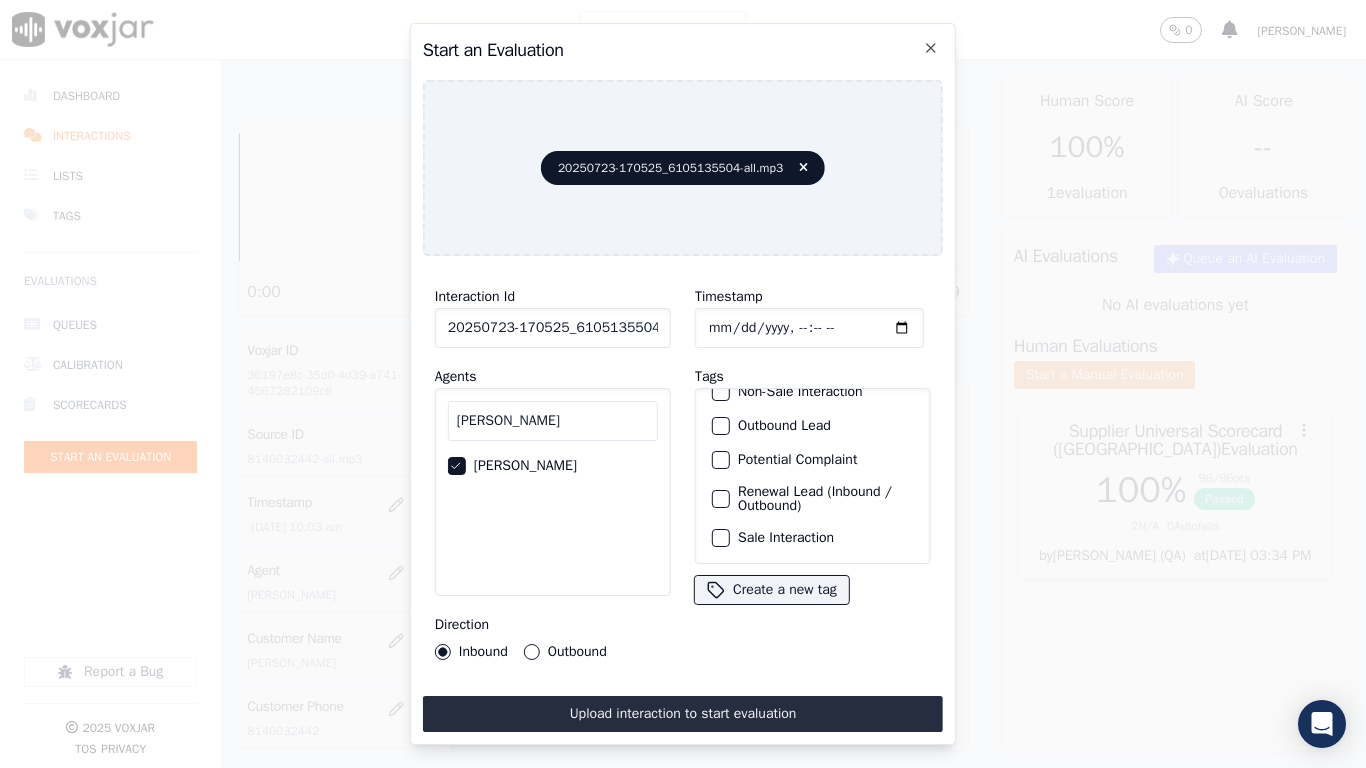 click on "Sale Interaction" 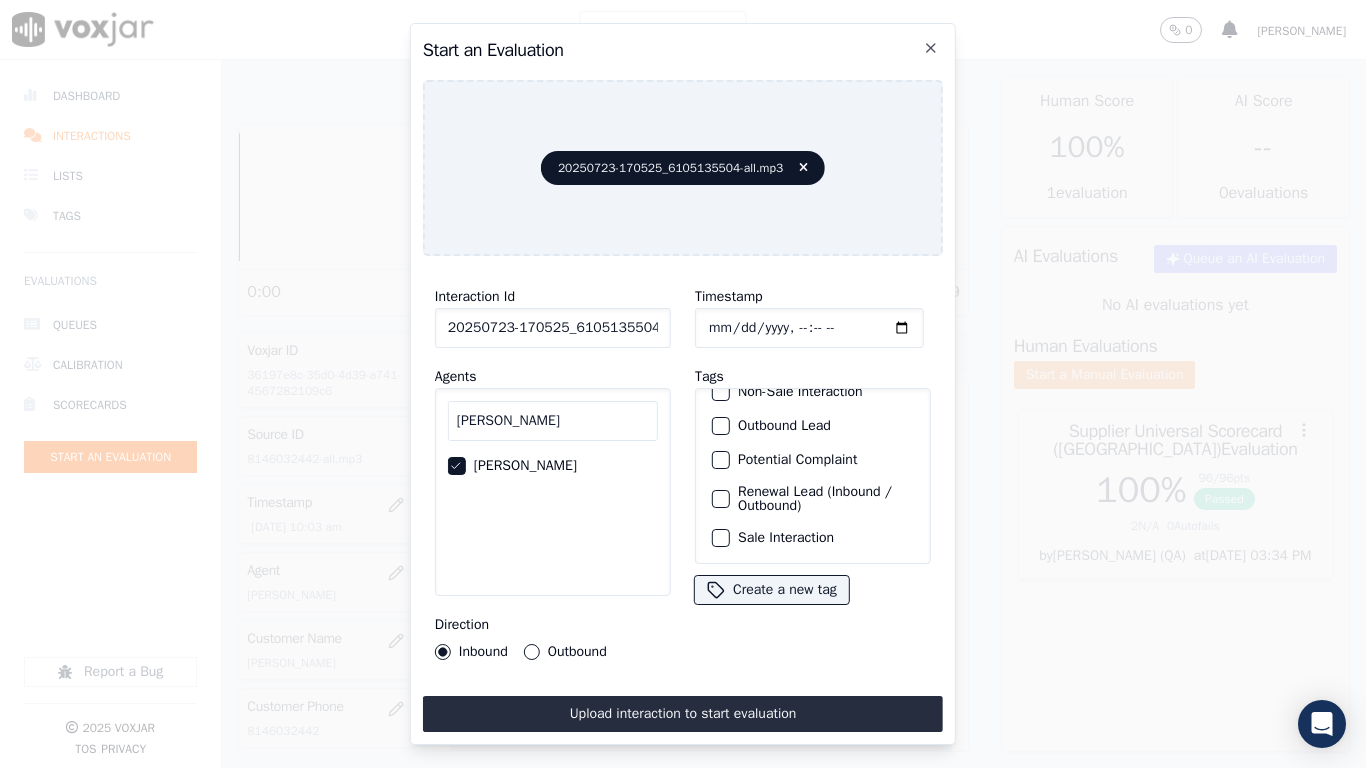 click on "Sale Interaction" at bounding box center (721, 538) 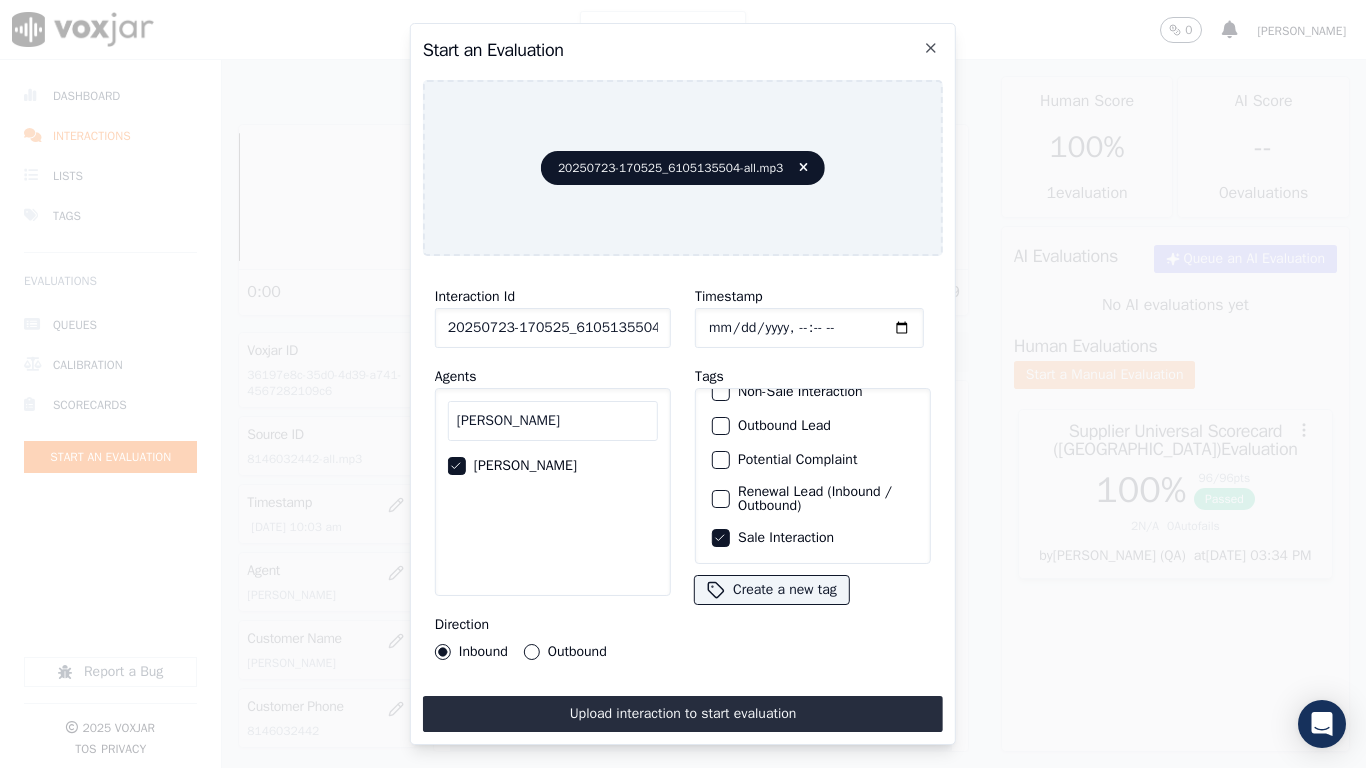 drag, startPoint x: 794, startPoint y: 707, endPoint x: 913, endPoint y: 729, distance: 121.016525 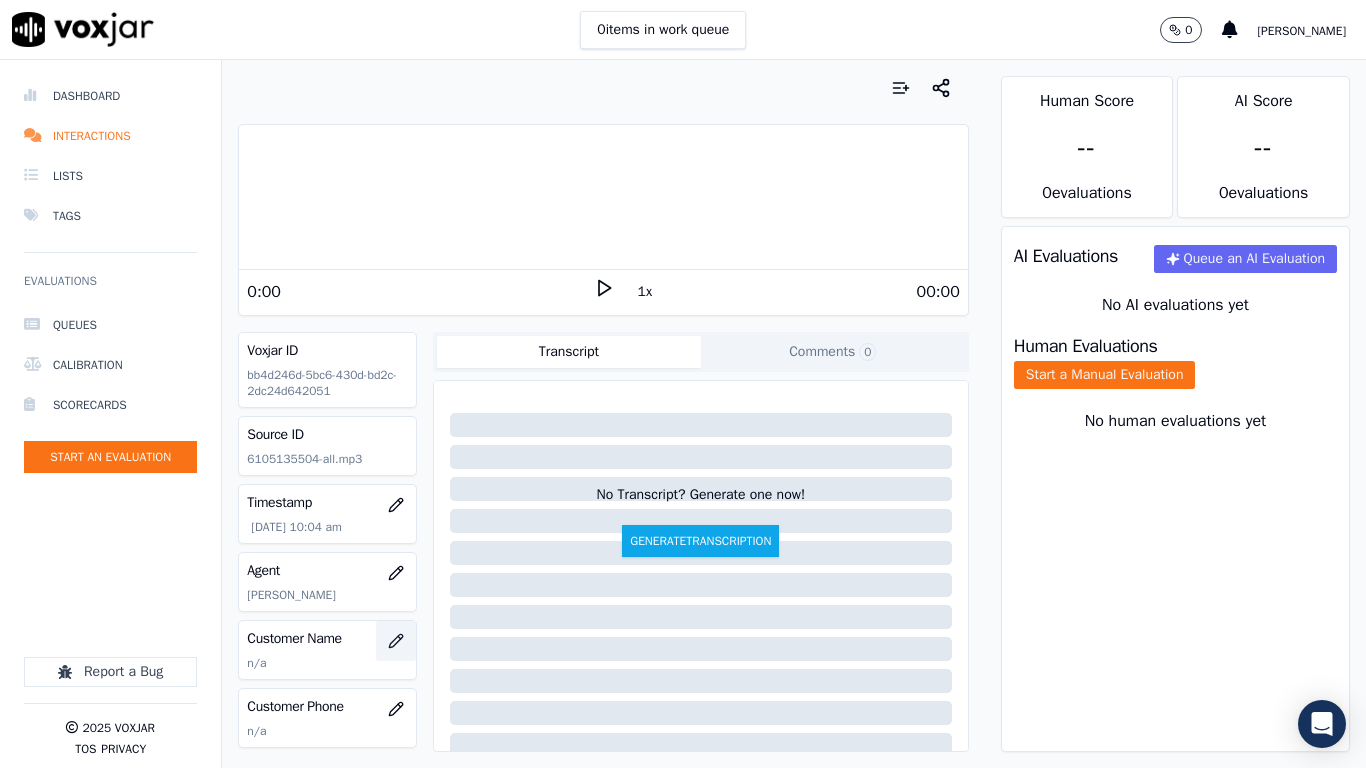 click 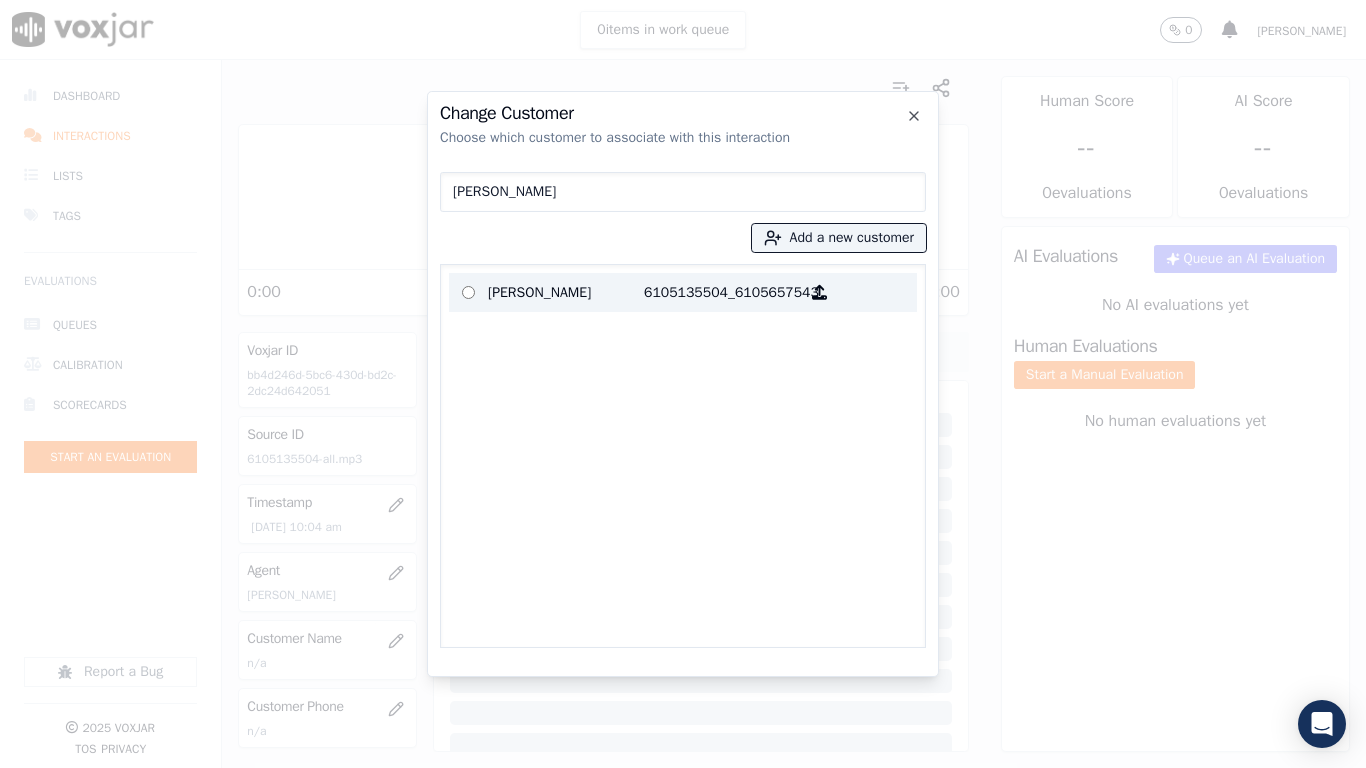 type on "[PERSON_NAME]" 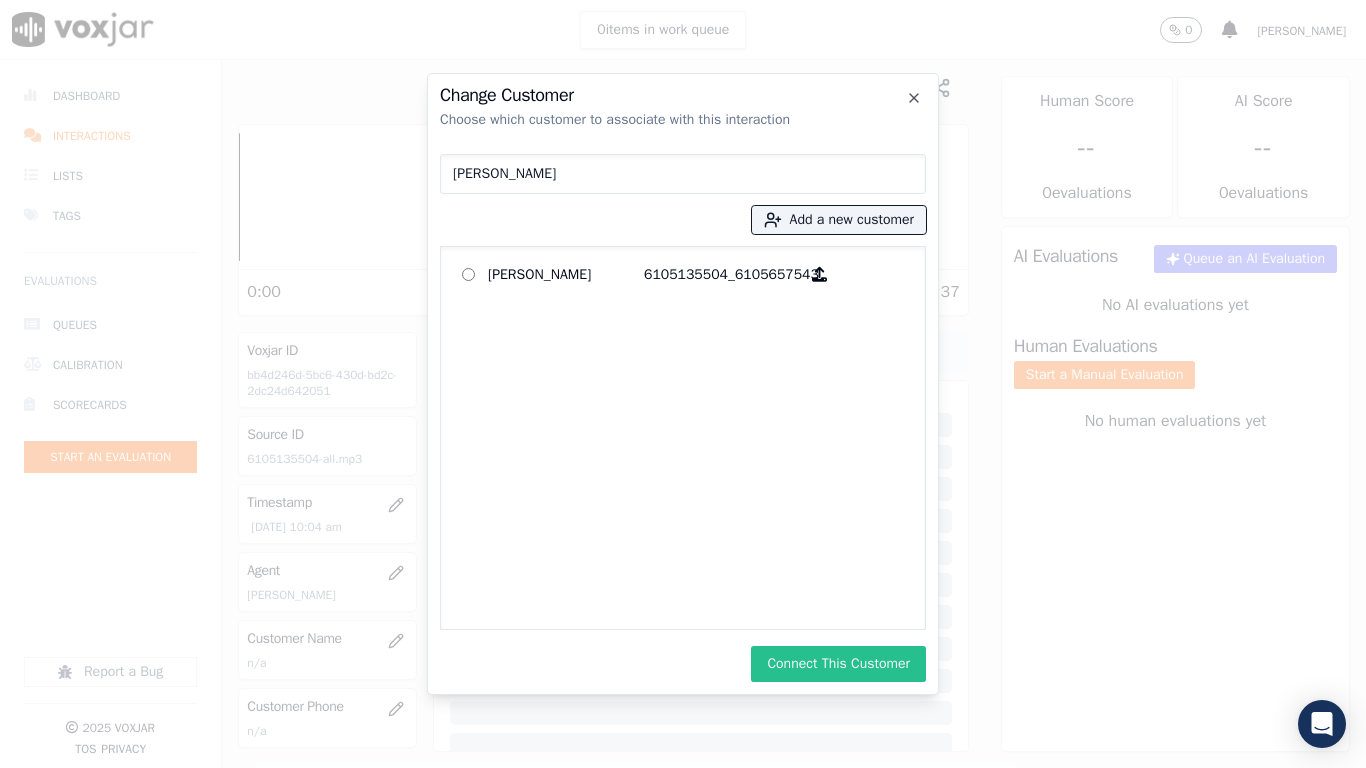 drag, startPoint x: 863, startPoint y: 663, endPoint x: 1244, endPoint y: 580, distance: 389.93588 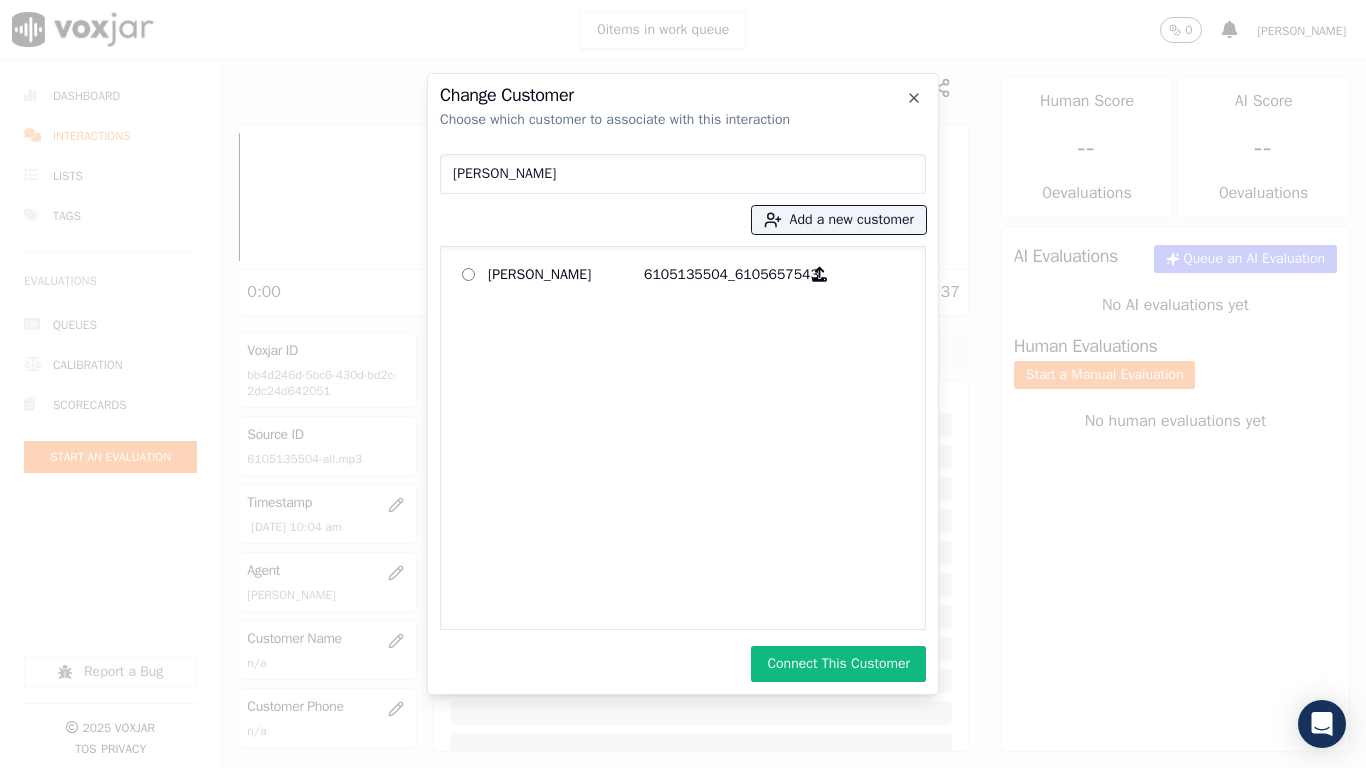 click on "Connect This Customer" at bounding box center (838, 664) 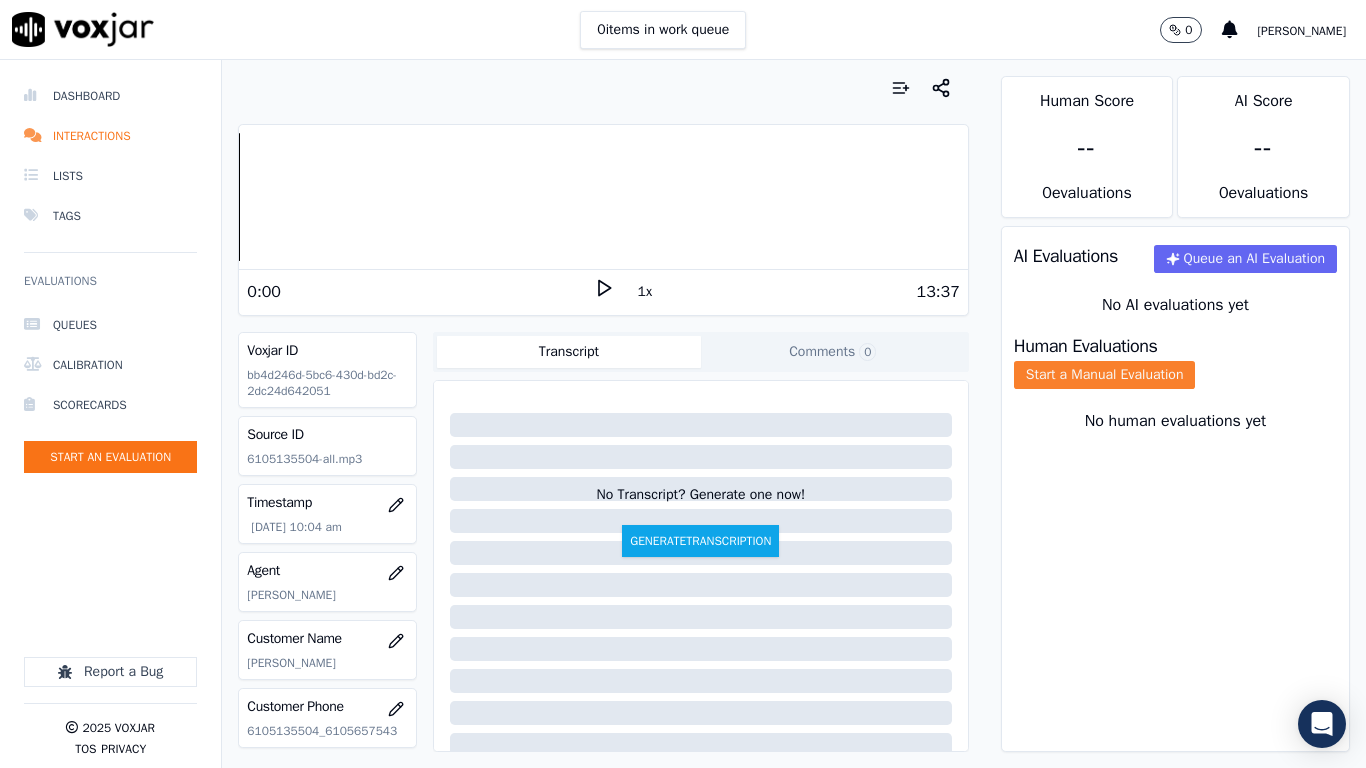 click on "Start a Manual Evaluation" 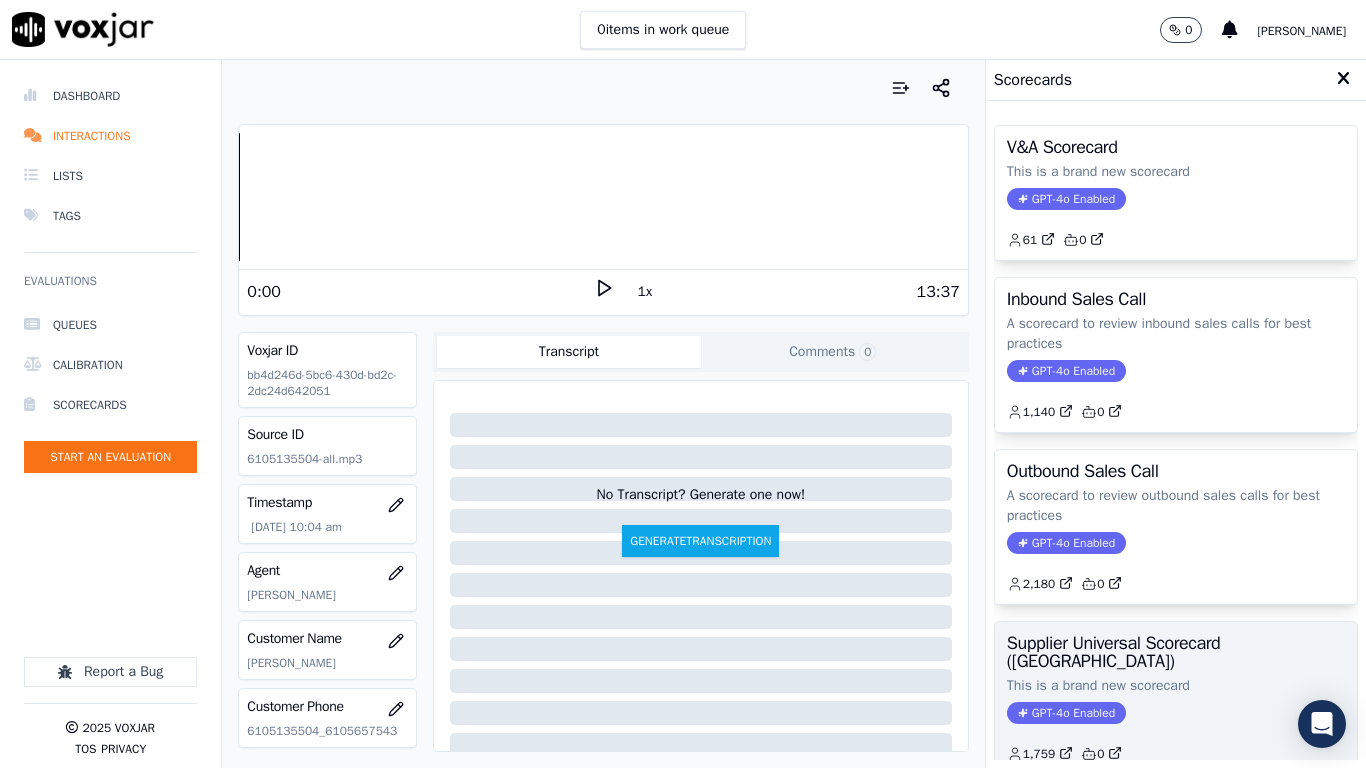 click on "Supplier Universal Scorecard ([GEOGRAPHIC_DATA])   This is a brand new scorecard     GPT-4o Enabled       1,759         0" at bounding box center (1176, 698) 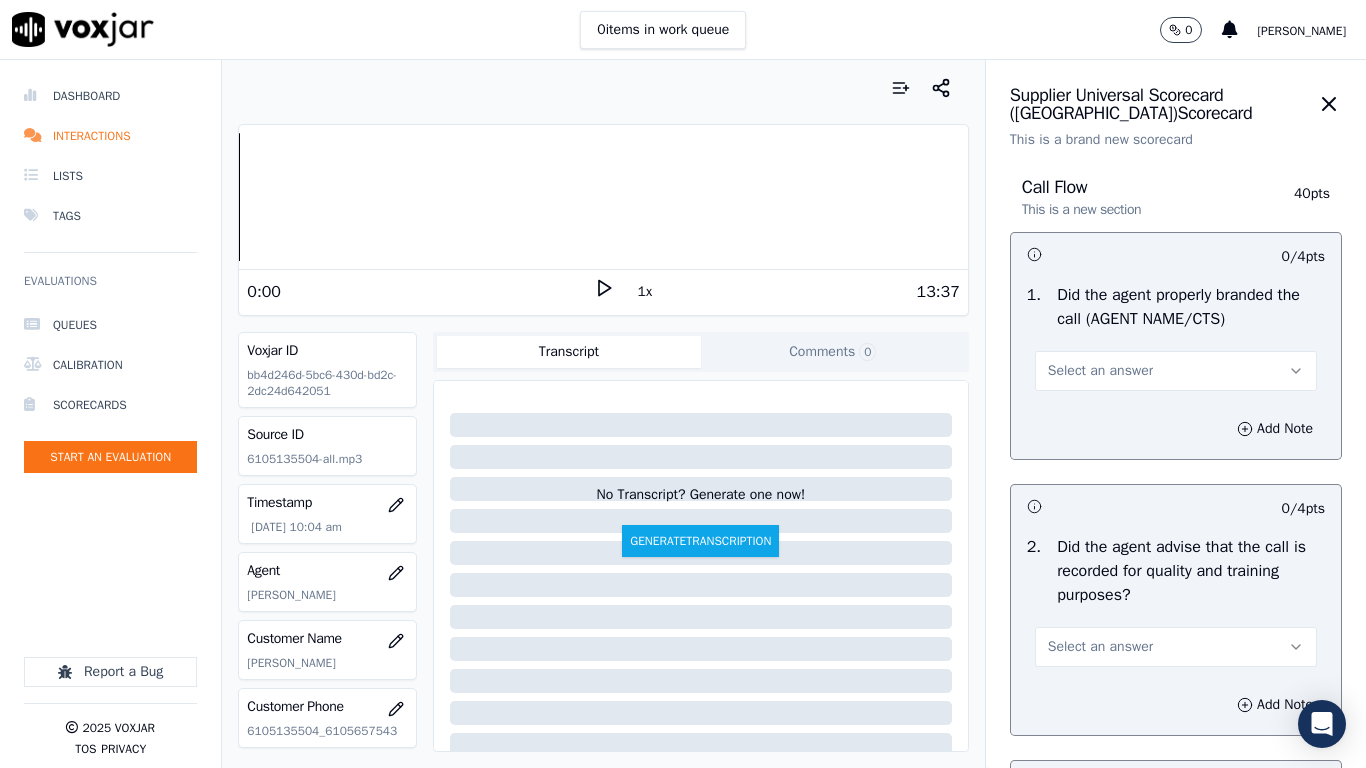click on "Select an answer" at bounding box center (1176, 371) 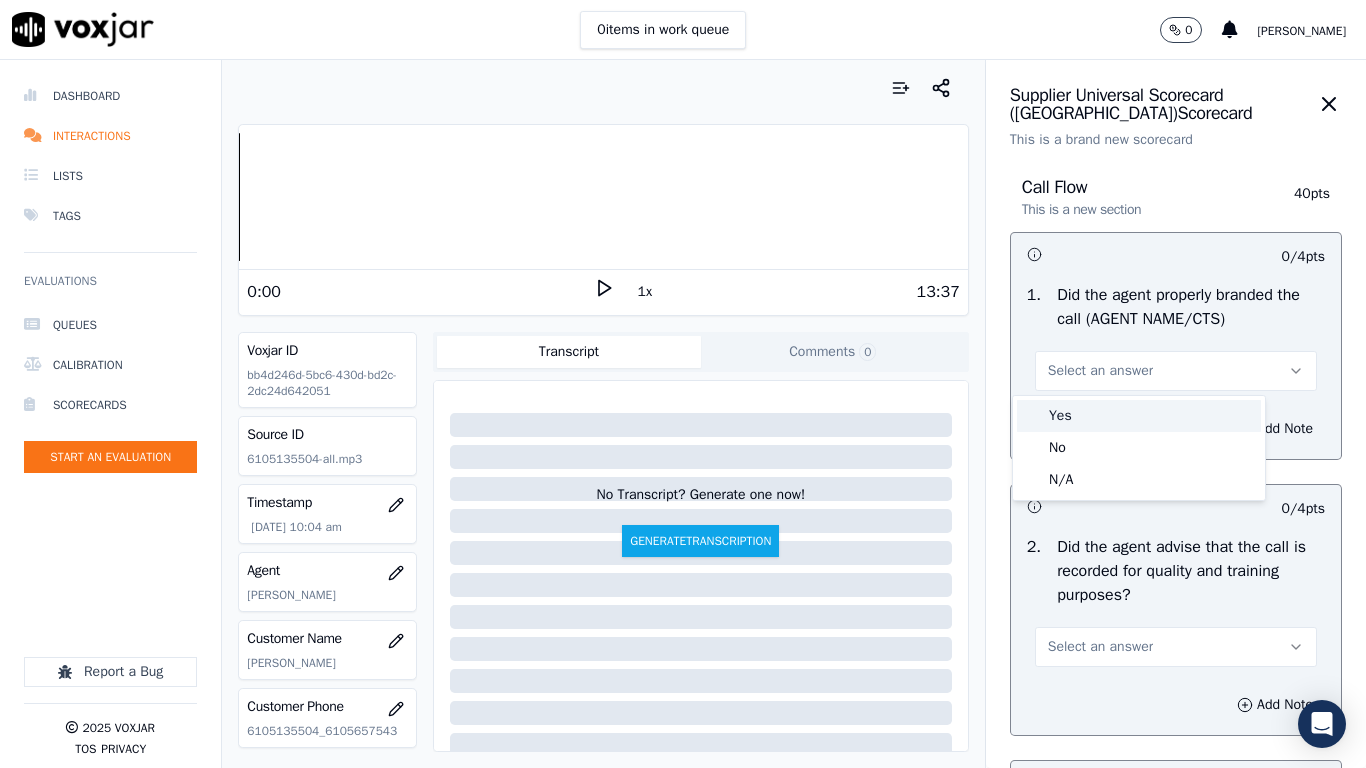 click on "Yes" at bounding box center [1139, 416] 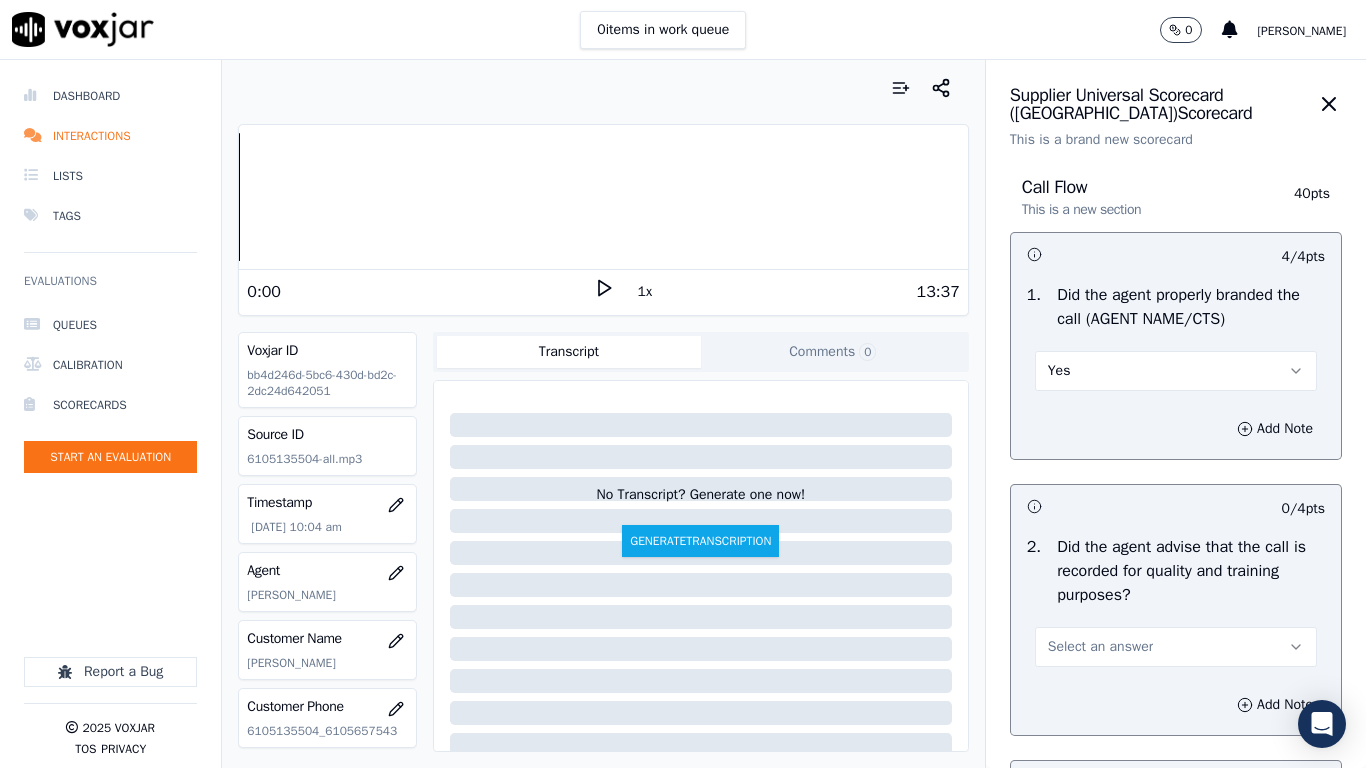 click on "Select an answer" at bounding box center (1176, 647) 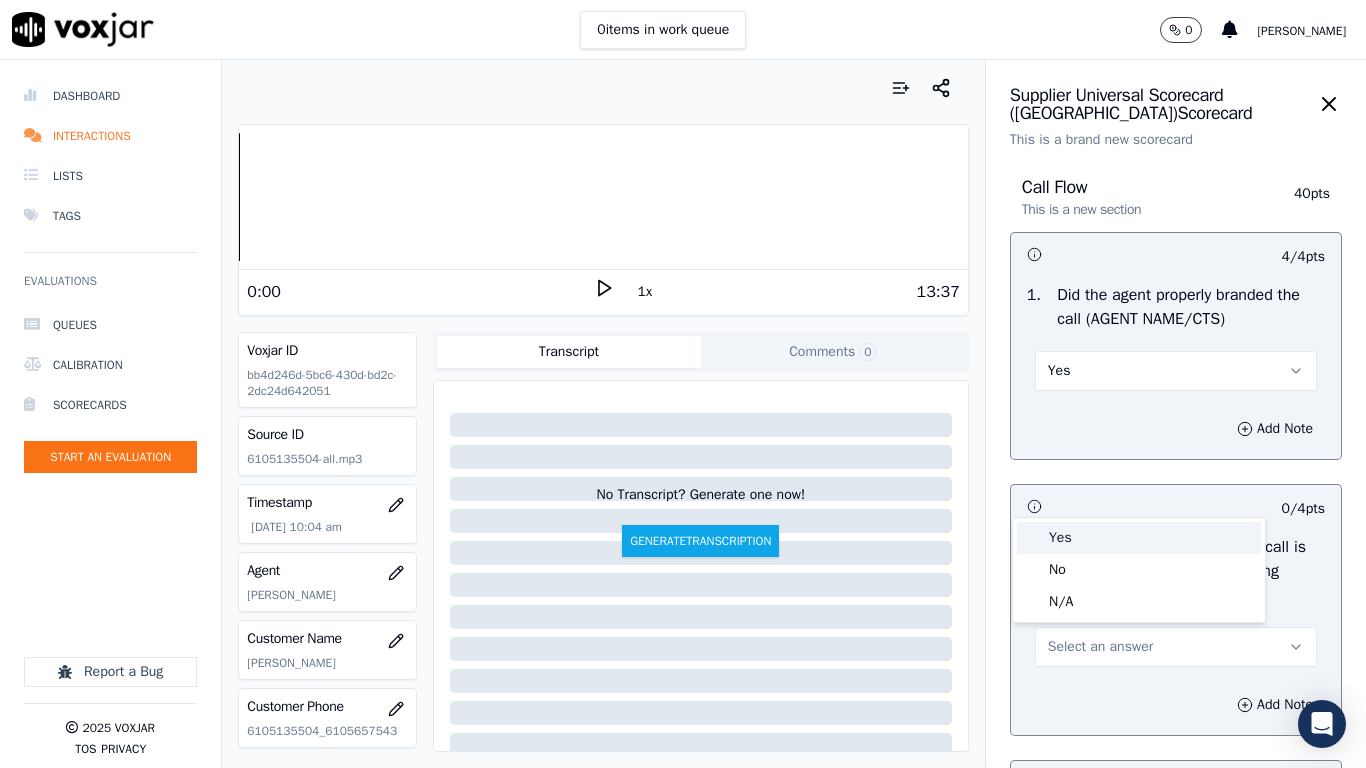click on "Yes" at bounding box center [1139, 538] 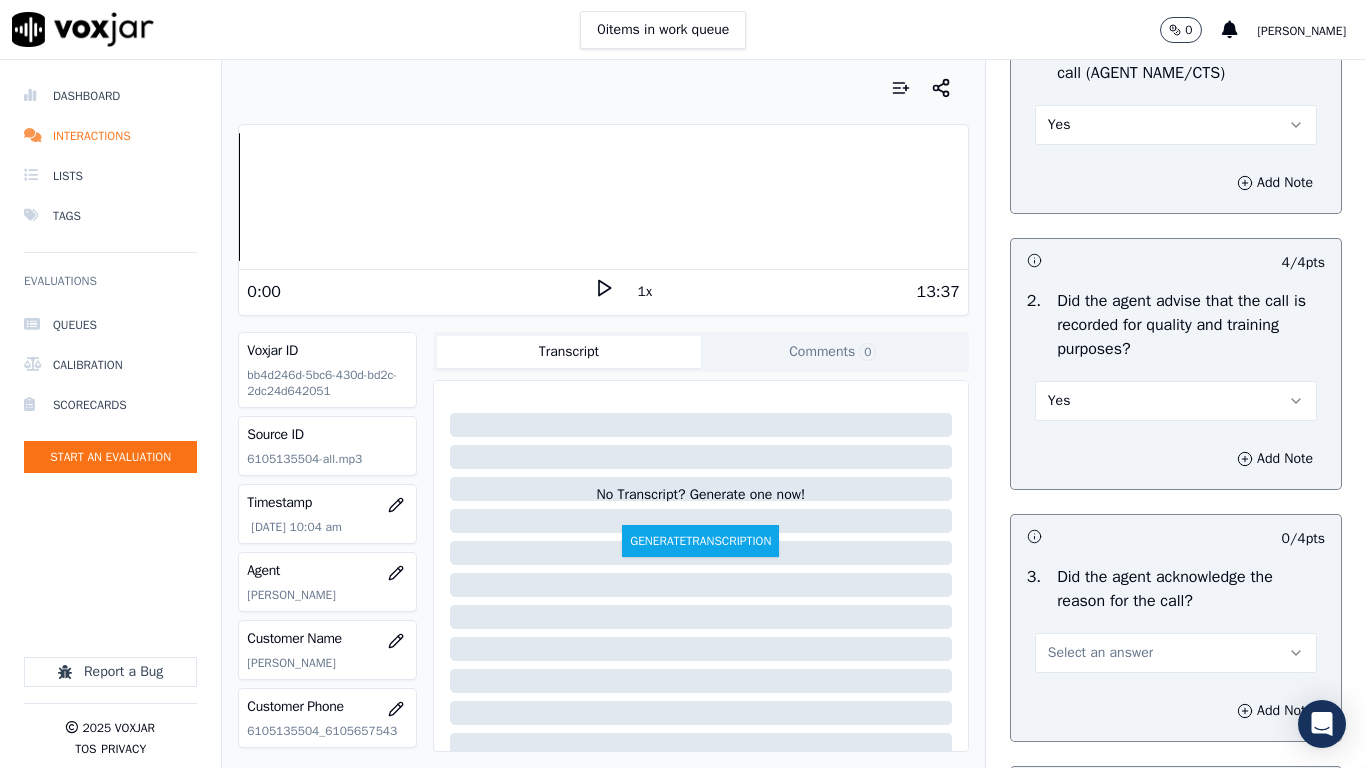 scroll, scrollTop: 800, scrollLeft: 0, axis: vertical 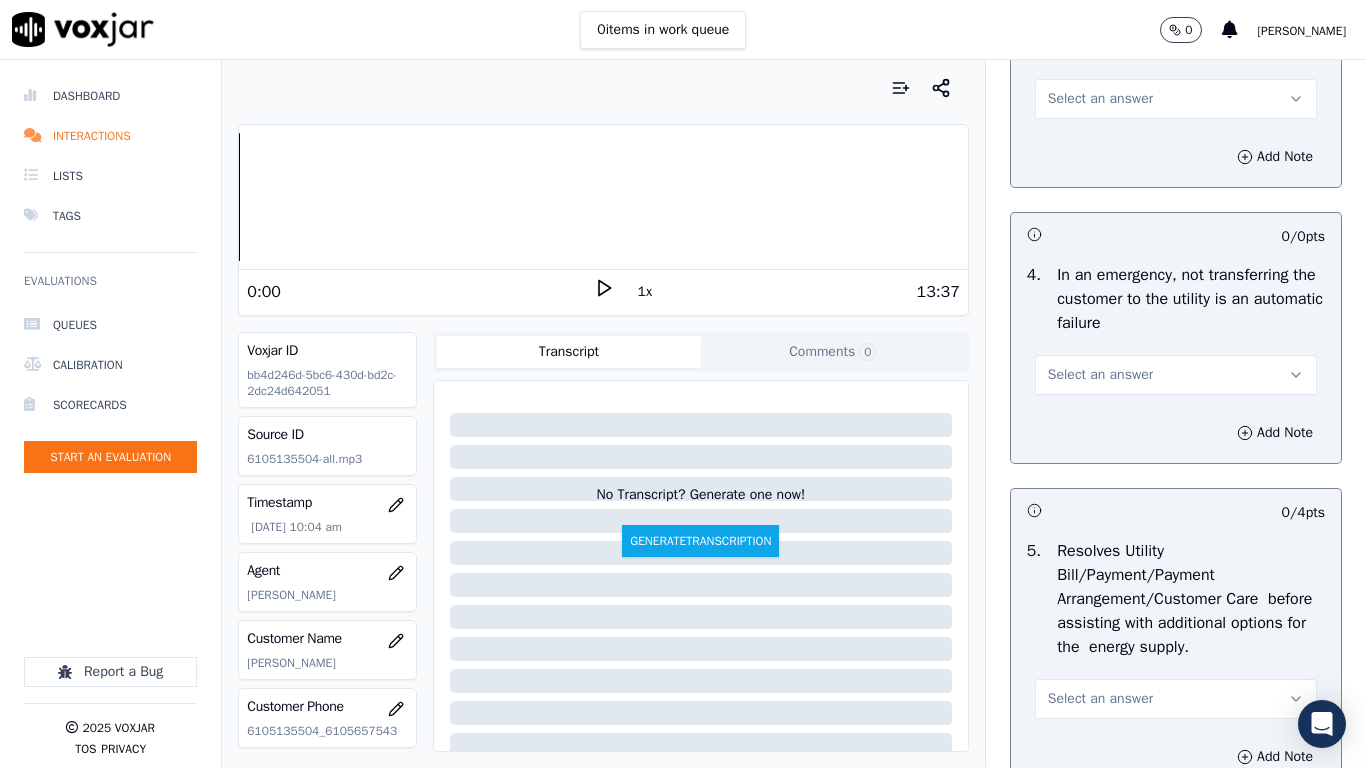 click on "Select an answer" at bounding box center [1176, 99] 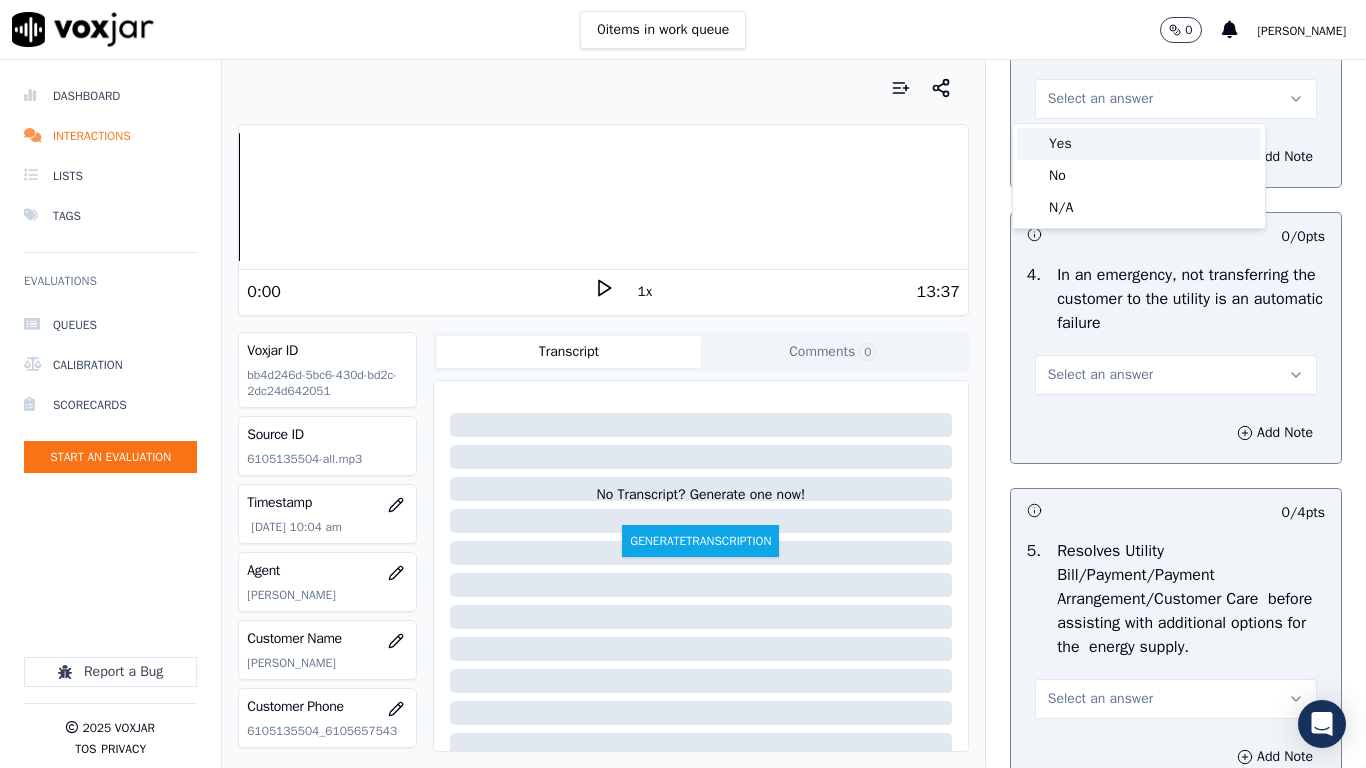 drag, startPoint x: 1107, startPoint y: 144, endPoint x: 1147, endPoint y: 263, distance: 125.54282 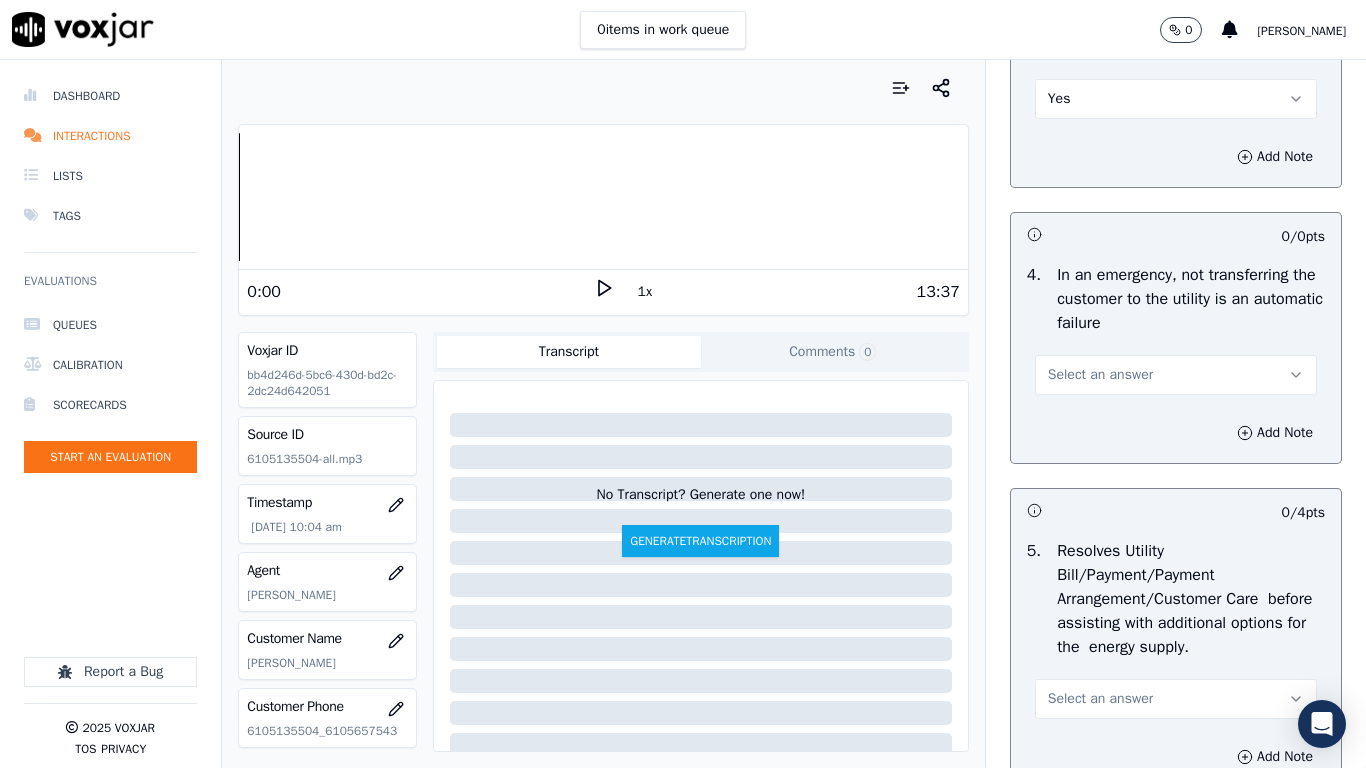 drag, startPoint x: 1150, startPoint y: 358, endPoint x: 1148, endPoint y: 392, distance: 34.058773 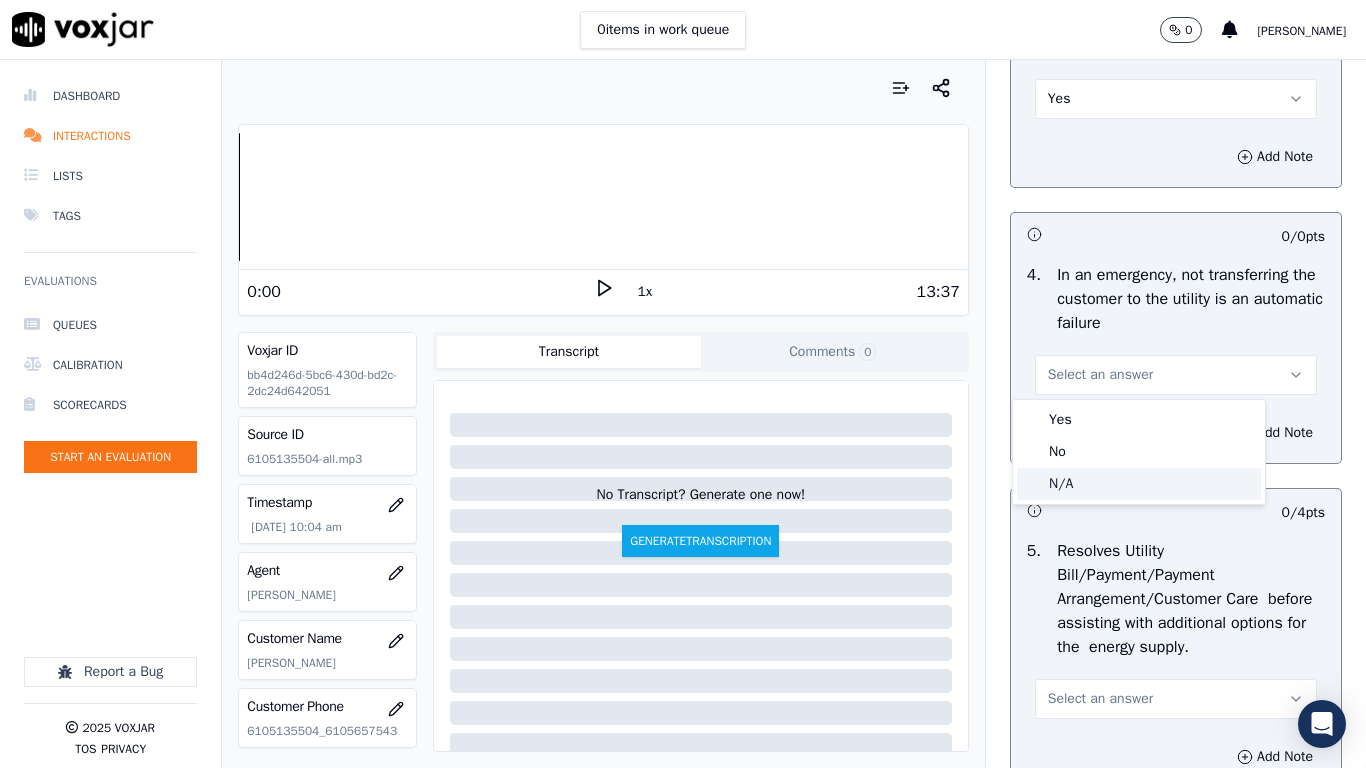 drag, startPoint x: 1147, startPoint y: 470, endPoint x: 1149, endPoint y: 491, distance: 21.095022 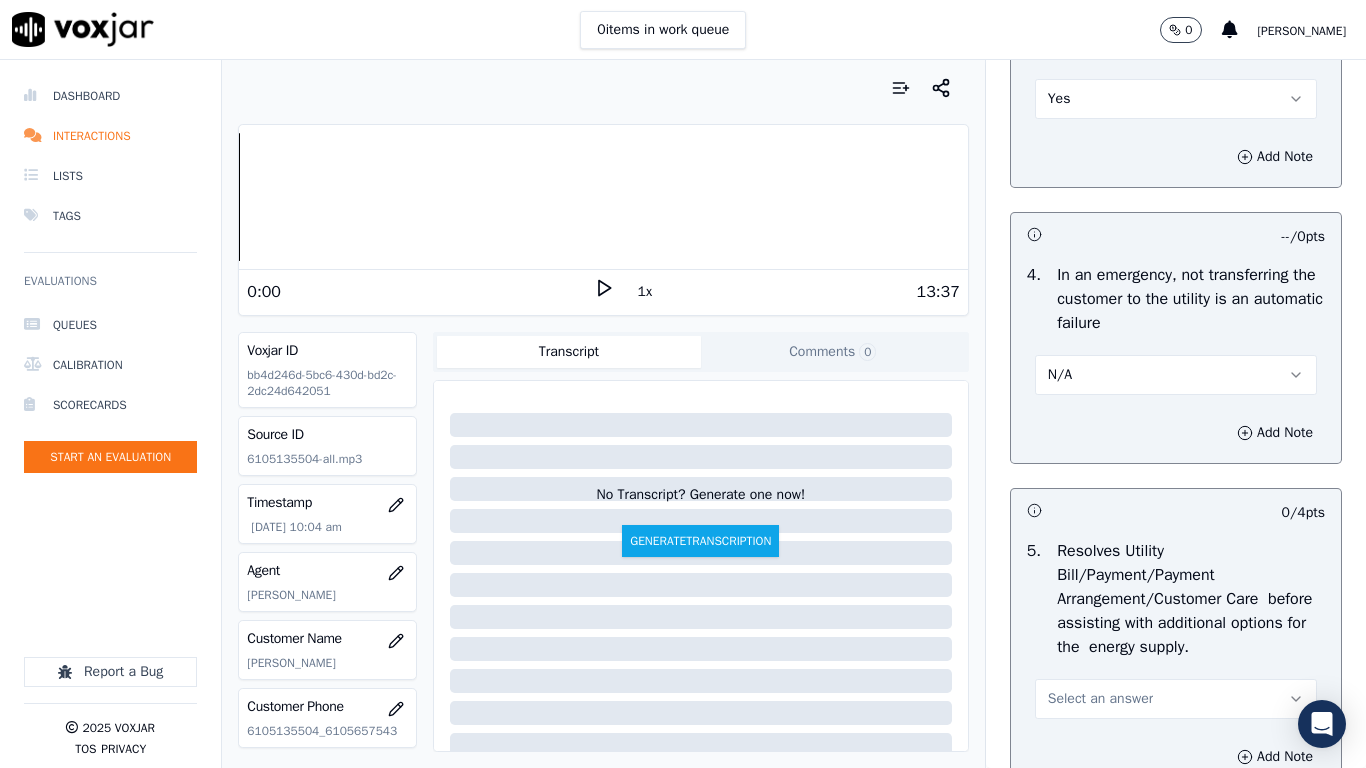 drag, startPoint x: 1169, startPoint y: 689, endPoint x: 1126, endPoint y: 726, distance: 56.727417 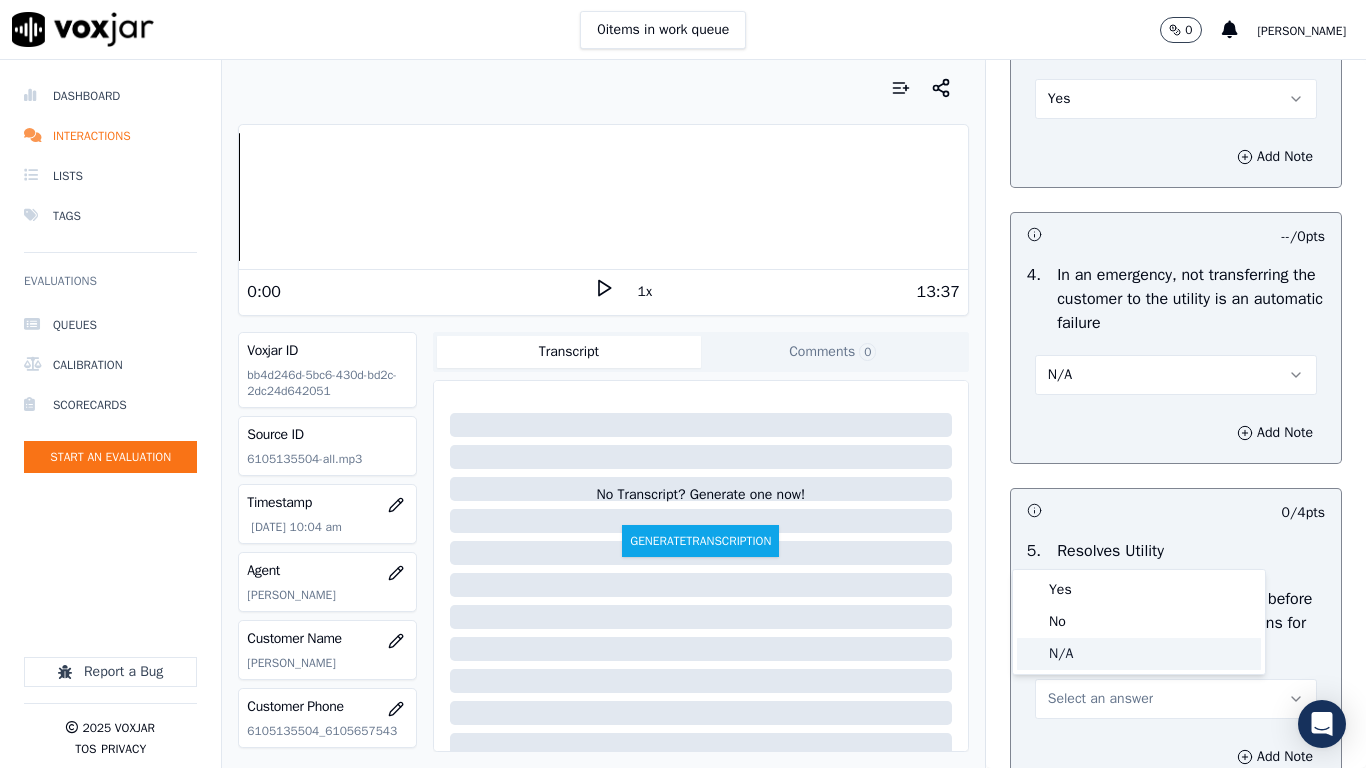 click on "N/A" 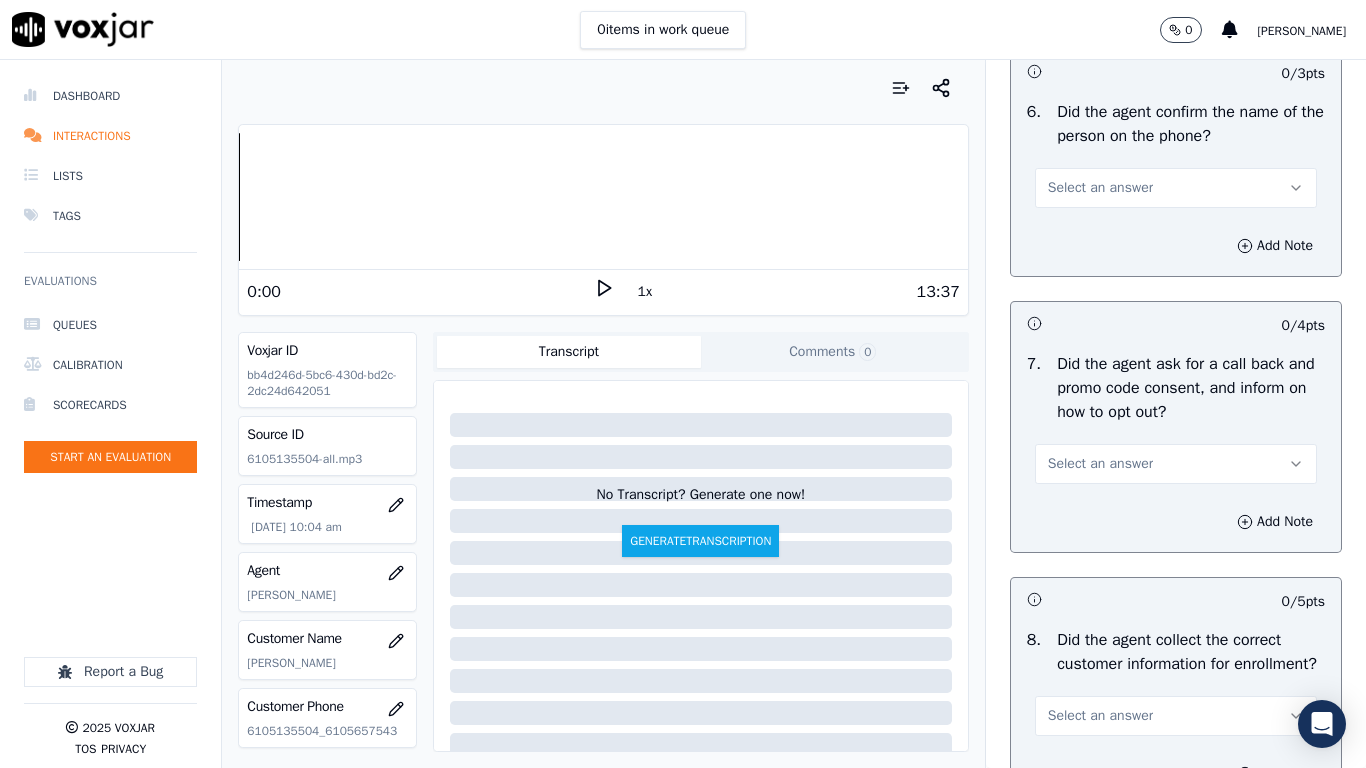 scroll, scrollTop: 1600, scrollLeft: 0, axis: vertical 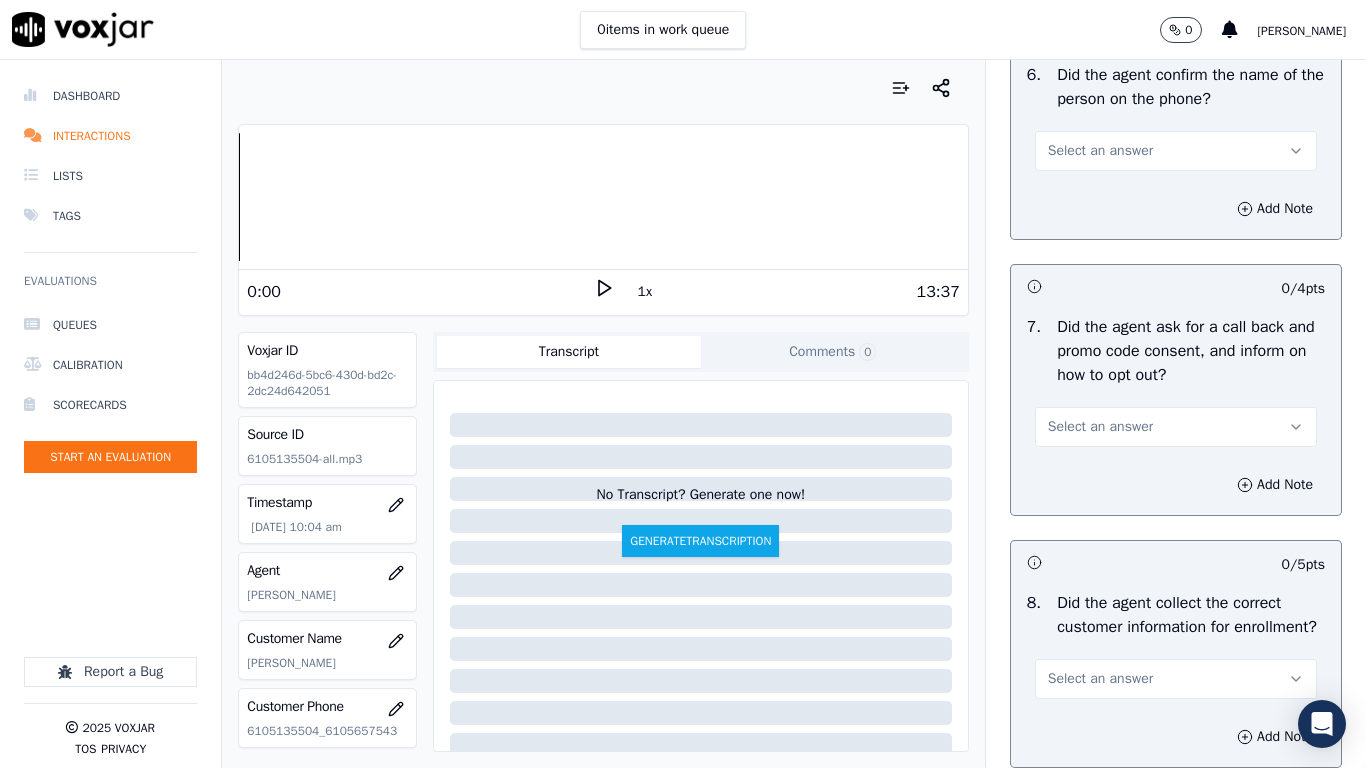 click on "Select an answer" at bounding box center (1176, 151) 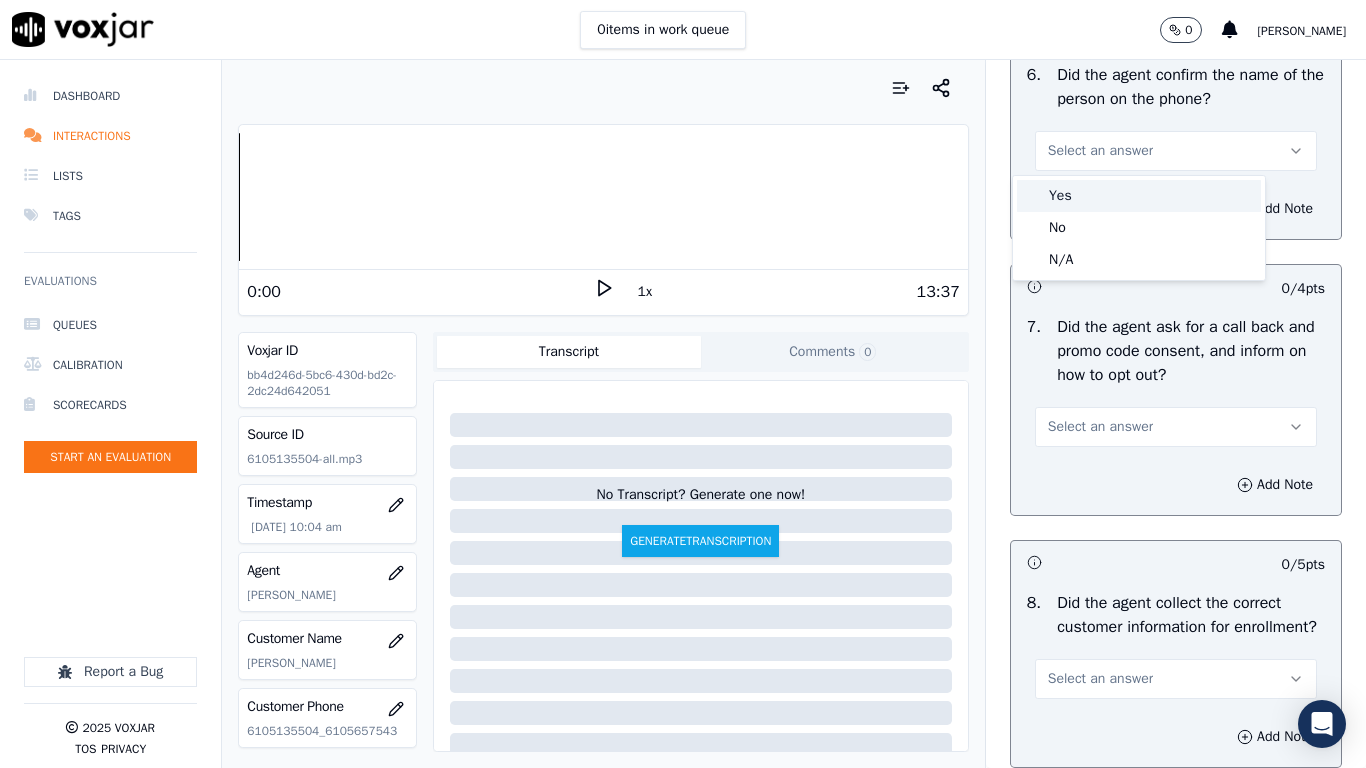 drag, startPoint x: 1110, startPoint y: 198, endPoint x: 1150, endPoint y: 361, distance: 167.83623 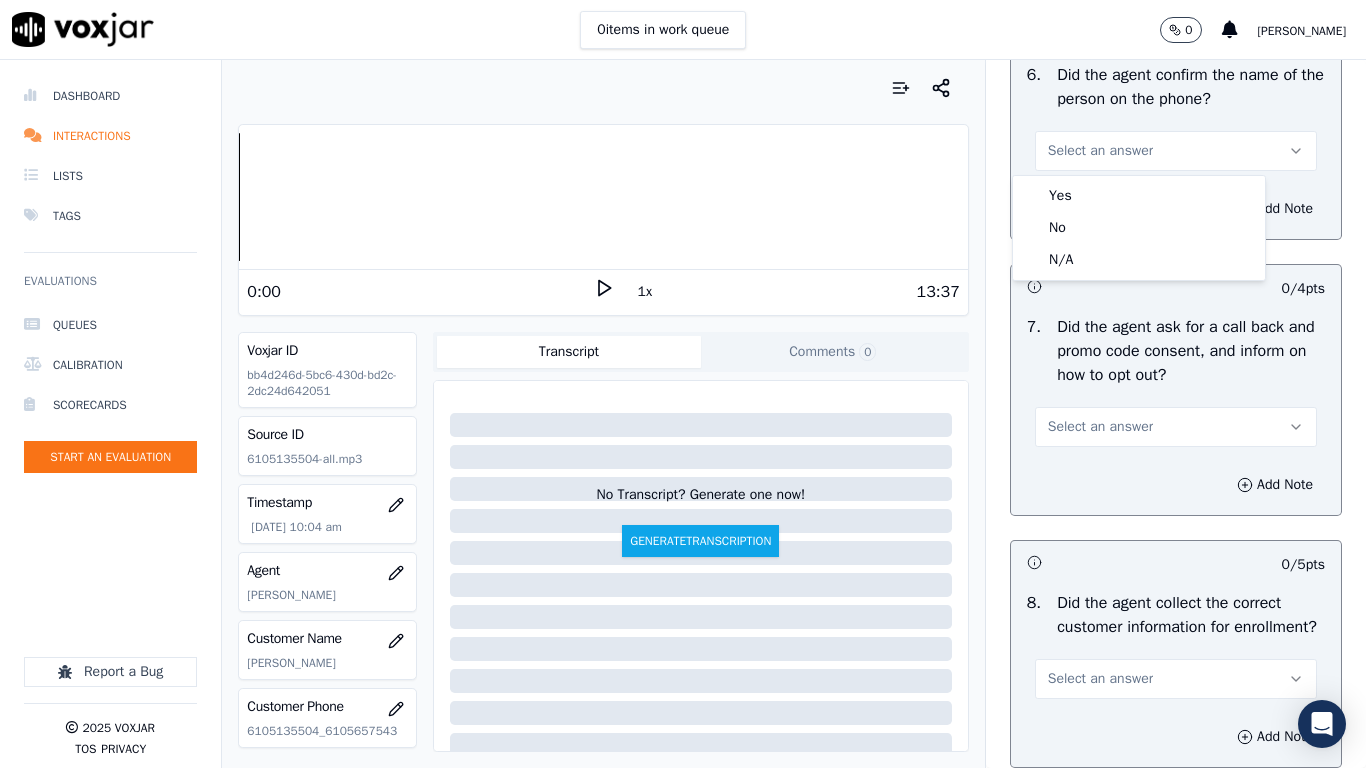 click on "Select an answer" at bounding box center (1176, 427) 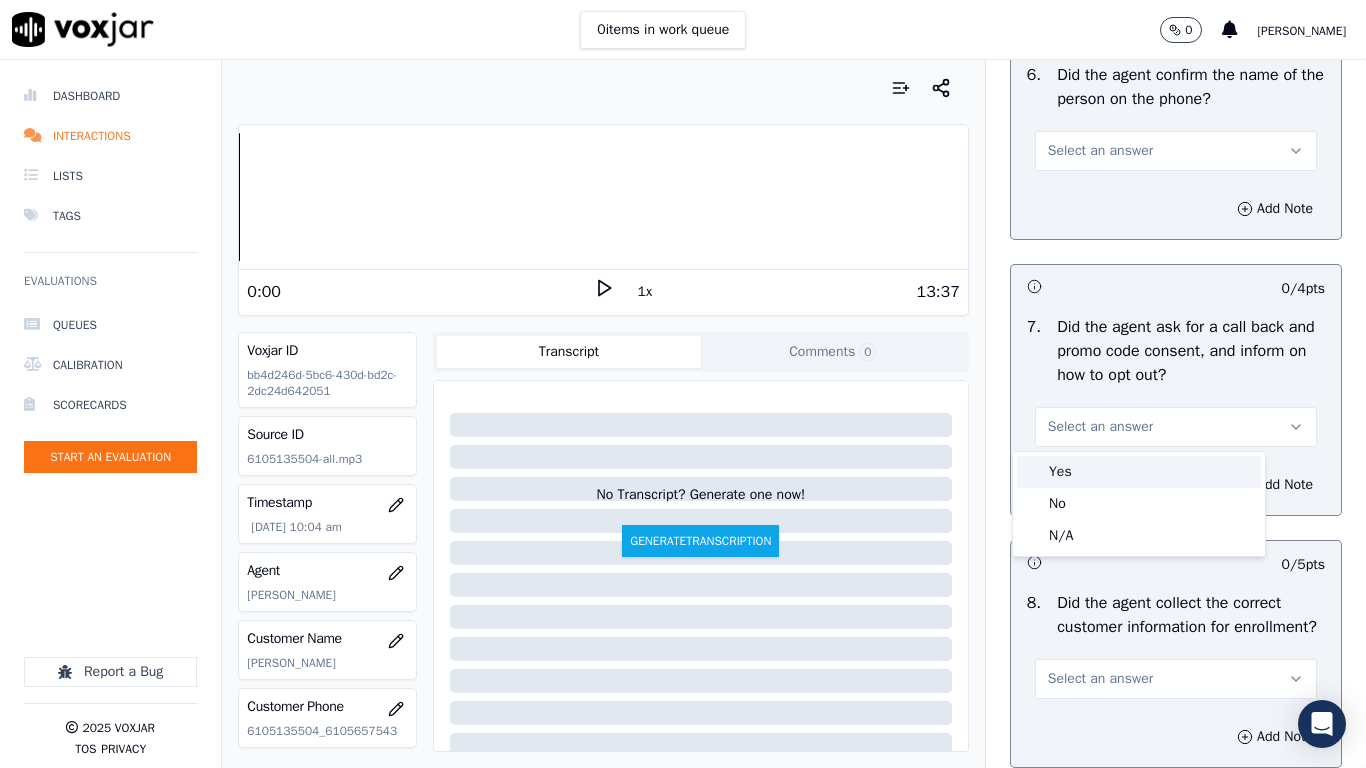 click on "Yes" at bounding box center (1139, 472) 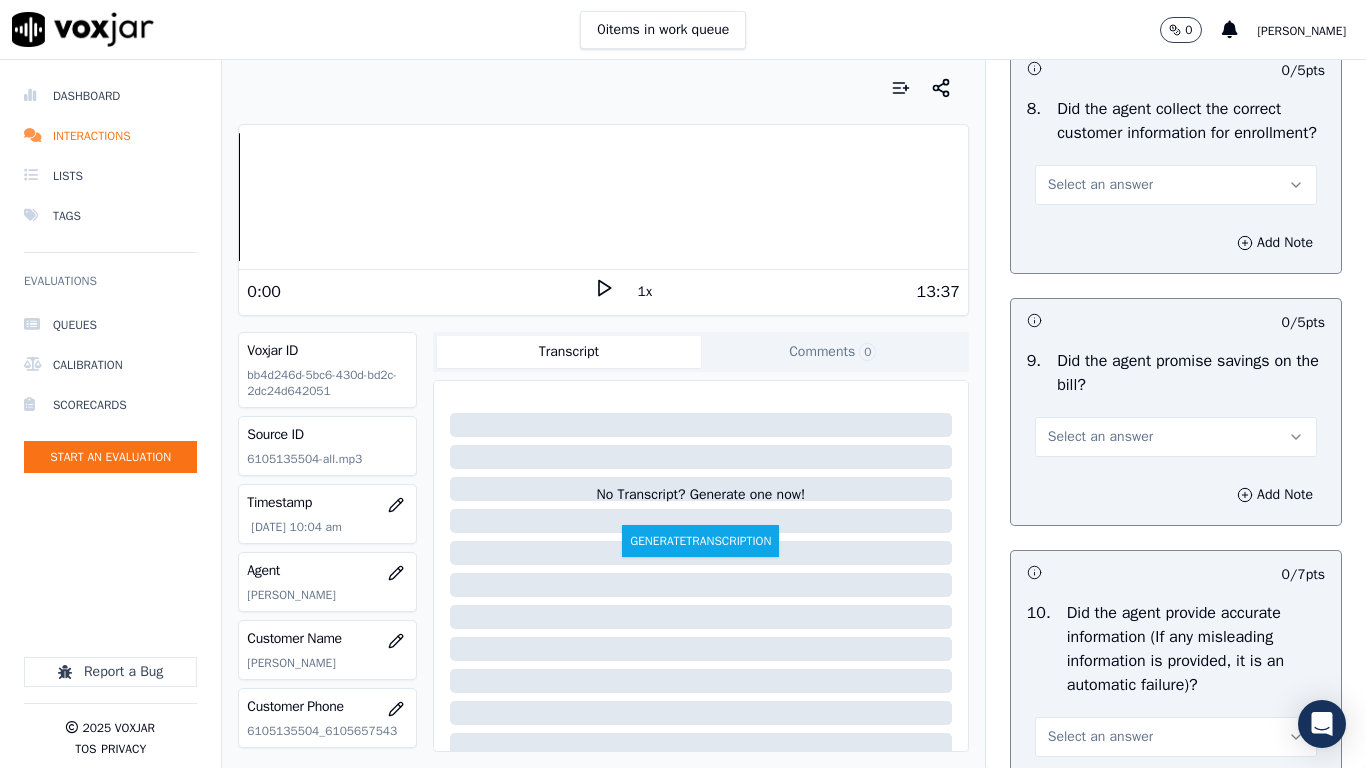 scroll, scrollTop: 2200, scrollLeft: 0, axis: vertical 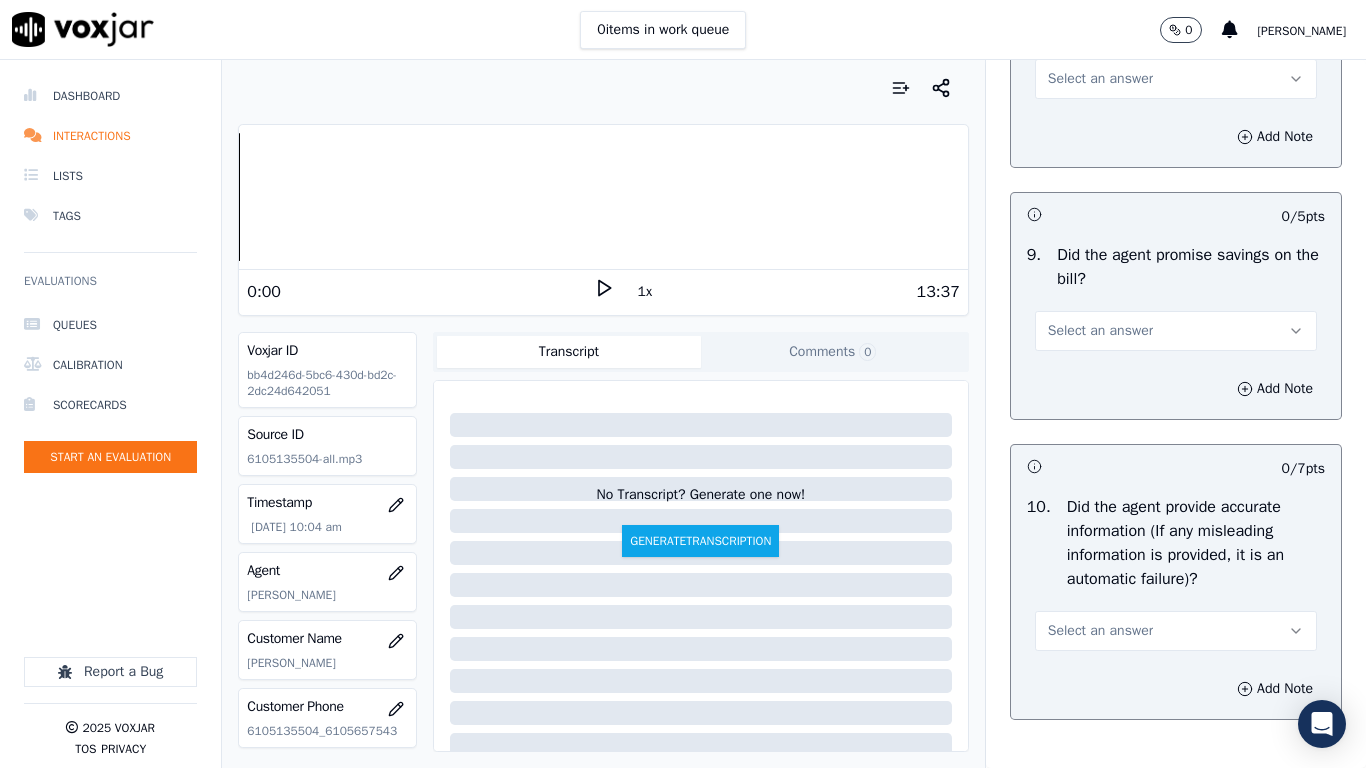 click on "Select an answer" at bounding box center (1100, 79) 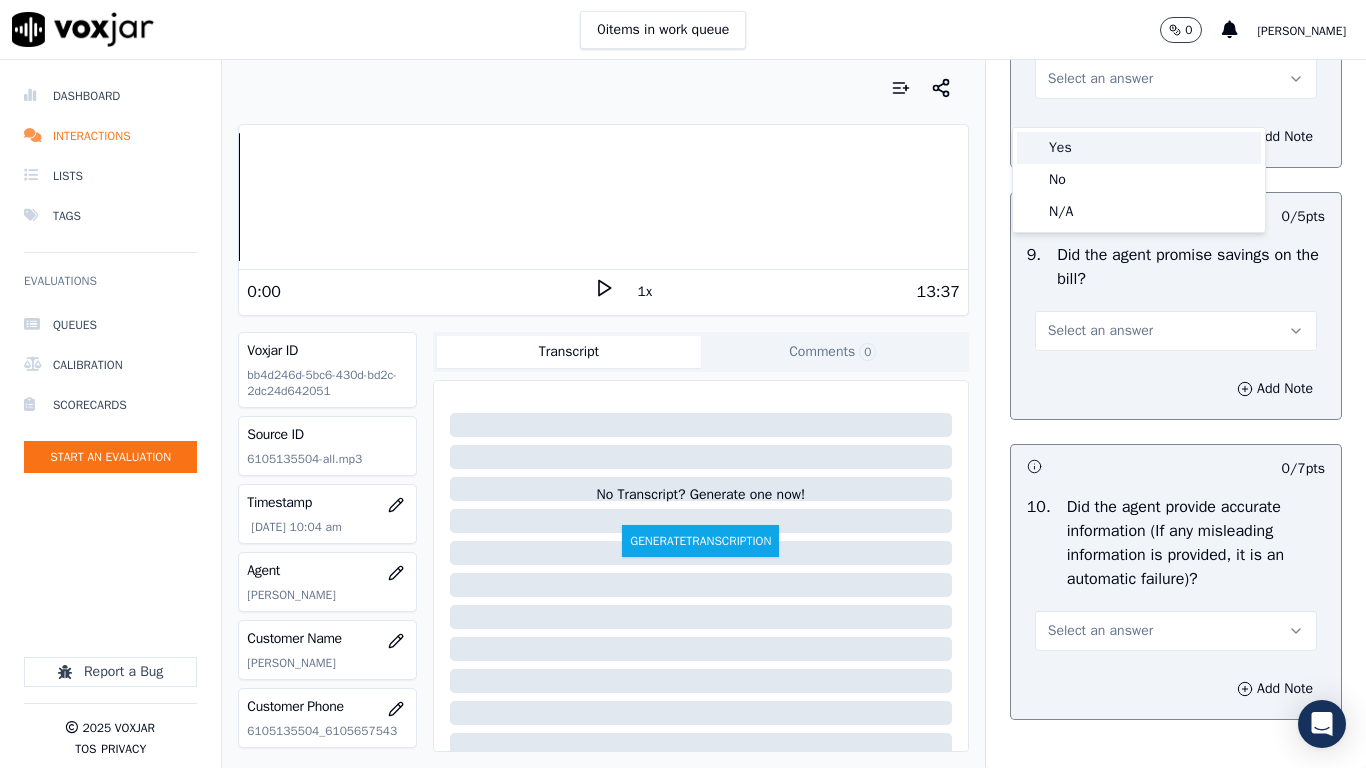 click on "Yes" at bounding box center (1139, 148) 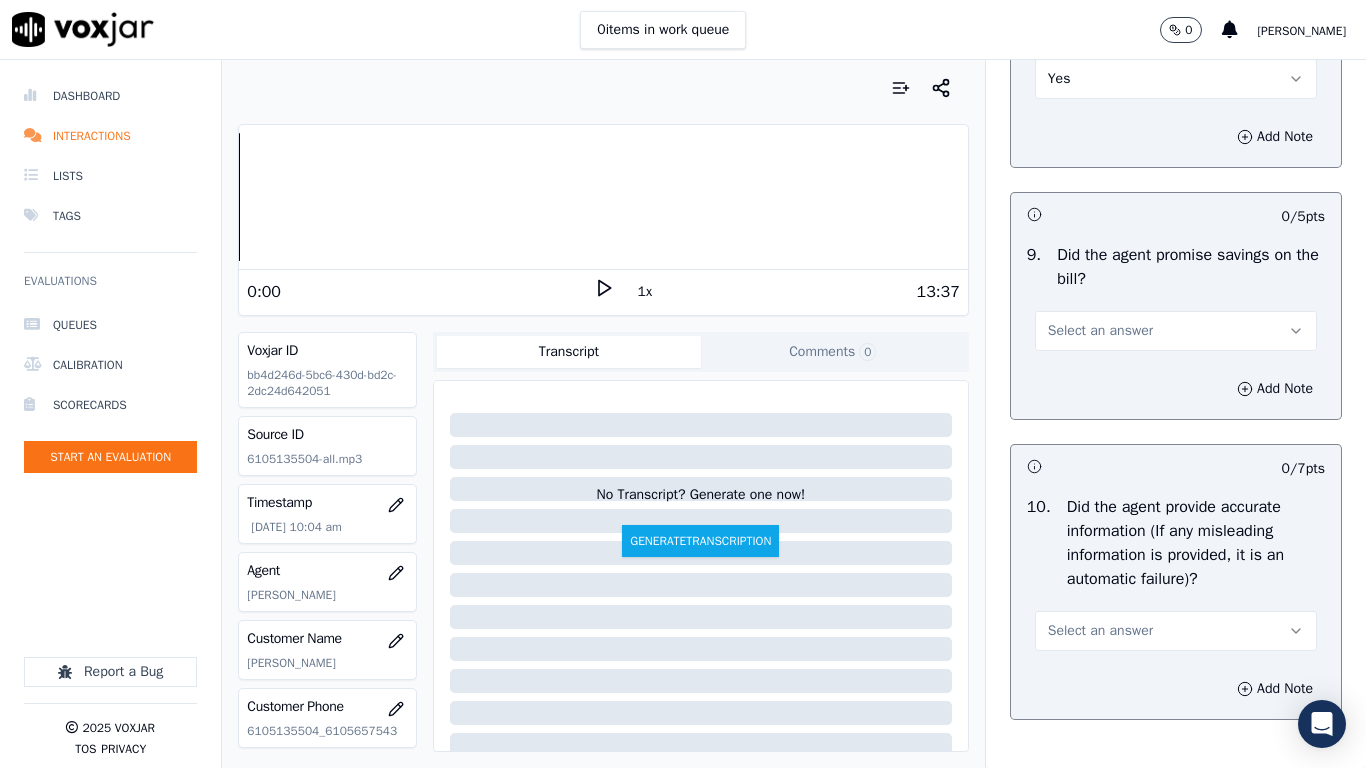 drag, startPoint x: 1116, startPoint y: 357, endPoint x: 1115, endPoint y: 370, distance: 13.038404 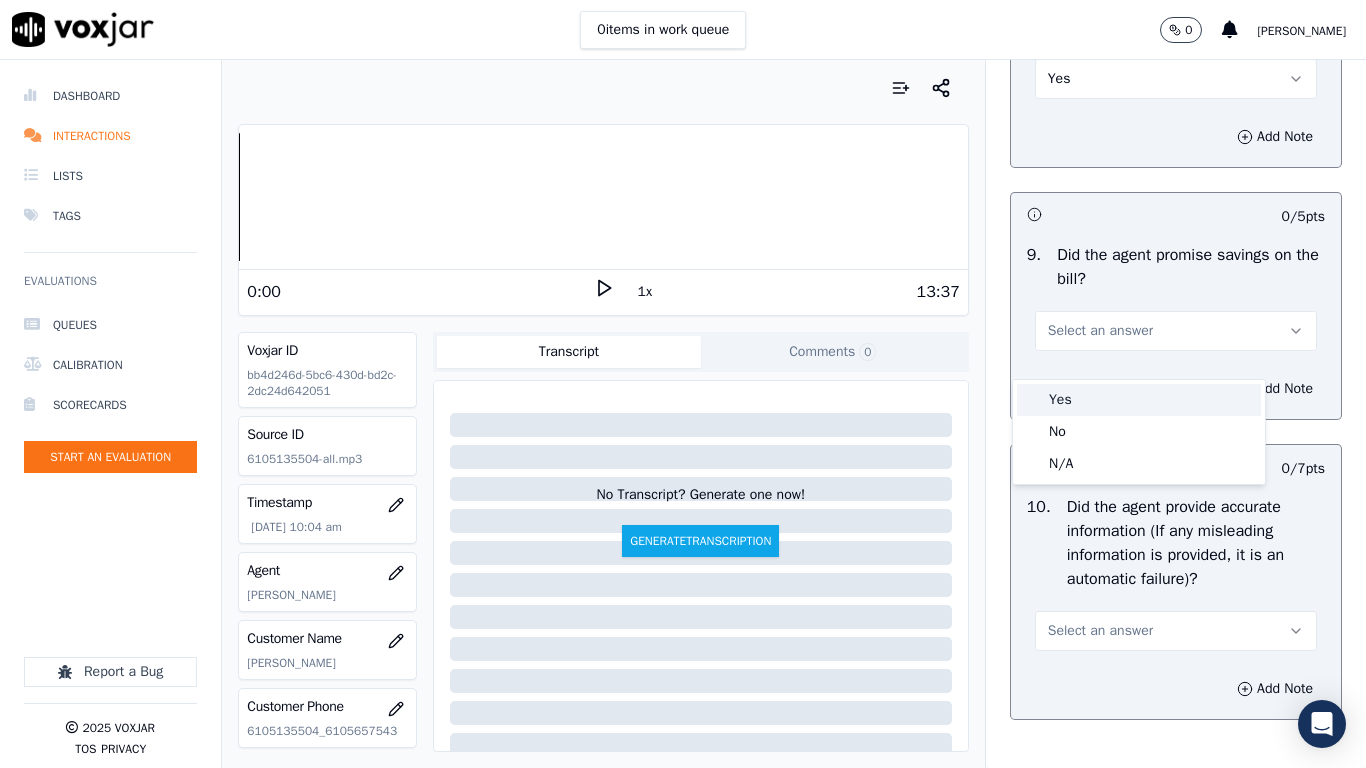 click on "Yes" at bounding box center [1139, 400] 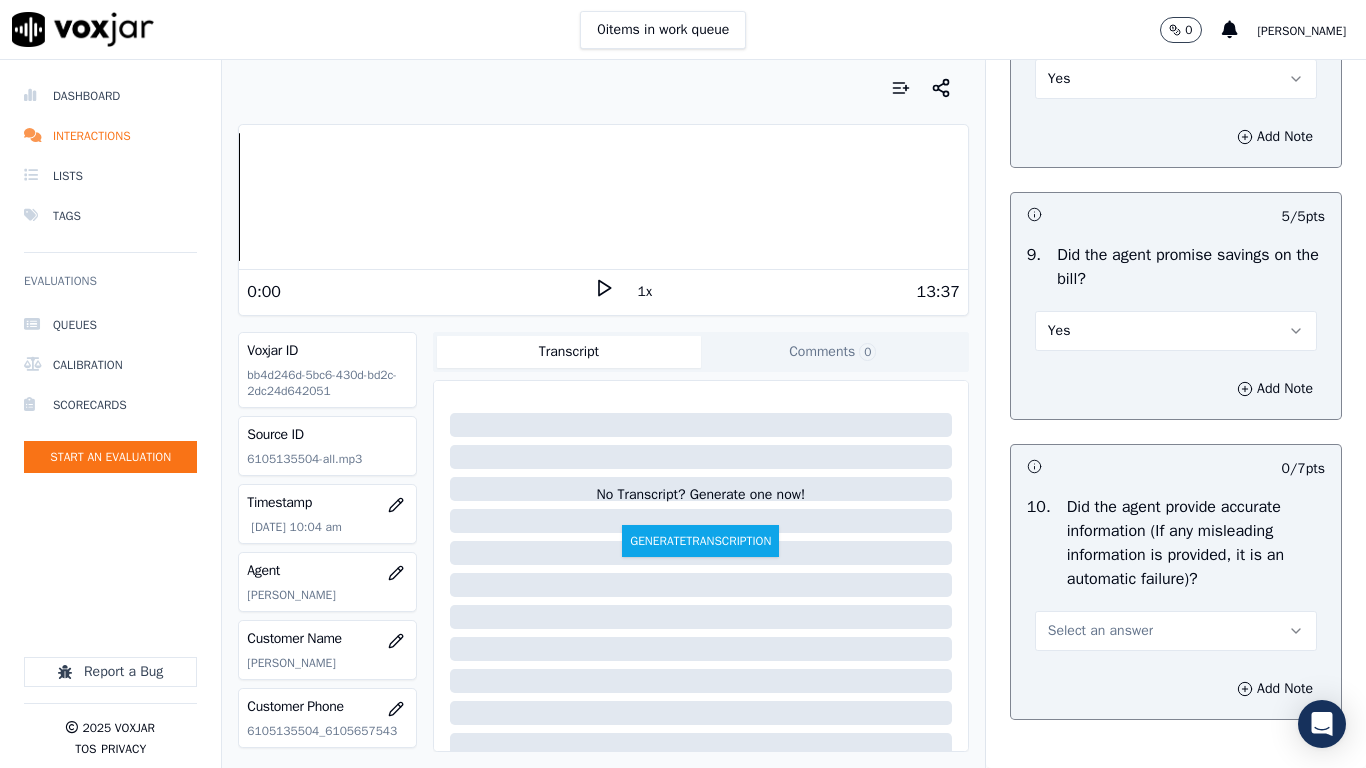 drag, startPoint x: 1159, startPoint y: 637, endPoint x: 1154, endPoint y: 693, distance: 56.22277 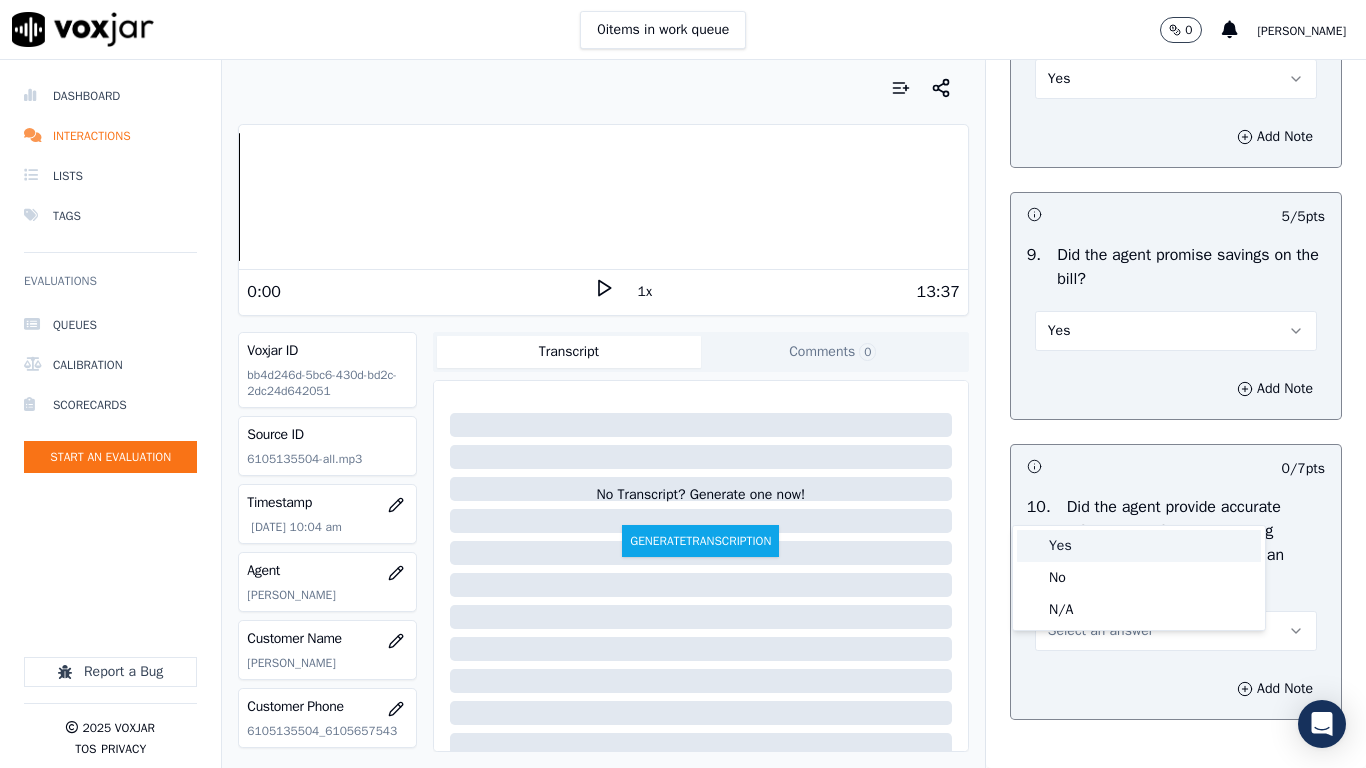click on "Yes" at bounding box center [1139, 546] 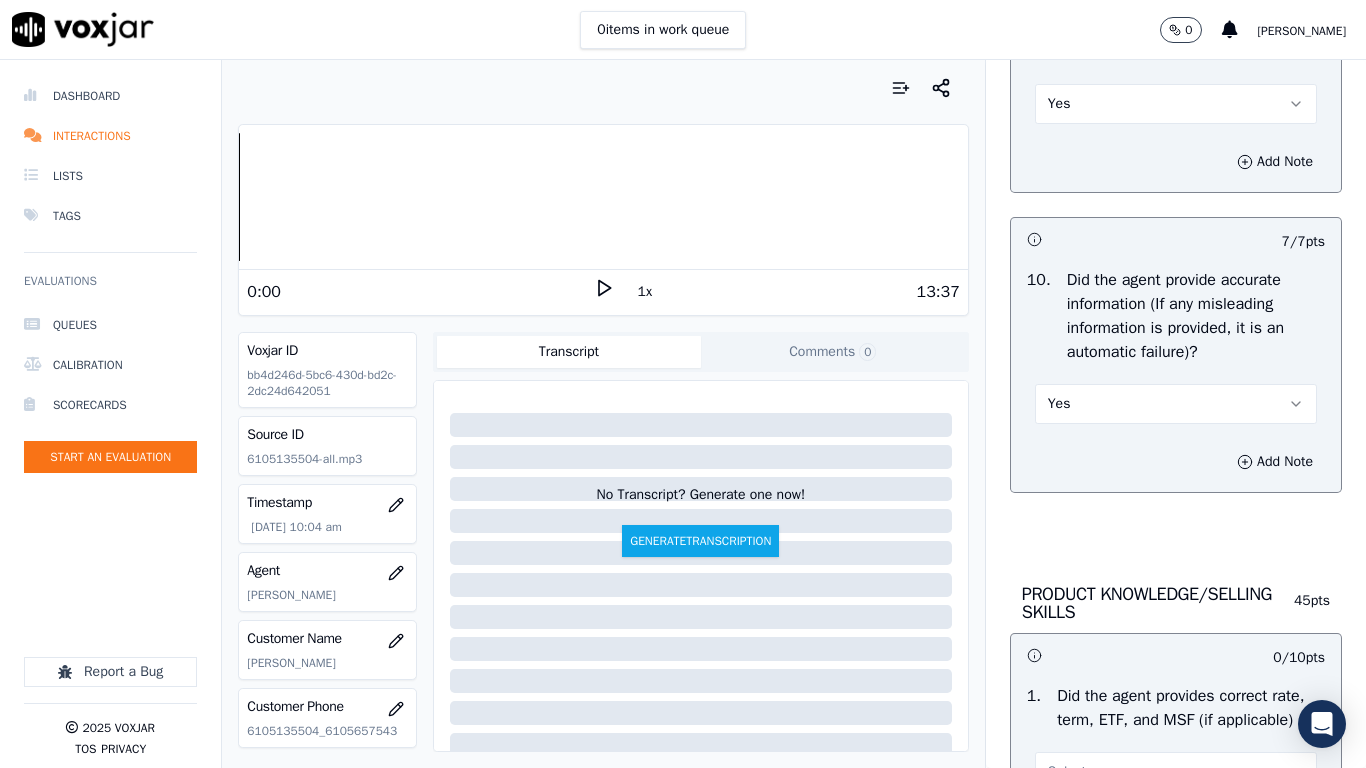 scroll, scrollTop: 2900, scrollLeft: 0, axis: vertical 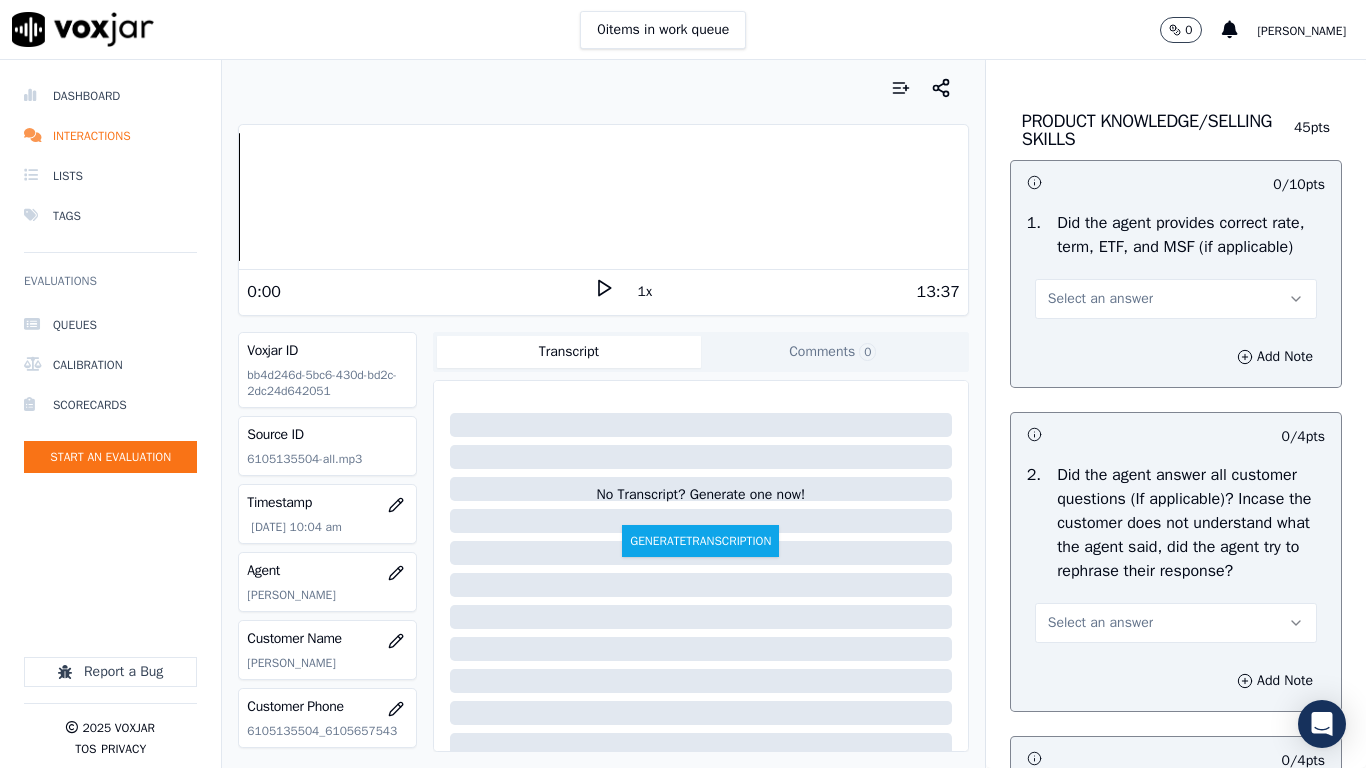 click on "Select an answer" at bounding box center (1176, 299) 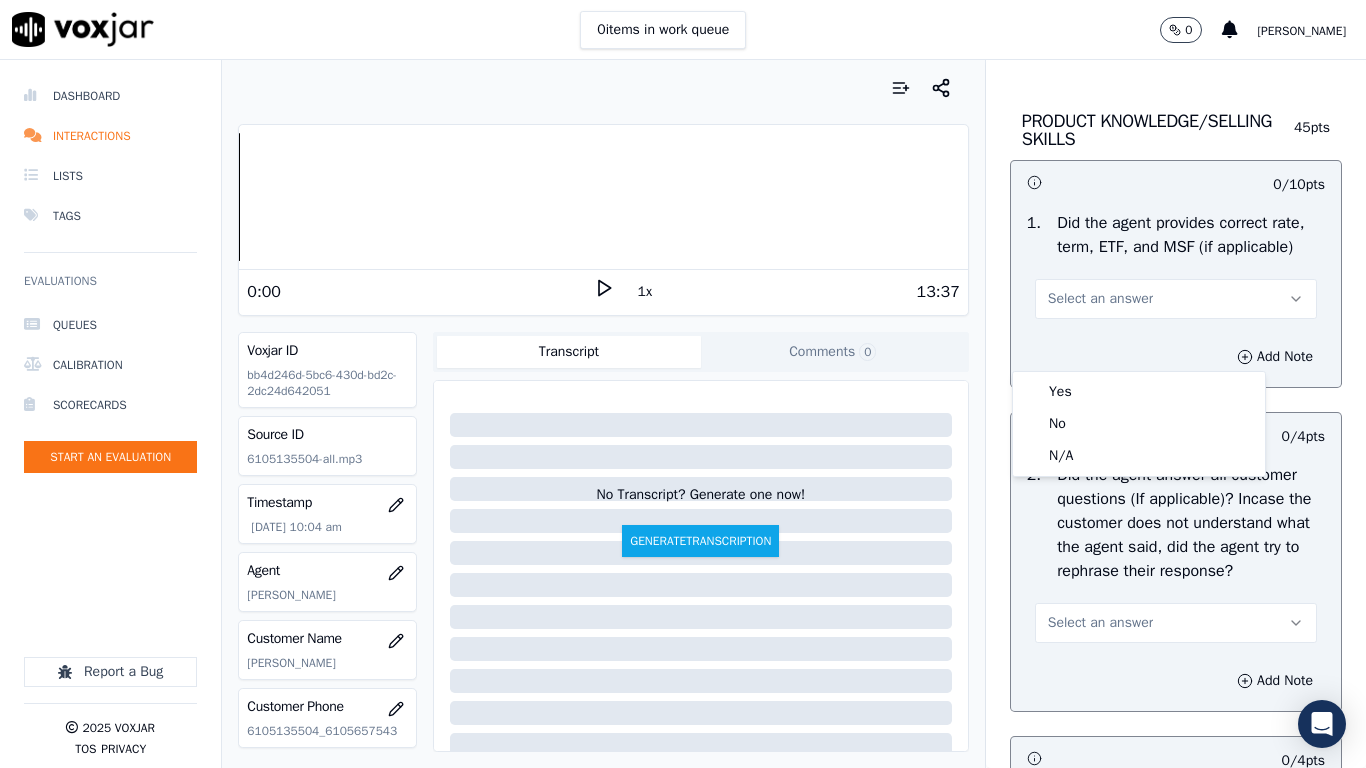 click on "Yes   No     N/A" at bounding box center [1139, 424] 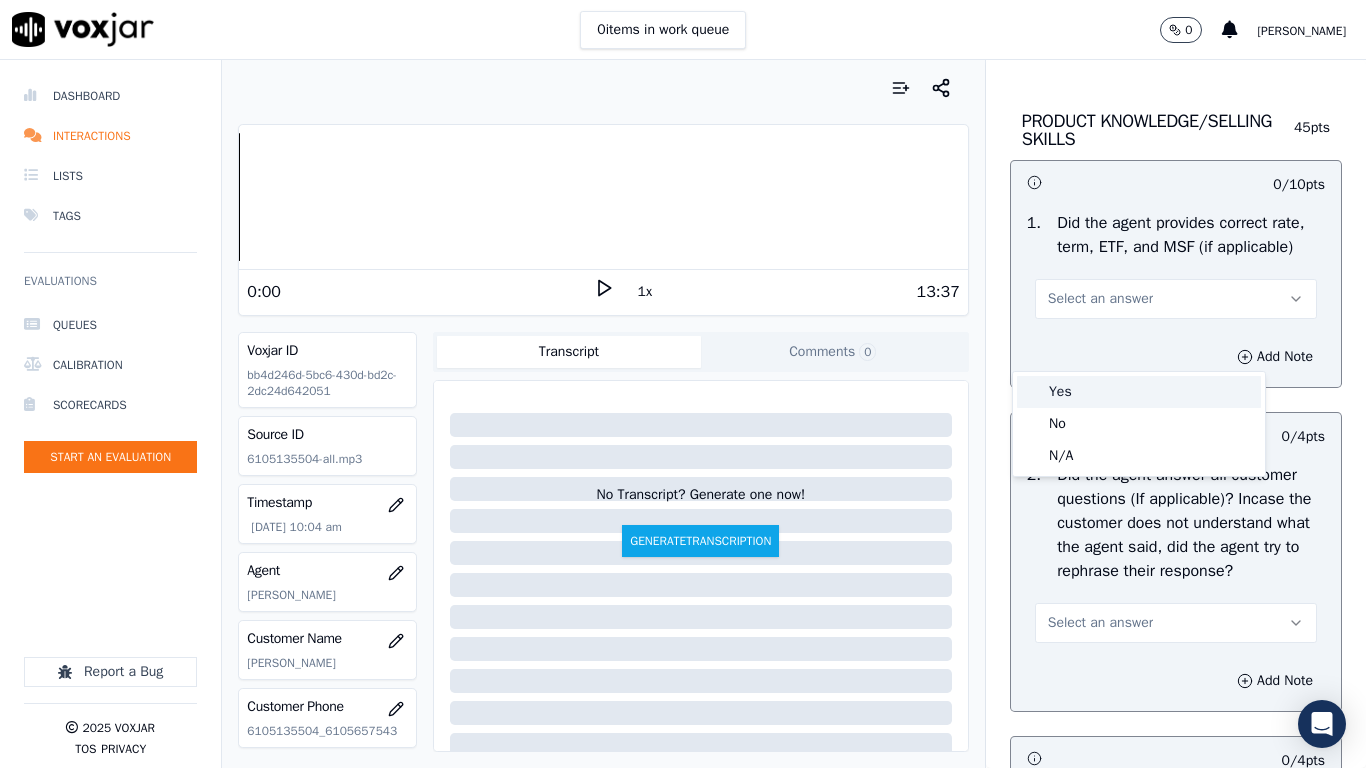 click on "Yes" at bounding box center (1139, 392) 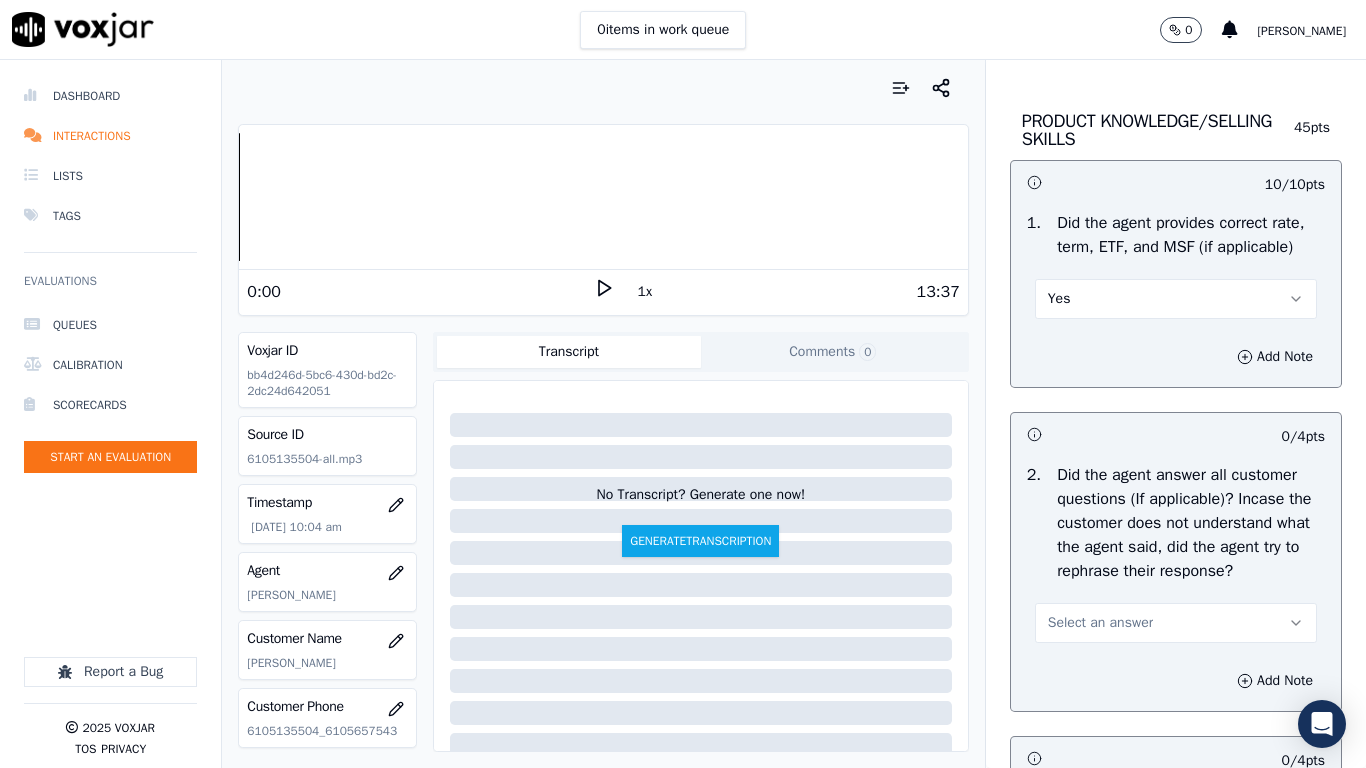 click on "Select an answer" at bounding box center (1176, 623) 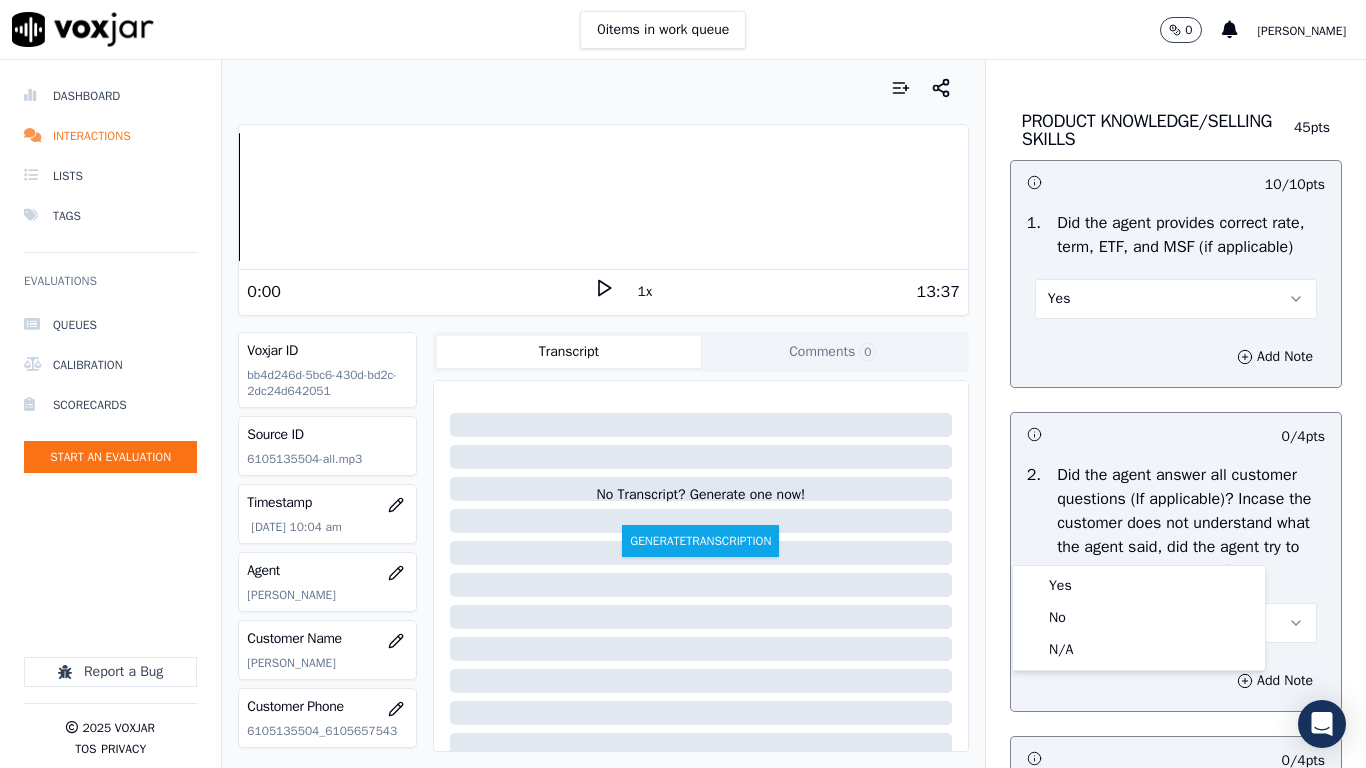 click on "Yes   No     N/A" at bounding box center (1139, 618) 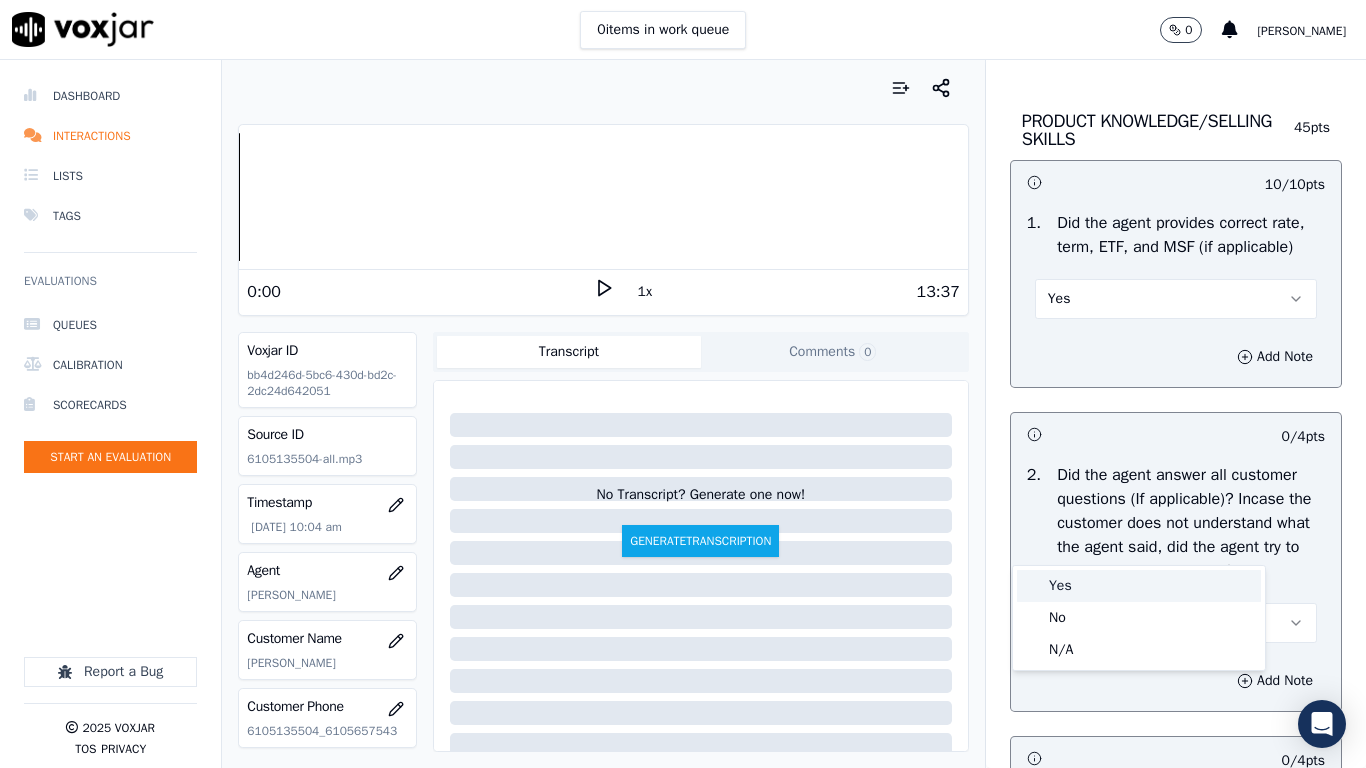 click on "Yes" at bounding box center (1139, 586) 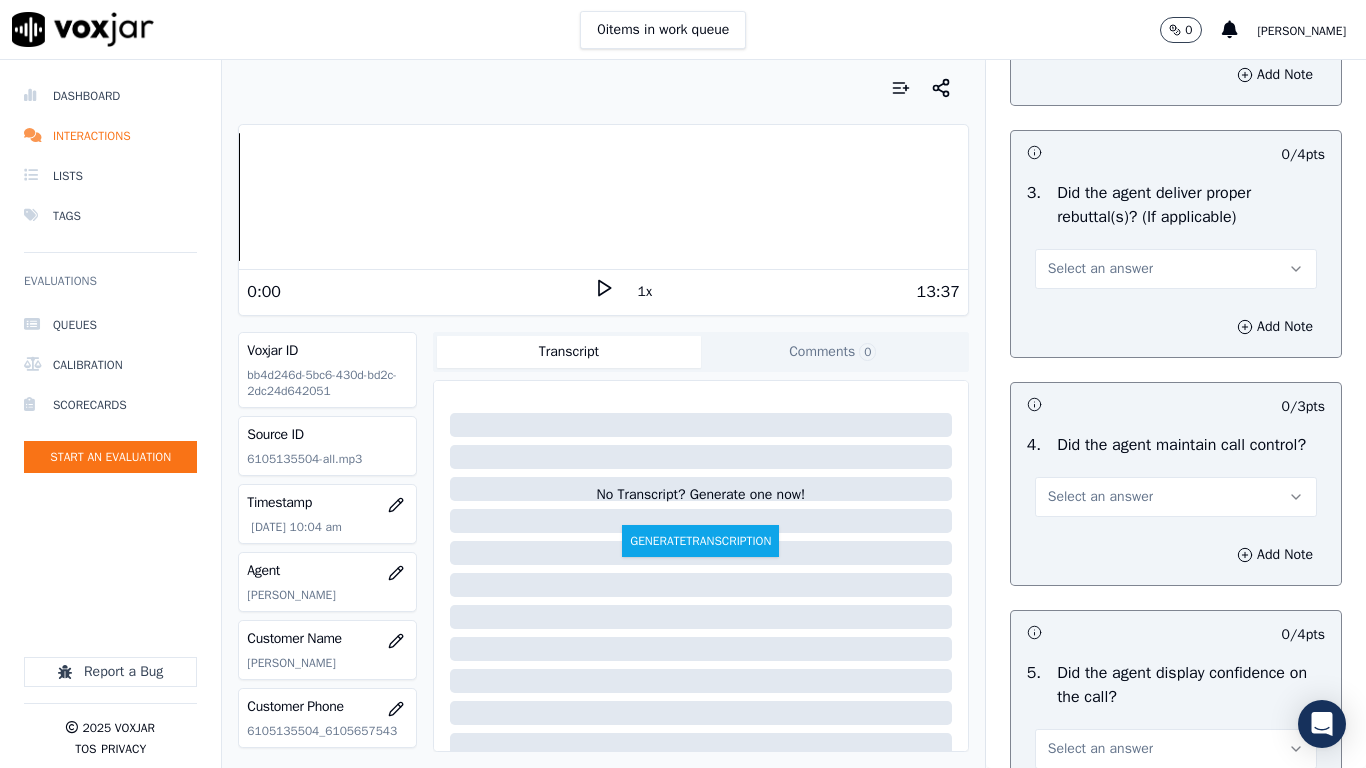 scroll, scrollTop: 3600, scrollLeft: 0, axis: vertical 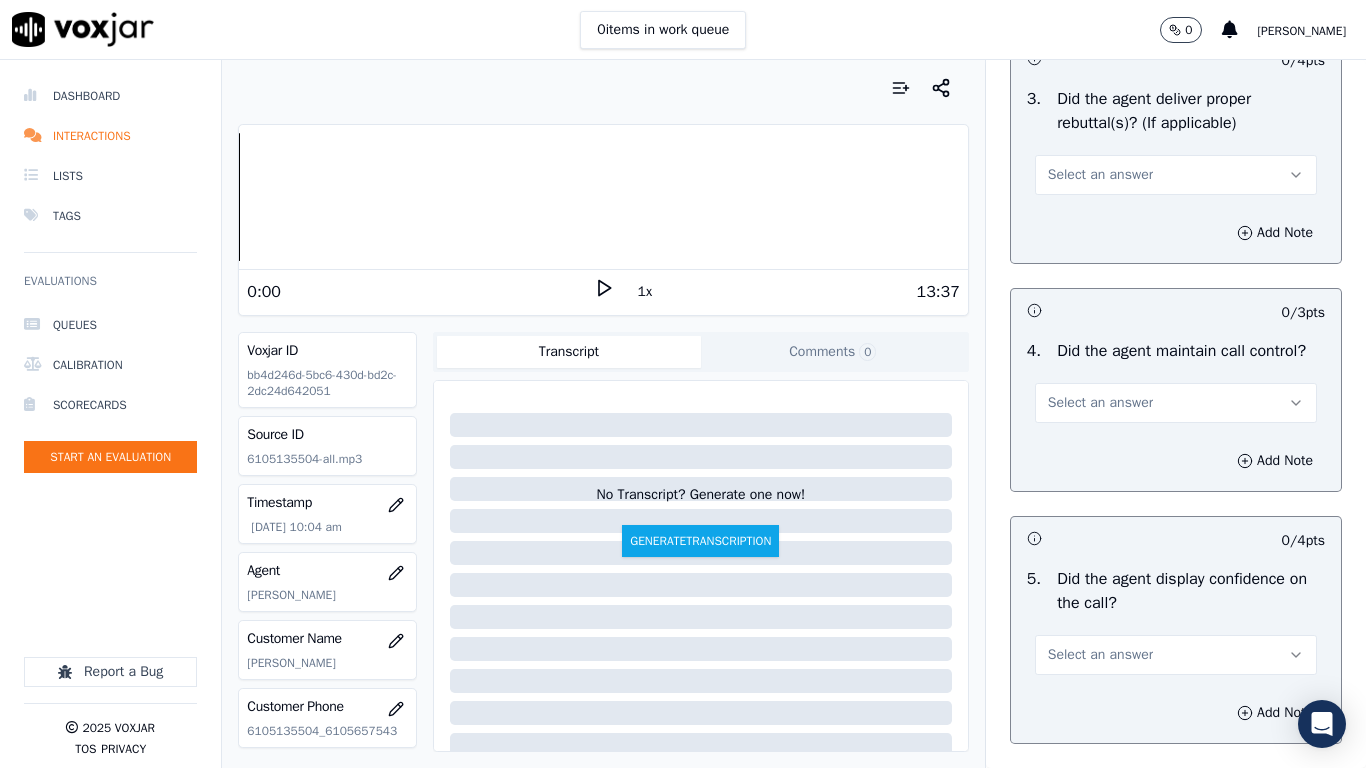 click on "Select an answer" at bounding box center [1176, 175] 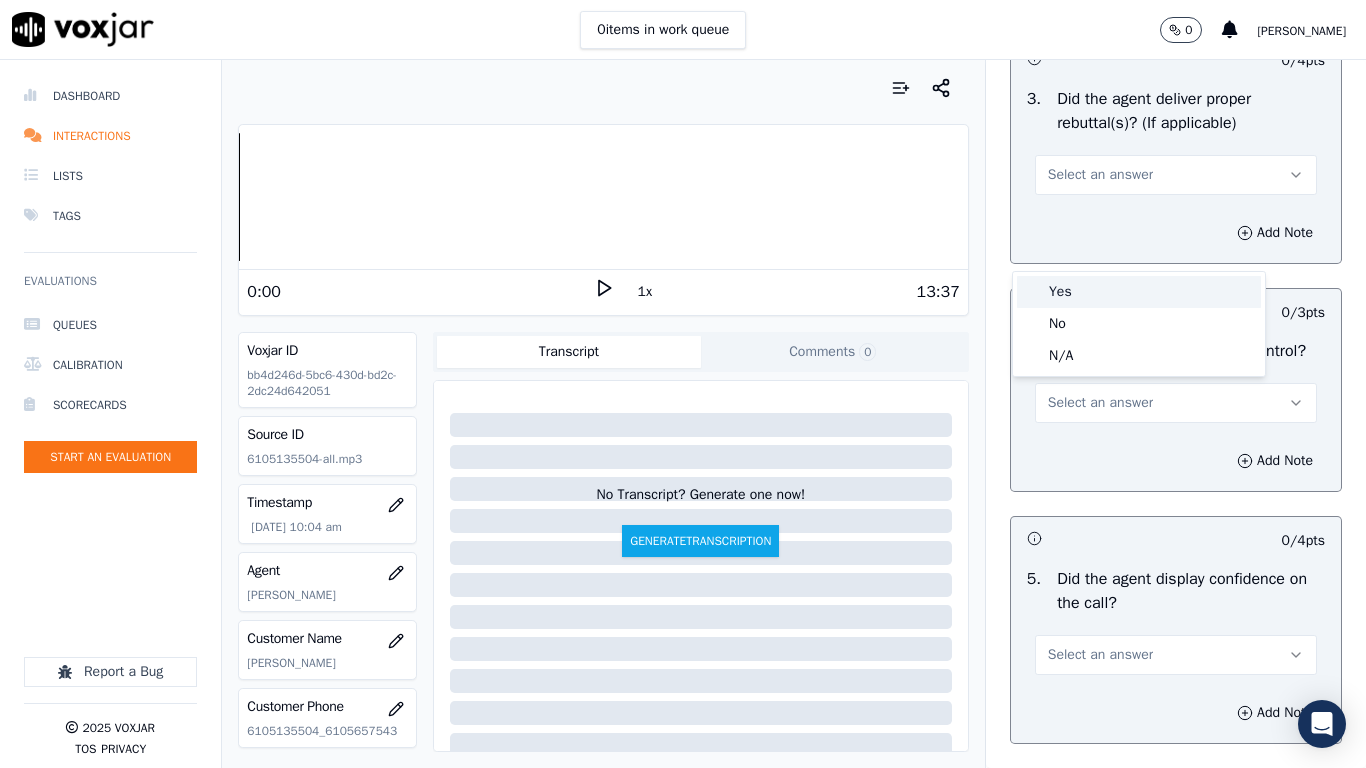 drag, startPoint x: 1139, startPoint y: 260, endPoint x: 1160, endPoint y: 337, distance: 79.81228 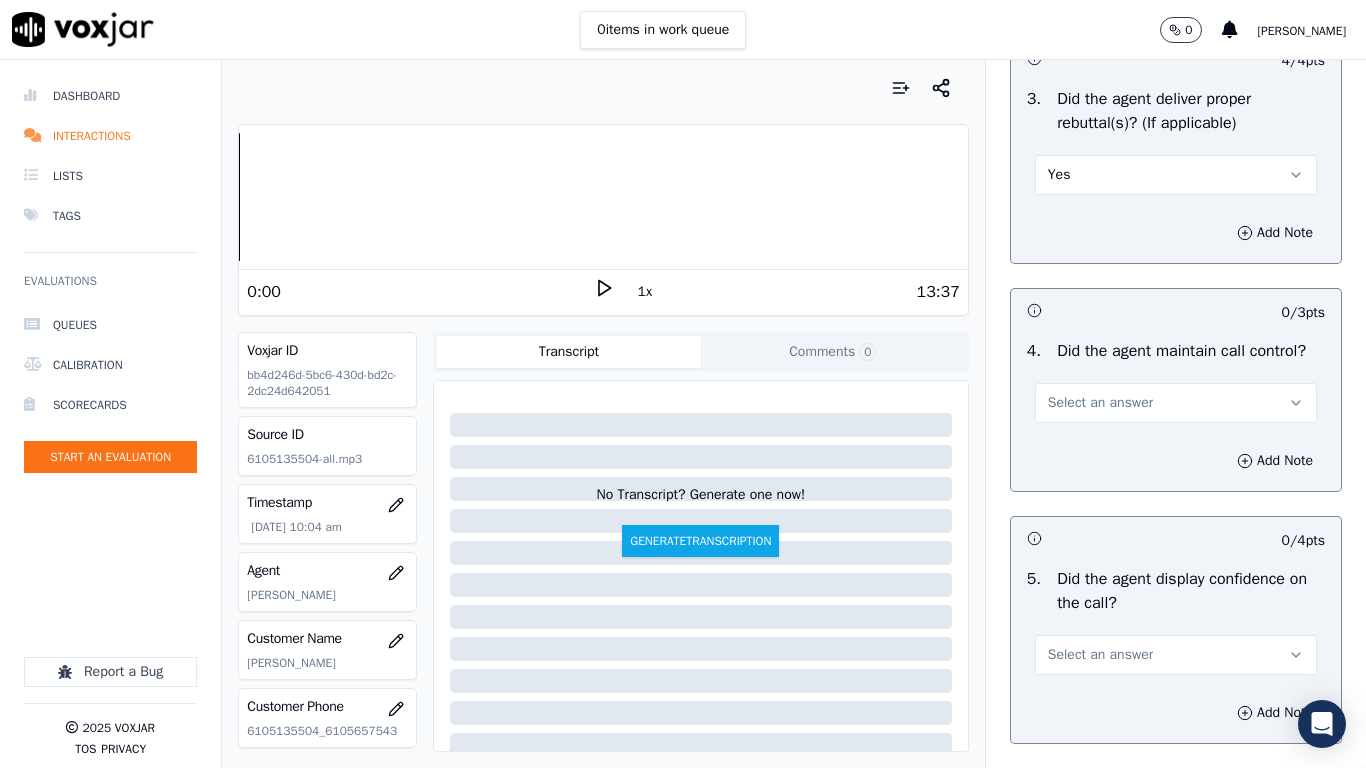 click on "Select an answer" at bounding box center (1176, 403) 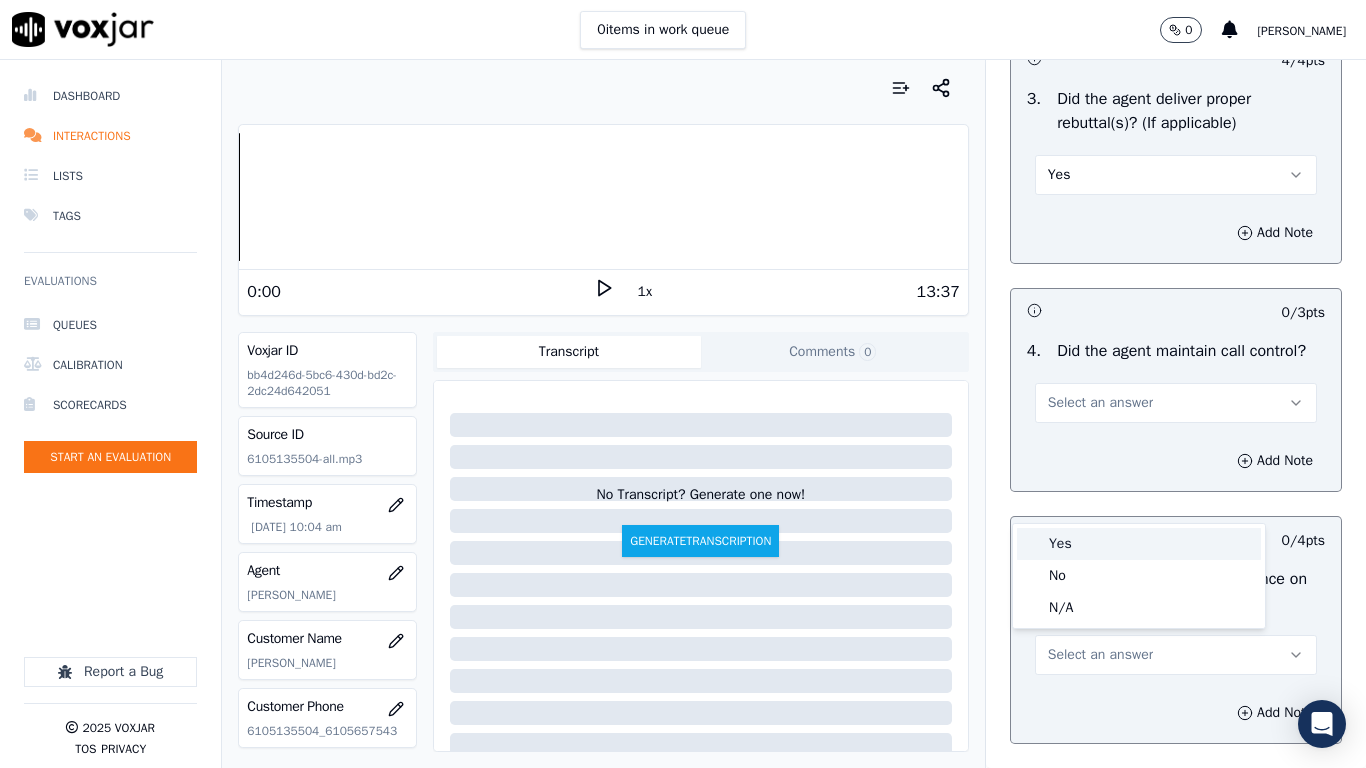 click on "Yes" at bounding box center (1139, 544) 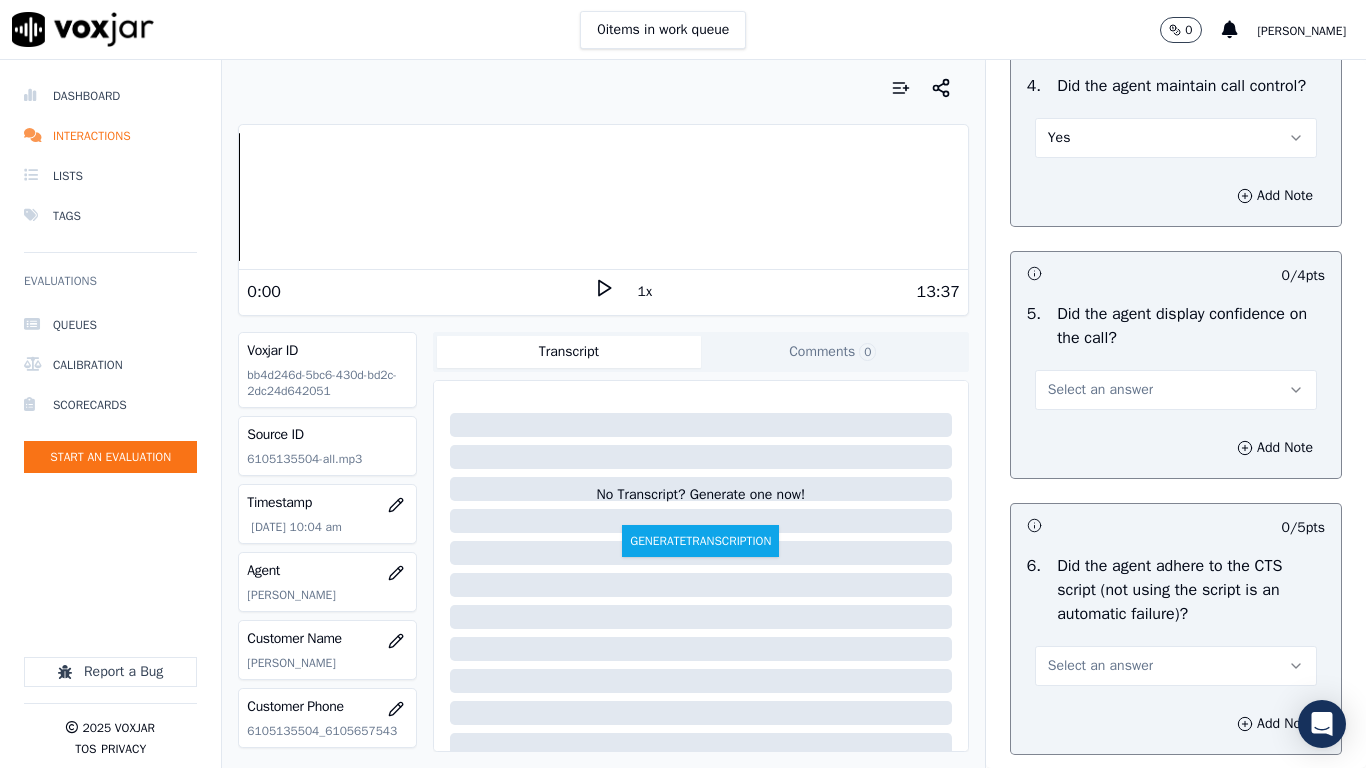 scroll, scrollTop: 4200, scrollLeft: 0, axis: vertical 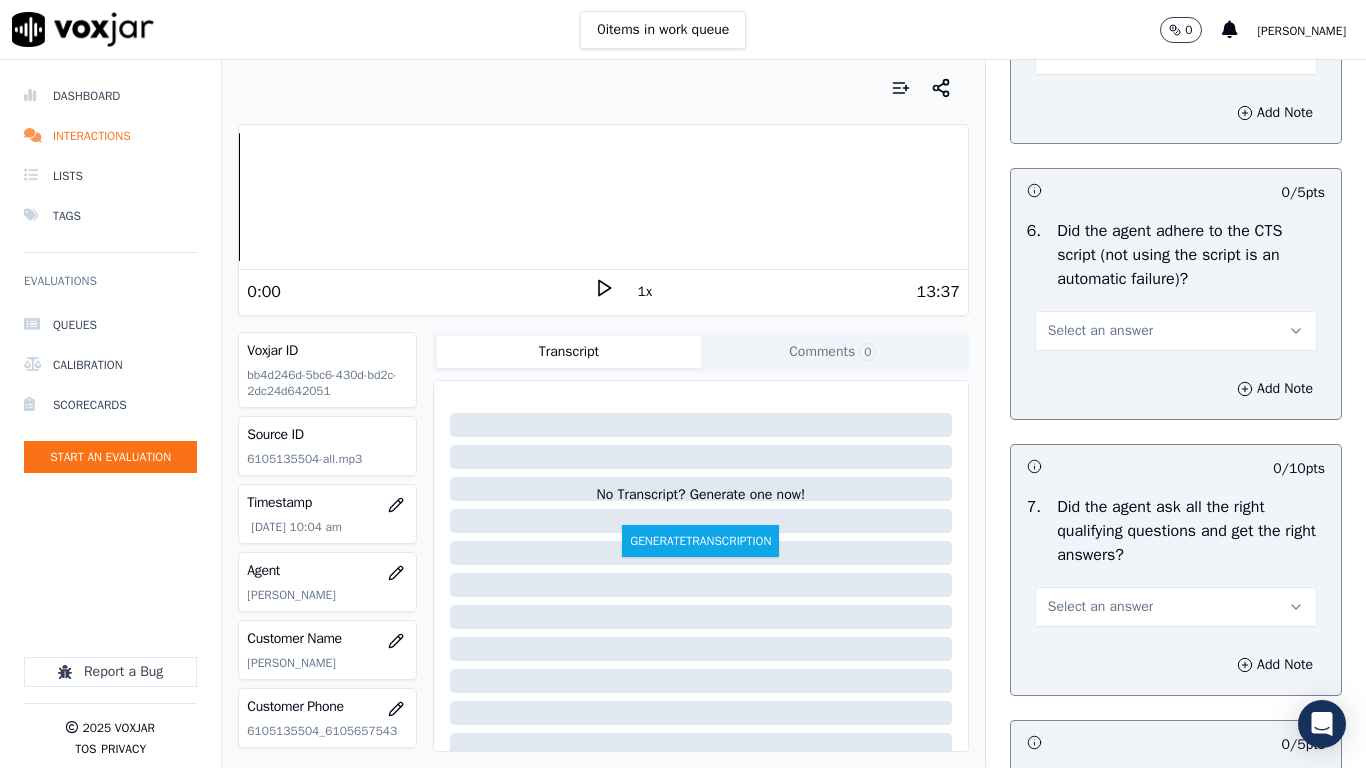 click on "Select an answer" at bounding box center (1100, 55) 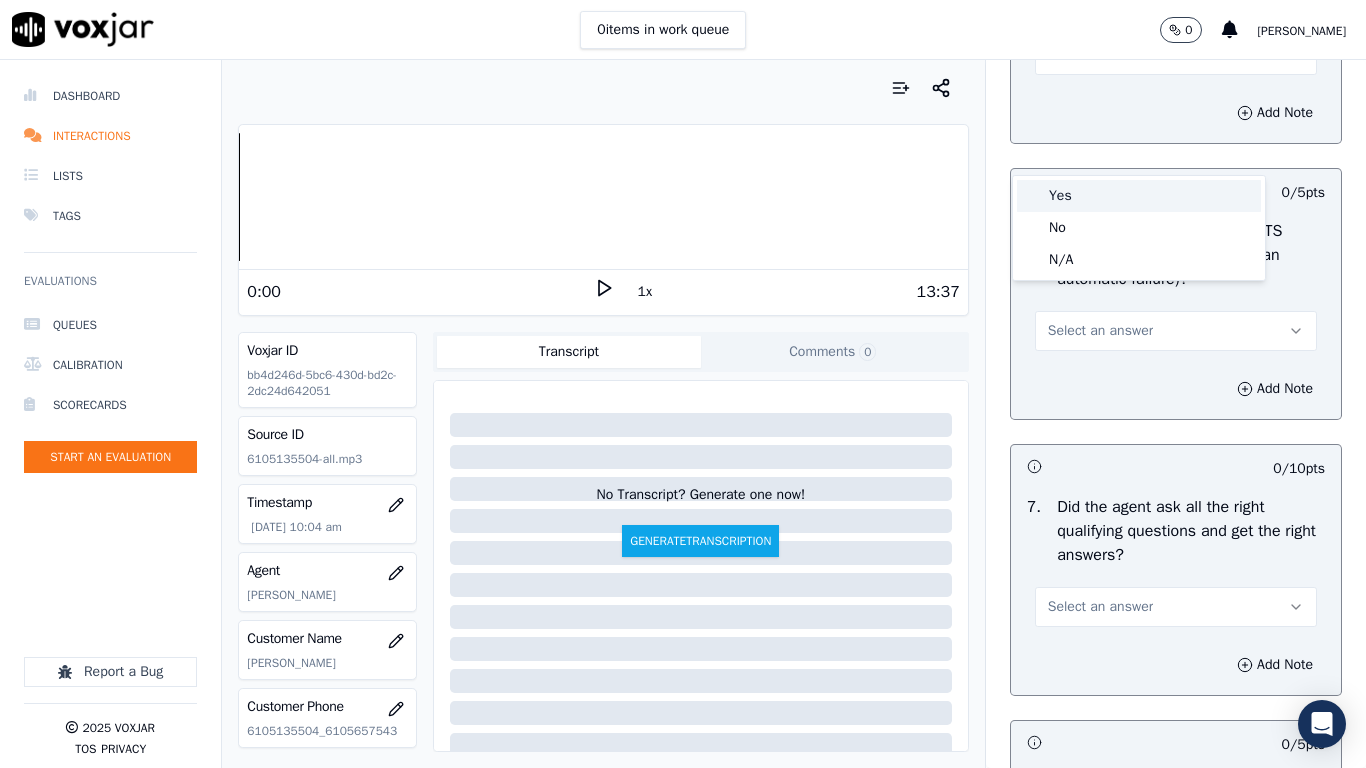 click on "Yes" at bounding box center (1139, 196) 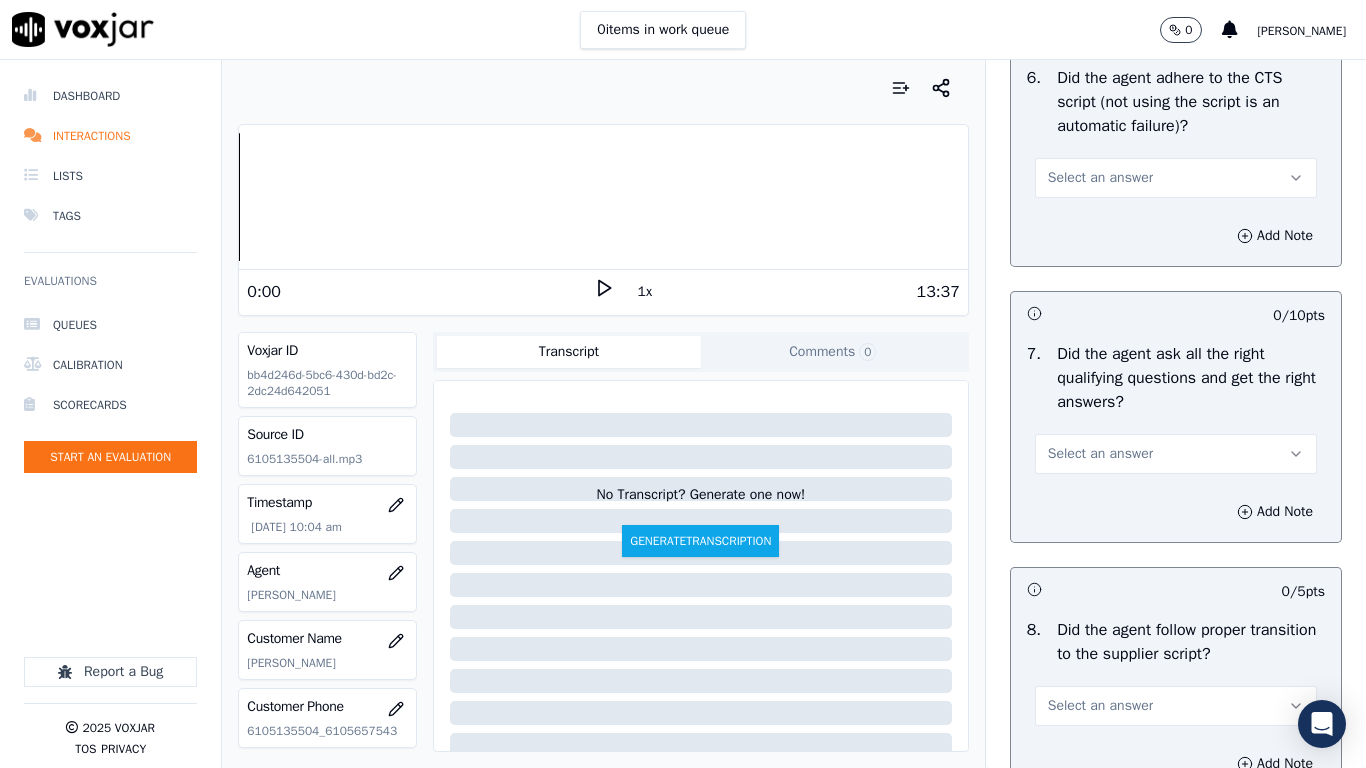 scroll, scrollTop: 4500, scrollLeft: 0, axis: vertical 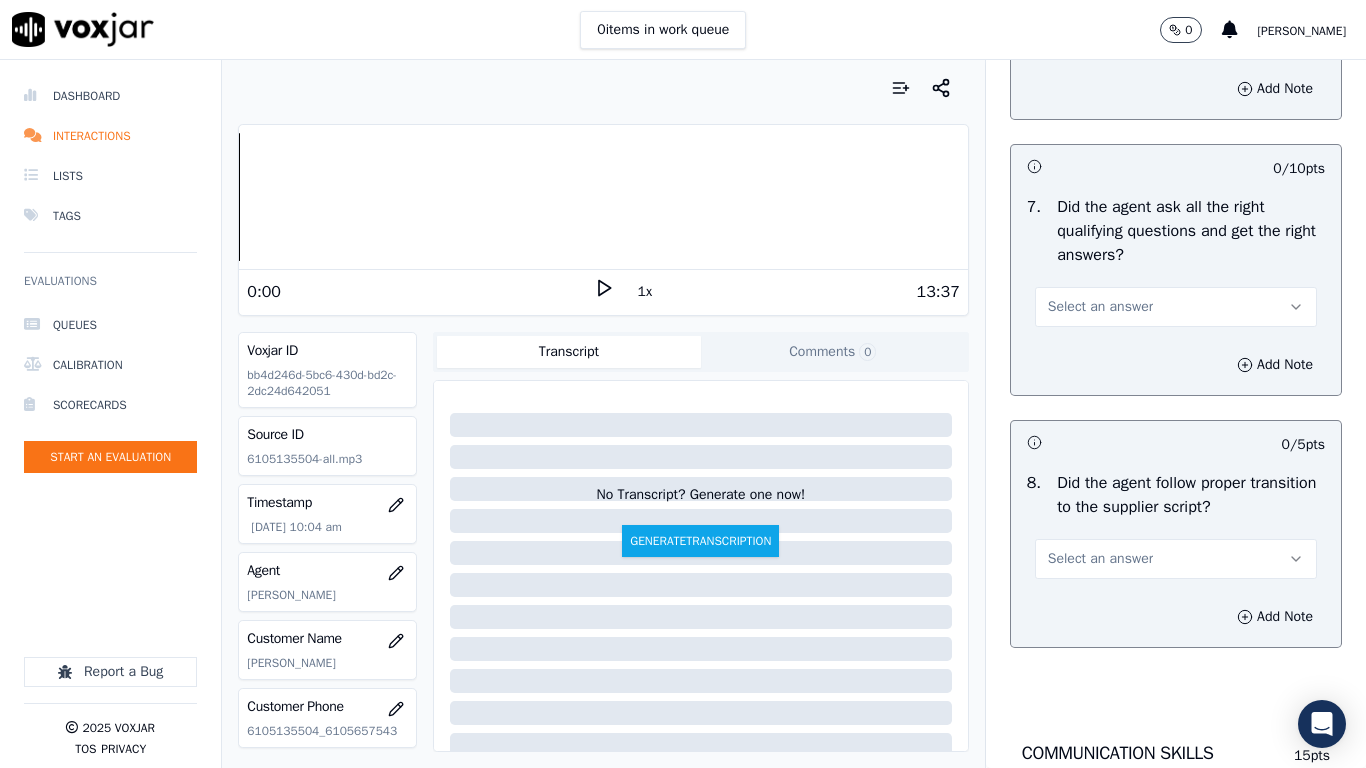 click on "Select an answer" at bounding box center [1176, 31] 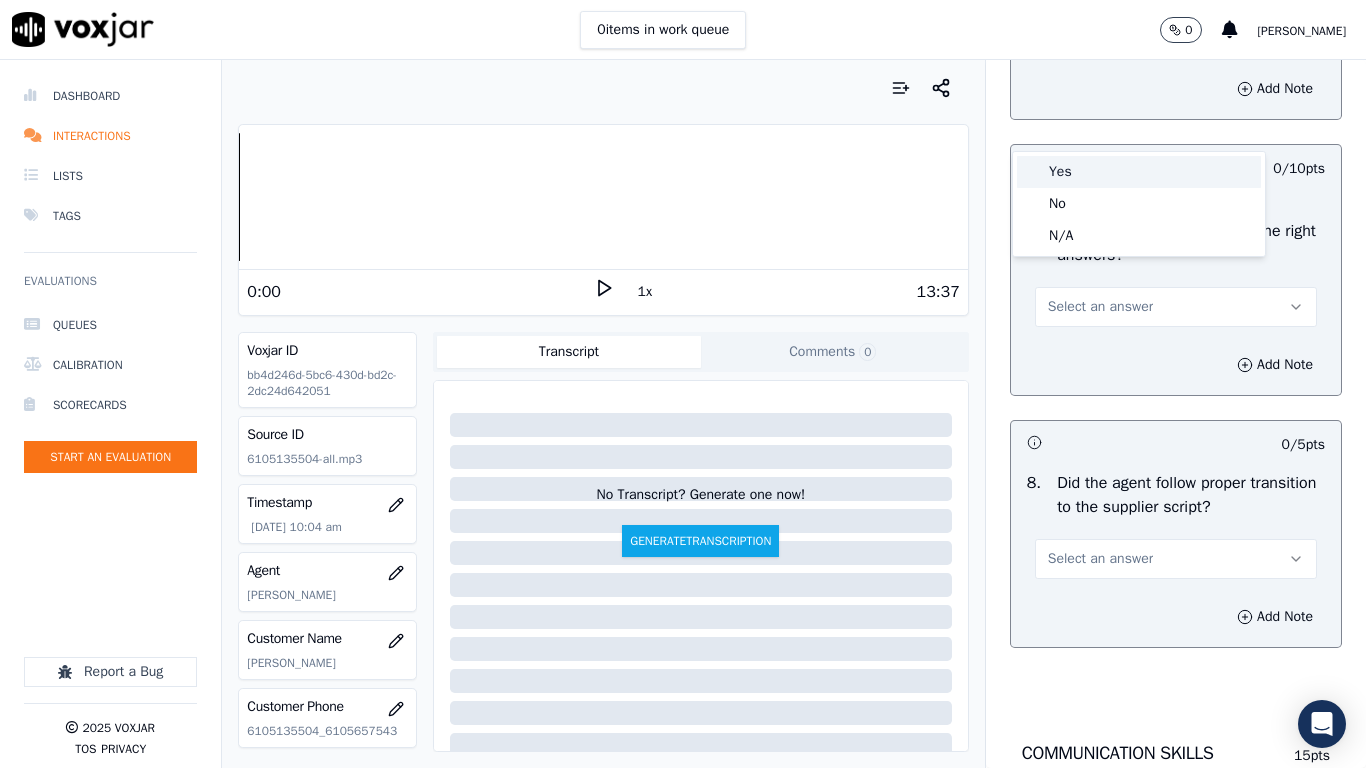 click on "Yes" at bounding box center [1139, 172] 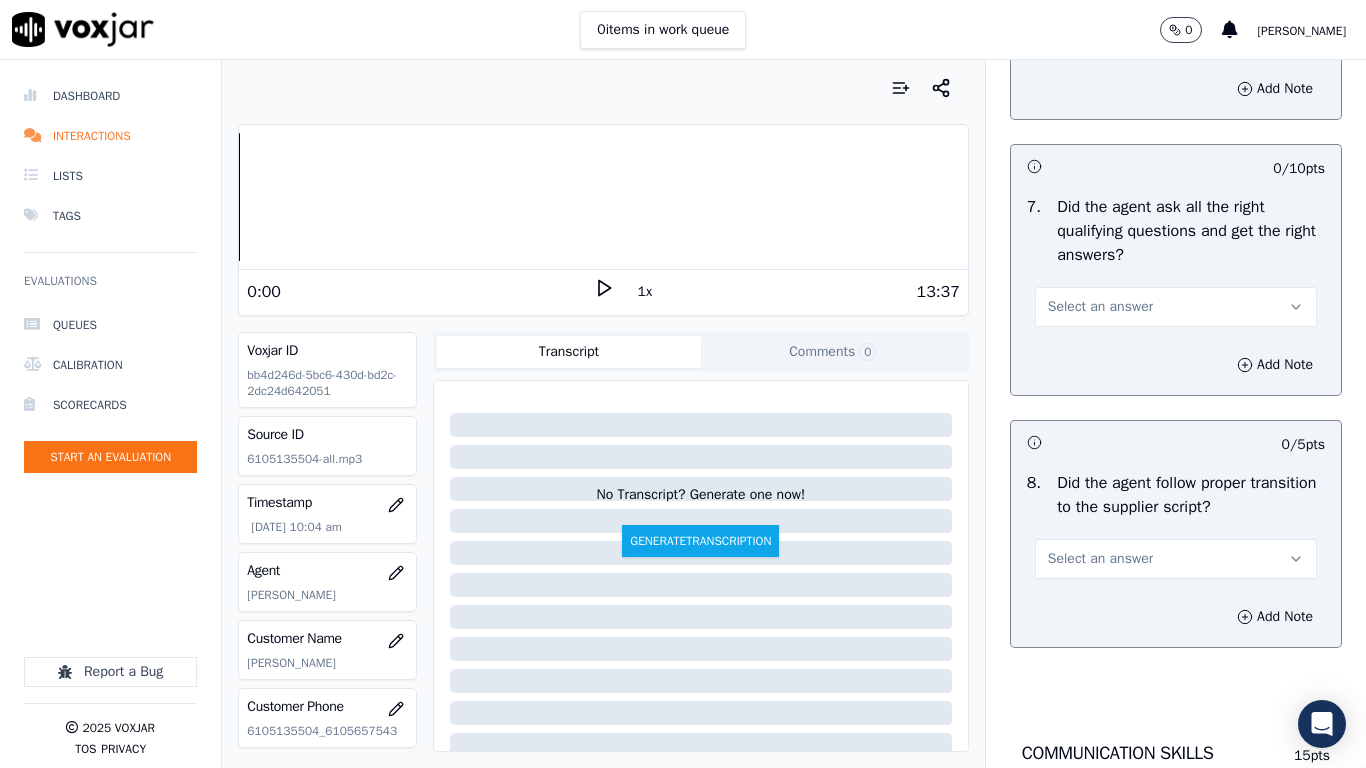 click on "Select an answer" at bounding box center (1176, 307) 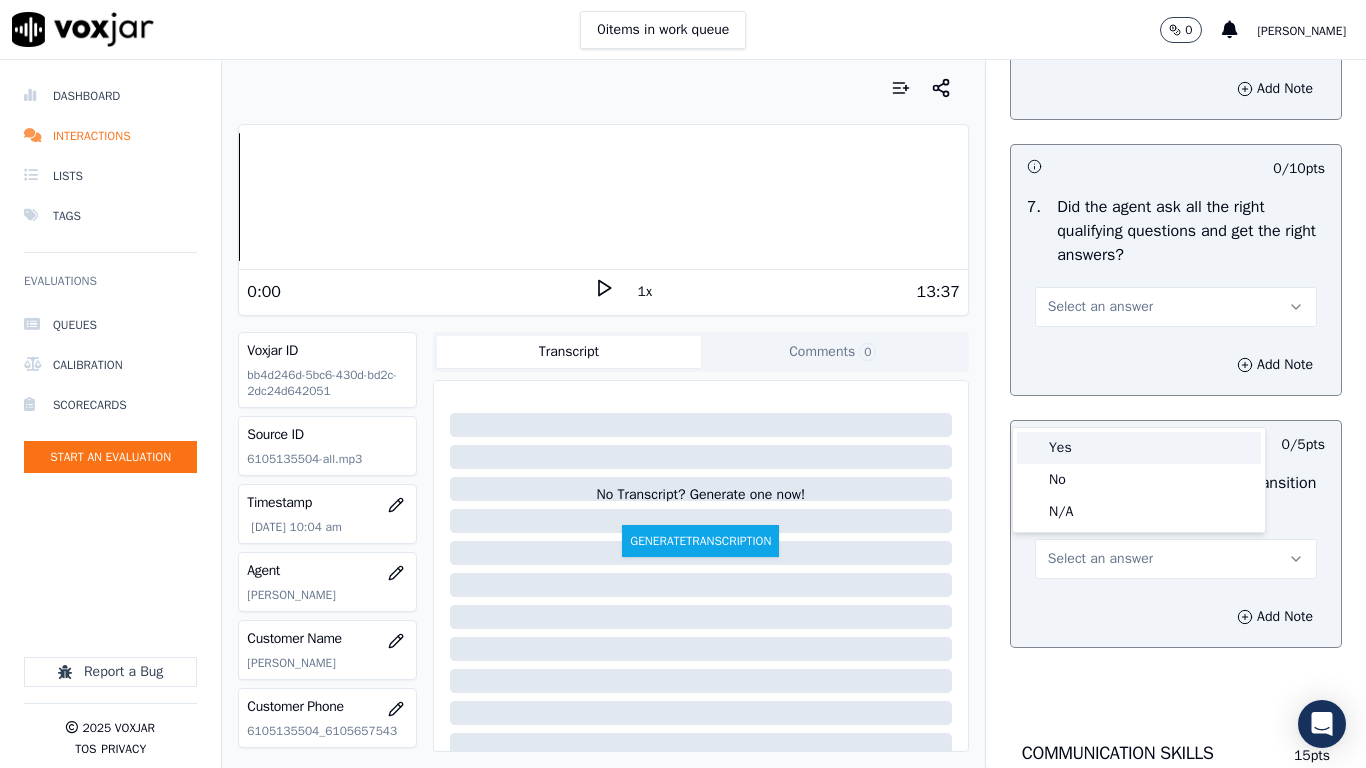 click on "Yes" at bounding box center [1139, 448] 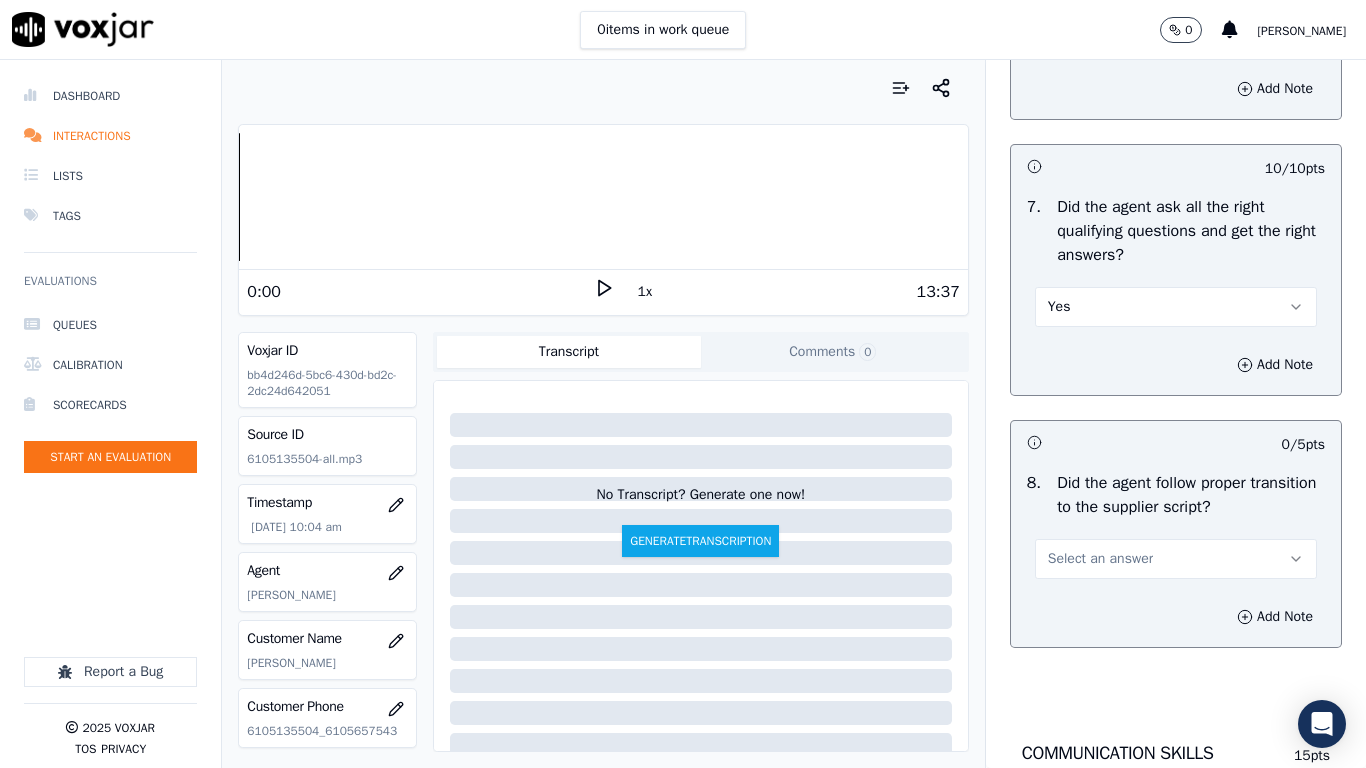 click on "Select an answer" at bounding box center (1176, 559) 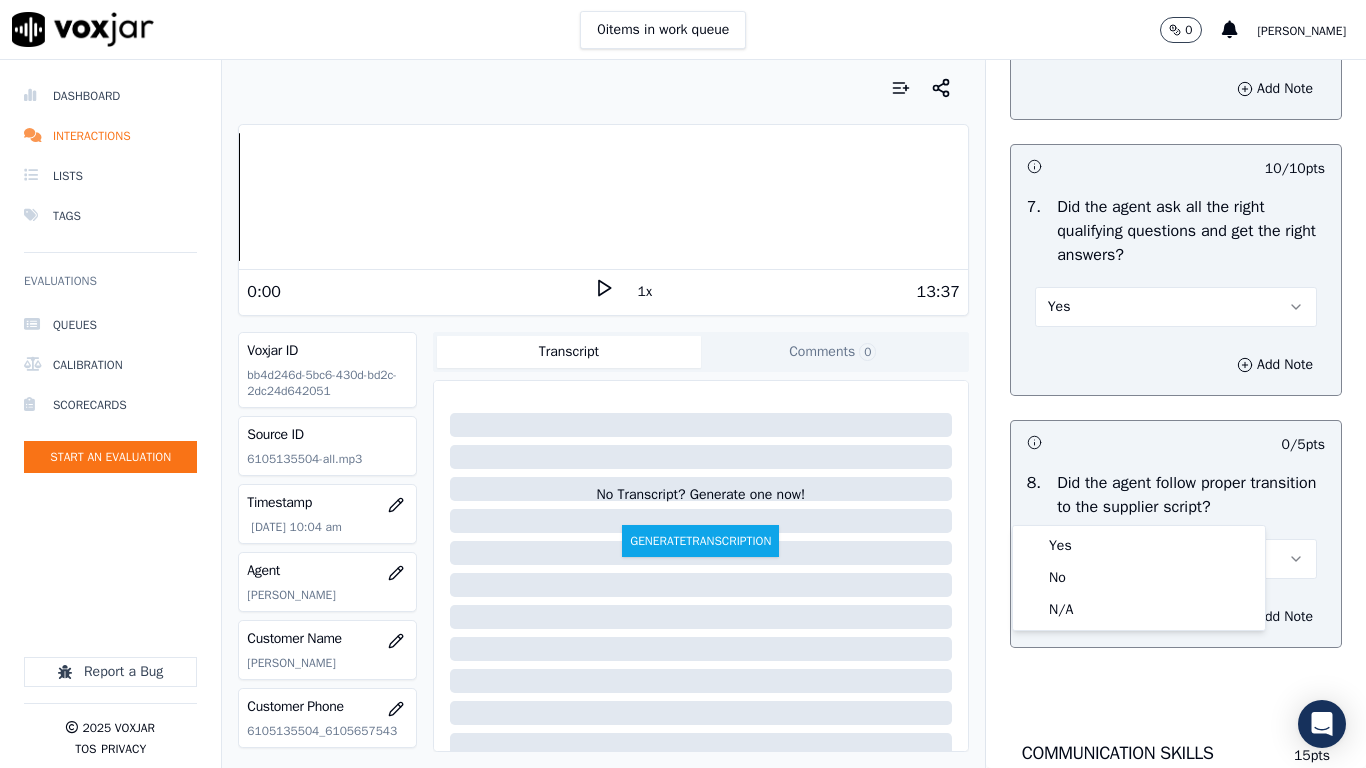 click on "0 / 5  pts" at bounding box center [1176, 442] 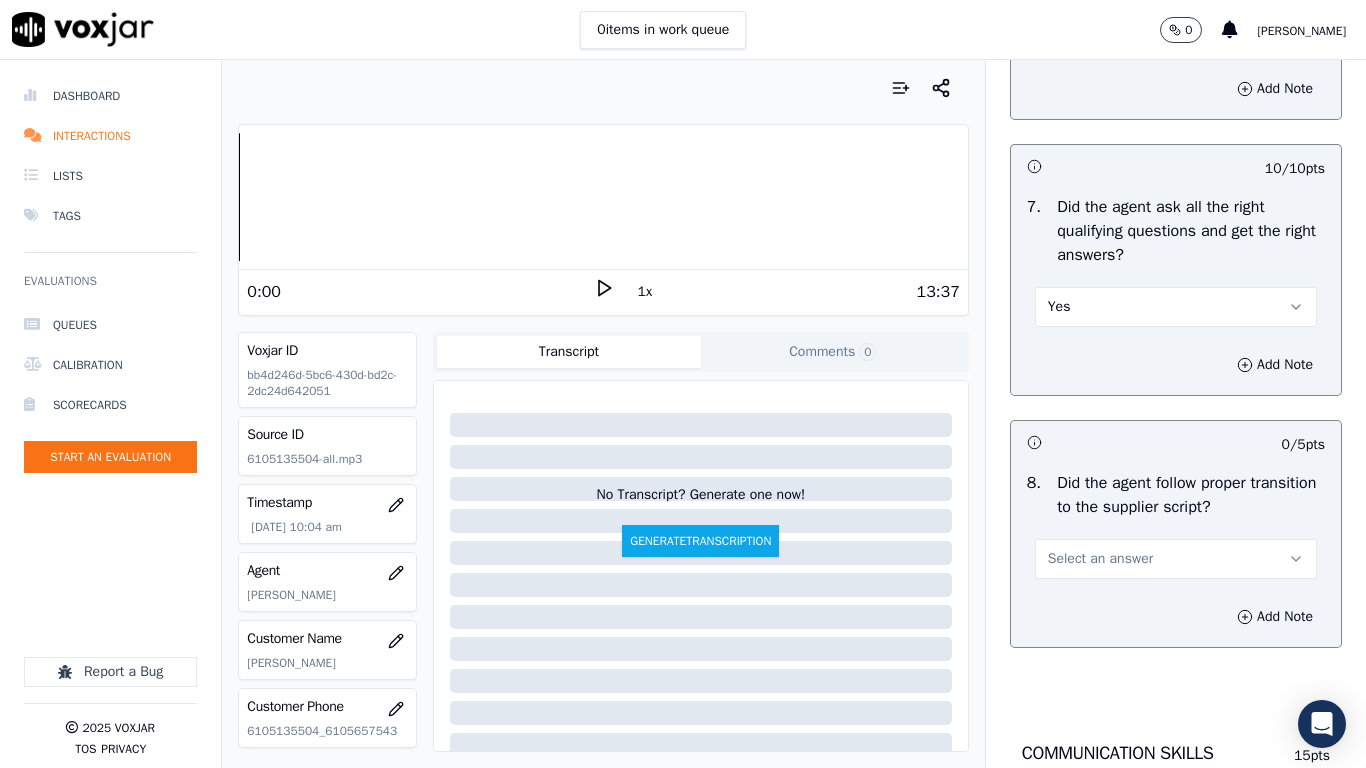 click on "Select an answer" at bounding box center (1100, 559) 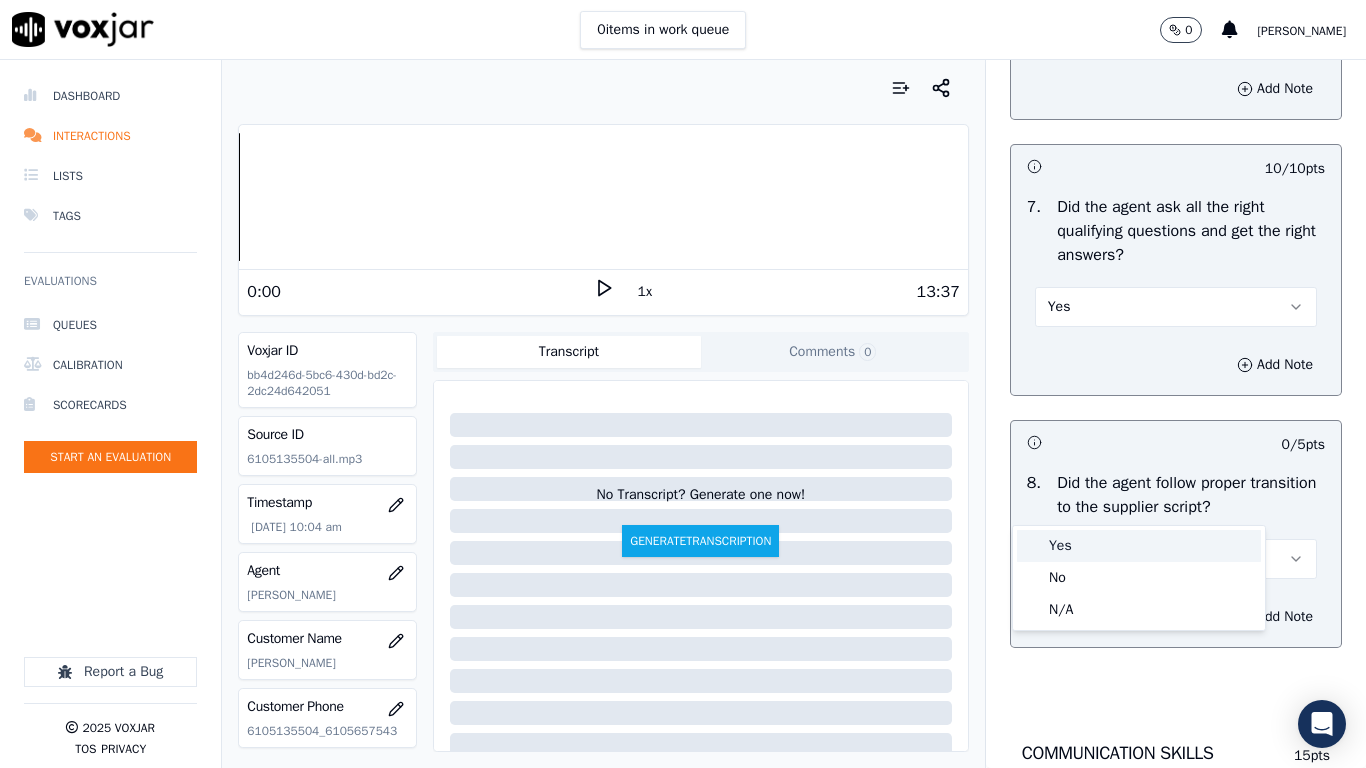 click on "Yes" at bounding box center (1139, 546) 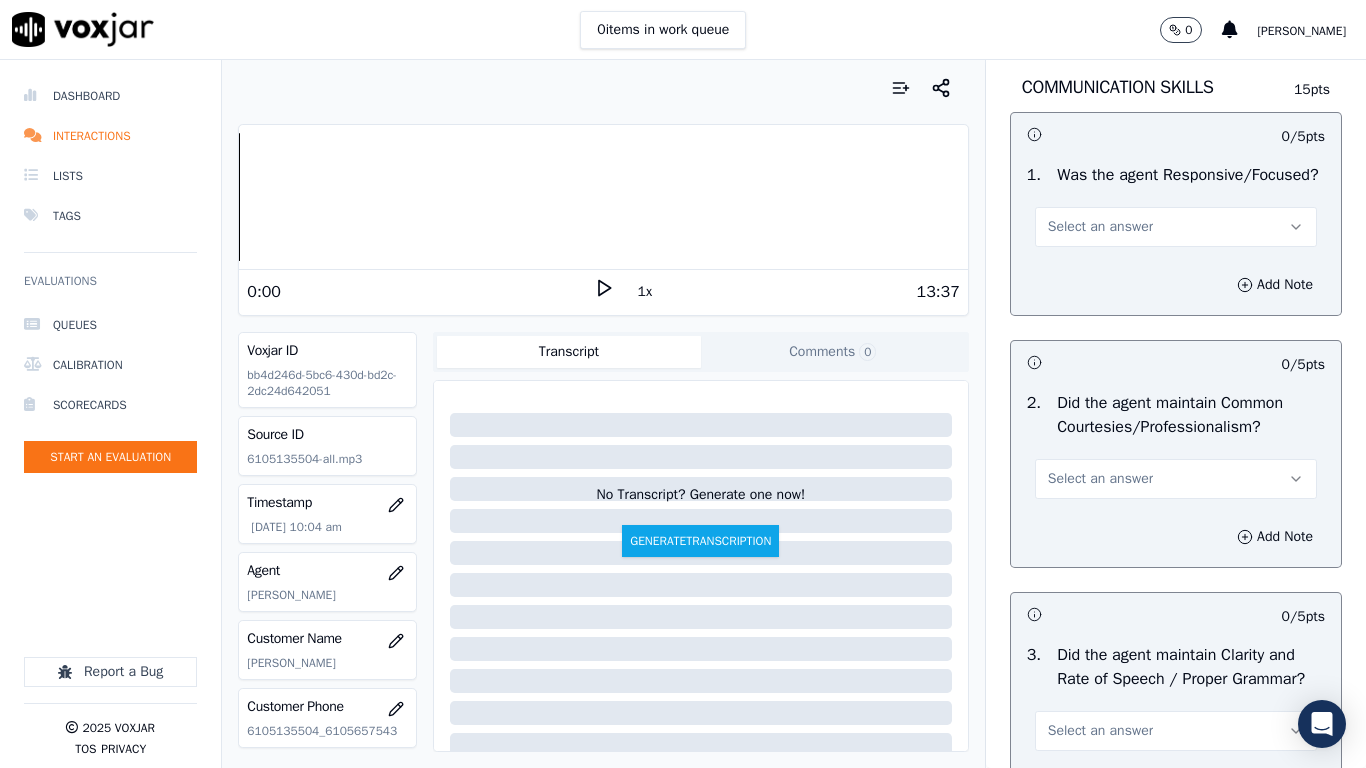 scroll, scrollTop: 5200, scrollLeft: 0, axis: vertical 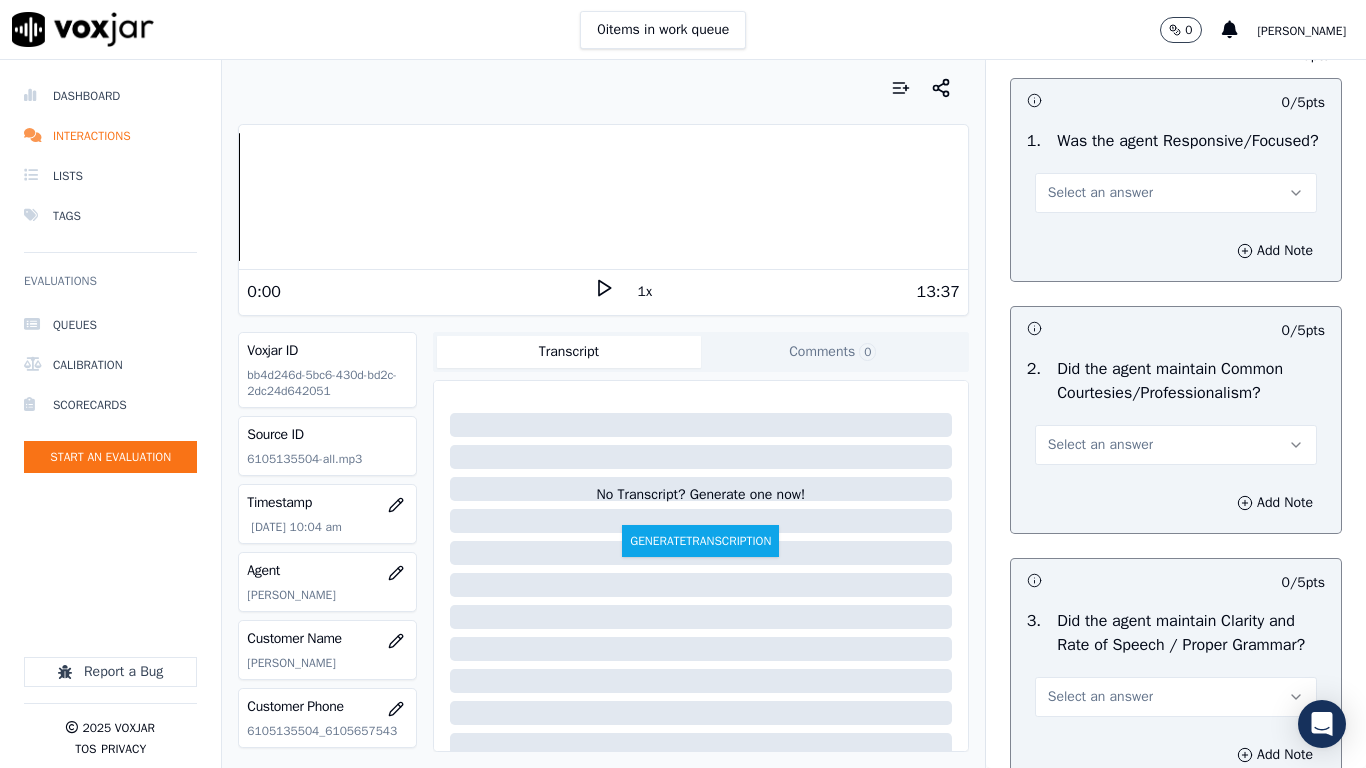 click on "Select an answer" at bounding box center (1176, 193) 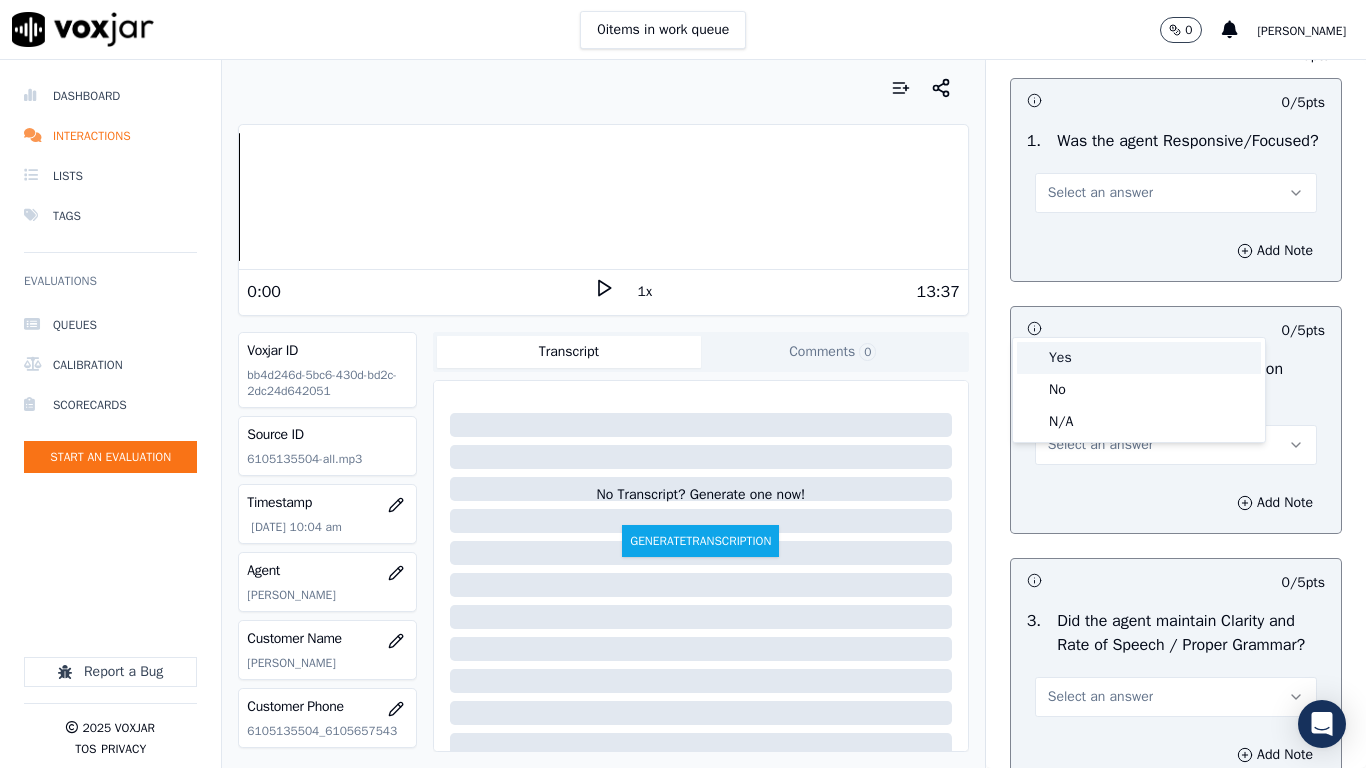 click on "Yes" at bounding box center [1139, 358] 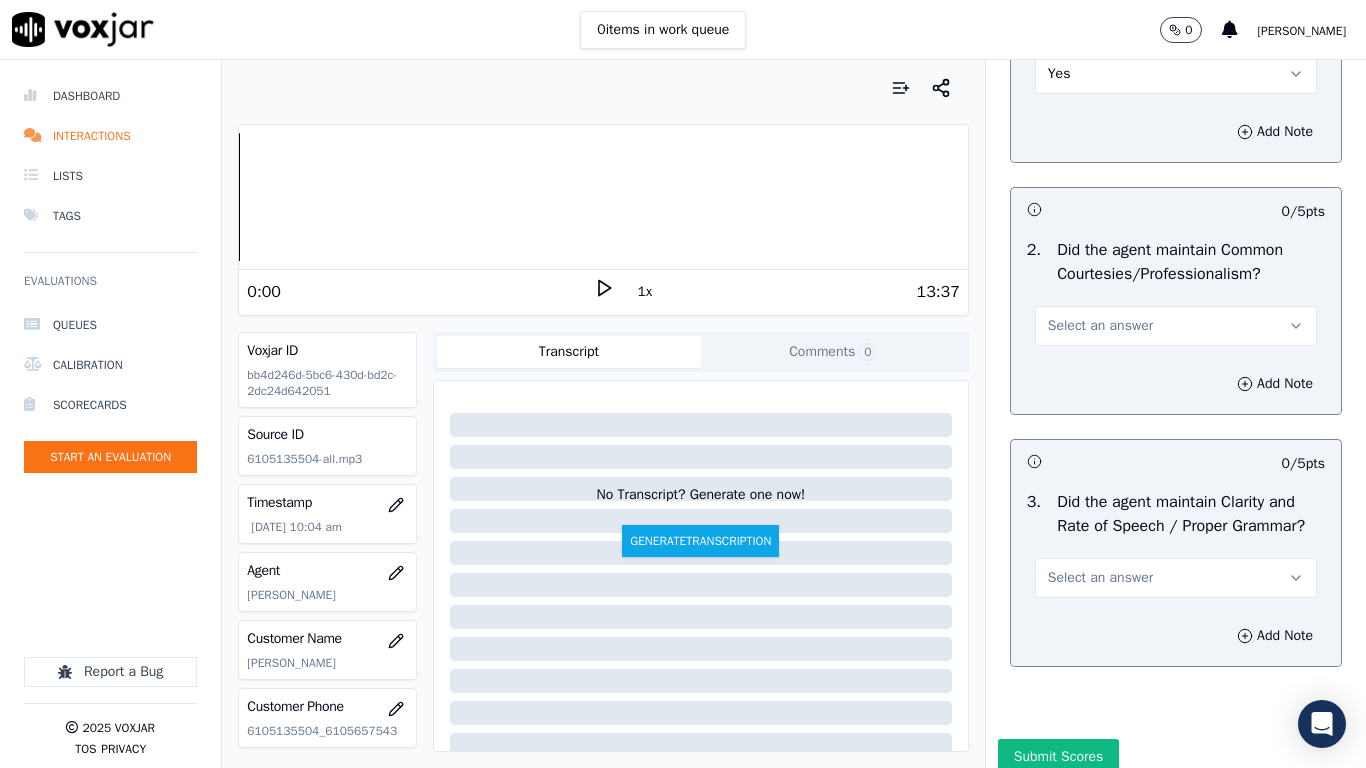 scroll, scrollTop: 5533, scrollLeft: 0, axis: vertical 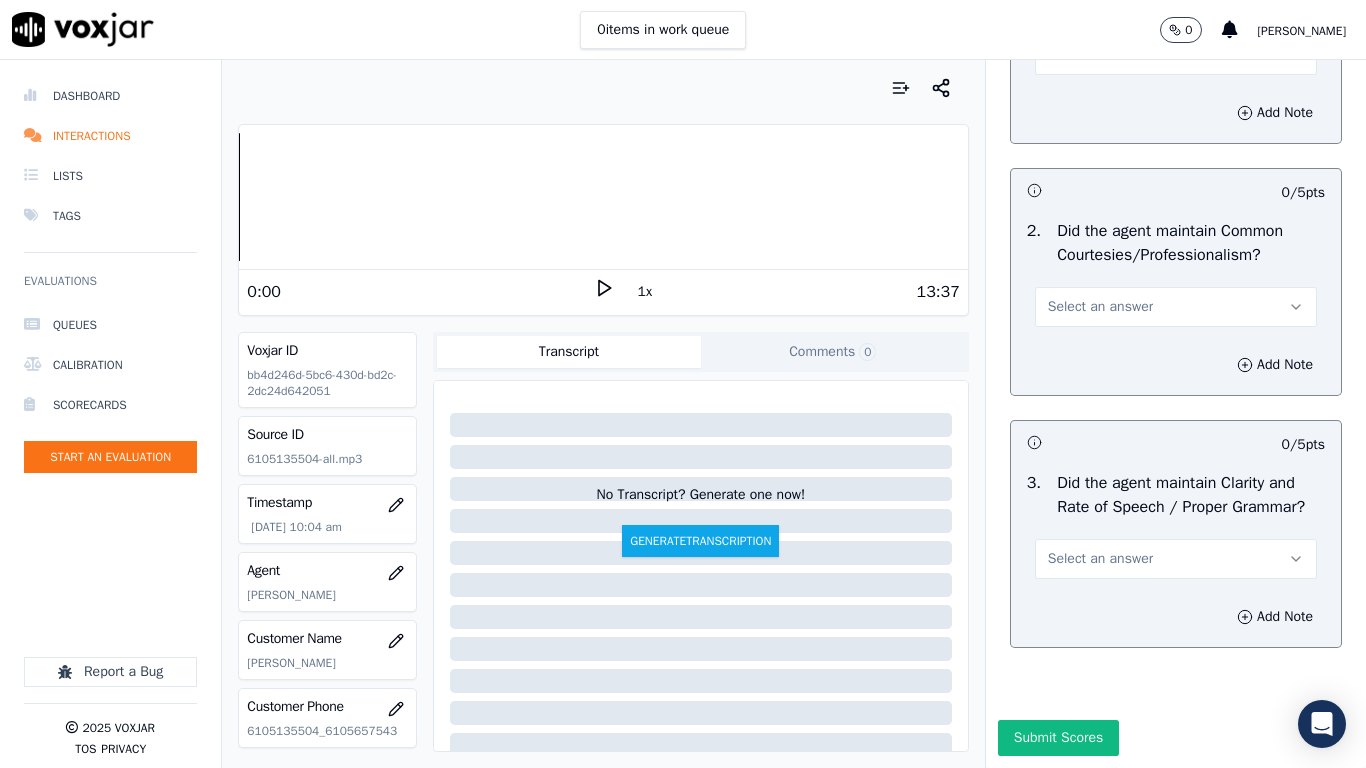 click on "Select an answer" at bounding box center (1176, 307) 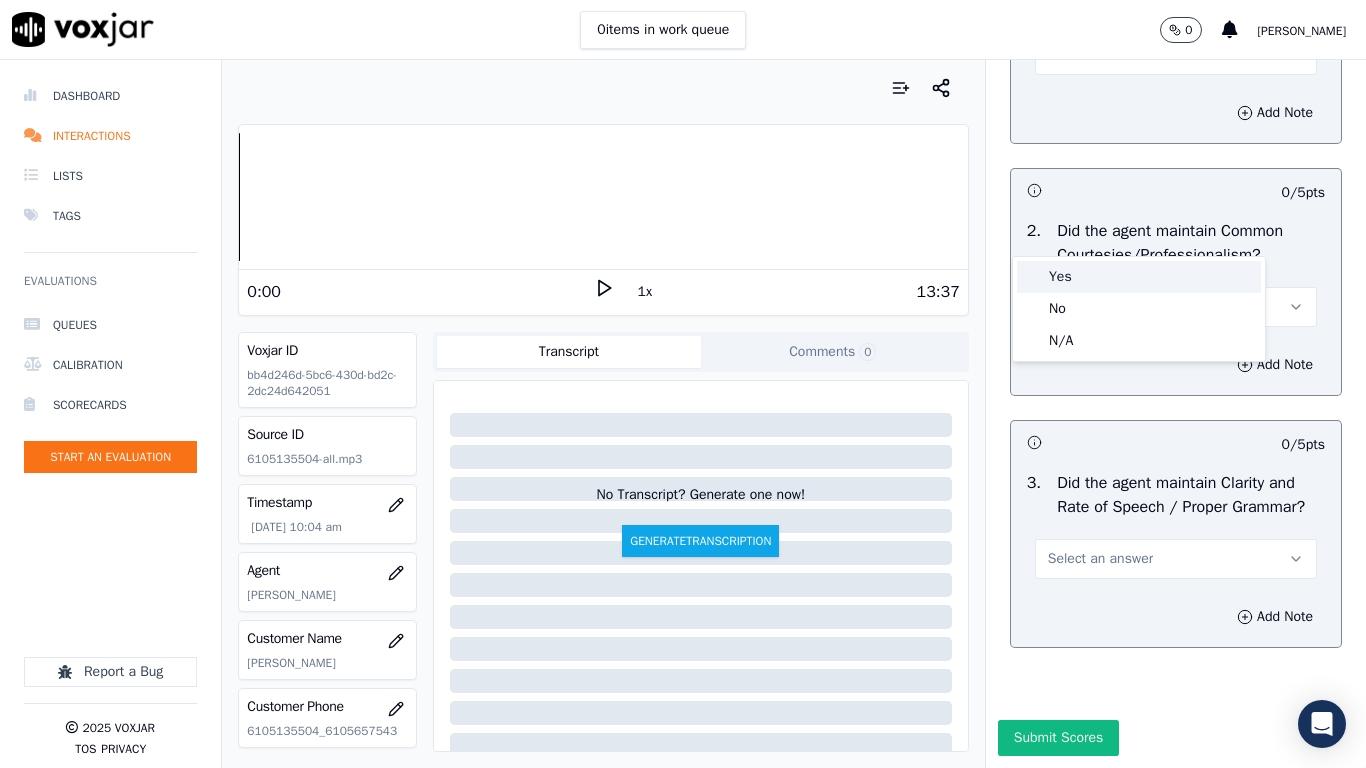 click on "Yes" at bounding box center (1139, 277) 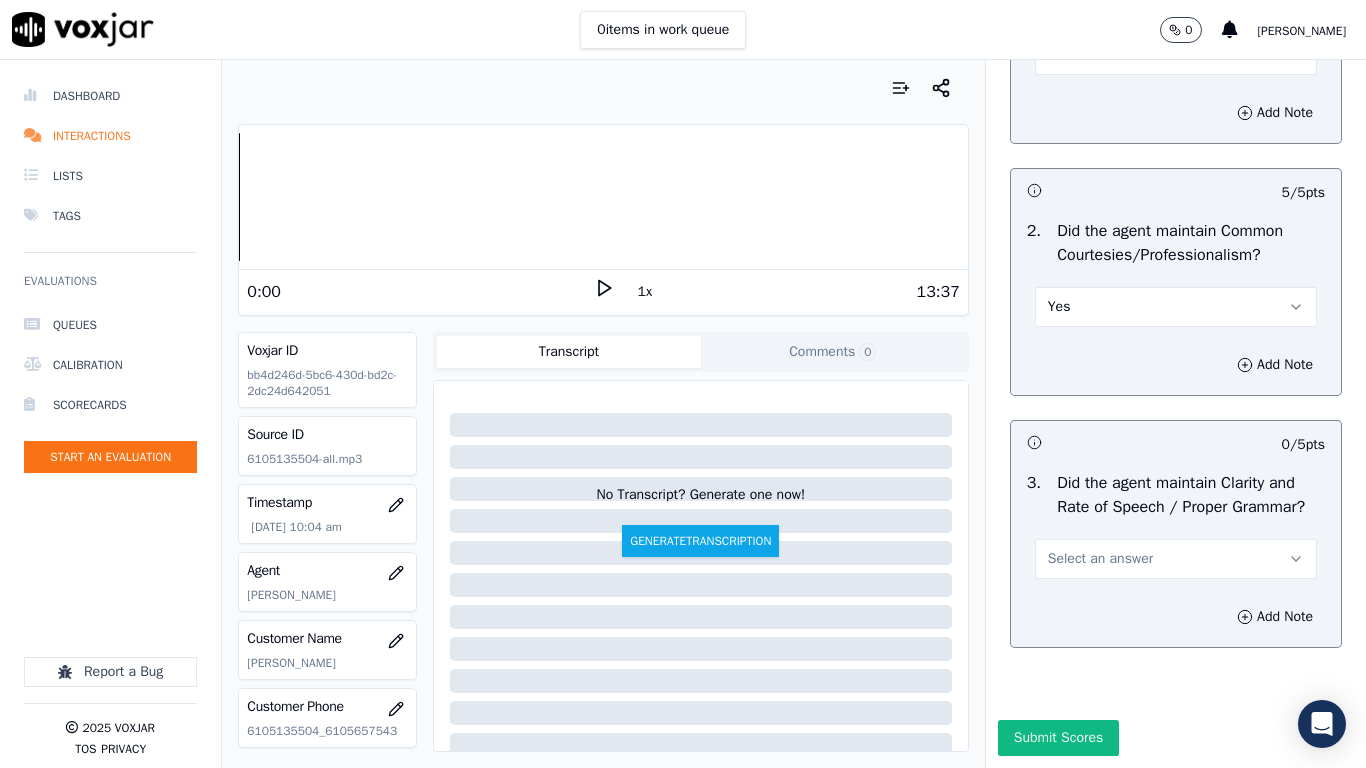 click on "Select an answer" at bounding box center (1176, 559) 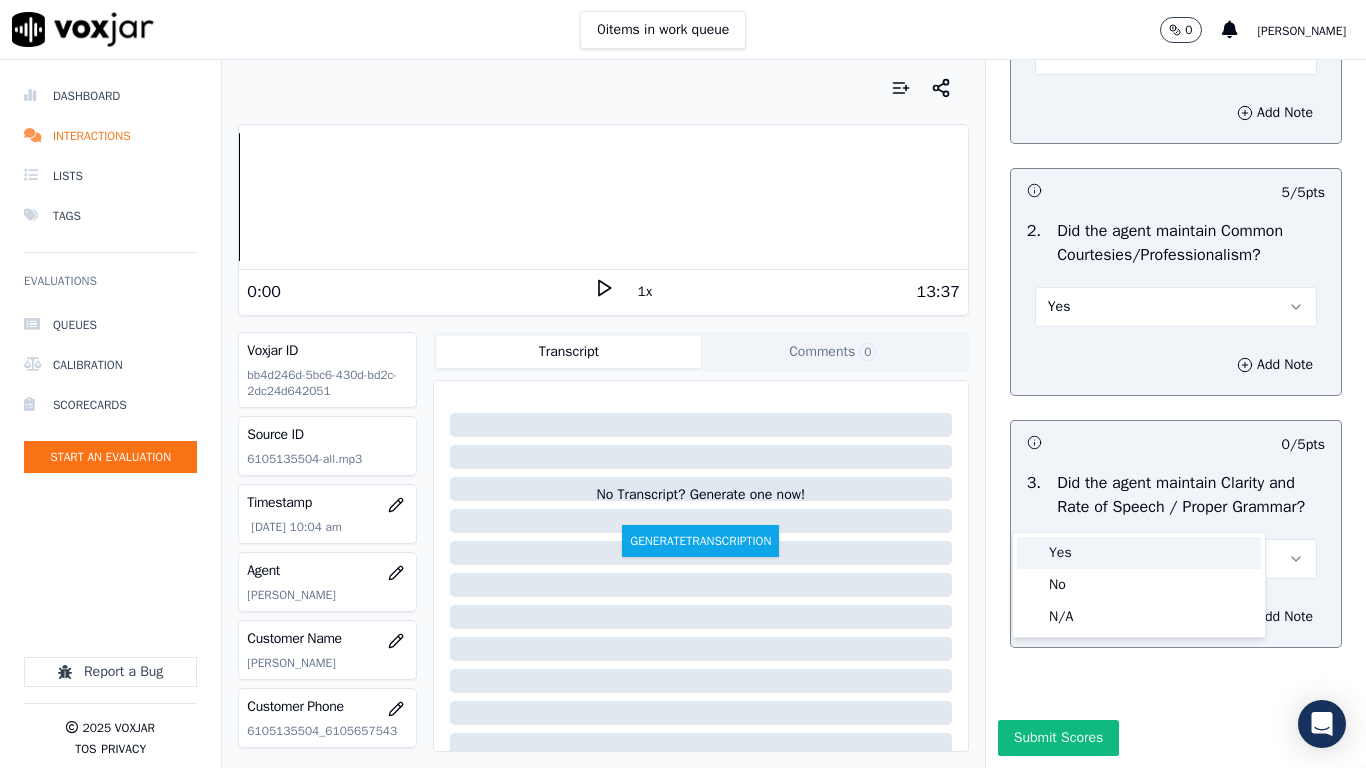 click on "Yes" at bounding box center (1139, 553) 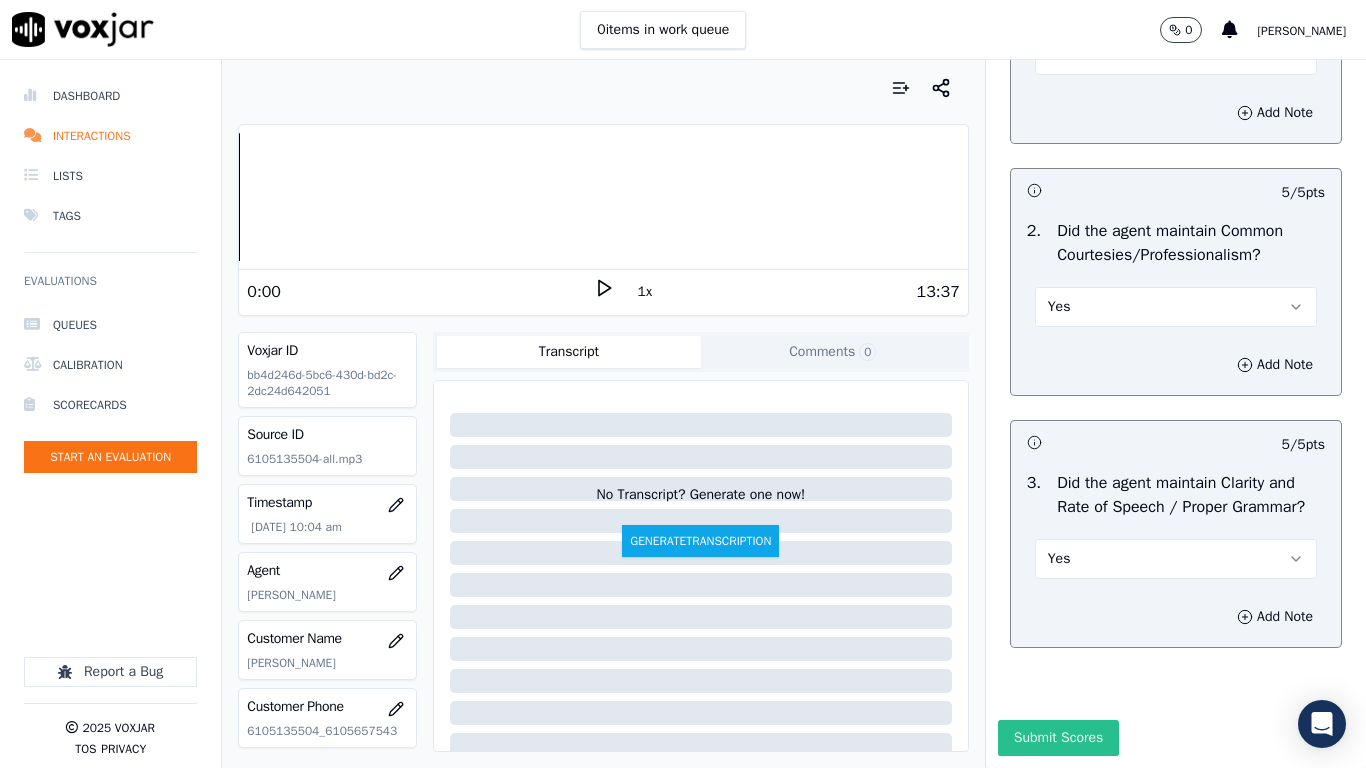 click on "Submit Scores" at bounding box center [1058, 738] 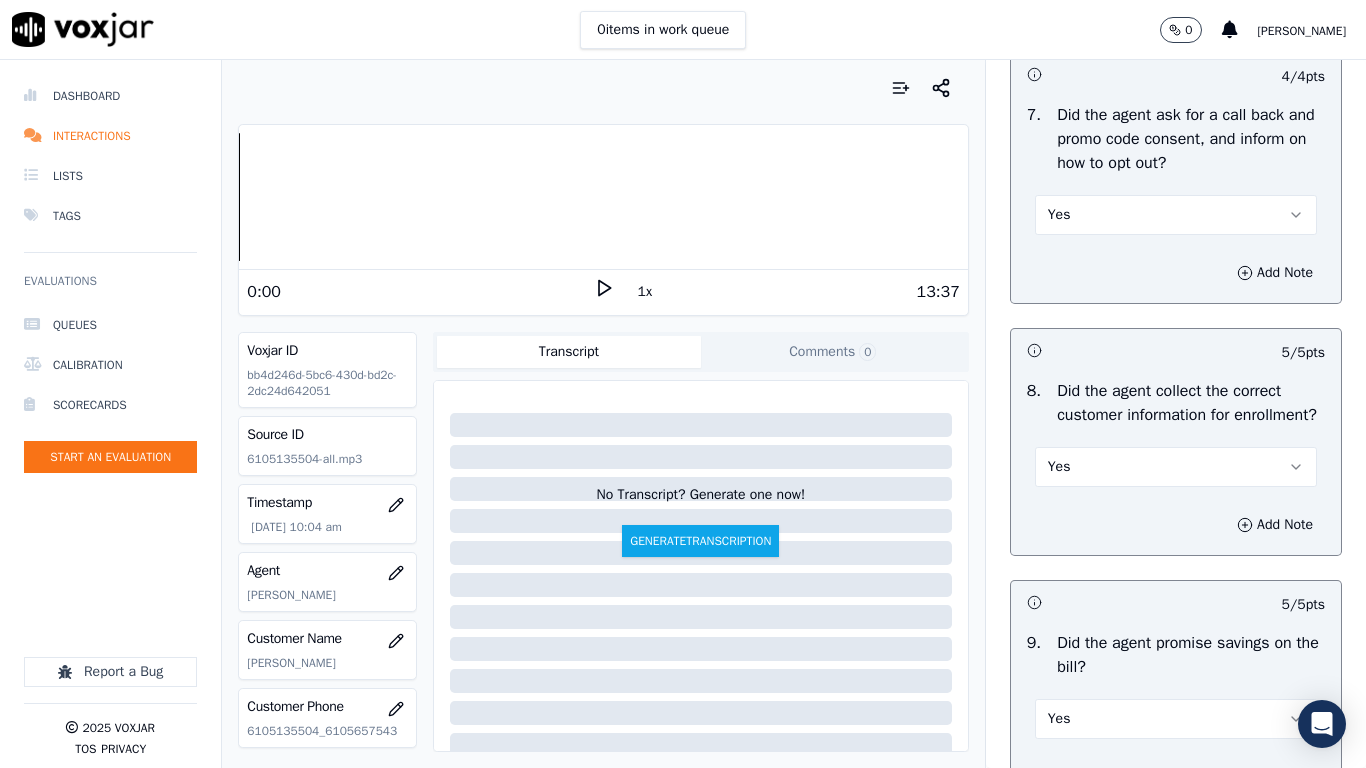 scroll, scrollTop: 1487, scrollLeft: 0, axis: vertical 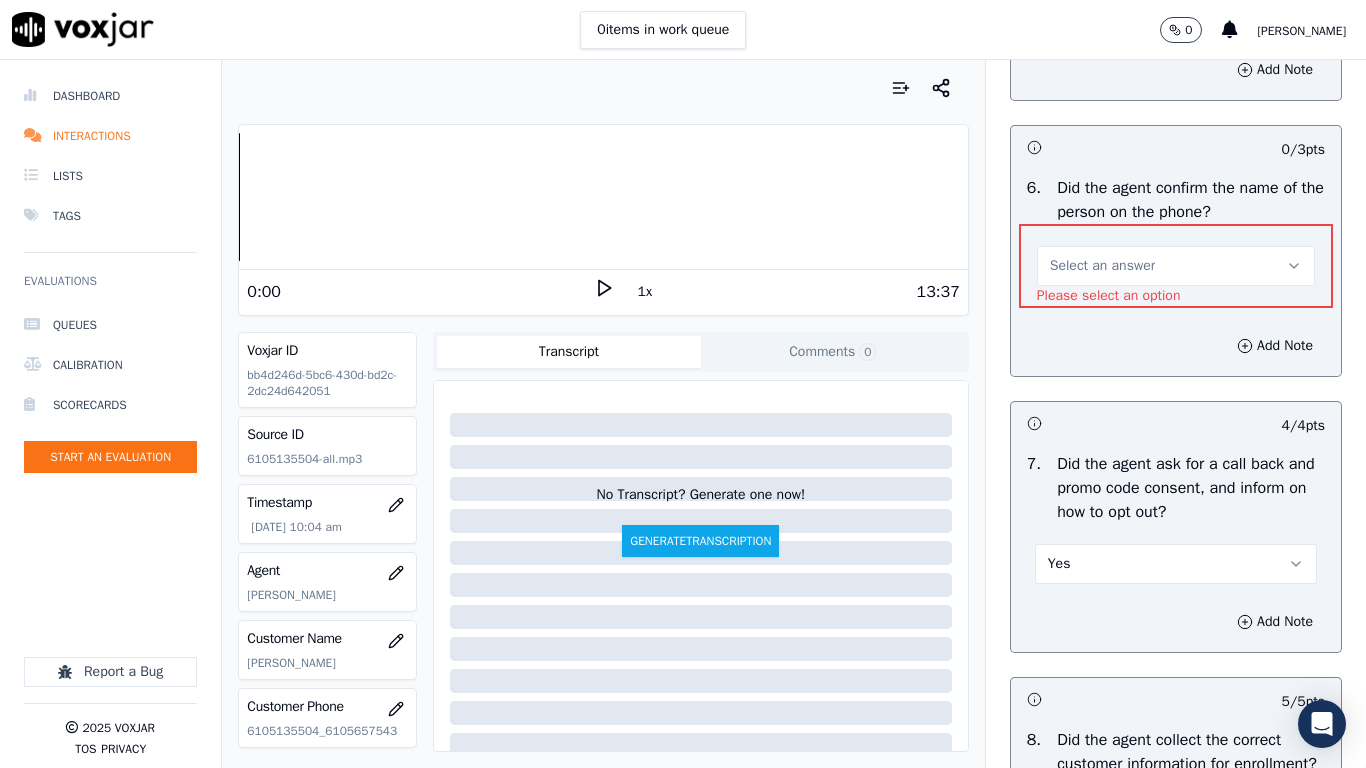 click on "Select an answer" at bounding box center (1176, 266) 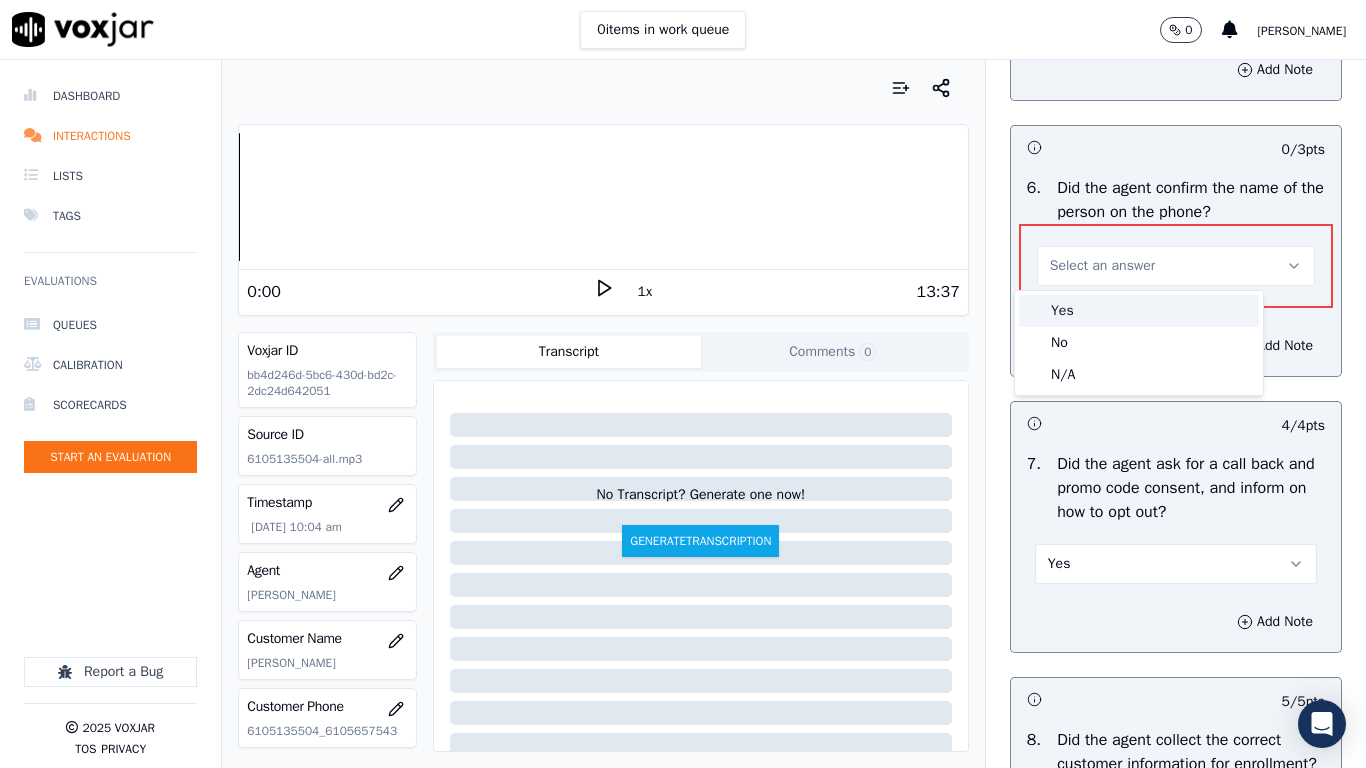 click on "Yes" at bounding box center (1139, 311) 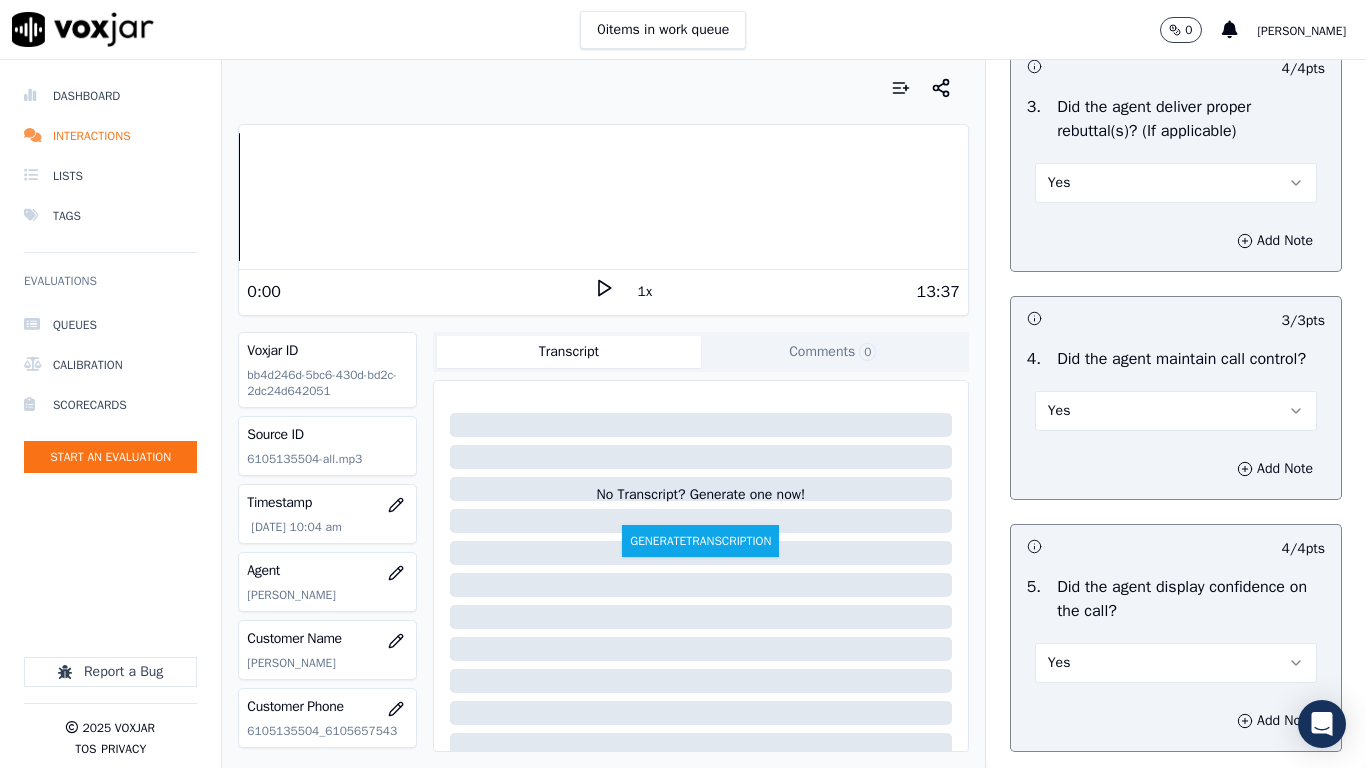 scroll, scrollTop: 5533, scrollLeft: 0, axis: vertical 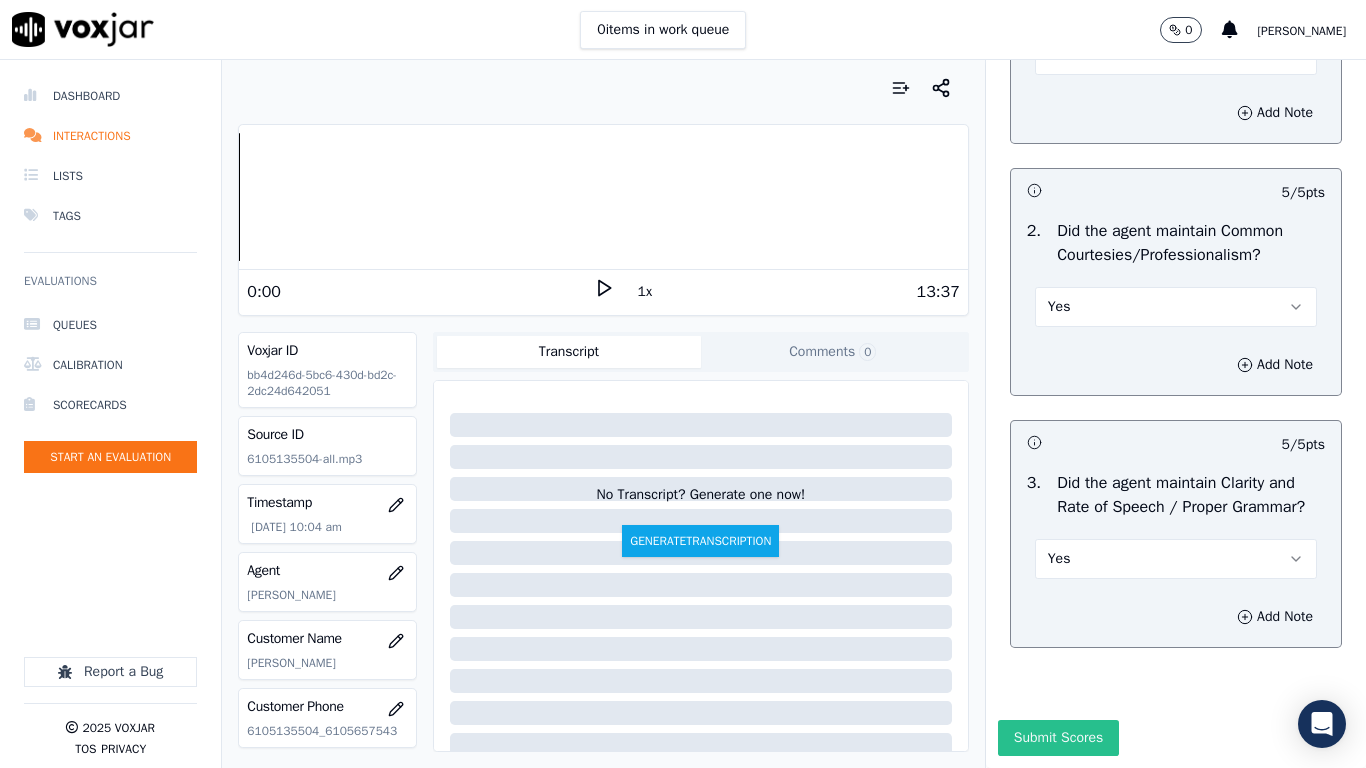 click on "Submit Scores" at bounding box center (1058, 738) 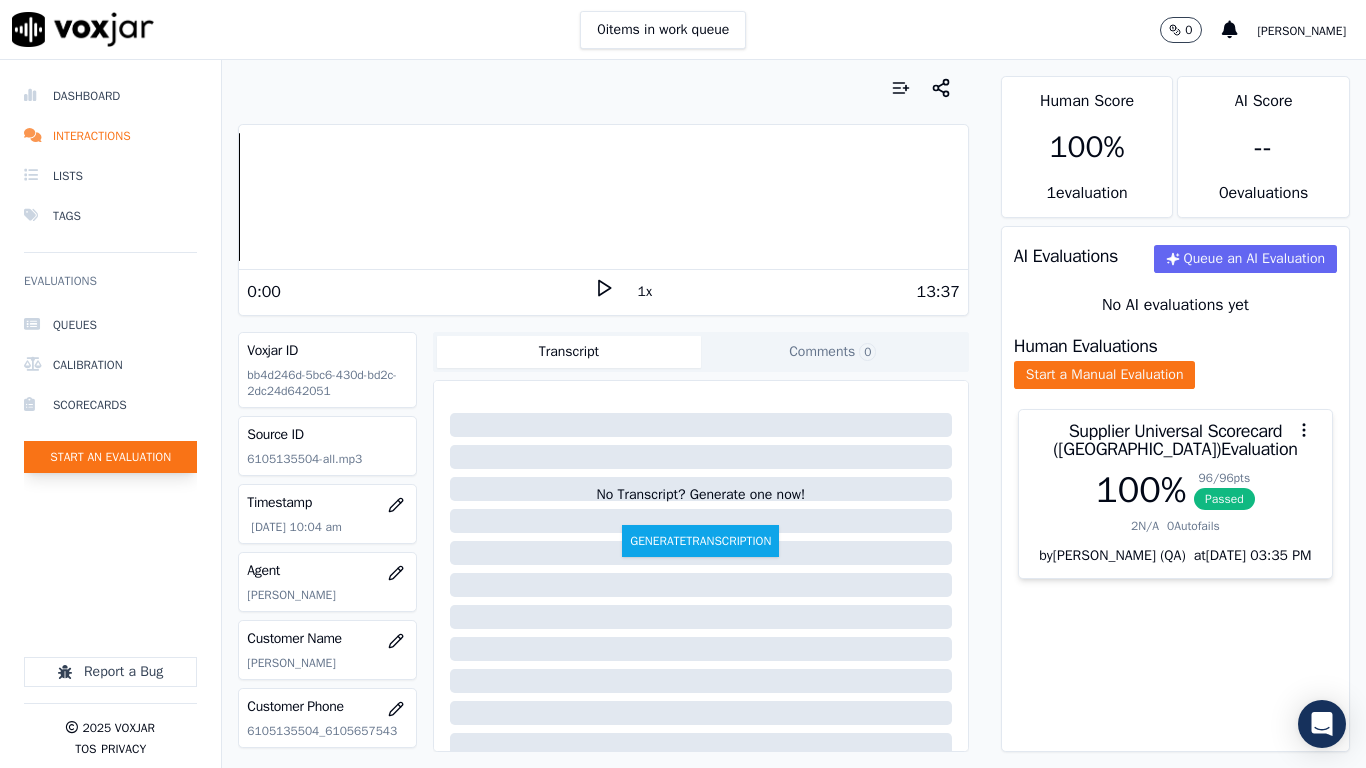 click on "Start an Evaluation" 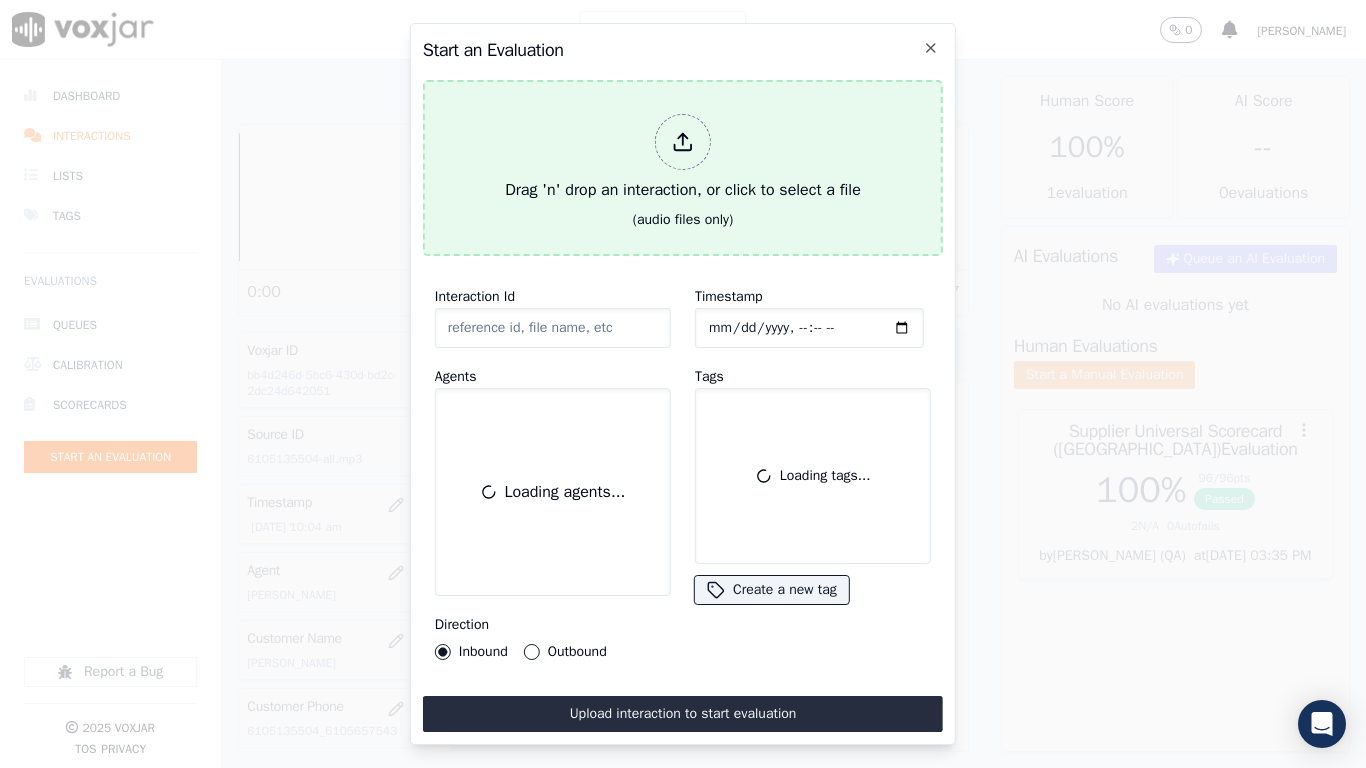 click on "Drag 'n' drop an interaction, or click to select a file" at bounding box center (683, 158) 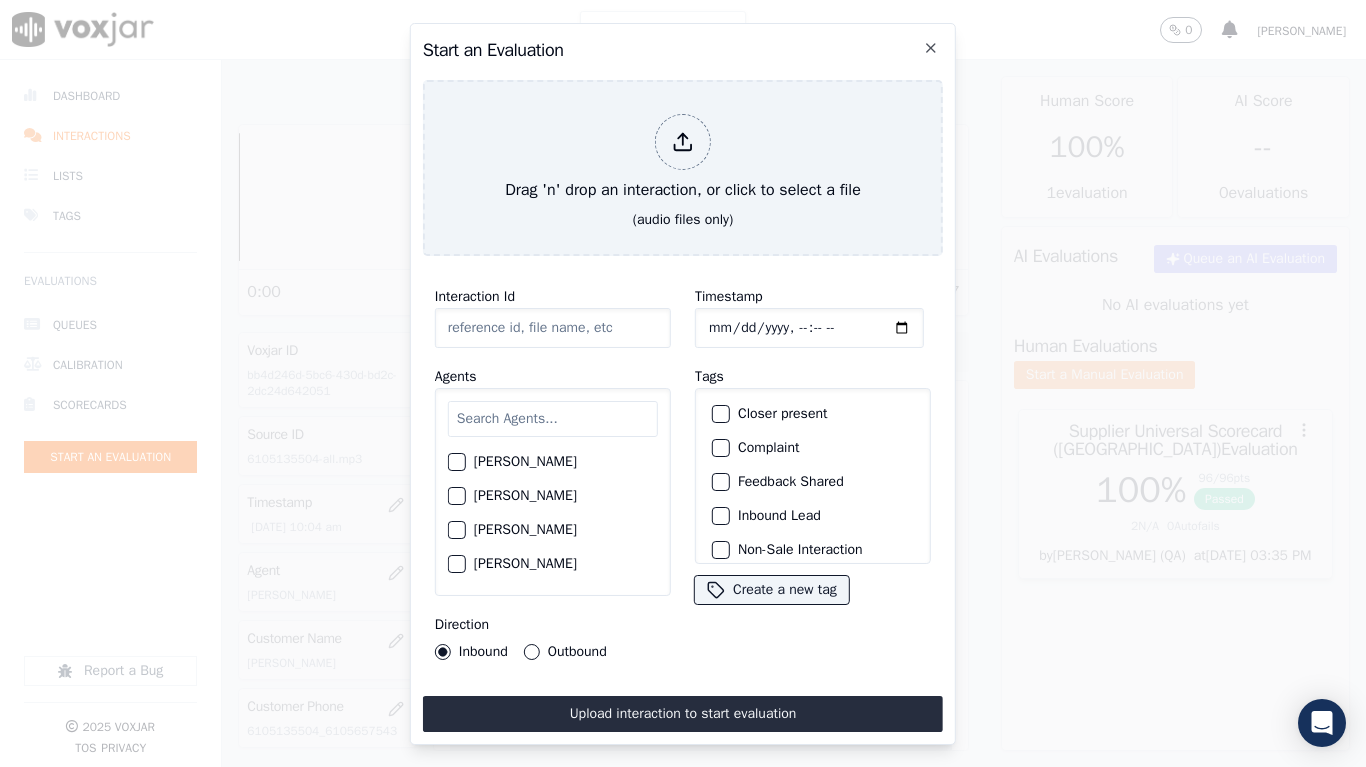 type on "20250723-122034_2155261117-all.mp3" 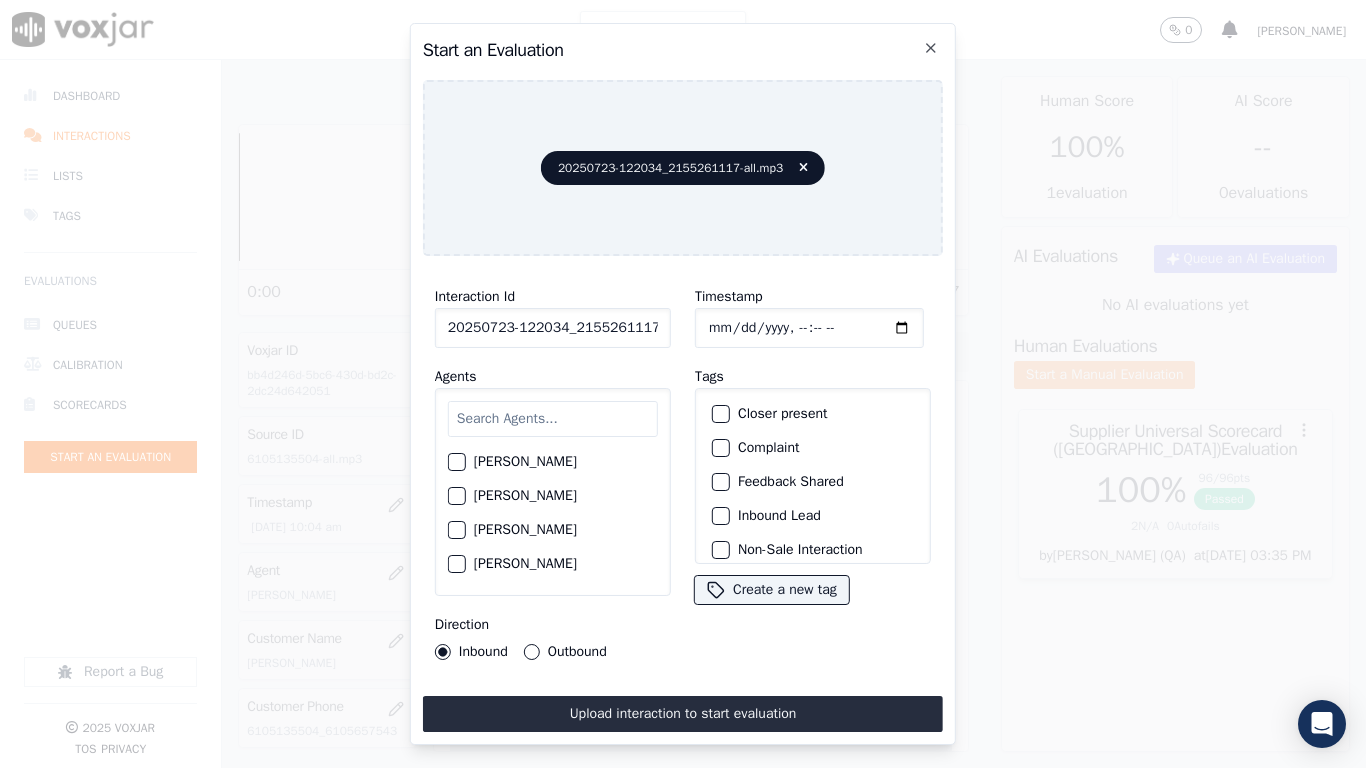 click at bounding box center (553, 419) 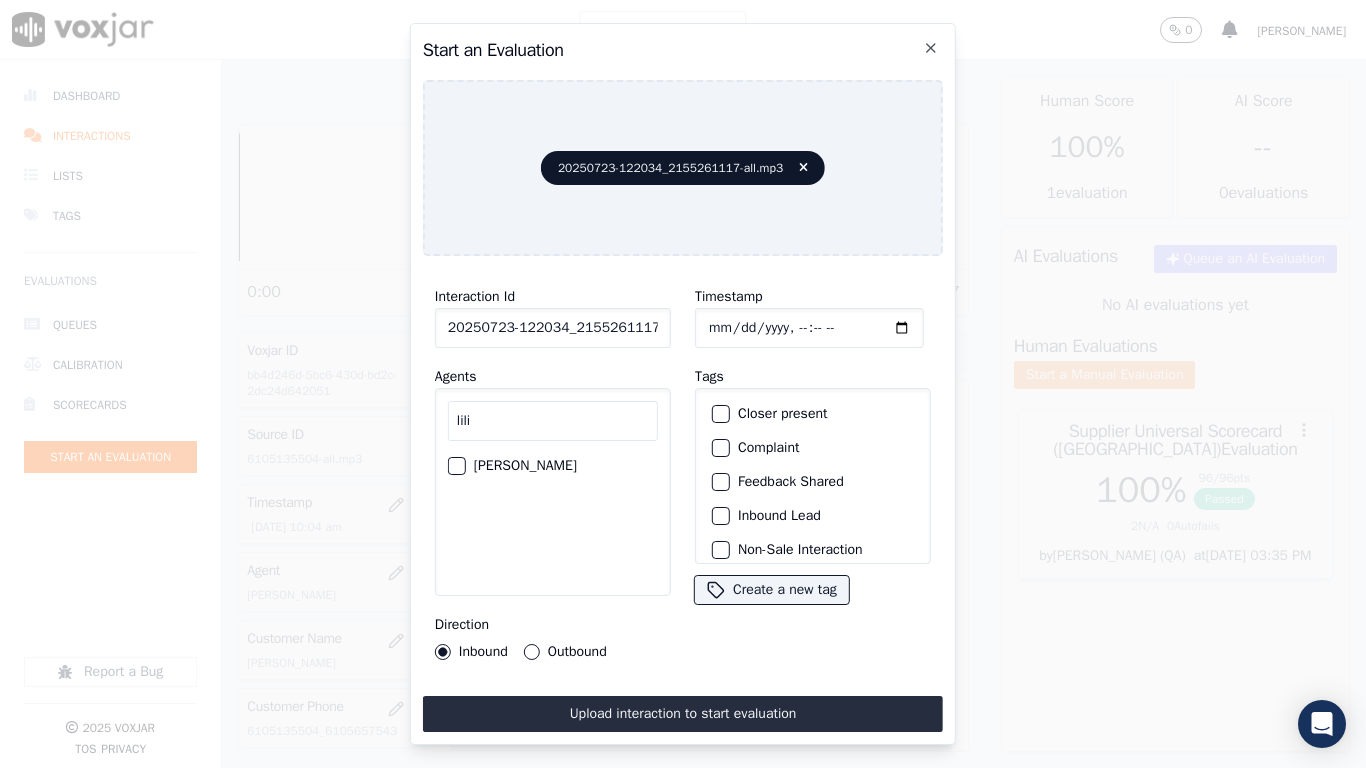 type on "lili" 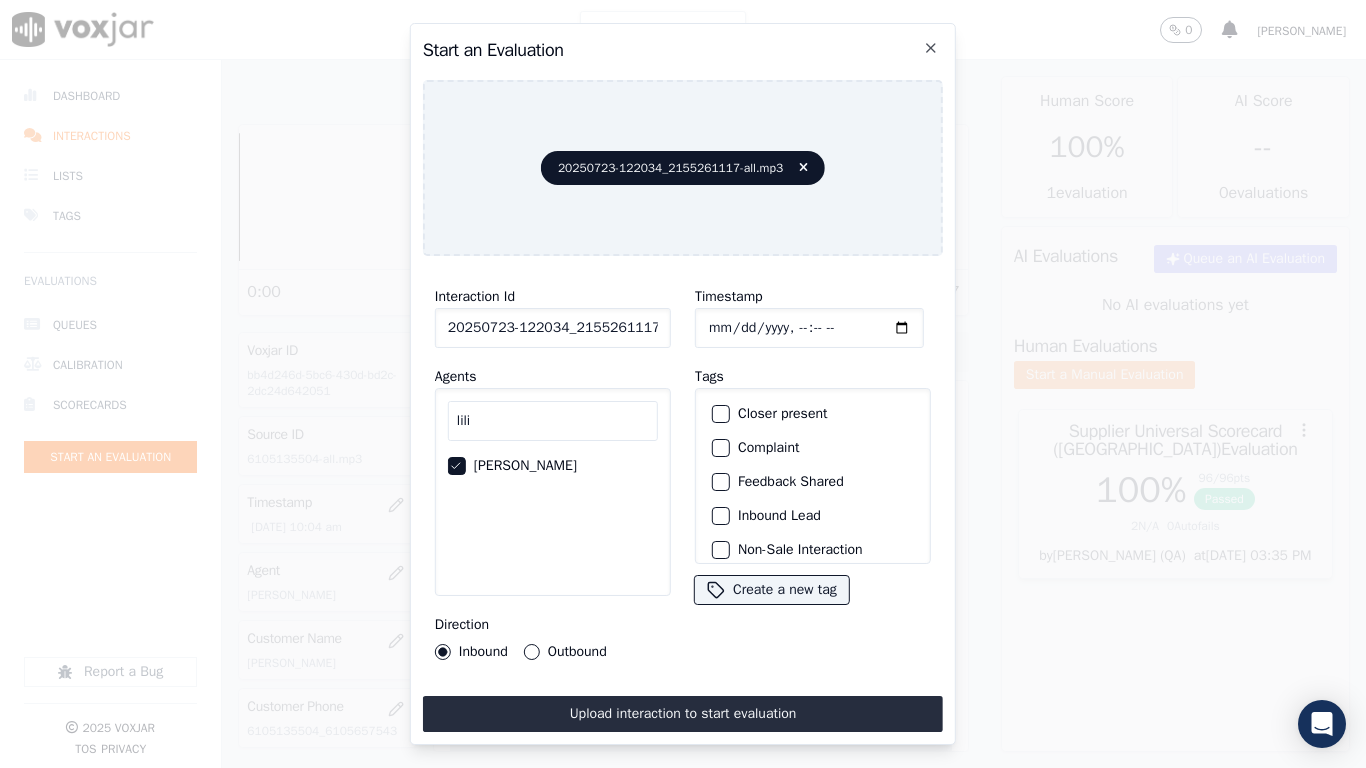 click on "Timestamp" 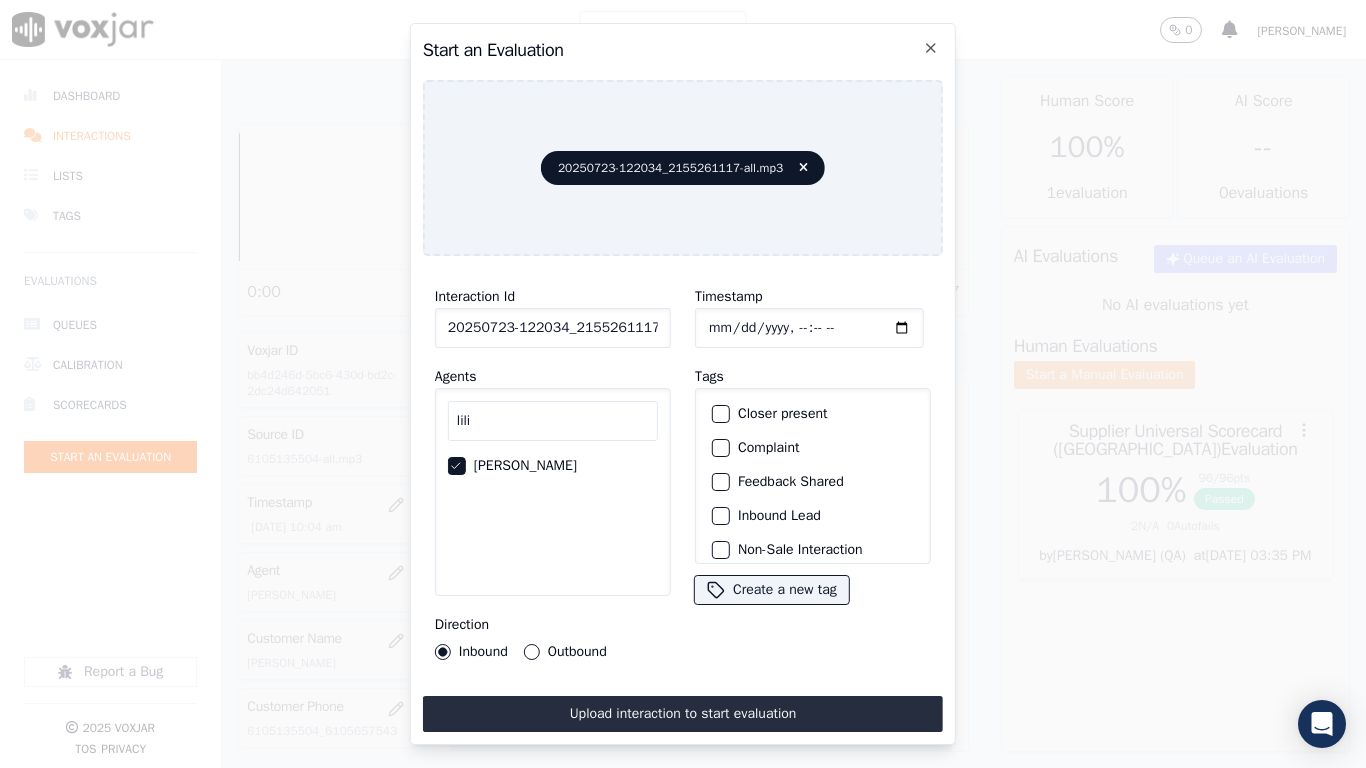 click on "Timestamp" 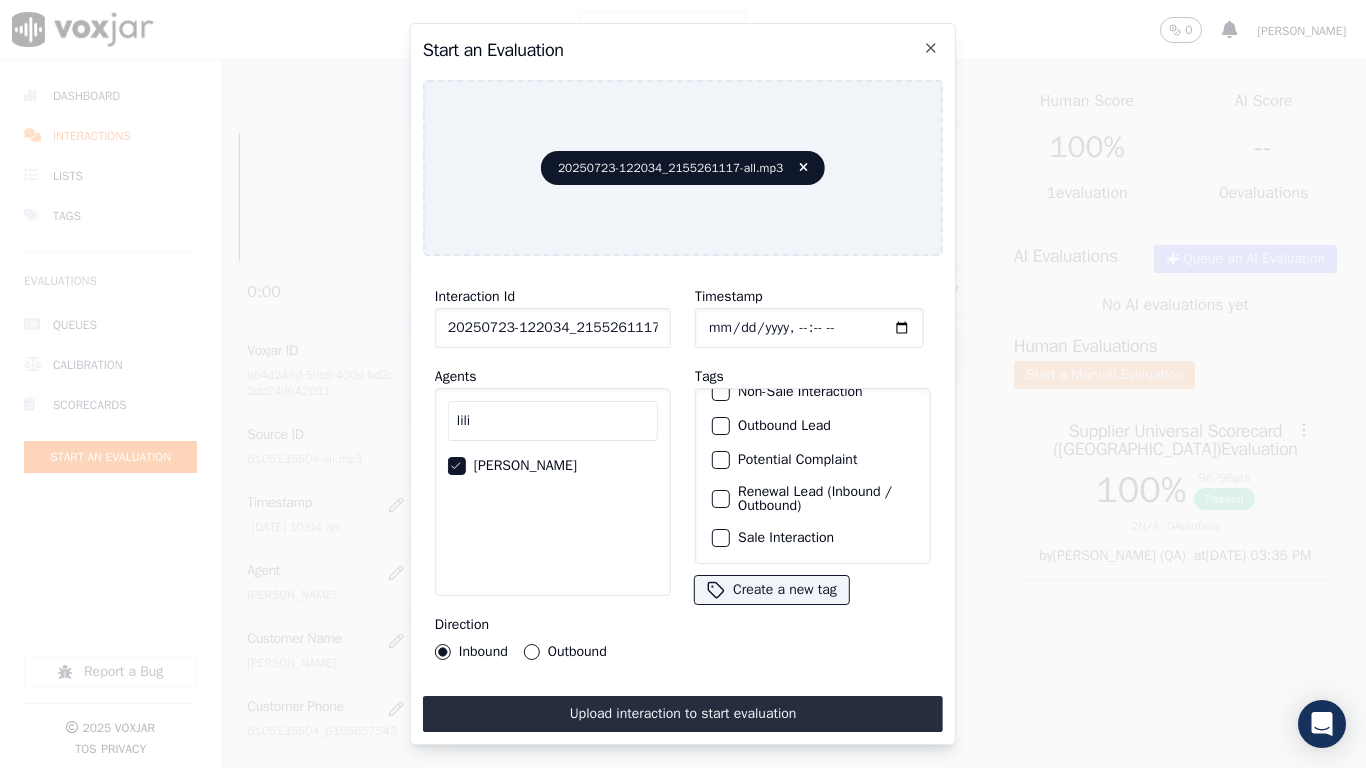 click on "Sale Interaction" 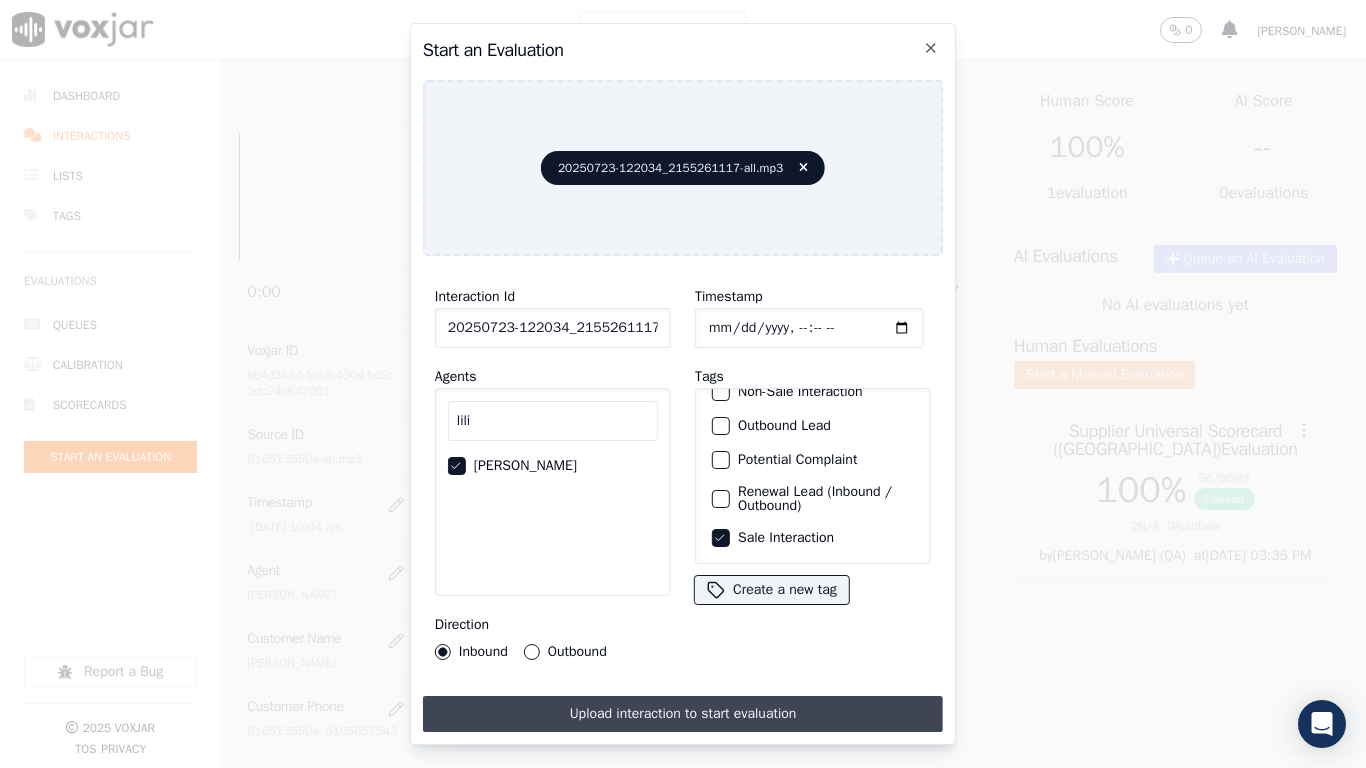 click on "Upload interaction to start evaluation" at bounding box center (683, 714) 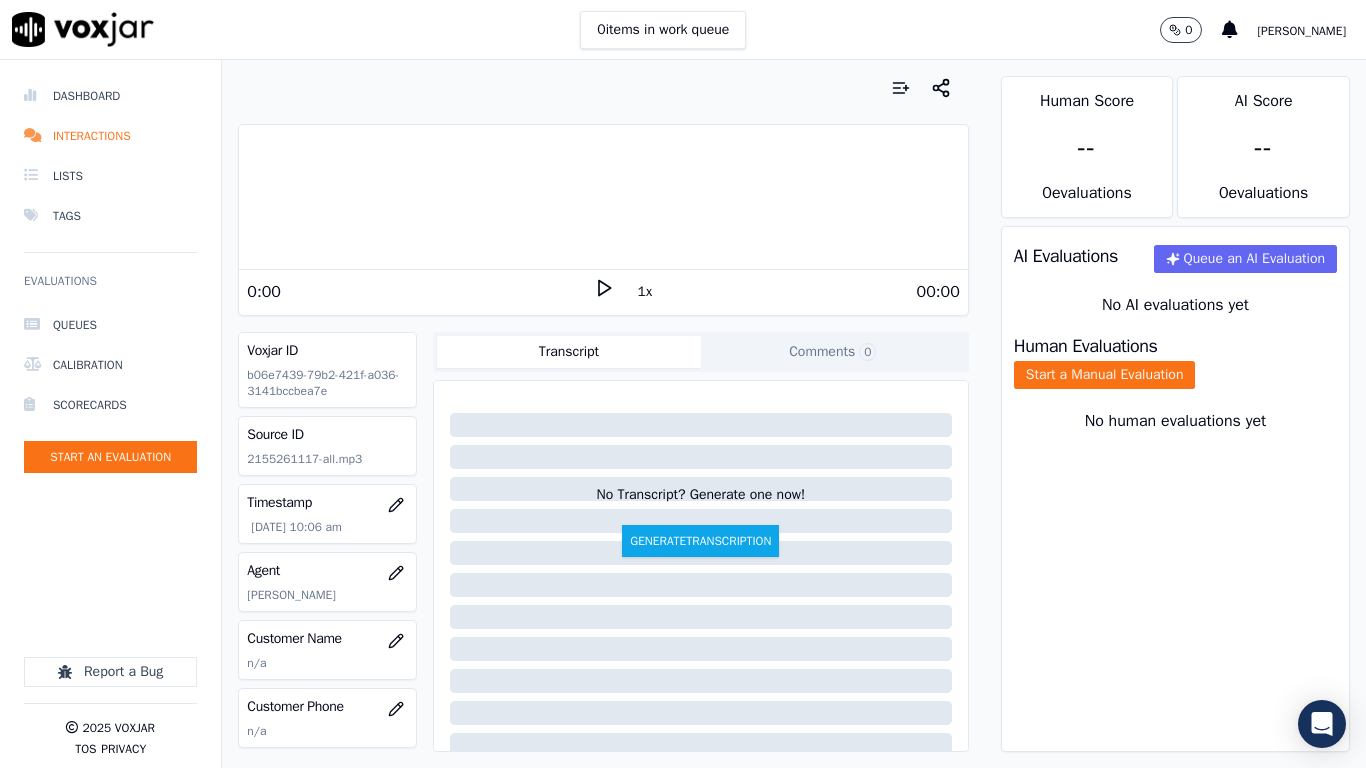 click 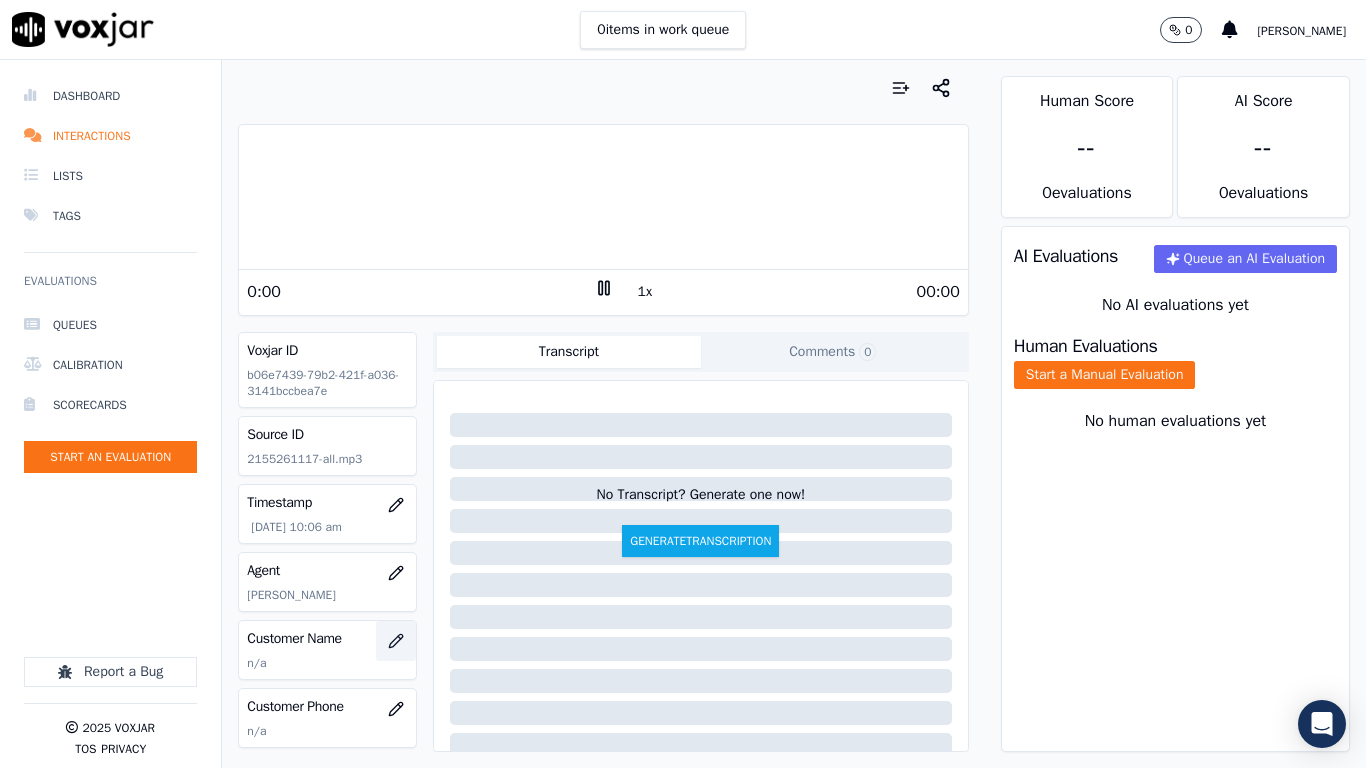 click 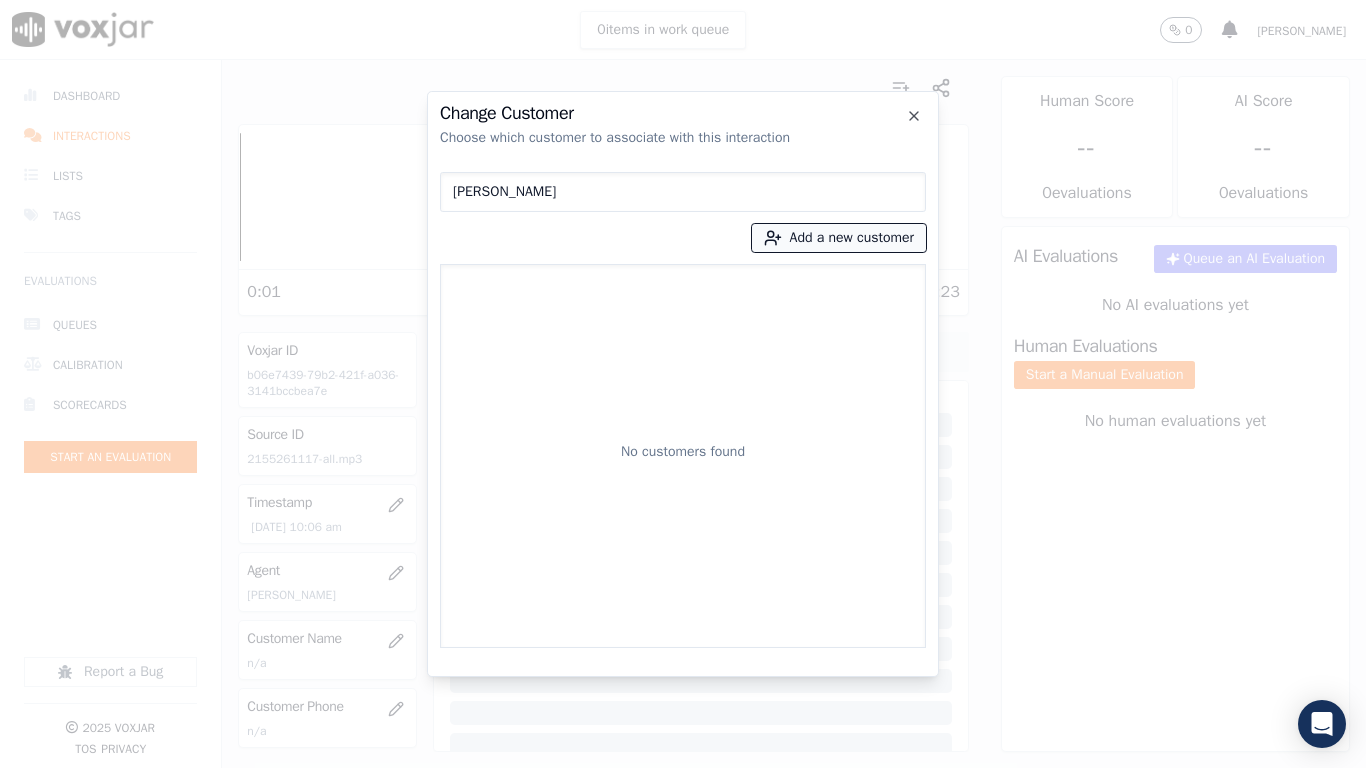 type on "[PERSON_NAME]" 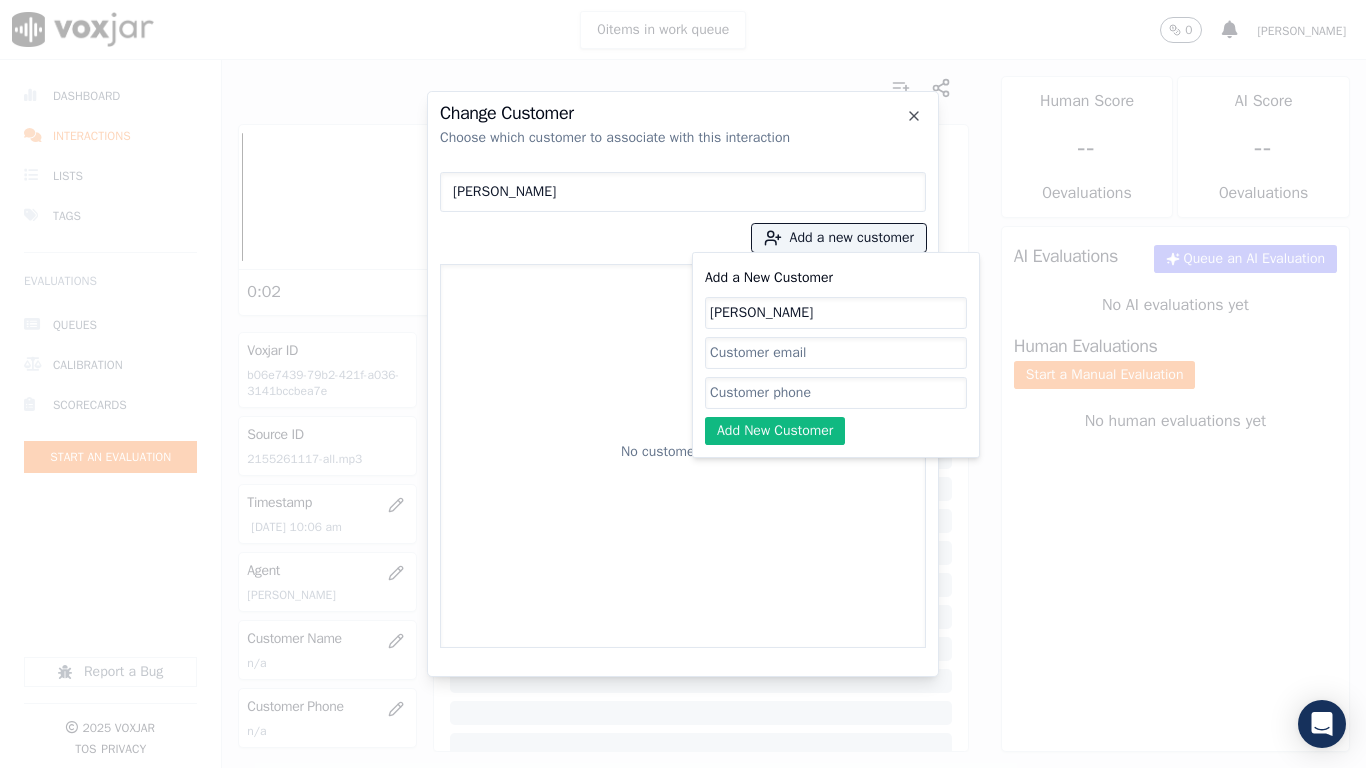 type on "[PERSON_NAME]" 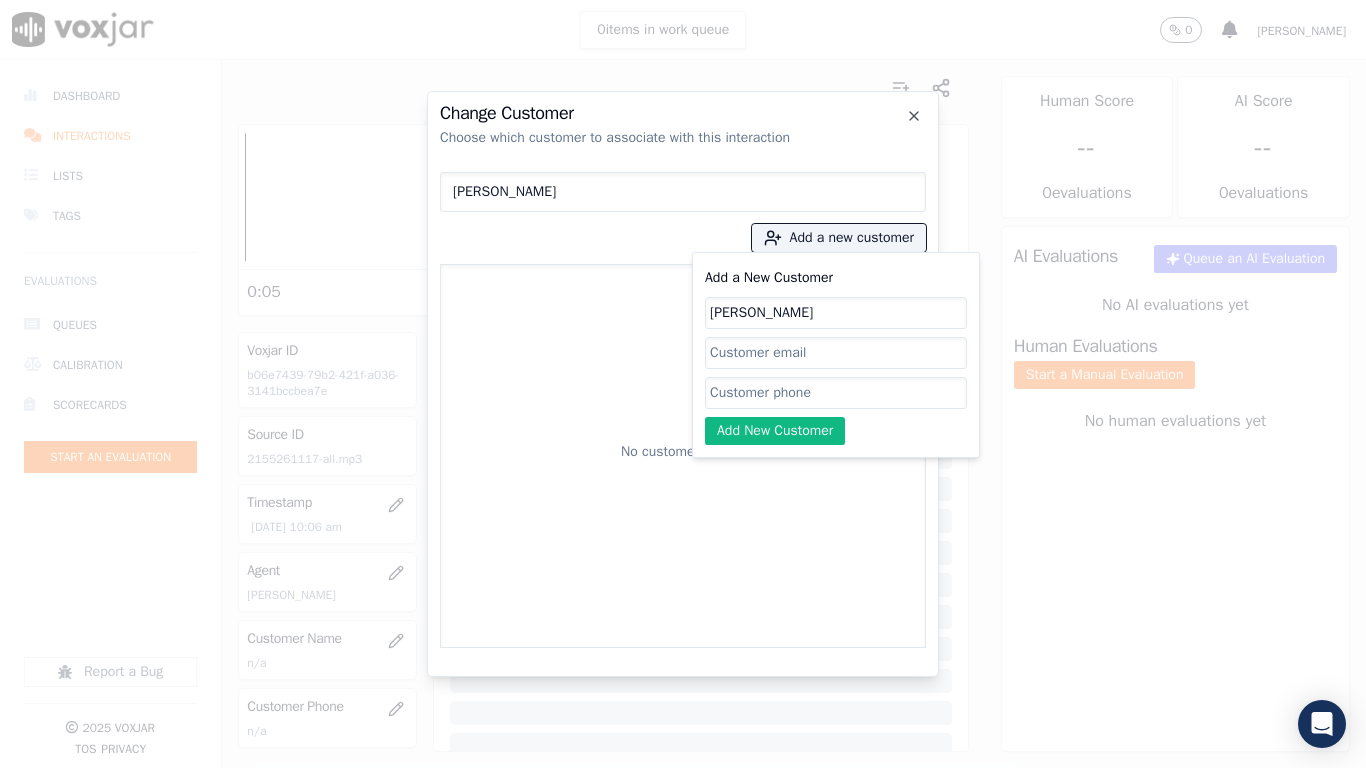 click on "Add a New Customer" 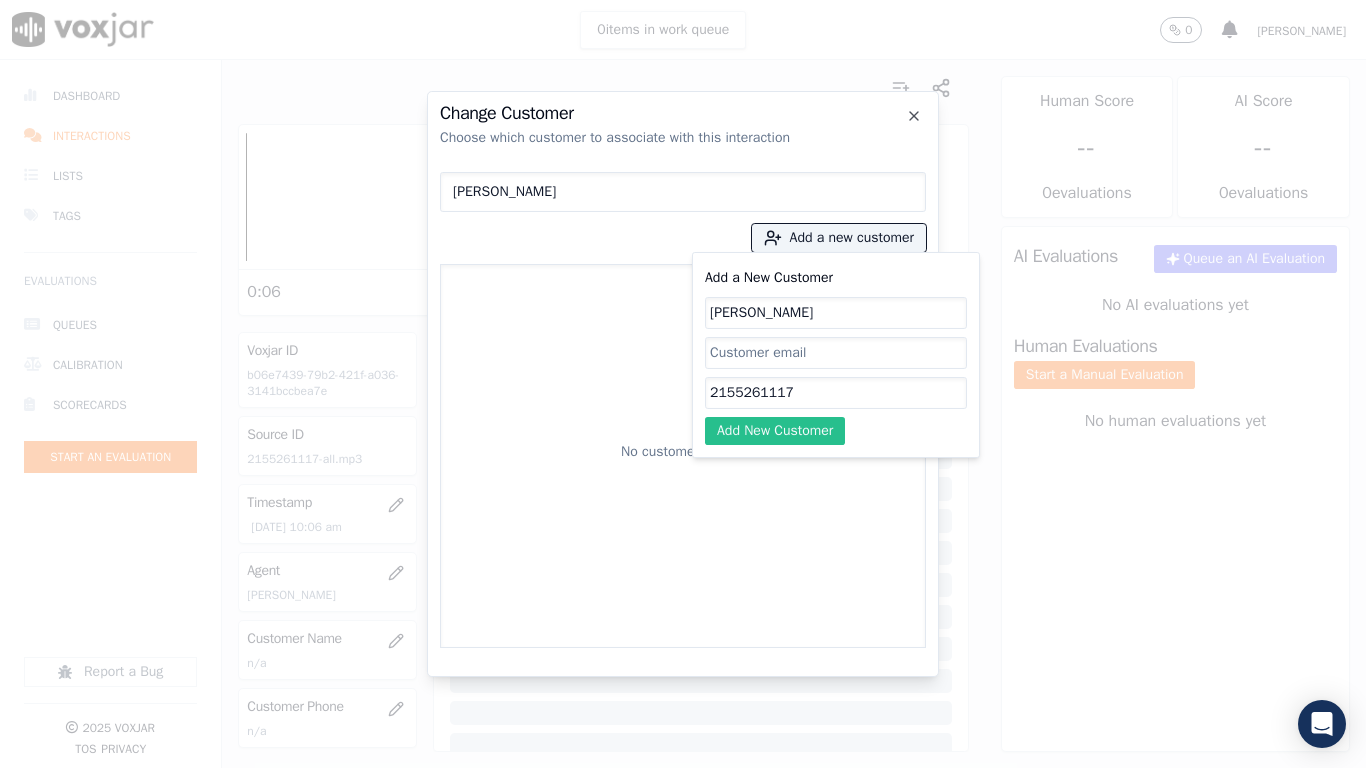 type on "2155261117" 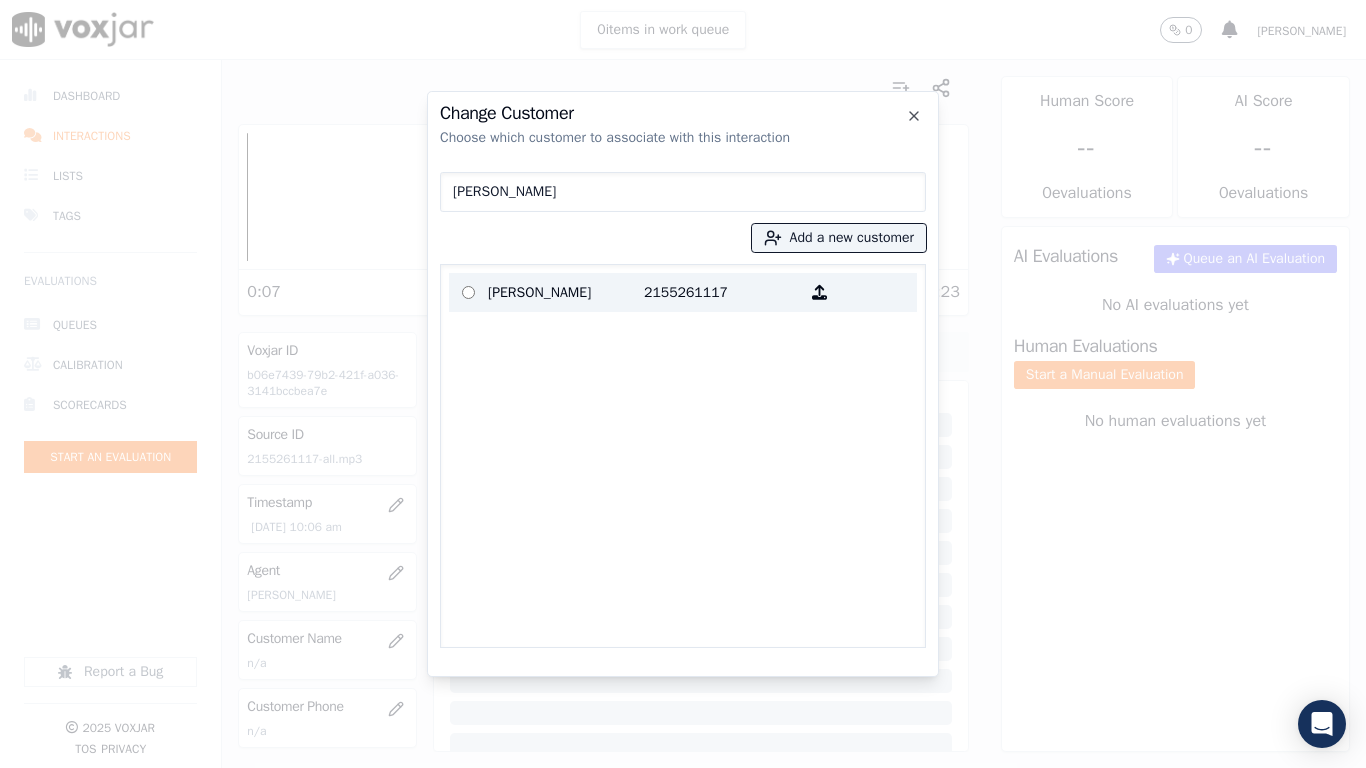 click on "[PERSON_NAME]" at bounding box center (566, 292) 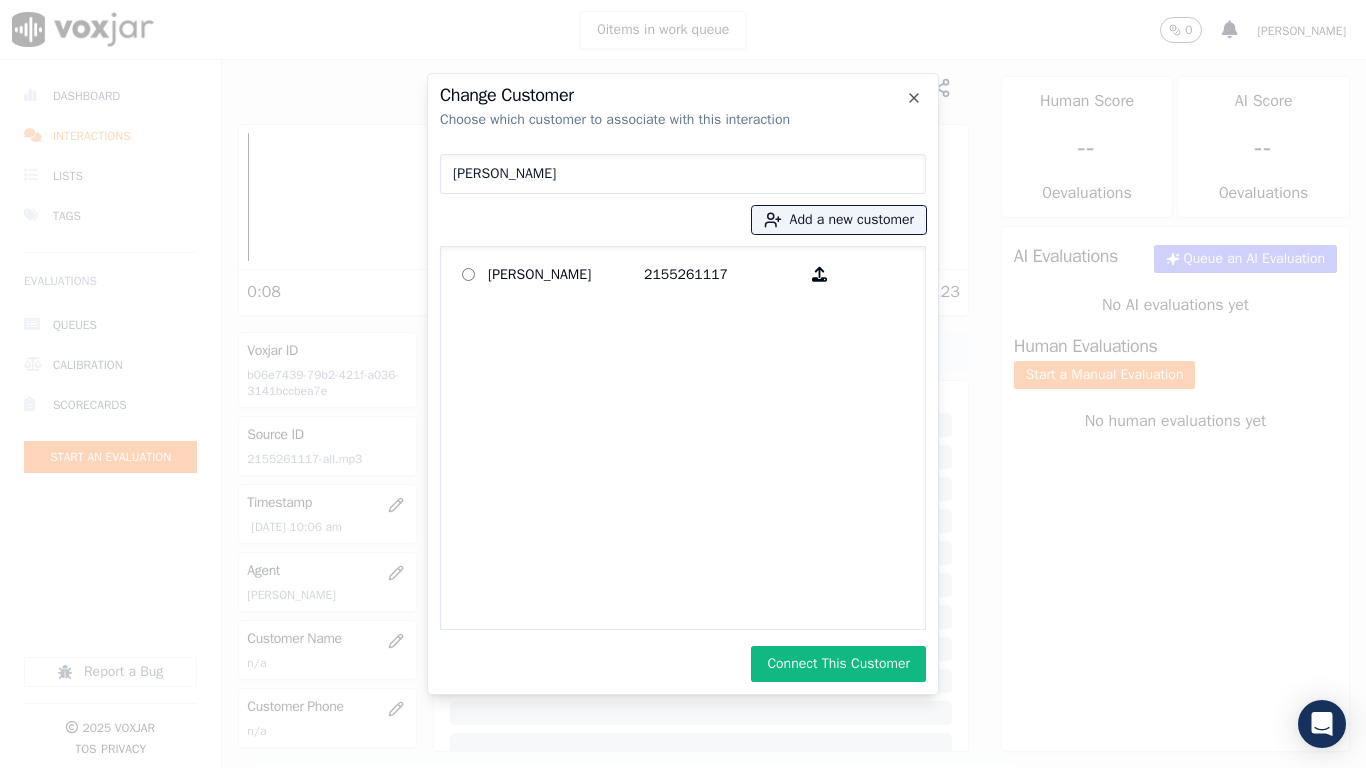 click on "Connect This Customer" at bounding box center [838, 664] 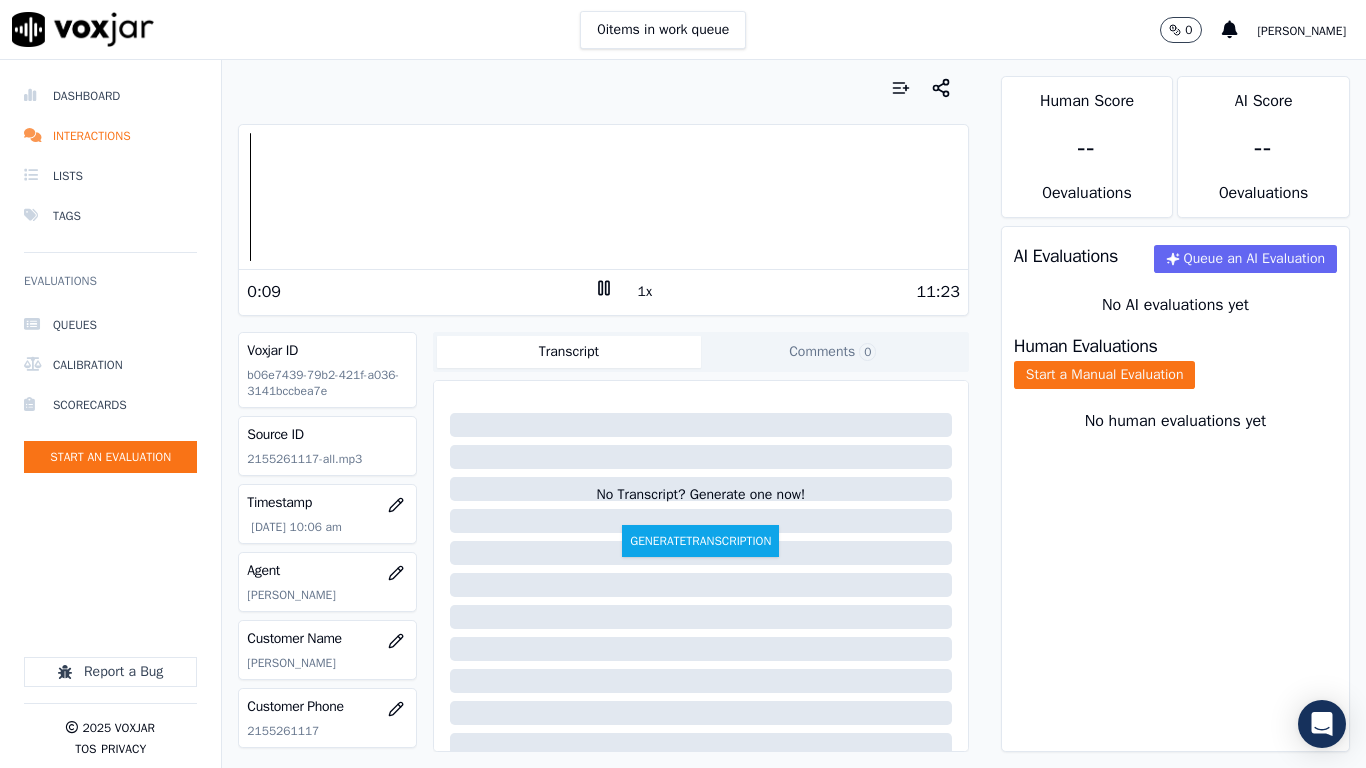 click 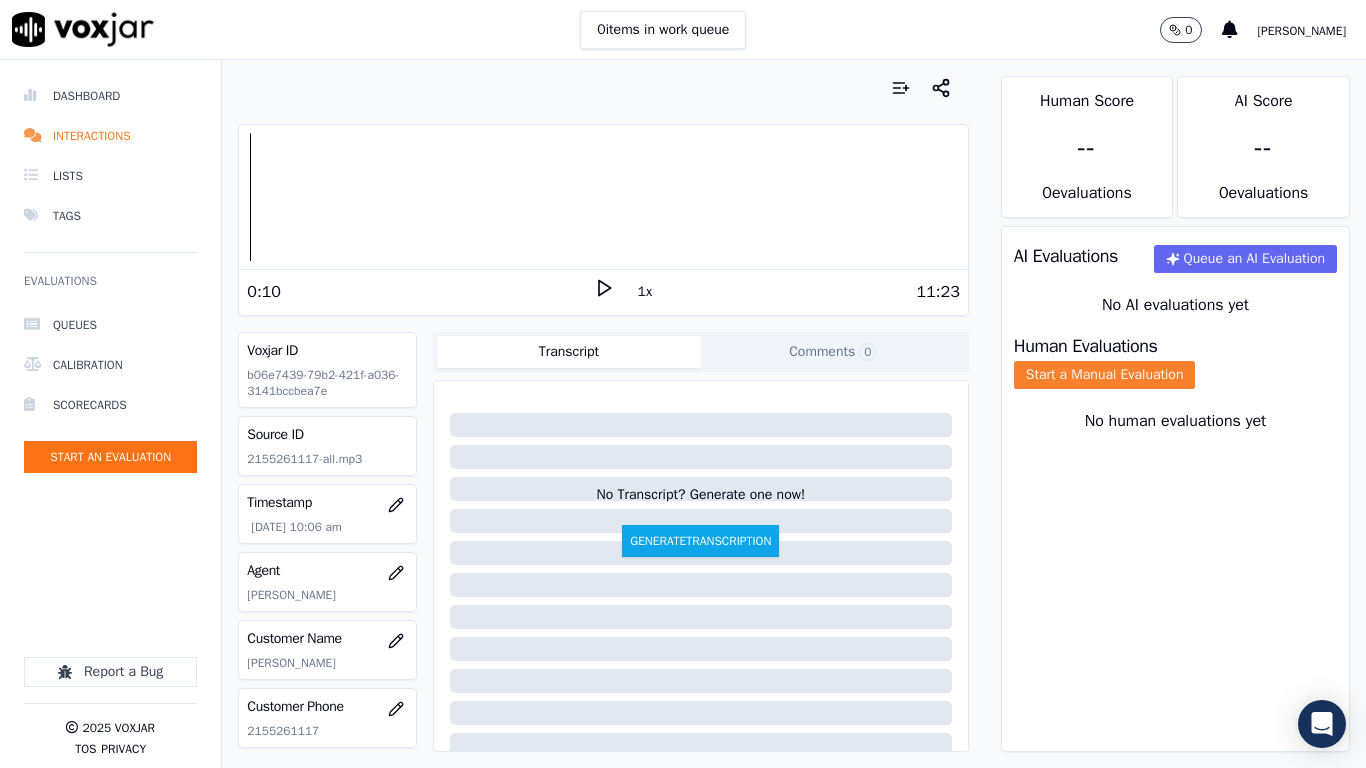 click on "Start a Manual Evaluation" 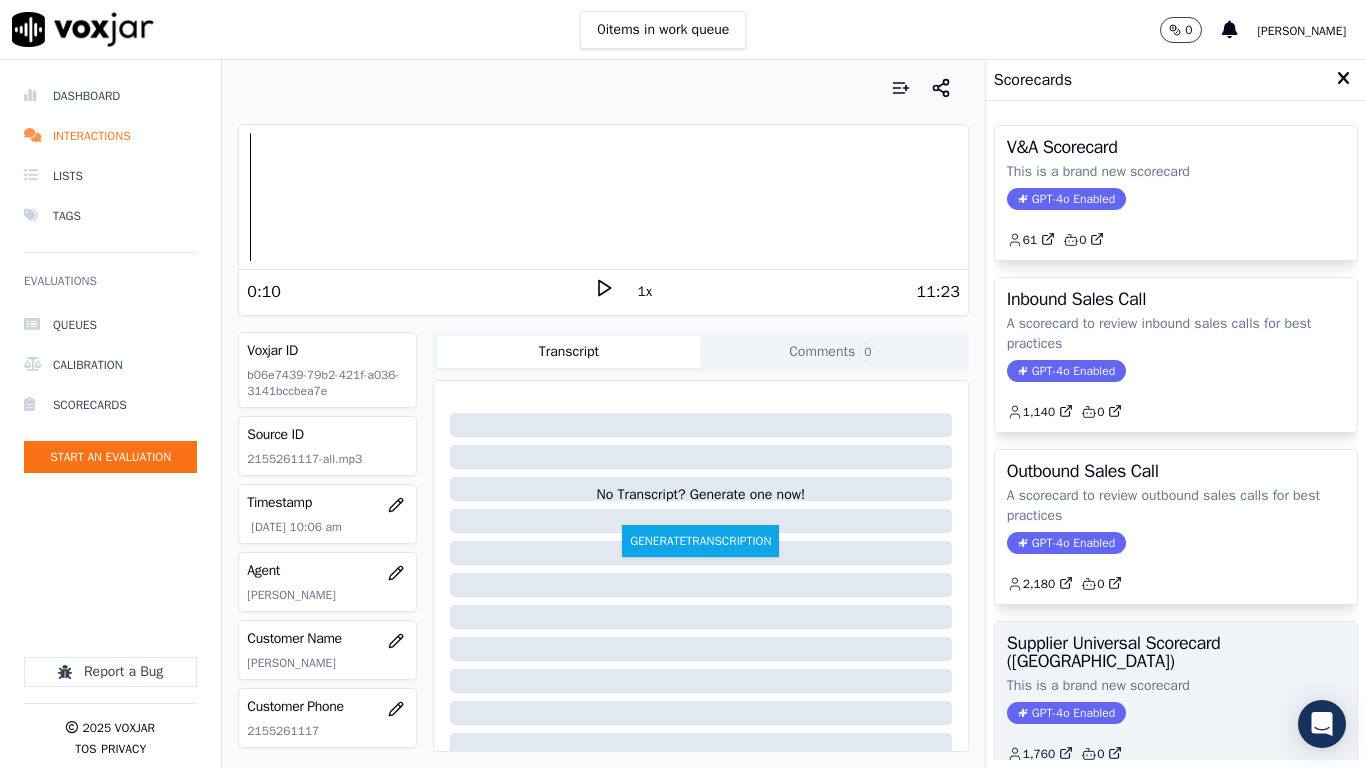click on "Supplier Universal Scorecard ([GEOGRAPHIC_DATA])" at bounding box center [1176, 652] 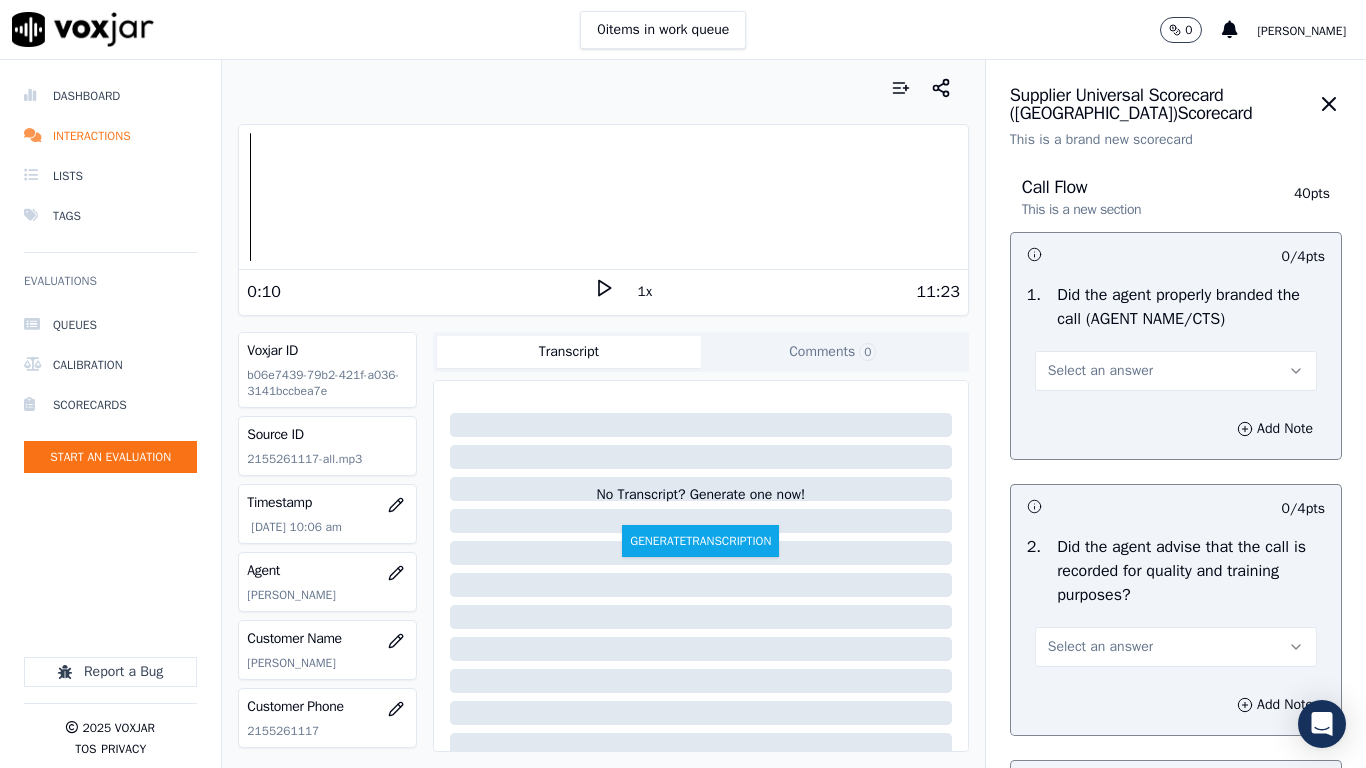 click on "Select an answer" at bounding box center [1100, 371] 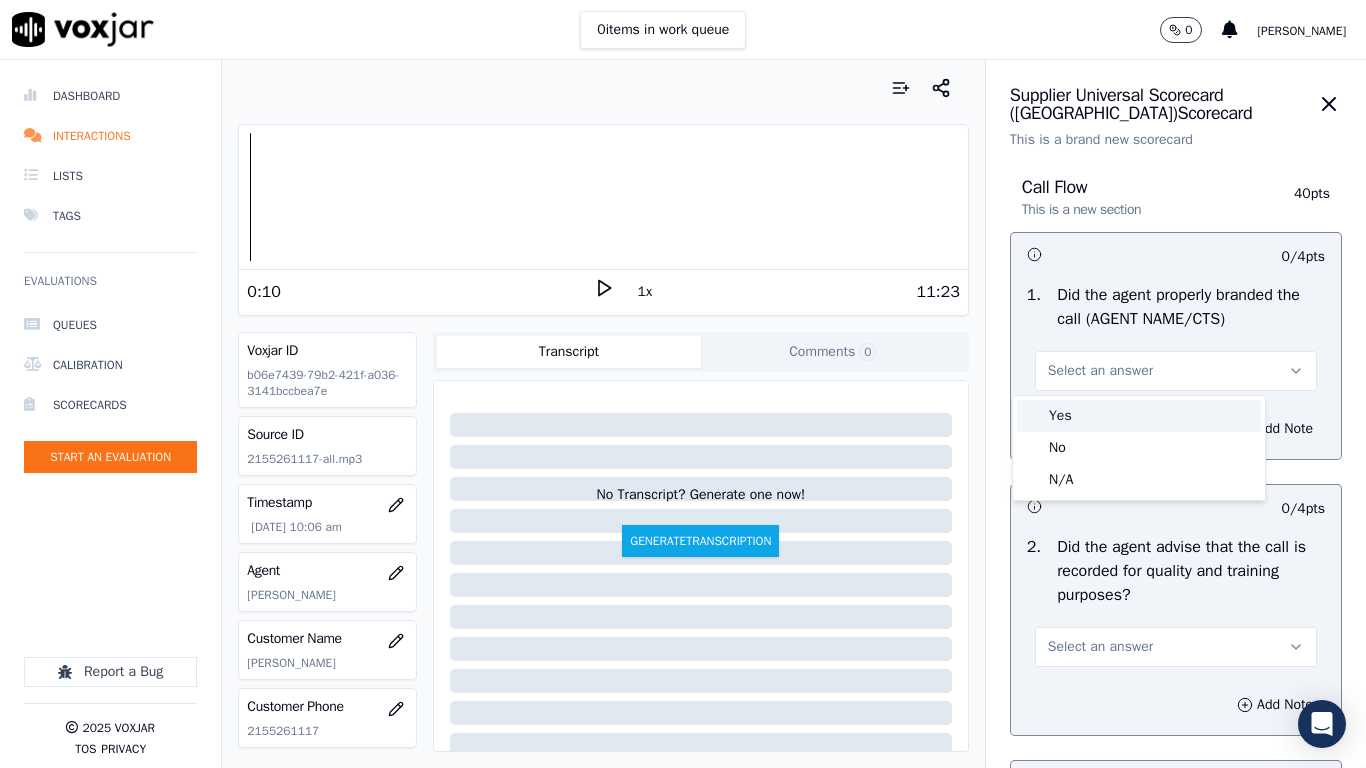 click on "Yes" at bounding box center (1139, 416) 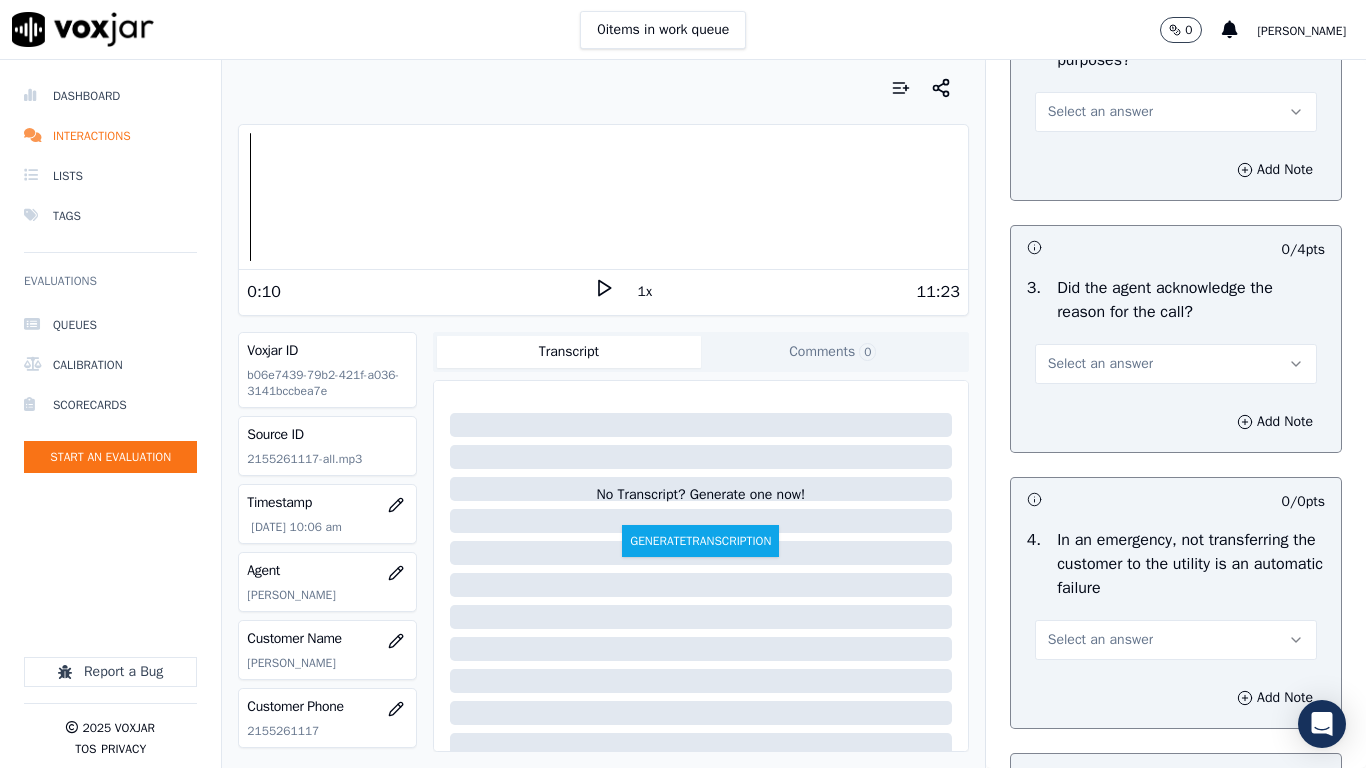 scroll, scrollTop: 500, scrollLeft: 0, axis: vertical 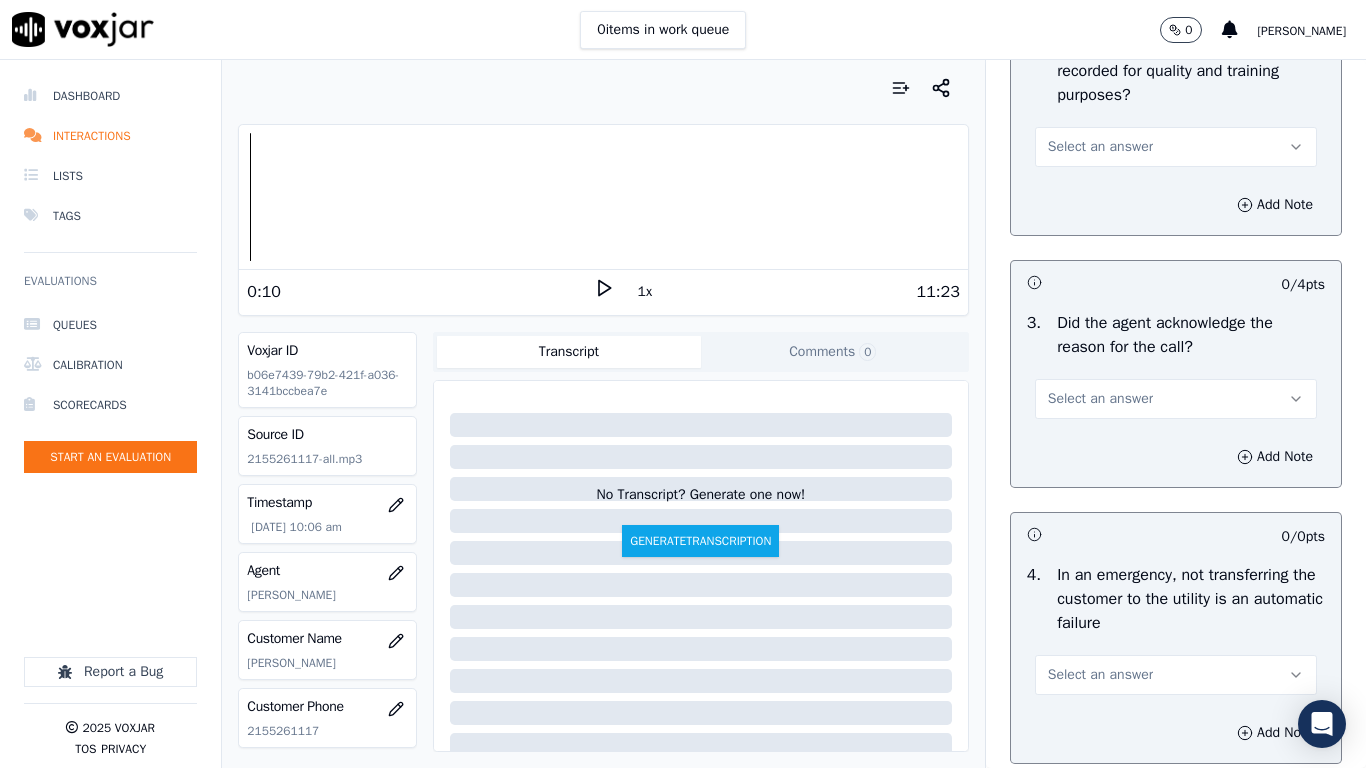 click on "Select an answer" at bounding box center (1100, 147) 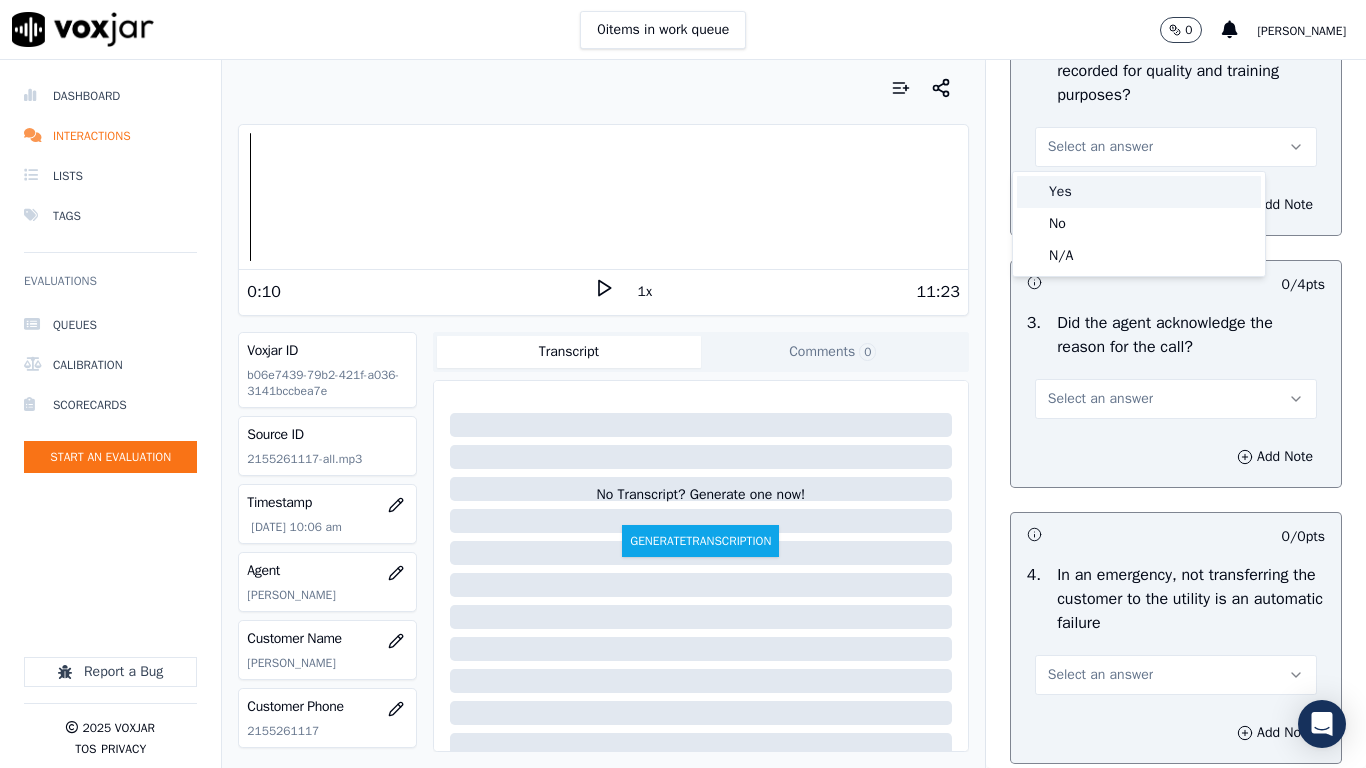 click on "Yes" at bounding box center (1139, 192) 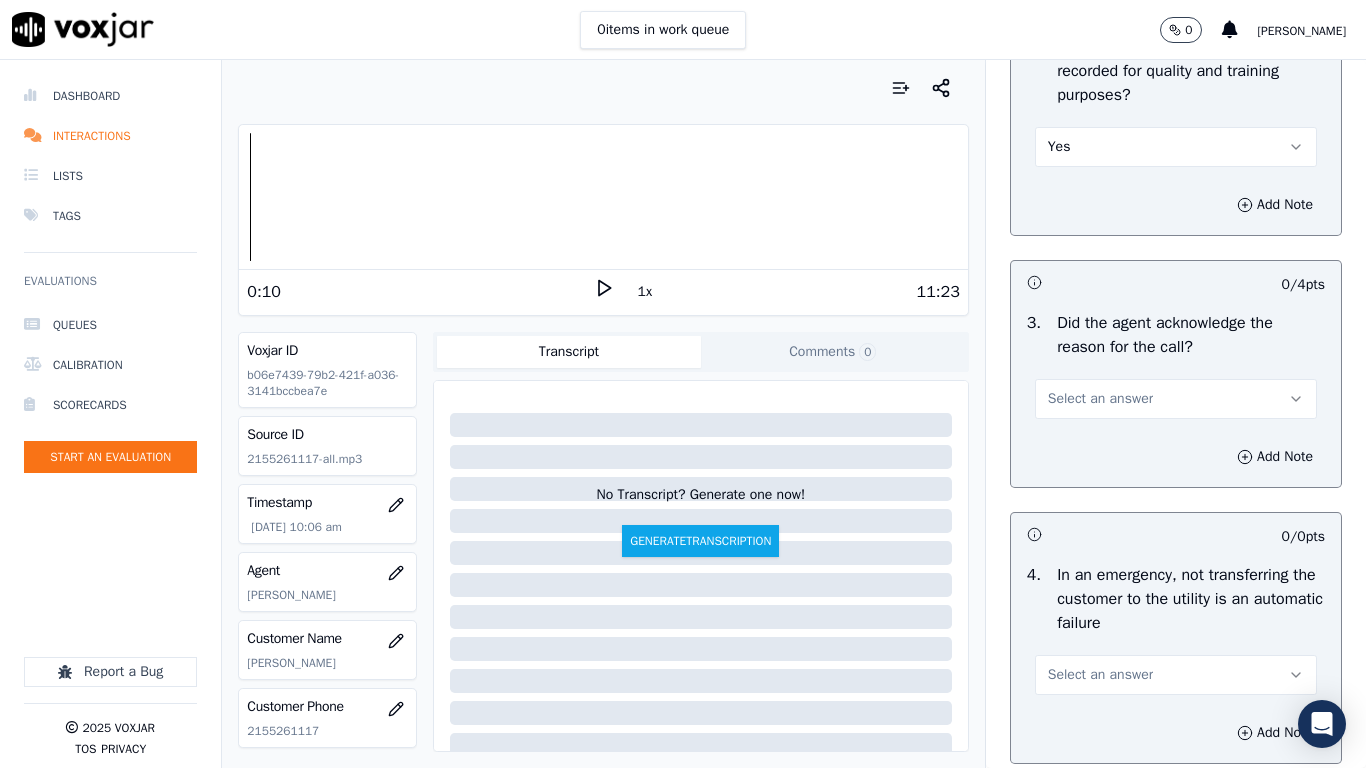 click on "Select an answer" at bounding box center [1176, 399] 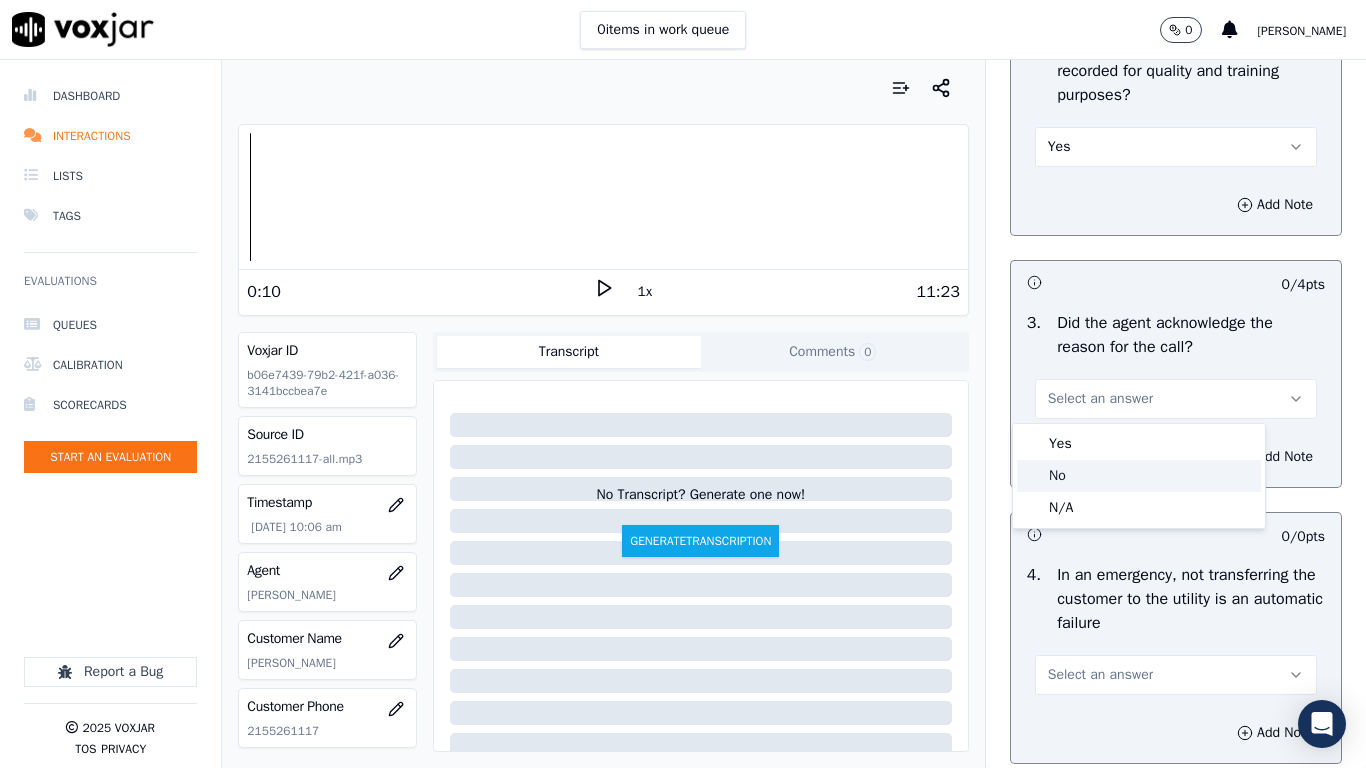 click on "No" 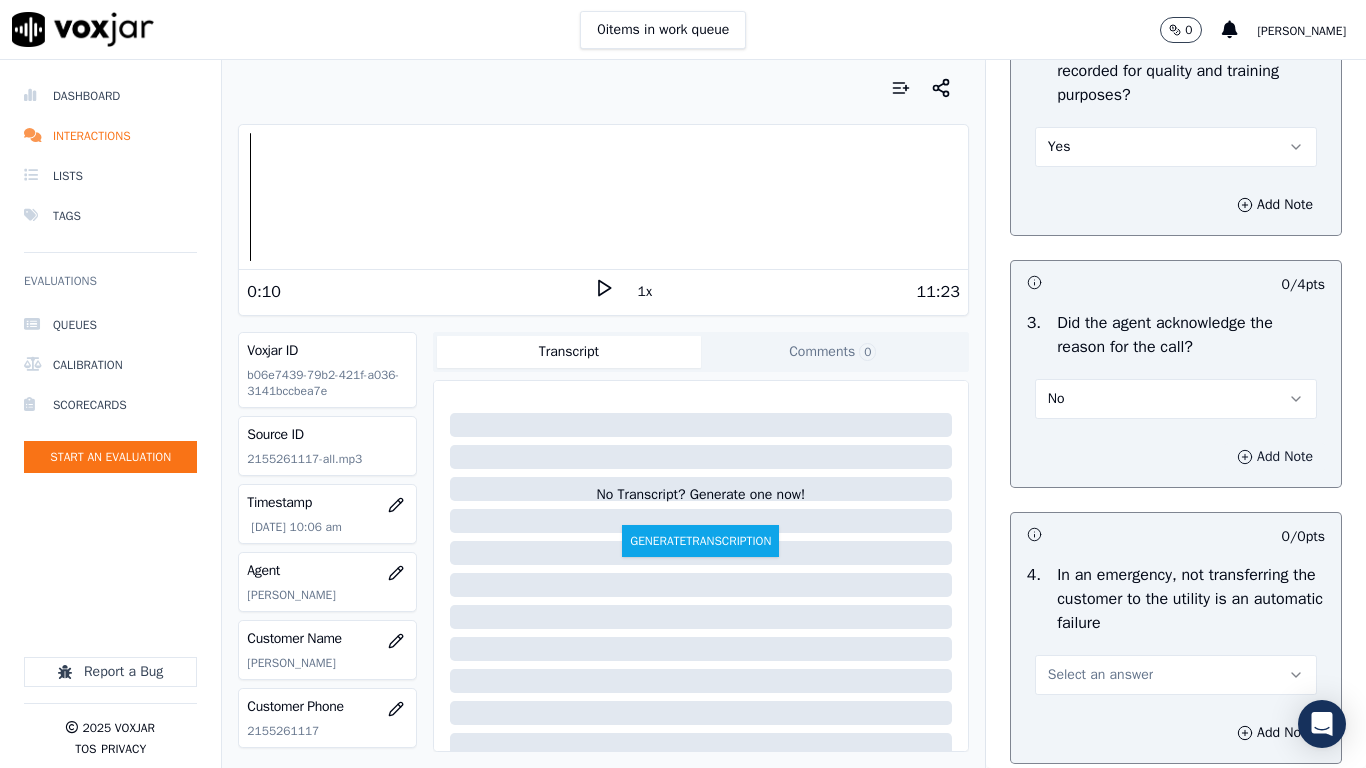 drag, startPoint x: 1230, startPoint y: 459, endPoint x: 1206, endPoint y: 463, distance: 24.33105 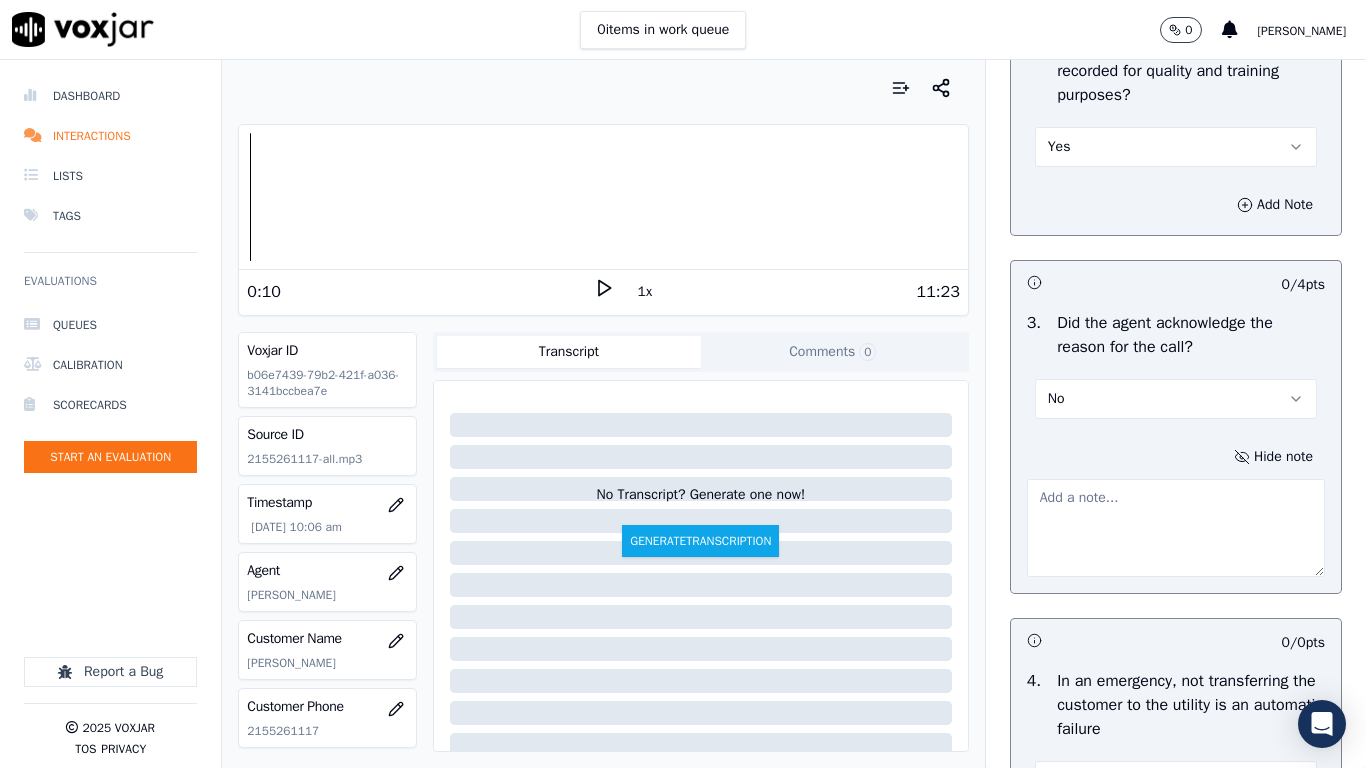 click at bounding box center (1176, 528) 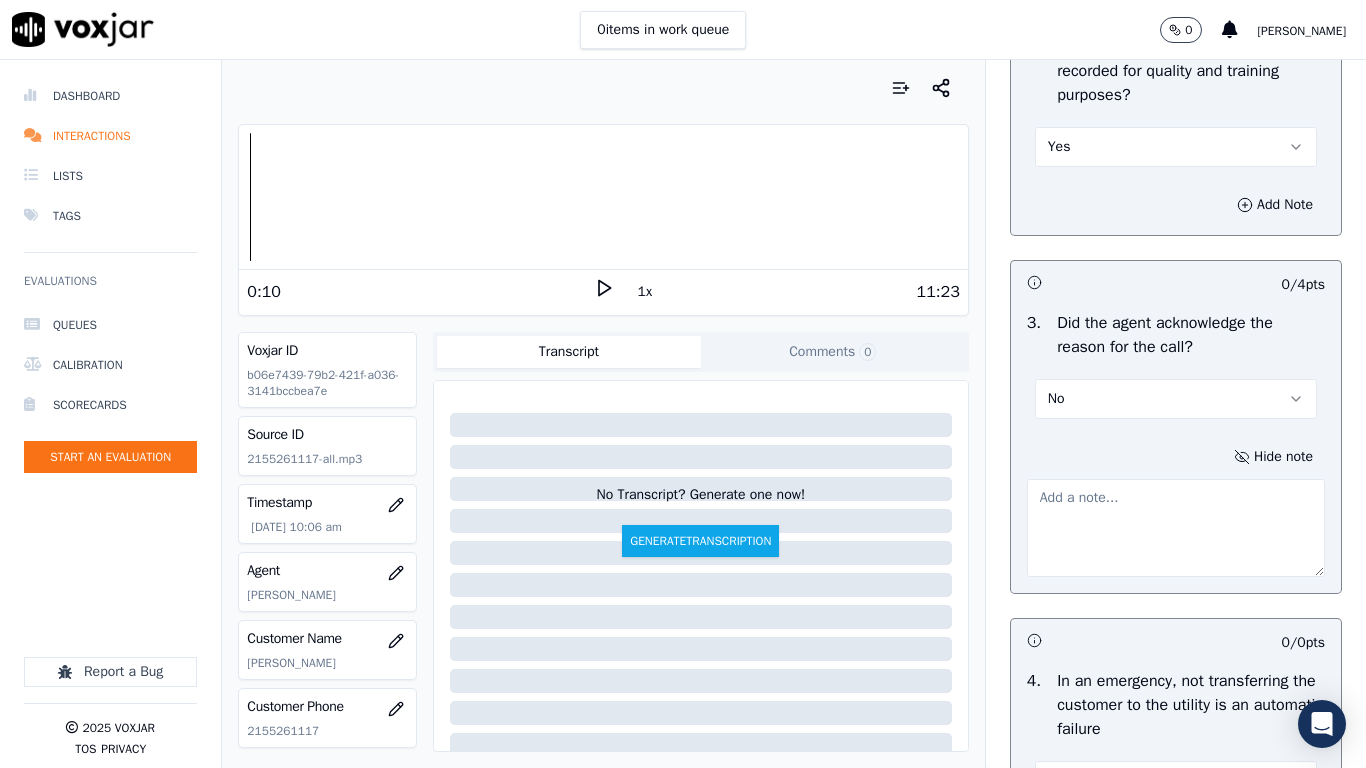 paste on ".24sec Did not acknowledge the reason for the call" 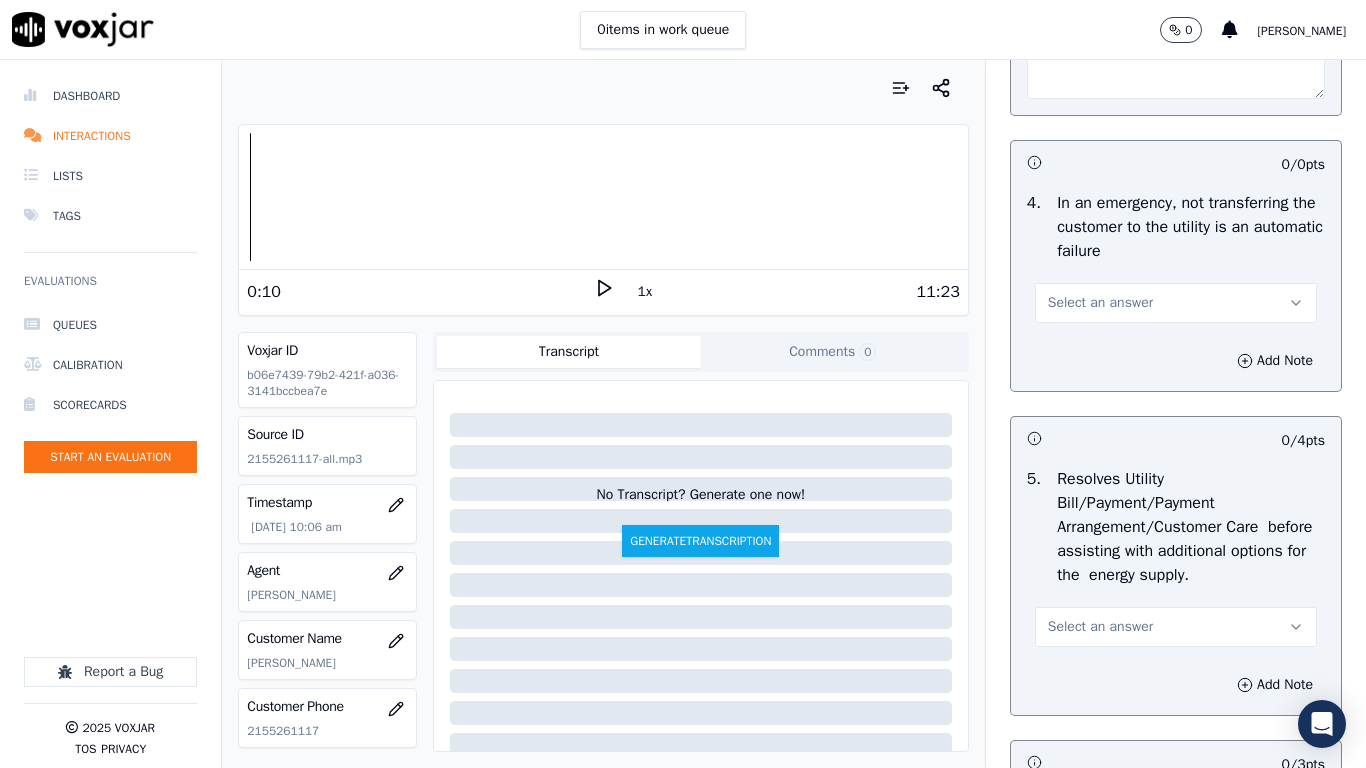 scroll, scrollTop: 1100, scrollLeft: 0, axis: vertical 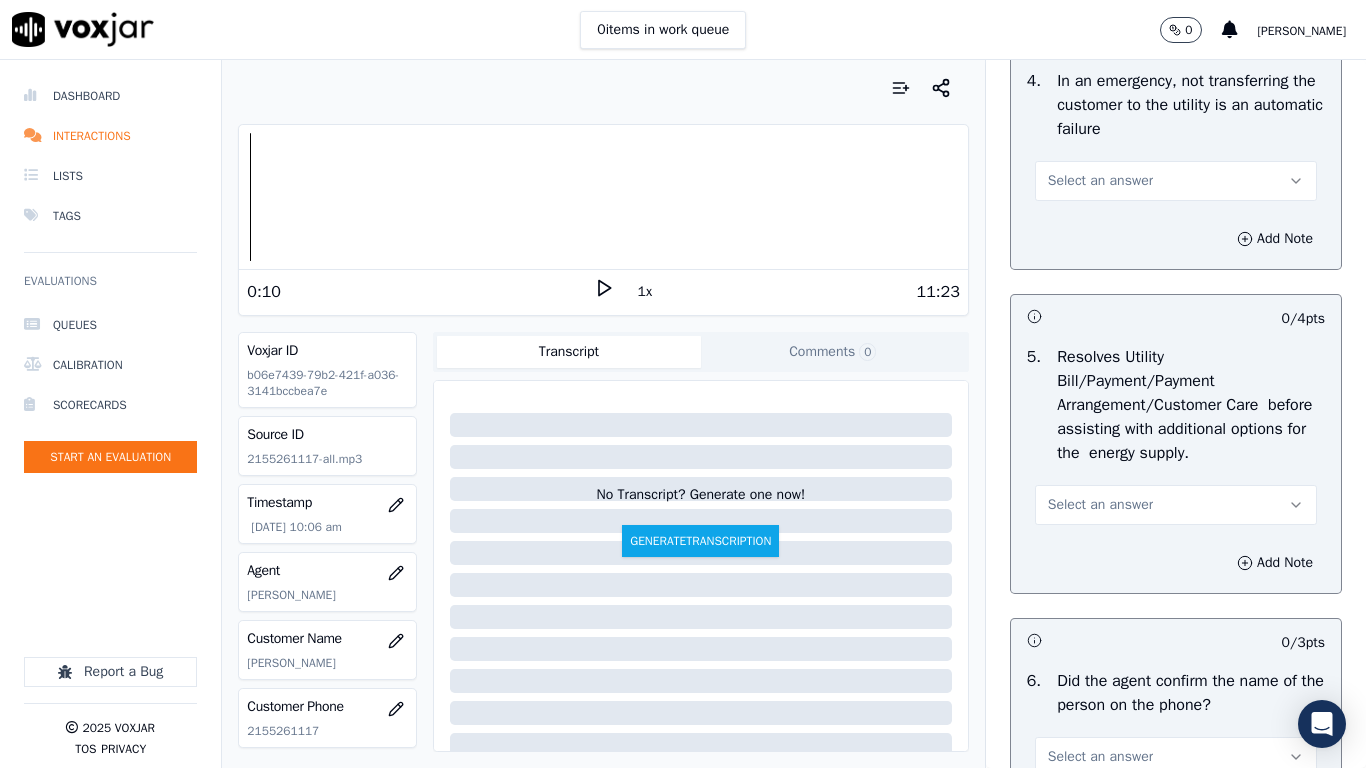type on ".24sec Did not acknowledge the reason for the call" 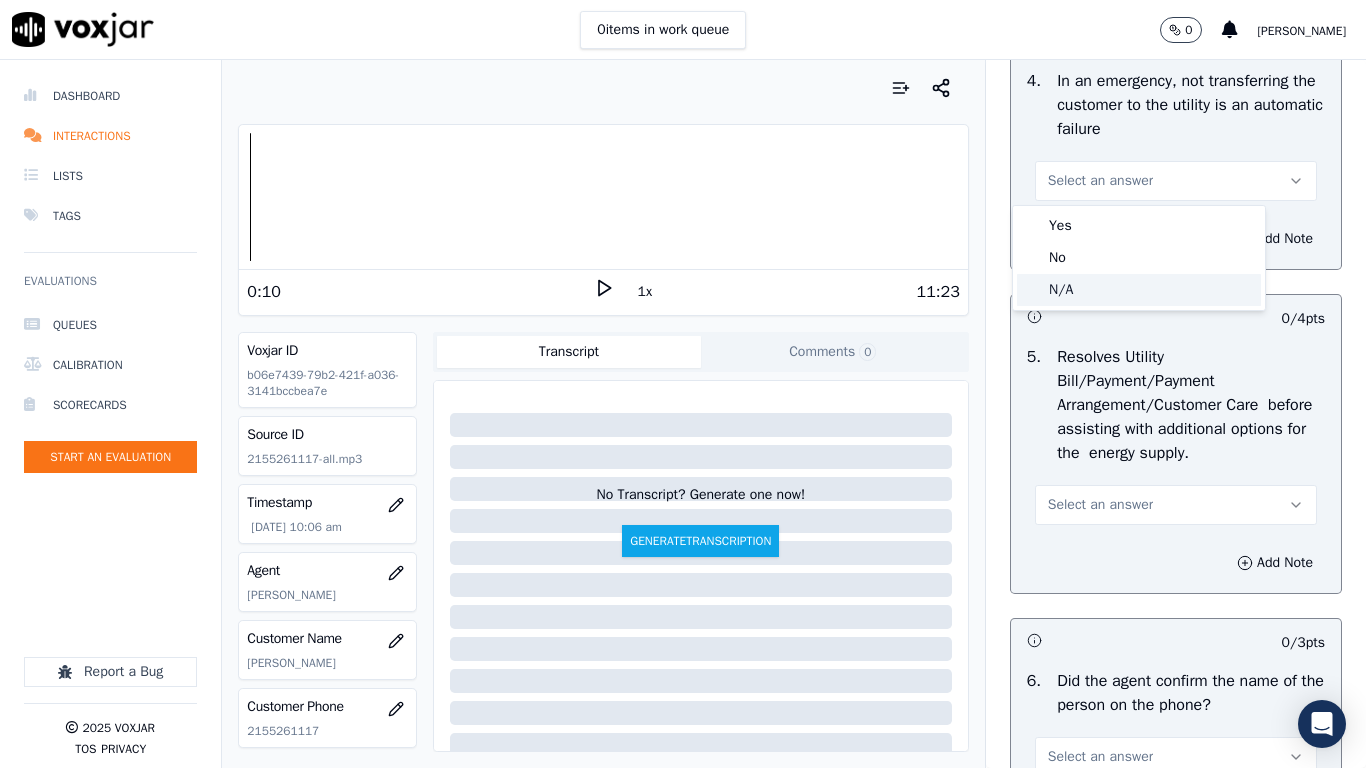 drag, startPoint x: 1081, startPoint y: 284, endPoint x: 1131, endPoint y: 560, distance: 280.49243 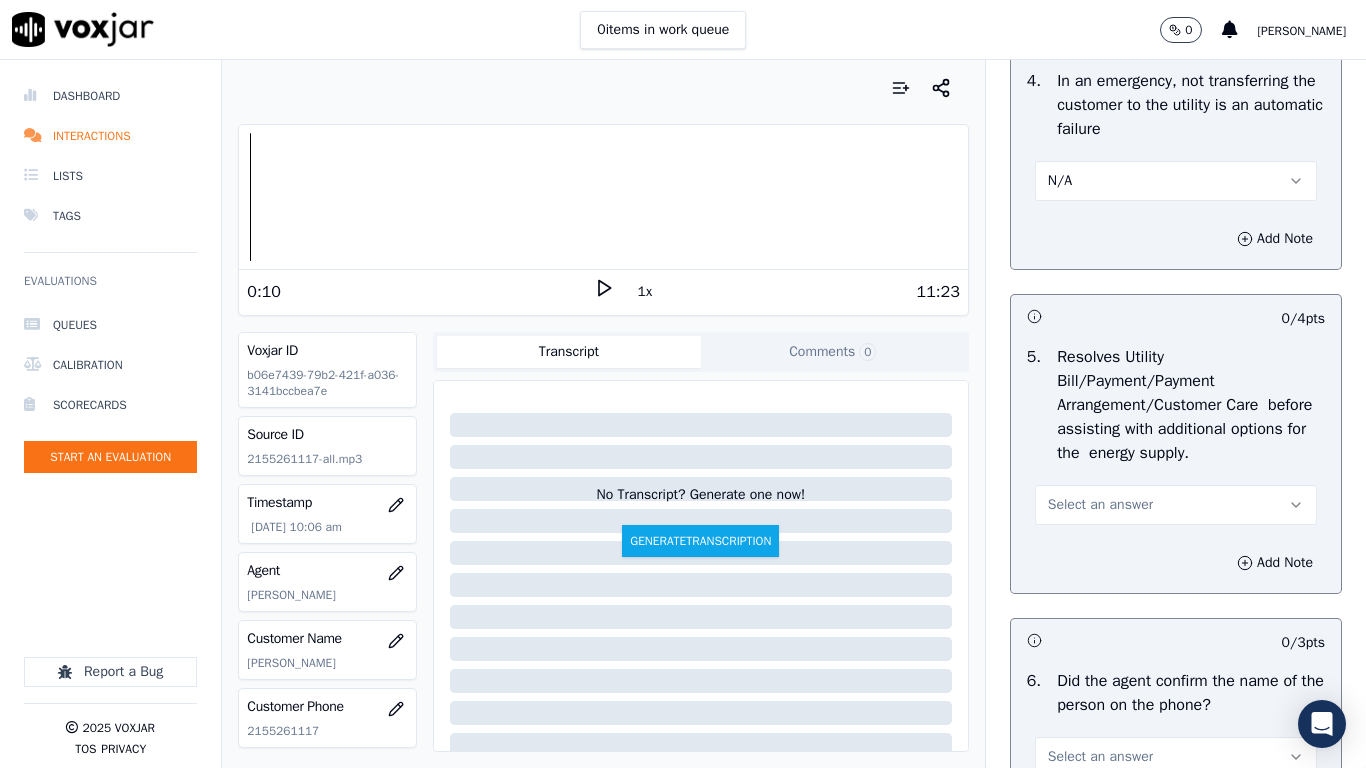 click on "Select an answer" at bounding box center (1176, 505) 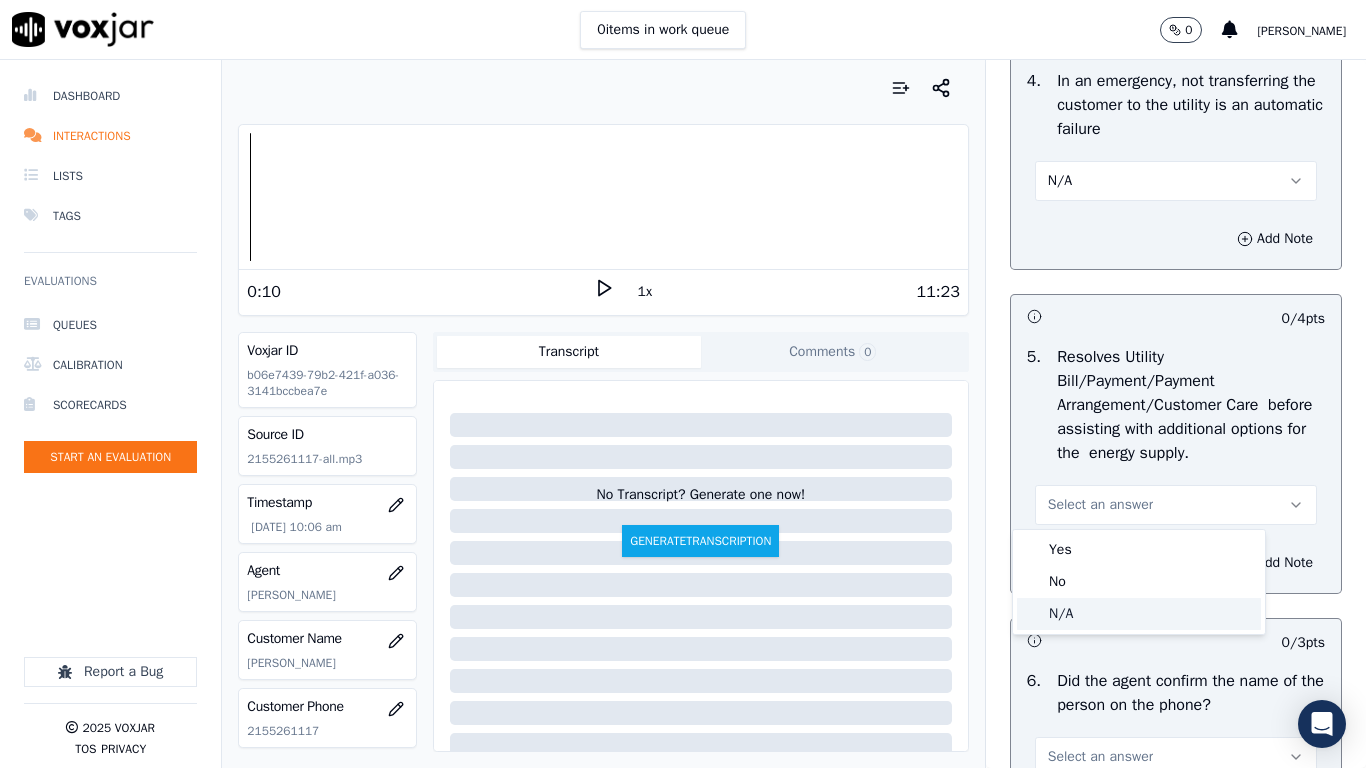 click on "N/A" 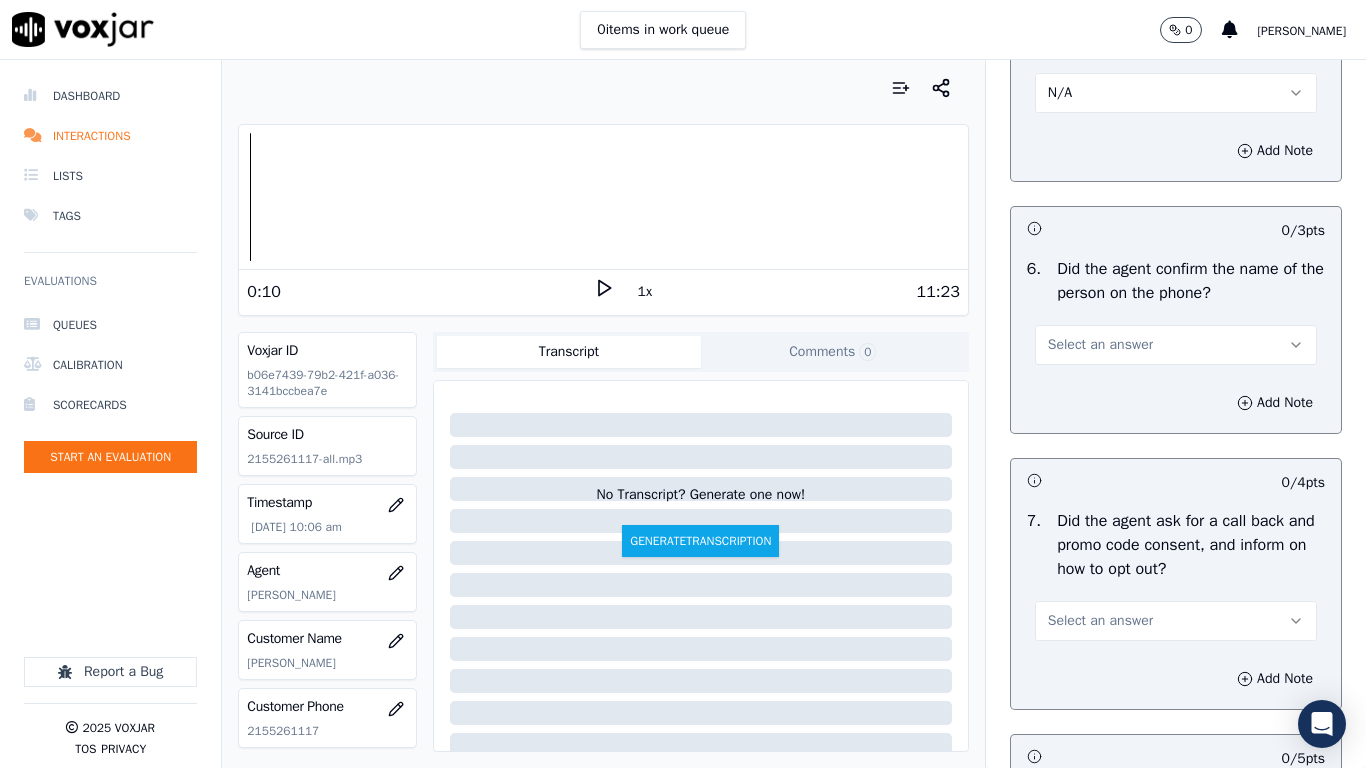 scroll, scrollTop: 1700, scrollLeft: 0, axis: vertical 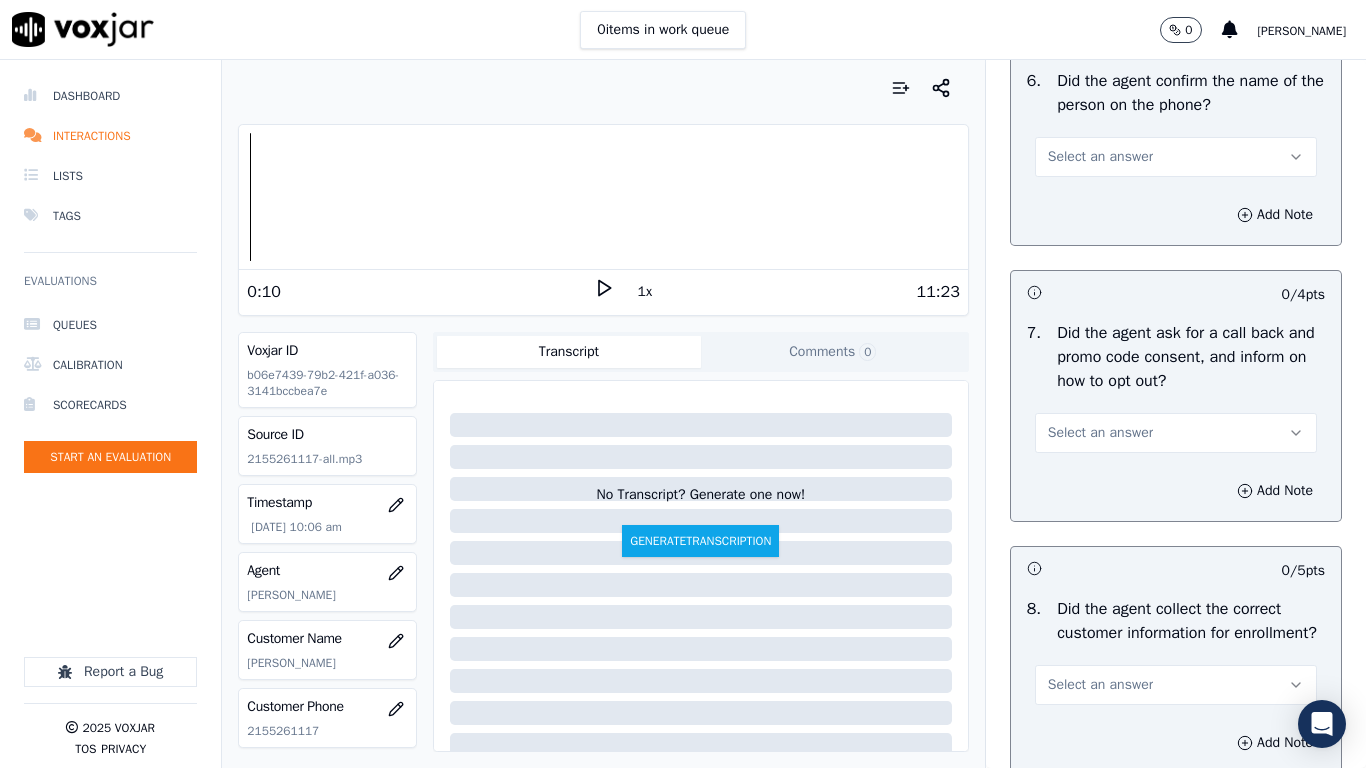 click on "Select an answer" at bounding box center (1100, 157) 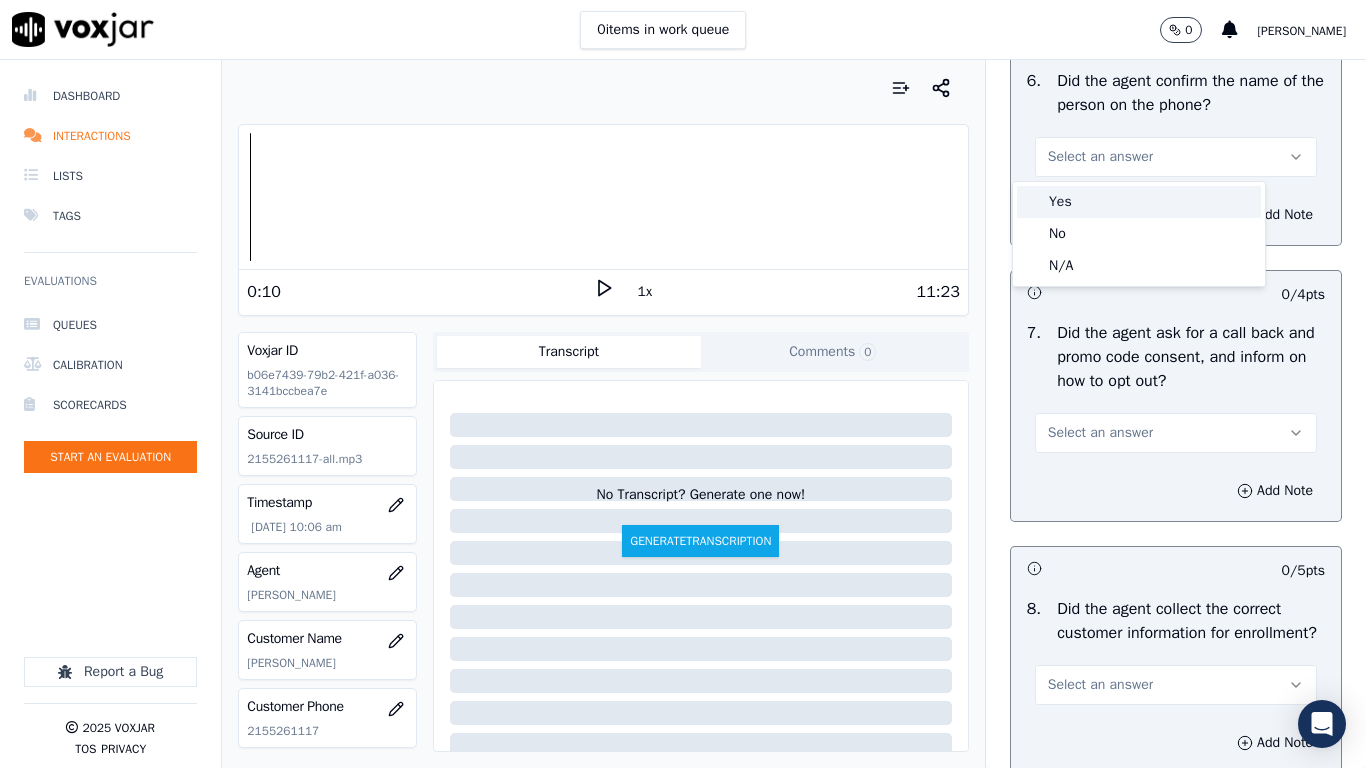 click on "Yes" at bounding box center [1139, 202] 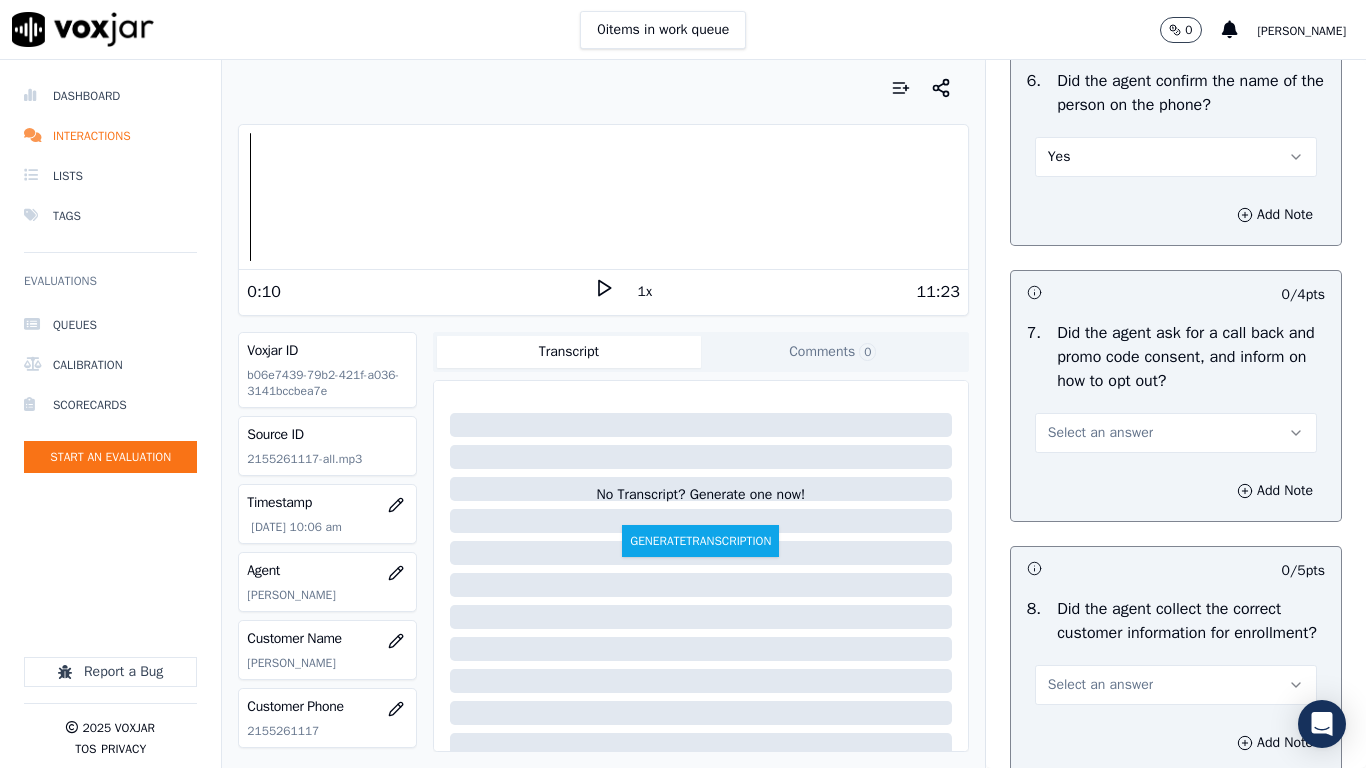 click on "Select an answer" at bounding box center [1176, 433] 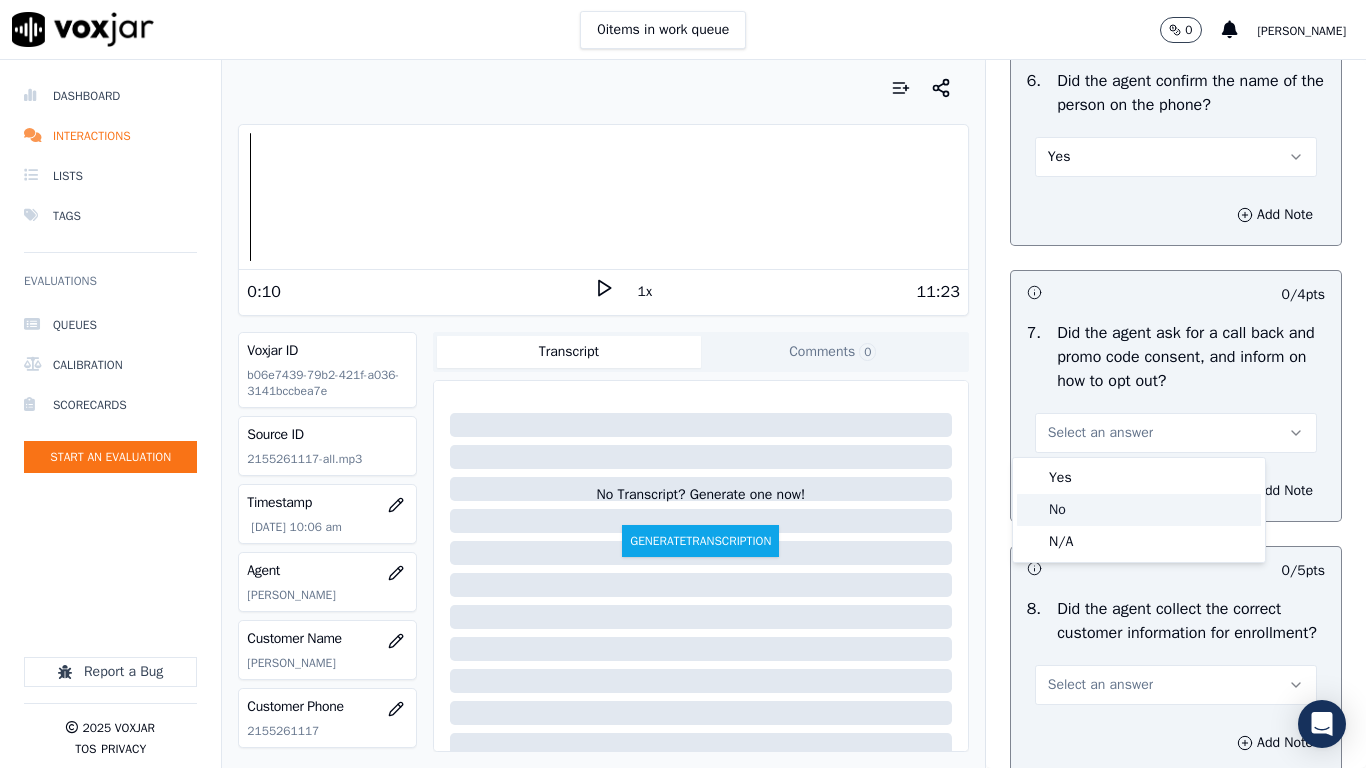 click on "No" 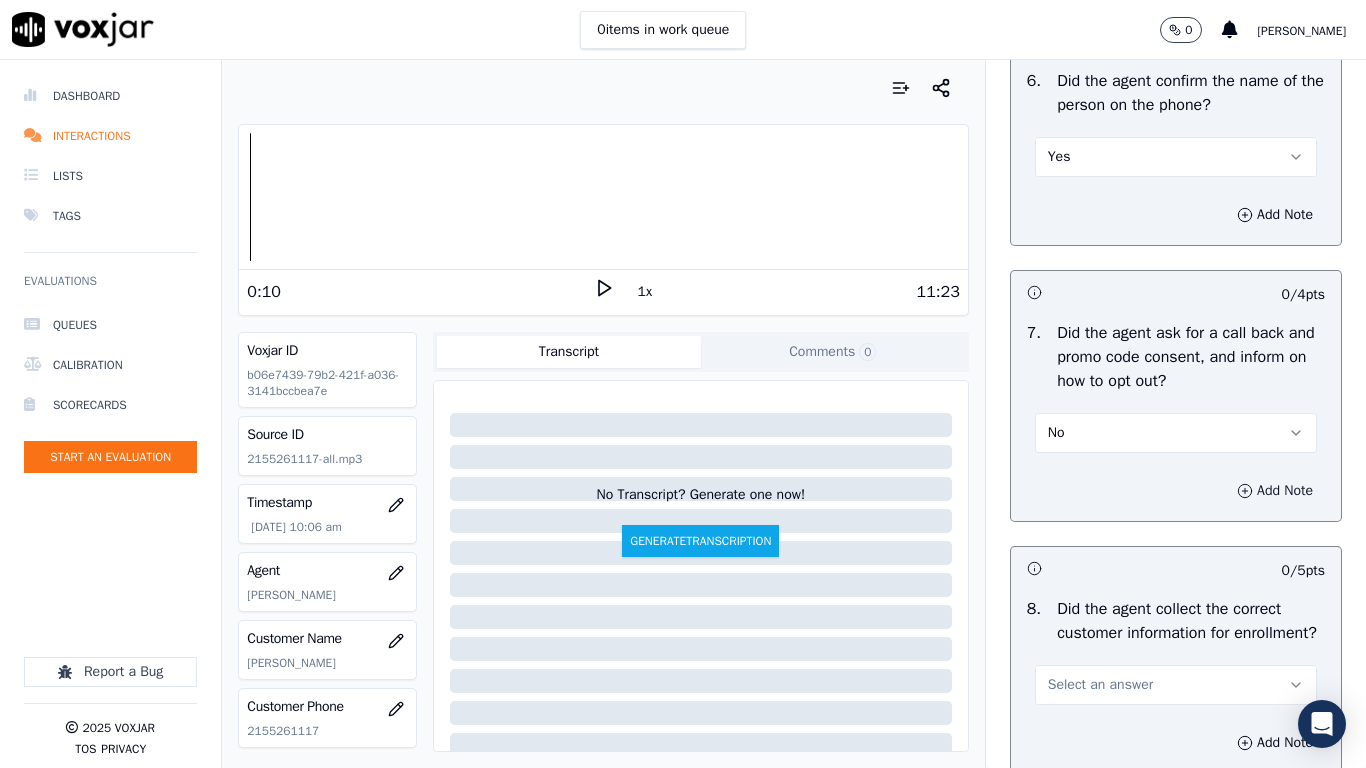 click on "Add Note" at bounding box center [1275, 491] 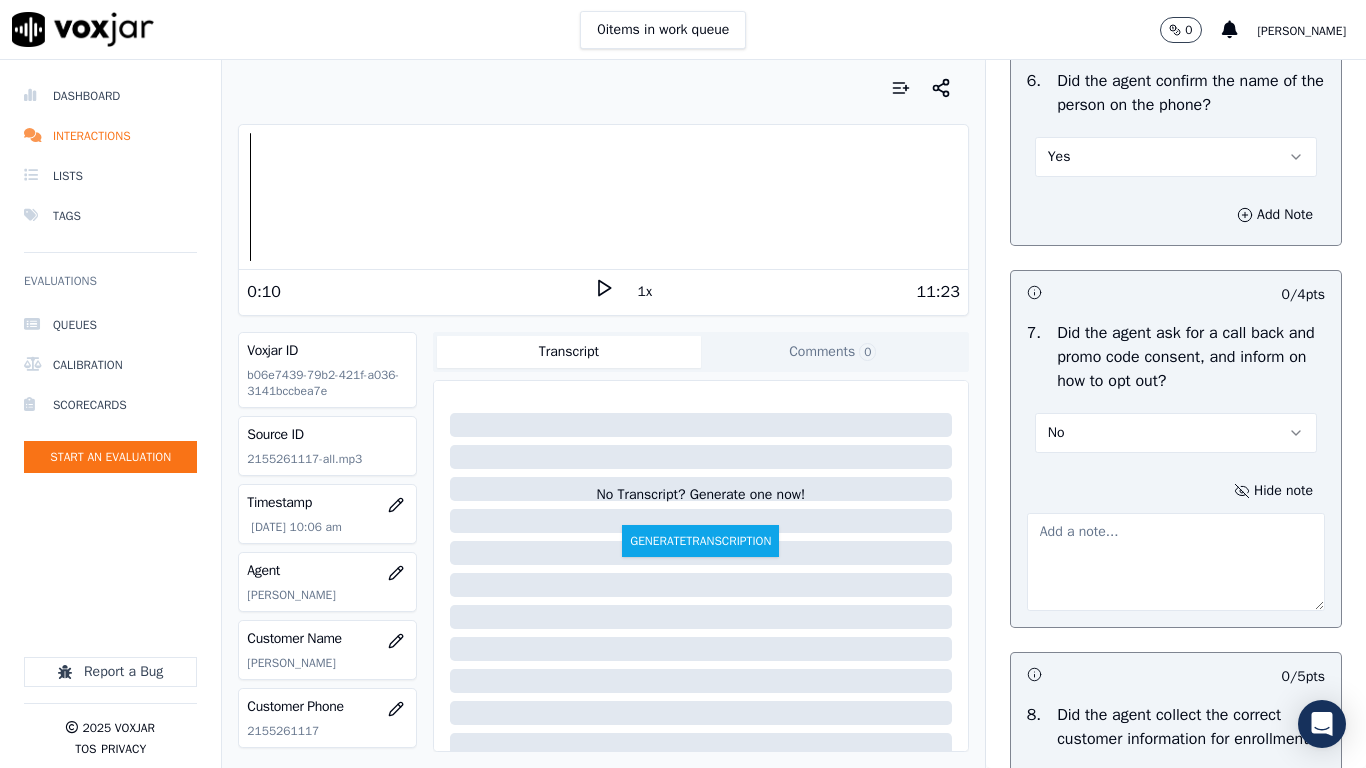 click at bounding box center (1176, 562) 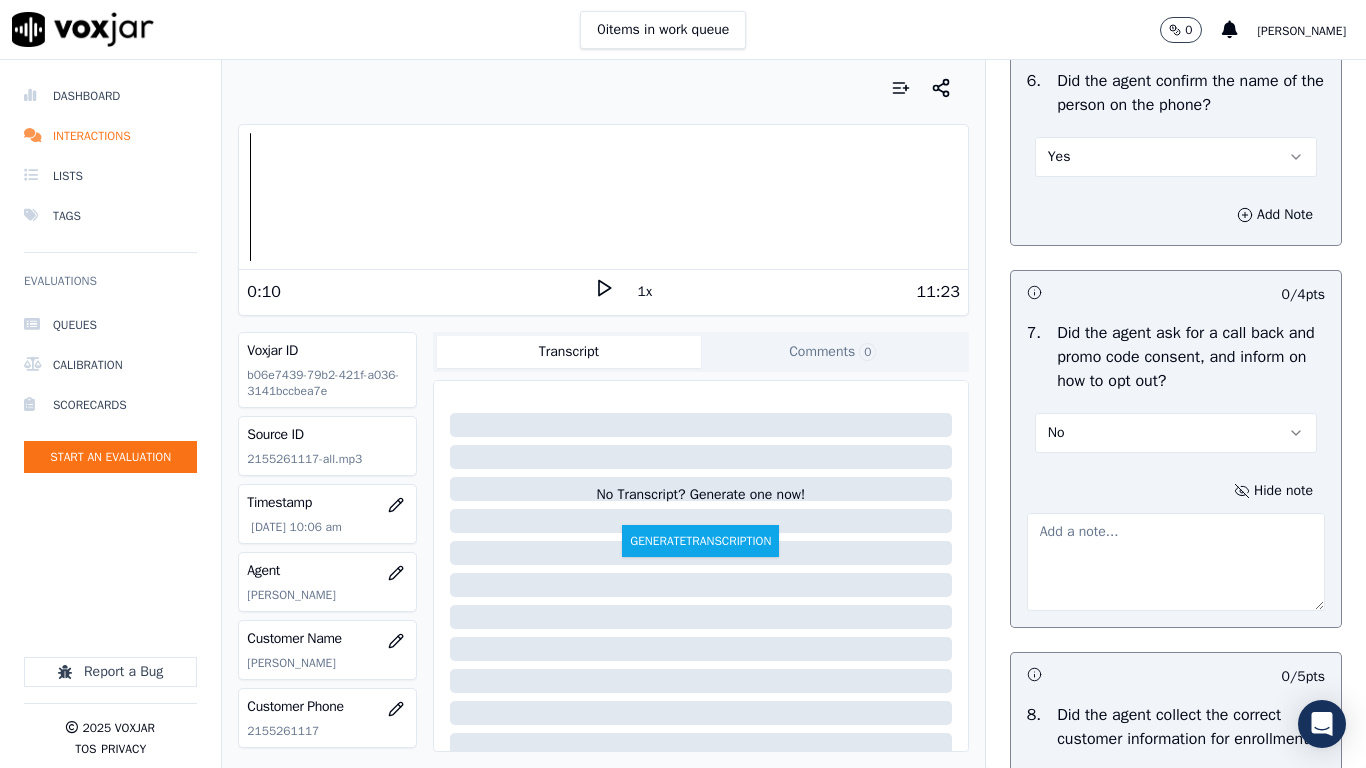 click on "No" at bounding box center (1176, 433) 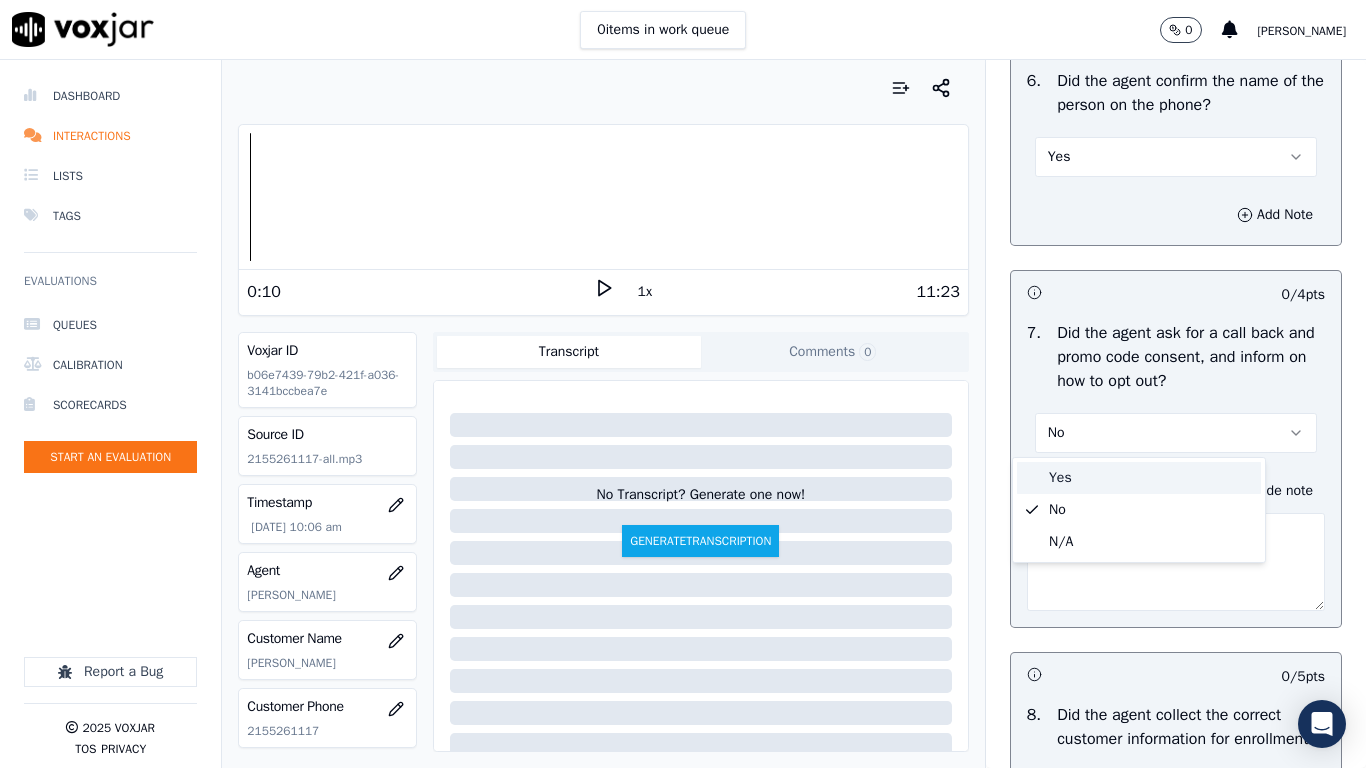click on "Yes" at bounding box center (1139, 478) 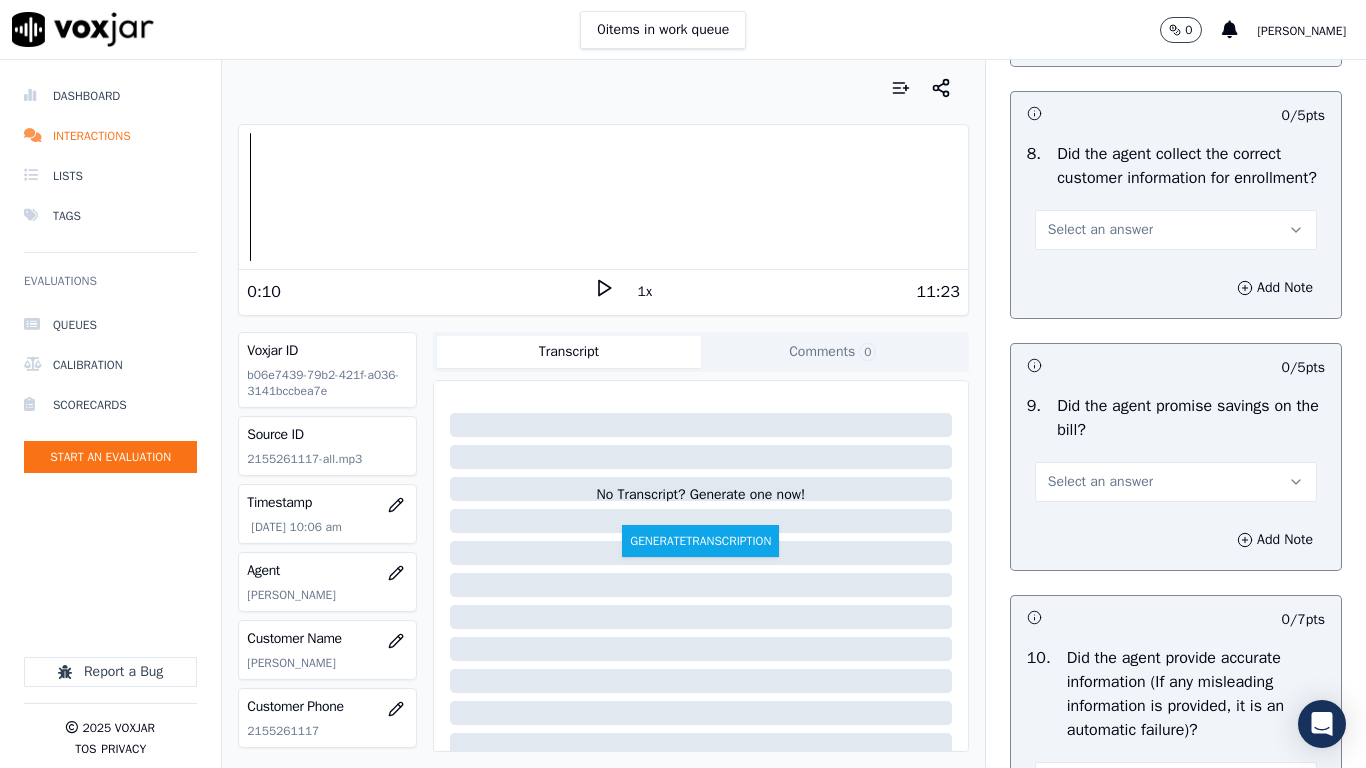 scroll, scrollTop: 2300, scrollLeft: 0, axis: vertical 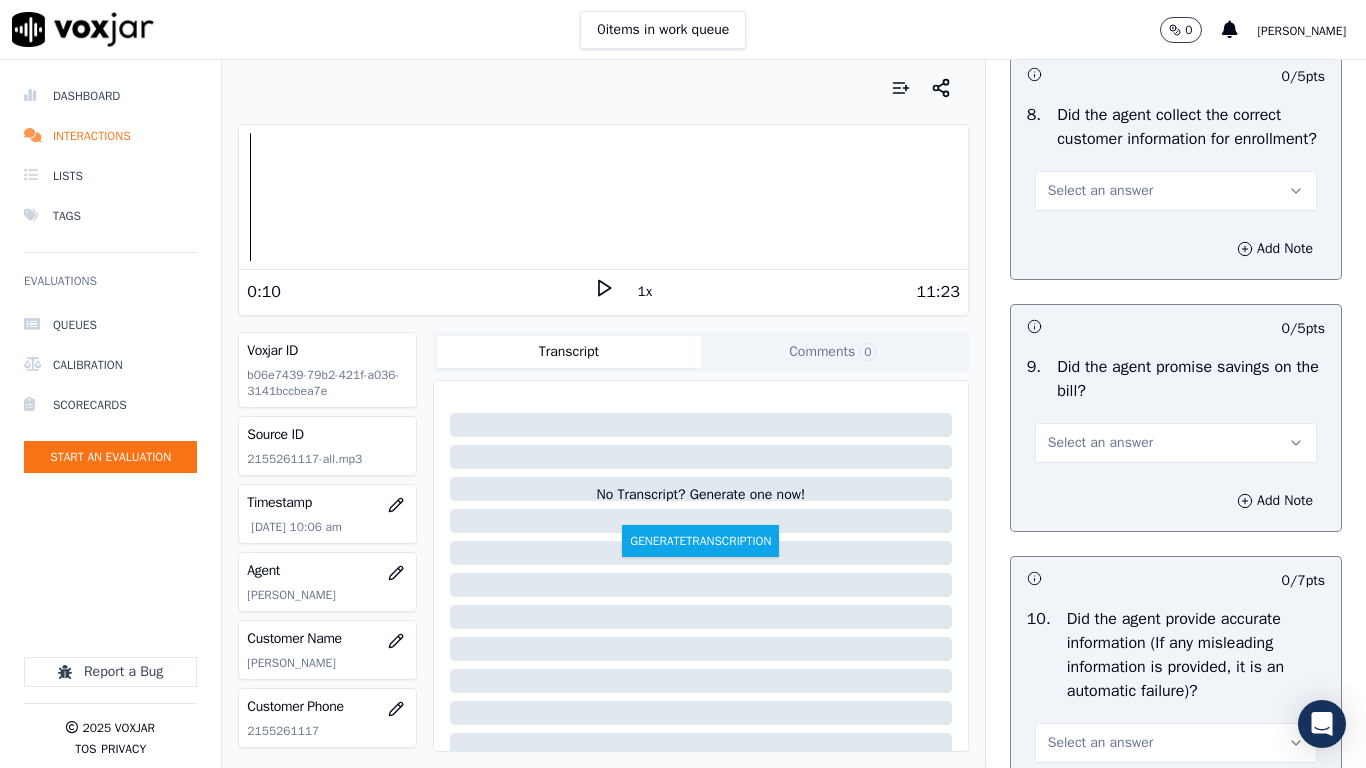 click on "Select an answer" at bounding box center (1176, 191) 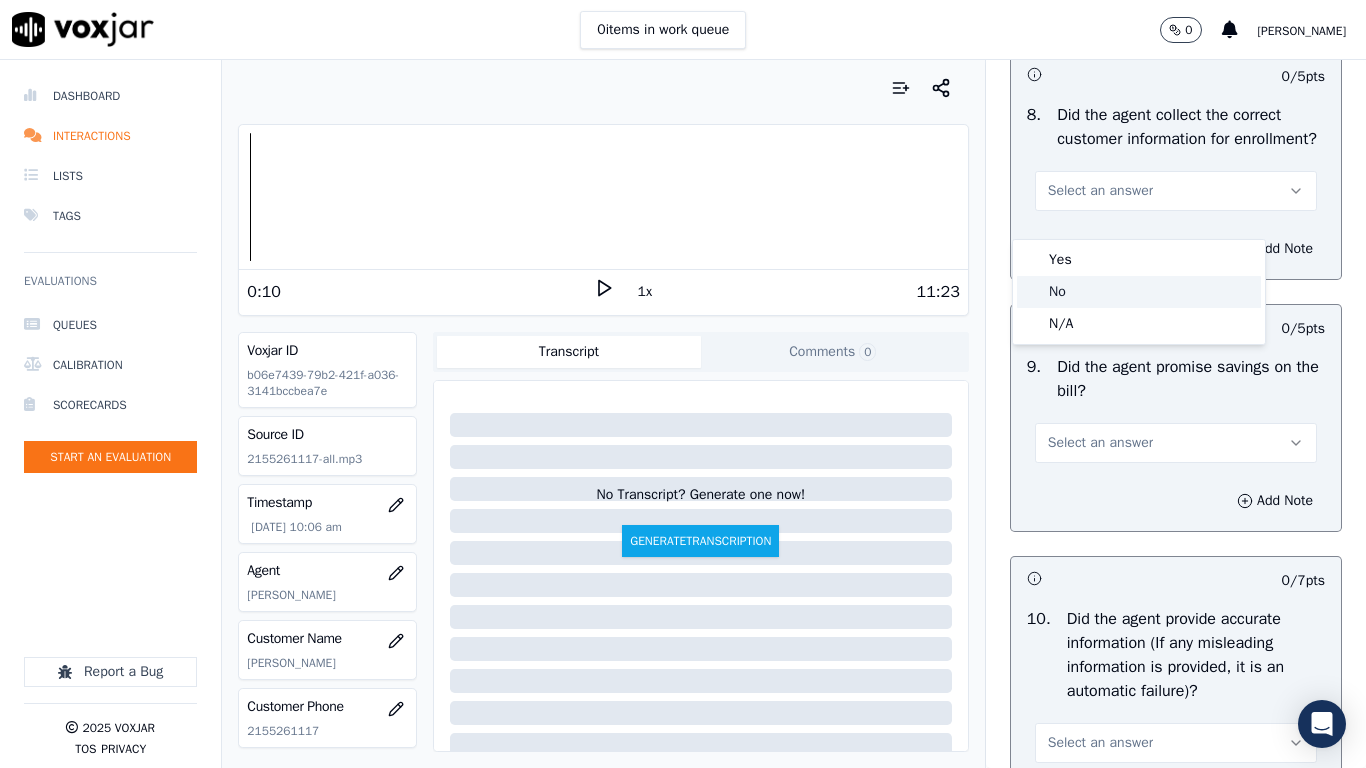 click on "No" 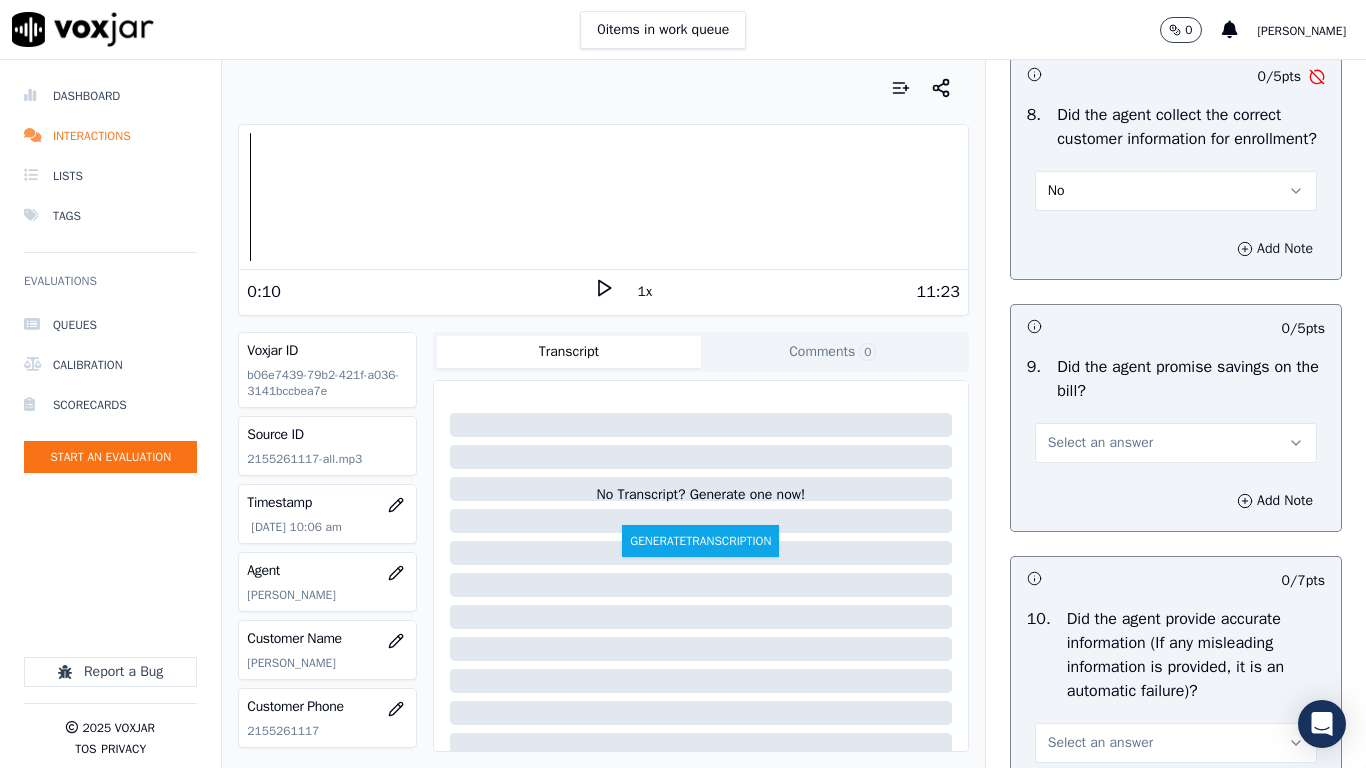 click on "Add Note" at bounding box center [1275, 249] 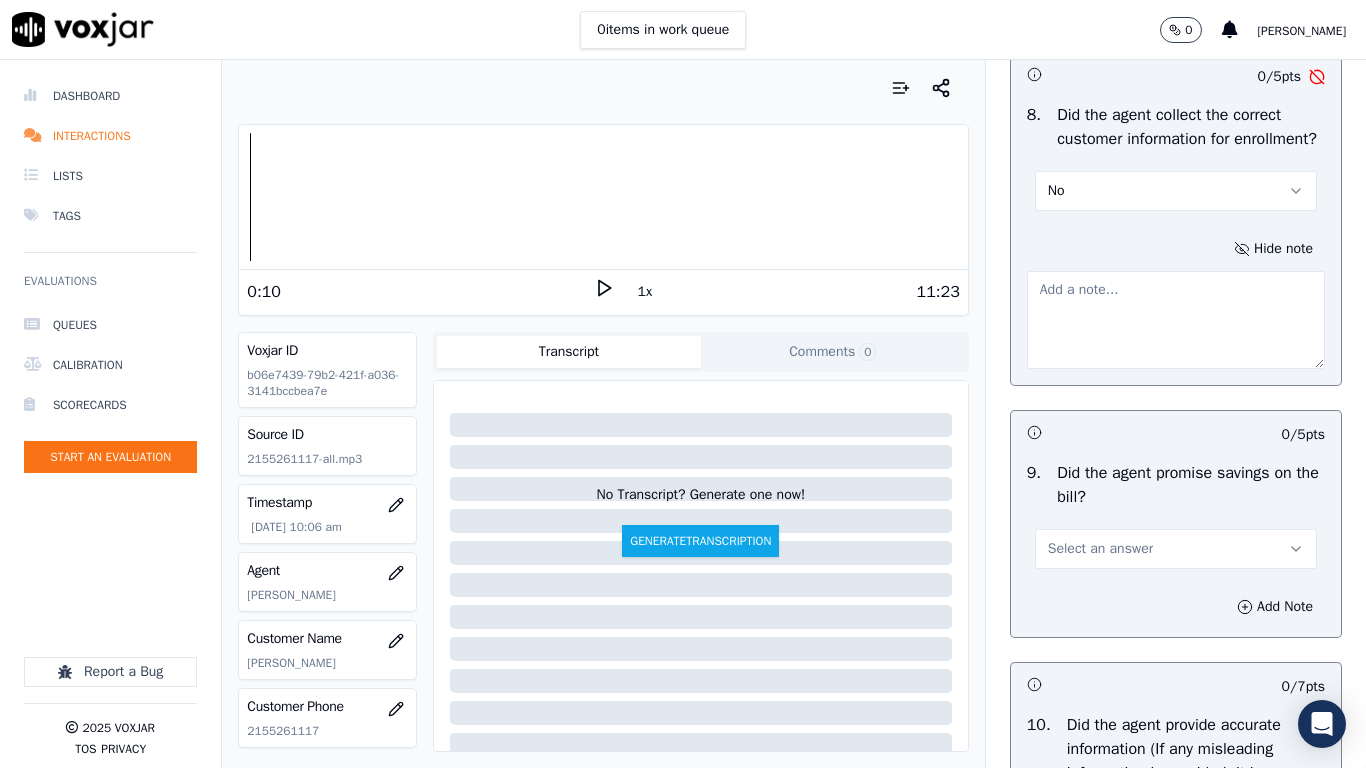 click at bounding box center (1176, 320) 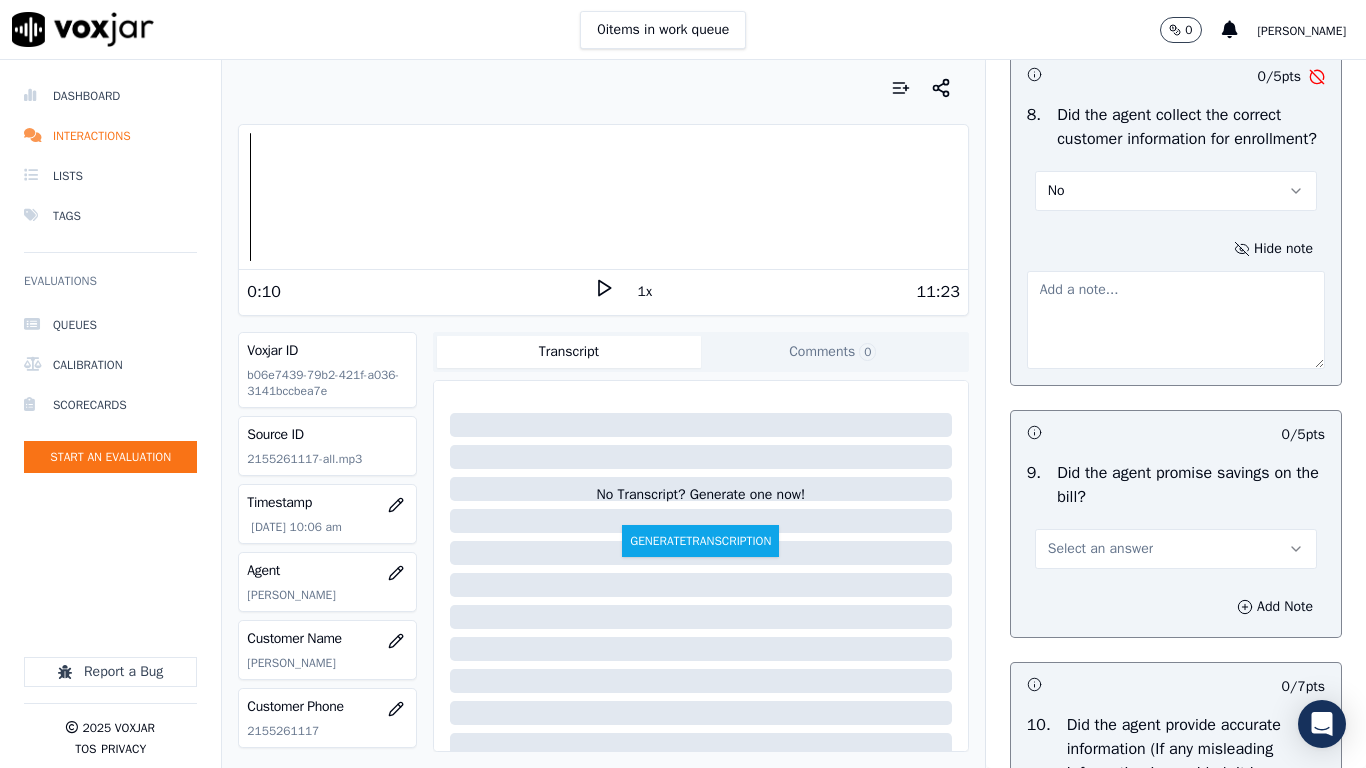 paste on "3.55sec CX stated city name when Agent asked What state she lives in so rather than probing or repeating the question agent continued with the script ,4.33sec CX did not state Full address, again Agent neither probed nor asked again" 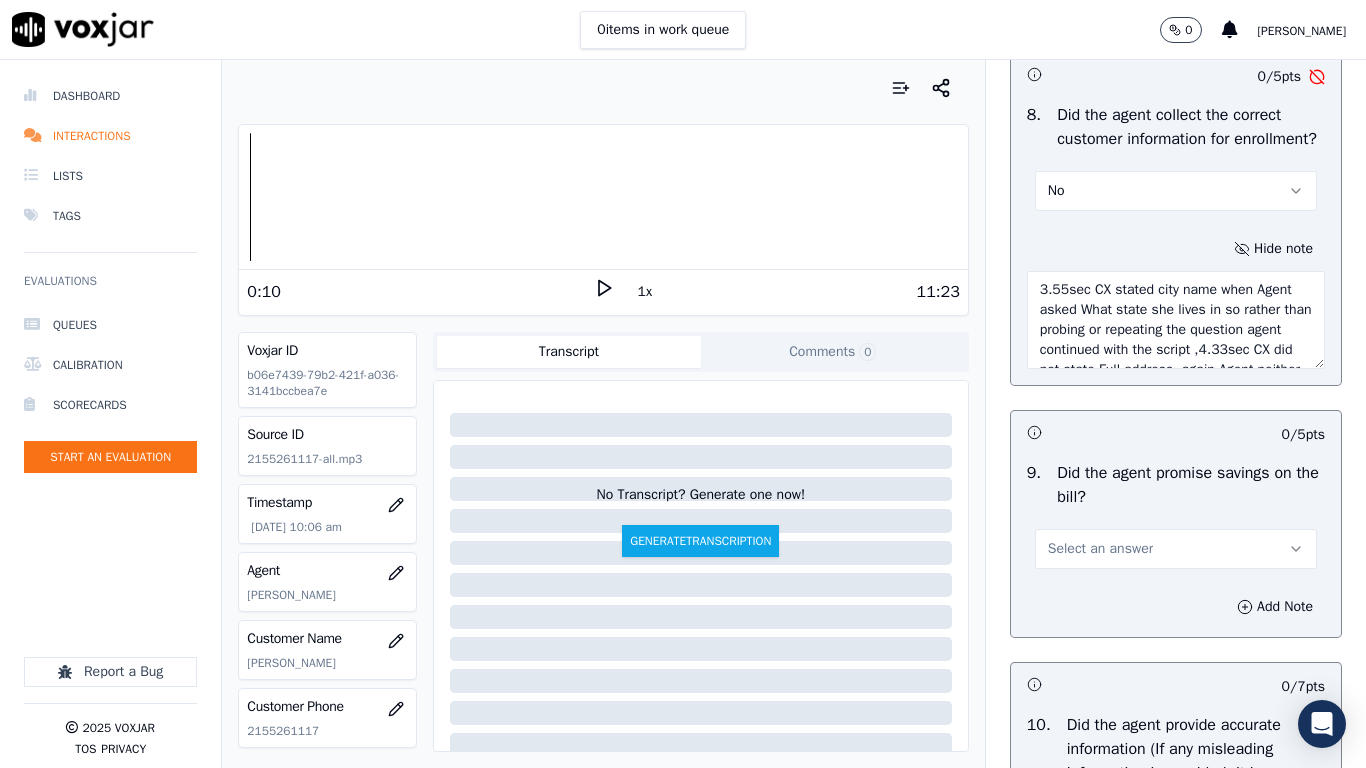 scroll, scrollTop: 51, scrollLeft: 0, axis: vertical 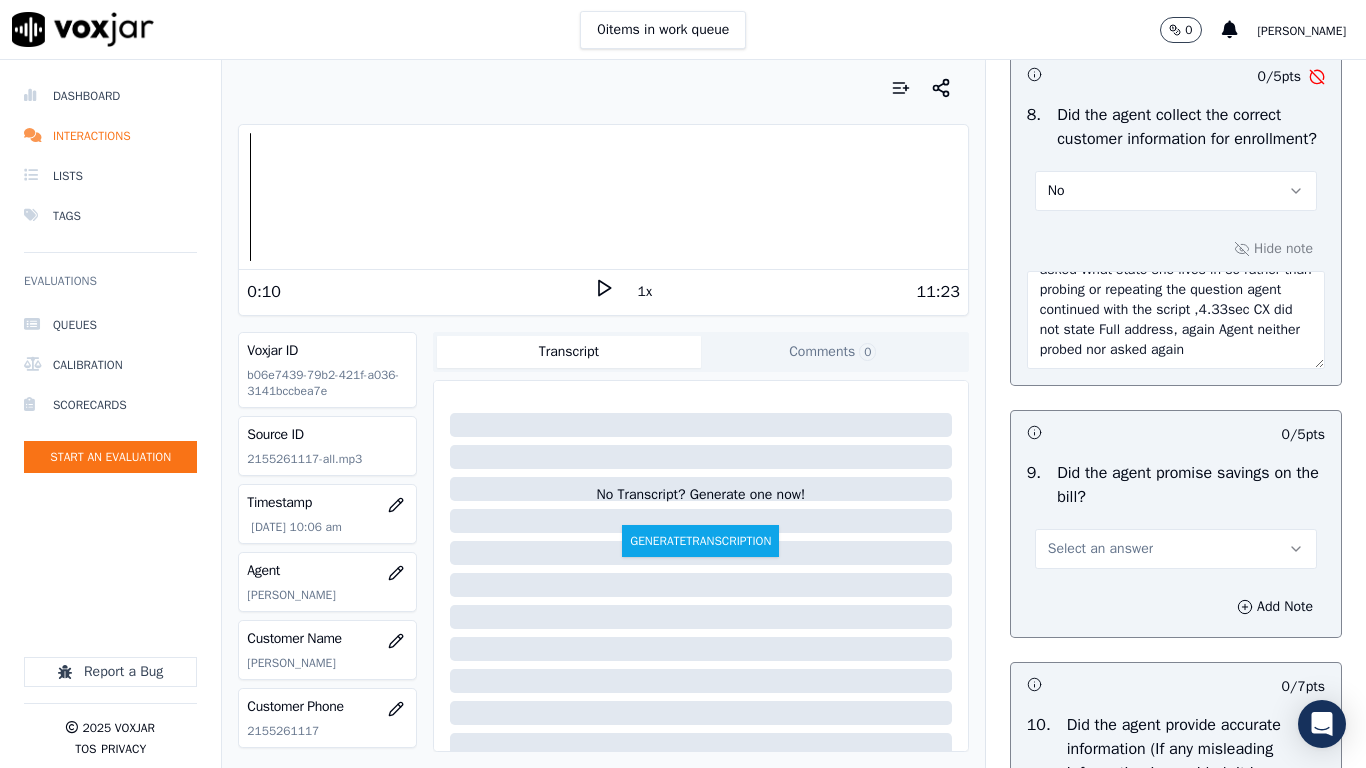 paste on ",4.45sec Skipped the question where they ask the name of Utility" 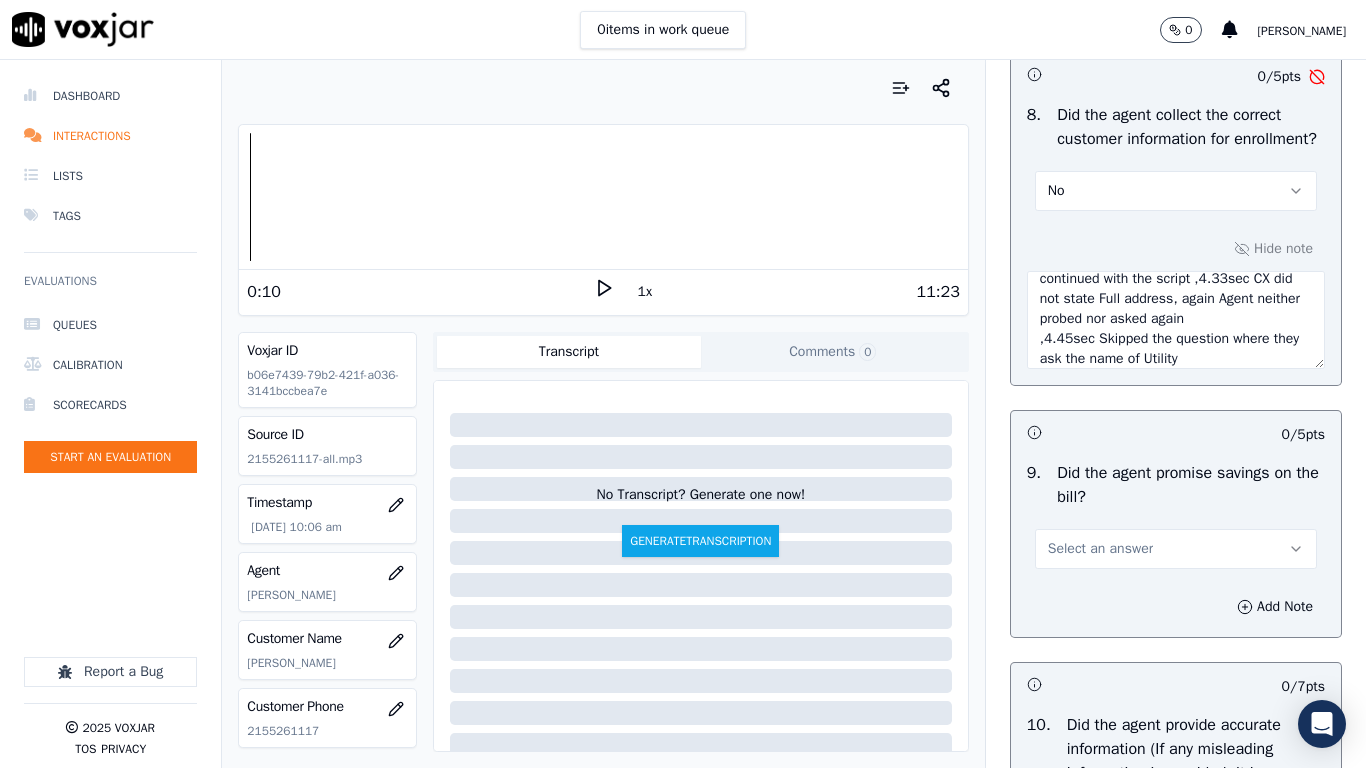 scroll, scrollTop: 91, scrollLeft: 0, axis: vertical 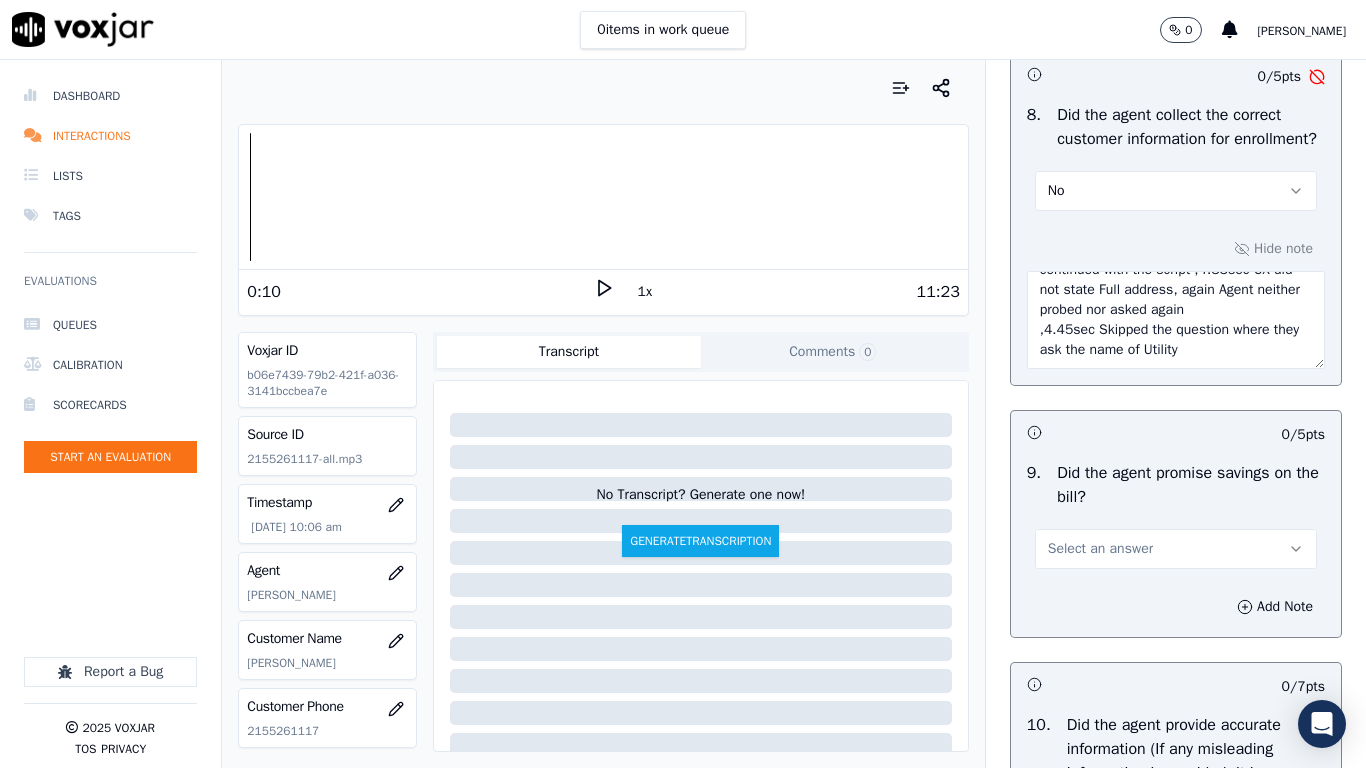 drag, startPoint x: 1021, startPoint y: 362, endPoint x: 1080, endPoint y: 391, distance: 65.74192 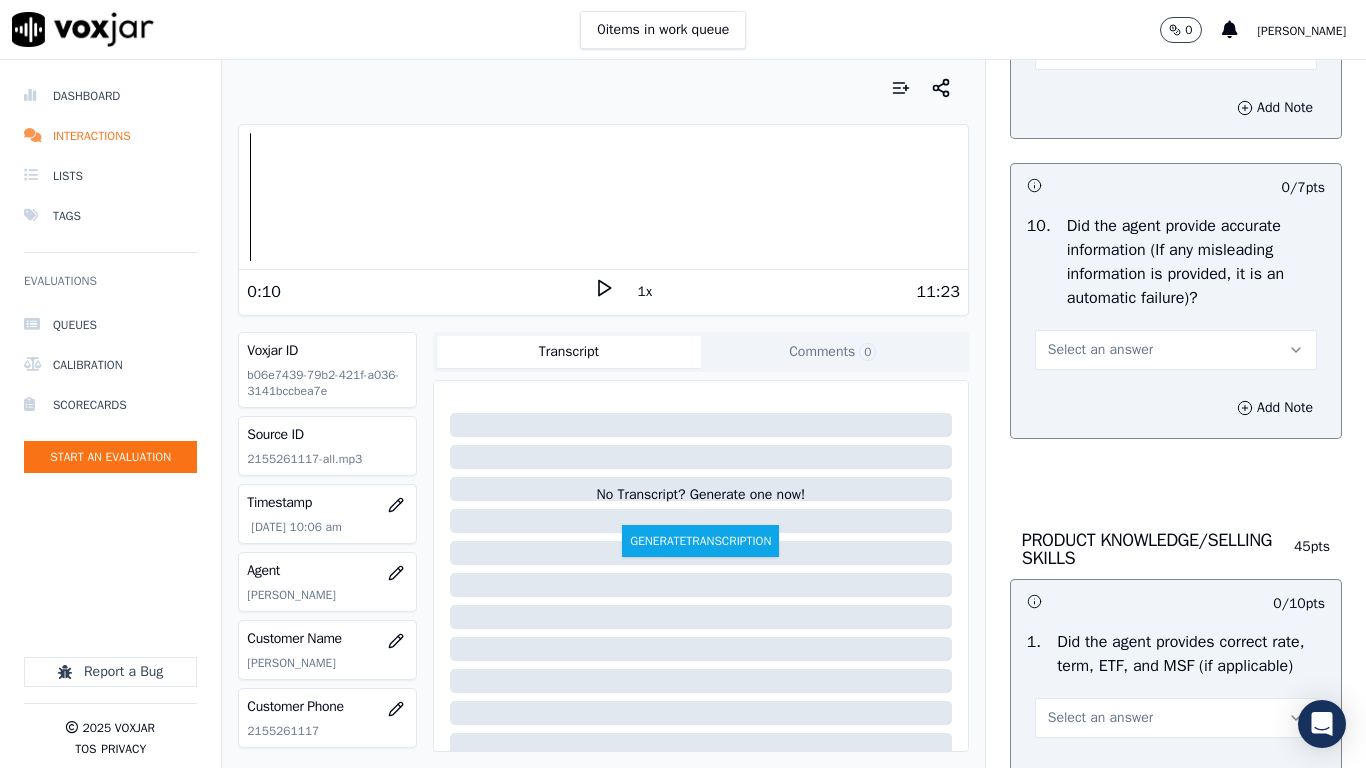 scroll, scrollTop: 2800, scrollLeft: 0, axis: vertical 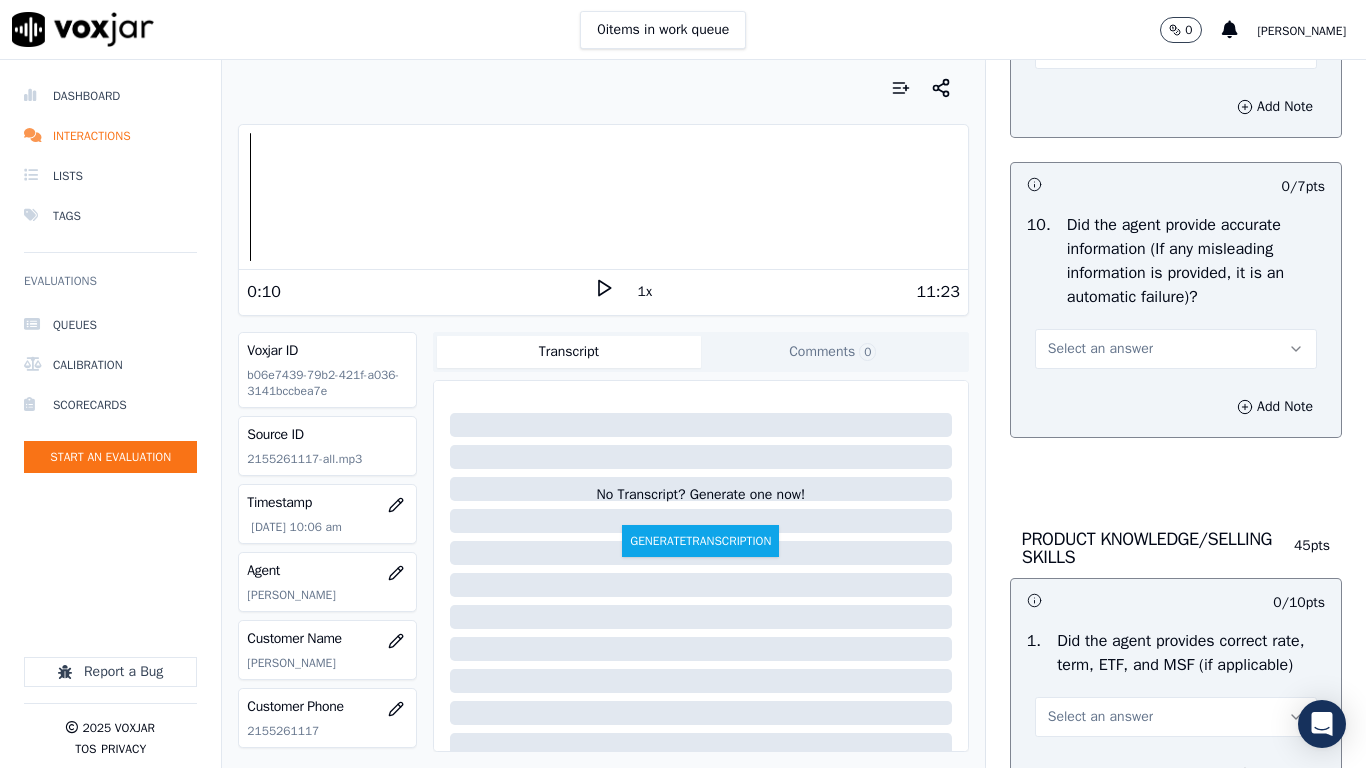 type on "3.55sec CX stated city name when Agent asked What state she lives in so rather than probing or repeating the question agent continued with the script ,4.33sec CX did not state Full address, again Agent neither probed nor asked again
4.45sec Skipped the question where they ask the name of Utility" 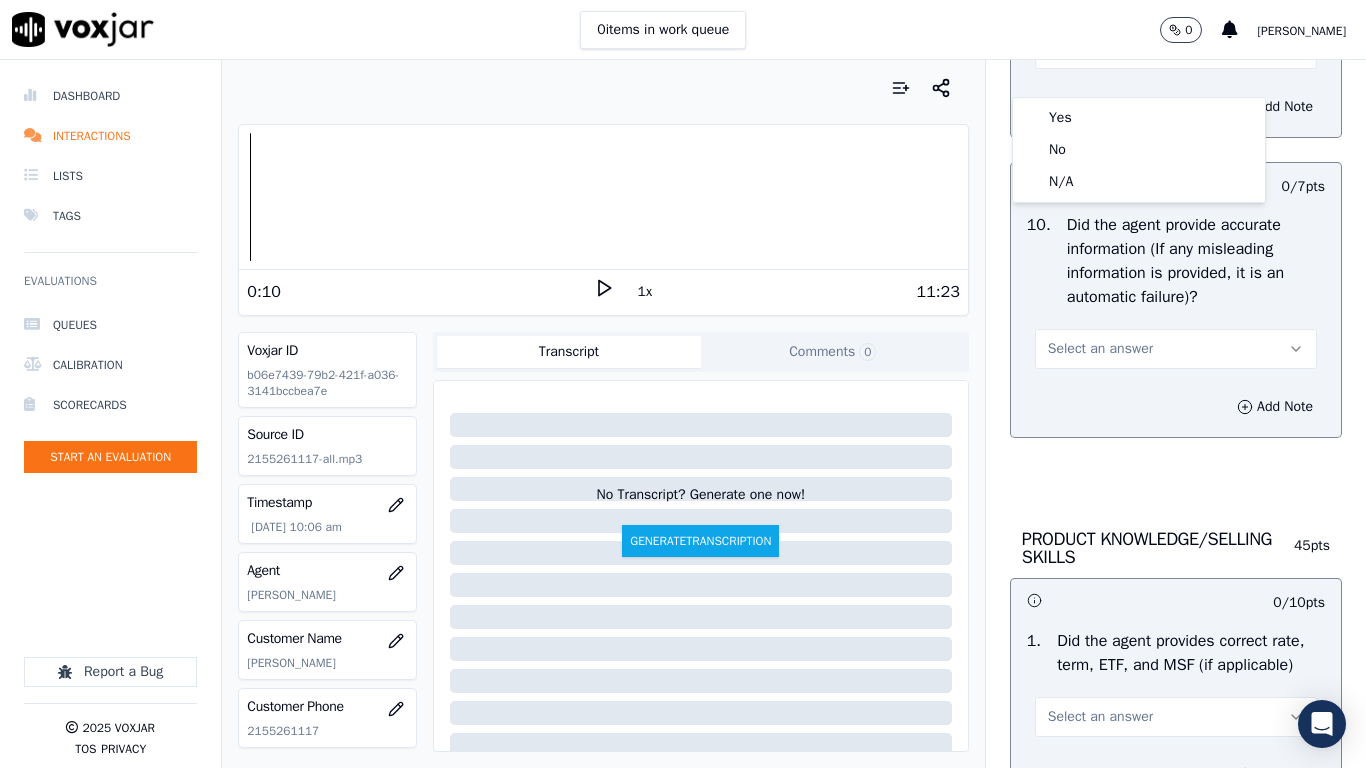 click on "Yes   No     N/A" at bounding box center (1139, 150) 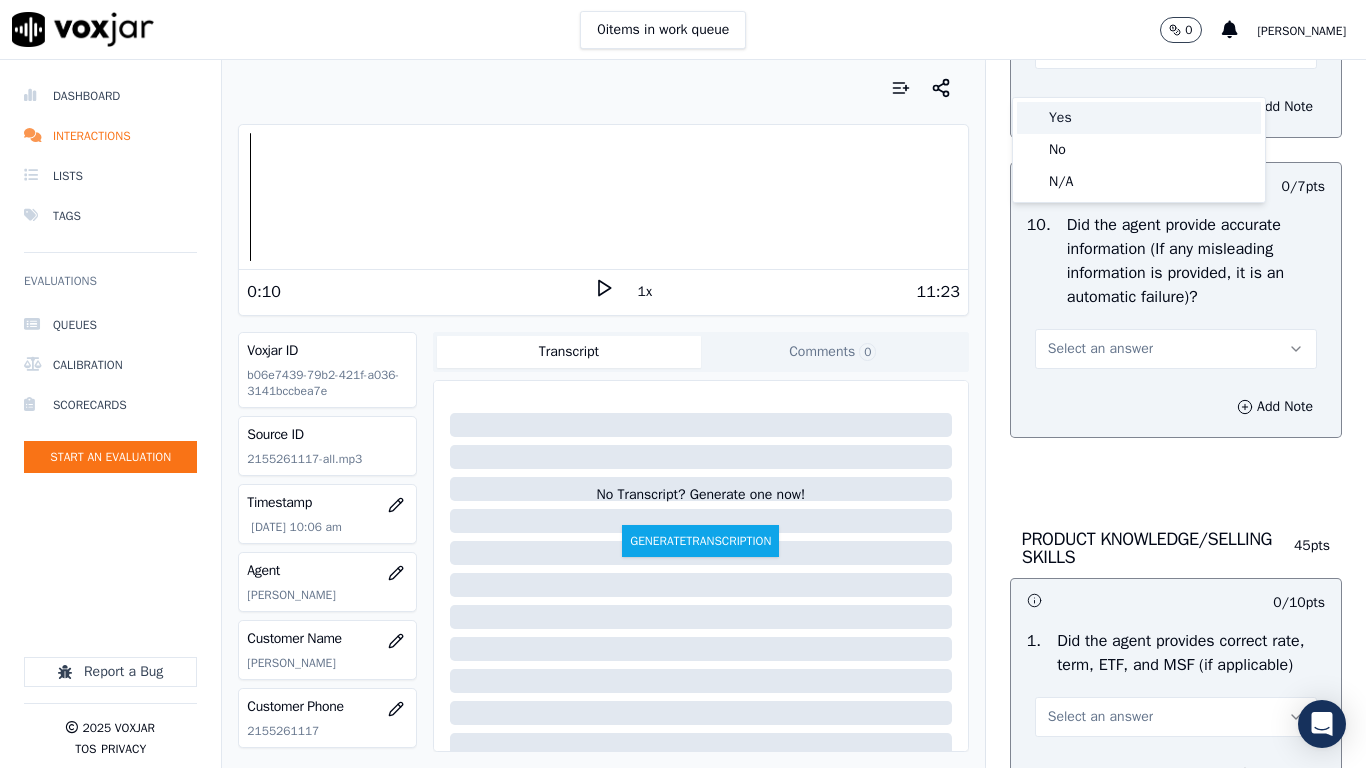 click on "Yes" at bounding box center [1139, 118] 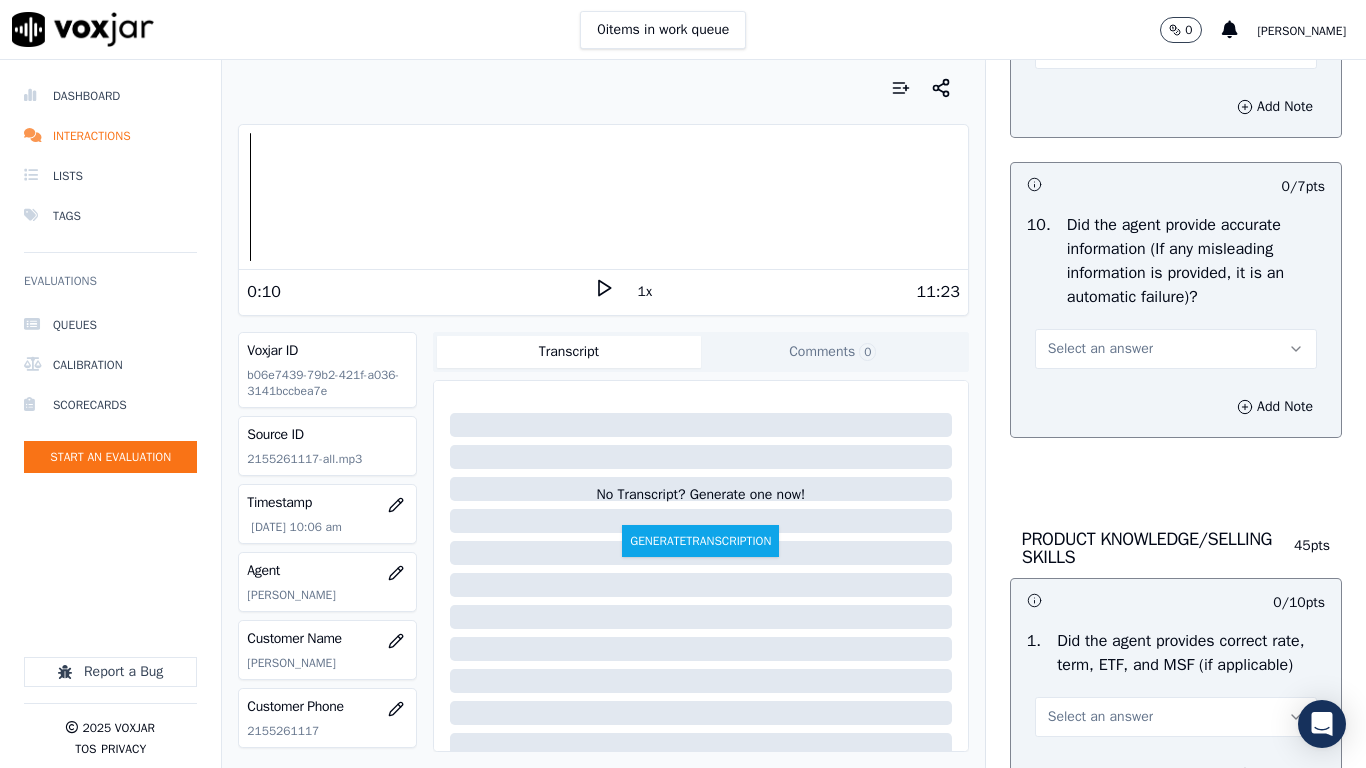click on "Select an answer" at bounding box center (1176, 349) 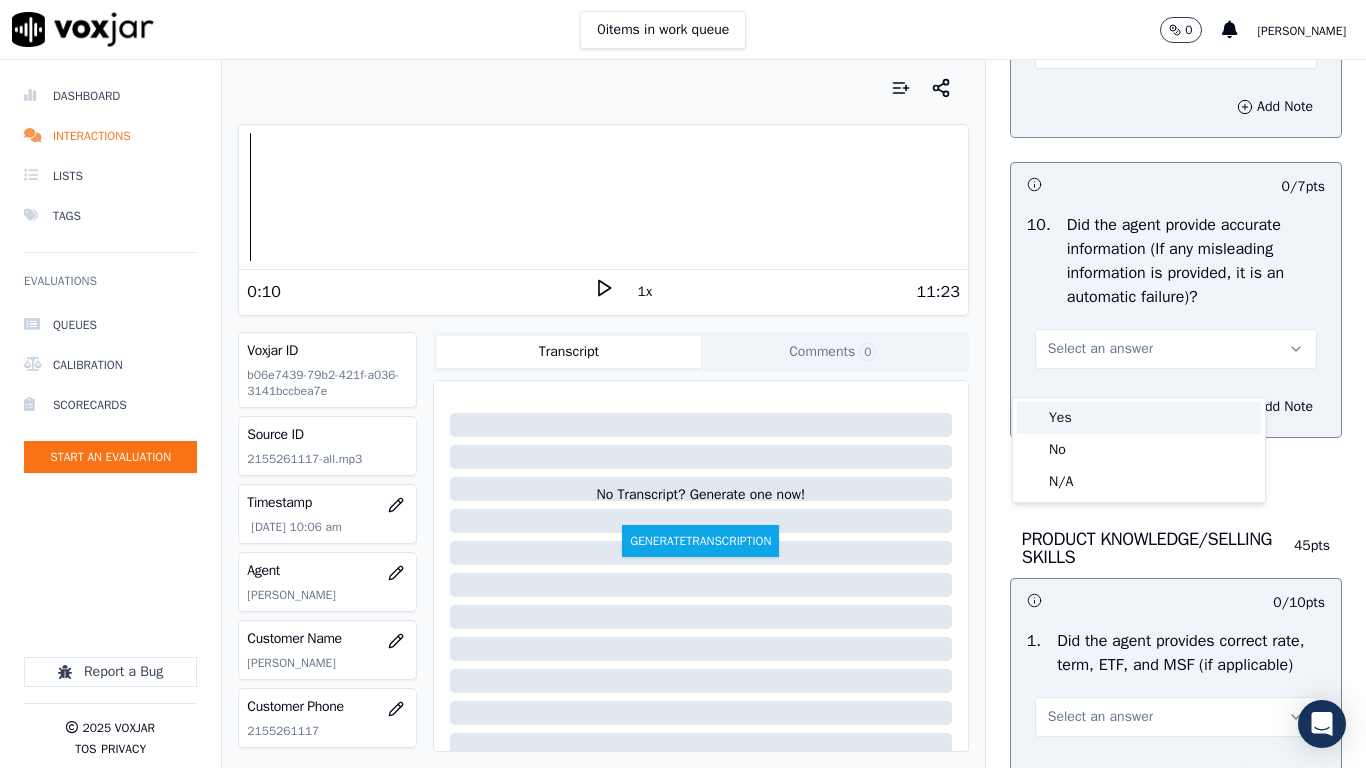 click on "Yes" at bounding box center [1139, 418] 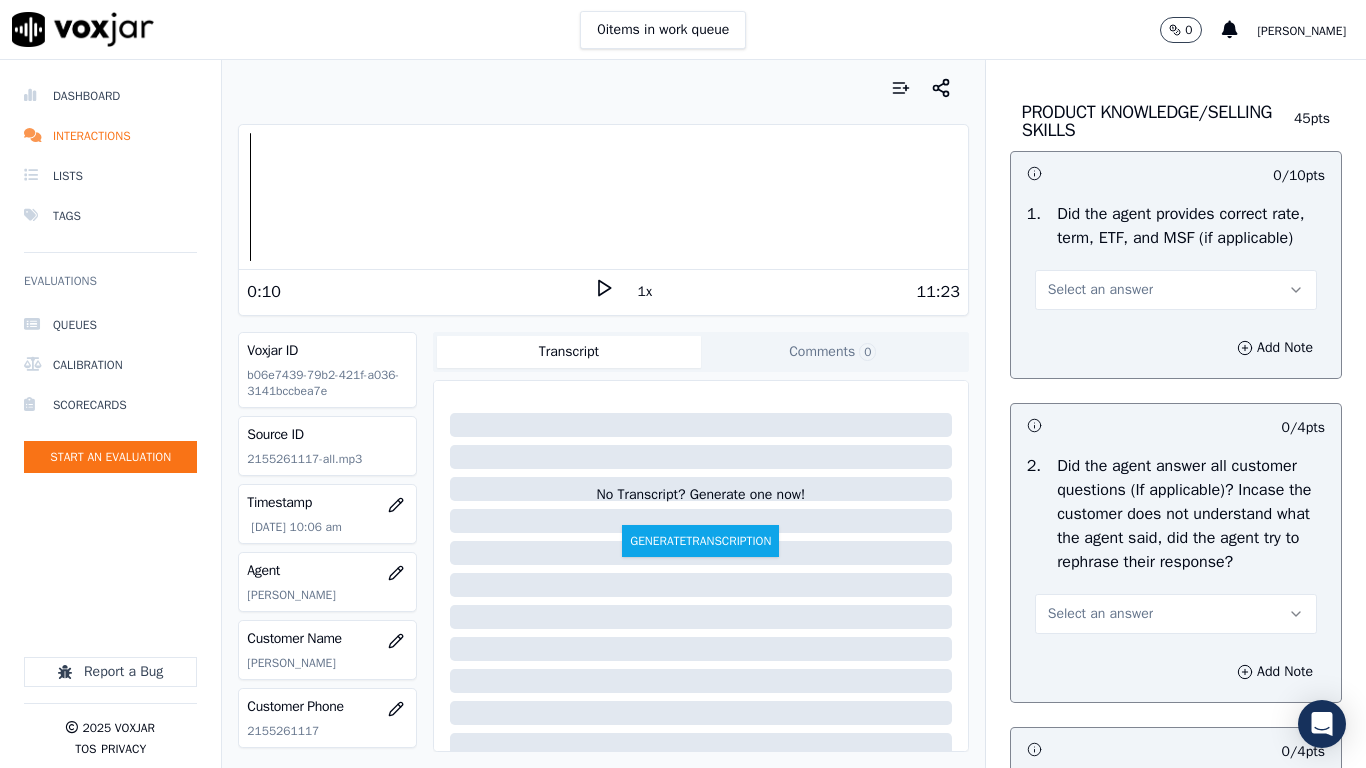 scroll, scrollTop: 3300, scrollLeft: 0, axis: vertical 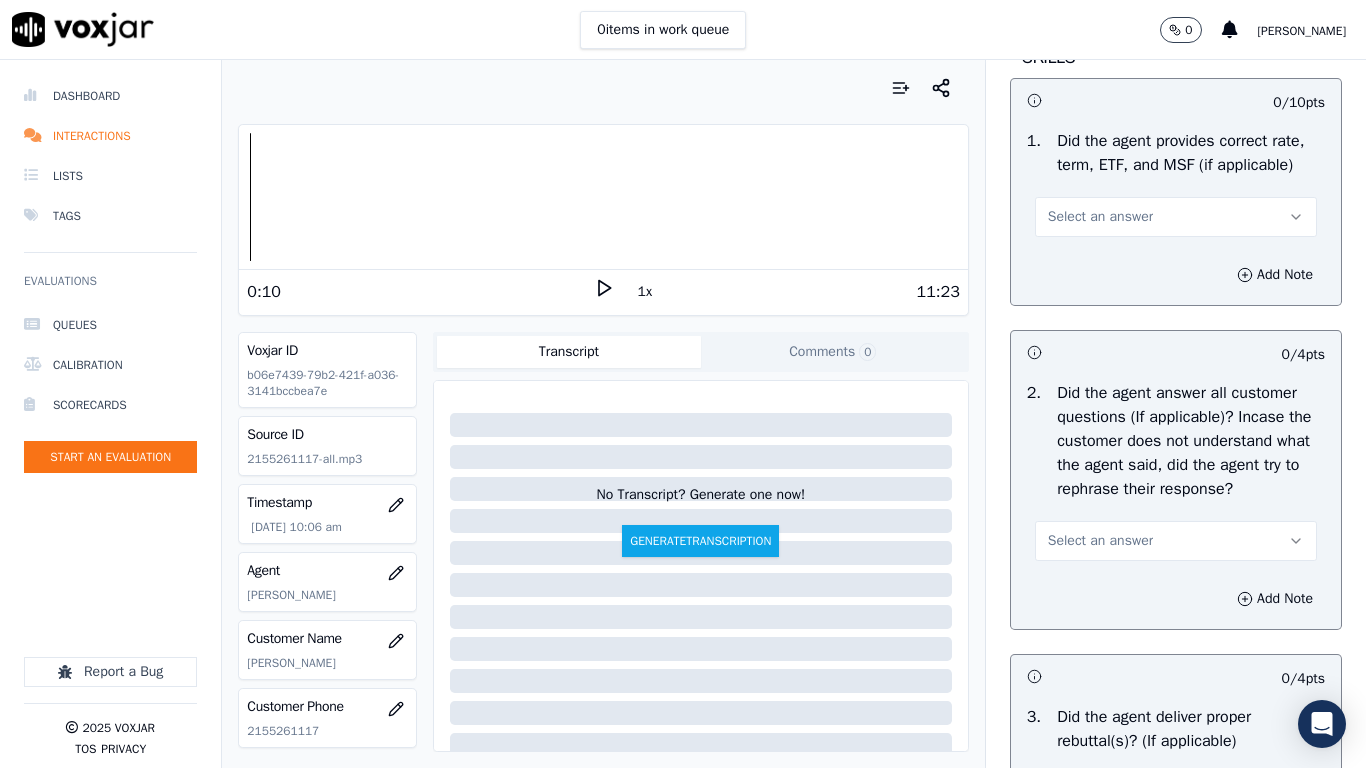 click on "Select an answer" at bounding box center [1100, 217] 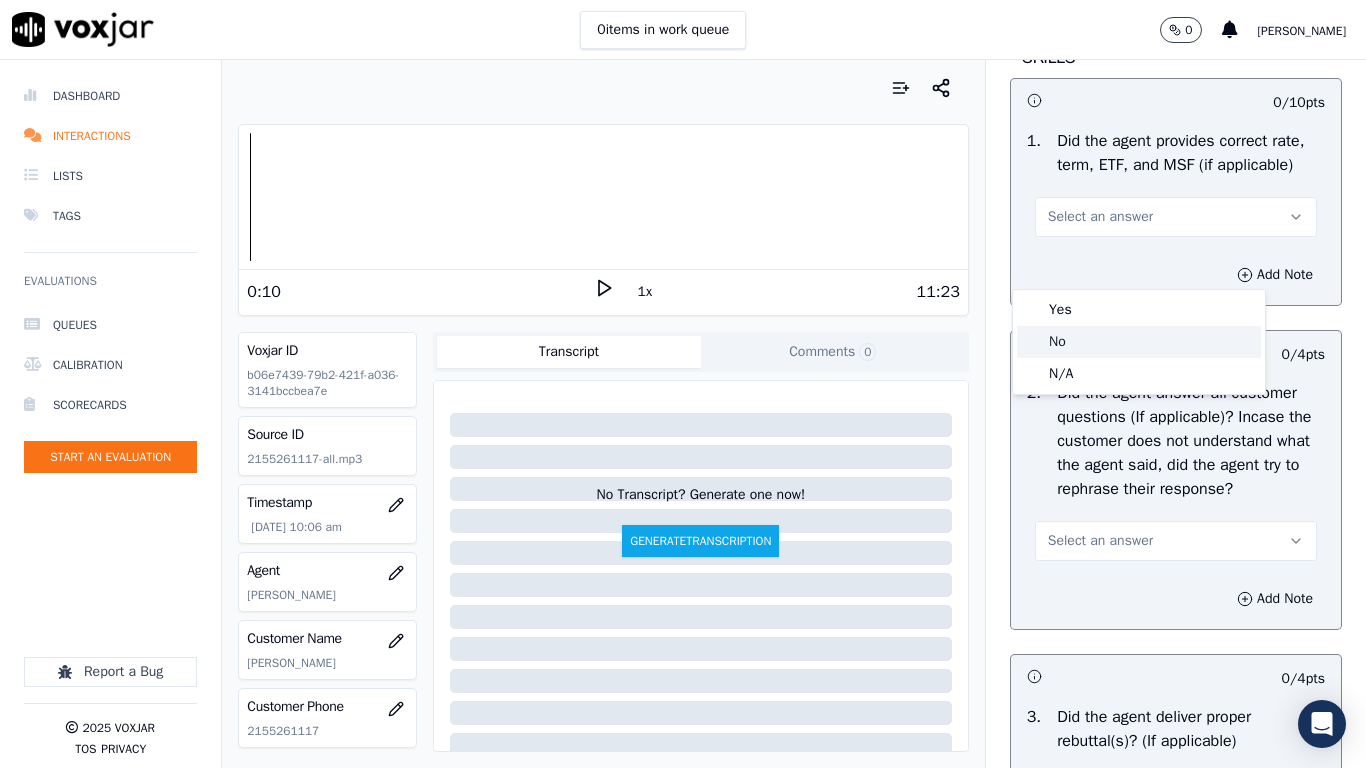 click on "No" 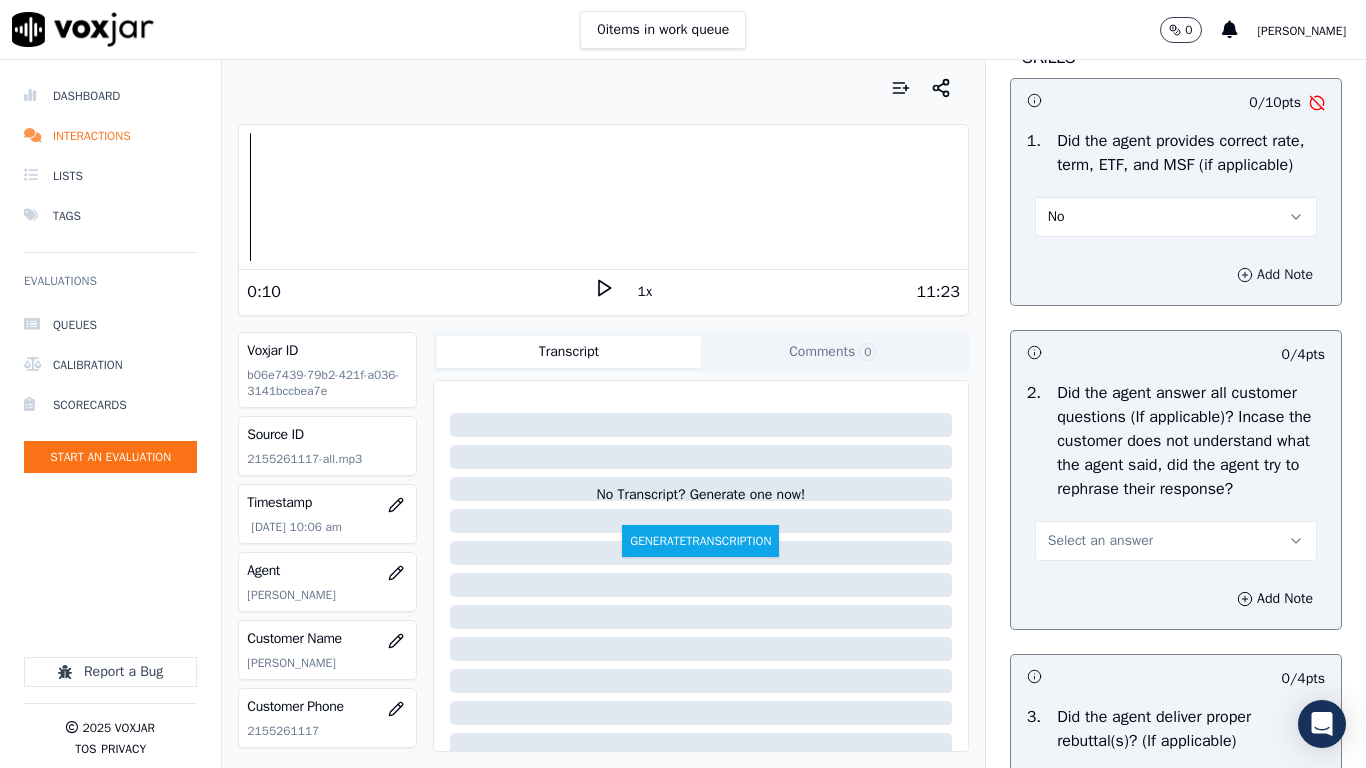 click on "Add Note" at bounding box center (1275, 275) 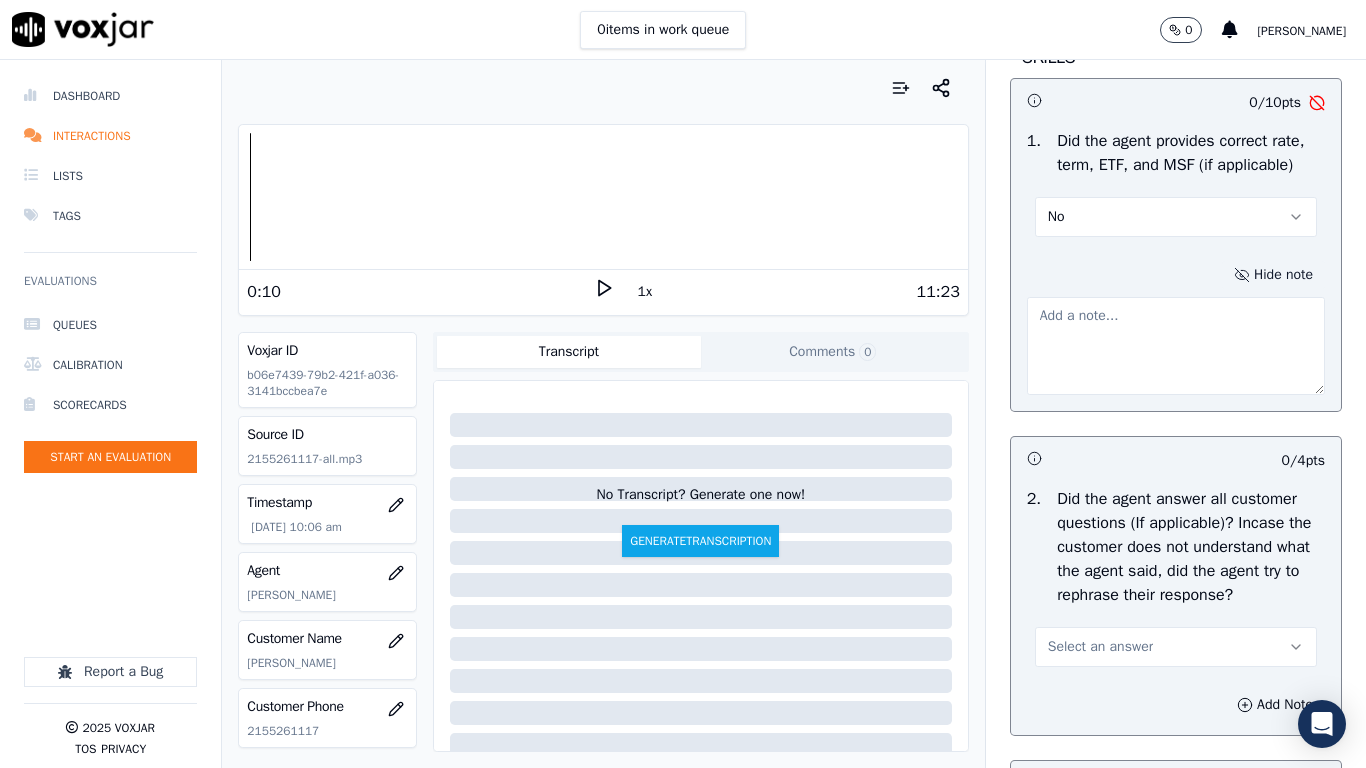 type 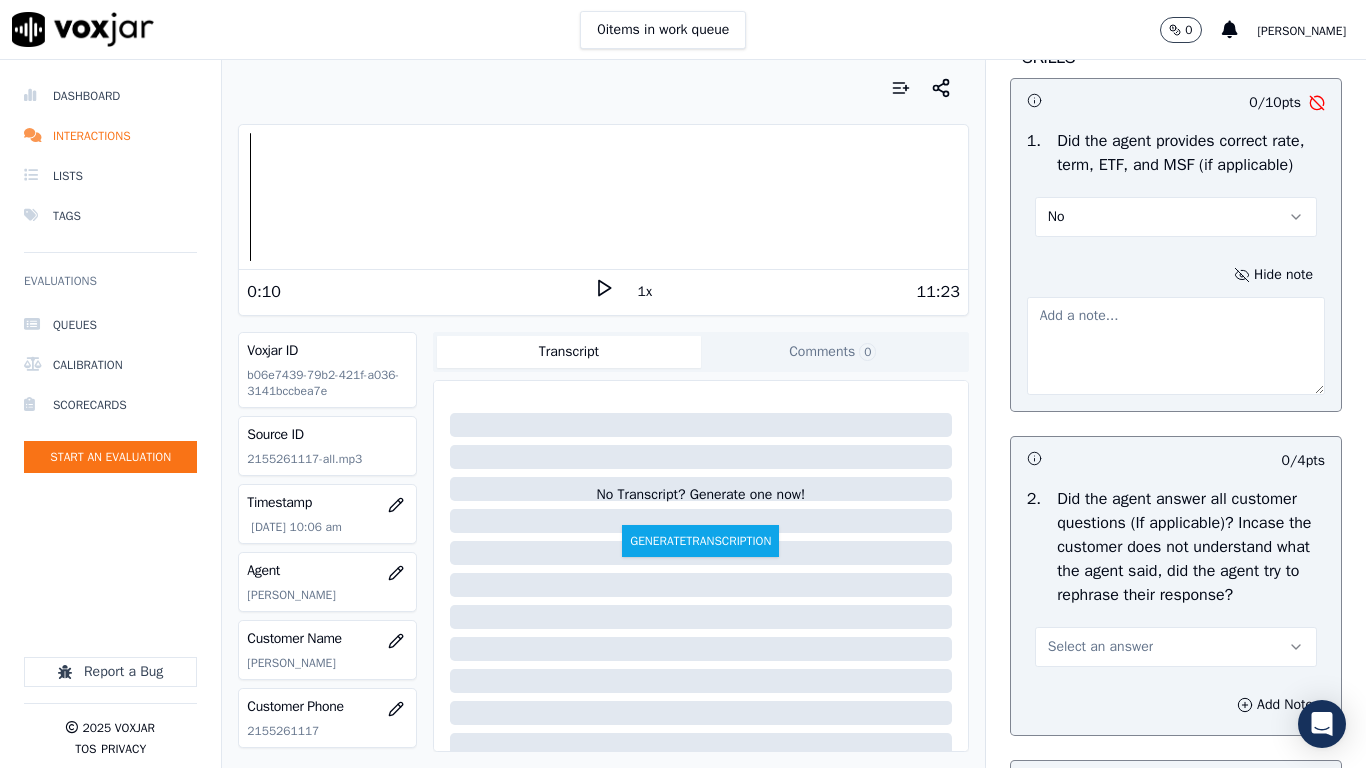 click at bounding box center [1176, 346] 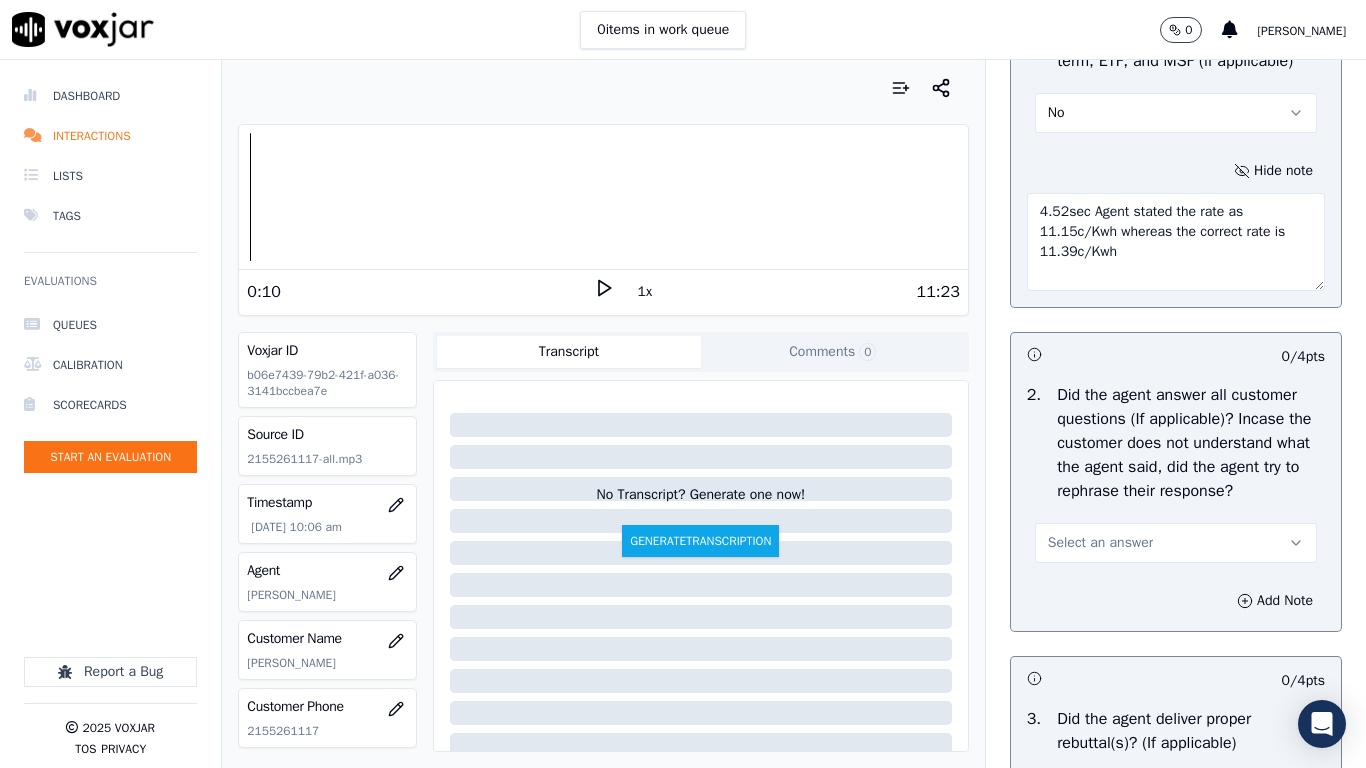 scroll, scrollTop: 3800, scrollLeft: 0, axis: vertical 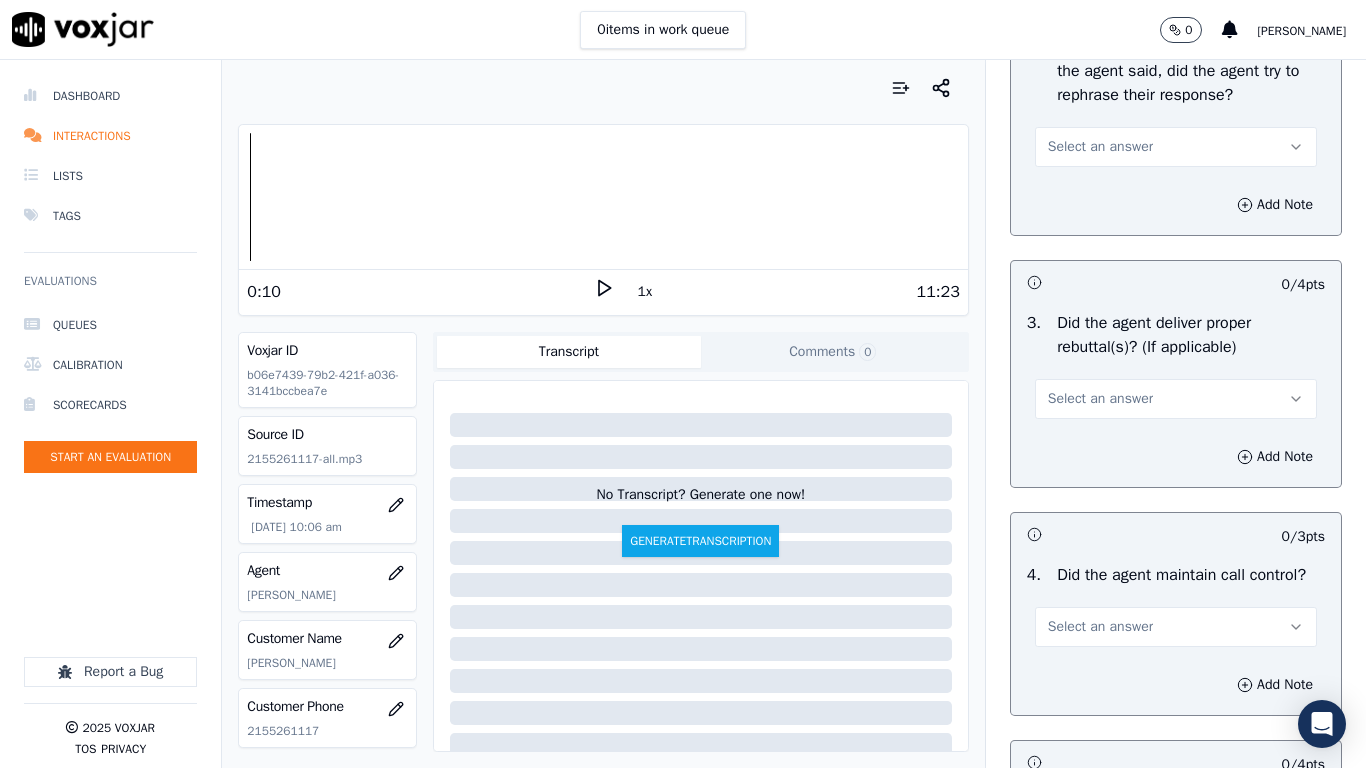 type on "4.52sec Agent stated the rate as 11.15c/Kwh whereas the correct rate is 11.39c/Kwh" 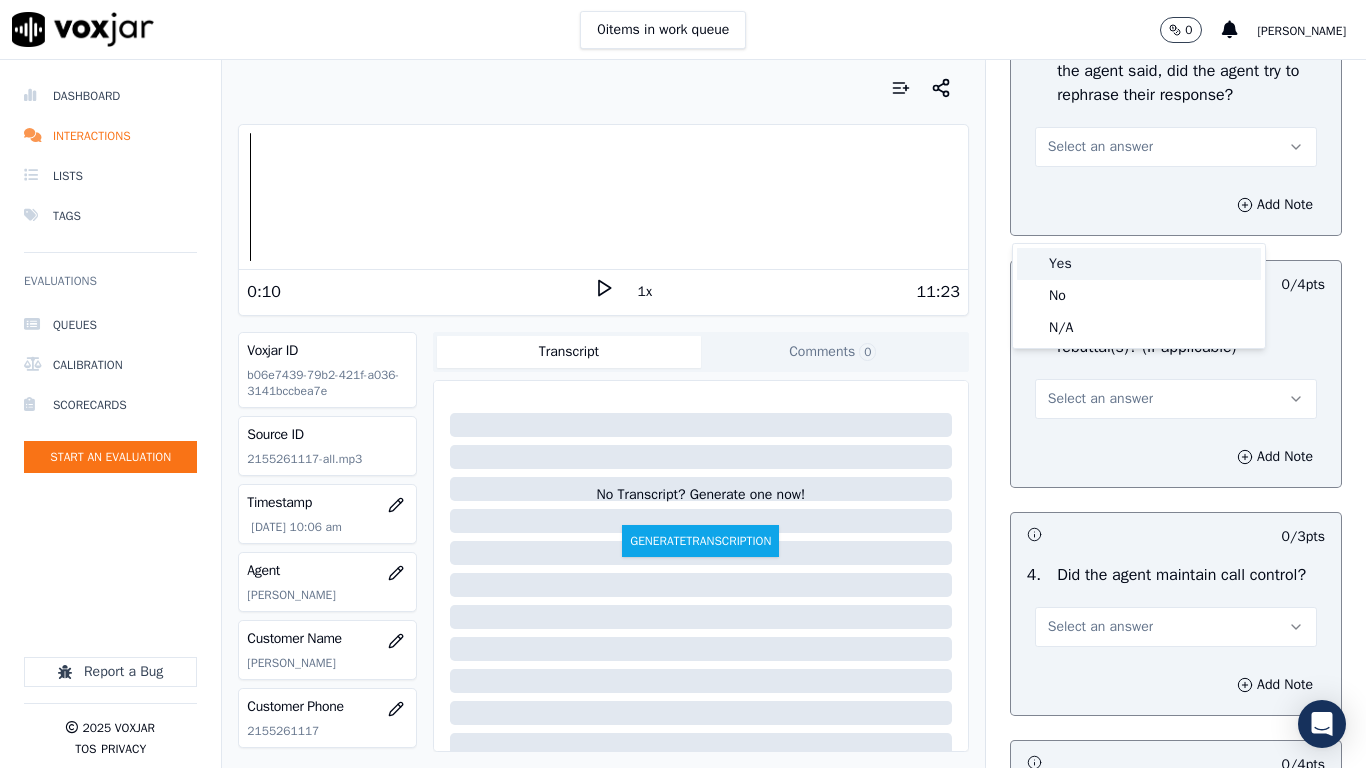 click on "Yes" at bounding box center [1139, 264] 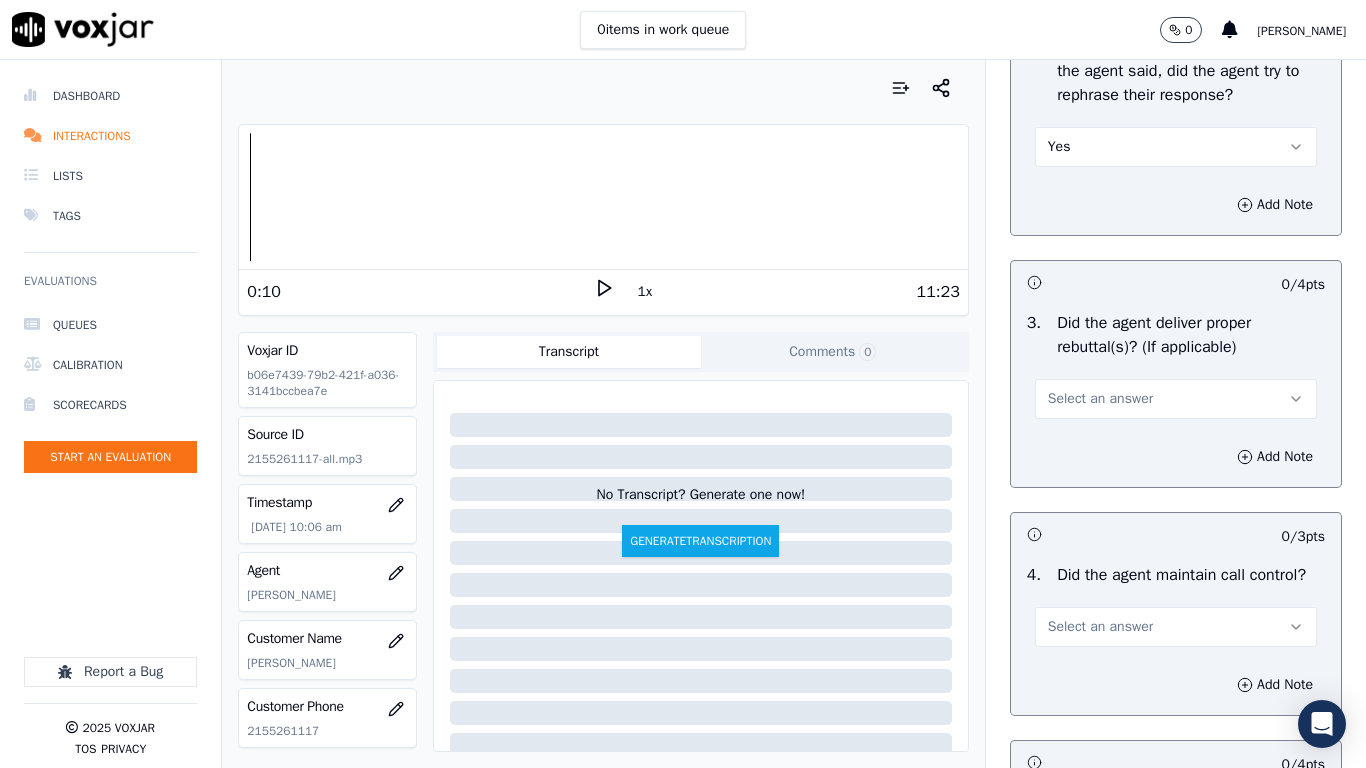drag, startPoint x: 1128, startPoint y: 466, endPoint x: 1127, endPoint y: 488, distance: 22.022715 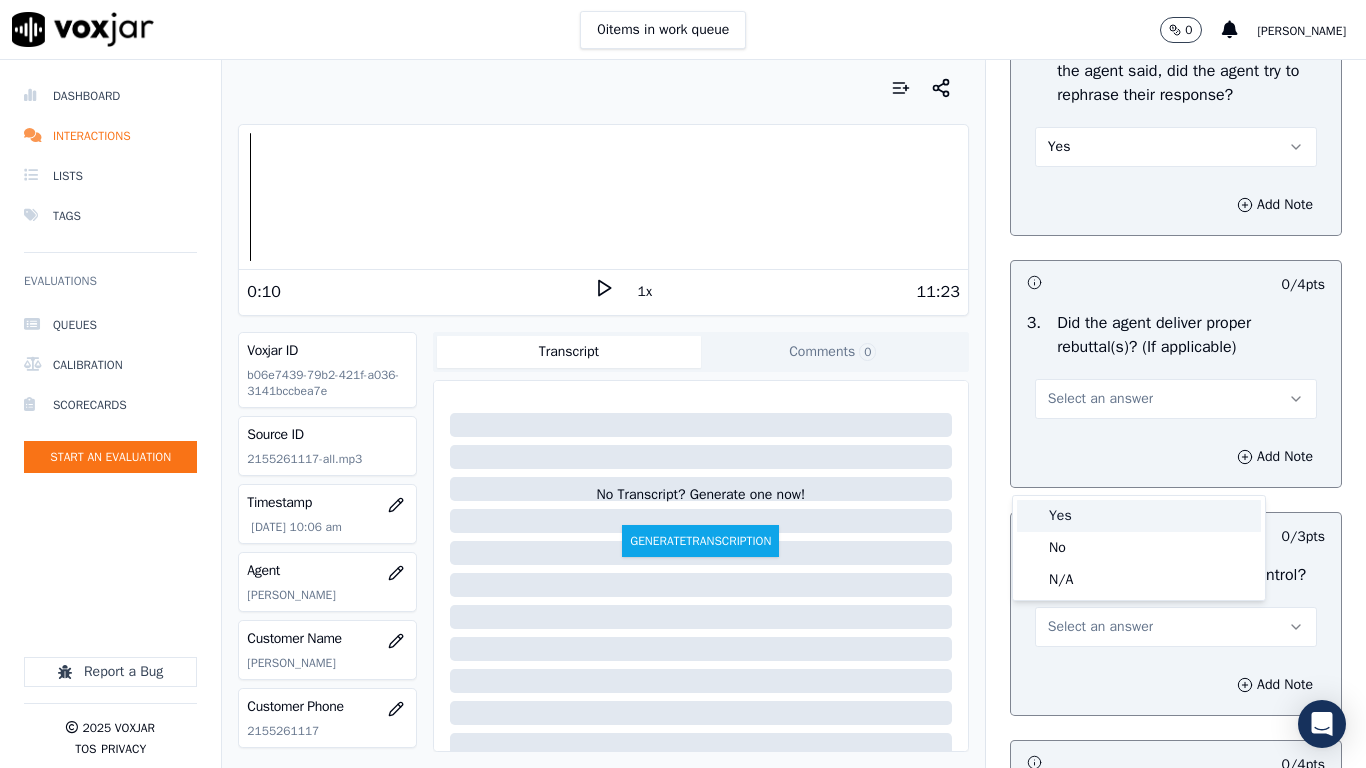 click on "Yes" at bounding box center [1139, 516] 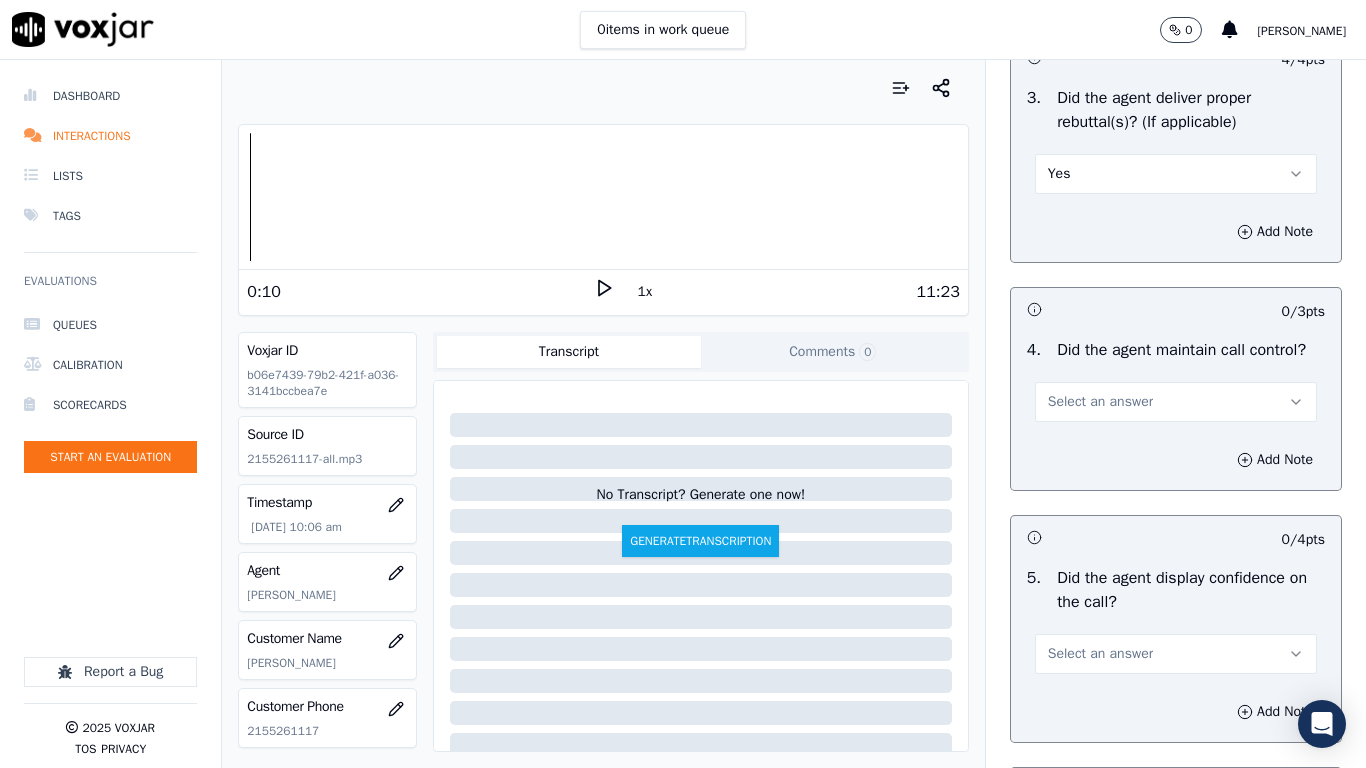scroll, scrollTop: 4400, scrollLeft: 0, axis: vertical 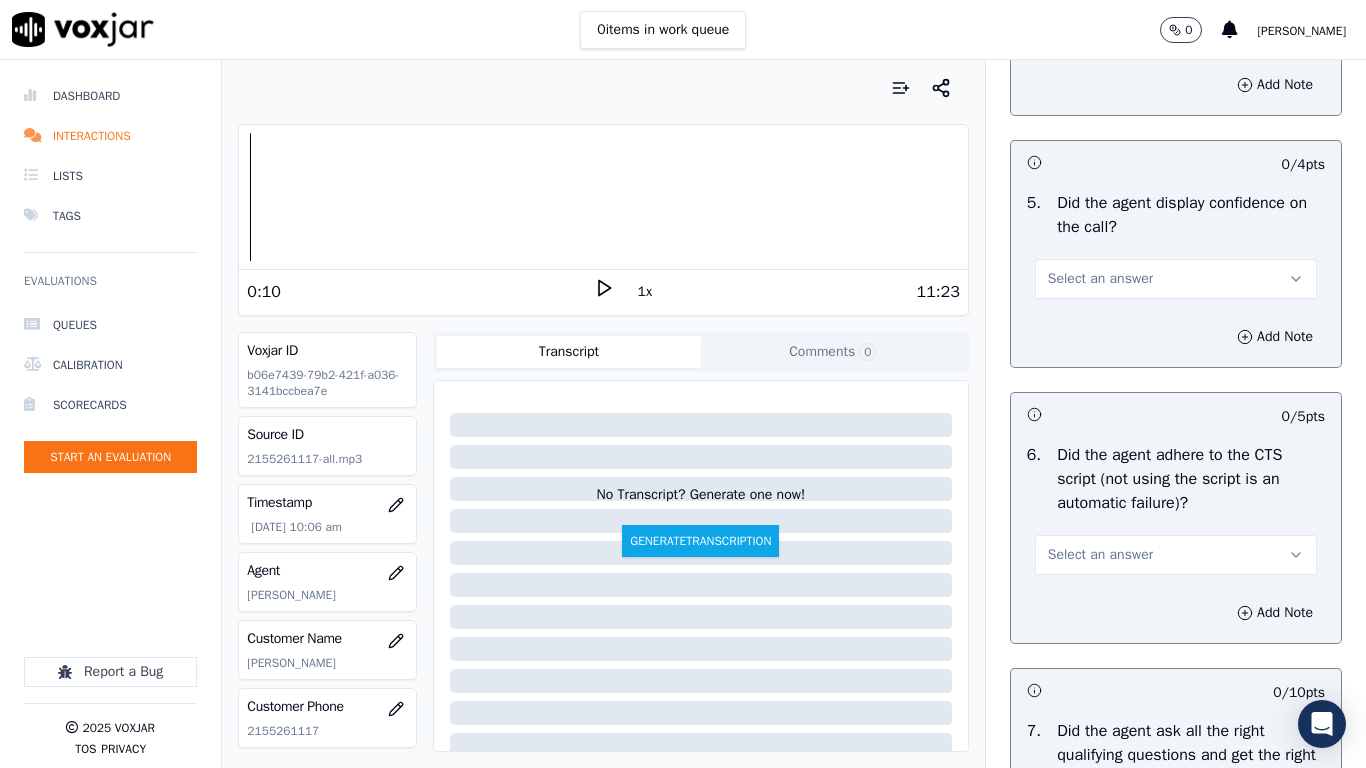 click on "Select an answer" at bounding box center [1100, 27] 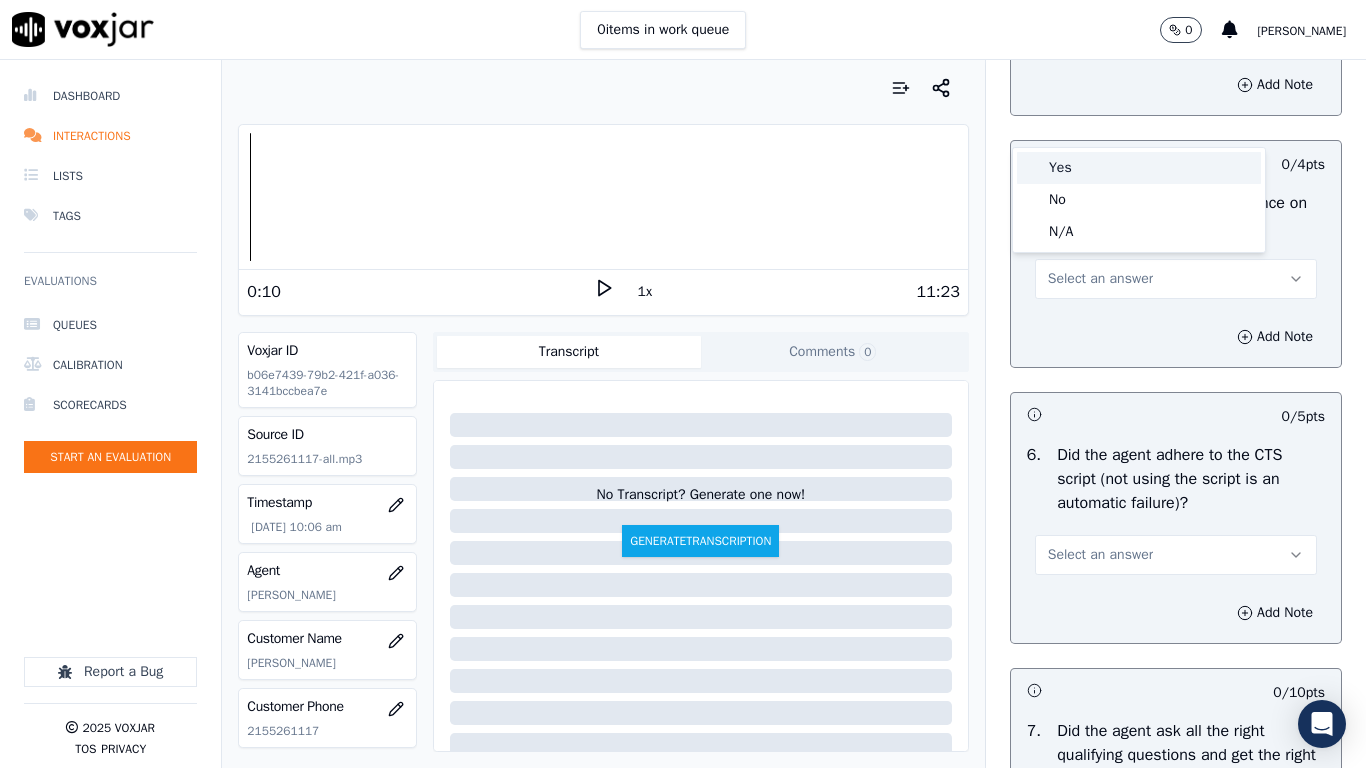 click on "Yes" at bounding box center [1139, 168] 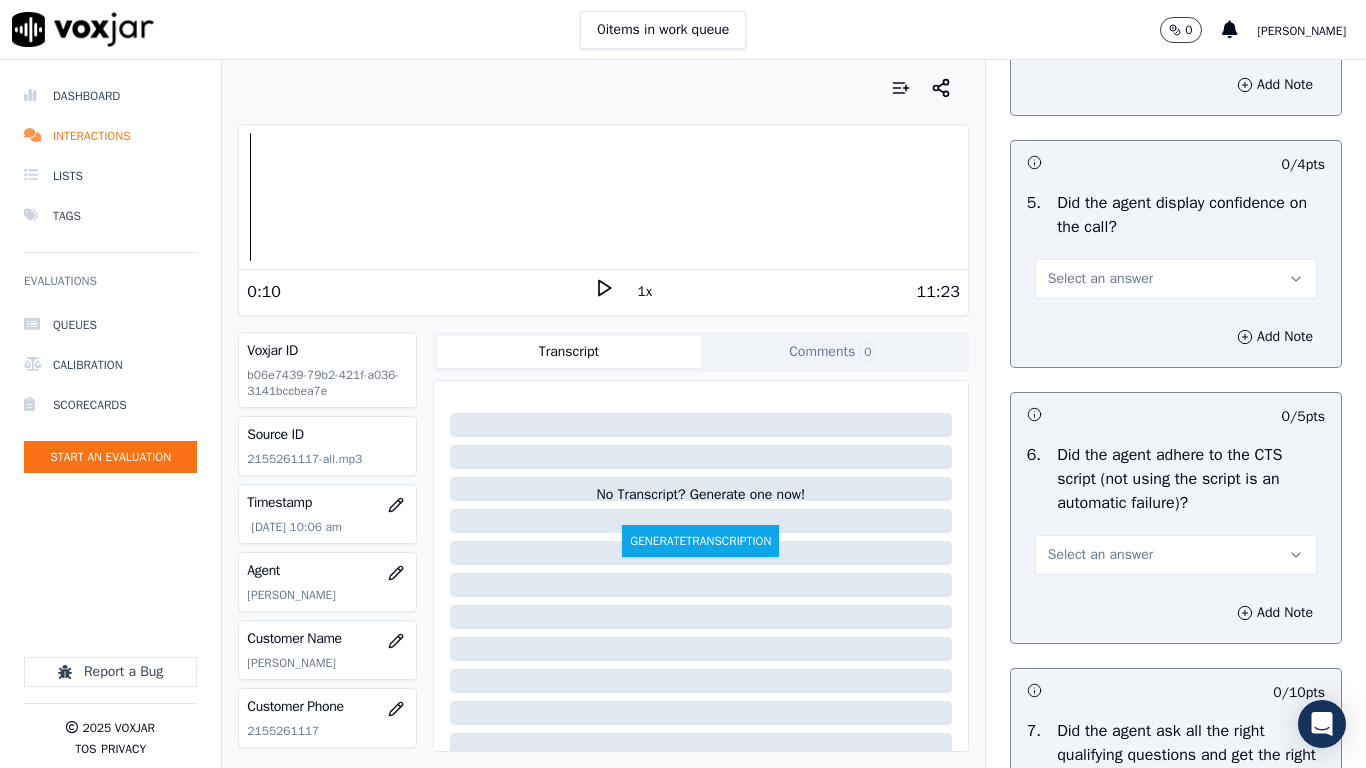 click on "Select an answer" at bounding box center (1176, 279) 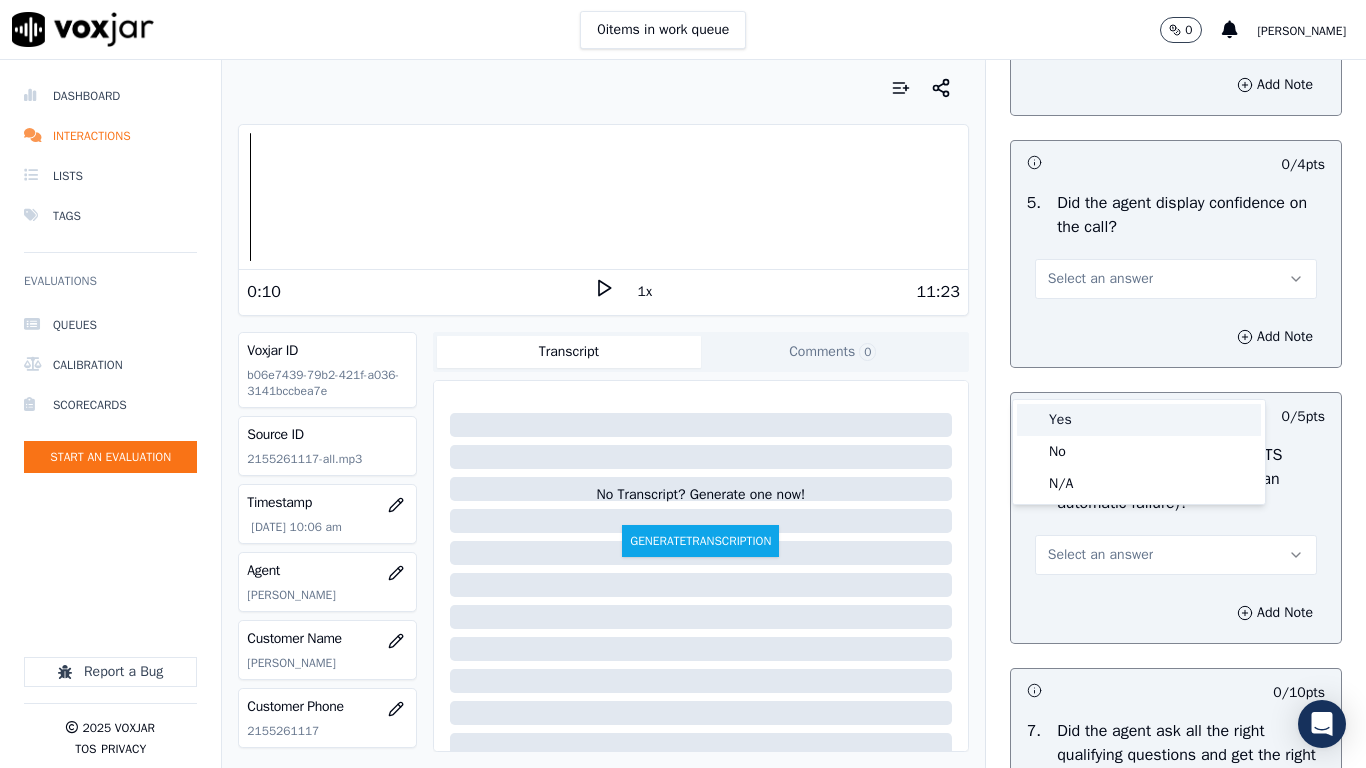 click on "Yes" at bounding box center (1139, 420) 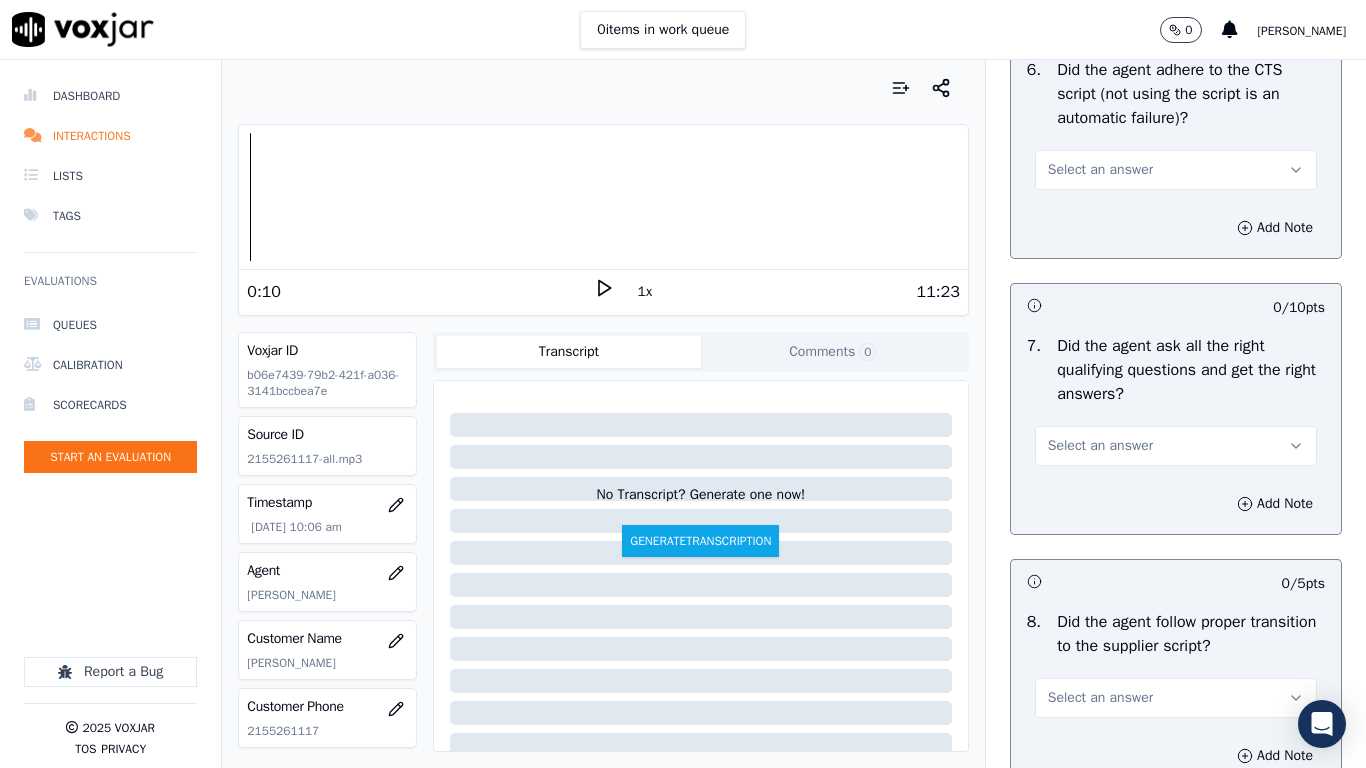 scroll, scrollTop: 4800, scrollLeft: 0, axis: vertical 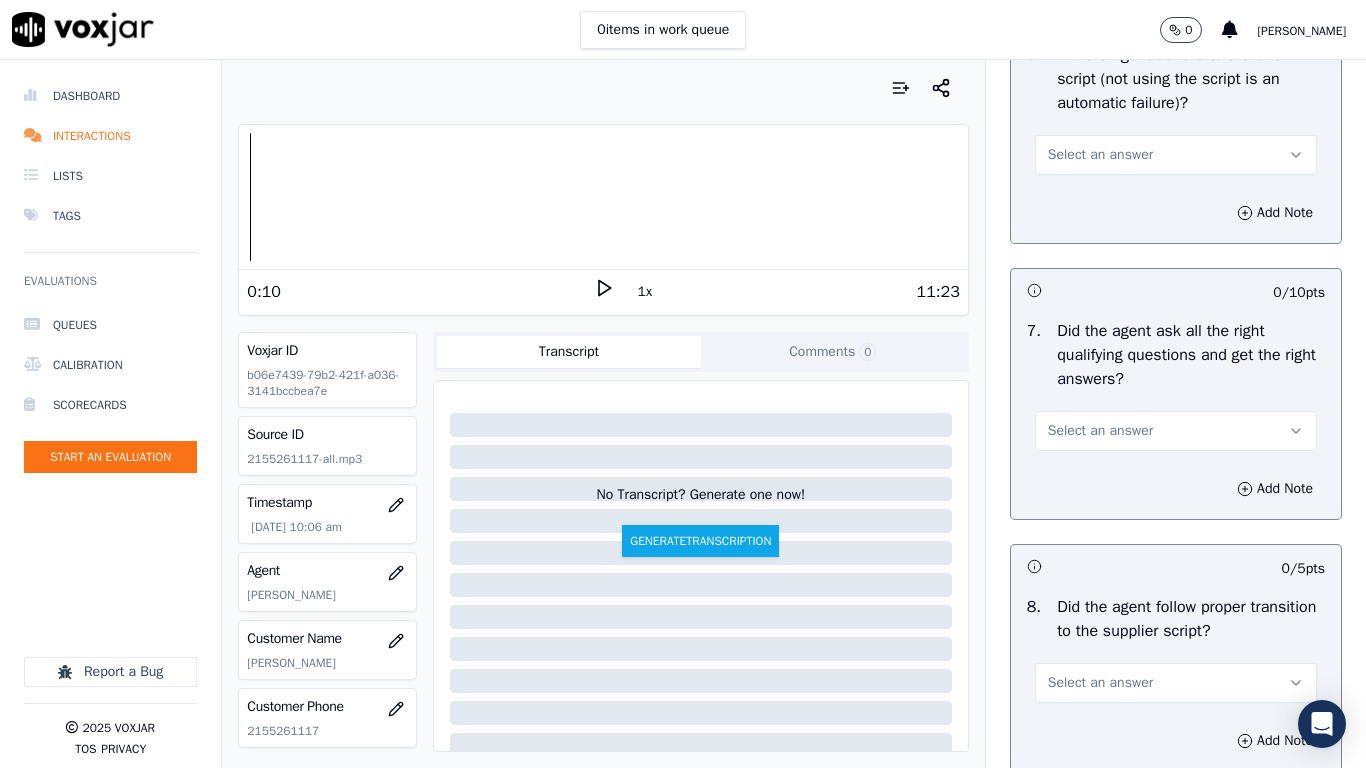 click on "Select an answer" at bounding box center (1100, 155) 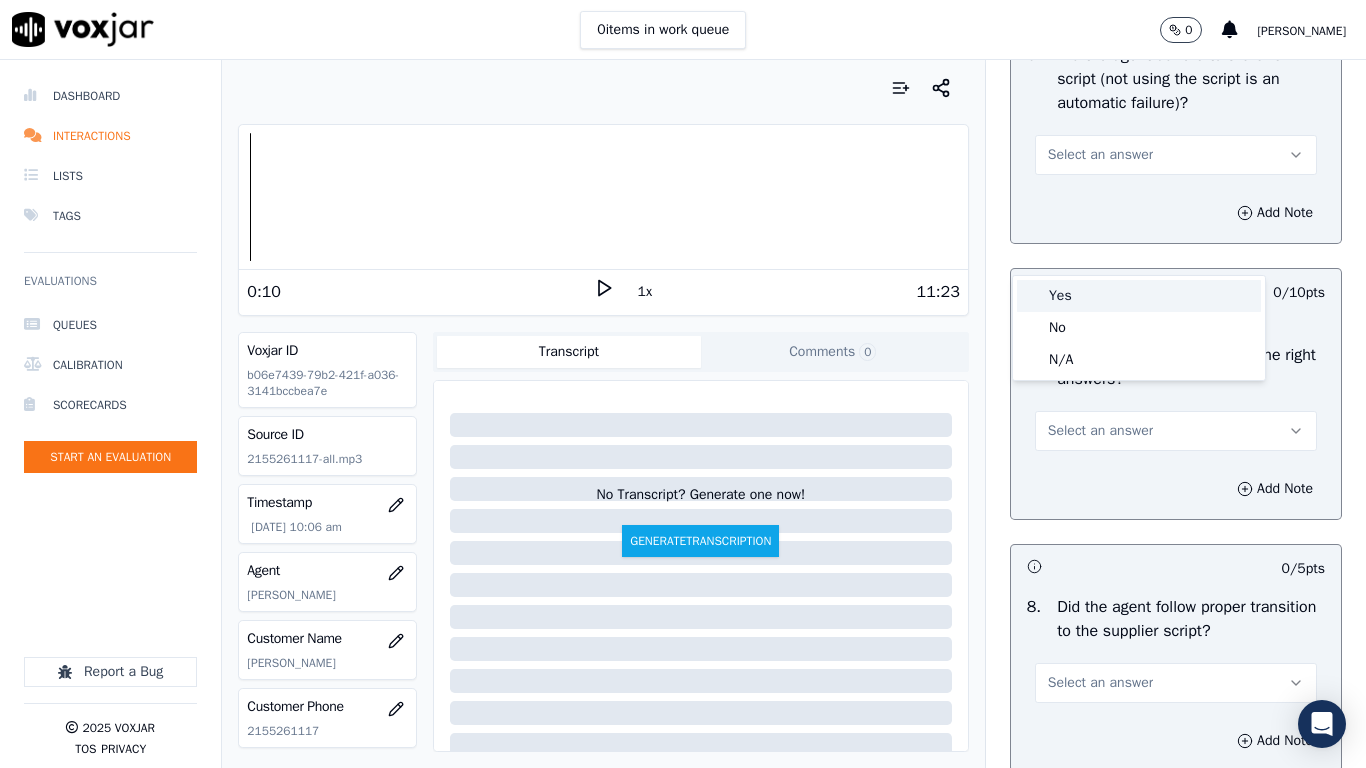 click on "Yes" at bounding box center (1139, 296) 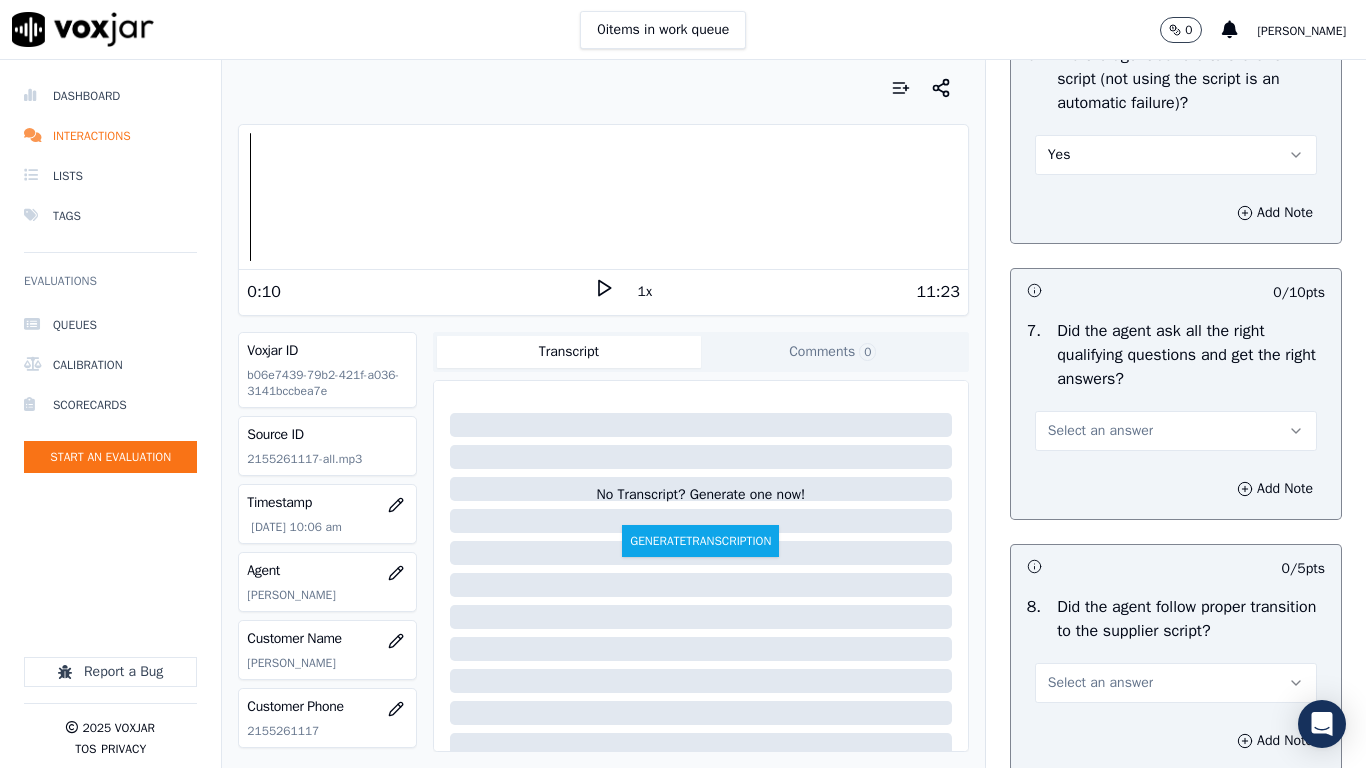 click on "Select an answer" at bounding box center (1176, 431) 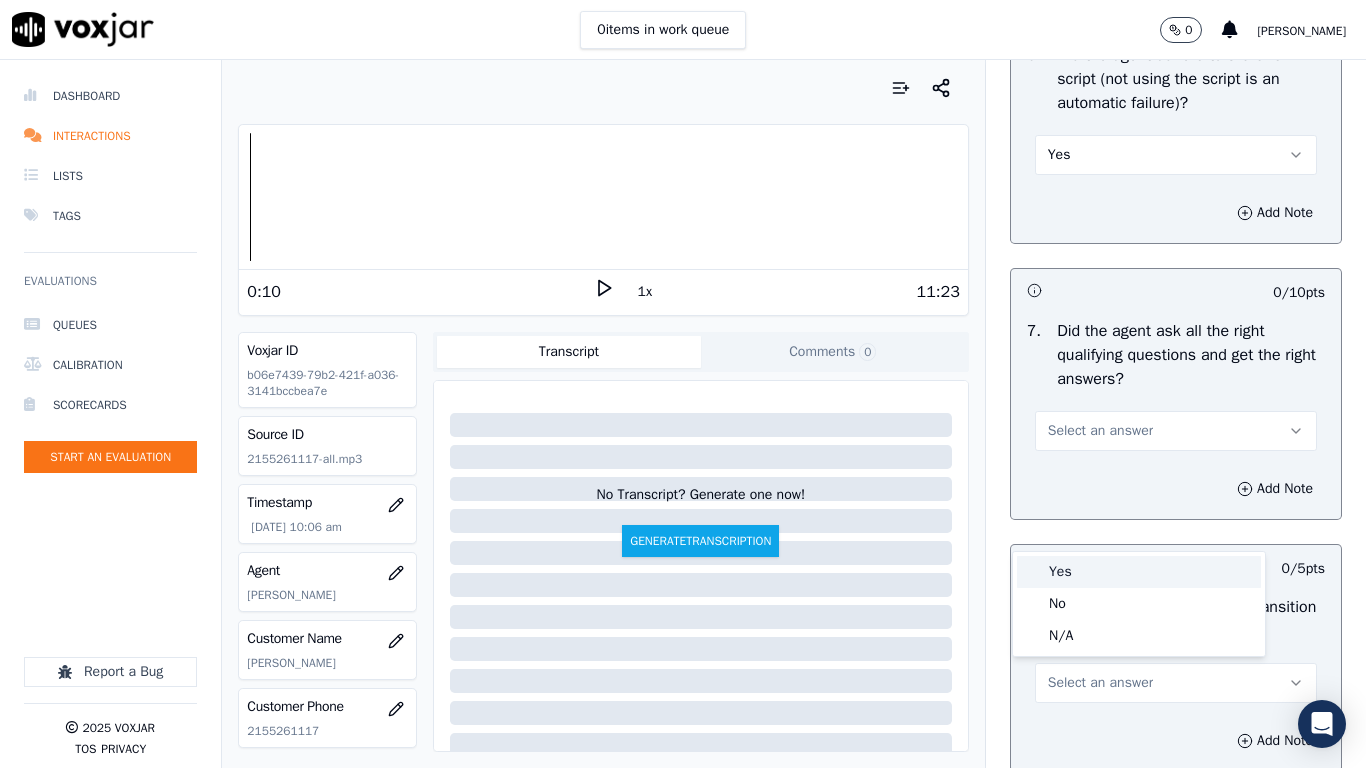 click on "Yes" at bounding box center (1139, 572) 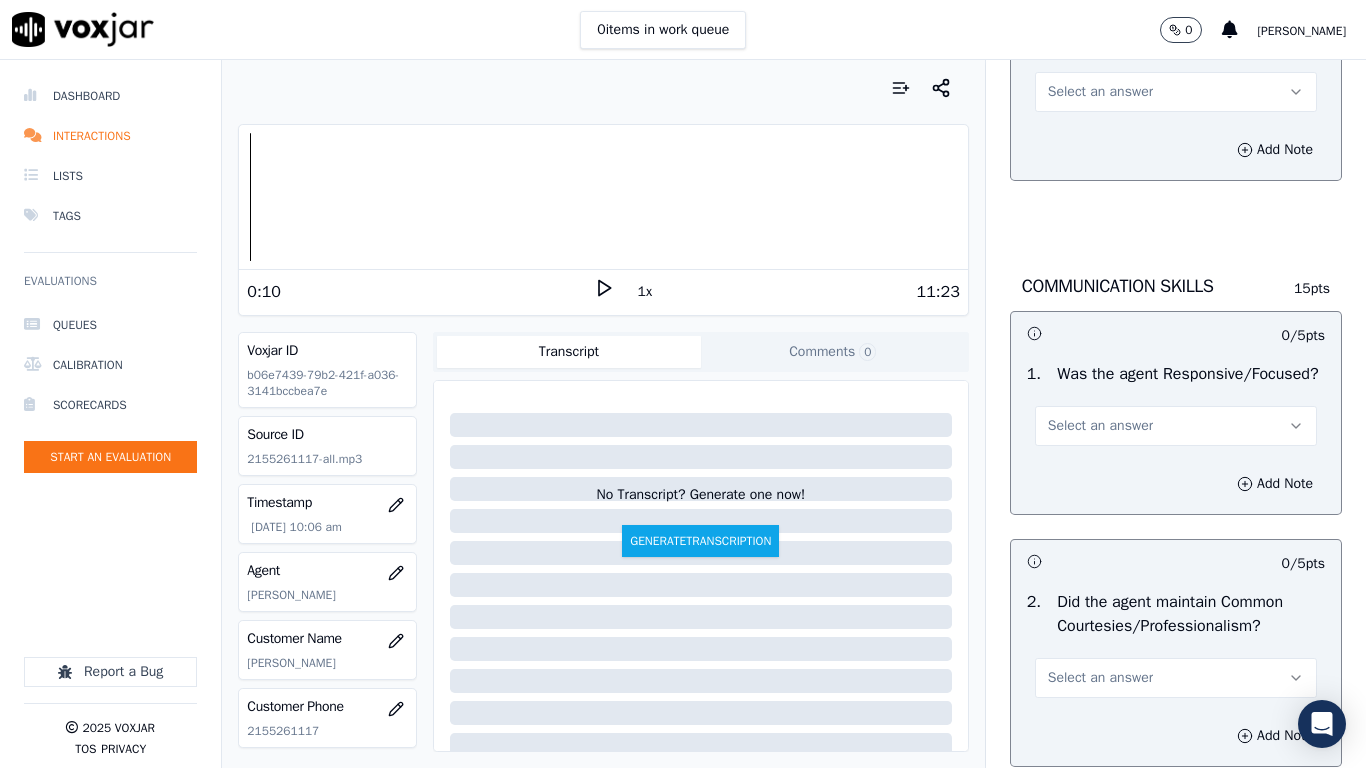 scroll, scrollTop: 5400, scrollLeft: 0, axis: vertical 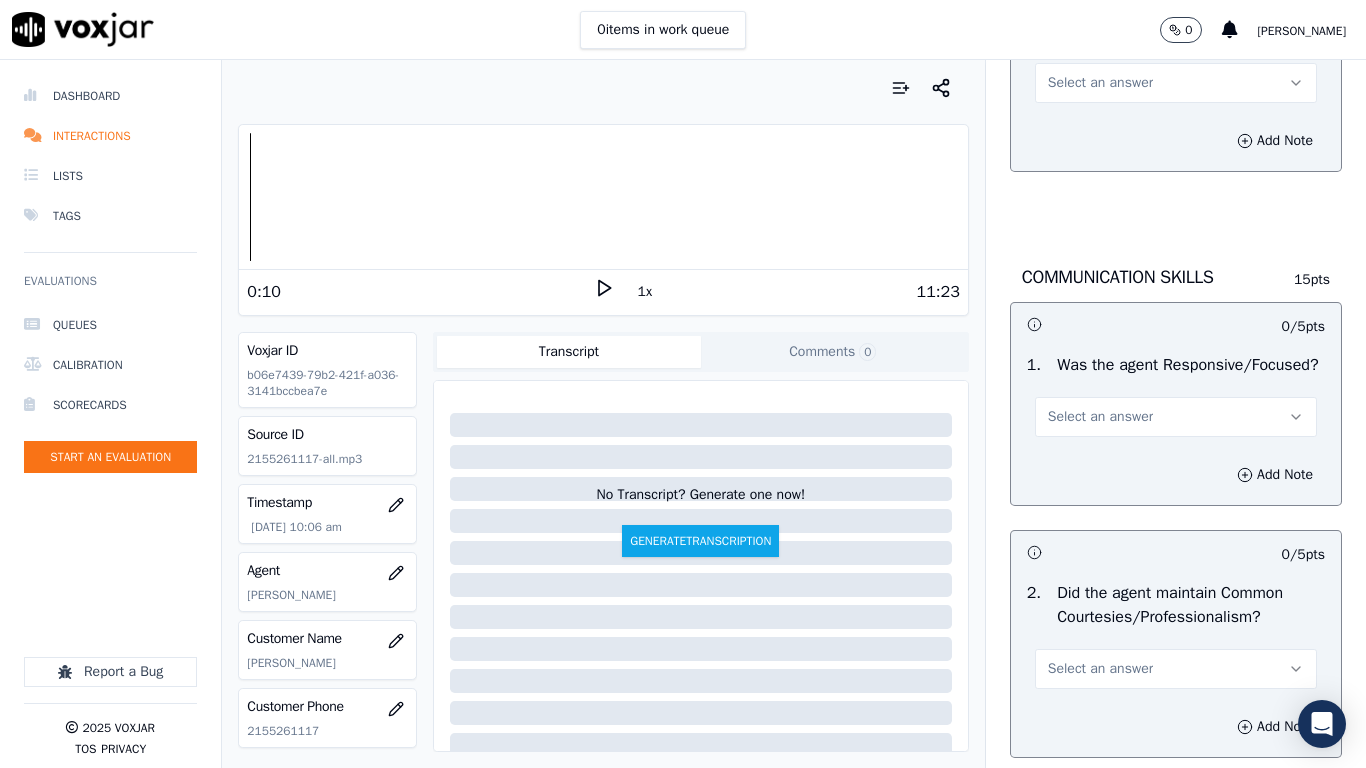click on "Select an answer" at bounding box center [1100, 83] 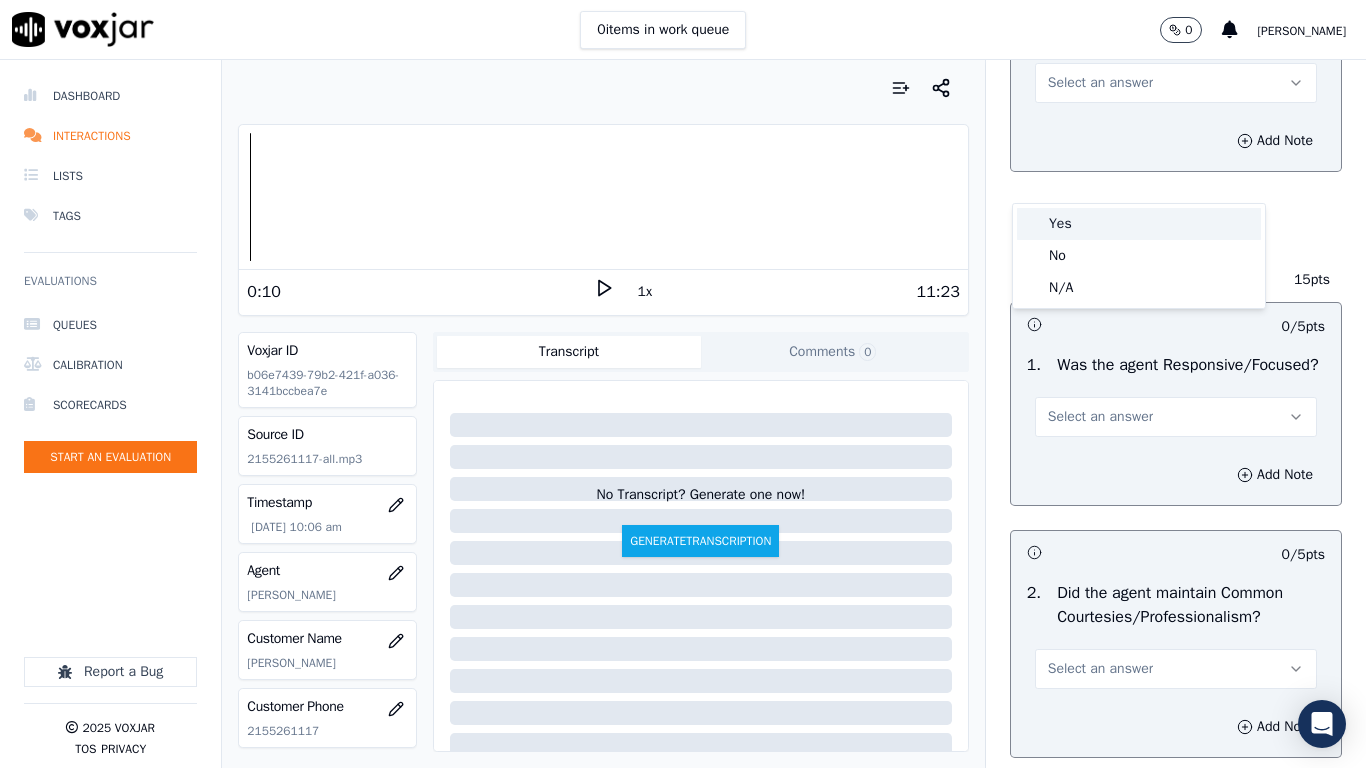 click 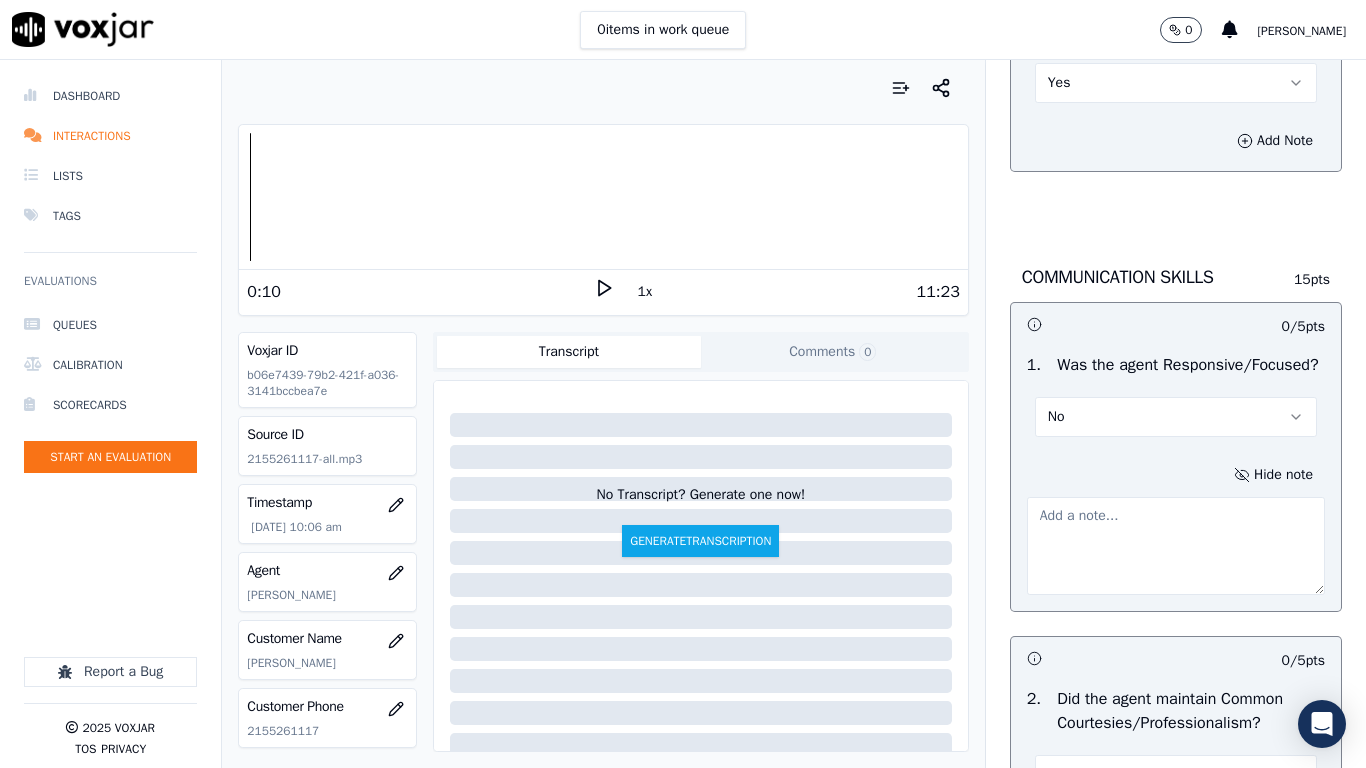 paste on "6.39sec Rather than stating the Date as [DATE] Agent said " Date is [DATE] 2025"" 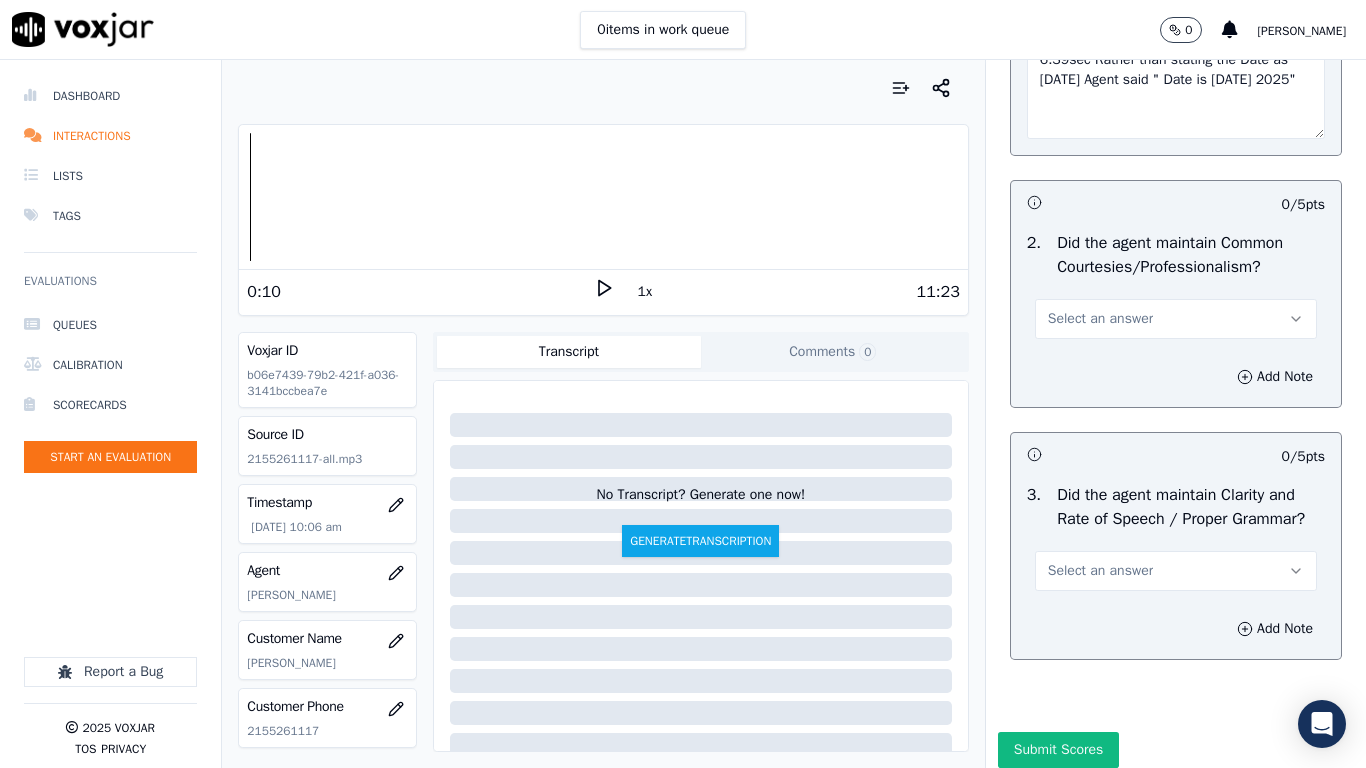 scroll, scrollTop: 5900, scrollLeft: 0, axis: vertical 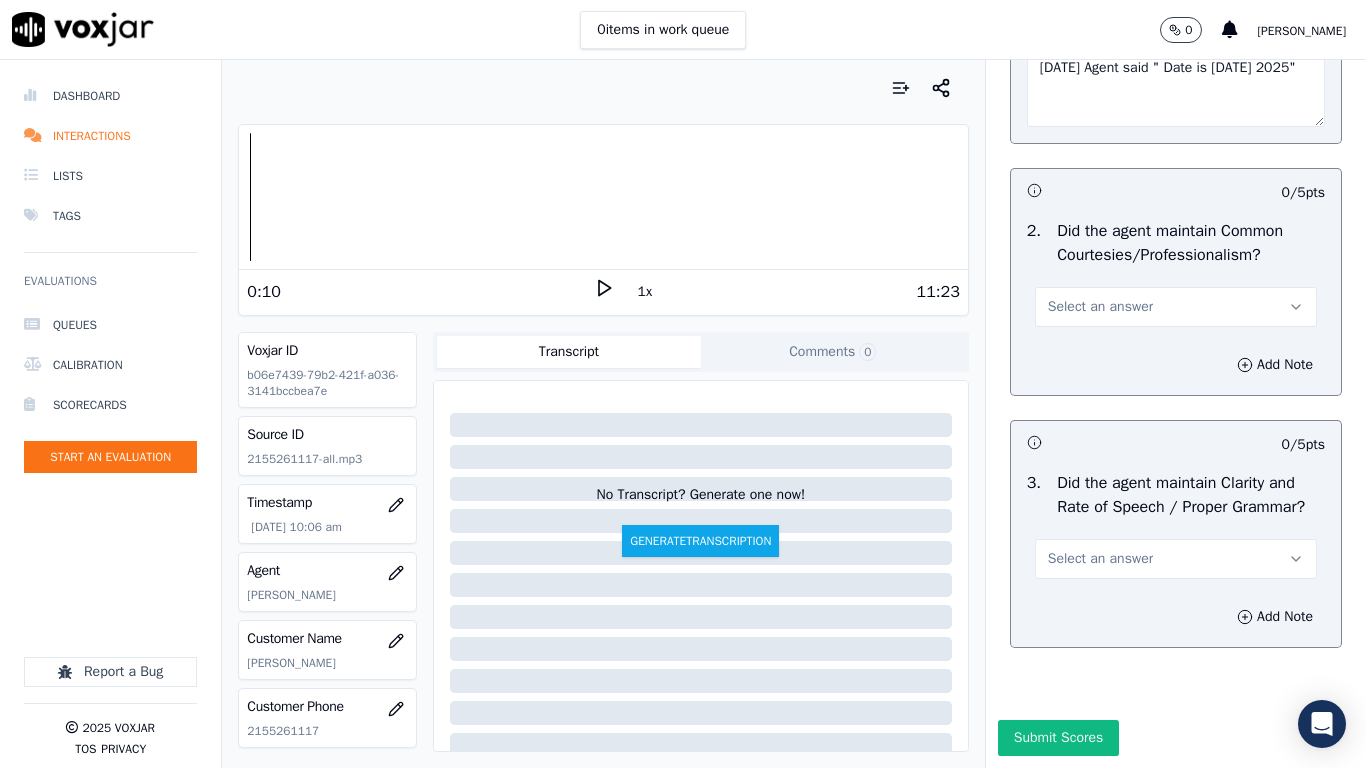 type on "6.39sec Rather than stating the Date as [DATE] Agent said " Date is [DATE] 2025"" 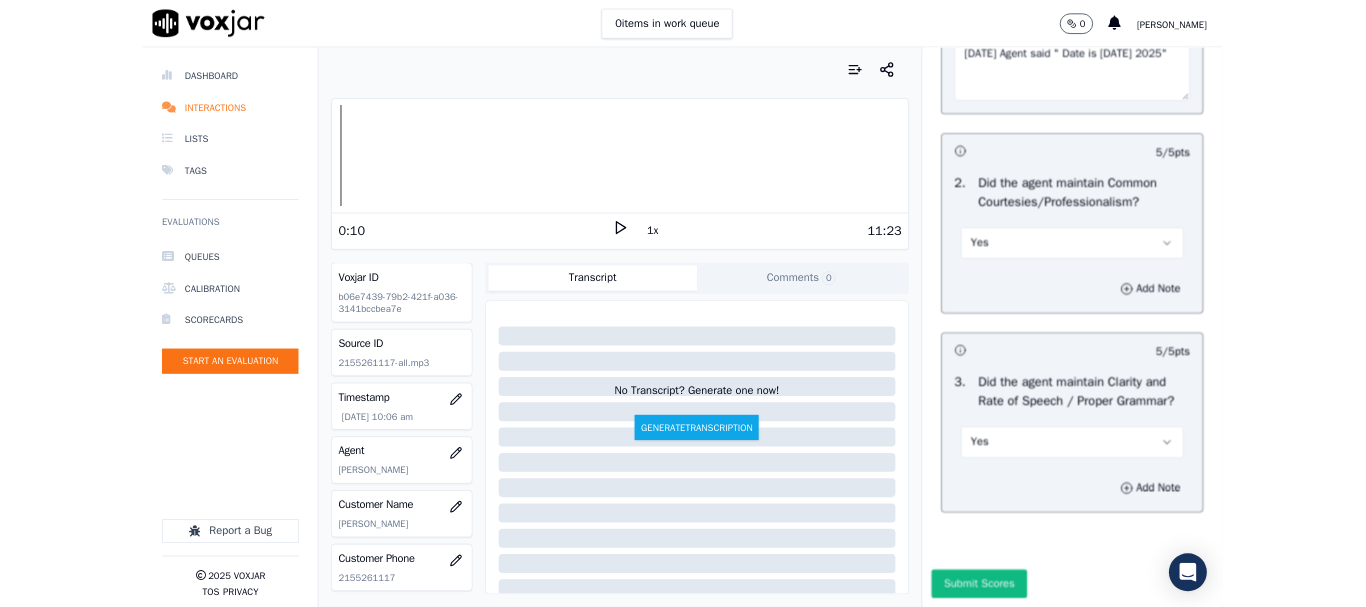 scroll, scrollTop: 6063, scrollLeft: 0, axis: vertical 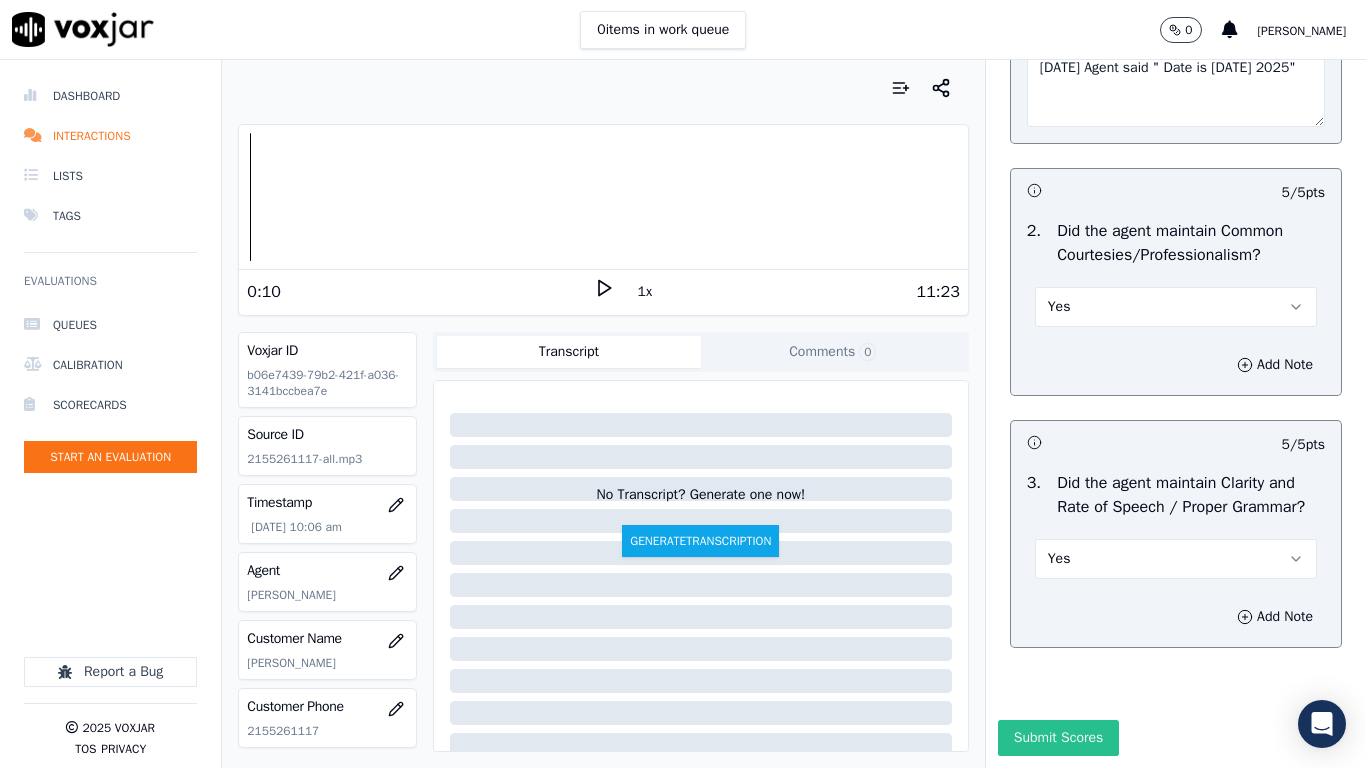 drag, startPoint x: 1067, startPoint y: 681, endPoint x: 912, endPoint y: 670, distance: 155.38983 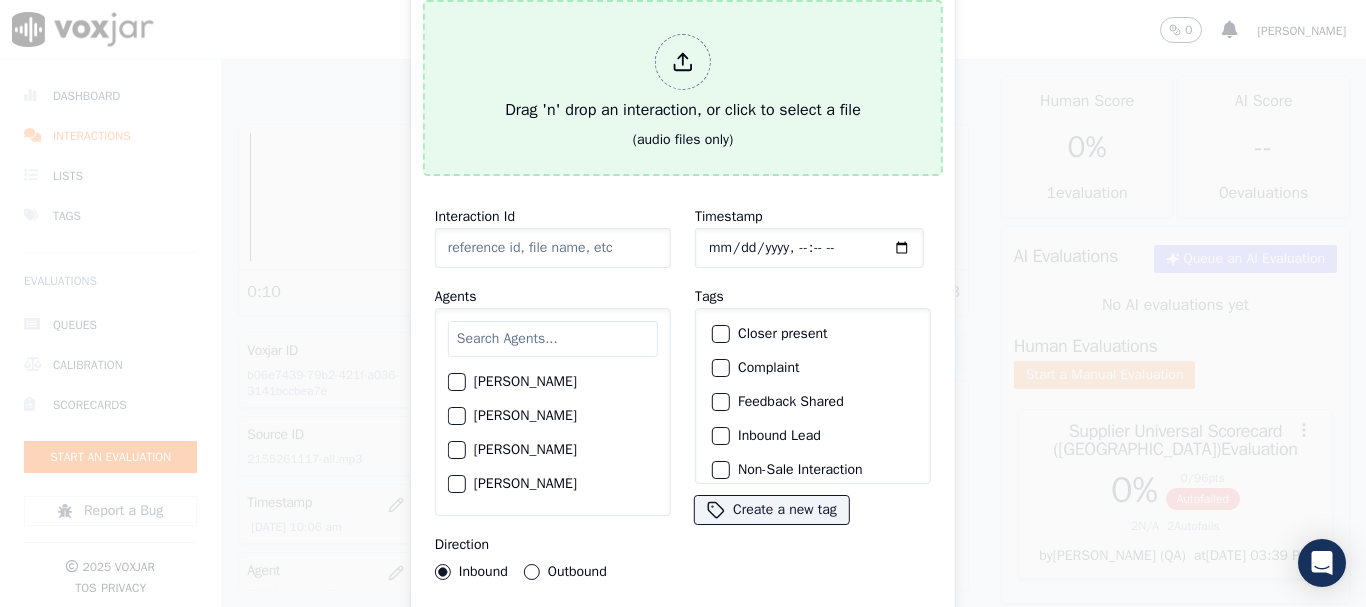 type on "20250722-124114_2165368166-all.mp3" 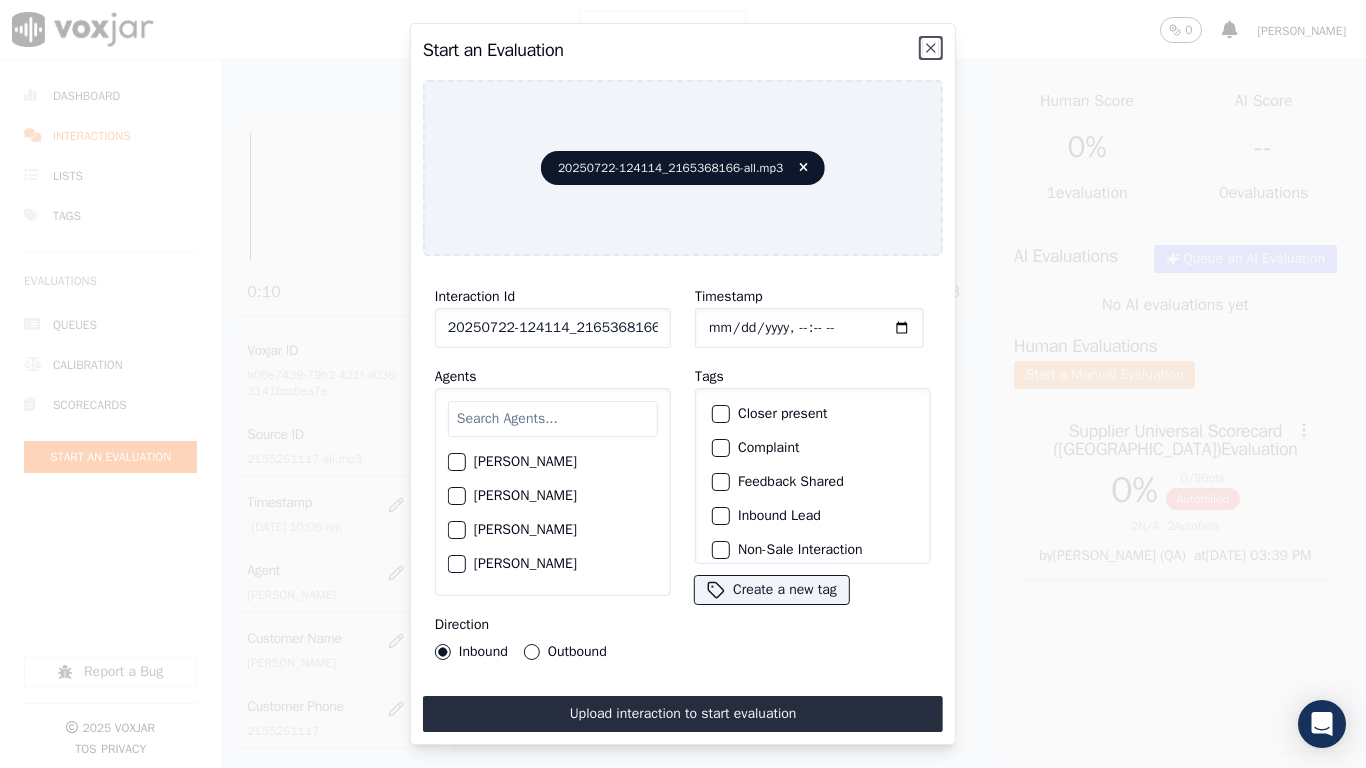 drag, startPoint x: 927, startPoint y: 36, endPoint x: 901, endPoint y: 56, distance: 32.80244 